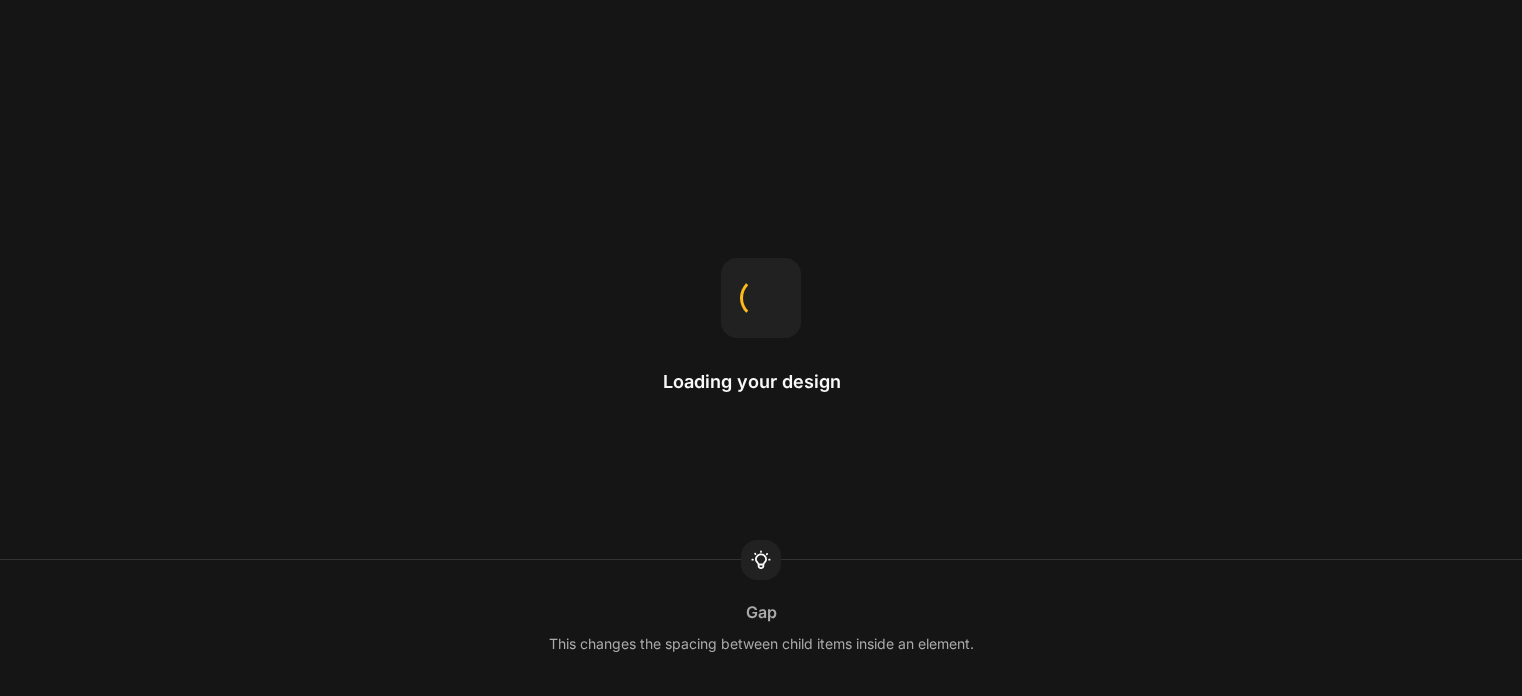 scroll, scrollTop: 0, scrollLeft: 0, axis: both 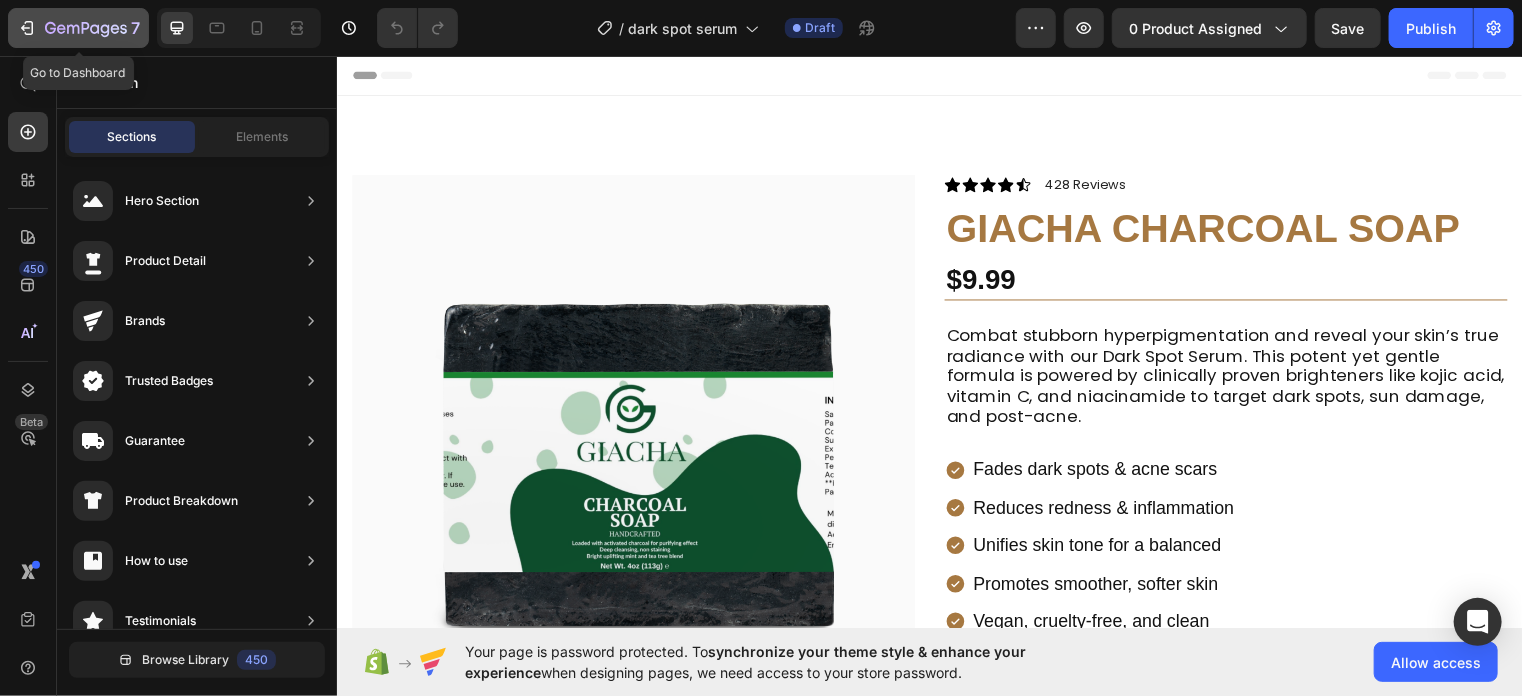 click 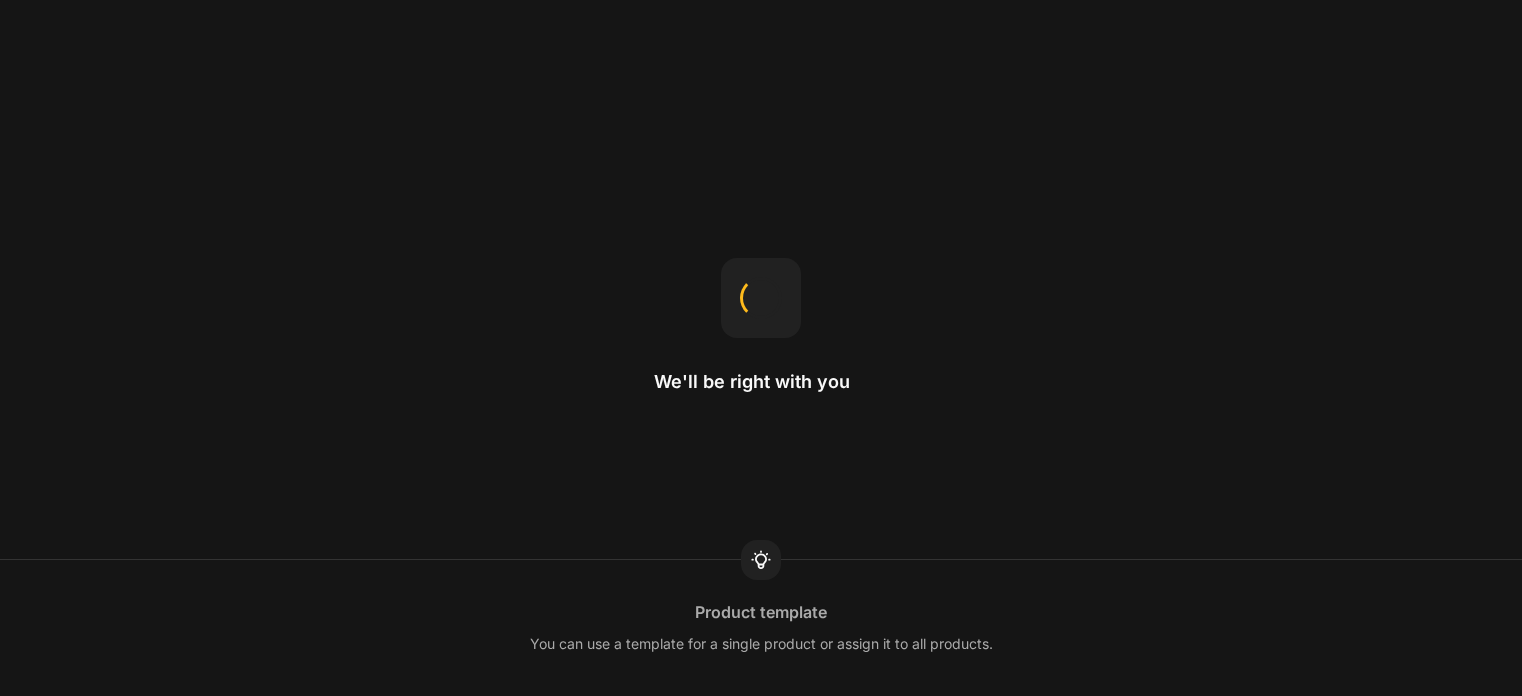 scroll, scrollTop: 0, scrollLeft: 0, axis: both 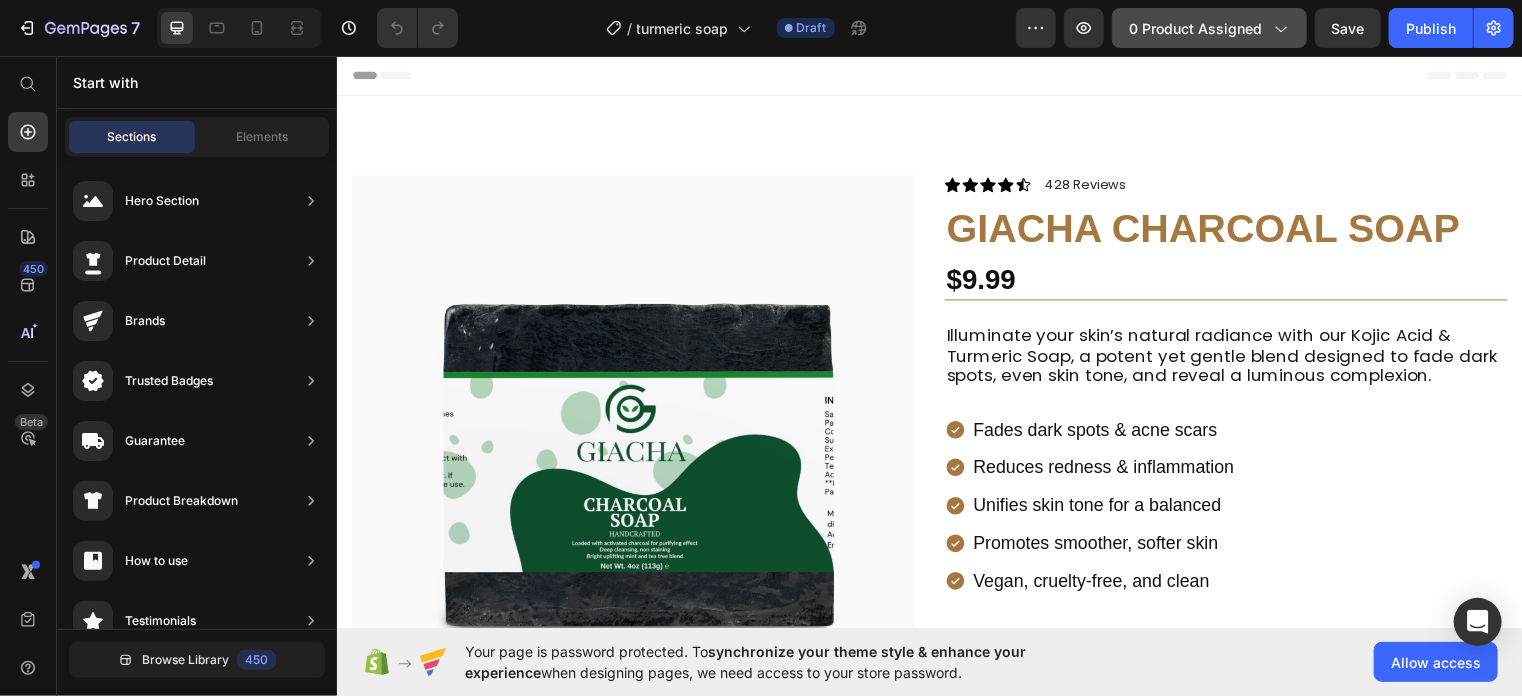 click on "0 product assigned" 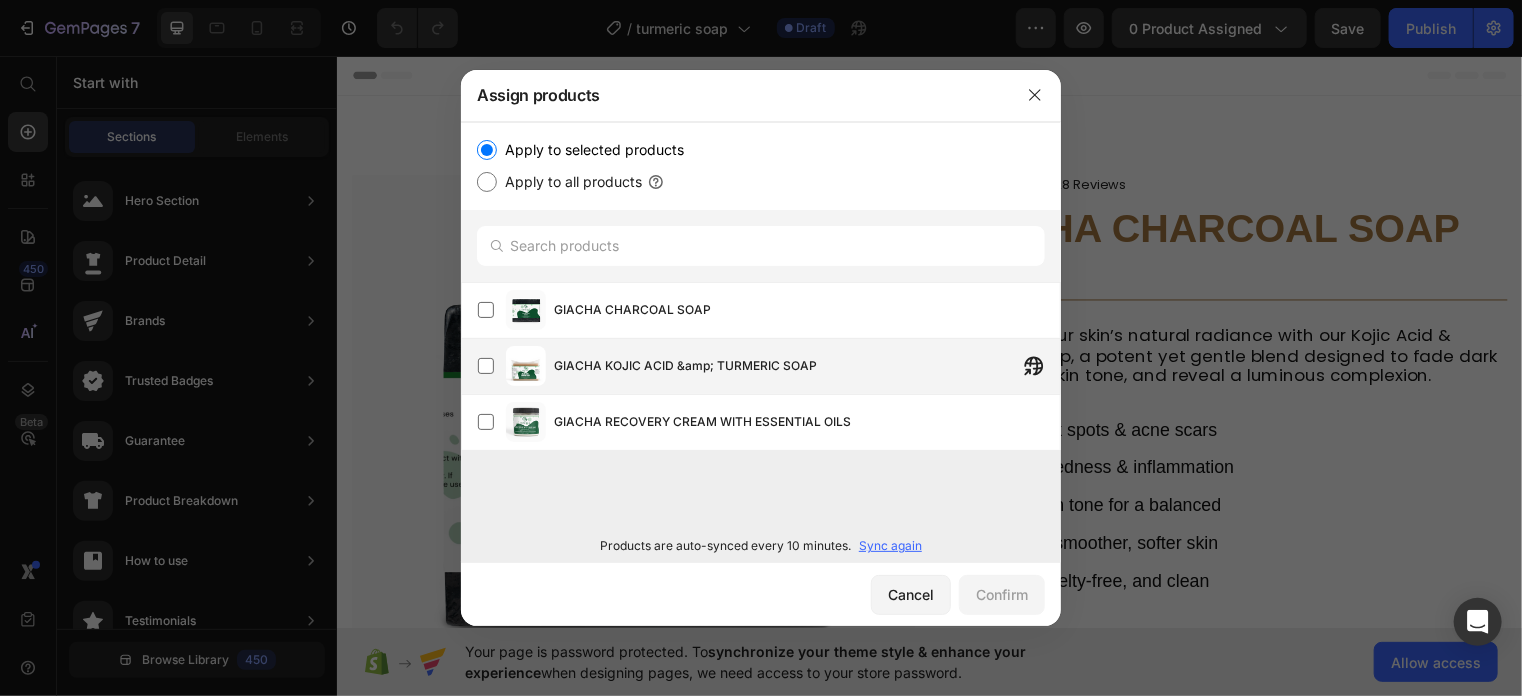 click on "GIACHA KOJIC ACID &amp; TURMERIC SOAP" at bounding box center (685, 366) 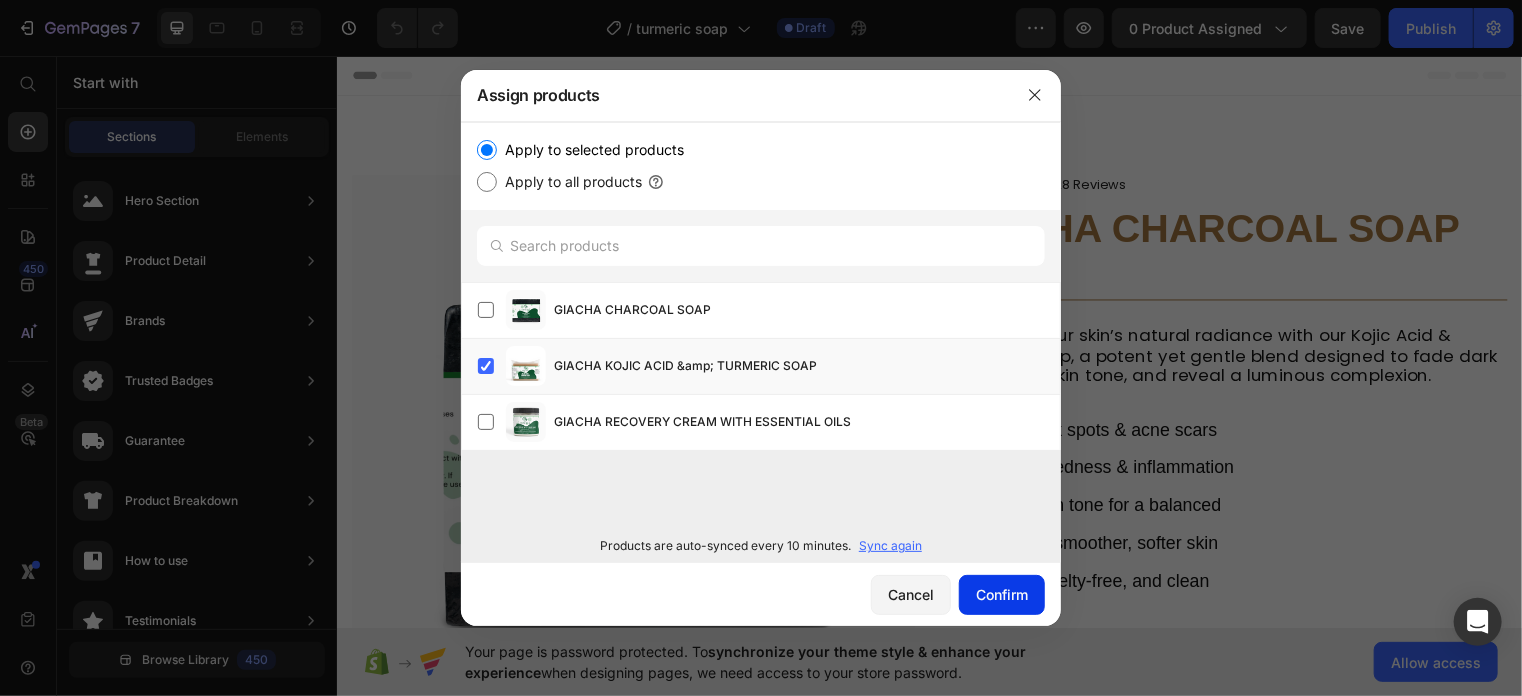 click on "Confirm" at bounding box center (1002, 594) 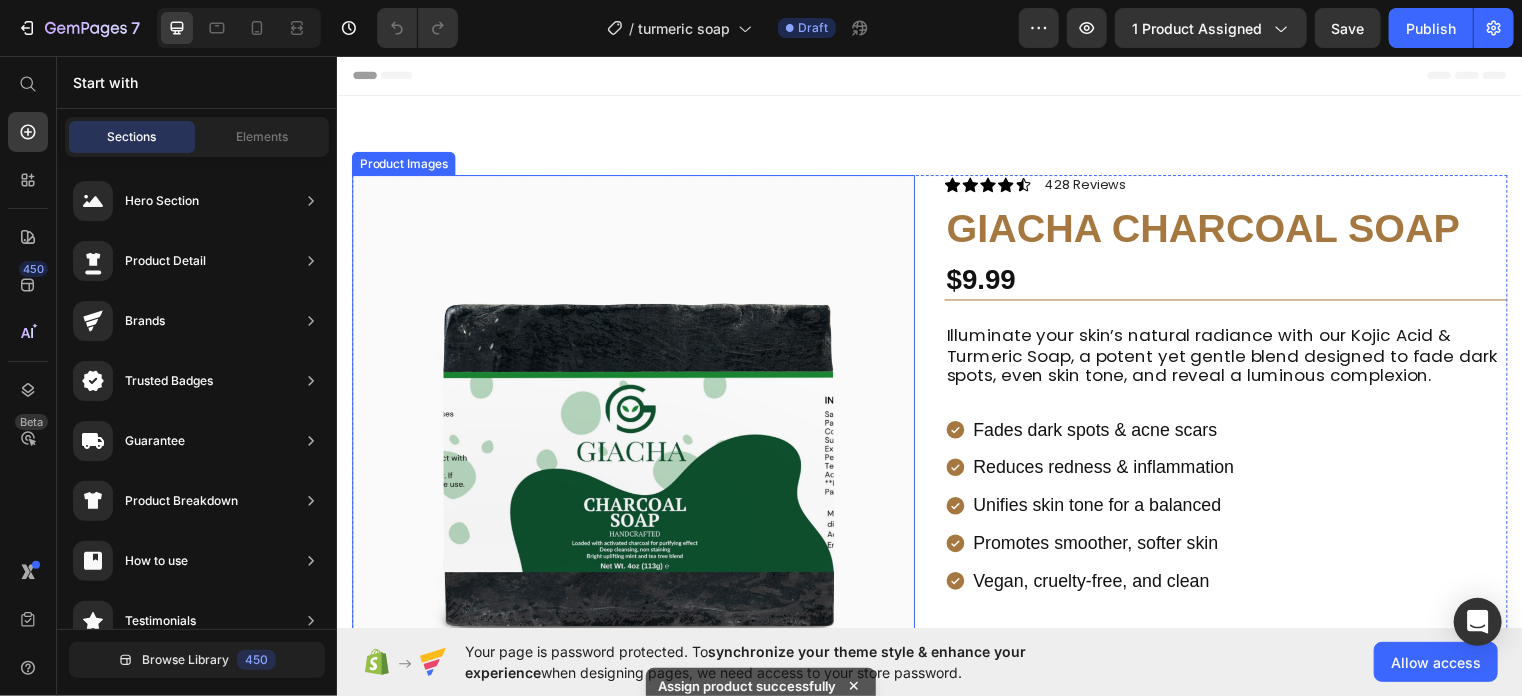 click at bounding box center [636, 461] 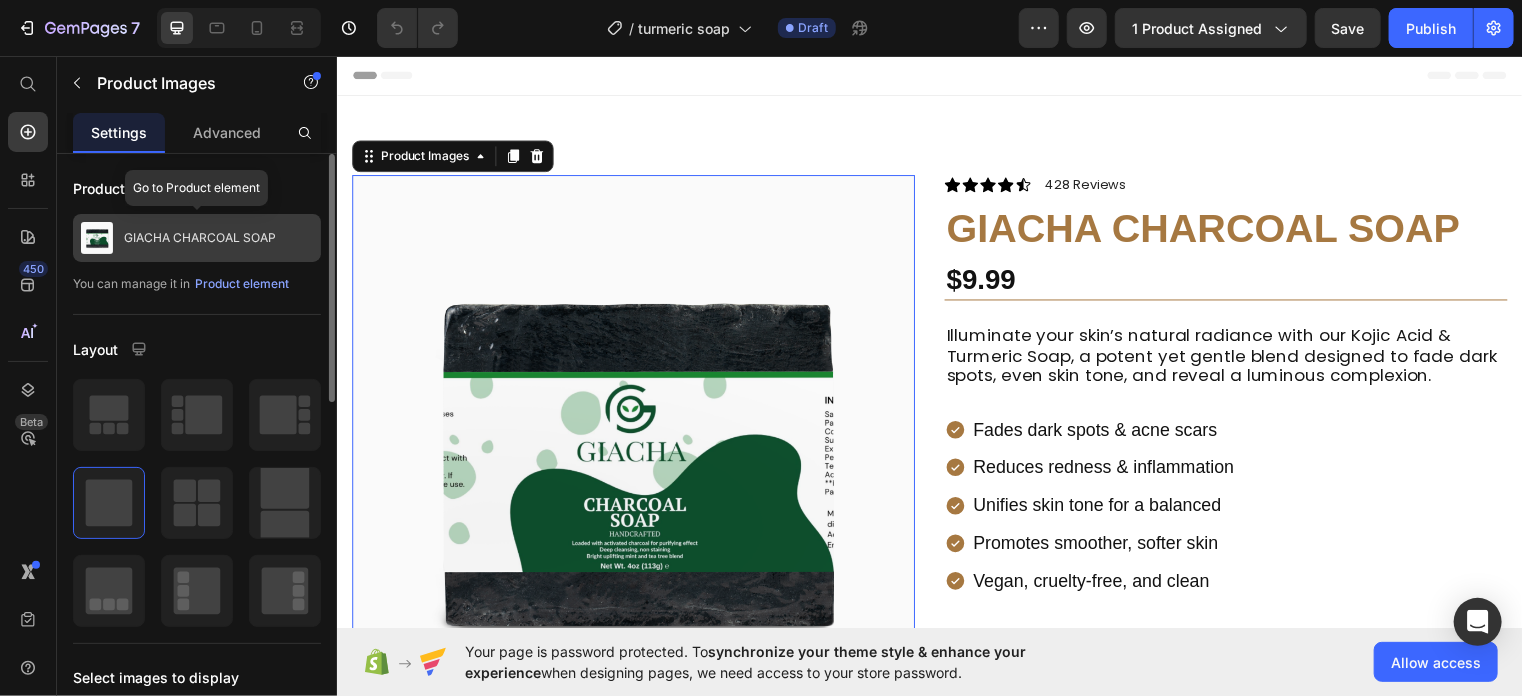 click on "GIACHA CHARCOAL SOAP" at bounding box center [197, 238] 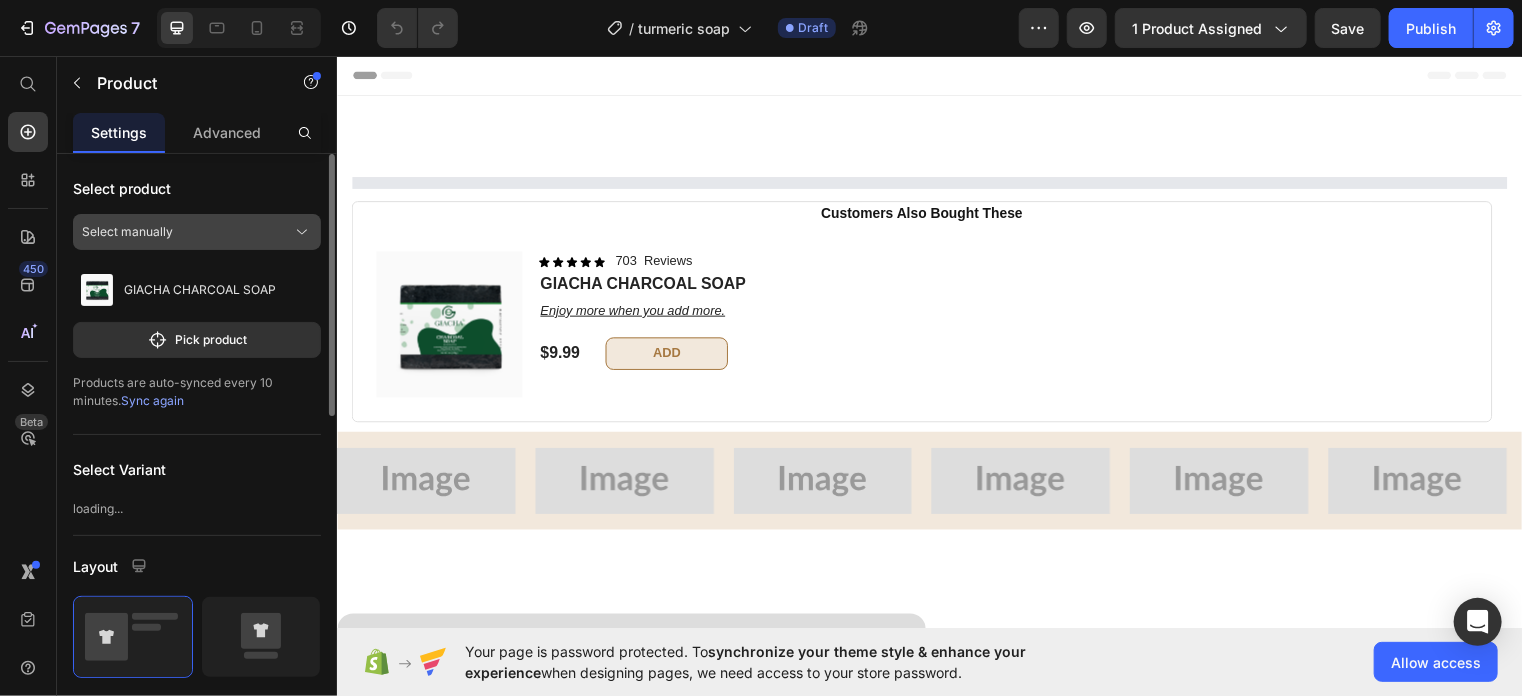click on "Select manually" at bounding box center [197, 232] 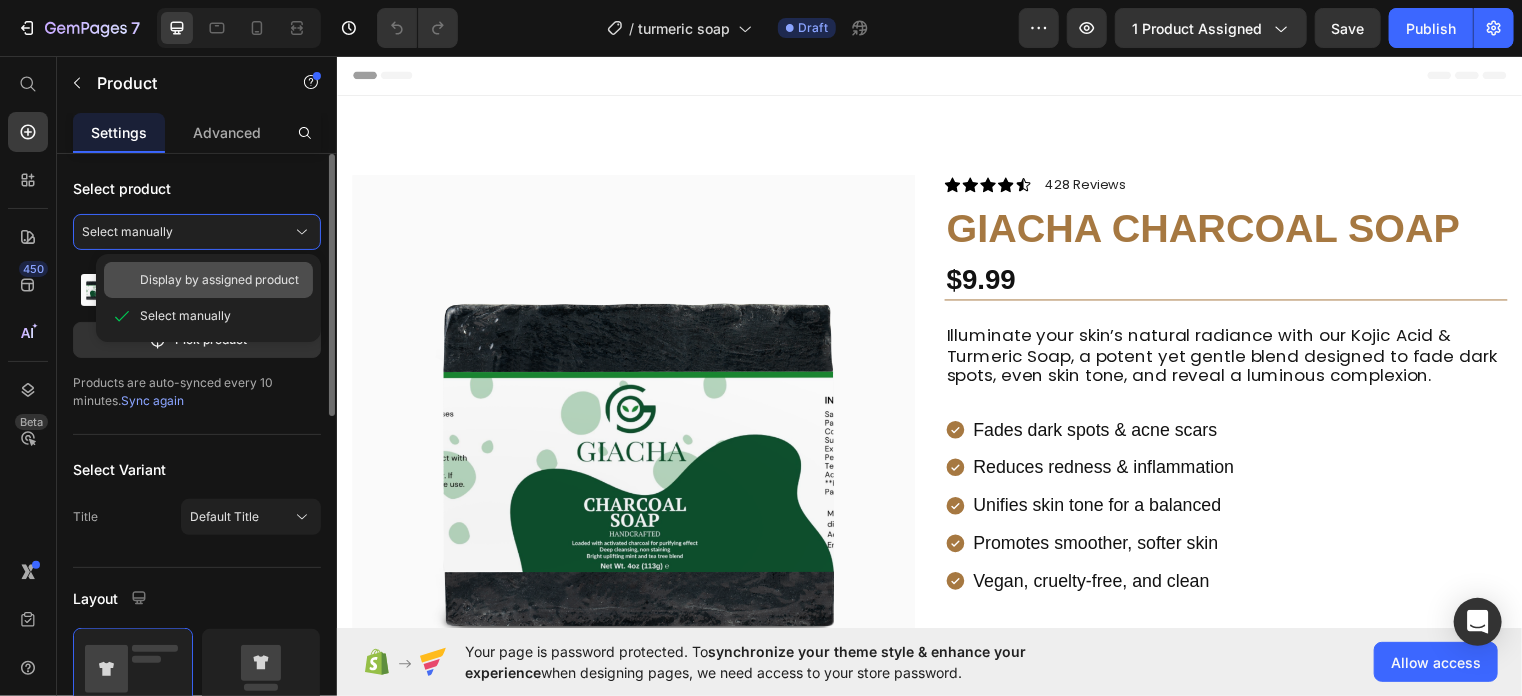 click on "Display by assigned product" 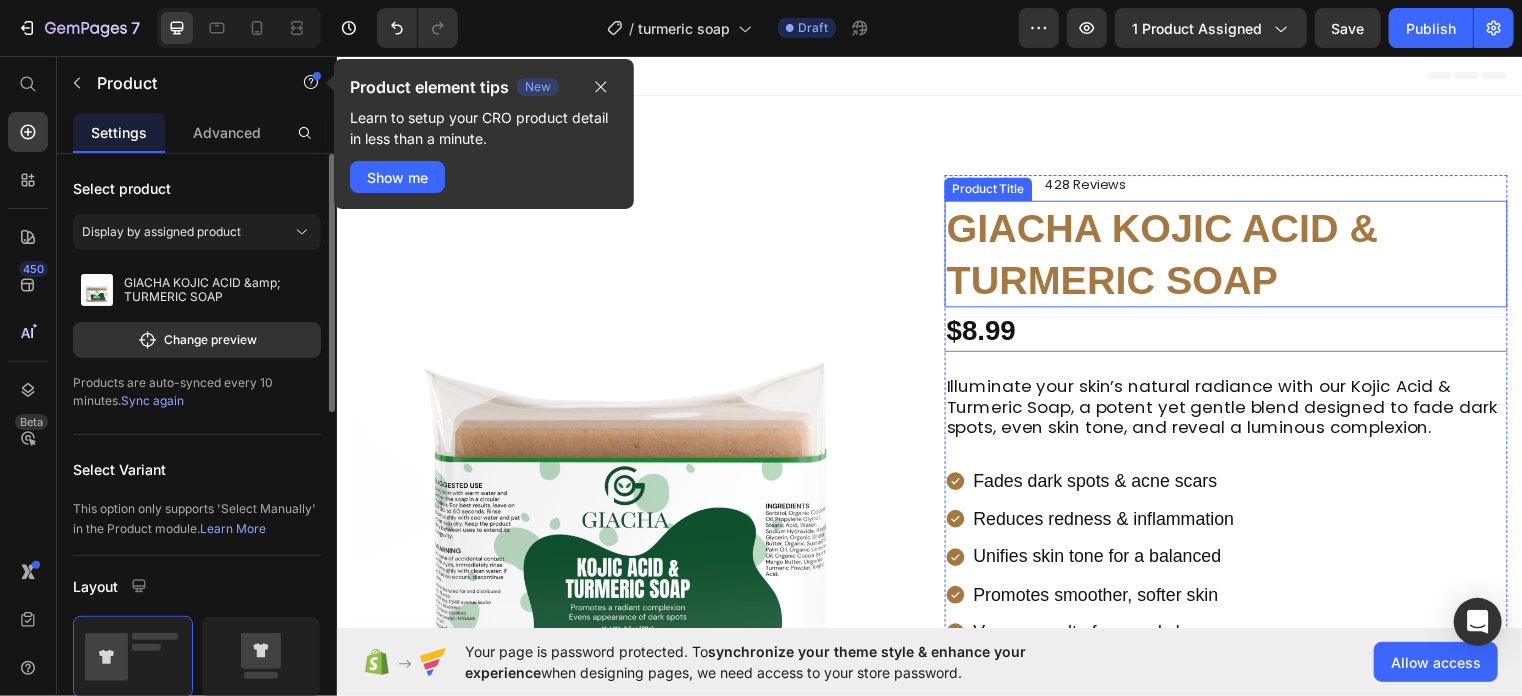 click on "GIACHA KOJIC ACID & TURMERIC SOAP" at bounding box center [1236, 256] 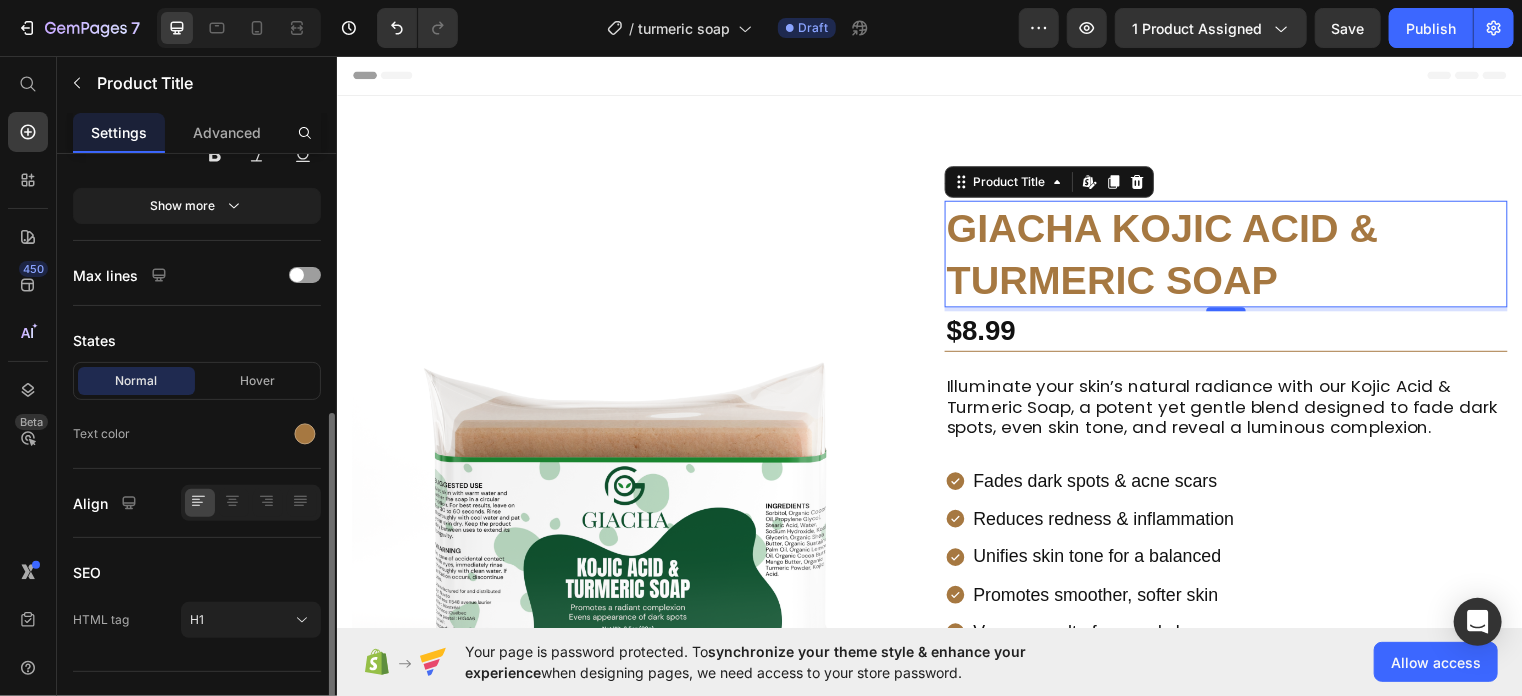 scroll, scrollTop: 472, scrollLeft: 0, axis: vertical 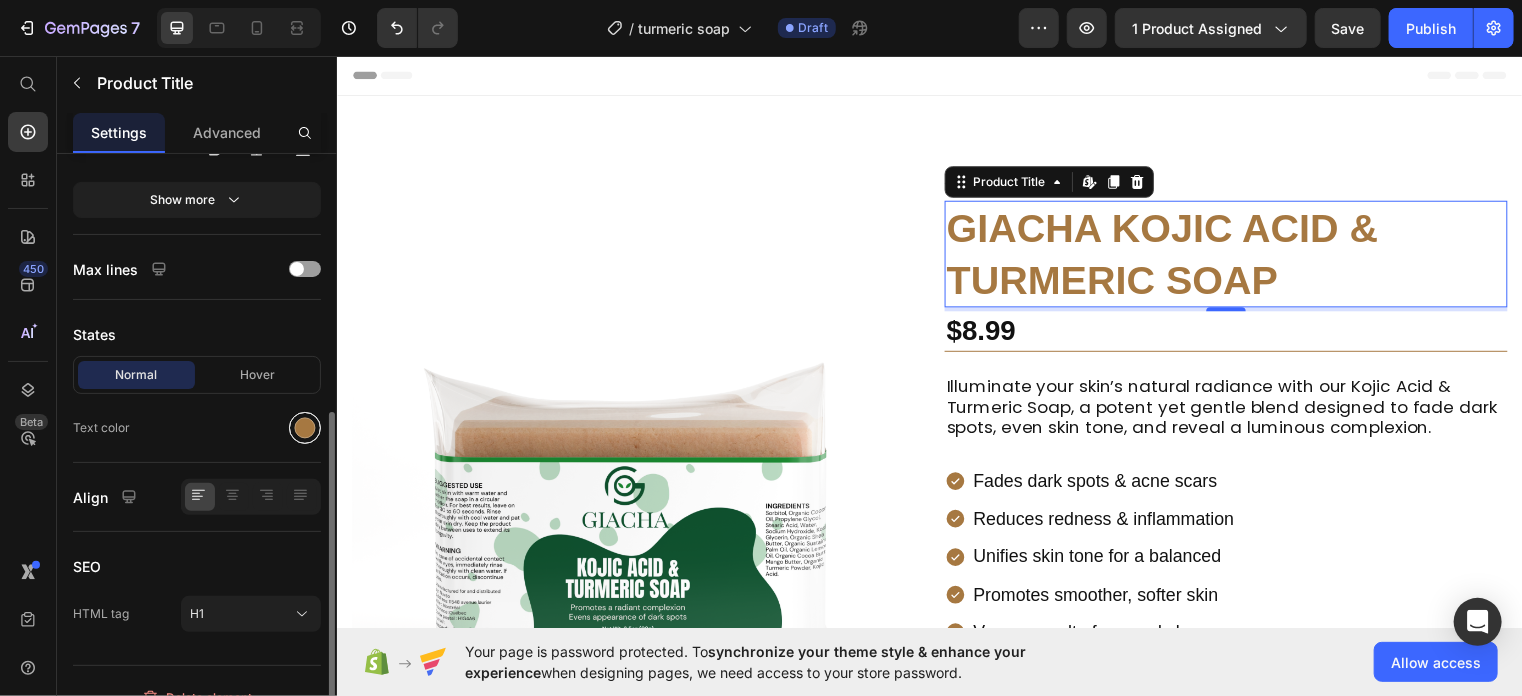 click at bounding box center [305, 428] 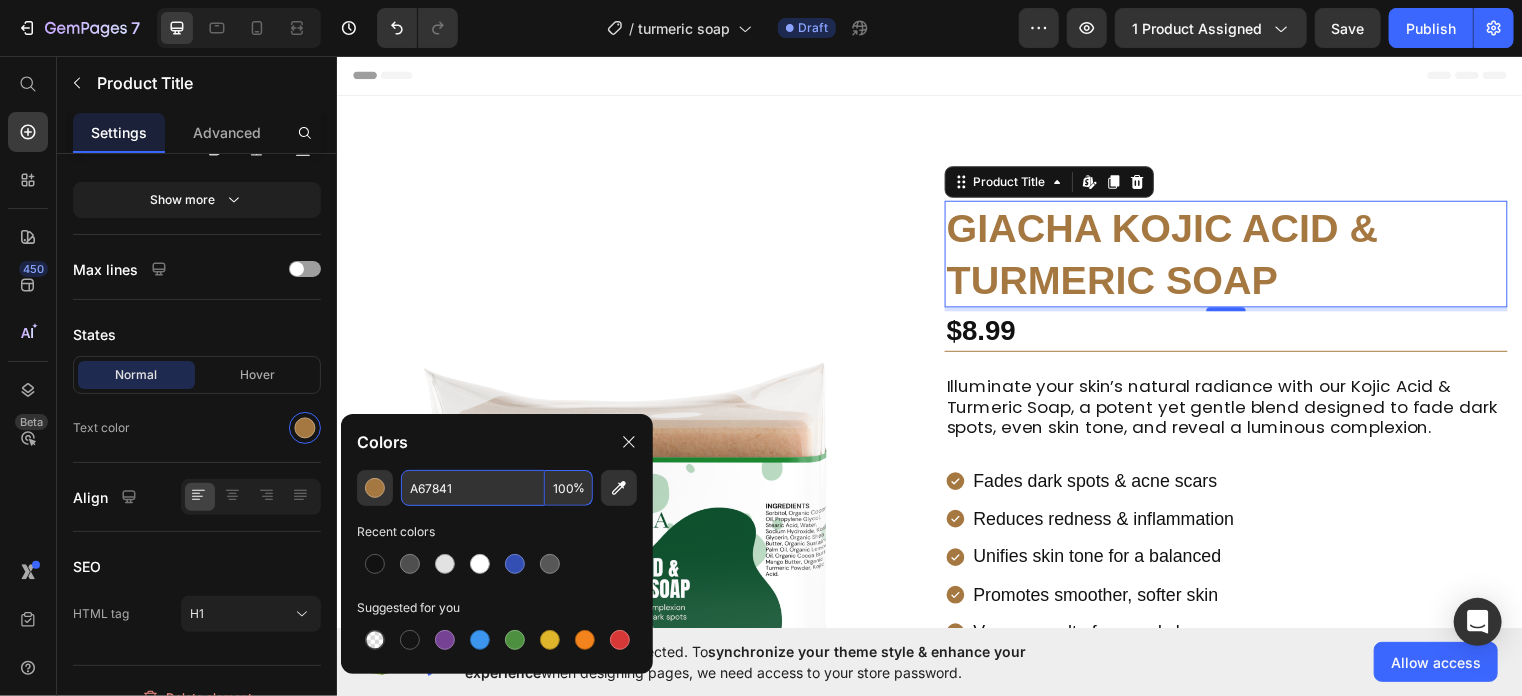 click on "A67841" at bounding box center [473, 488] 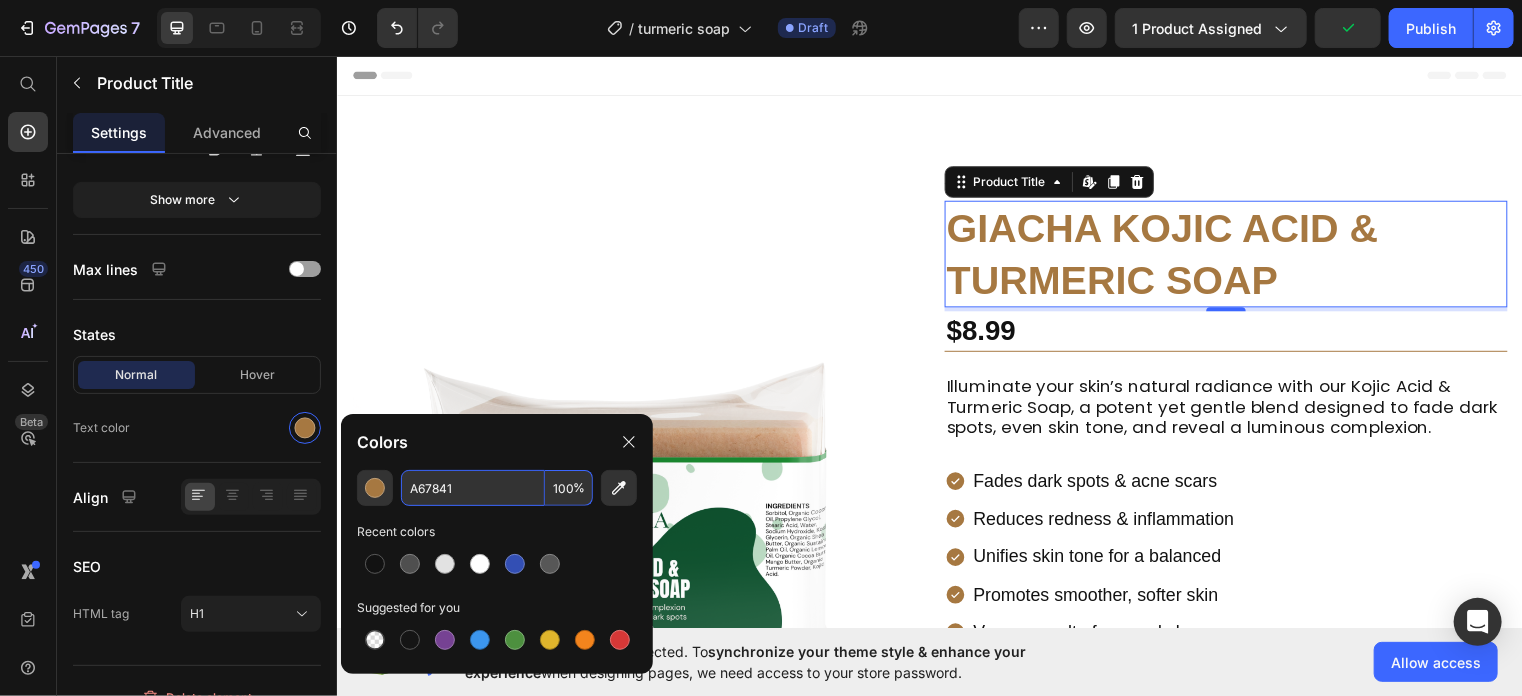 paste on "#124026" 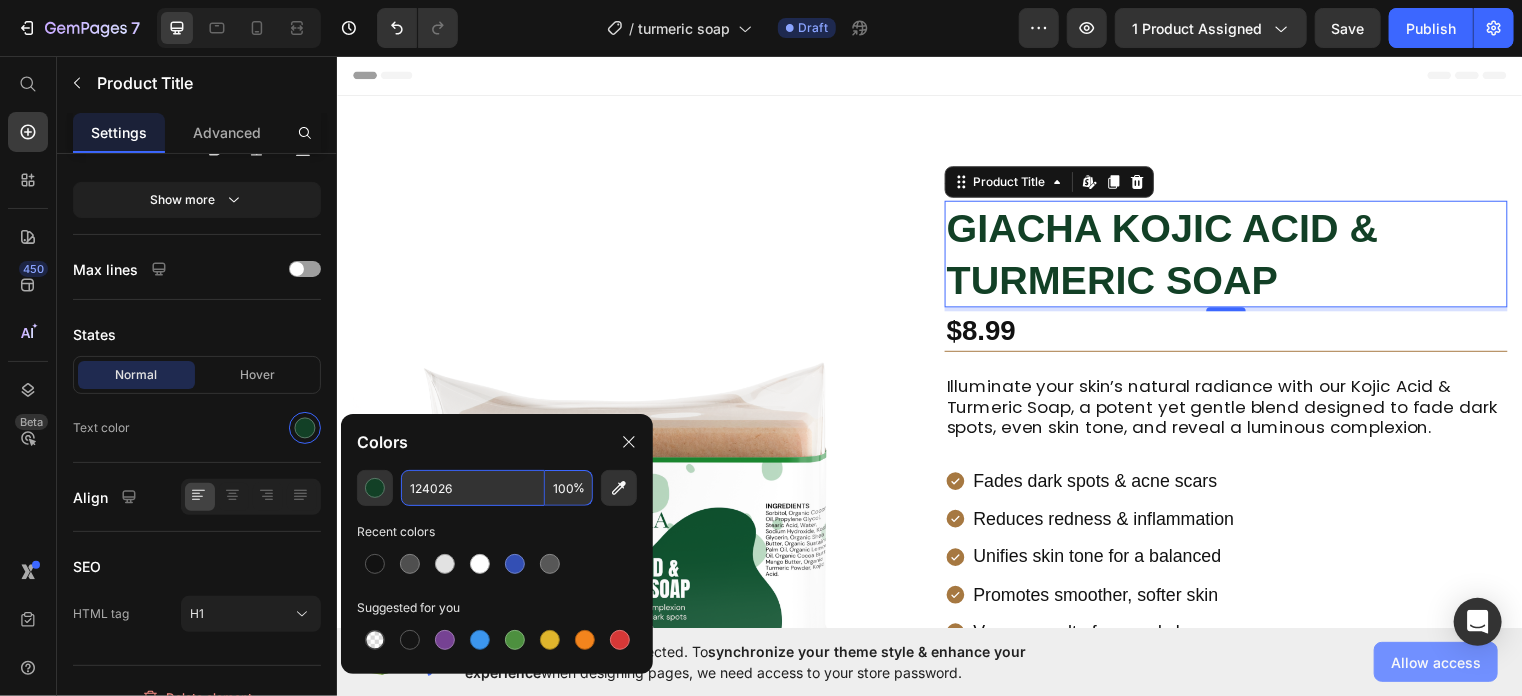 type on "124026" 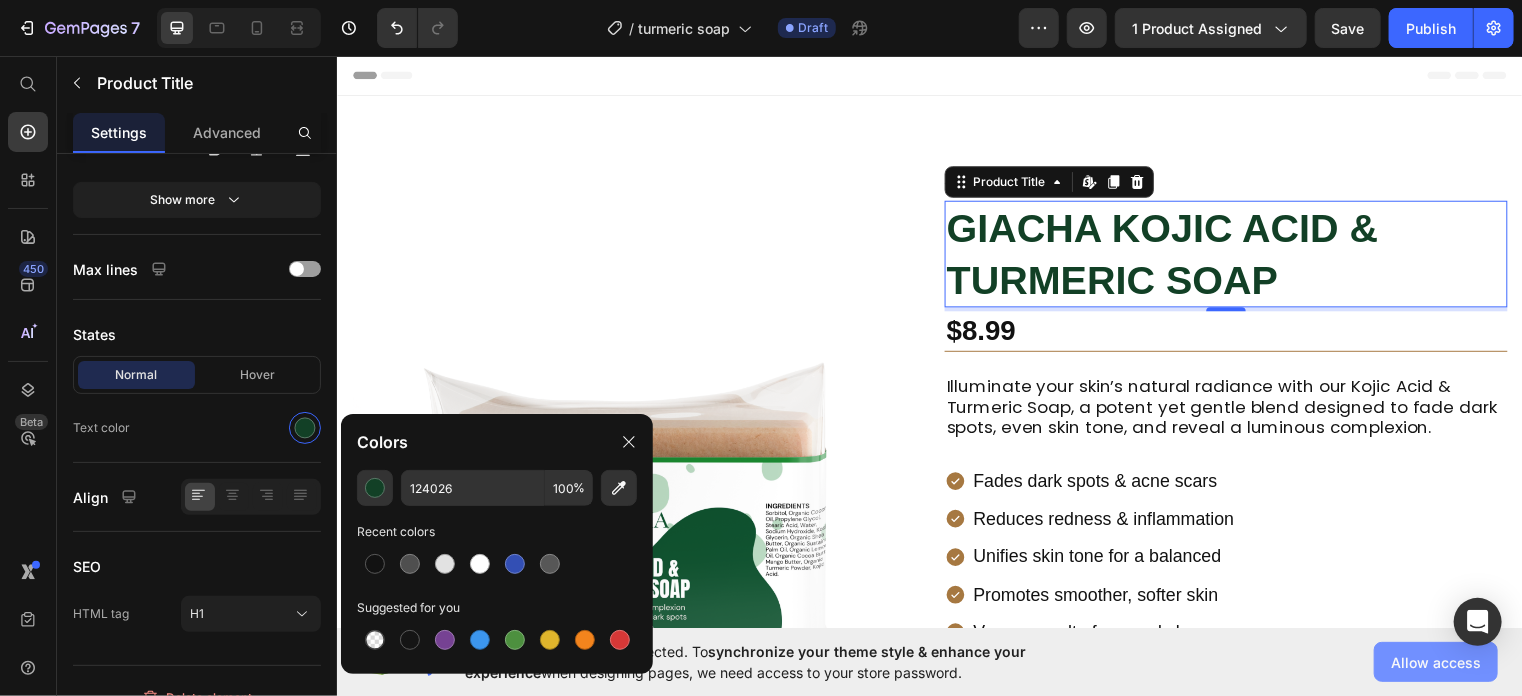 click on "Allow access" 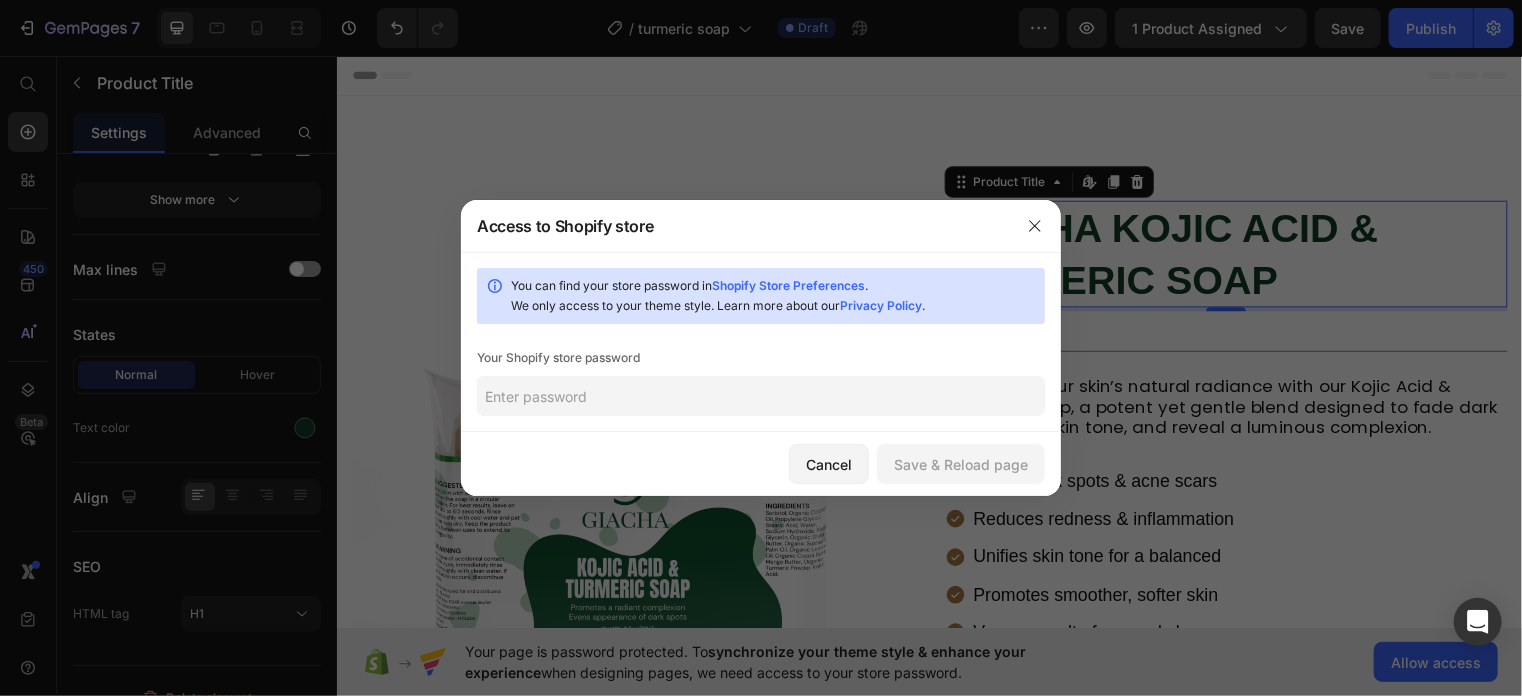 click 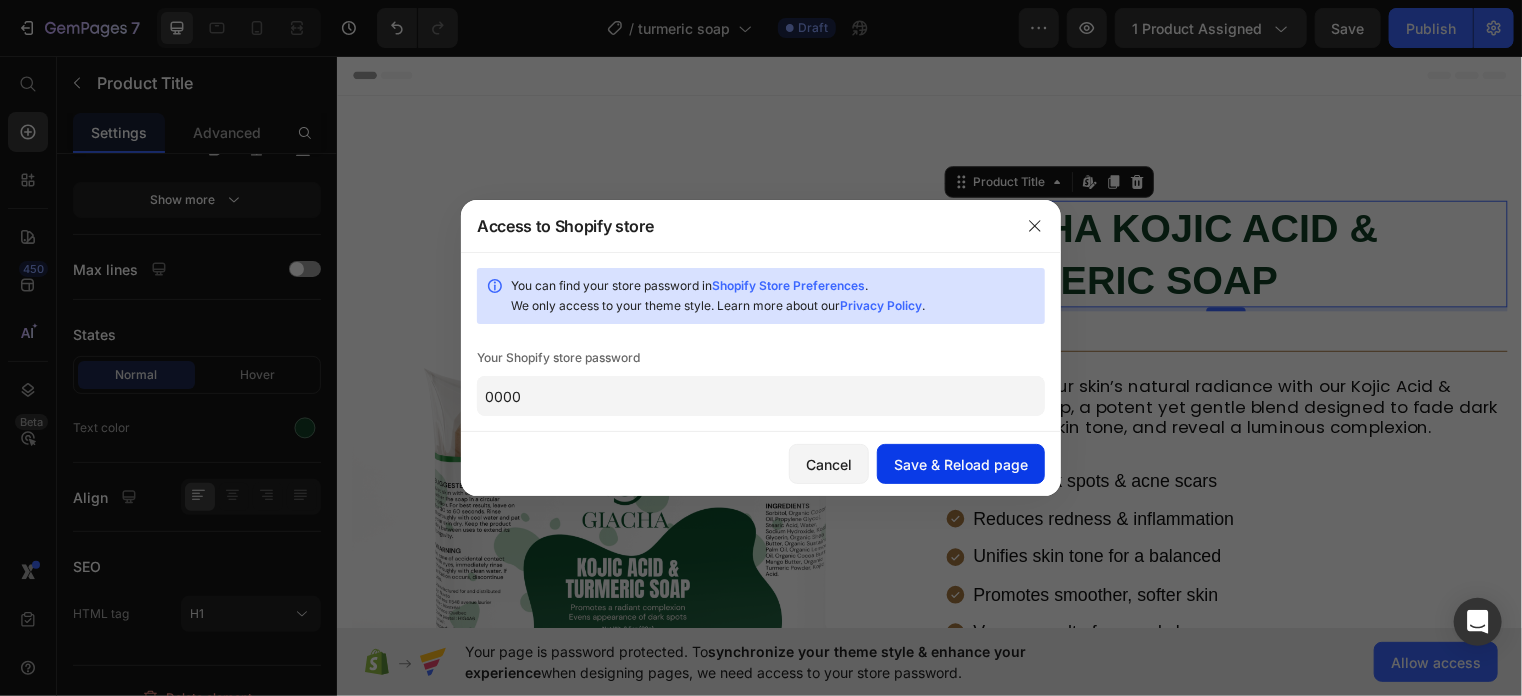 type on "0000" 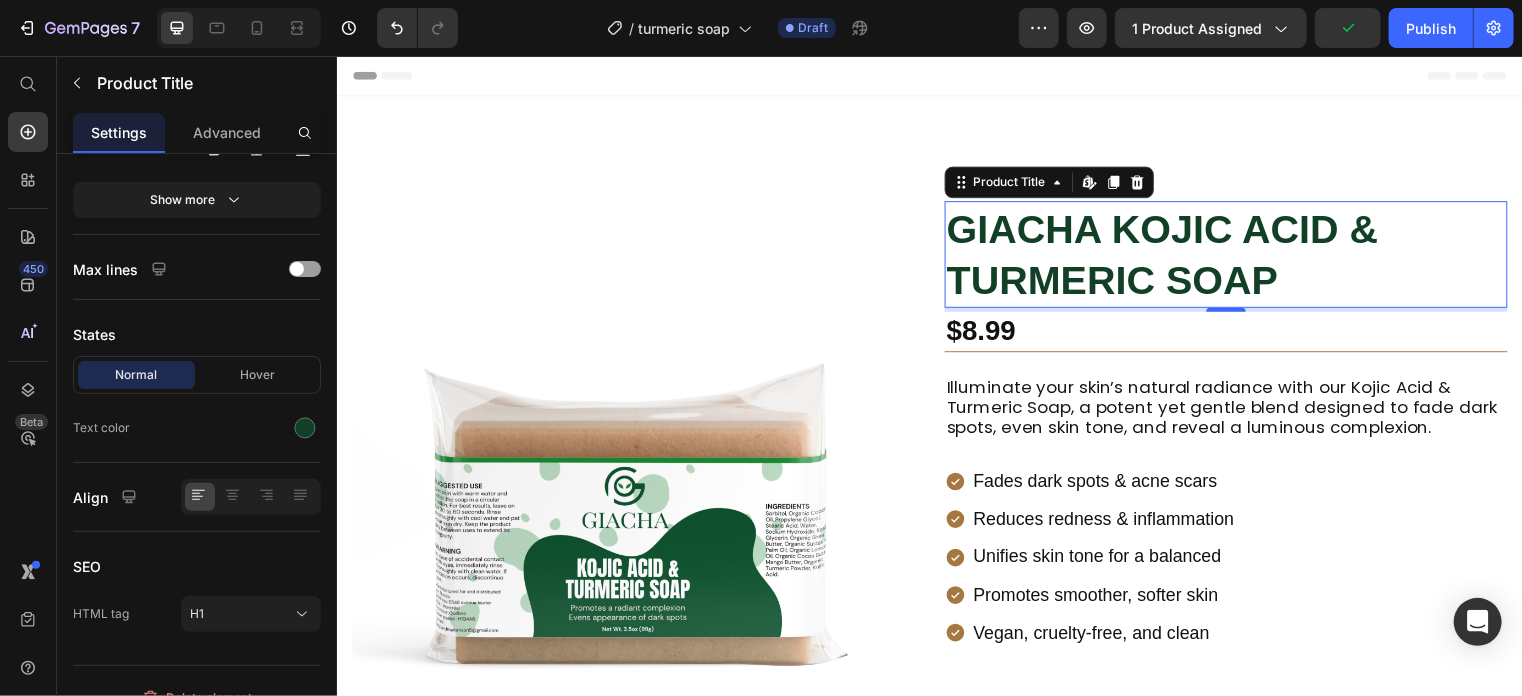 scroll, scrollTop: 0, scrollLeft: 0, axis: both 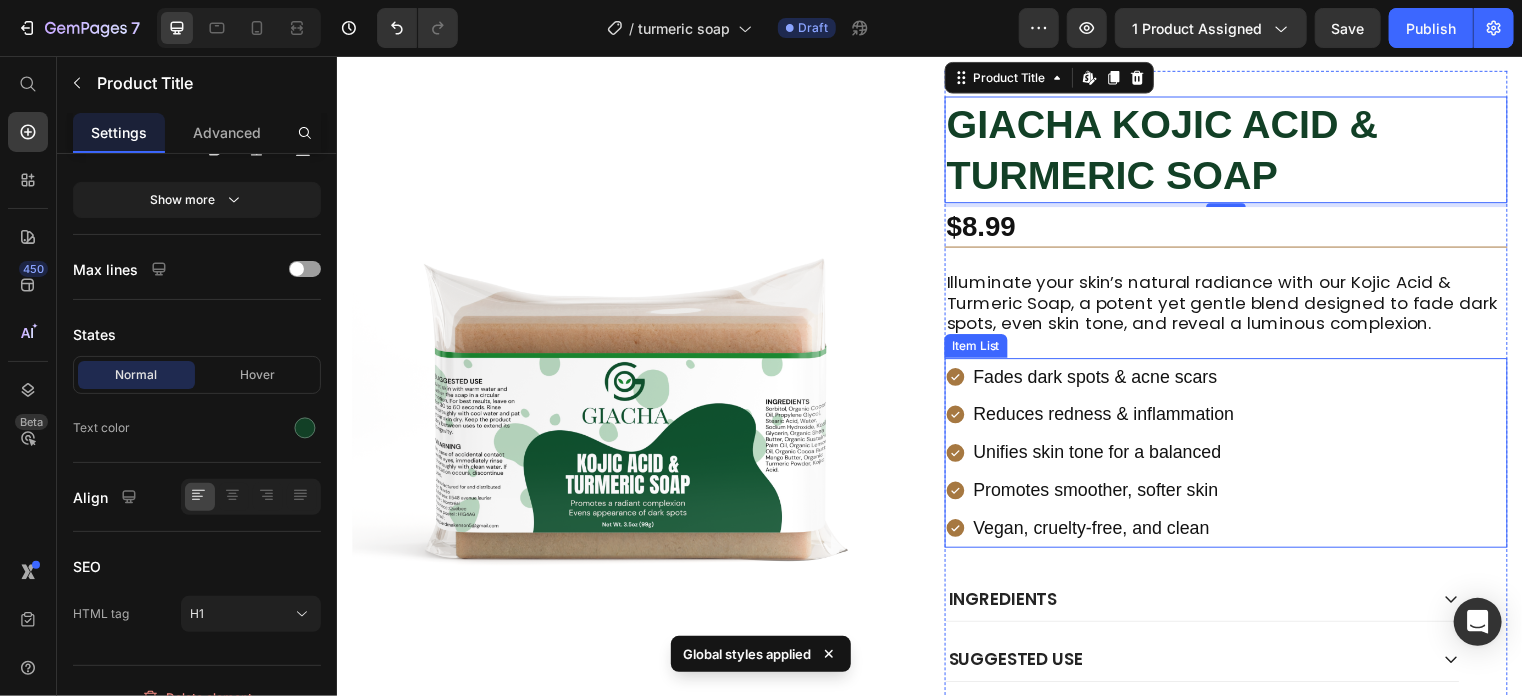 click 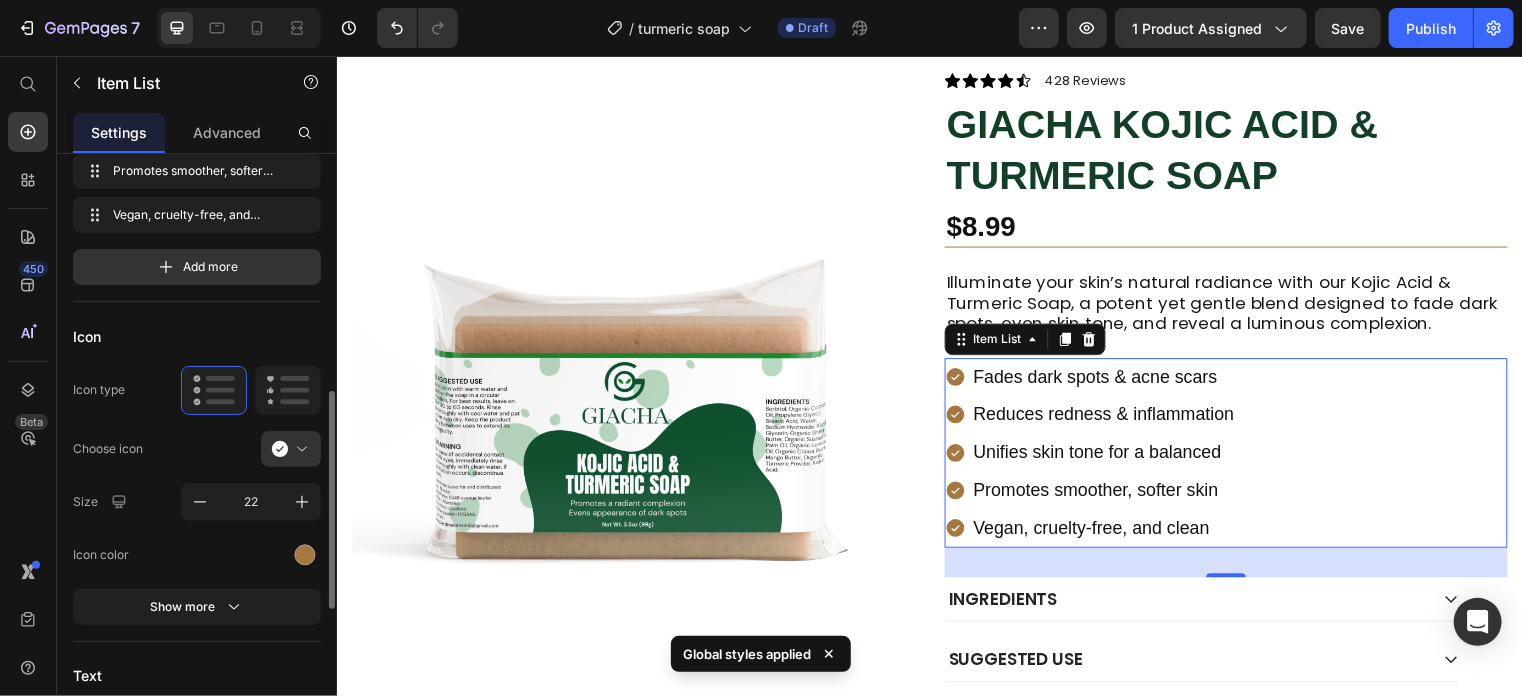 scroll, scrollTop: 318, scrollLeft: 0, axis: vertical 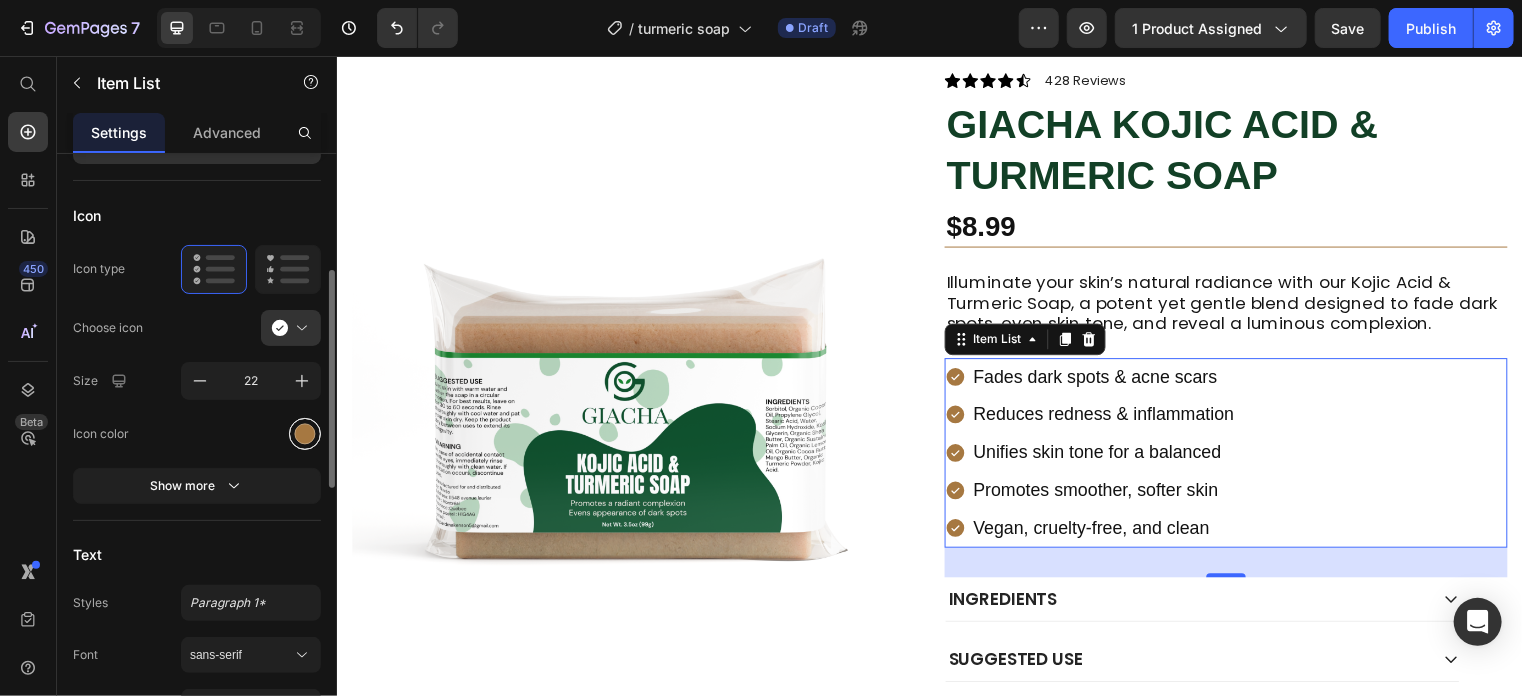 click at bounding box center (305, 434) 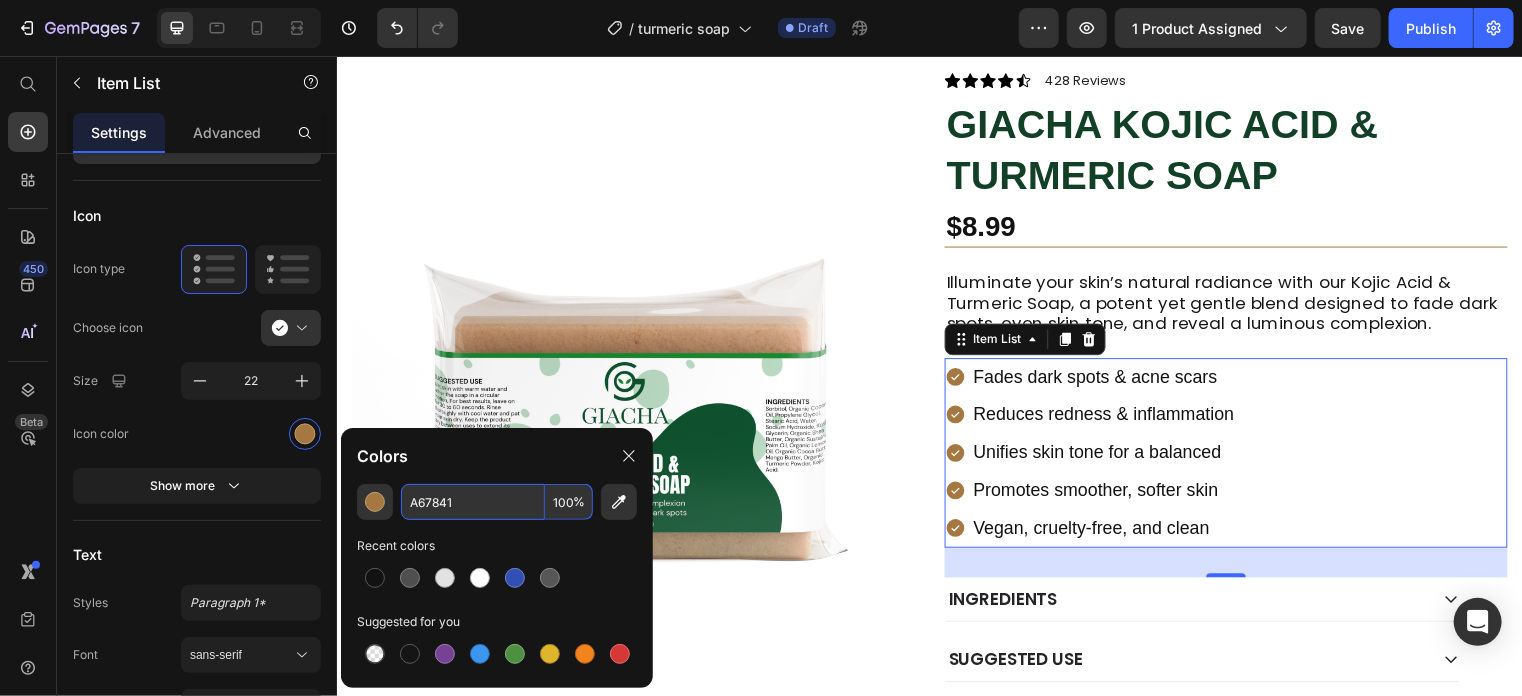 click on "A67841" at bounding box center (473, 502) 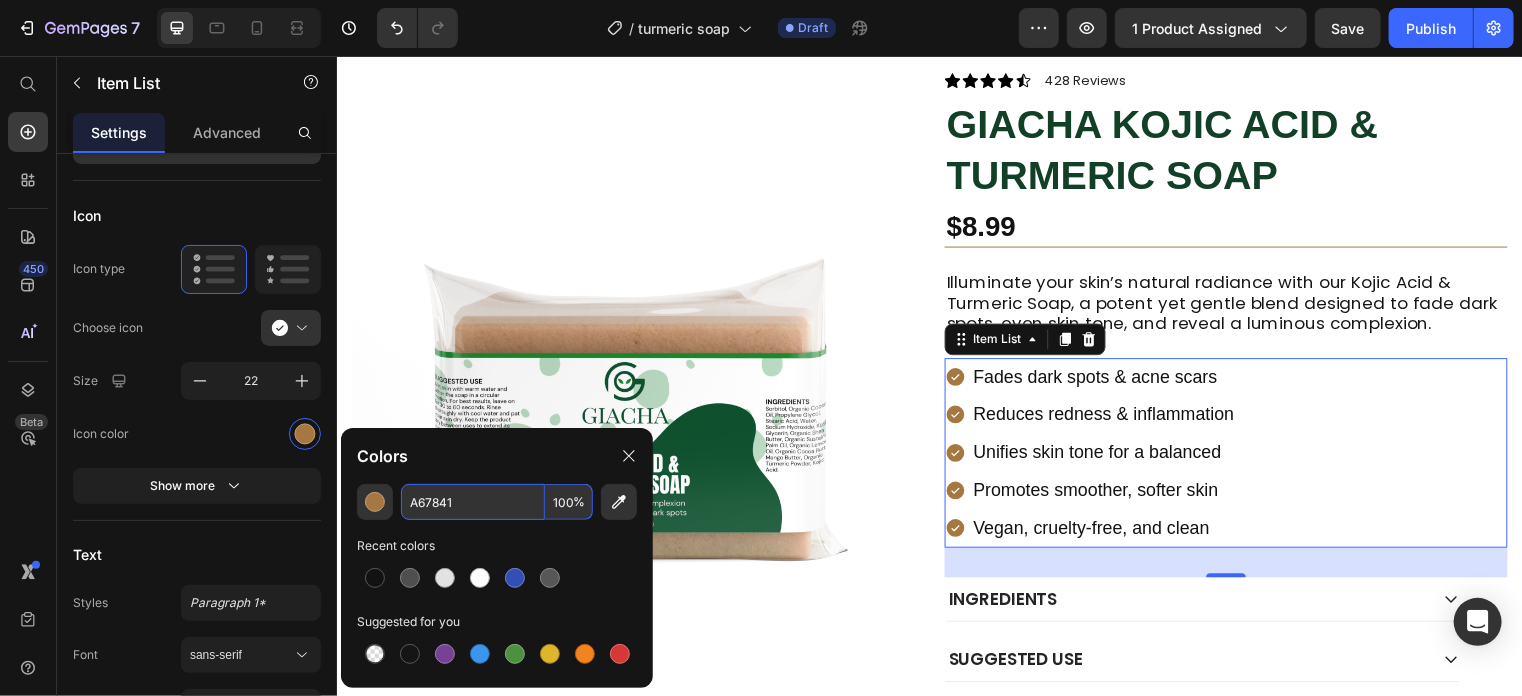paste on "#124026" 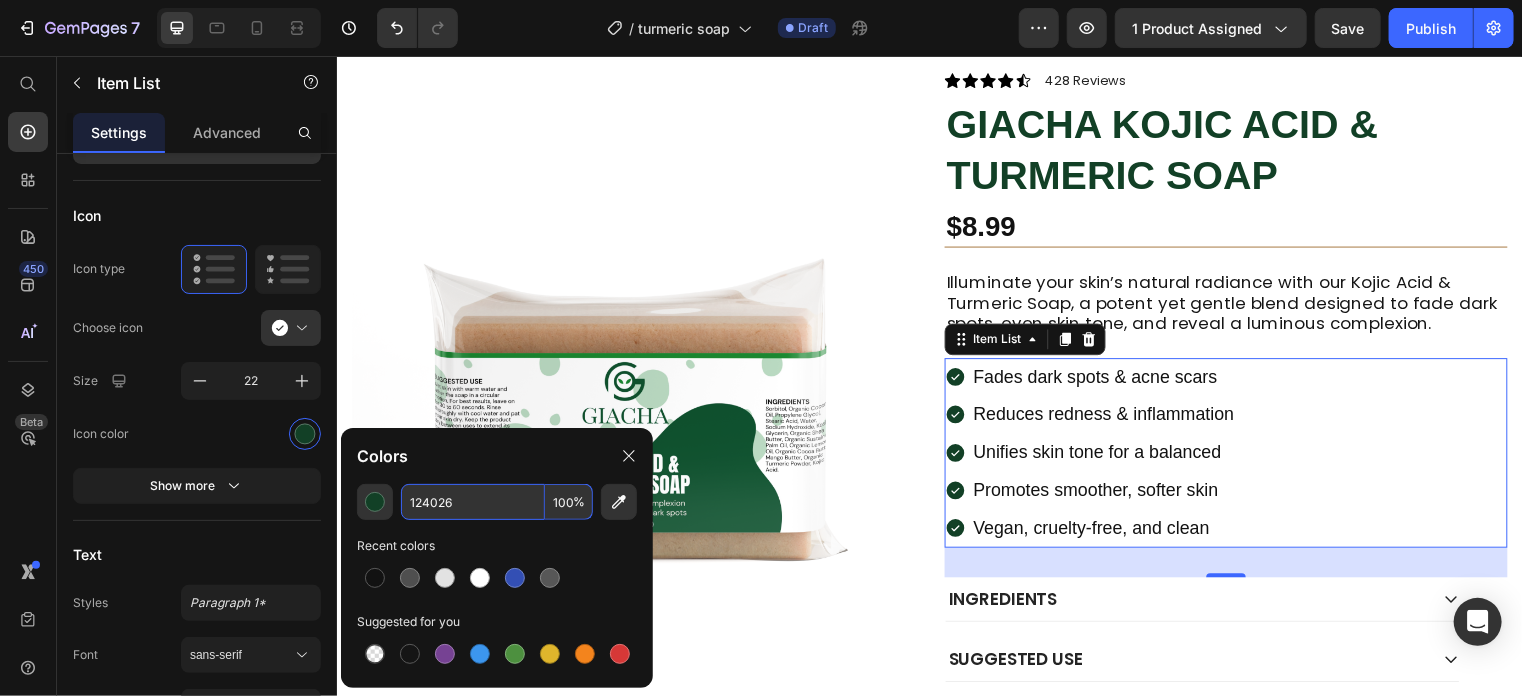 type on "124026" 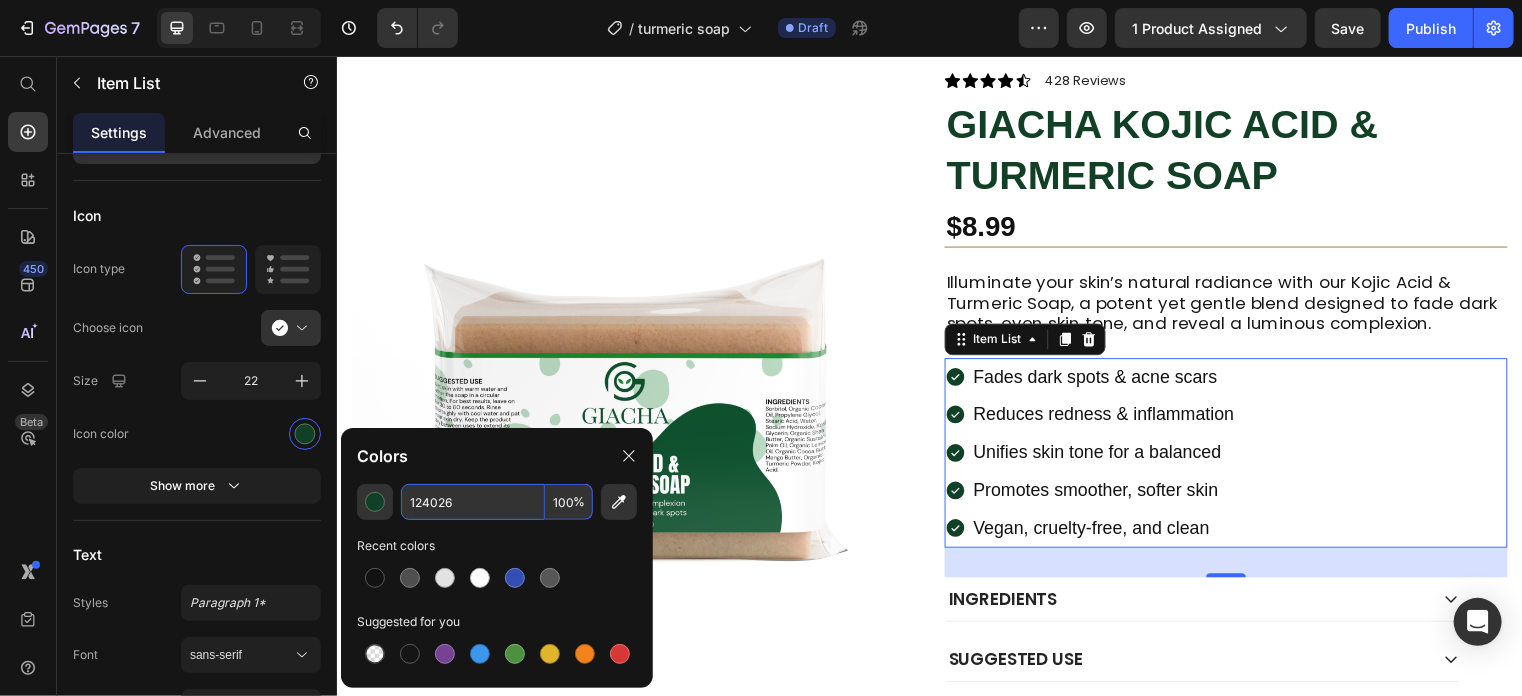 click on "Fades dark spots & acne scars  Reduces redness & inflammation Unifies skin tone for a balanced Promotes smoother, softer skin Vegan, cruelty-free, and clean" at bounding box center [1236, 457] 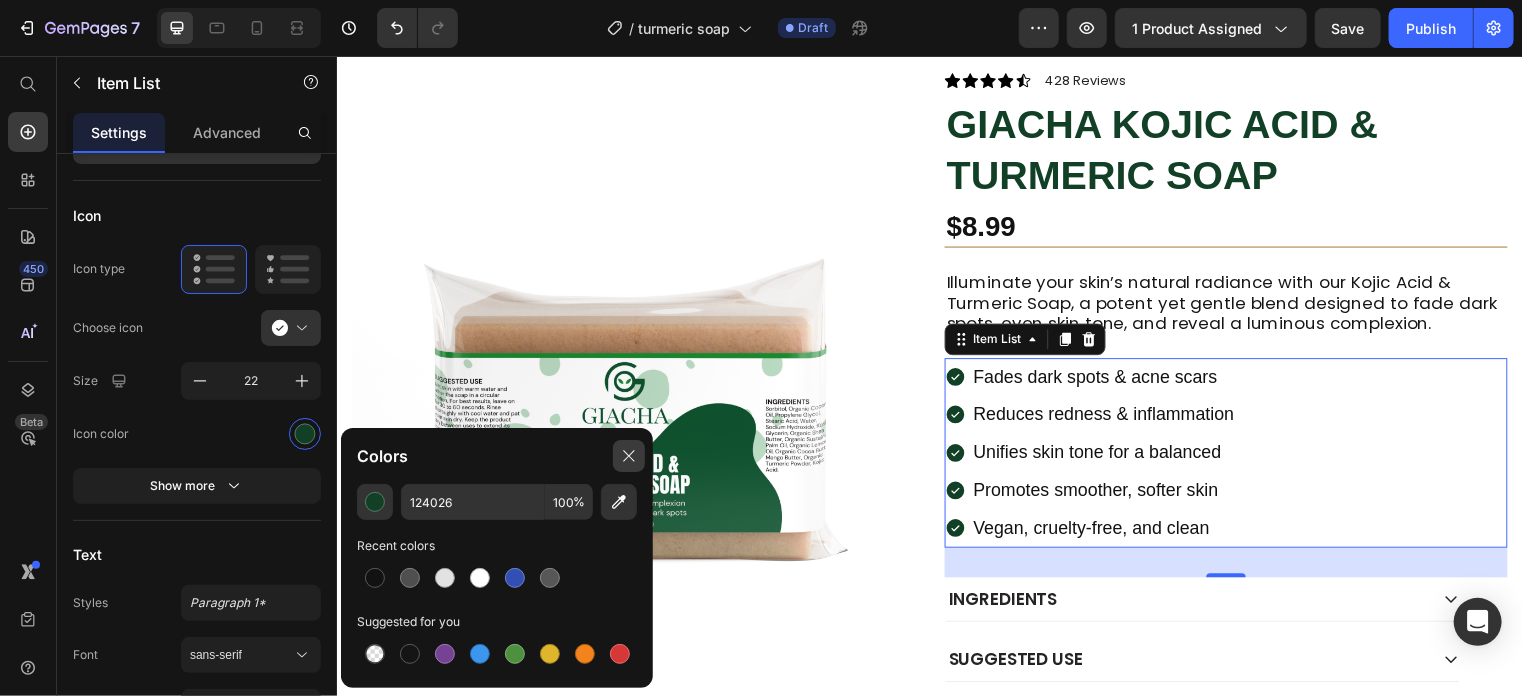 click 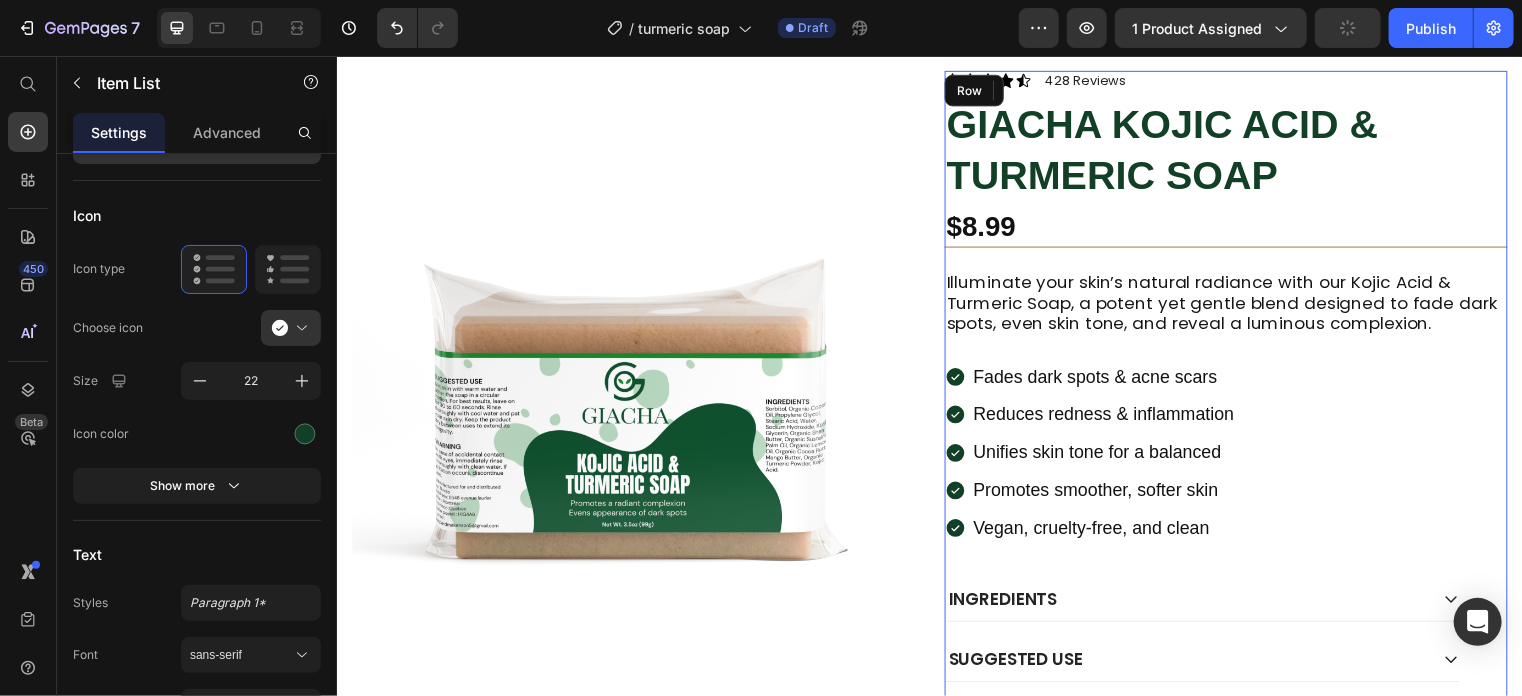 click on "Icon Icon Icon Icon
Icon Icon List 703 Reviews Text Block Row Icon Icon Icon Icon
Icon Icon List 428 Reviews Text Block Row GIACHA KOJIC ACID & TURMERIC SOAP Product Title $8.99 Product Price 0% OFF Discount Tag Row Illuminate your skin’s natural radiance with our Kojic Acid & Turmeric Soap, a potent yet gentle blend designed to fade dark spots, even skin tone, and reveal a luminous complexion. Text Block Fades dark spots & acne scars  Reduces redness & inflammation Unifies skin tone for a balanced Promotes smoother, softer skin Vegan, cruelty-free, and clean Item List   30
Ingredients
SUGGESTED USE
Shipping & Return Accordion
Ships within 1-2days.  Free shipping & returns Item List 1 Product Quantity Row Add to cart Add to Cart Row" at bounding box center [1236, 471] 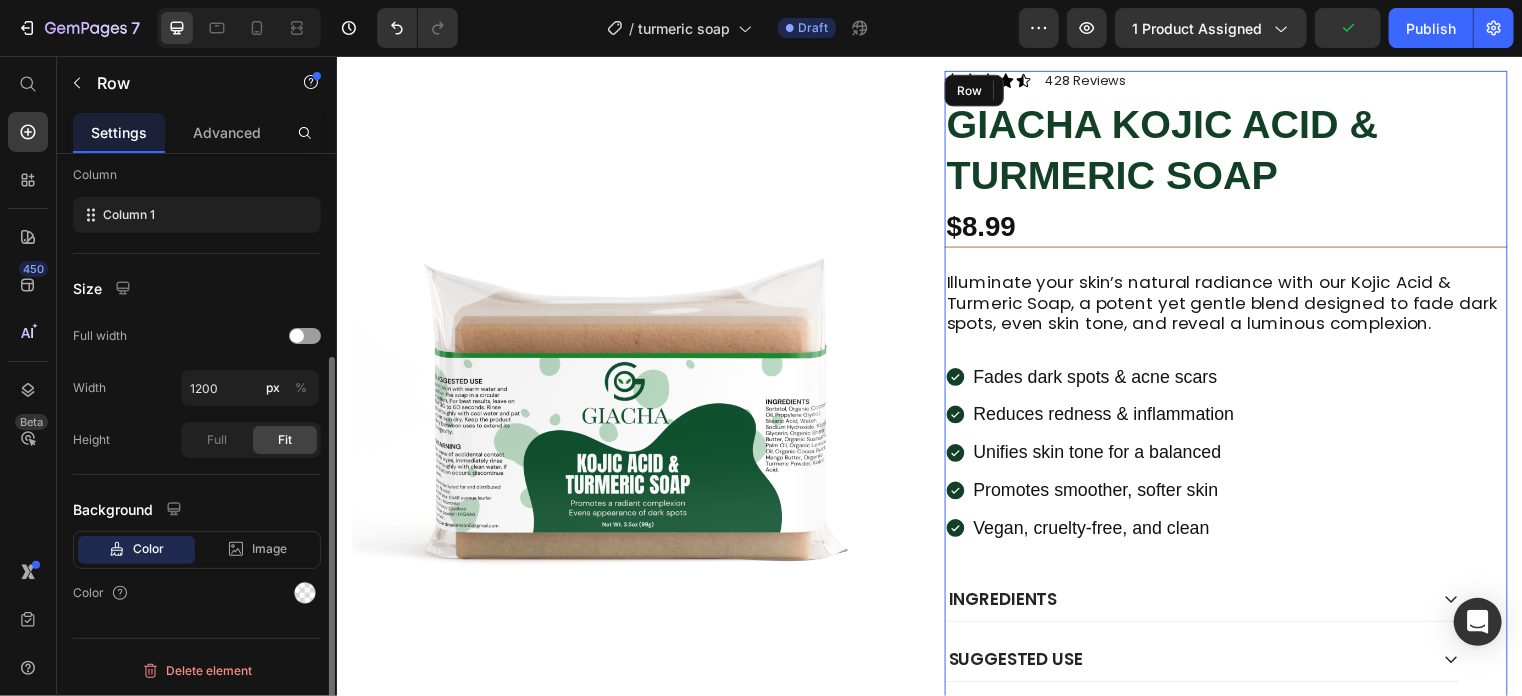 scroll, scrollTop: 0, scrollLeft: 0, axis: both 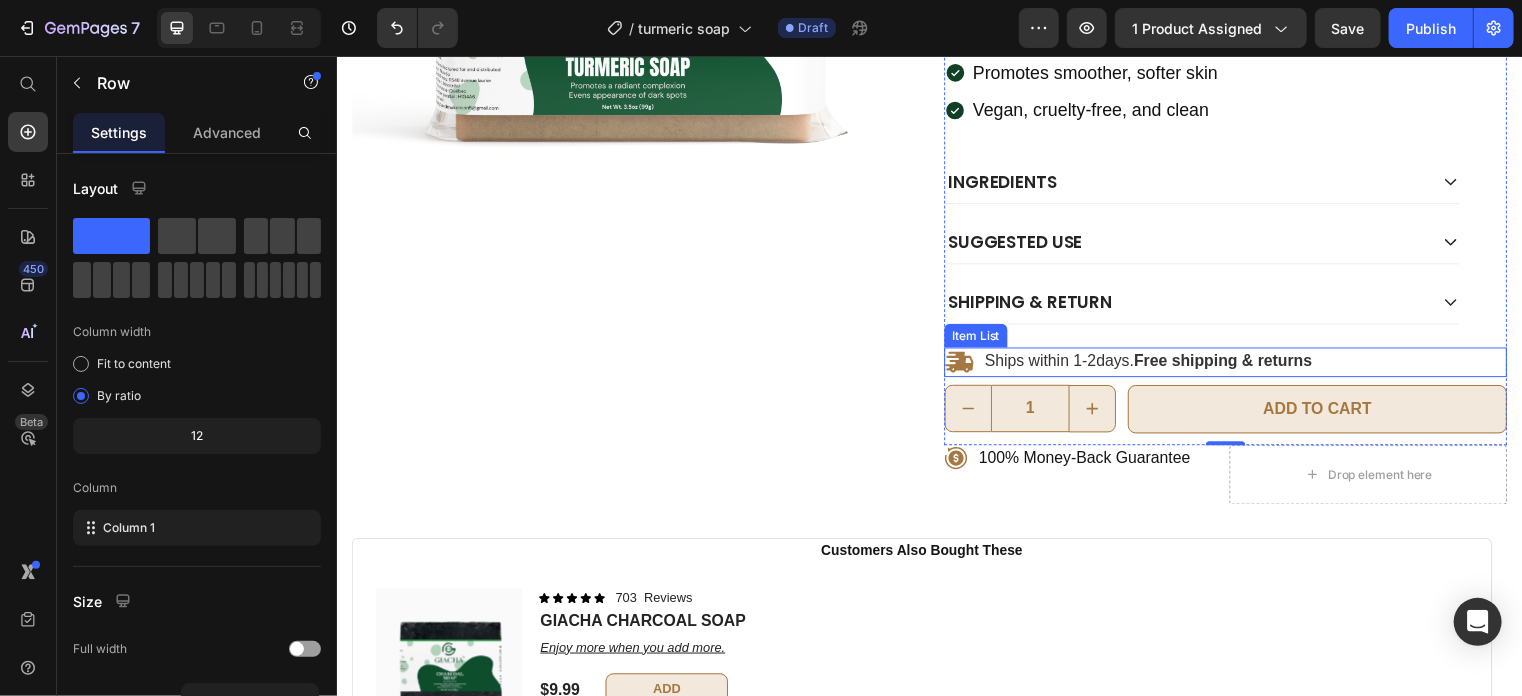 click 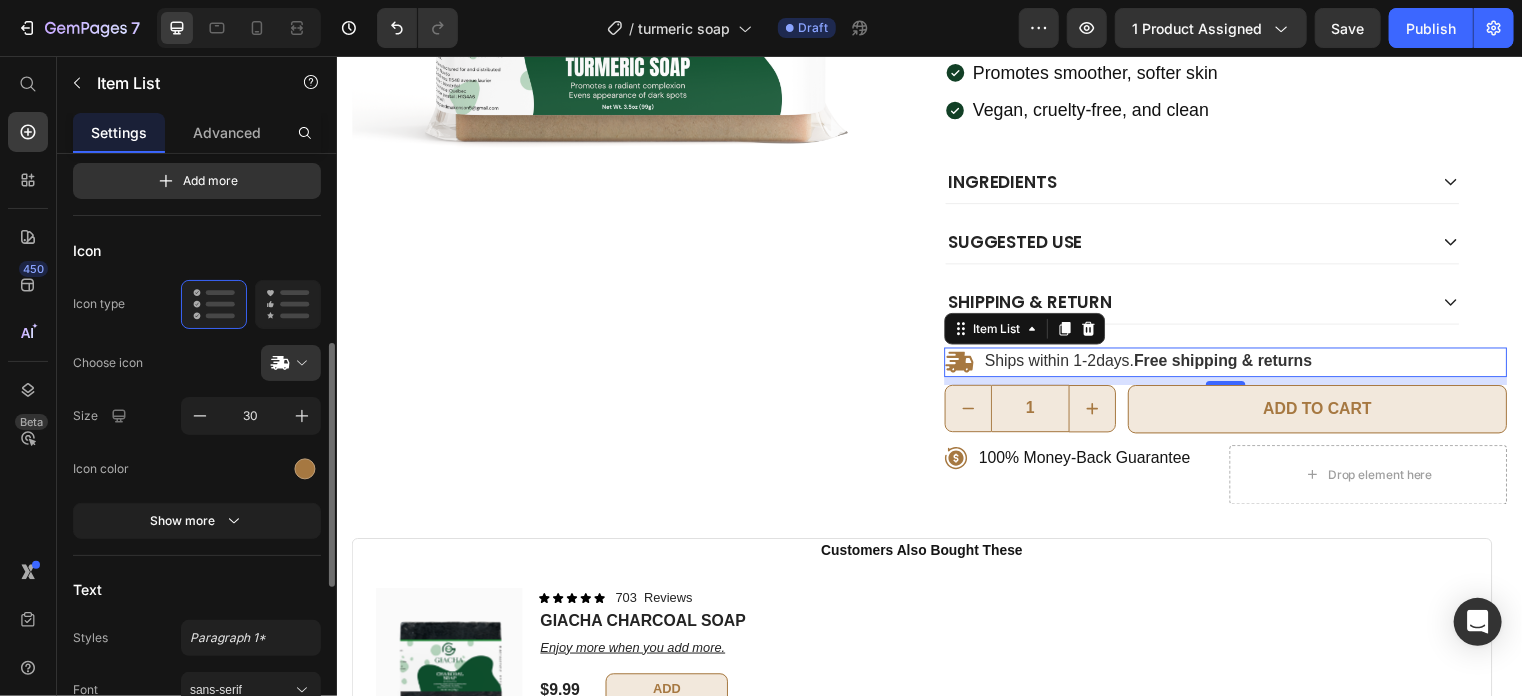 scroll, scrollTop: 210, scrollLeft: 0, axis: vertical 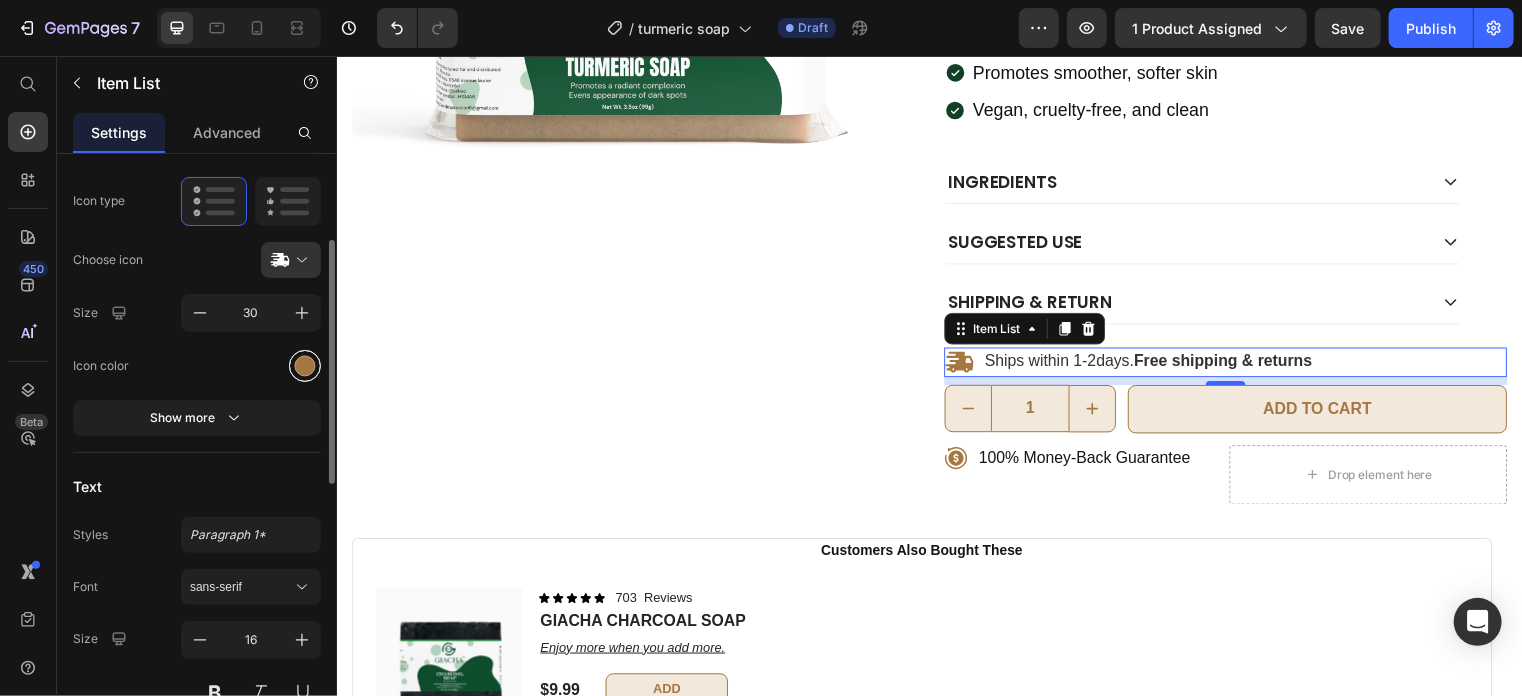 click at bounding box center [305, 365] 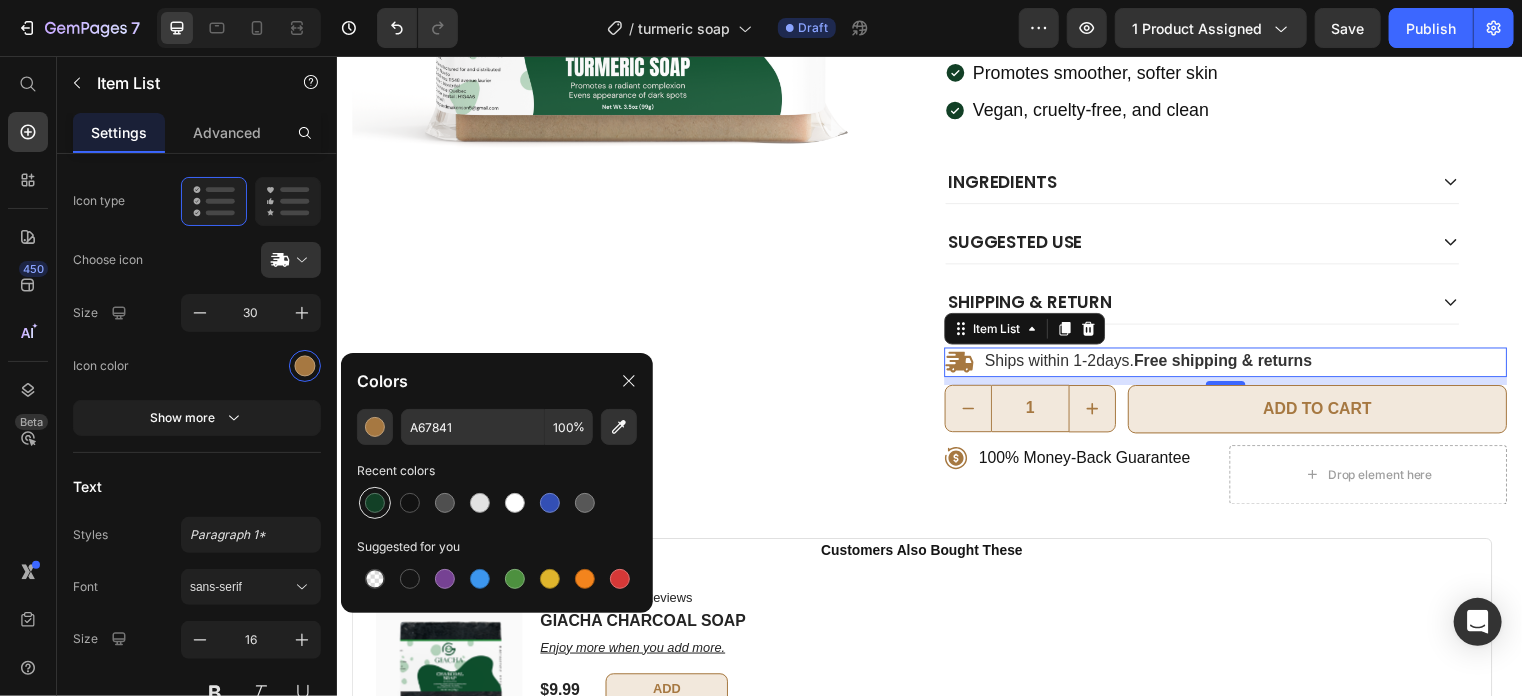 click at bounding box center [375, 503] 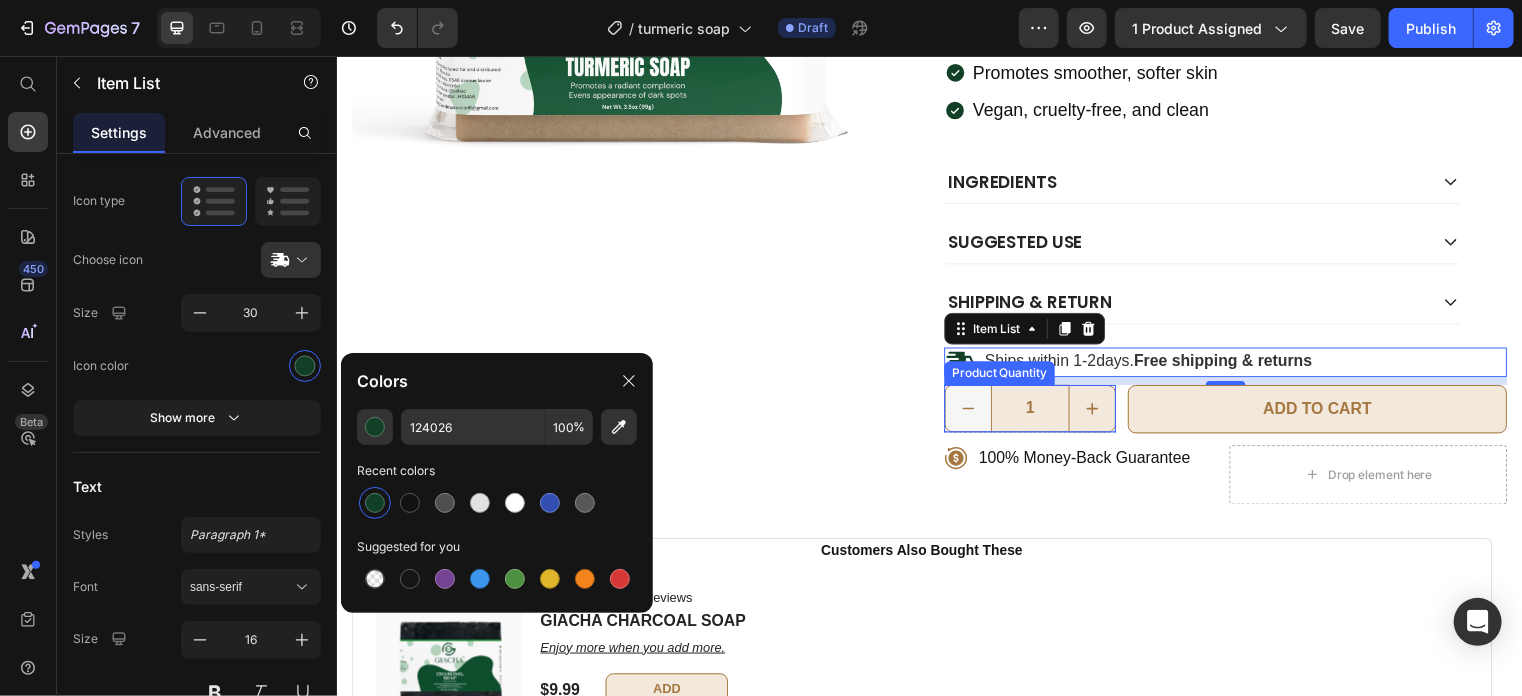 click at bounding box center (975, 412) 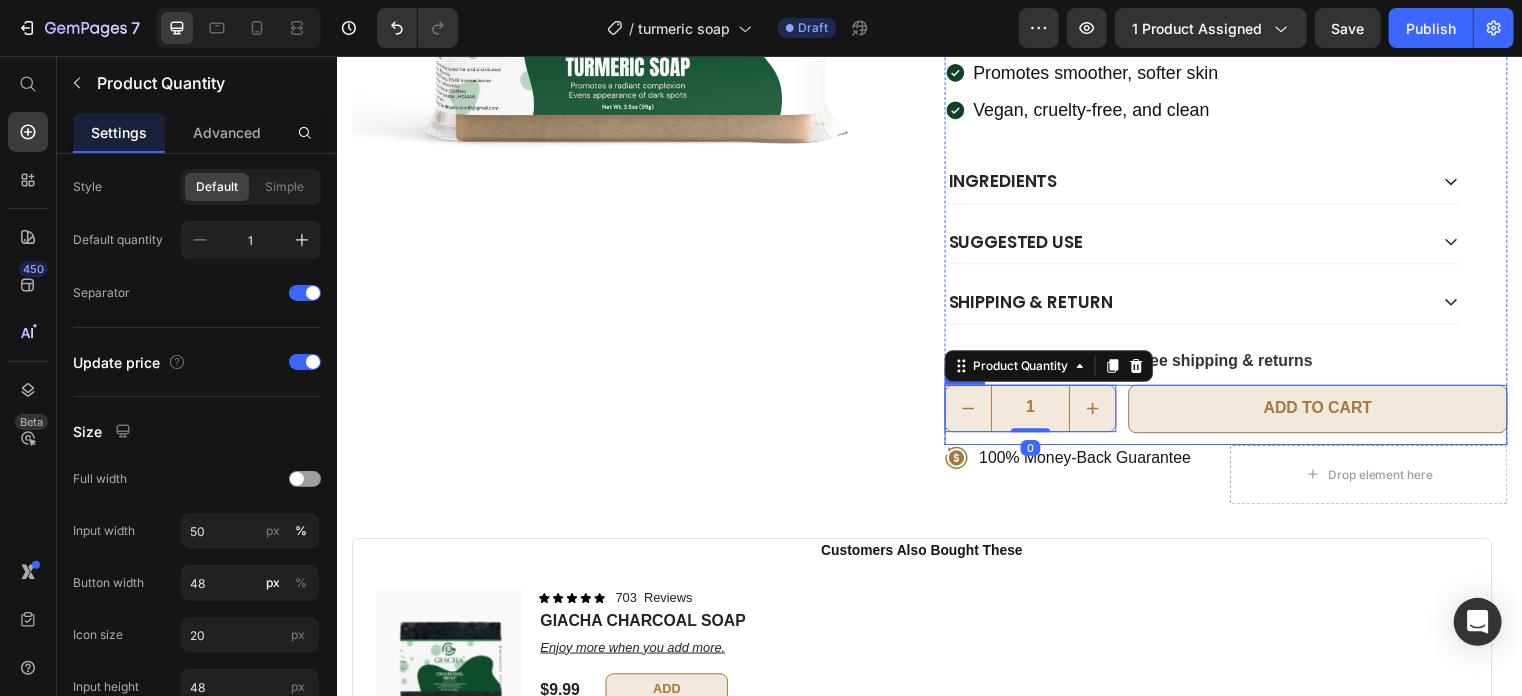 scroll, scrollTop: 0, scrollLeft: 0, axis: both 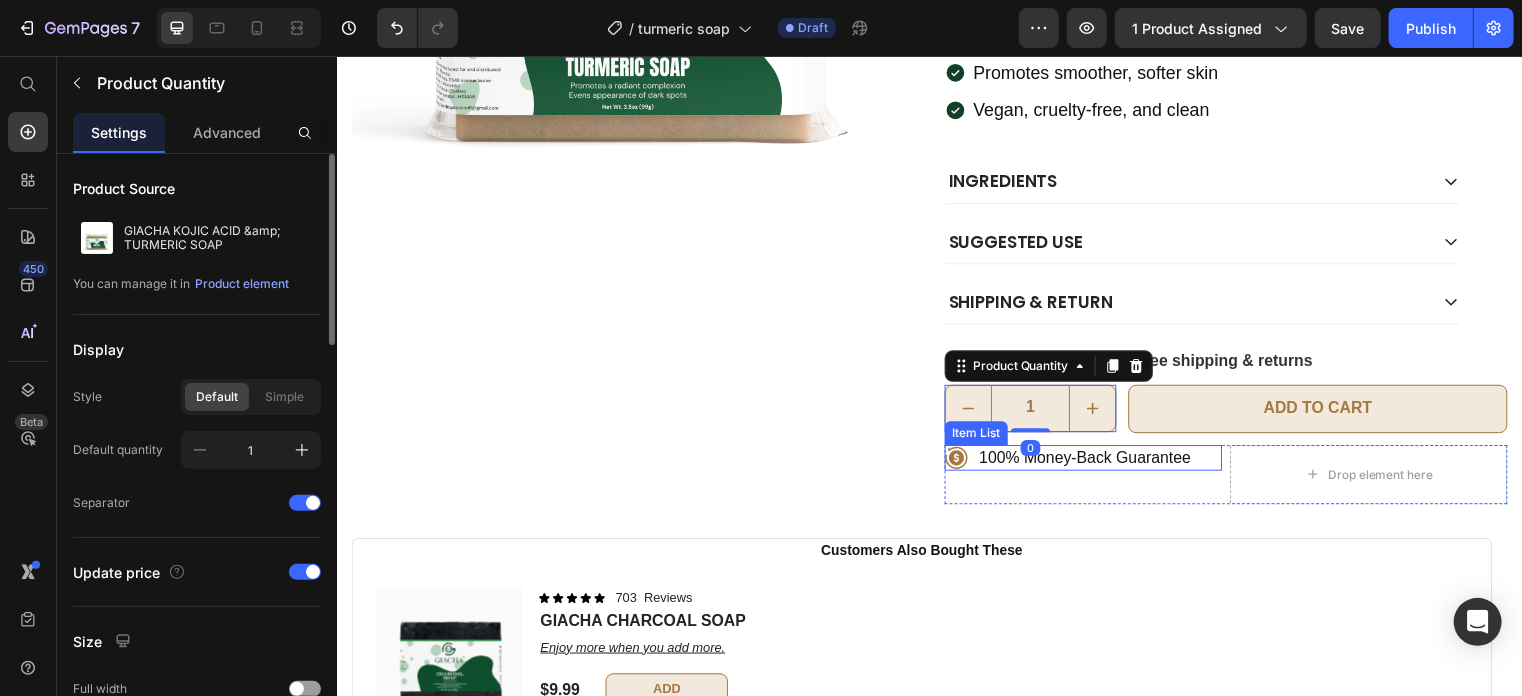 click 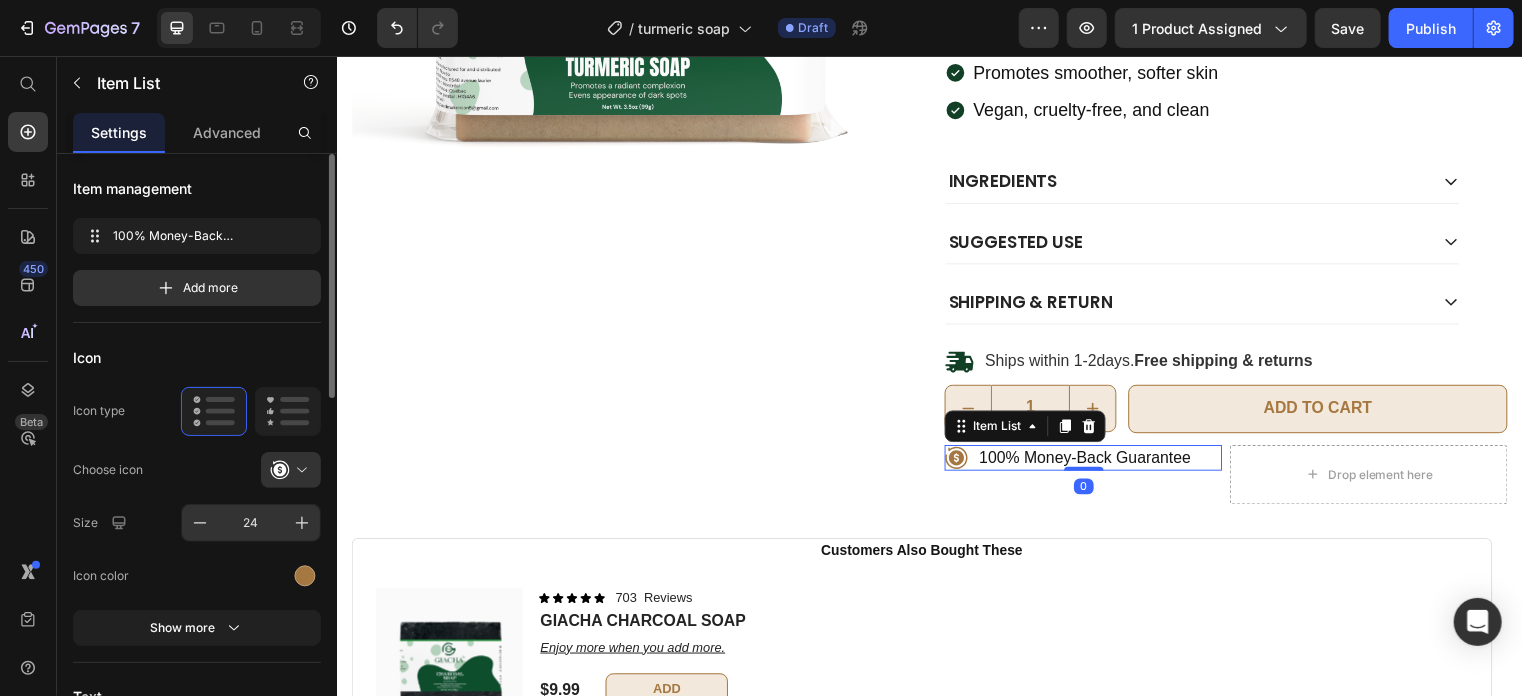 scroll, scrollTop: 236, scrollLeft: 0, axis: vertical 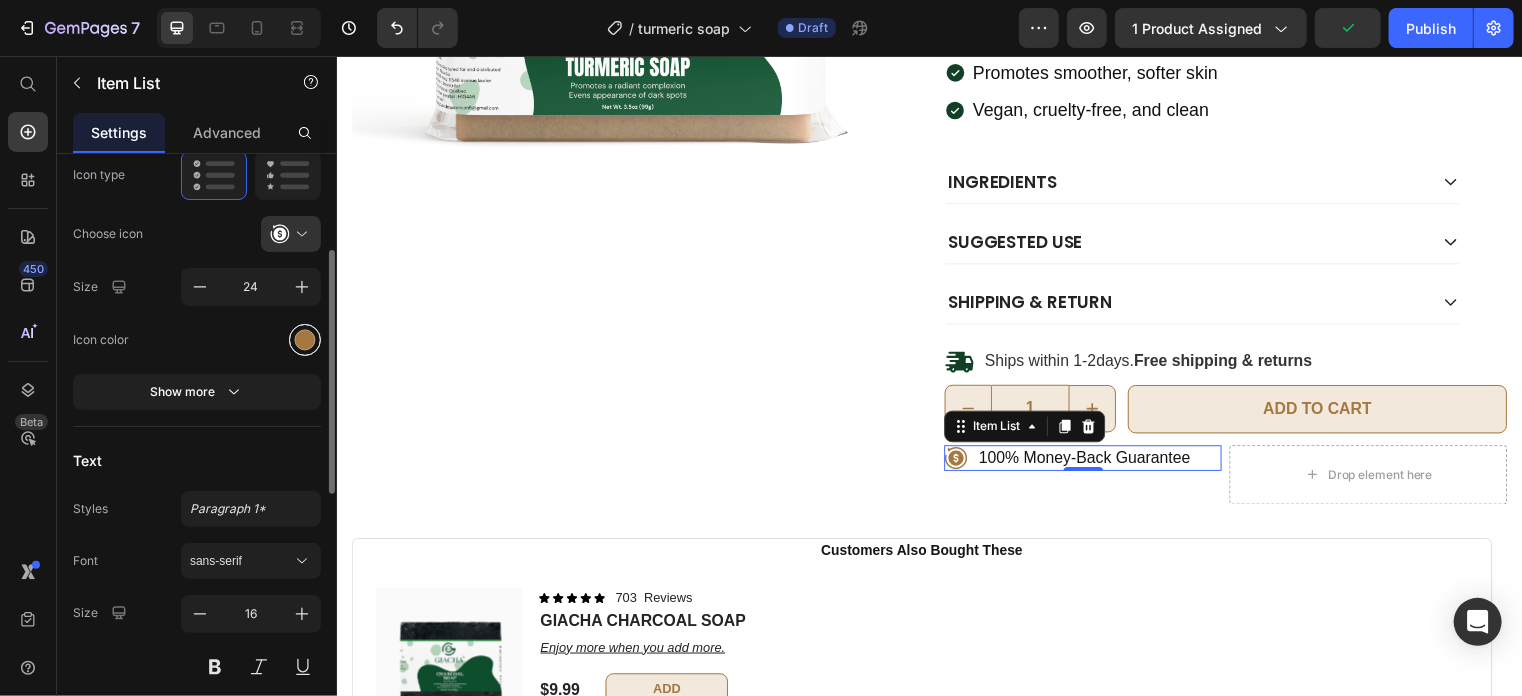 click at bounding box center (305, 339) 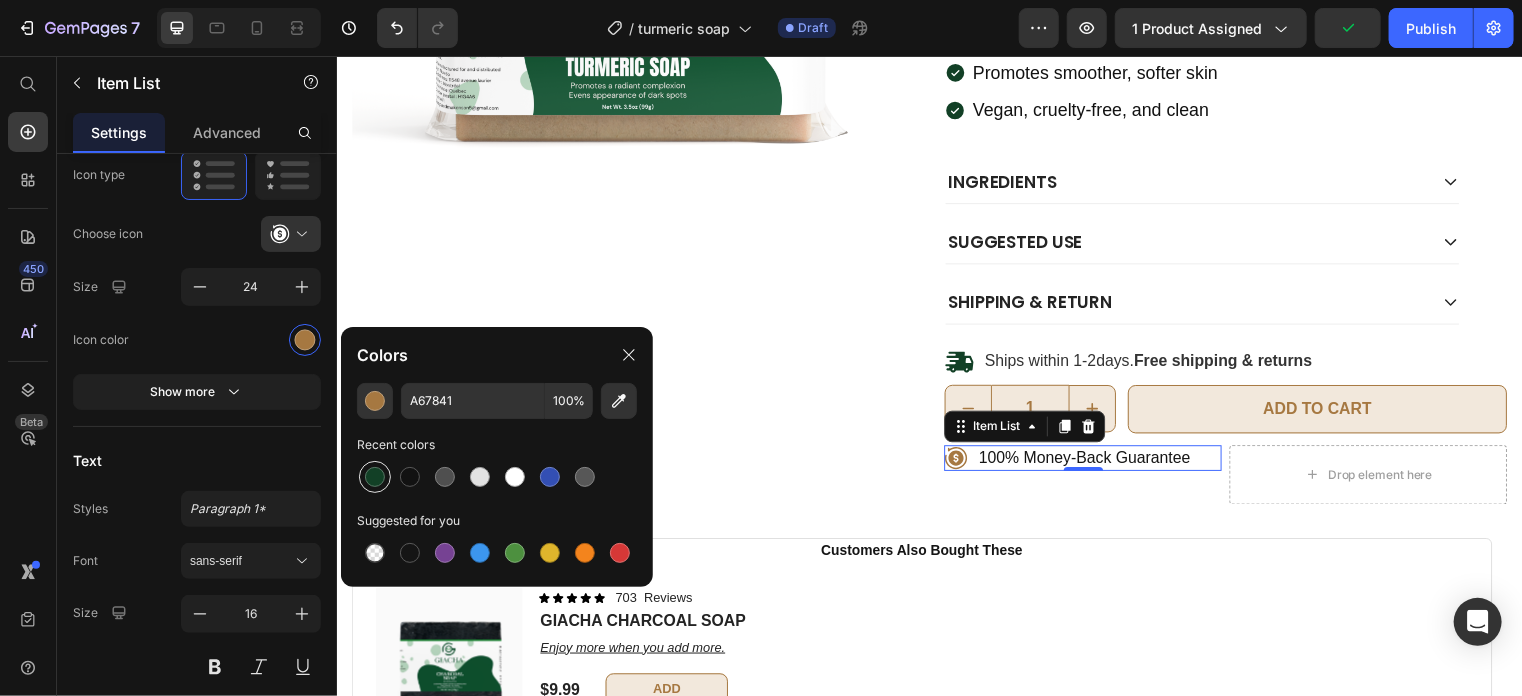 click at bounding box center (375, 477) 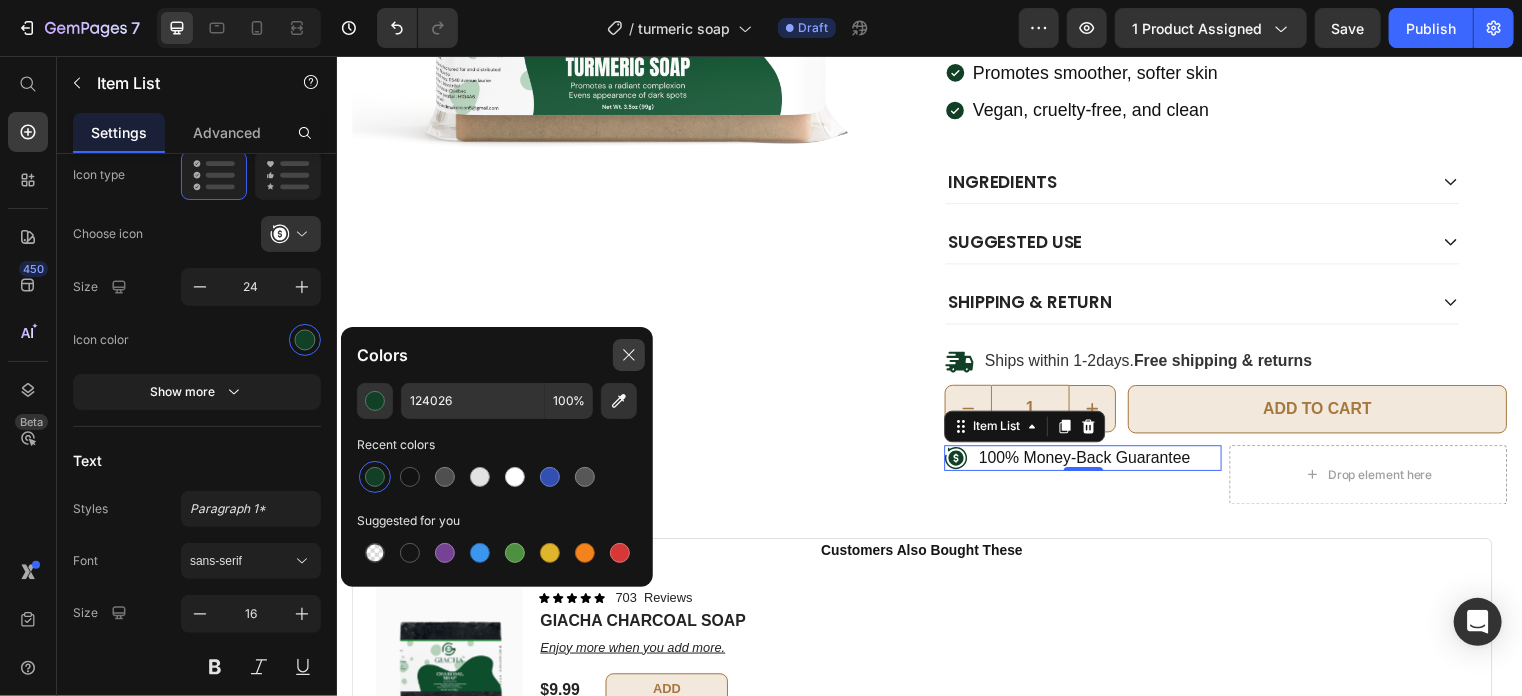 click at bounding box center (629, 355) 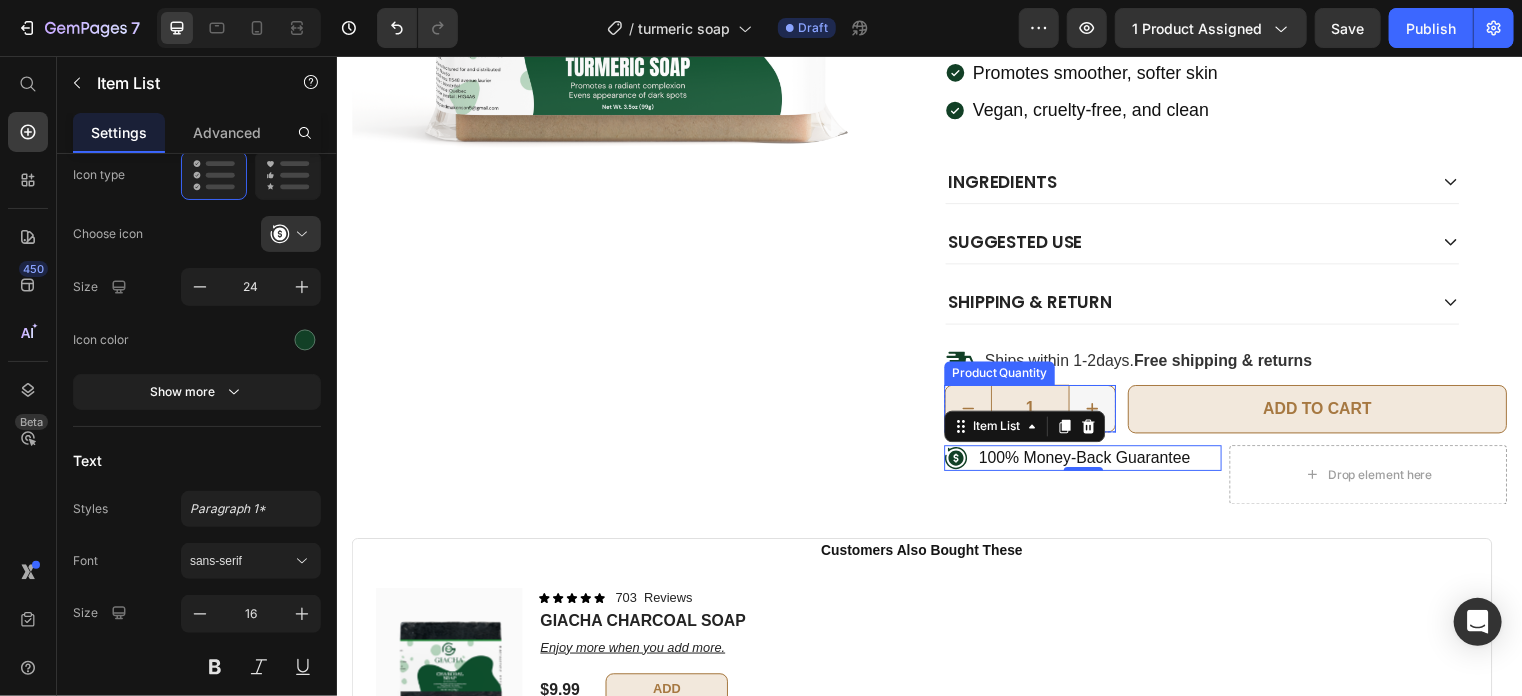 click at bounding box center (1101, 412) 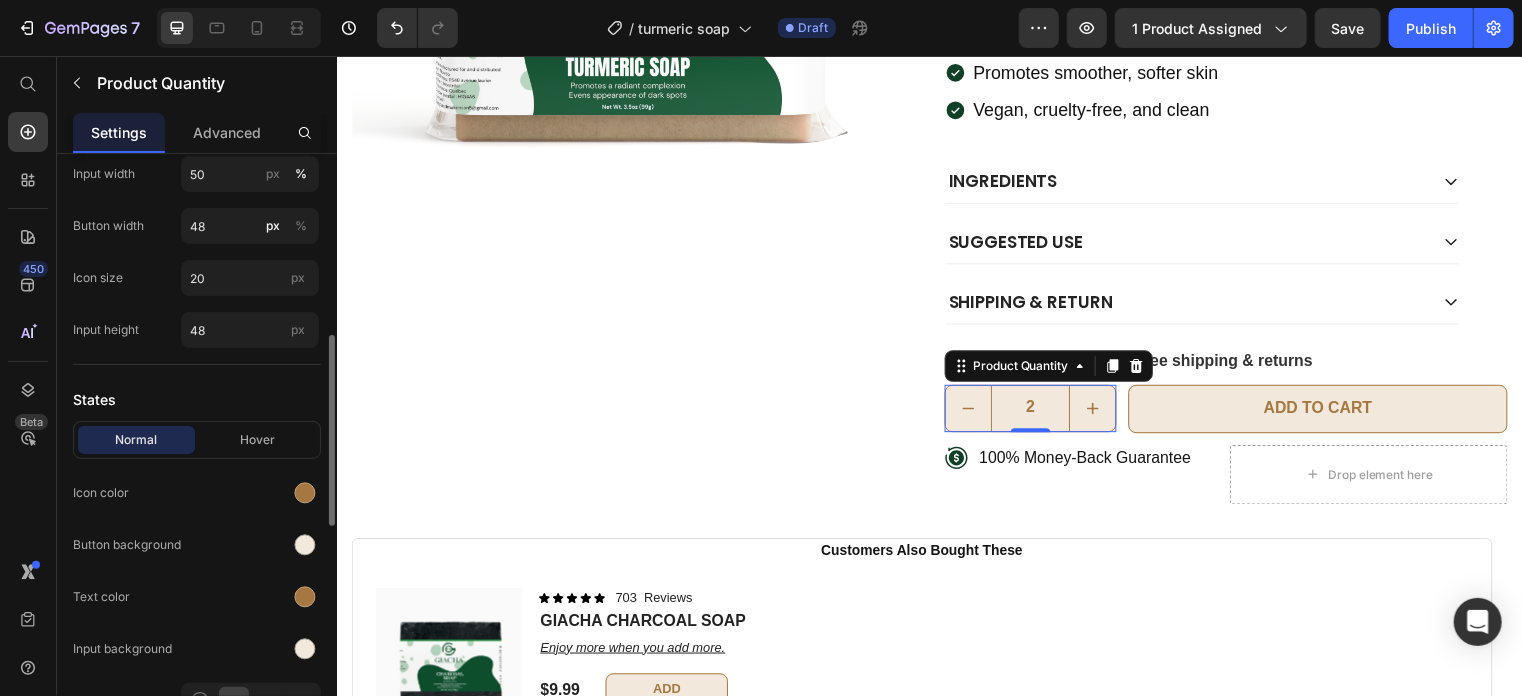 scroll, scrollTop: 570, scrollLeft: 0, axis: vertical 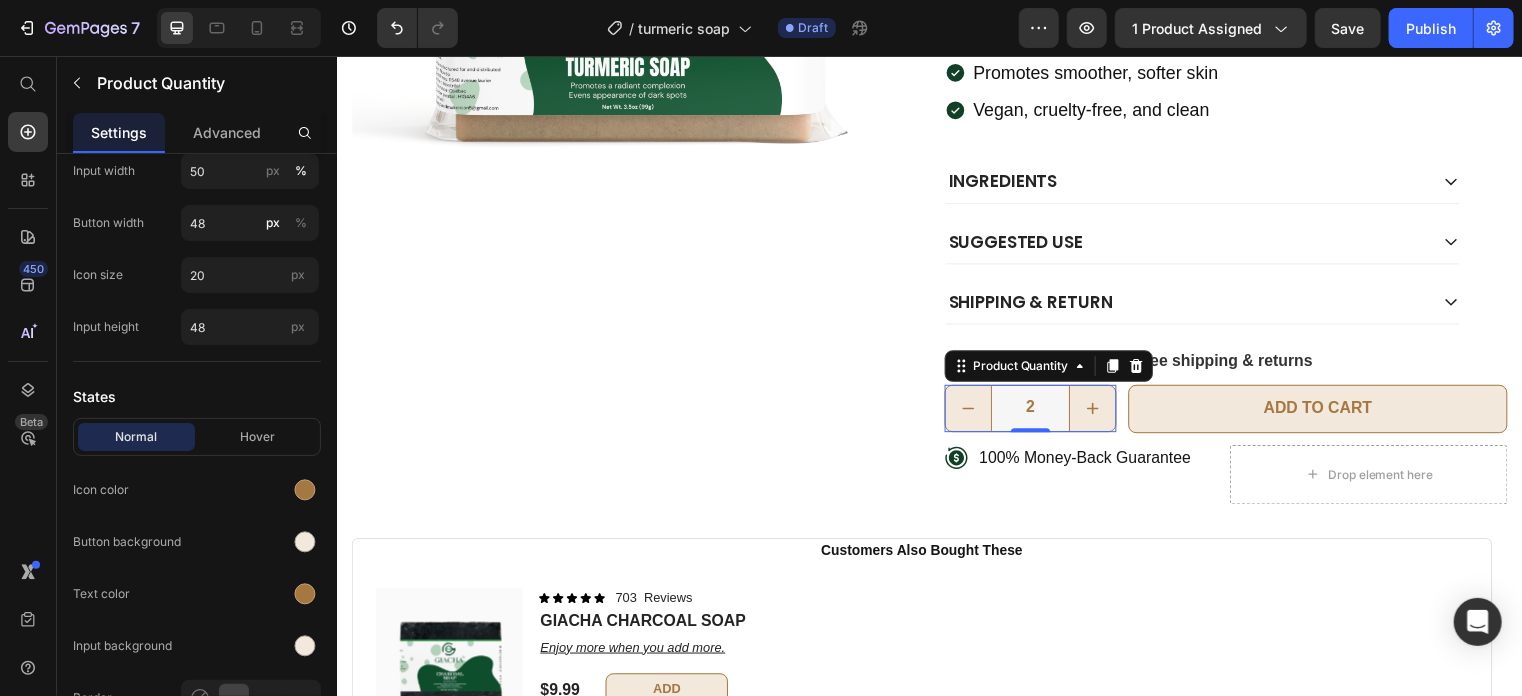 click on "2" at bounding box center [1038, 412] 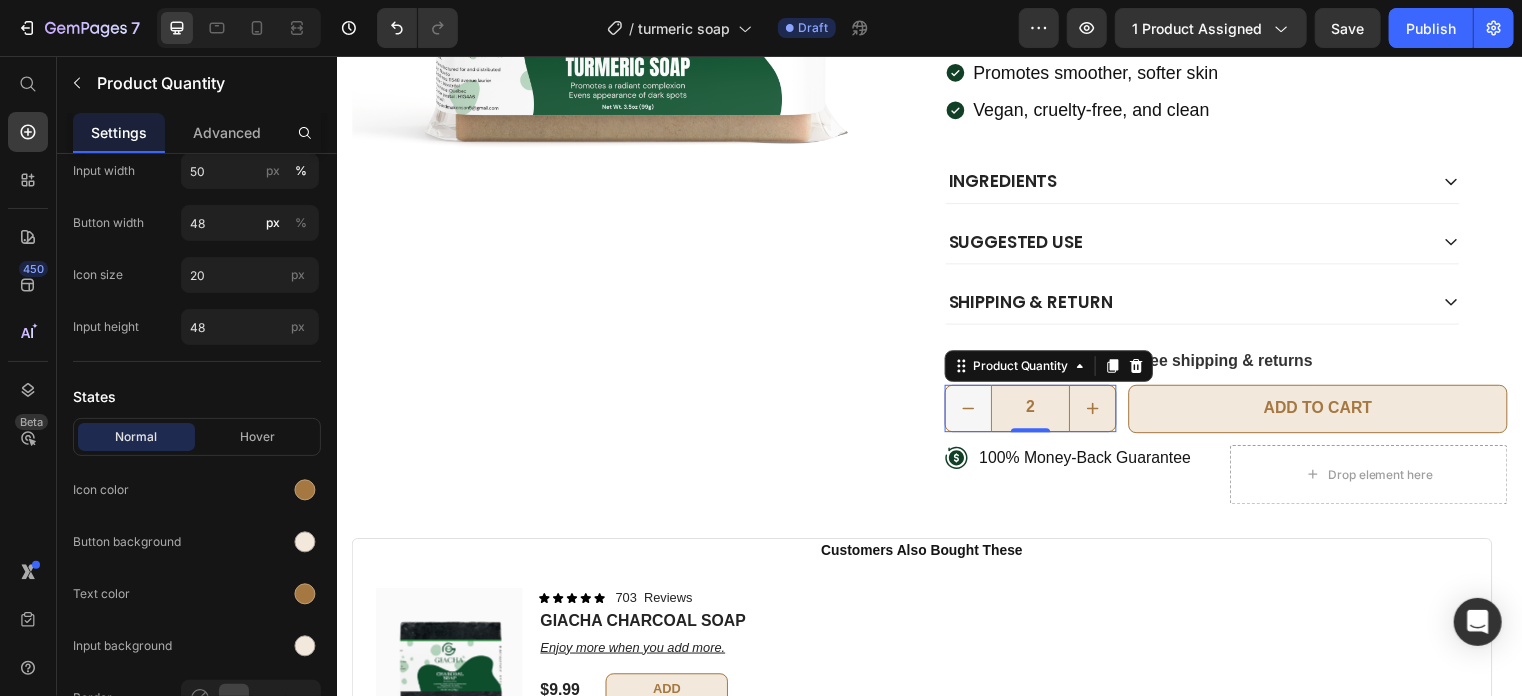 click at bounding box center (975, 412) 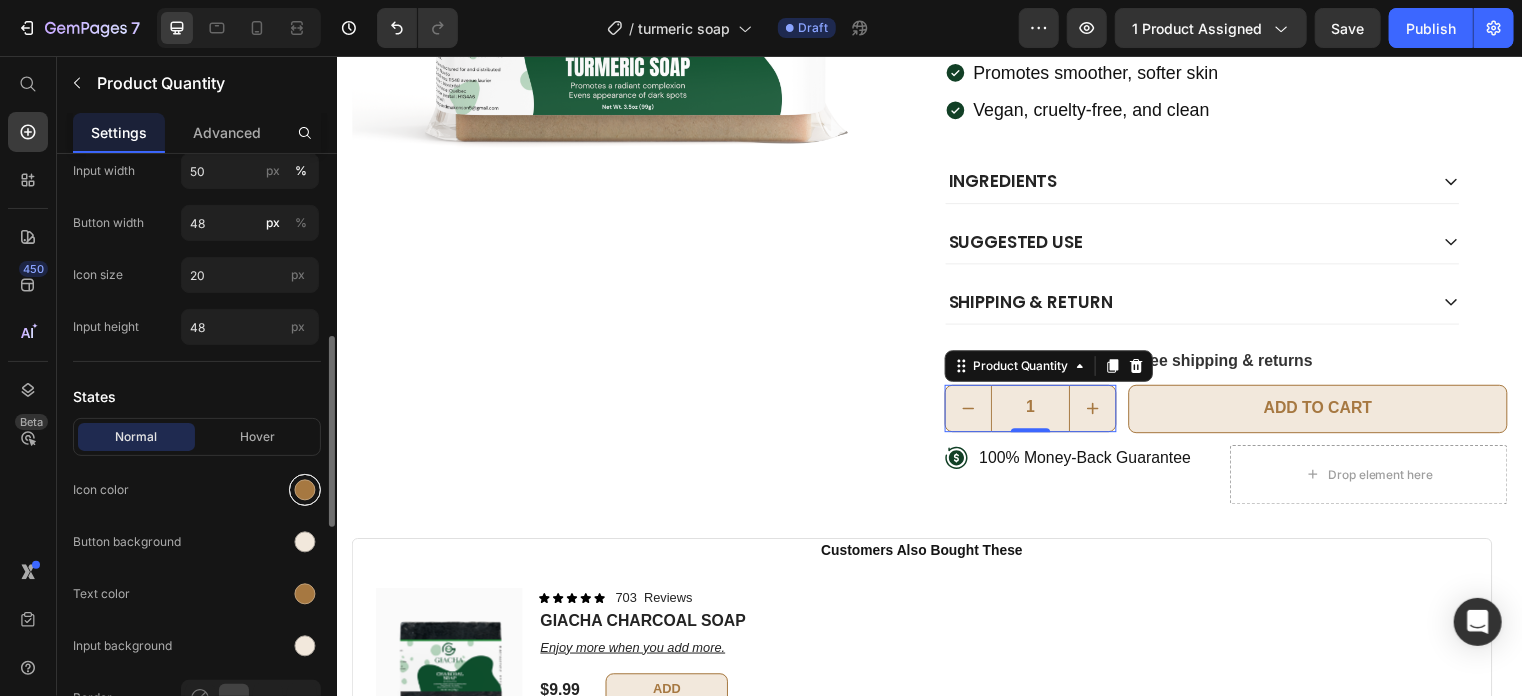 click at bounding box center (305, 490) 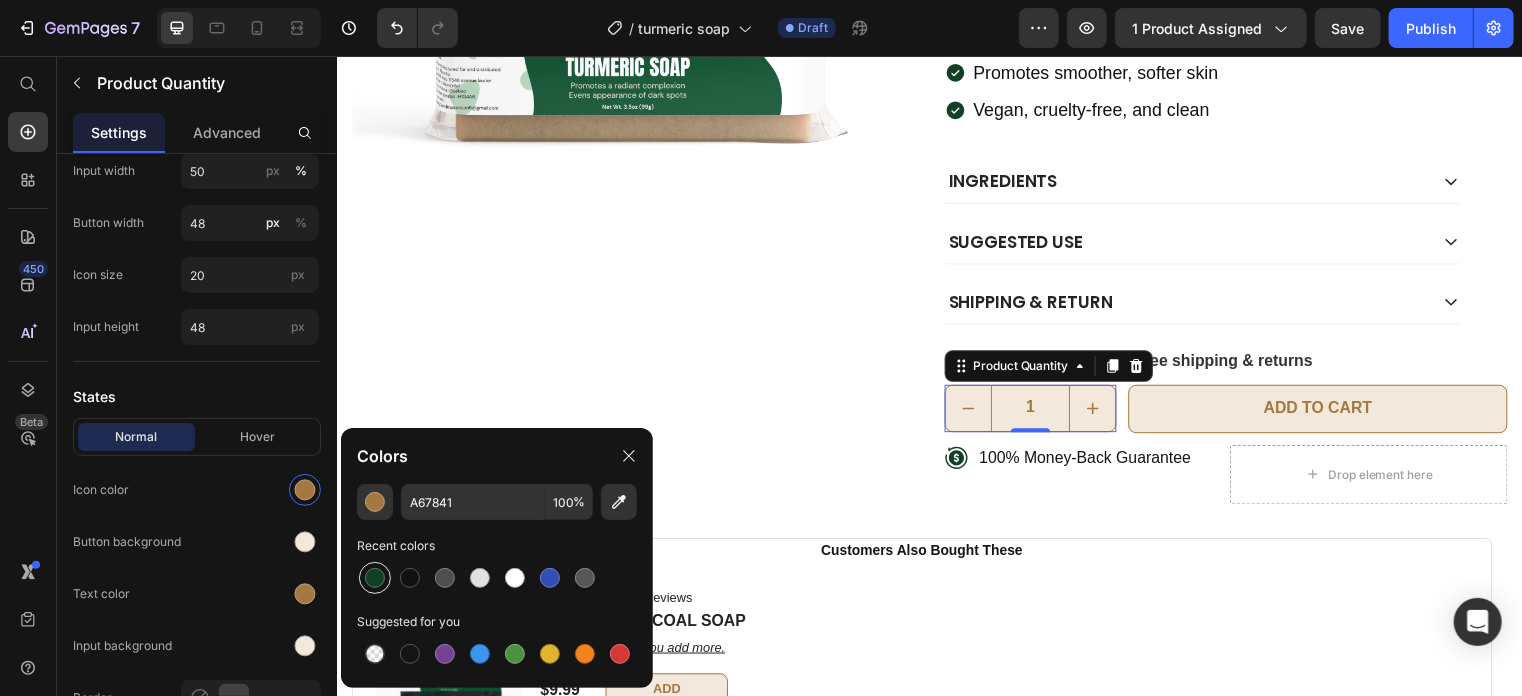 click at bounding box center [375, 578] 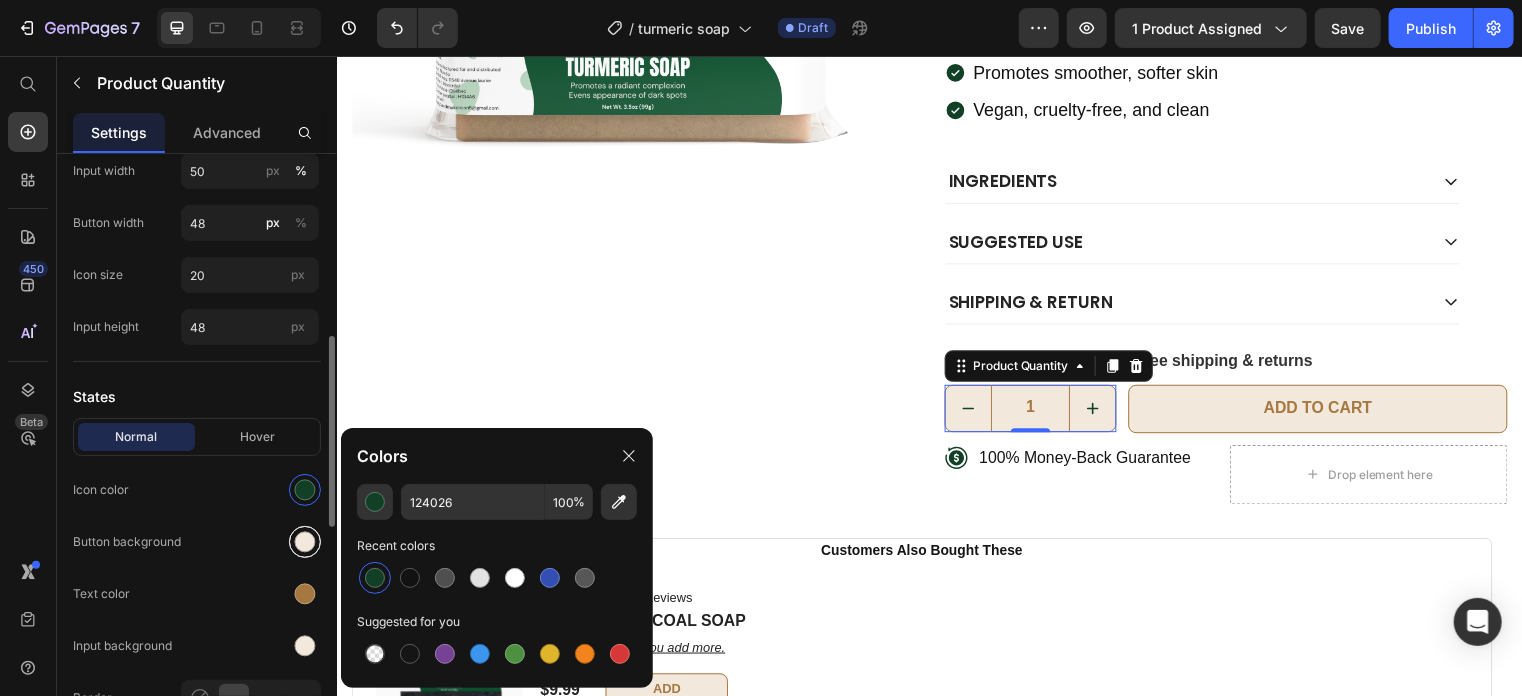 click at bounding box center (305, 542) 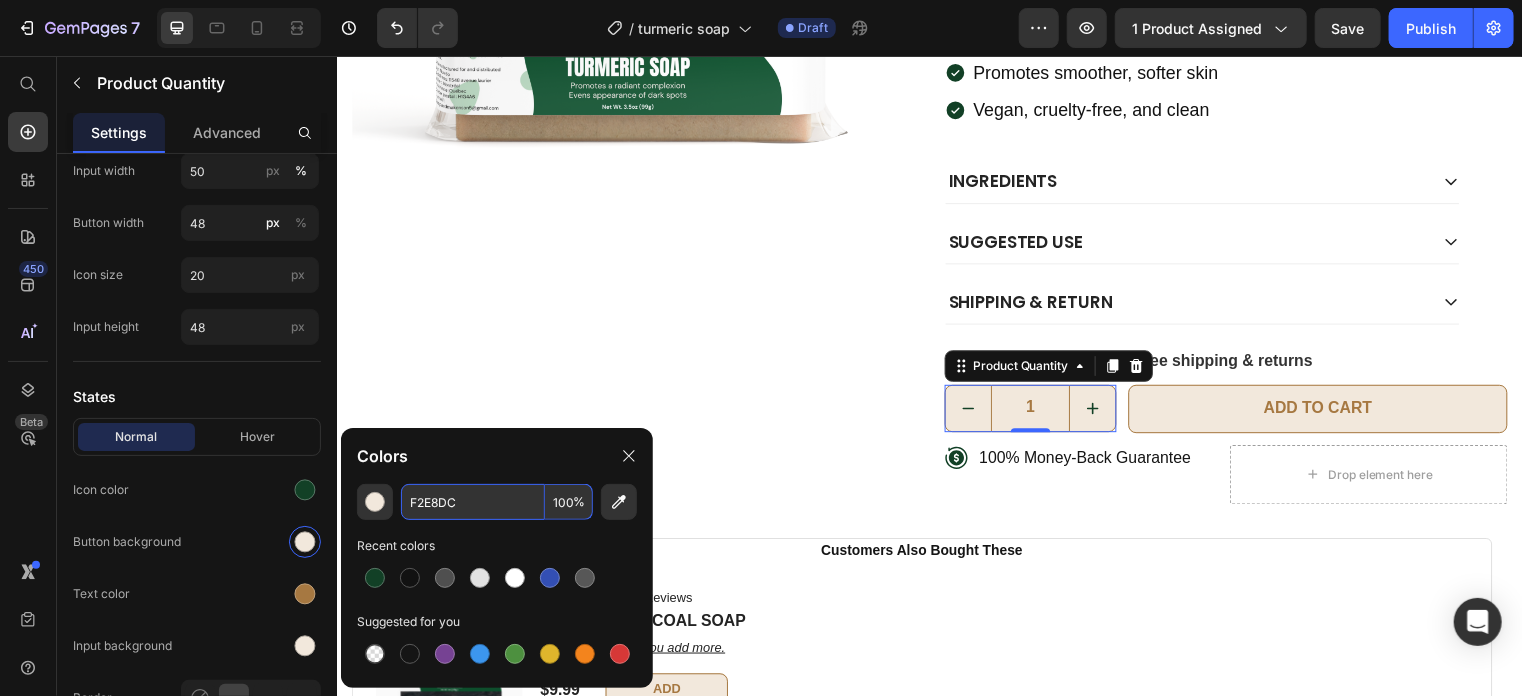 click on "F2E8DC" at bounding box center (473, 502) 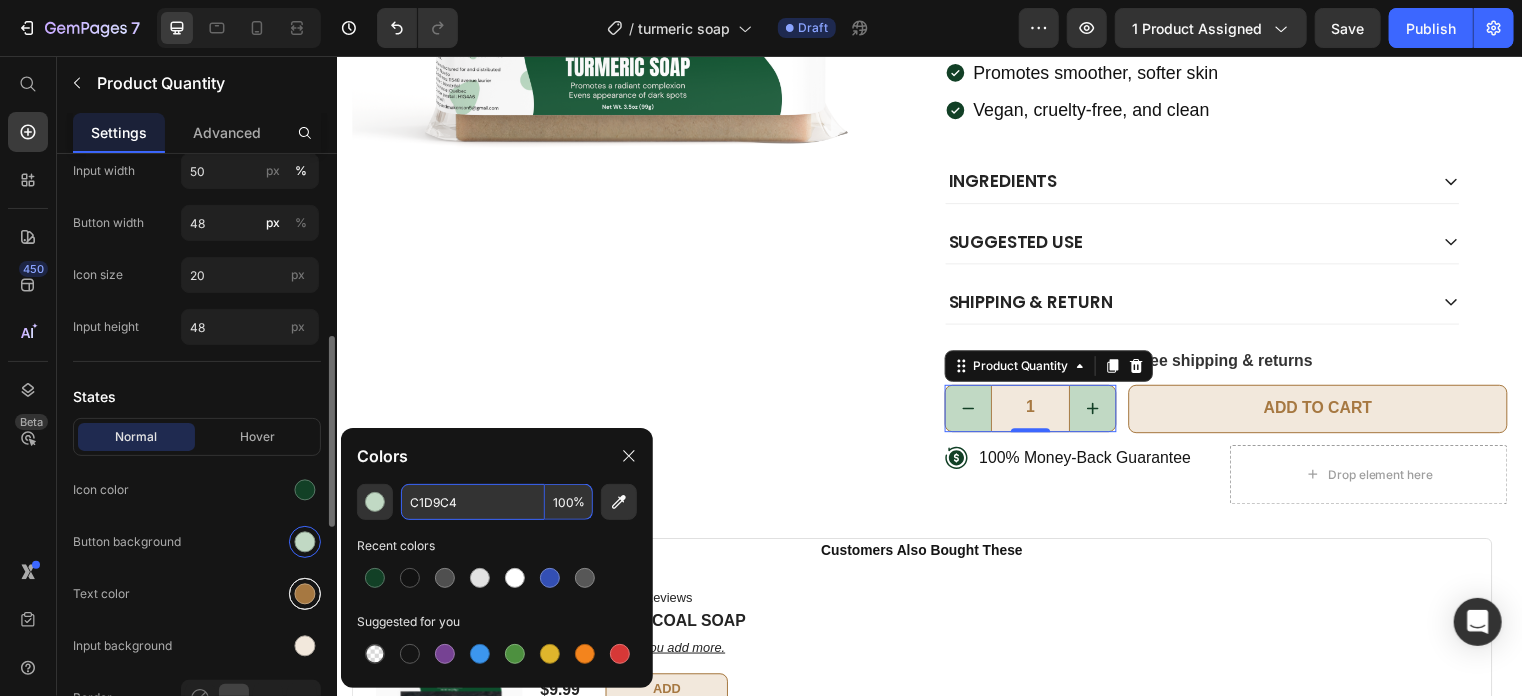 type on "C1D9C4" 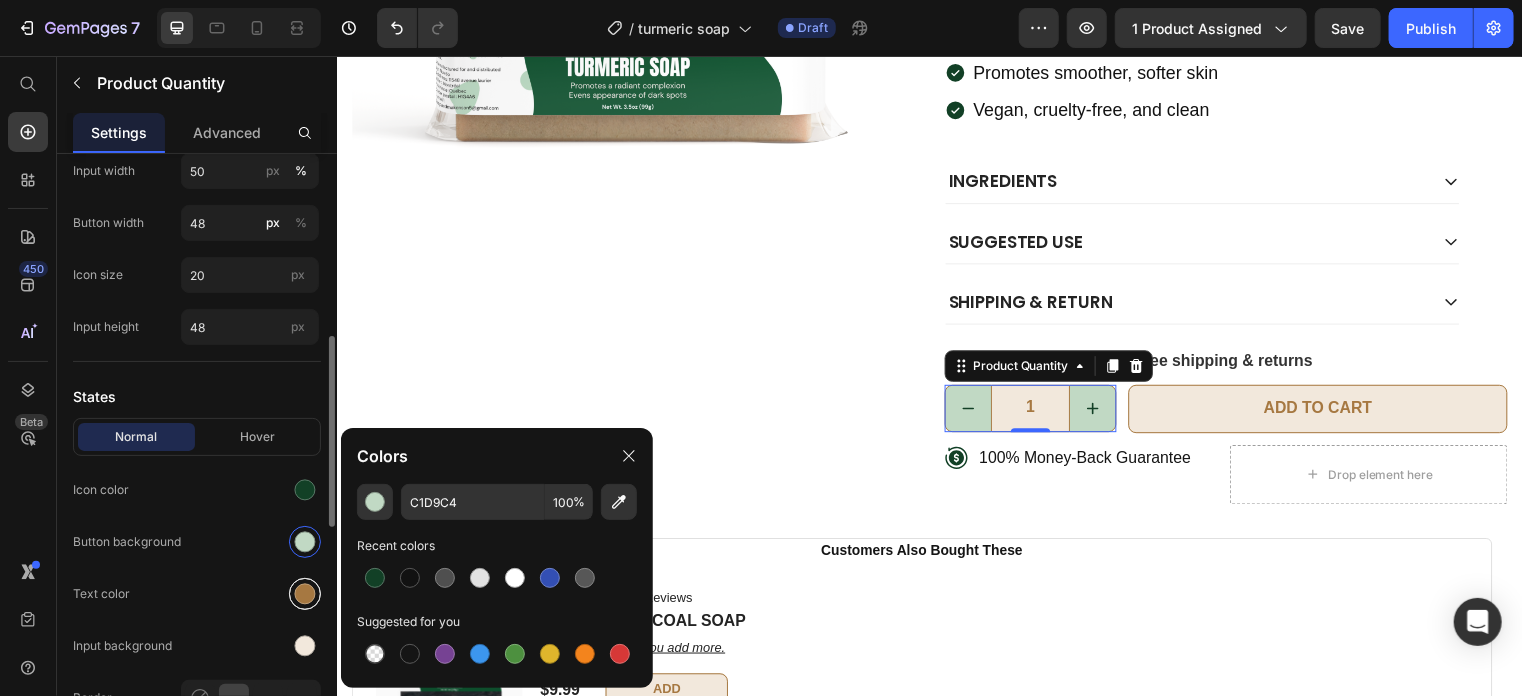 click at bounding box center (305, 594) 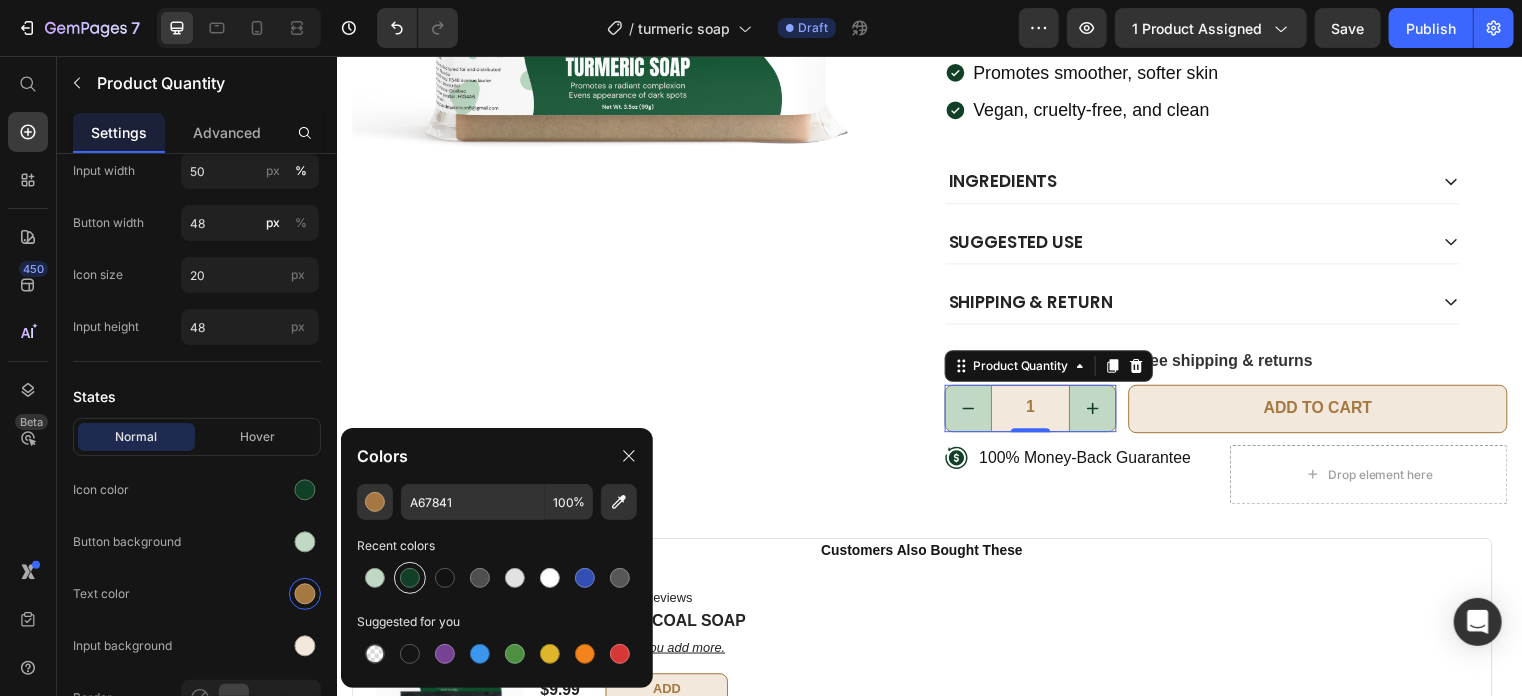 click at bounding box center [410, 578] 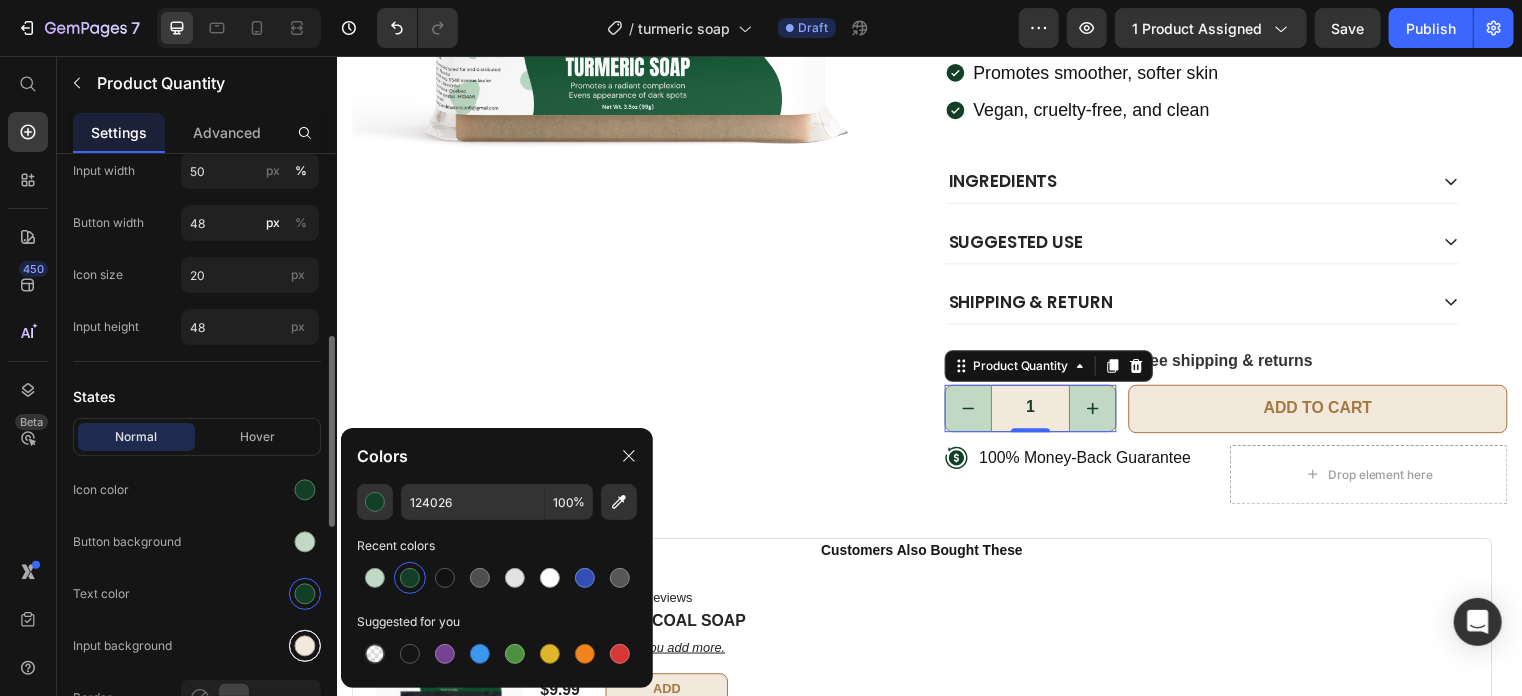 click at bounding box center (305, 646) 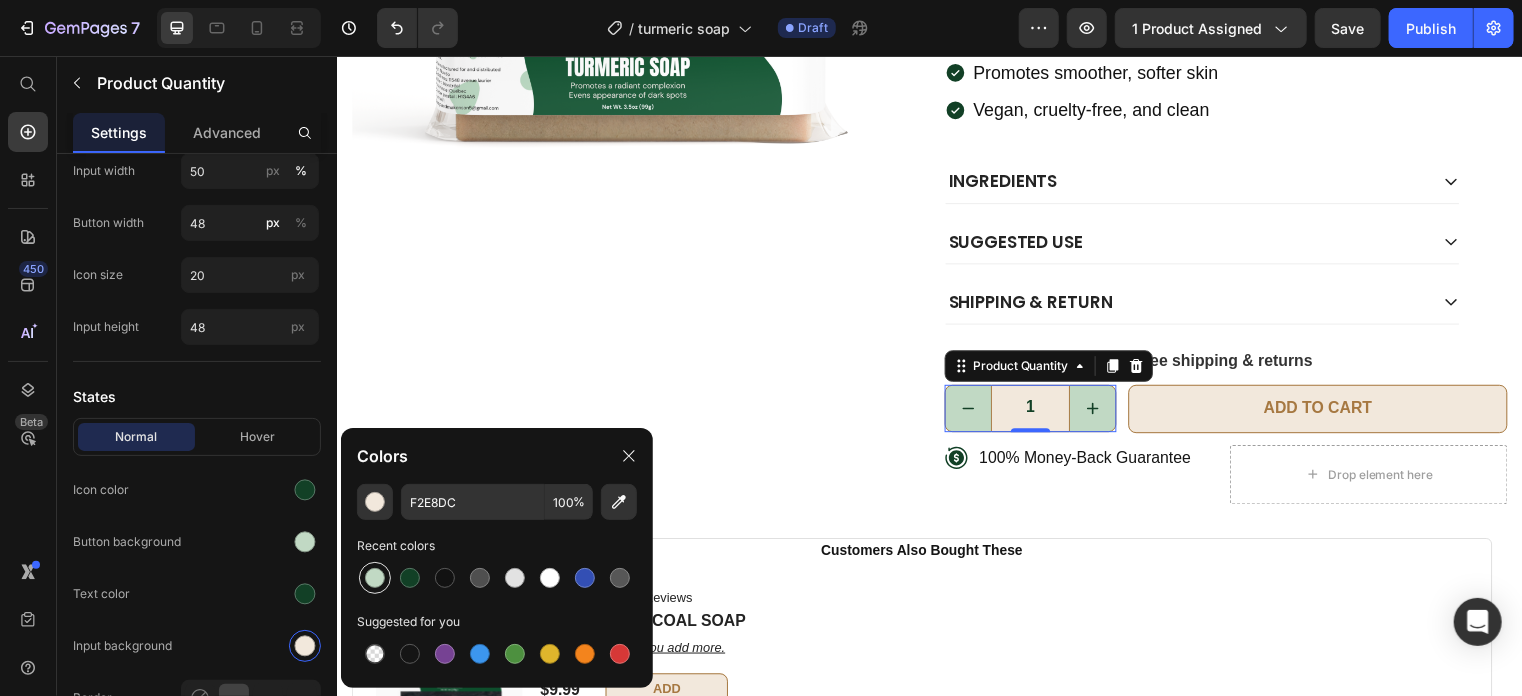 click at bounding box center [375, 578] 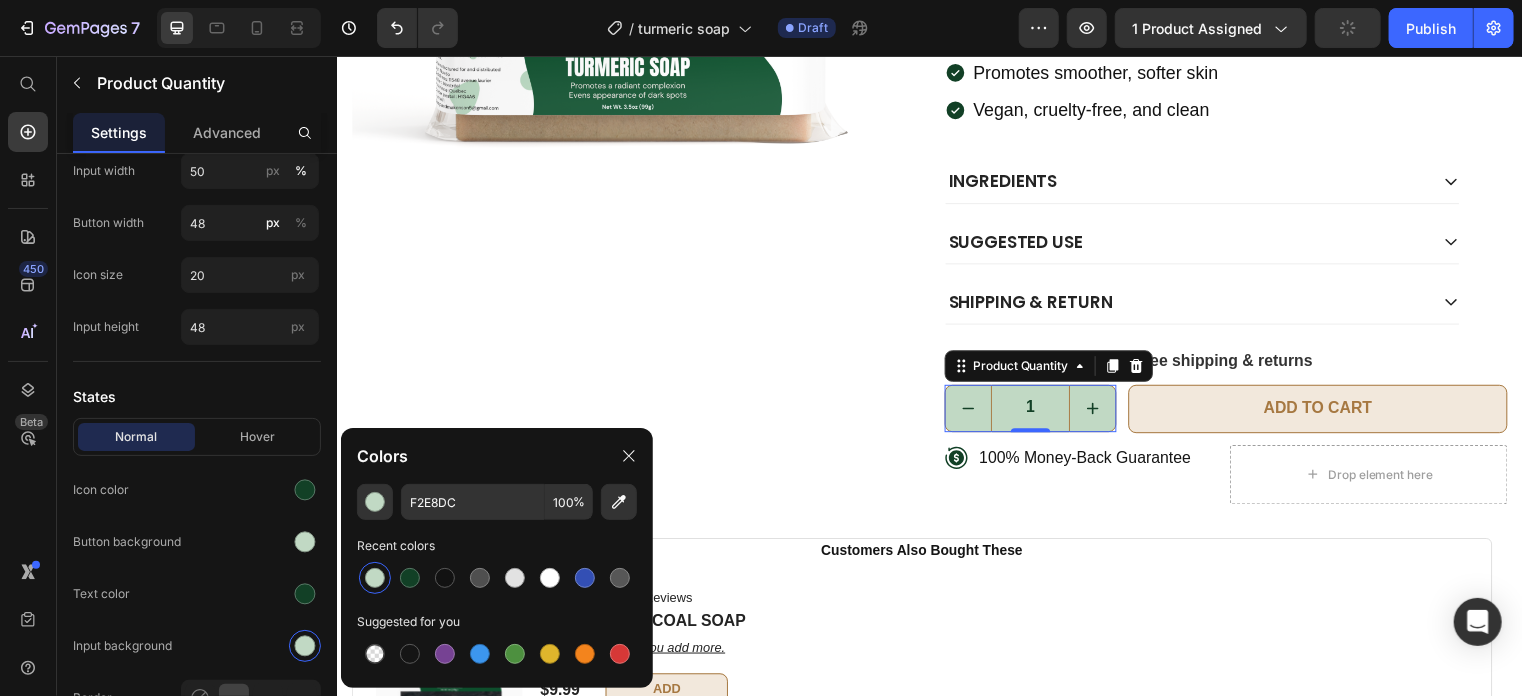 type on "C1D9C4" 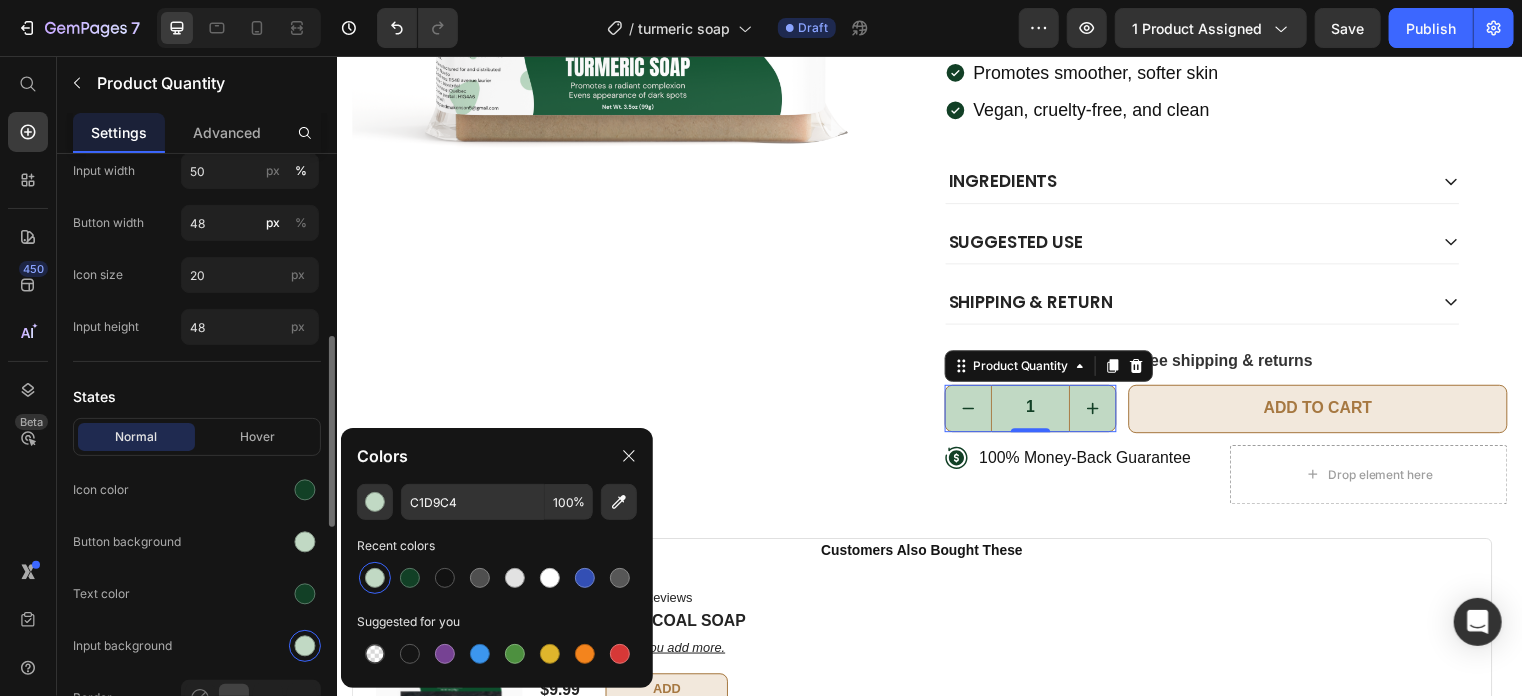 scroll, scrollTop: 634, scrollLeft: 0, axis: vertical 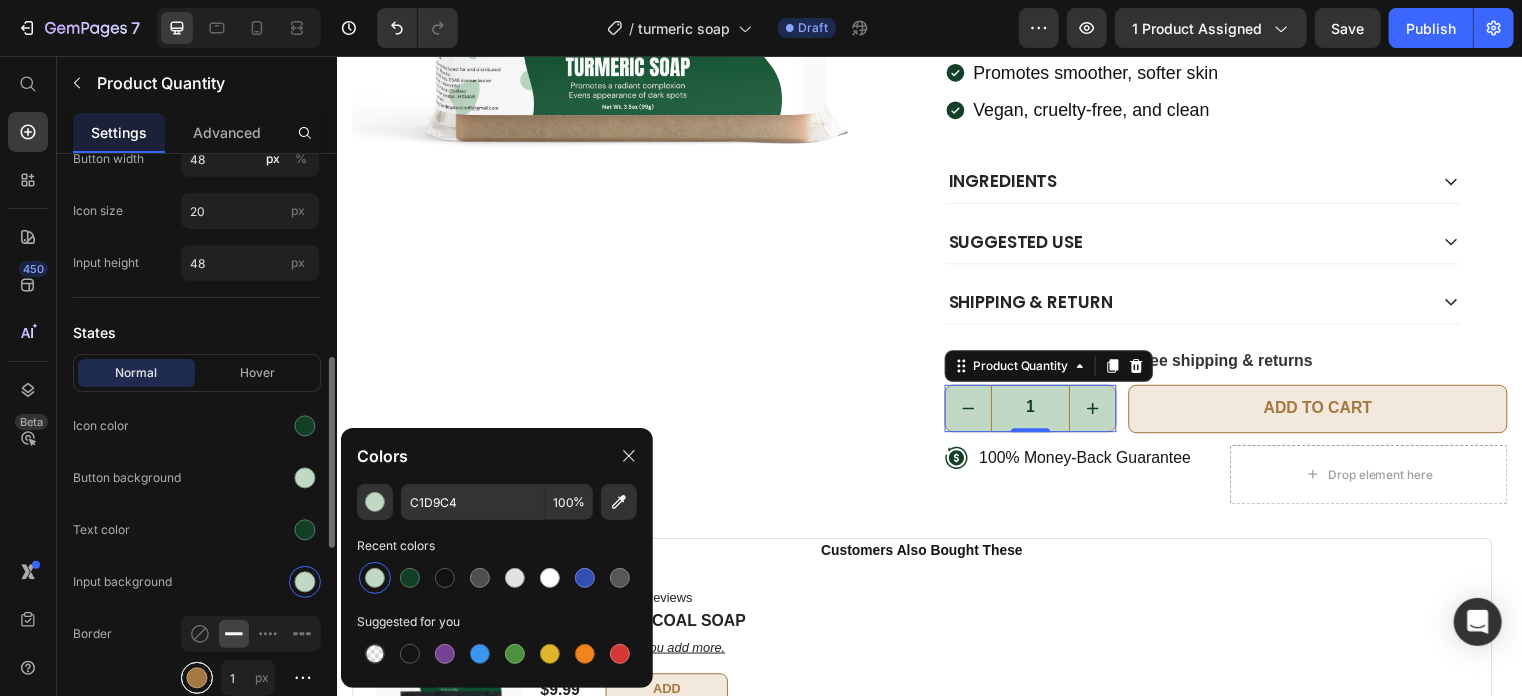 click at bounding box center (197, 678) 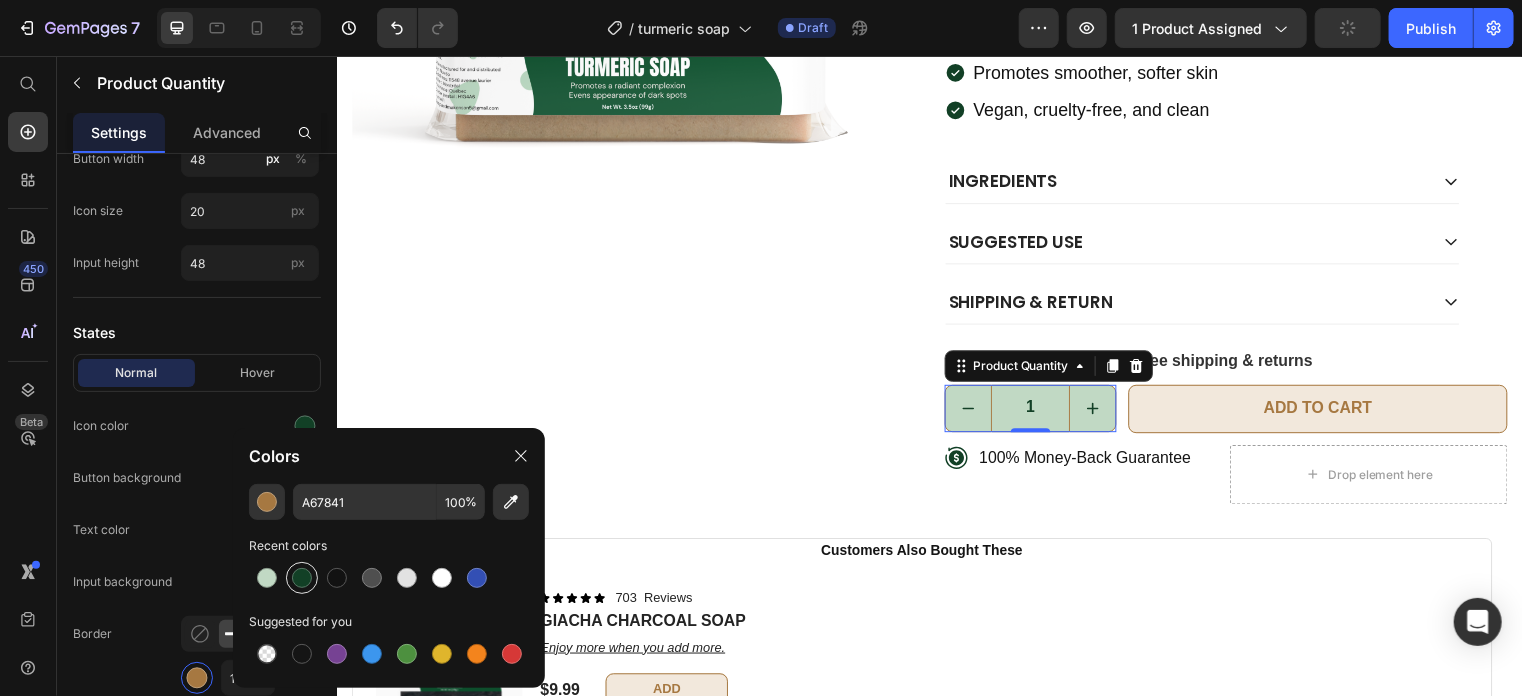 click at bounding box center [302, 578] 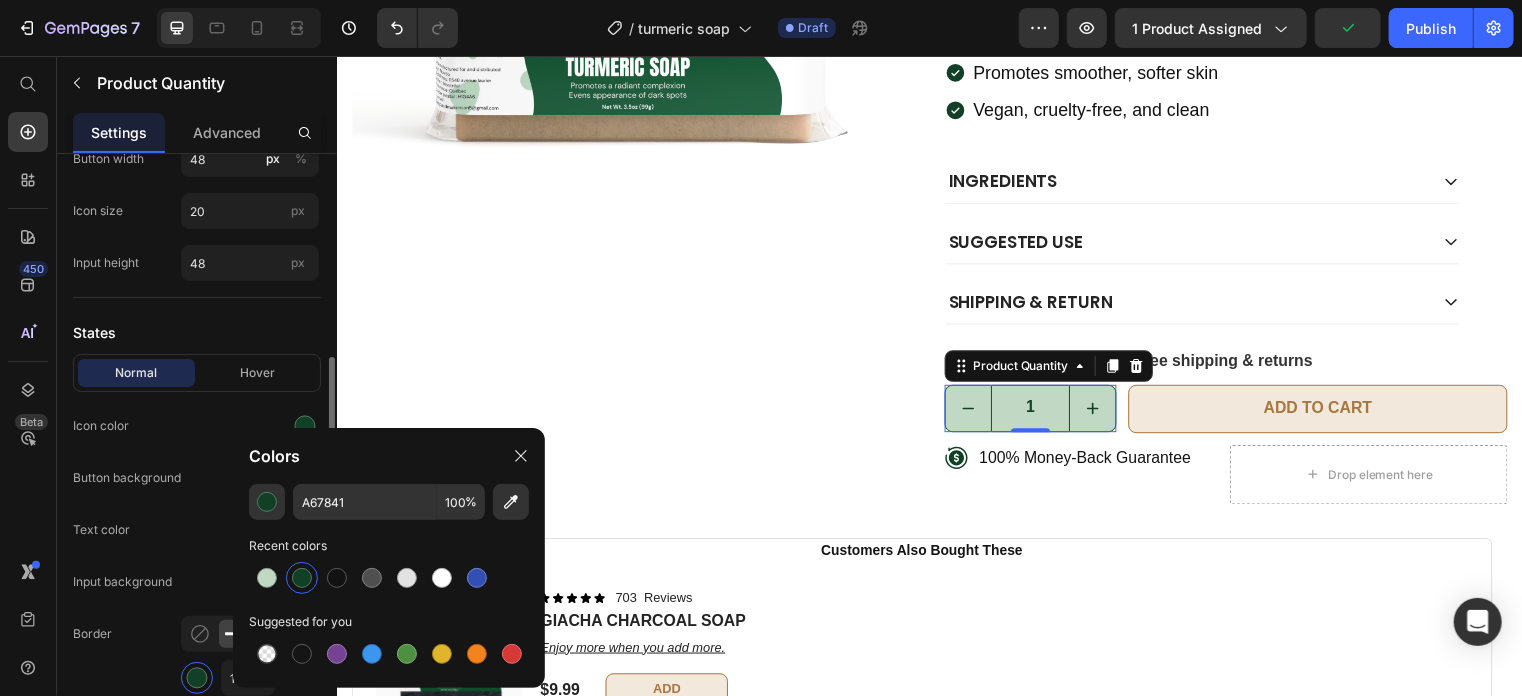 type on "124026" 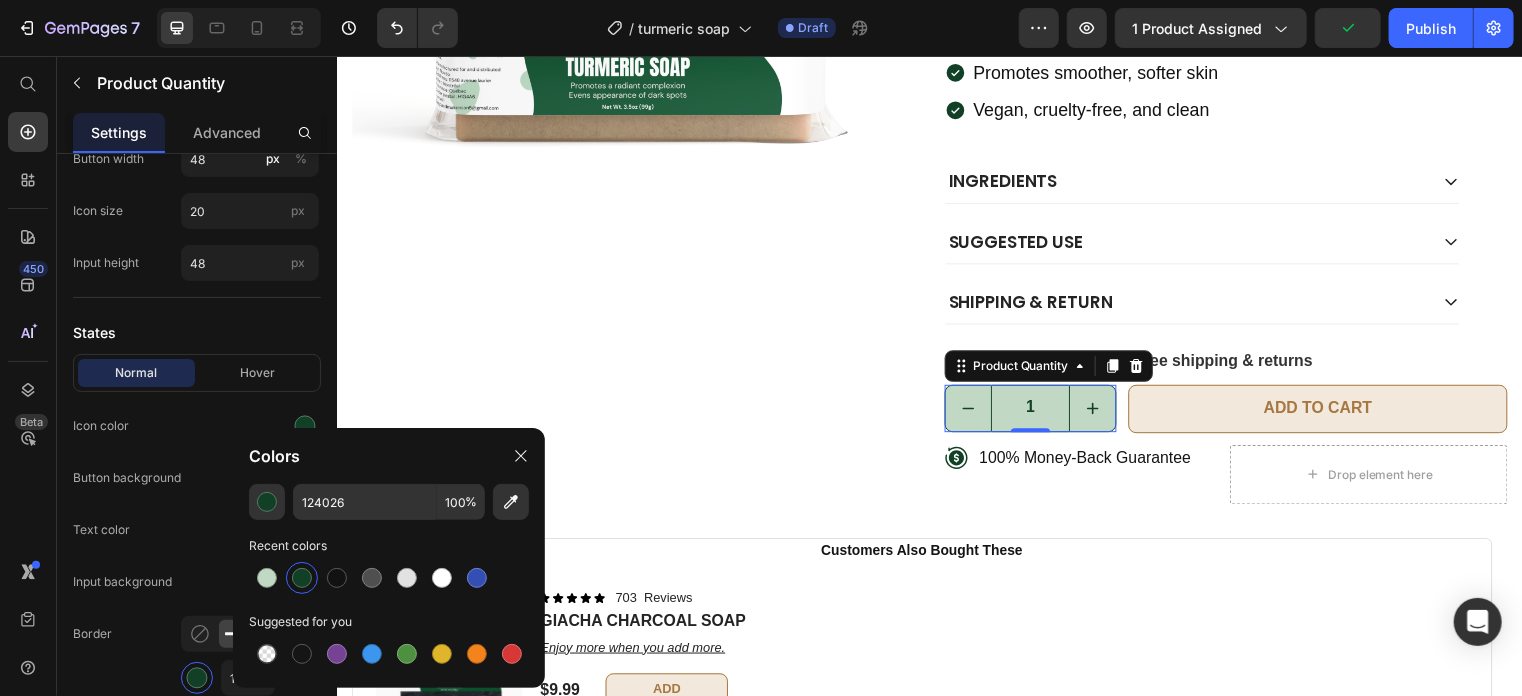 scroll, scrollTop: 707, scrollLeft: 0, axis: vertical 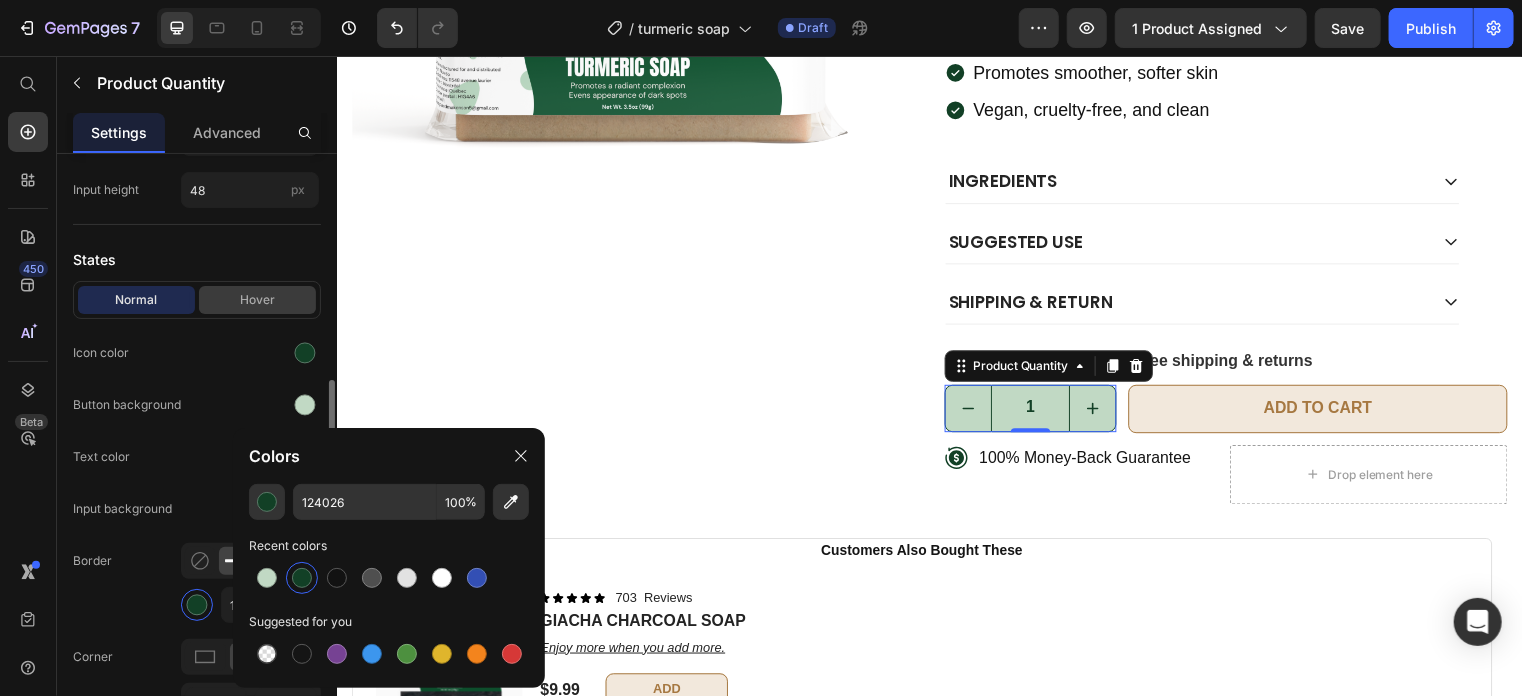 click on "Hover" at bounding box center (257, 300) 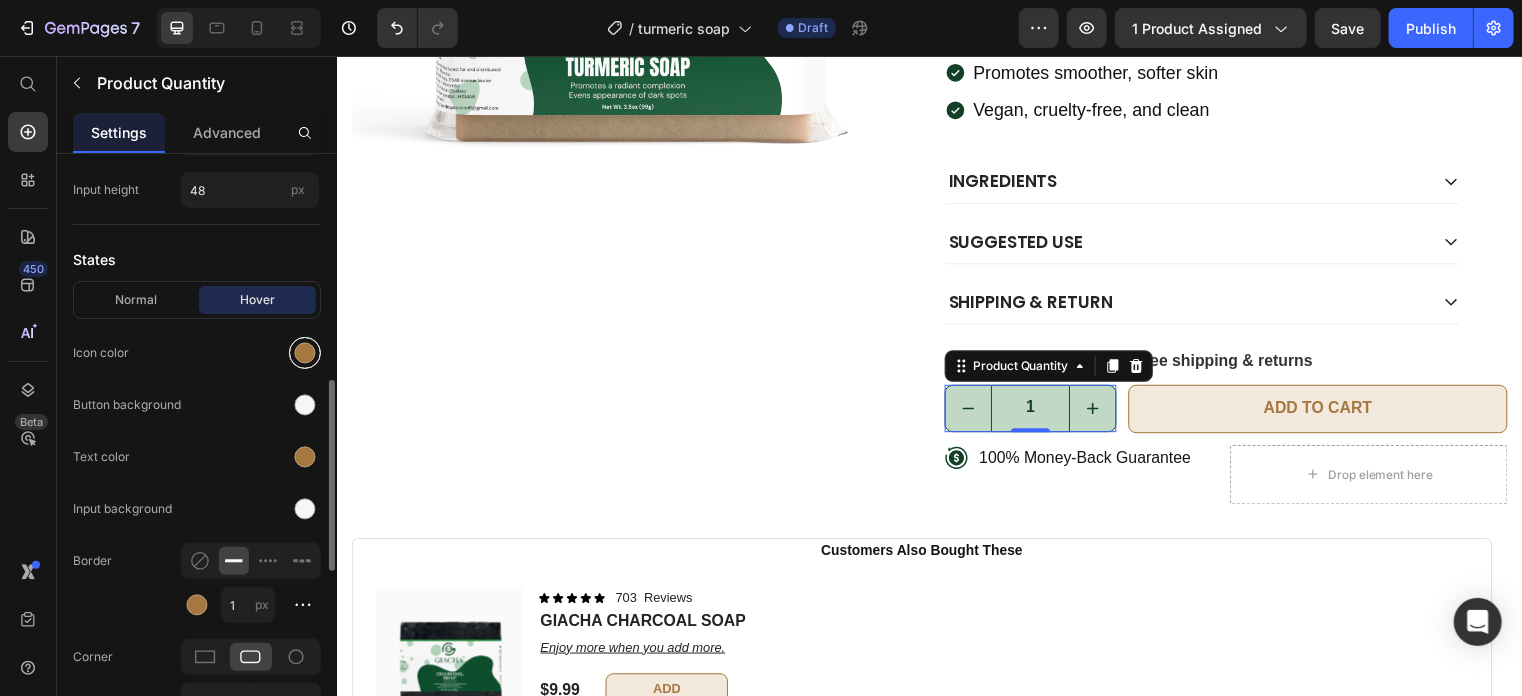 click at bounding box center (305, 353) 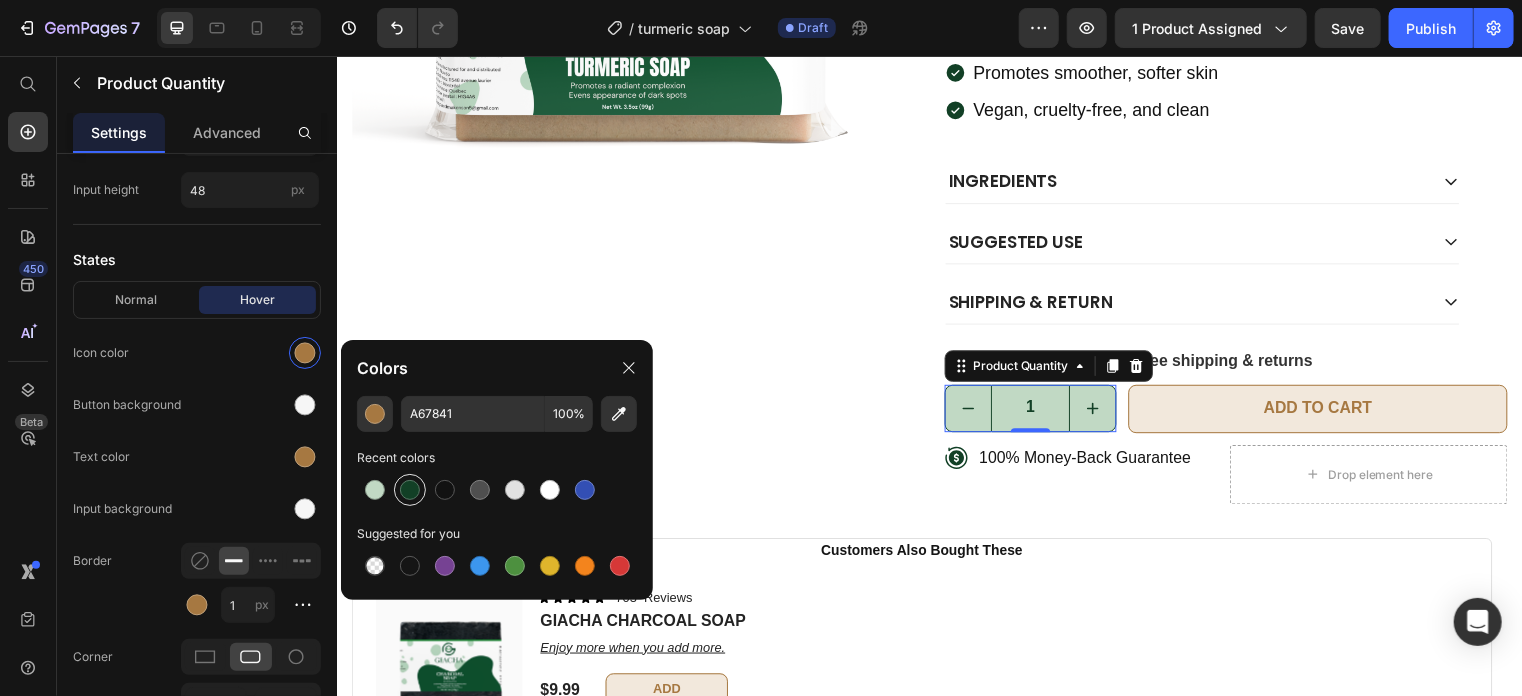 click at bounding box center (410, 490) 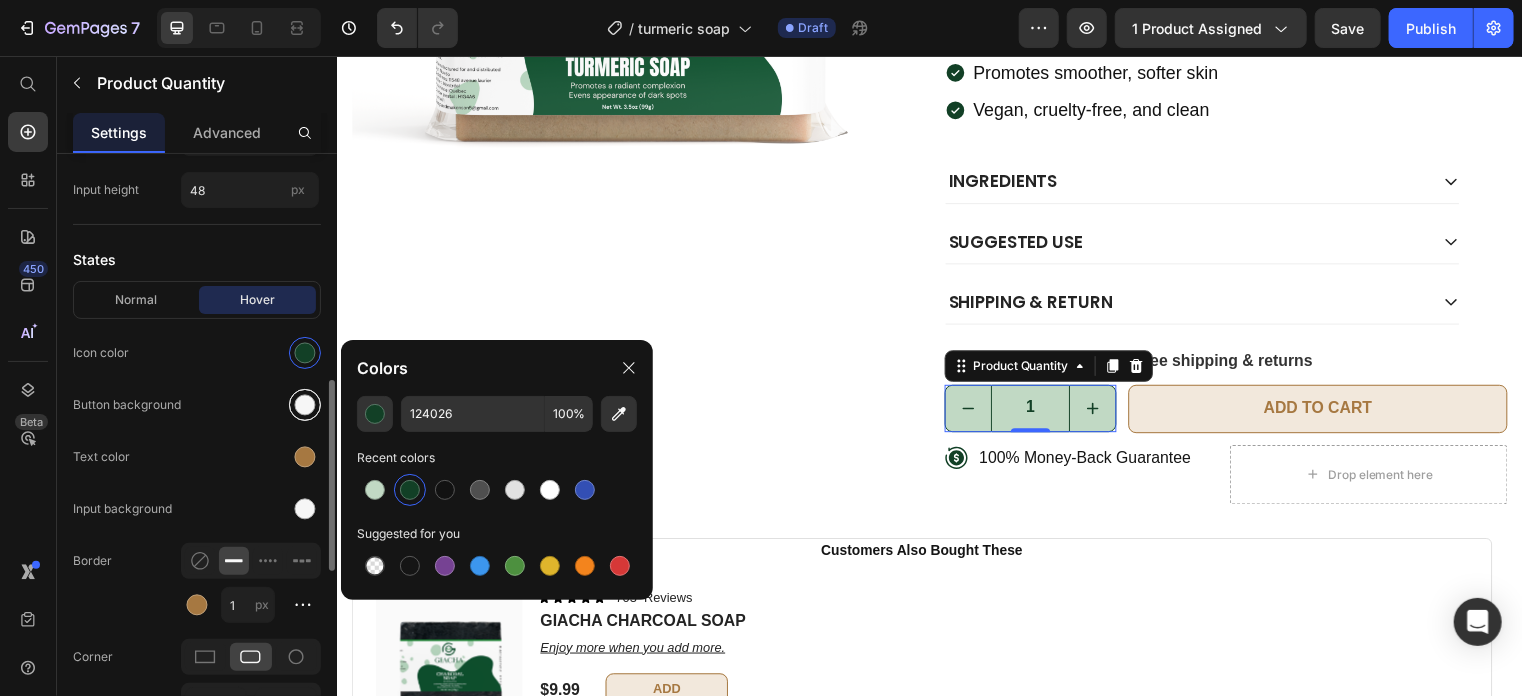 click at bounding box center (305, 405) 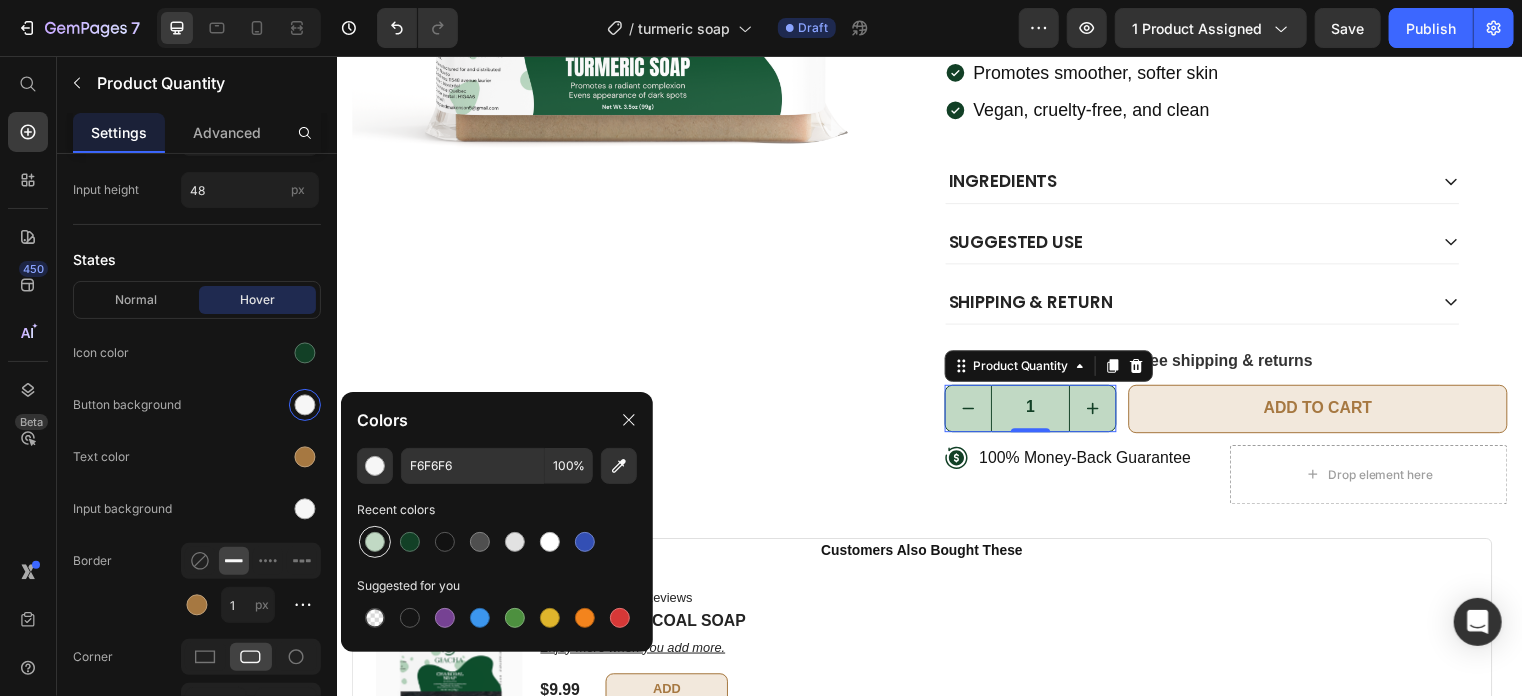 click at bounding box center [375, 542] 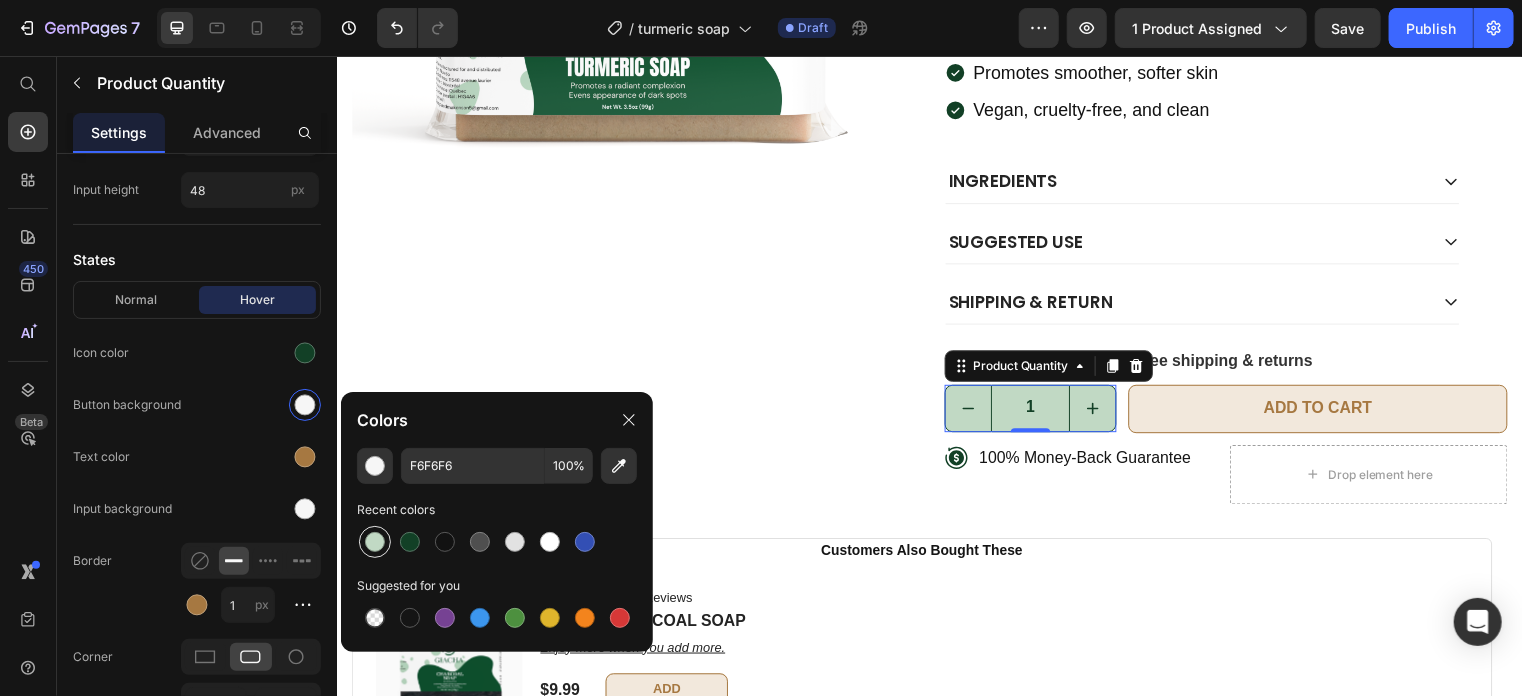 type on "C1D9C4" 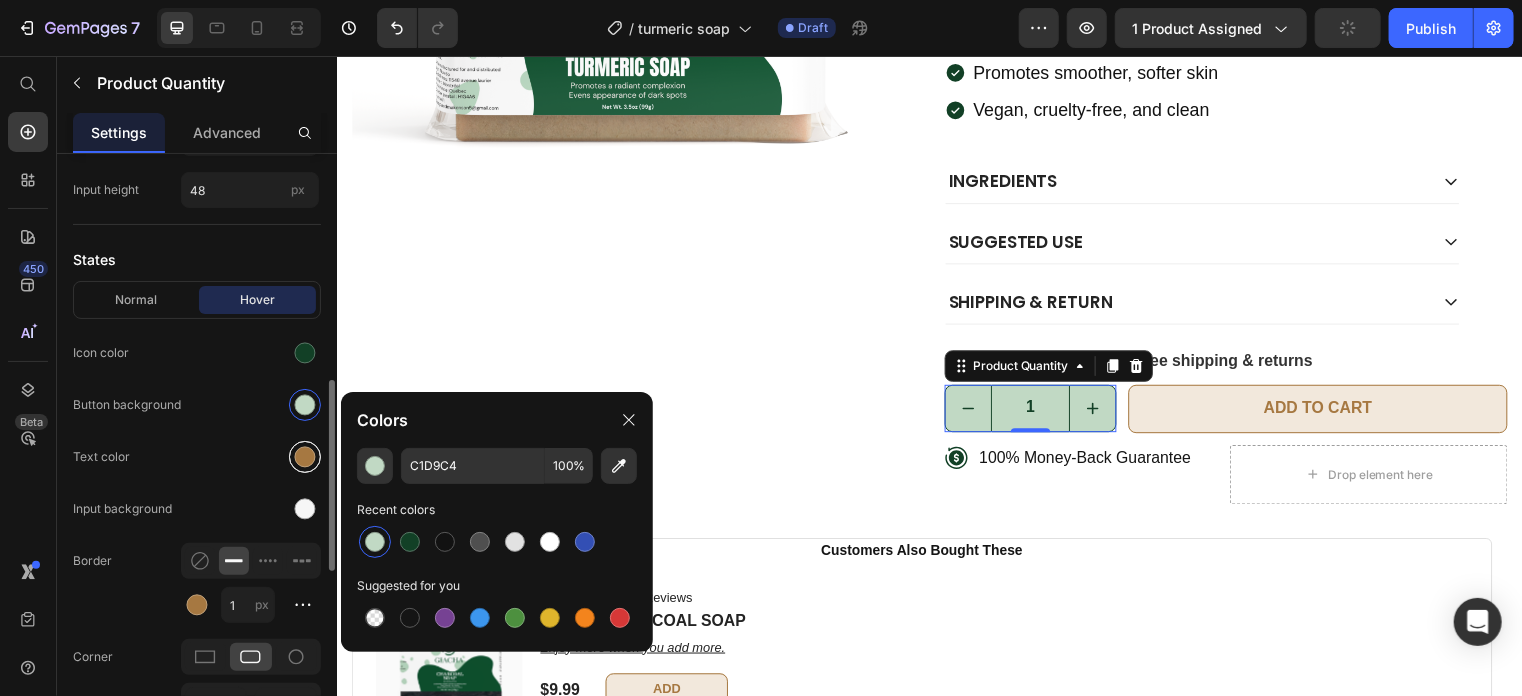 click at bounding box center (305, 457) 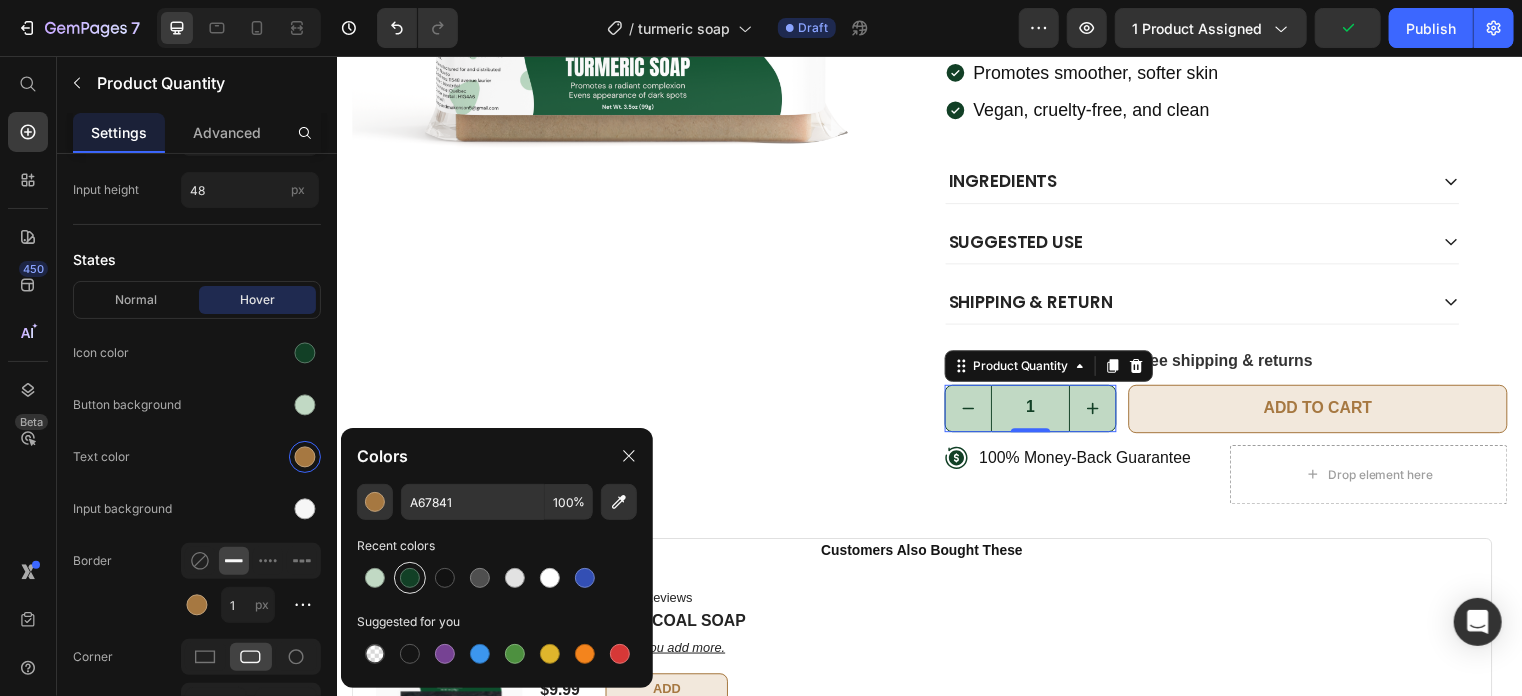 click at bounding box center (410, 578) 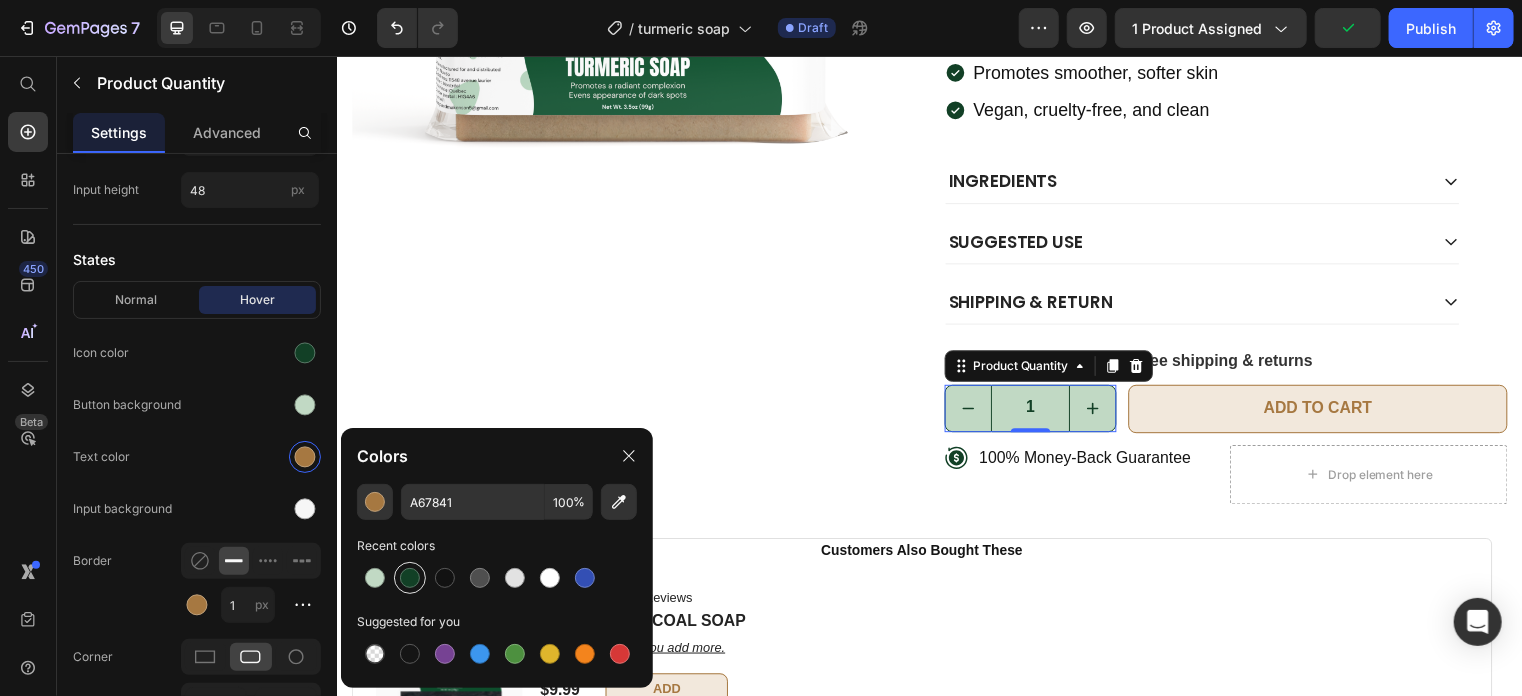 type on "124026" 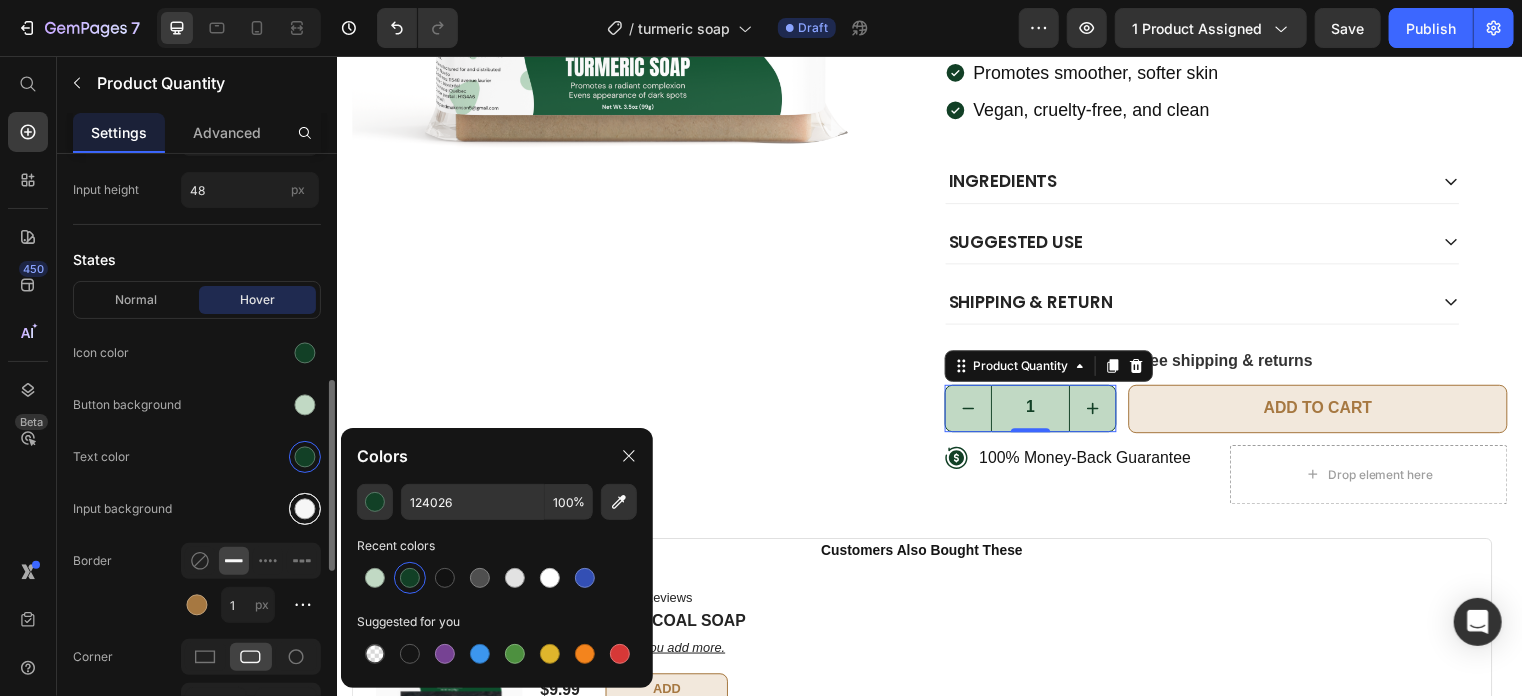 click at bounding box center (305, 509) 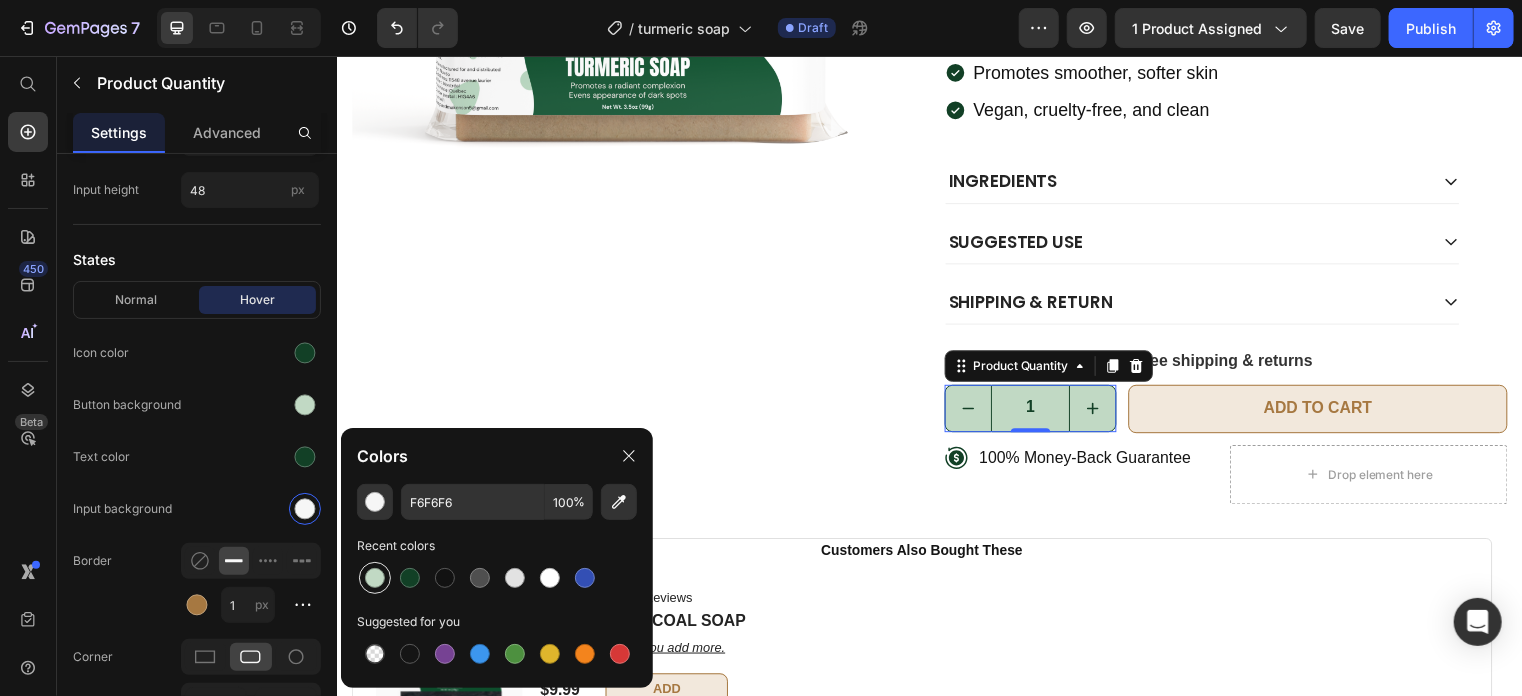 click at bounding box center (375, 578) 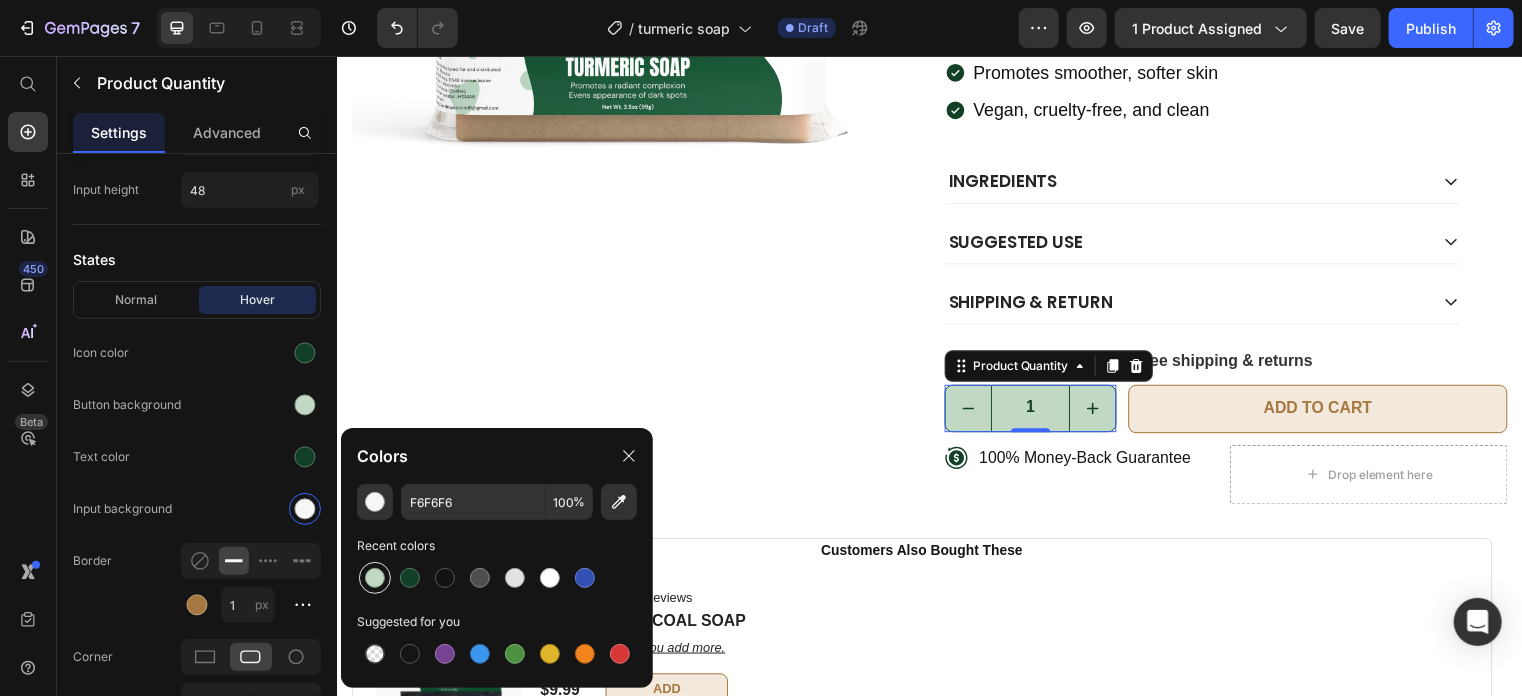 type on "C1D9C4" 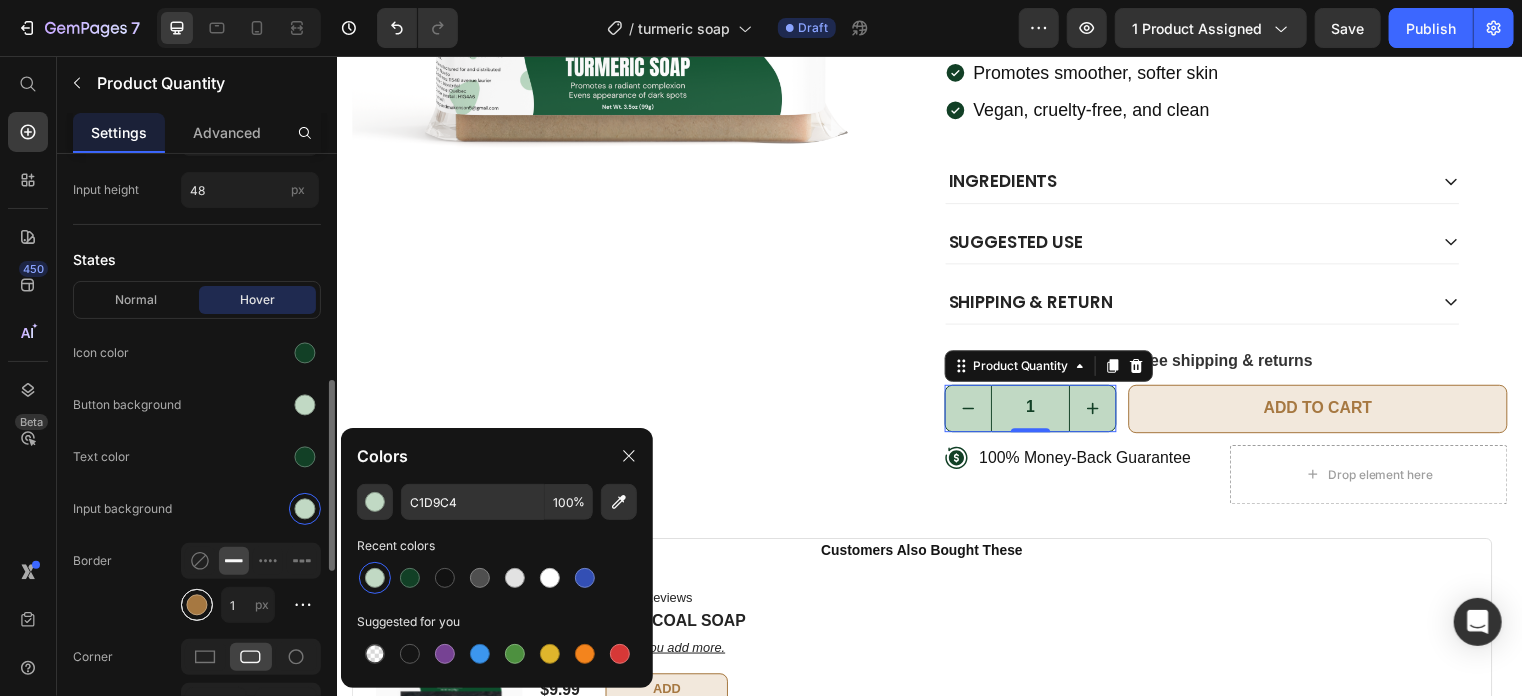 click at bounding box center [197, 605] 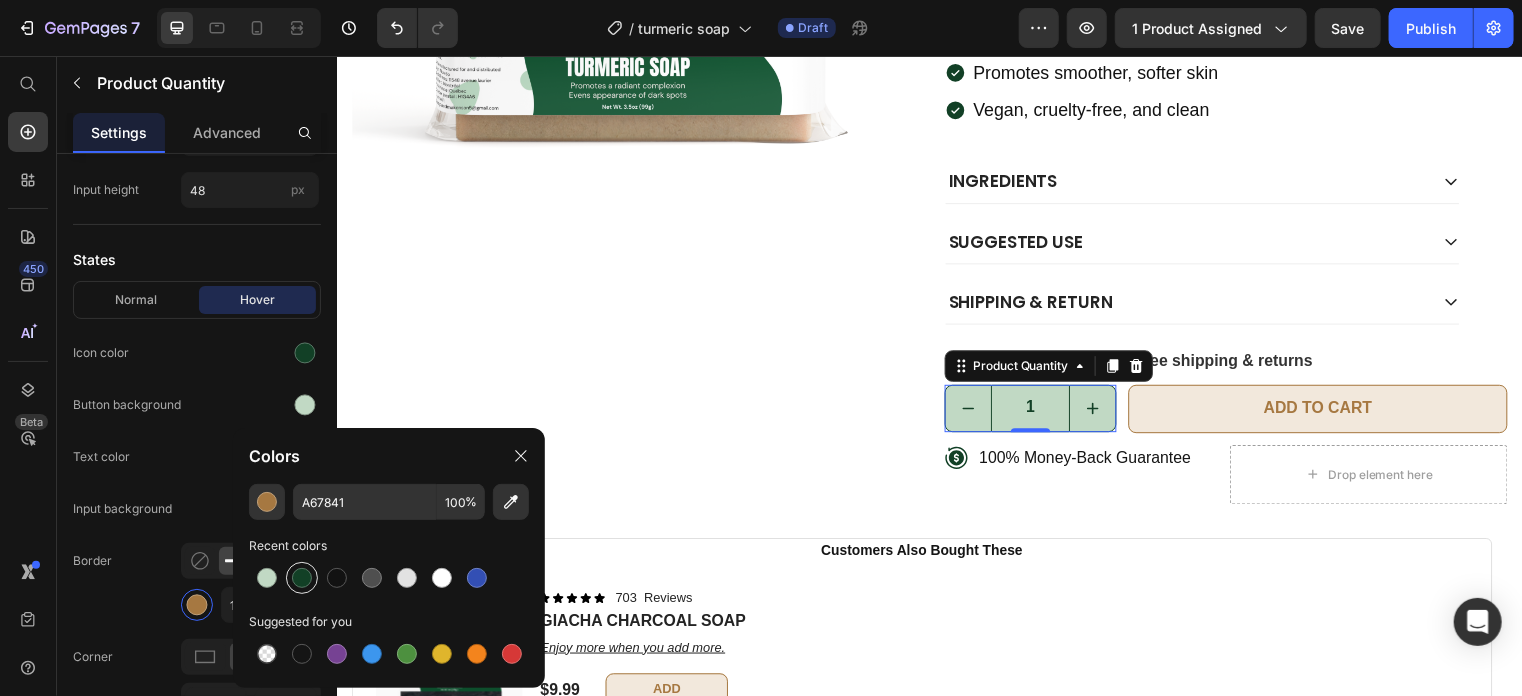 click at bounding box center (302, 578) 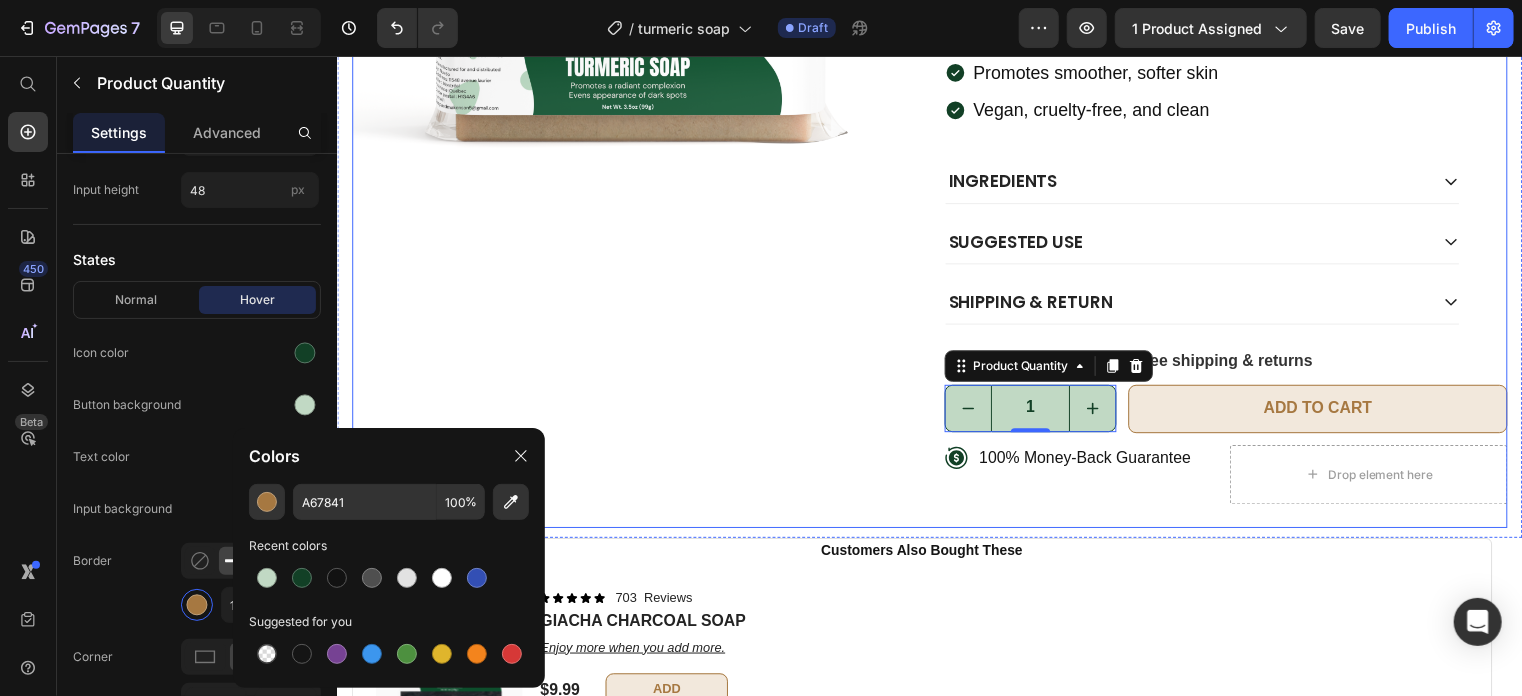 type on "124026" 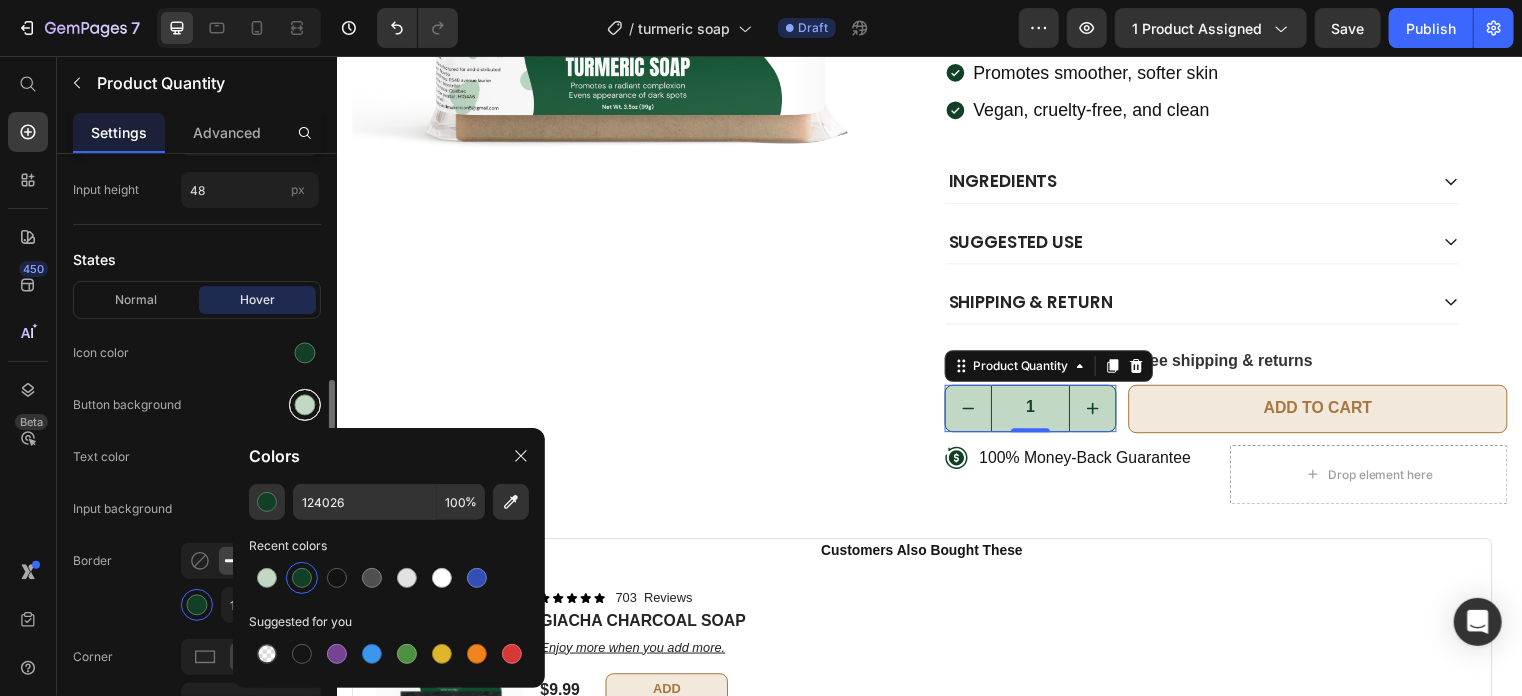 click at bounding box center (305, 405) 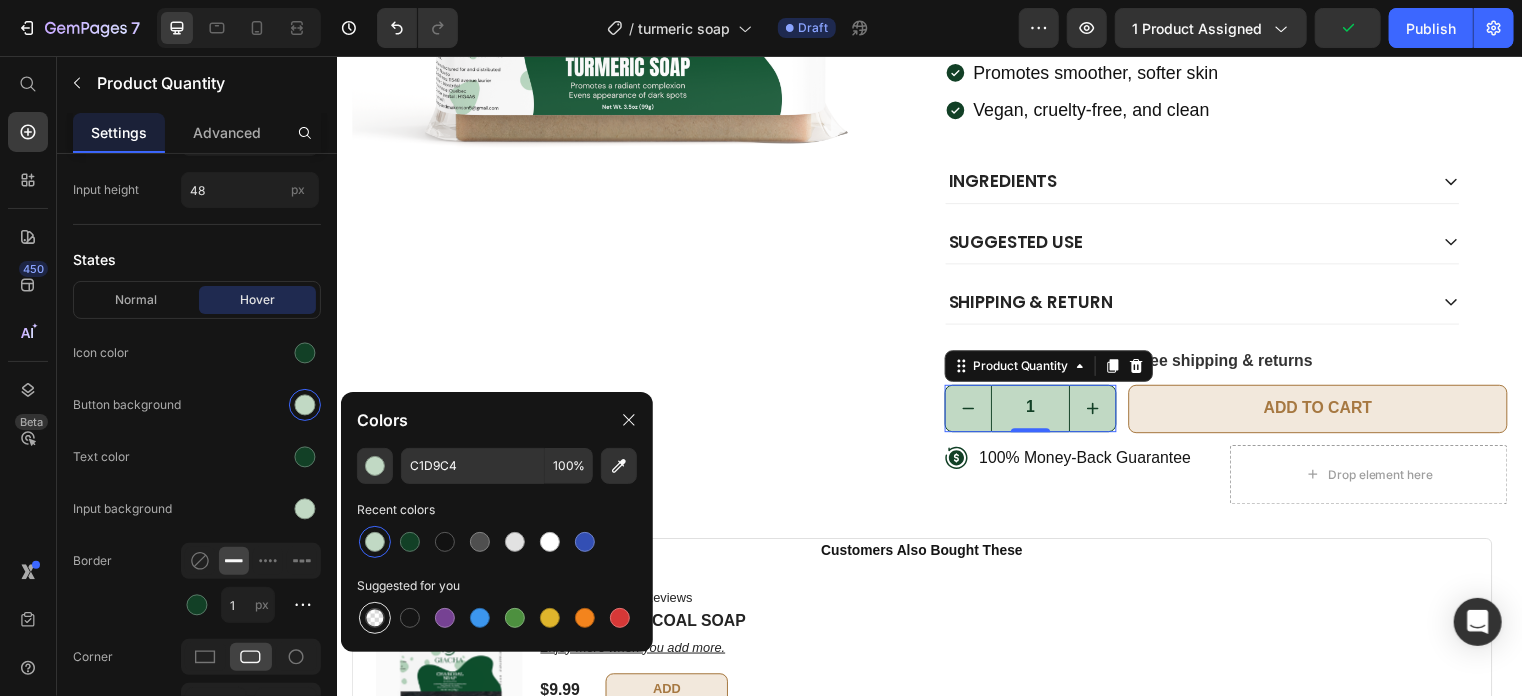 click at bounding box center (375, 618) 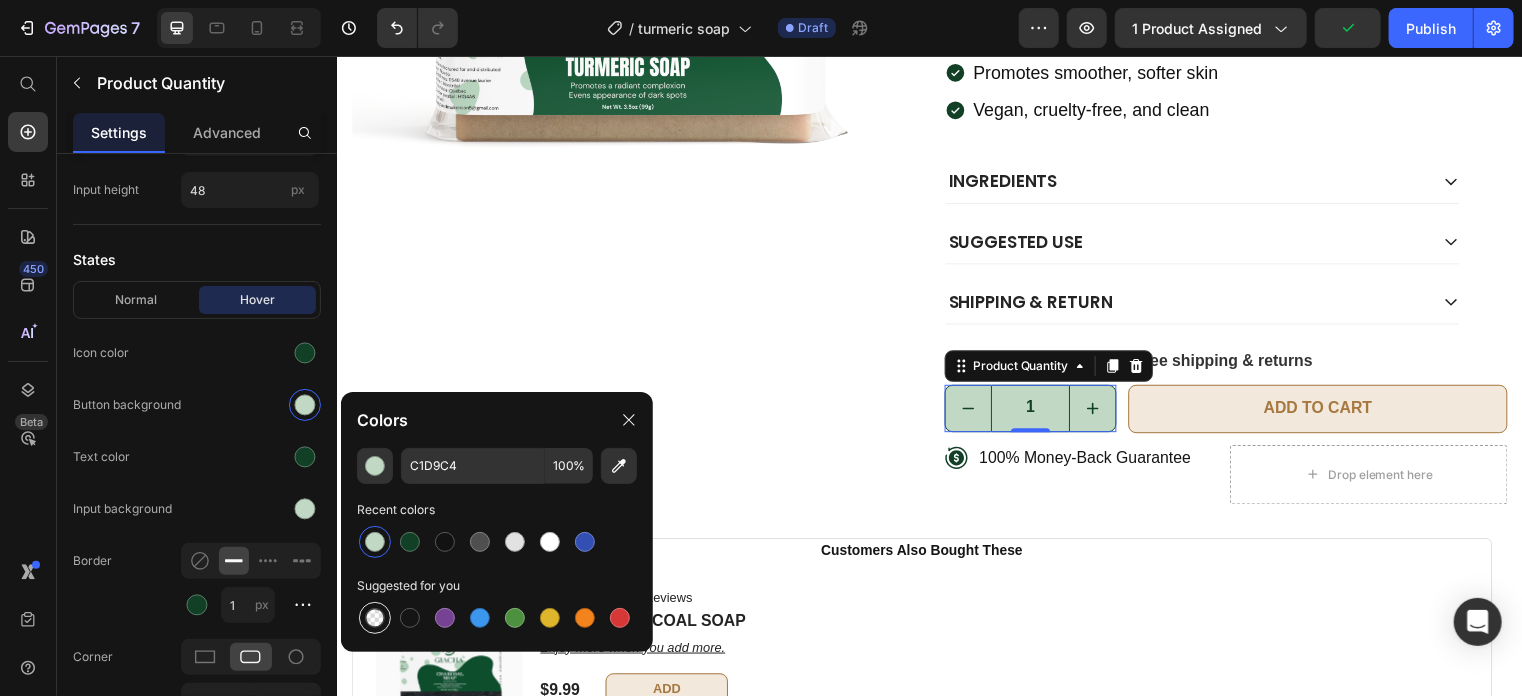 type on "000000" 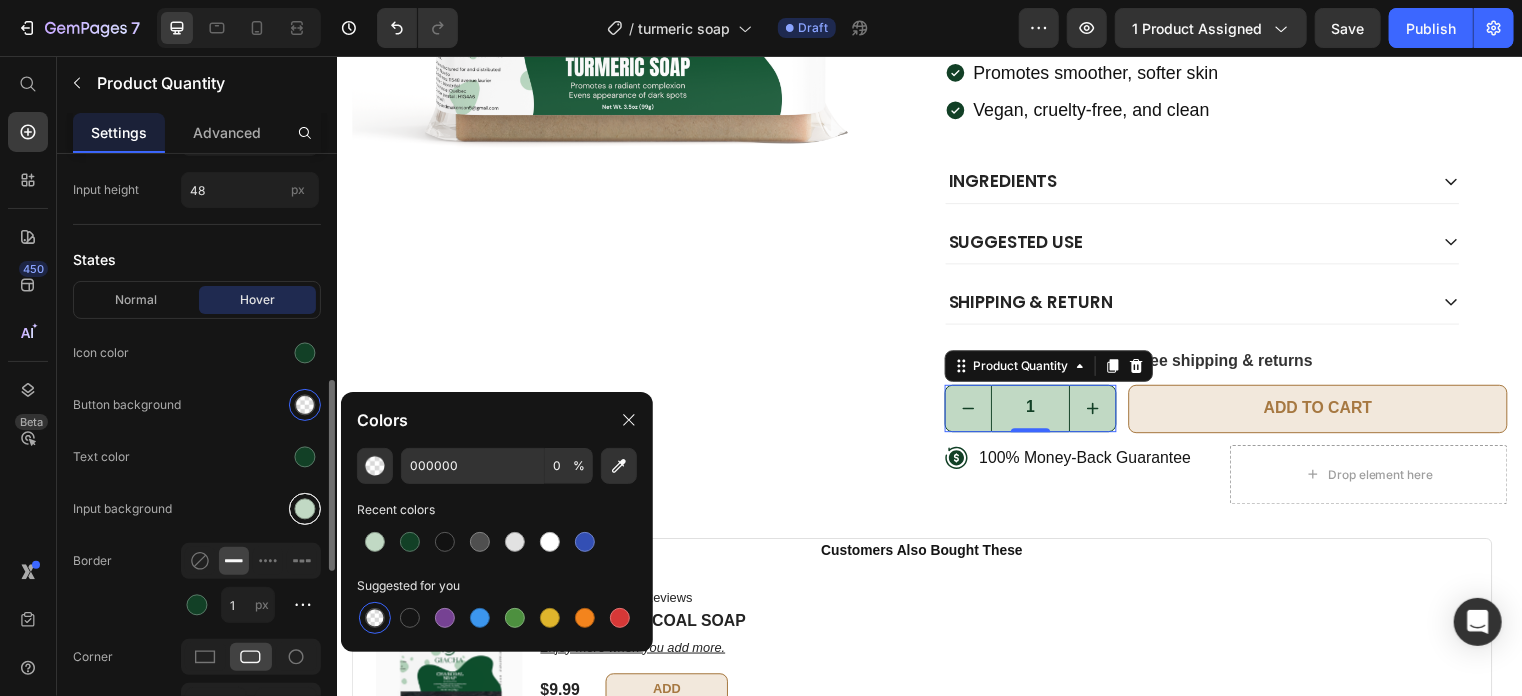 click at bounding box center (305, 509) 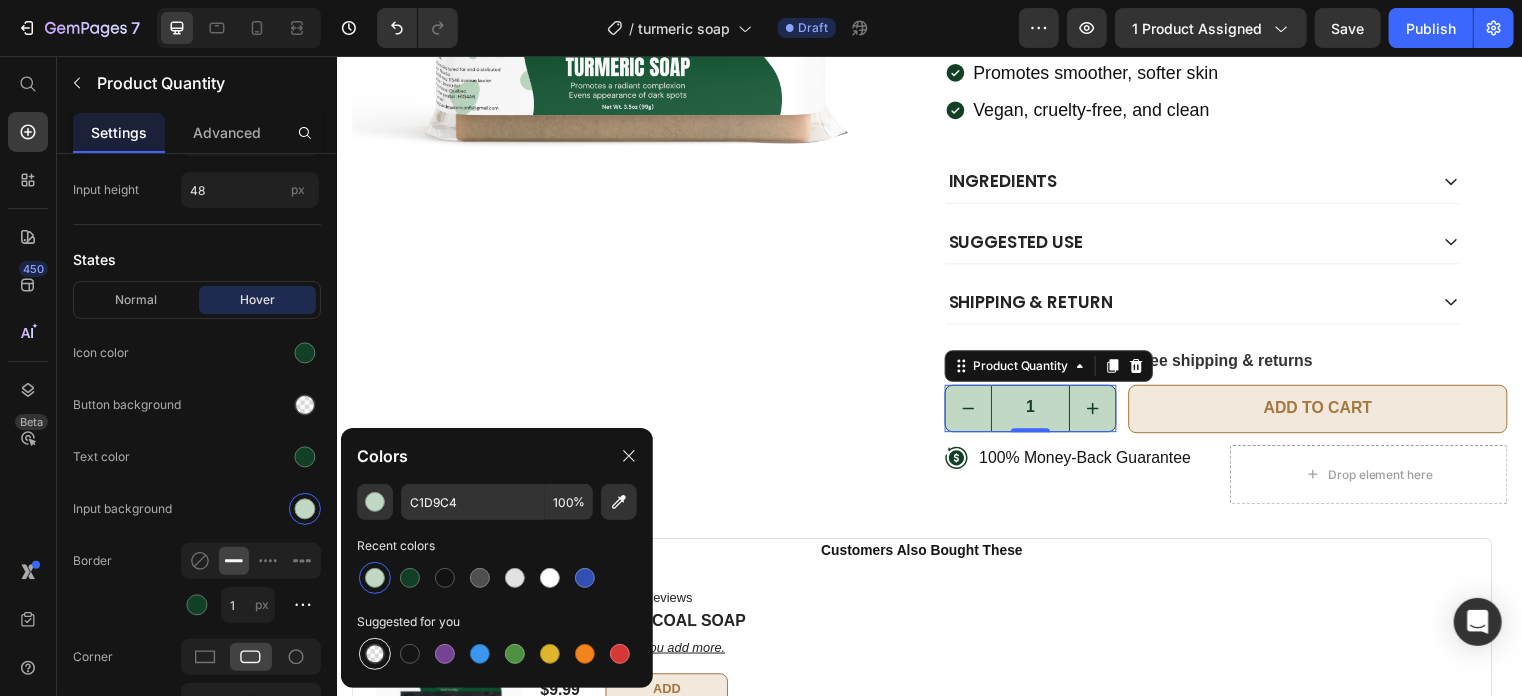 click at bounding box center (375, 654) 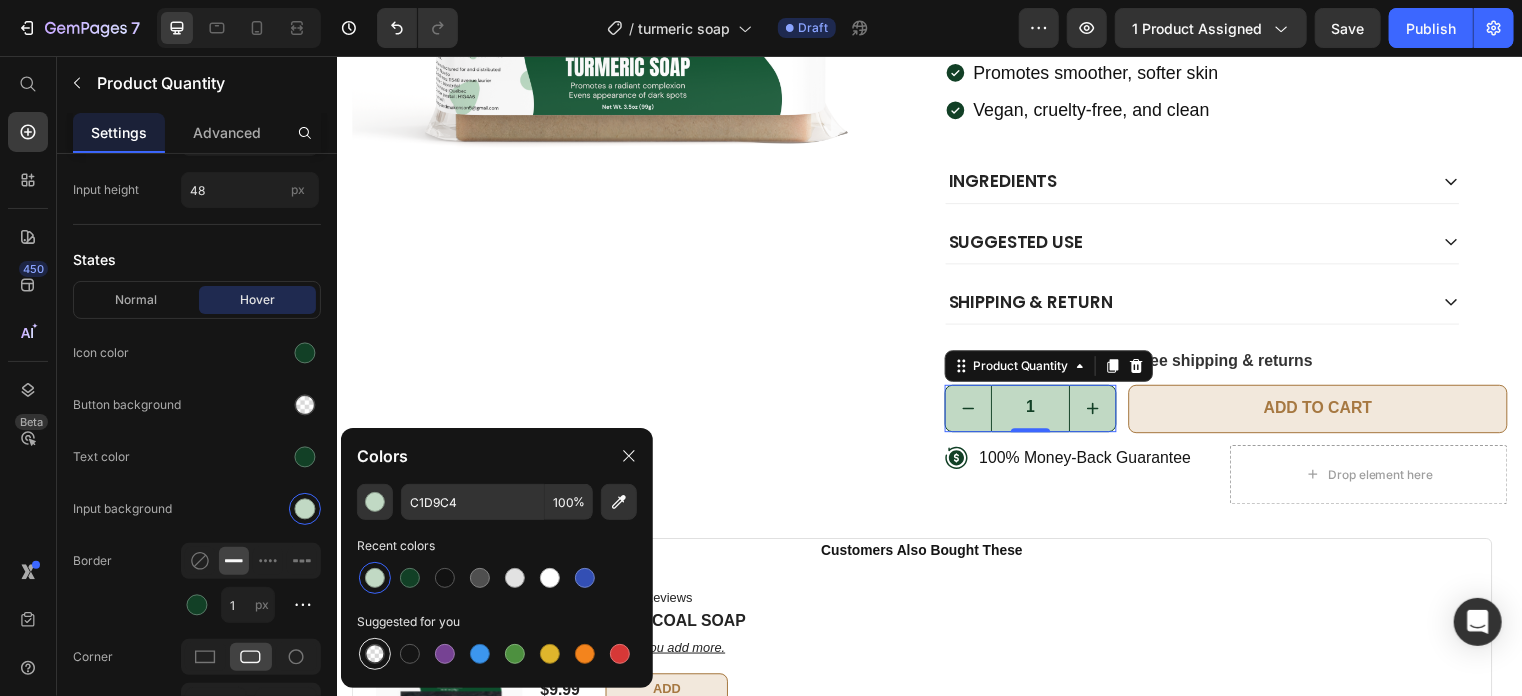 type on "000000" 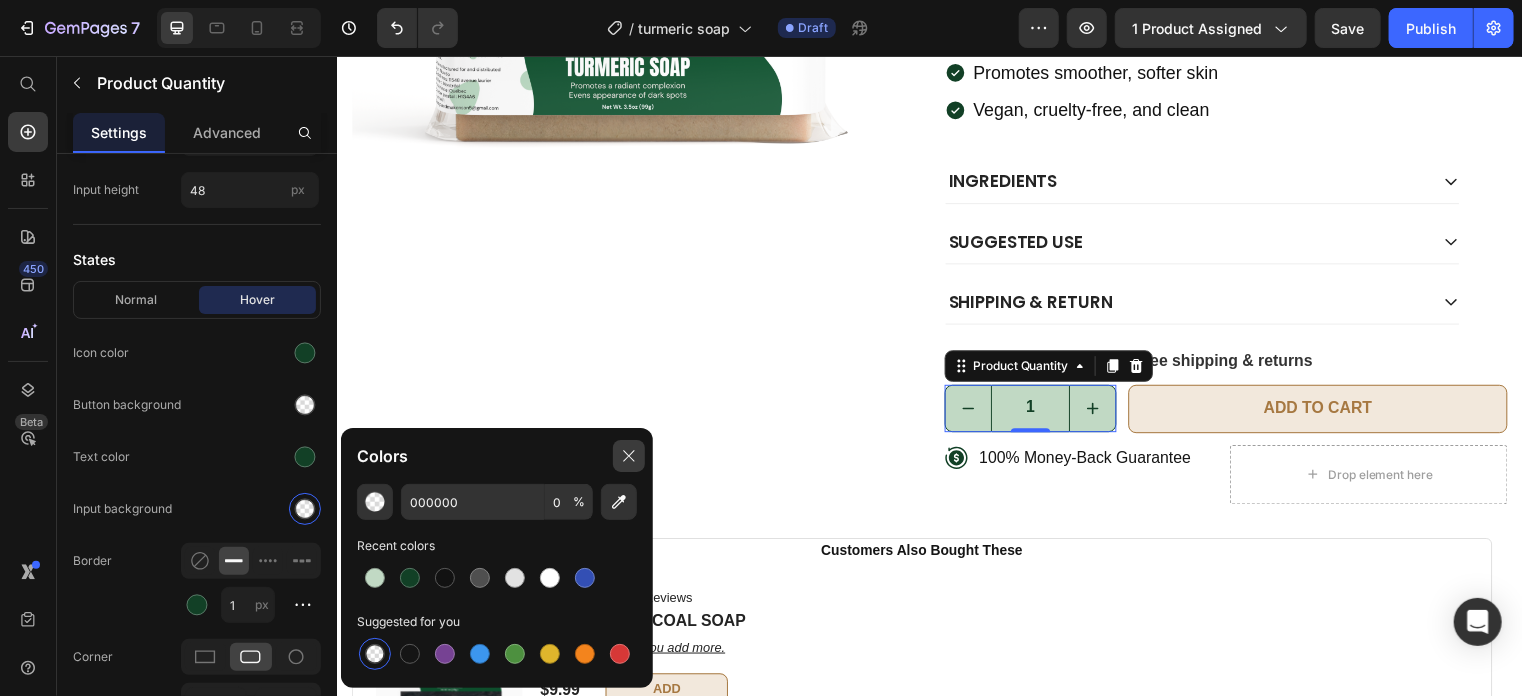 click at bounding box center (629, 456) 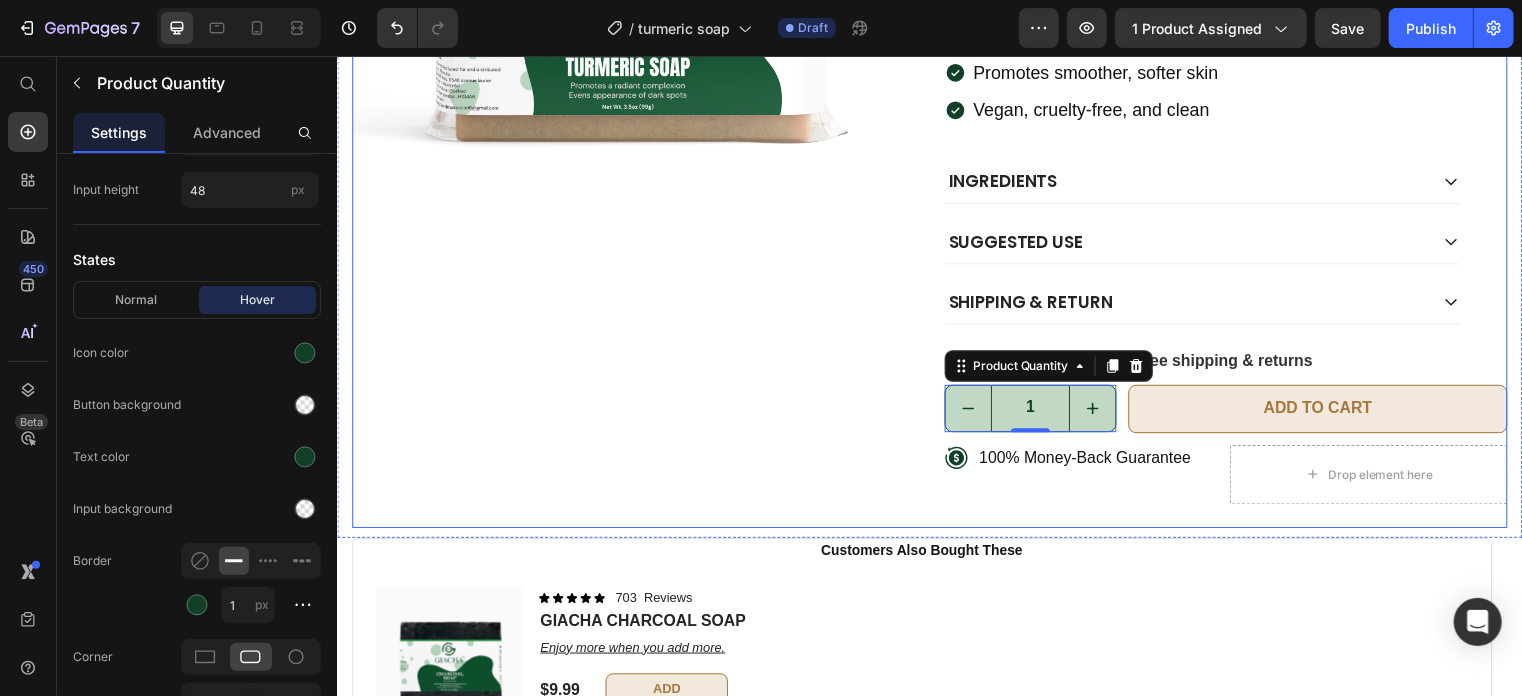 click on "Product Images" at bounding box center (636, 90) 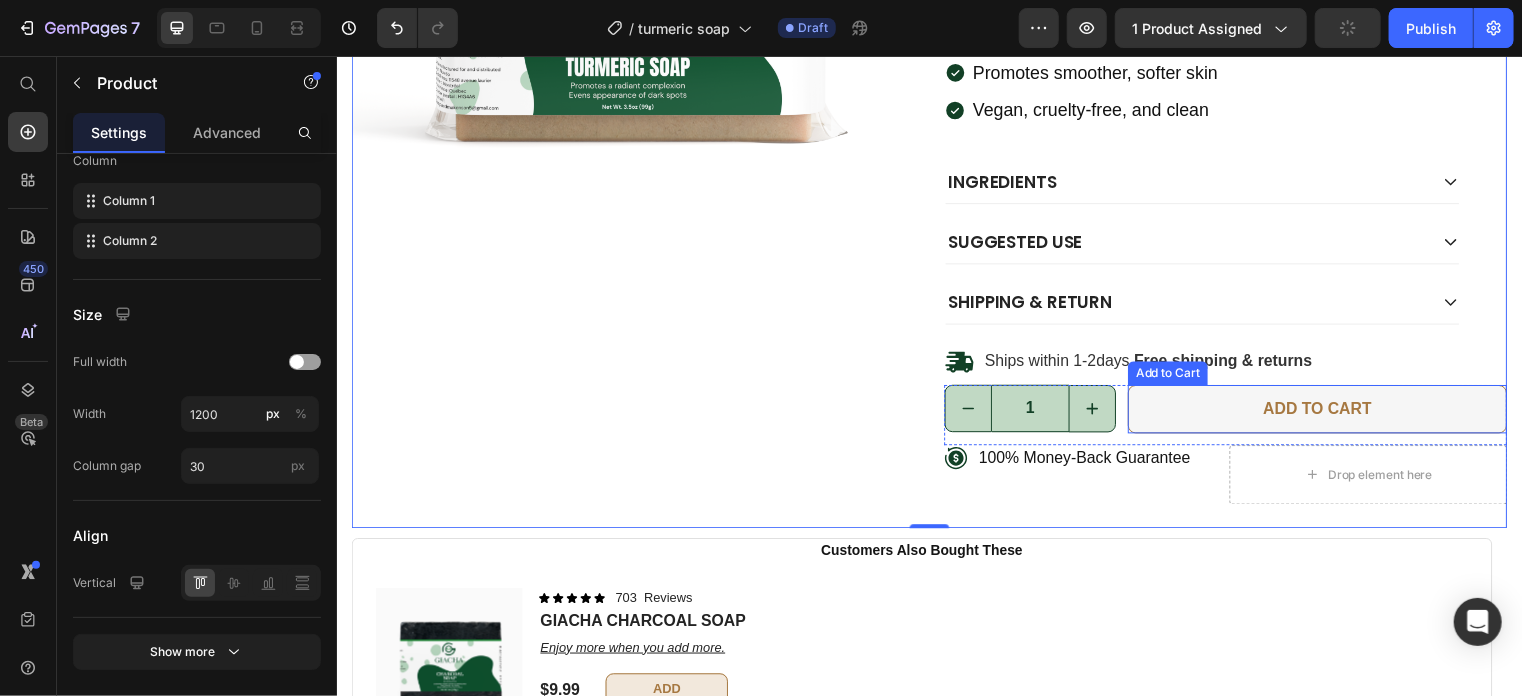 scroll, scrollTop: 0, scrollLeft: 0, axis: both 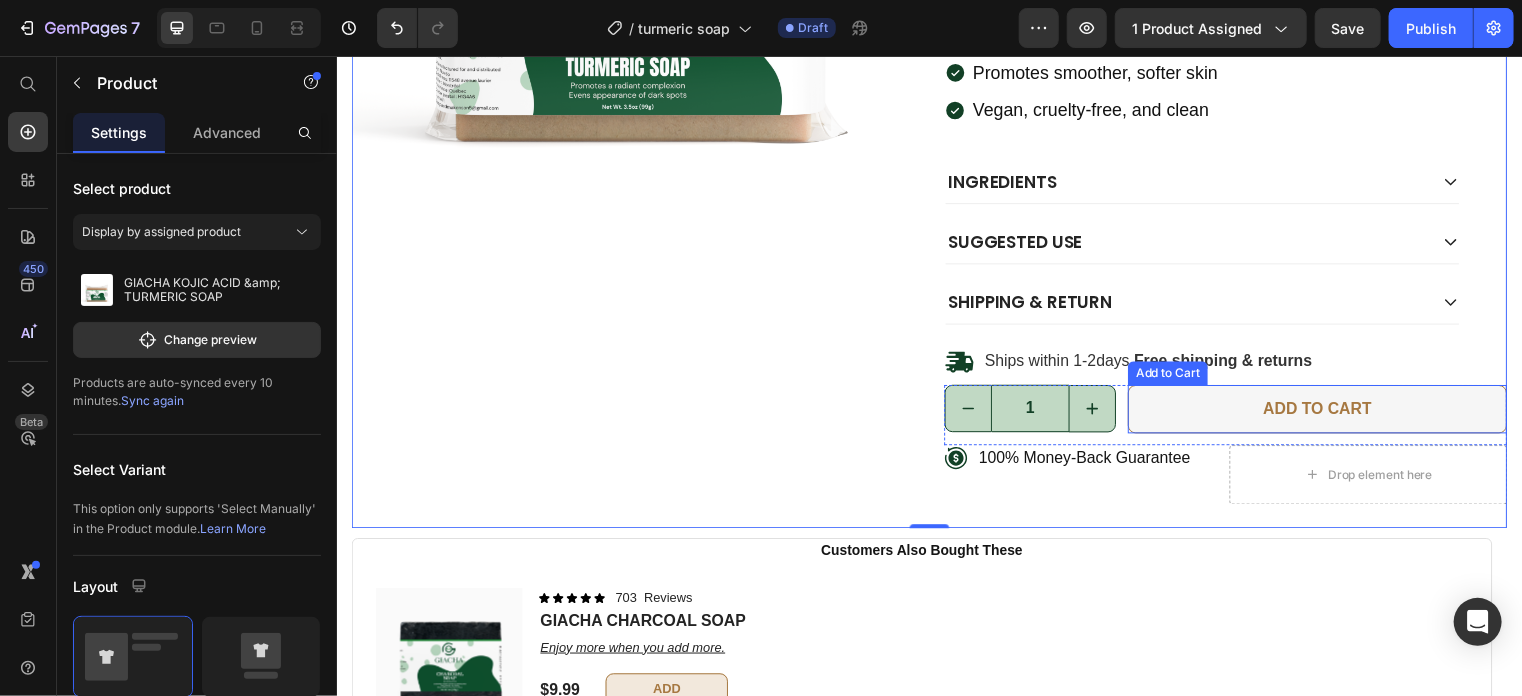 click on "Add to cart" at bounding box center [1329, 412] 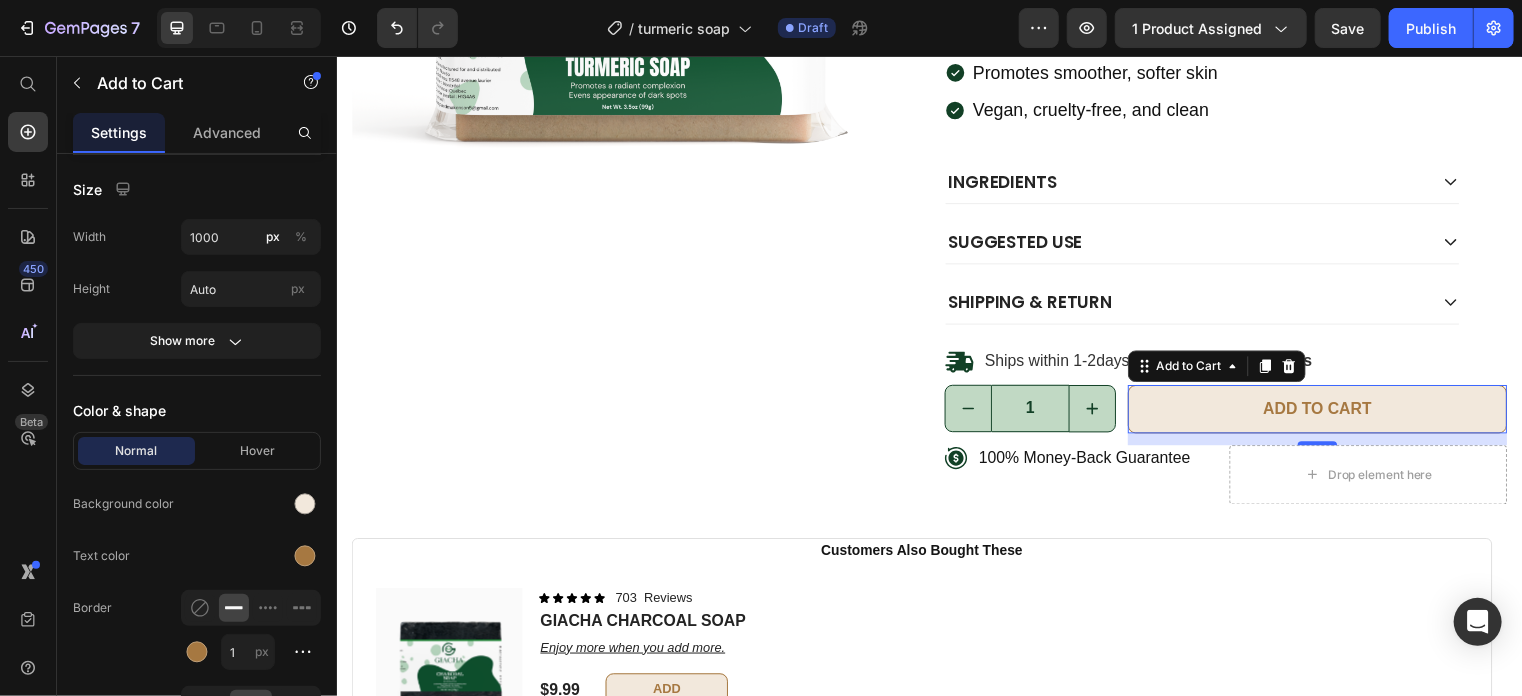 scroll, scrollTop: 1030, scrollLeft: 0, axis: vertical 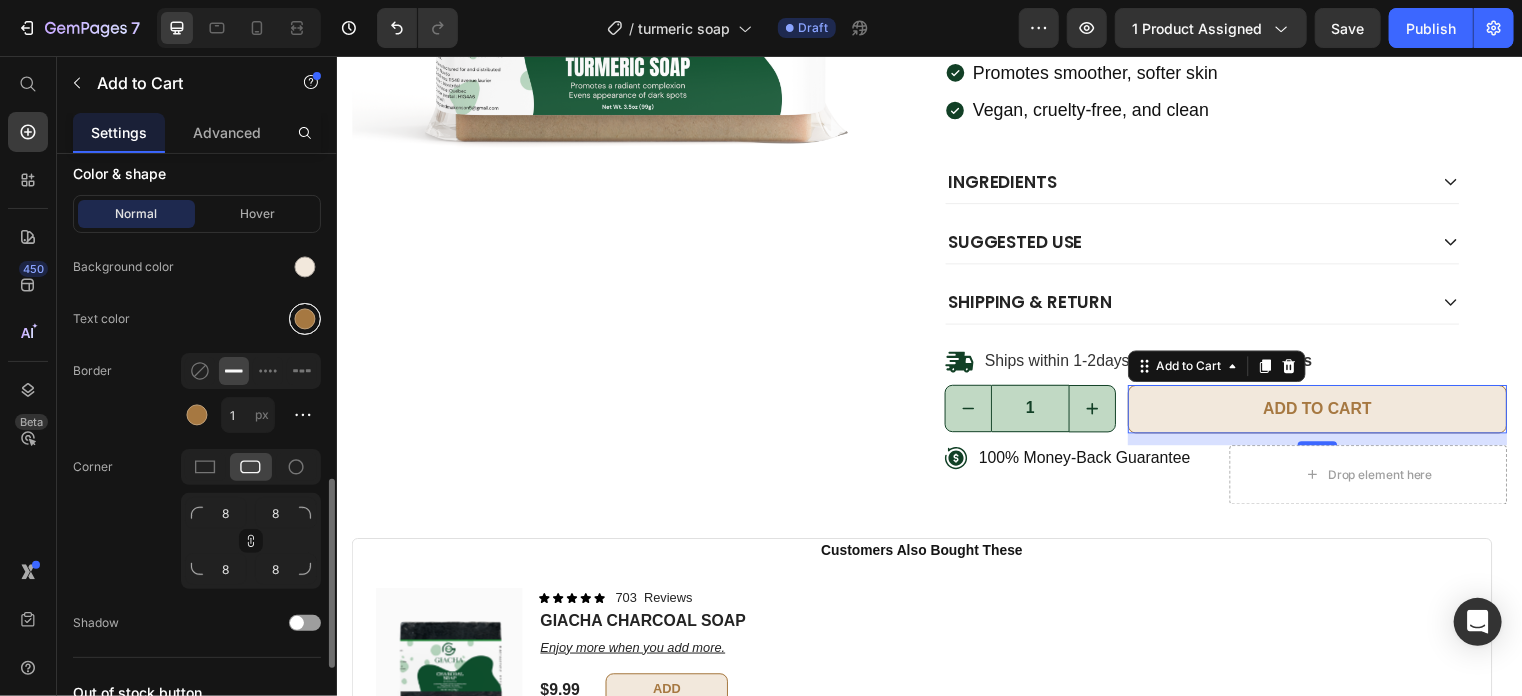 click at bounding box center [305, 319] 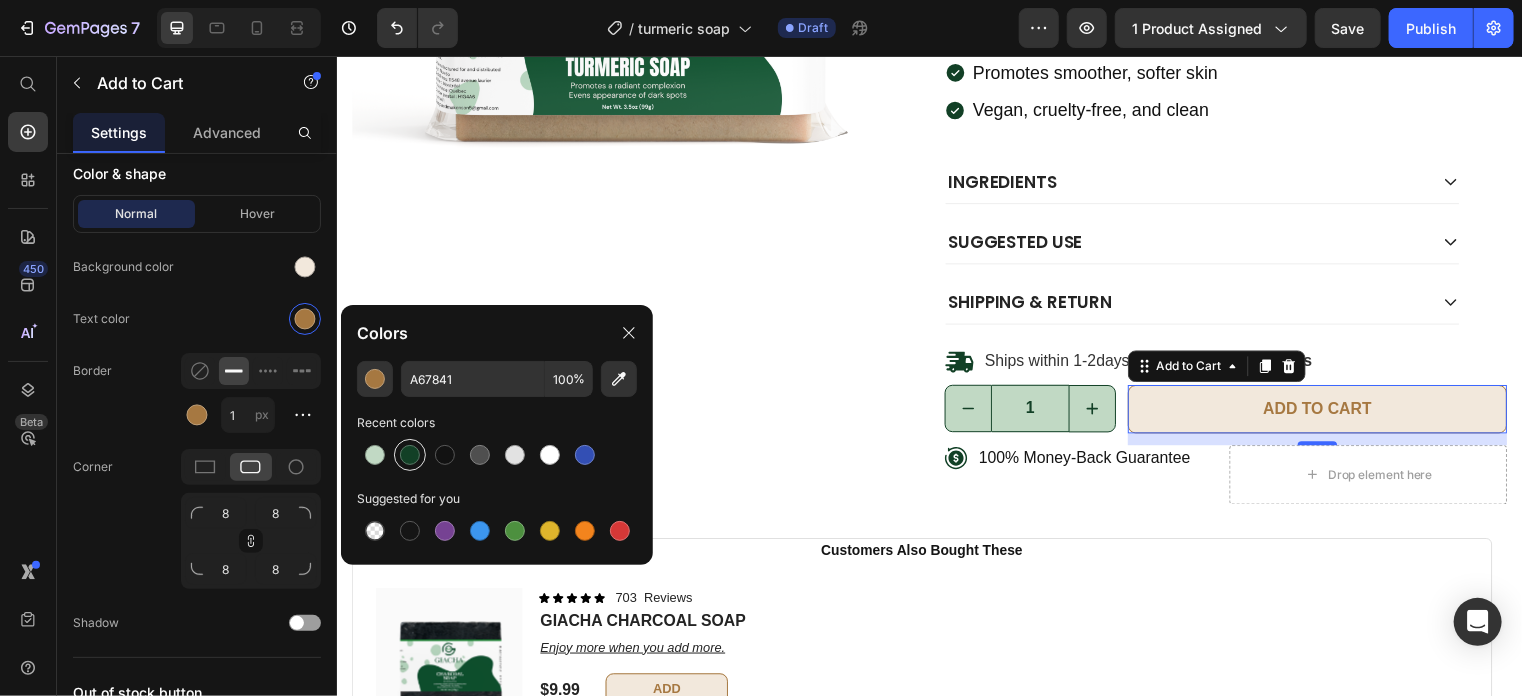 click at bounding box center [410, 455] 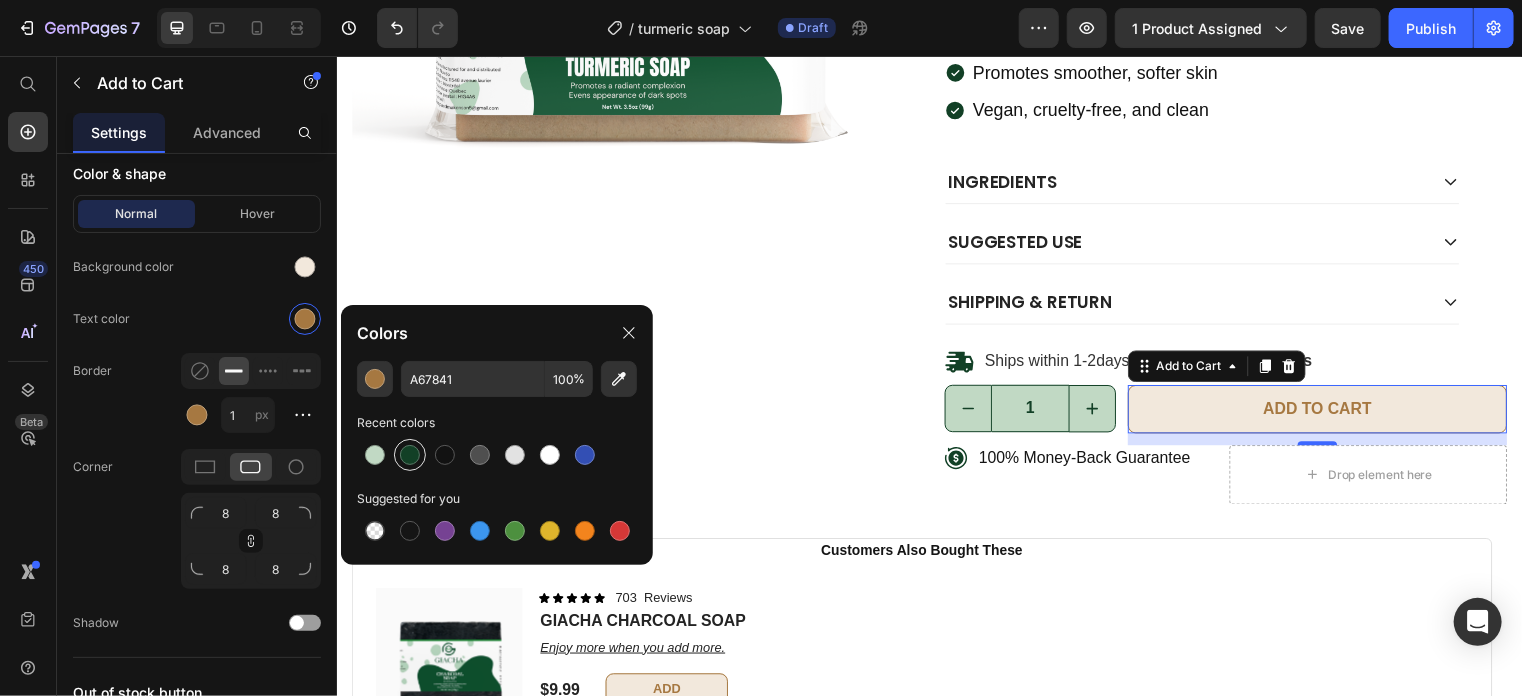 type on "124026" 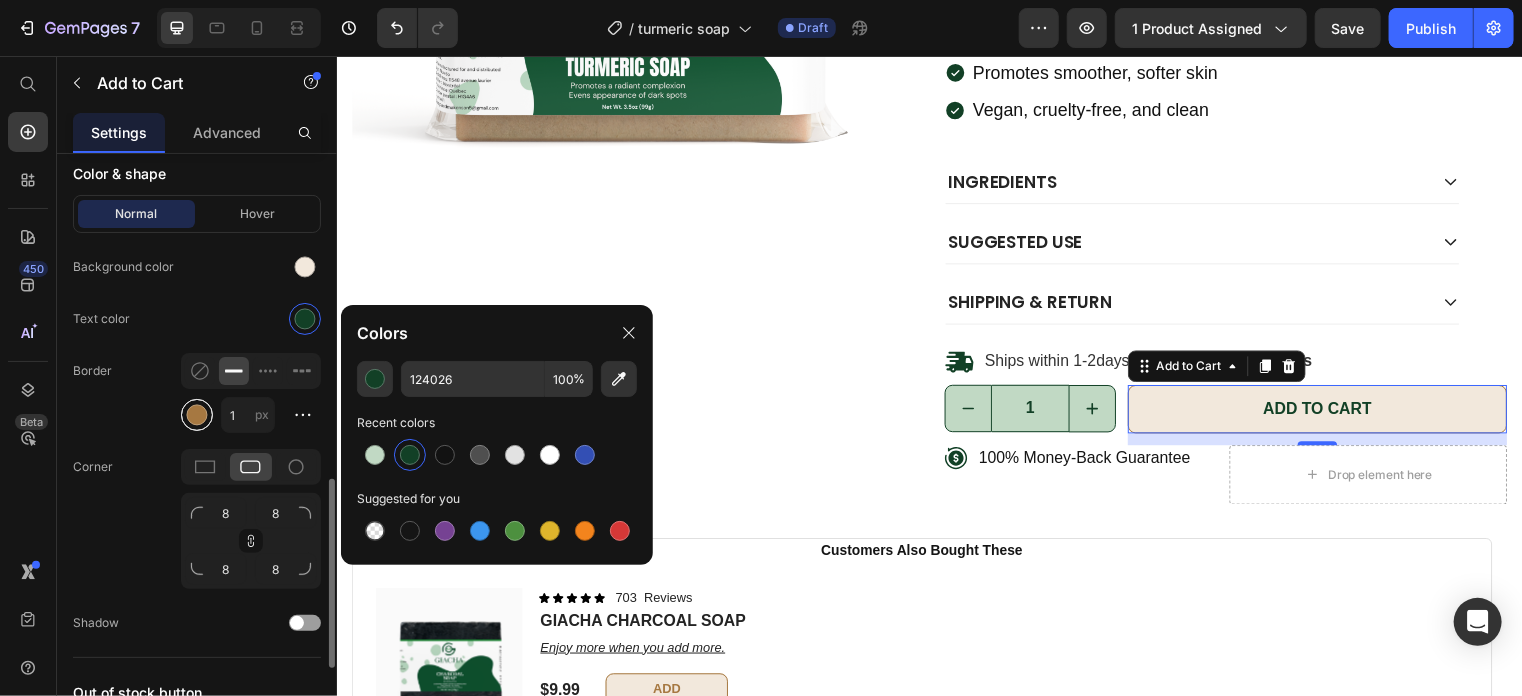 click at bounding box center [197, 415] 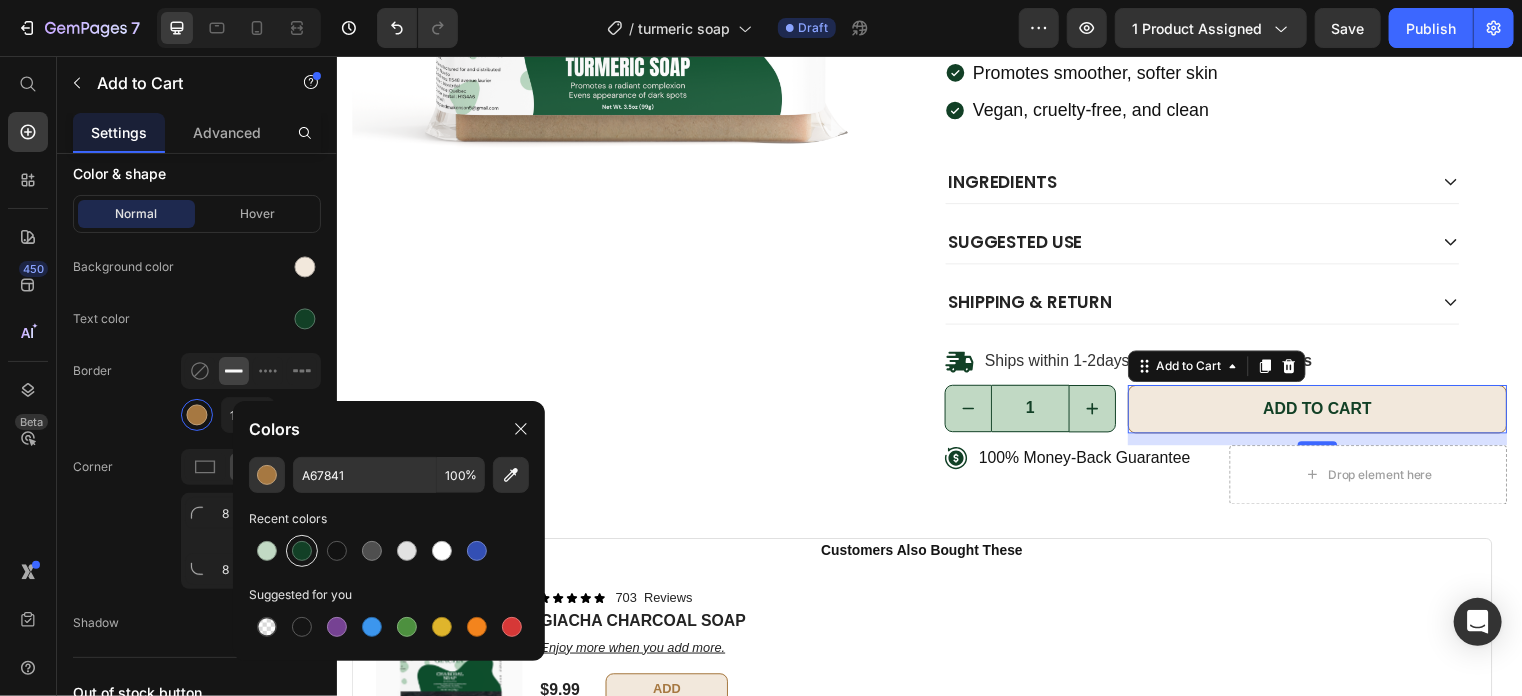 click at bounding box center (302, 551) 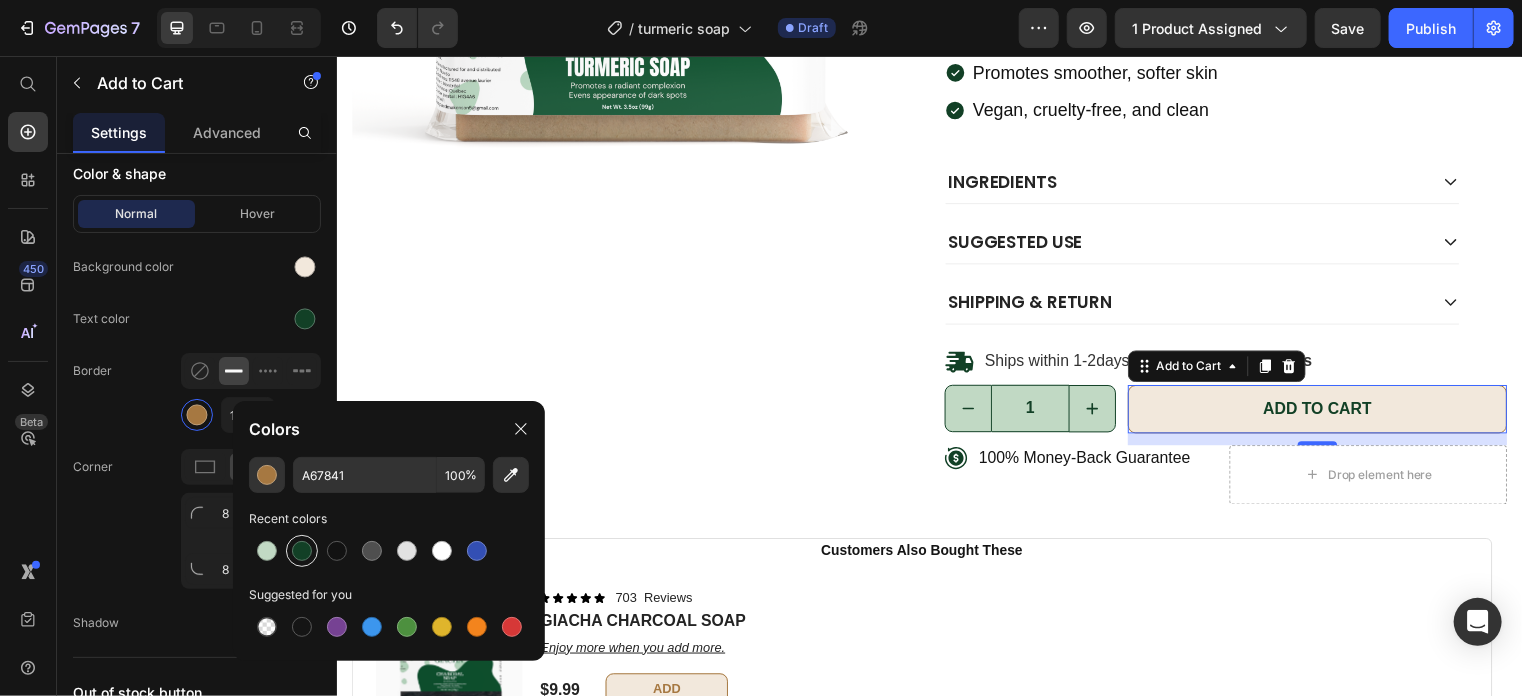 type on "124026" 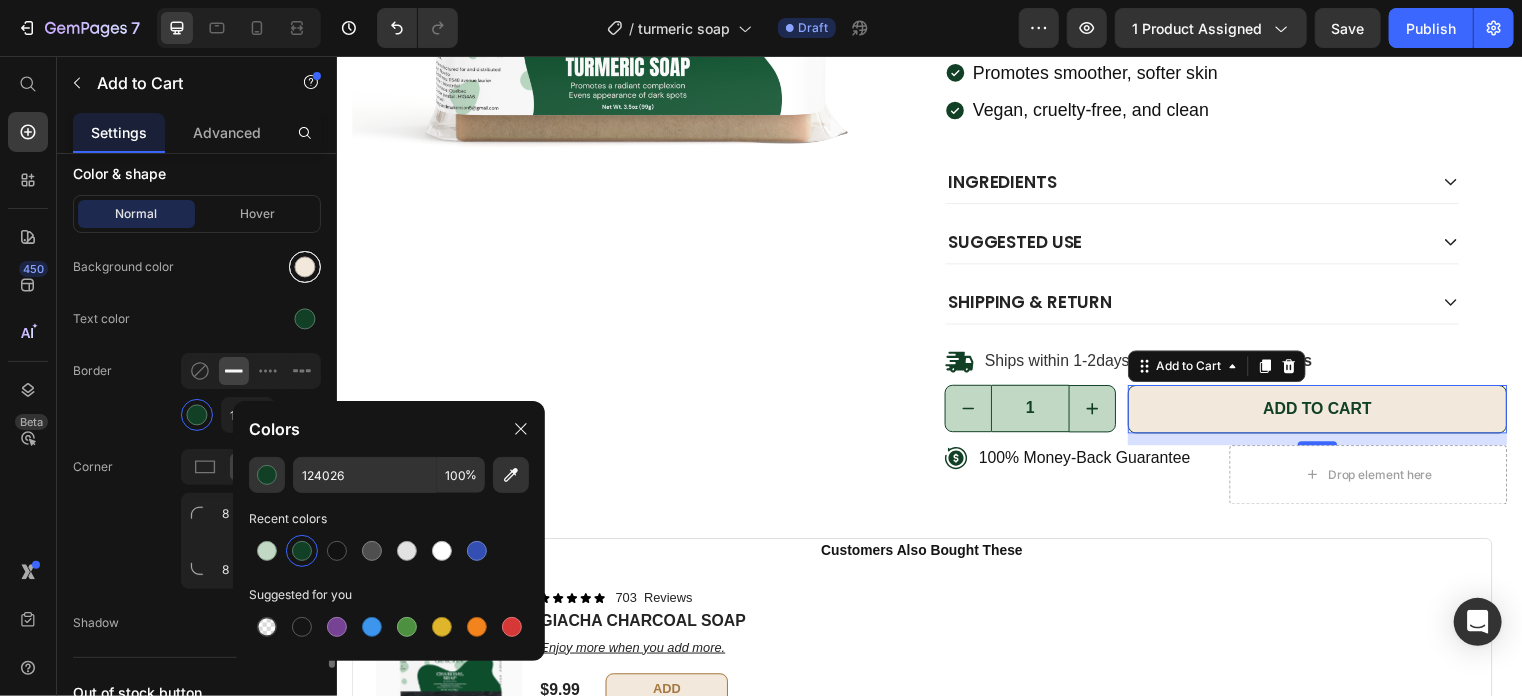 click at bounding box center (305, 267) 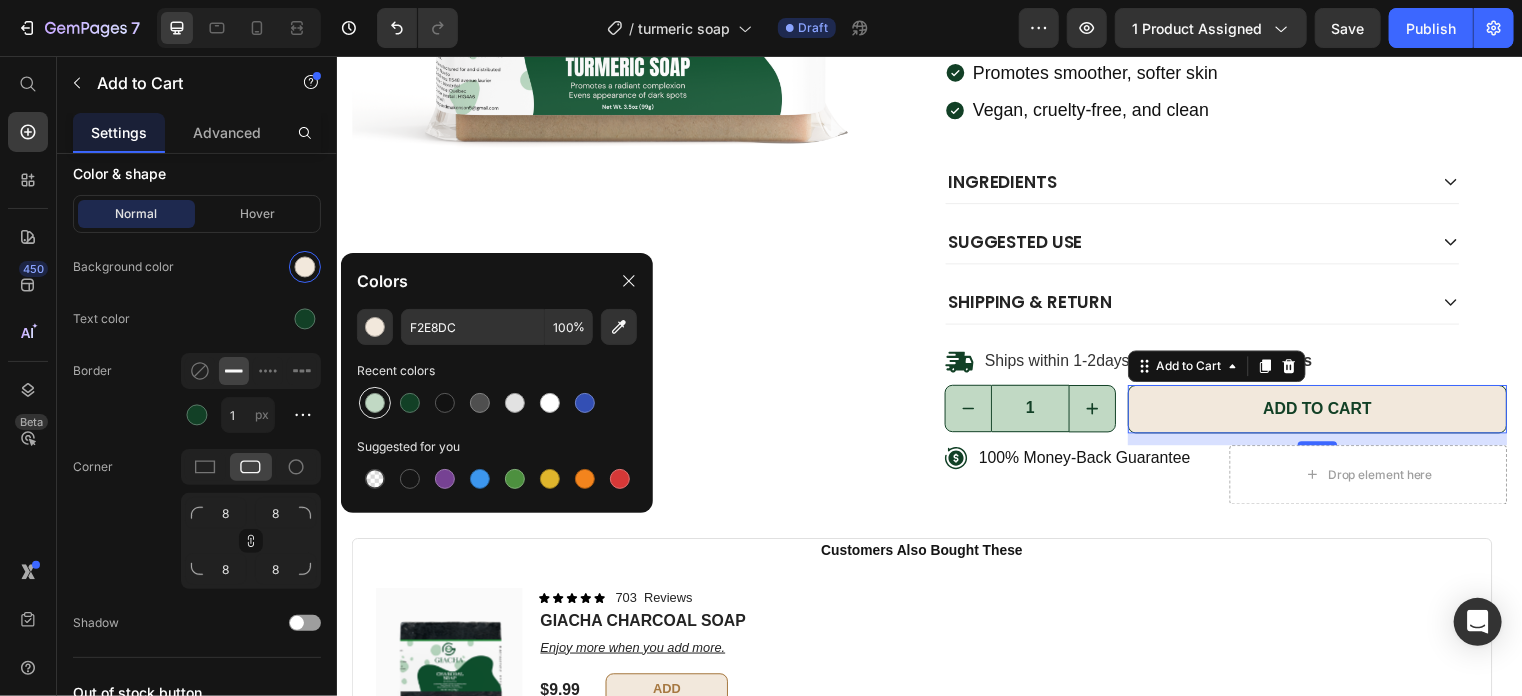 click at bounding box center (375, 403) 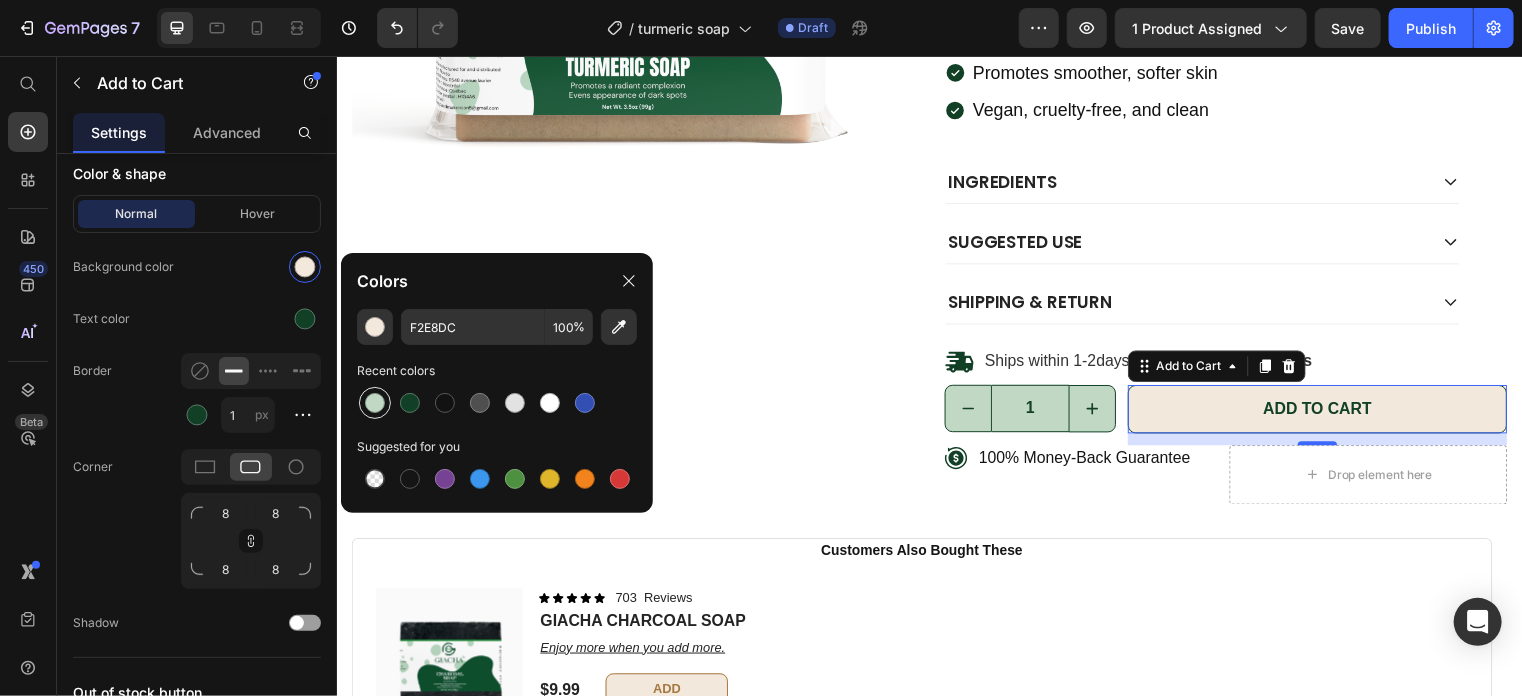 type on "C1D9C4" 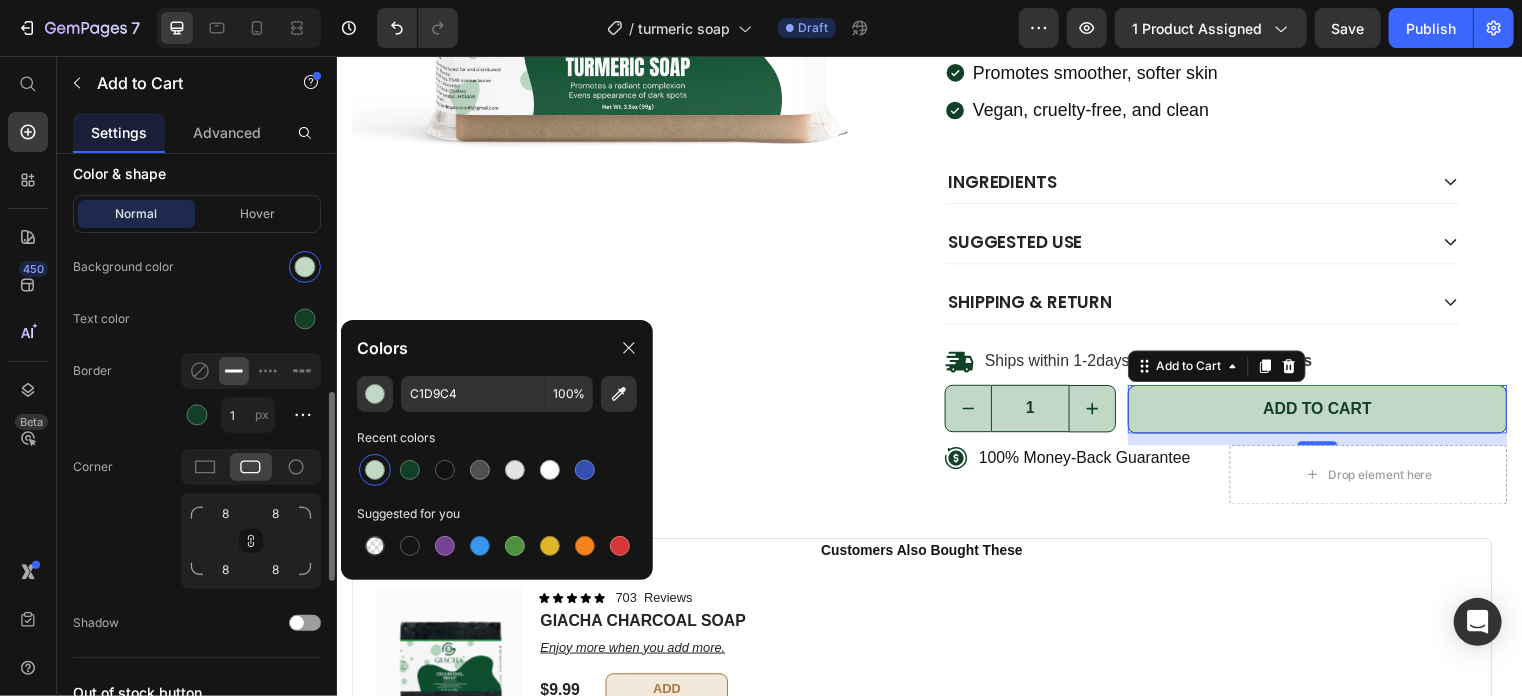 scroll, scrollTop: 960, scrollLeft: 0, axis: vertical 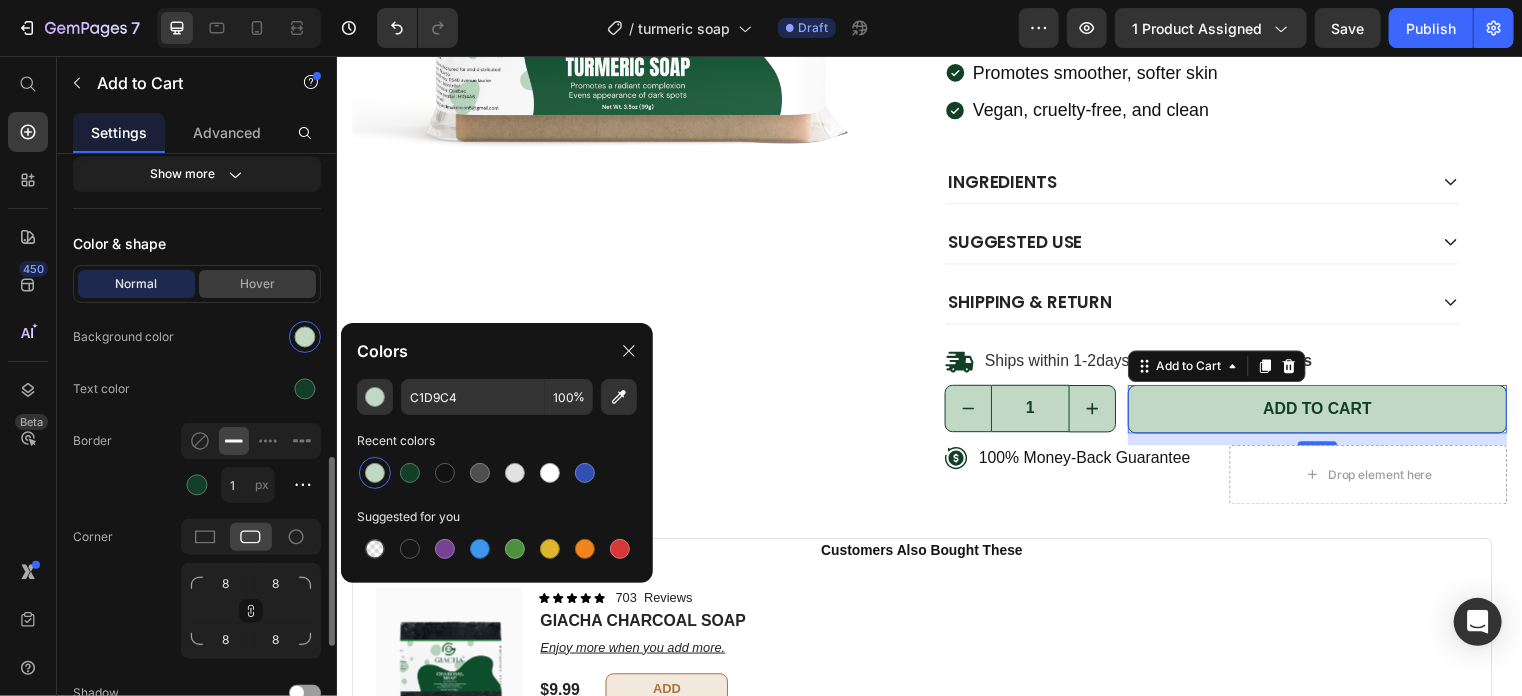 click on "Hover" at bounding box center (257, 284) 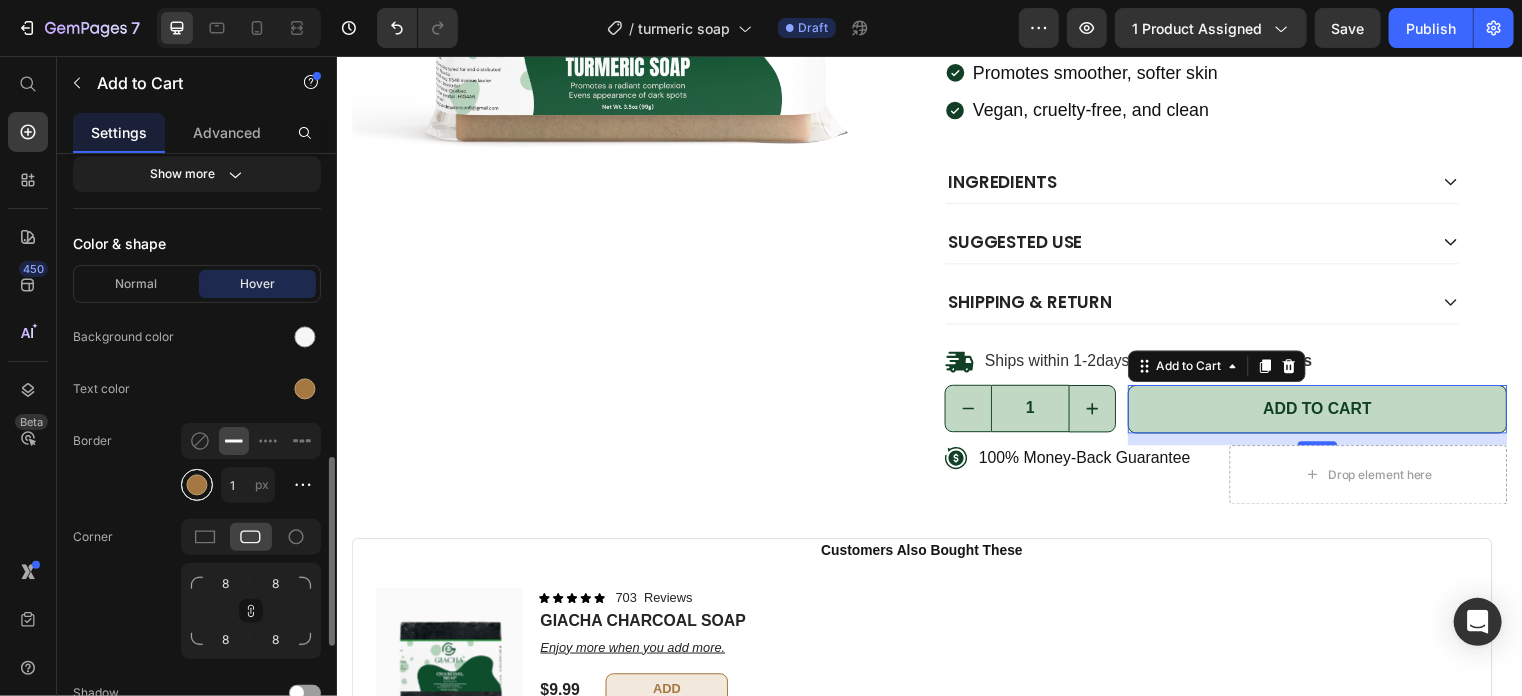 click at bounding box center (197, 485) 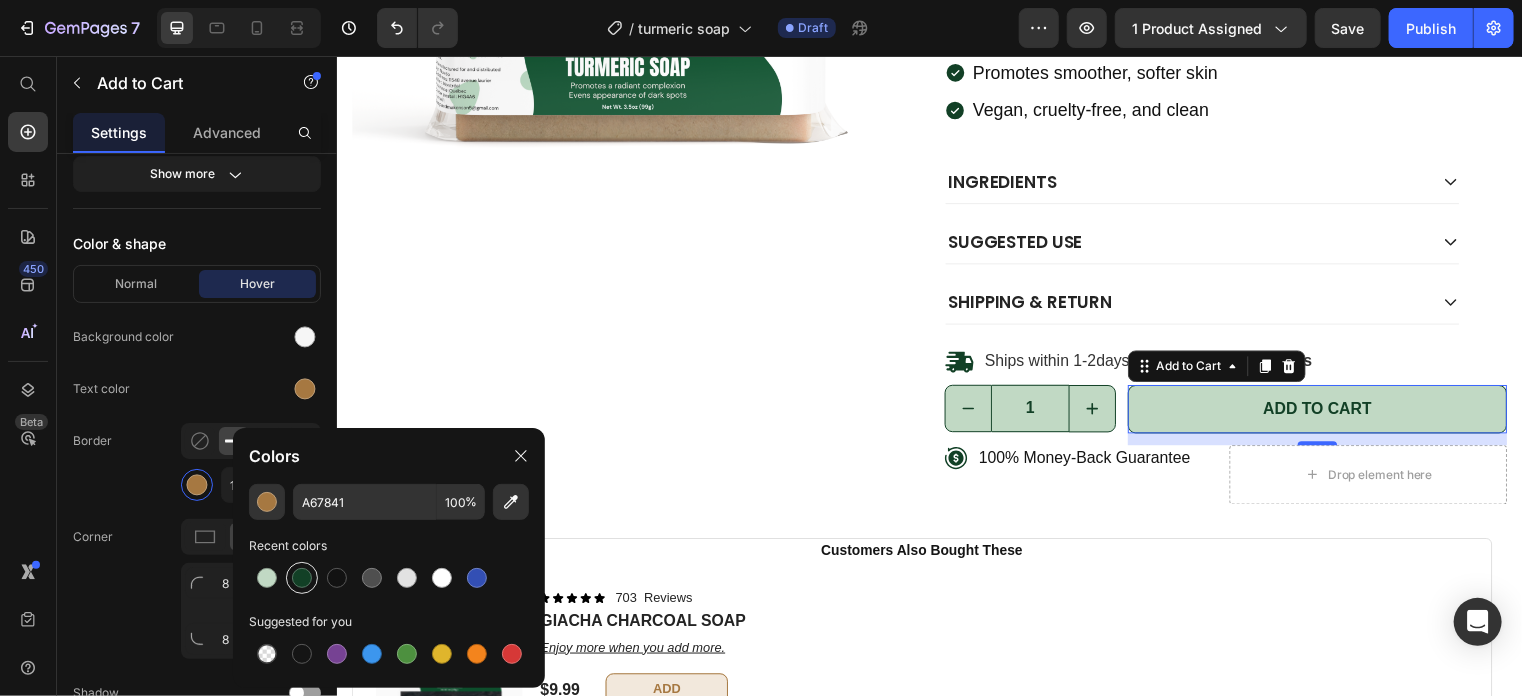 click at bounding box center [302, 578] 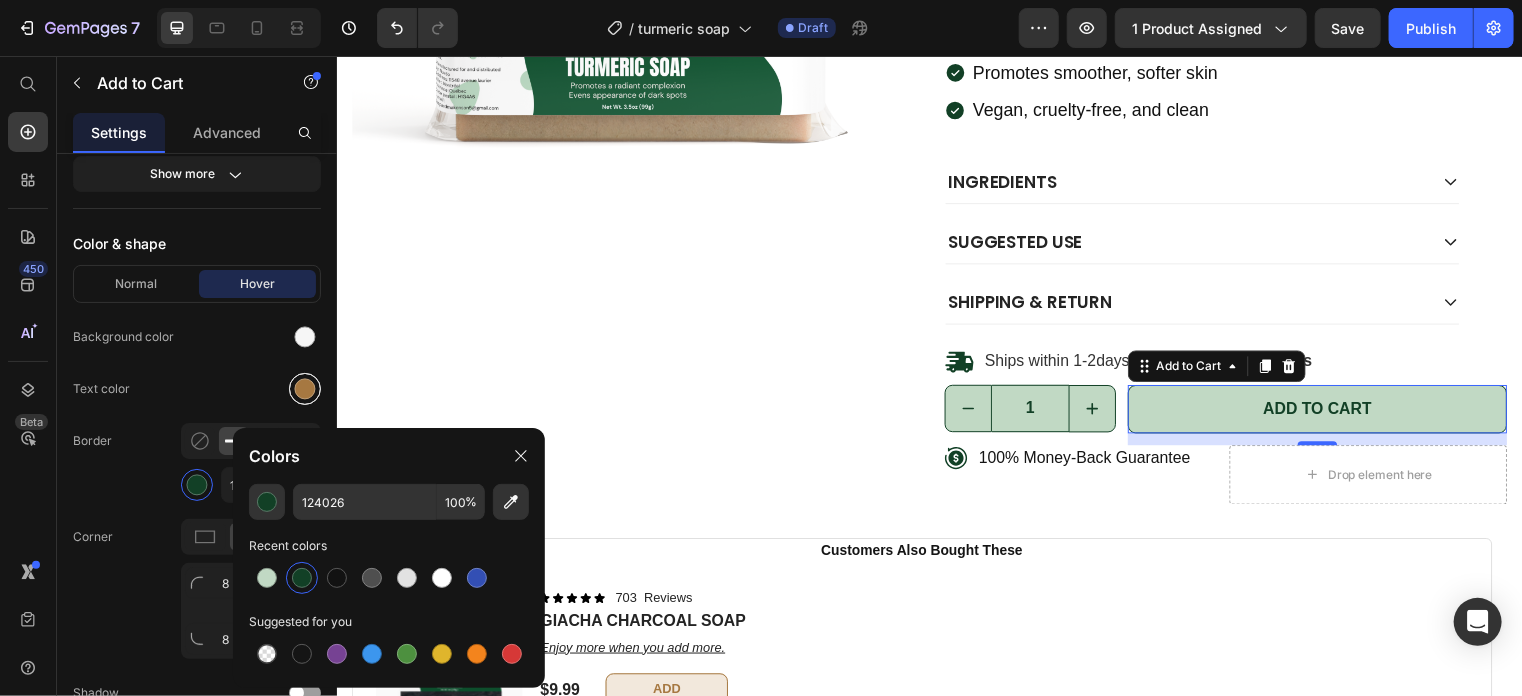 click at bounding box center (305, 389) 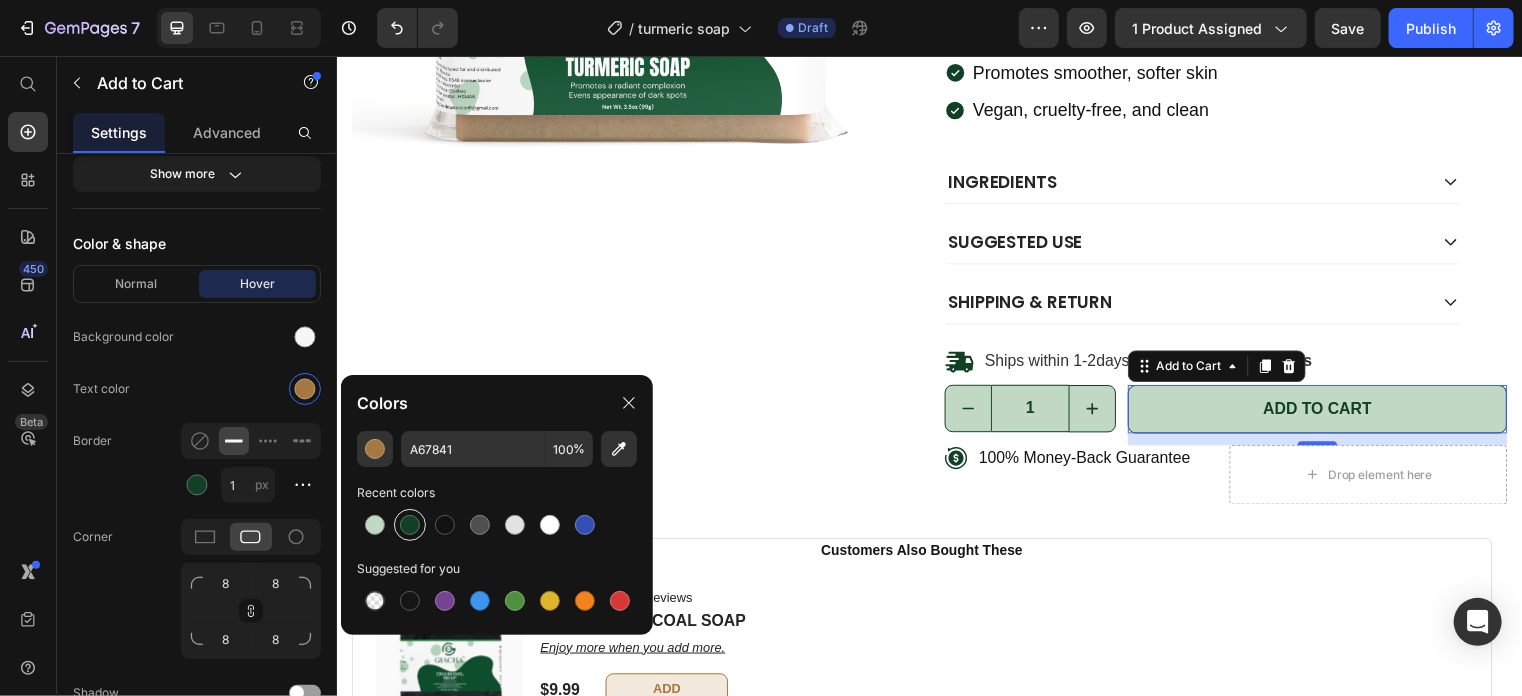 click at bounding box center [410, 525] 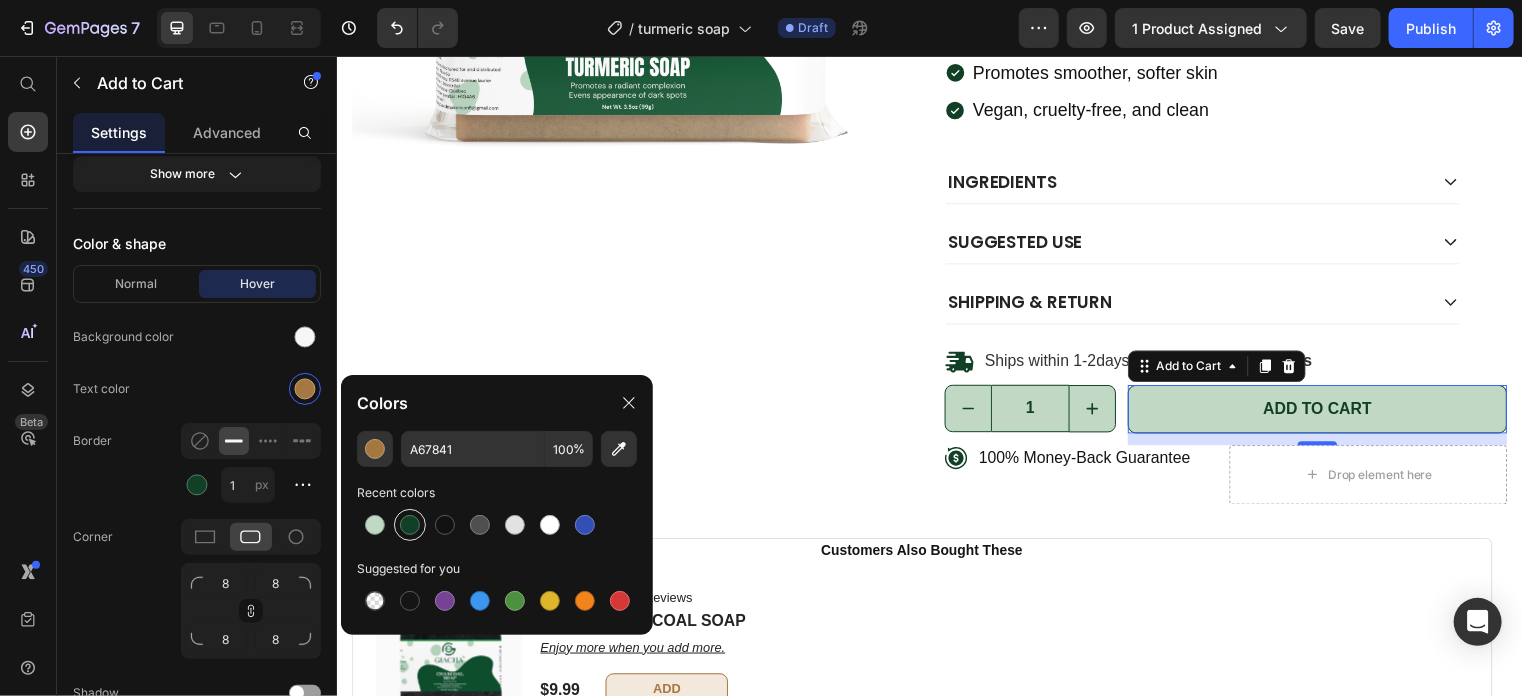 type on "124026" 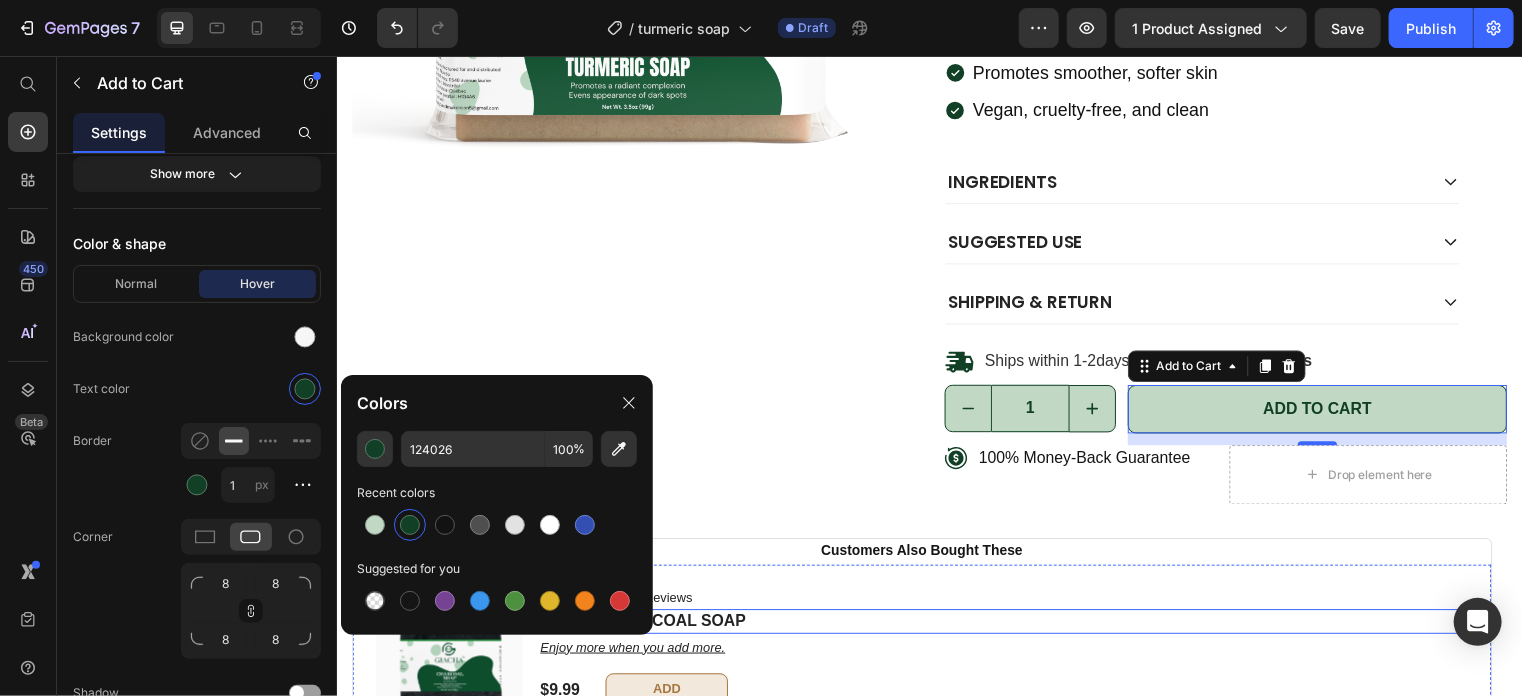 click on "GIACHA CHARCOAL SOAP" at bounding box center [1010, 627] 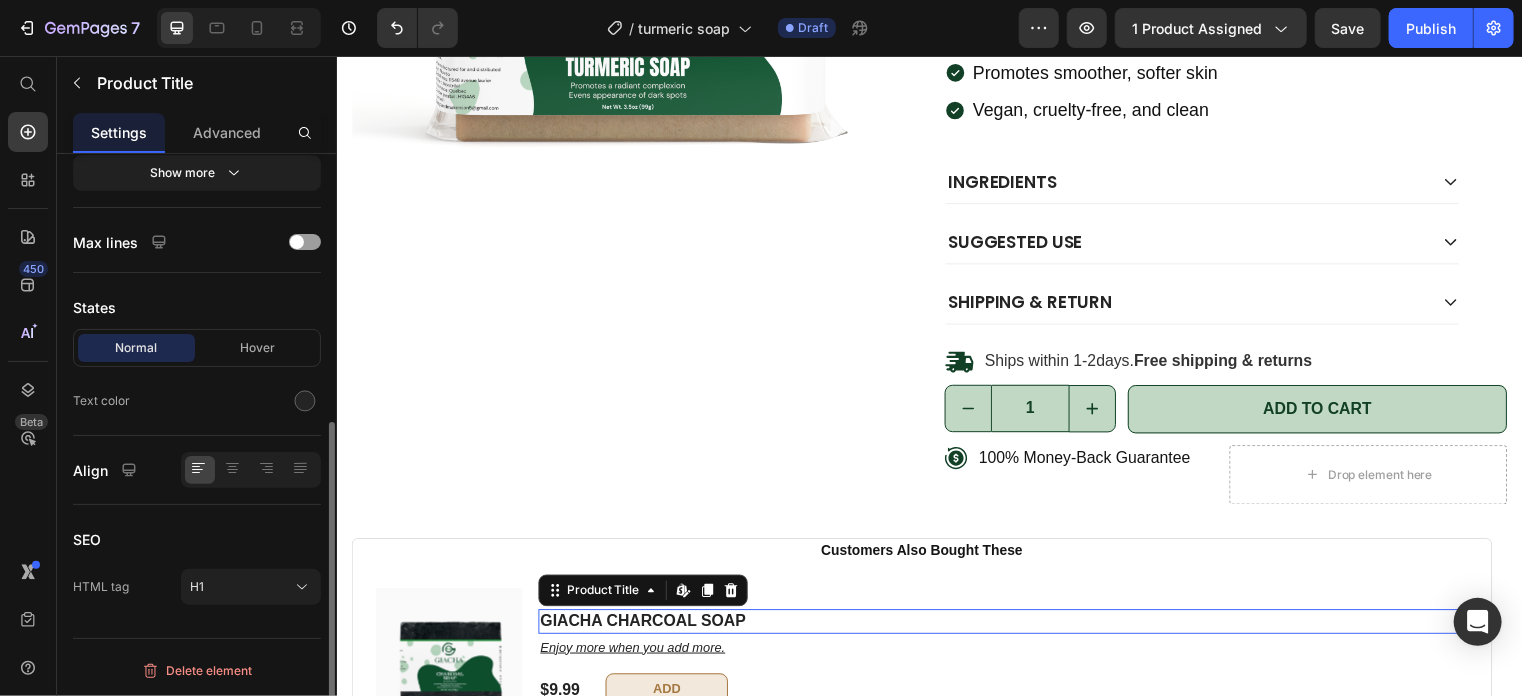 scroll, scrollTop: 0, scrollLeft: 0, axis: both 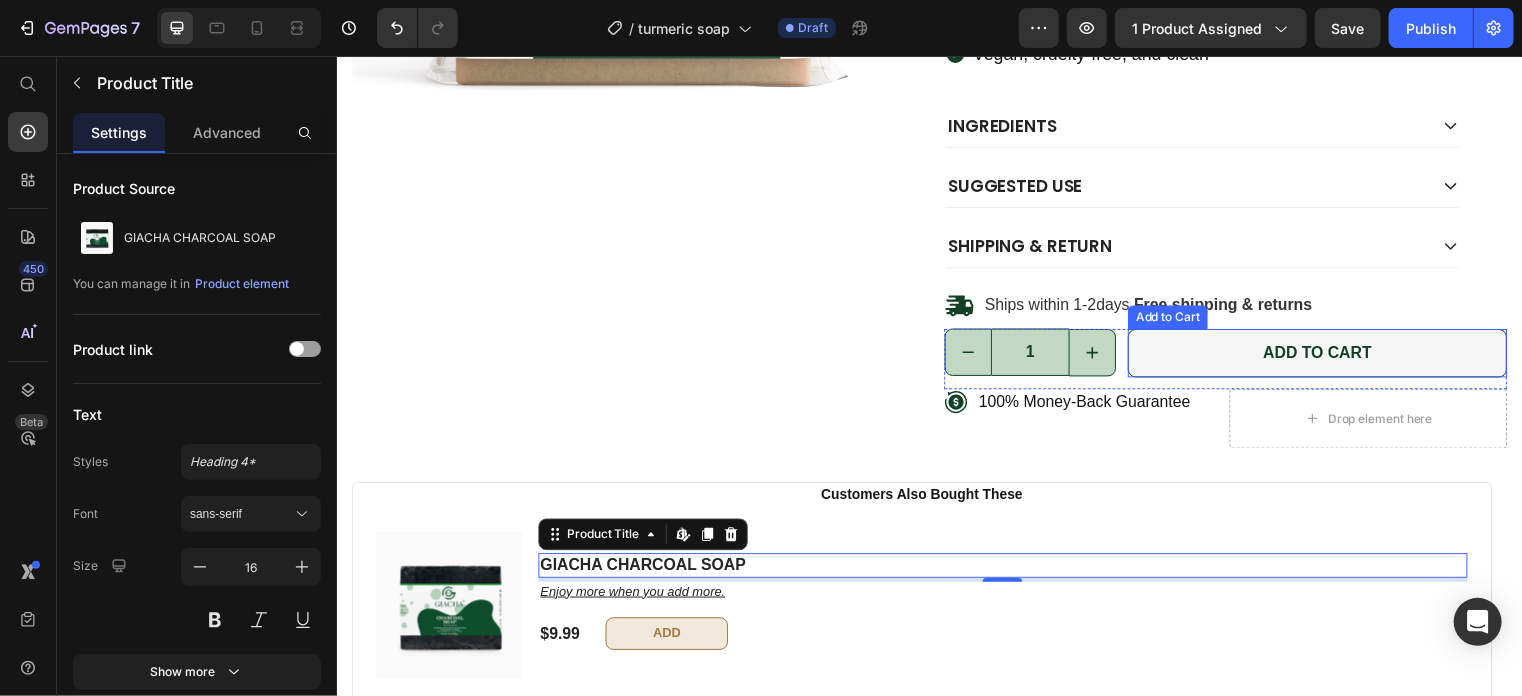 click on "Add to cart" at bounding box center (1329, 355) 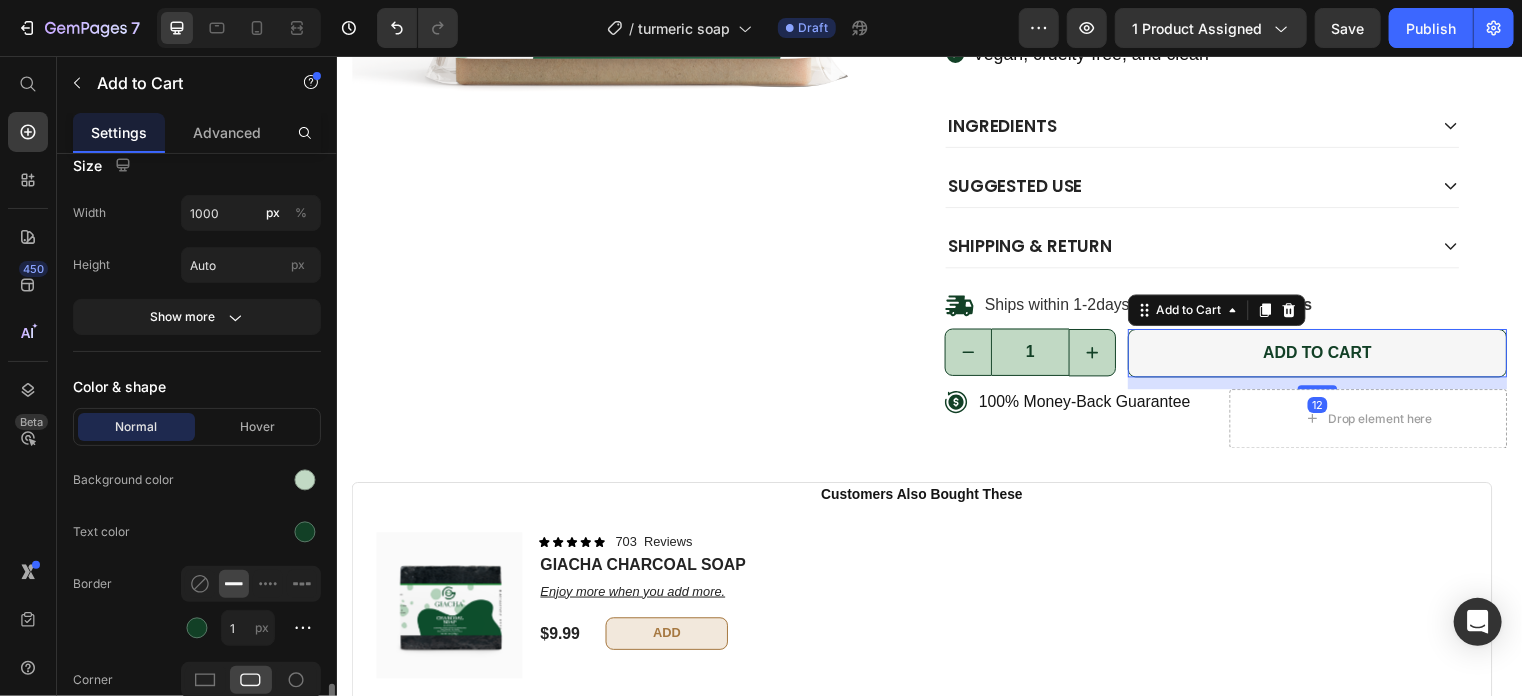 scroll, scrollTop: 1024, scrollLeft: 0, axis: vertical 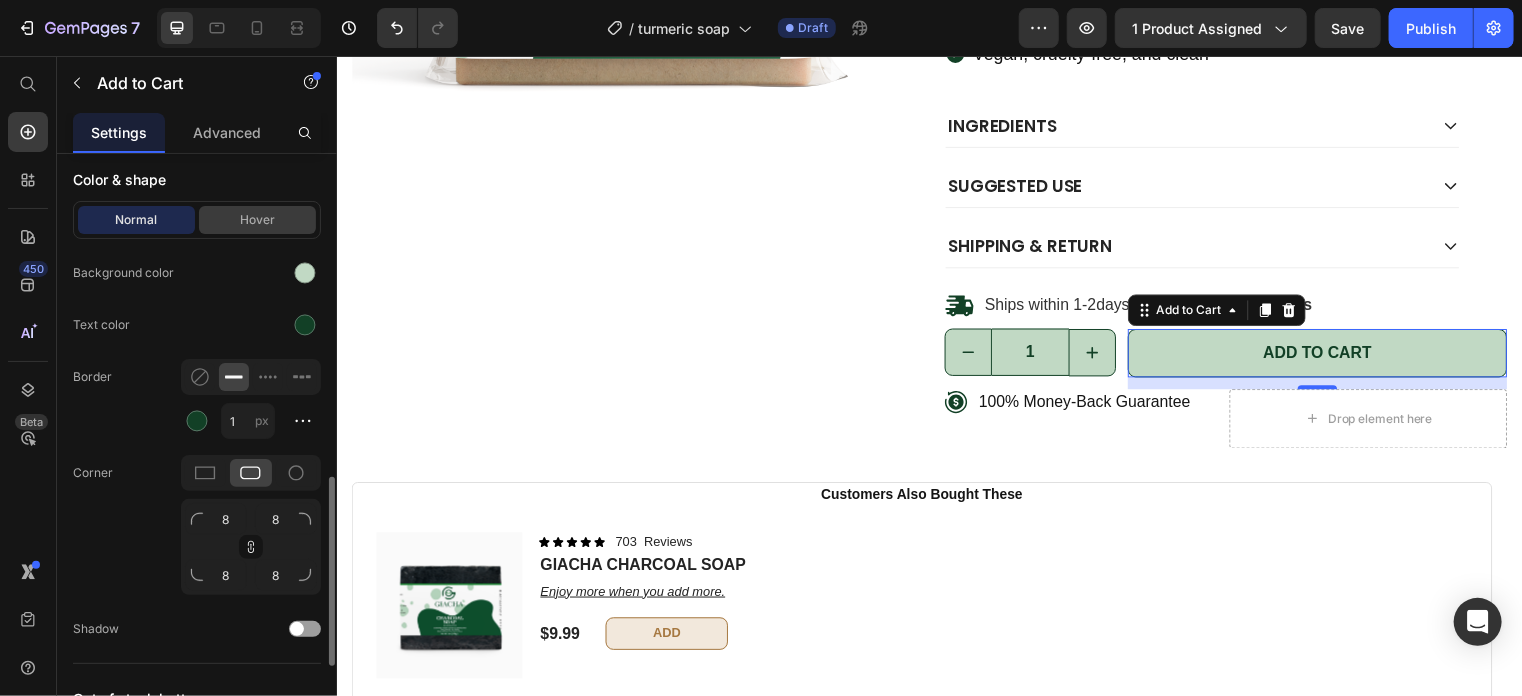 click on "Hover" at bounding box center (257, 220) 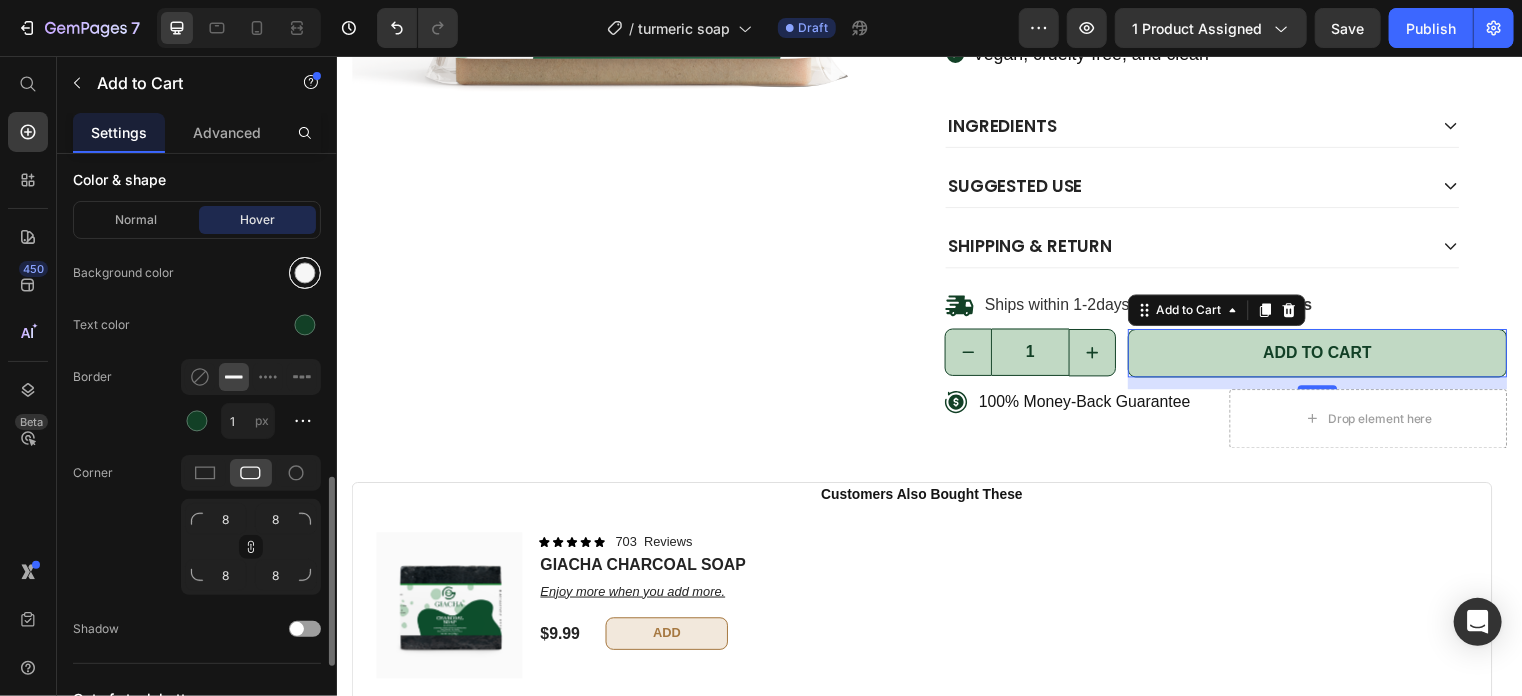click at bounding box center (305, 273) 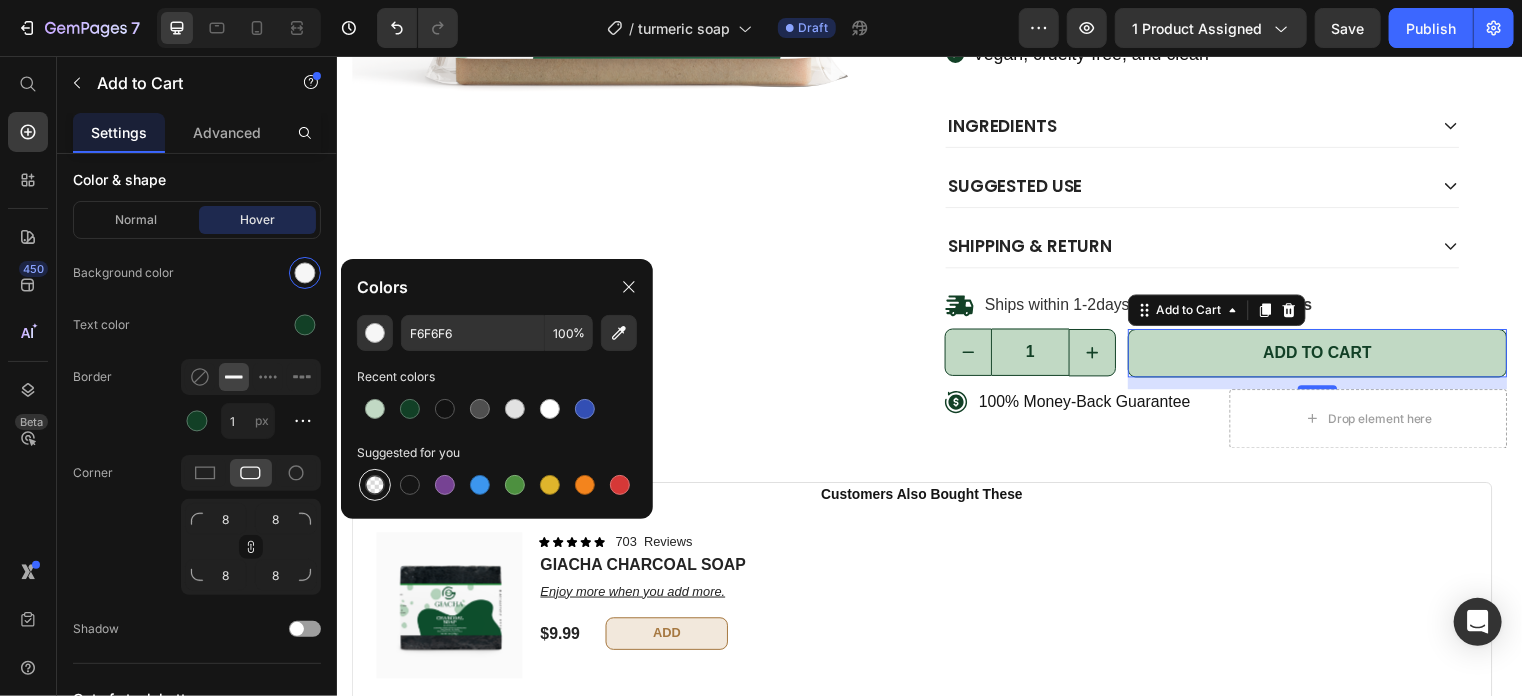 drag, startPoint x: 375, startPoint y: 479, endPoint x: 729, endPoint y: 229, distance: 433.37744 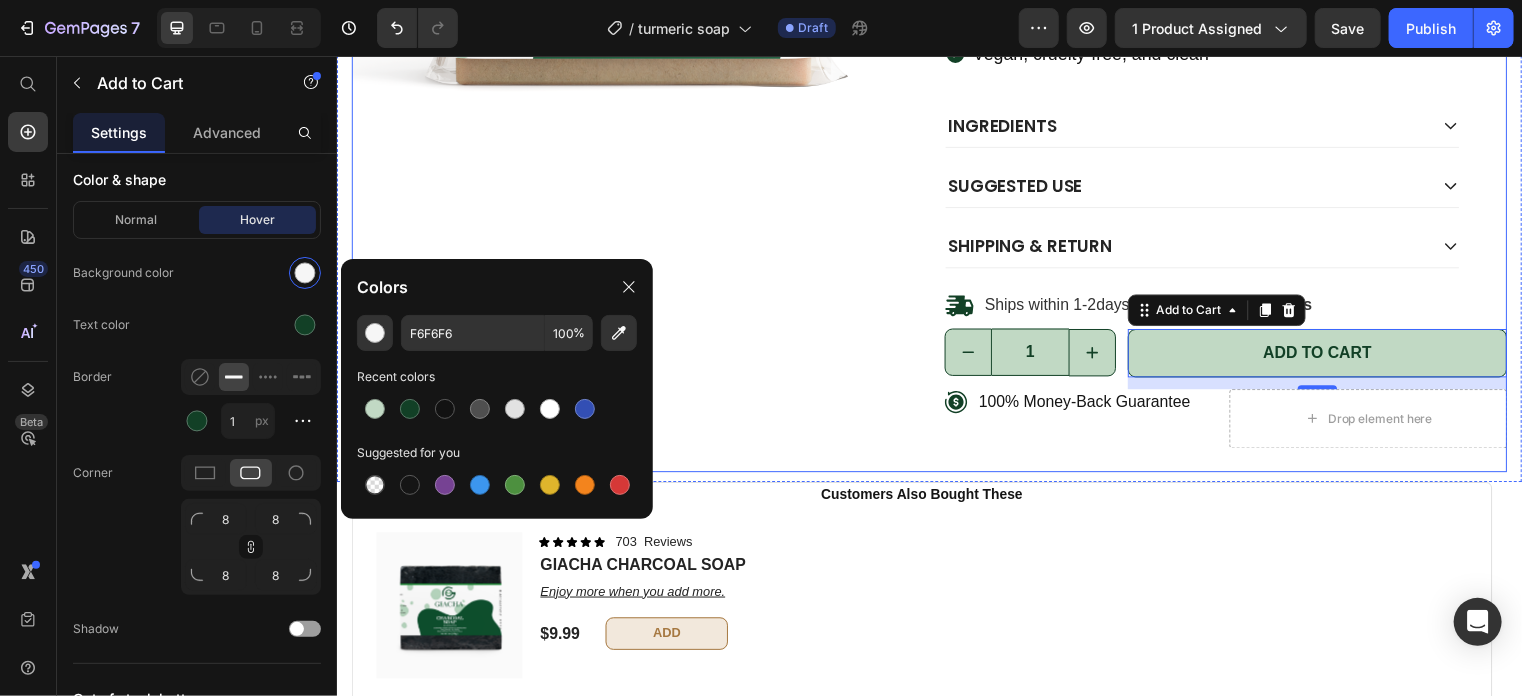 type on "000000" 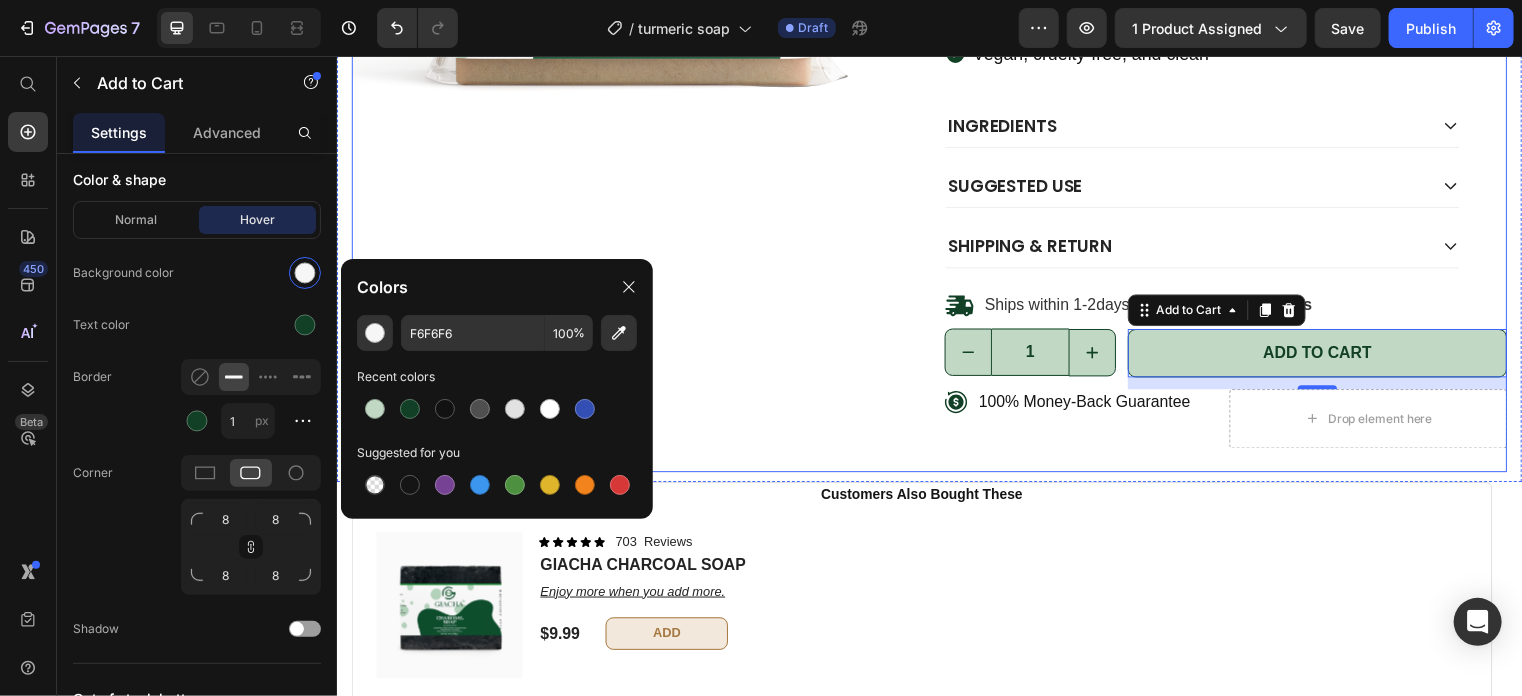 type on "0" 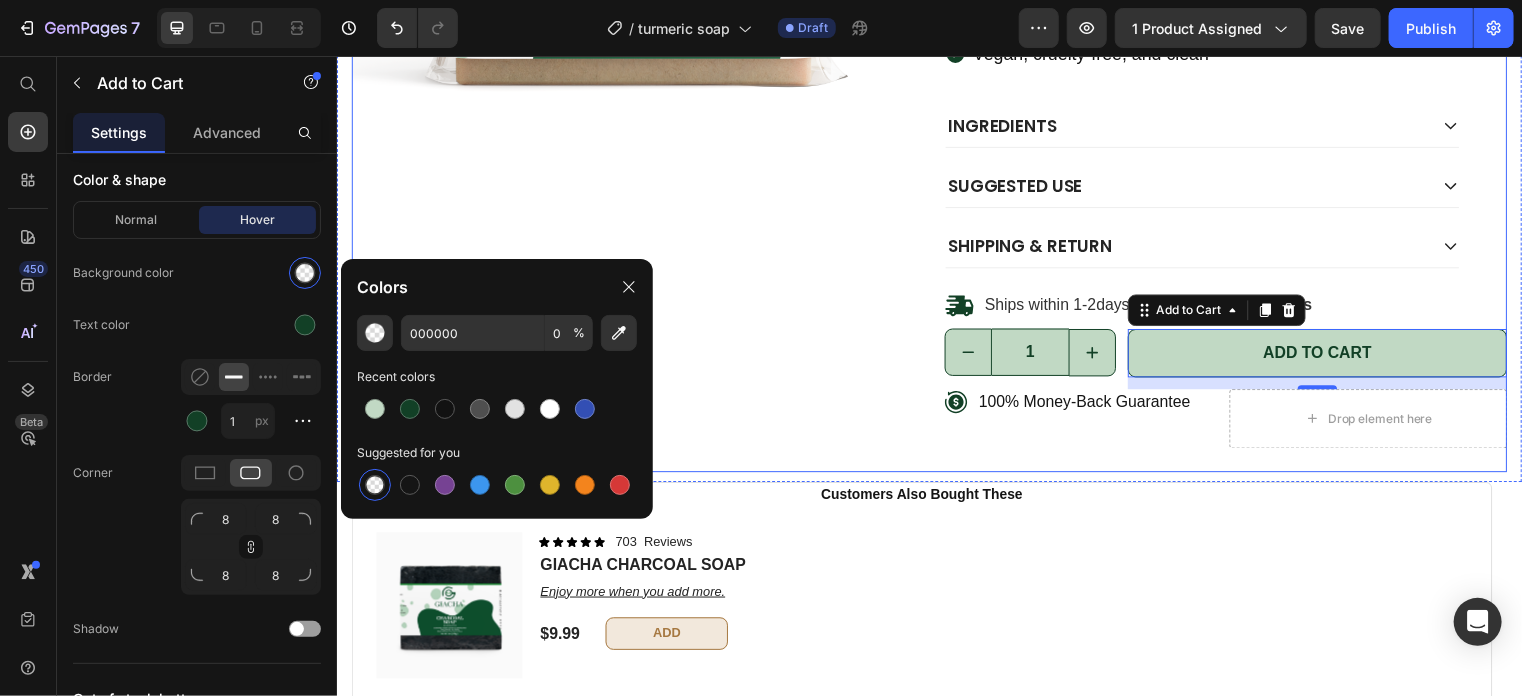 click on "Product Images" at bounding box center (636, 33) 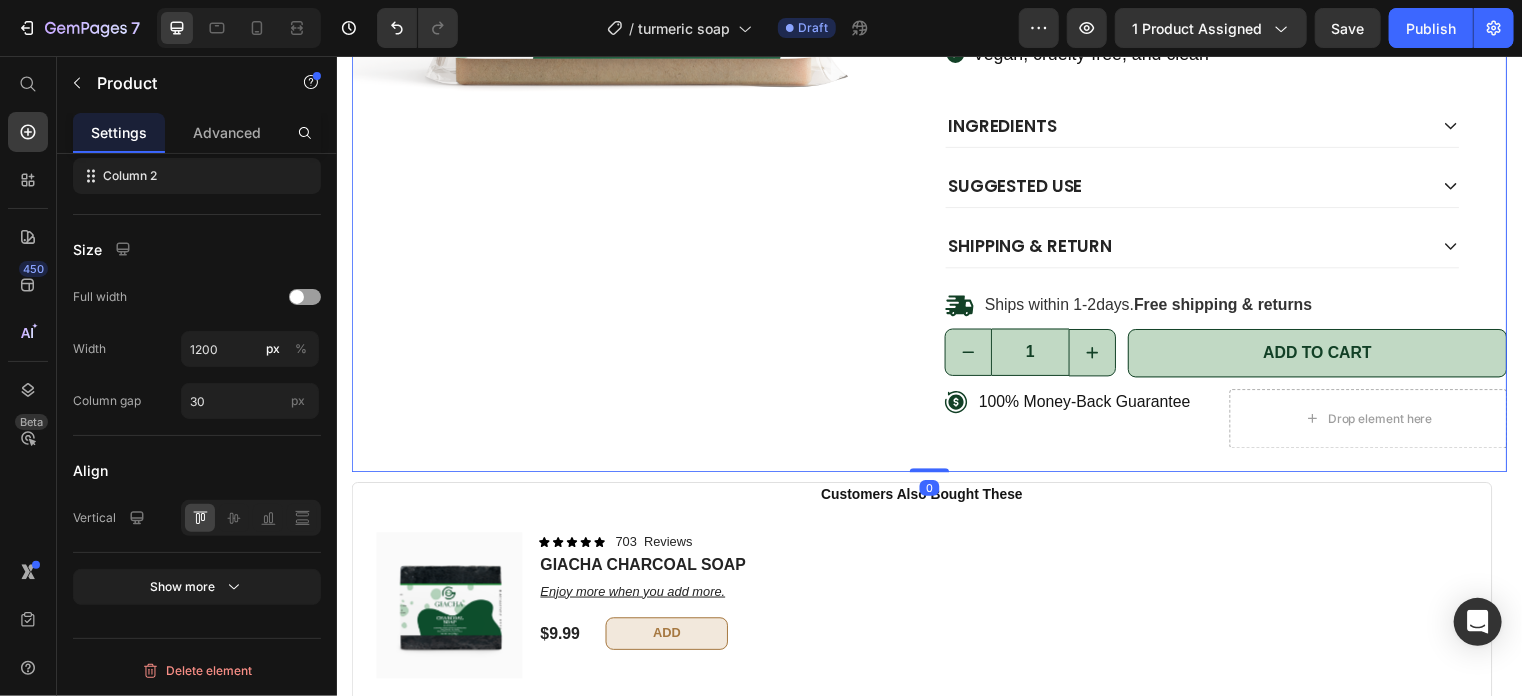 scroll, scrollTop: 0, scrollLeft: 0, axis: both 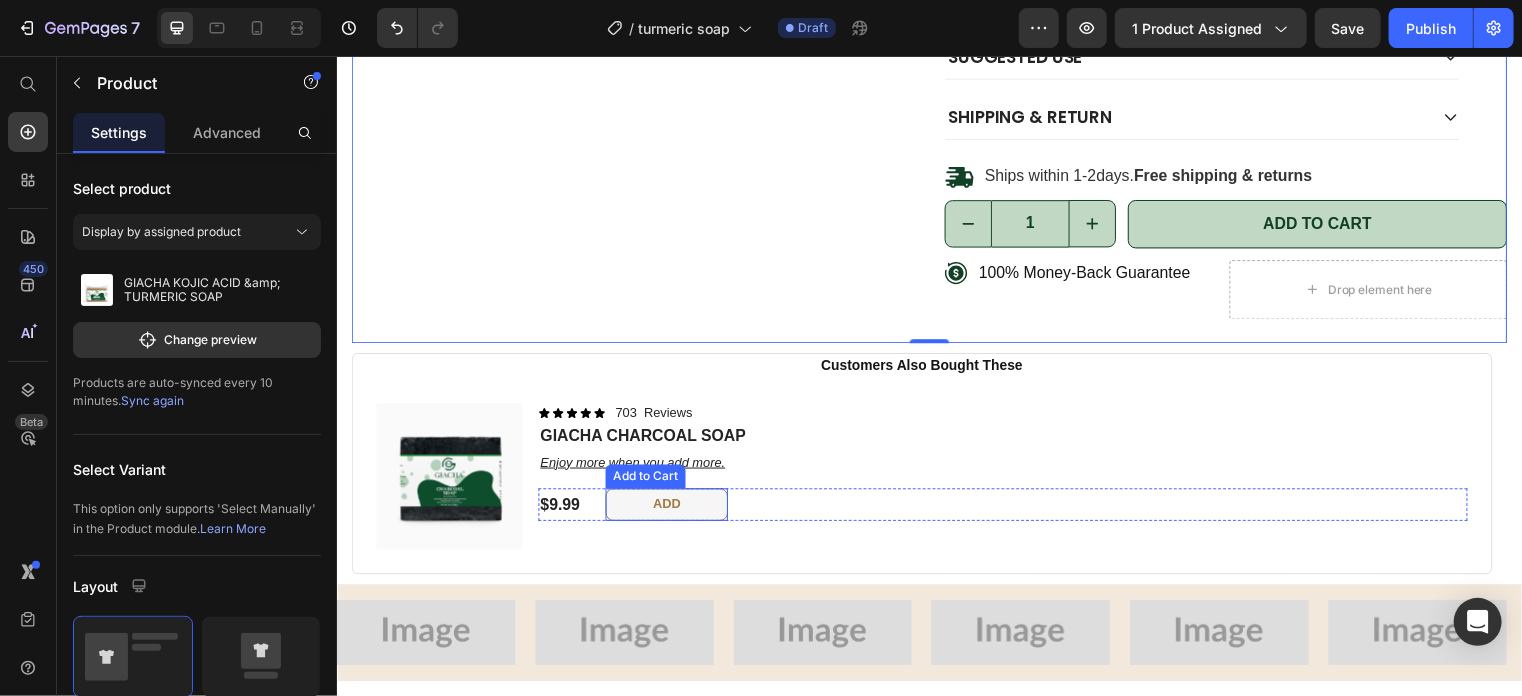 click on "Add" at bounding box center [670, 509] 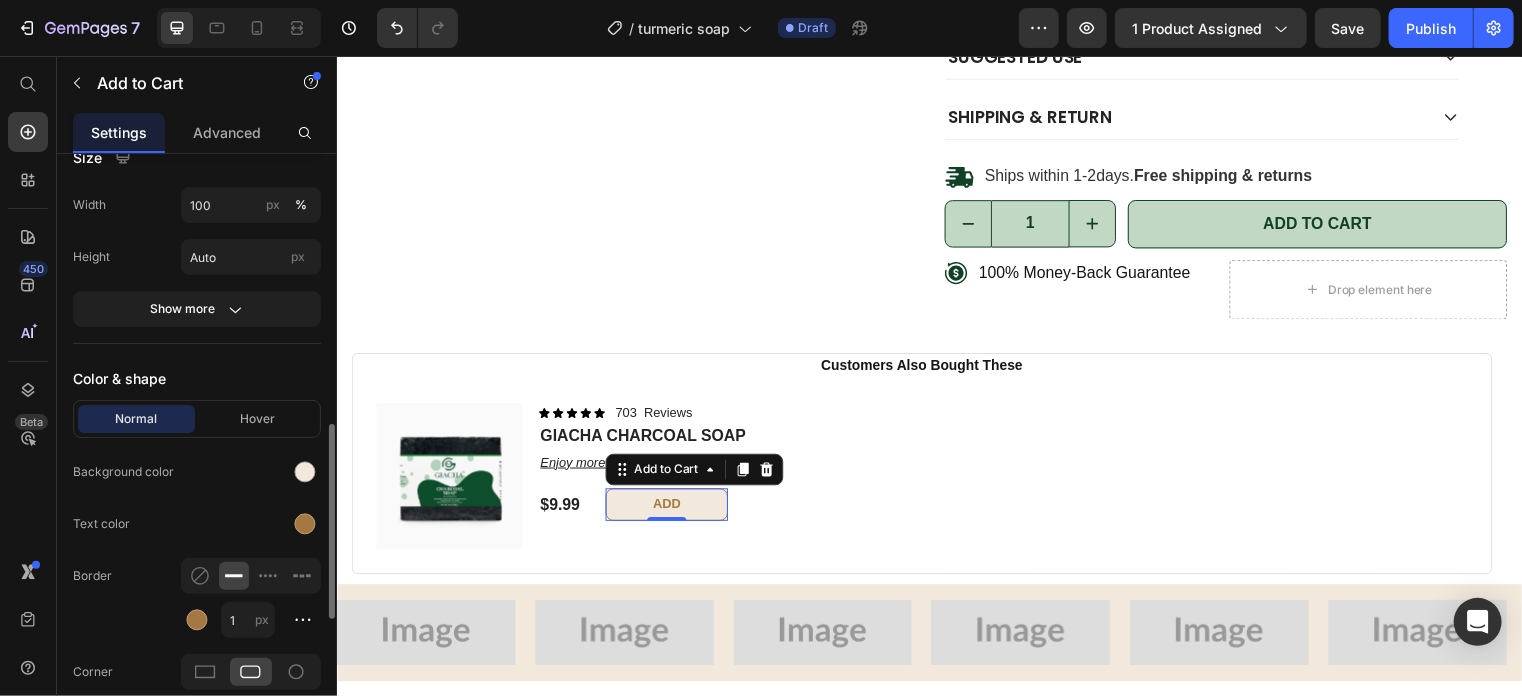 scroll, scrollTop: 832, scrollLeft: 0, axis: vertical 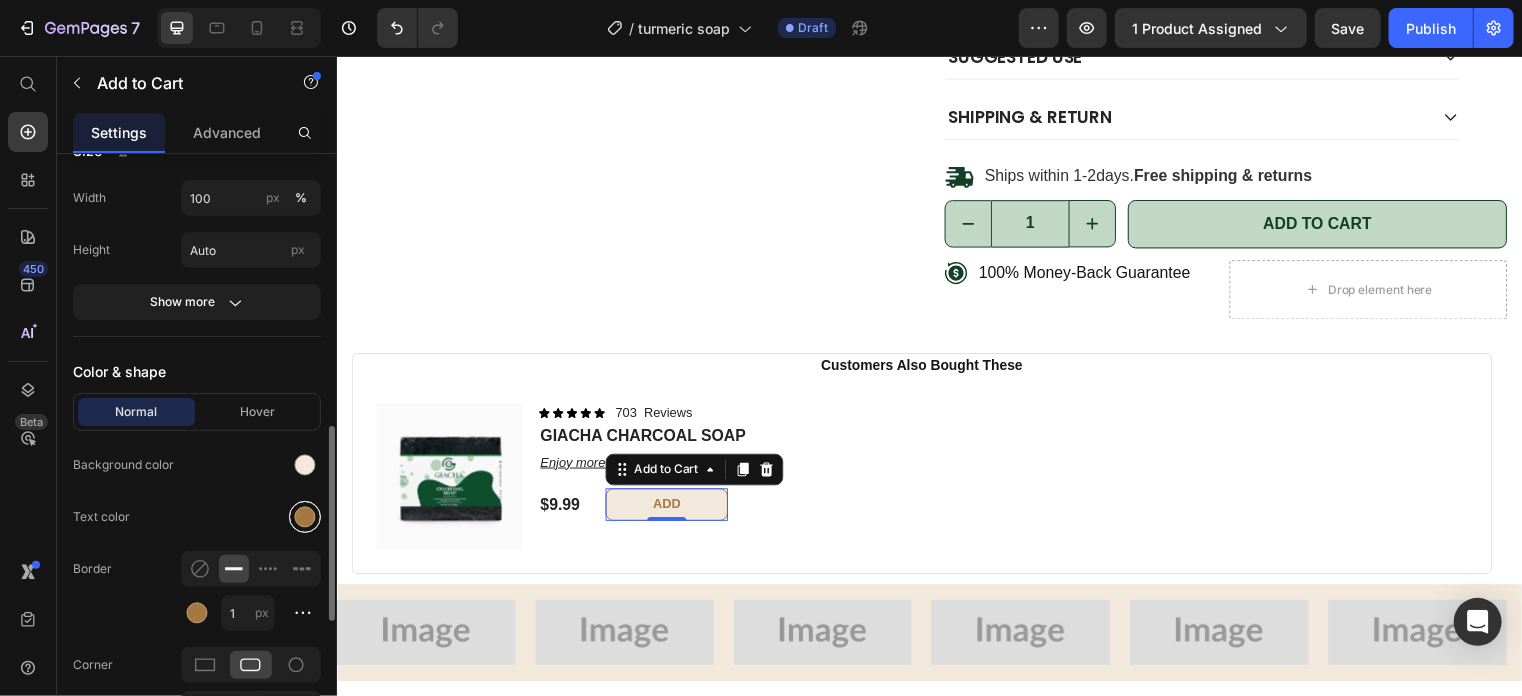click at bounding box center (305, 517) 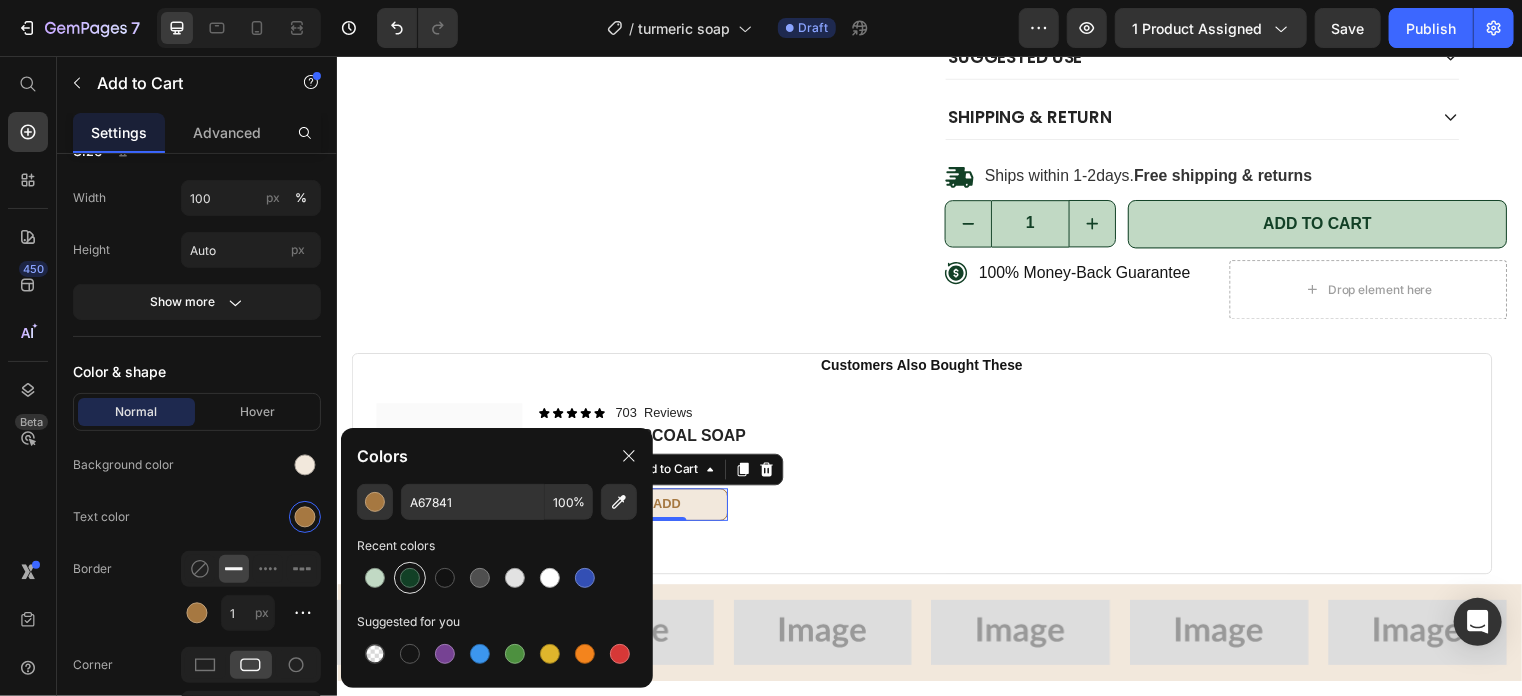 click at bounding box center (410, 578) 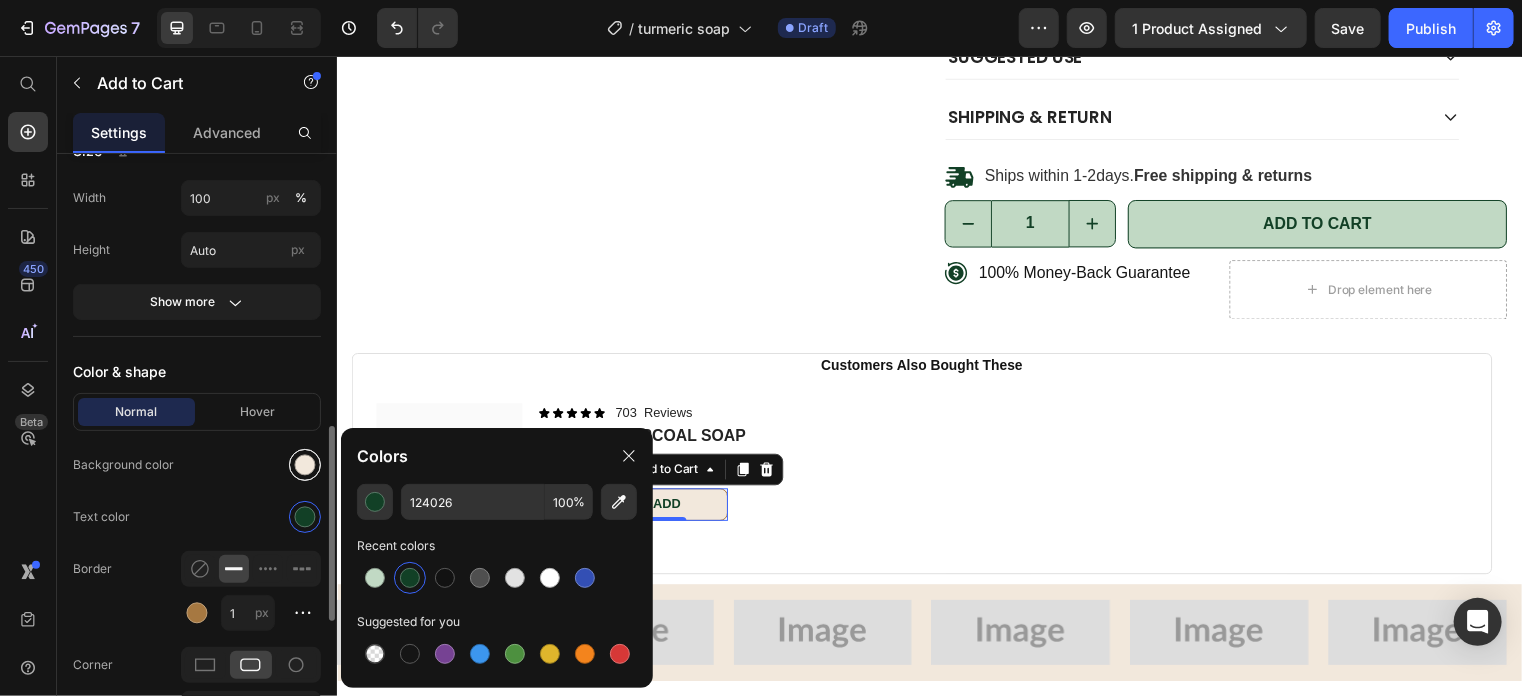 click at bounding box center (305, 465) 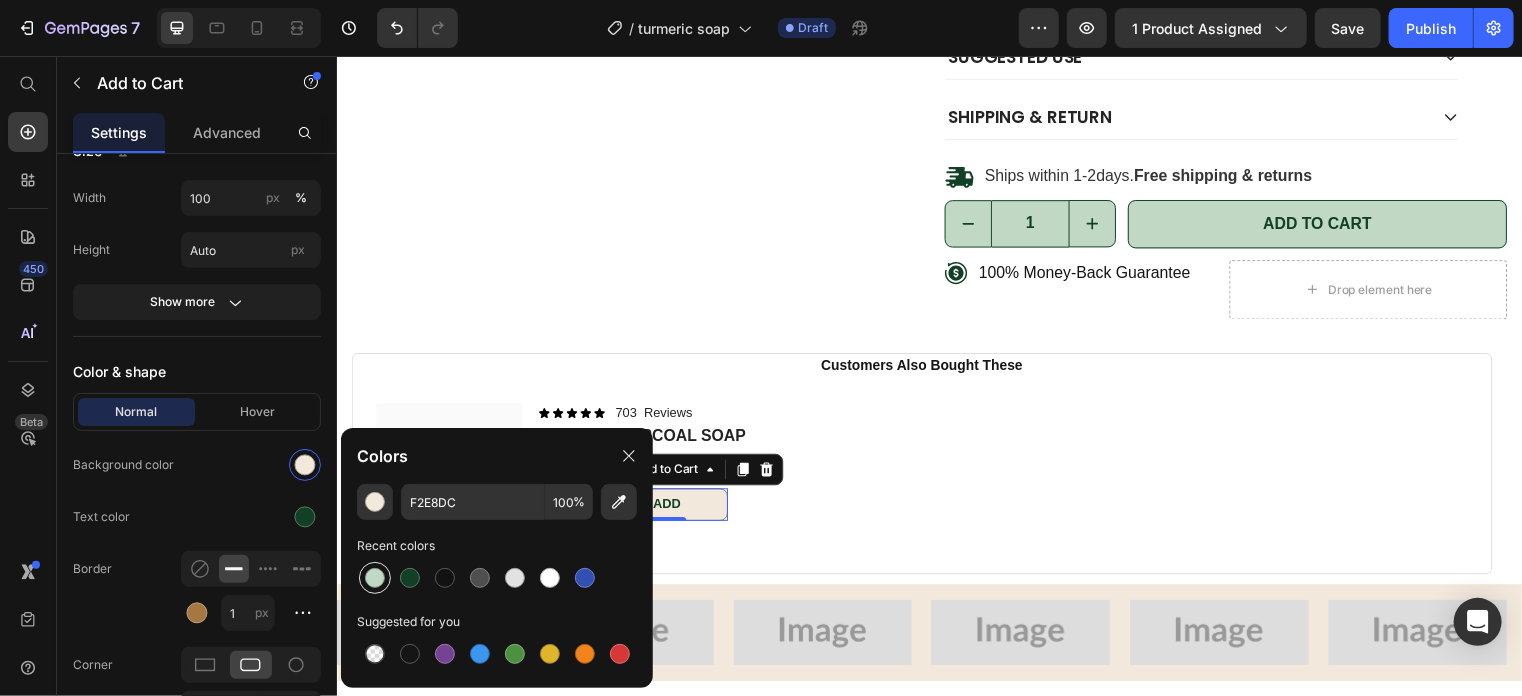click at bounding box center [375, 578] 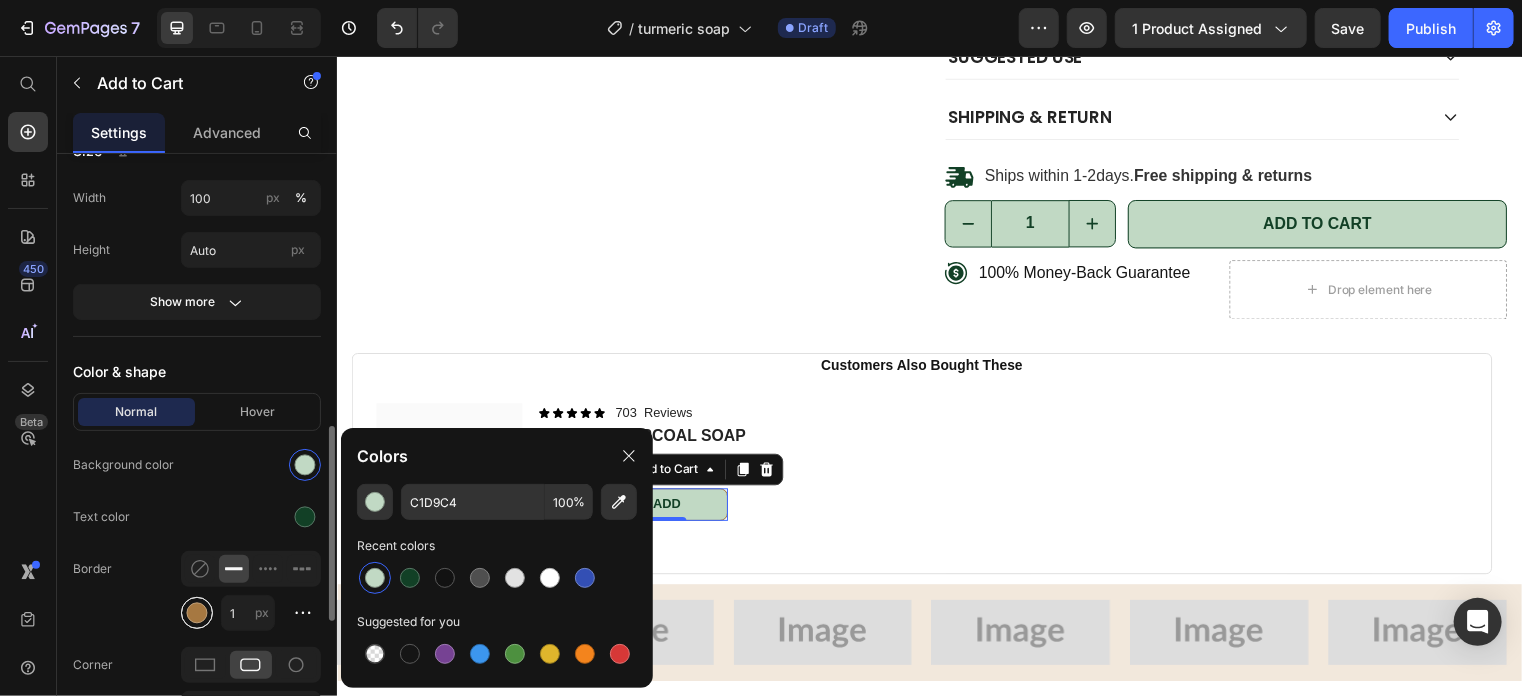 click at bounding box center (197, 613) 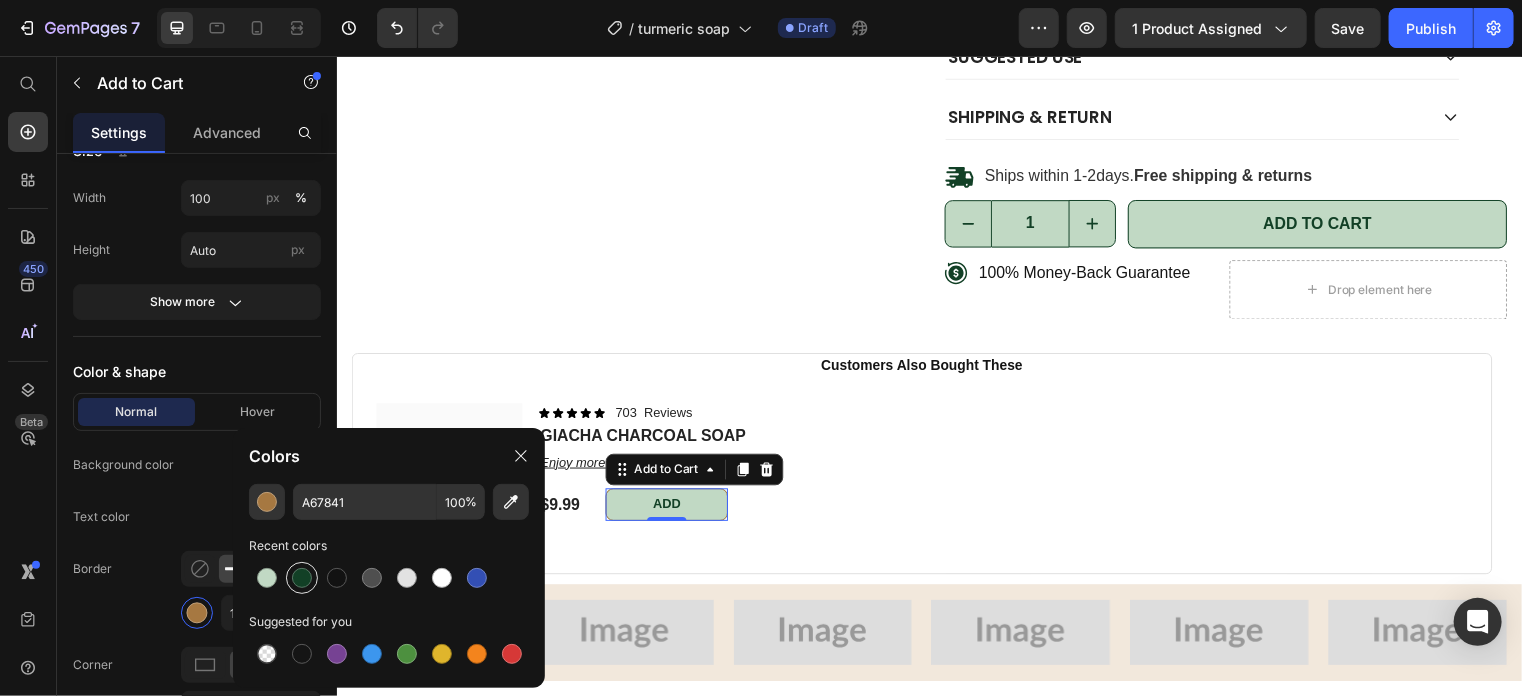 click at bounding box center [302, 578] 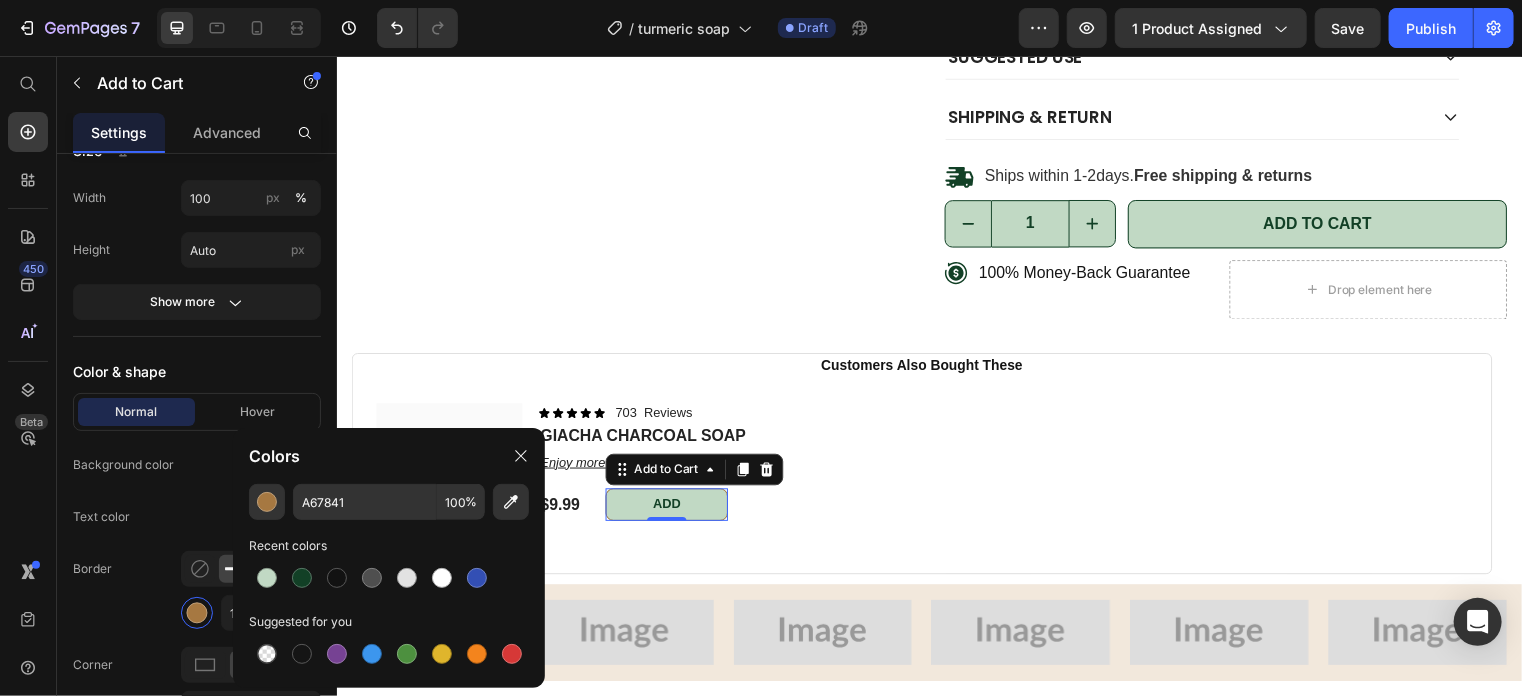 type on "124026" 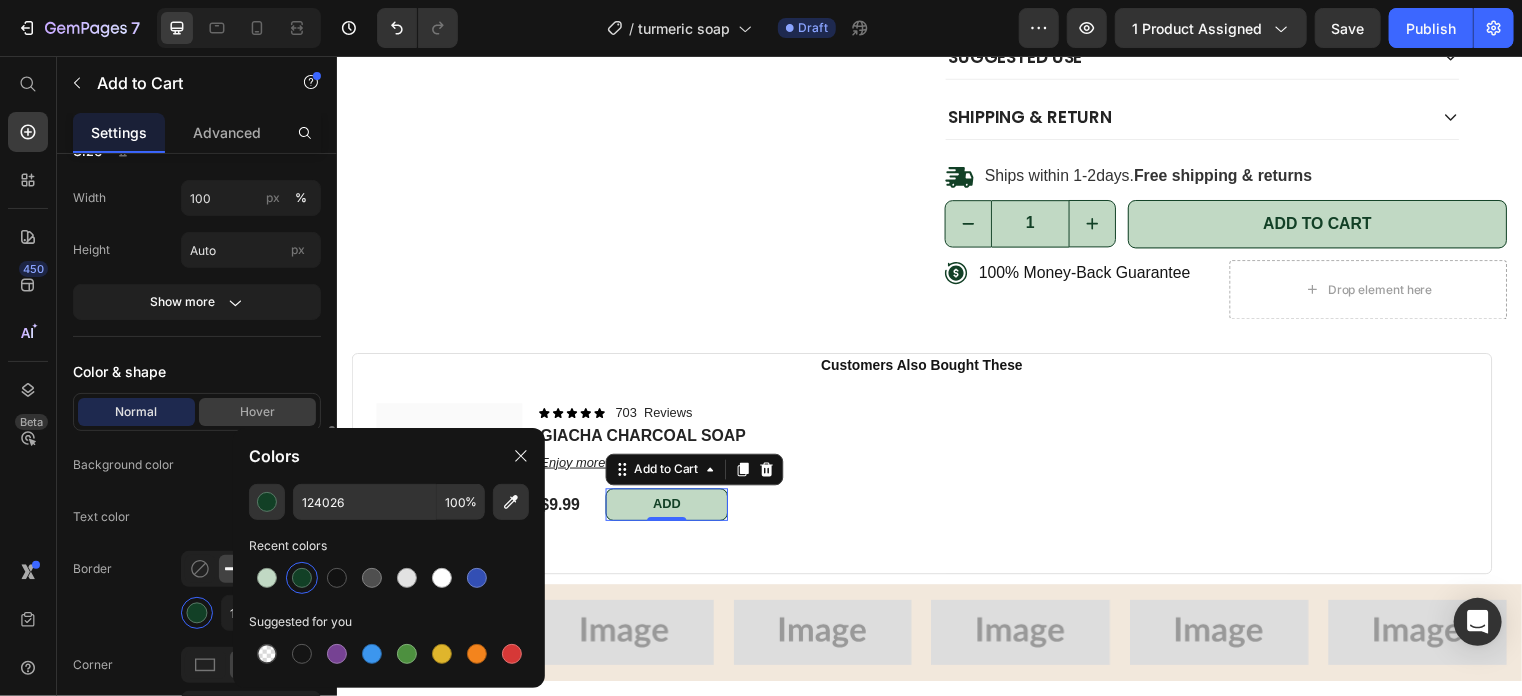 click on "Hover" at bounding box center [257, 412] 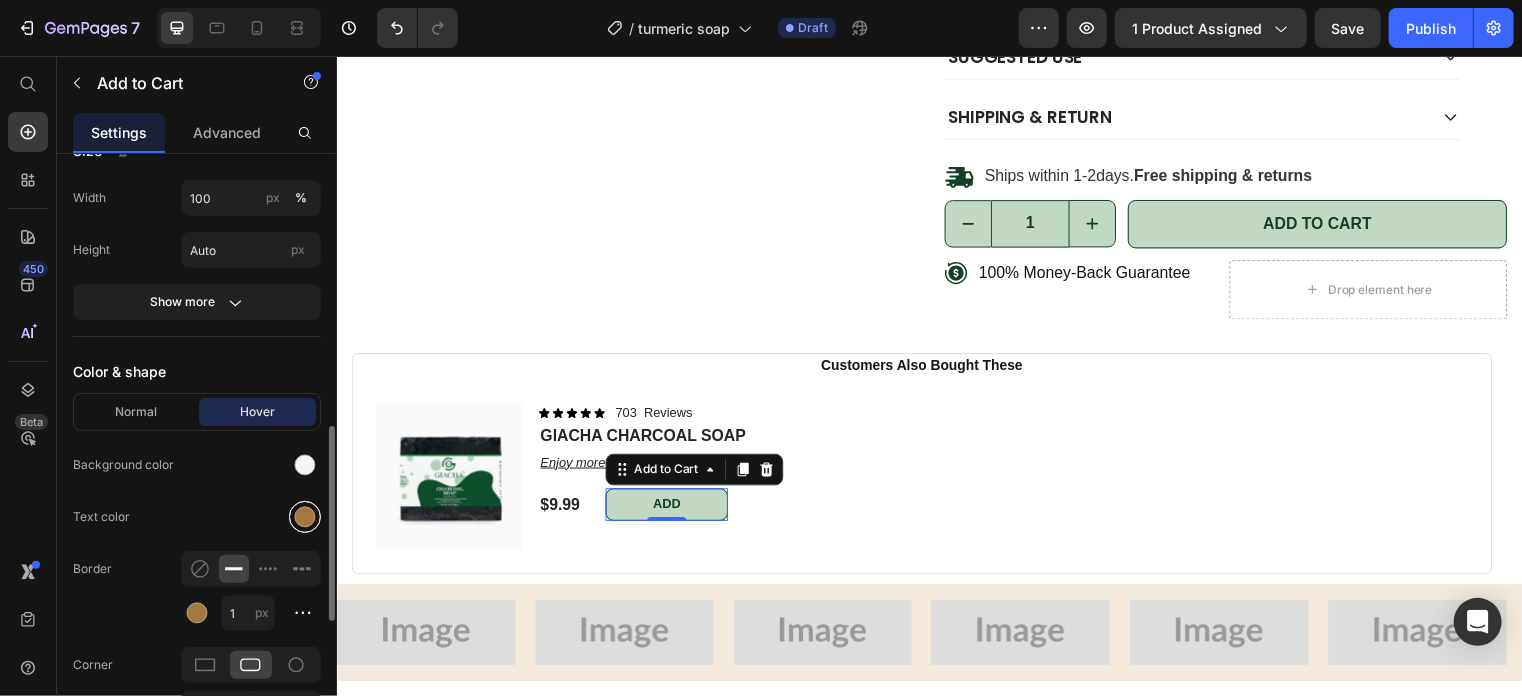 click at bounding box center (305, 517) 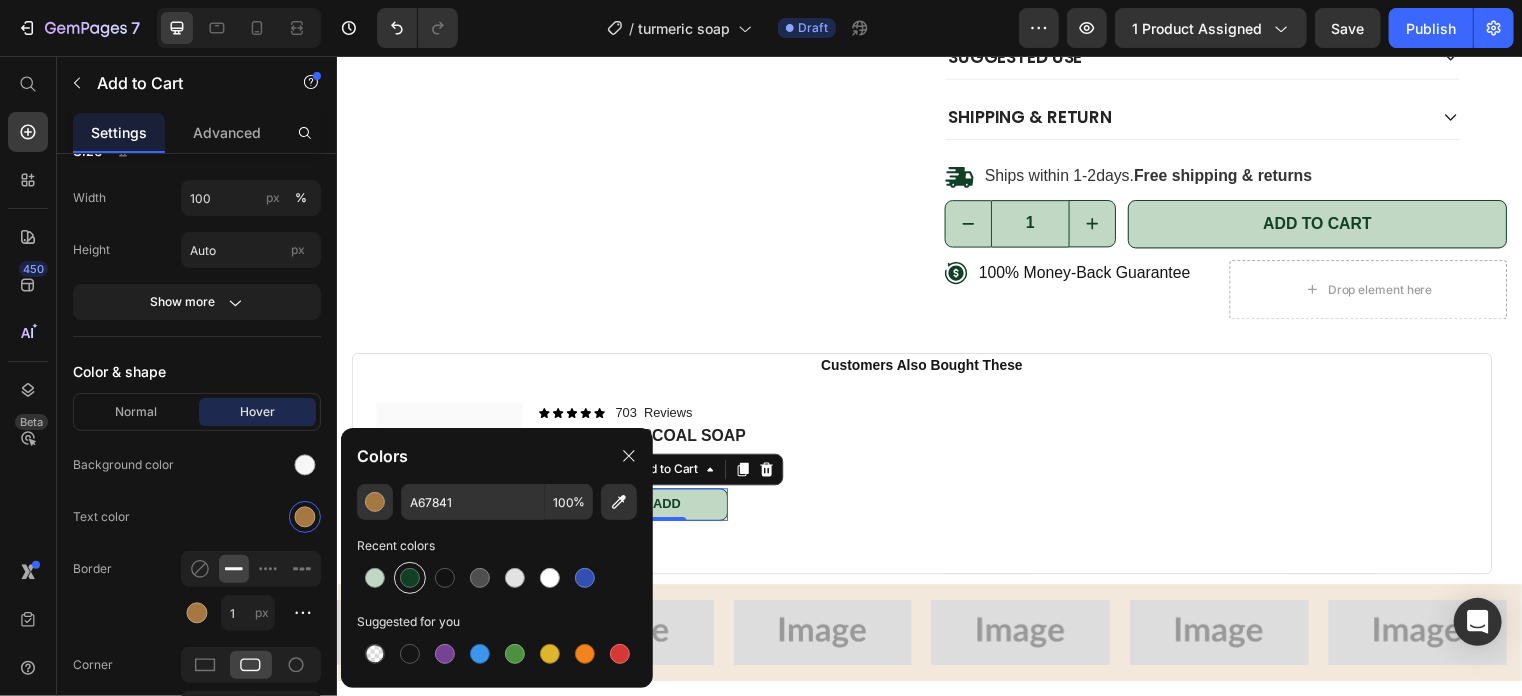 click at bounding box center [410, 578] 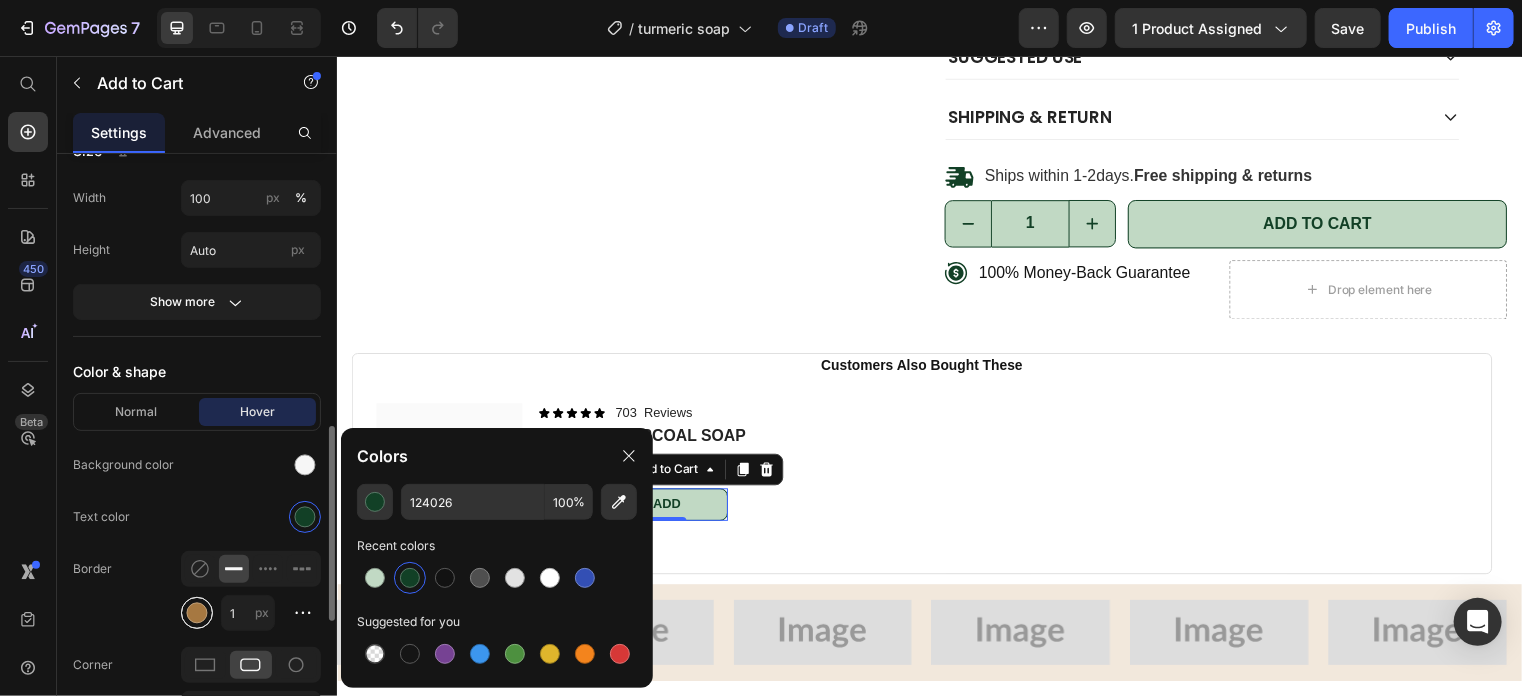 click at bounding box center [197, 613] 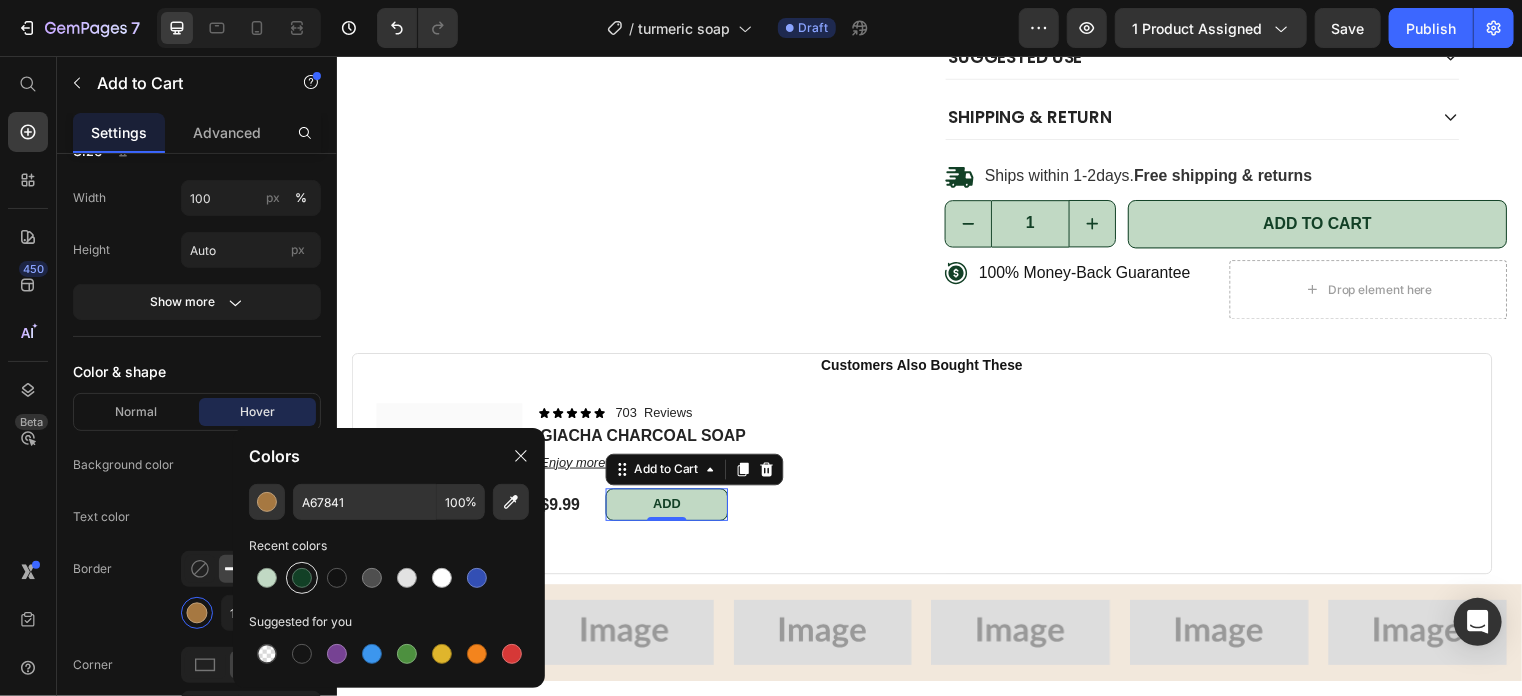 click at bounding box center [302, 578] 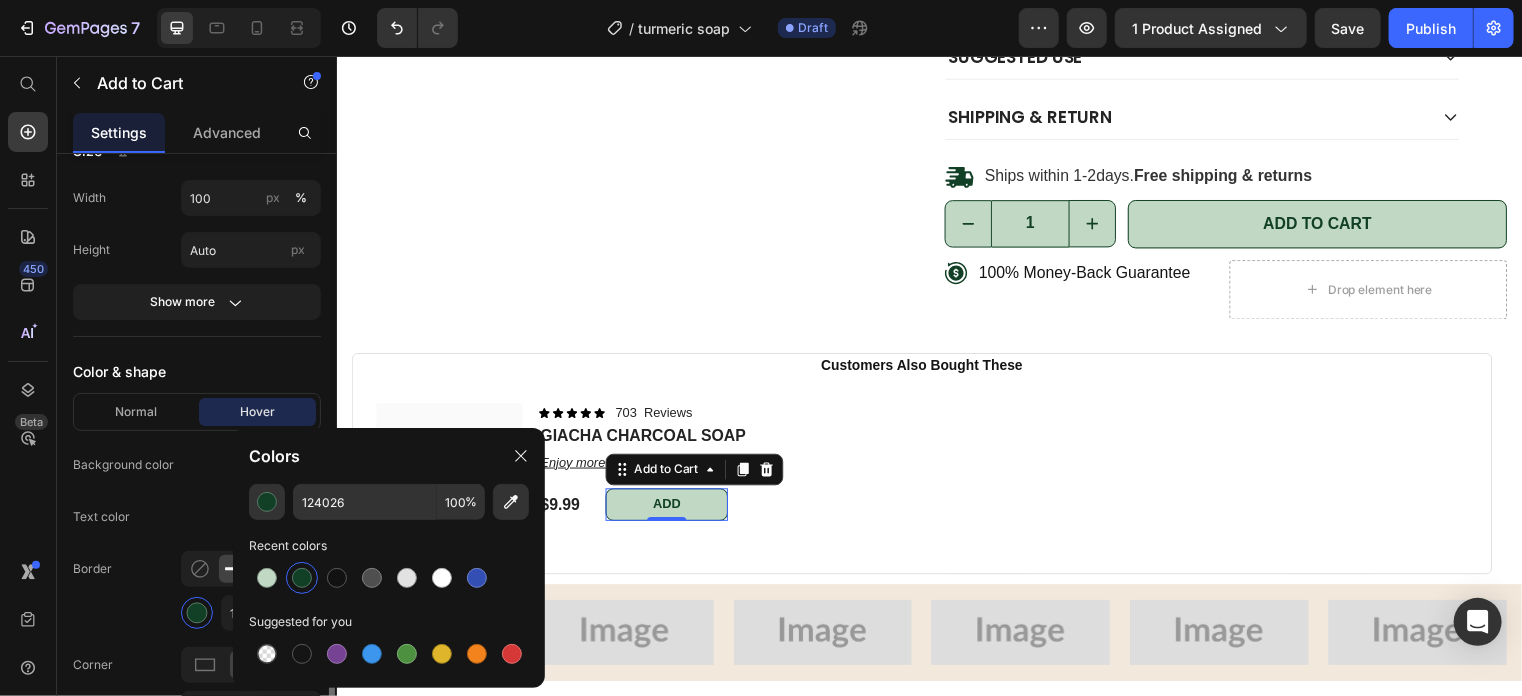 scroll, scrollTop: 916, scrollLeft: 0, axis: vertical 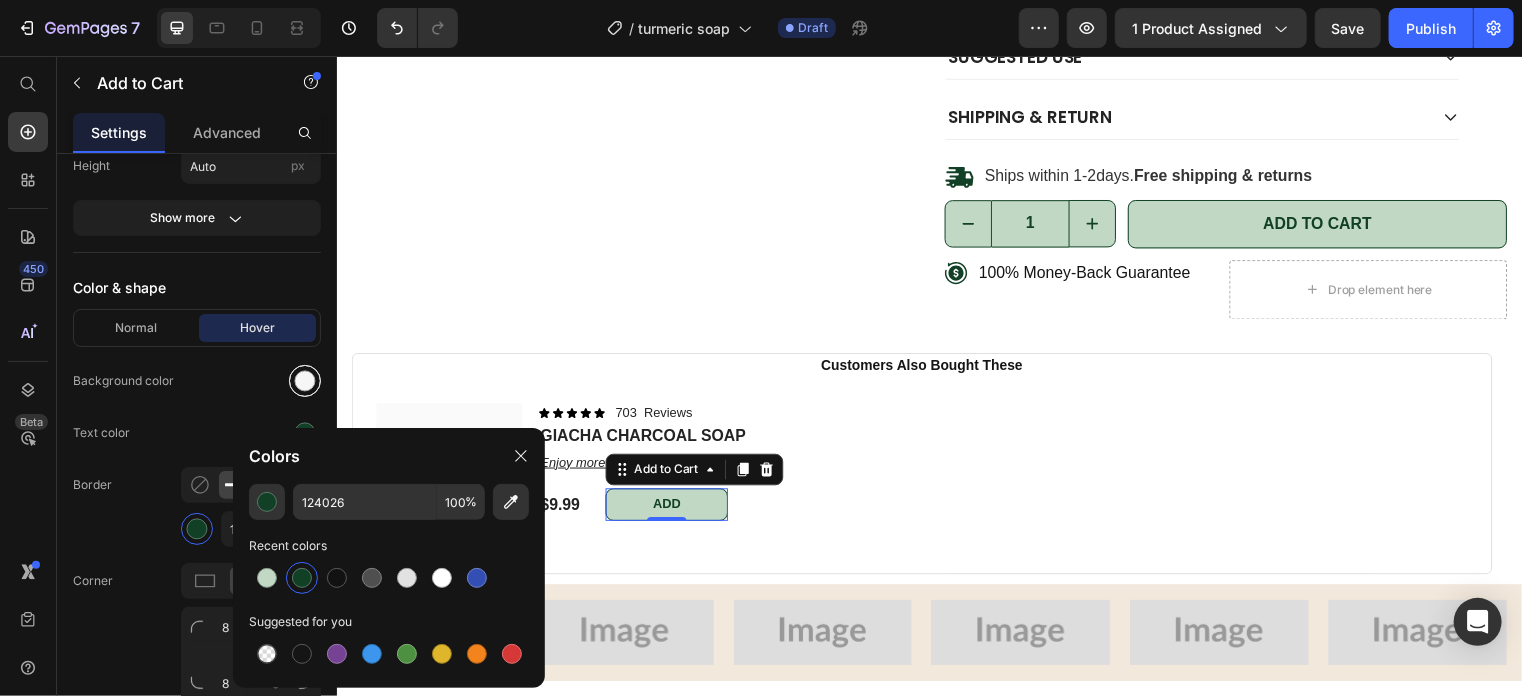 click at bounding box center [305, 381] 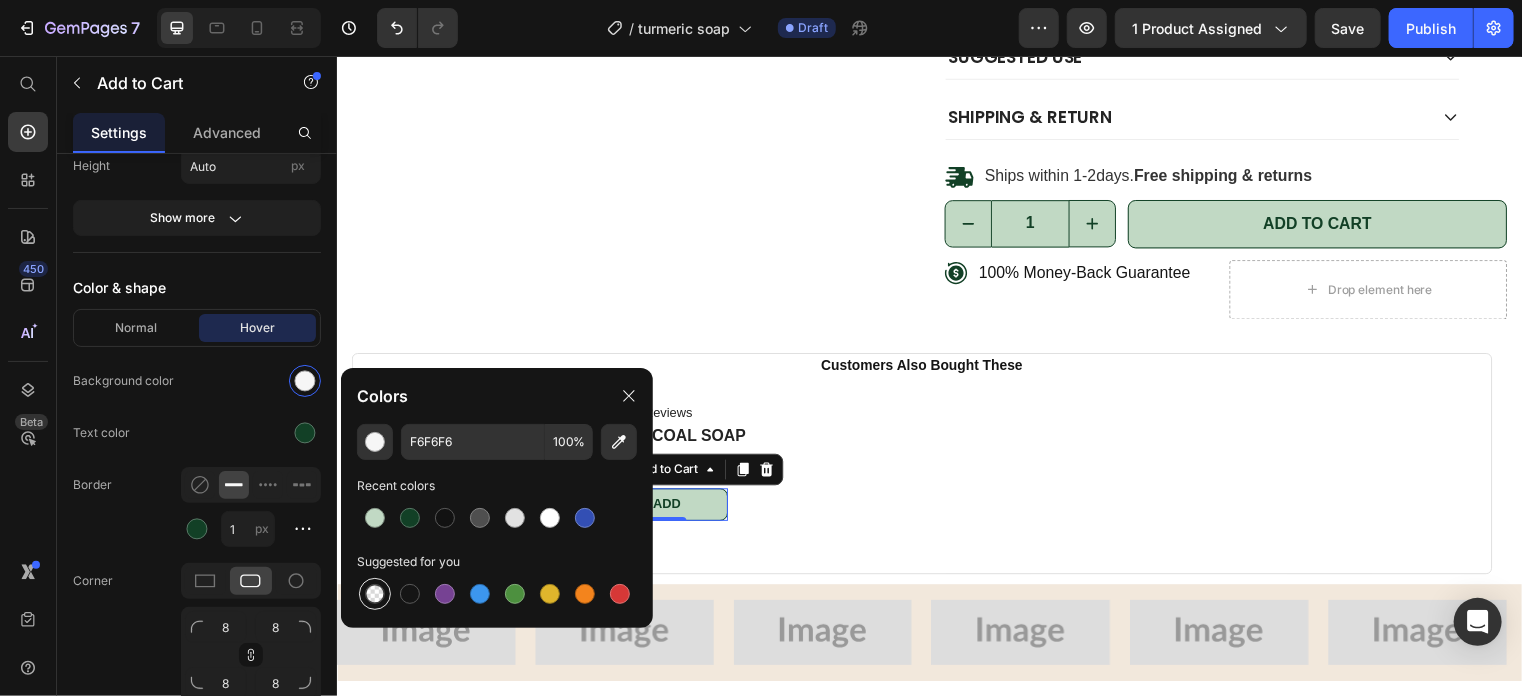 click at bounding box center (375, 594) 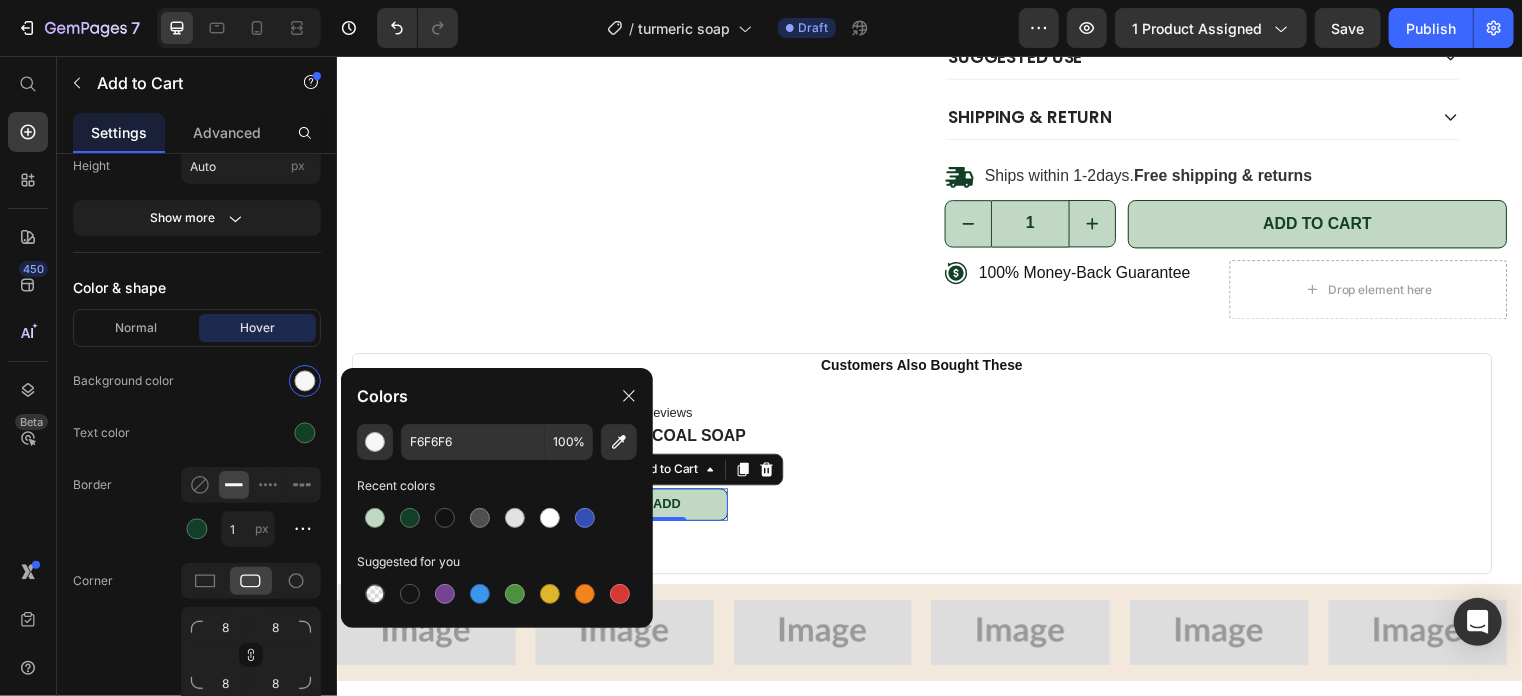 type on "000000" 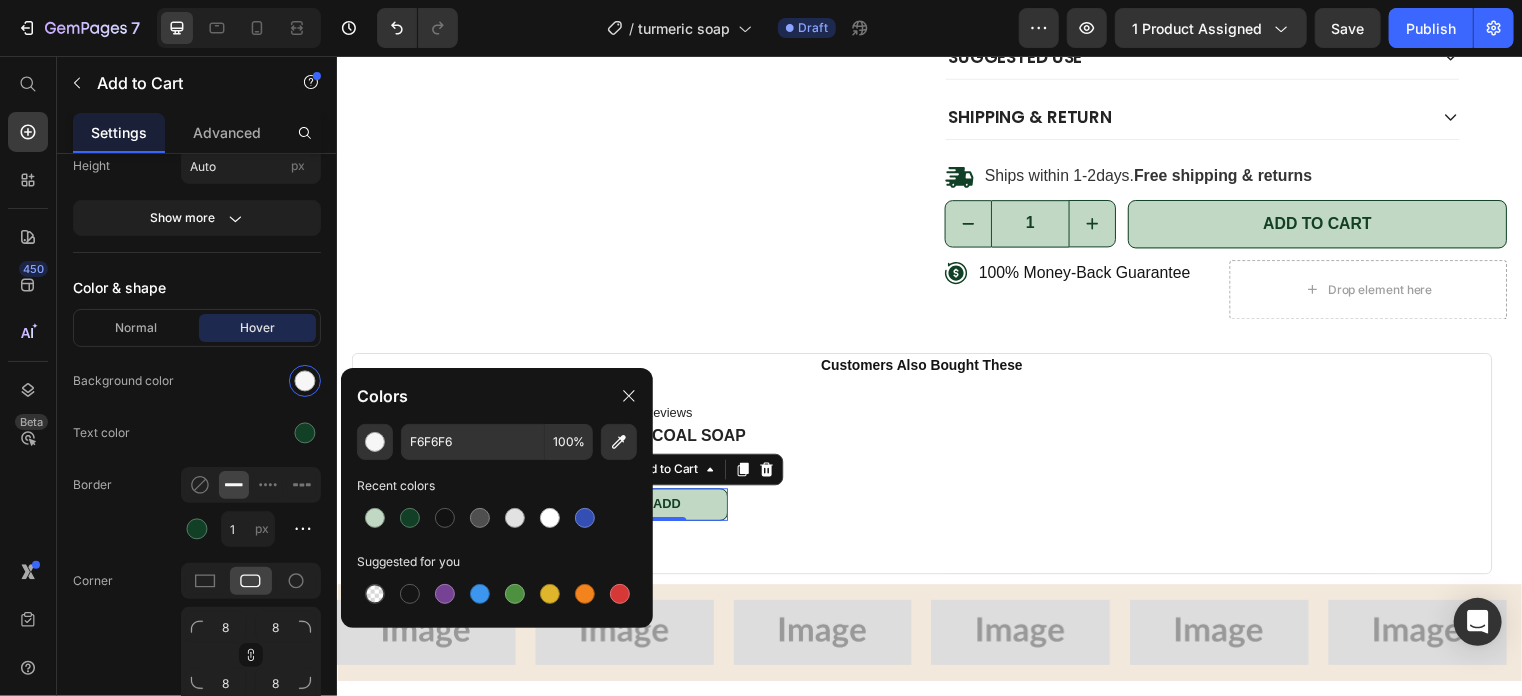 type on "0" 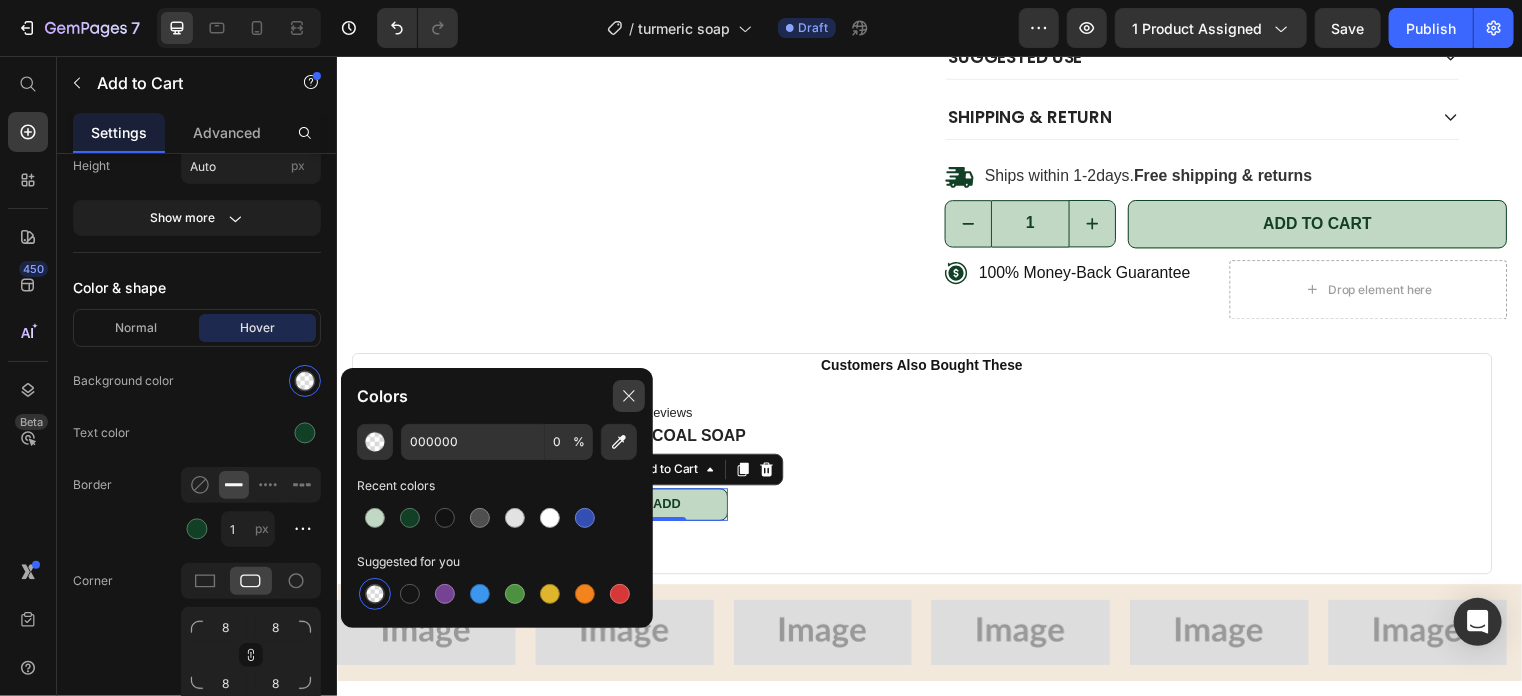 click at bounding box center [629, 396] 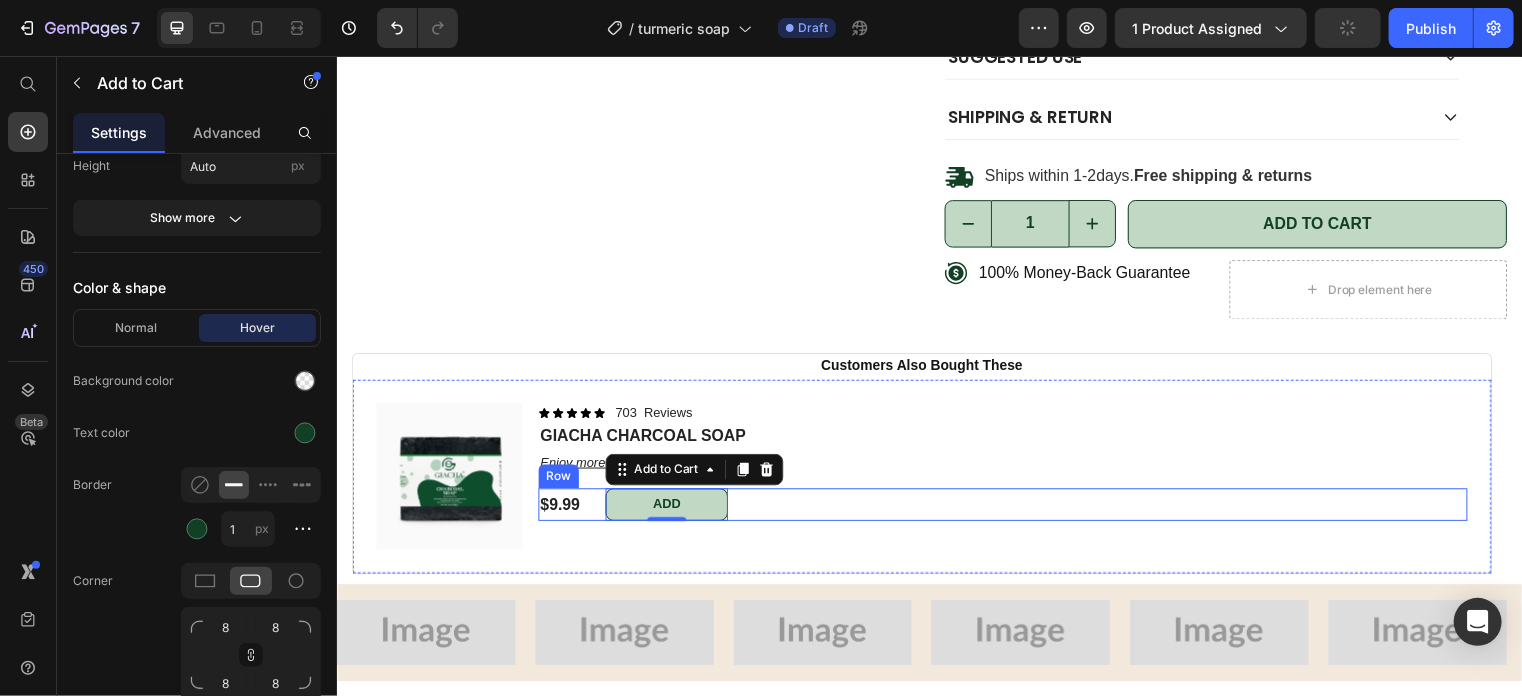 click on "$9.99 Product Price Add Add to Cart   0 Row" at bounding box center [1010, 509] 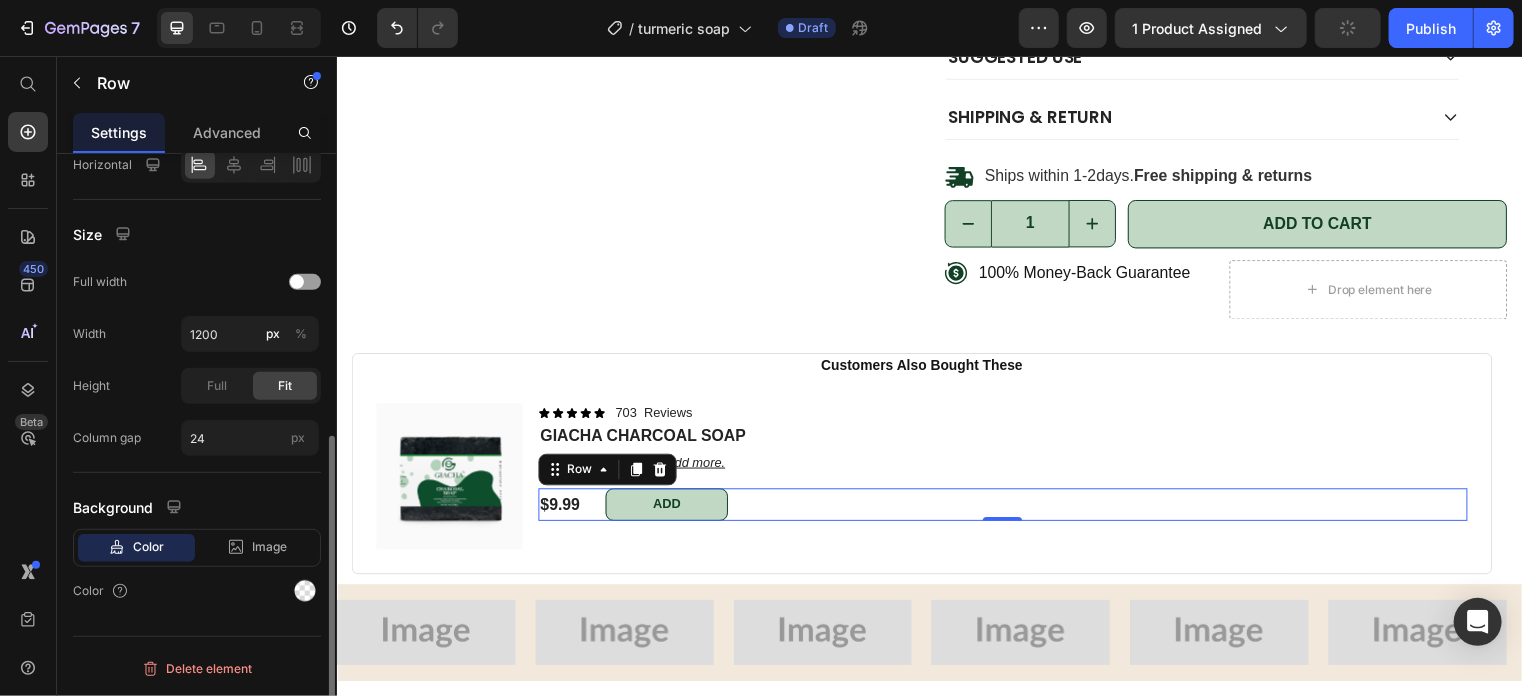 scroll, scrollTop: 0, scrollLeft: 0, axis: both 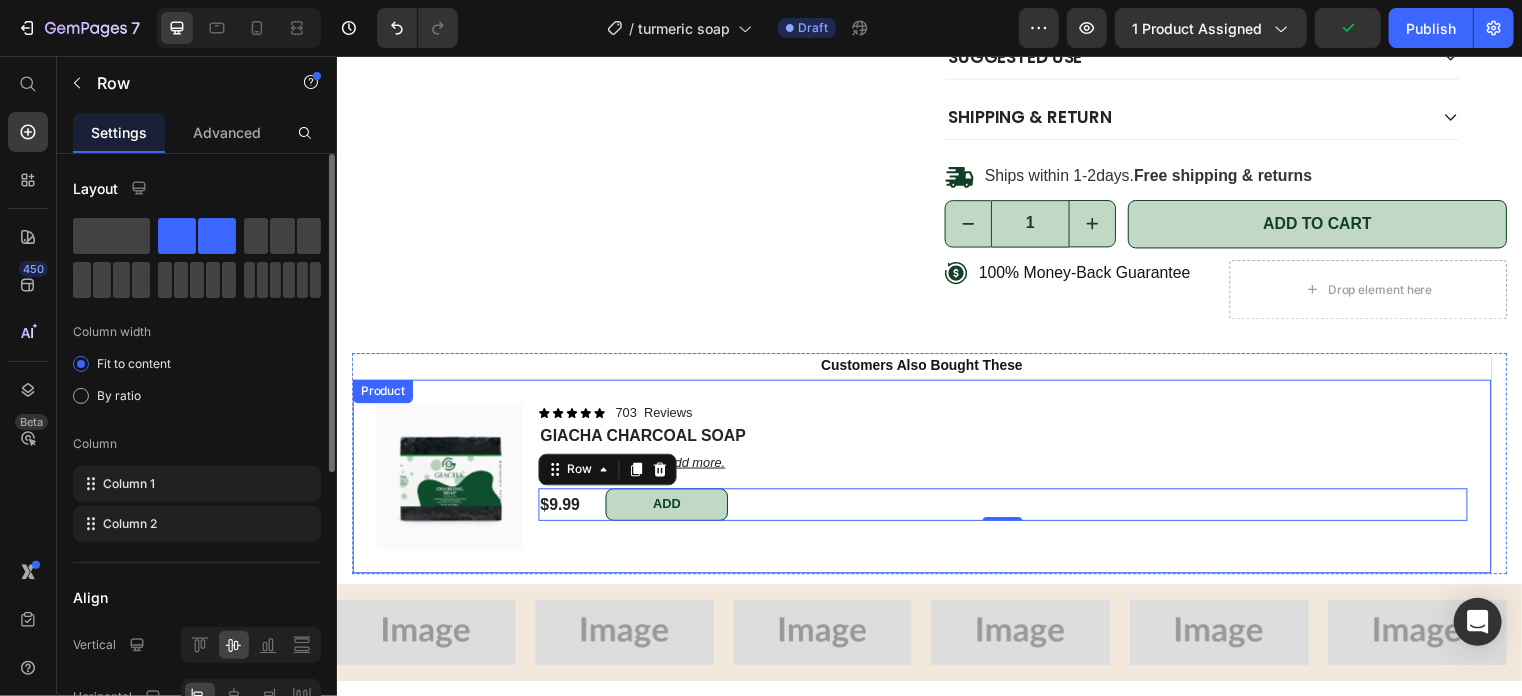 click on "Icon Icon Icon Icon Icon Icon List 703  Reviews Text Block Row GIACHA CHARCOAL SOAP Product Title Enjoy more when you add more. Text Block $9.99 Product Price Add Add to Cart Row   0" at bounding box center [1010, 481] 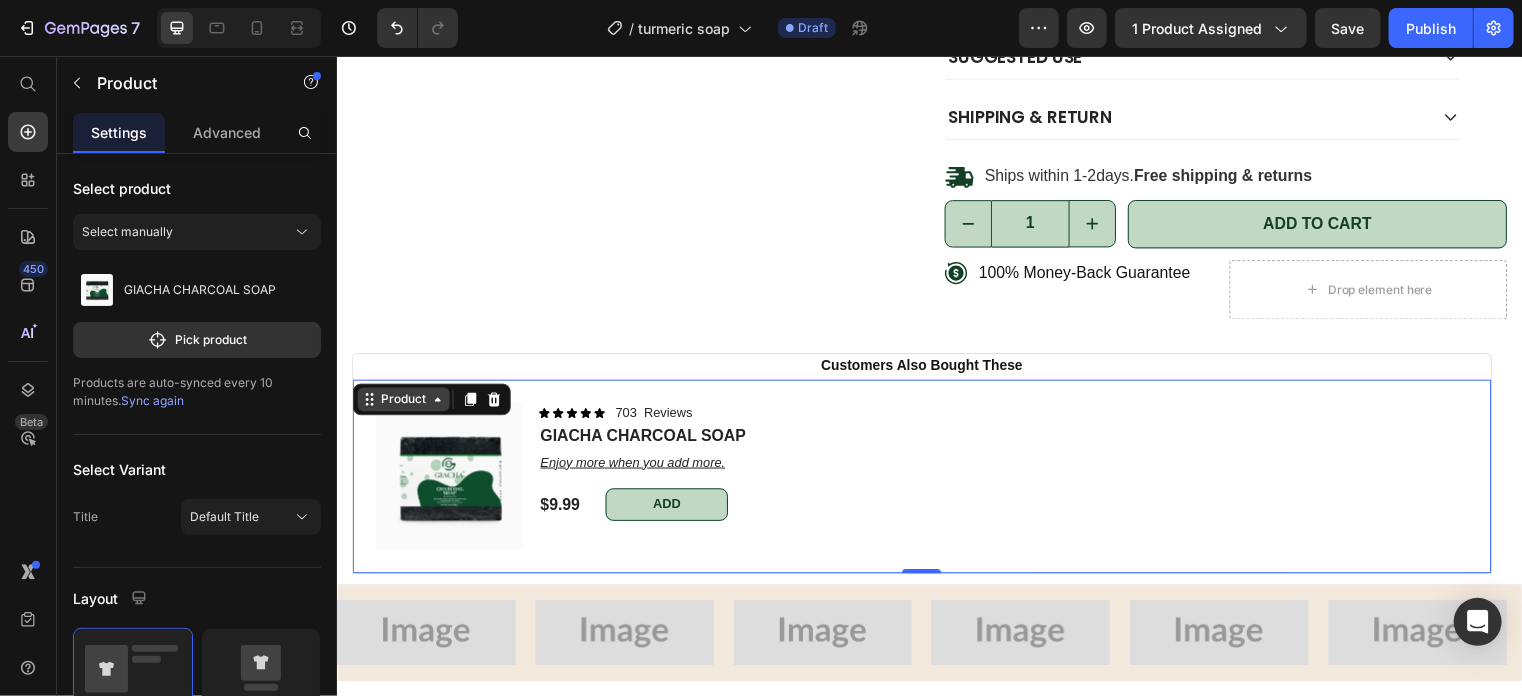 click 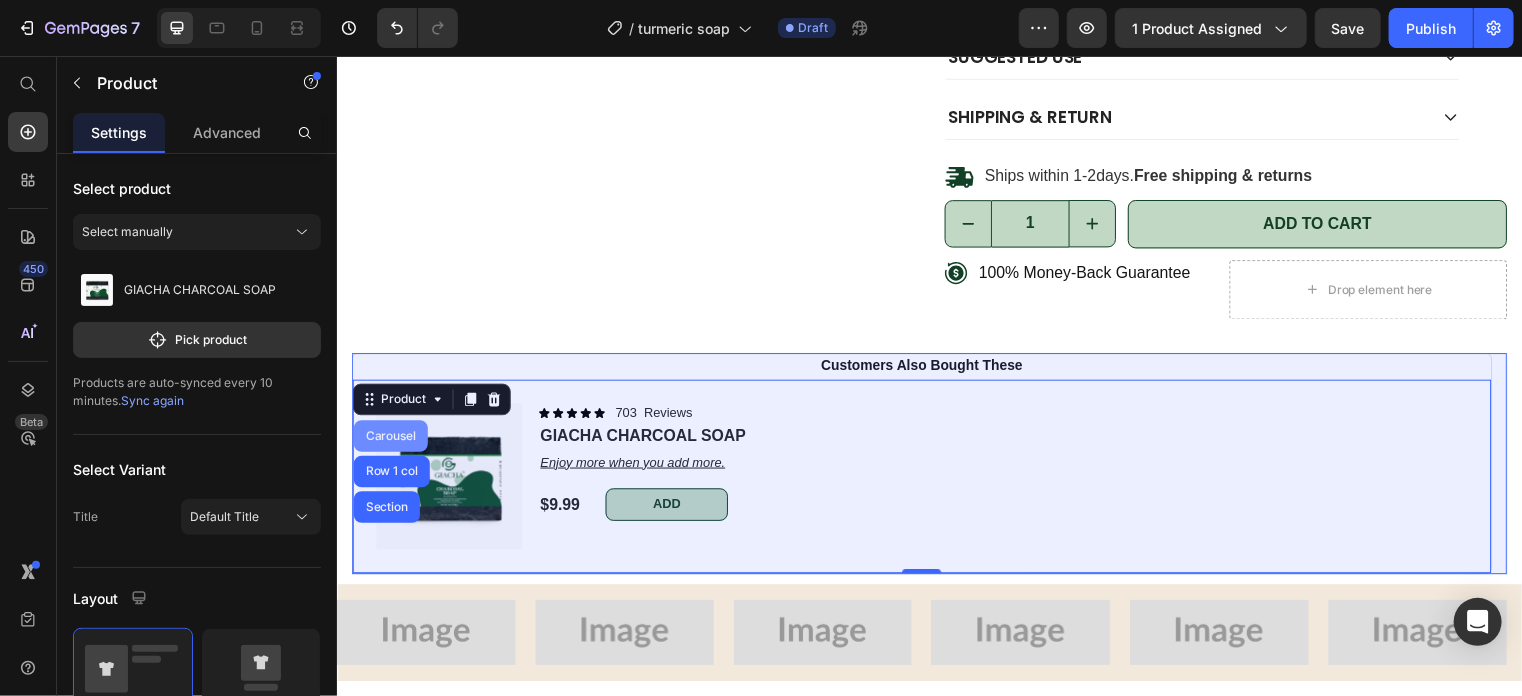 click on "Carousel" at bounding box center (390, 440) 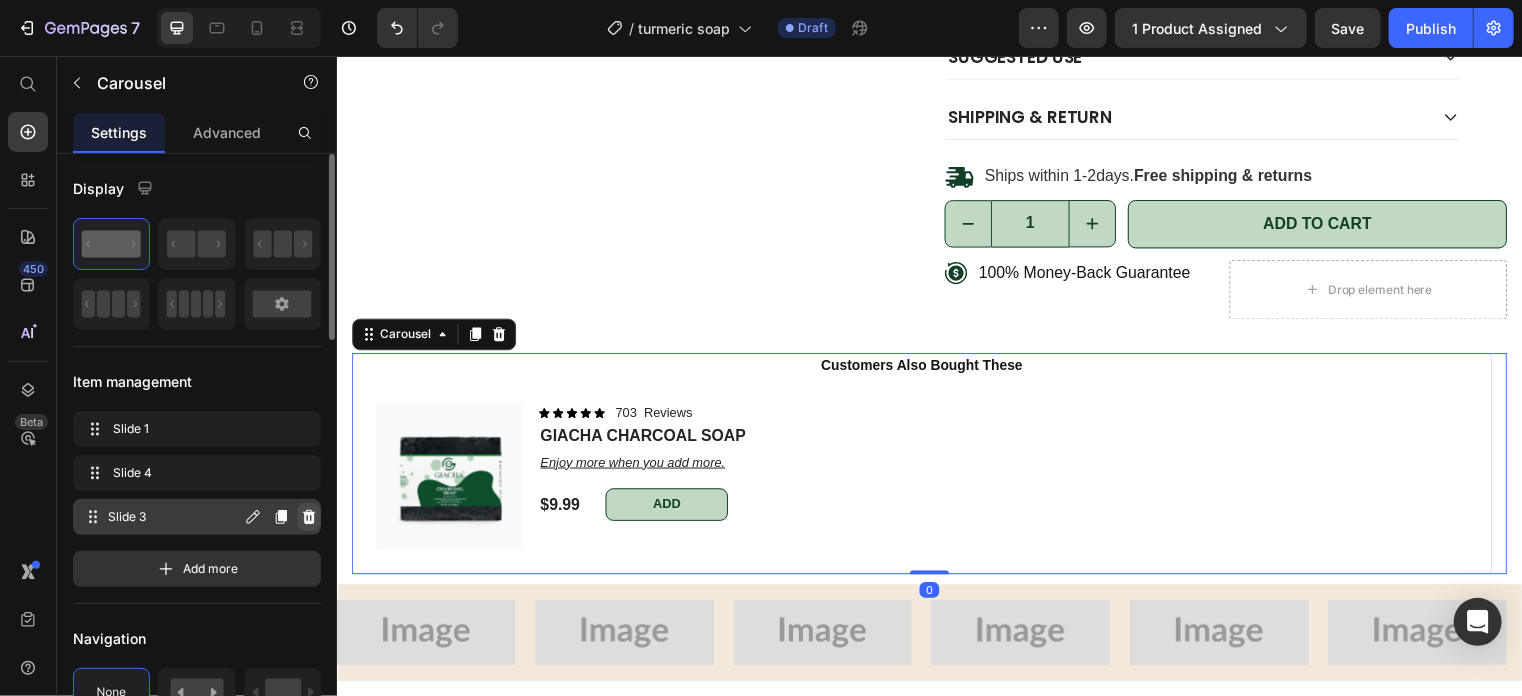 click 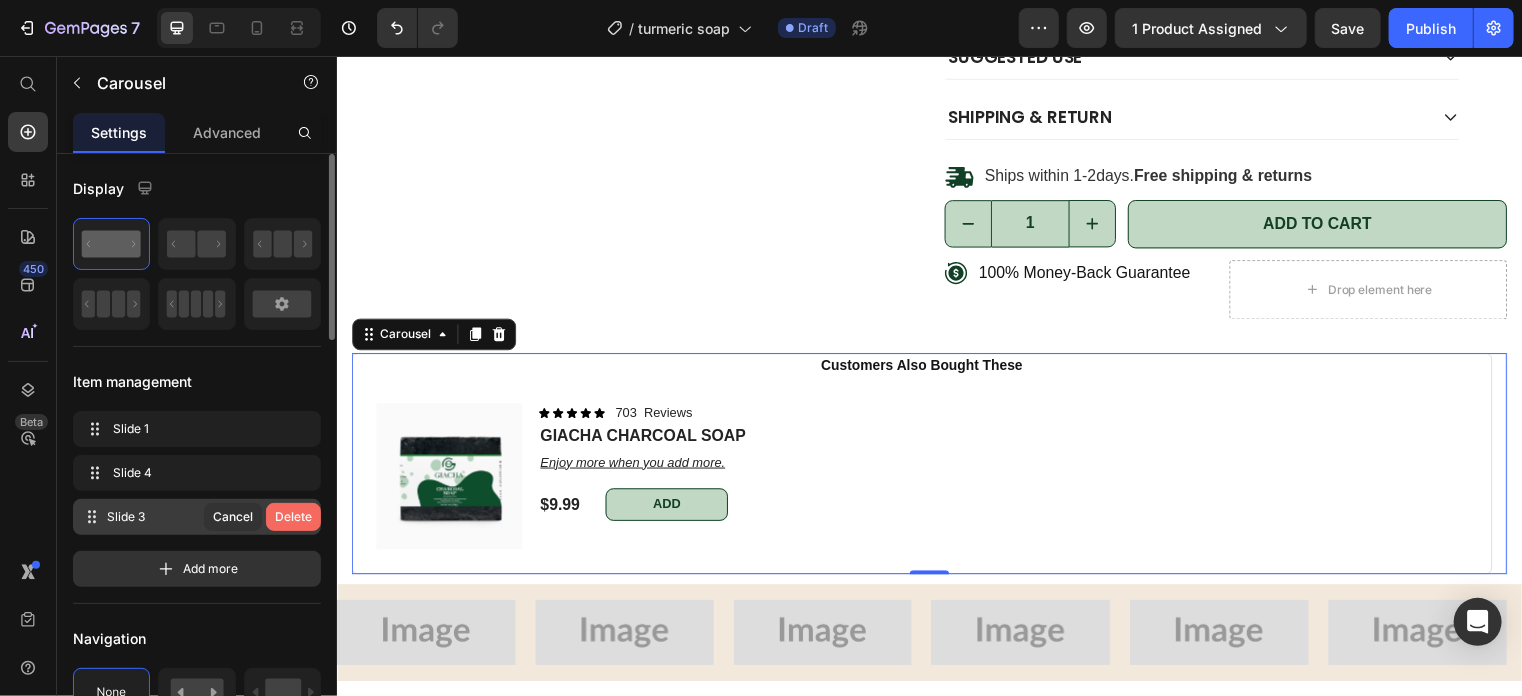 click on "Delete" at bounding box center (293, 517) 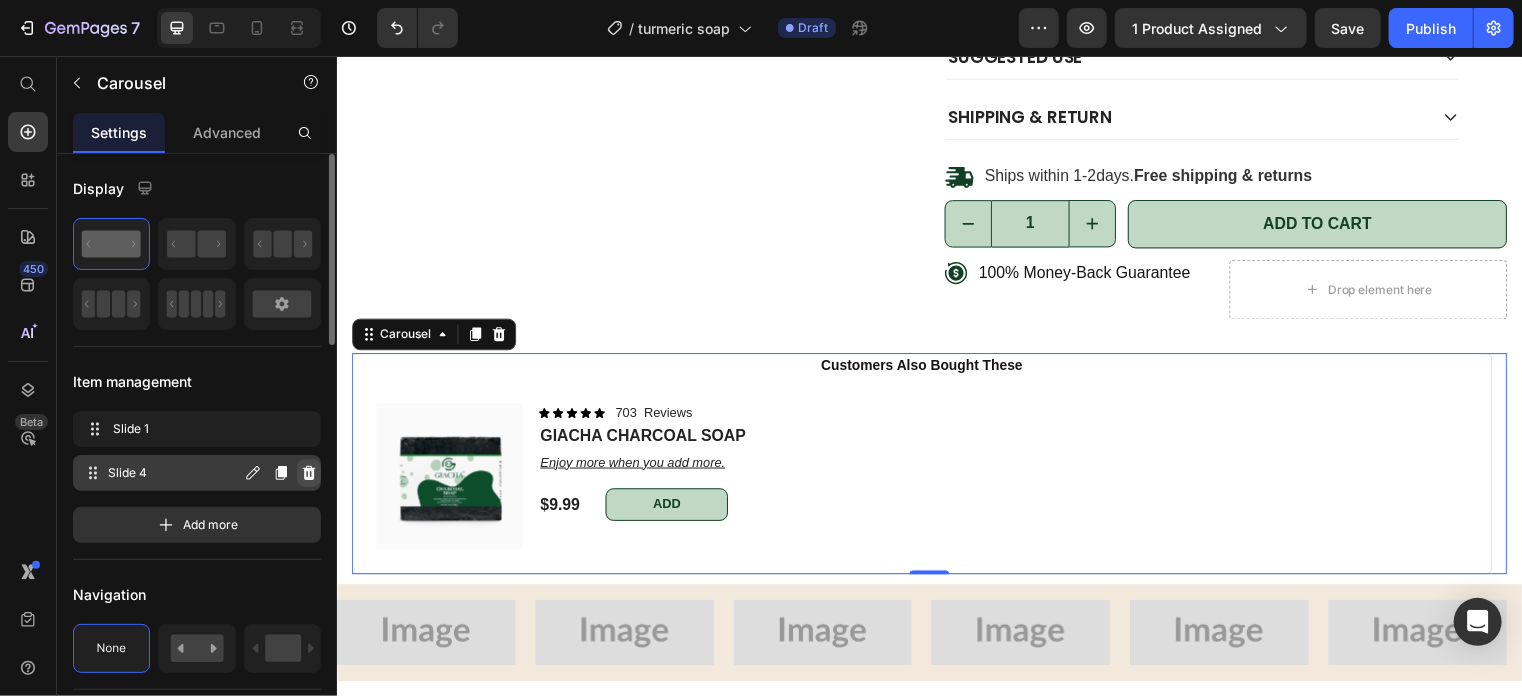 click 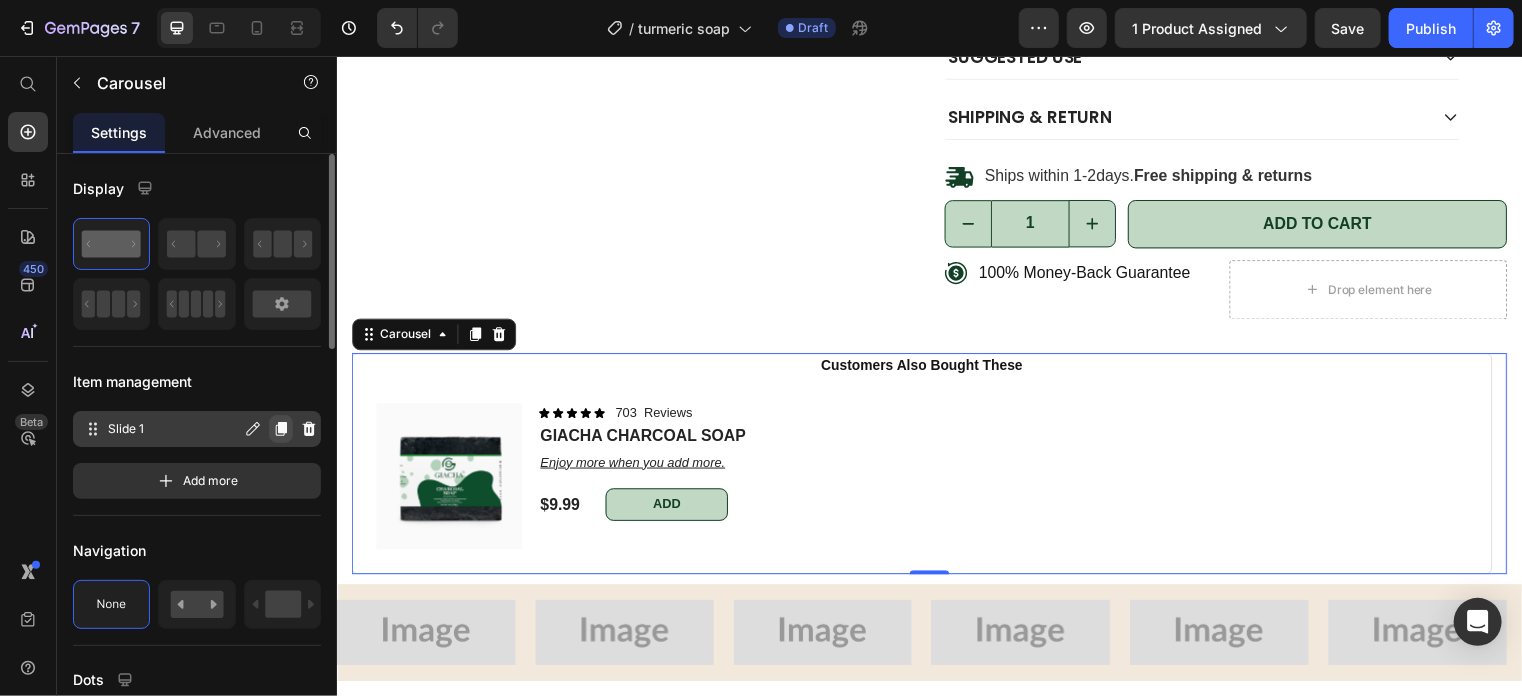 click 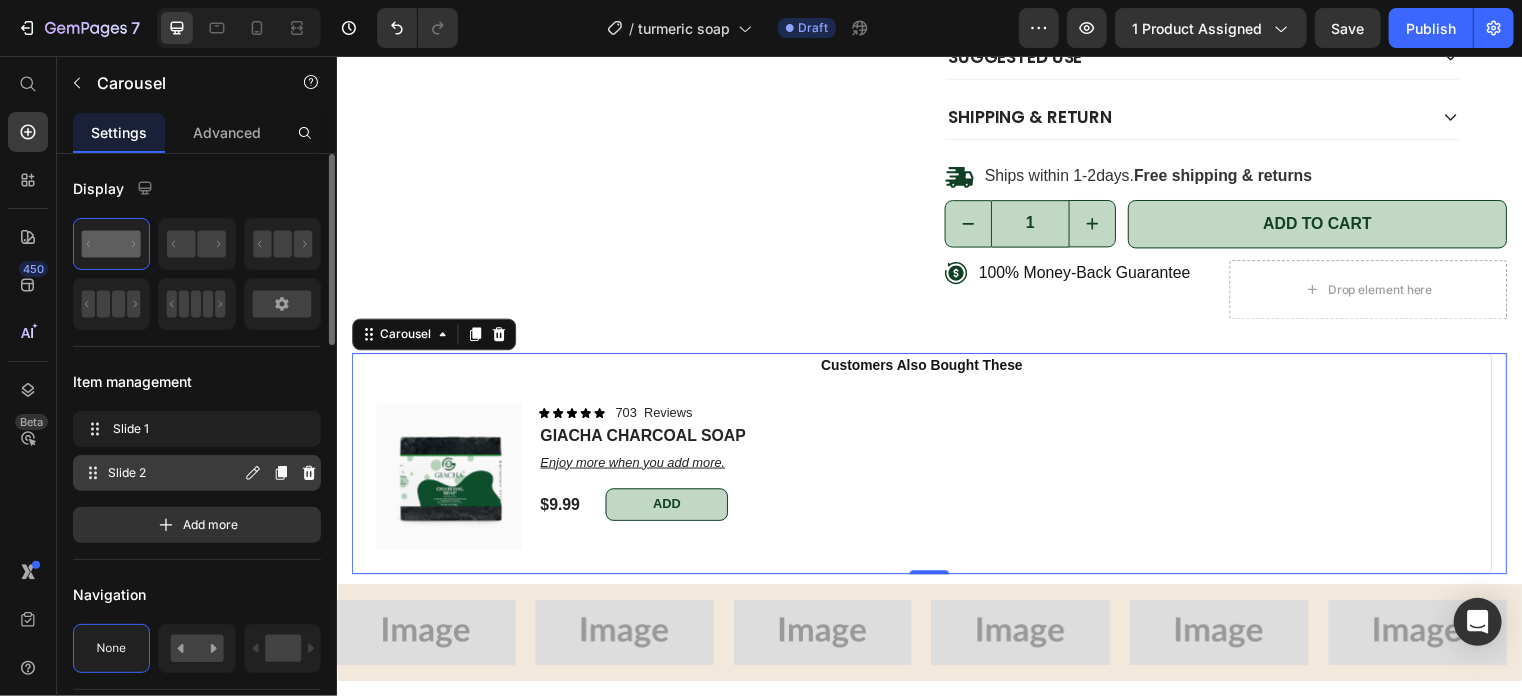 click on "Slide 2" at bounding box center [174, 473] 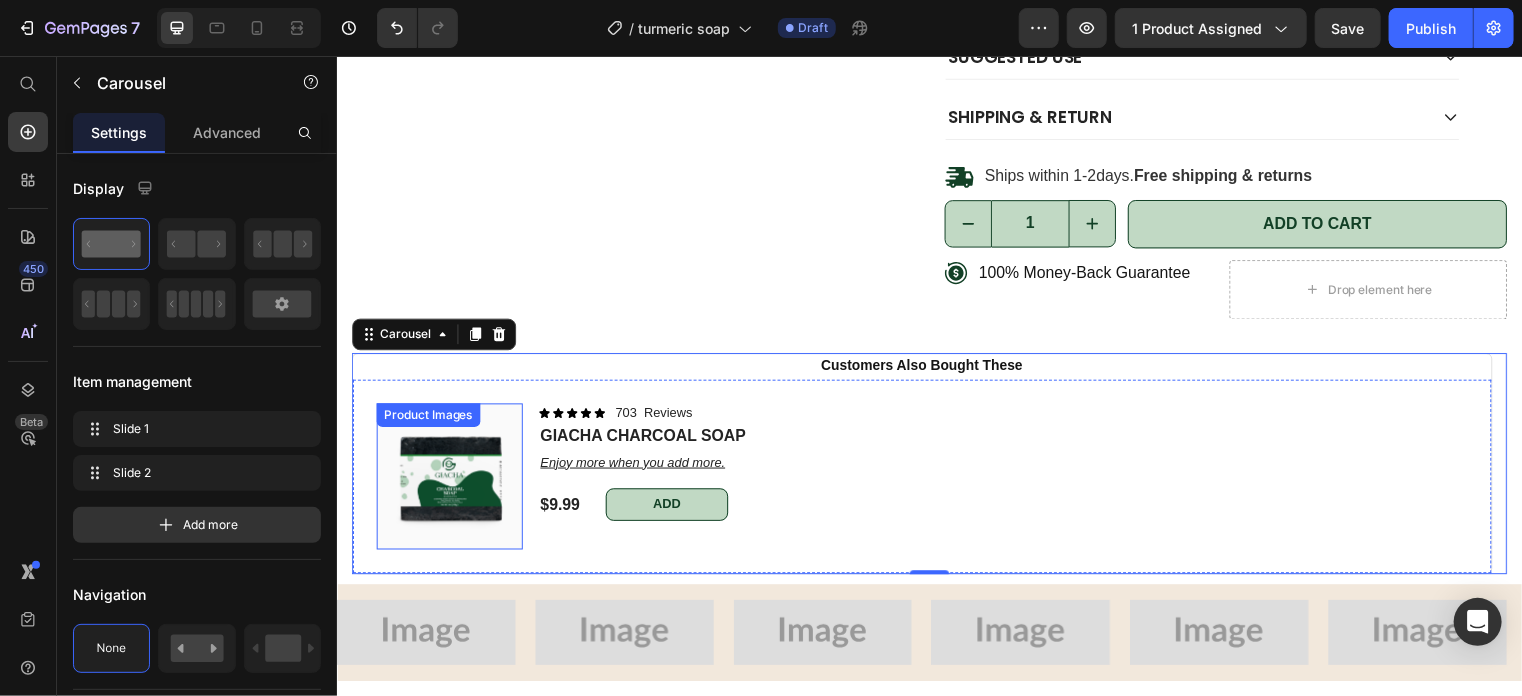 click at bounding box center (450, 481) 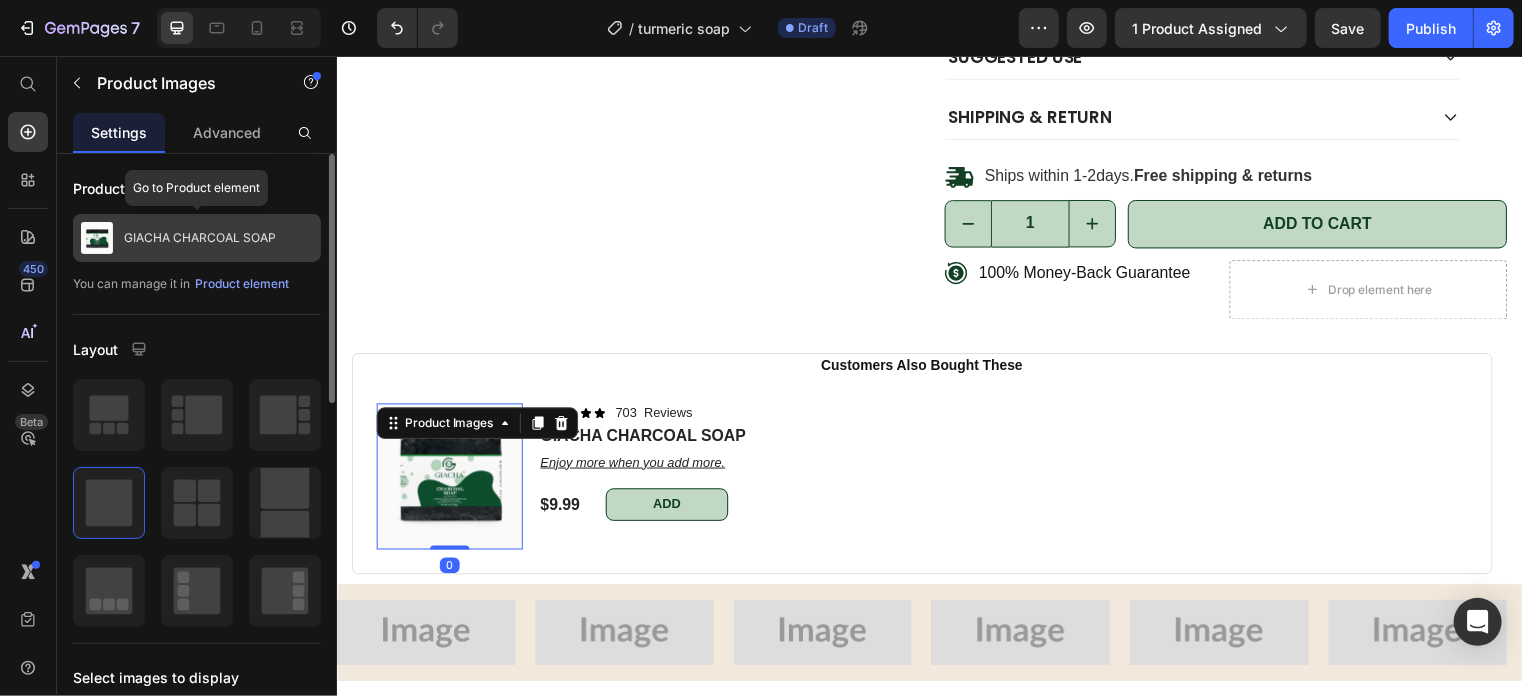 click on "GIACHA CHARCOAL SOAP" at bounding box center [200, 238] 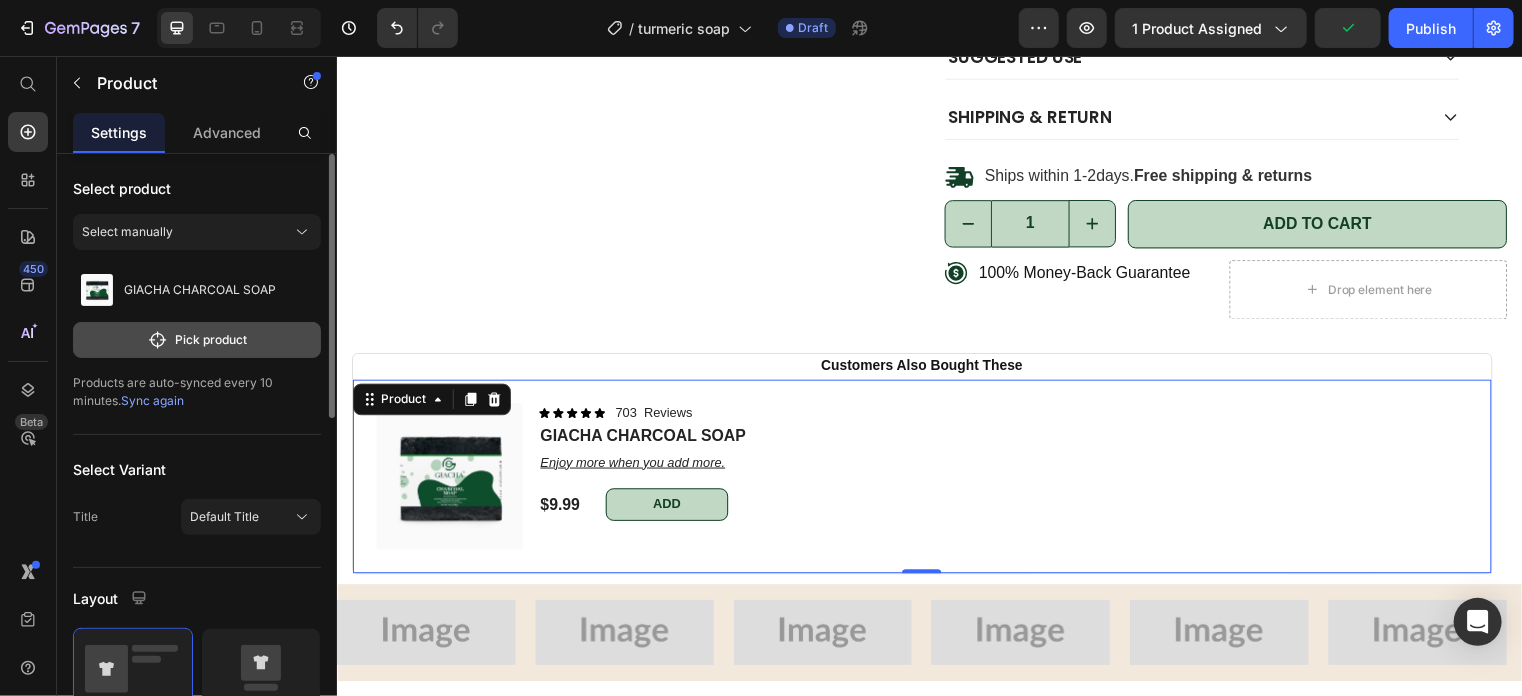 click on "Pick product" at bounding box center [197, 340] 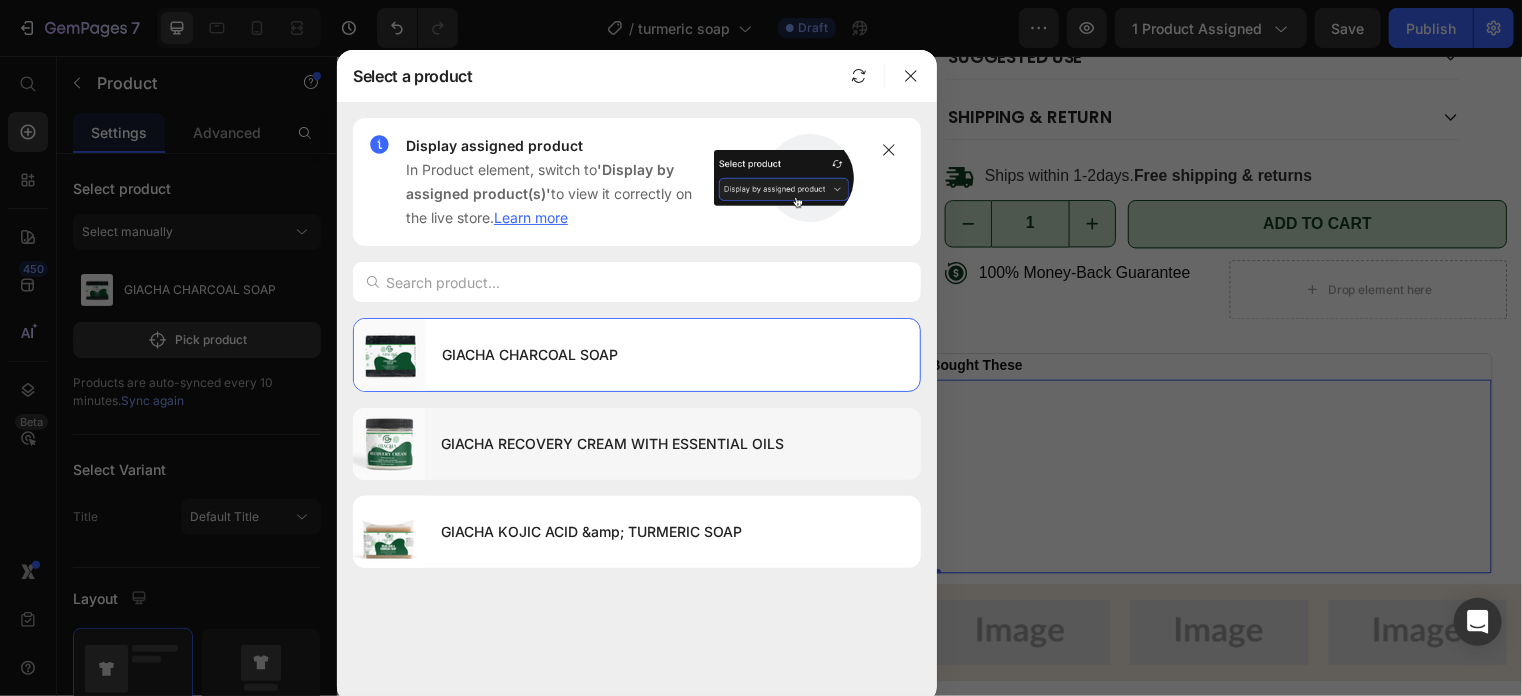 click on "GIACHA RECOVERY CREAM WITH ESSENTIAL OILS" at bounding box center (673, 444) 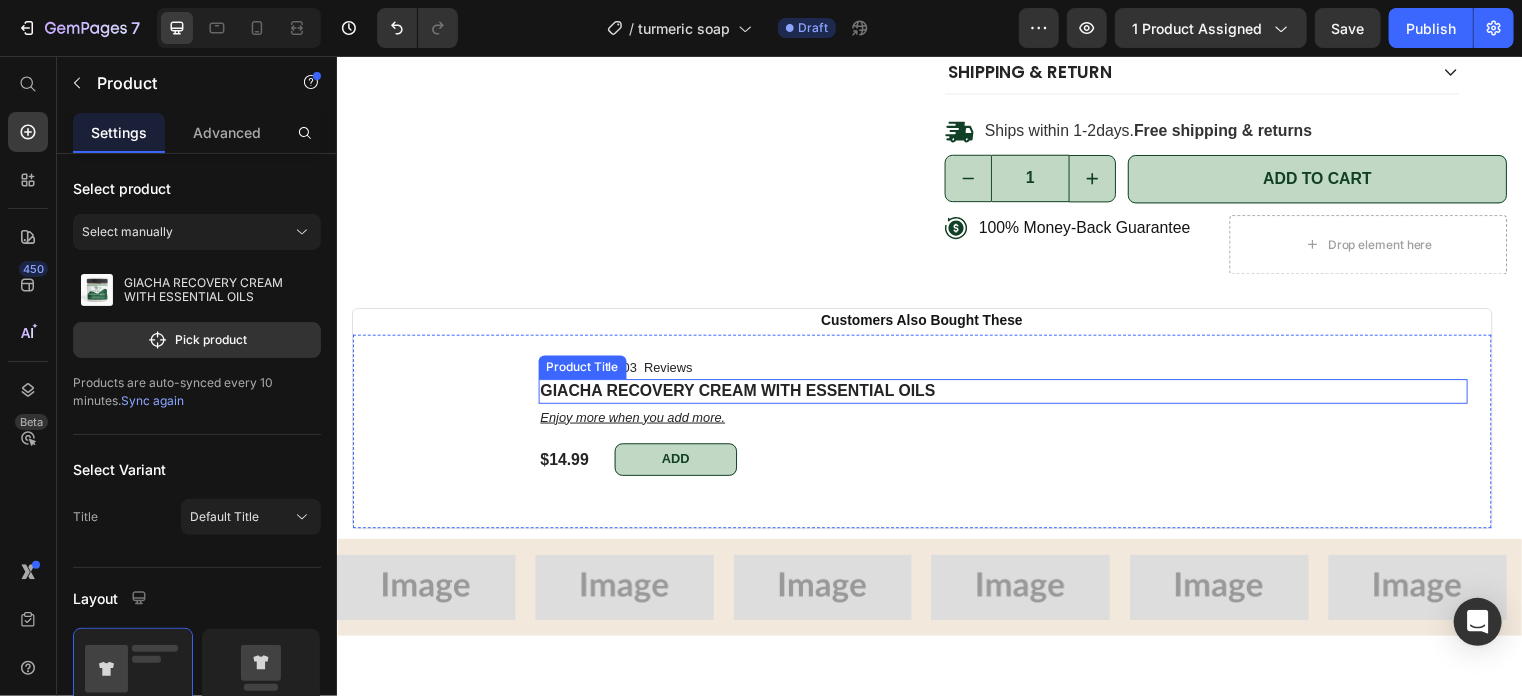 scroll, scrollTop: 770, scrollLeft: 0, axis: vertical 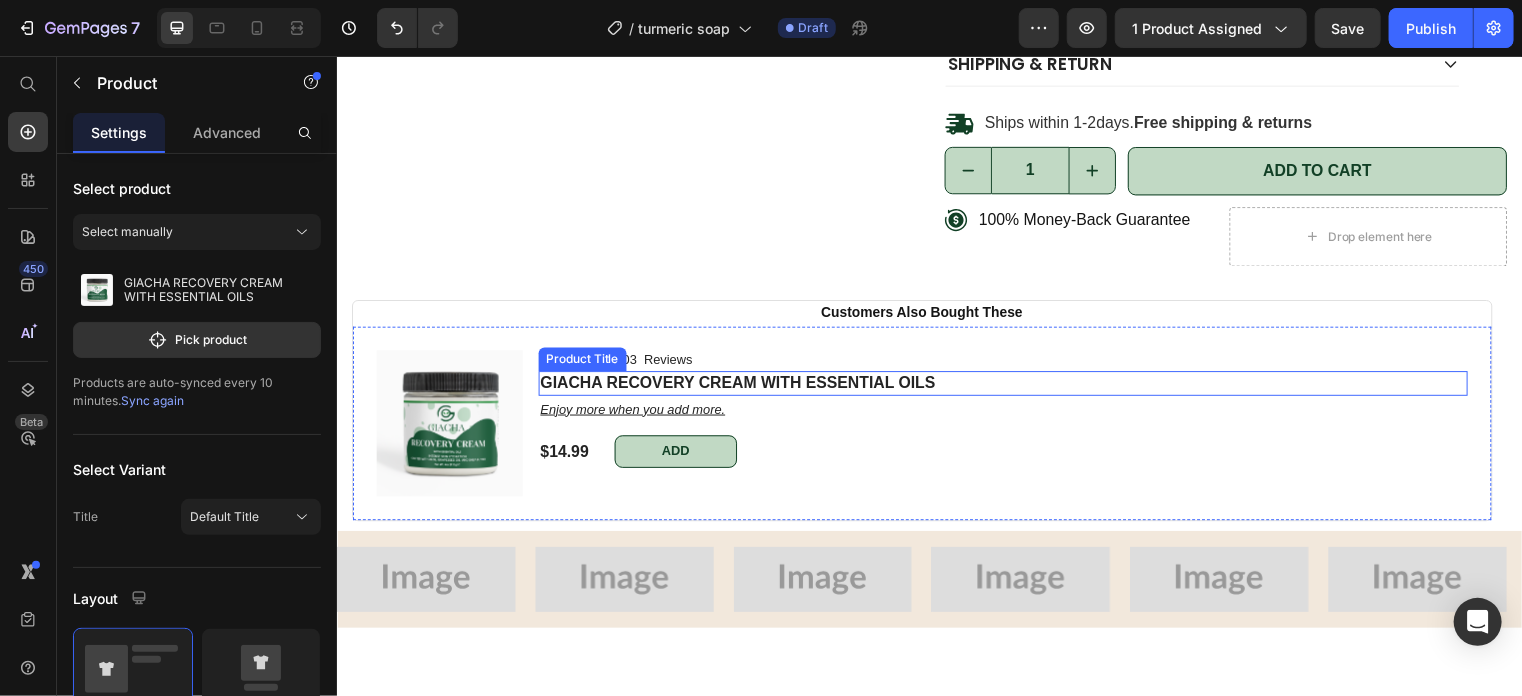 click on "GIACHA RECOVERY CREAM WITH ESSENTIAL OILS" at bounding box center [1010, 386] 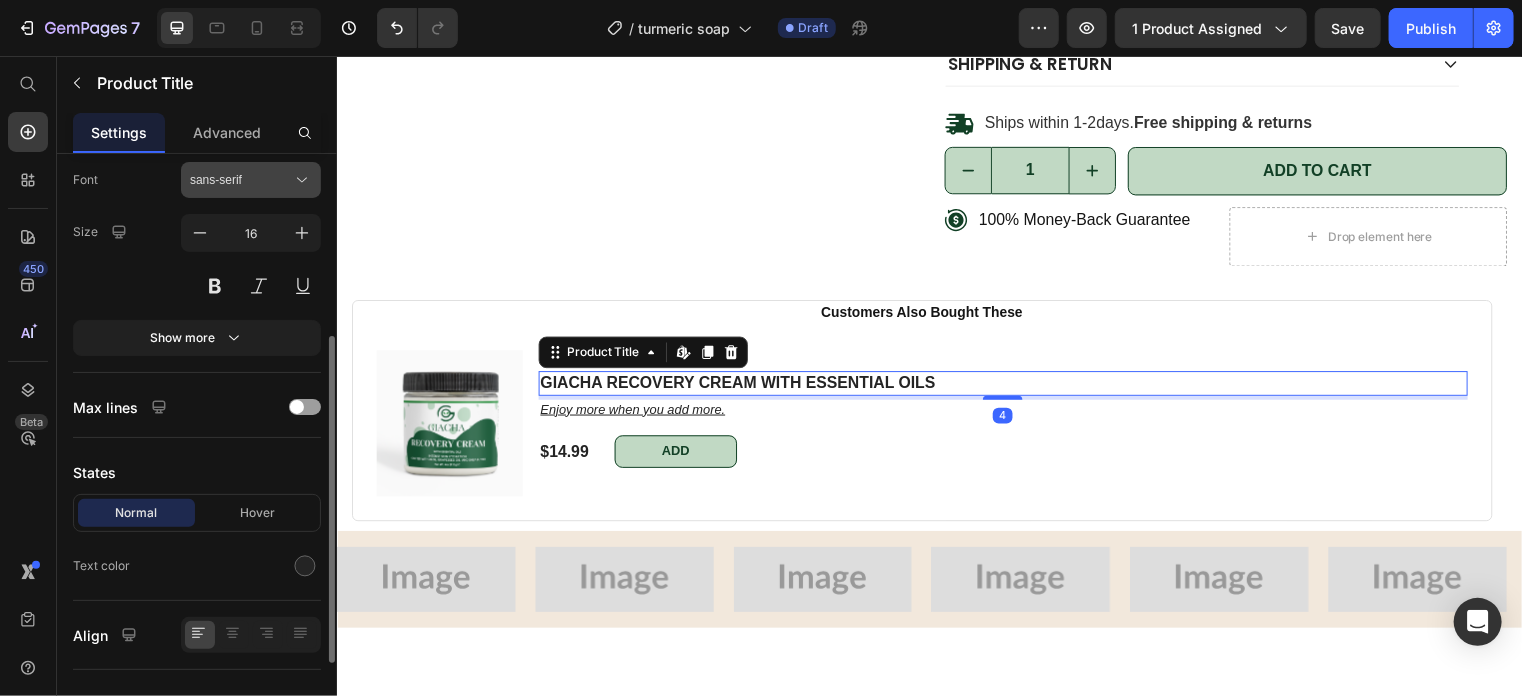 scroll, scrollTop: 488, scrollLeft: 0, axis: vertical 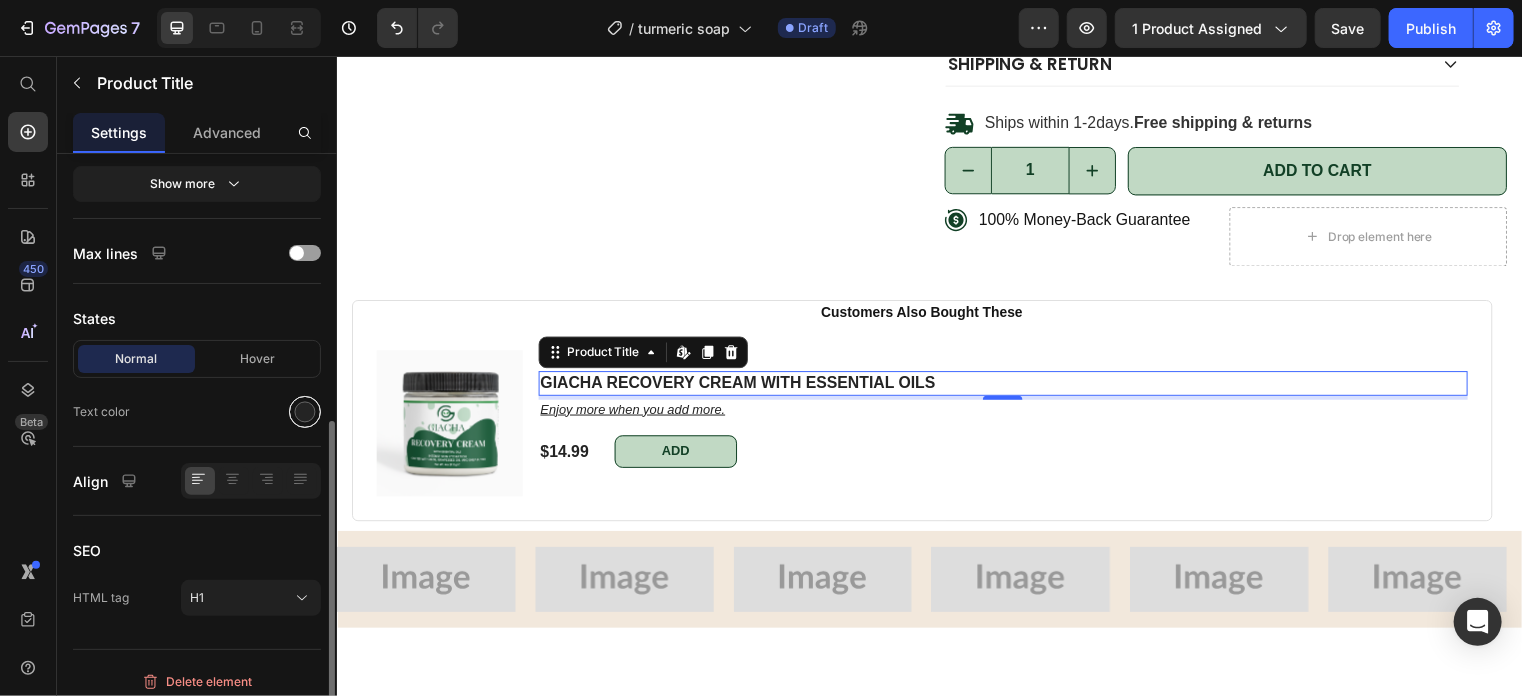 click at bounding box center (305, 412) 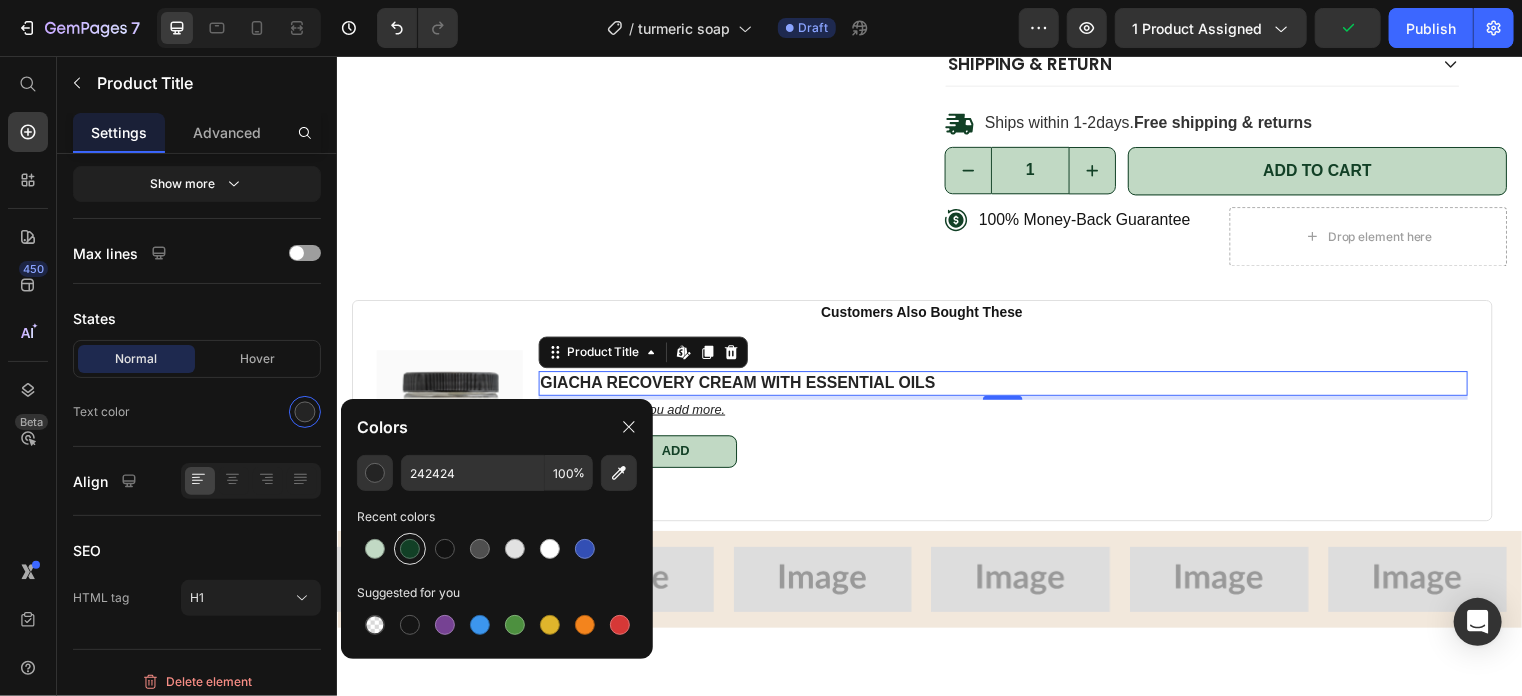 click at bounding box center (410, 549) 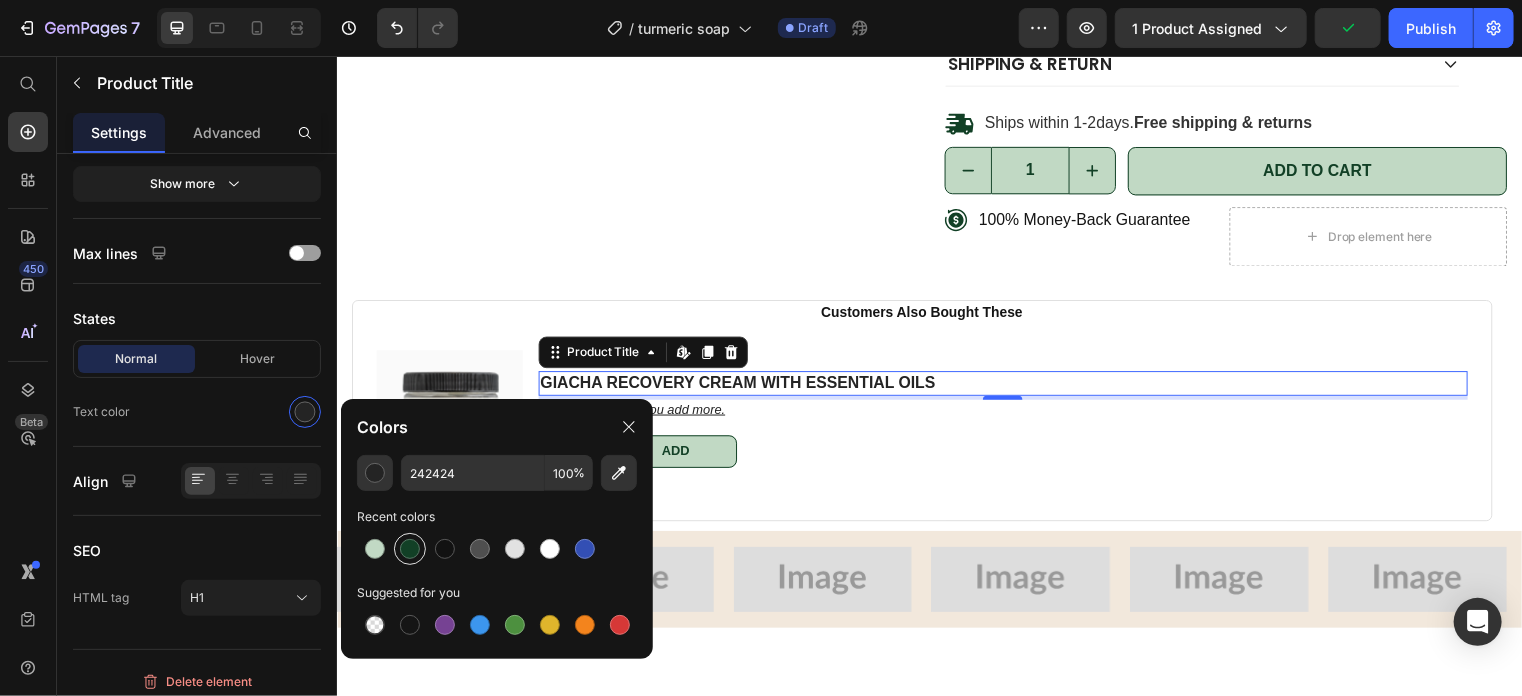 type on "124026" 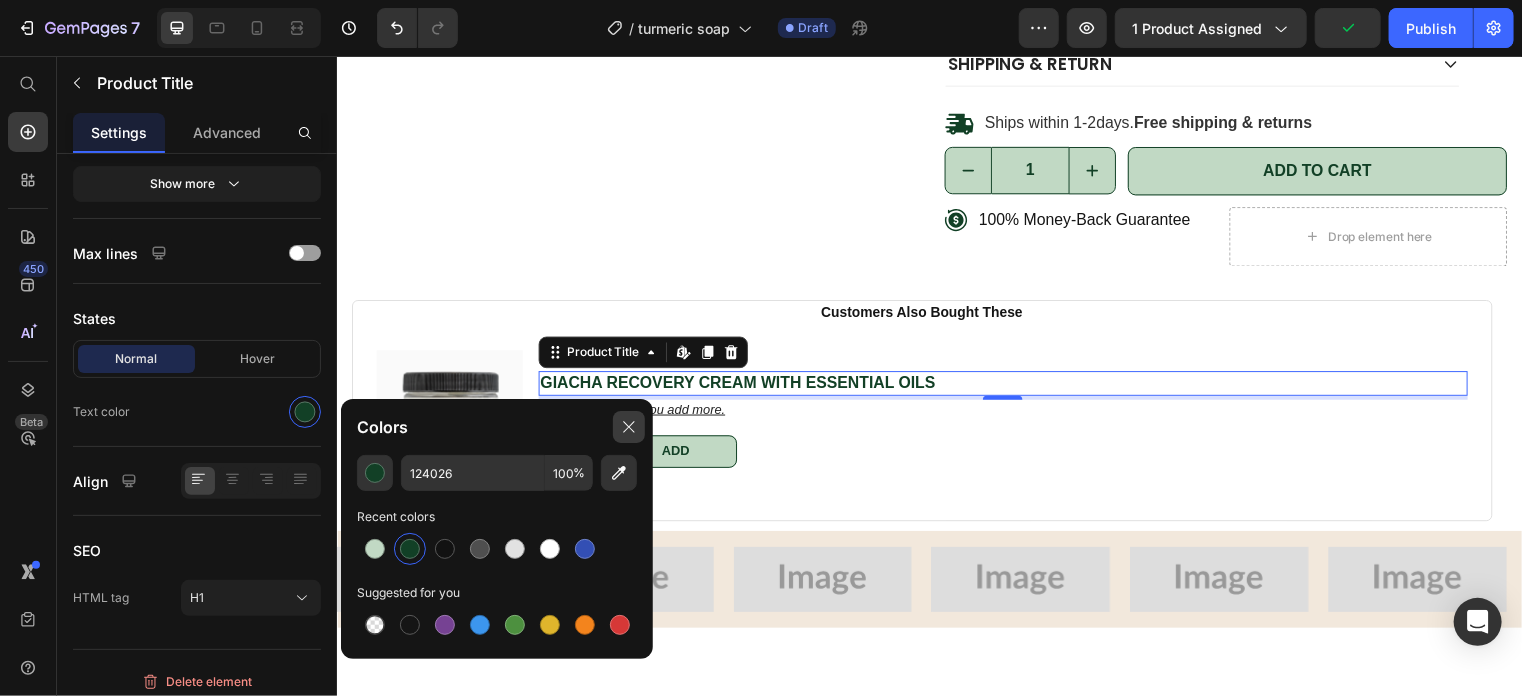 click 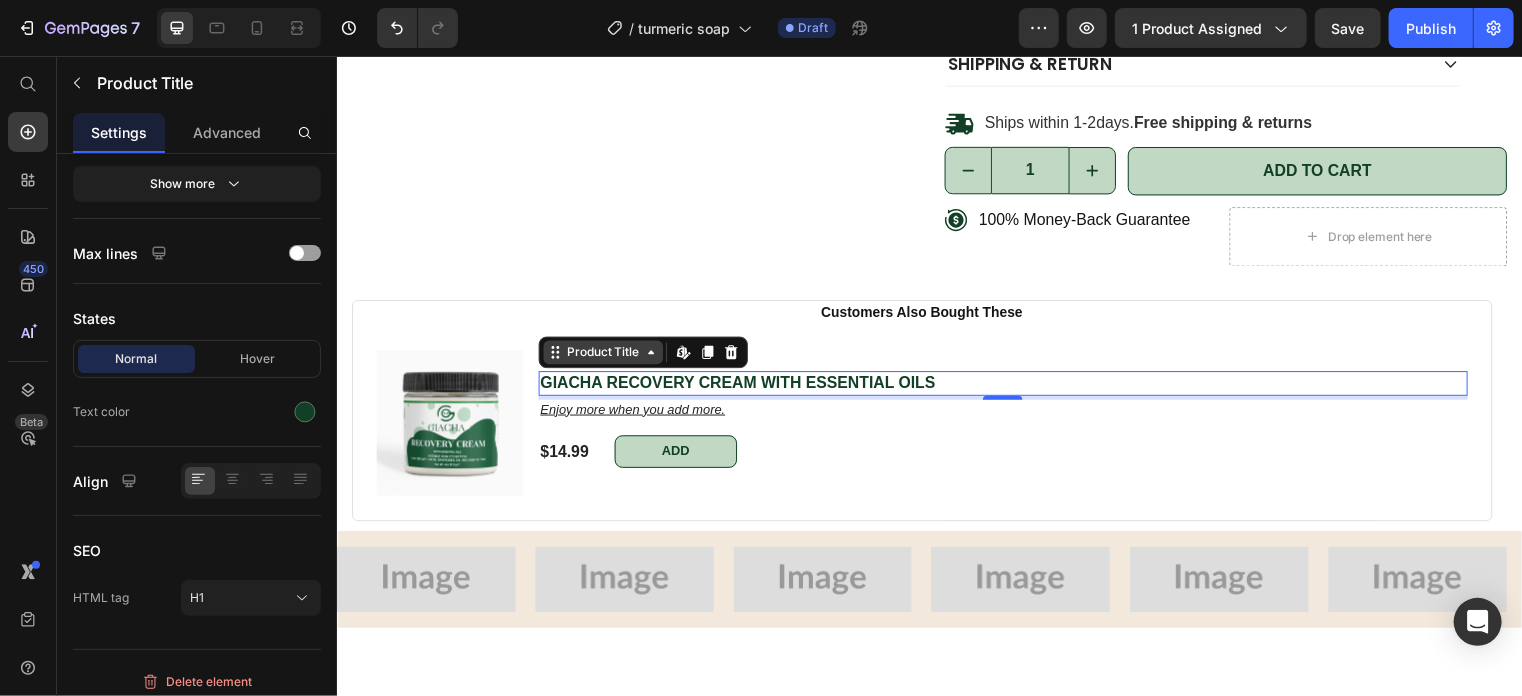 click on "Product Title" at bounding box center (605, 355) 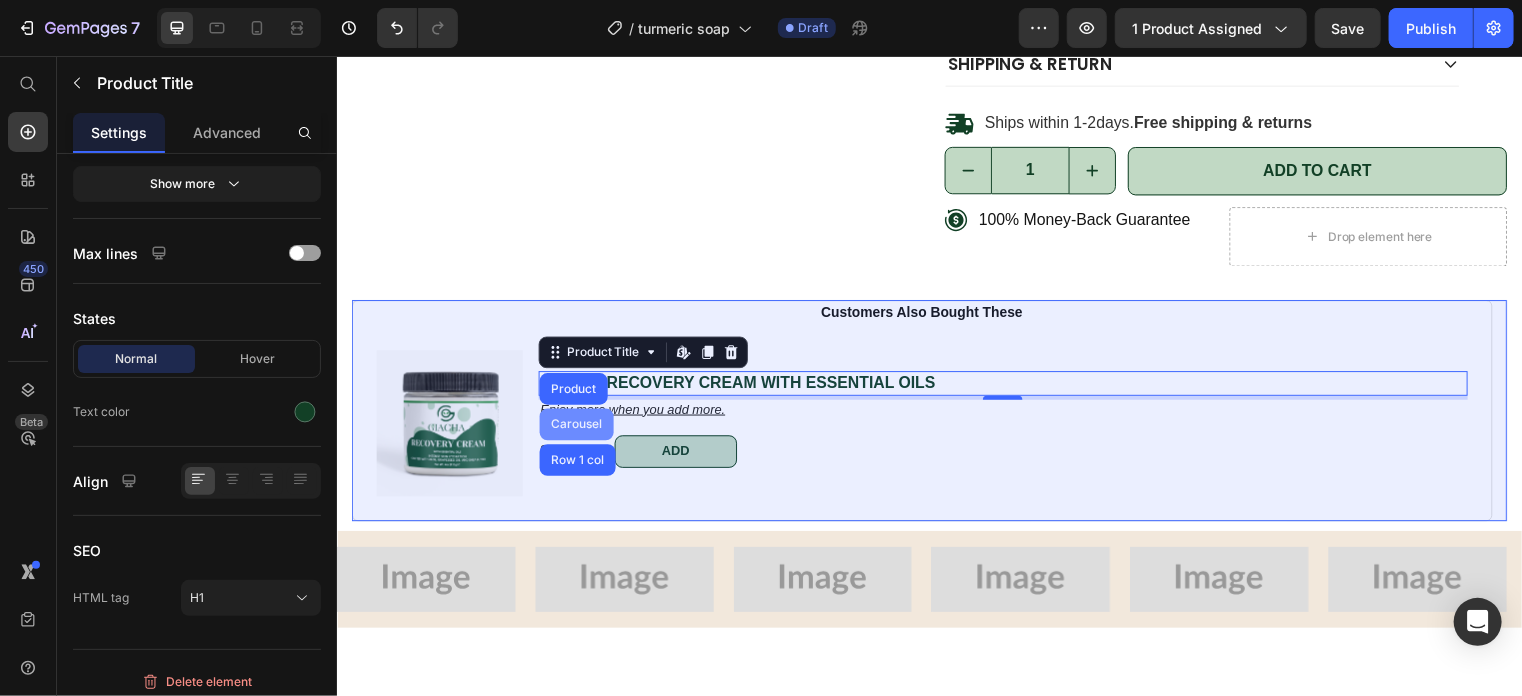 click on "Carousel" at bounding box center (578, 428) 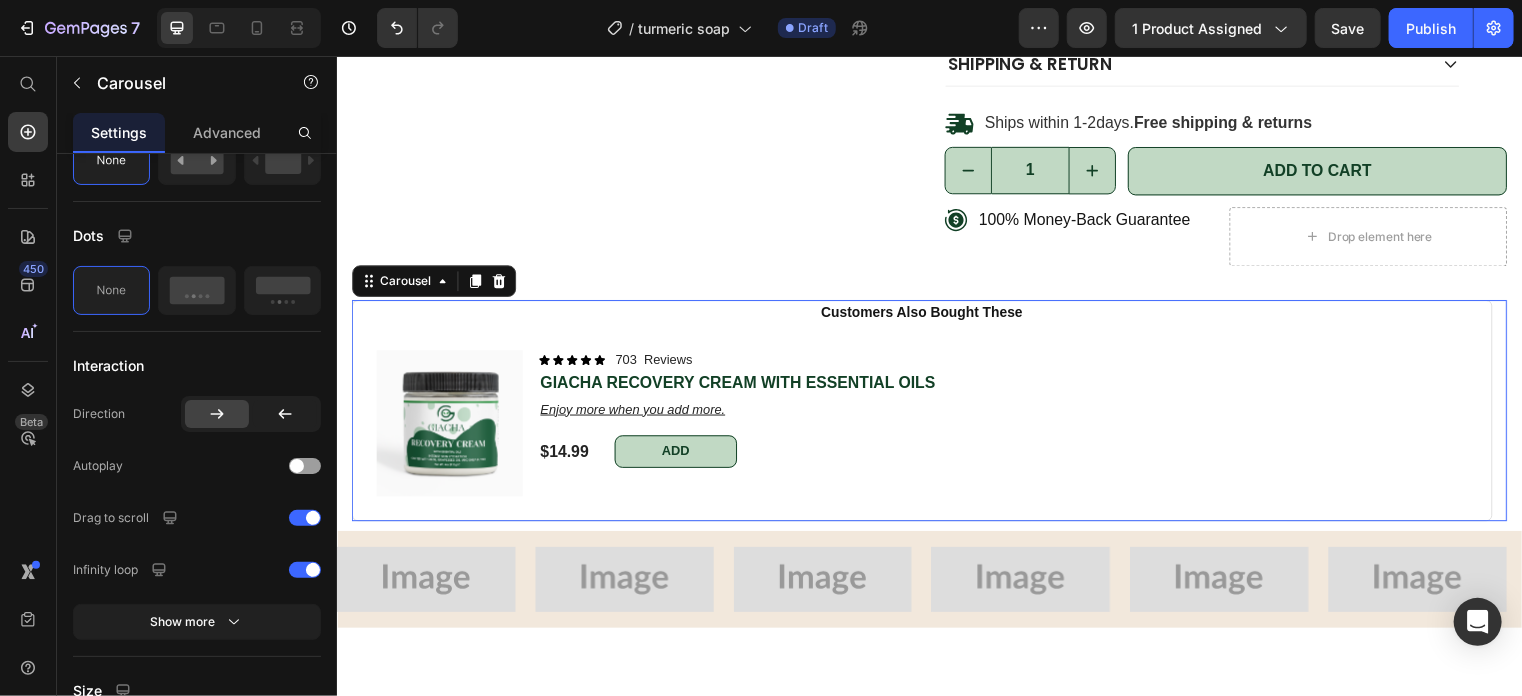 scroll, scrollTop: 0, scrollLeft: 0, axis: both 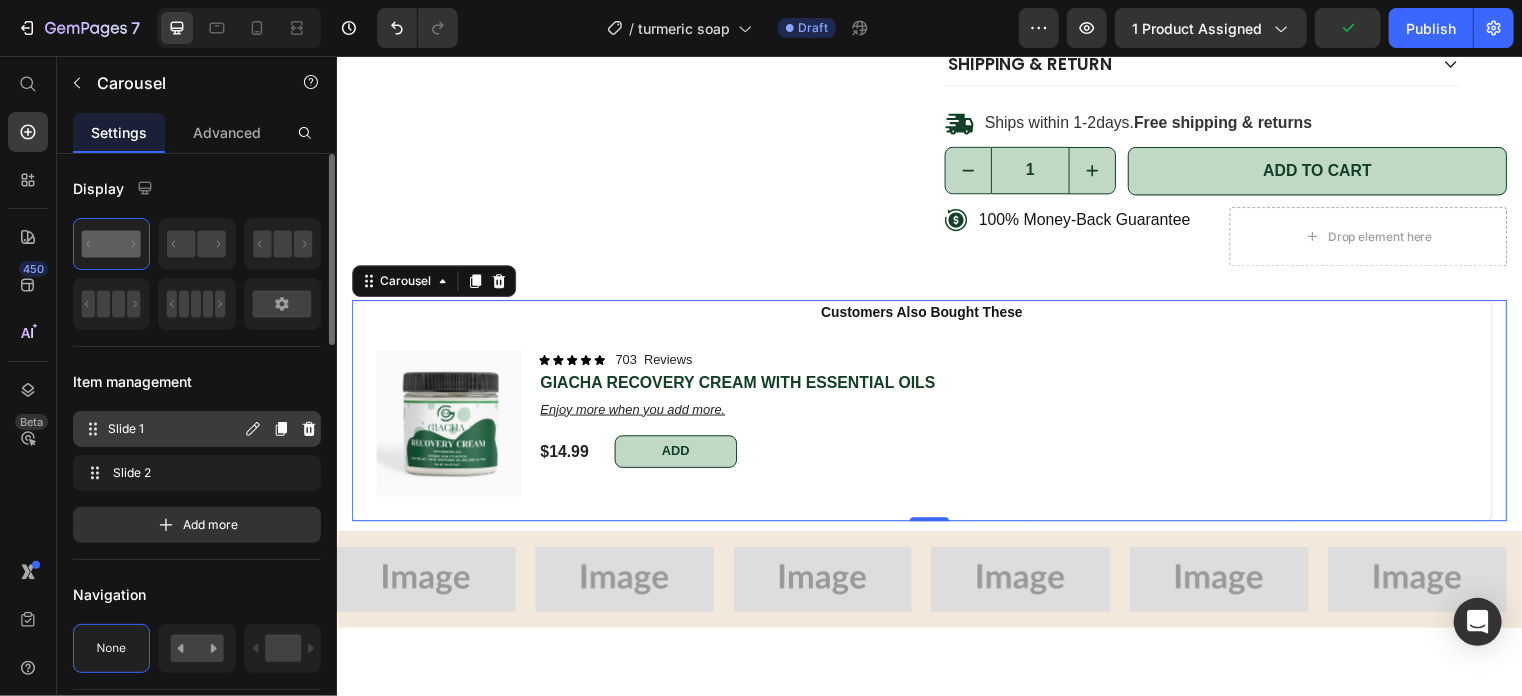 click on "Slide 1" at bounding box center [174, 429] 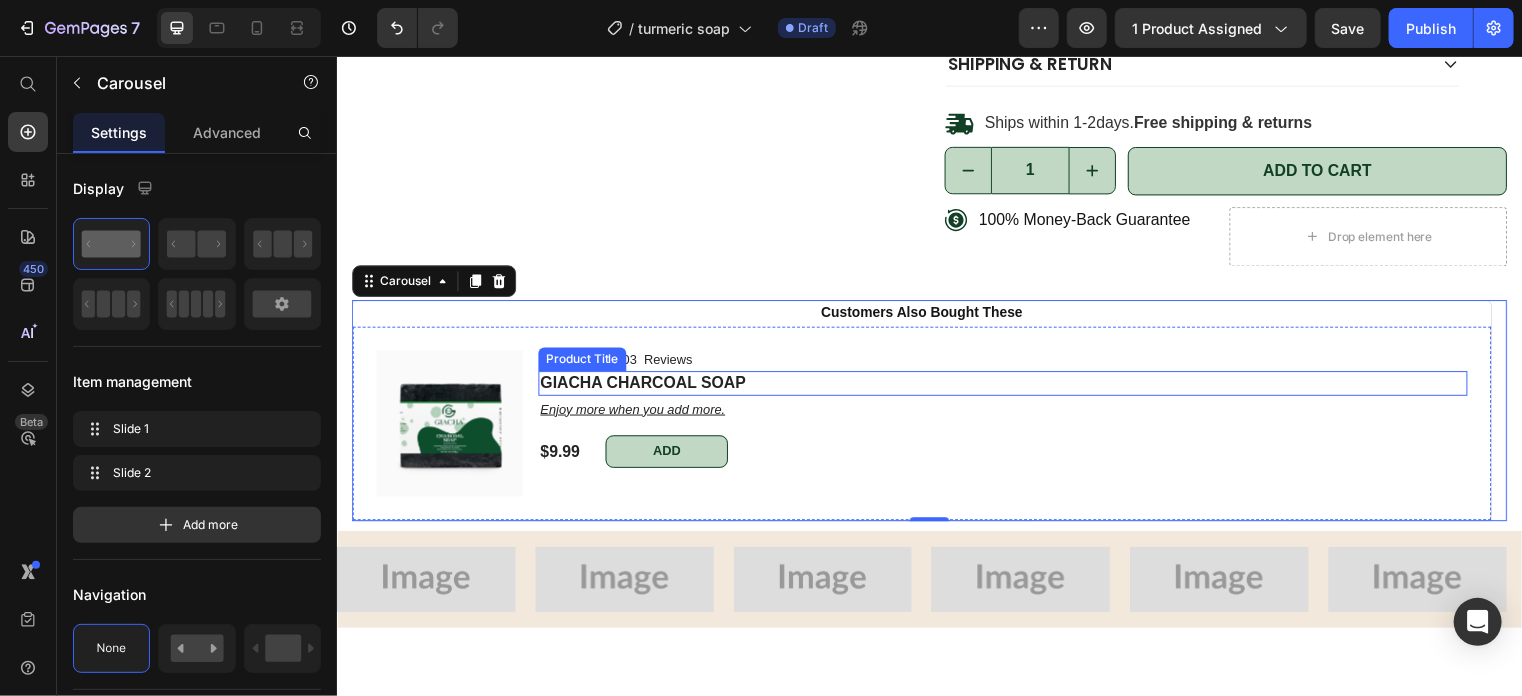 click on "GIACHA CHARCOAL SOAP" at bounding box center (1010, 386) 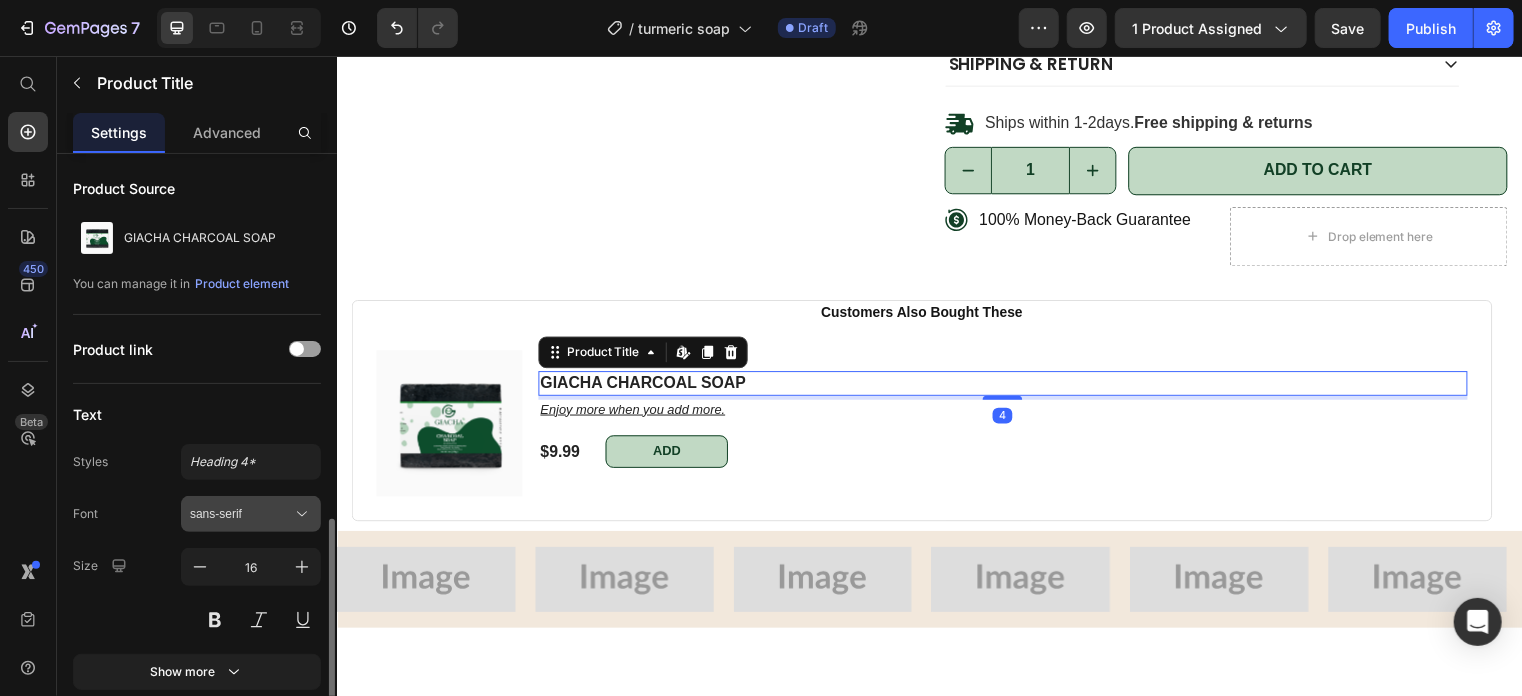 scroll, scrollTop: 236, scrollLeft: 0, axis: vertical 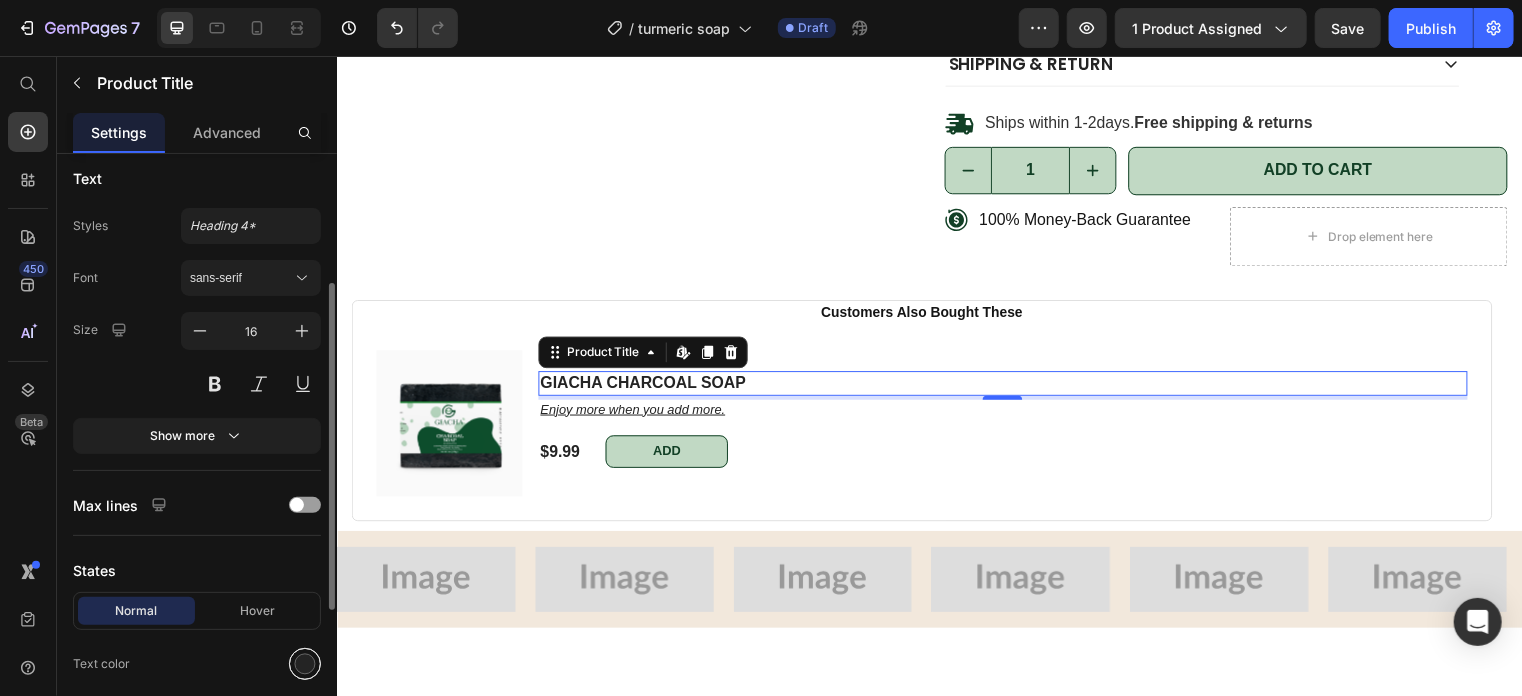 click at bounding box center [305, 664] 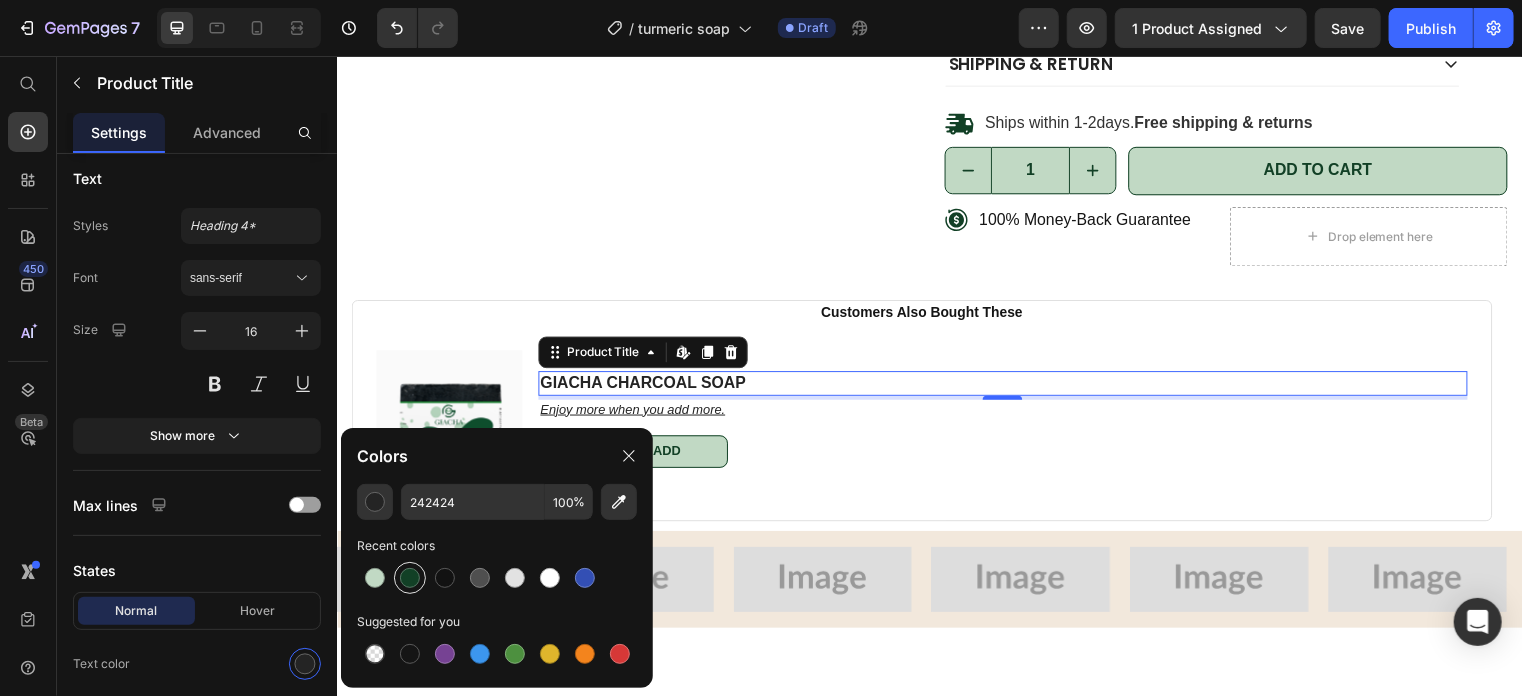 click at bounding box center (410, 578) 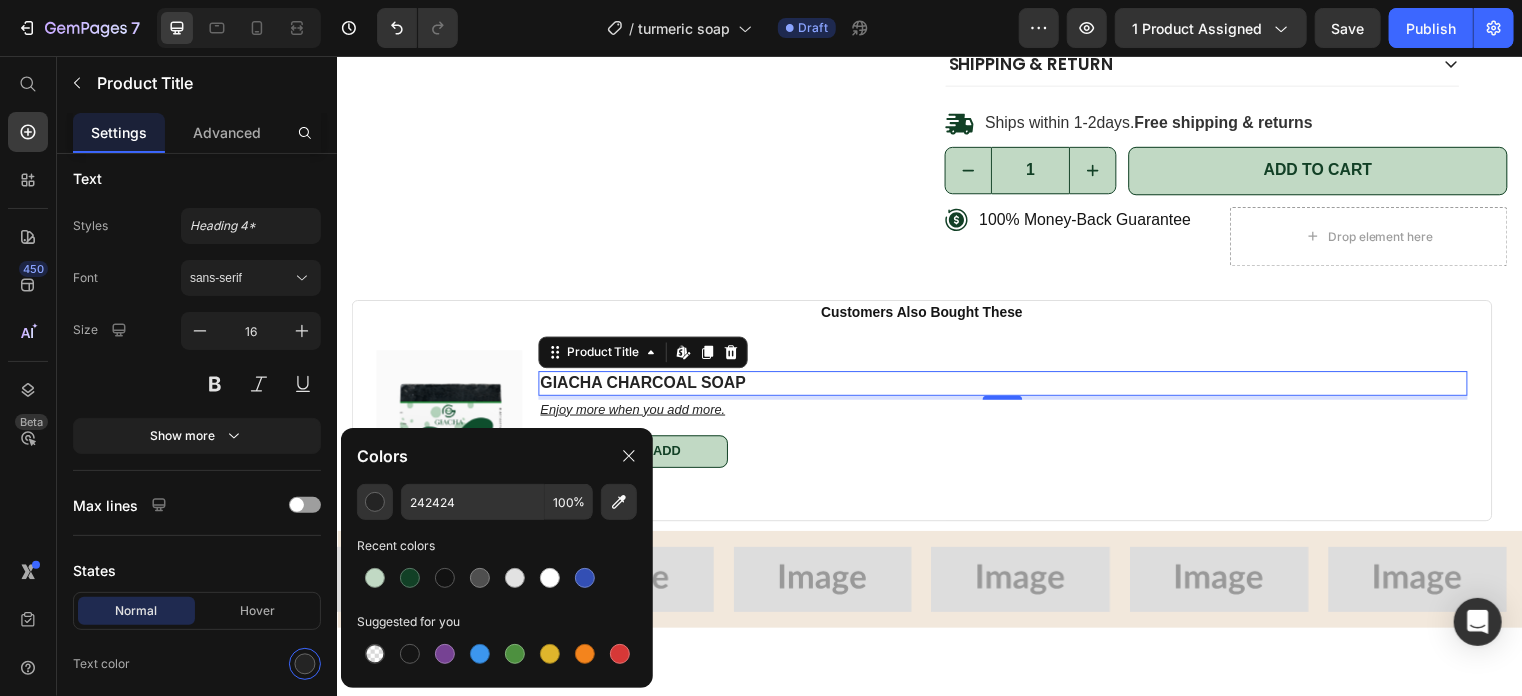 type on "124026" 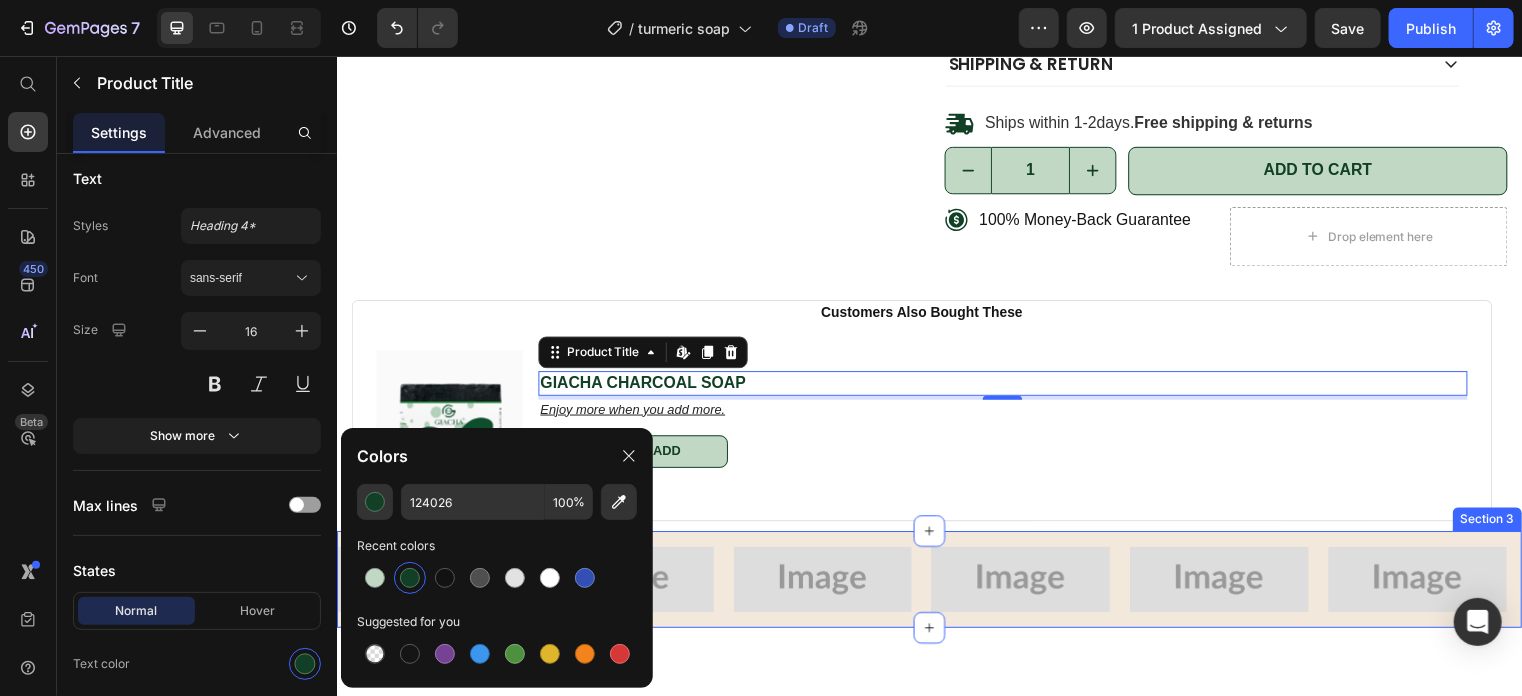 click on "Image Image Image Image Image Image Carousel" at bounding box center [936, 593] 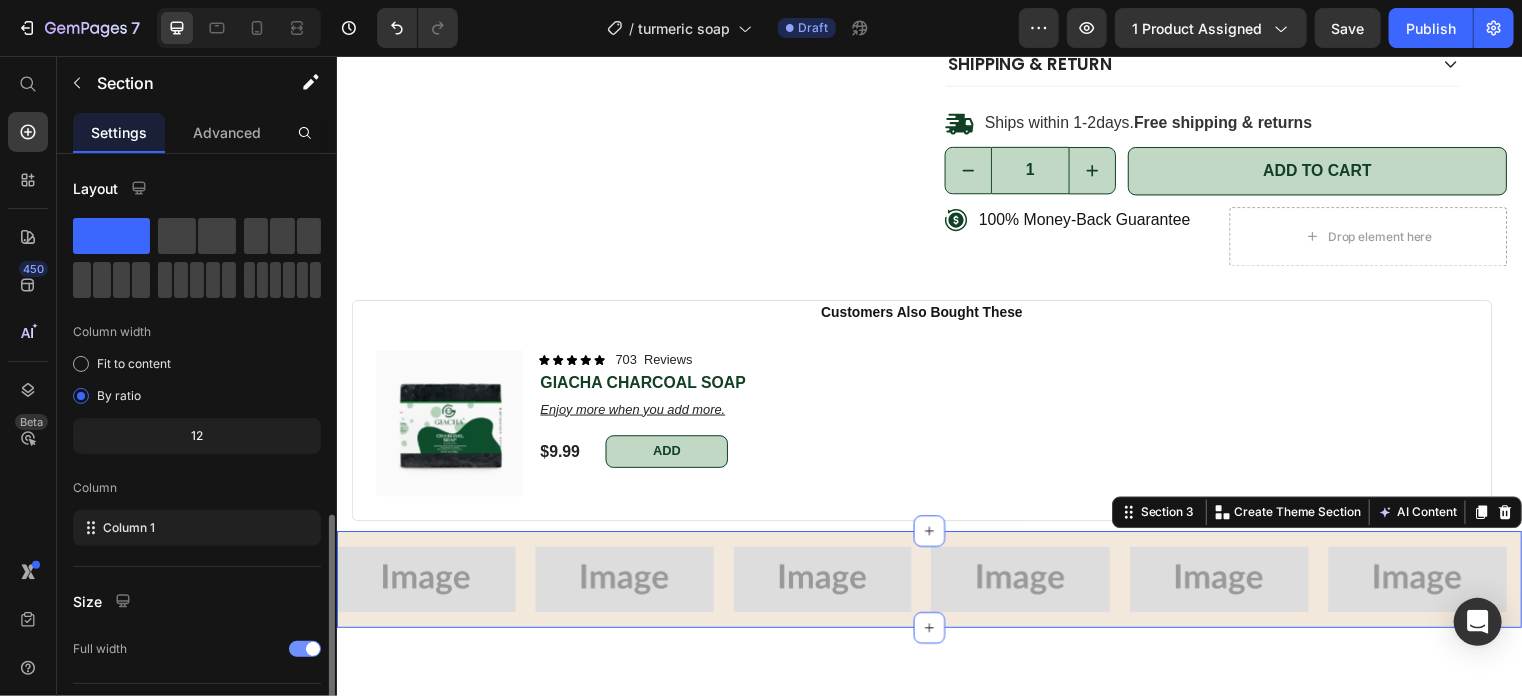scroll, scrollTop: 207, scrollLeft: 0, axis: vertical 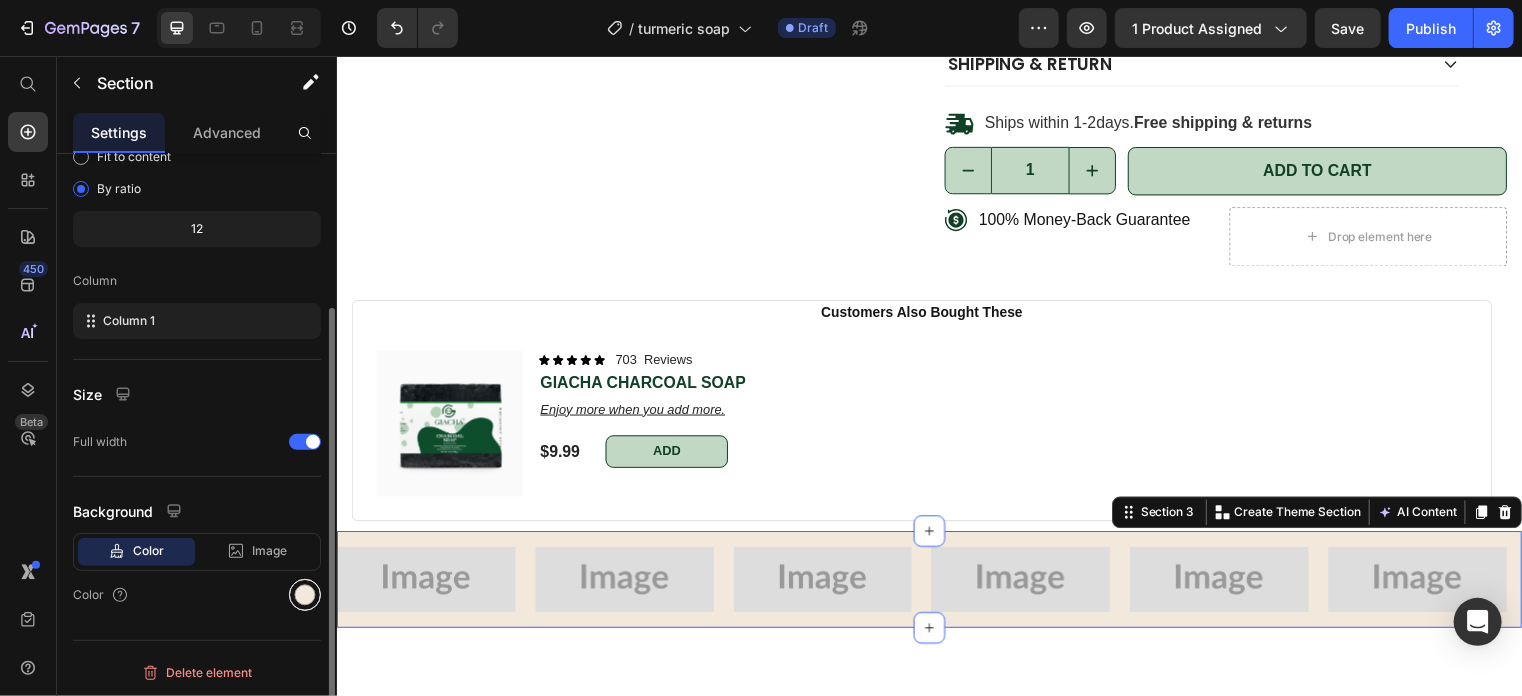 click at bounding box center (305, 595) 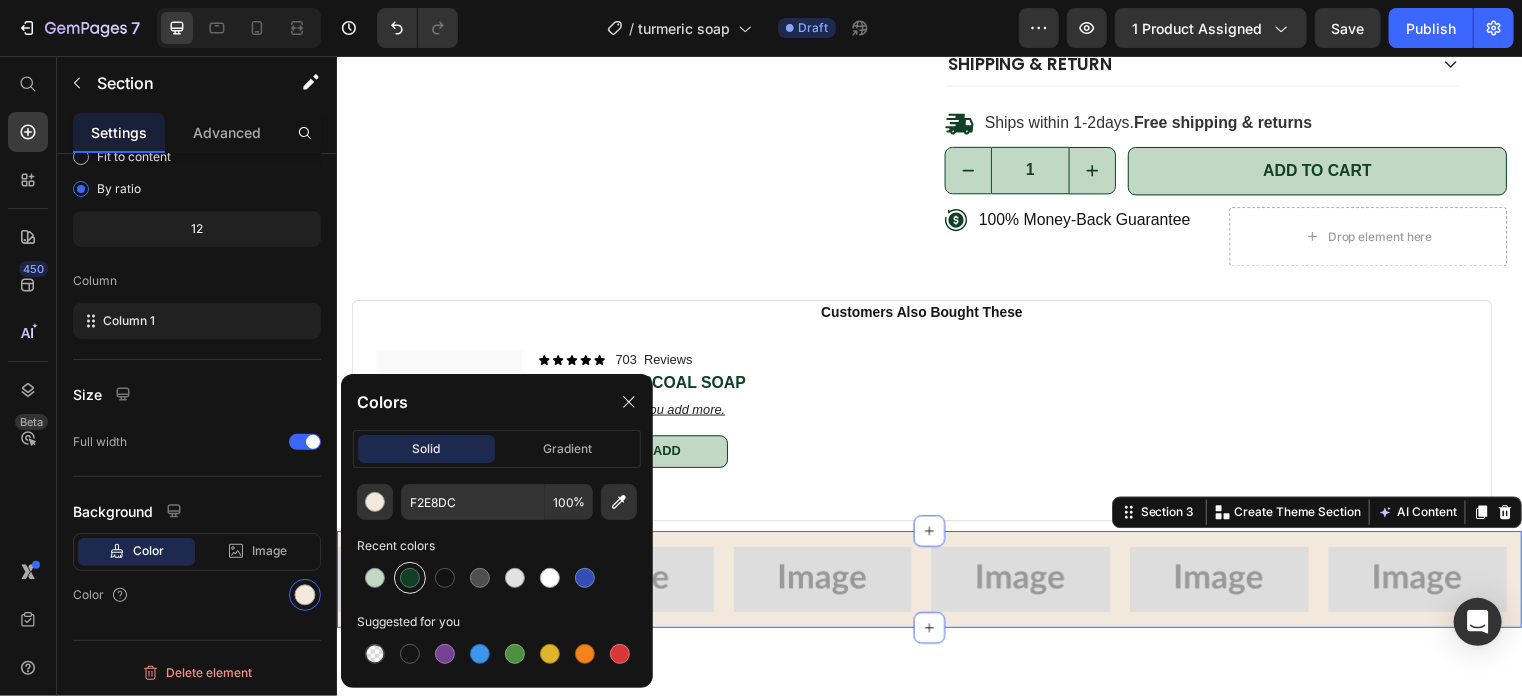 click at bounding box center (410, 578) 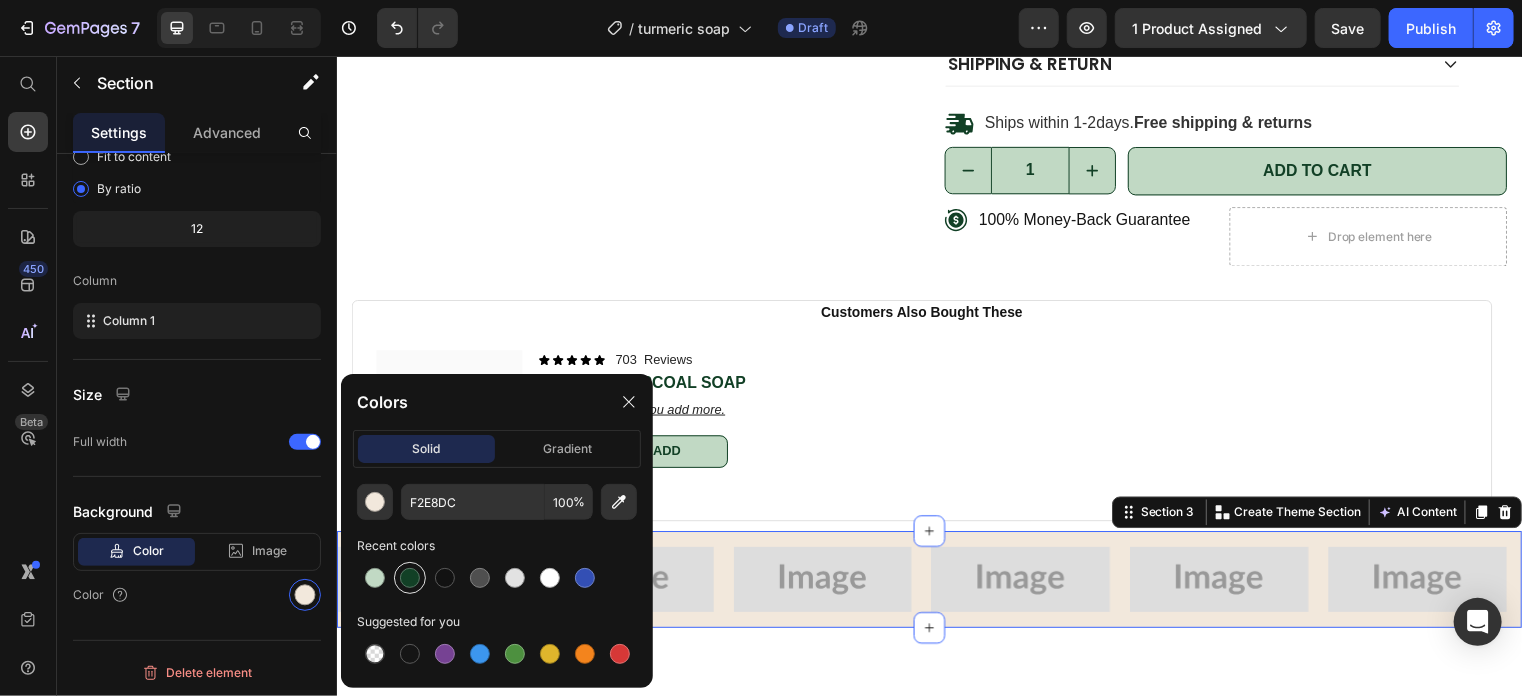 type on "124026" 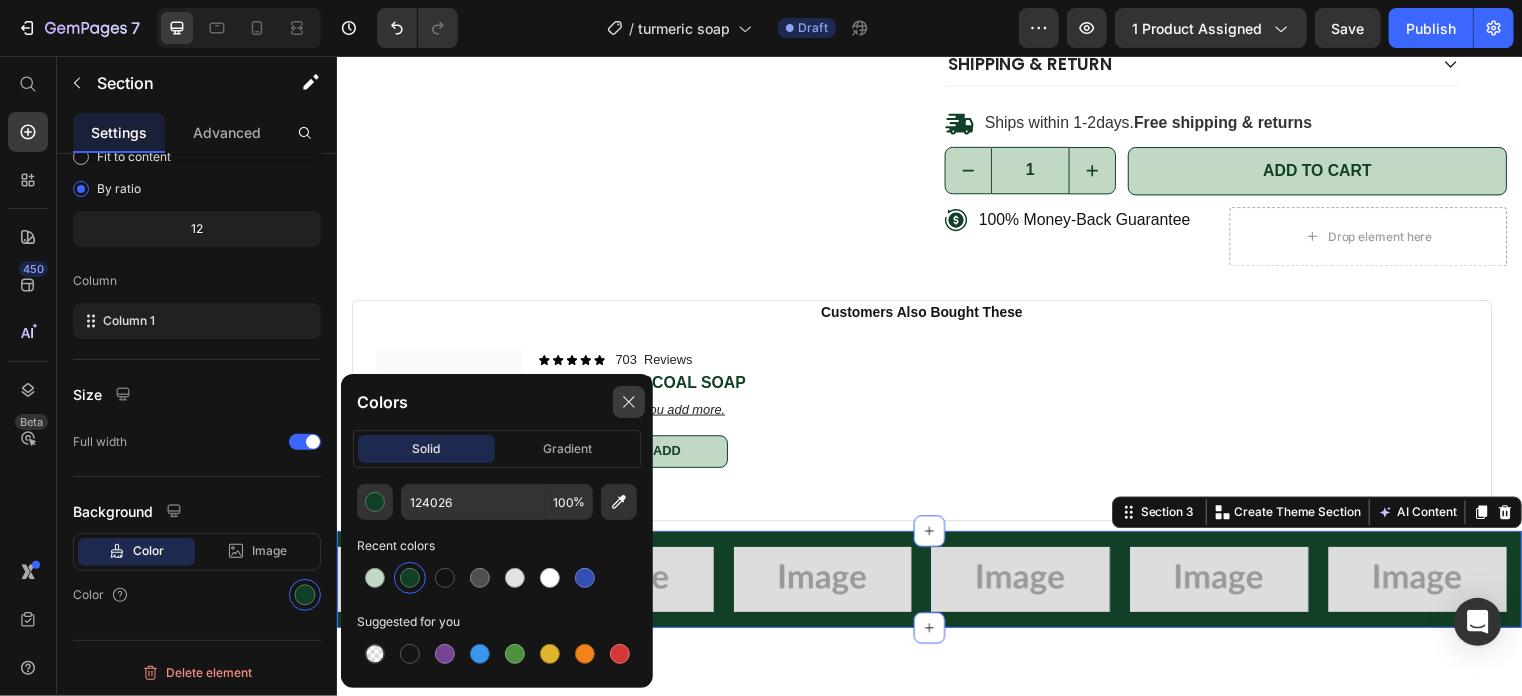 click 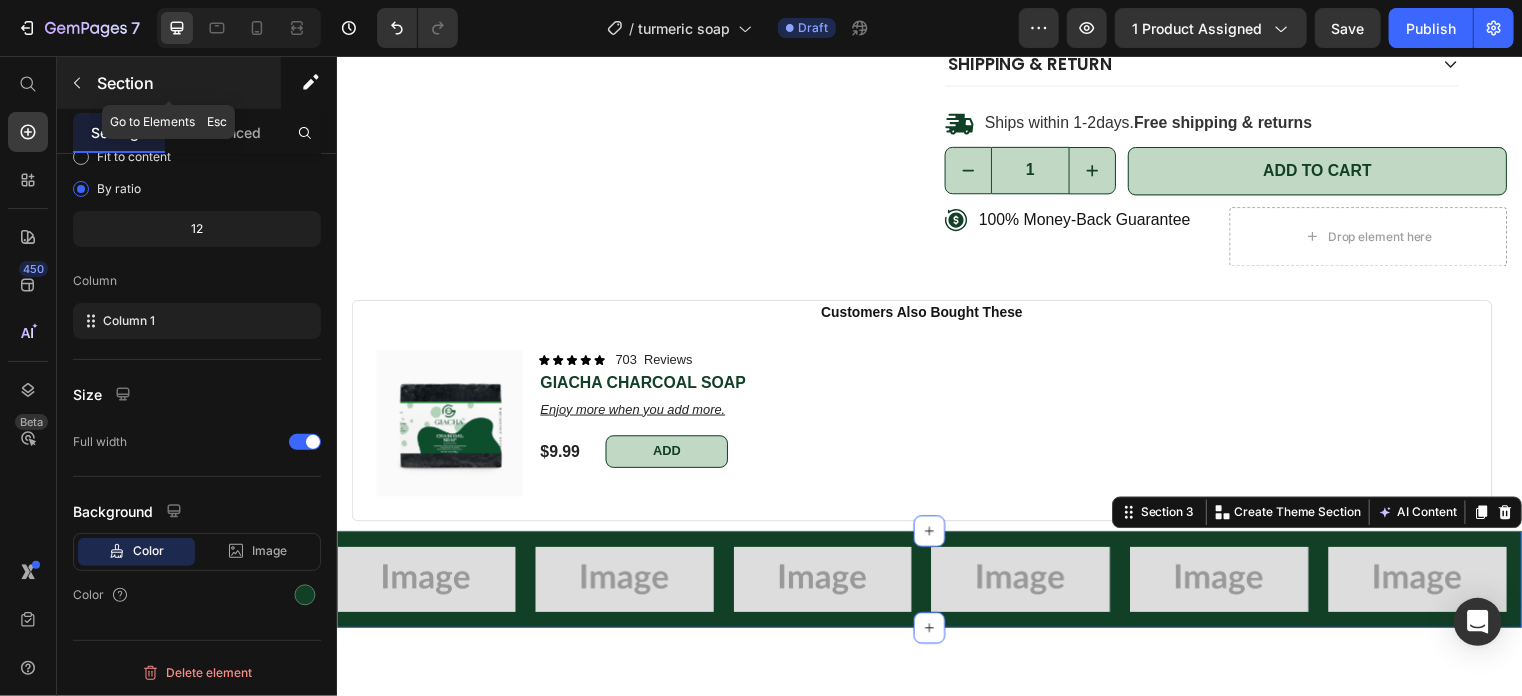 click at bounding box center (77, 83) 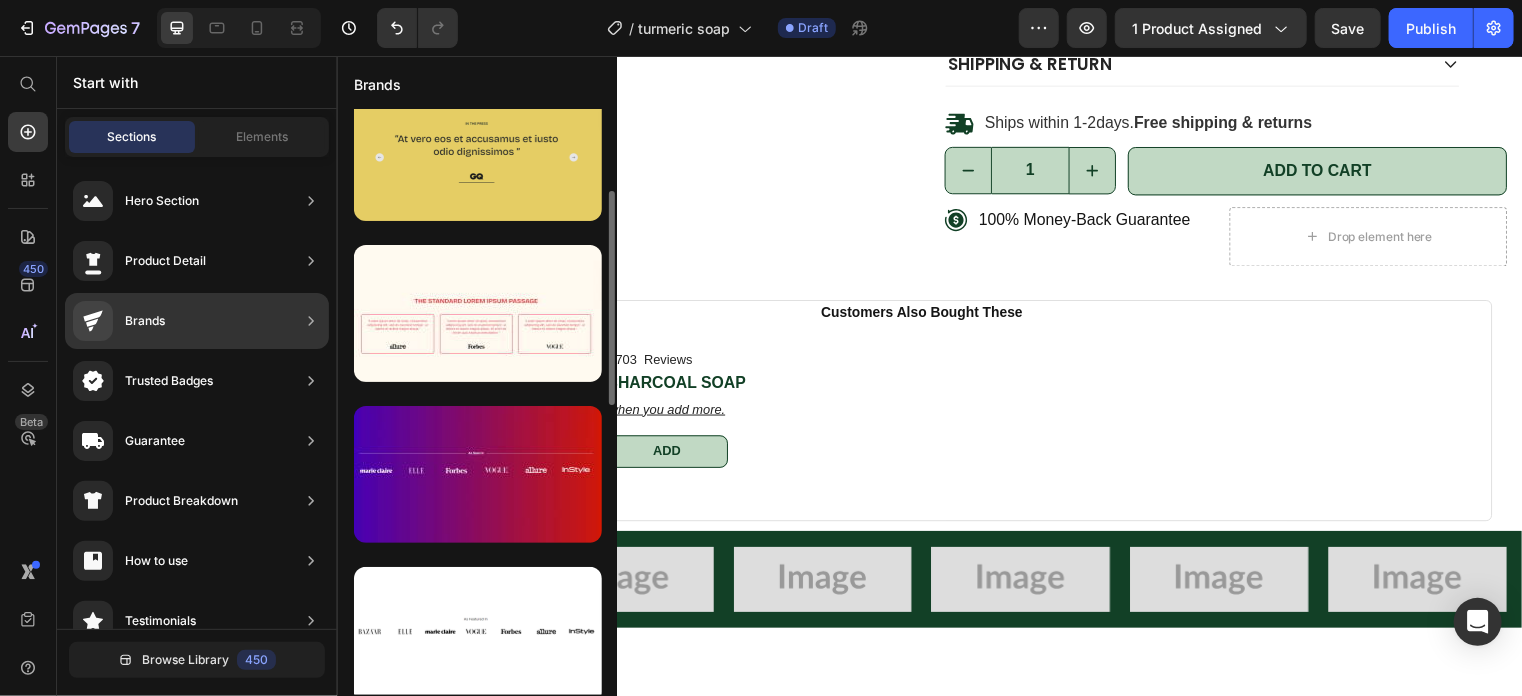 scroll, scrollTop: 217, scrollLeft: 0, axis: vertical 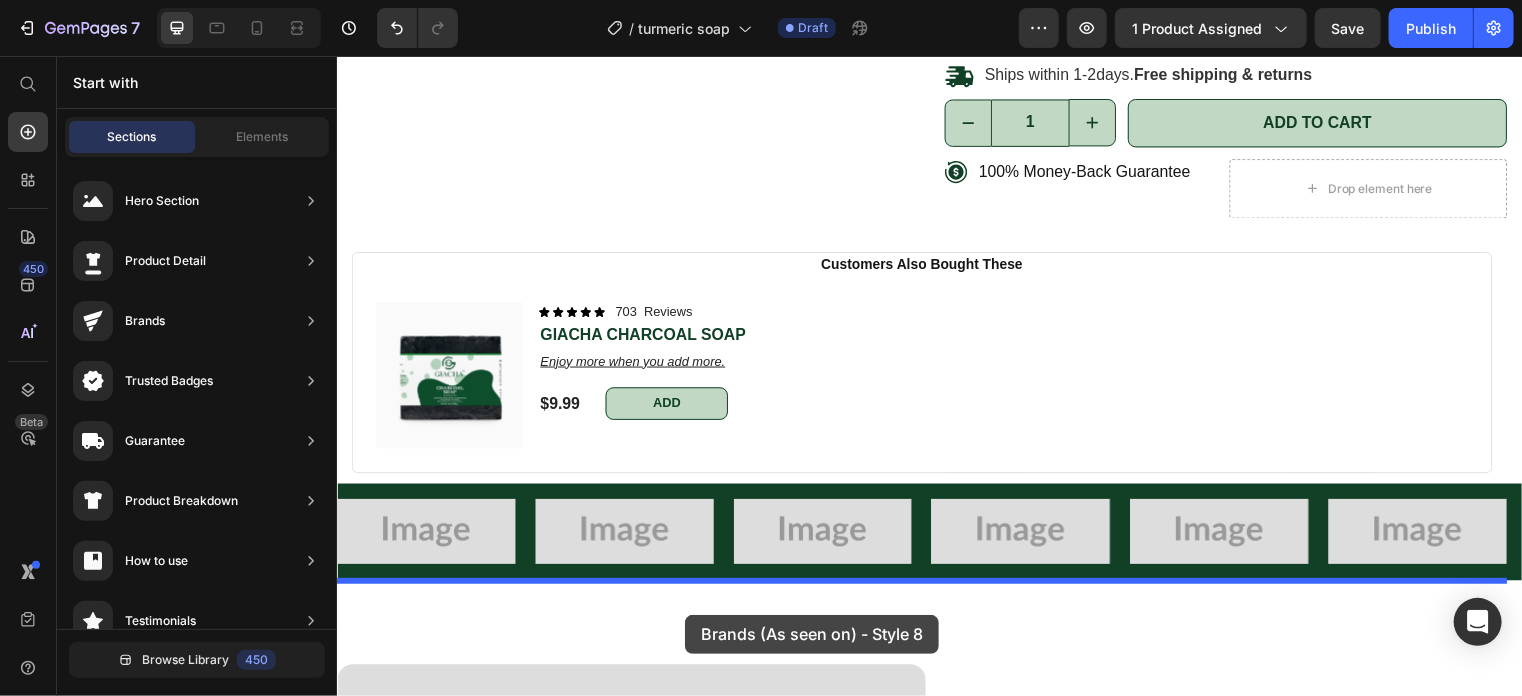 drag, startPoint x: 831, startPoint y: 491, endPoint x: 688, endPoint y: 621, distance: 193.2589 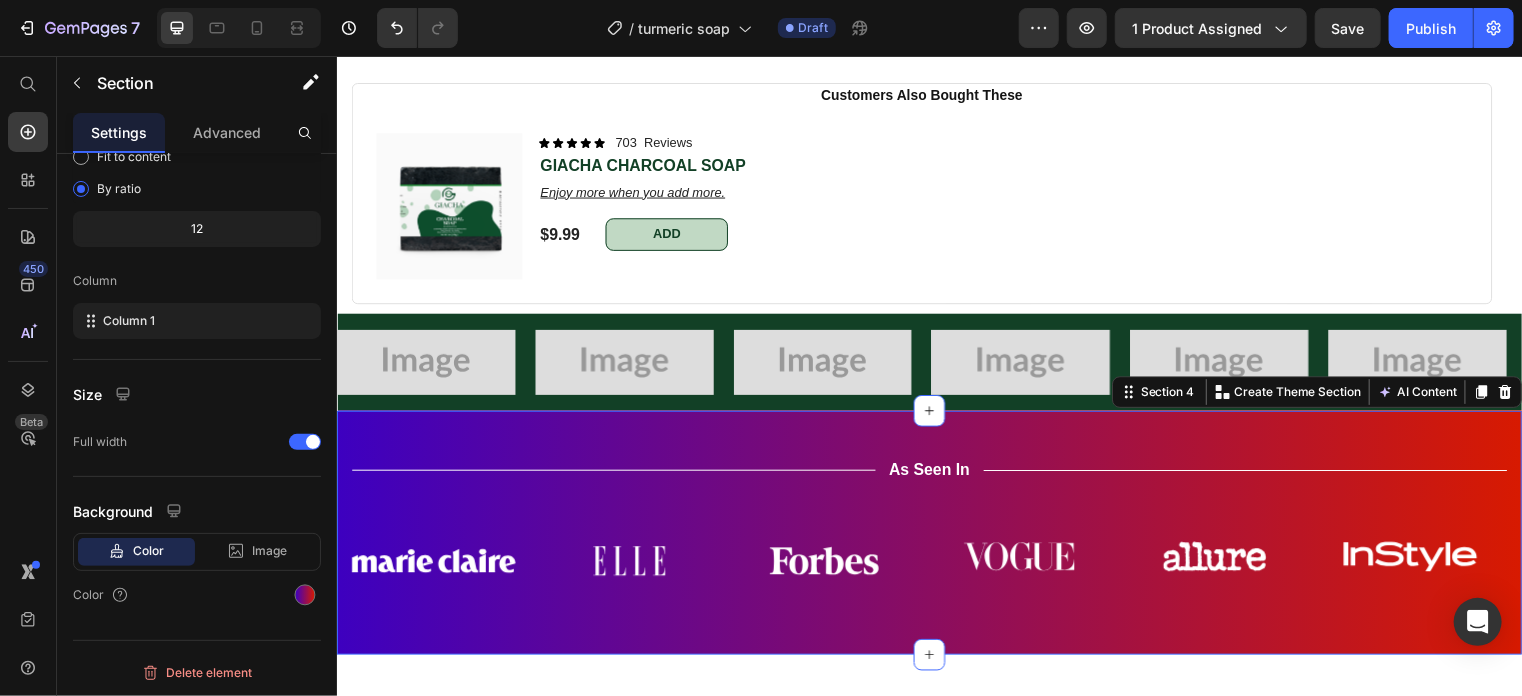 scroll, scrollTop: 994, scrollLeft: 0, axis: vertical 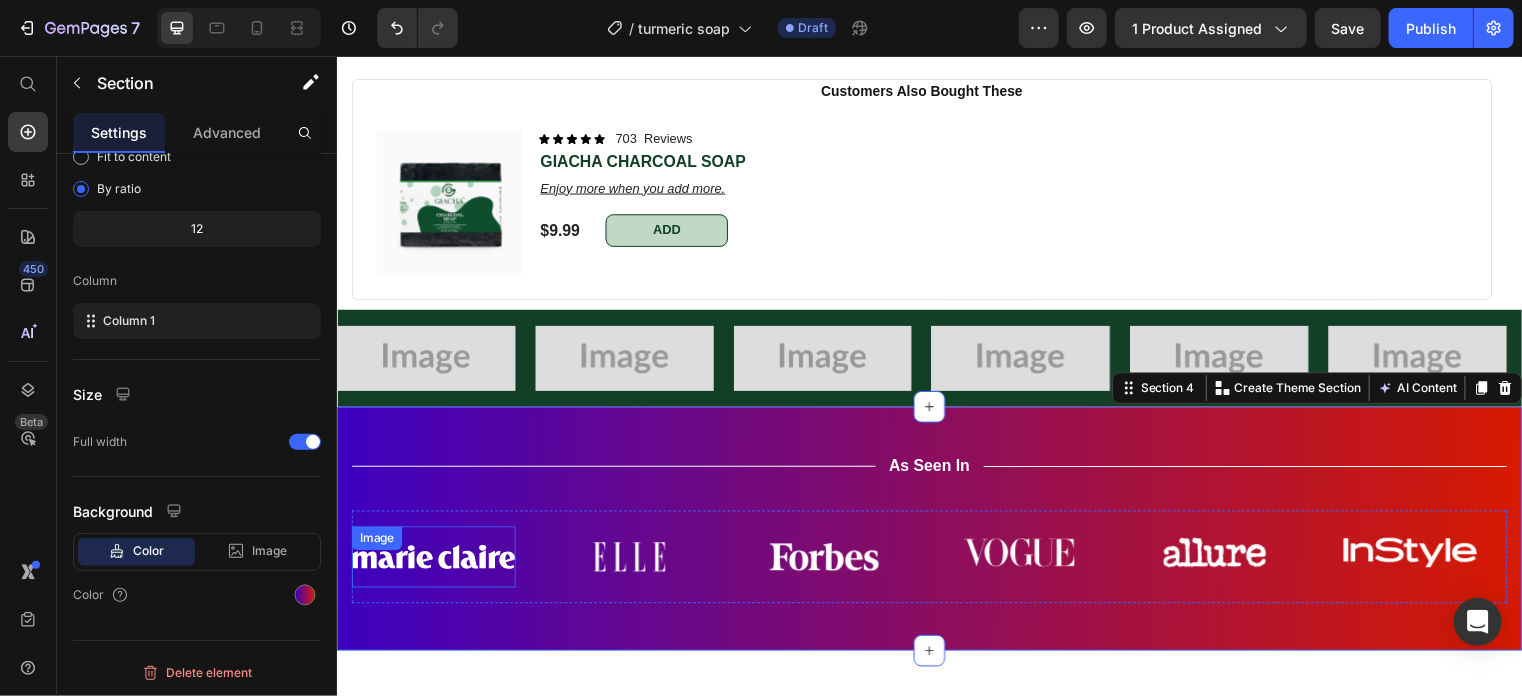click at bounding box center [434, 561] 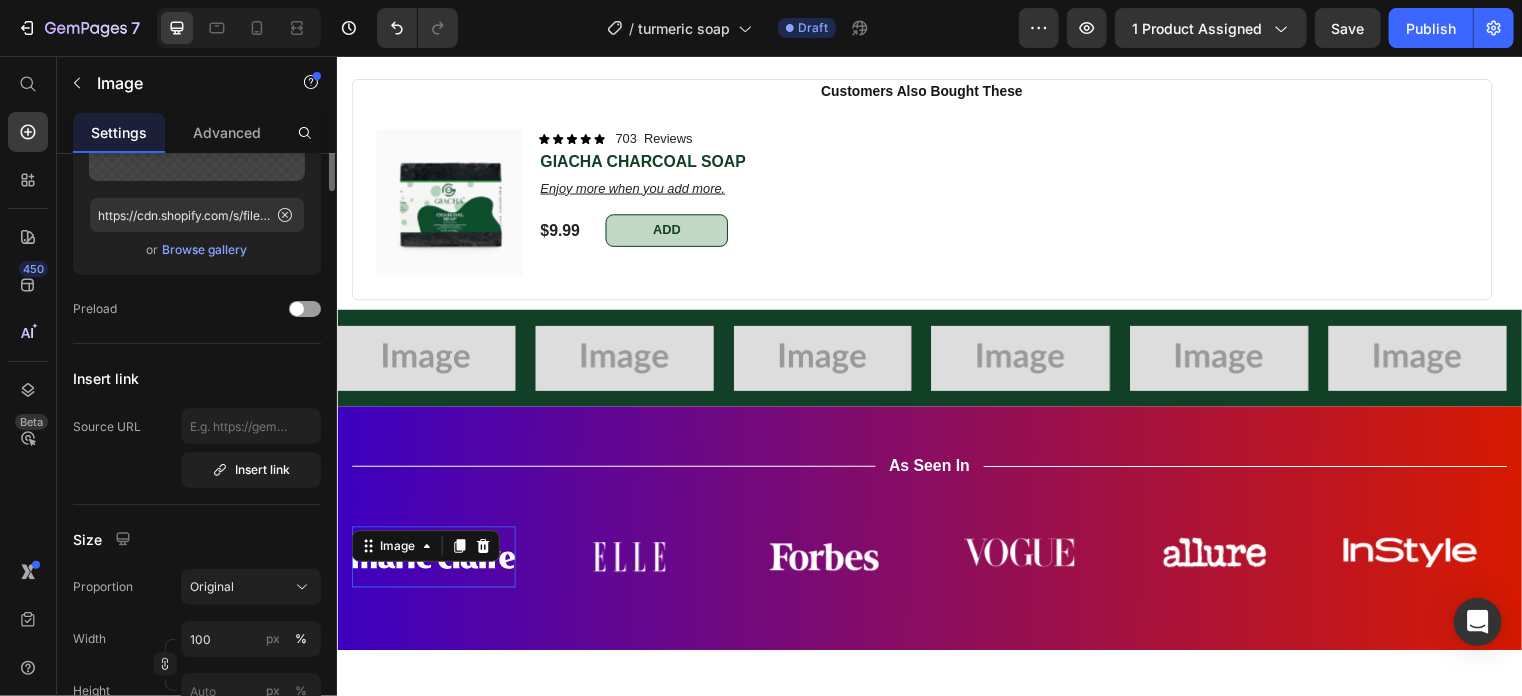 scroll, scrollTop: 0, scrollLeft: 0, axis: both 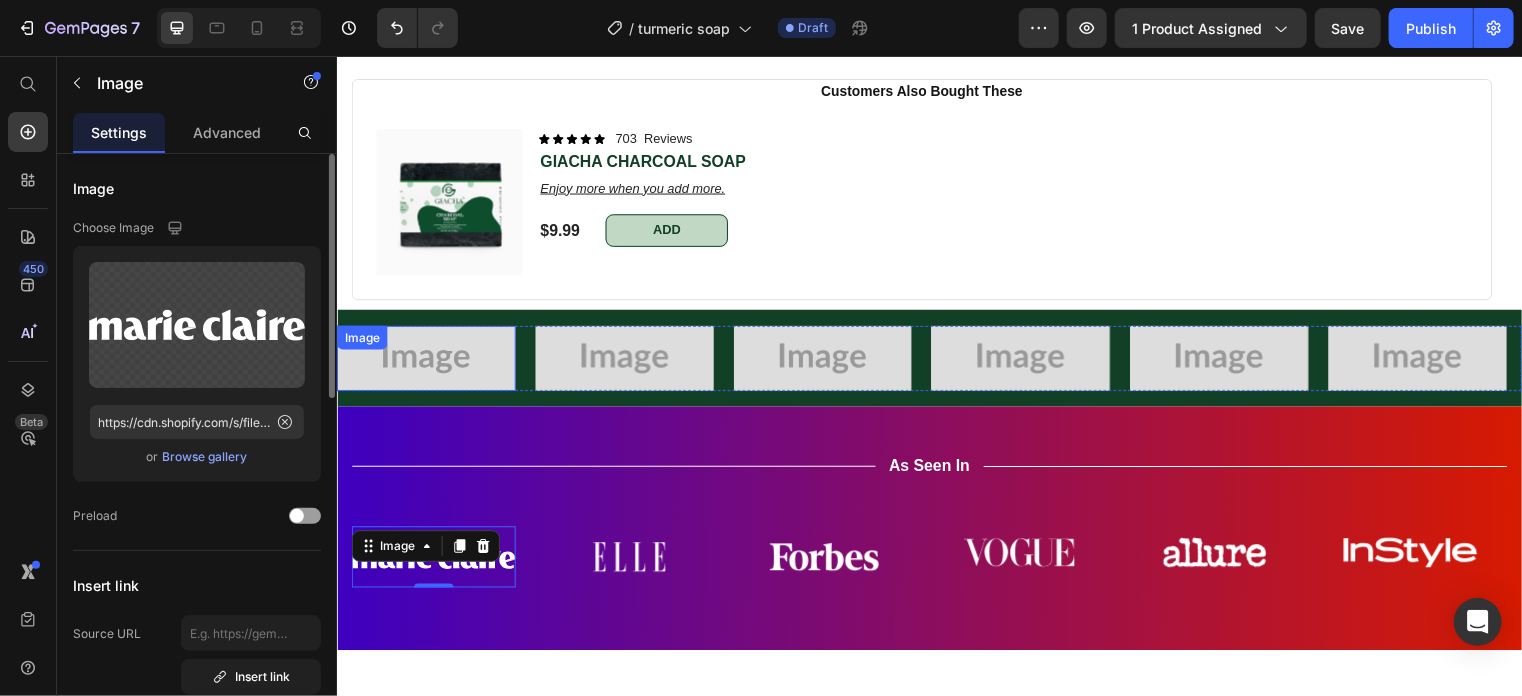 click at bounding box center [426, 361] 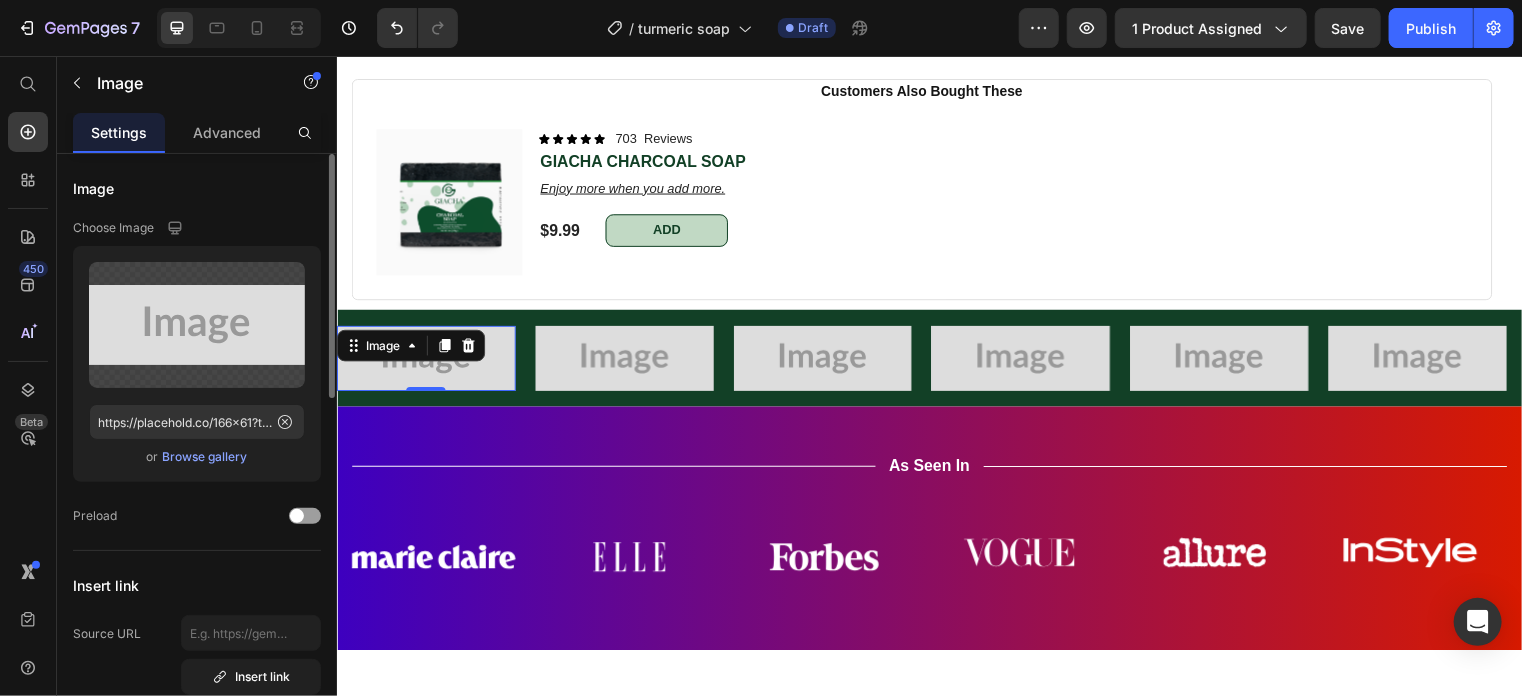click on "Browse gallery" at bounding box center [205, 457] 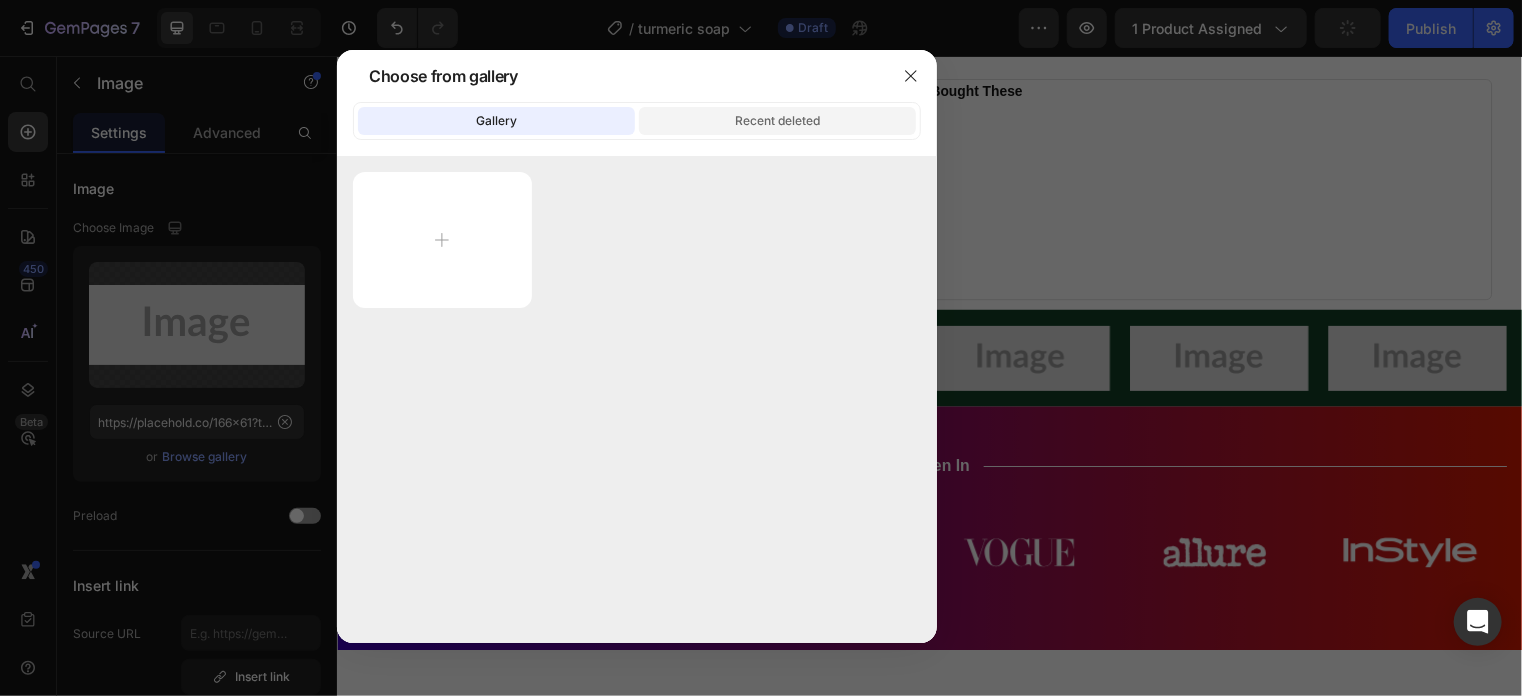 click on "Recent deleted" 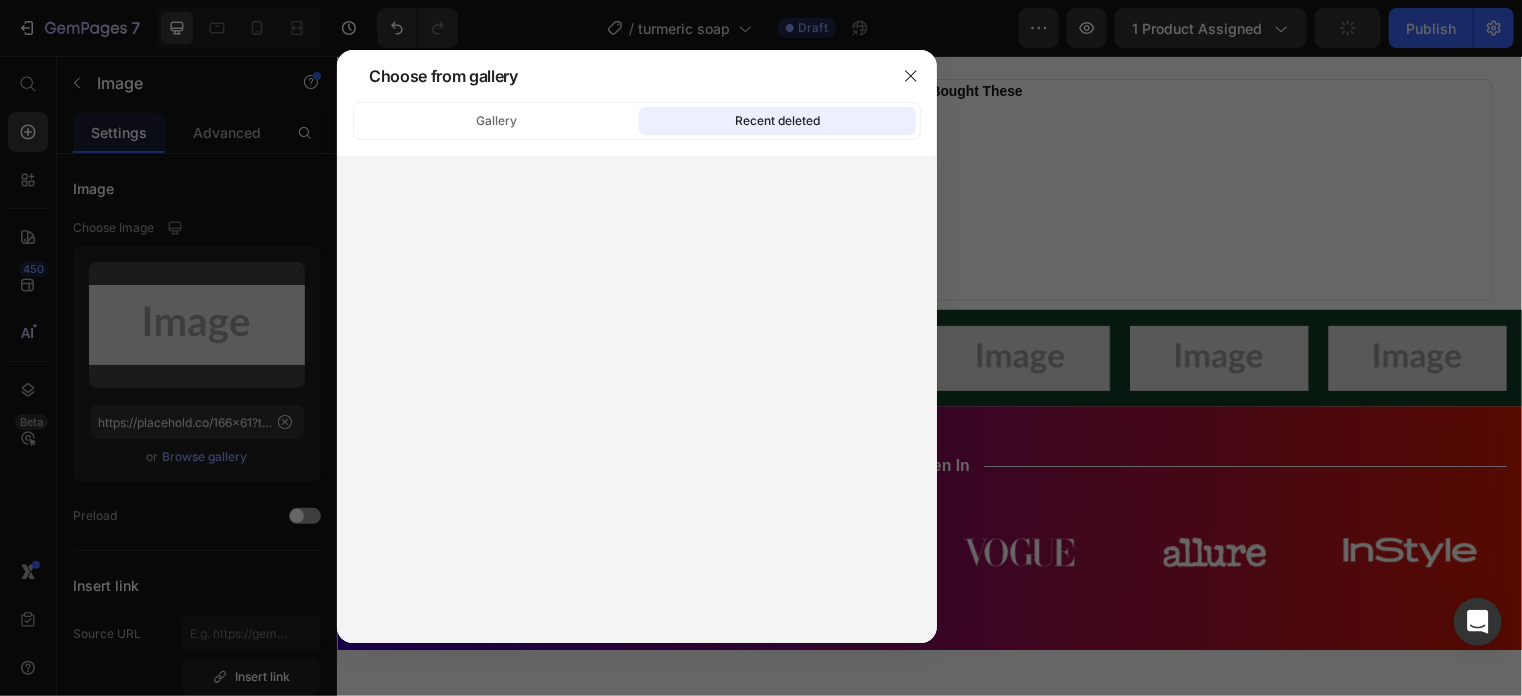 click on "Gallery" 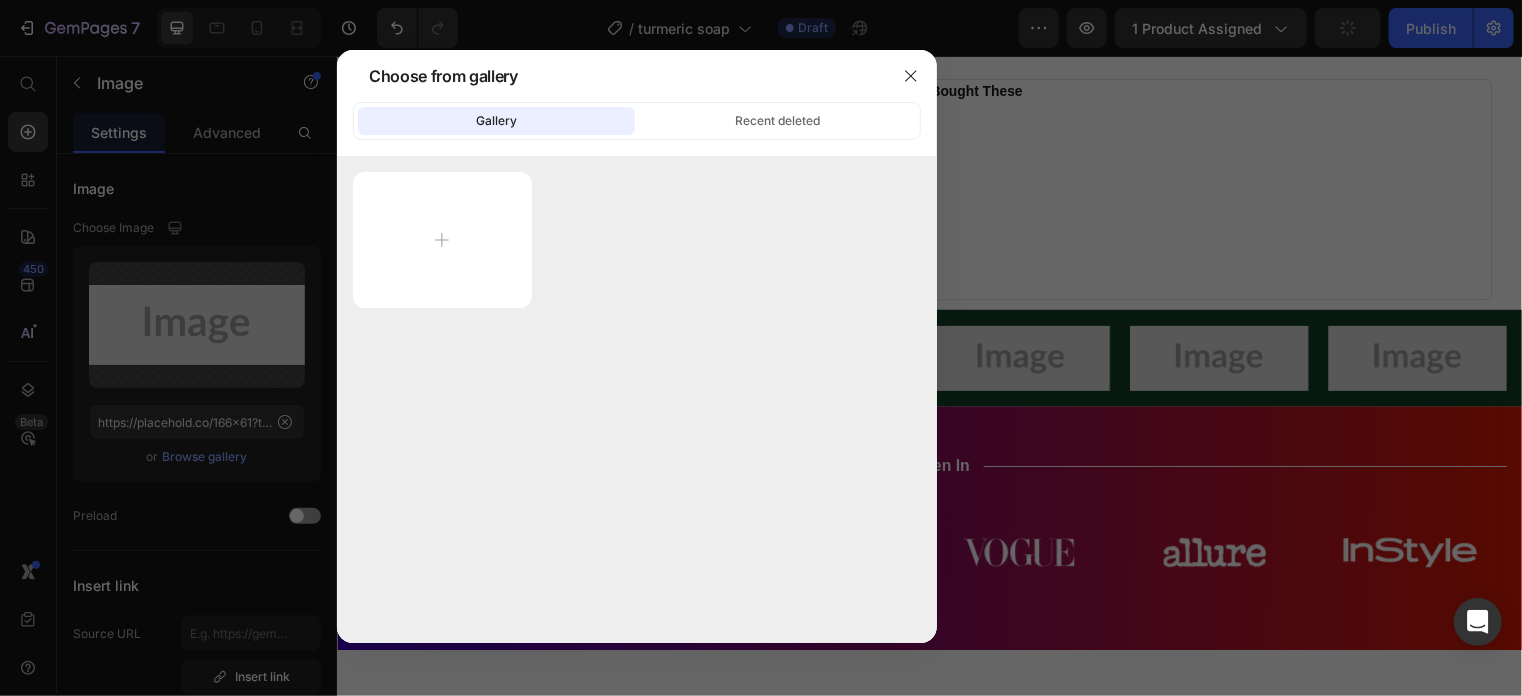 click 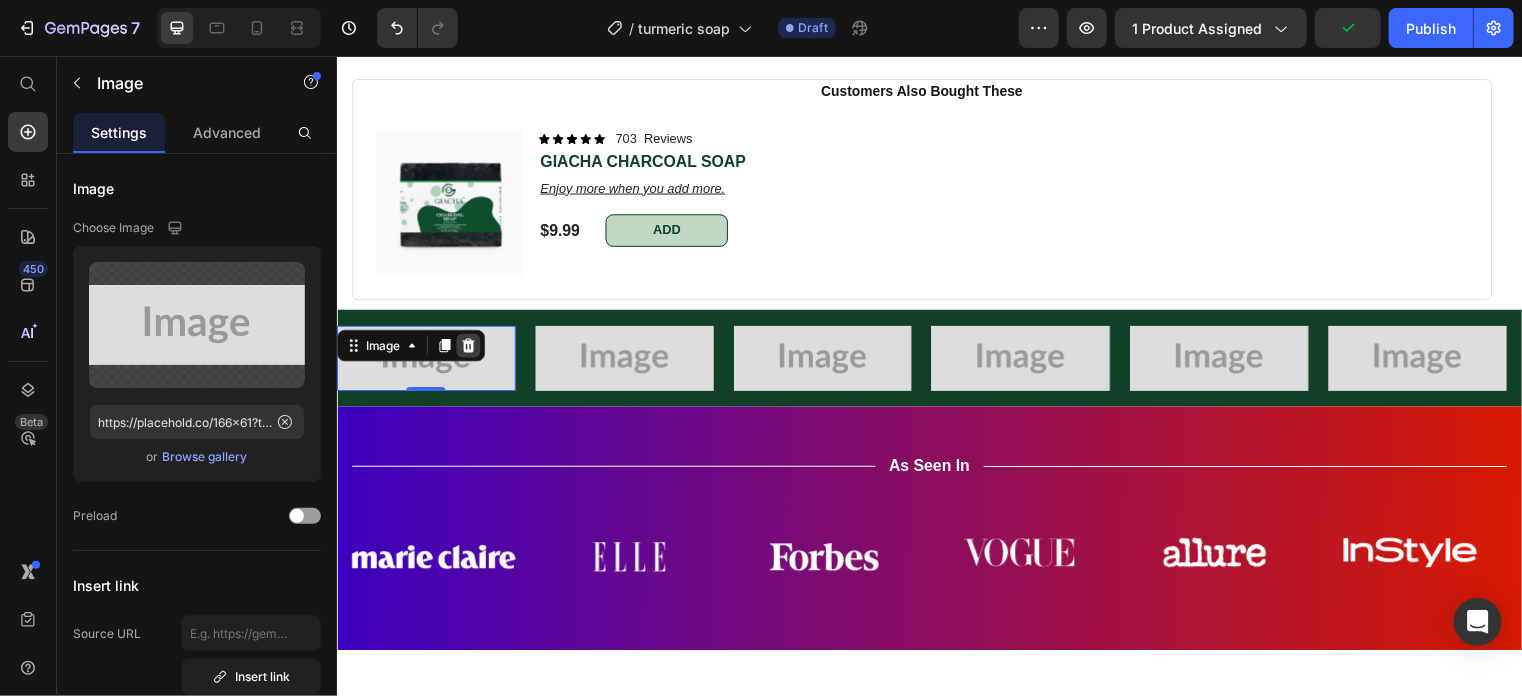click 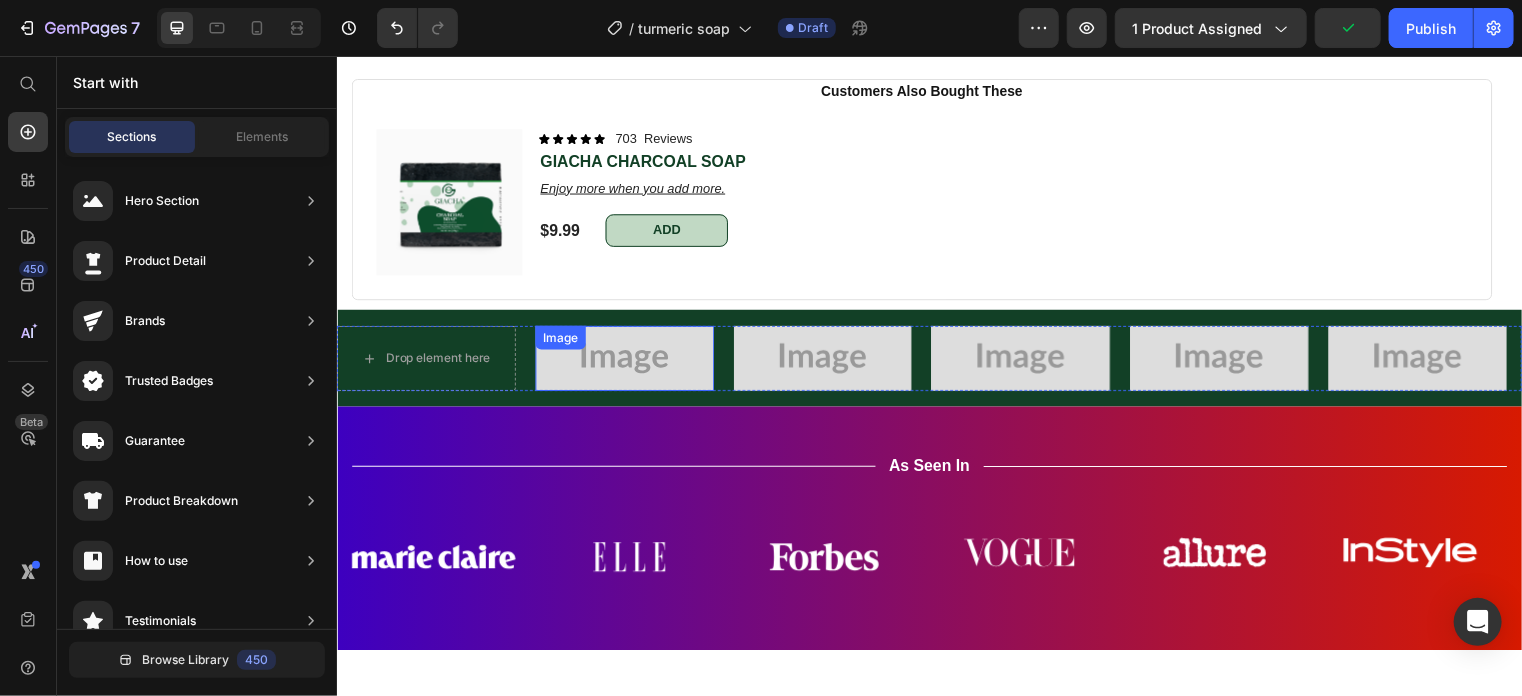 click at bounding box center (627, 361) 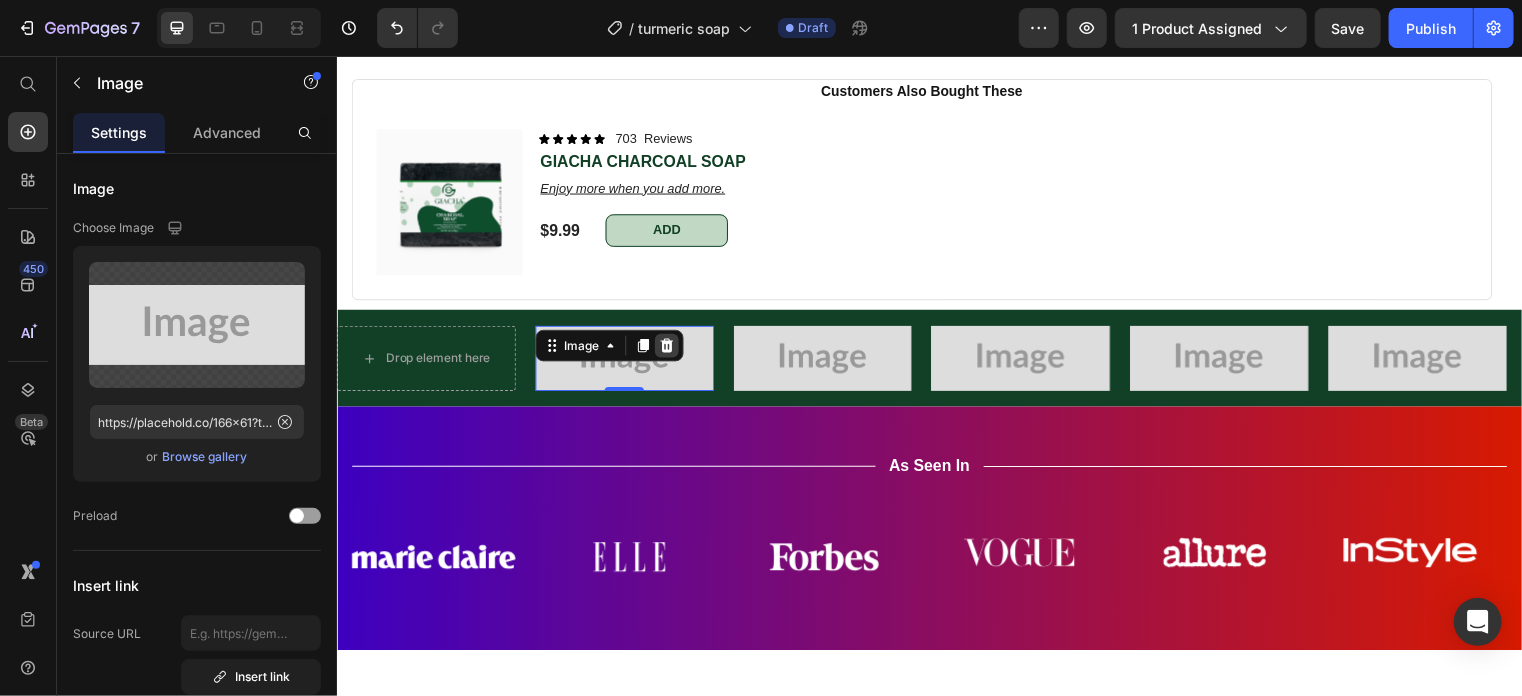 click 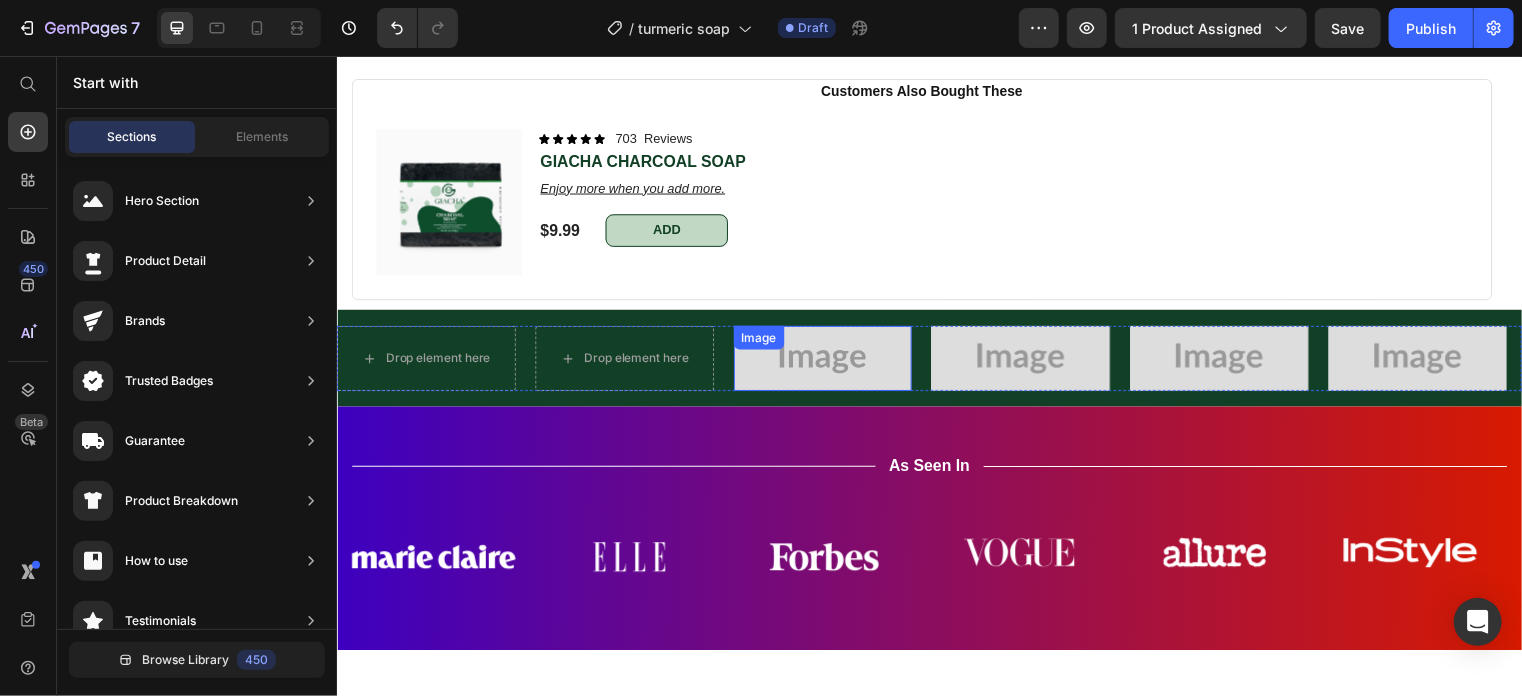 click at bounding box center [828, 361] 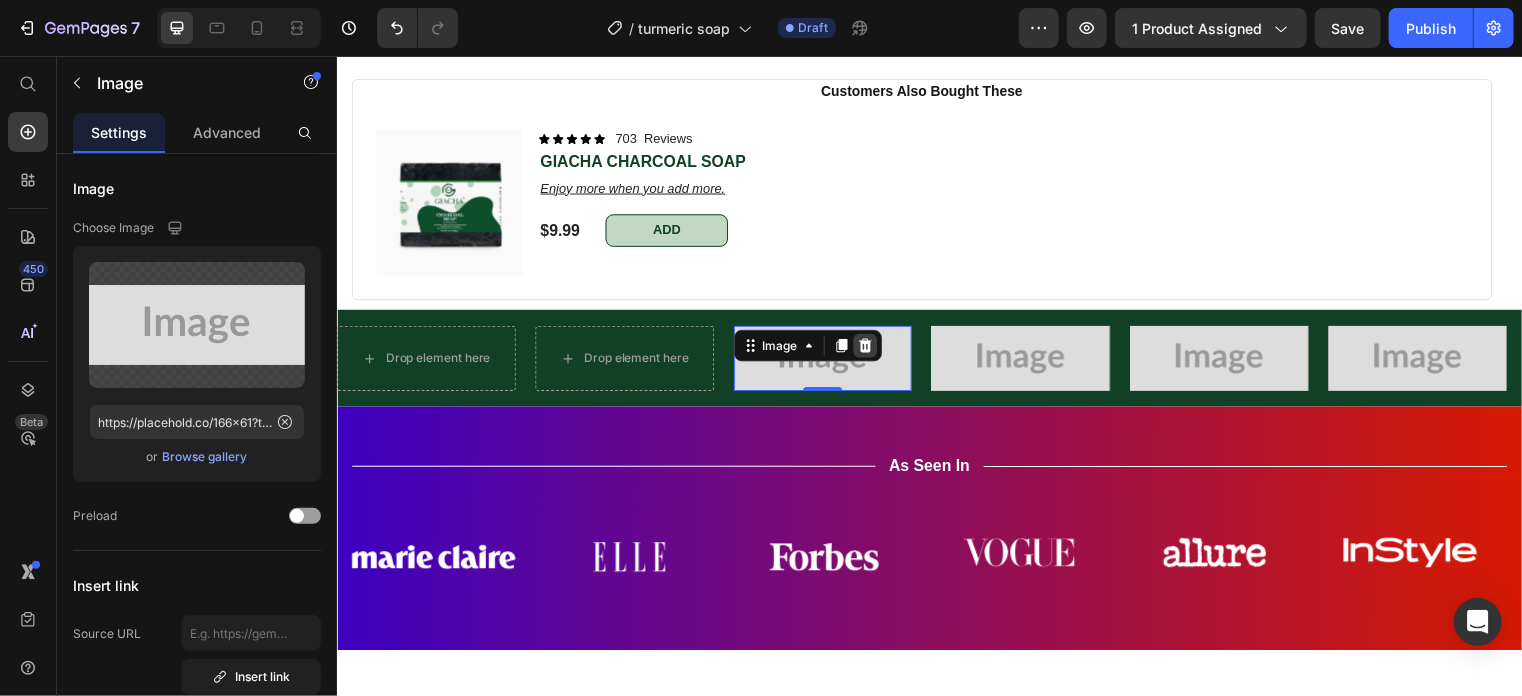 click 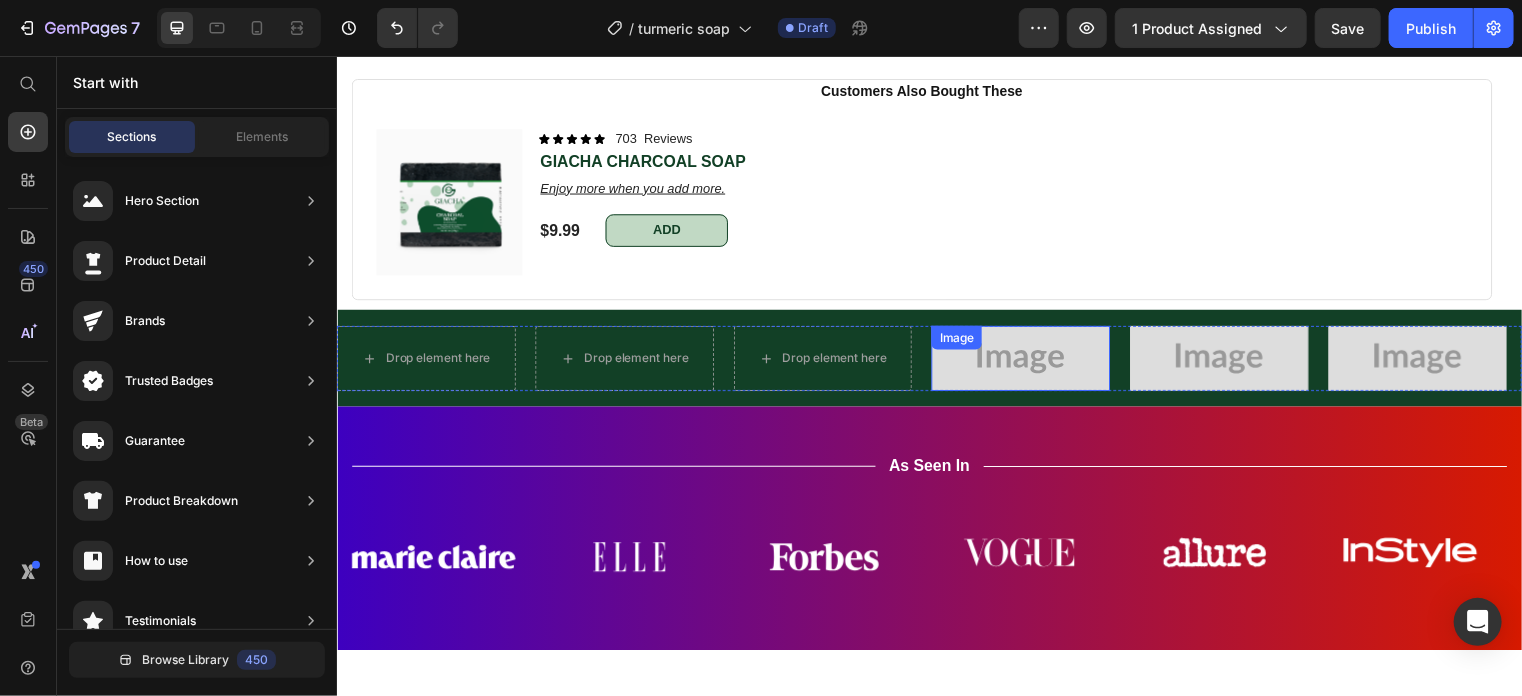 click at bounding box center [1028, 361] 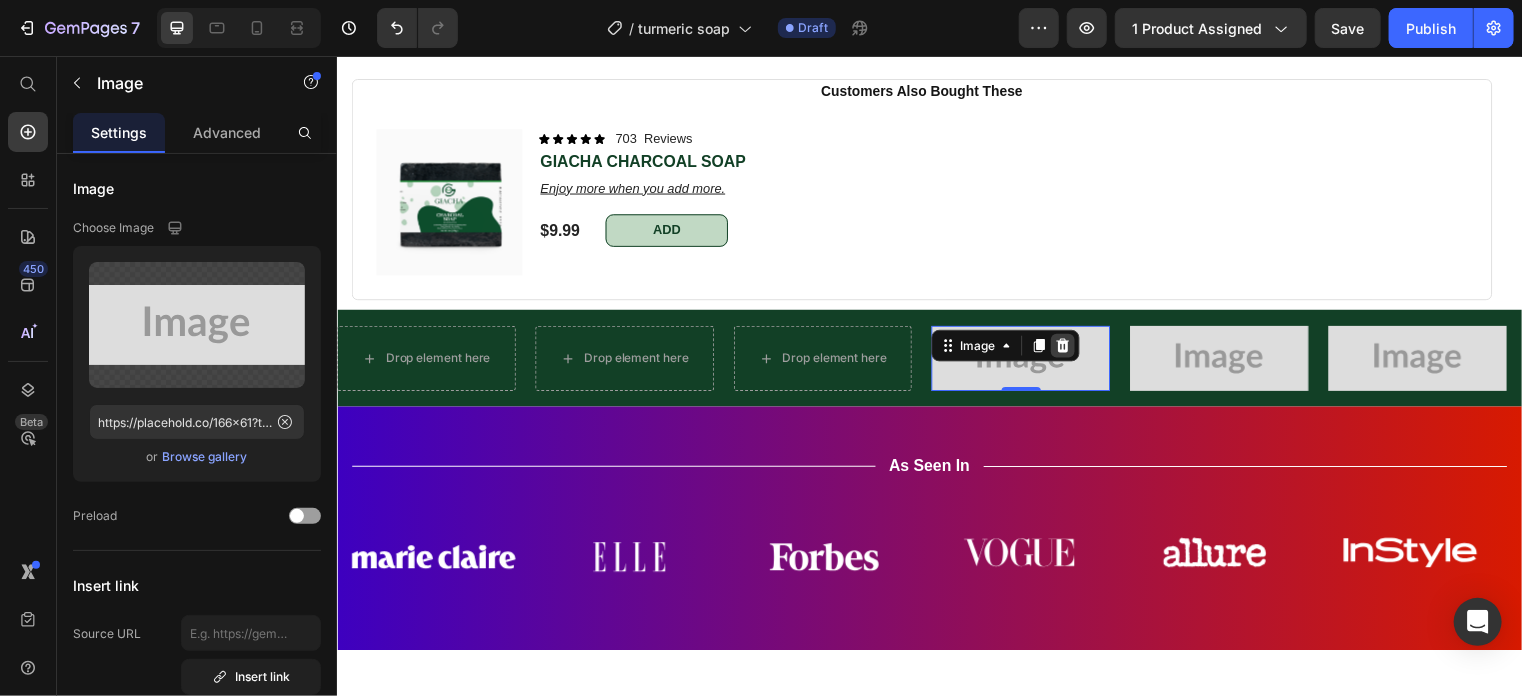 click 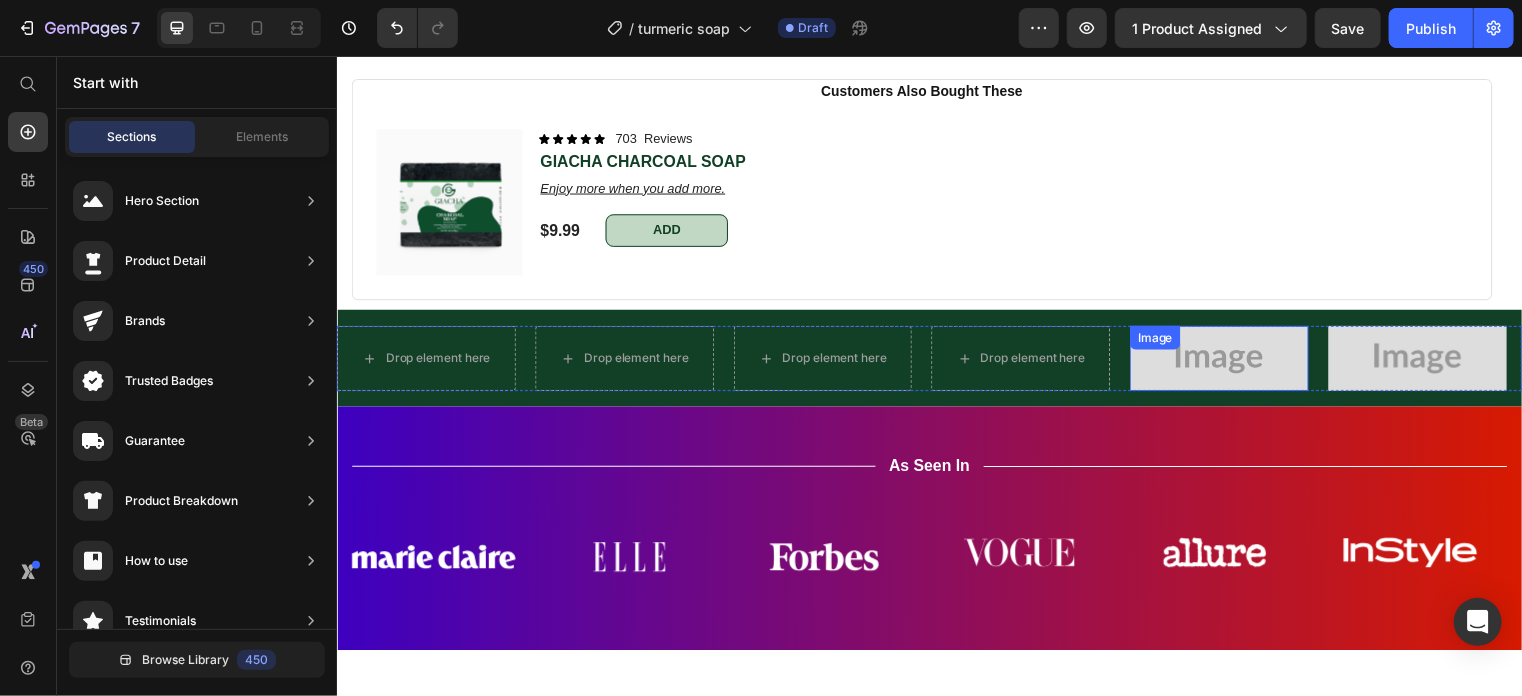 click at bounding box center [1229, 361] 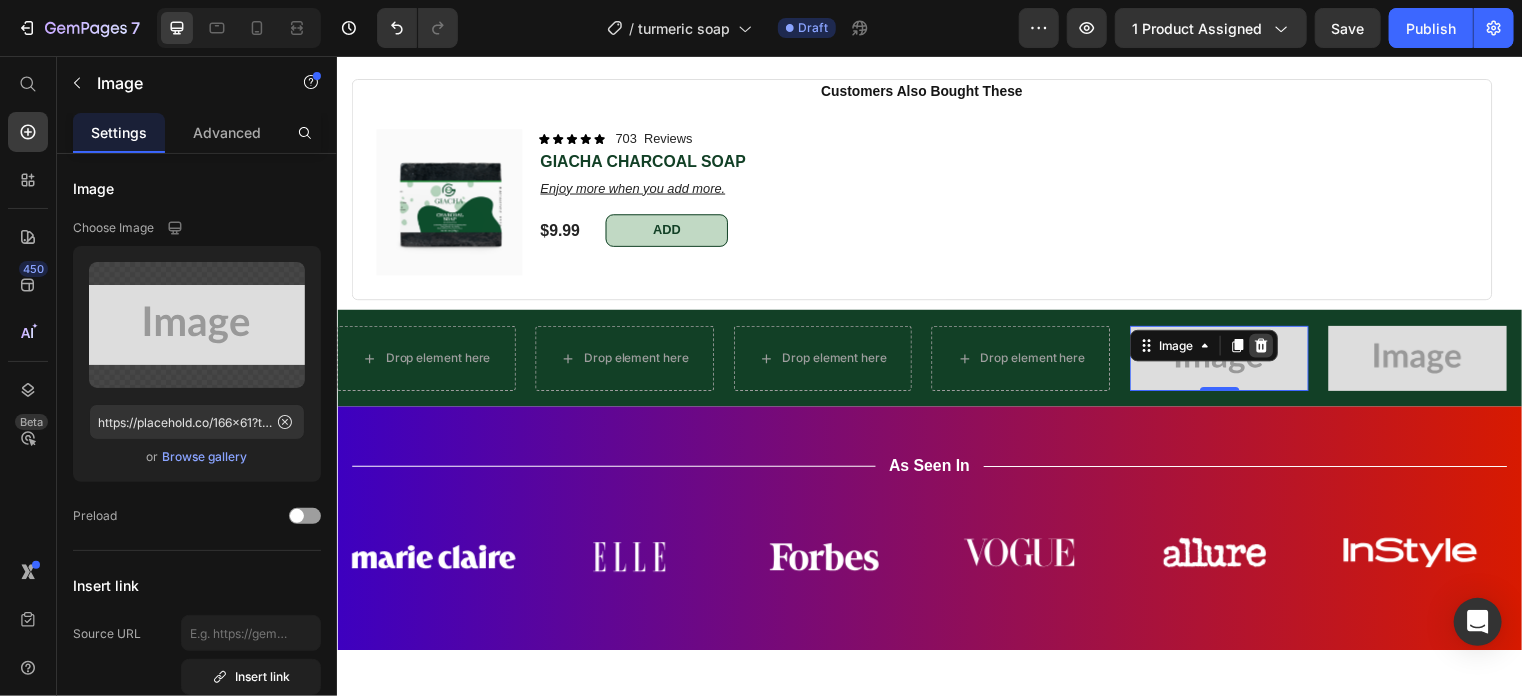 click 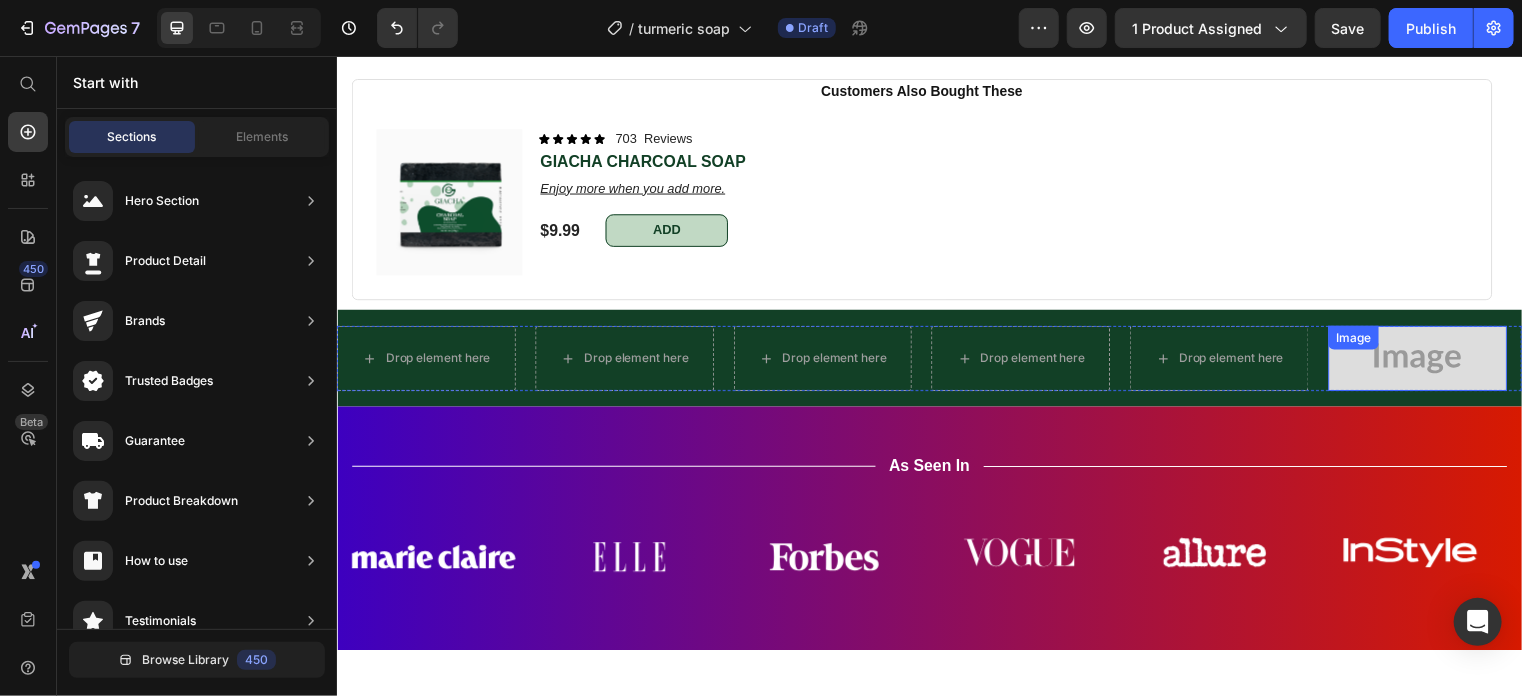 click at bounding box center [1430, 361] 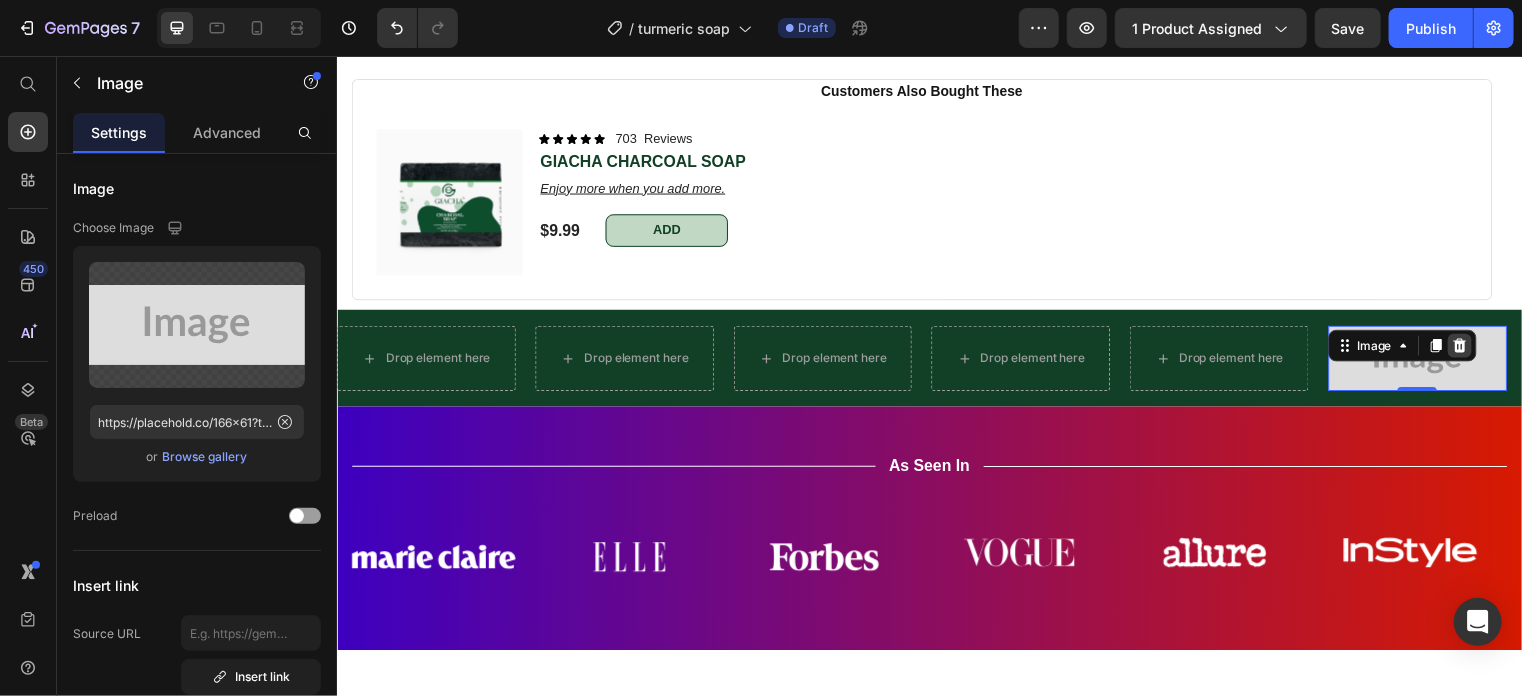 click 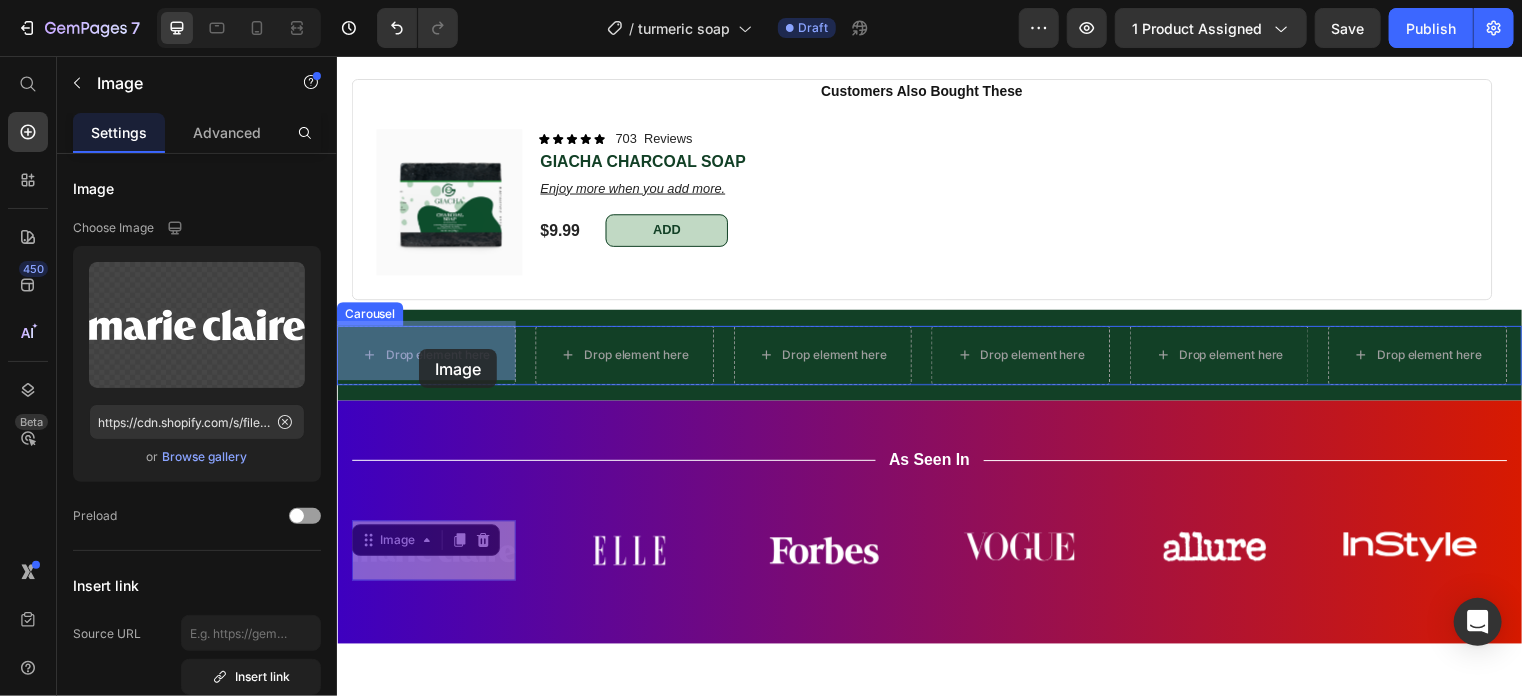 drag, startPoint x: 427, startPoint y: 558, endPoint x: 419, endPoint y: 352, distance: 206.15529 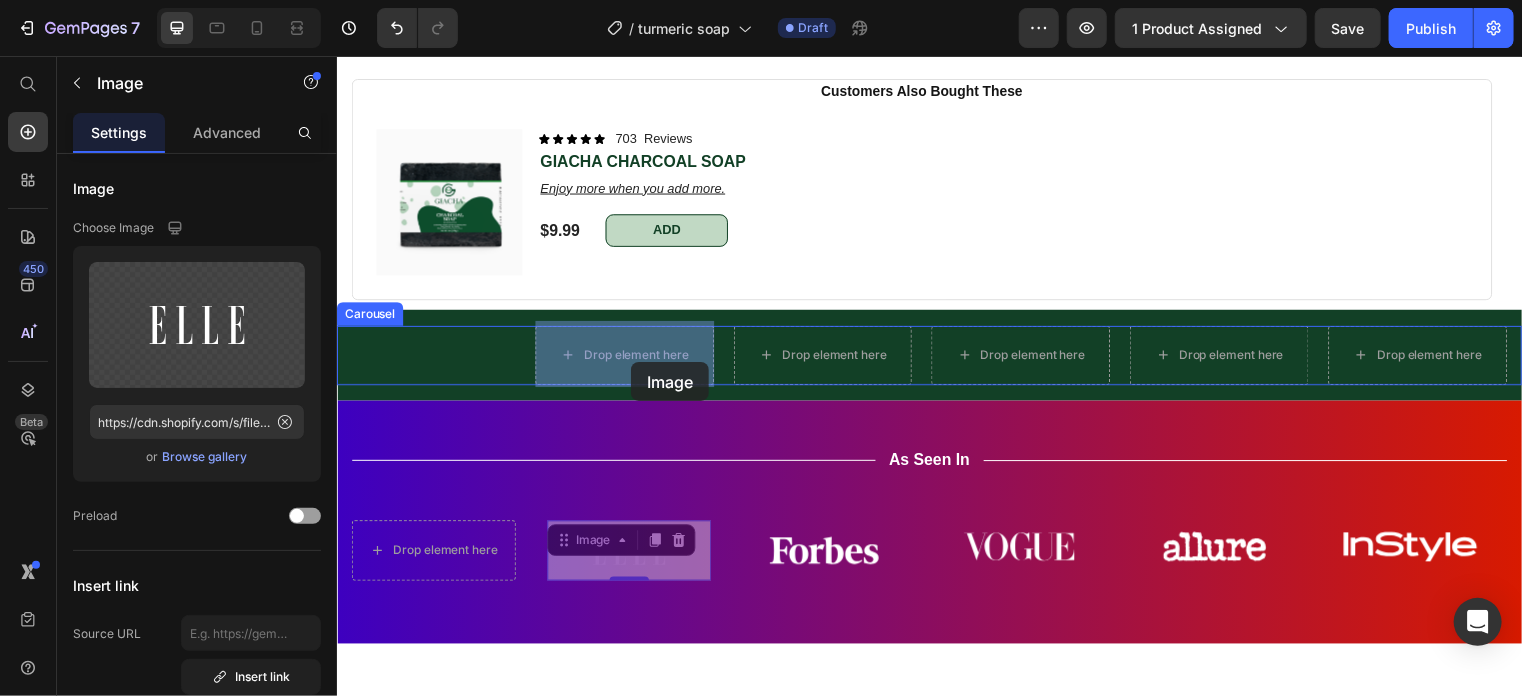 drag, startPoint x: 634, startPoint y: 556, endPoint x: 635, endPoint y: 365, distance: 191.00262 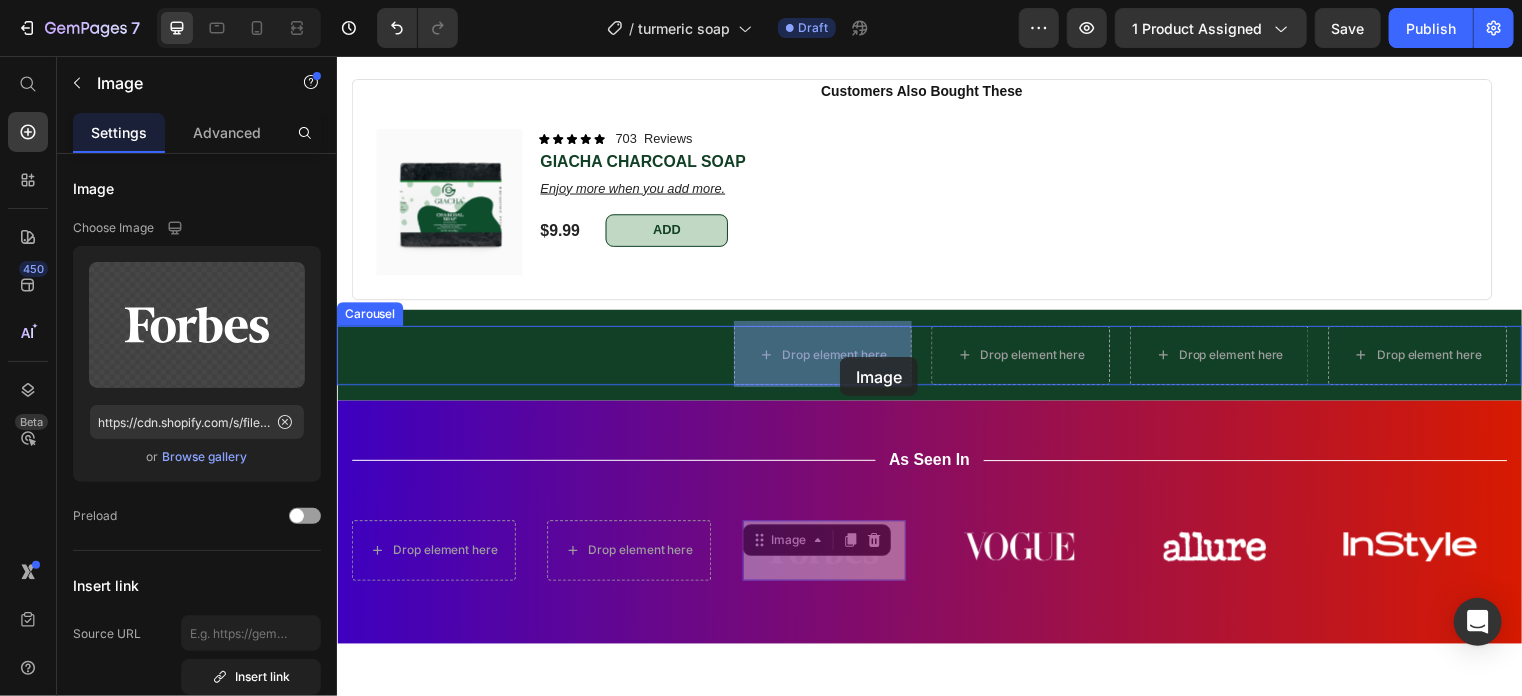 drag, startPoint x: 854, startPoint y: 565, endPoint x: 845, endPoint y: 361, distance: 204.19843 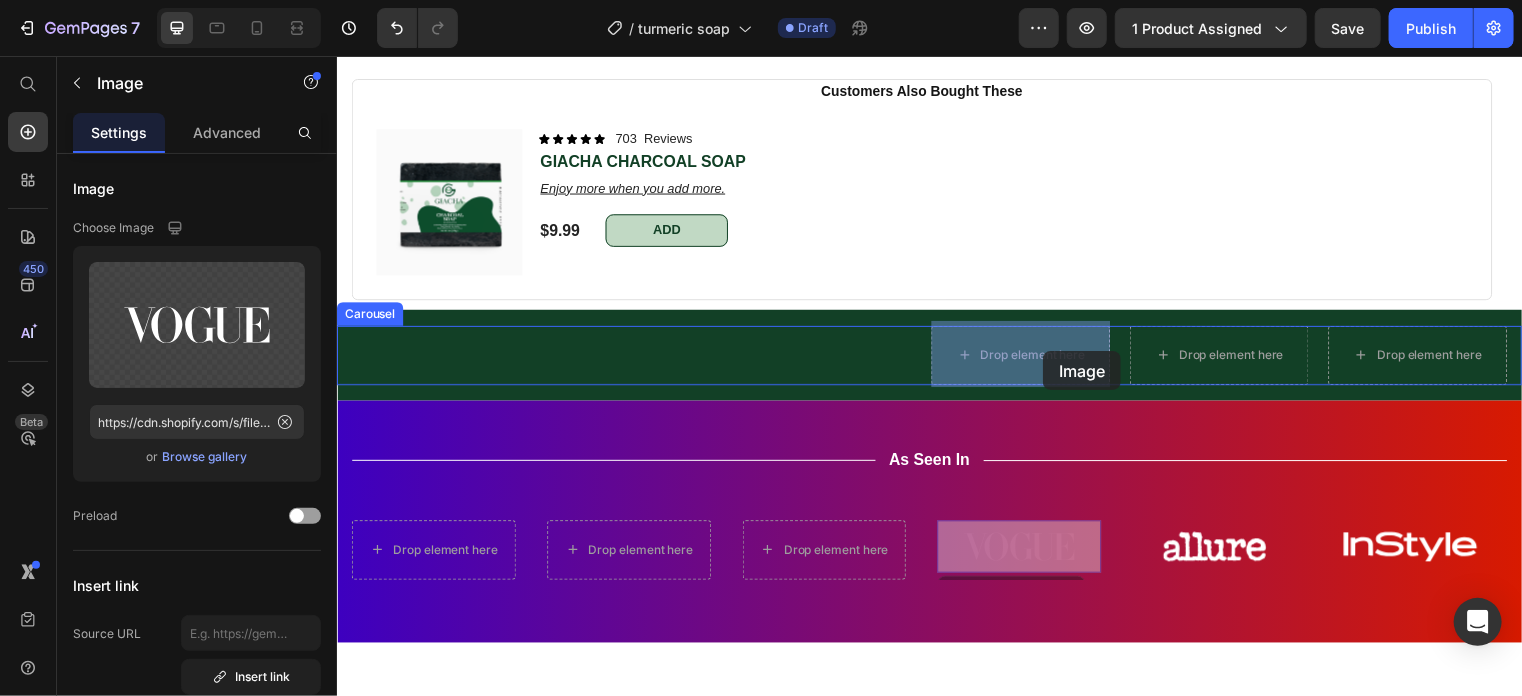 drag, startPoint x: 1052, startPoint y: 565, endPoint x: 1051, endPoint y: 354, distance: 211.00237 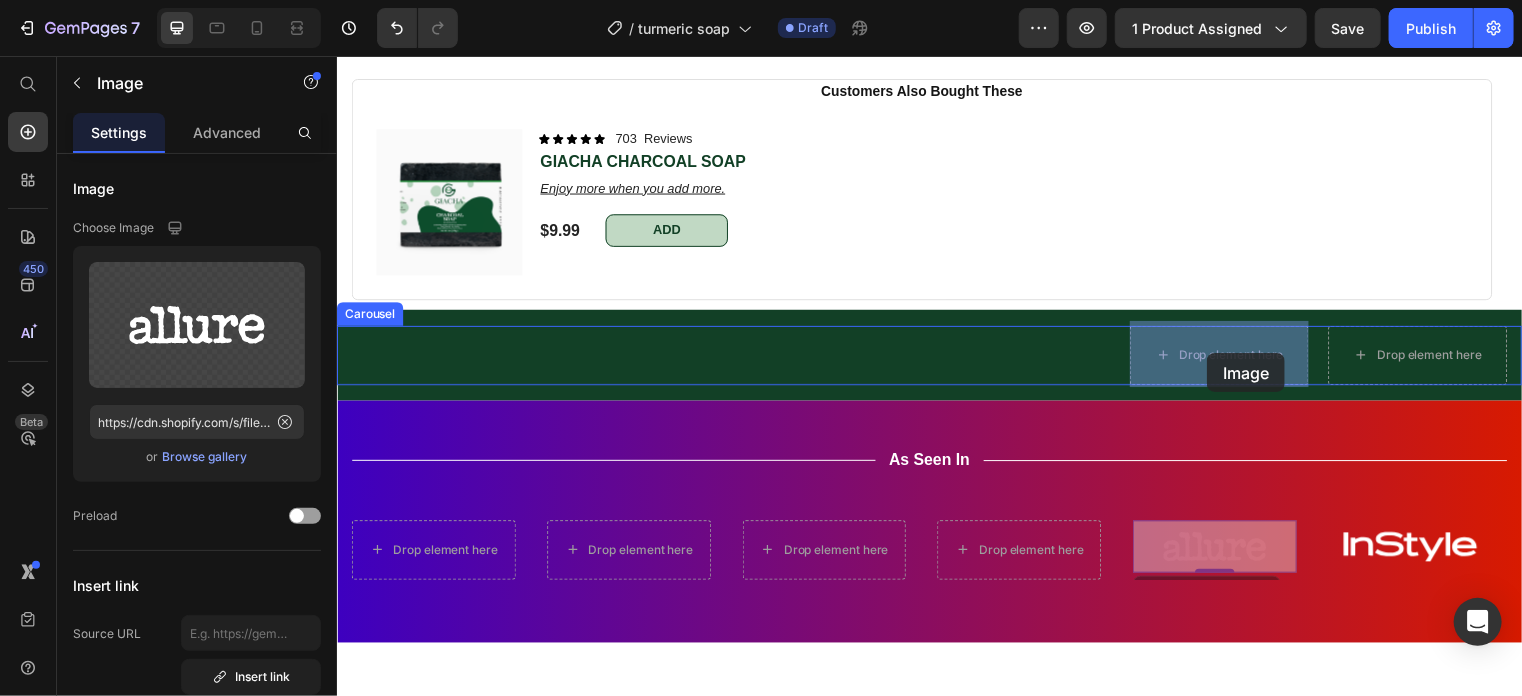 drag, startPoint x: 1240, startPoint y: 556, endPoint x: 1217, endPoint y: 356, distance: 201.31816 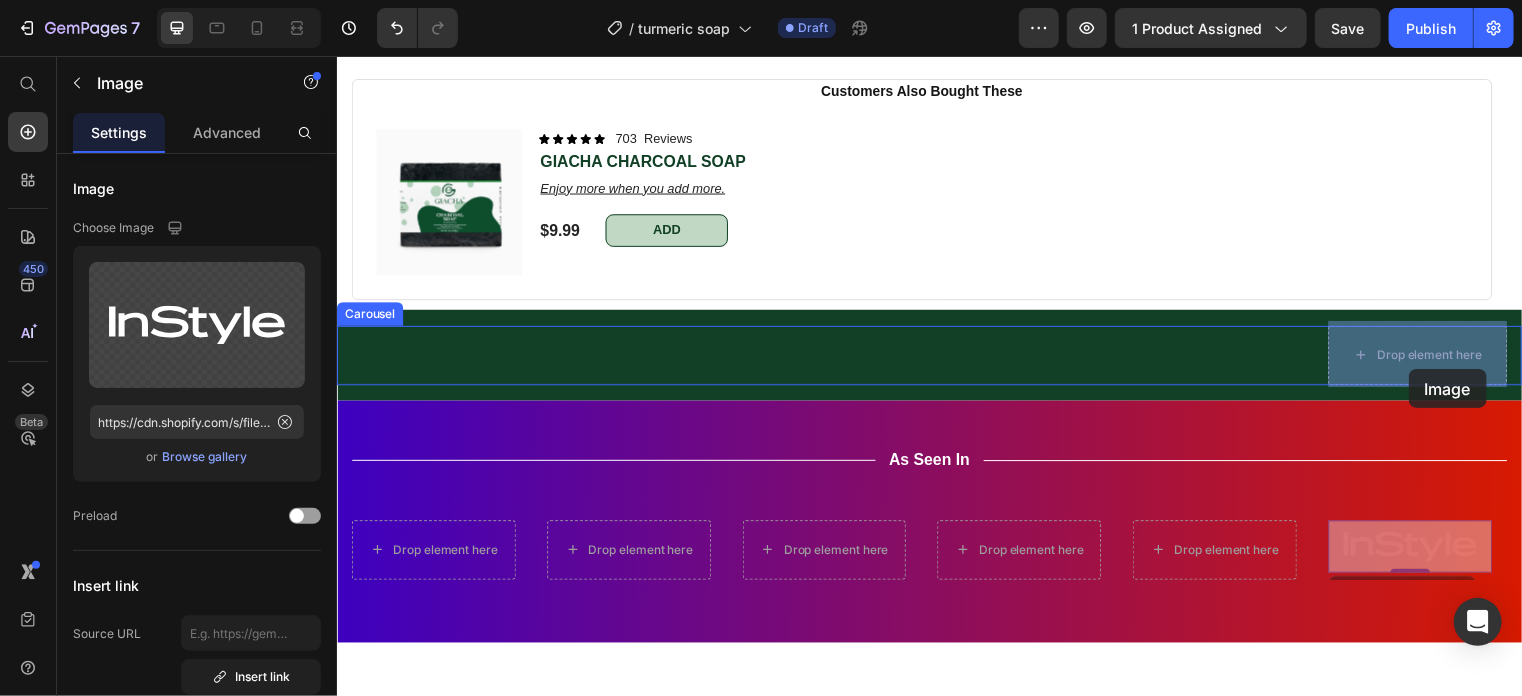 drag, startPoint x: 1451, startPoint y: 562, endPoint x: 1421, endPoint y: 372, distance: 192.35384 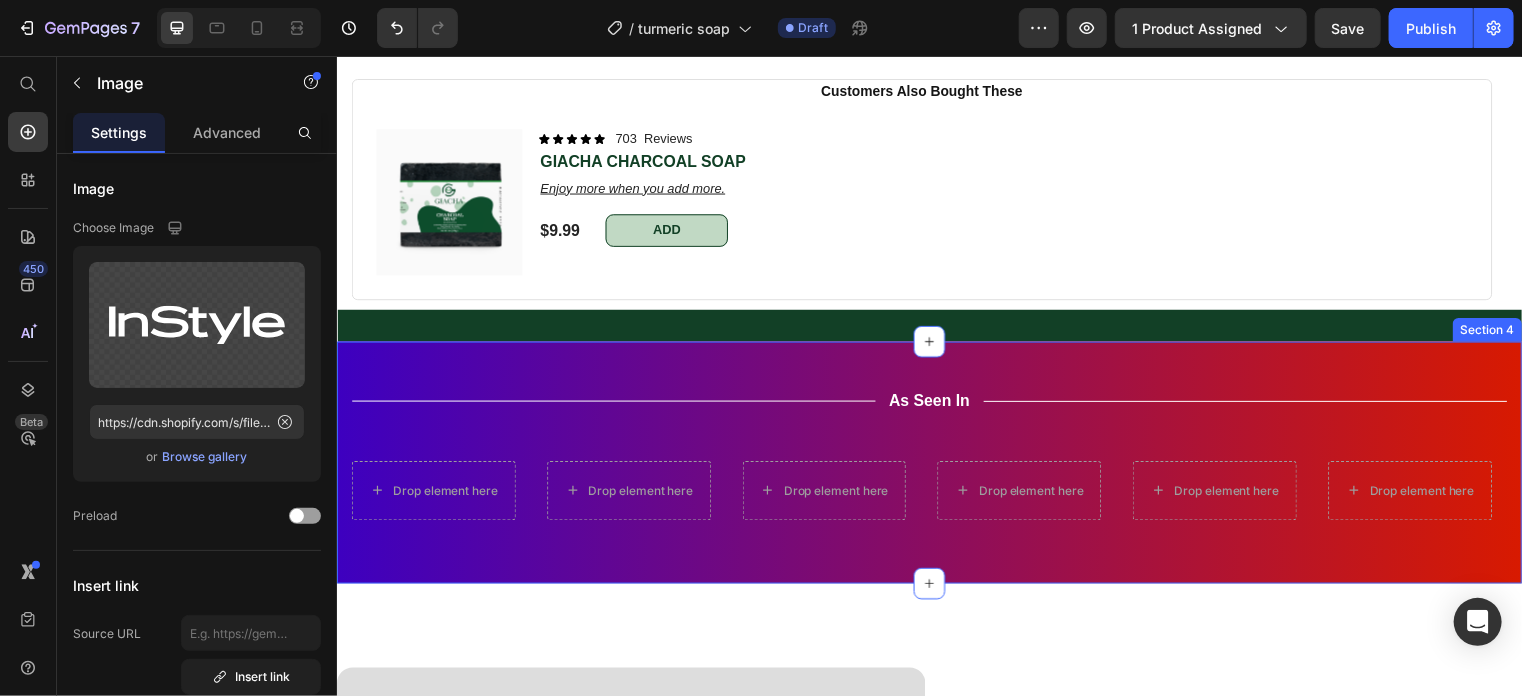 click on "Title Line As Seen In Text Block                Title Line Row
Drop element here
Drop element here
Drop element here
Drop element here
Drop element here
Drop element here Carousel Row Section 4" at bounding box center [936, 466] 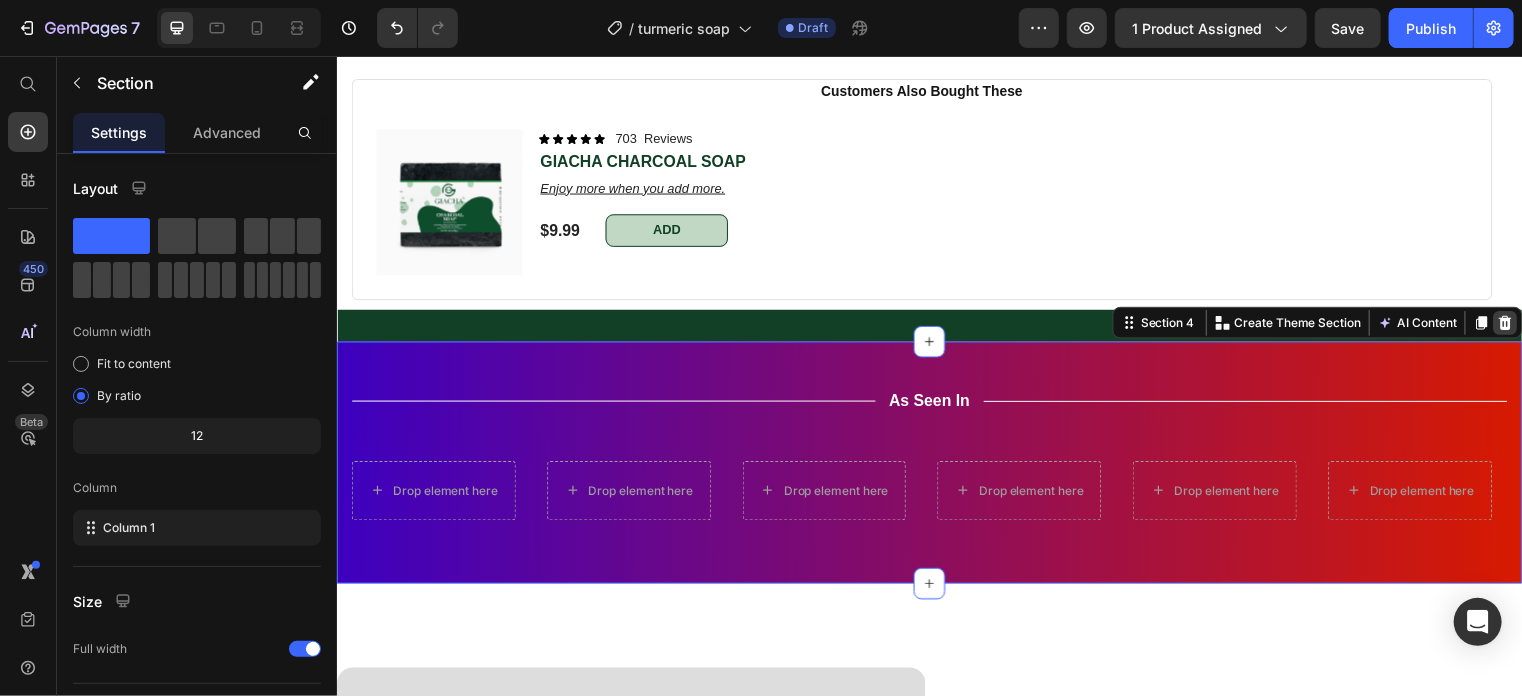 click 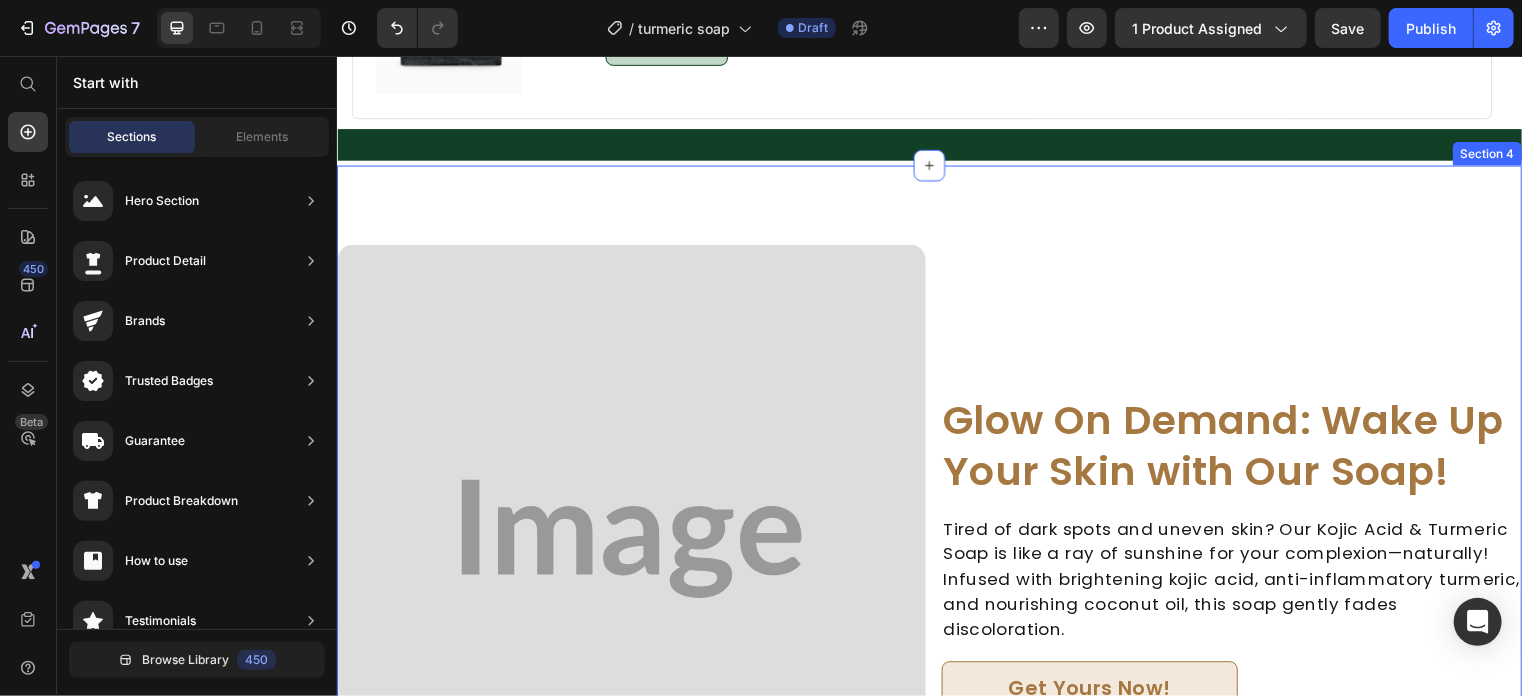 scroll, scrollTop: 1334, scrollLeft: 0, axis: vertical 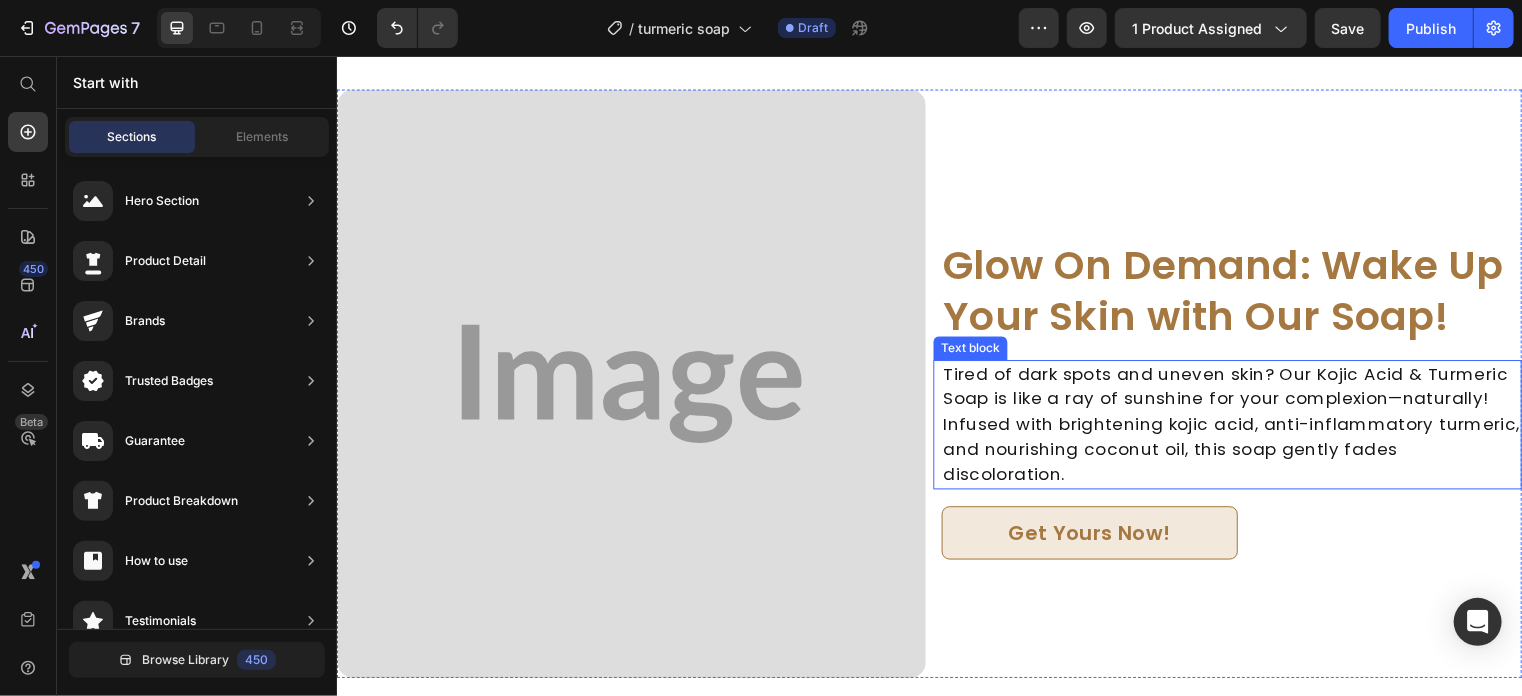click on "Glow On Demand: Wake Up Your Skin with Our Soap!" at bounding box center [1242, 293] 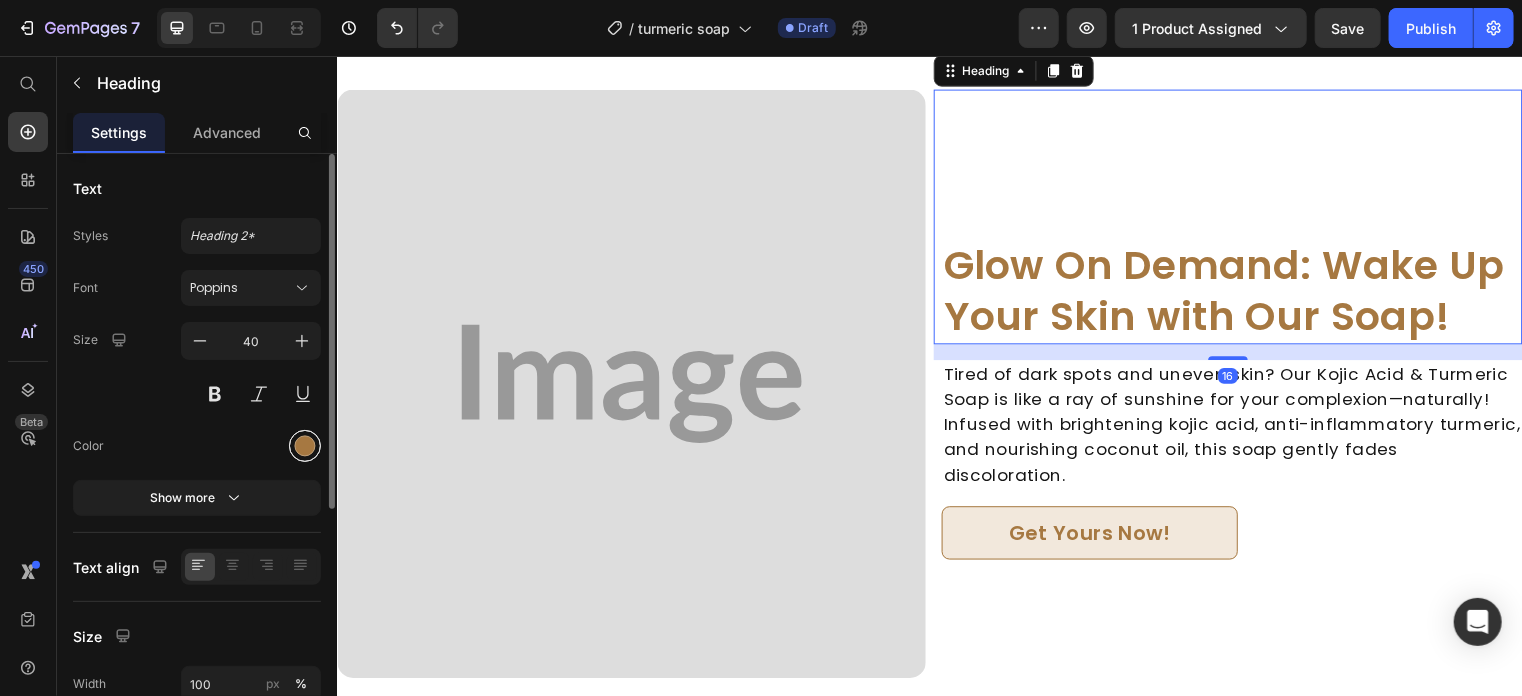 click at bounding box center [305, 446] 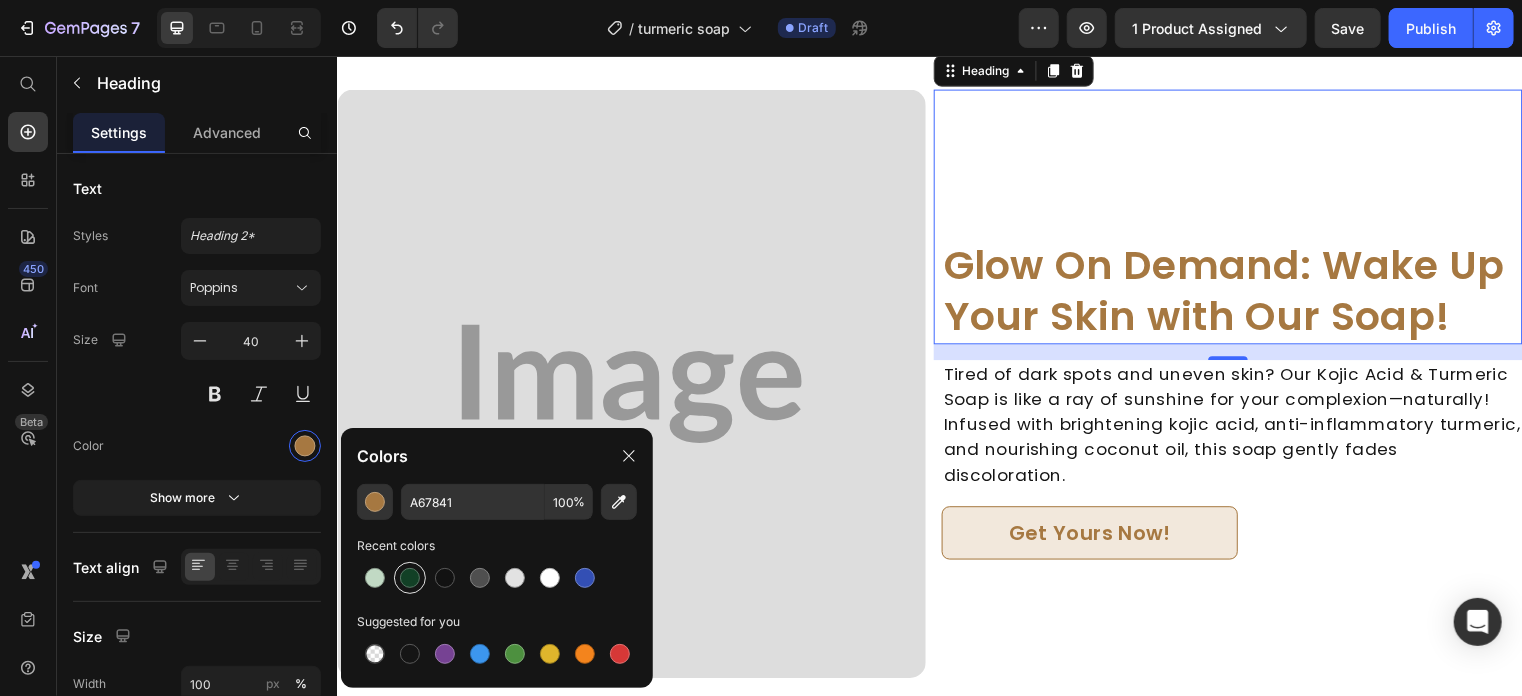 click at bounding box center [410, 578] 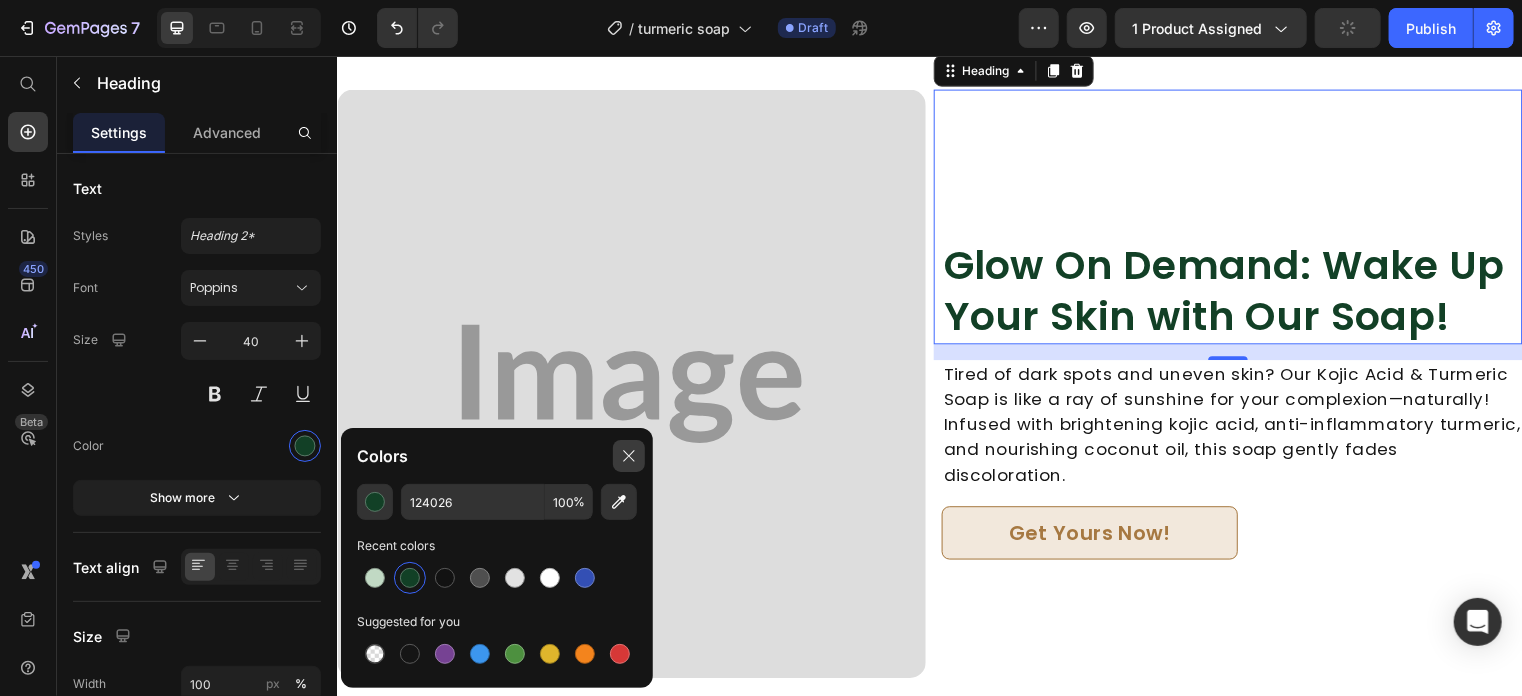 click 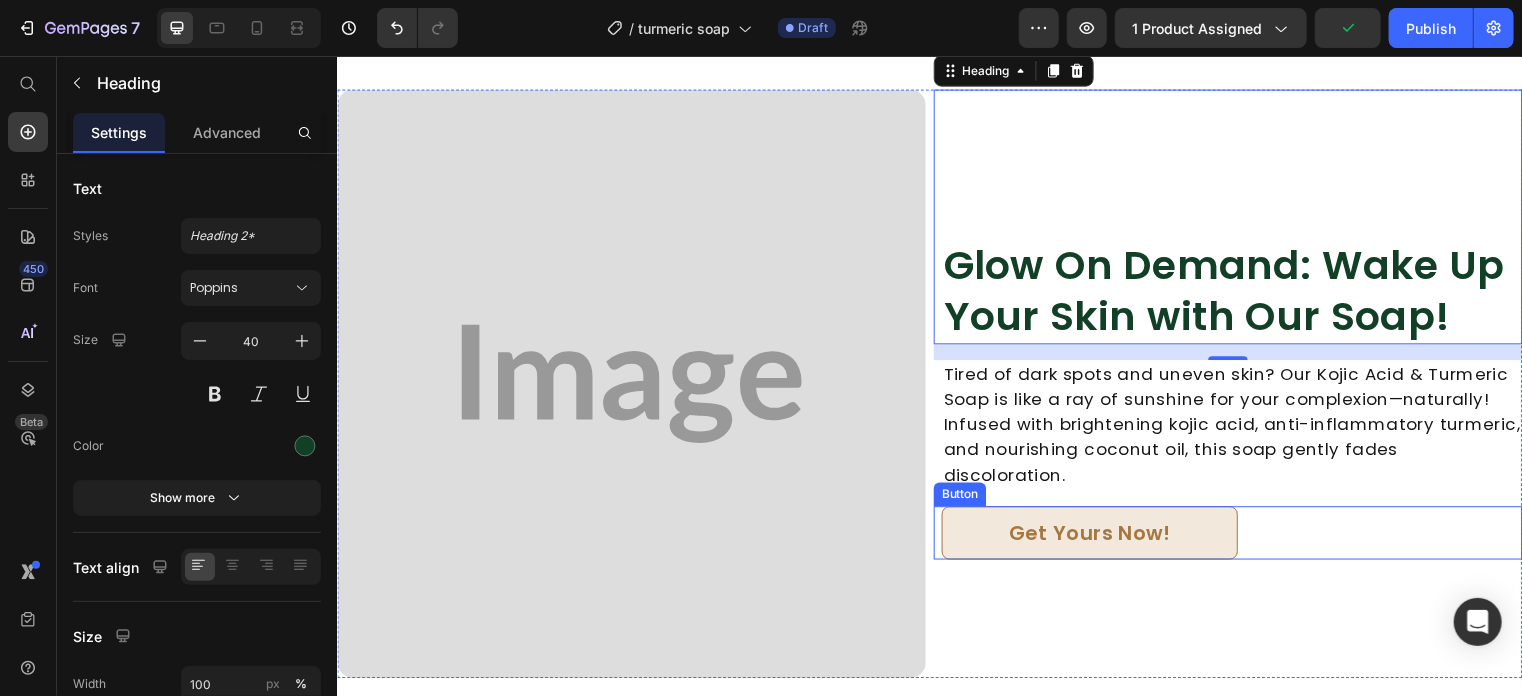 click on "Get Yours Now!" at bounding box center (1098, 538) 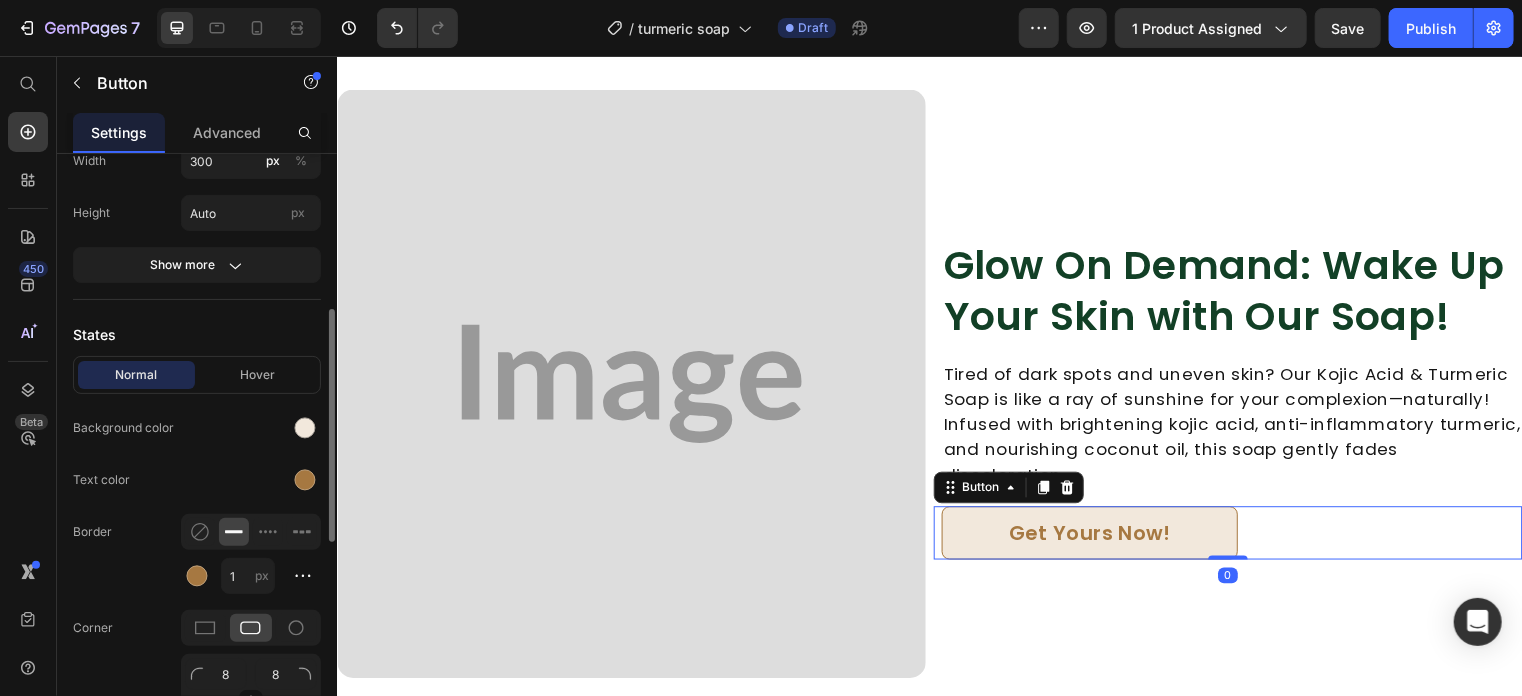 scroll, scrollTop: 366, scrollLeft: 0, axis: vertical 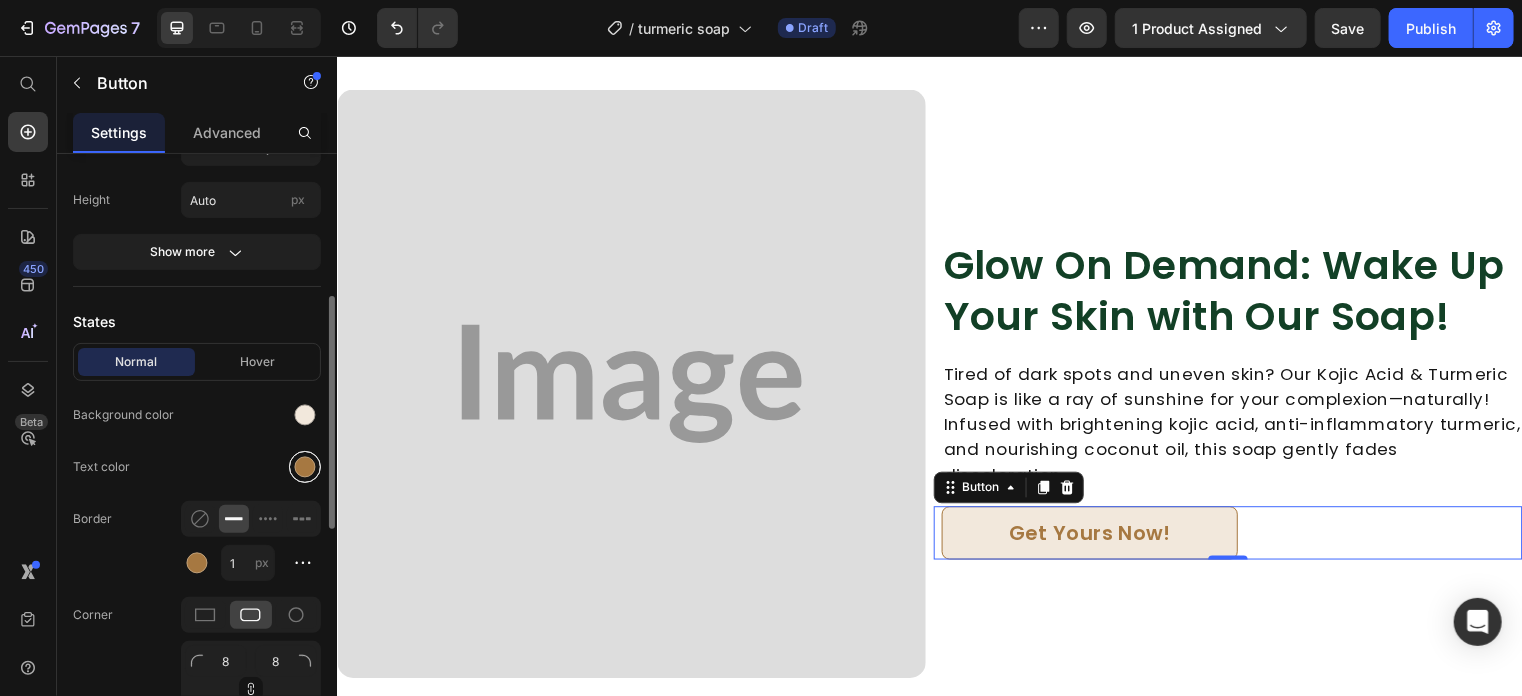 click at bounding box center (305, 467) 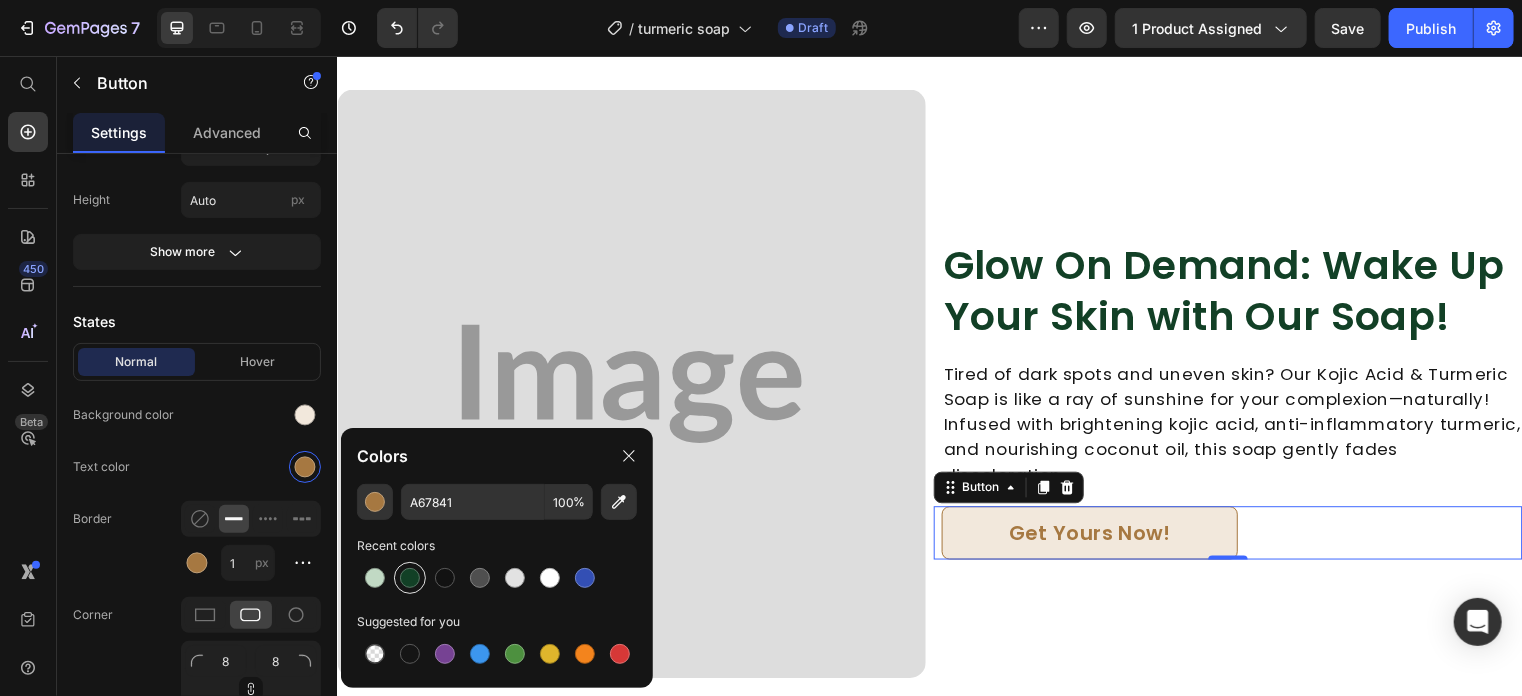 click at bounding box center (410, 578) 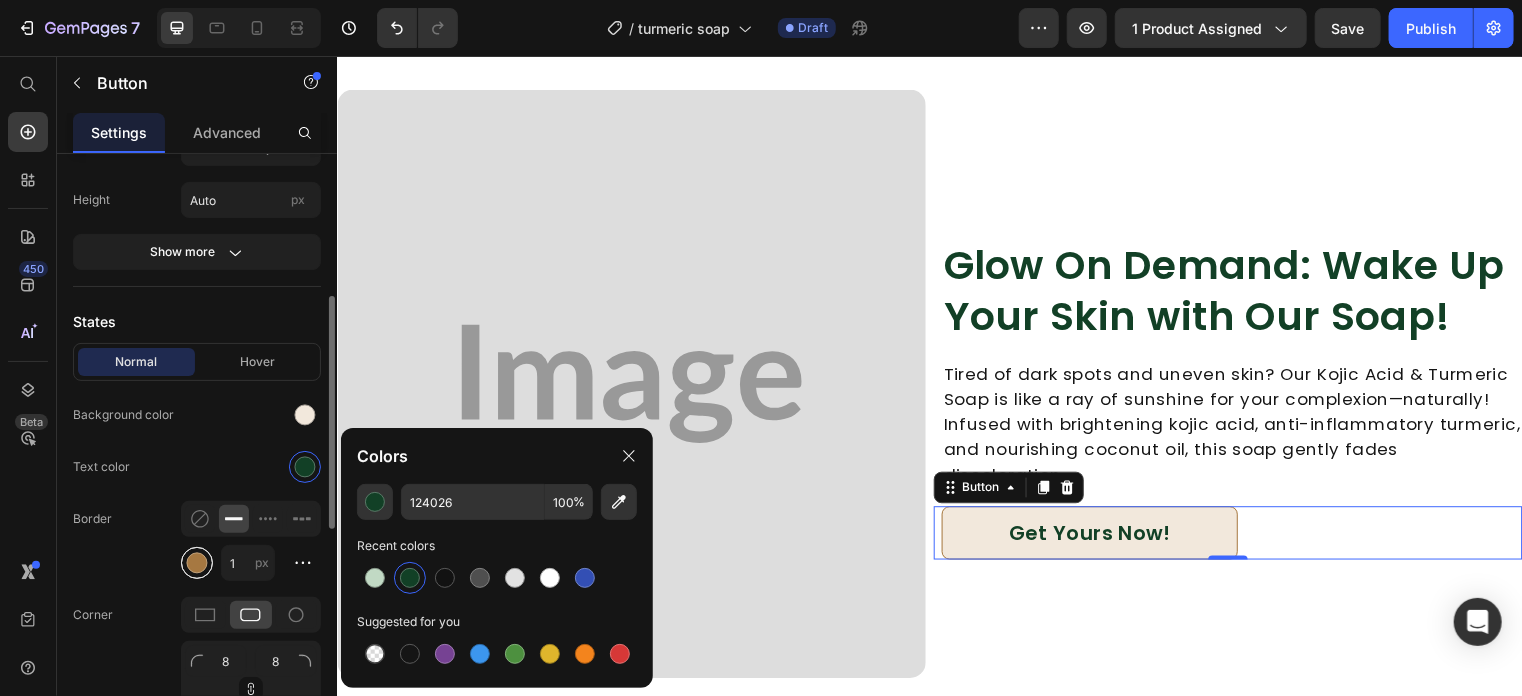 click at bounding box center (197, 563) 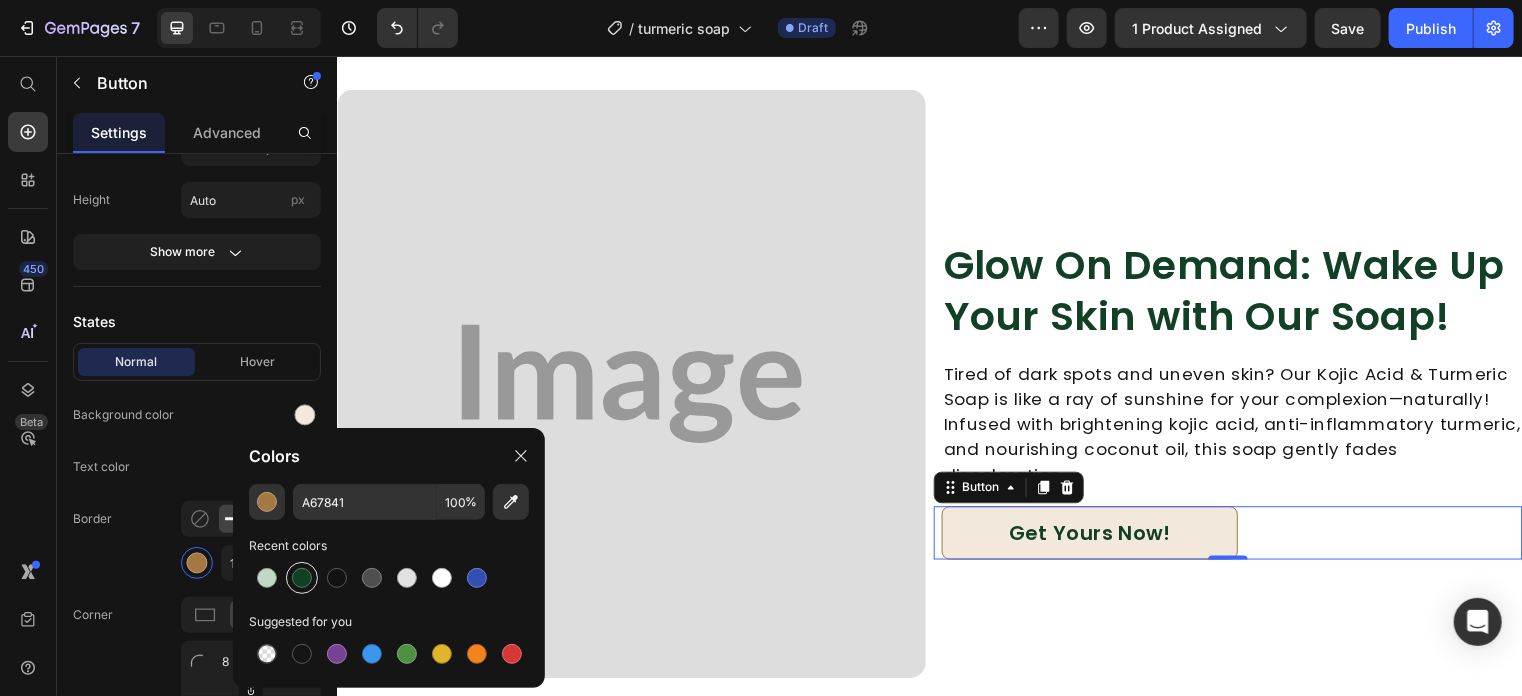 click at bounding box center (302, 578) 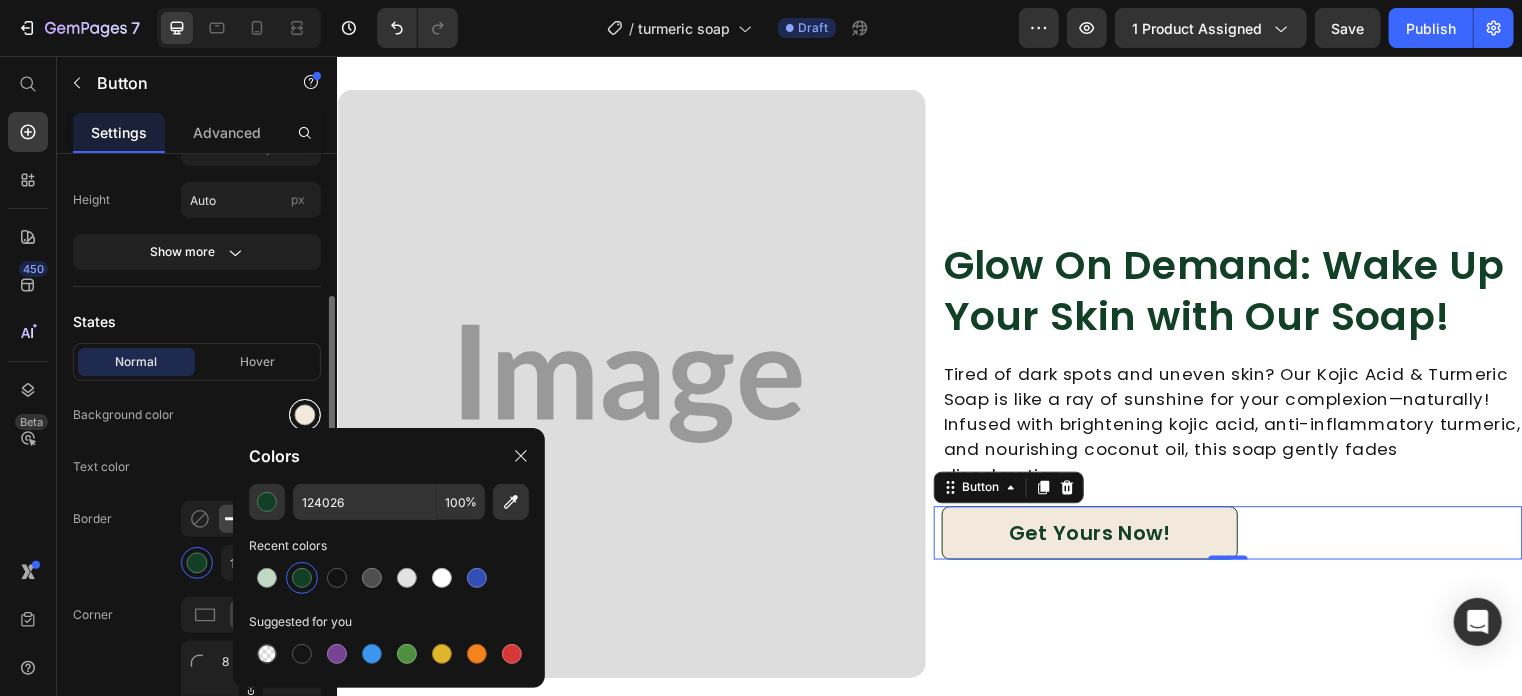 click at bounding box center [305, 415] 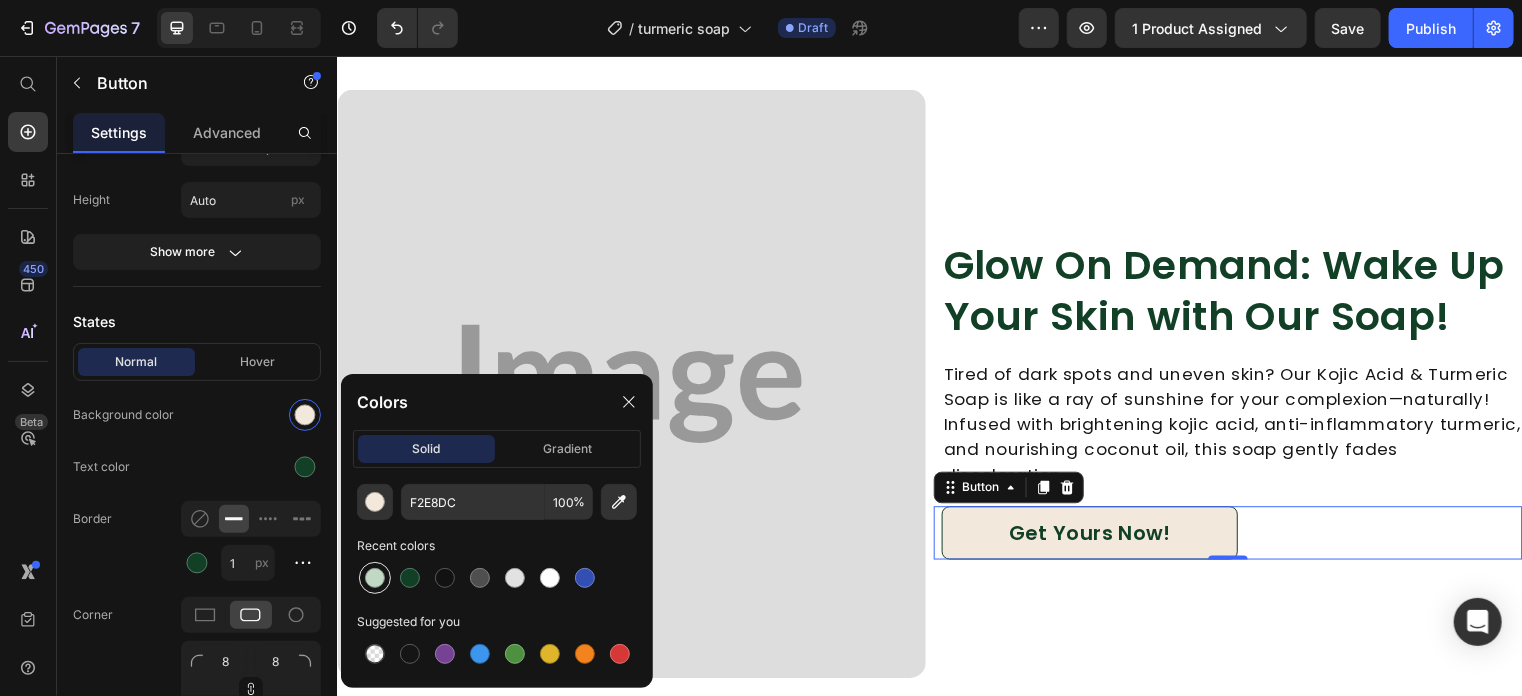 click at bounding box center (375, 578) 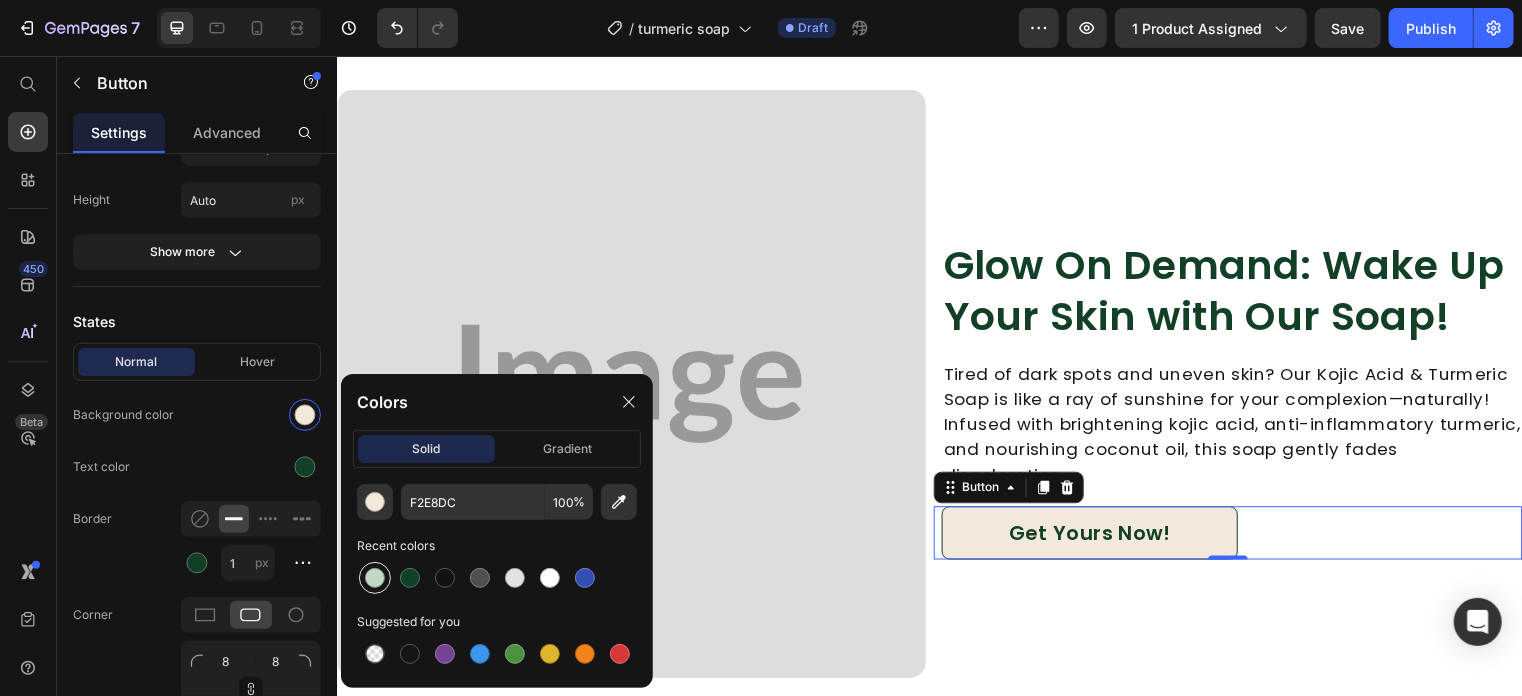 type on "C1D9C4" 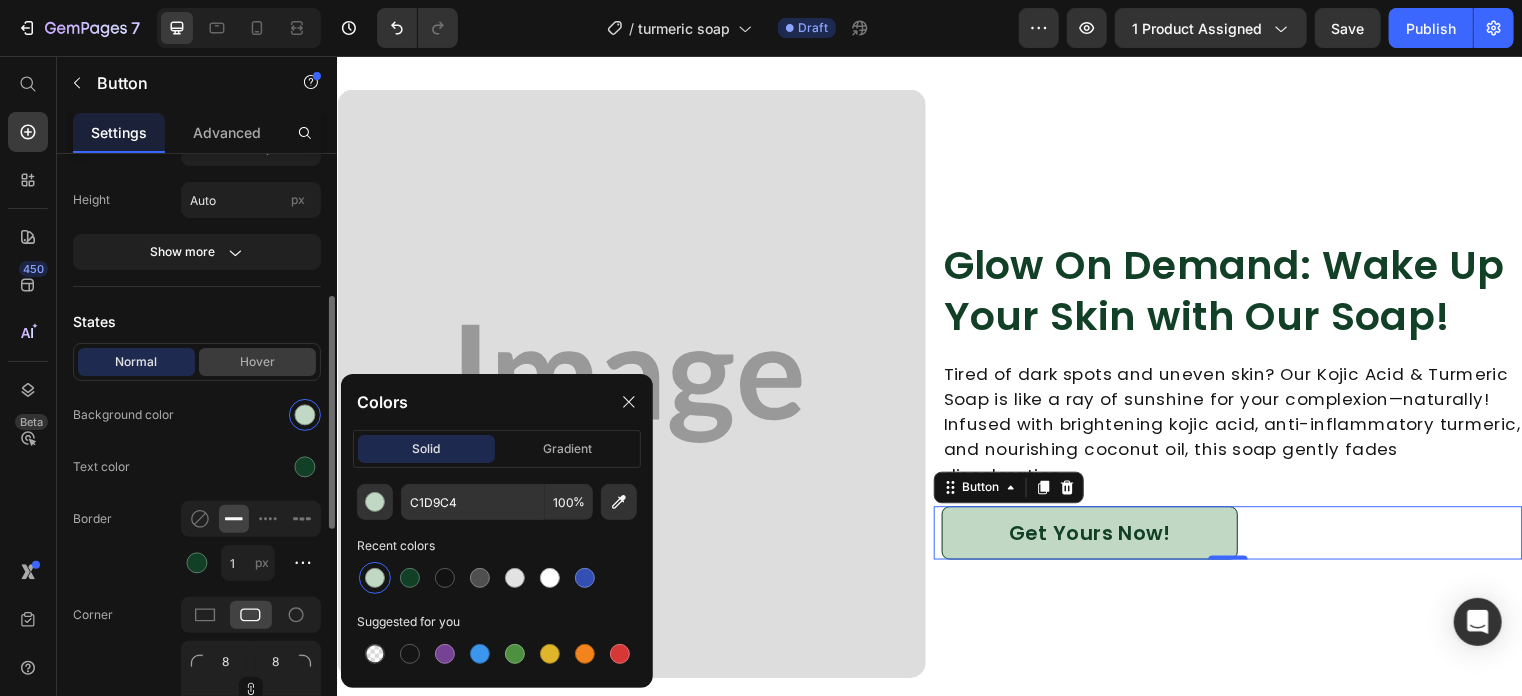 click on "Hover" at bounding box center [257, 362] 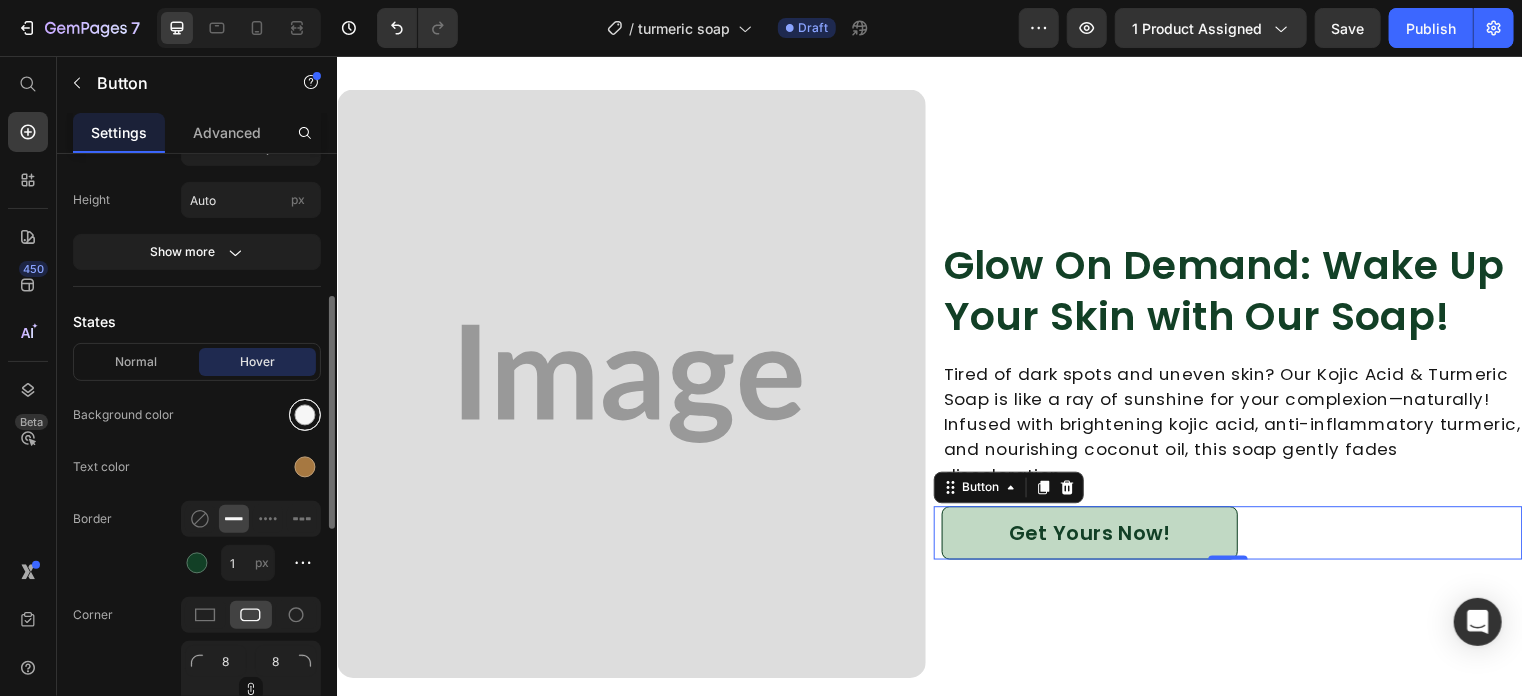 click at bounding box center [305, 415] 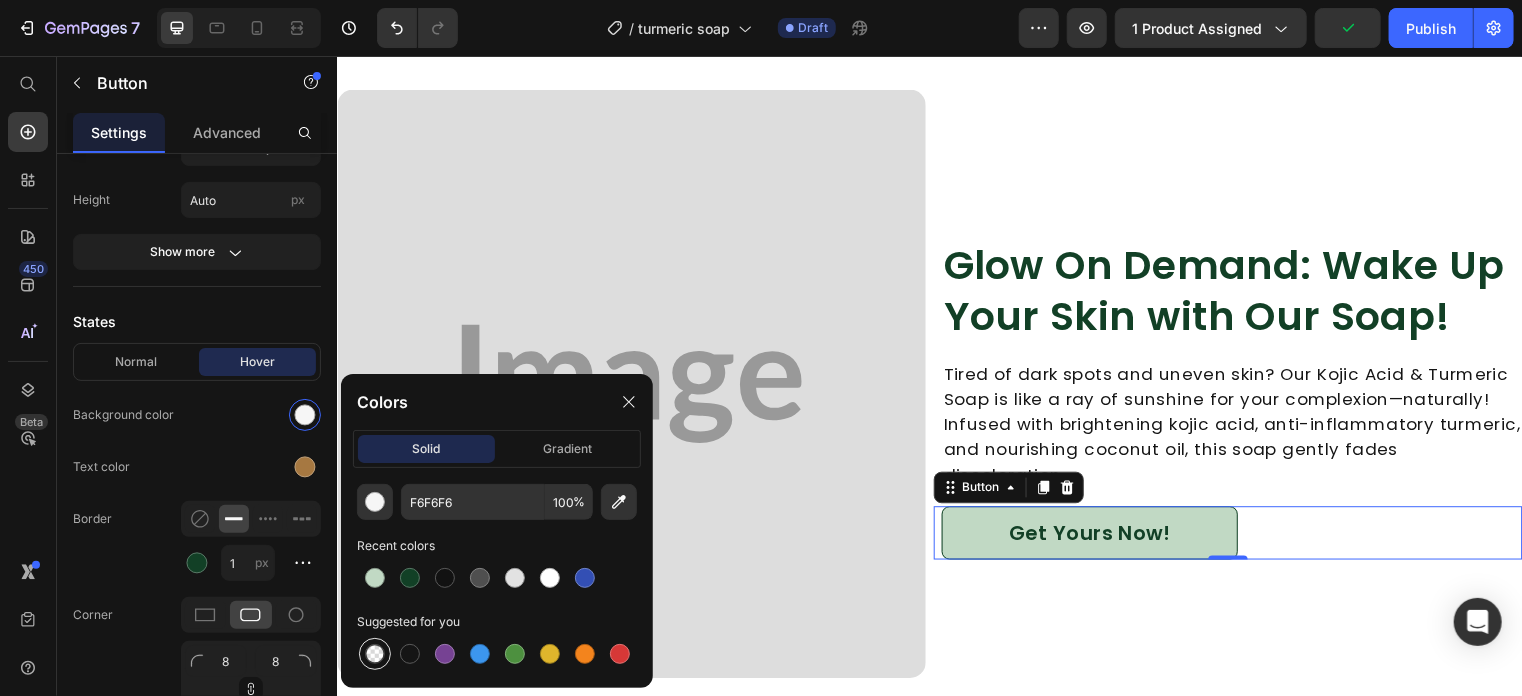 click at bounding box center [375, 654] 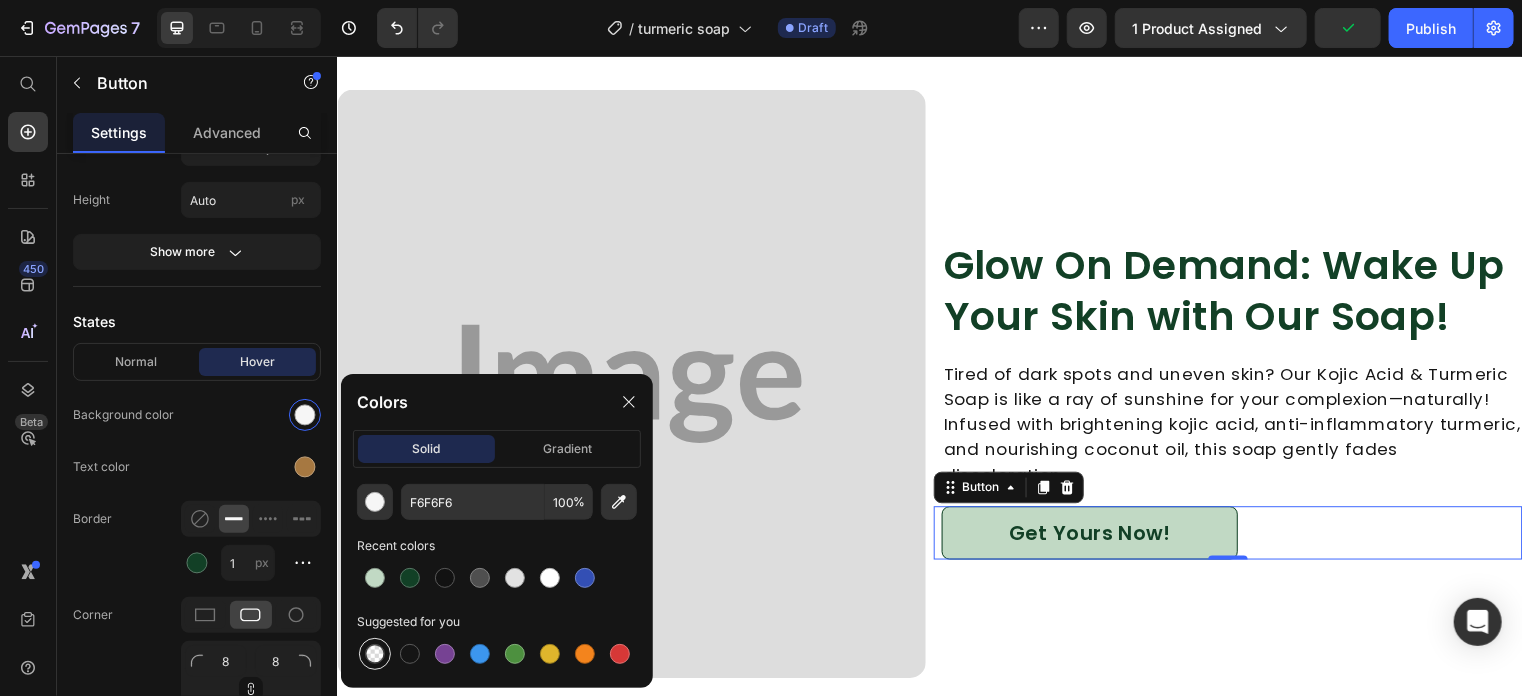 type on "000000" 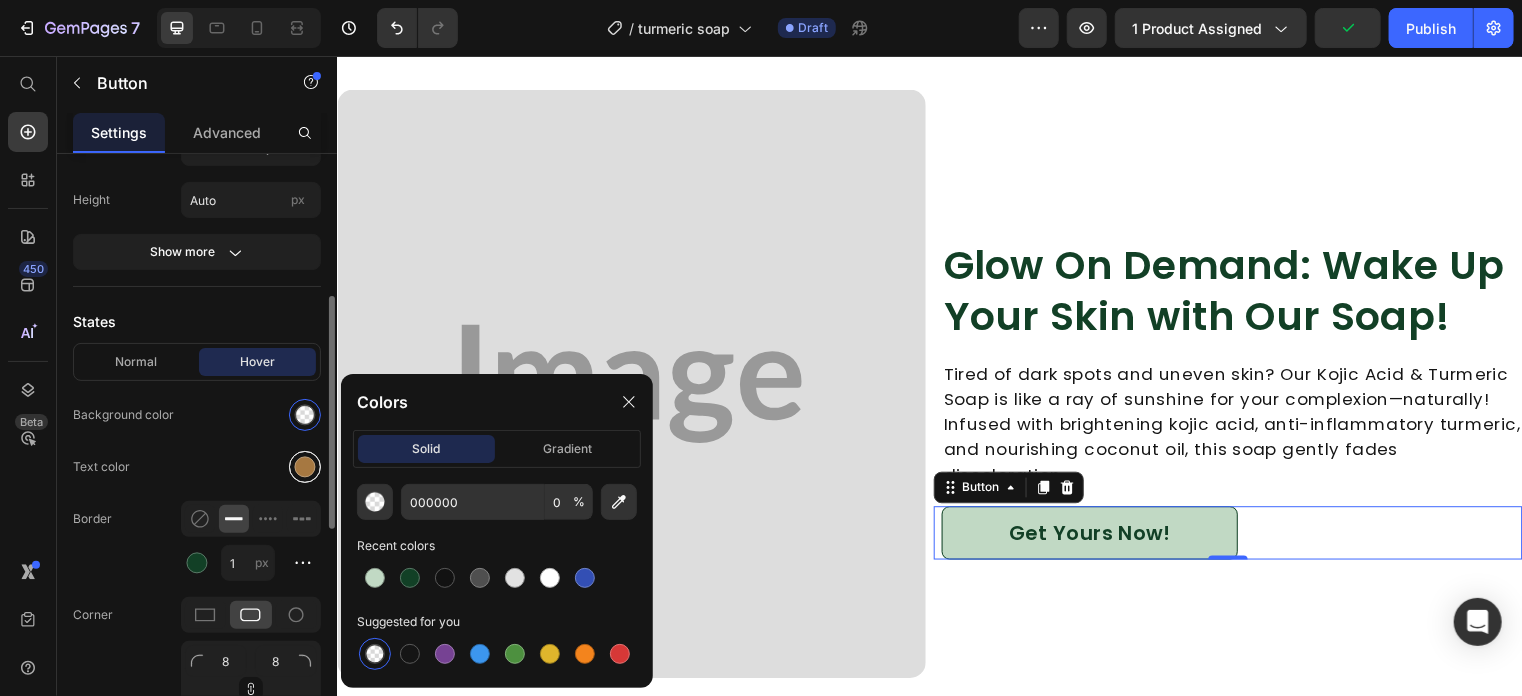 click at bounding box center (305, 467) 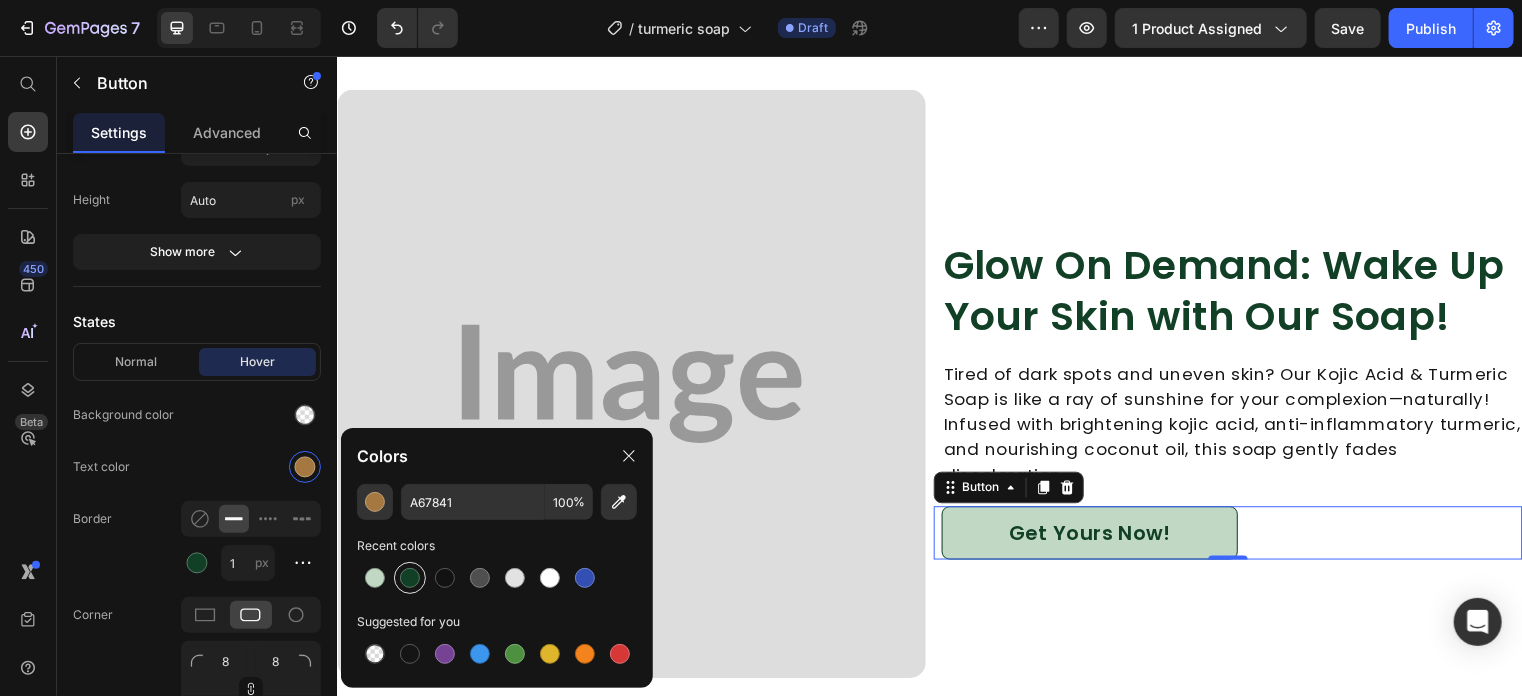 click at bounding box center [410, 578] 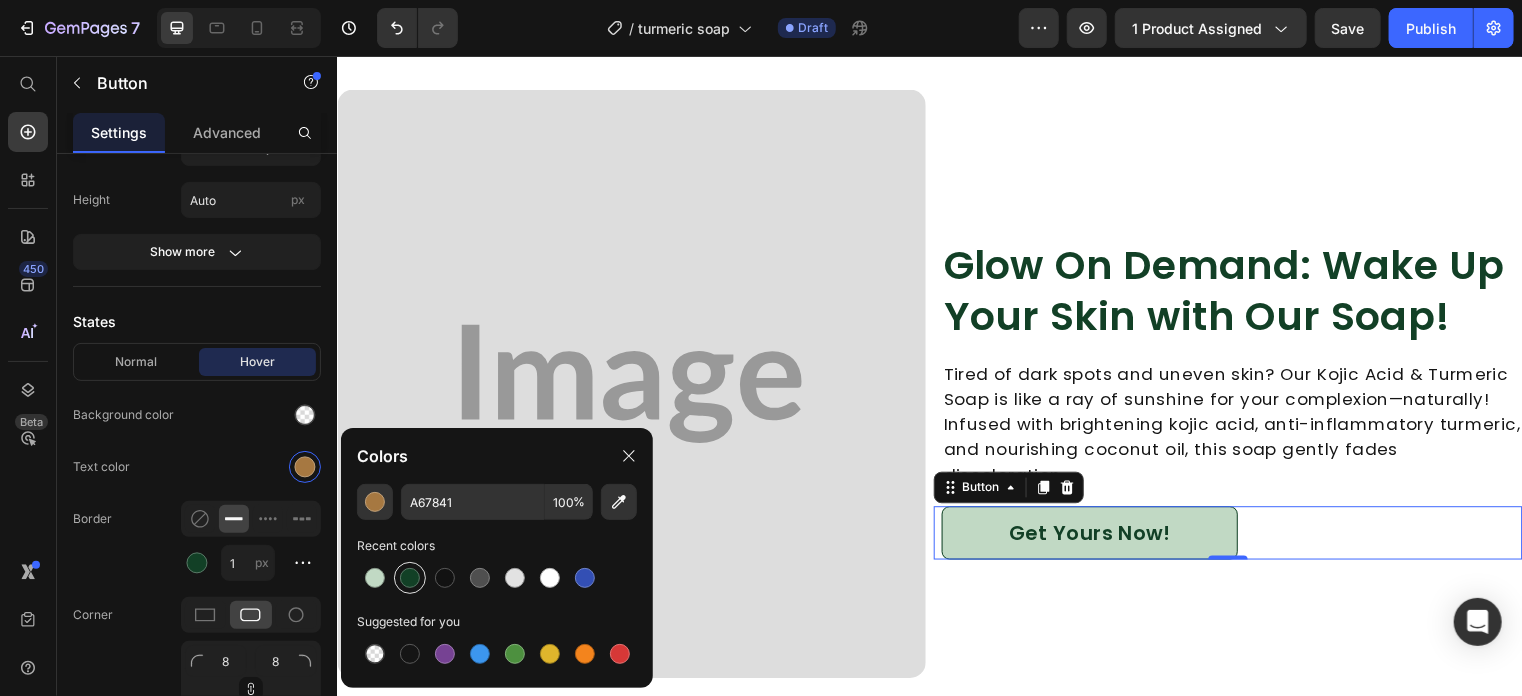 type on "124026" 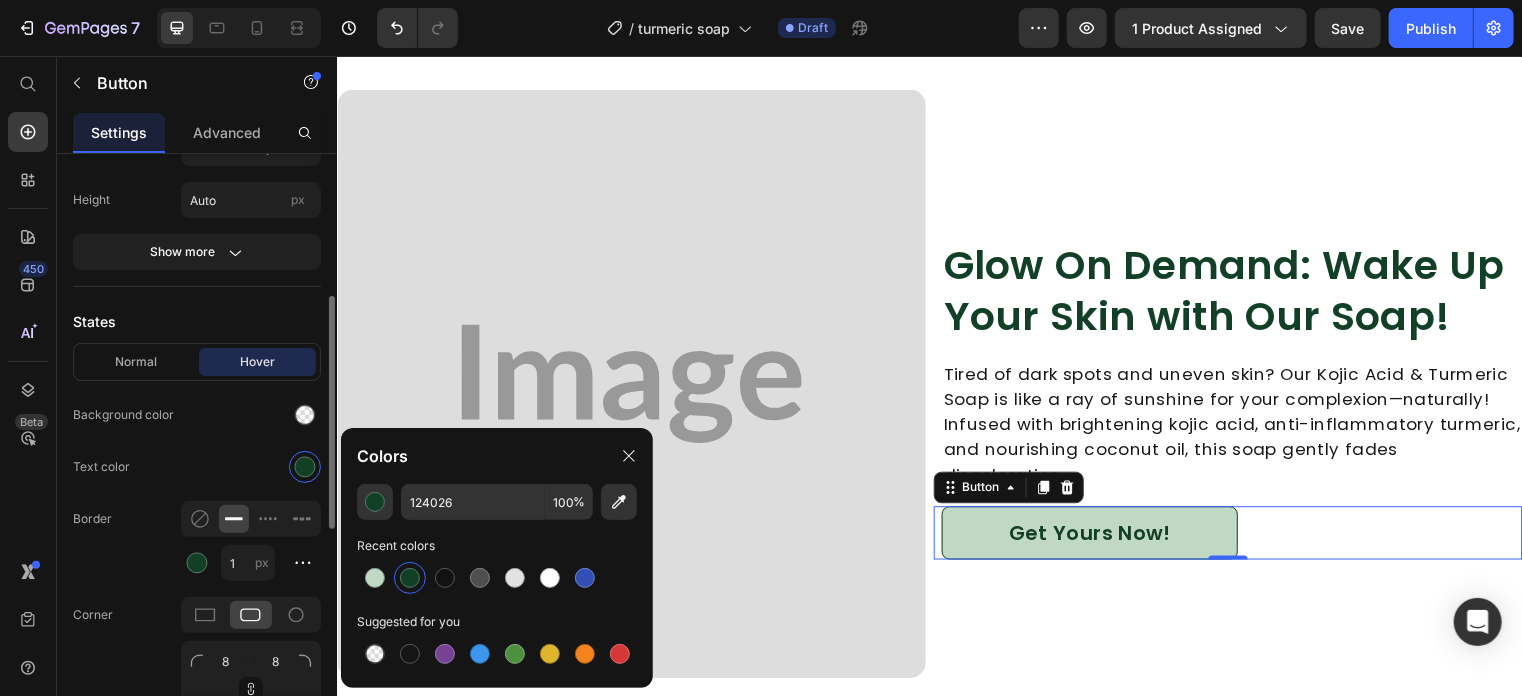 scroll, scrollTop: 0, scrollLeft: 0, axis: both 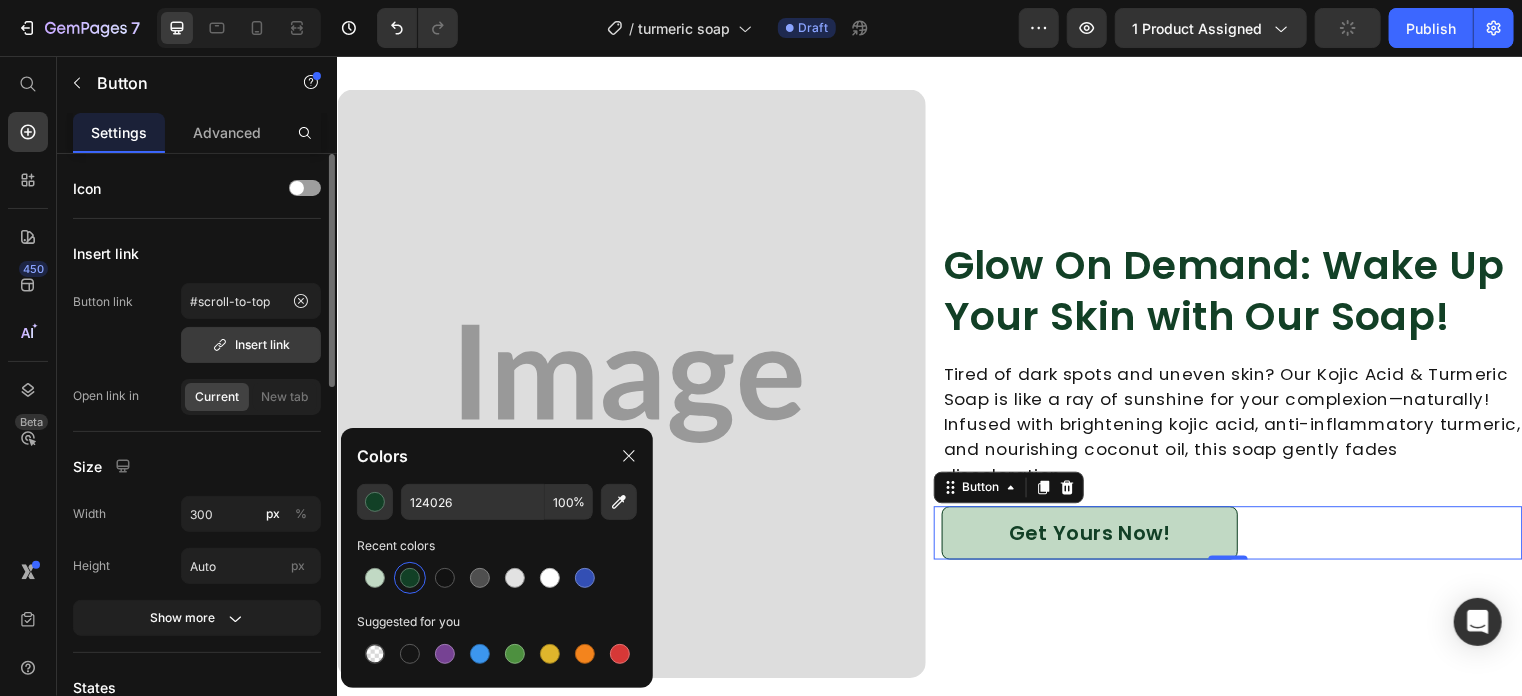 click on "Insert link" at bounding box center [251, 345] 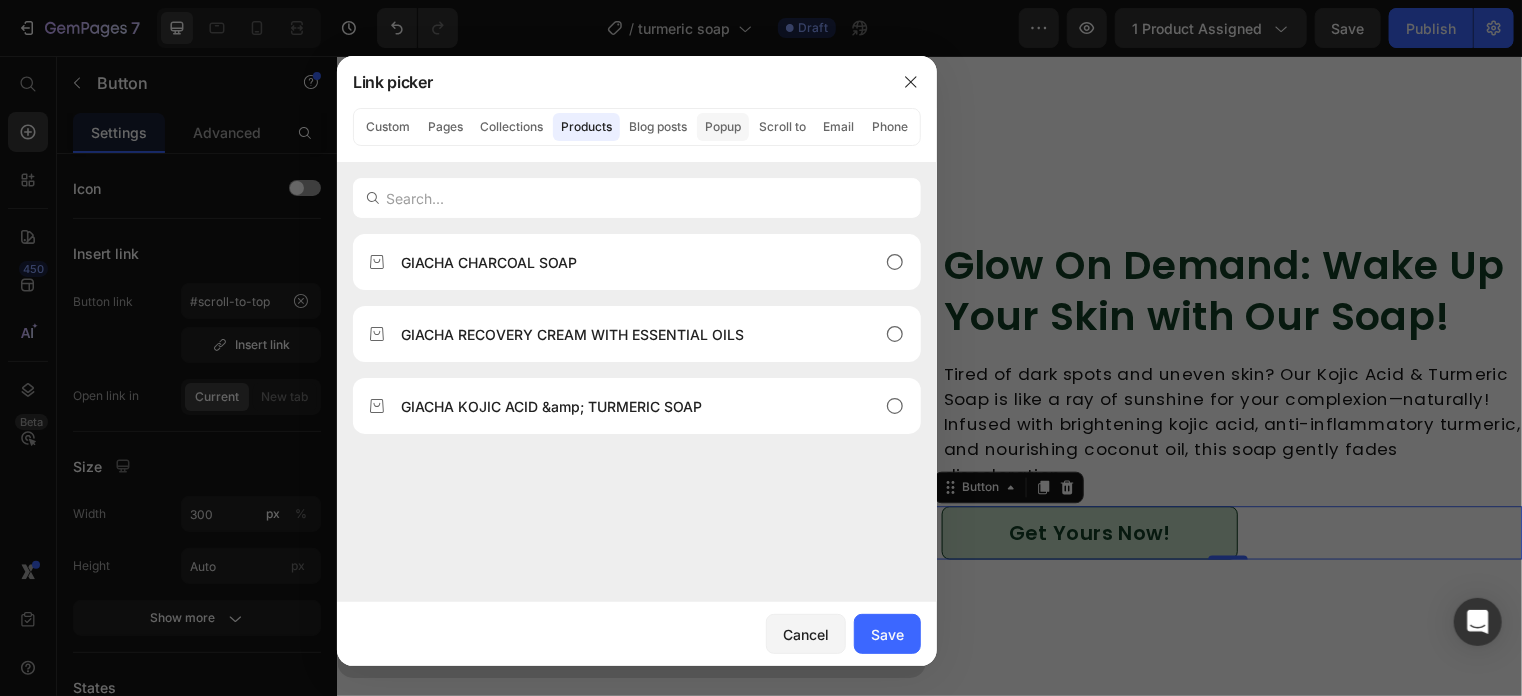 click on "Popup" 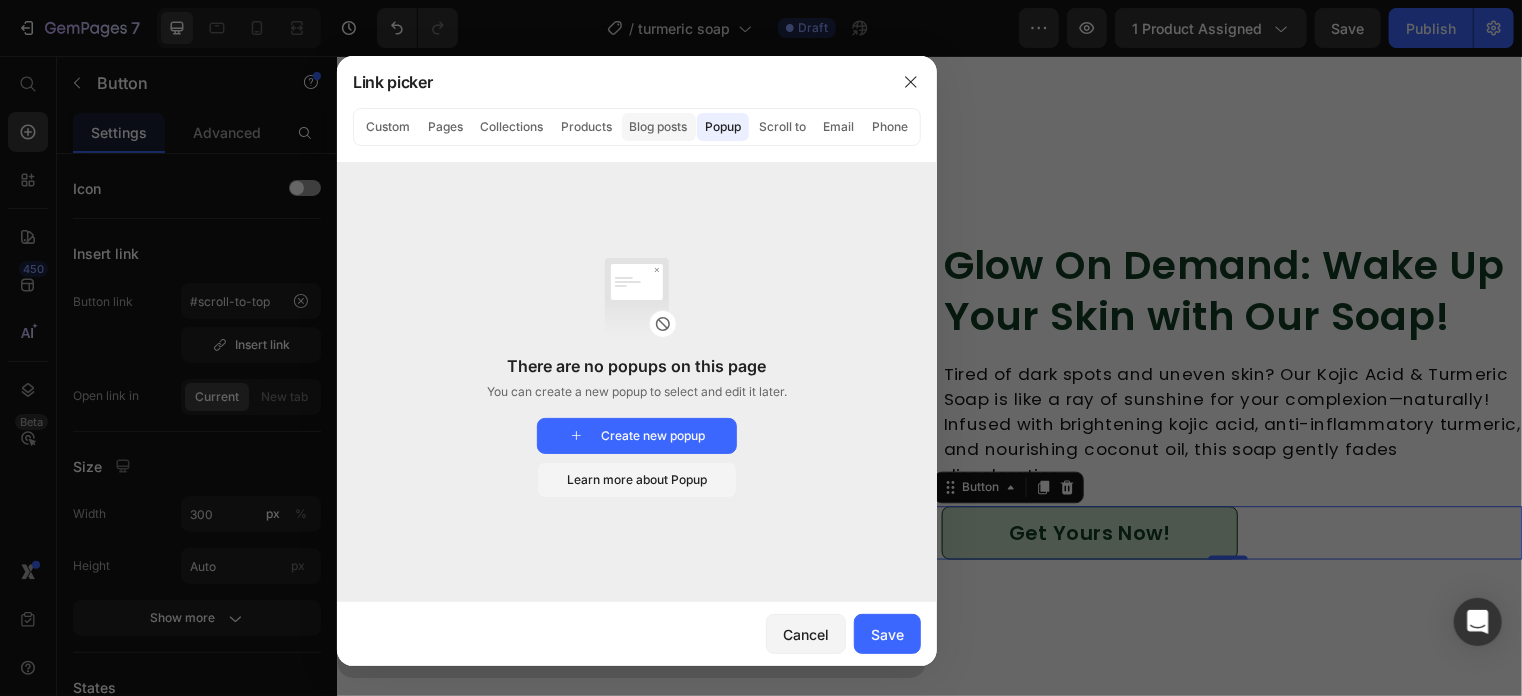 click on "Blog posts" 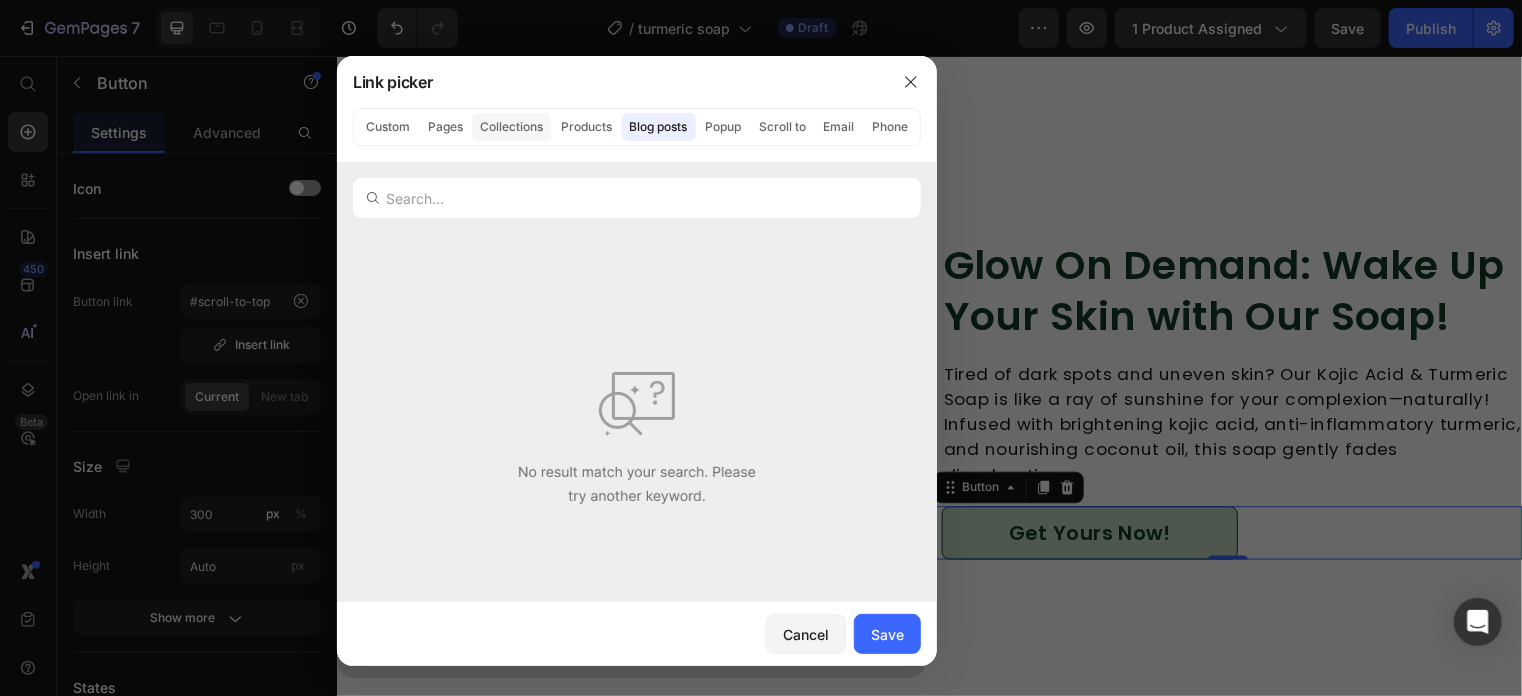 click on "Collections" 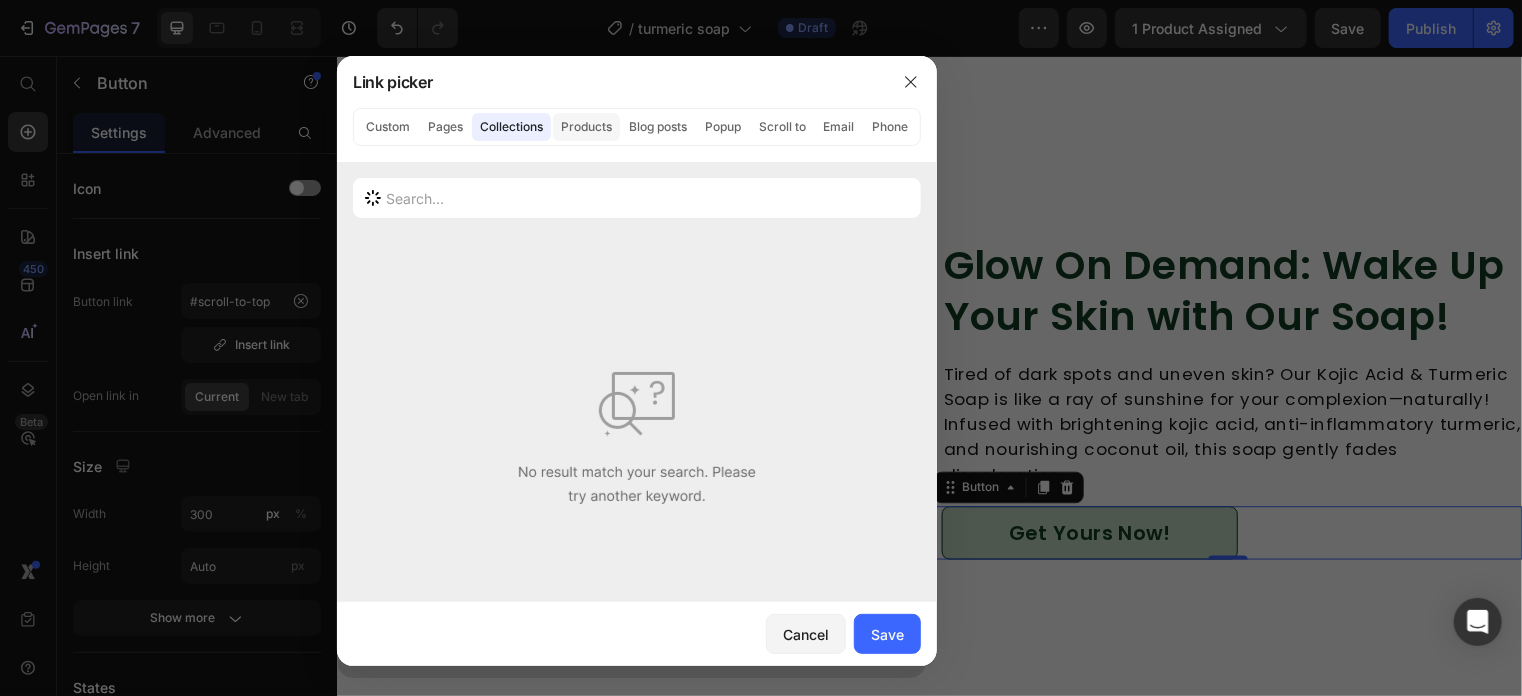 click on "Products" 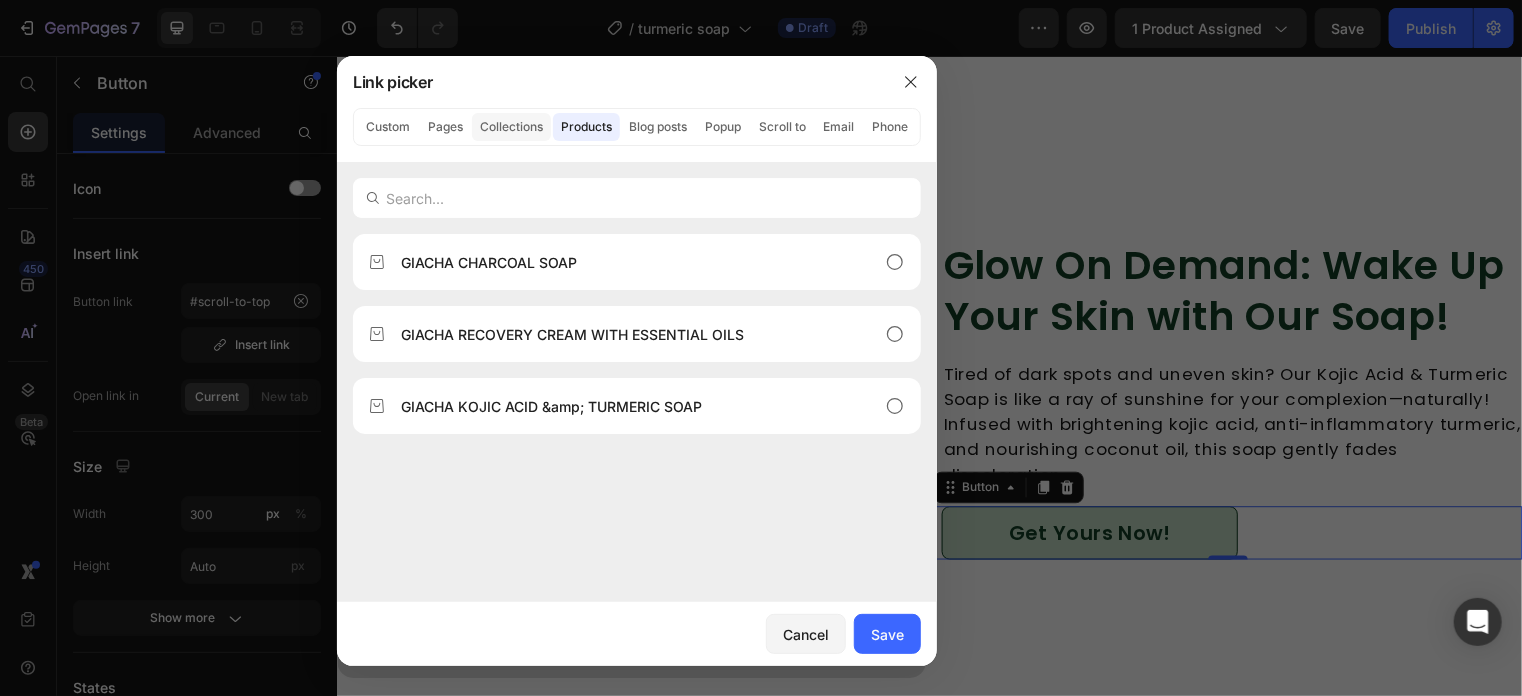 click on "Collections" 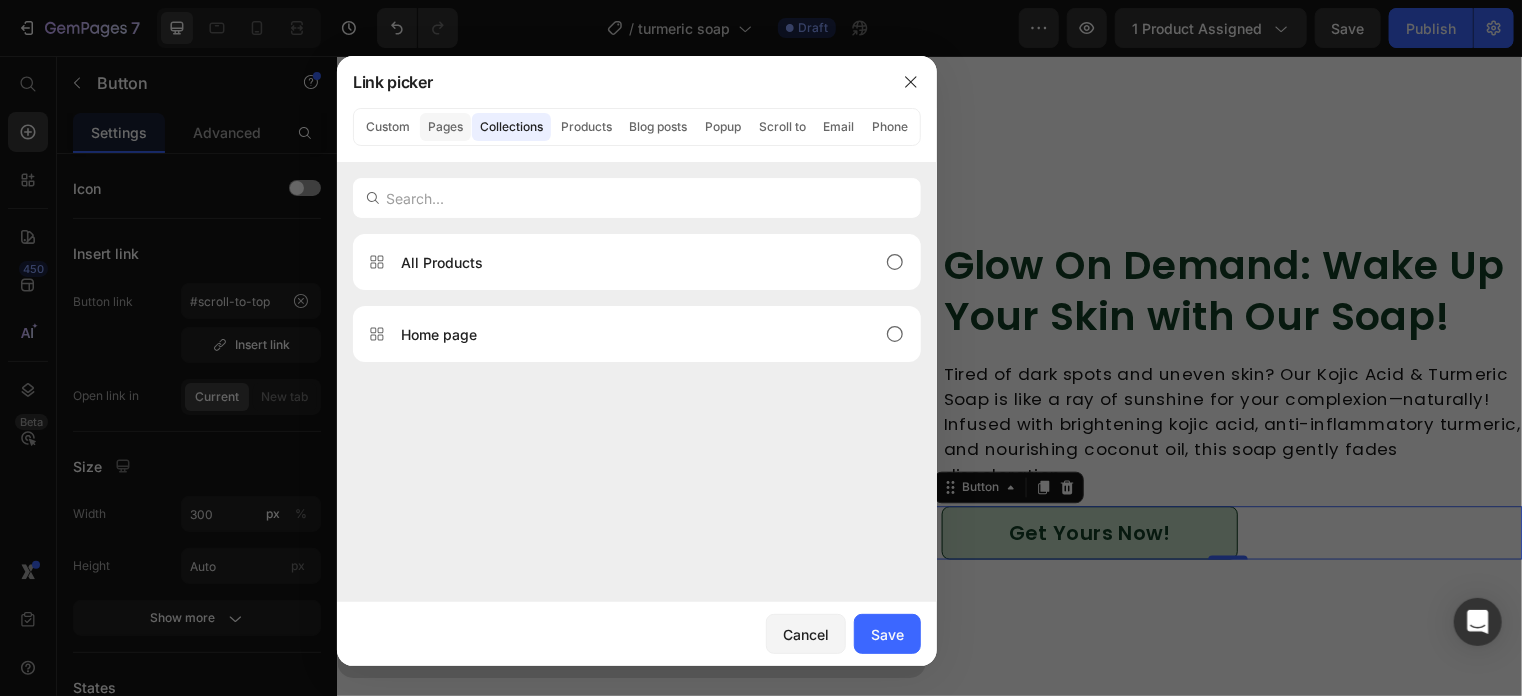 click on "Pages" 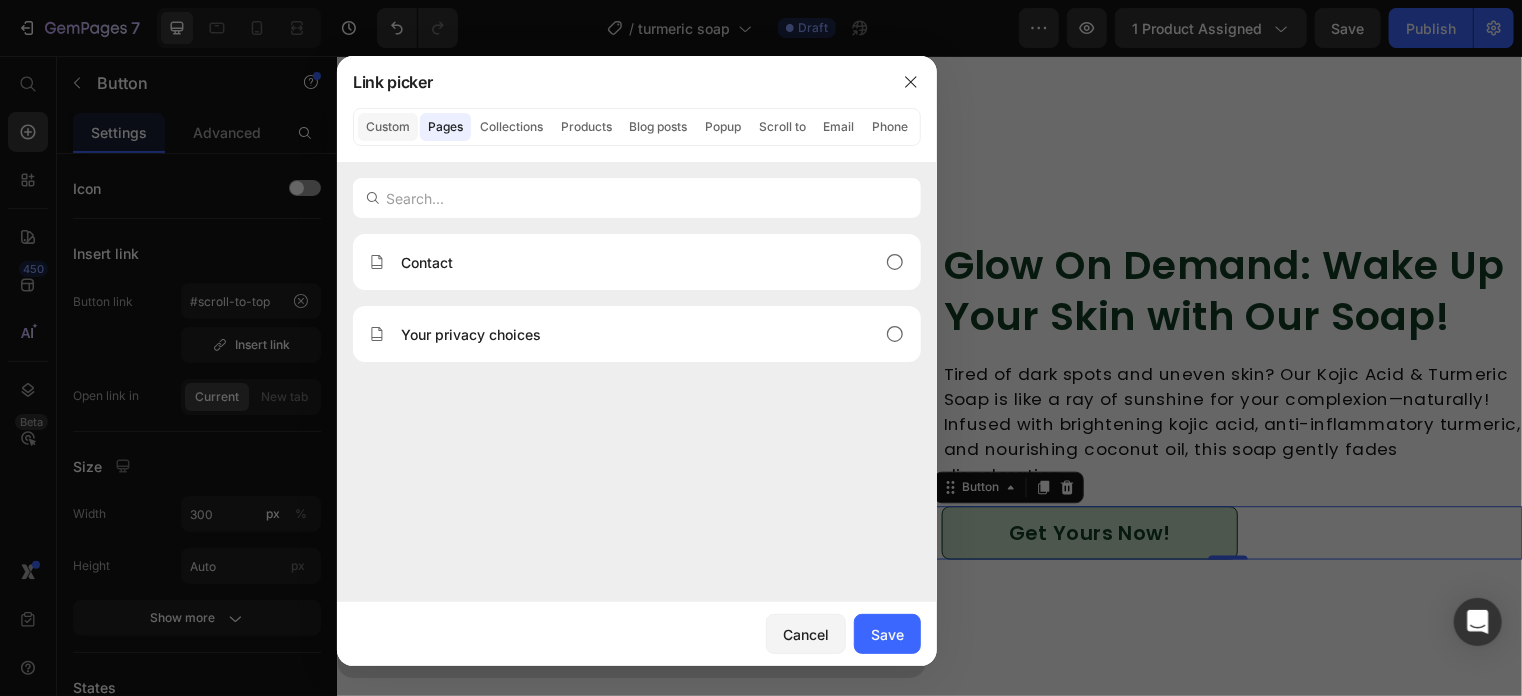 click on "Custom" 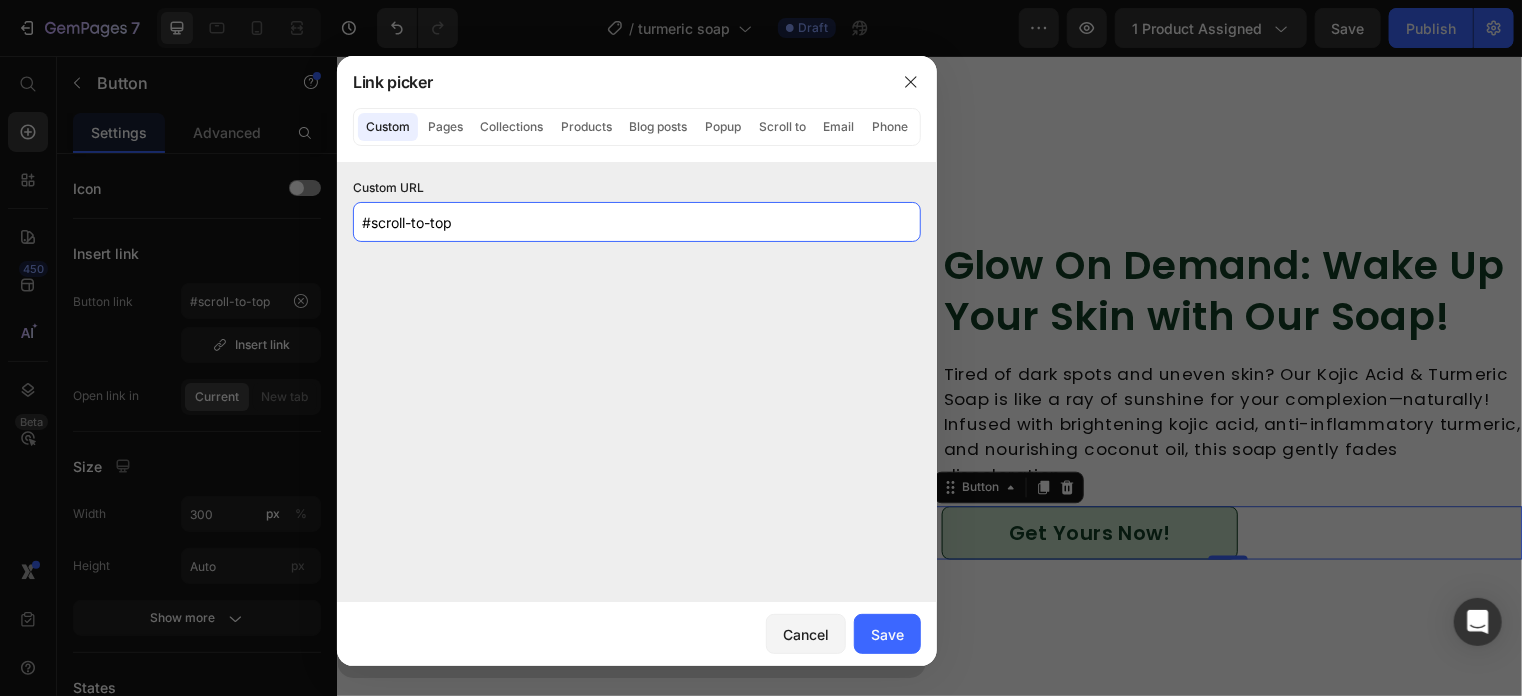 click on "#scroll-to-top" 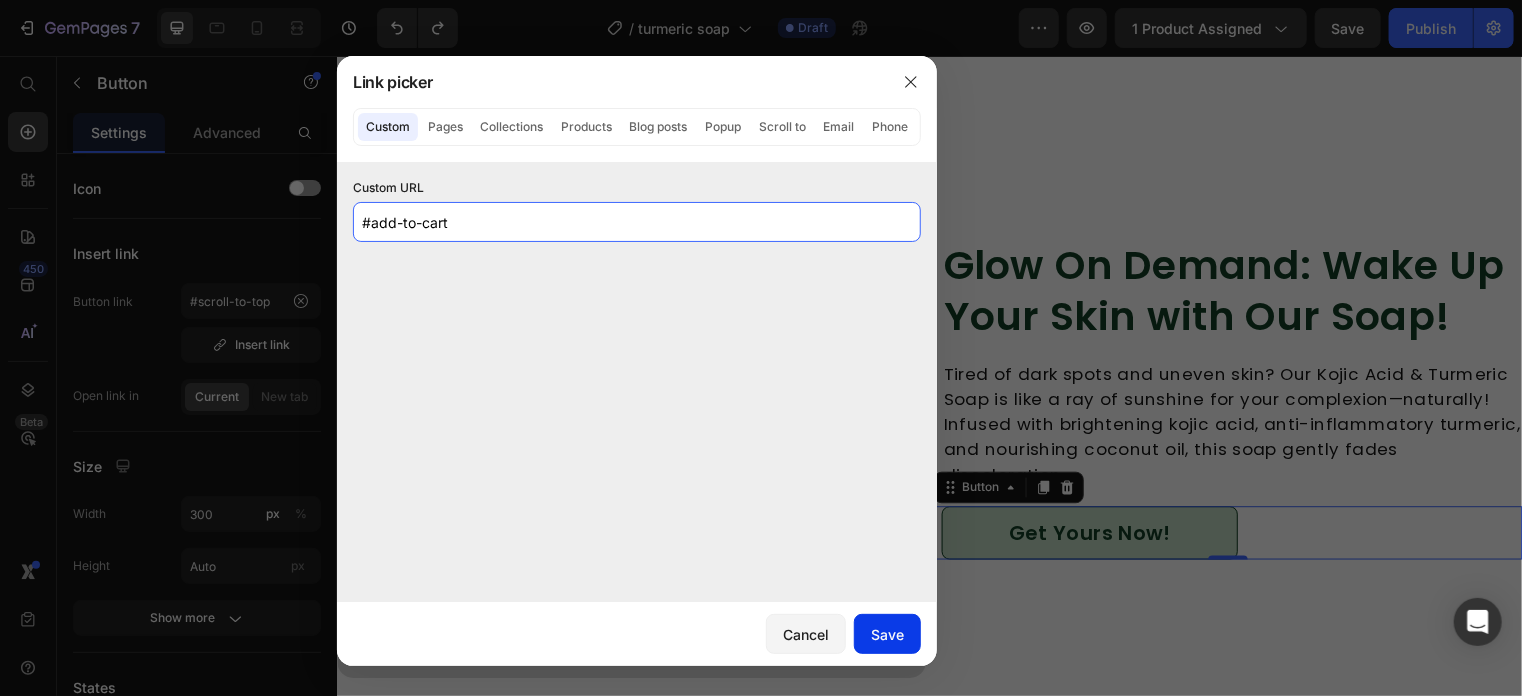 type on "#add-to-cart" 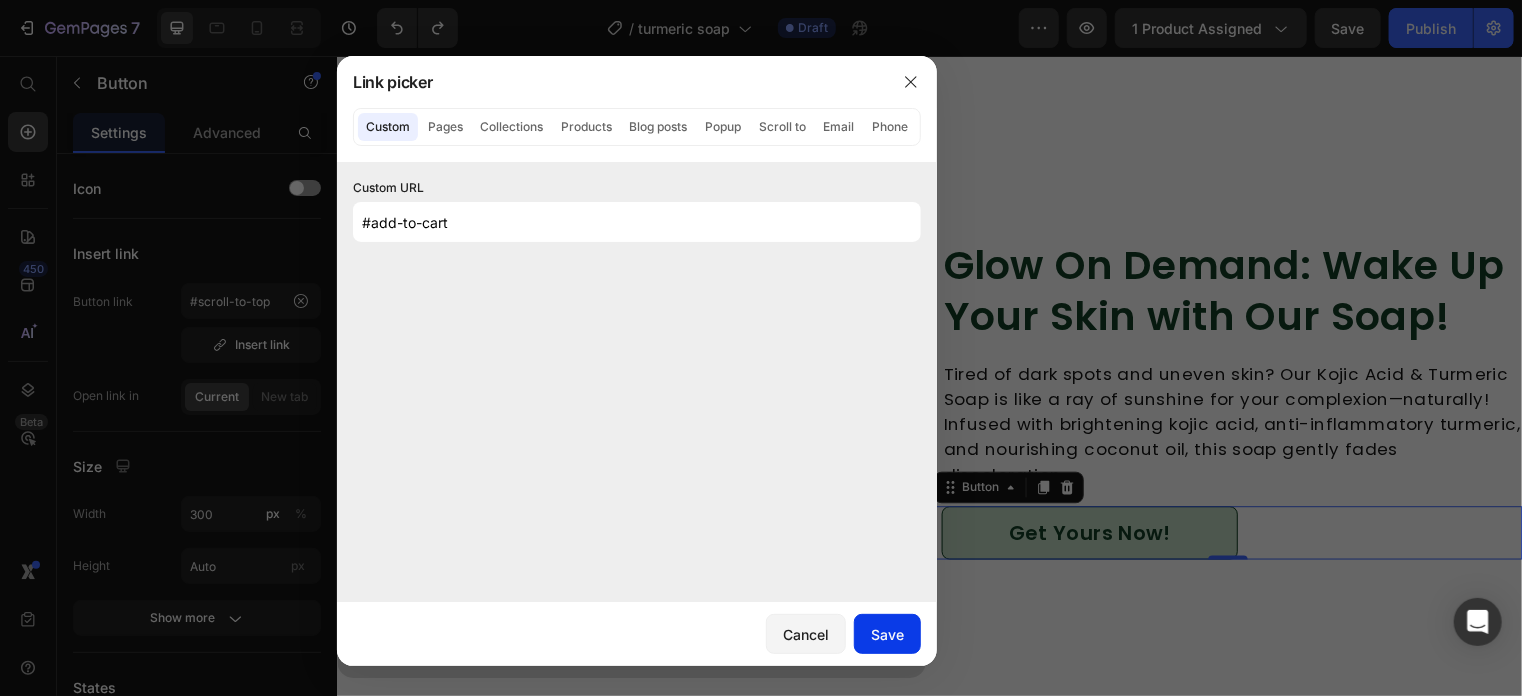 click on "Save" 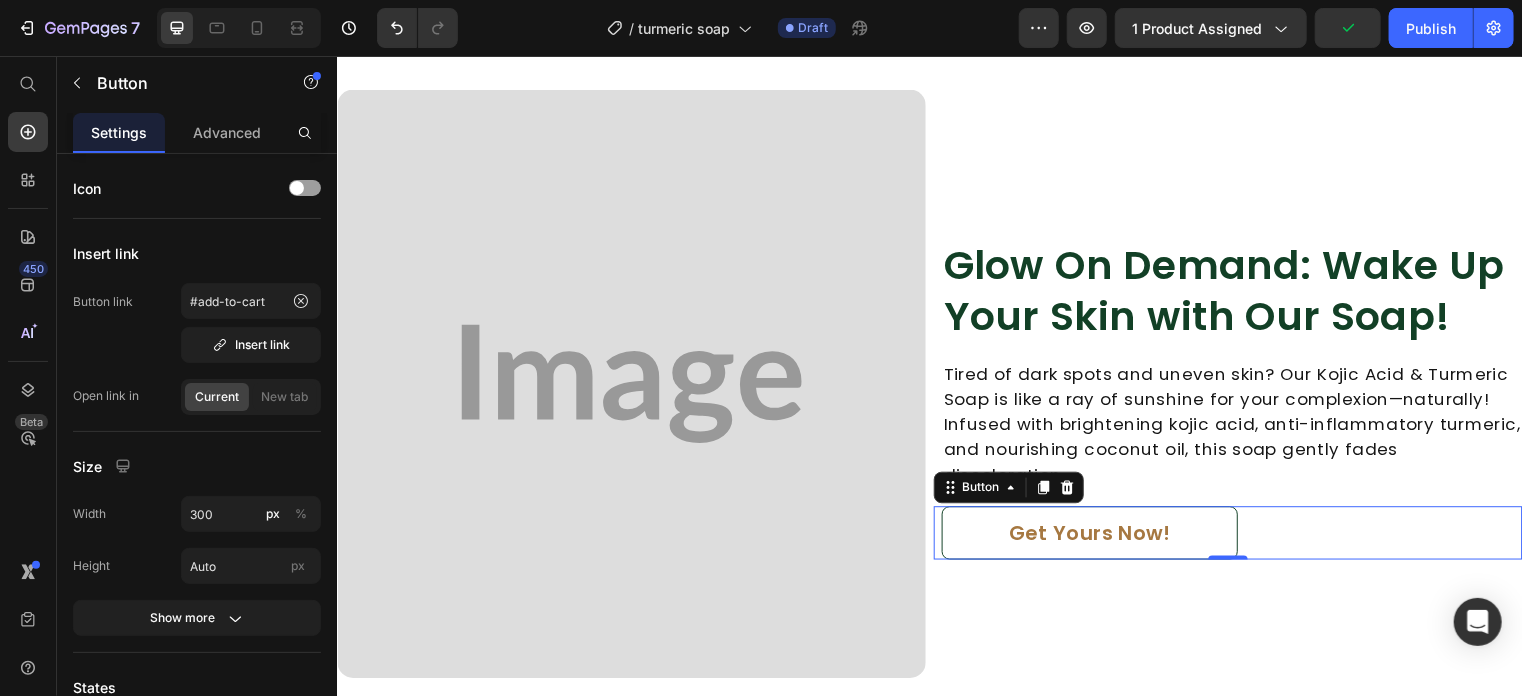 click on "Get Yours Now!" at bounding box center (1098, 538) 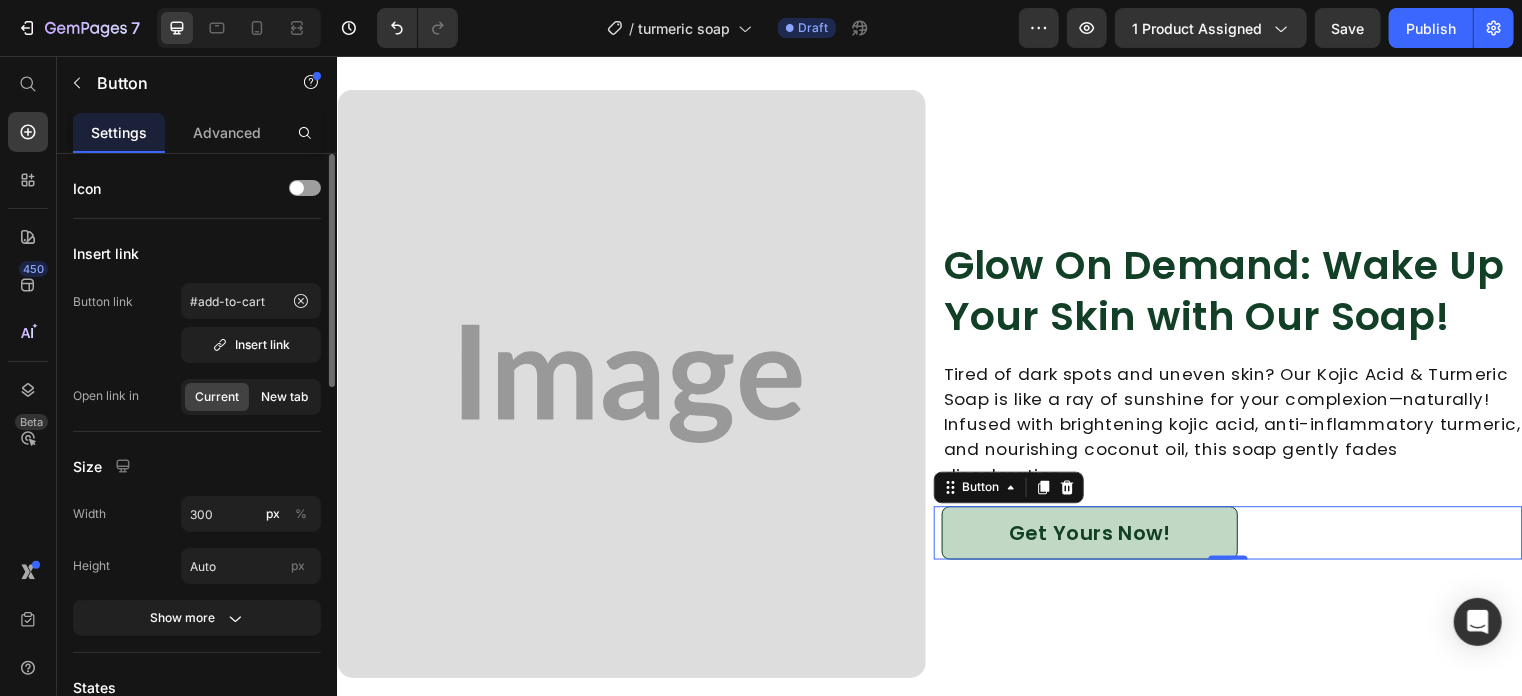 click on "New tab" 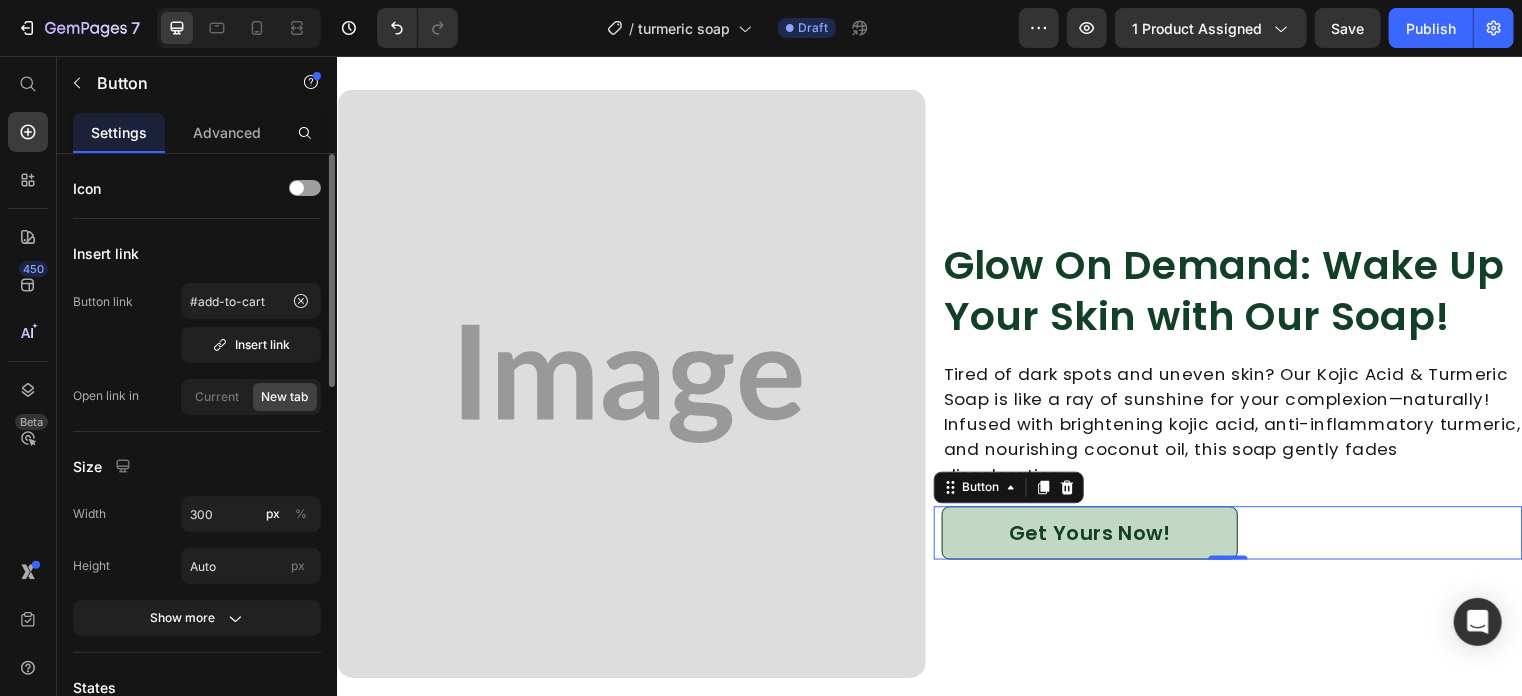 click on "New tab" 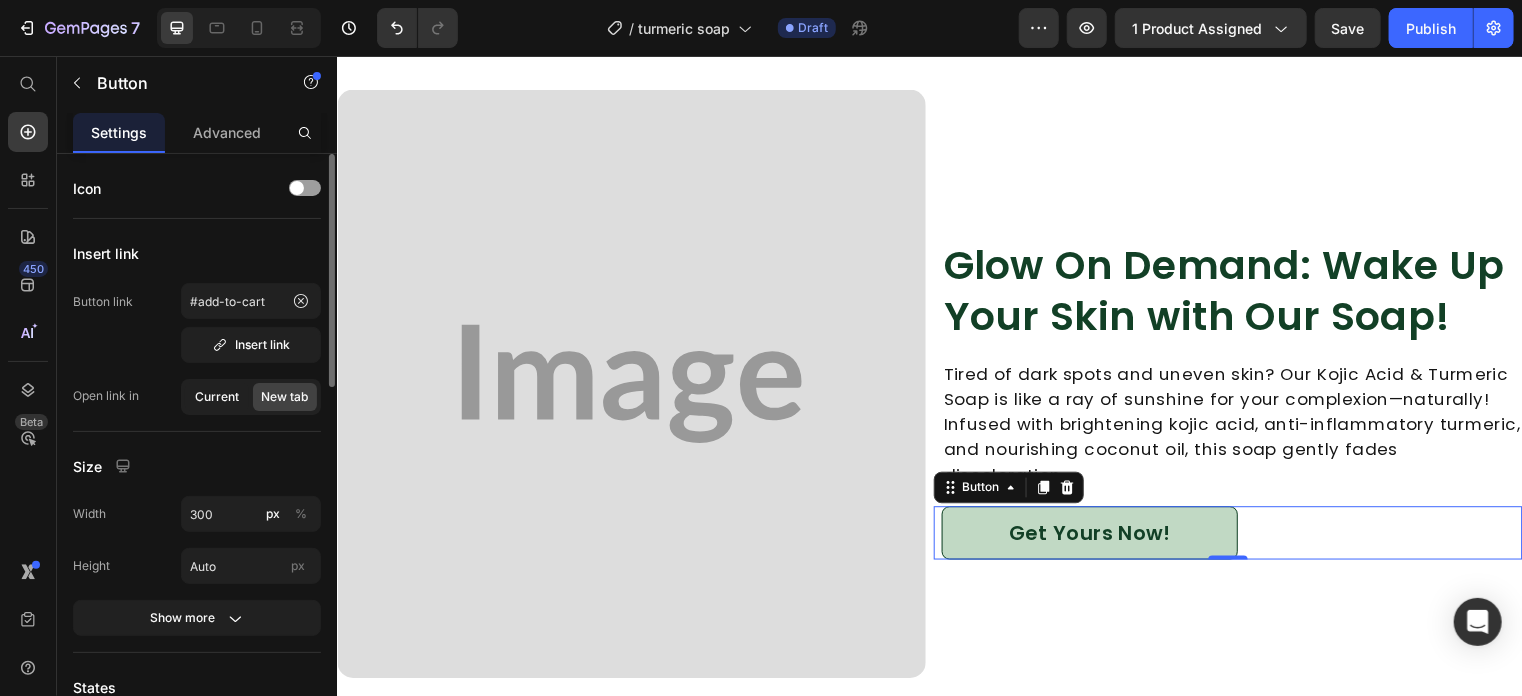 click on "Current" 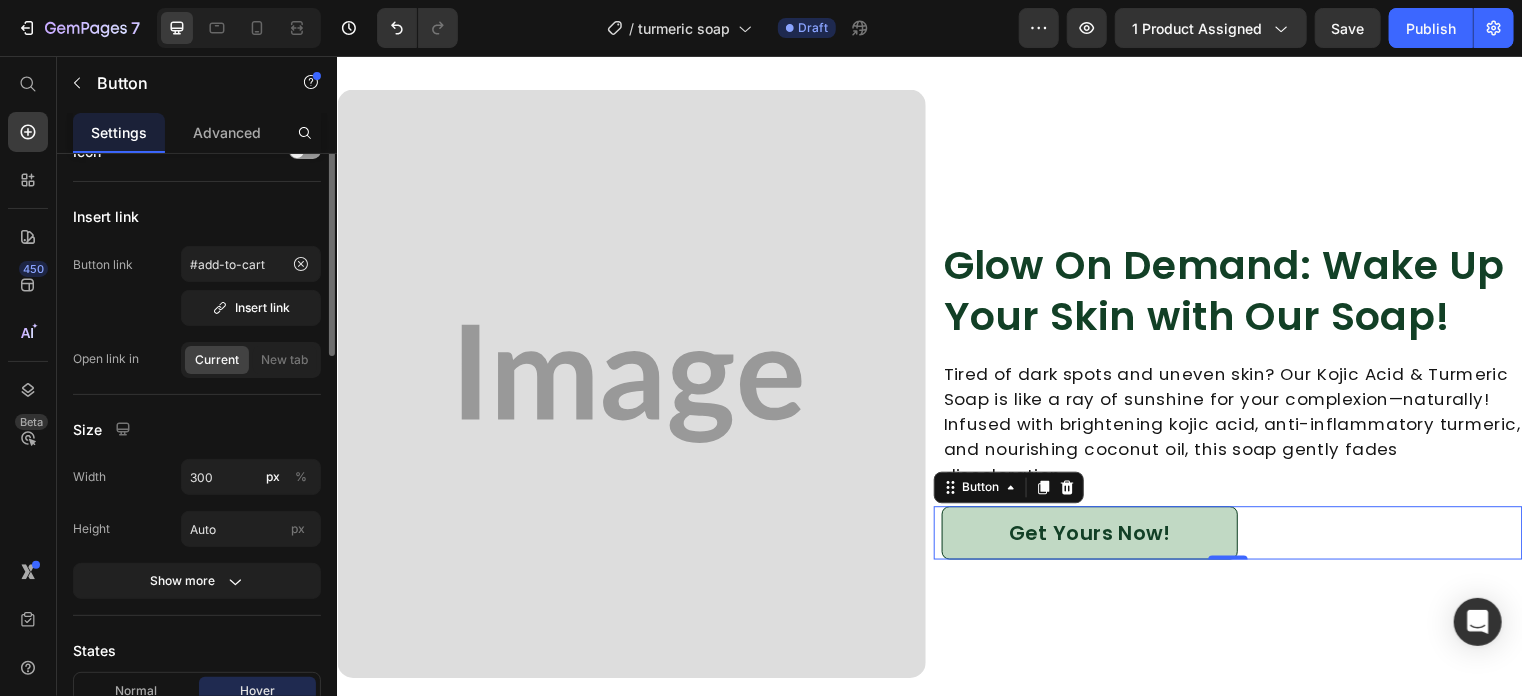 scroll, scrollTop: 5, scrollLeft: 0, axis: vertical 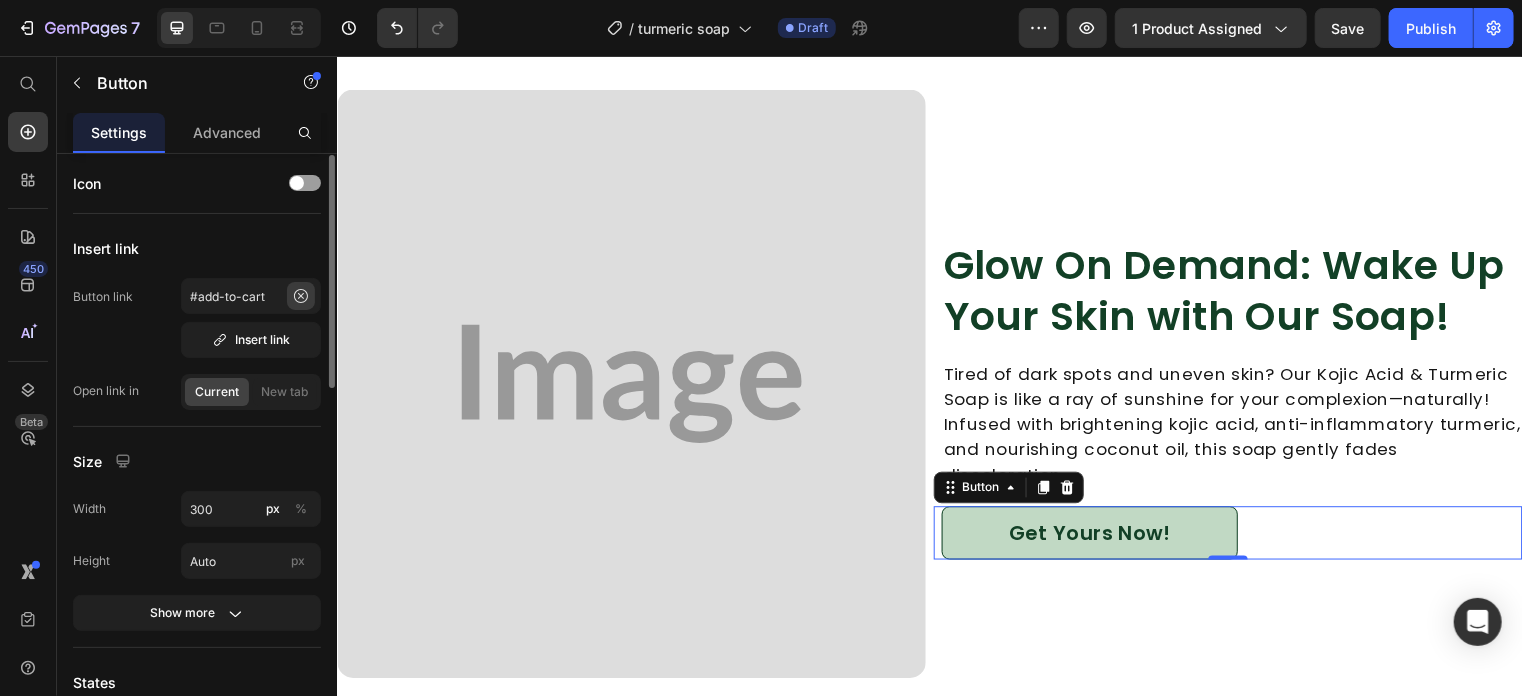 click 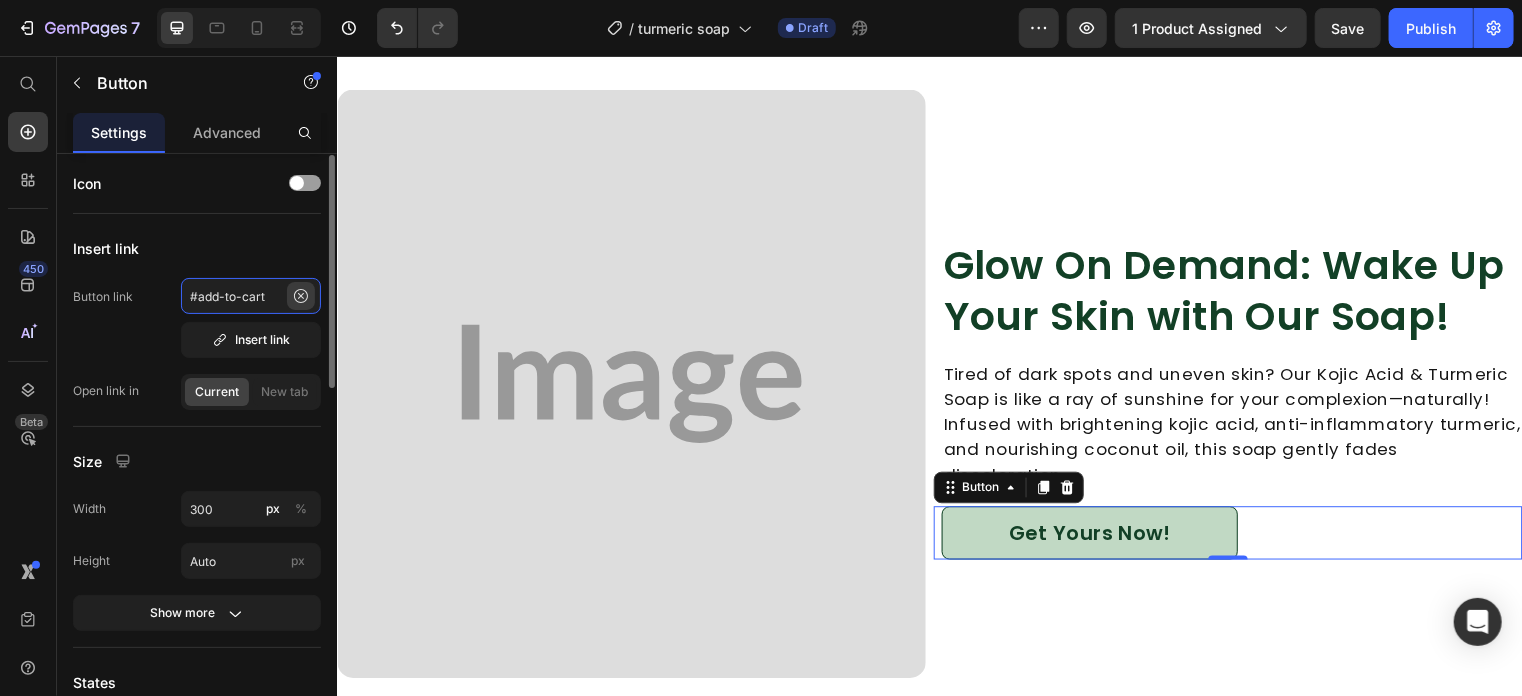 type 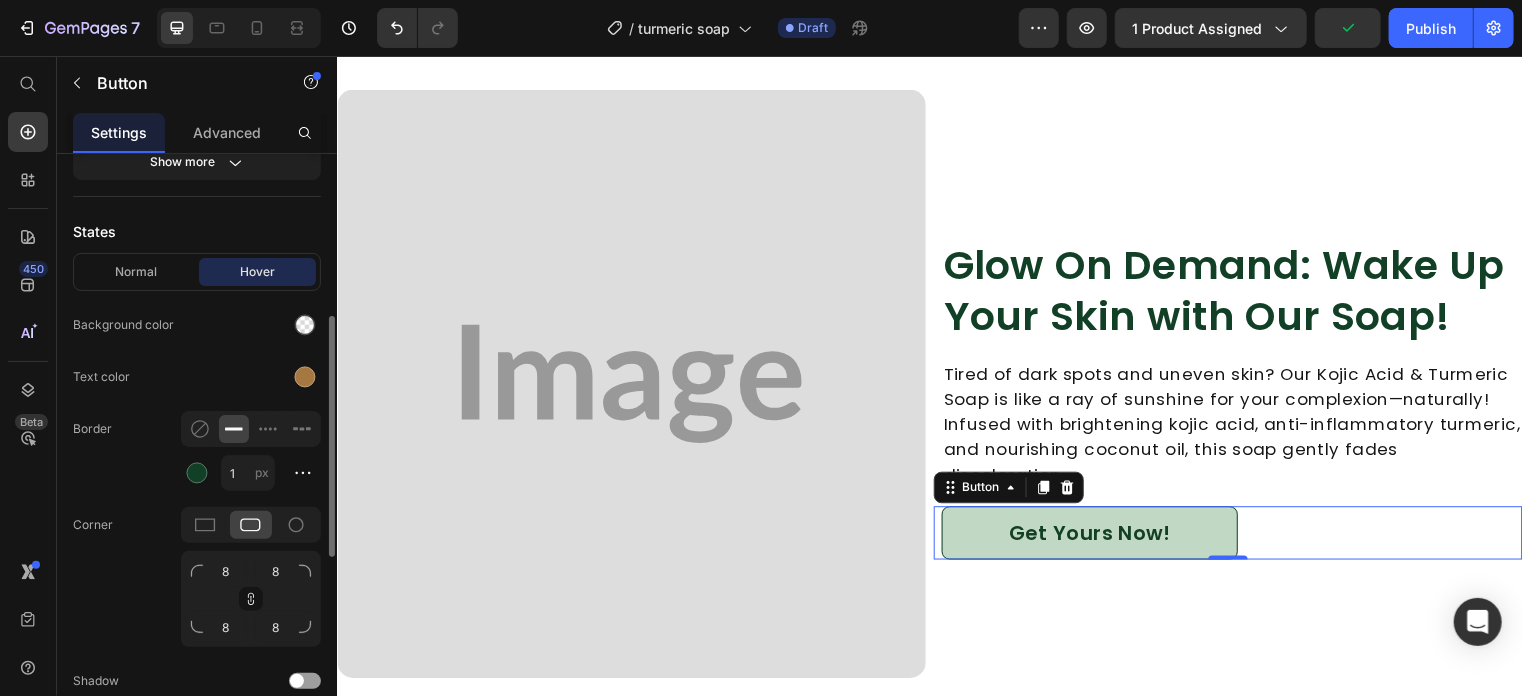 scroll, scrollTop: 512, scrollLeft: 0, axis: vertical 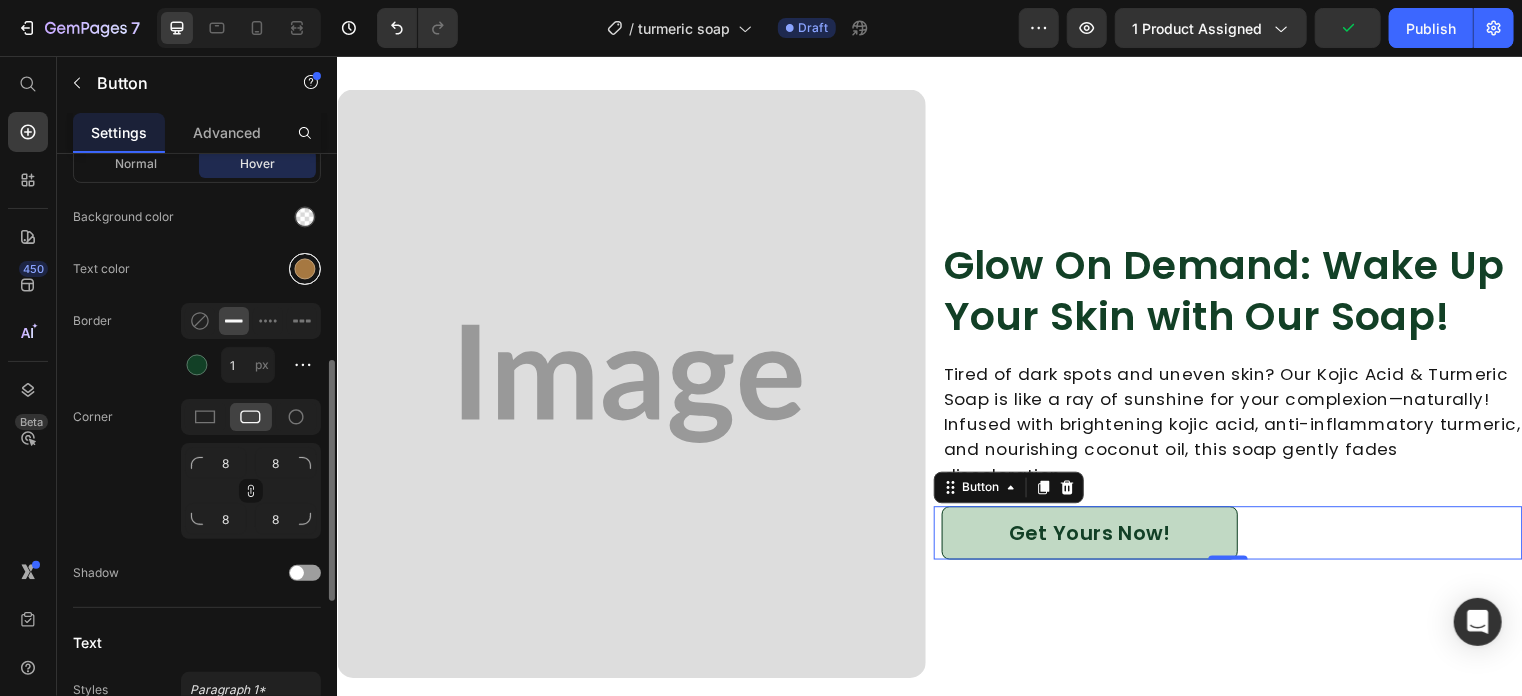 click at bounding box center [305, 269] 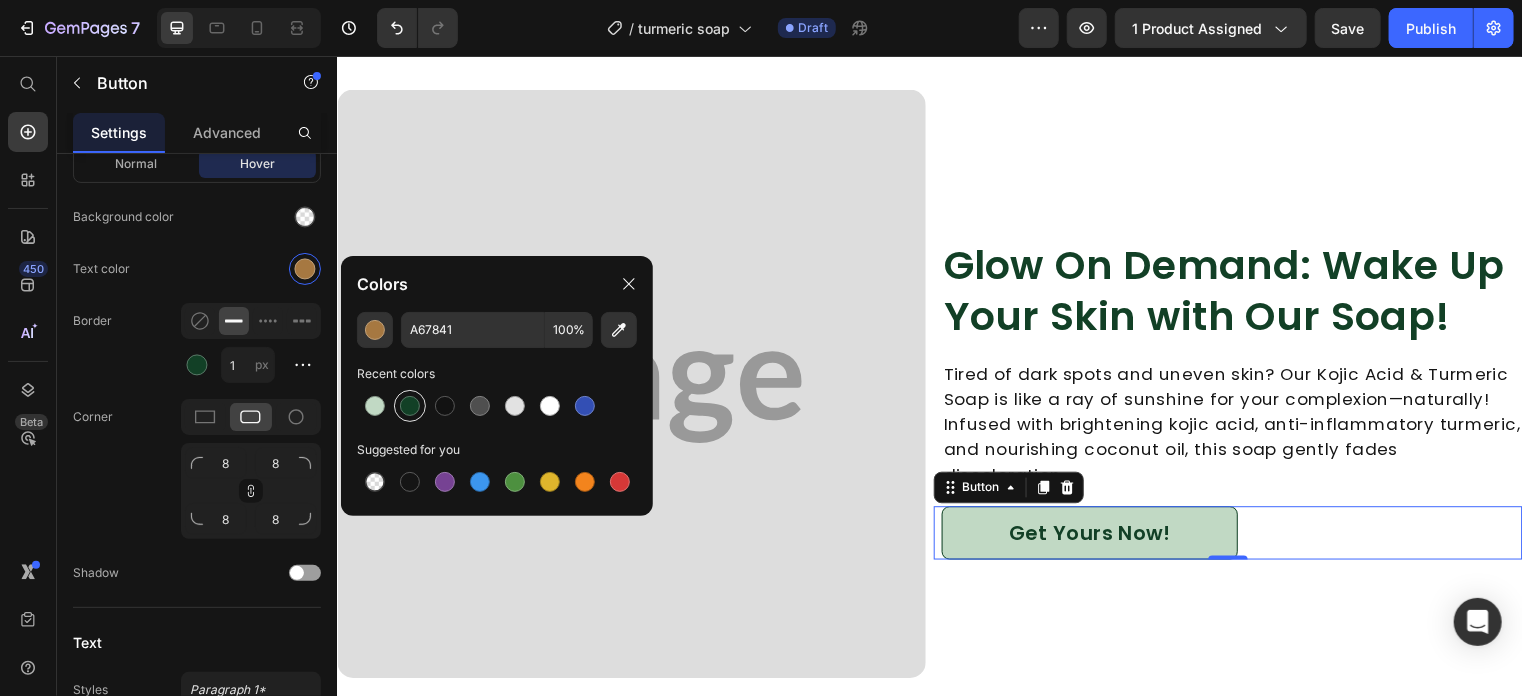 click at bounding box center [410, 406] 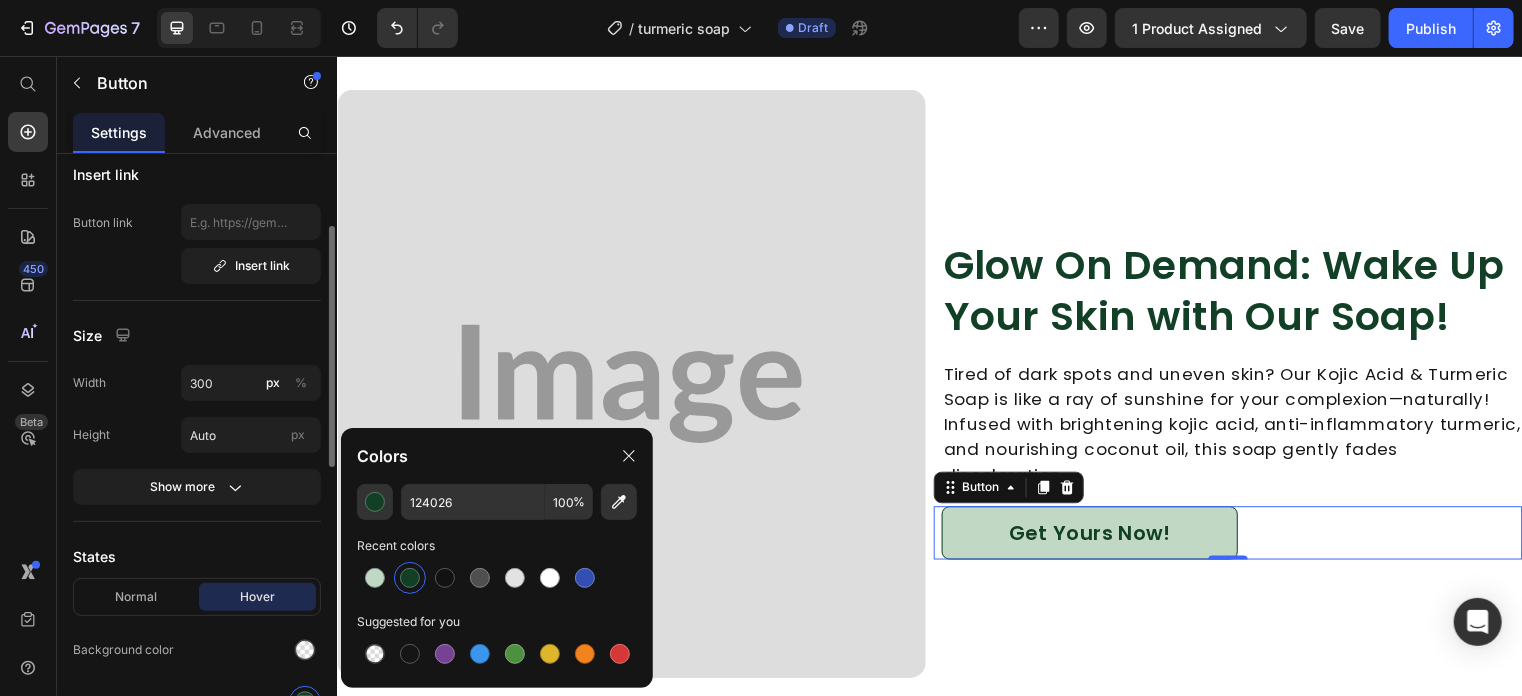 scroll, scrollTop: 0, scrollLeft: 0, axis: both 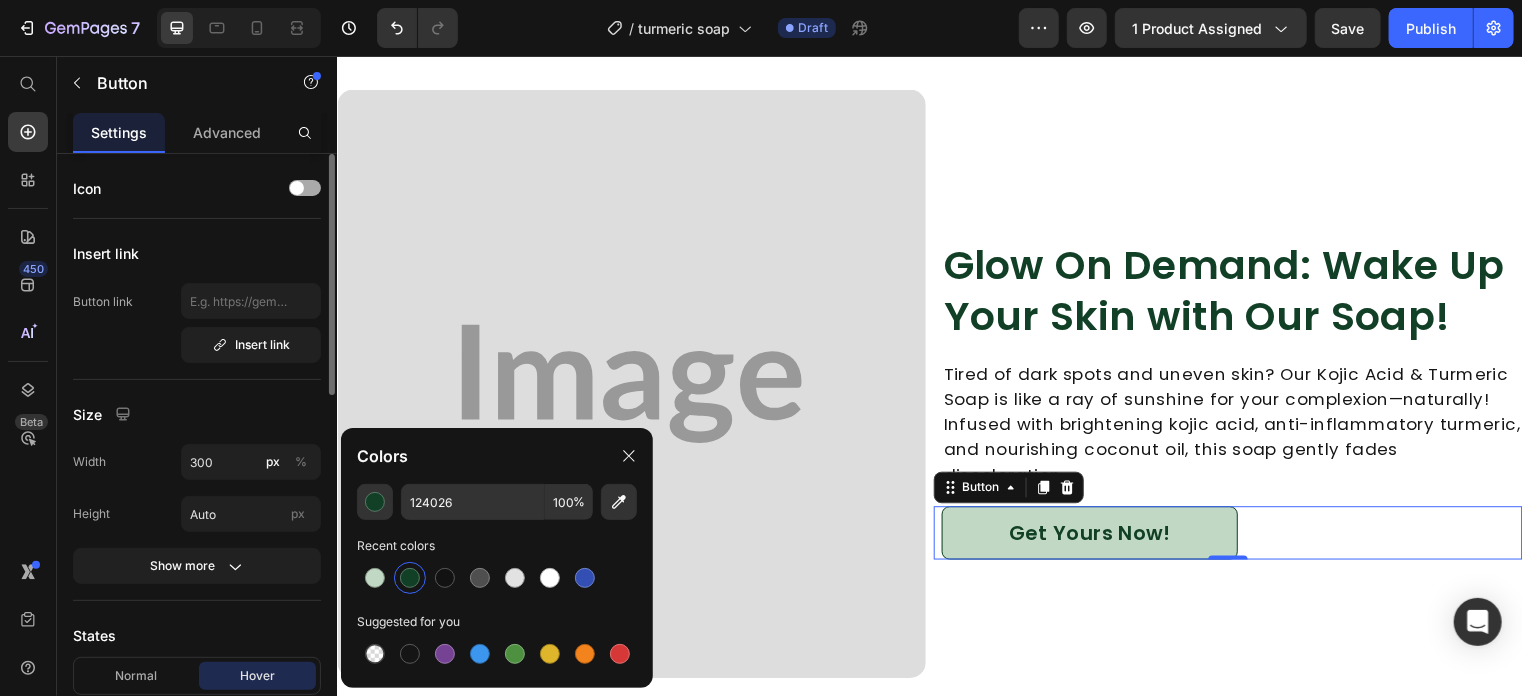 click at bounding box center [305, 188] 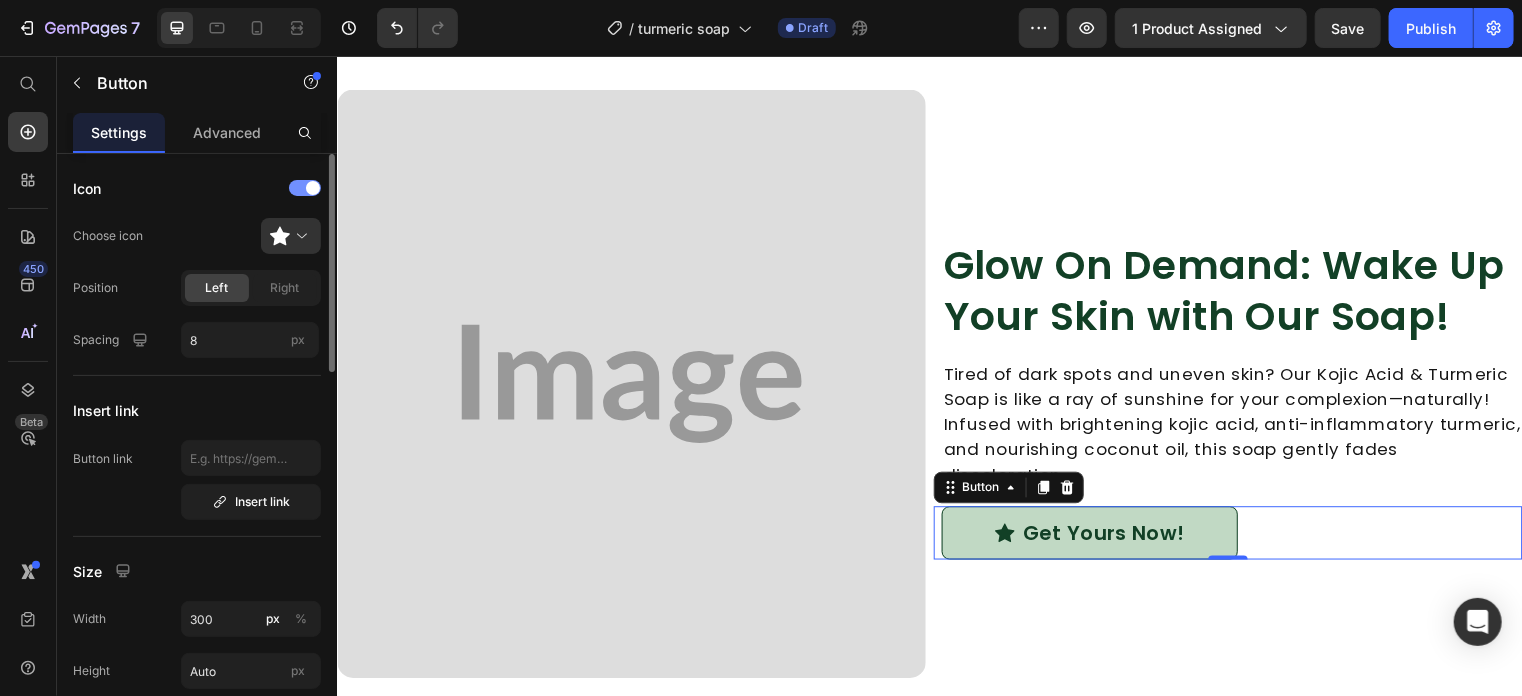 click at bounding box center [305, 188] 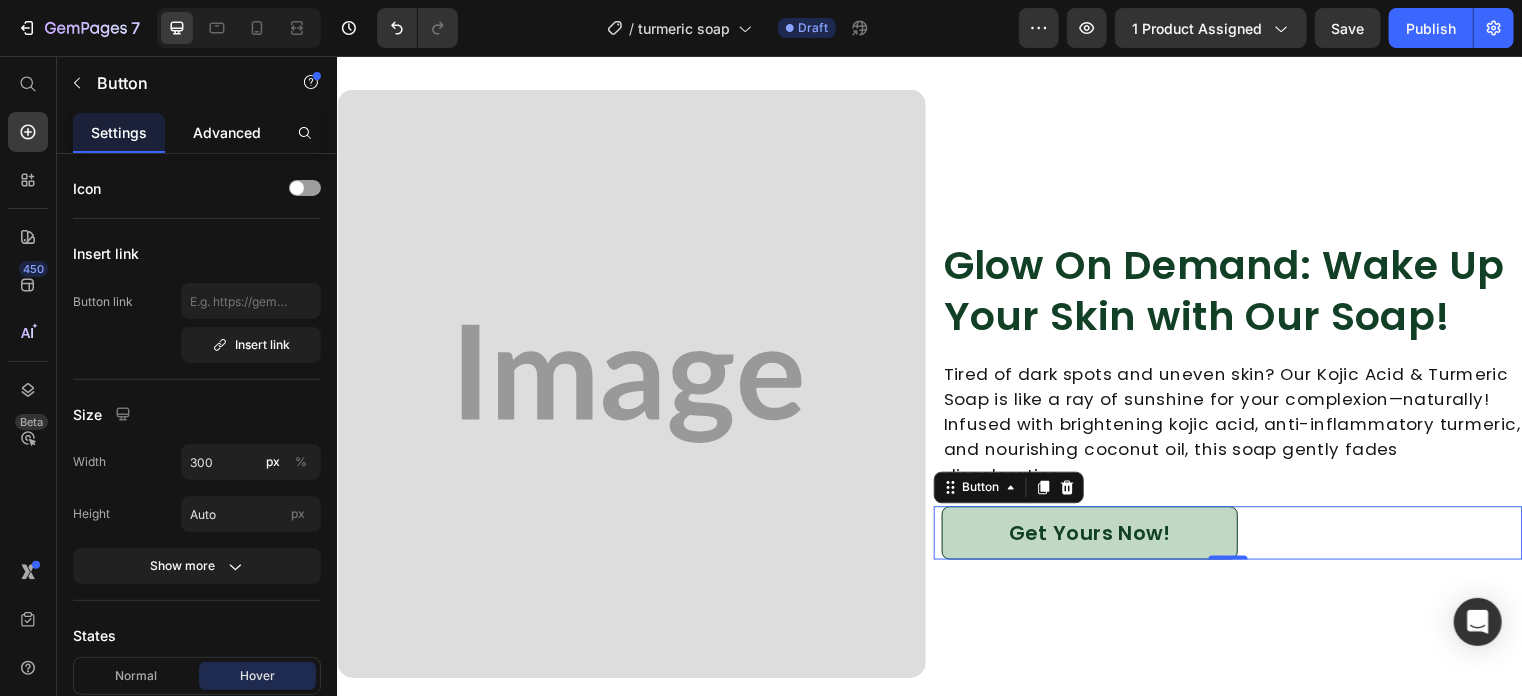 click on "Advanced" at bounding box center (227, 132) 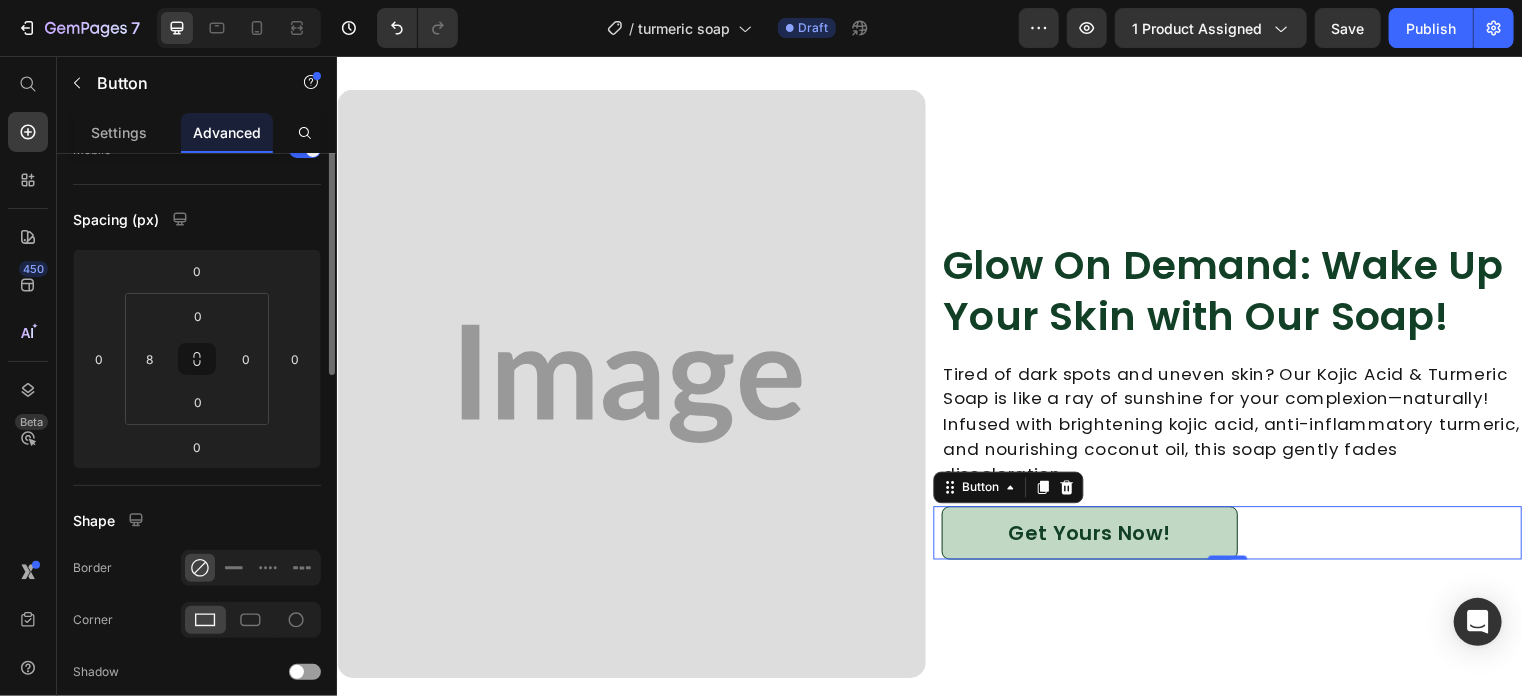 scroll, scrollTop: 0, scrollLeft: 0, axis: both 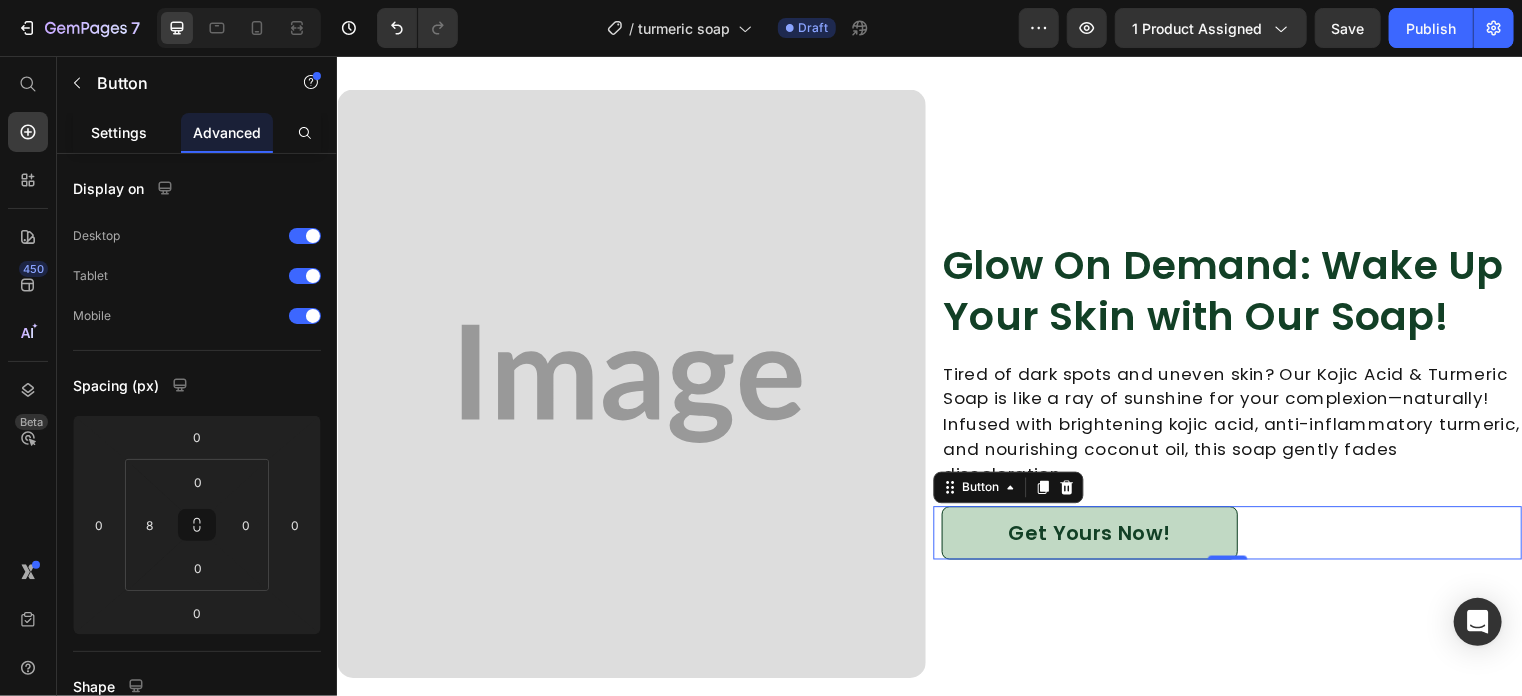 drag, startPoint x: 125, startPoint y: 137, endPoint x: 1, endPoint y: 306, distance: 209.61154 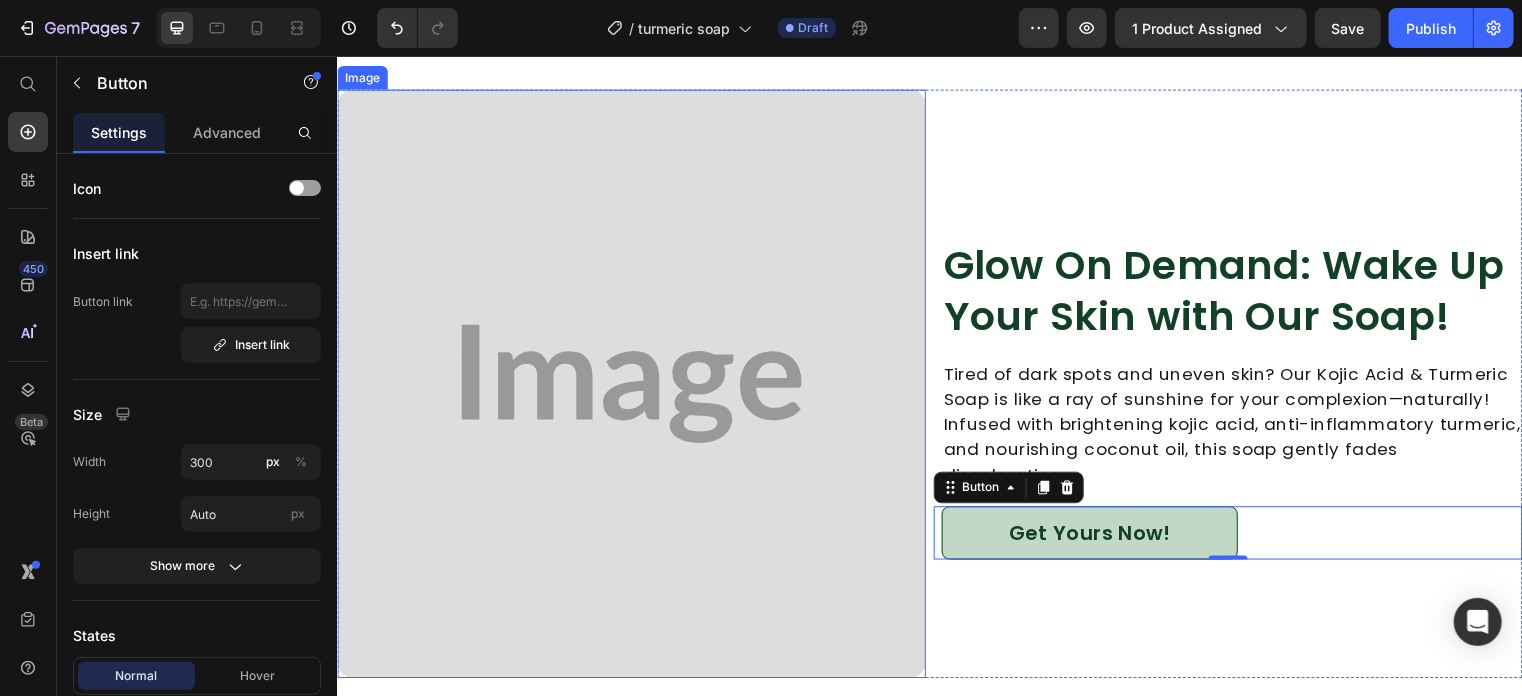 click at bounding box center (634, 387) 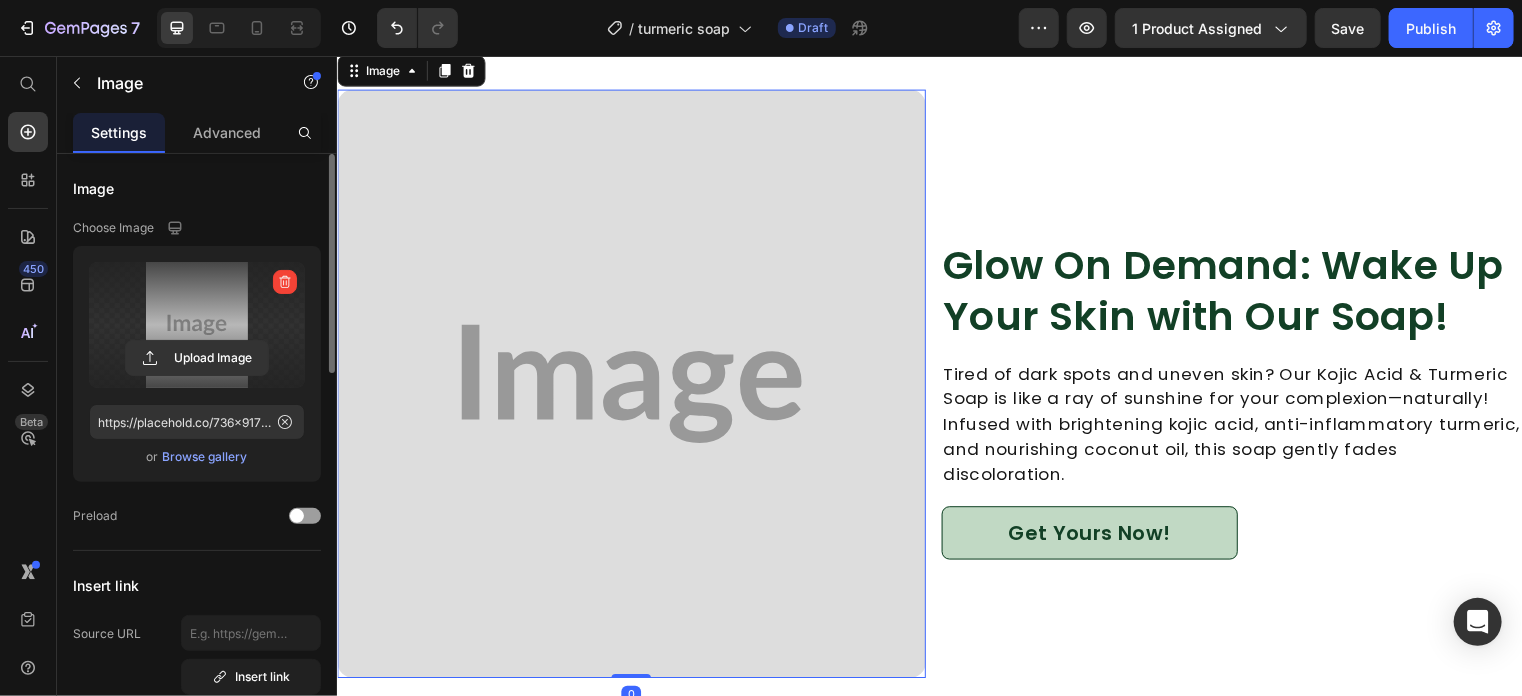 click at bounding box center [197, 325] 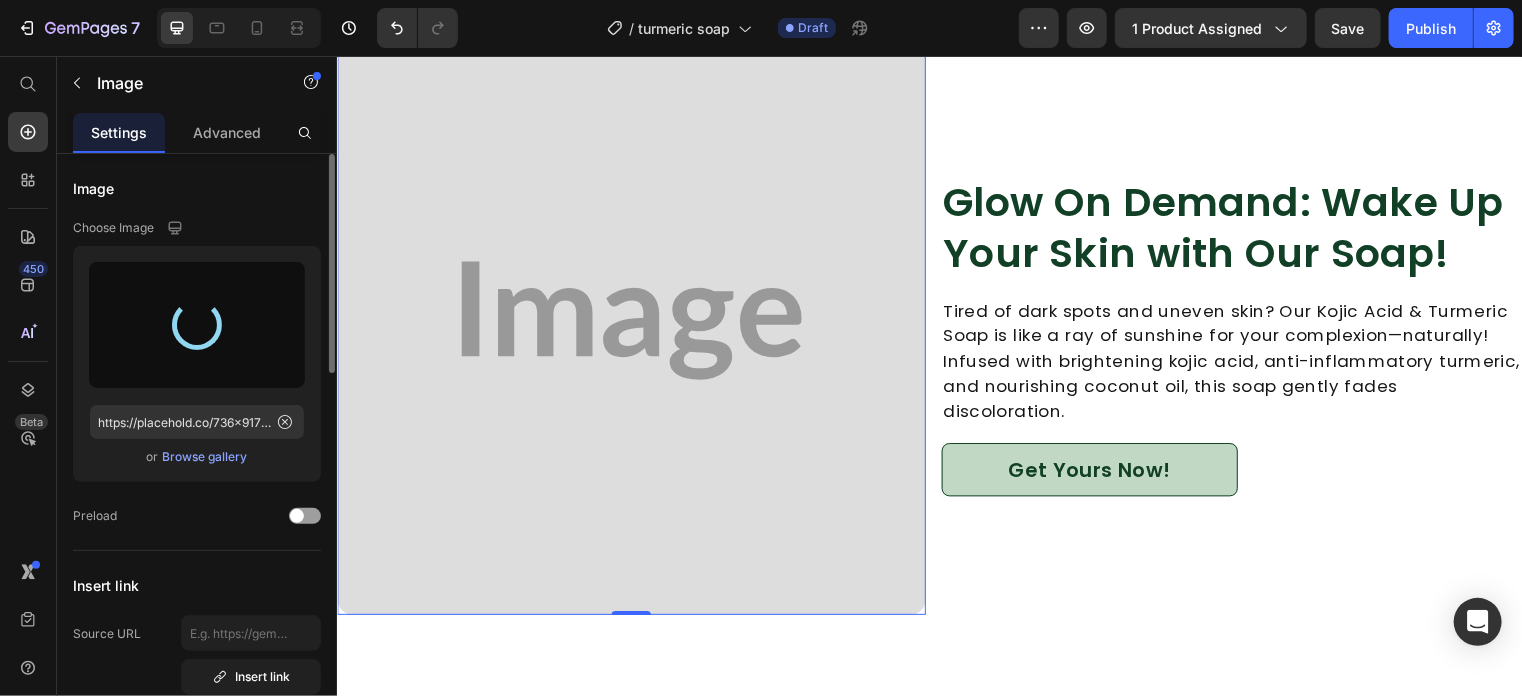 scroll, scrollTop: 1404, scrollLeft: 0, axis: vertical 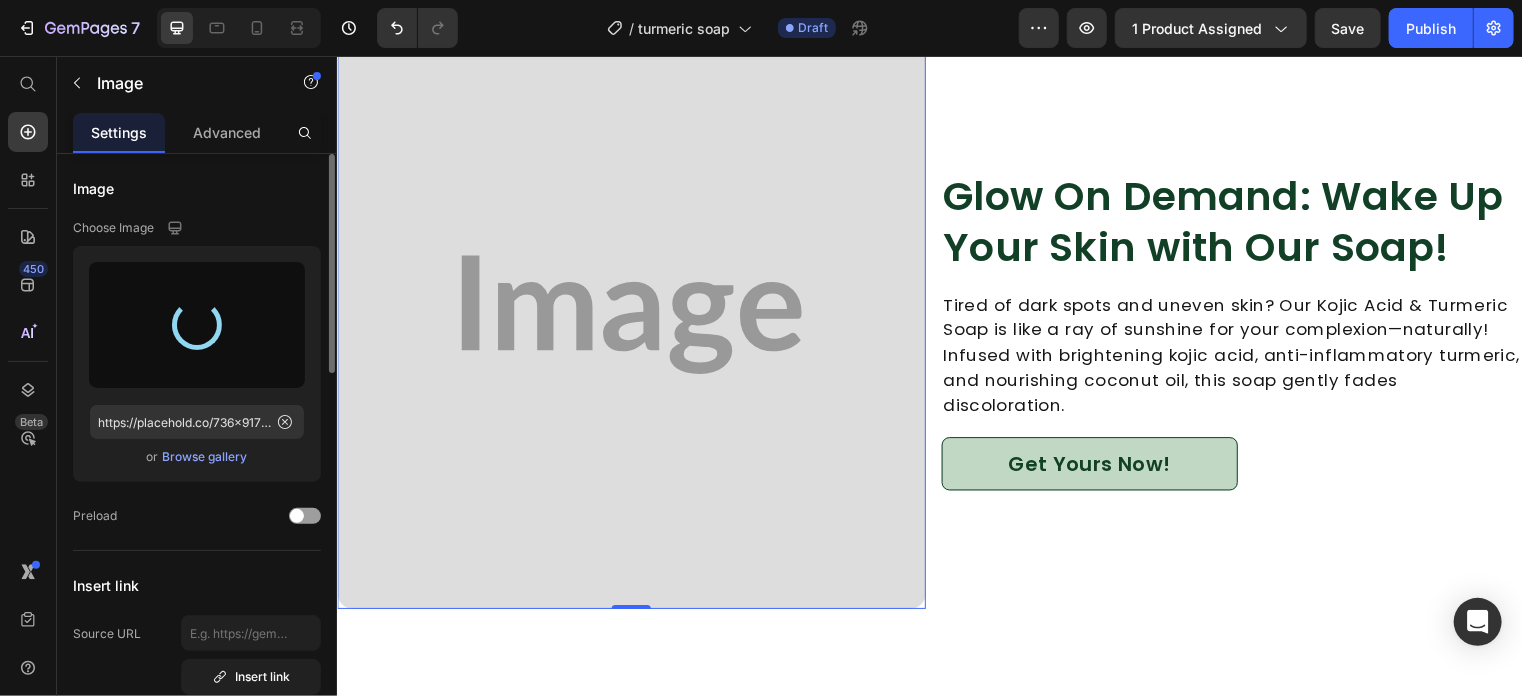 type on "https://cdn.shopify.com/s/files/1/0812/7083/3186/files/gempages_575410181542773699-122705fa-328b-4ac1-9fbe-3cf9dead4725.jpg" 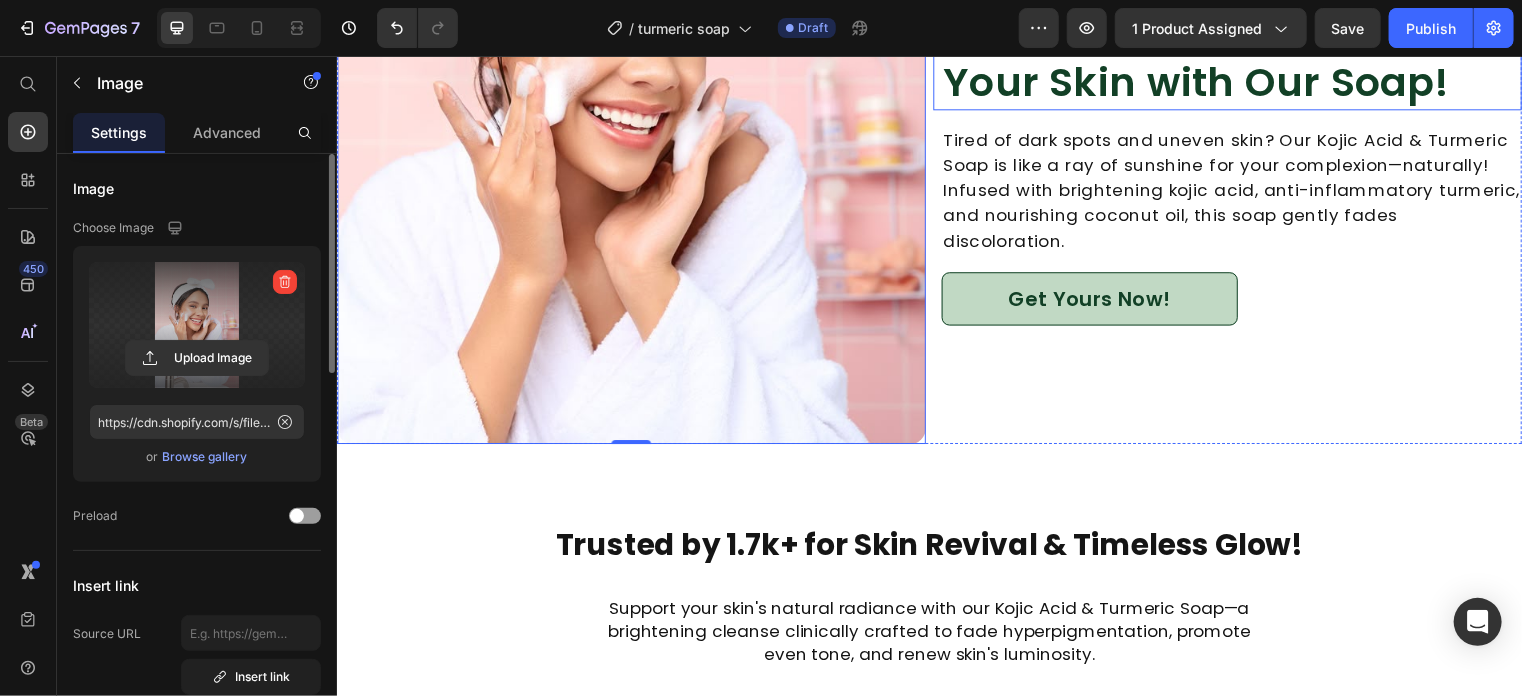scroll, scrollTop: 1574, scrollLeft: 0, axis: vertical 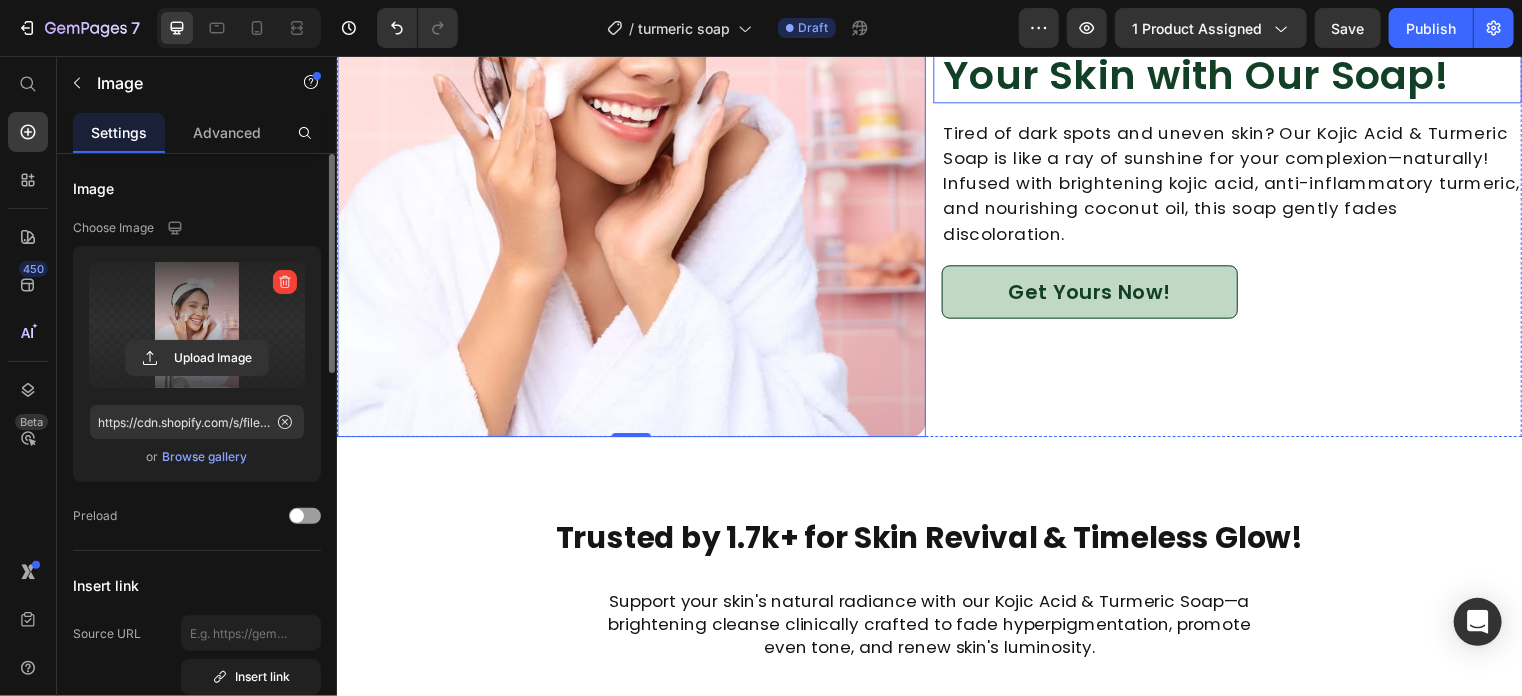 click on "Glow On Demand: Wake Up Your Skin with Our Soap!" at bounding box center [1242, 49] 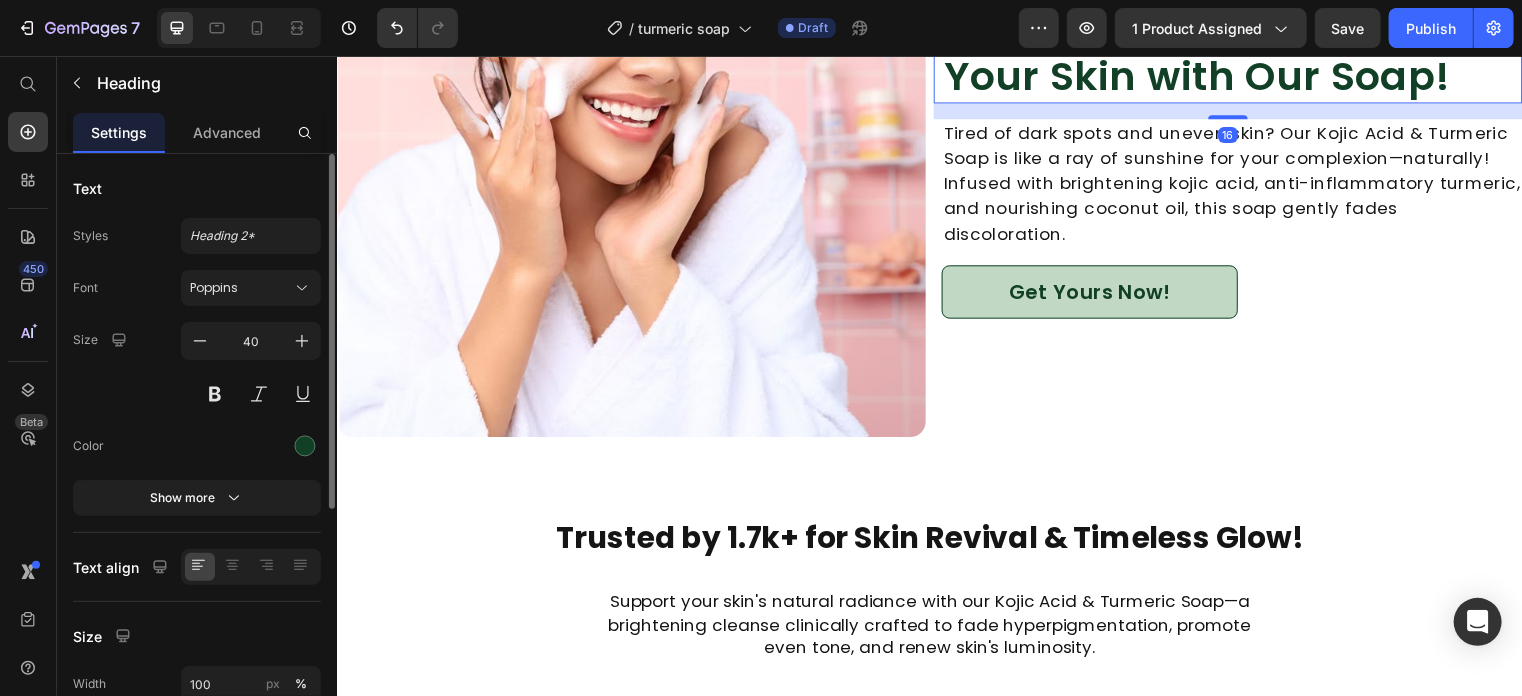 click on "Glow On Demand: Wake Up Your Skin with Our Soap!" at bounding box center (1242, 49) 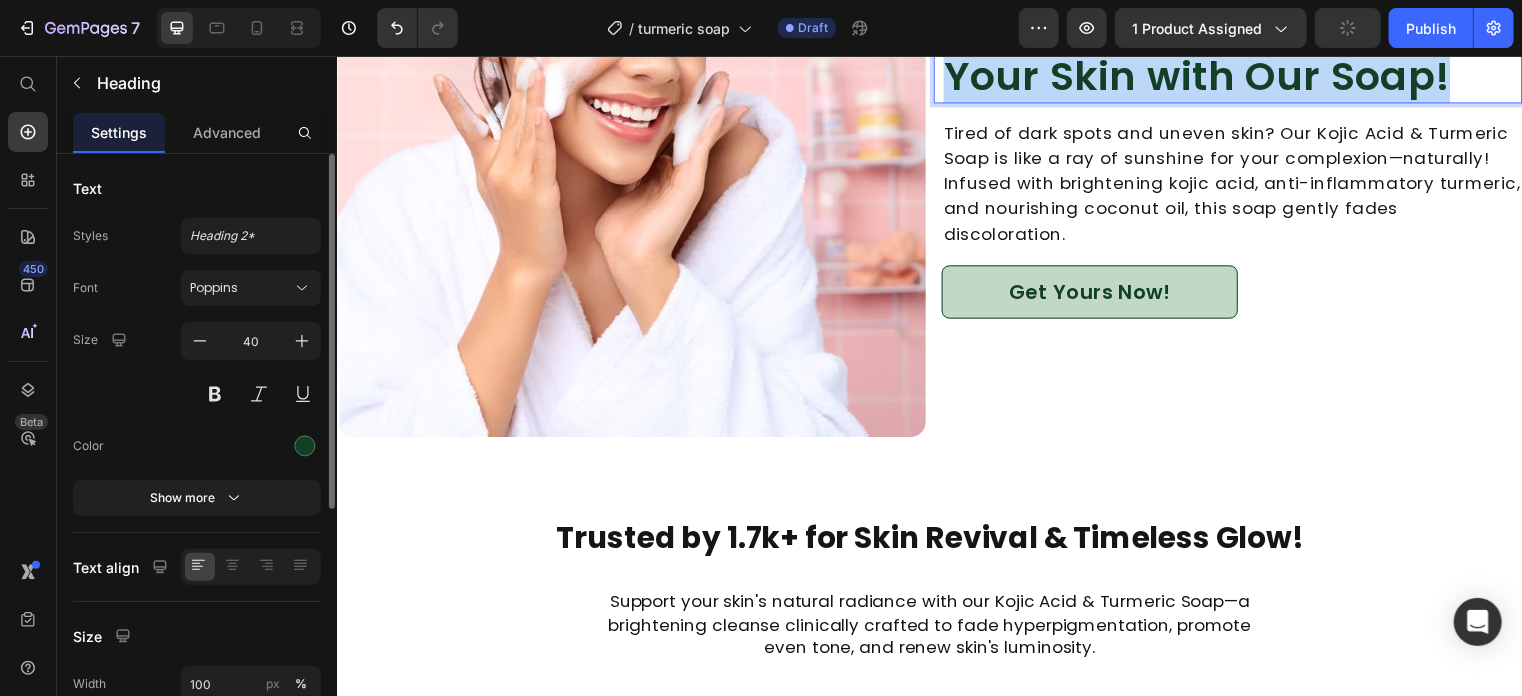 copy on "Glow On Demand: Wake Up Your Skin with Our Soap!" 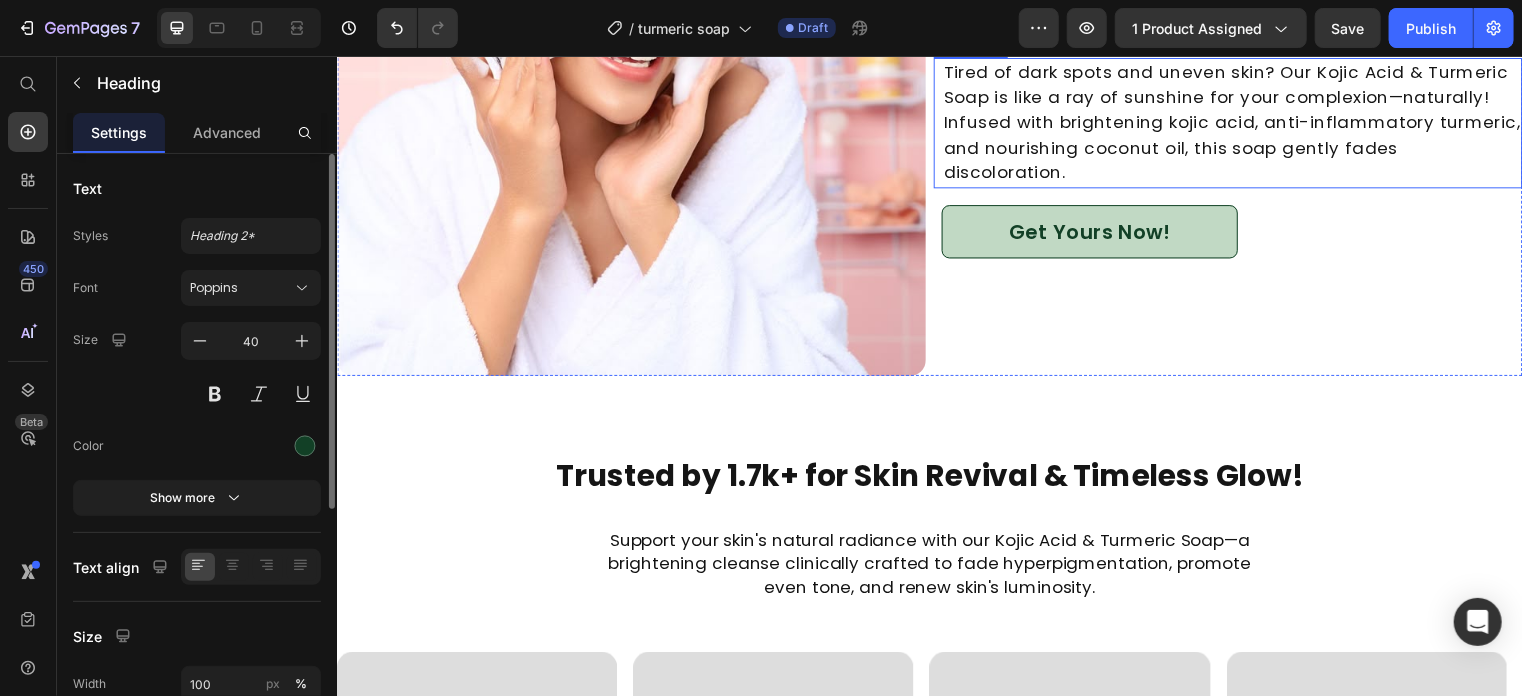 scroll, scrollTop: 2197, scrollLeft: 0, axis: vertical 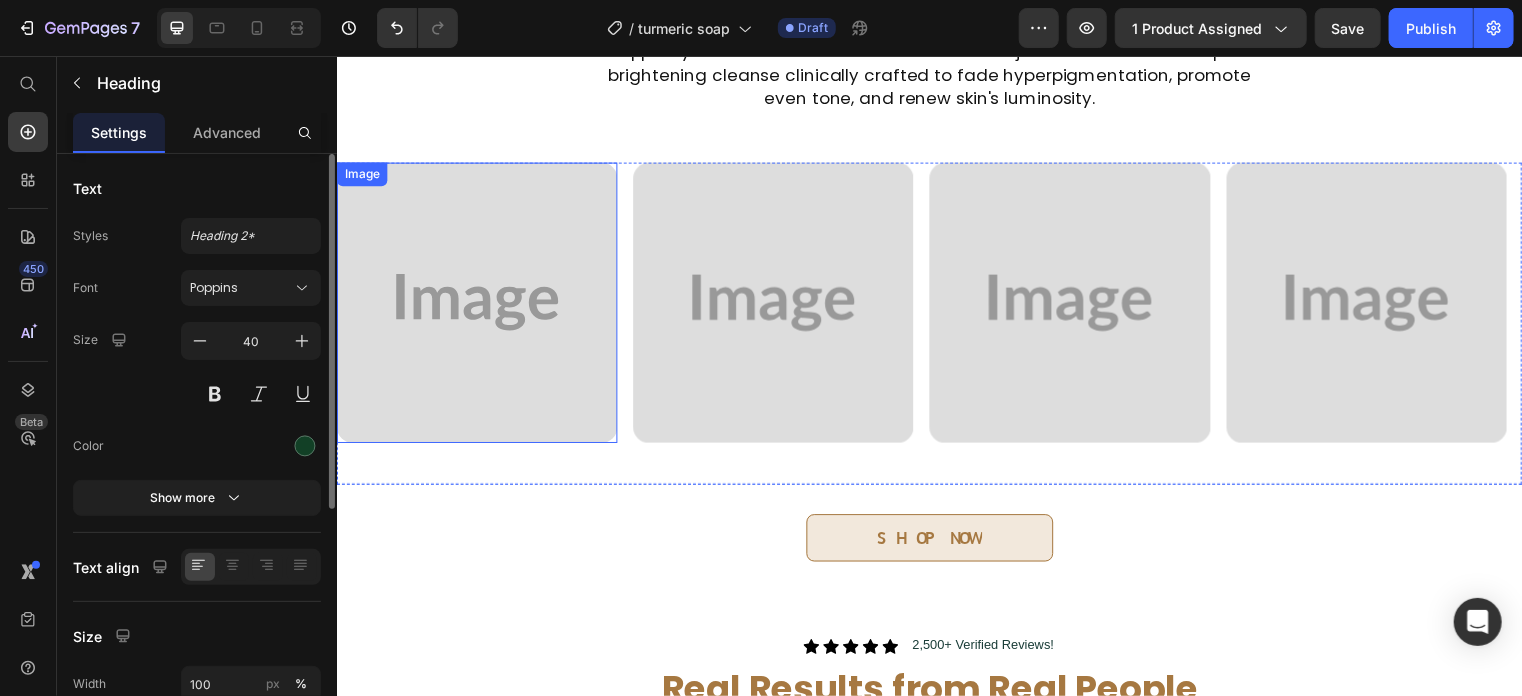 click at bounding box center [478, 305] 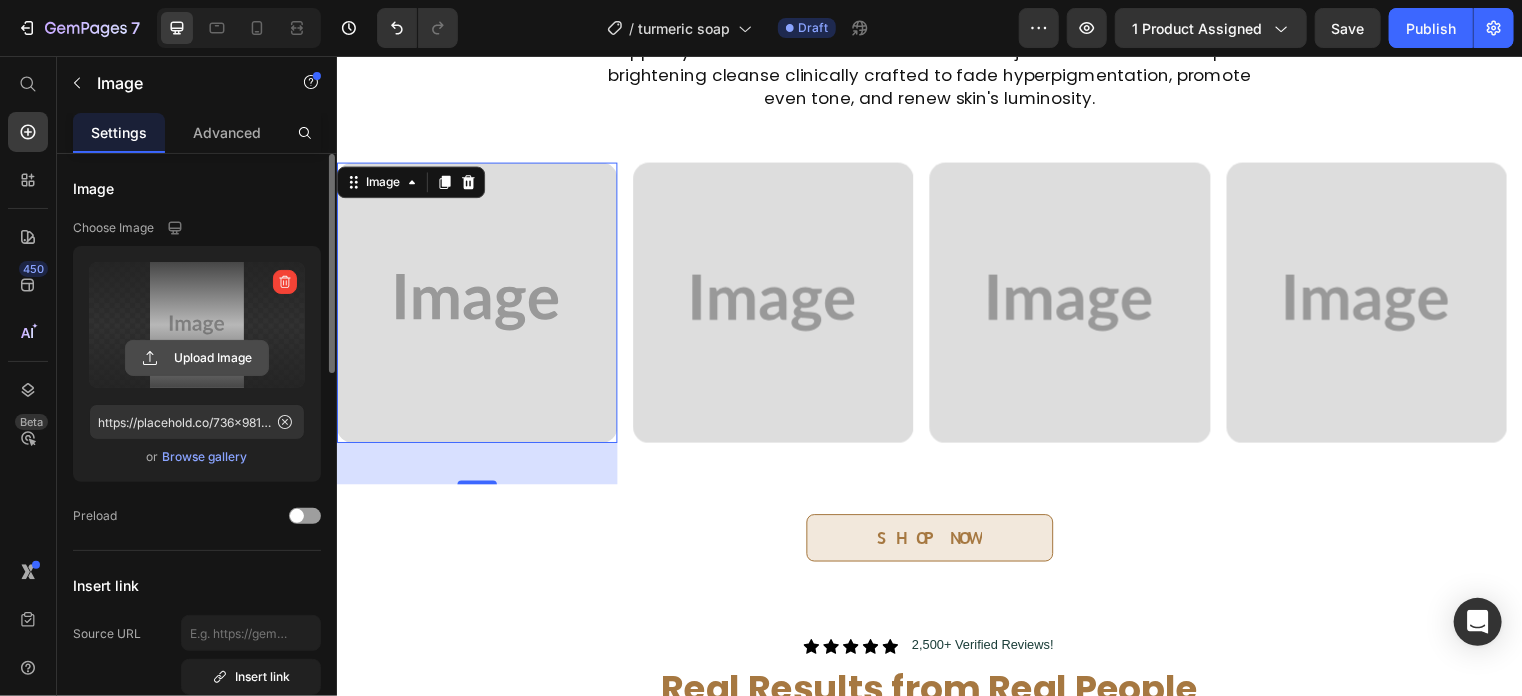 click 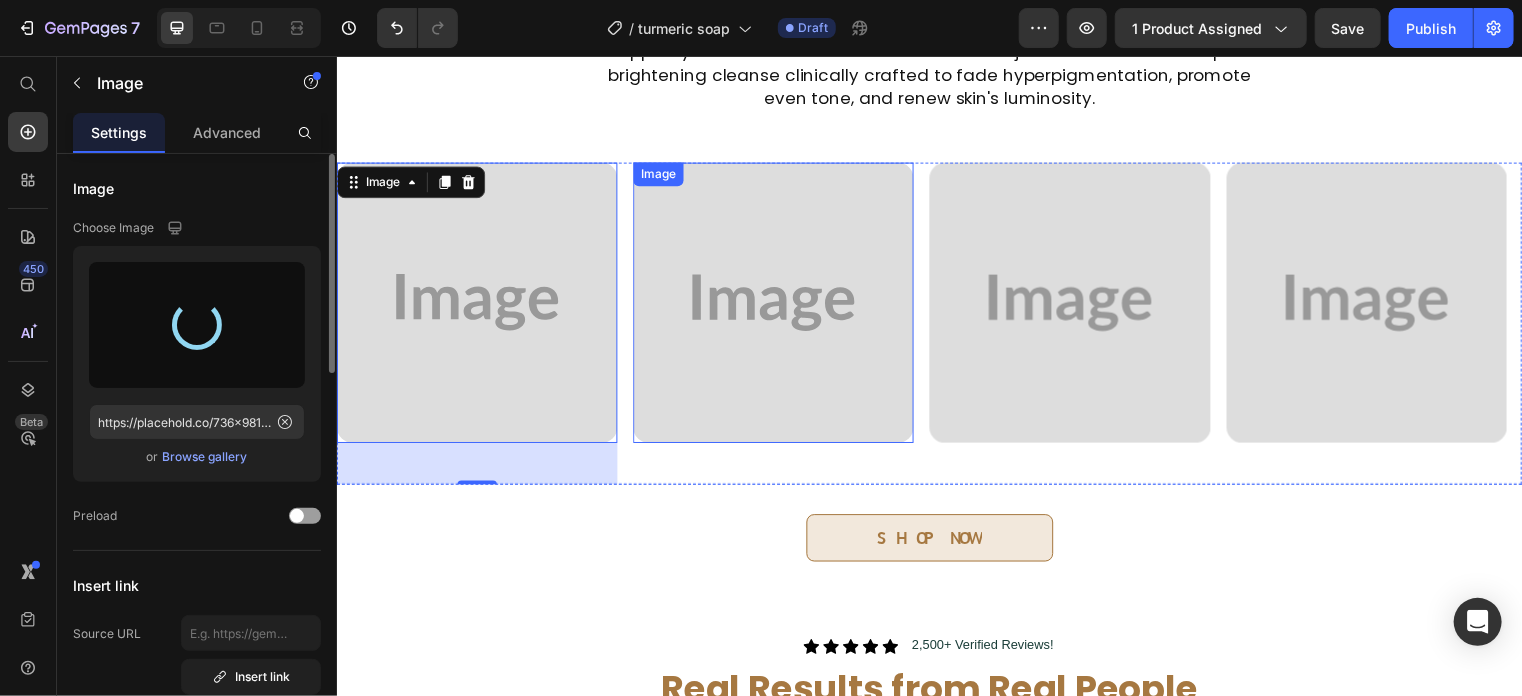 type on "https://cdn.shopify.com/s/files/1/0812/7083/3186/files/gempages_575410181542773699-9b6f12e3-cc21-4b0d-8d3f-7512234fd506.jpg" 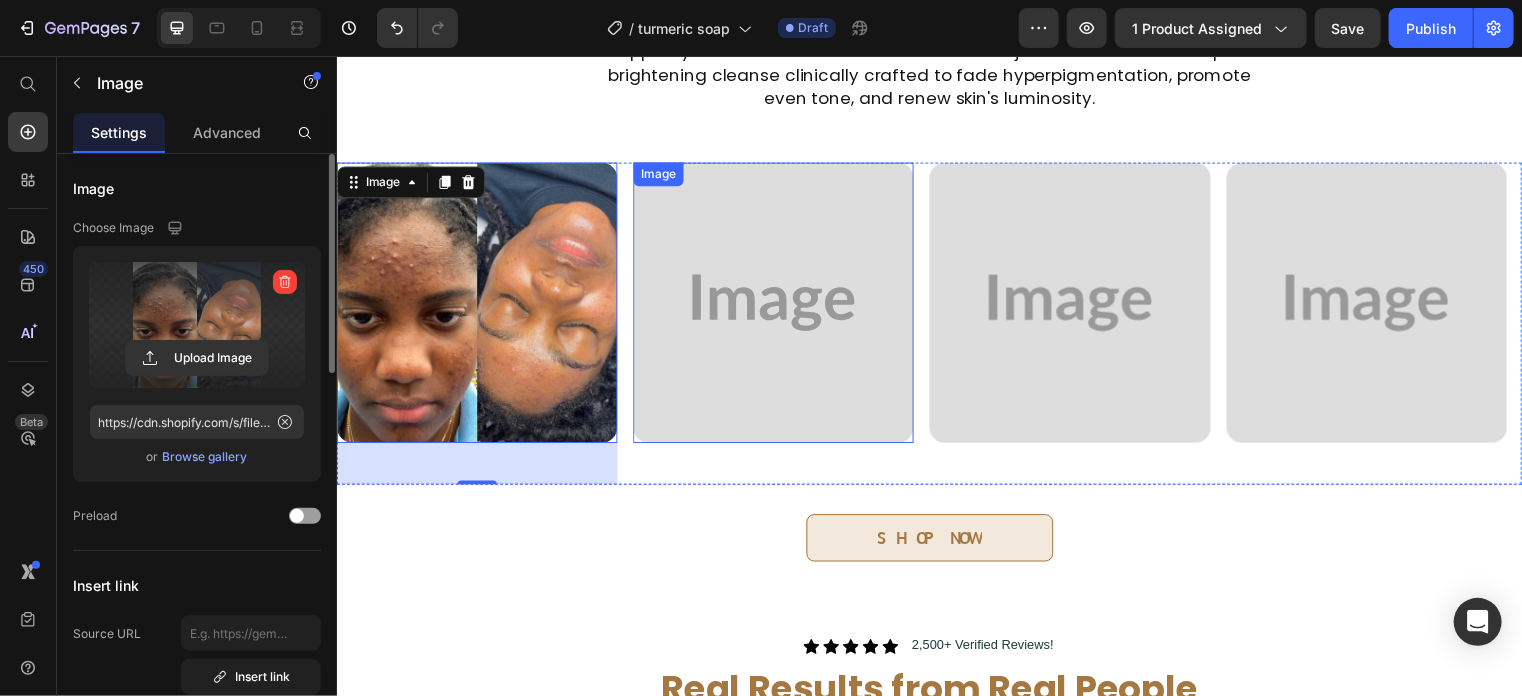click at bounding box center (778, 305) 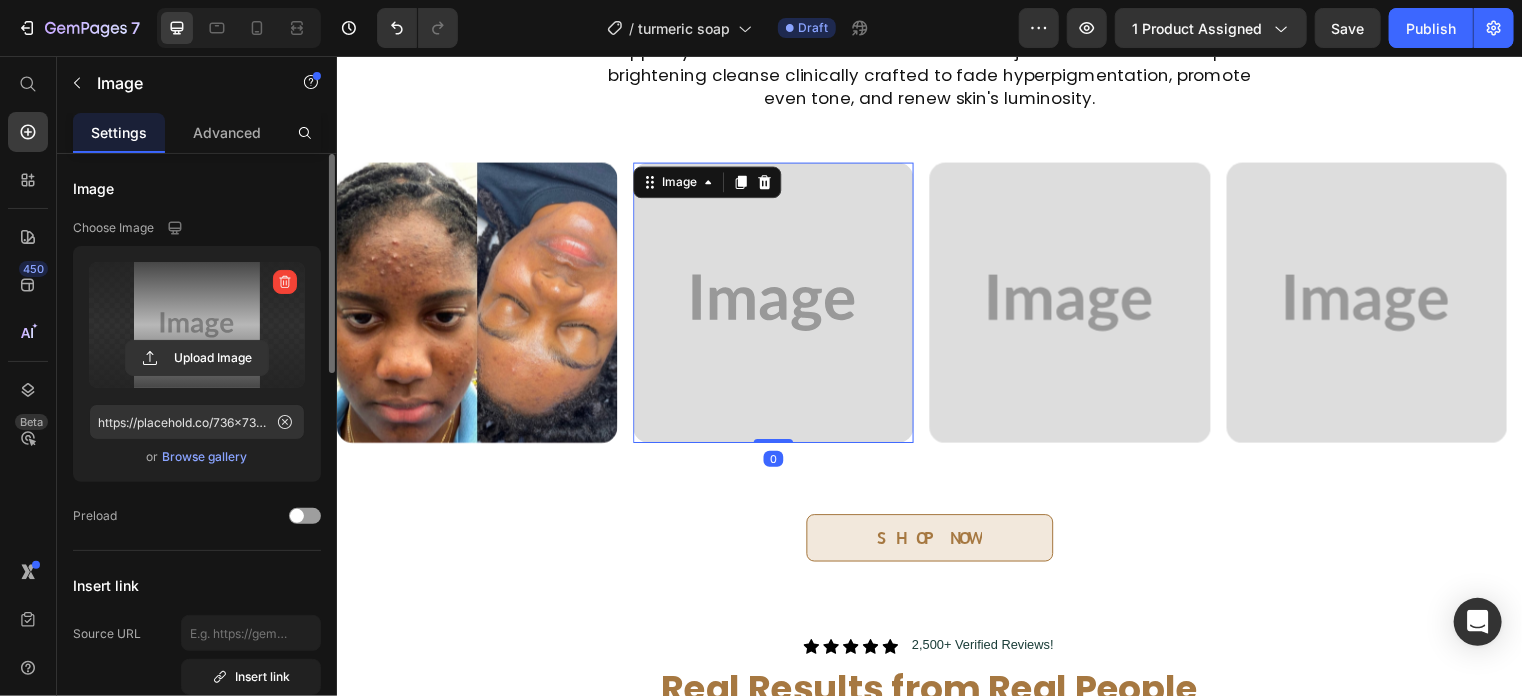click at bounding box center (197, 325) 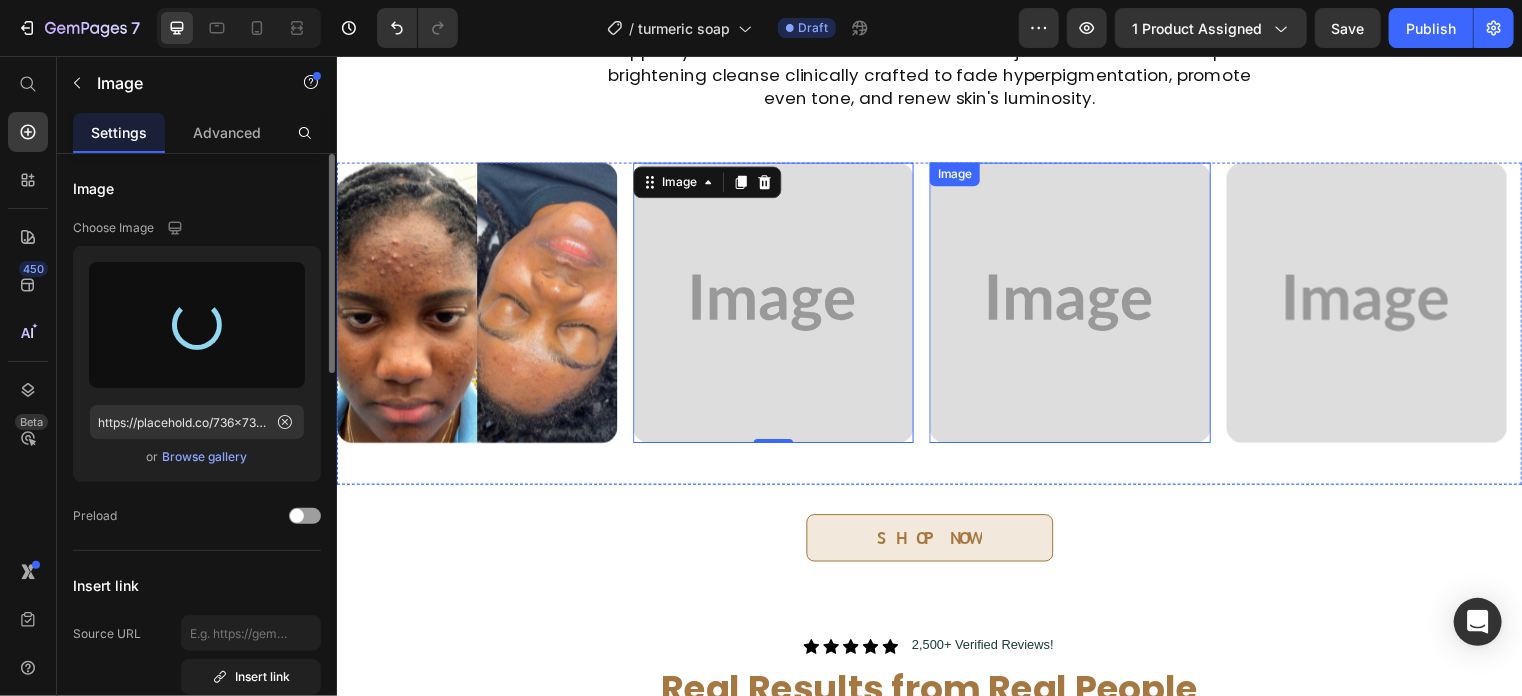 type on "https://cdn.shopify.com/s/files/1/0812/7083/3186/files/gempages_575410181542773699-87a0e5f1-94fd-4574-a73e-b43814619bec.jpg" 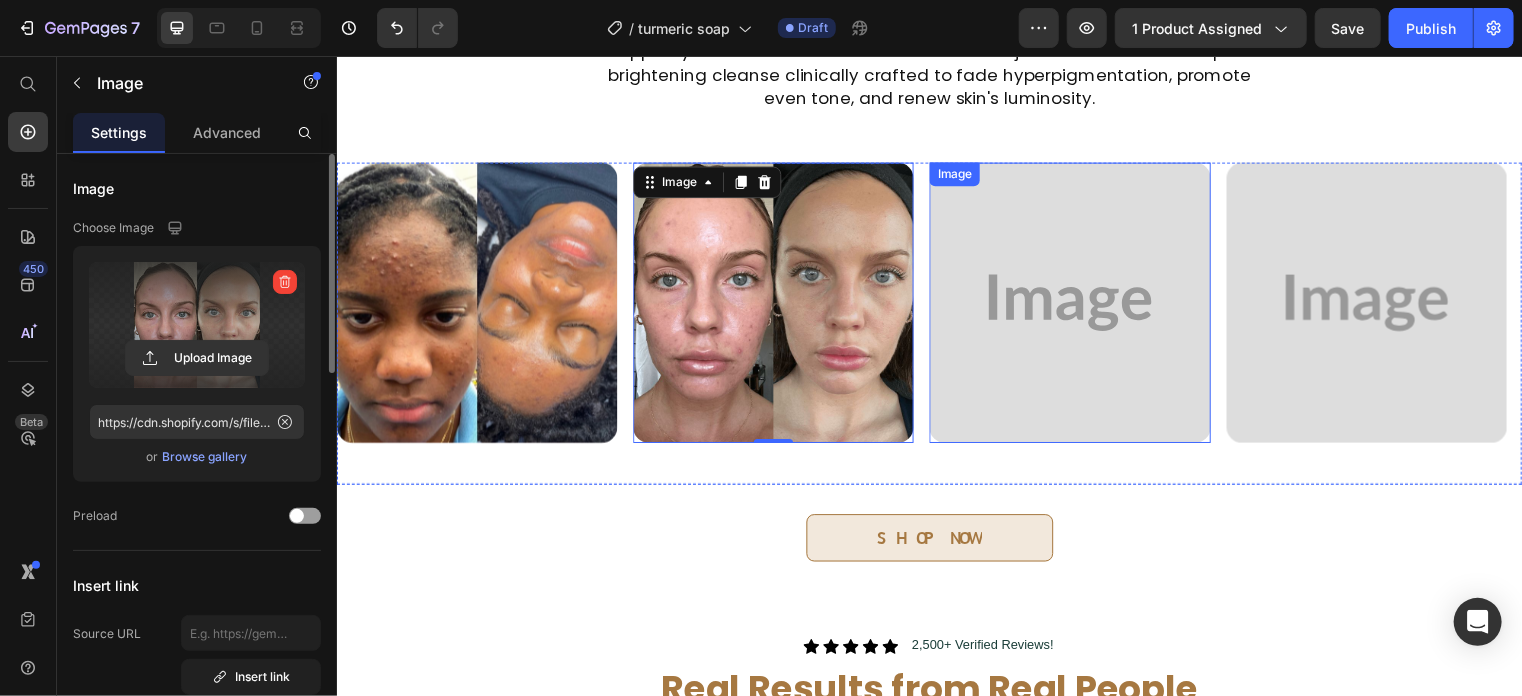 click at bounding box center [1078, 305] 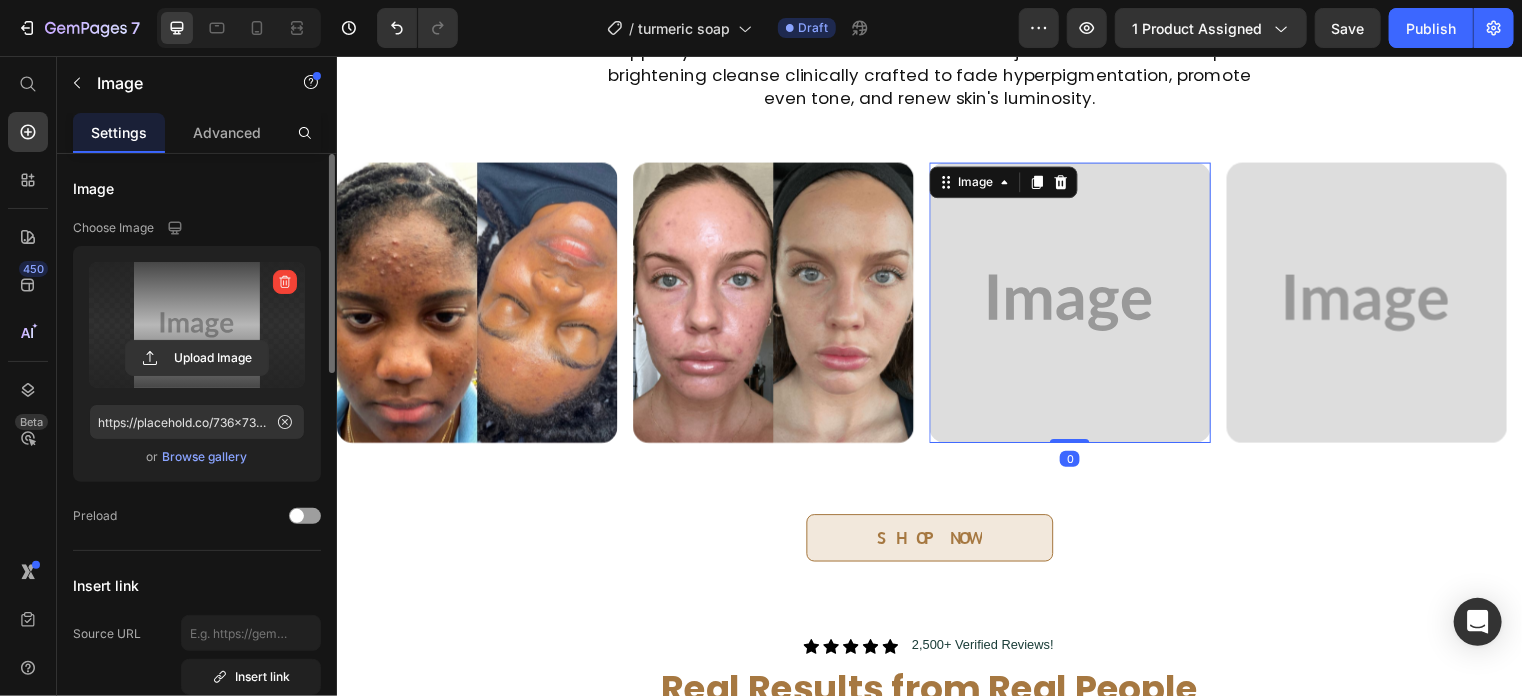 click at bounding box center [197, 325] 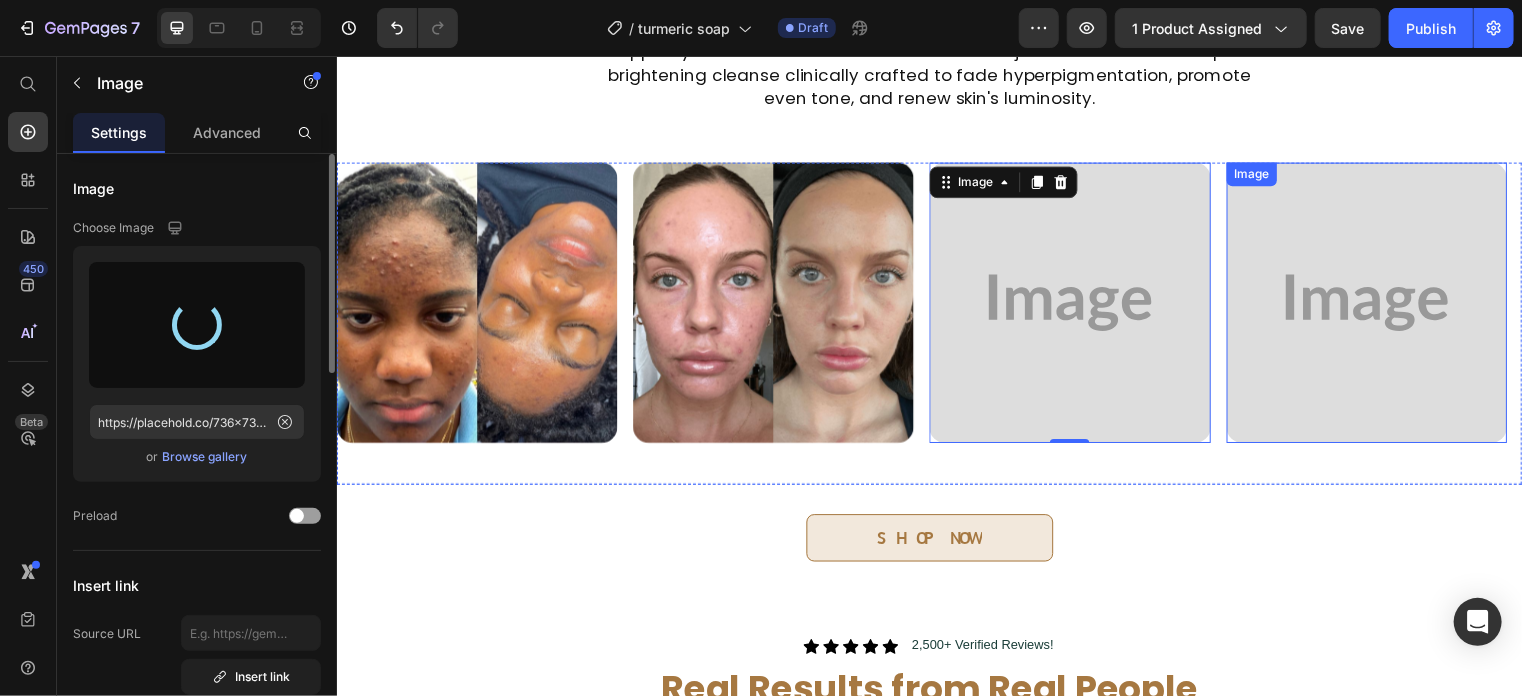 type on "https://cdn.shopify.com/s/files/1/0812/7083/3186/files/gempages_575410181542773699-b11b9a89-5cb5-4967-bea6-6e76e7c345f4.jpg" 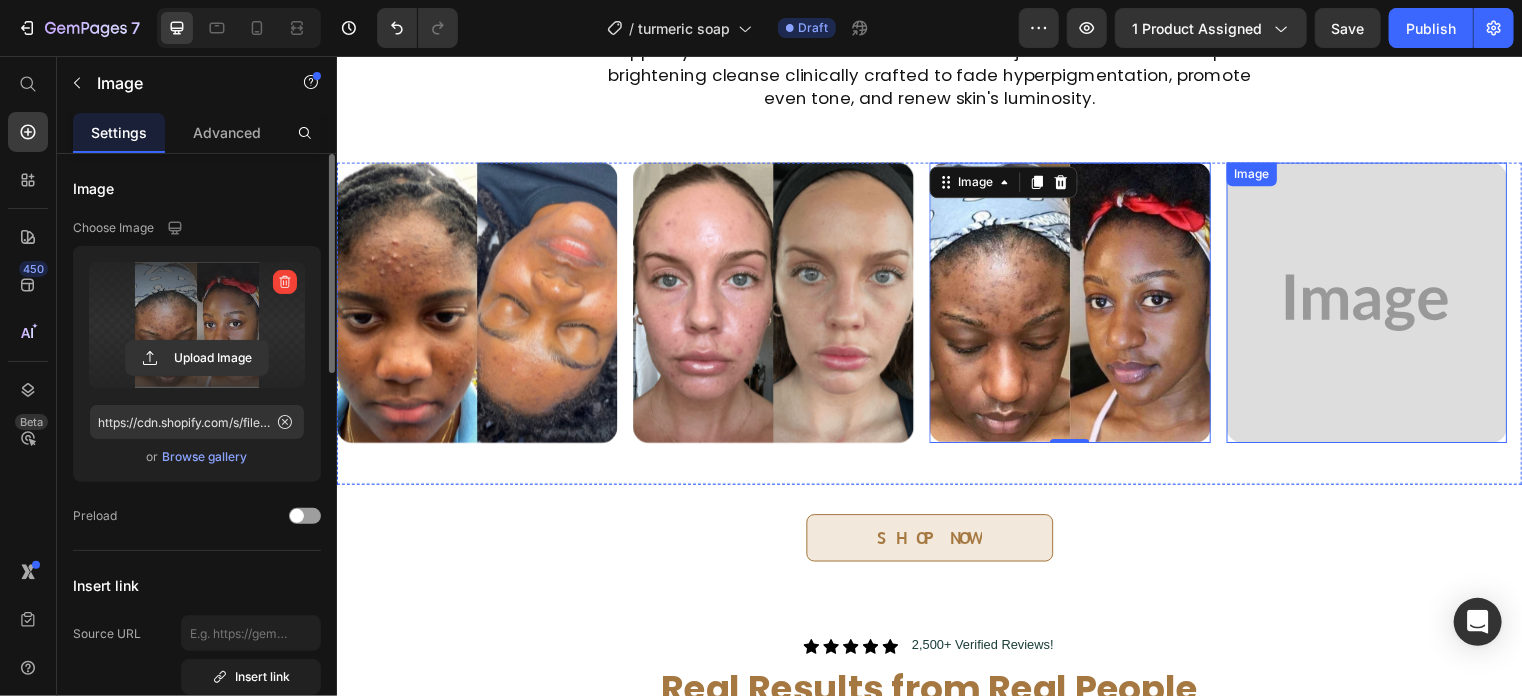 click at bounding box center (1379, 305) 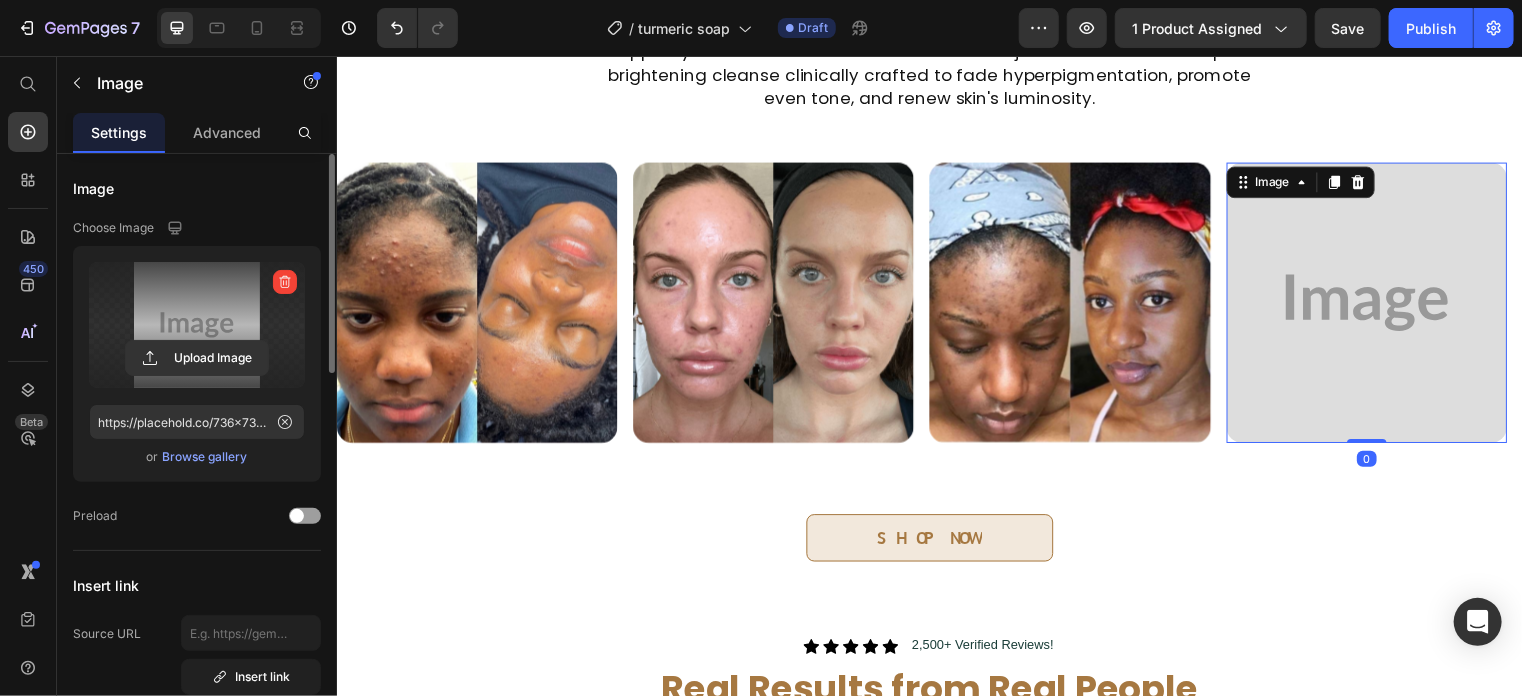 click at bounding box center (197, 325) 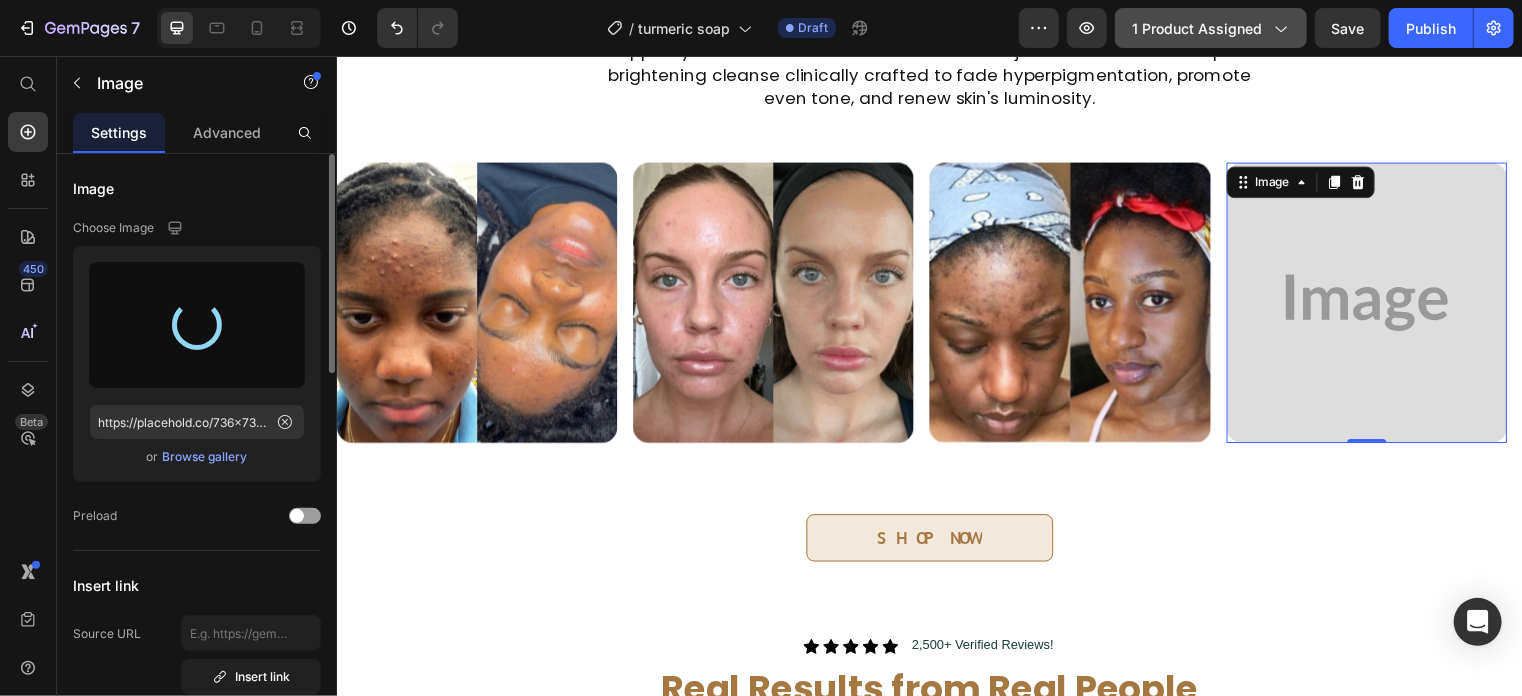 type on "https://cdn.shopify.com/s/files/1/0812/7083/3186/files/gempages_575410181542773699-267cc91c-d9fb-42f4-96fa-0b6c0adcf34a.jpg" 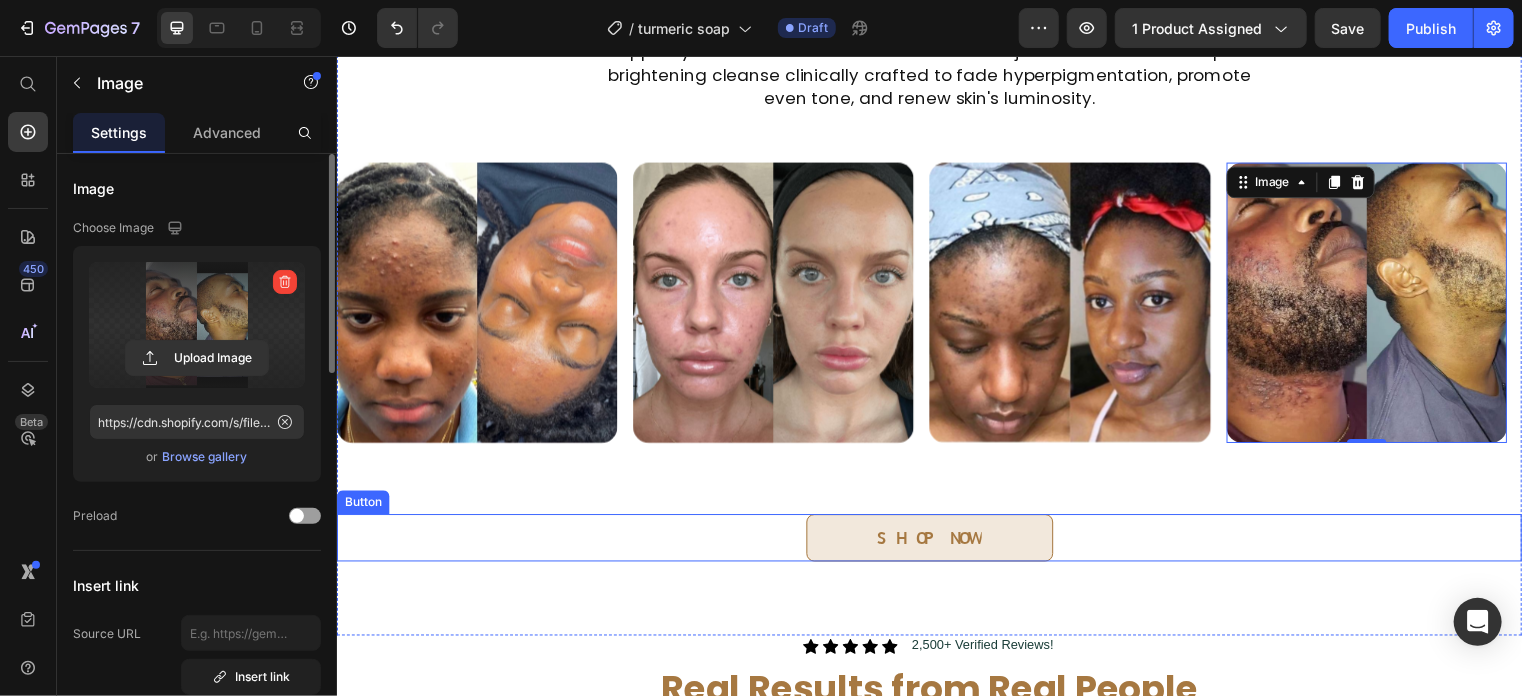 click on "shop now" at bounding box center (936, 543) 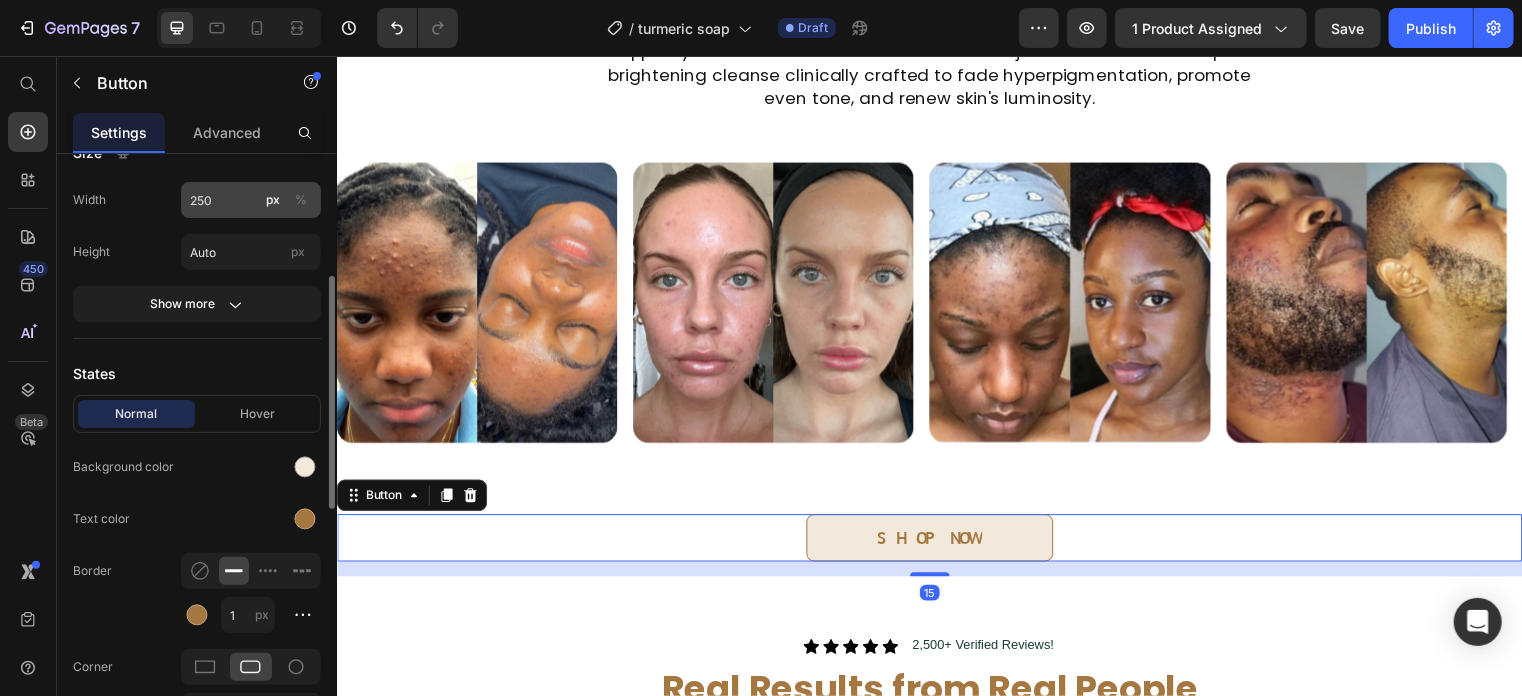 scroll, scrollTop: 420, scrollLeft: 0, axis: vertical 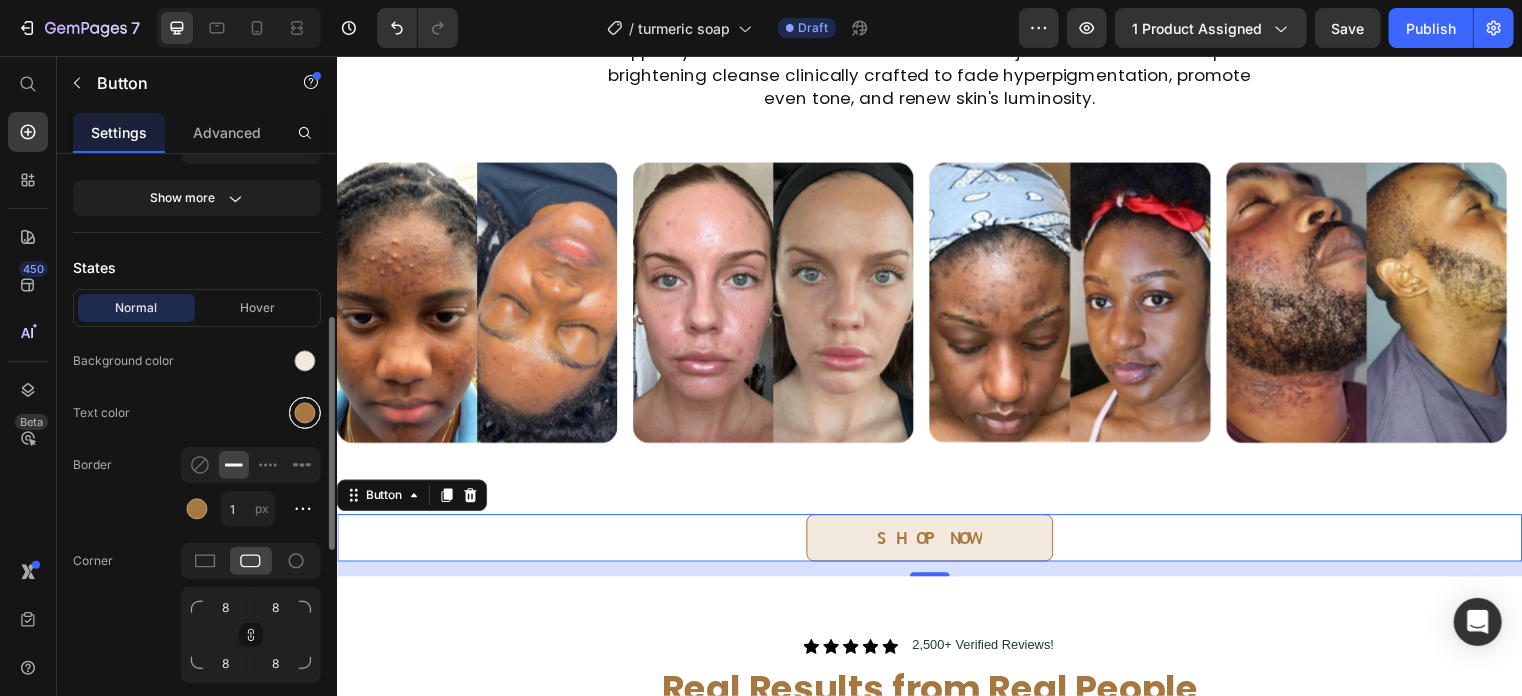 click at bounding box center [305, 413] 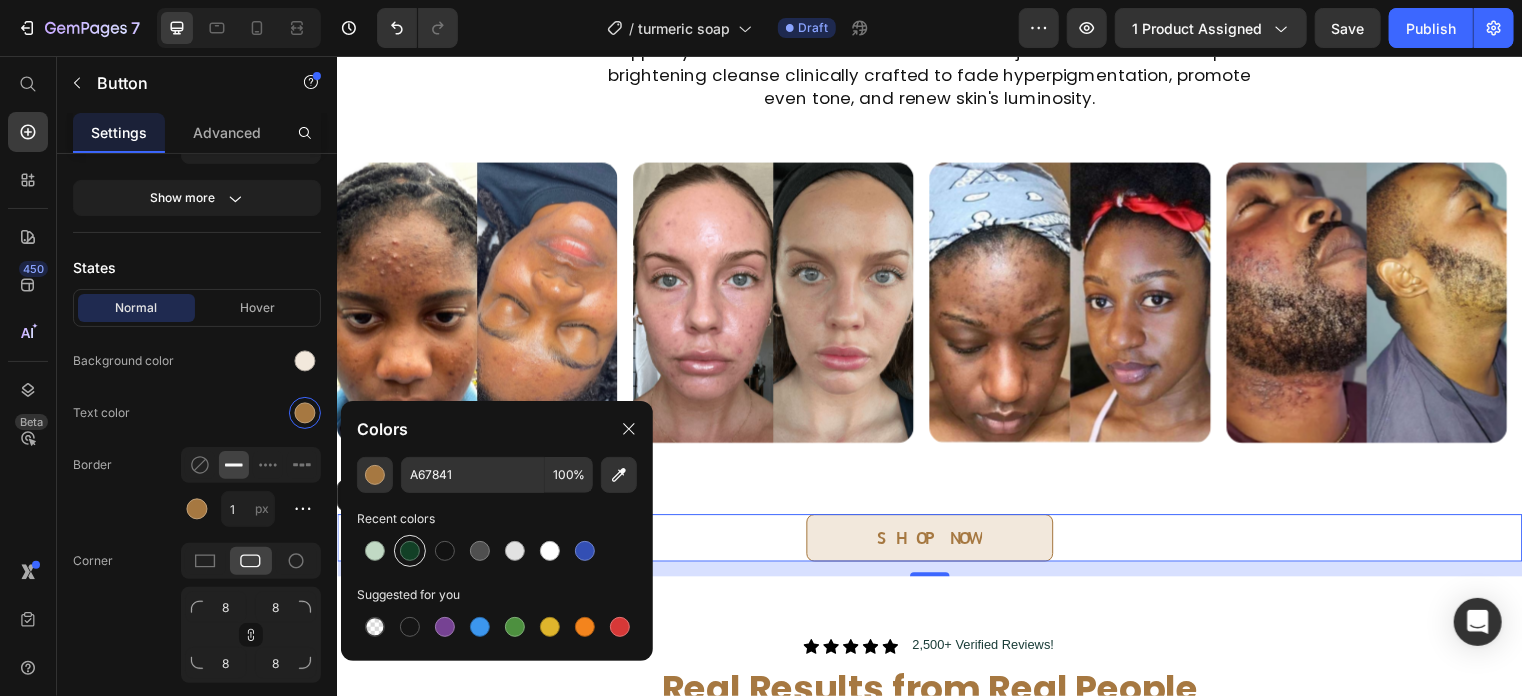 click at bounding box center (410, 551) 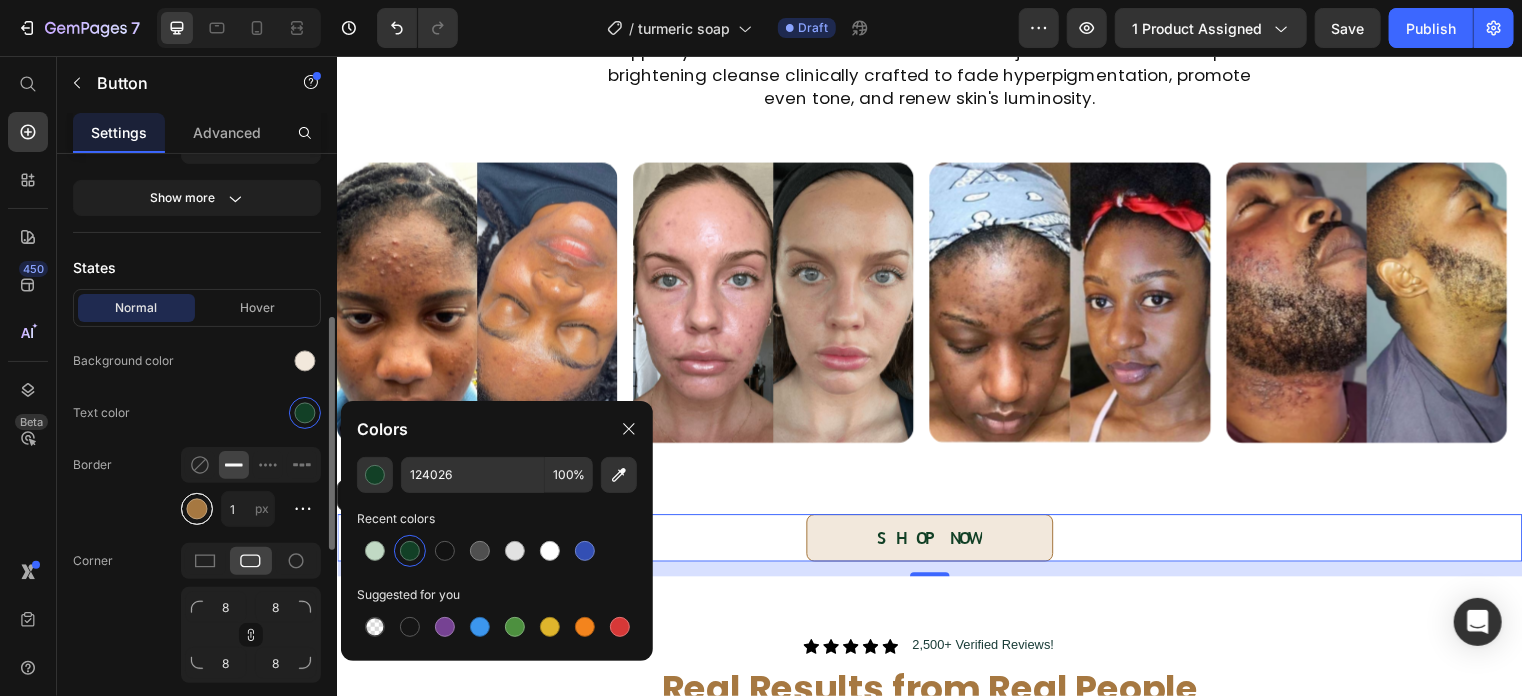 click at bounding box center (197, 509) 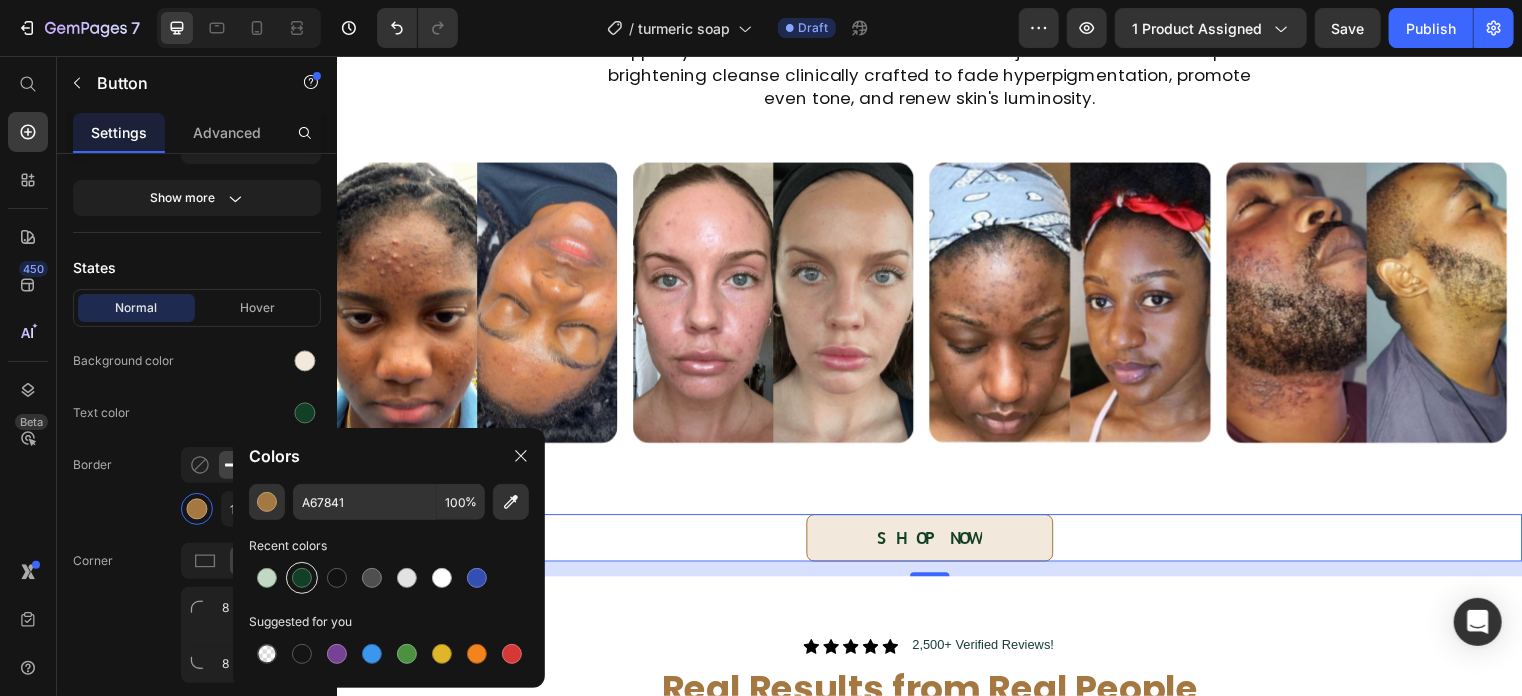 click at bounding box center [302, 578] 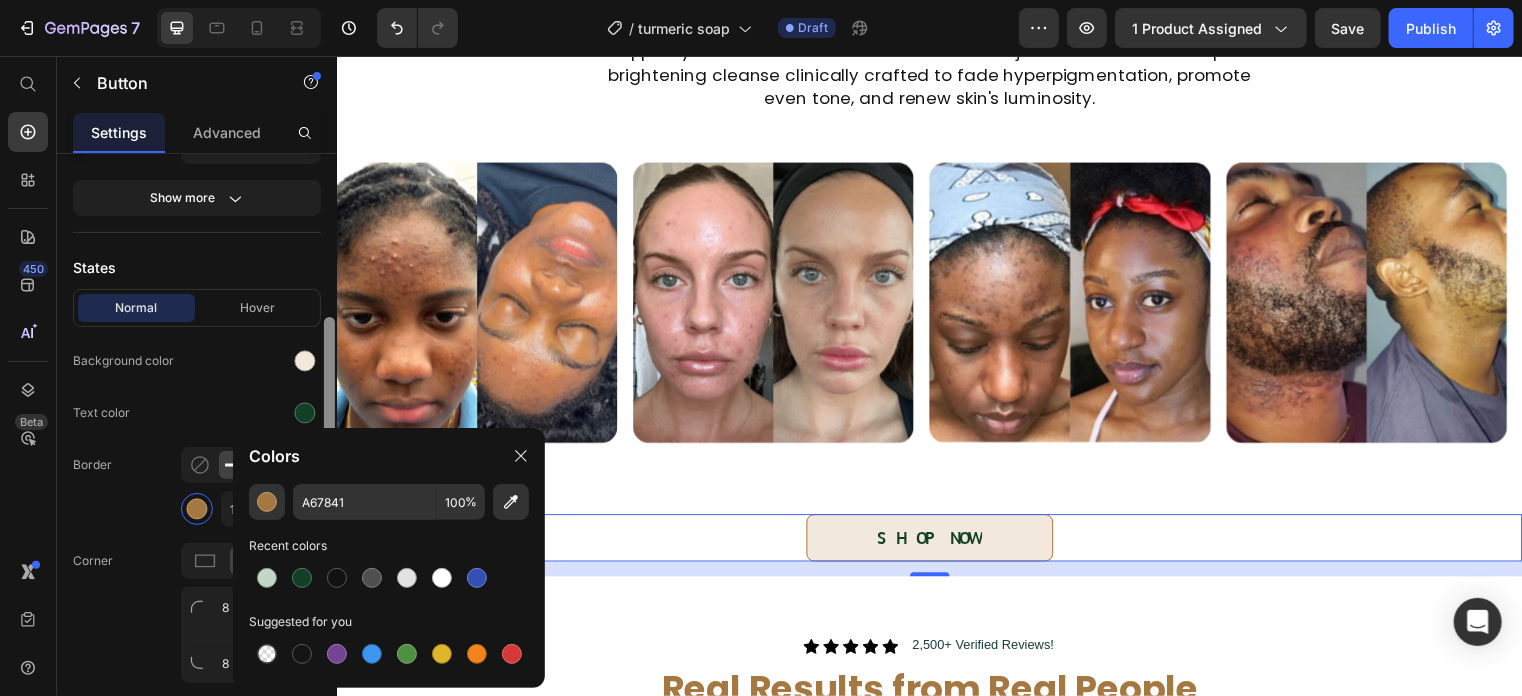 type on "124026" 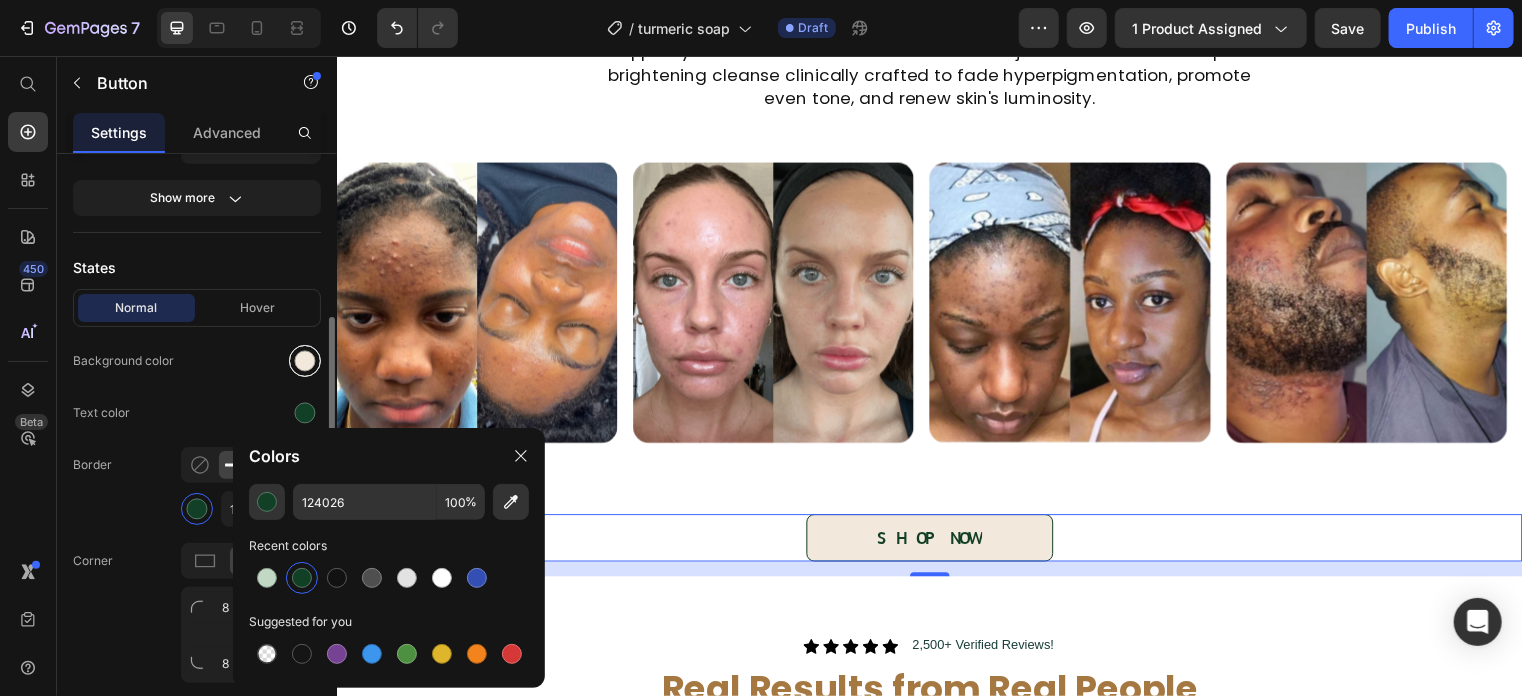 click at bounding box center (305, 361) 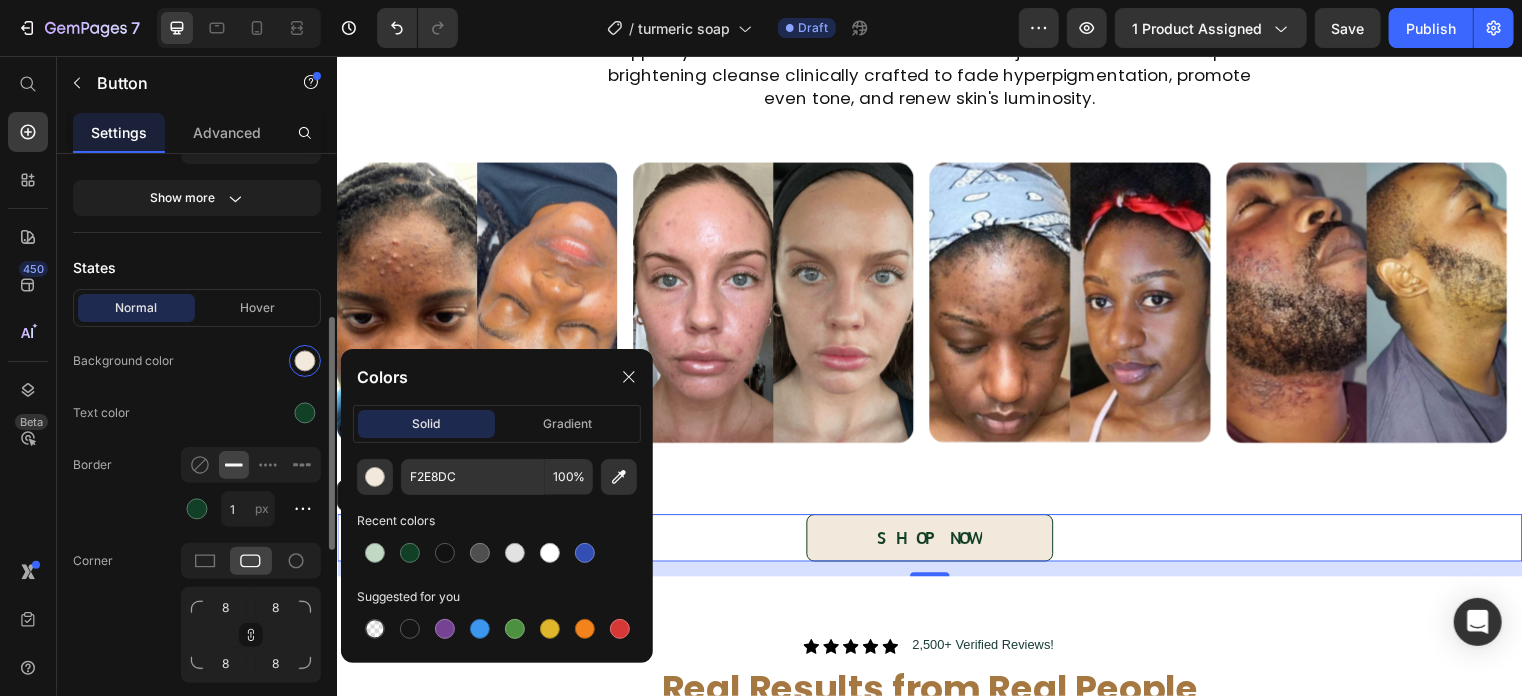 click at bounding box center (375, 553) 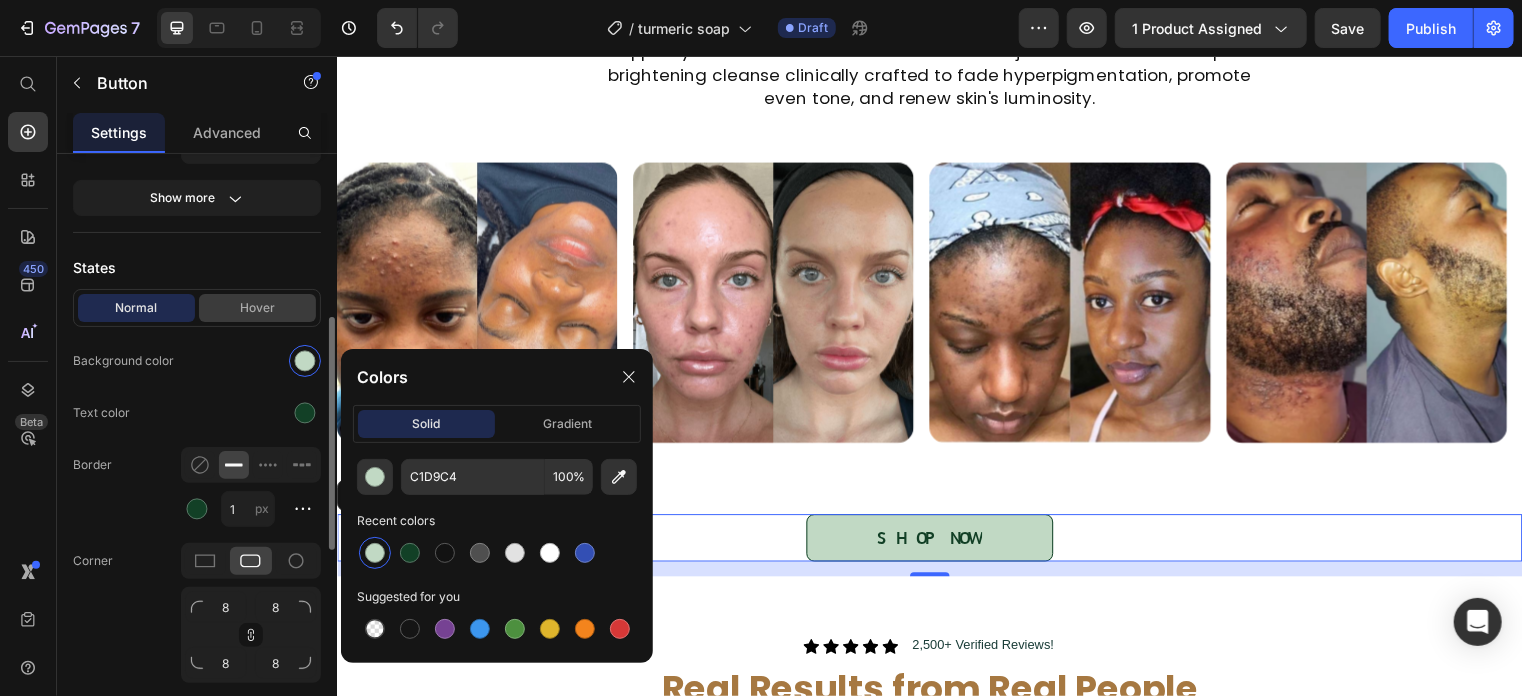 click on "Hover" at bounding box center (257, 308) 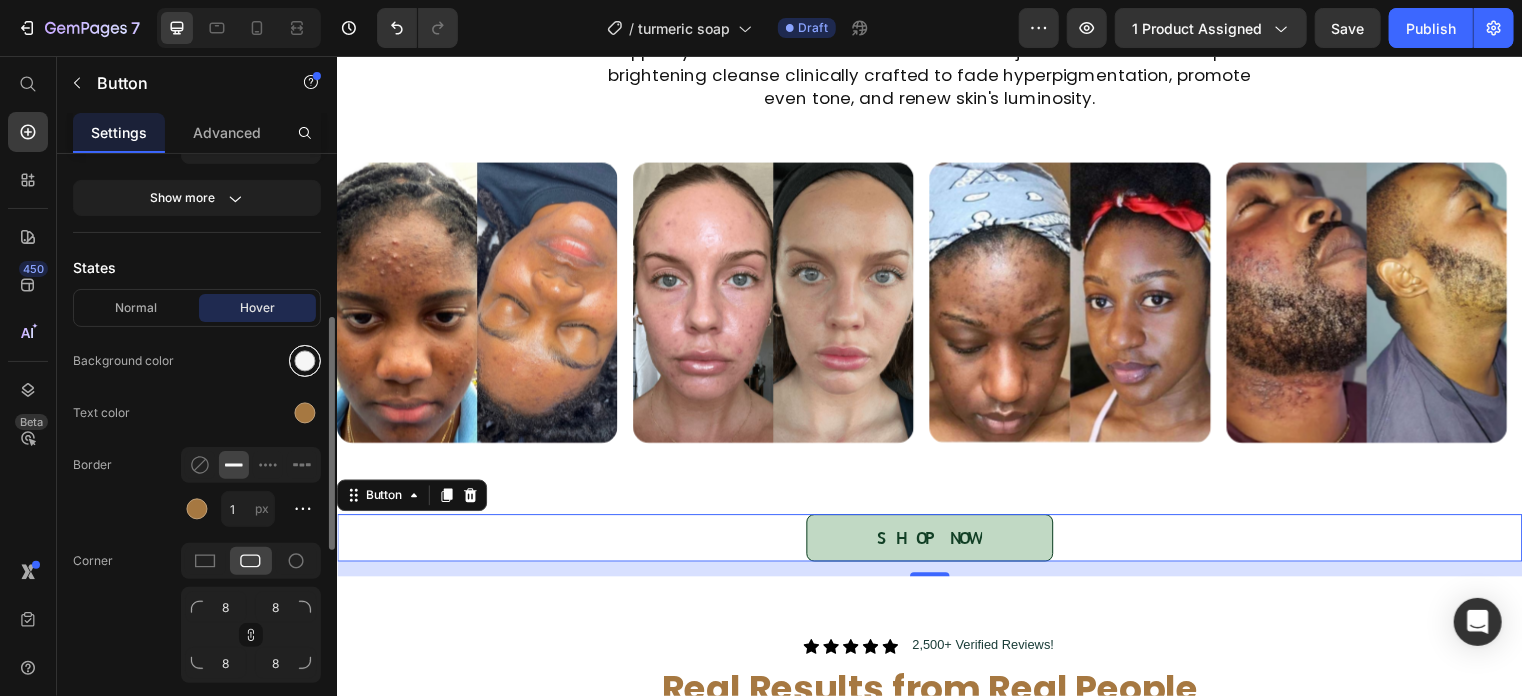 click at bounding box center [305, 361] 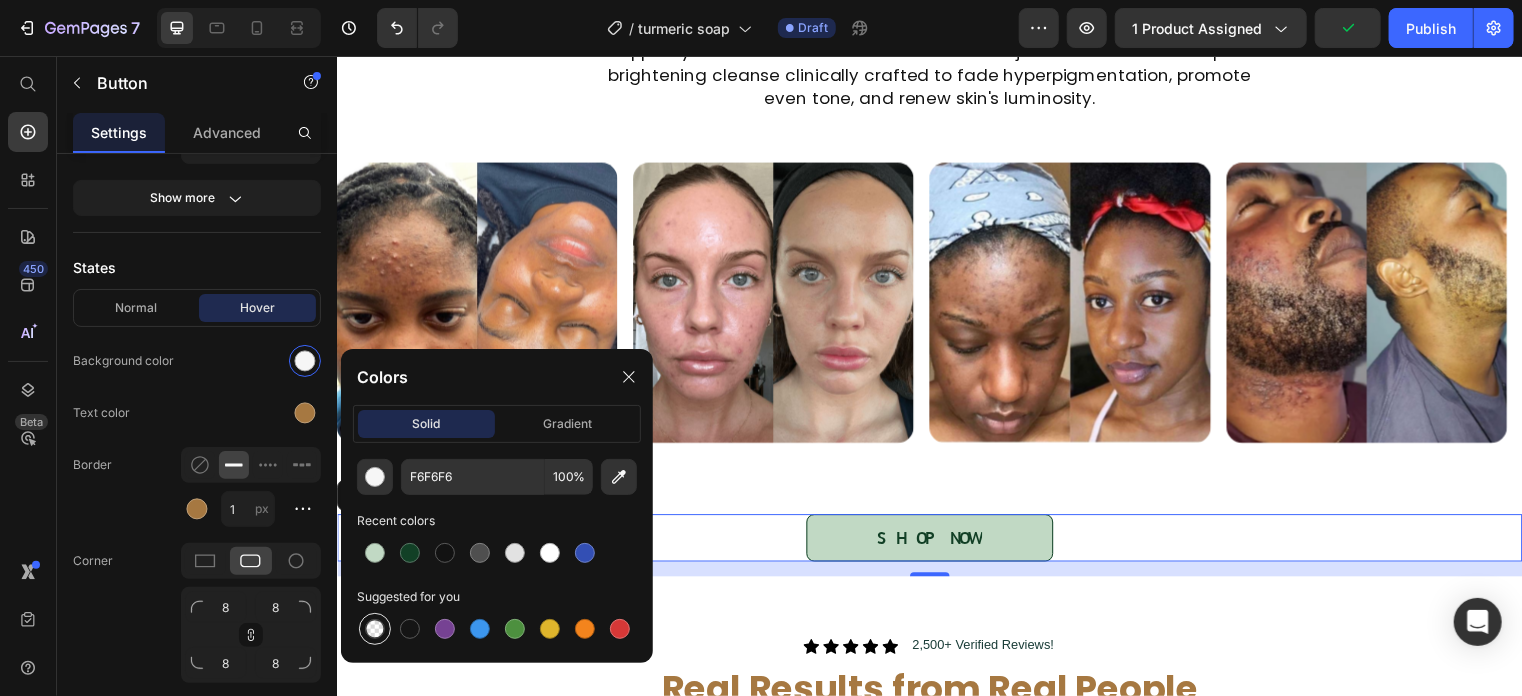click at bounding box center [375, 629] 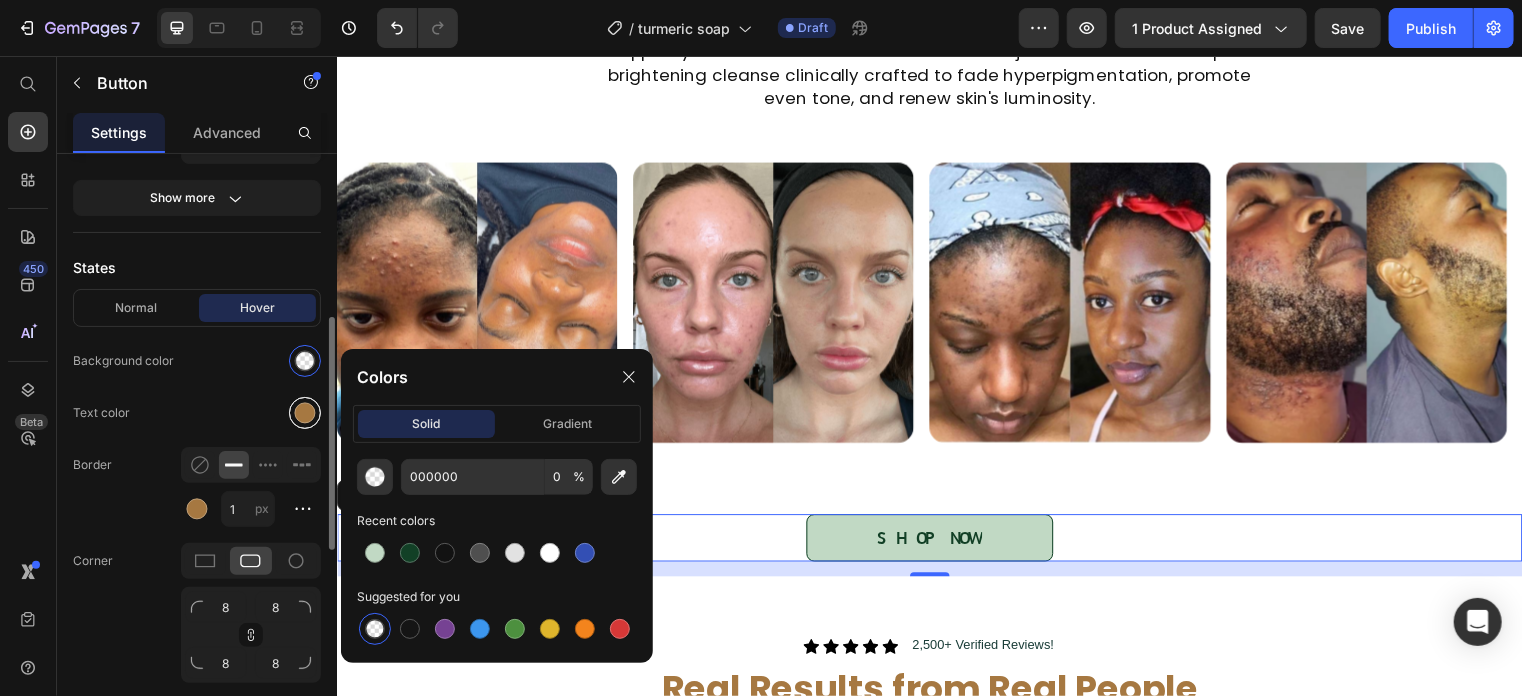 click at bounding box center (305, 413) 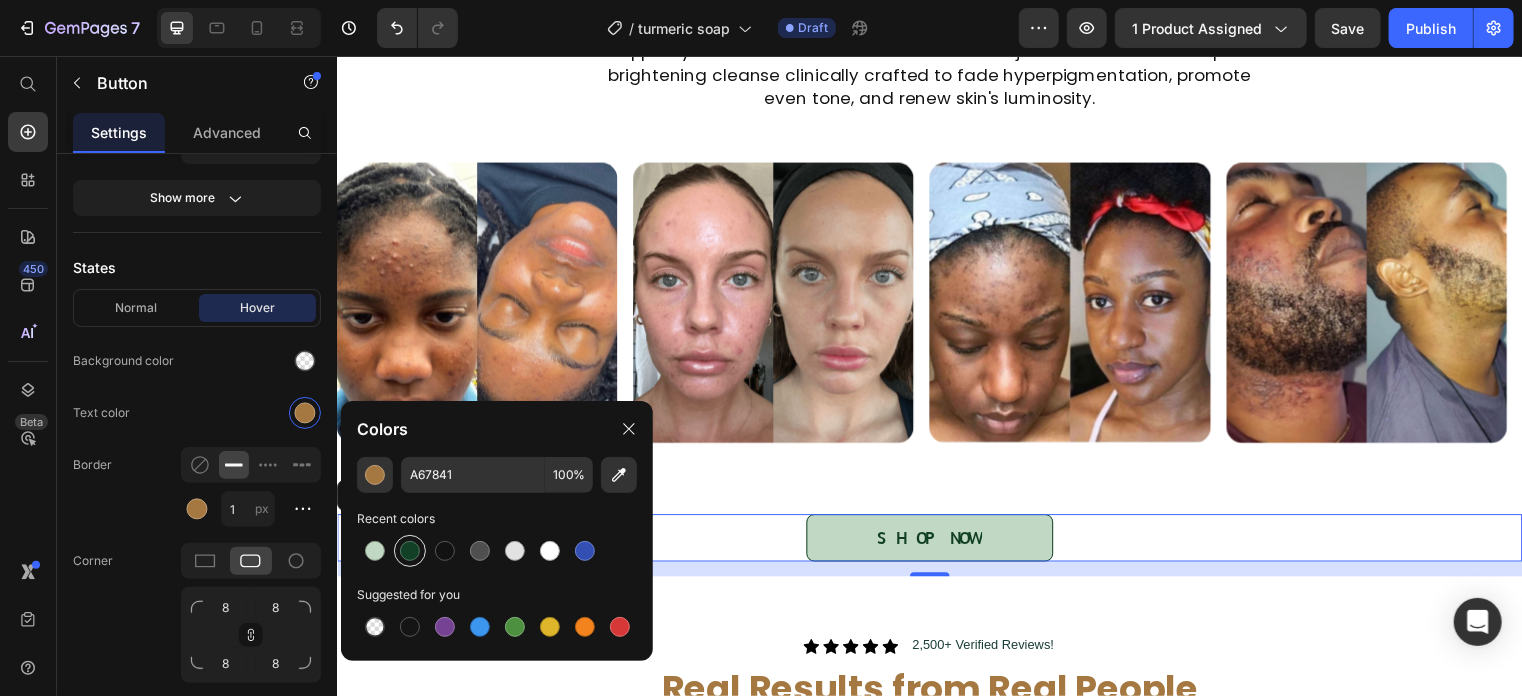 click at bounding box center (410, 551) 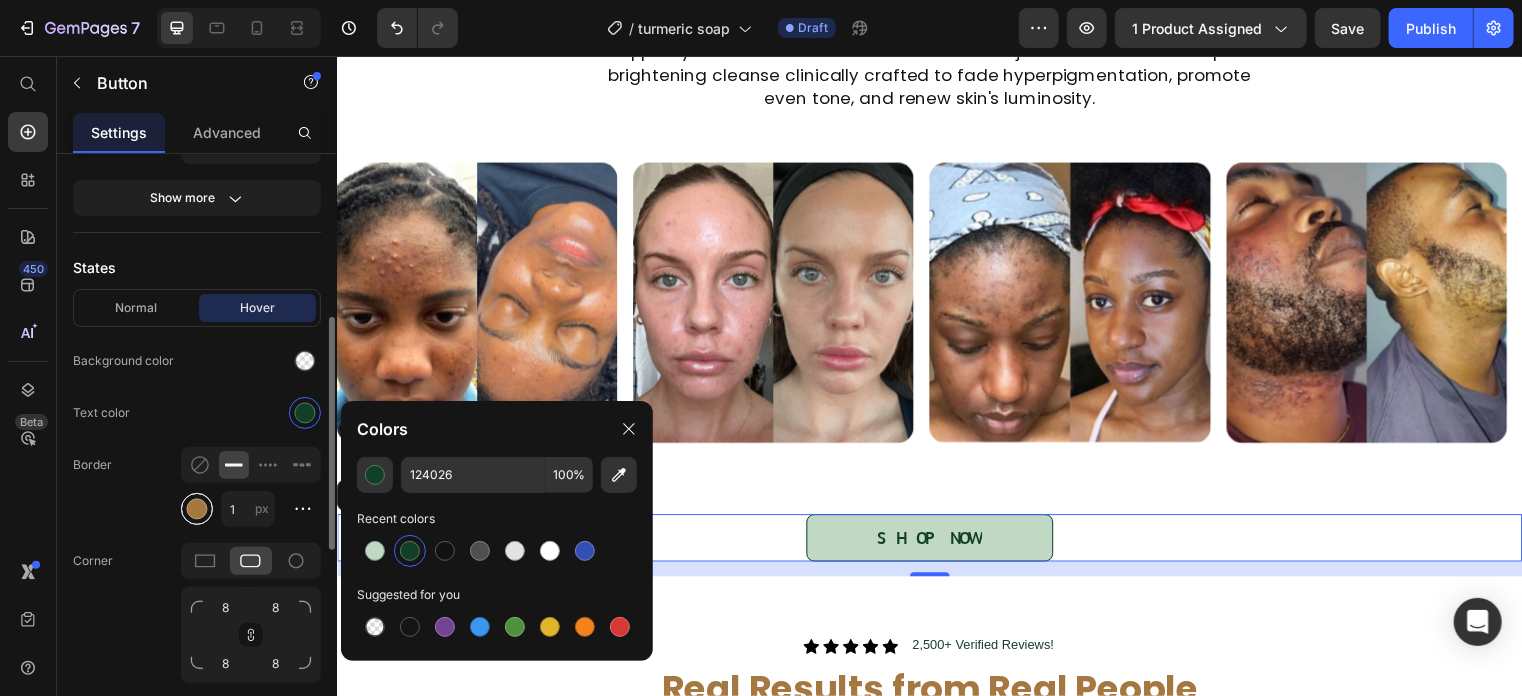 click at bounding box center (197, 509) 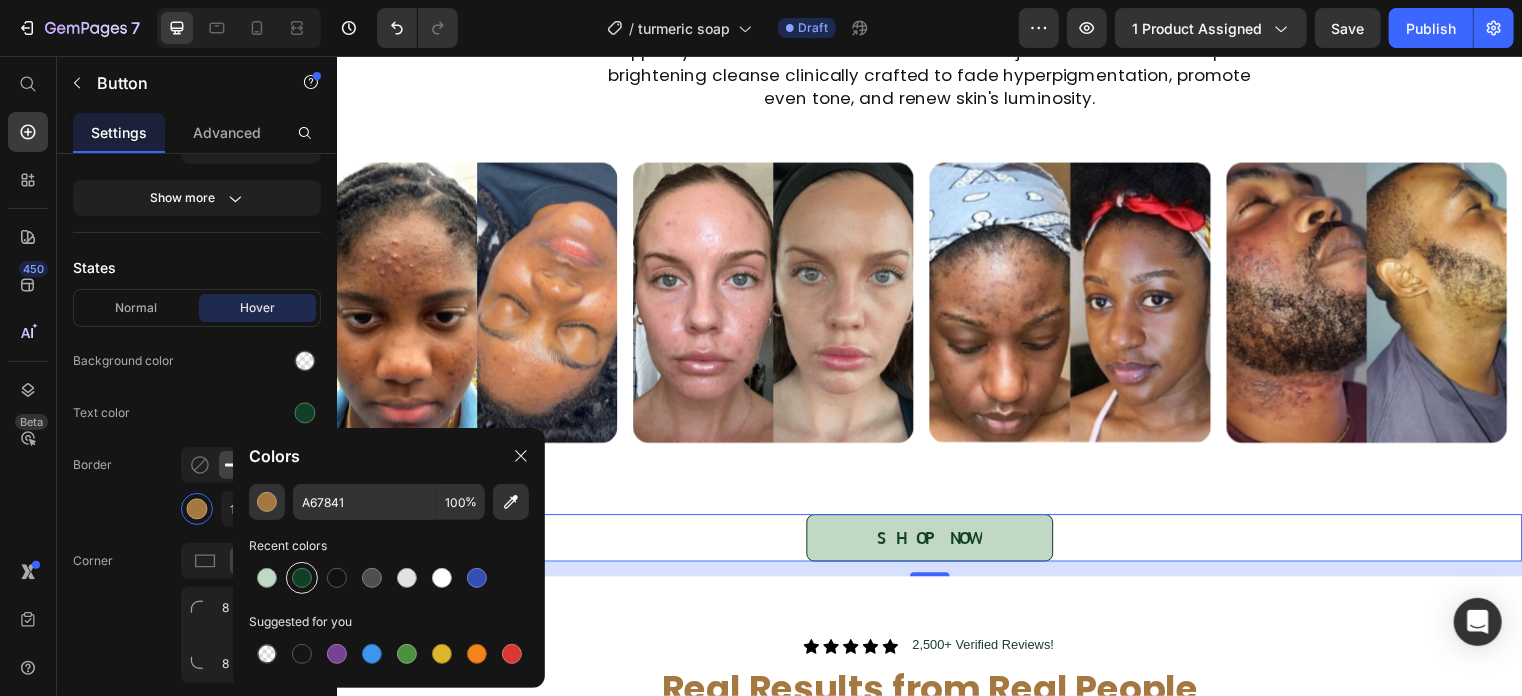 click at bounding box center [302, 578] 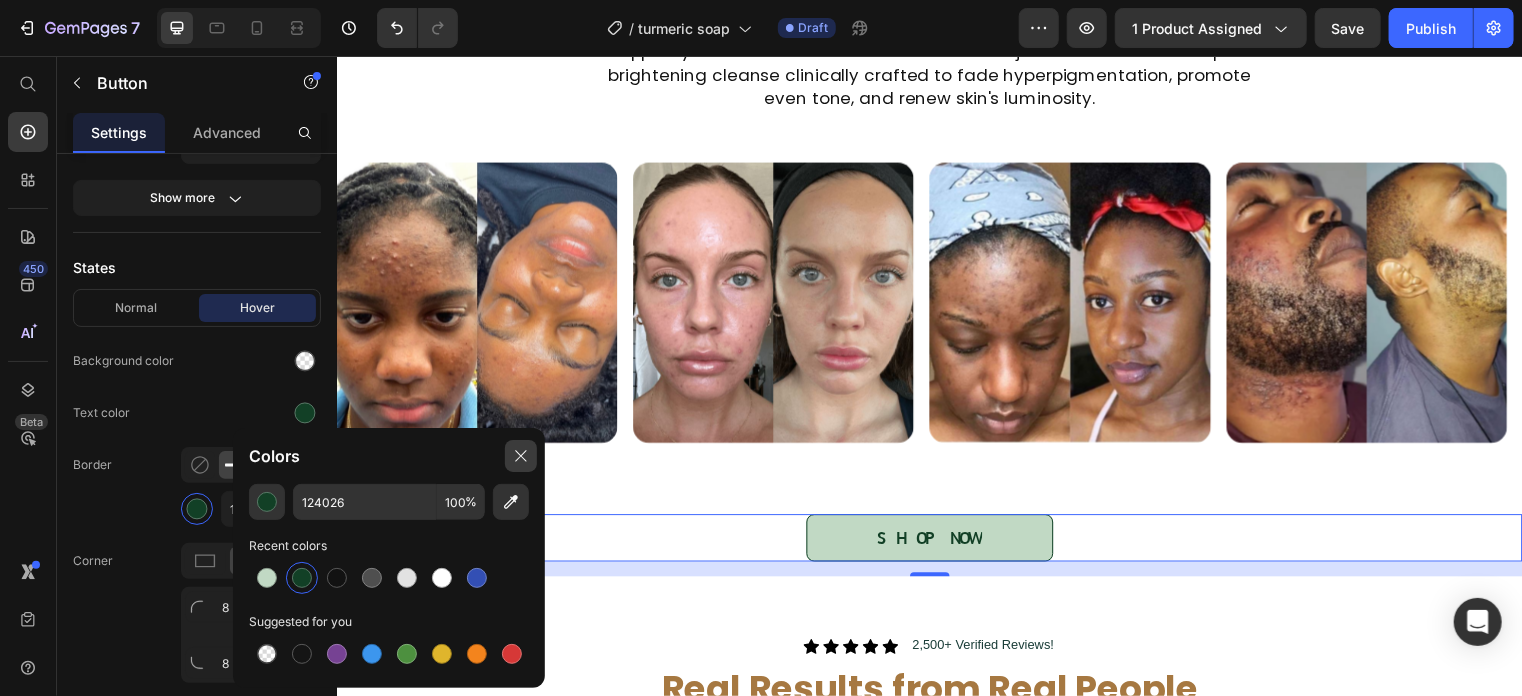 click 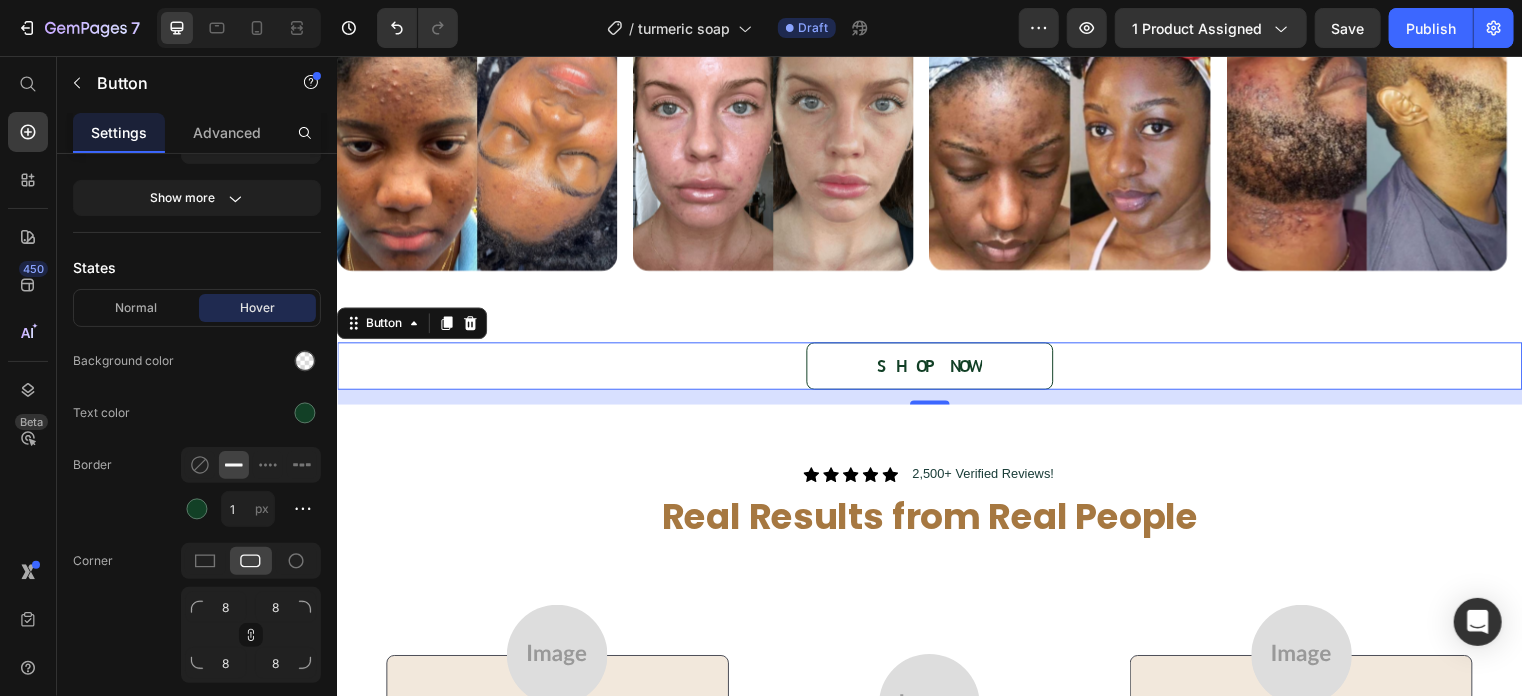 scroll, scrollTop: 2467, scrollLeft: 0, axis: vertical 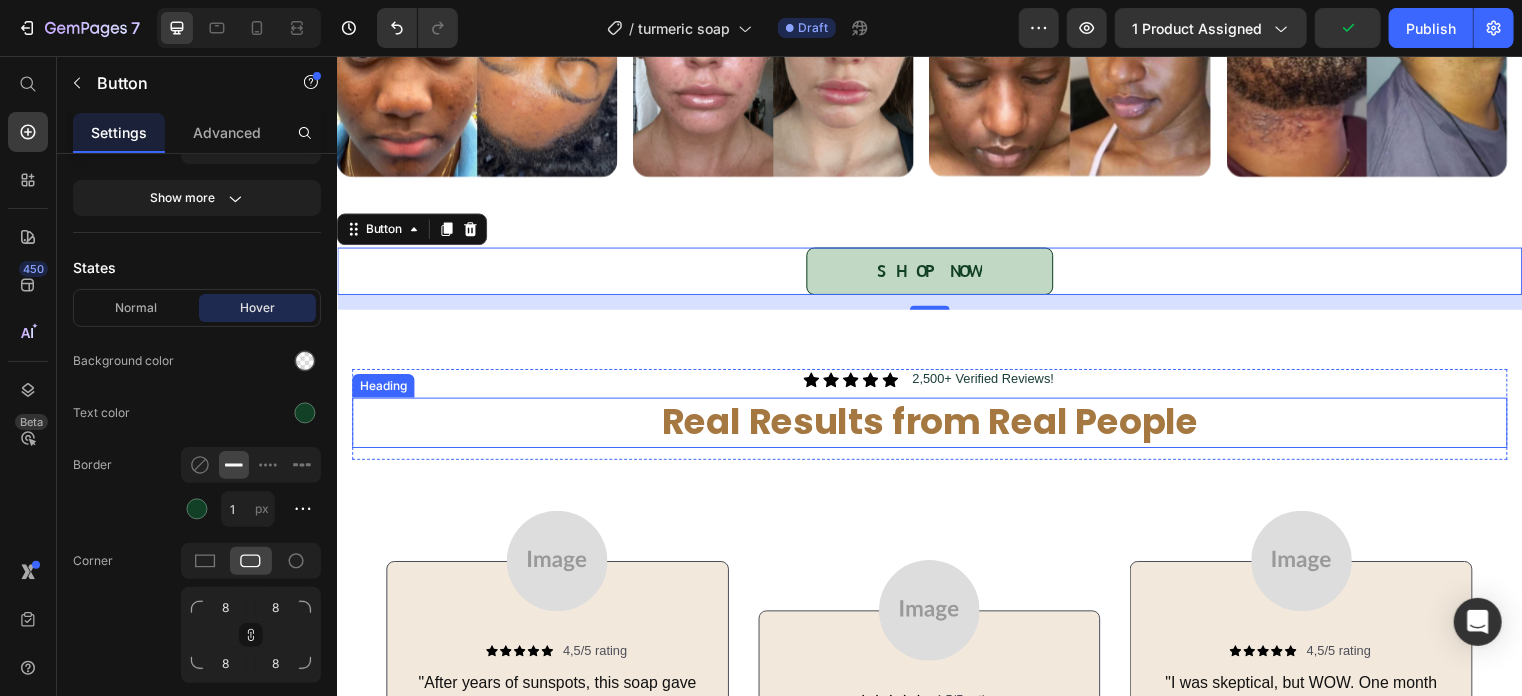 click on "Real Results from Real People" at bounding box center [936, 426] 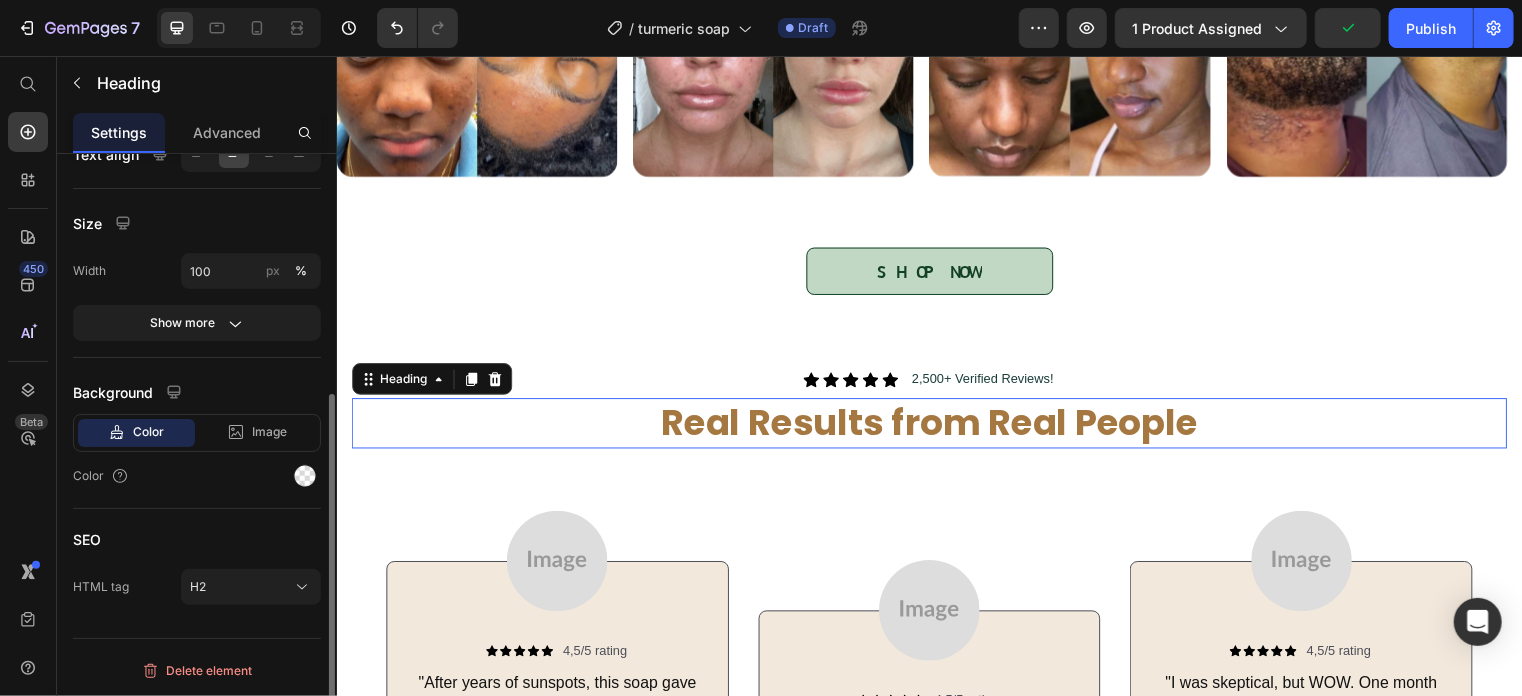scroll, scrollTop: 0, scrollLeft: 0, axis: both 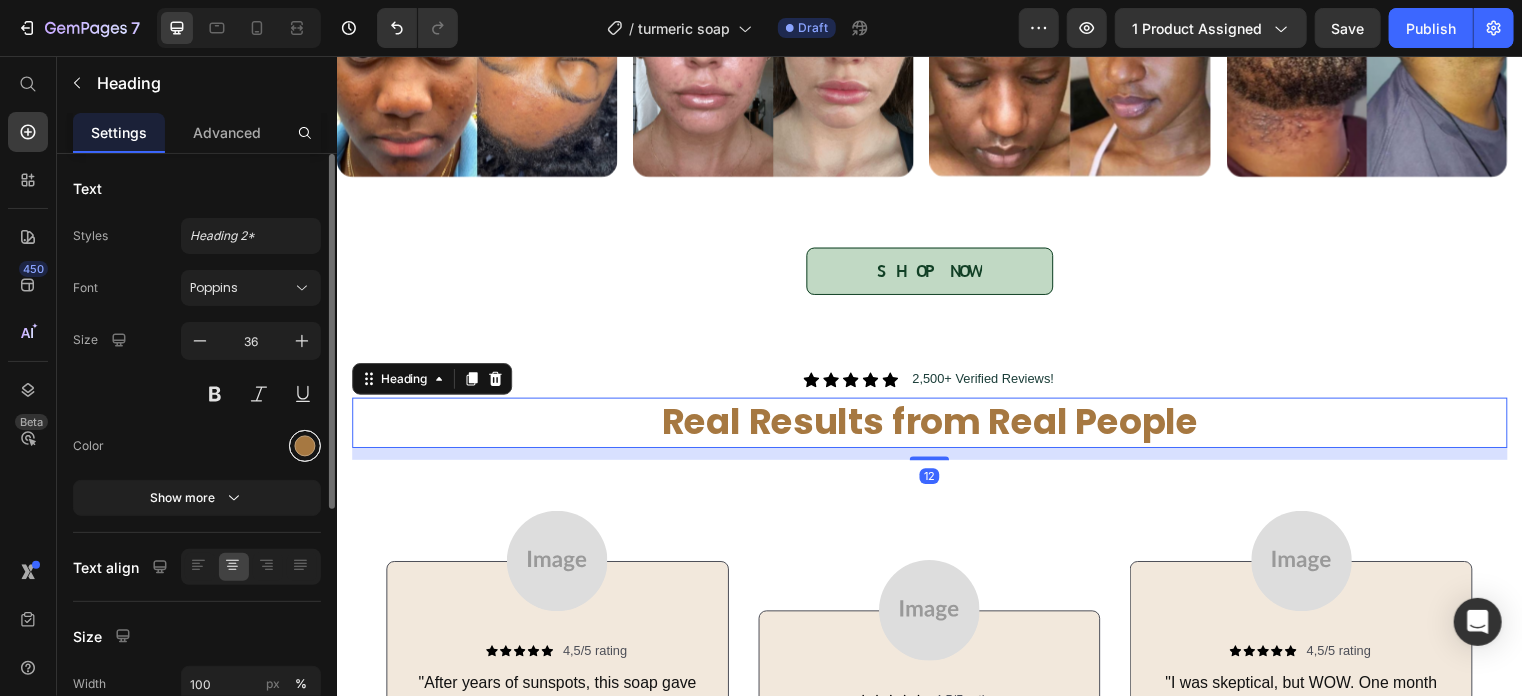 click at bounding box center [305, 446] 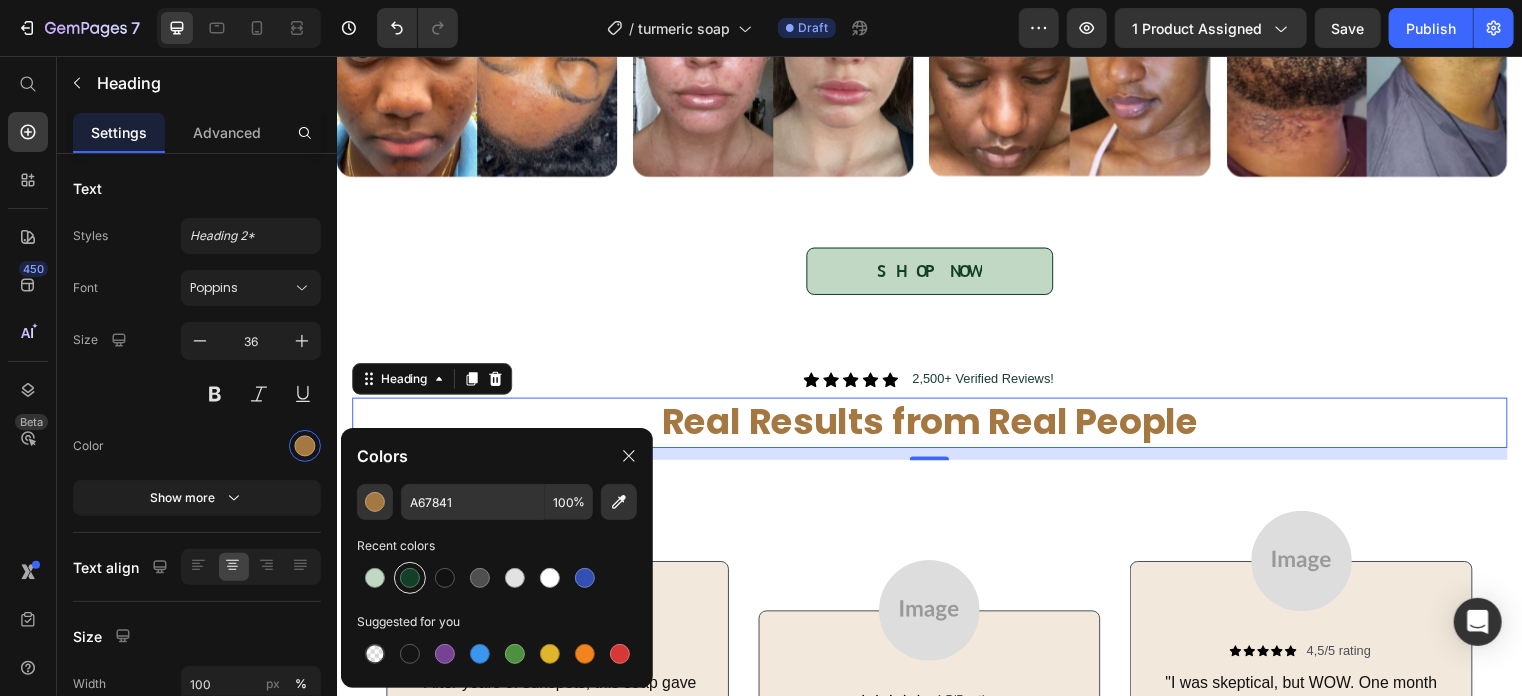 click at bounding box center [410, 578] 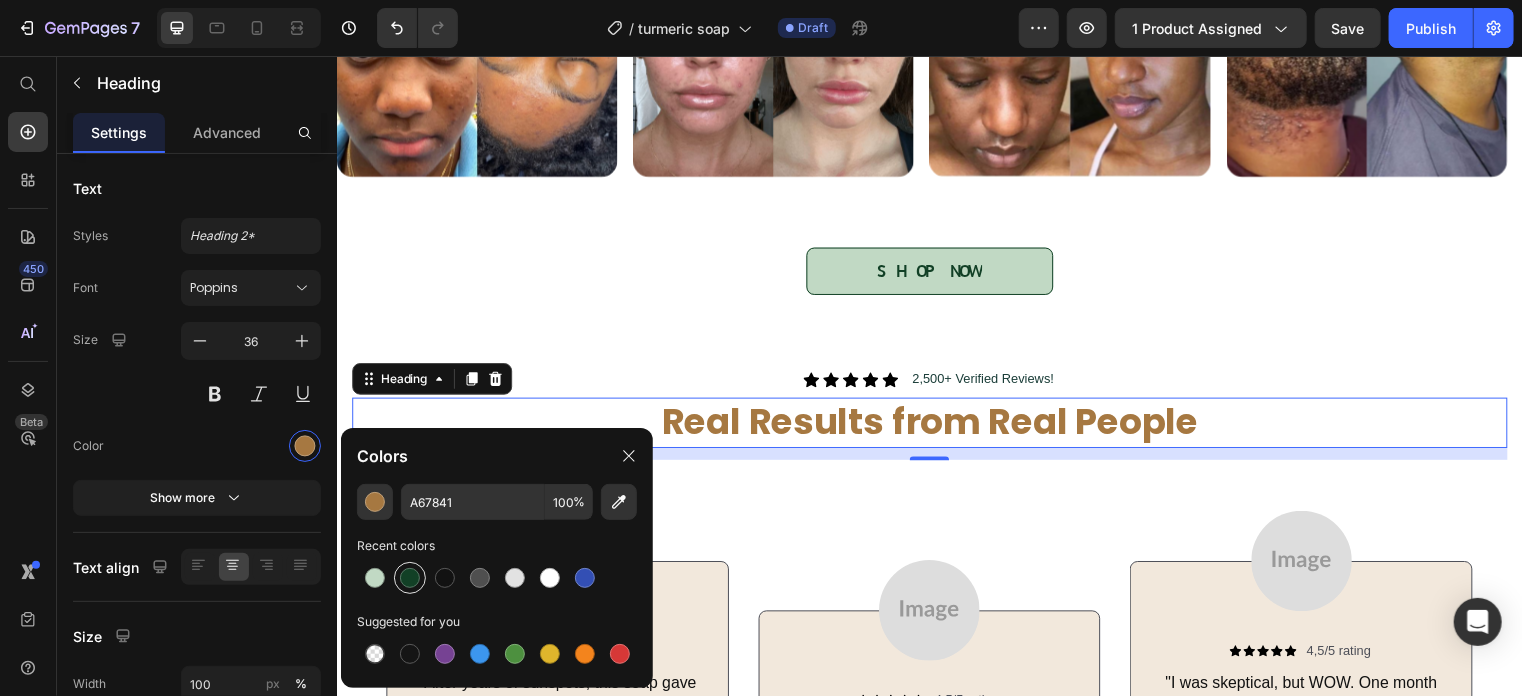 type on "124026" 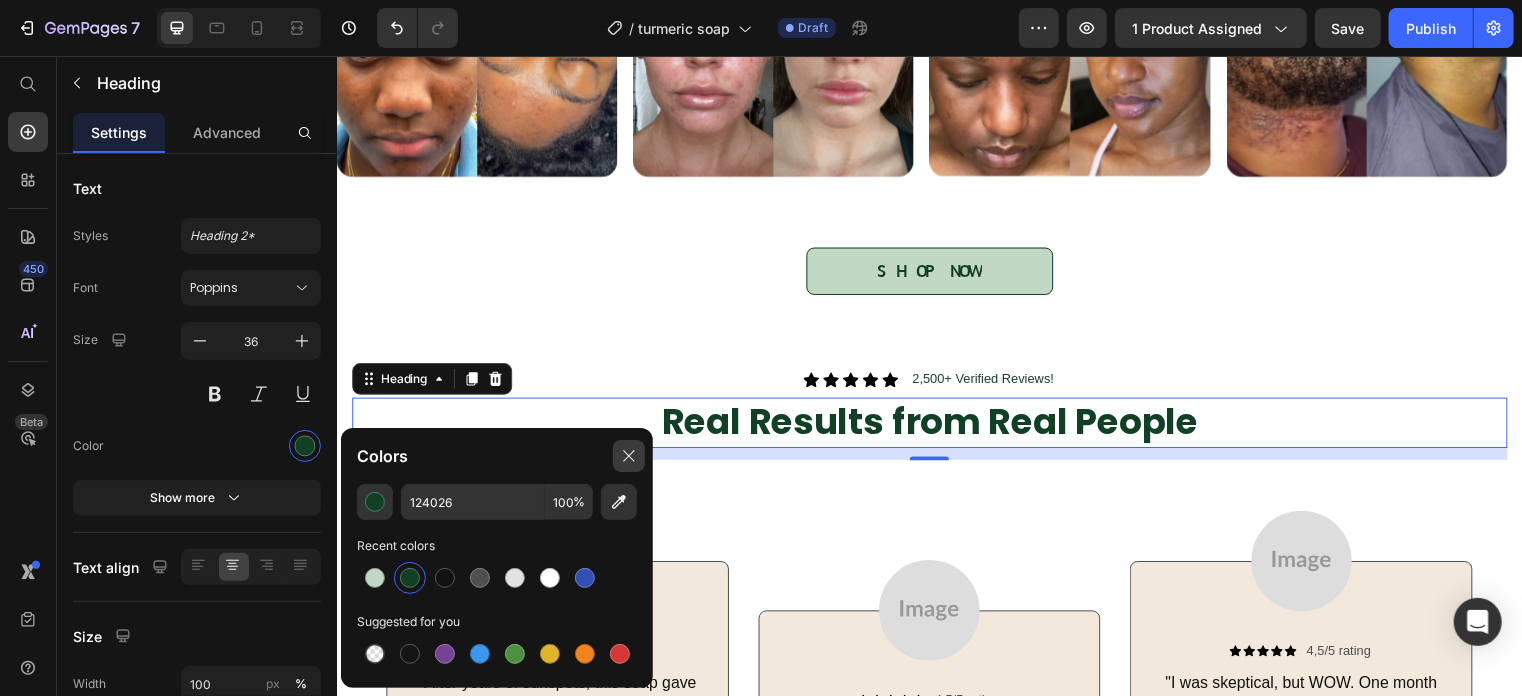 click 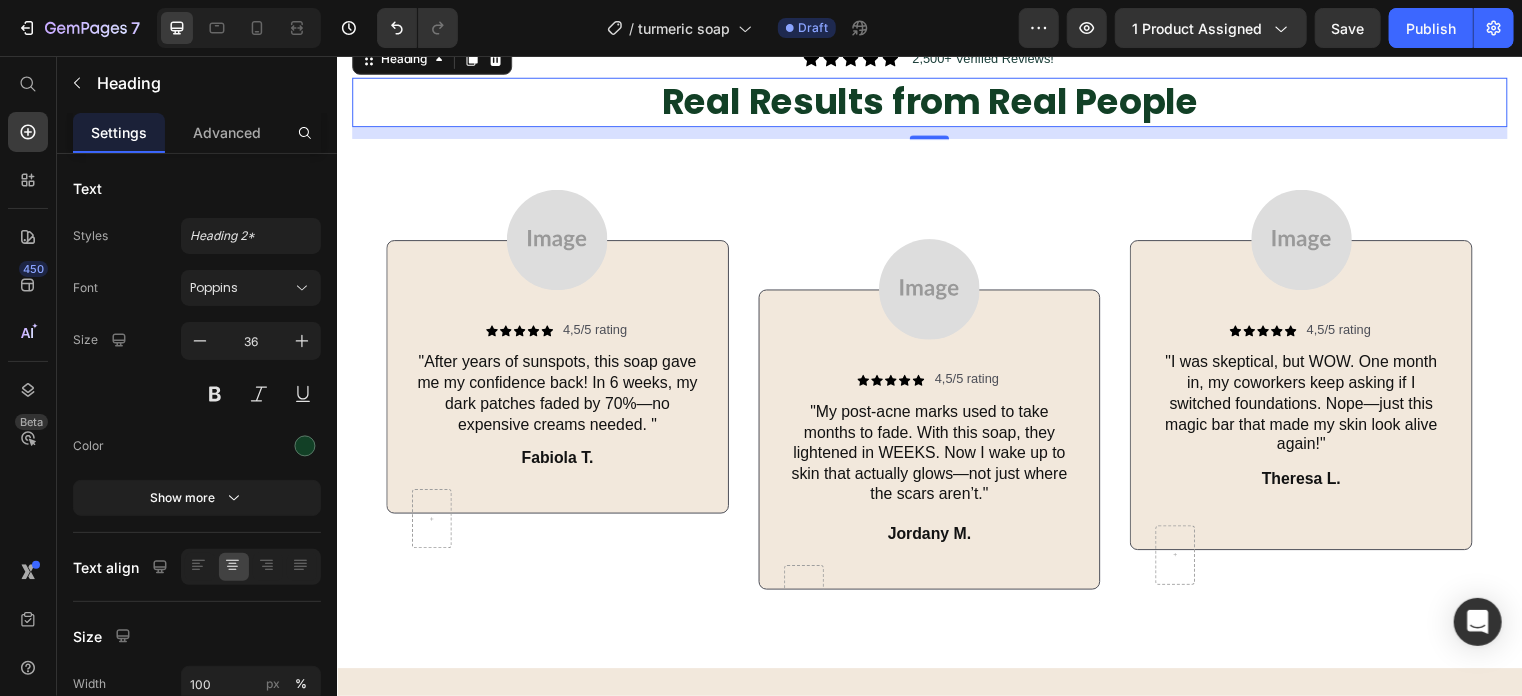scroll, scrollTop: 2824, scrollLeft: 0, axis: vertical 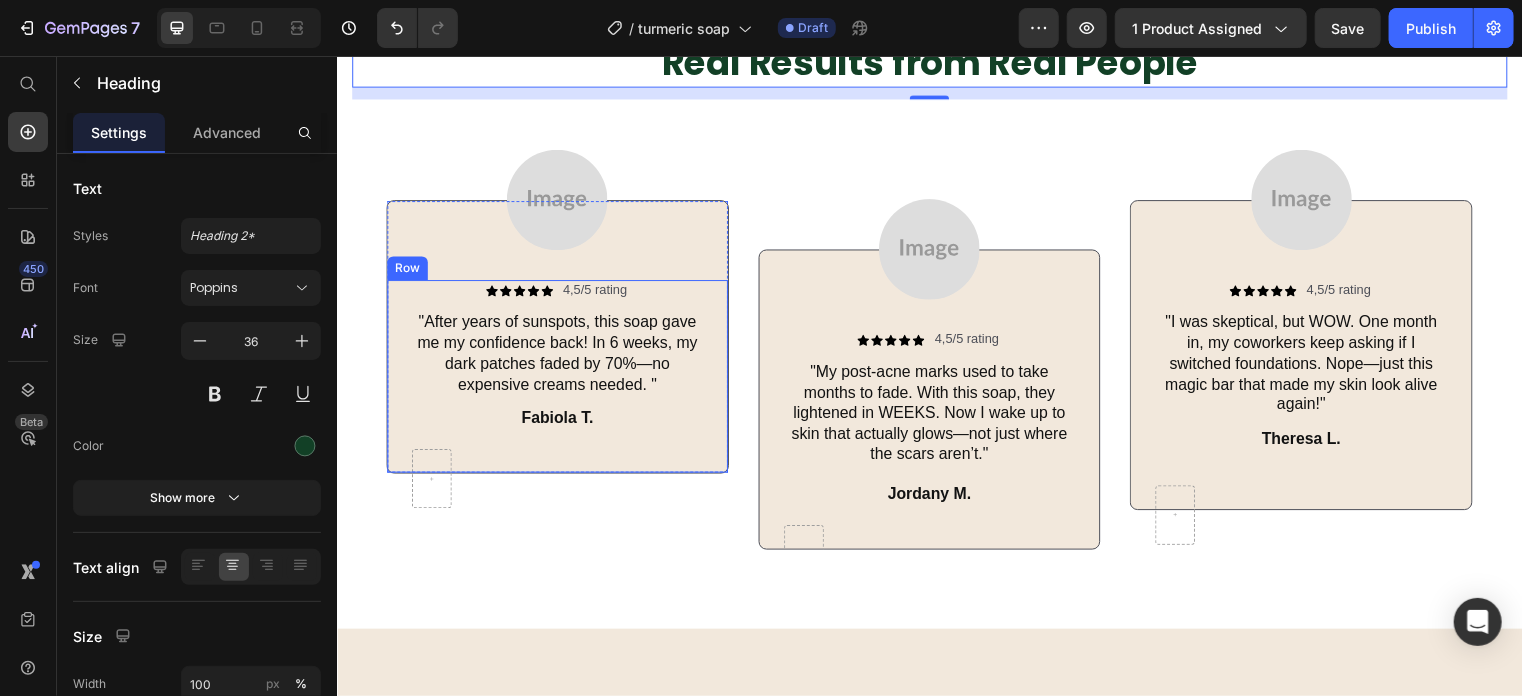 click on "Icon Icon Icon Icon Icon Icon List 4,5/5 rating Text Block Row "After years of sunspots, this soap gave me my confidence back! In 6 weeks, my dark patches faded by 70%—no expensive creams needed. " Text Block Fabiola T. Text Block
Row" at bounding box center [559, 379] 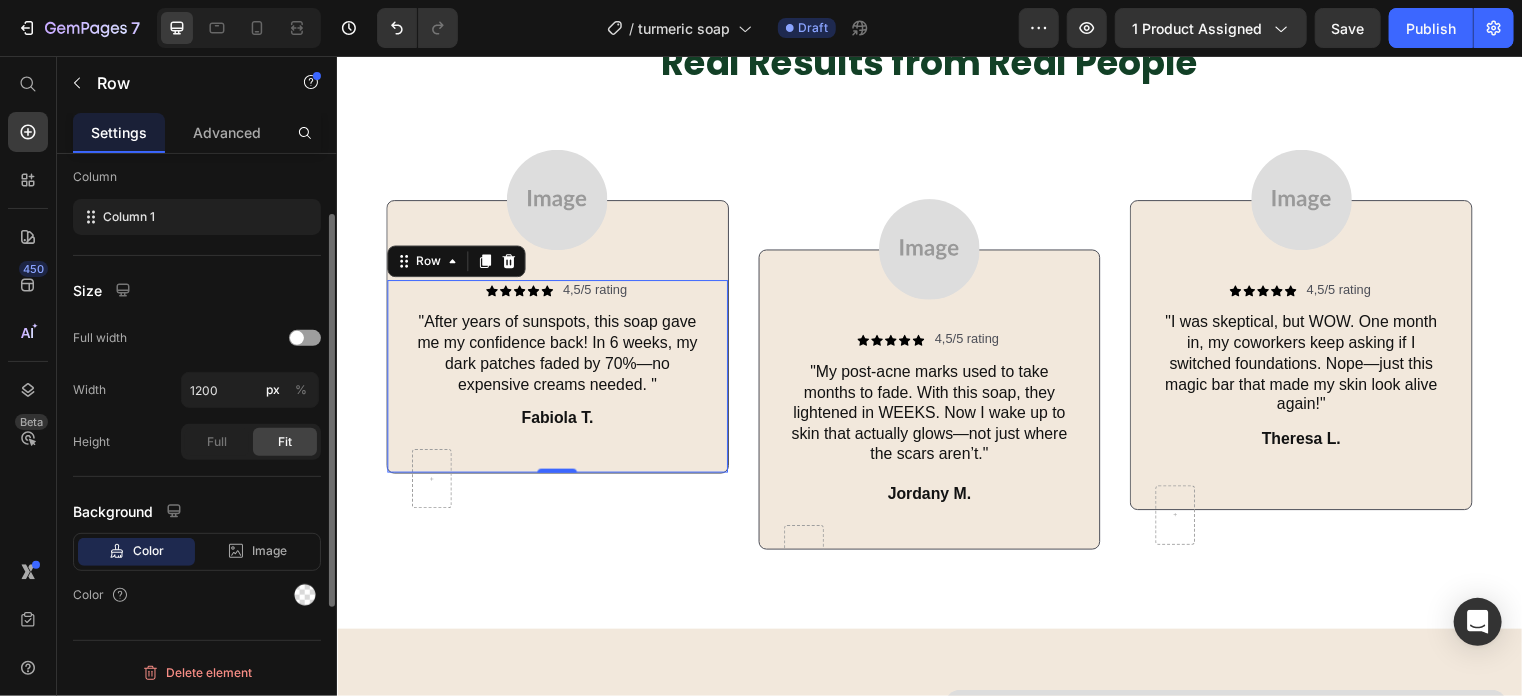 scroll, scrollTop: 22, scrollLeft: 0, axis: vertical 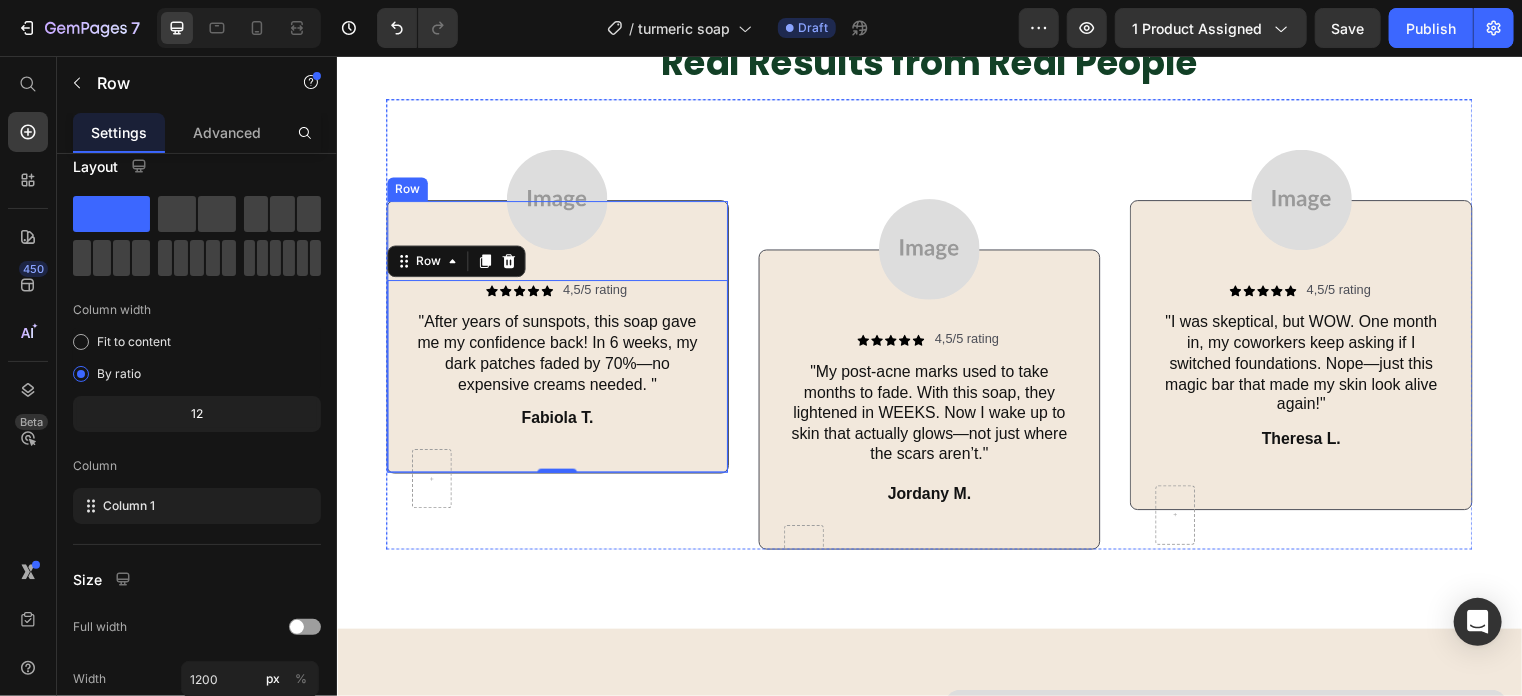 click on "Icon Icon Icon Icon Icon Icon List 4,5/5 rating Text Block Row "After years of sunspots, this soap gave me my confidence back! In 6 weeks, my dark patches faded by 70%—no expensive creams needed. " Text Block Fabiola T. Text Block
Row Row   0 Row" at bounding box center (559, 339) 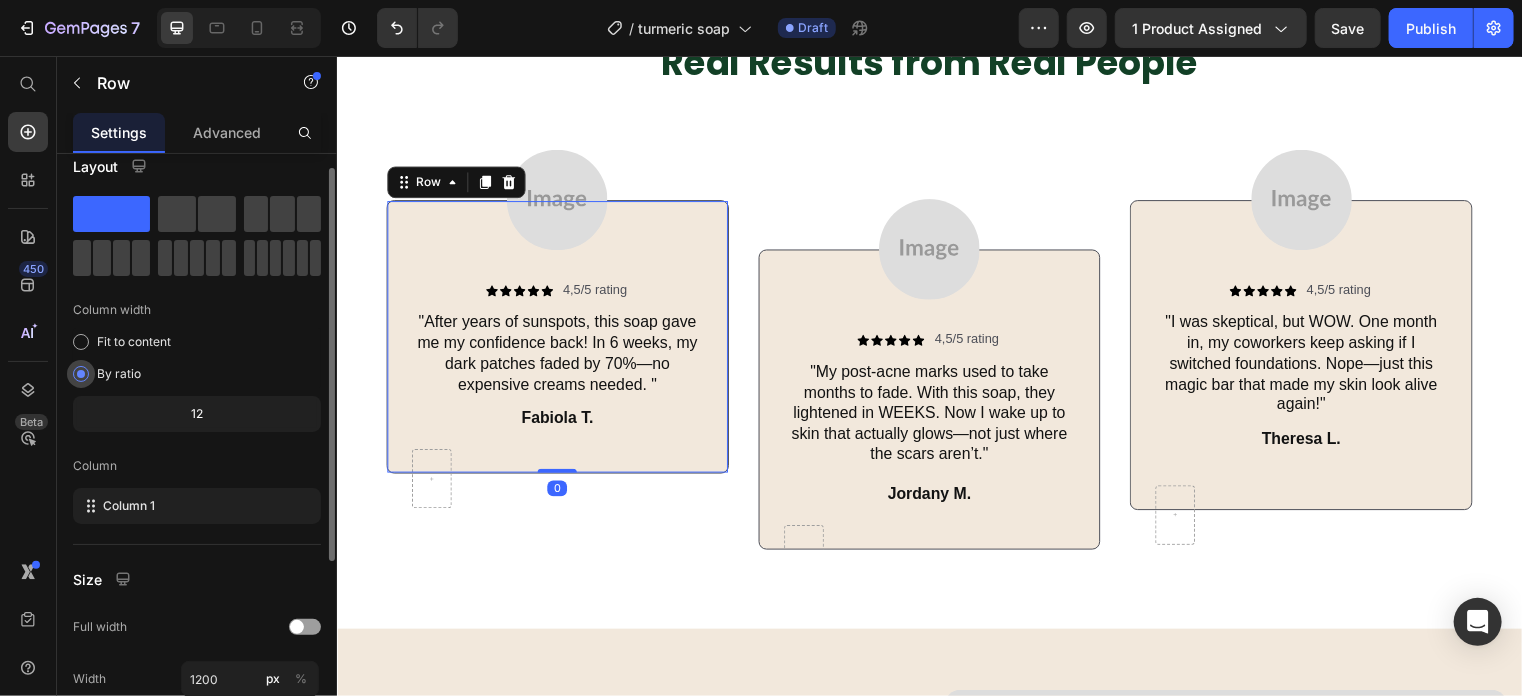 scroll, scrollTop: 311, scrollLeft: 0, axis: vertical 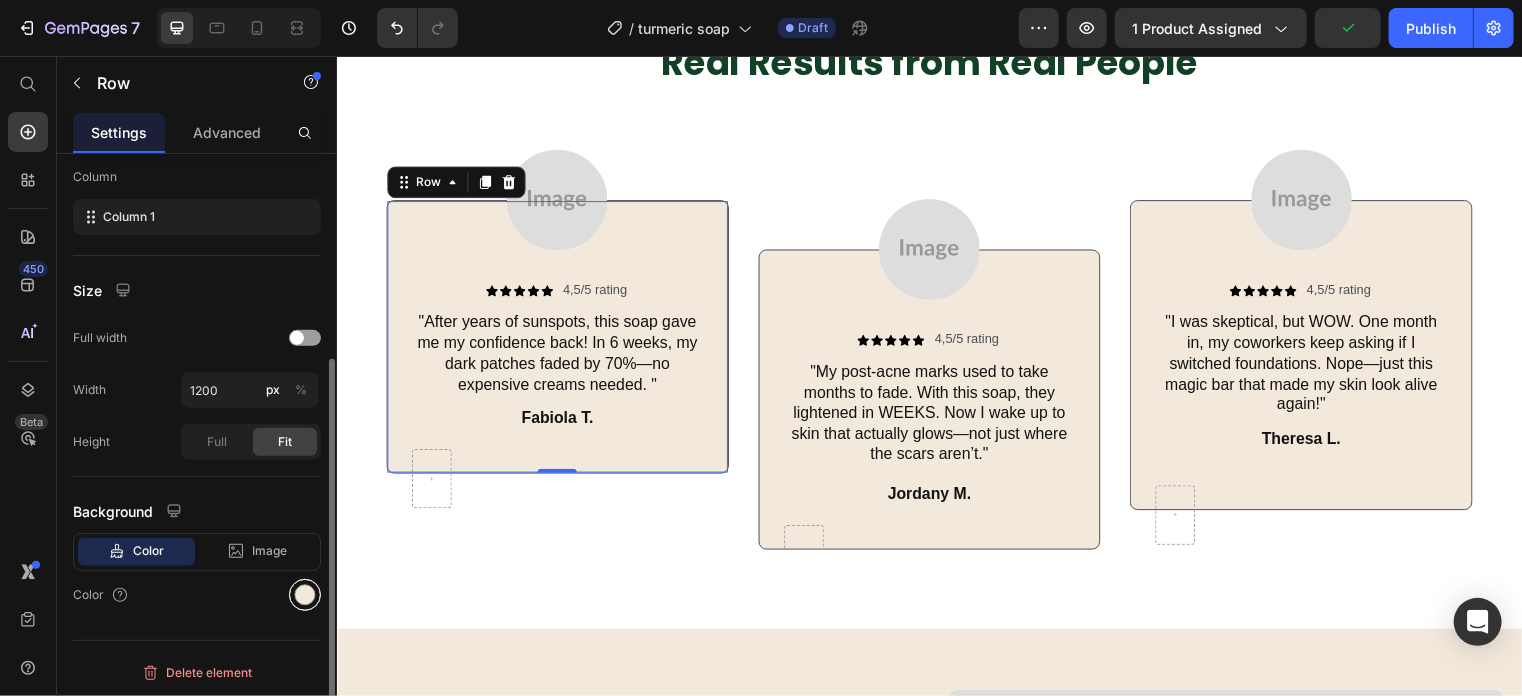 click at bounding box center (305, 595) 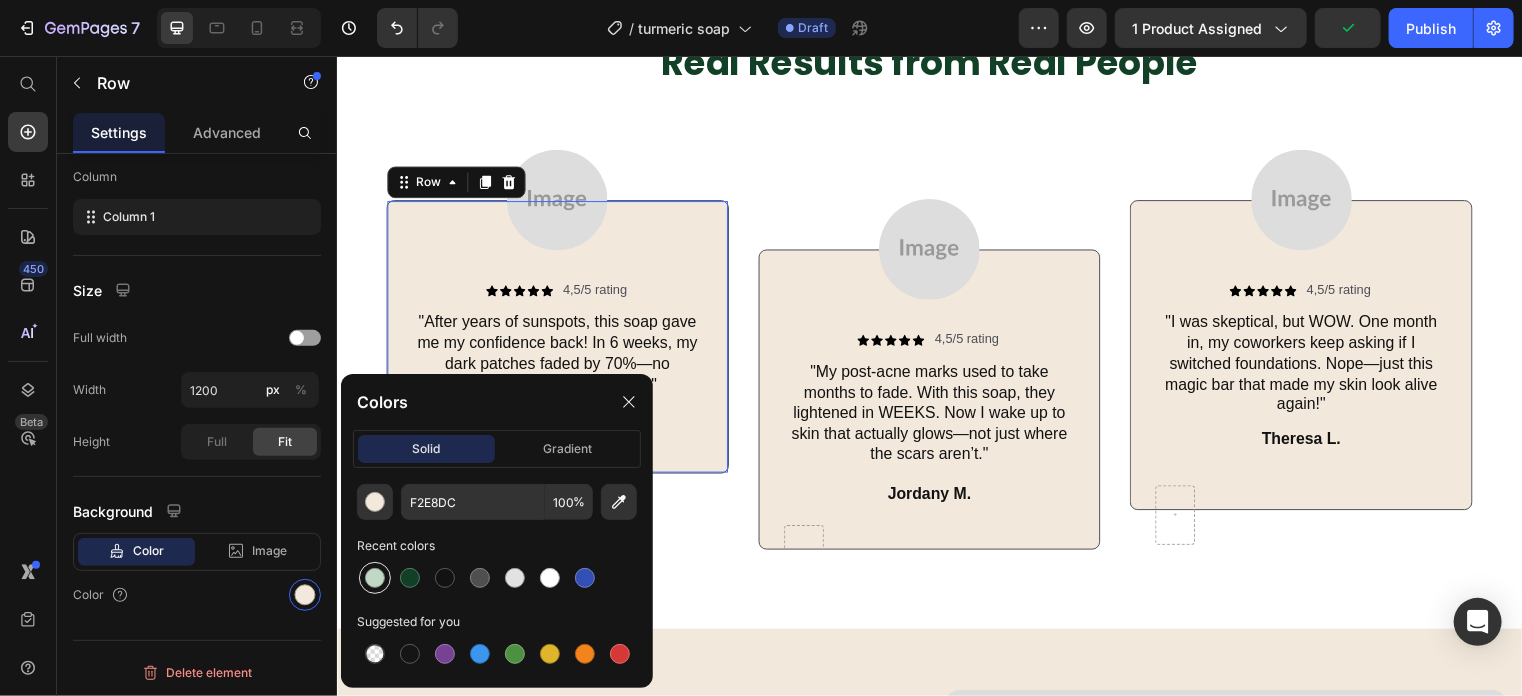 click at bounding box center (375, 578) 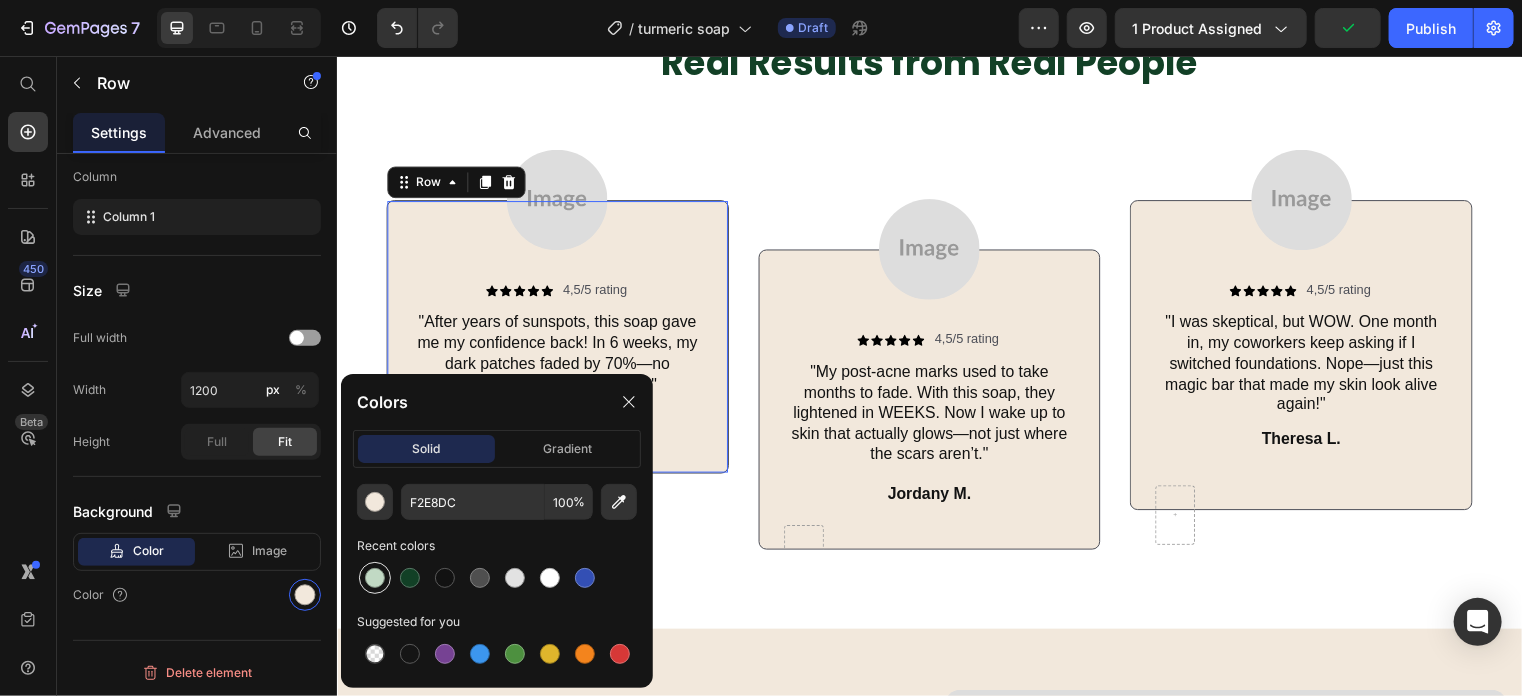 type on "C1D9C4" 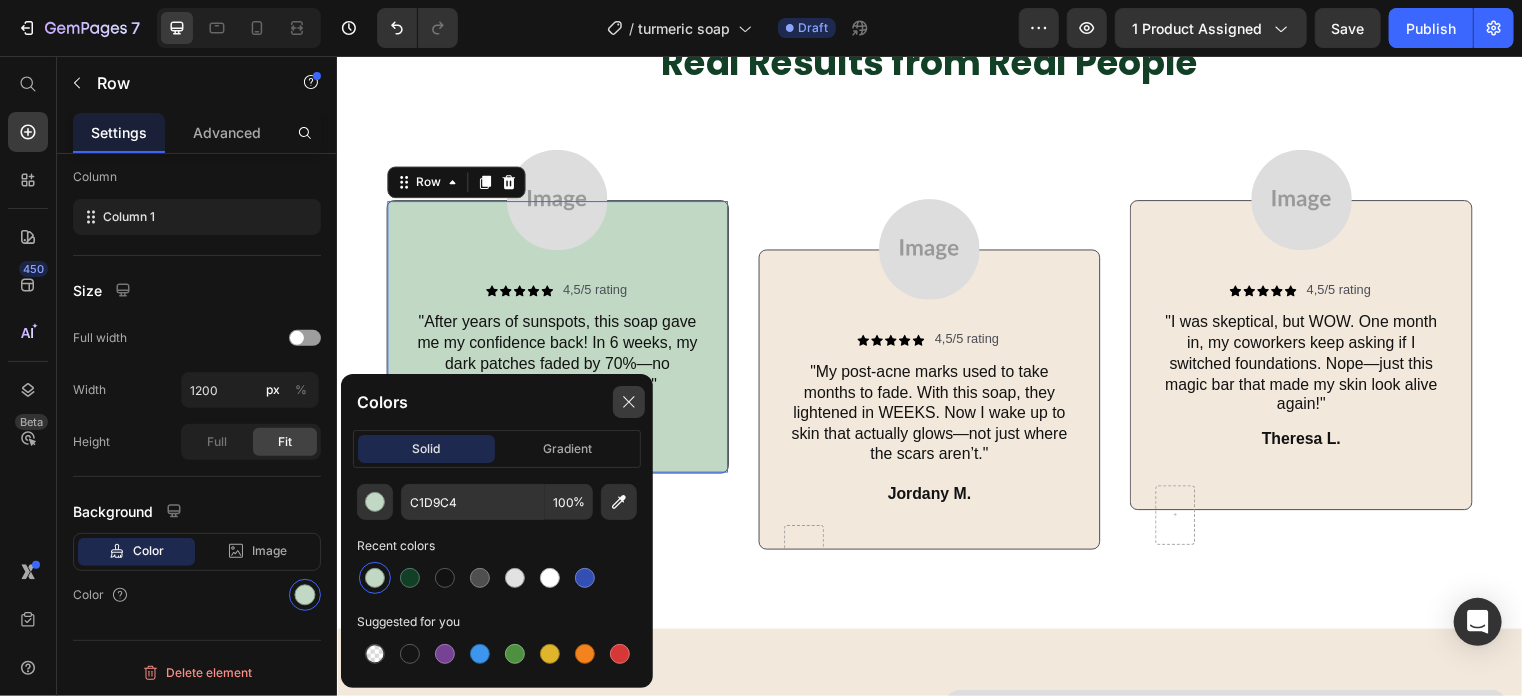 click 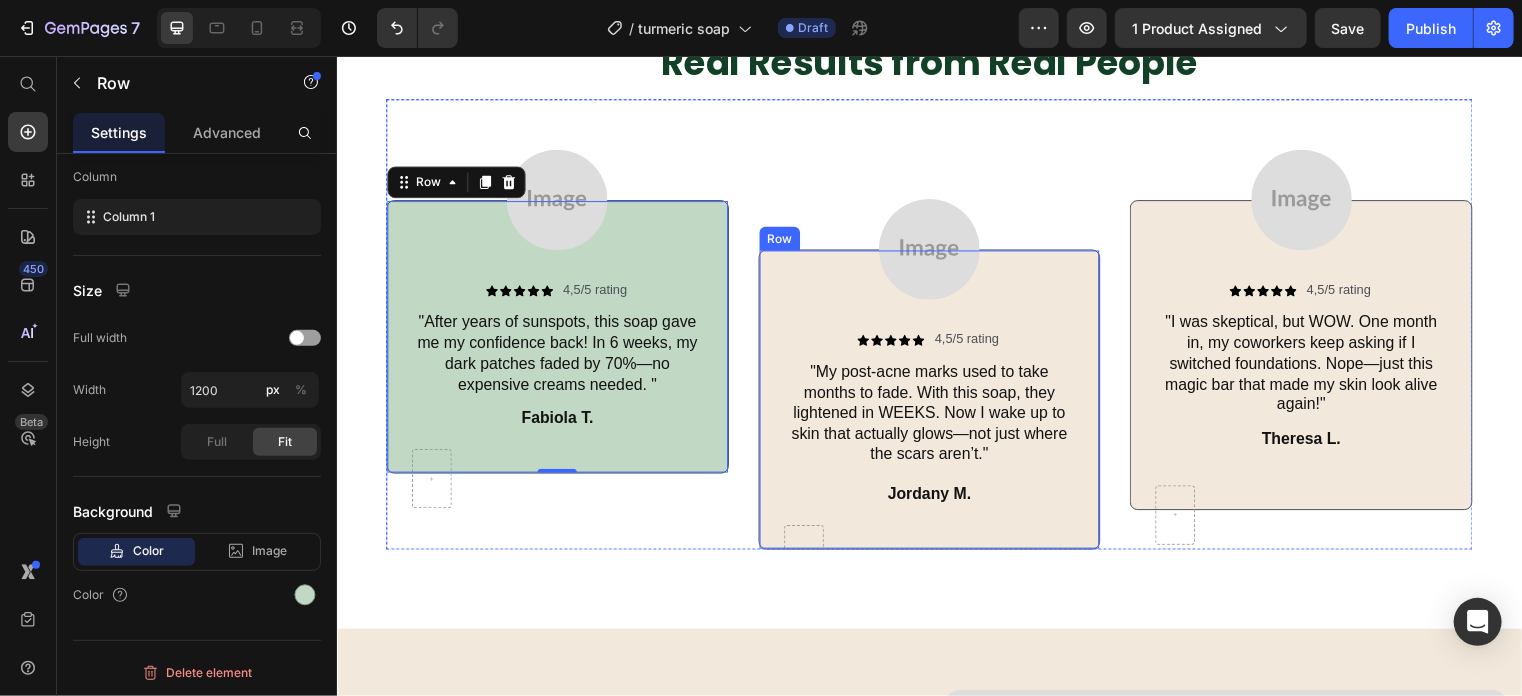 click on "Icon Icon Icon Icon Icon Icon List 4,5/5 rating Text Block Row "My post-acne marks used to take months to fade. With this soap, they lightened in WEEKS. Now I wake up to skin that actually glows—not just where the scars aren’t." Text Block Jordany M. Text Block
Row Row Row" at bounding box center (936, 403) 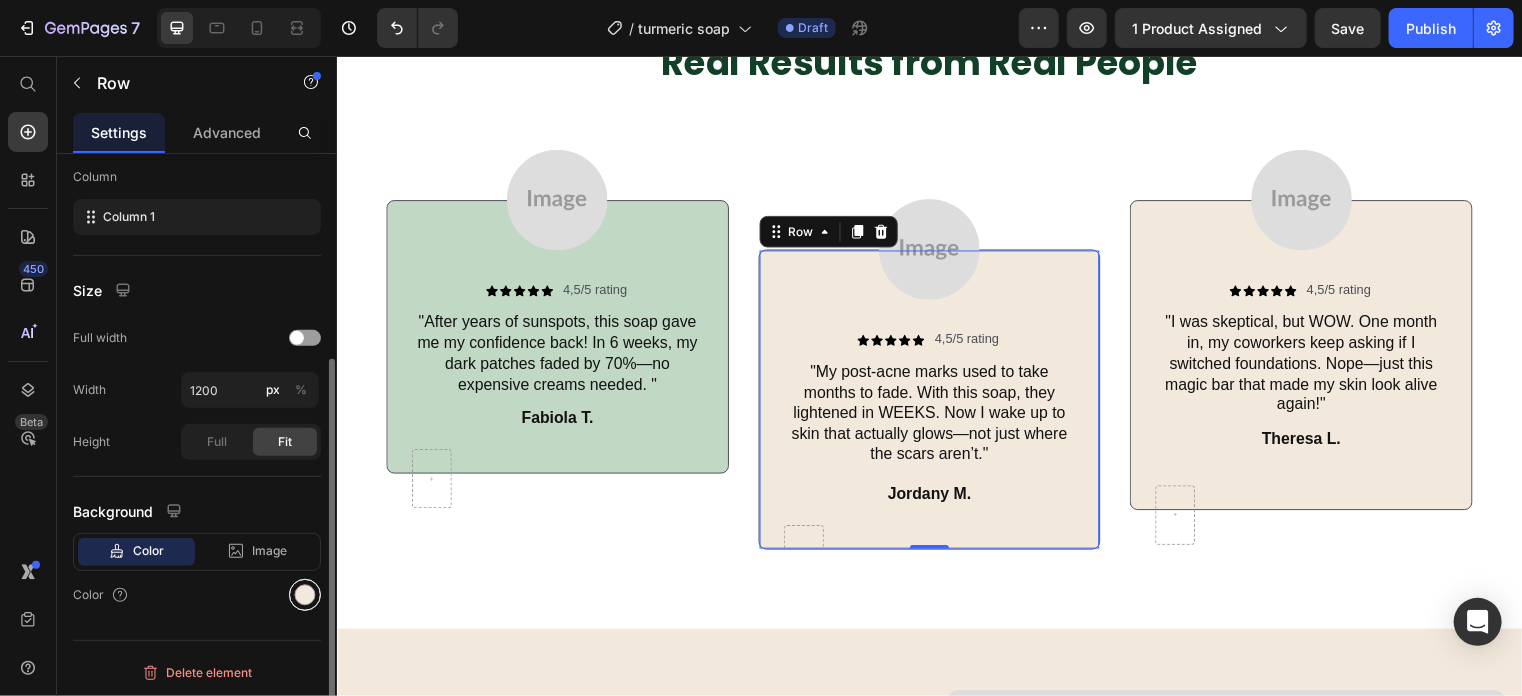 click at bounding box center (305, 595) 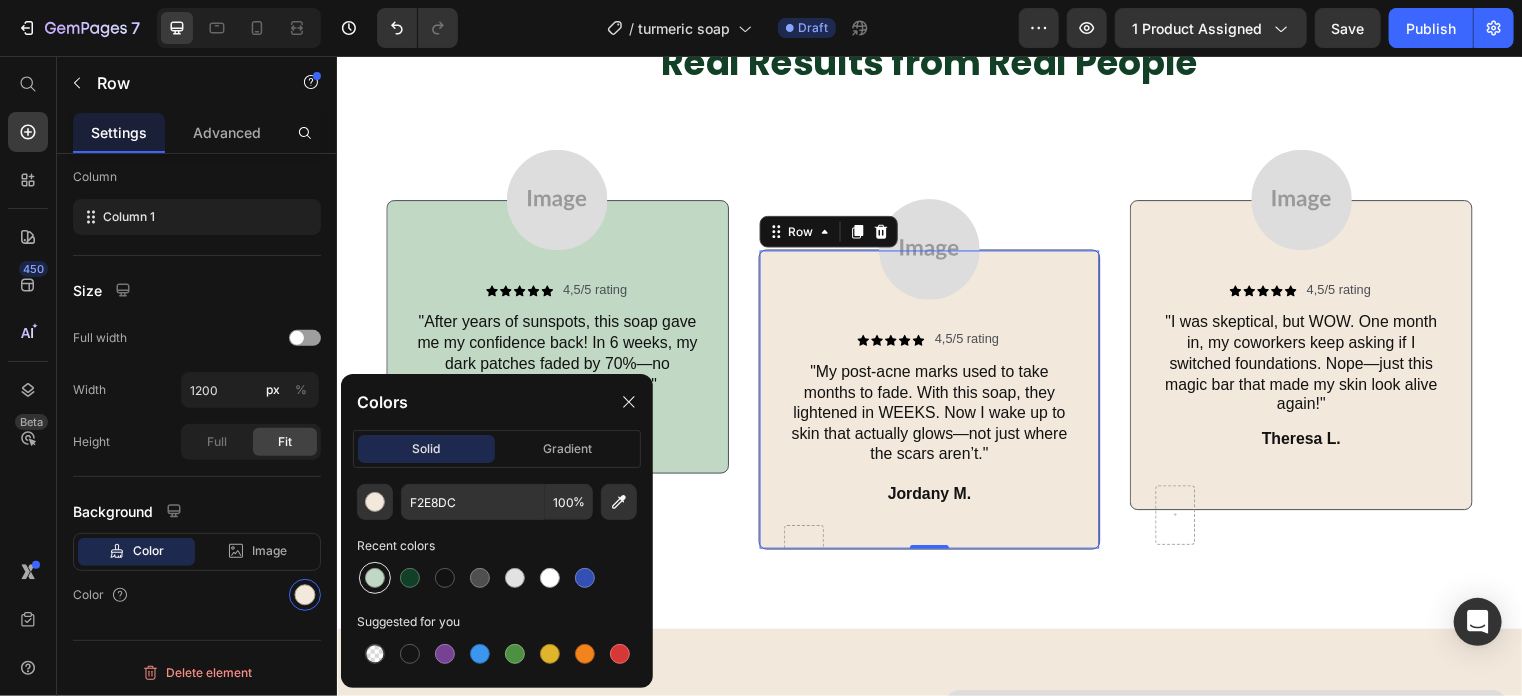 click at bounding box center [375, 578] 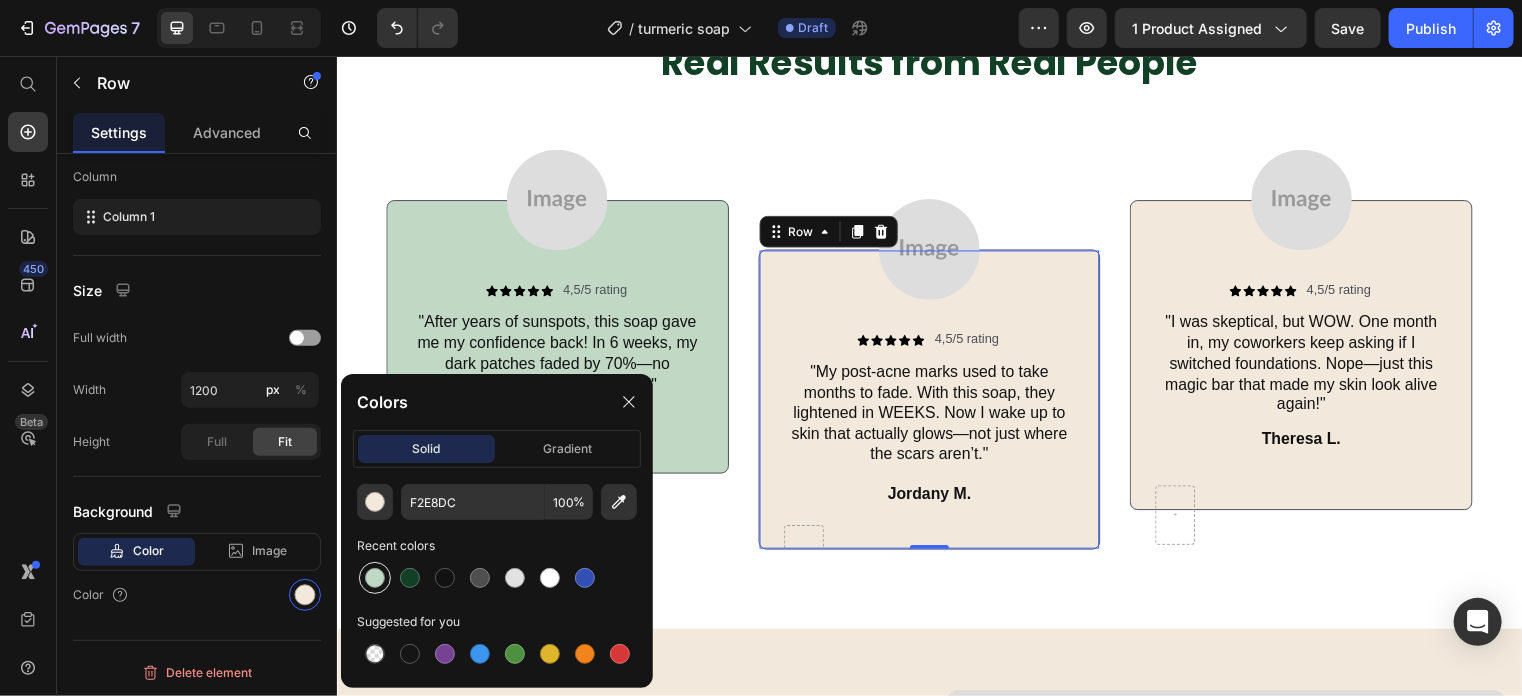 type on "C1D9C4" 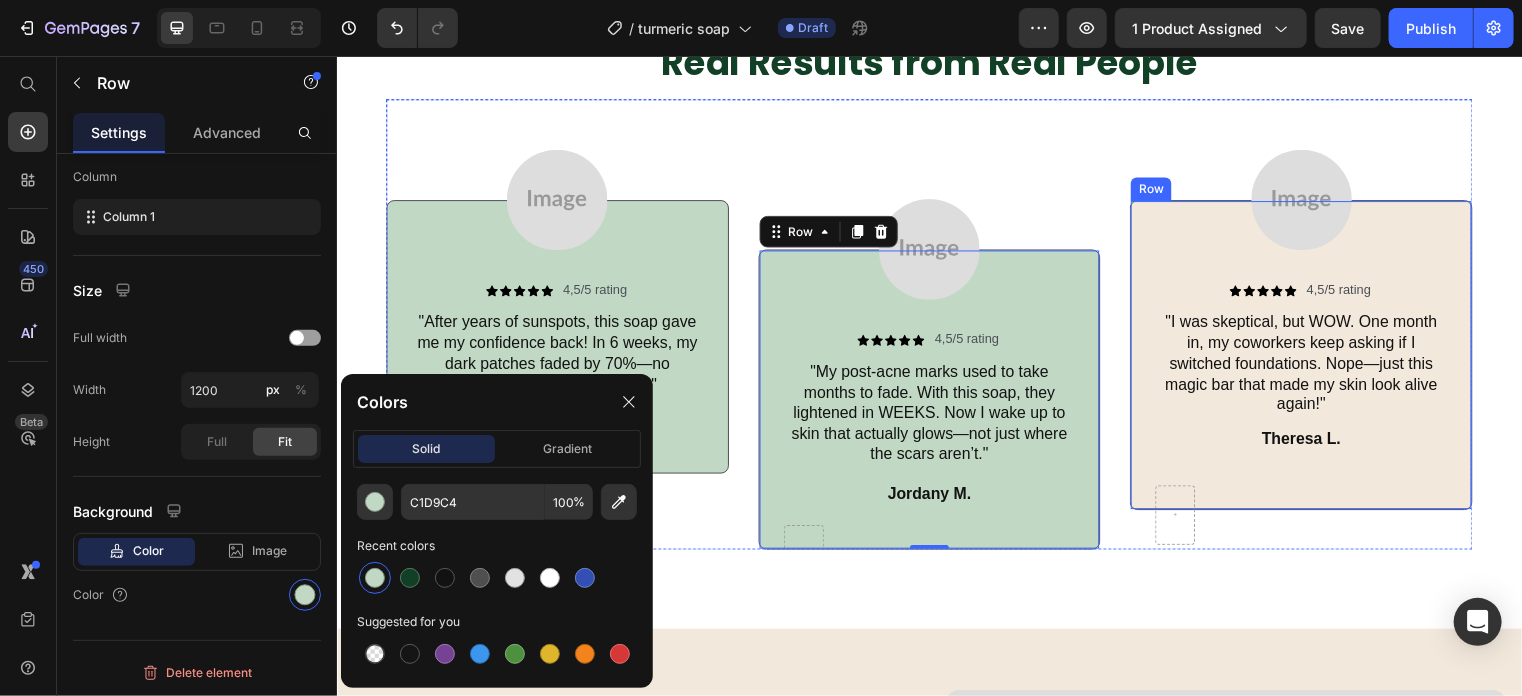 click on "Icon Icon Icon Icon Icon Icon List 4,5/5 rating Text Block Row "I was skeptical, but WOW. One month in, my coworkers keep asking if I switched foundations. Nope—just this magic bar that made my skin look alive again!" Text Block Theresa L. Text Block
Row Row Row" at bounding box center (1312, 358) 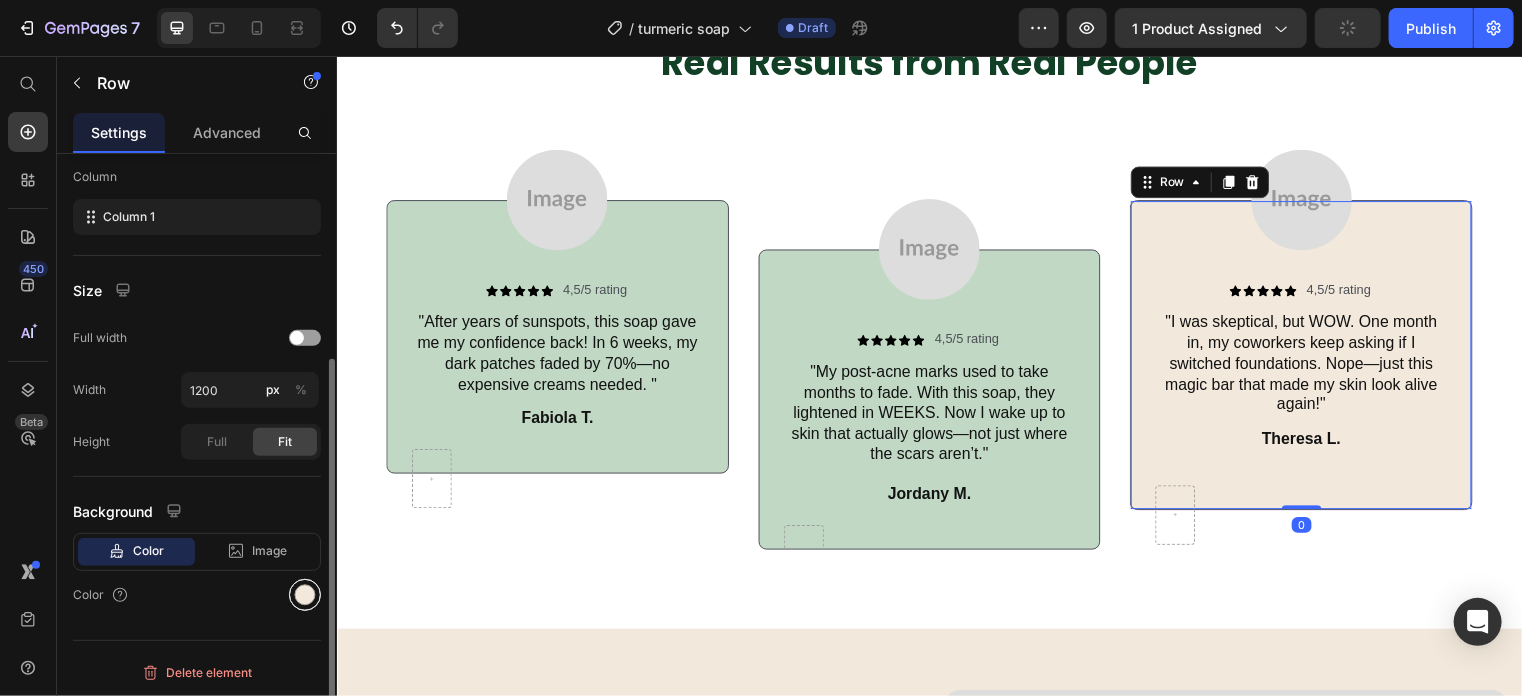 click at bounding box center (305, 595) 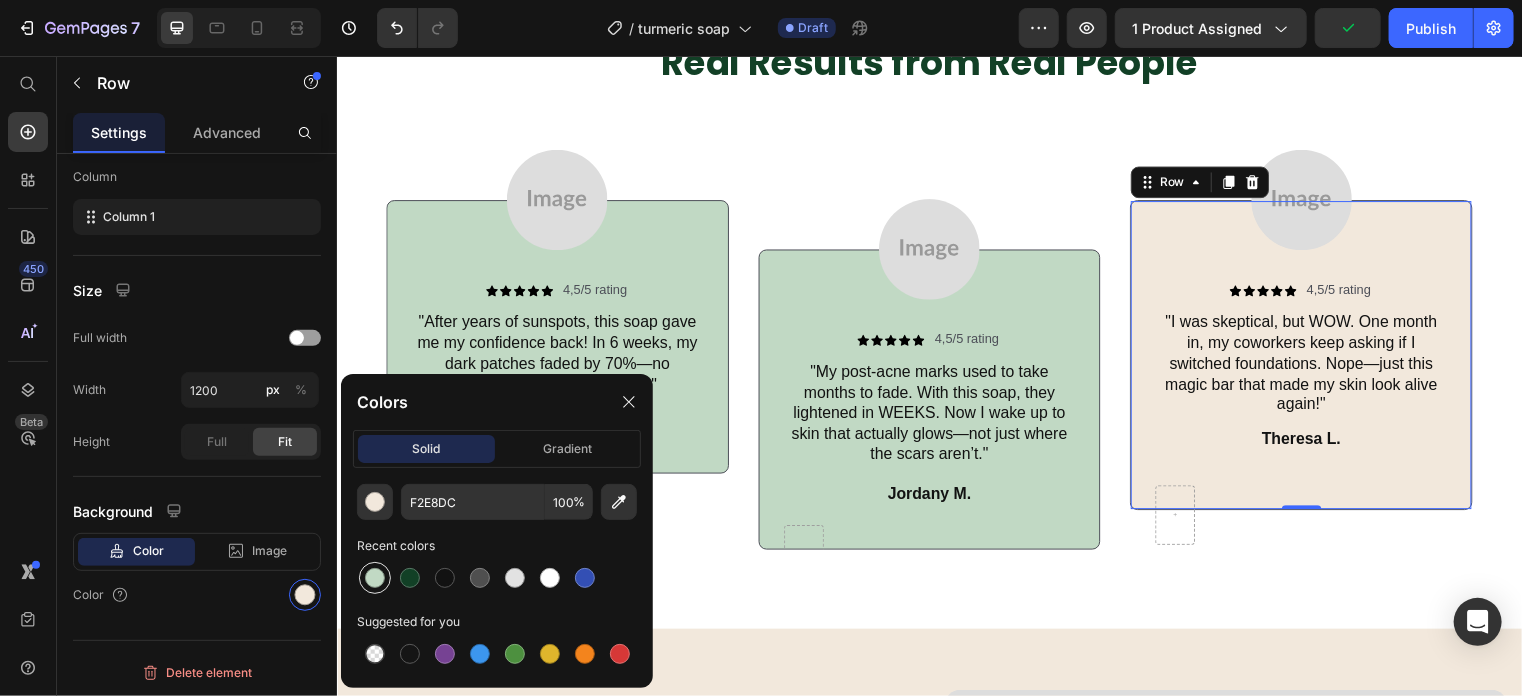 click at bounding box center [375, 578] 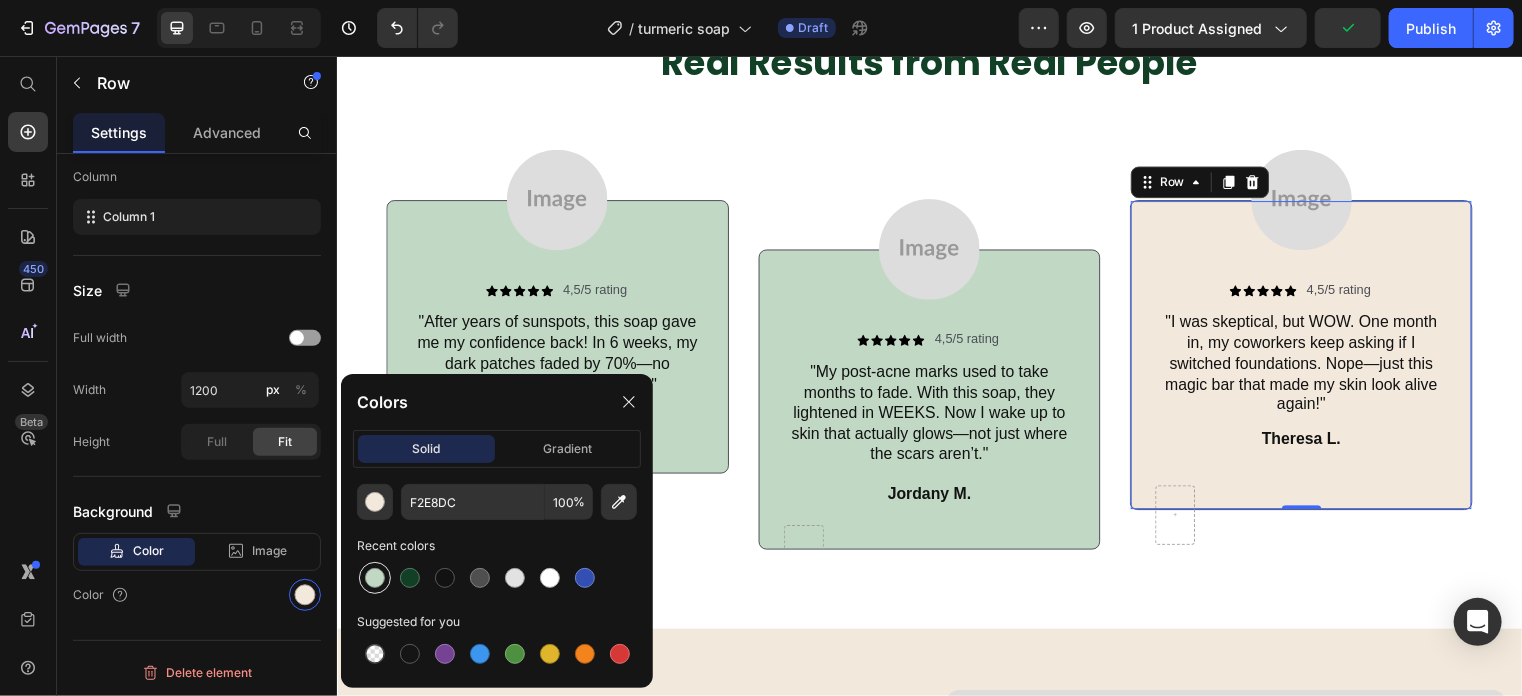type on "C1D9C4" 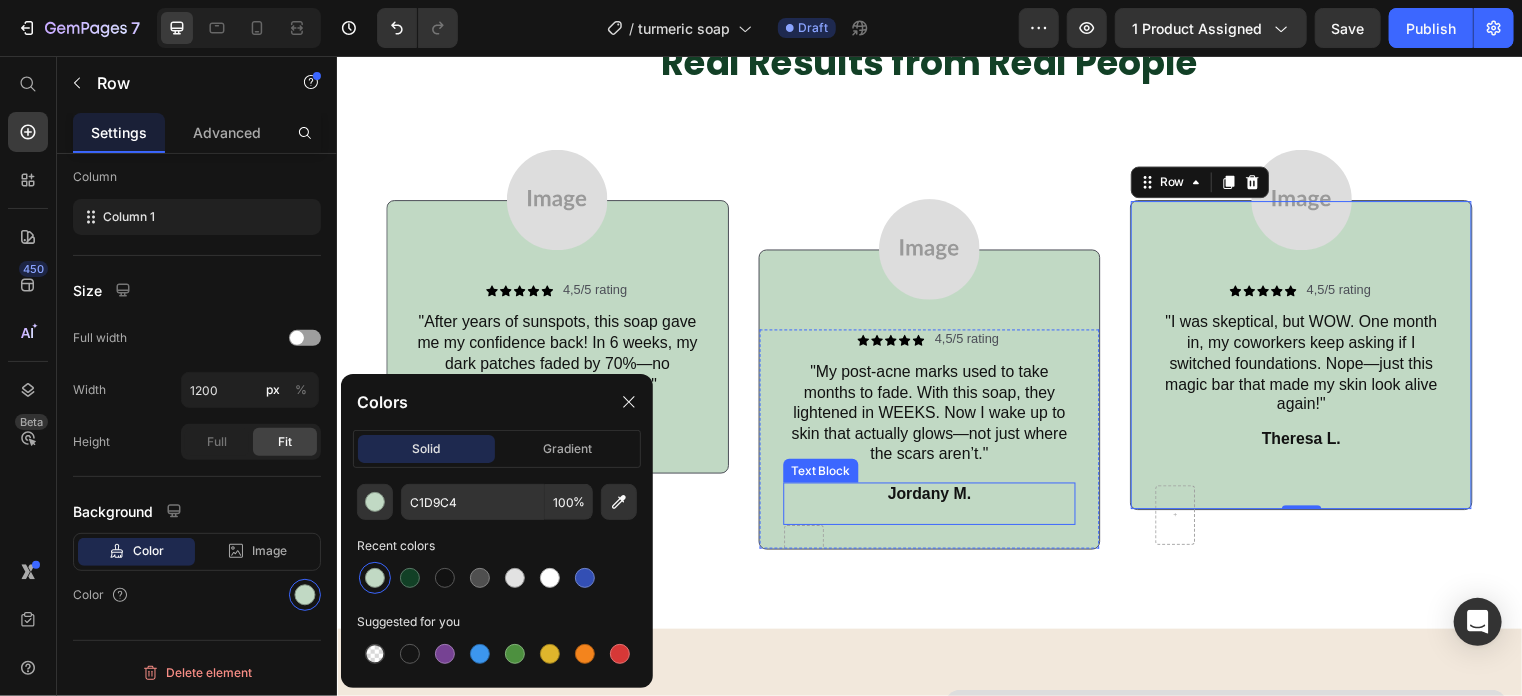 click on "Jordany M." at bounding box center [936, 499] 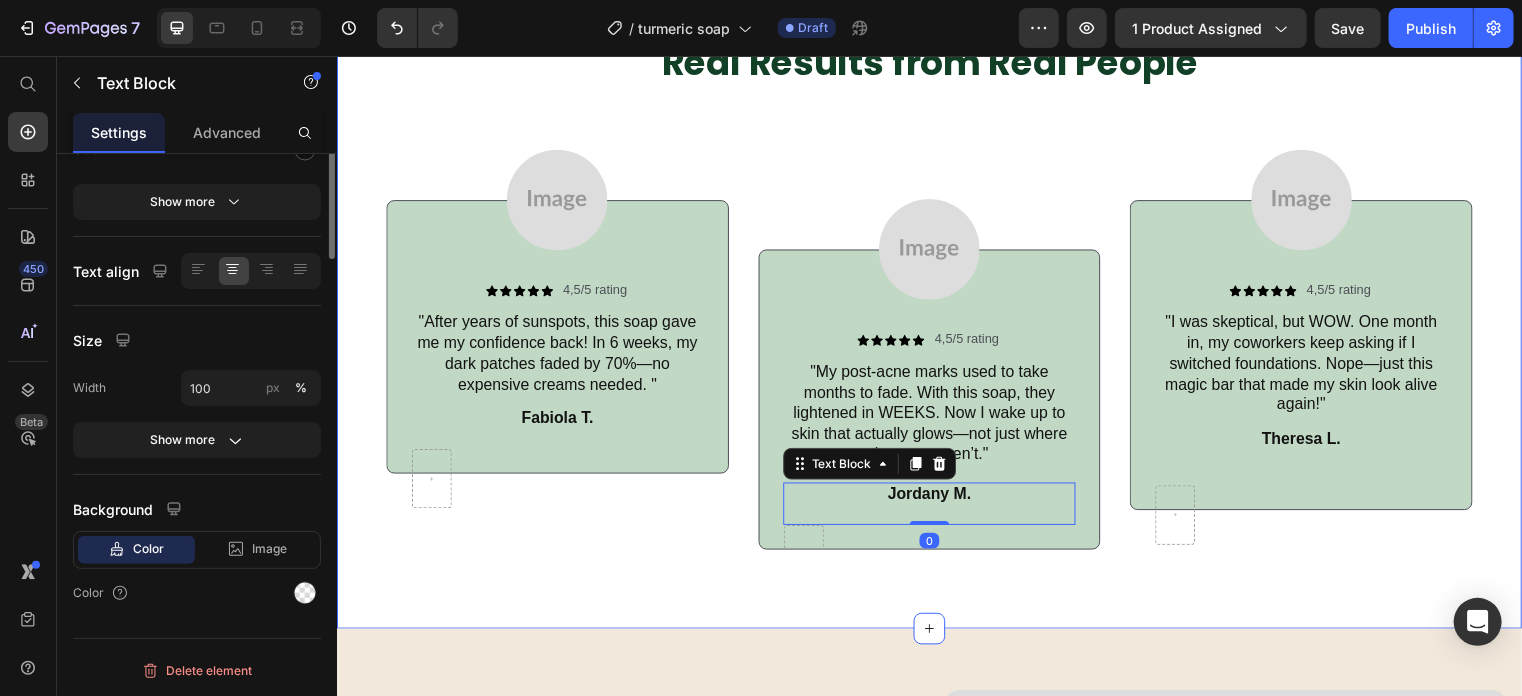 scroll, scrollTop: 0, scrollLeft: 0, axis: both 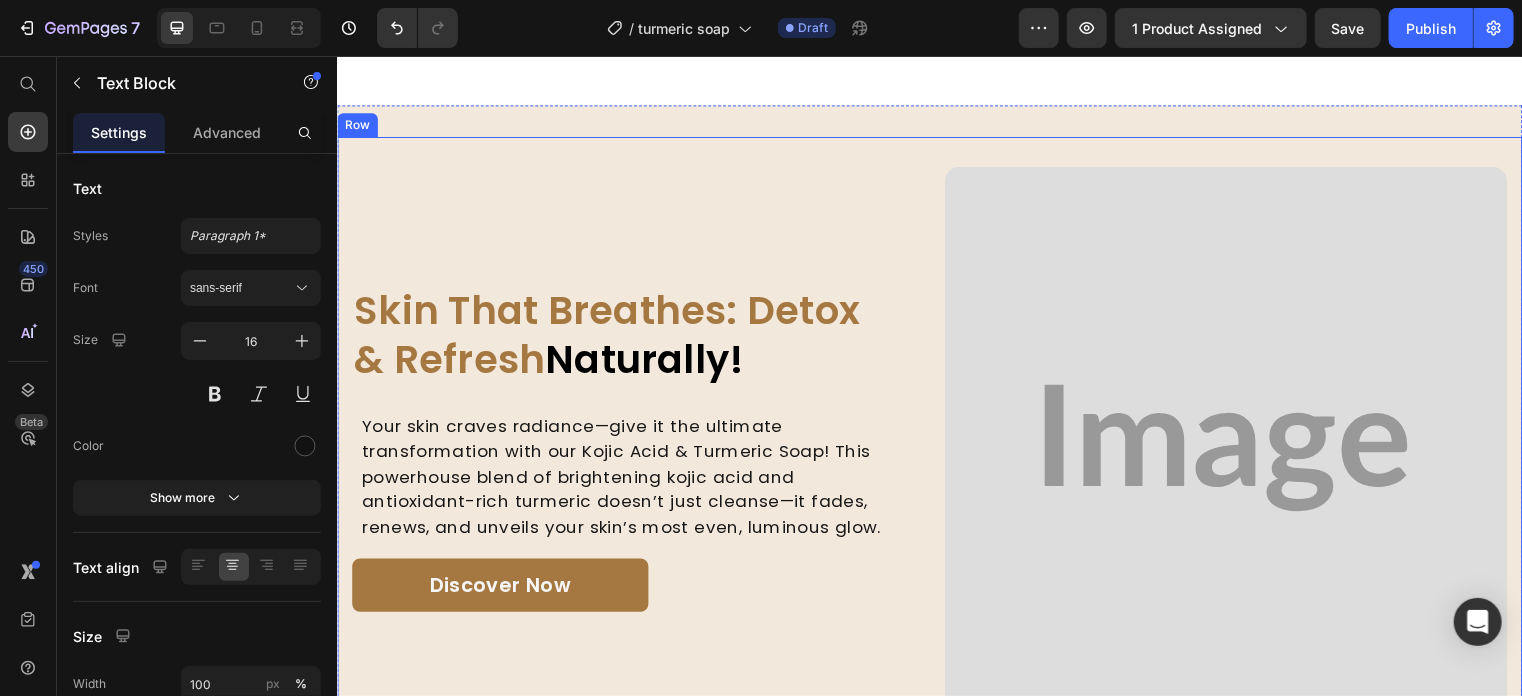 click on "Skin That Breathes: Detox & Refresh  Naturally! Heading Your skin craves radiance—give it the ultimate transformation with our Kojic Acid & Turmeric Soap! This powerhouse blend of brightening kojic acid and antioxidant-rich turmeric doesn’t just cleanse—it fades, renews, and unveils your skin’s most even, luminous glow. Text block Row Discover Now Button" at bounding box center (636, 452) 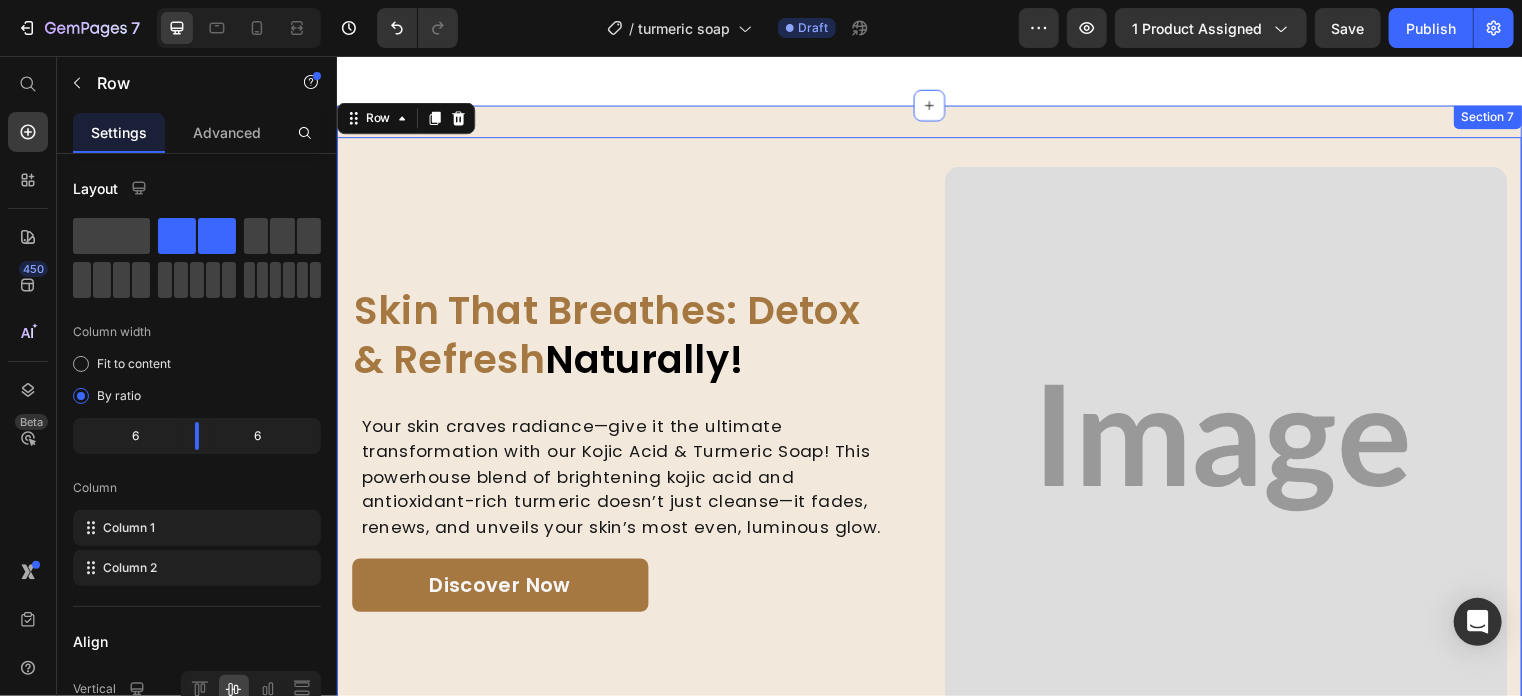 click on "Skin That Breathes: Detox & Refresh  Naturally! Heading Your skin craves radiance—give it the ultimate transformation with our Kojic Acid & Turmeric Soap! This powerhouse blend of brightening kojic acid and antioxidant-rich turmeric doesn’t just cleanse—it fades, renews, and unveils your skin’s most even, luminous glow. Text block Row Discover Now Button Image Row   0 Section 7" at bounding box center (936, 437) 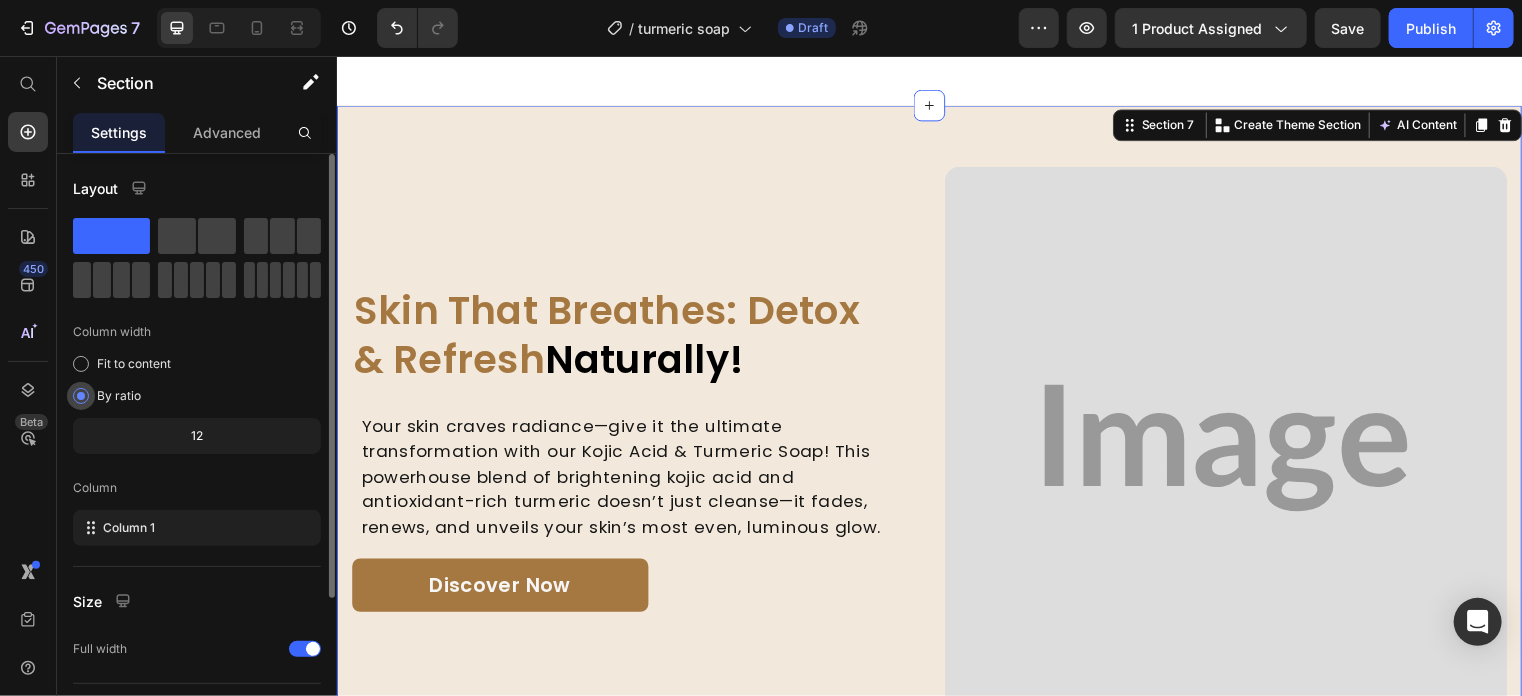 scroll, scrollTop: 207, scrollLeft: 0, axis: vertical 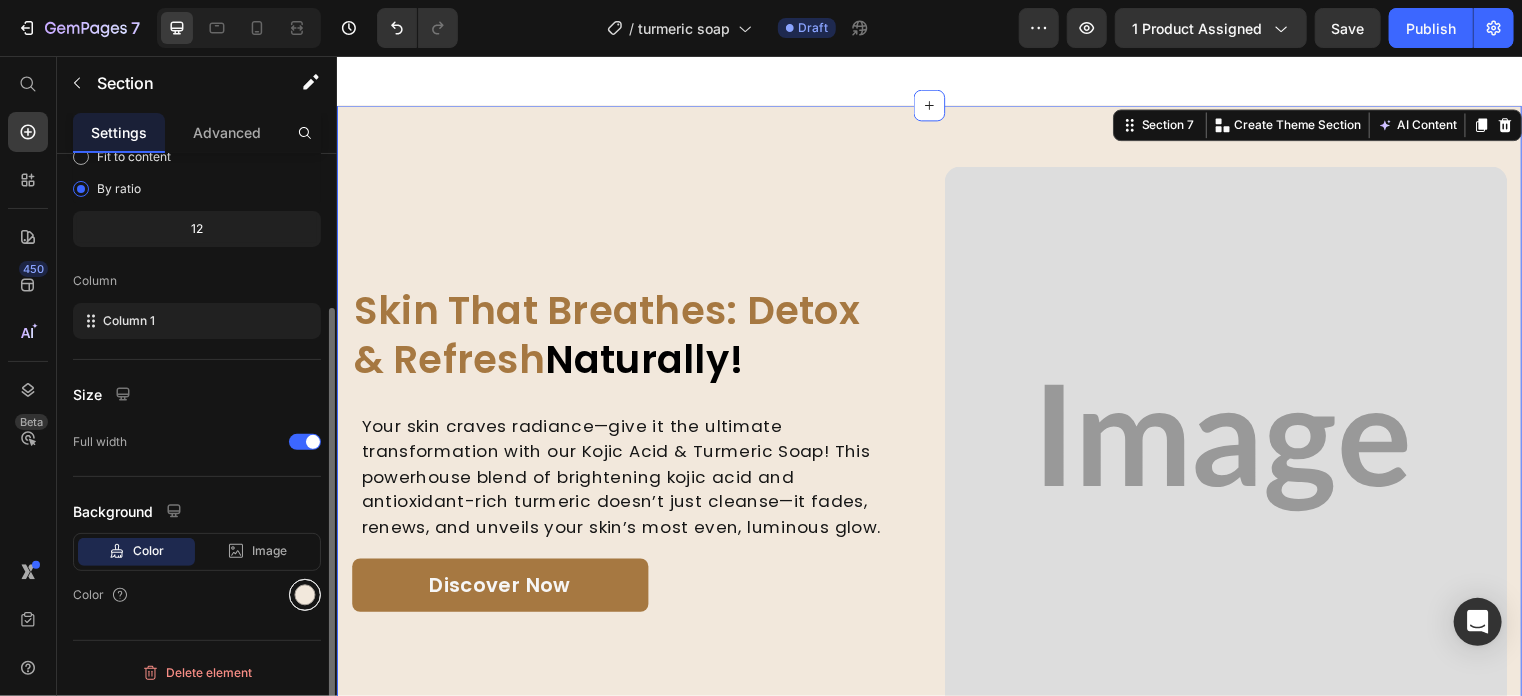 click at bounding box center [305, 595] 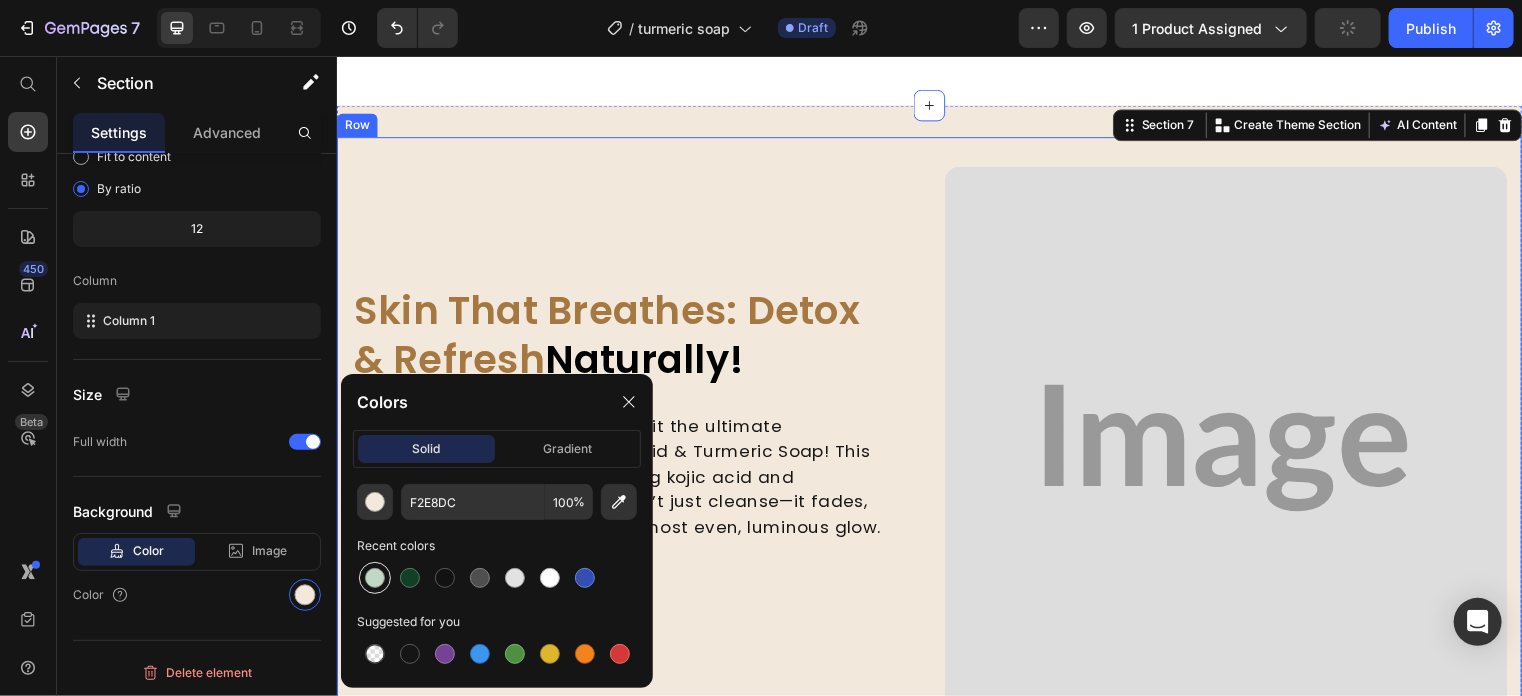 click at bounding box center (375, 578) 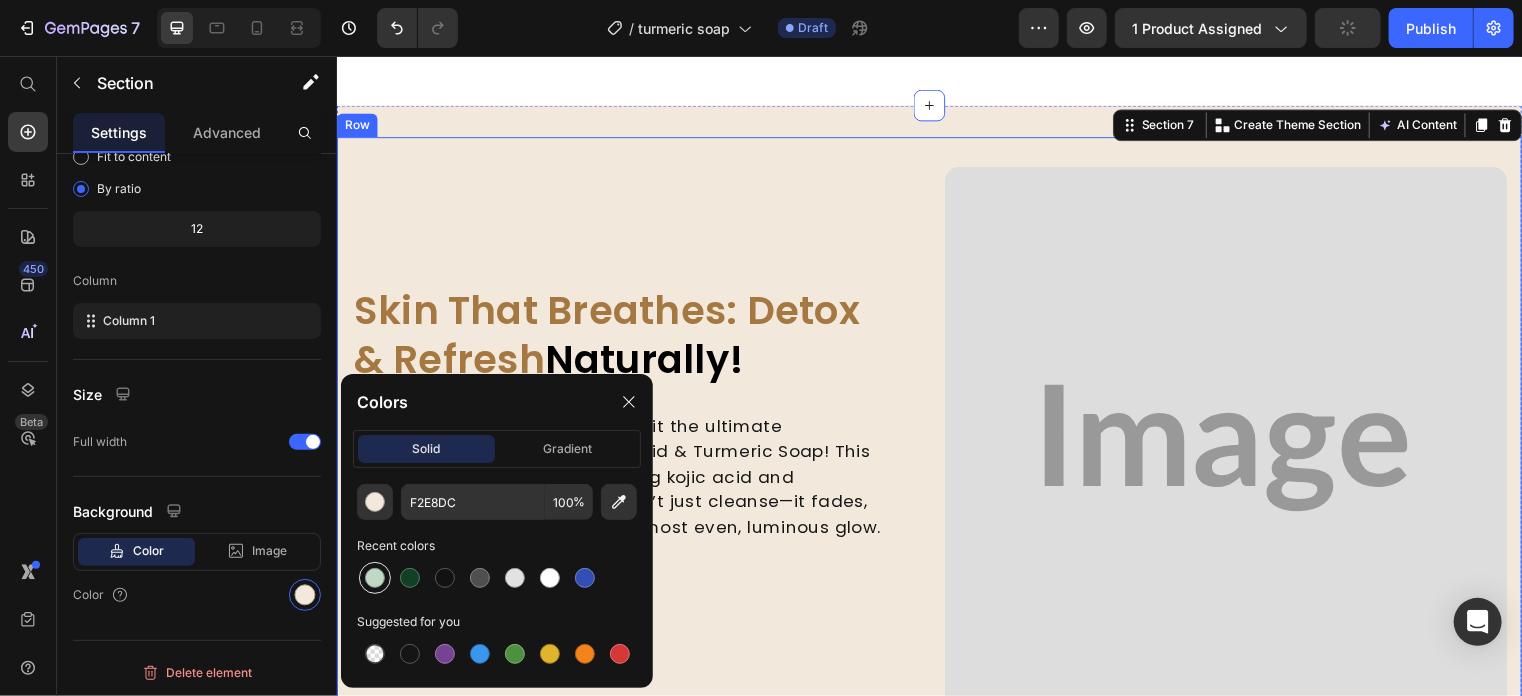click at bounding box center (375, 578) 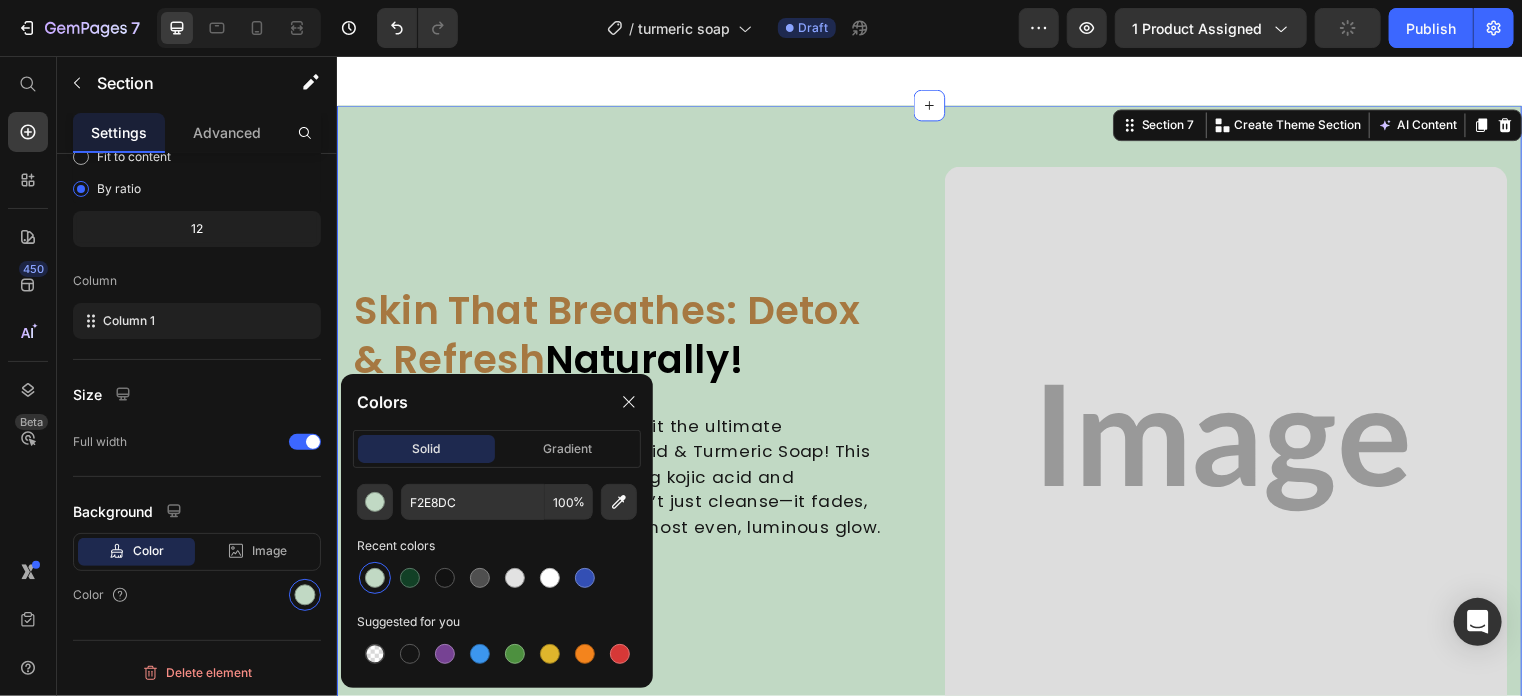 type on "C1D9C4" 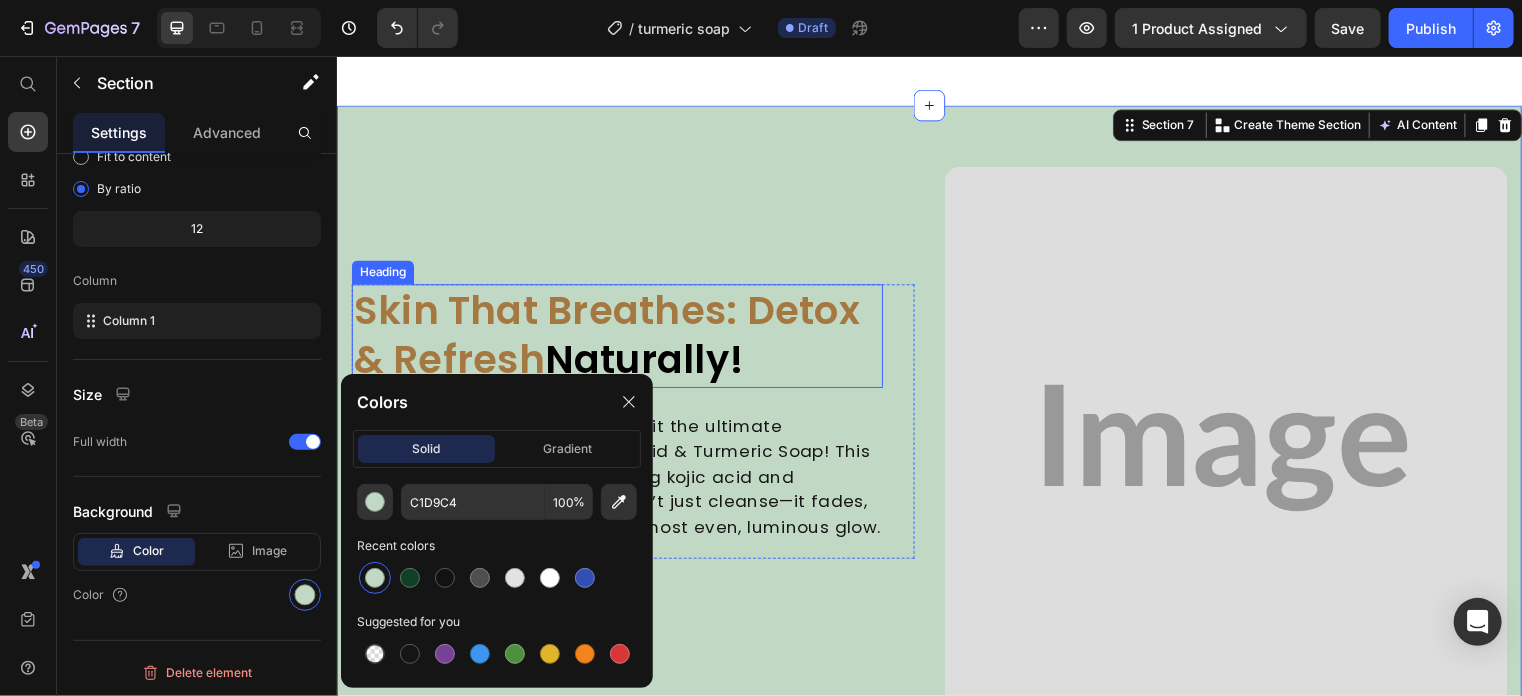 click on "Skin That Breathes: Detox & Refresh  Naturally!" at bounding box center (620, 338) 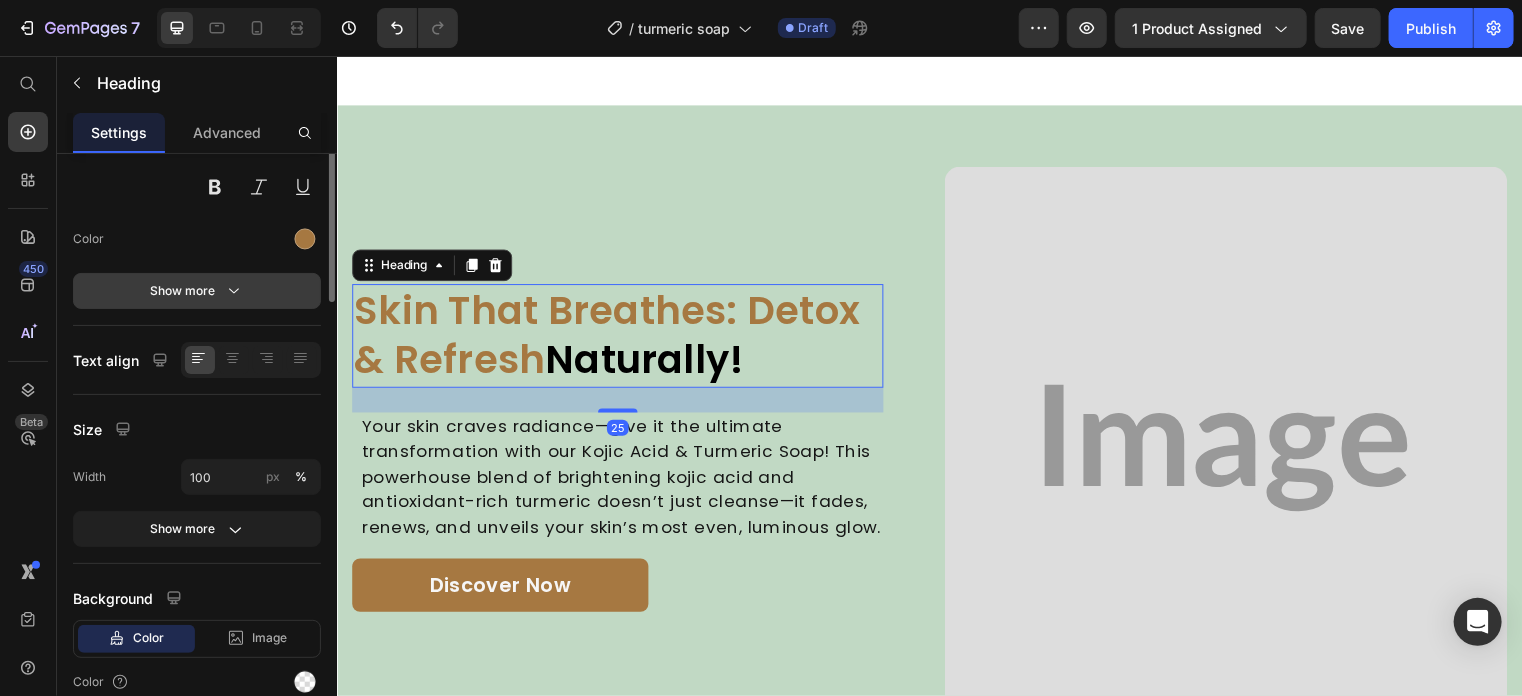 scroll, scrollTop: 0, scrollLeft: 0, axis: both 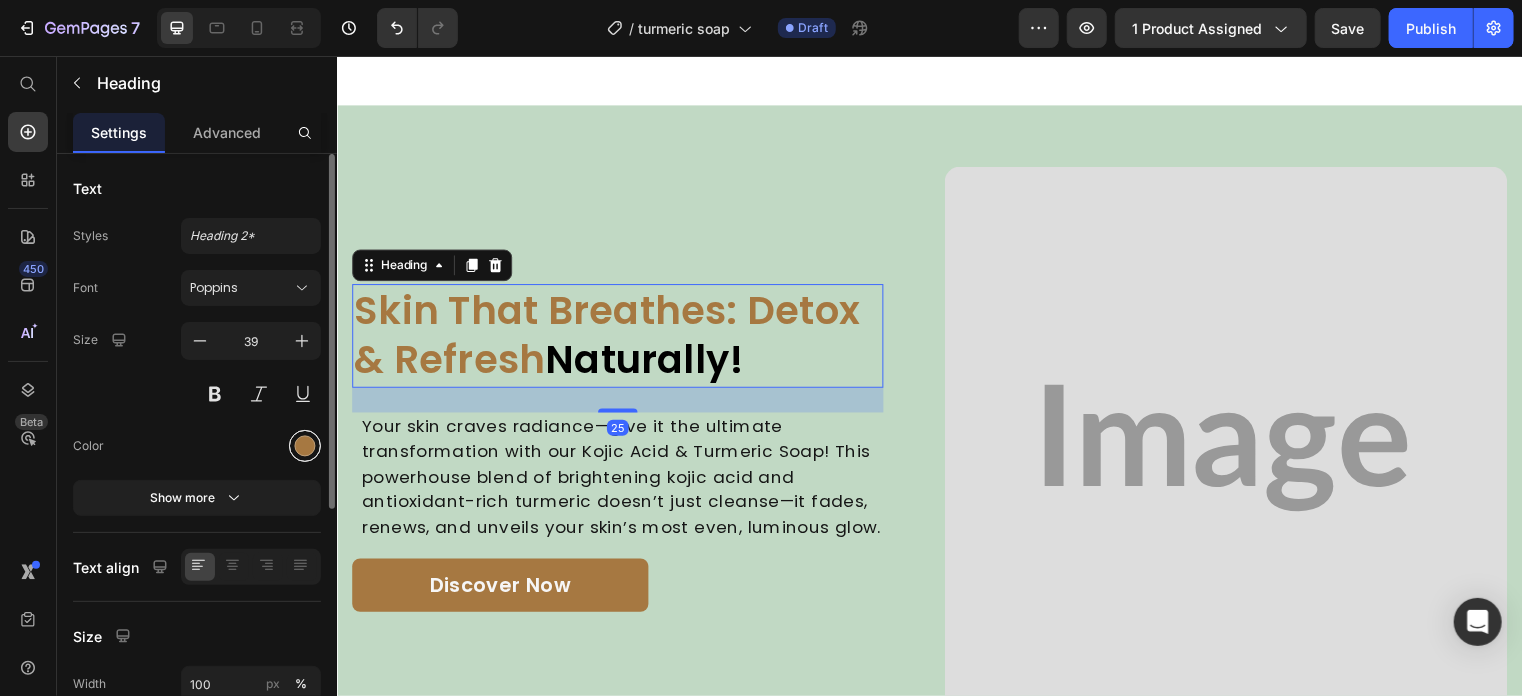 click at bounding box center [305, 446] 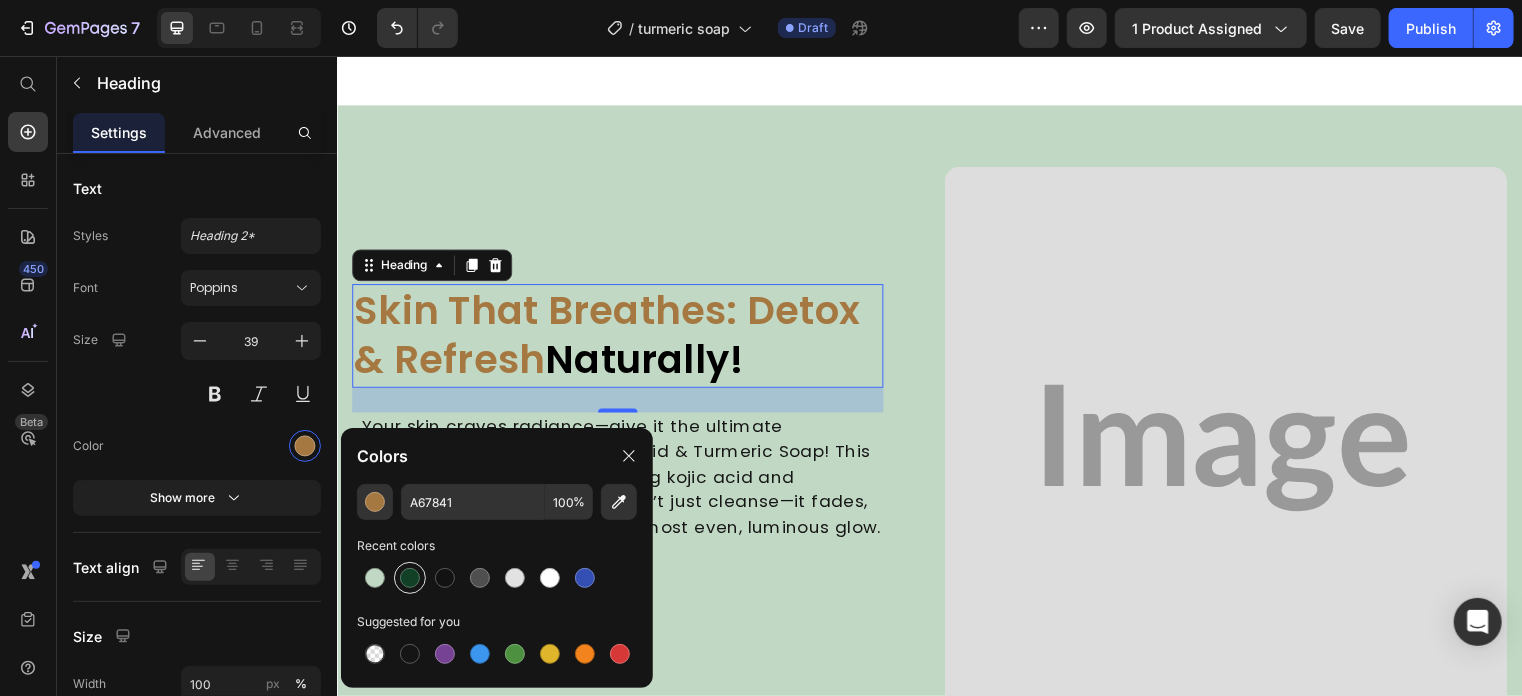 click at bounding box center (410, 578) 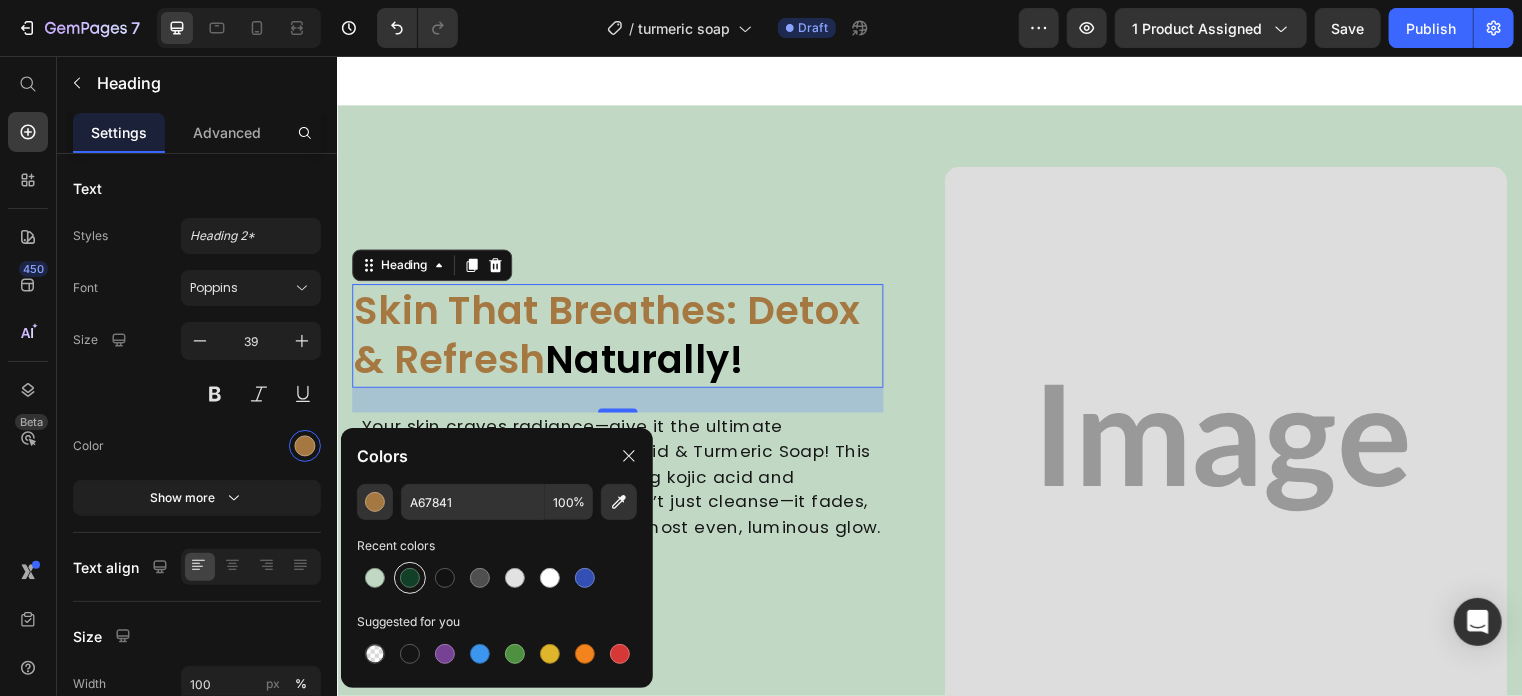 type on "124026" 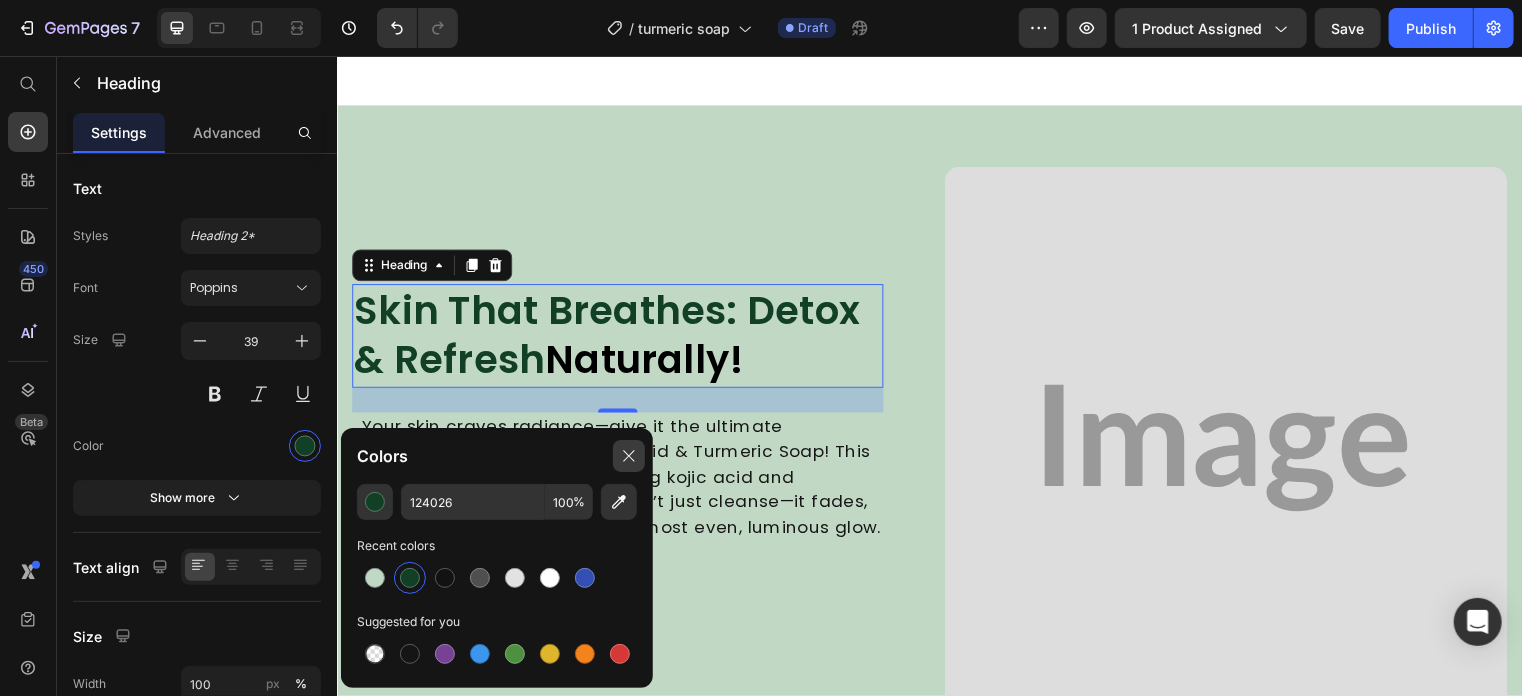 click 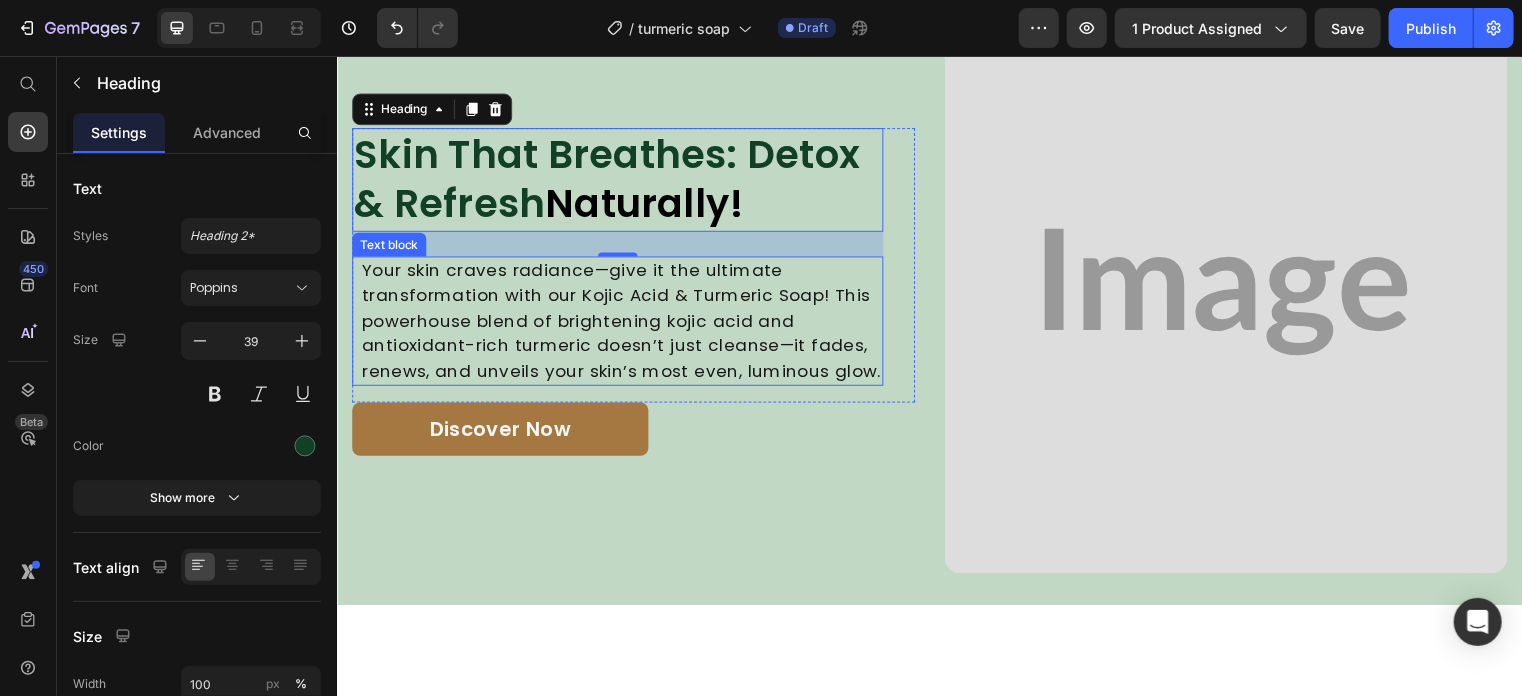 scroll, scrollTop: 3537, scrollLeft: 0, axis: vertical 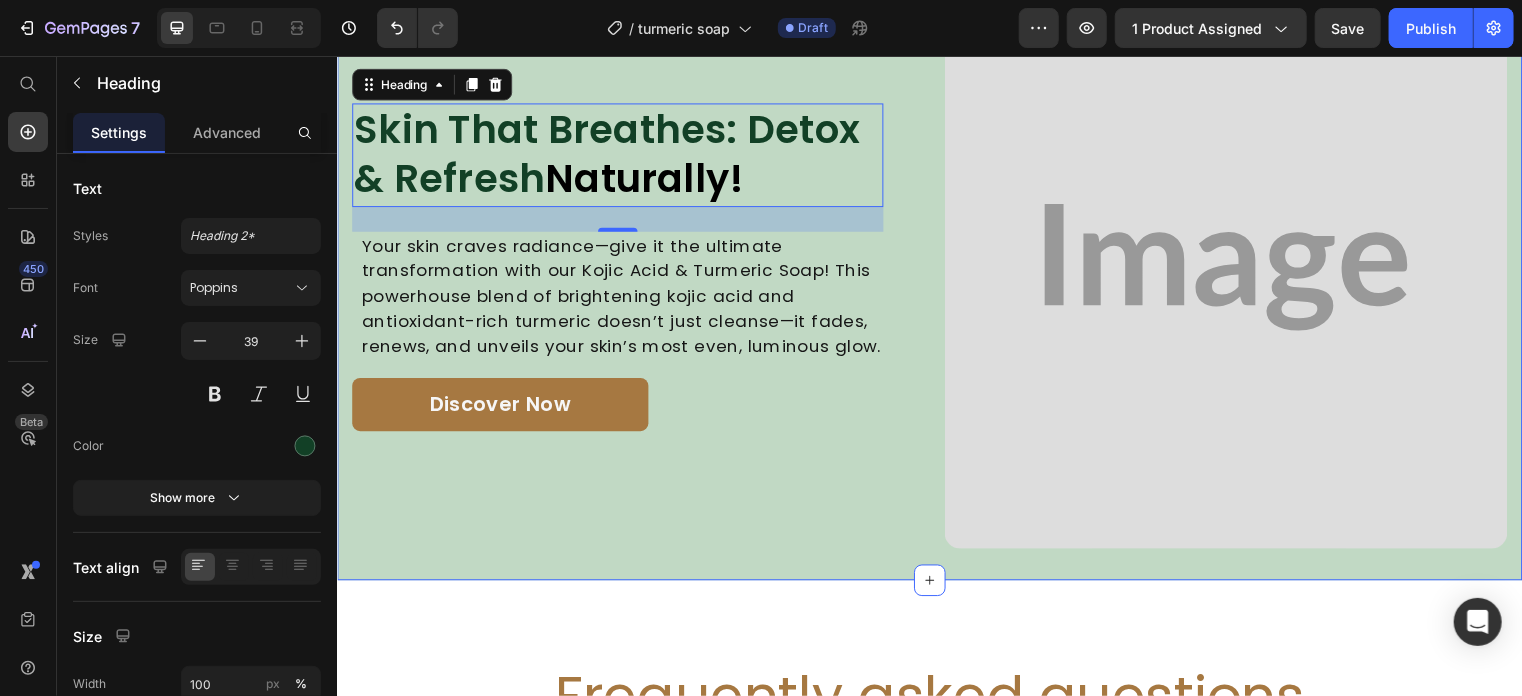 click on "Skin That Breathes: Detox & Refresh  Naturally! Heading   25 Your skin craves radiance—give it the ultimate transformation with our Kojic Acid & Turmeric Soap! This powerhouse blend of brightening kojic acid and antioxidant-rich turmeric doesn’t just cleanse—it fades, renews, and unveils your skin’s most even, luminous glow. Text block Row Discover Now Button Image Row Section 7" at bounding box center (936, 254) 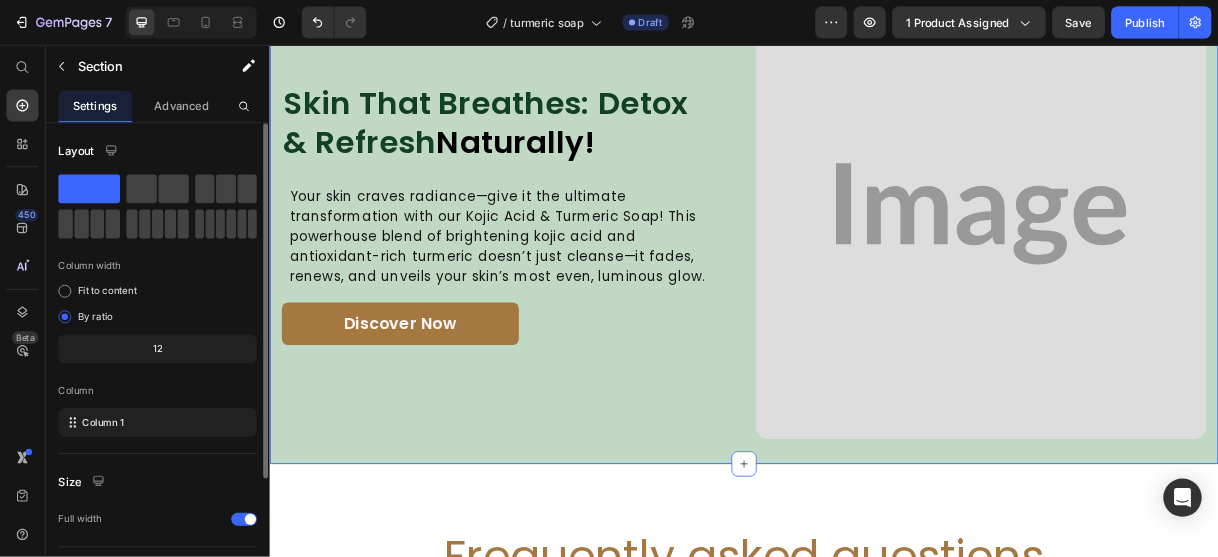 scroll, scrollTop: 207, scrollLeft: 0, axis: vertical 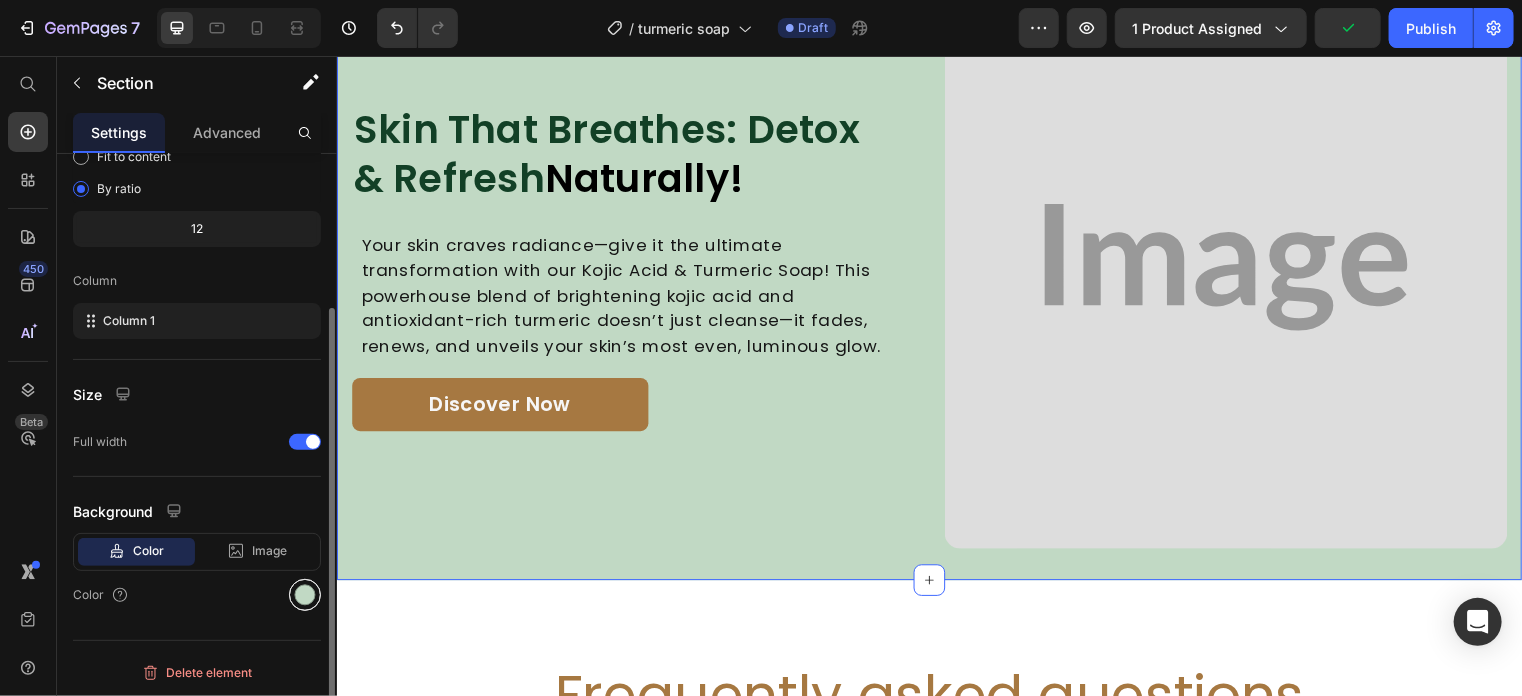 click at bounding box center (305, 595) 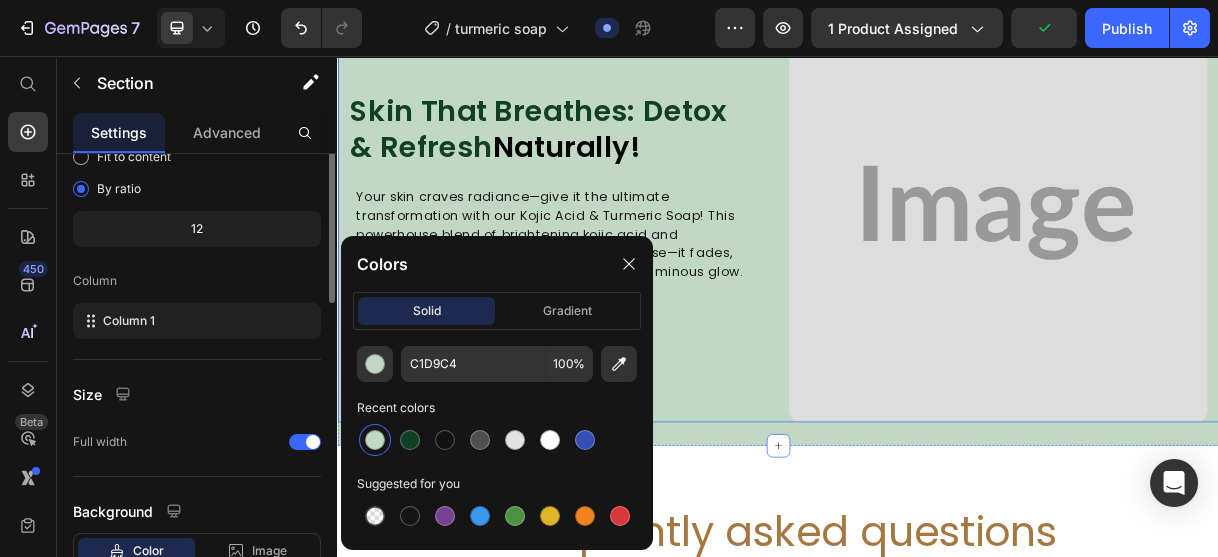 scroll, scrollTop: 0, scrollLeft: 0, axis: both 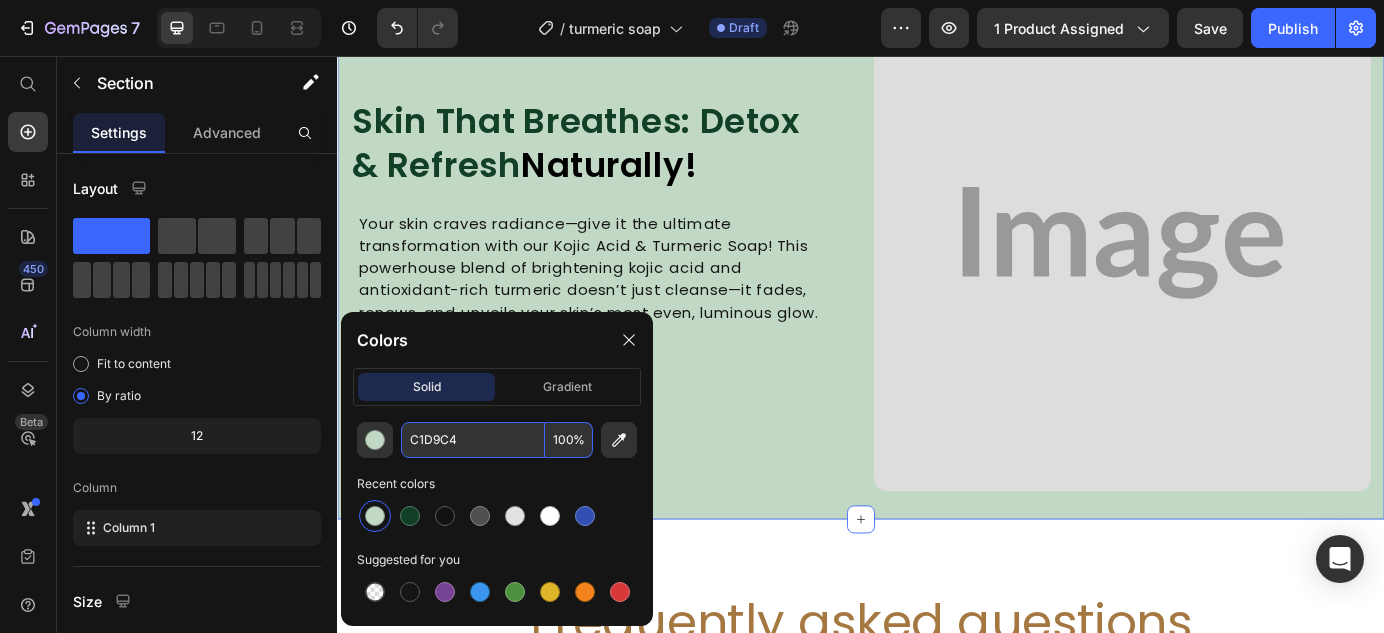 click on "100" at bounding box center [569, 440] 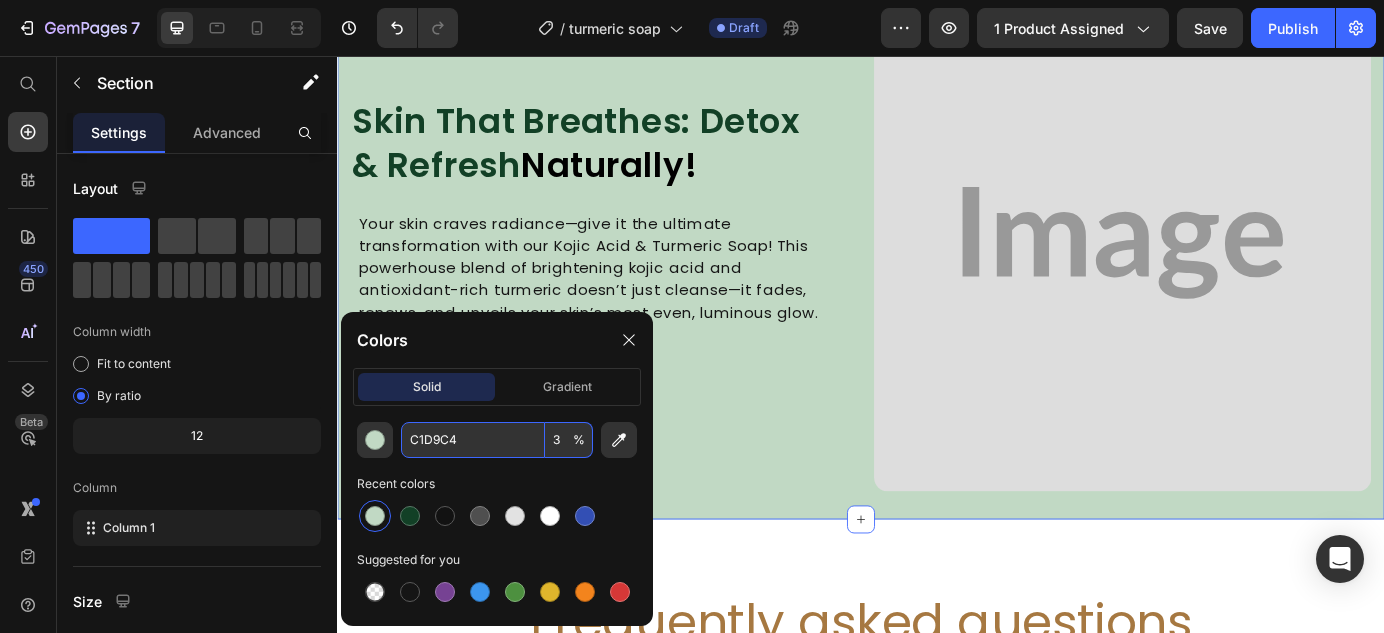 type on "30" 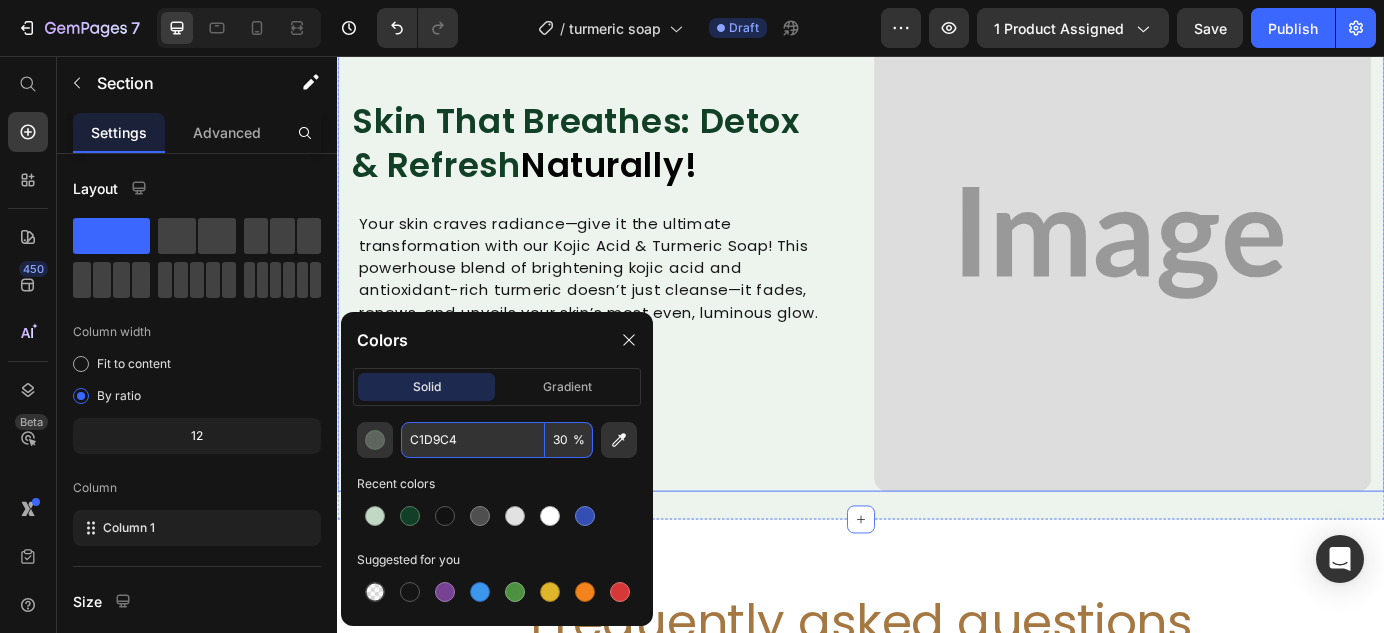 click on "Skin That Breathes: Detox & Refresh  Naturally! Heading Your skin craves radiance—give it the ultimate transformation with our Kojic Acid & Turmeric Soap! This powerhouse blend of brightening kojic acid and antioxidant-rich turmeric doesn’t just cleanse—it fades, renews, and unveils your skin’s most even, luminous glow. Text block Row Discover Now Button" at bounding box center (637, 270) 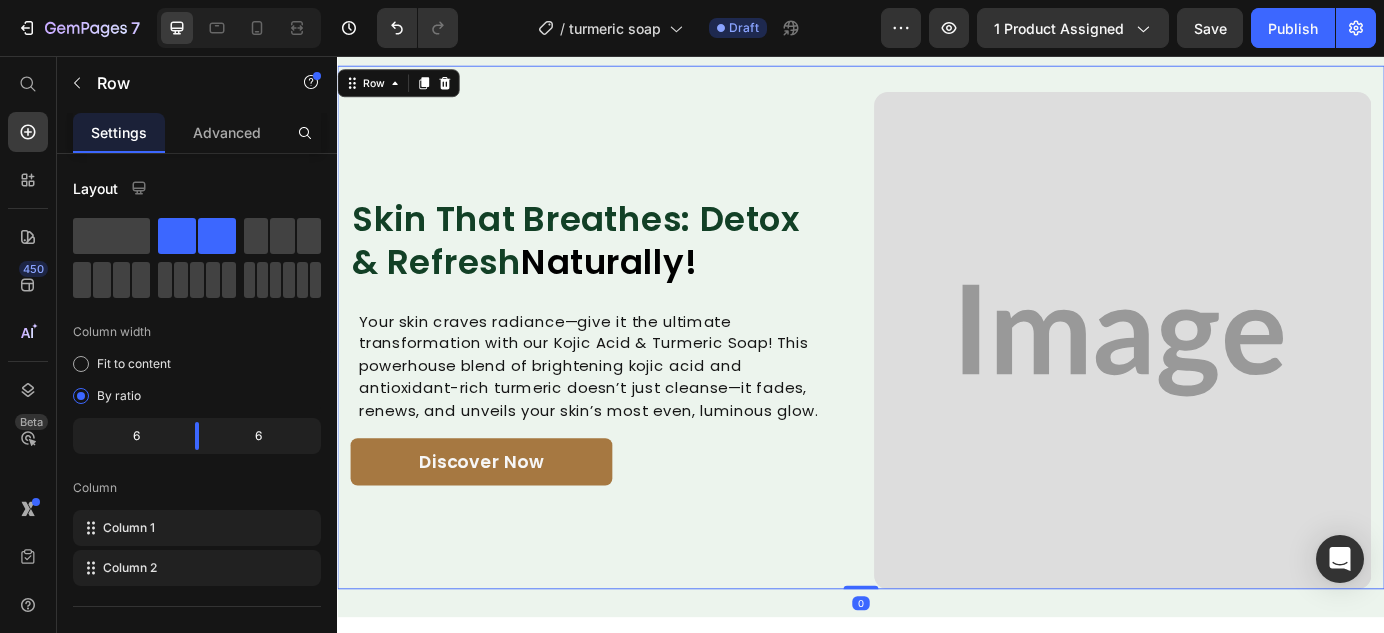 scroll, scrollTop: 3473, scrollLeft: 0, axis: vertical 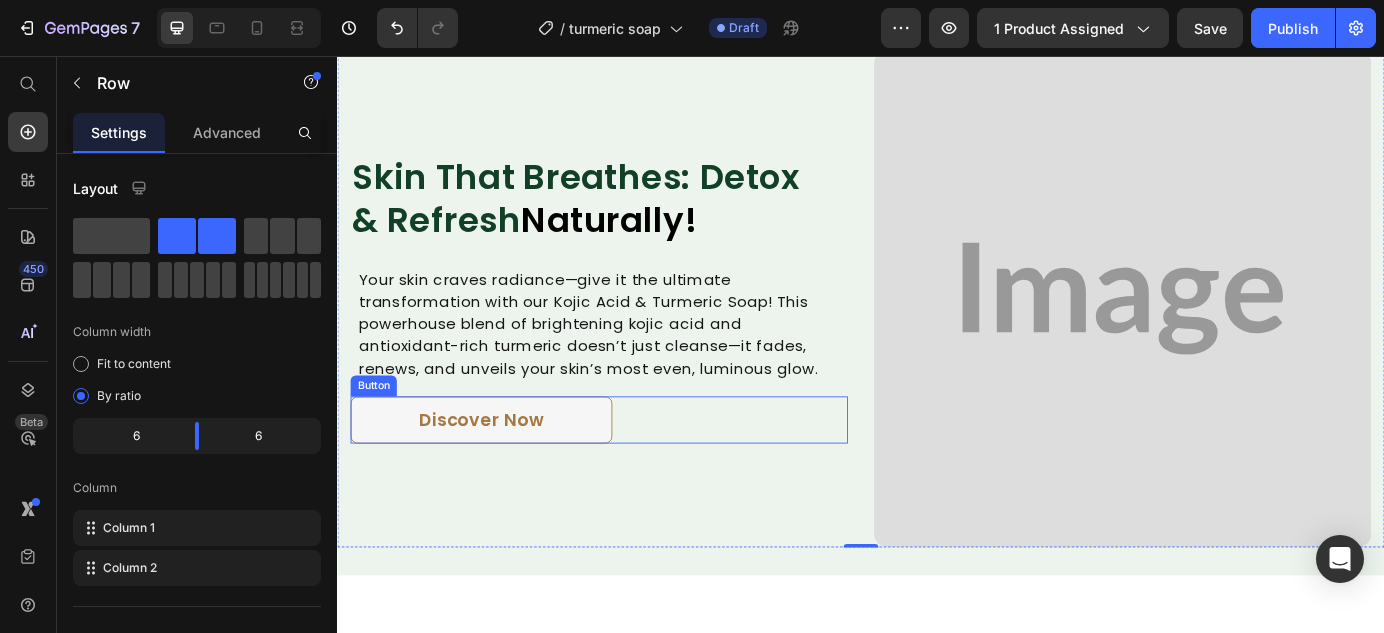 click on "Discover Now" at bounding box center [502, 473] 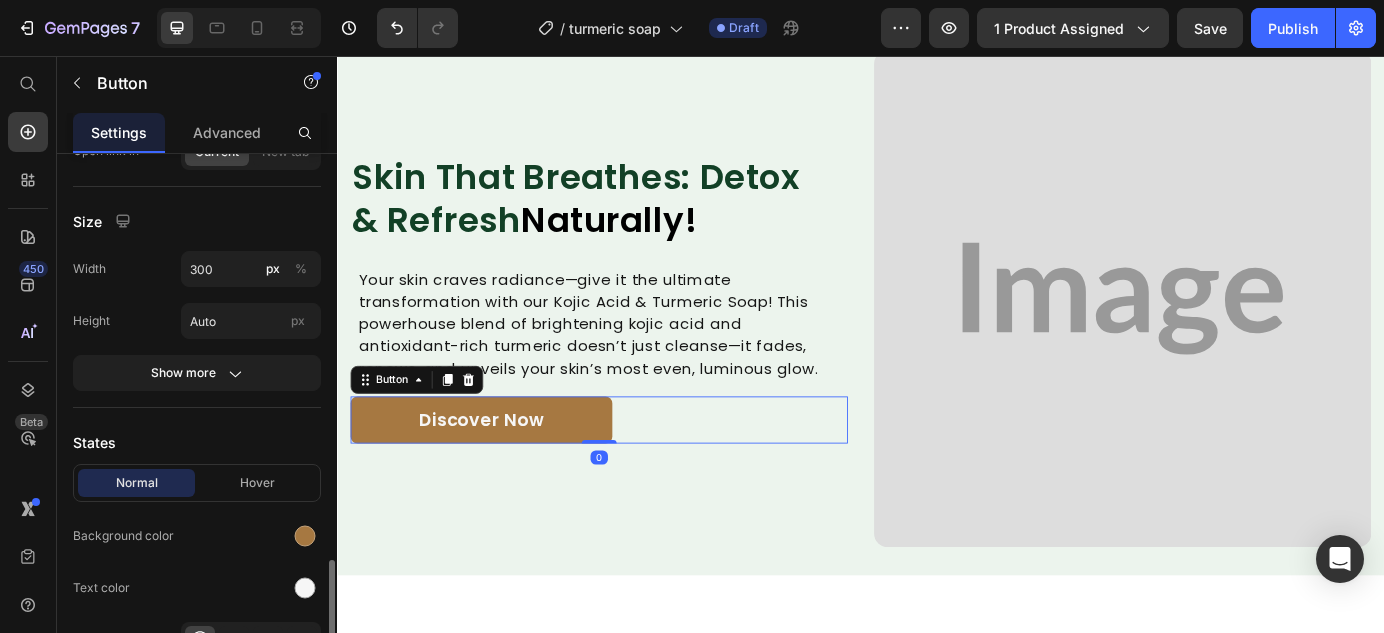 scroll, scrollTop: 479, scrollLeft: 0, axis: vertical 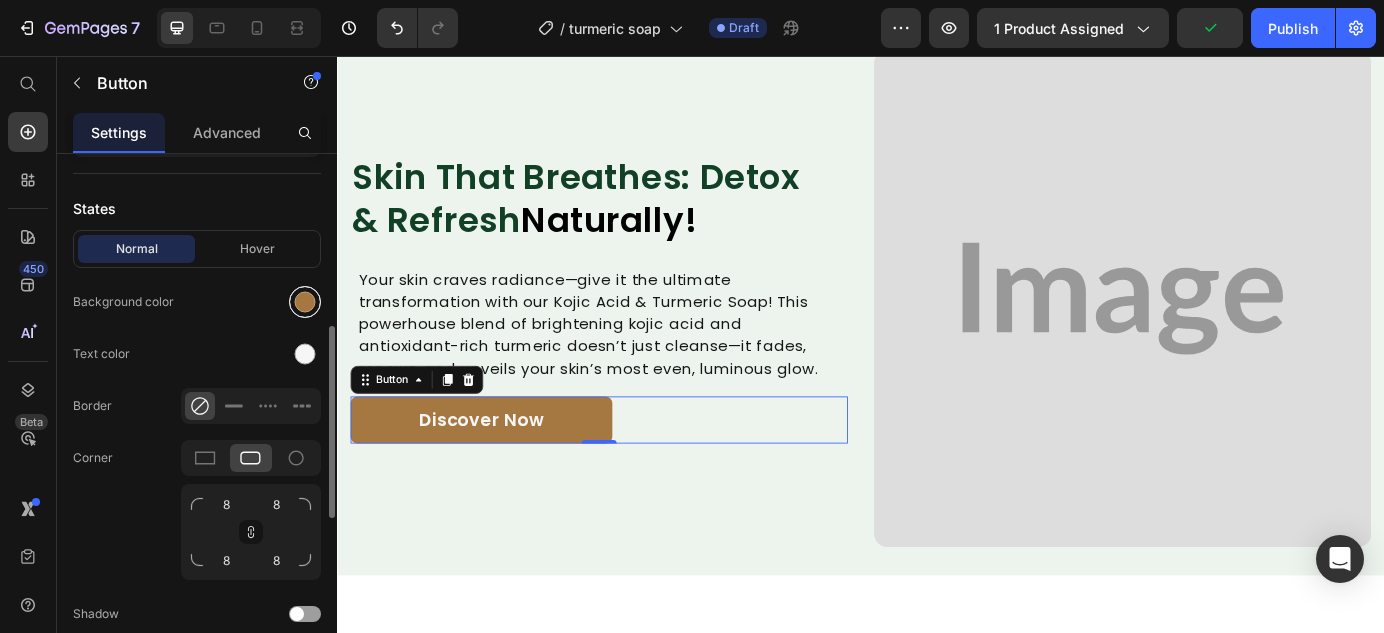 click at bounding box center (305, 302) 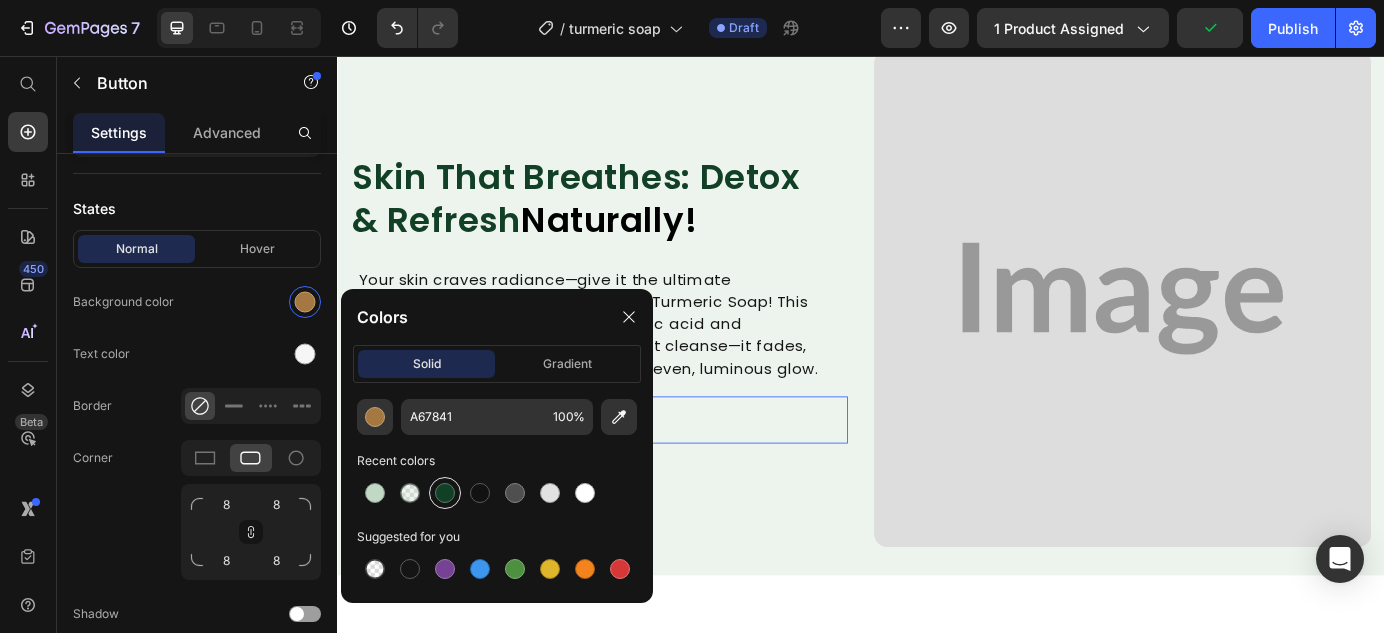 click at bounding box center [445, 493] 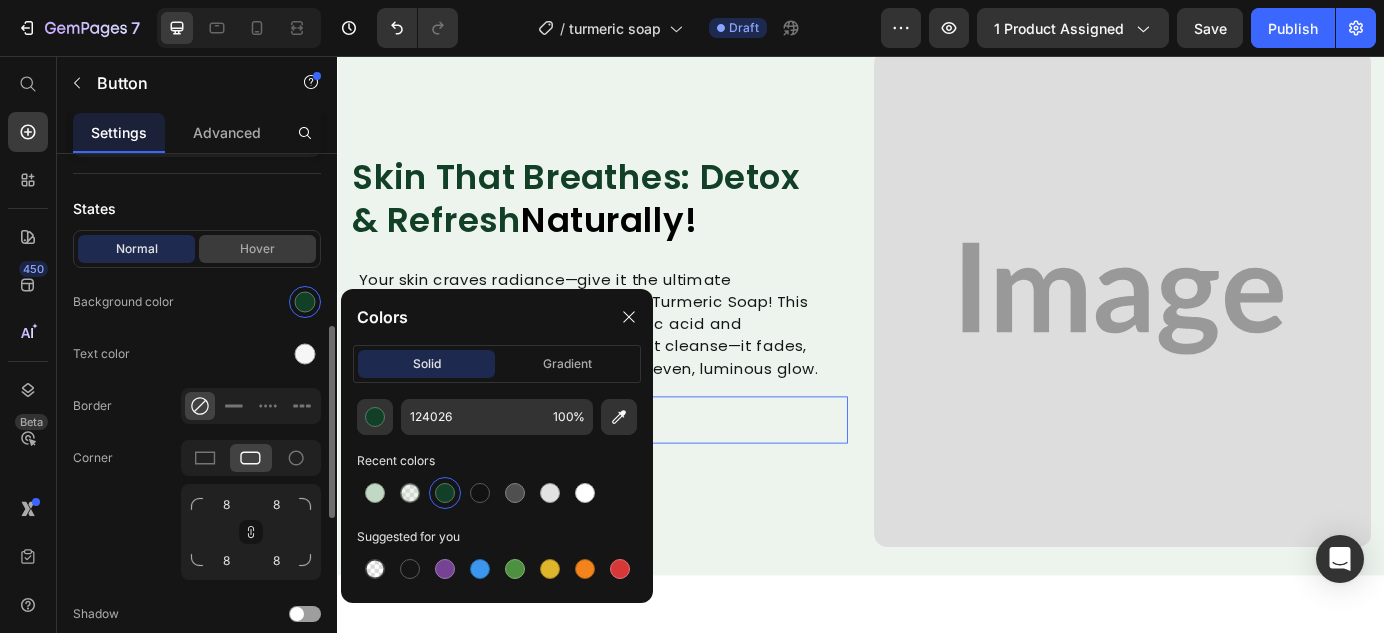 click on "Hover" at bounding box center (257, 249) 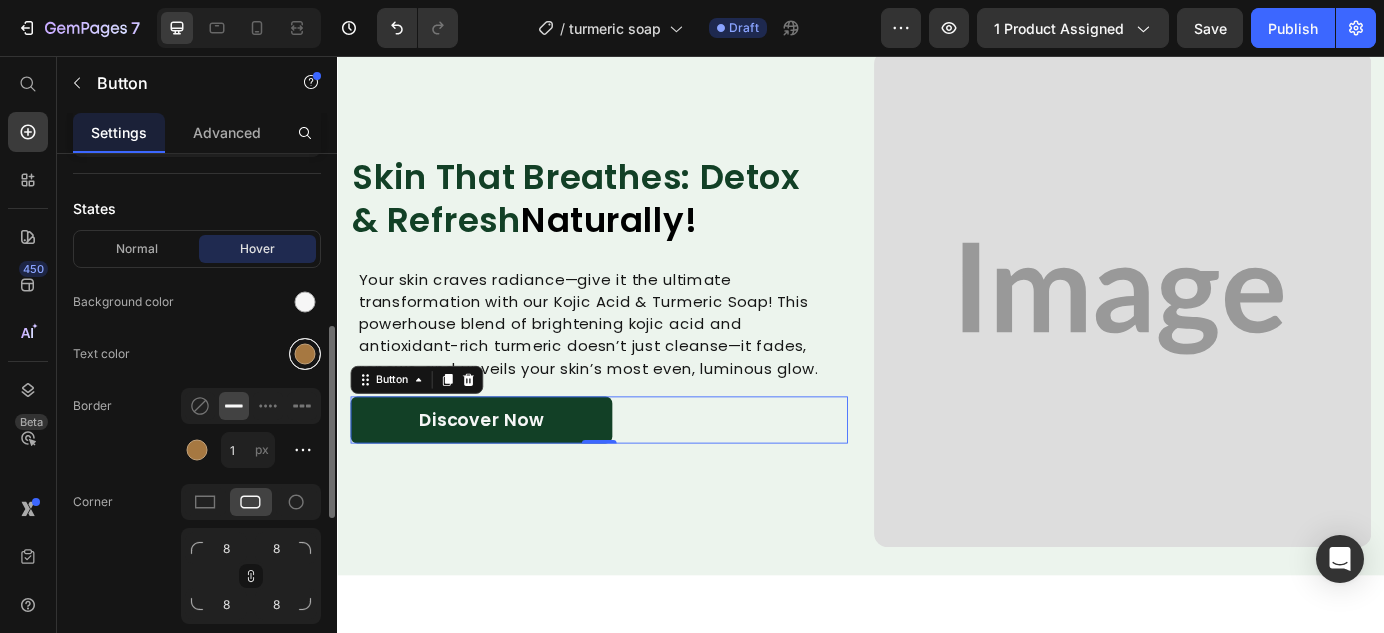 click at bounding box center [305, 354] 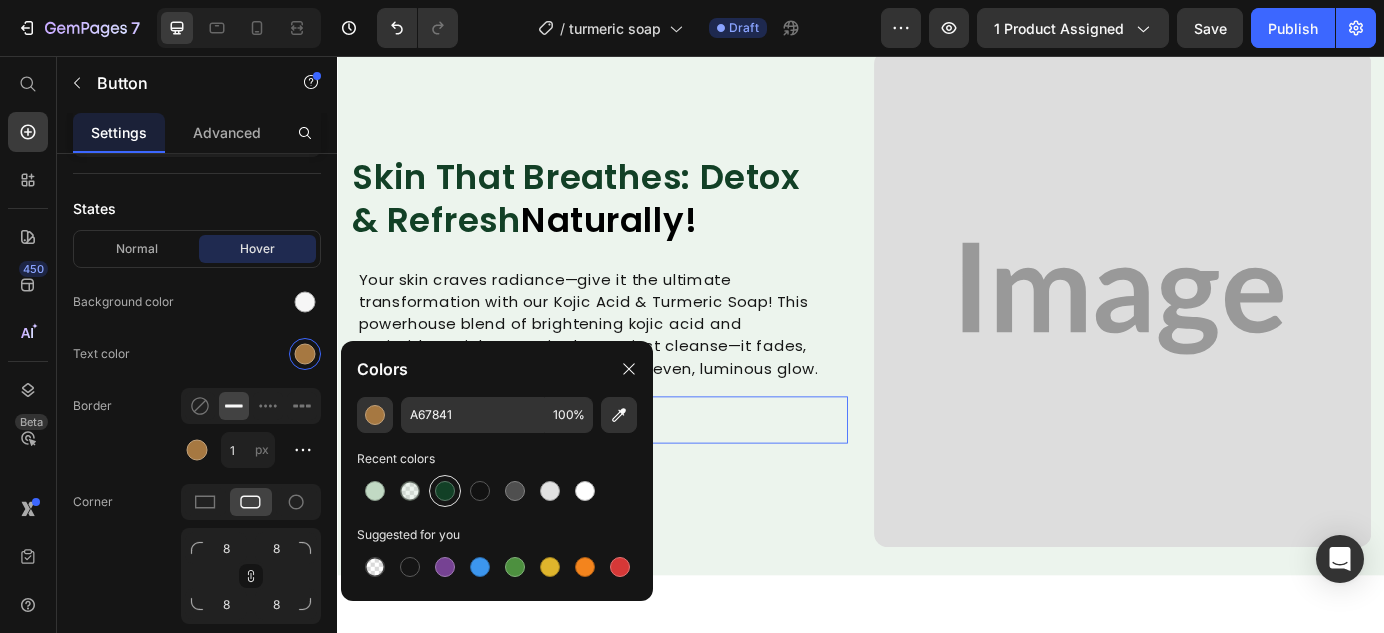 click at bounding box center [445, 491] 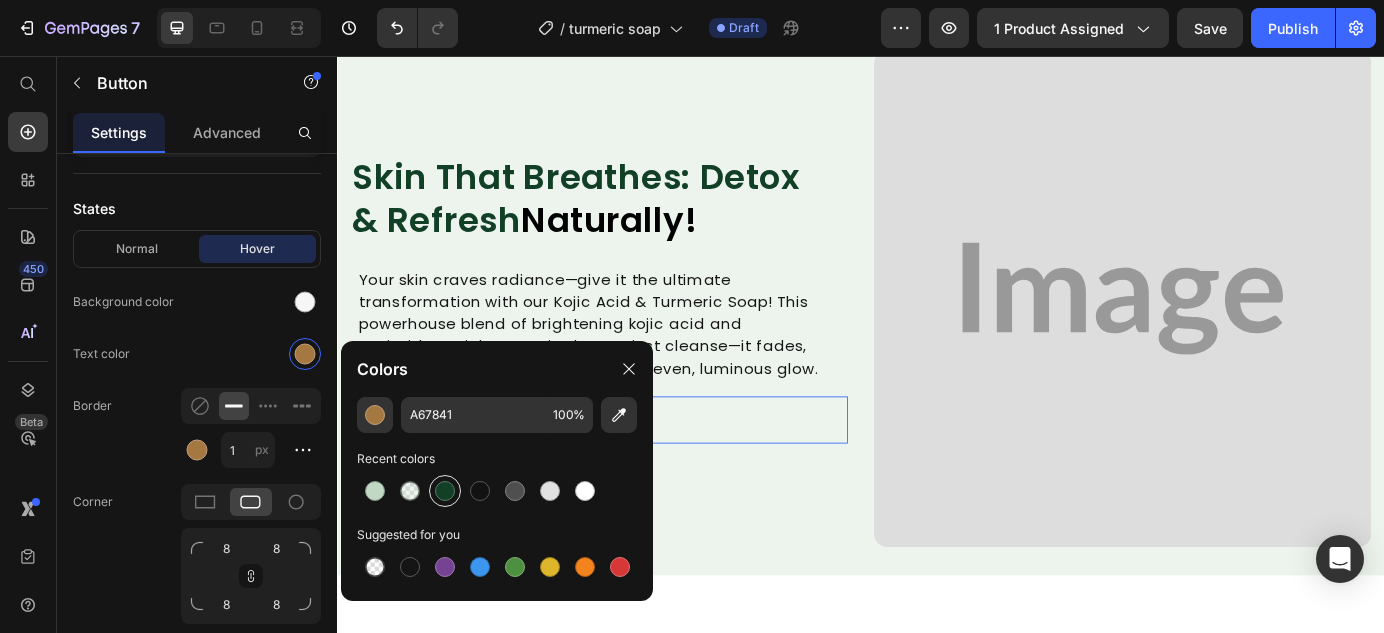 type on "124026" 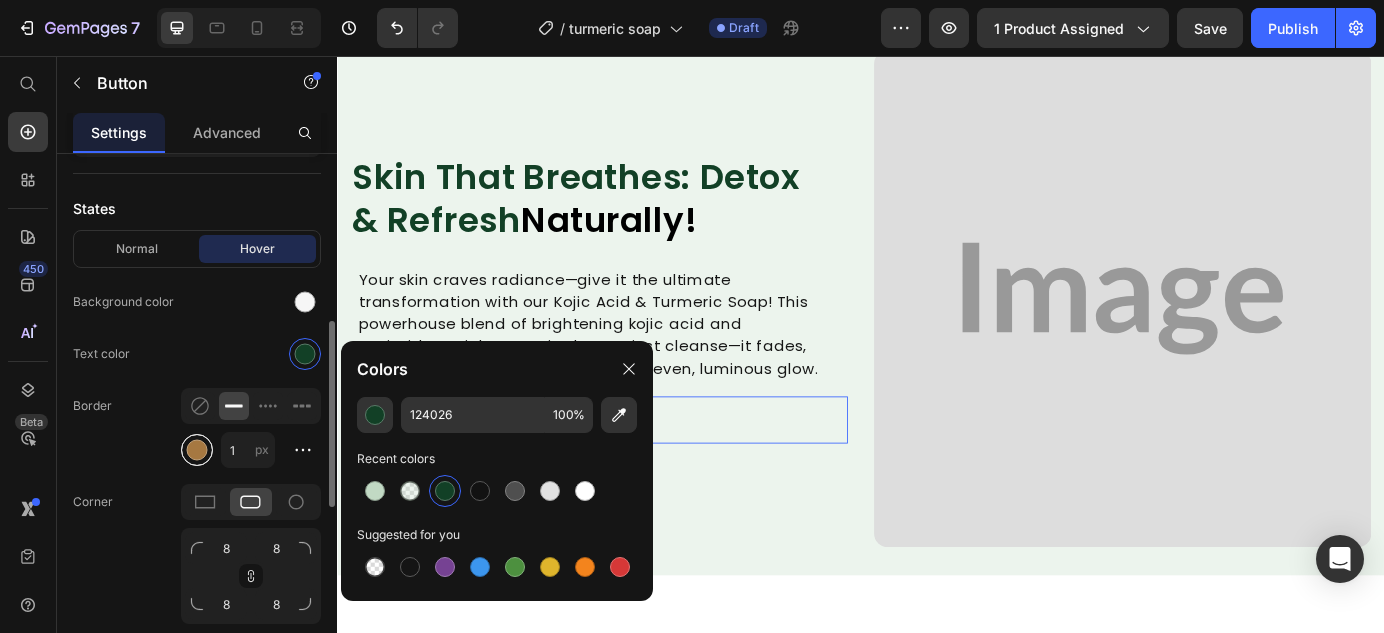 click at bounding box center [197, 450] 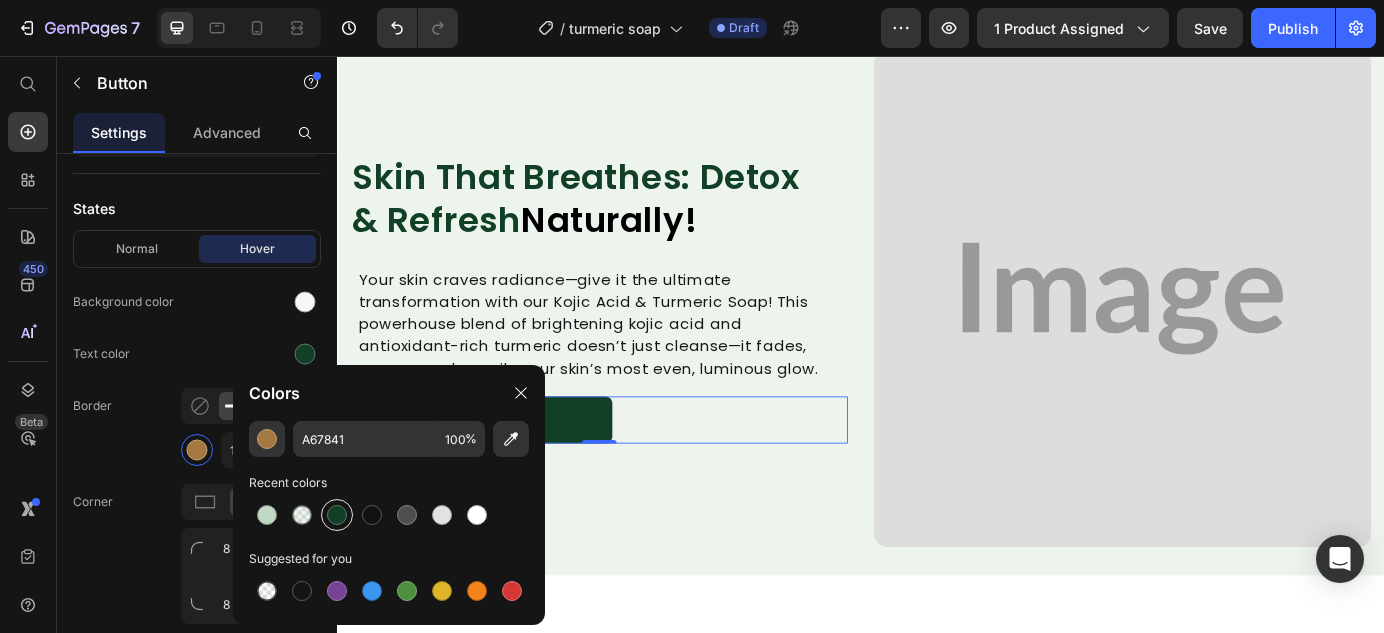click at bounding box center (337, 515) 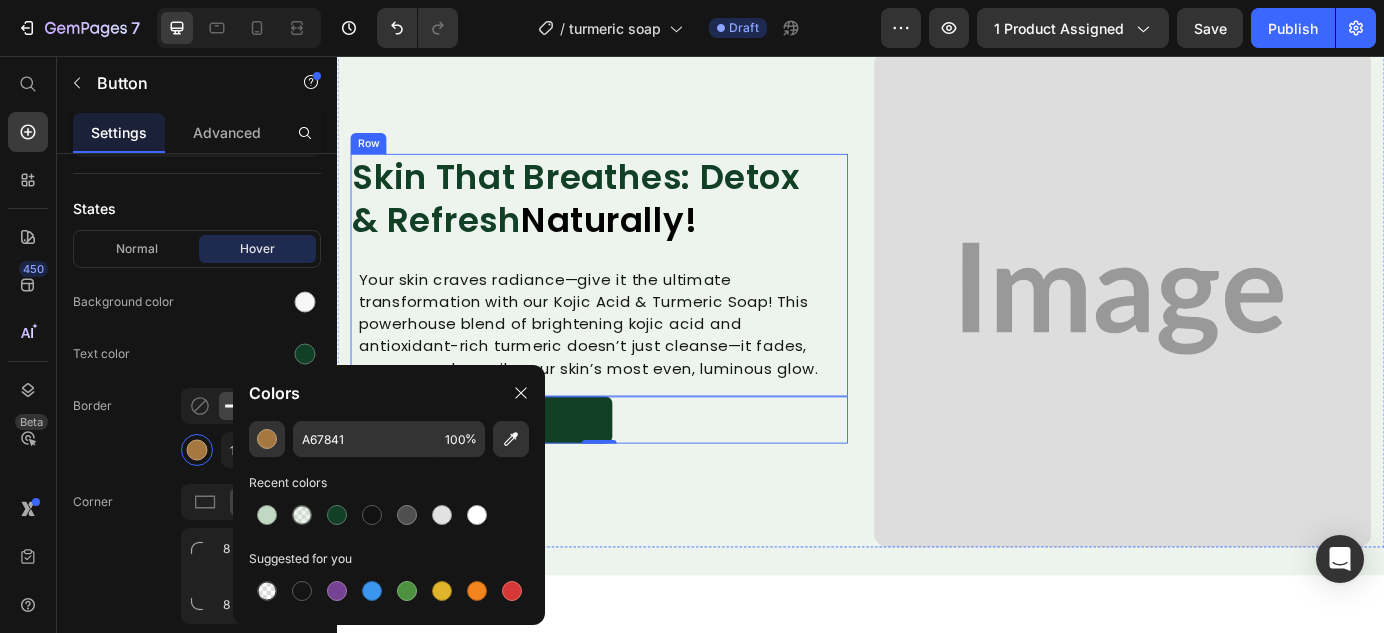 type on "124026" 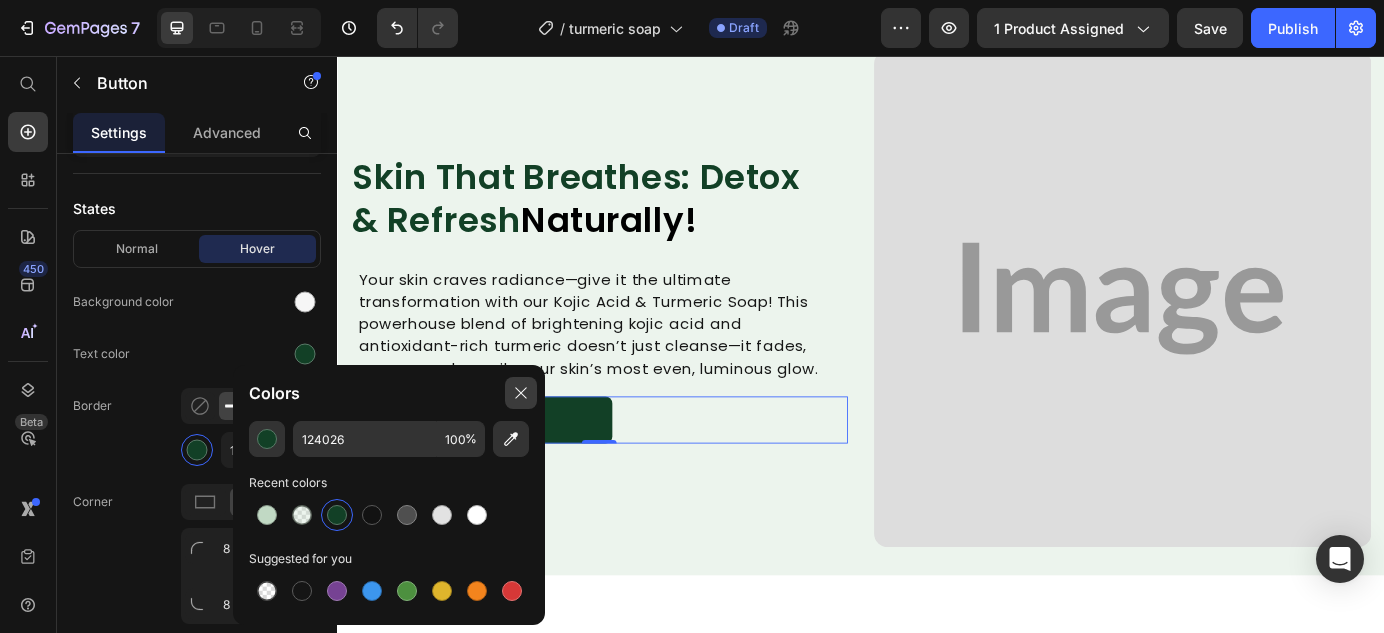 click 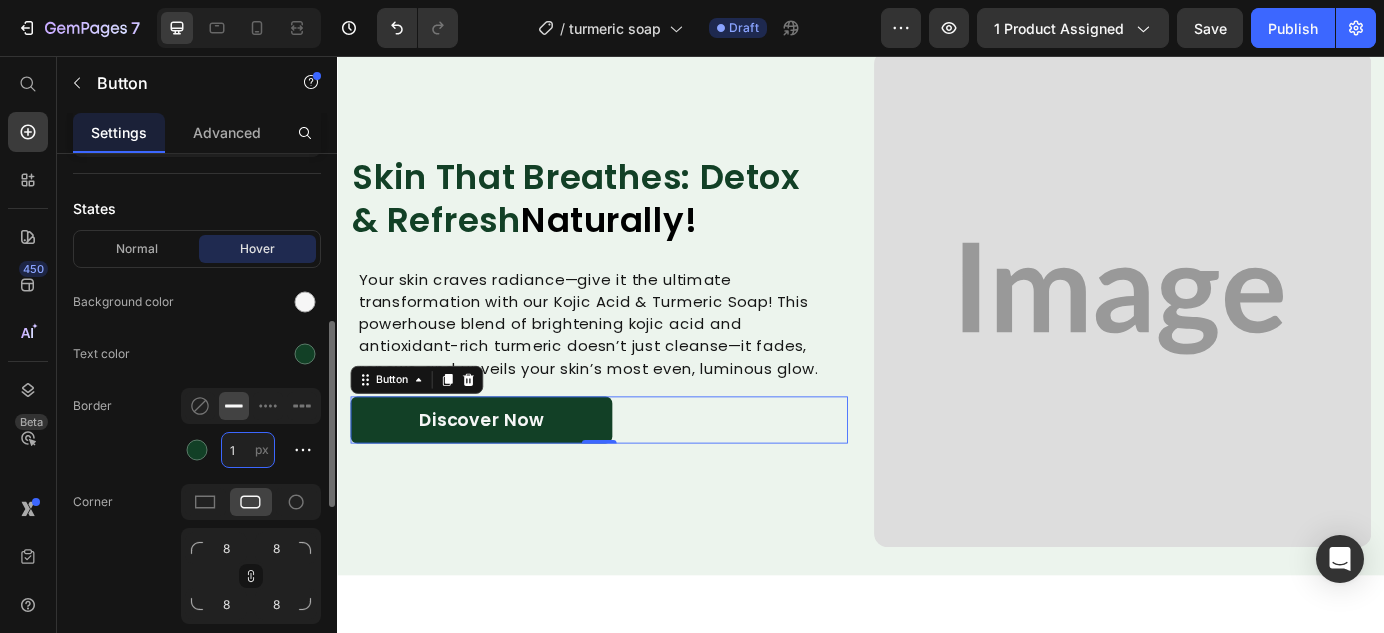 click on "1" at bounding box center [248, 450] 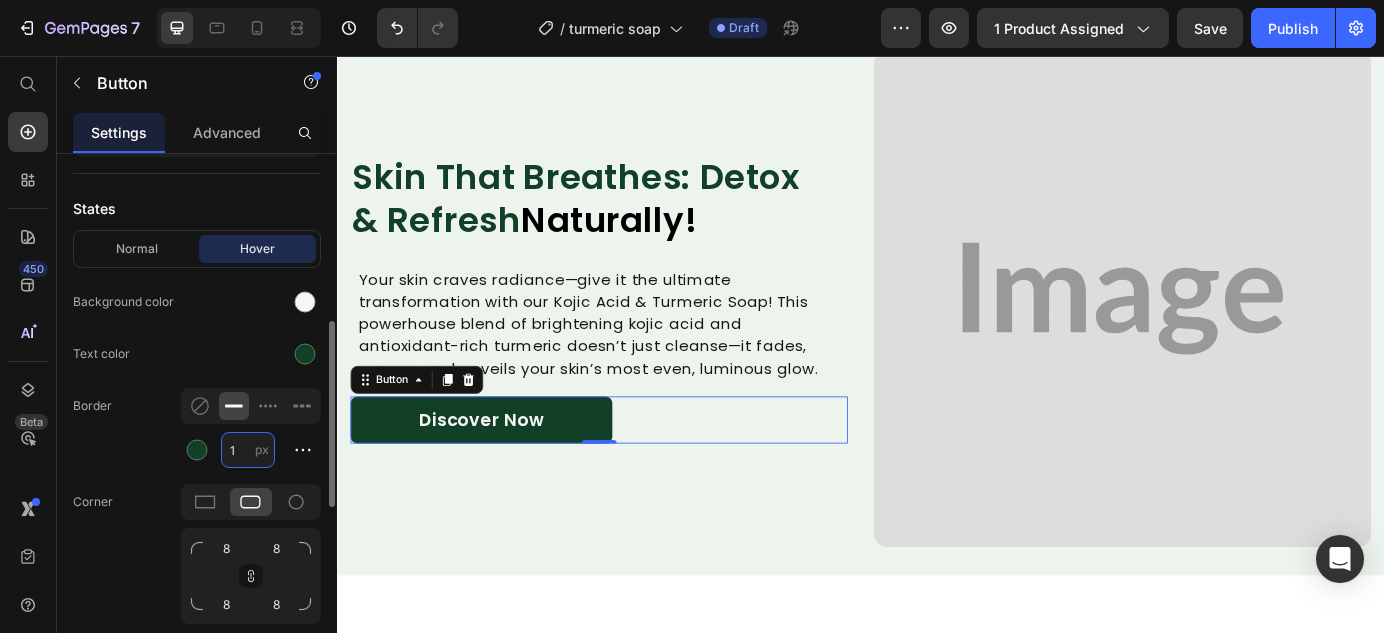 type on "2" 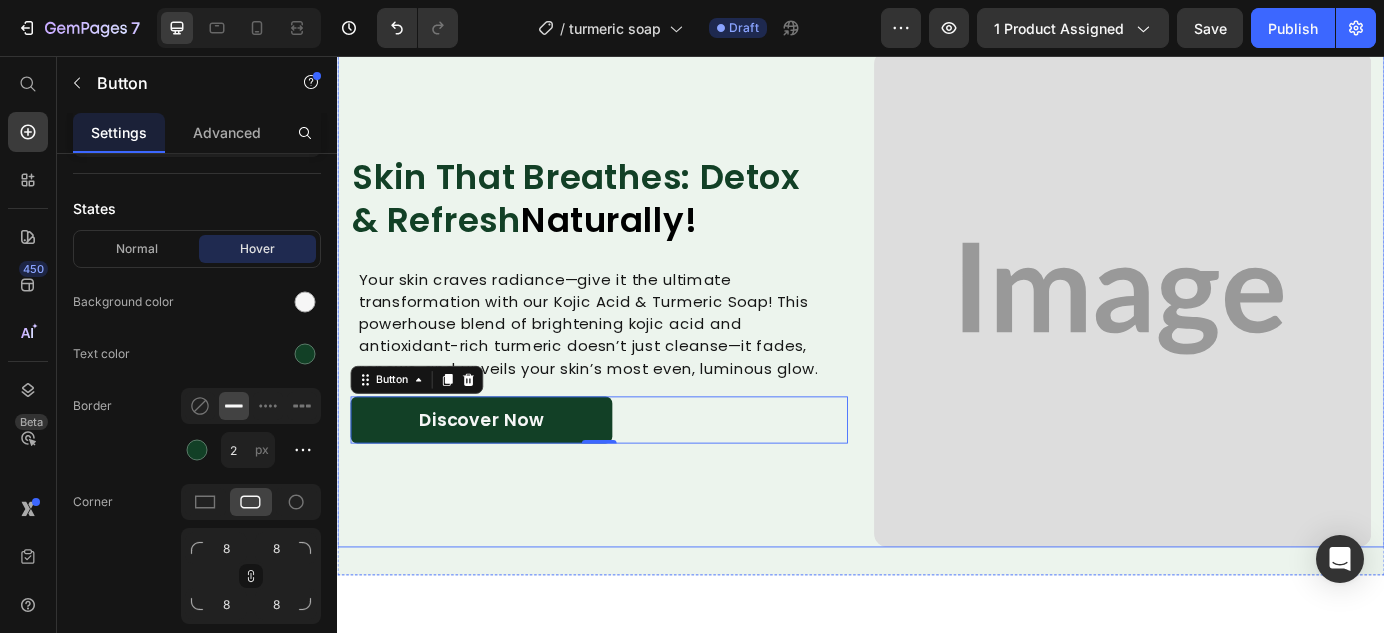 click on "Skin That Breathes: Detox & Refresh  Naturally! Heading Your skin craves radiance—give it the ultimate transformation with our Kojic Acid & Turmeric Soap! This powerhouse blend of brightening kojic acid and antioxidant-rich turmeric doesn’t just cleanse—it fades, renews, and unveils your skin’s most even, luminous glow. Text block Row Discover Now Button   0" at bounding box center [637, 334] 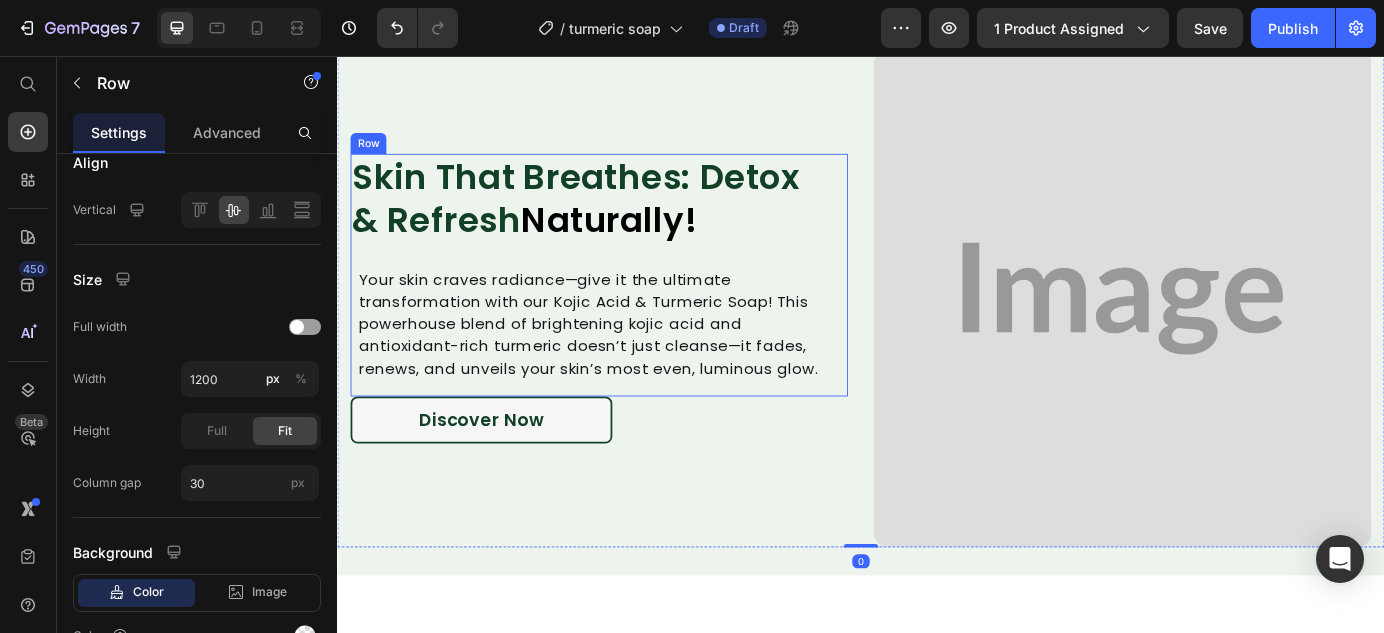 scroll, scrollTop: 0, scrollLeft: 0, axis: both 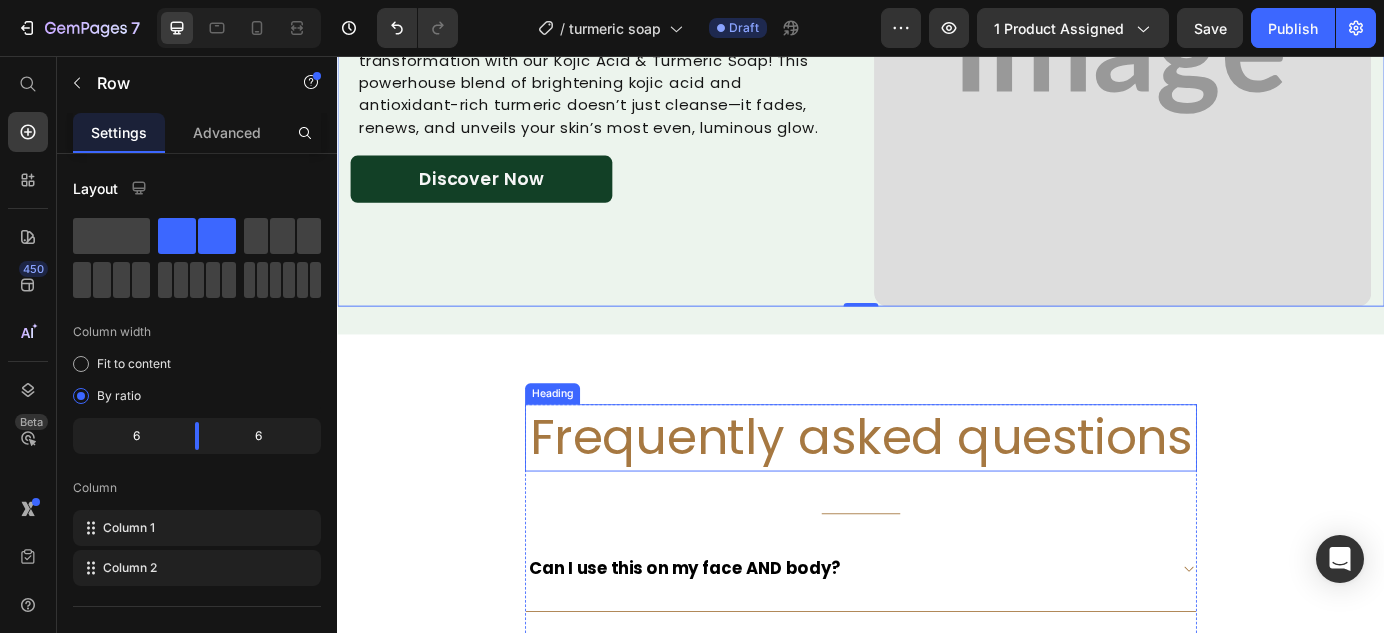 click on "Frequently asked questions" at bounding box center [937, 493] 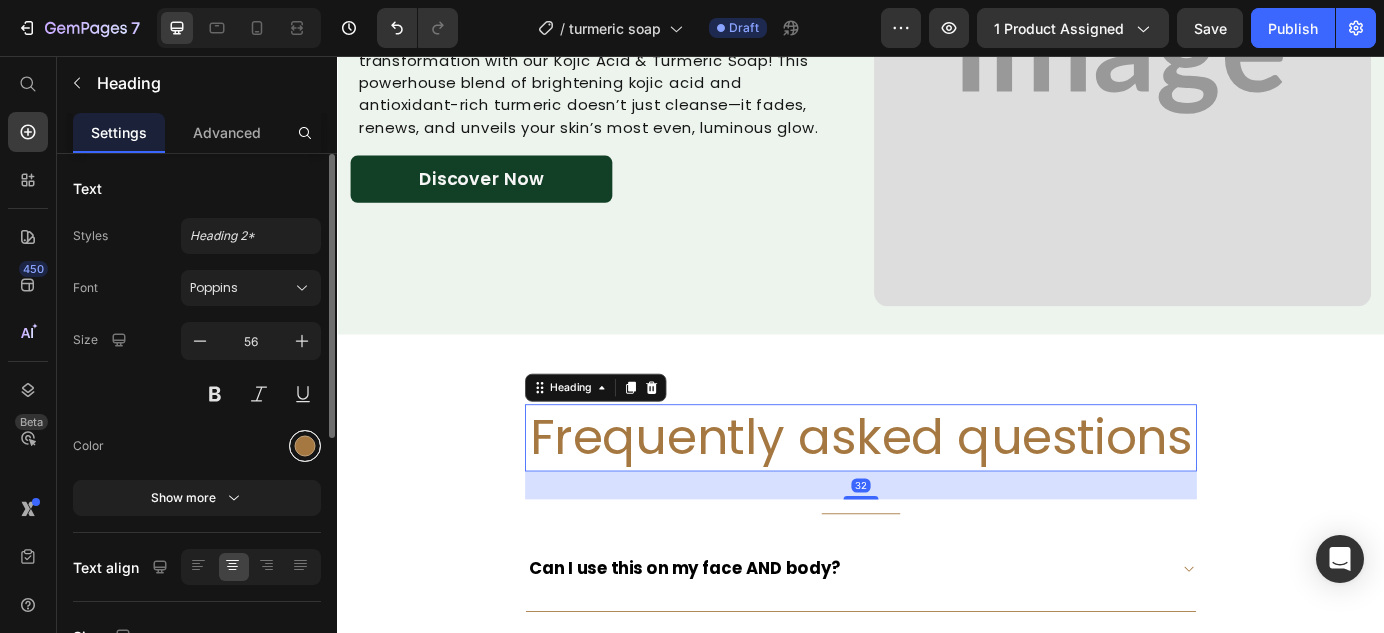 click at bounding box center [305, 446] 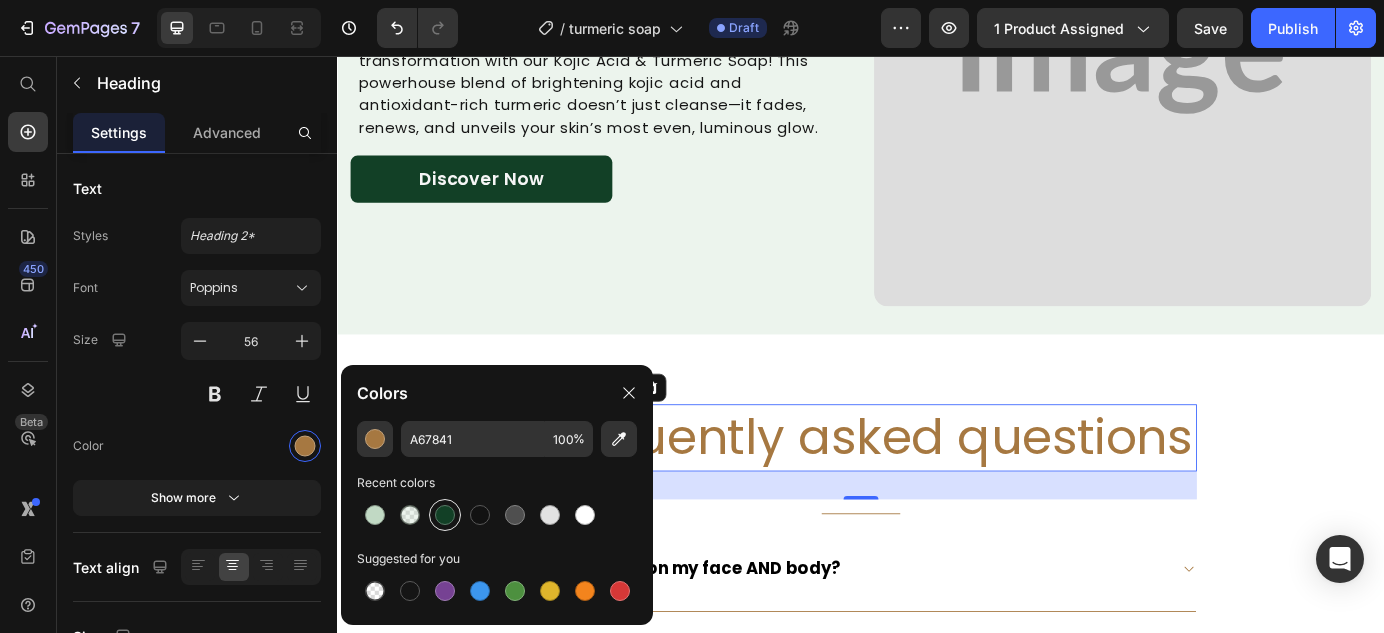 click at bounding box center (445, 515) 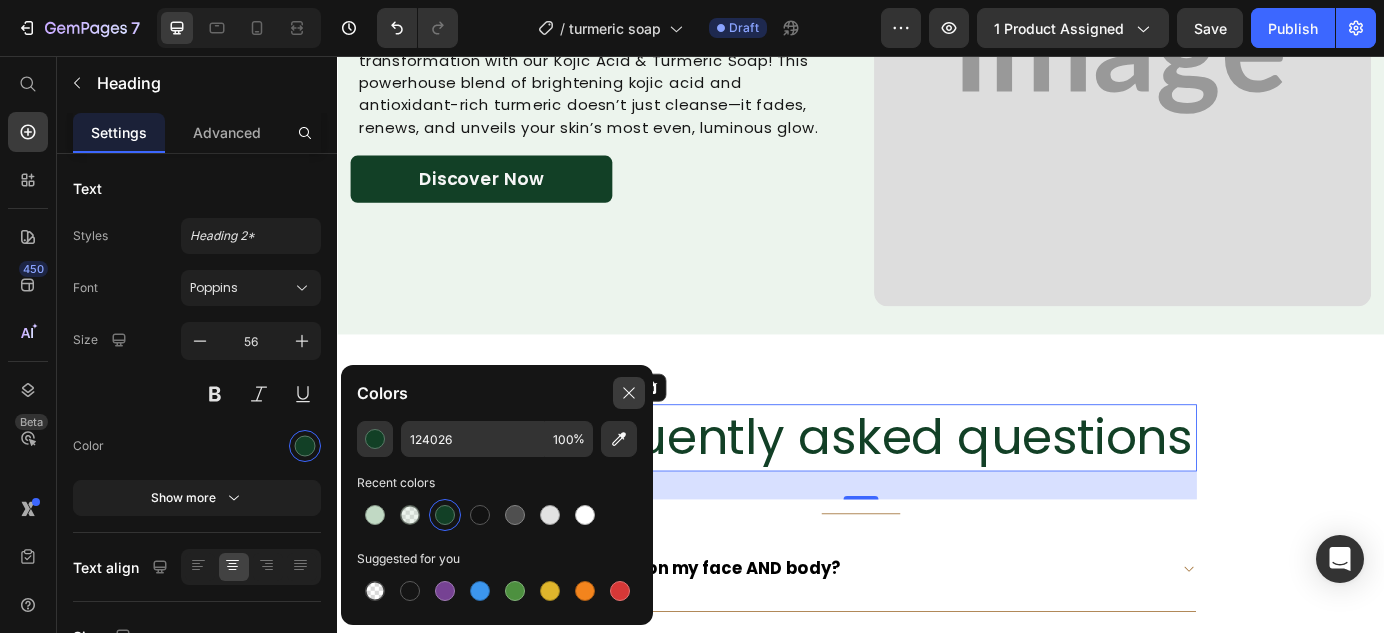 click 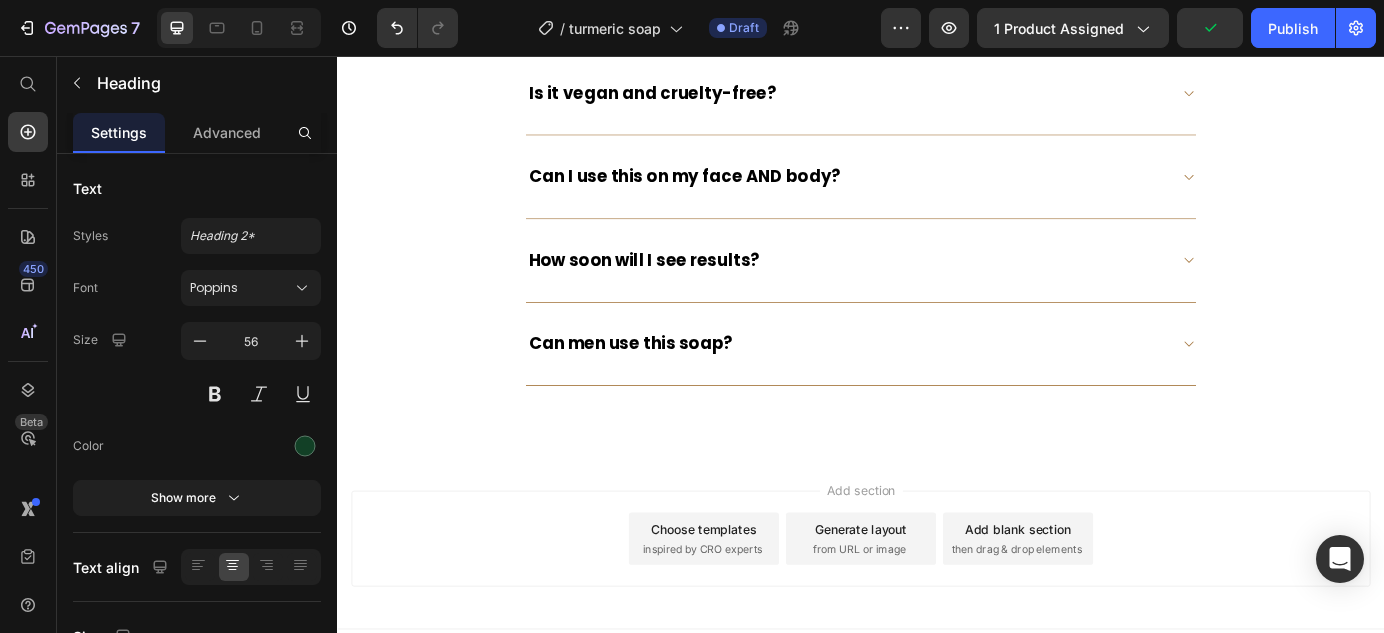 scroll, scrollTop: 4509, scrollLeft: 0, axis: vertical 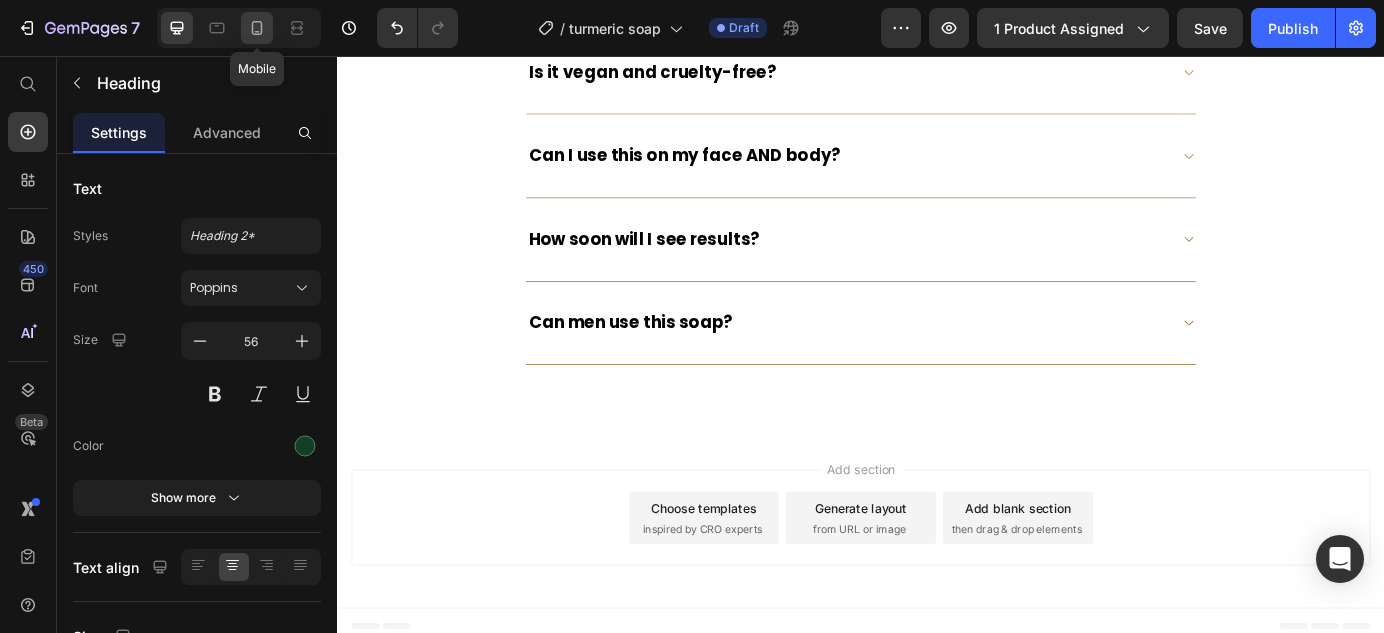 drag, startPoint x: 259, startPoint y: 23, endPoint x: 386, endPoint y: 303, distance: 307.4557 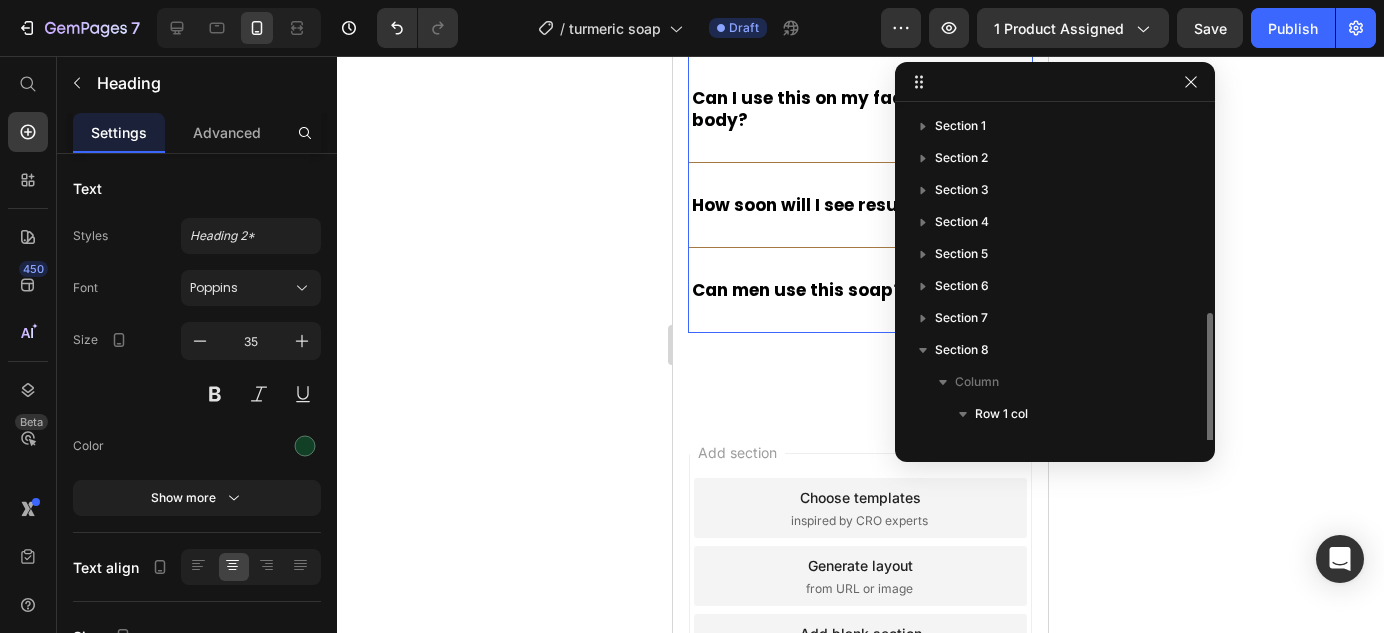 scroll, scrollTop: 117, scrollLeft: 0, axis: vertical 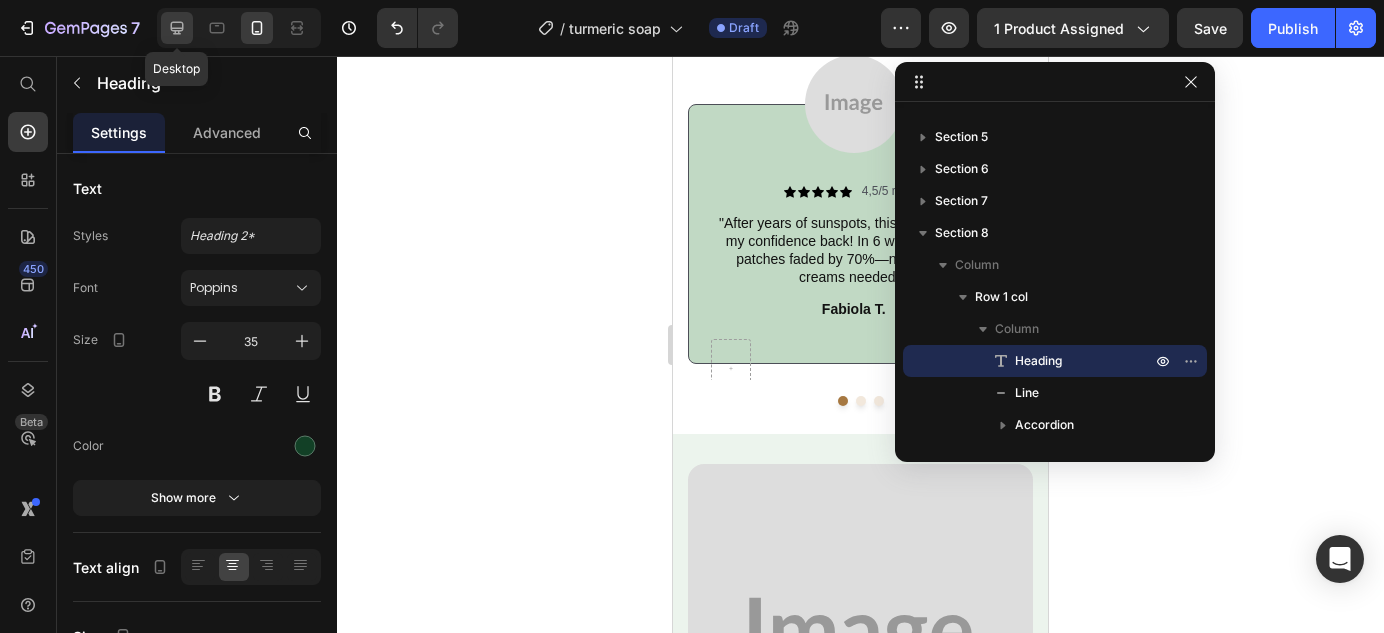 drag, startPoint x: 186, startPoint y: 26, endPoint x: 155, endPoint y: 101, distance: 81.154175 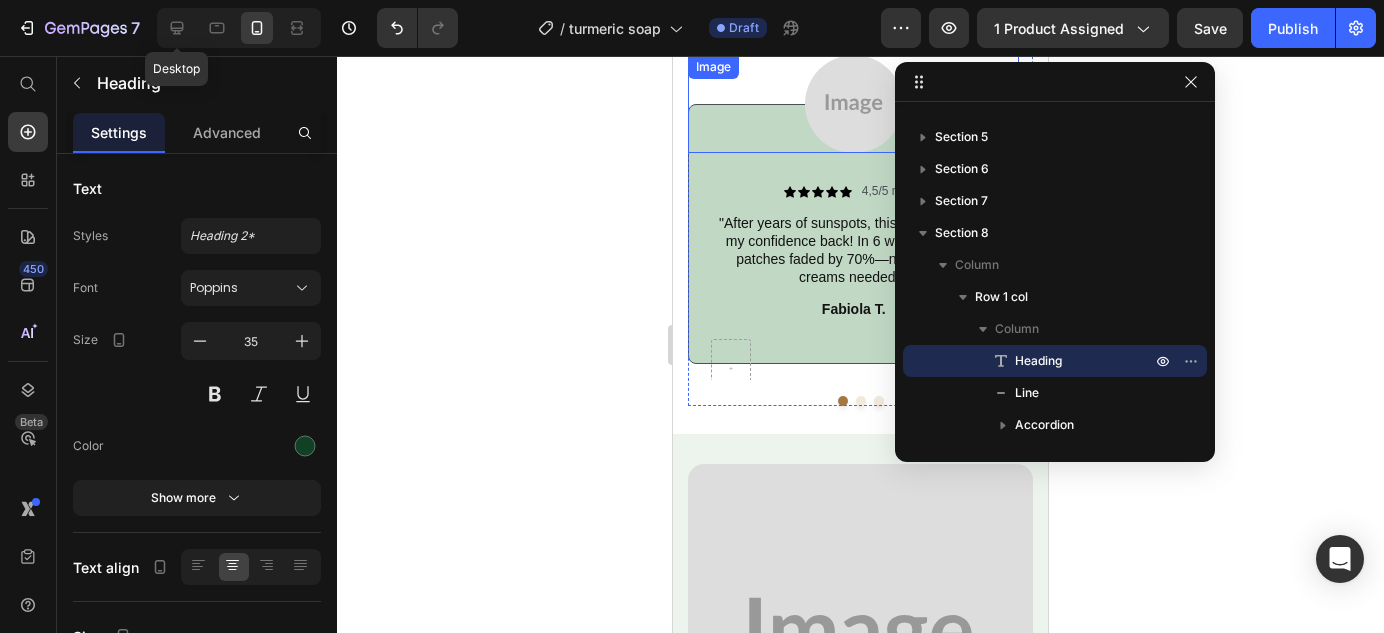type on "56" 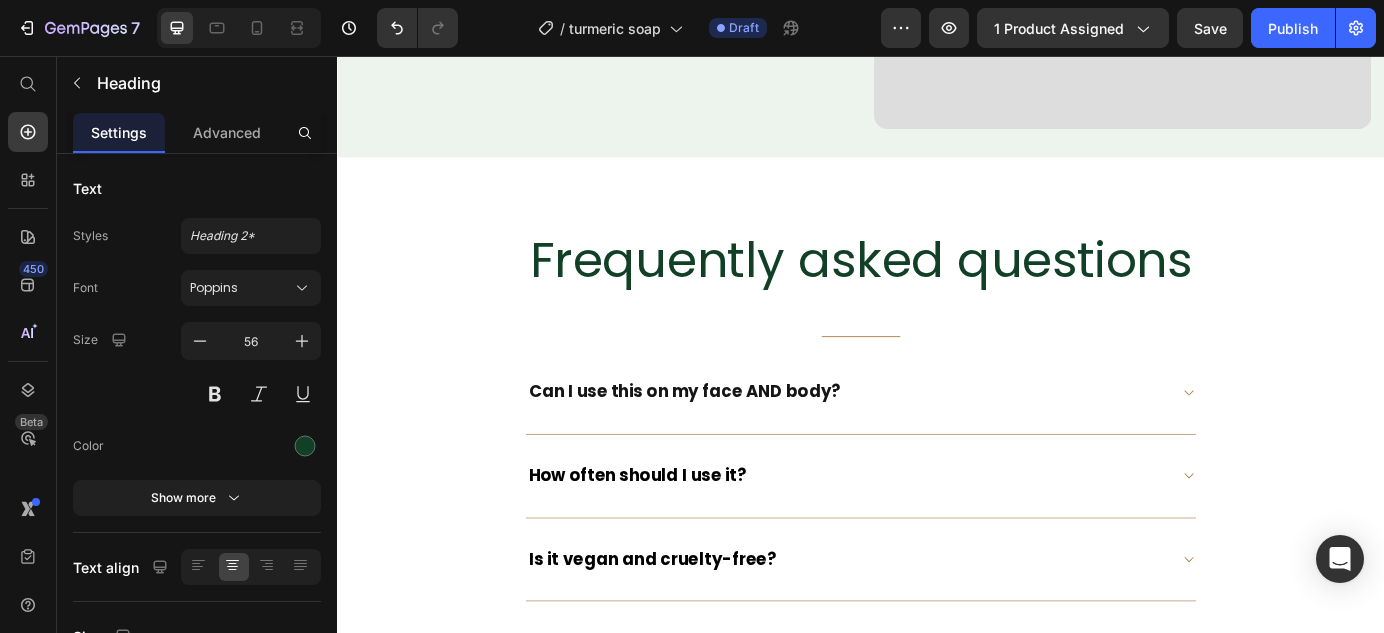 scroll, scrollTop: 4021, scrollLeft: 0, axis: vertical 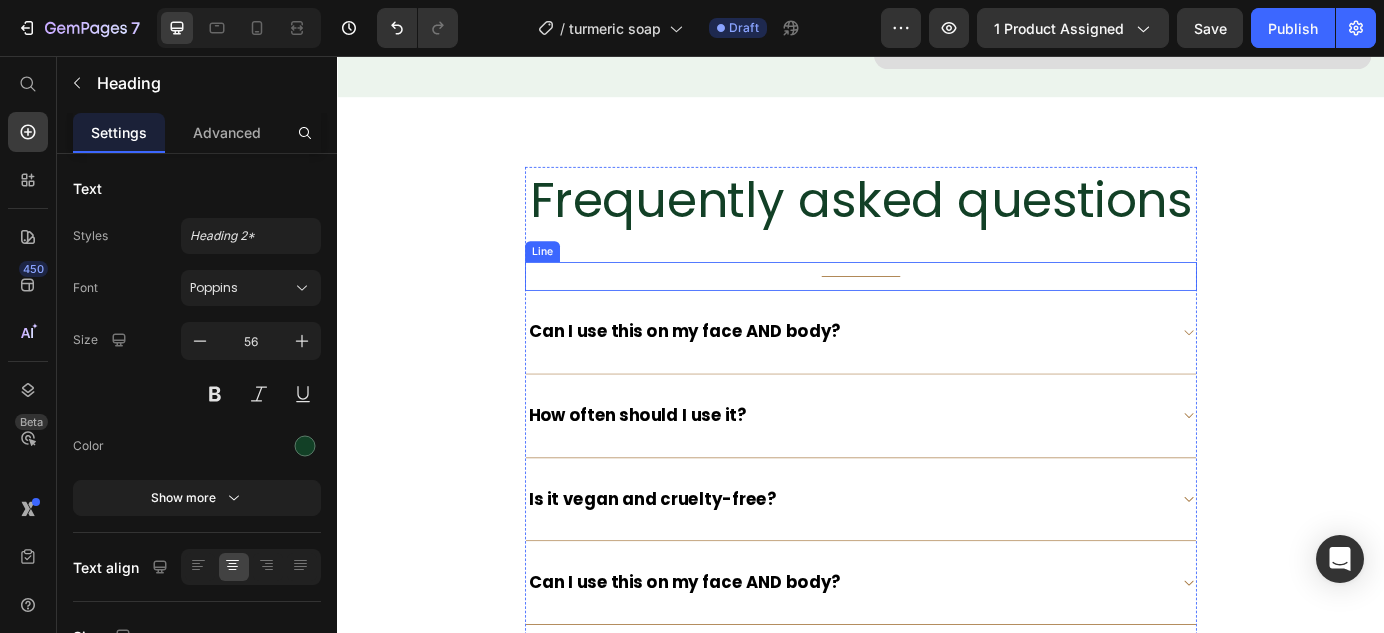 click on "Title Line" at bounding box center [937, 308] 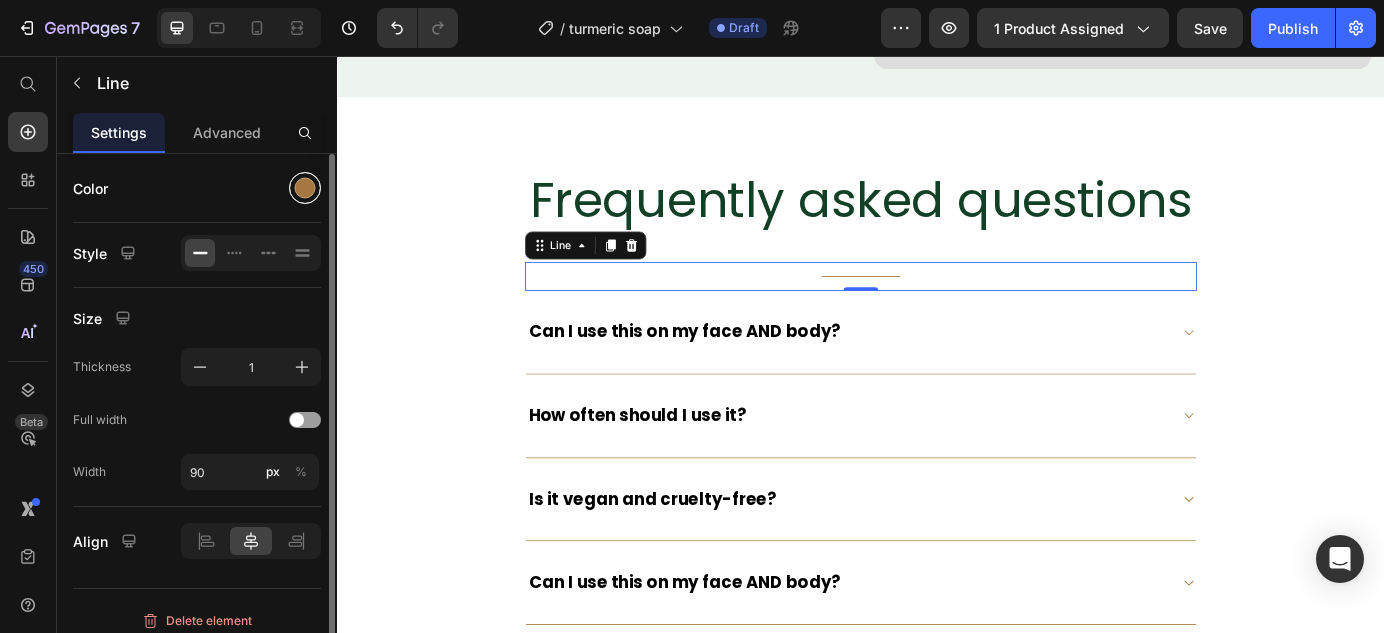 click at bounding box center (305, 188) 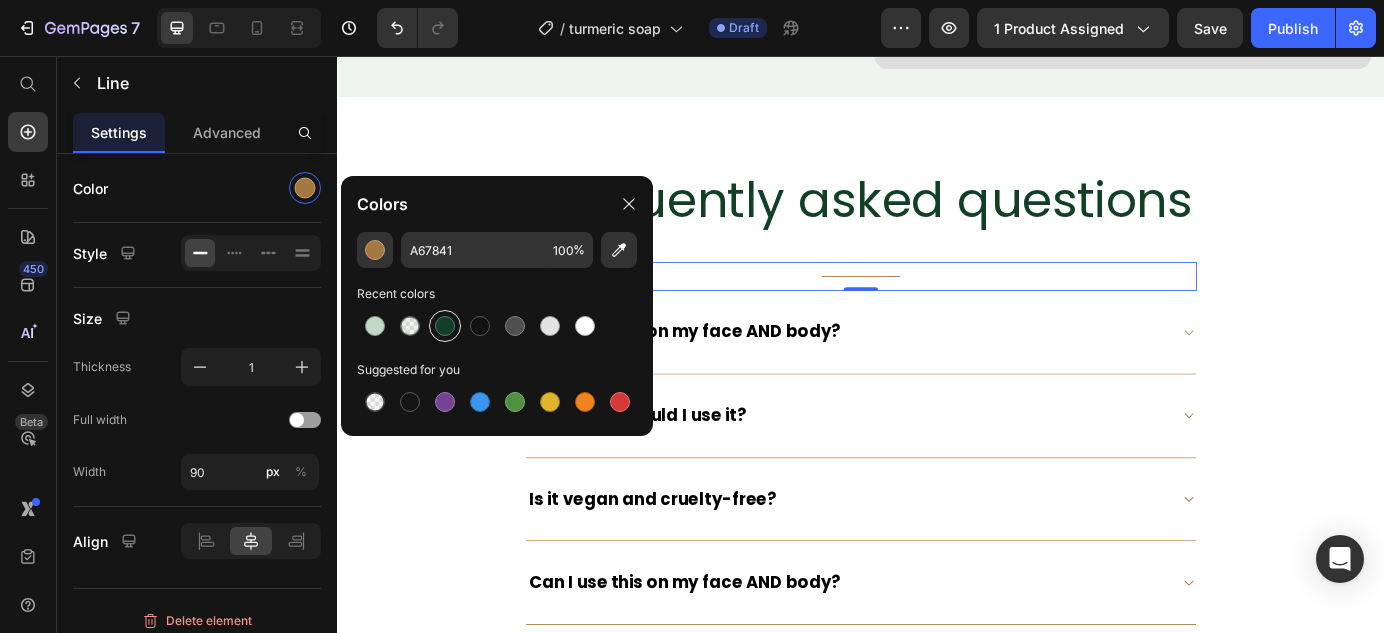 click at bounding box center [445, 326] 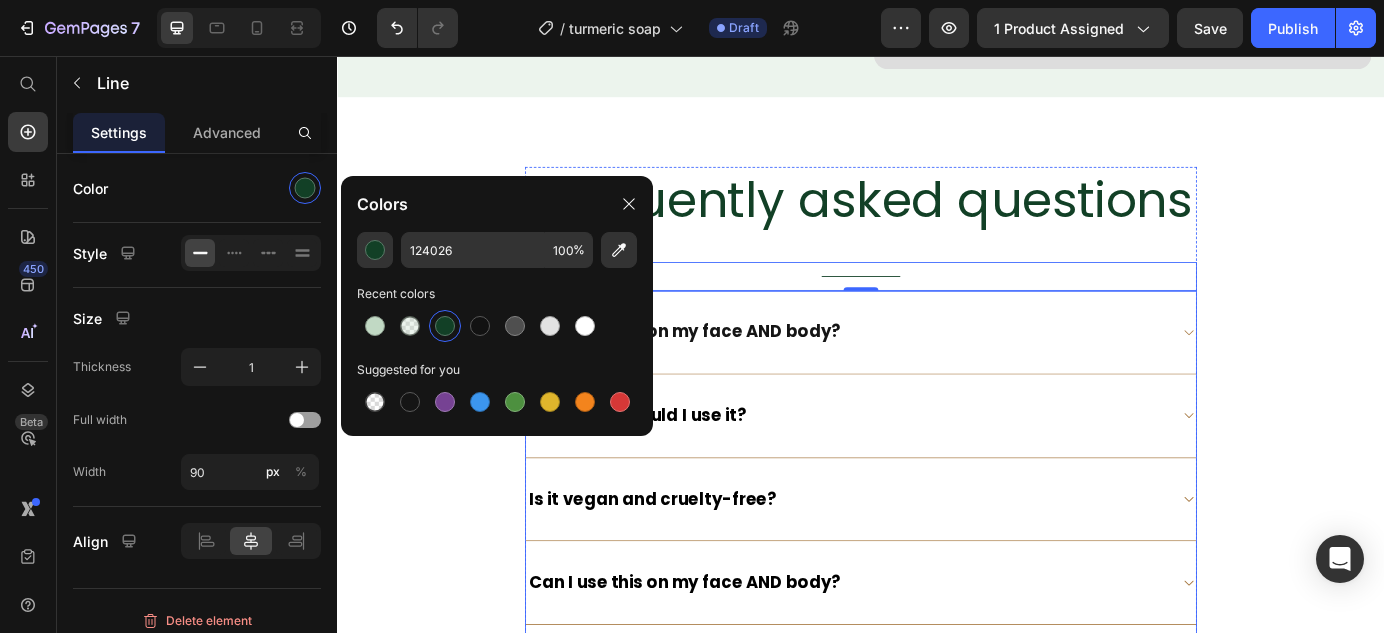 click on "Can I use this on my face AND body?" at bounding box center (937, 373) 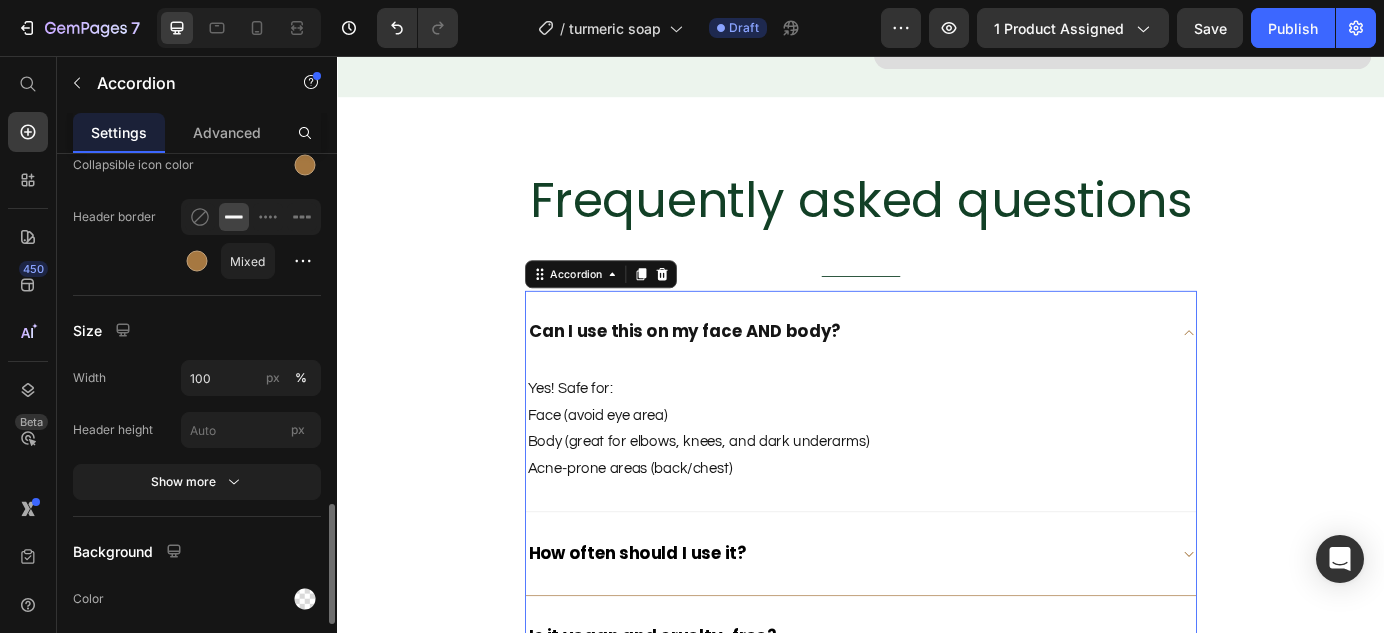 scroll, scrollTop: 1437, scrollLeft: 0, axis: vertical 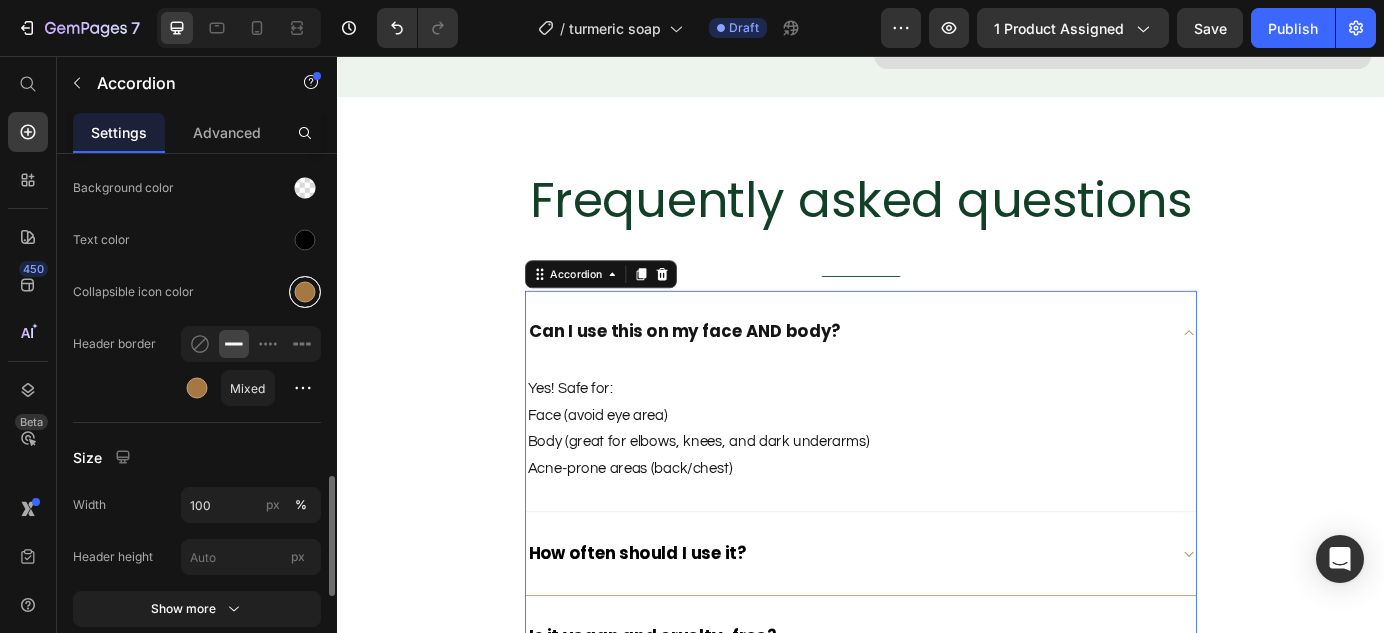 click at bounding box center [305, 292] 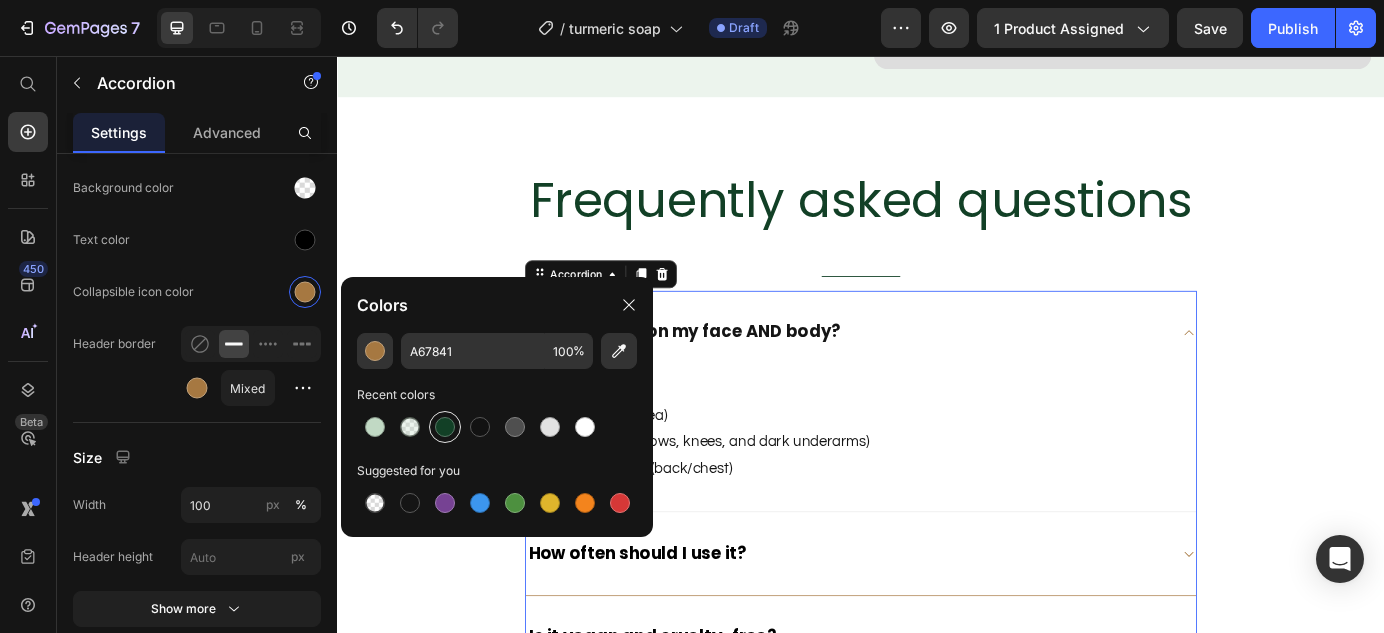 click at bounding box center (445, 427) 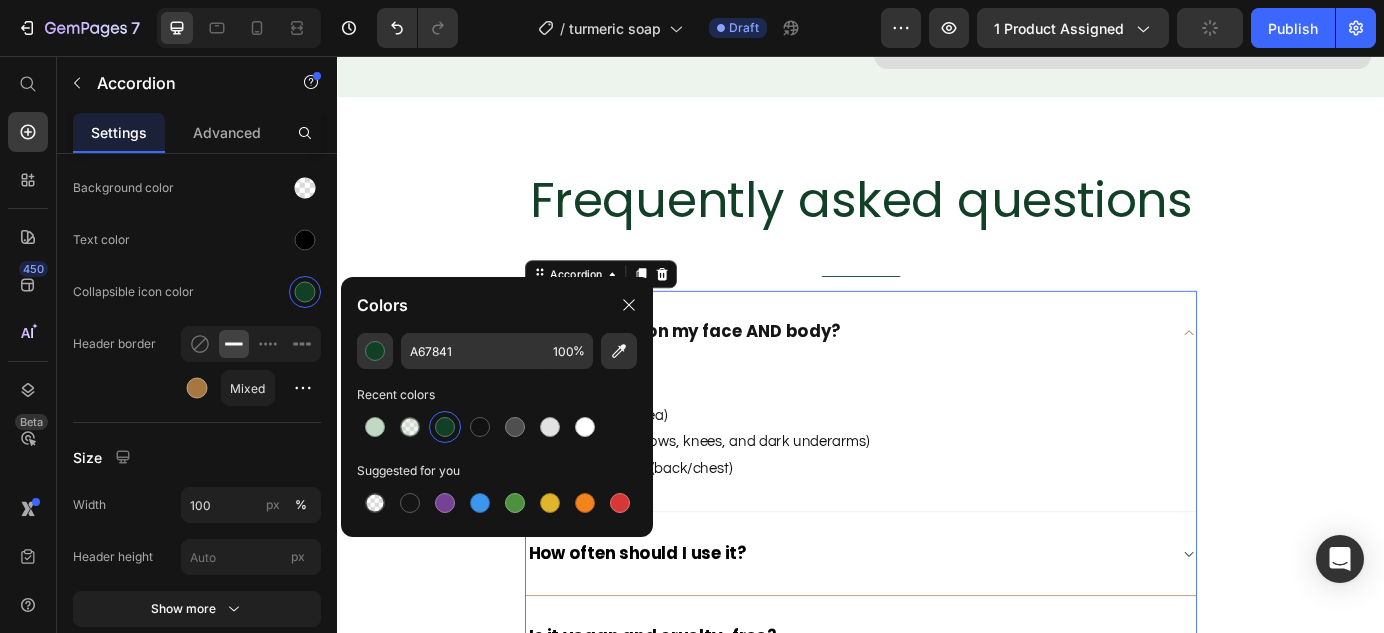 type on "124026" 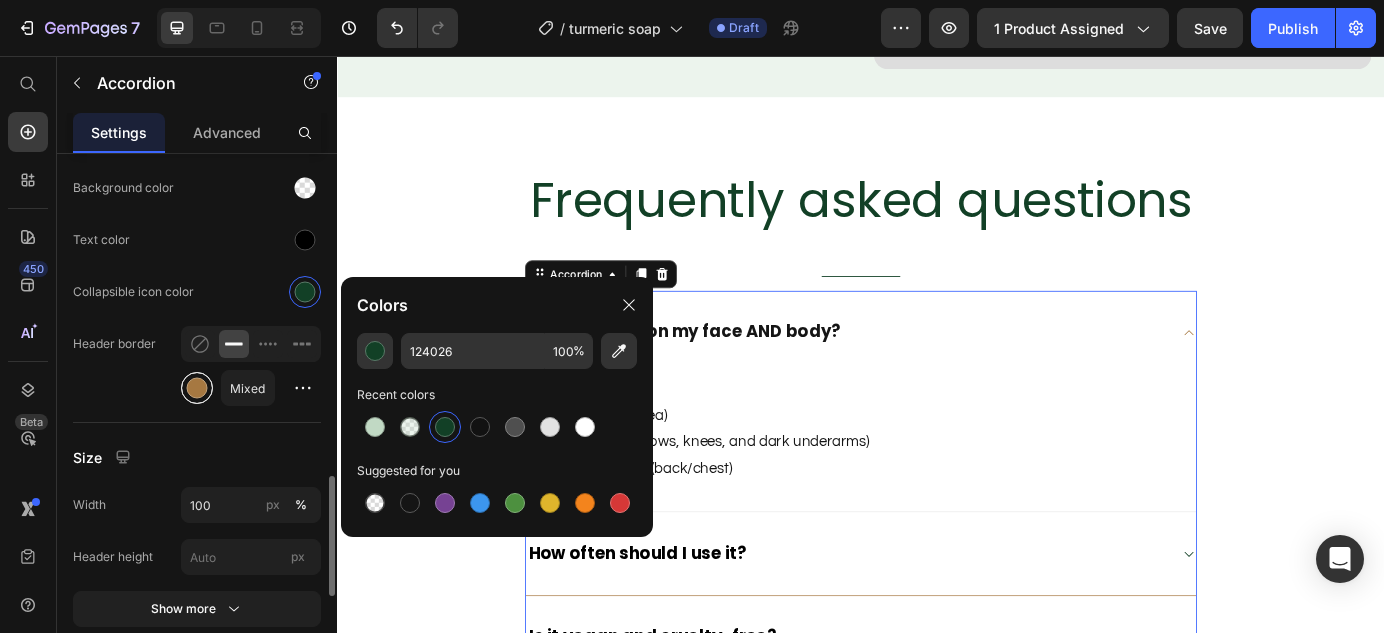 click at bounding box center [197, 388] 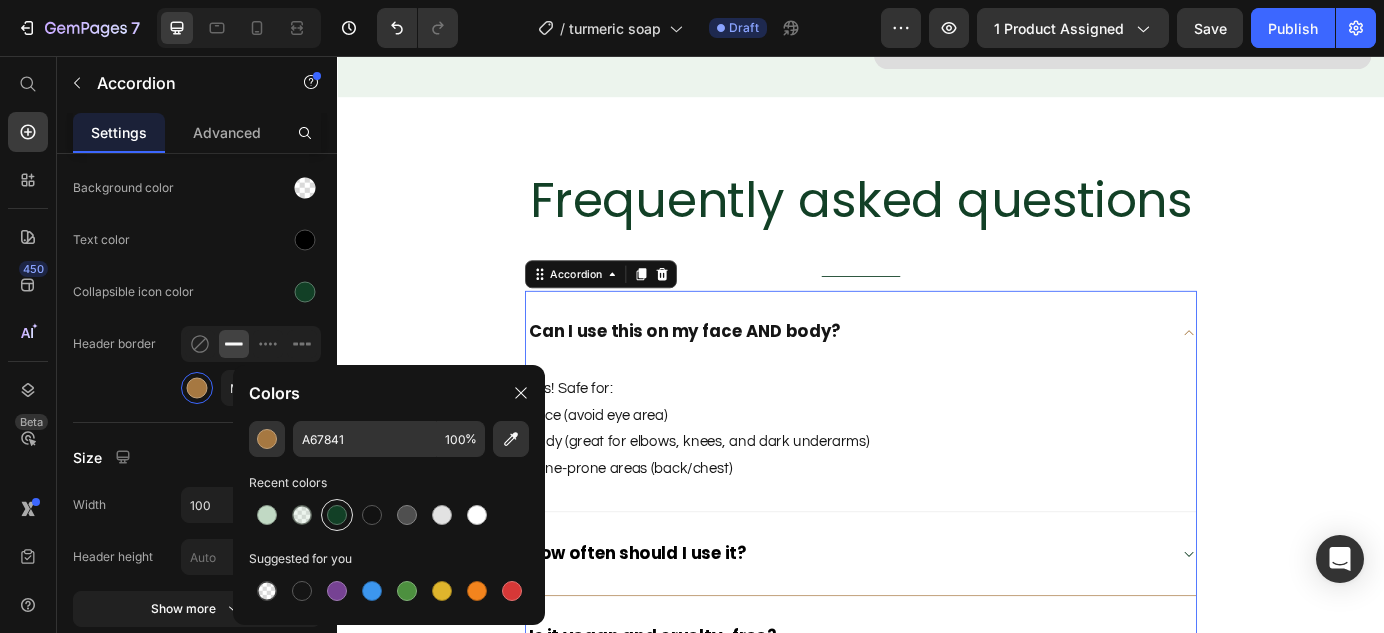 click at bounding box center (337, 515) 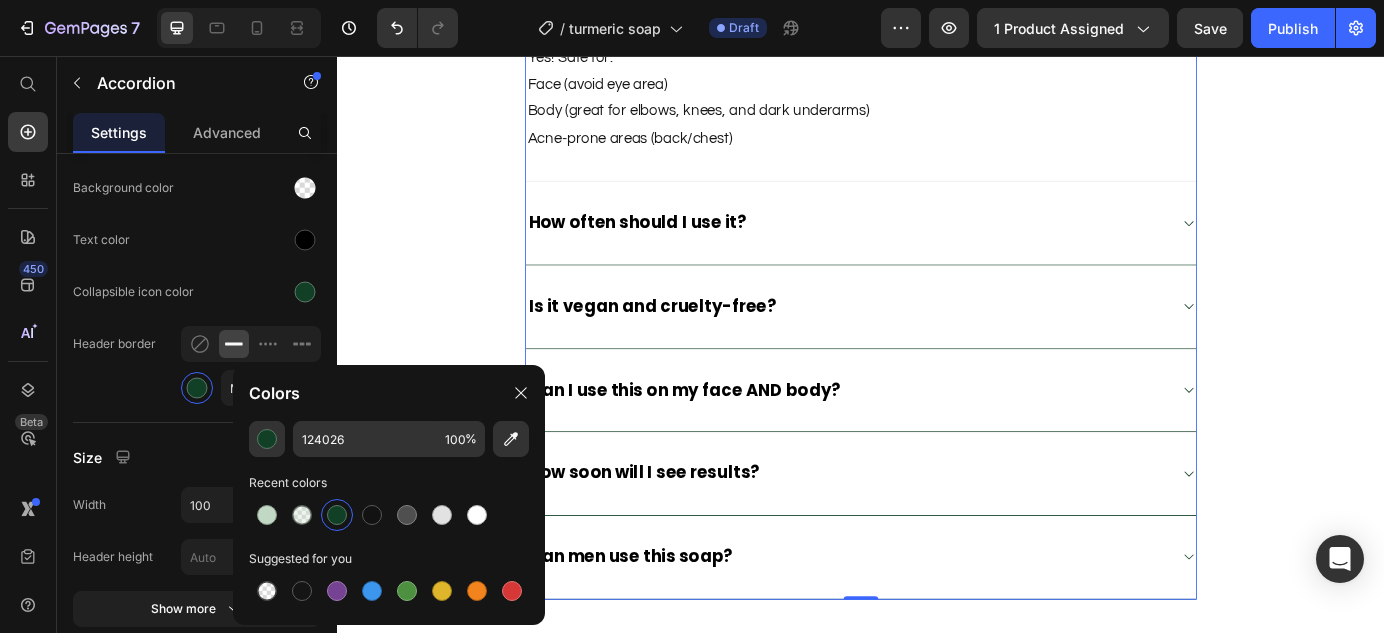 scroll, scrollTop: 4413, scrollLeft: 0, axis: vertical 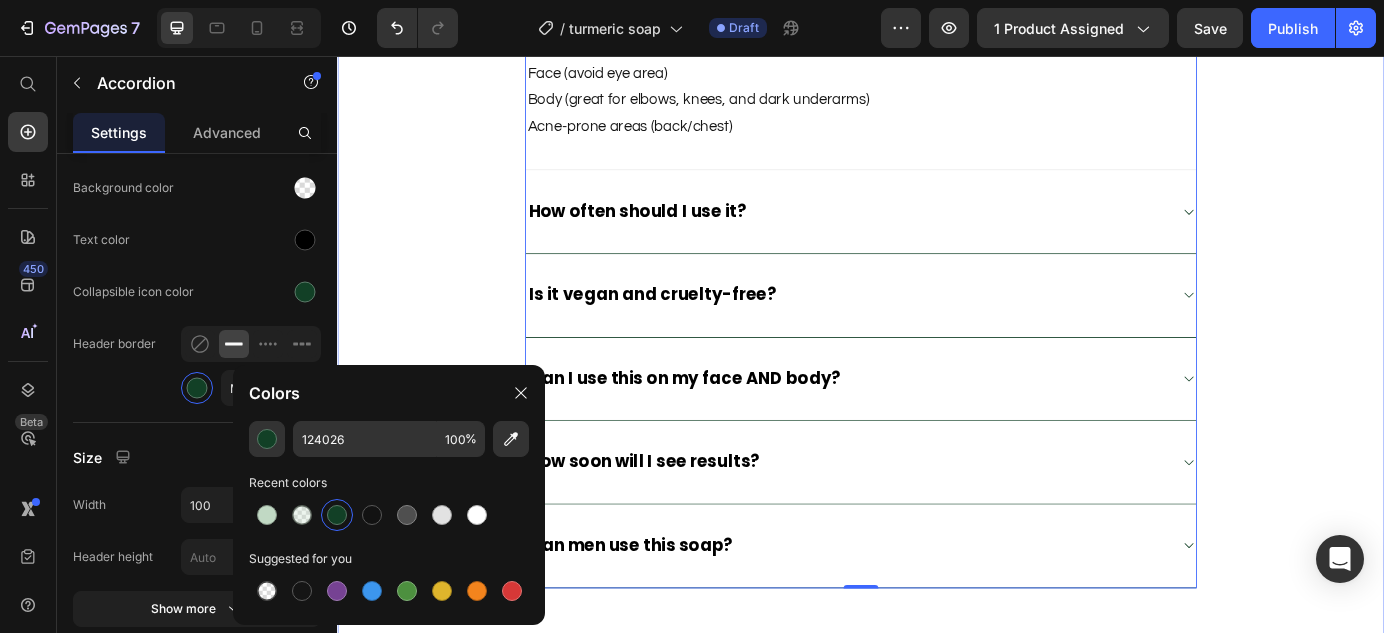 click on "Frequently asked questions Heading                Title Line
Can I use this on my face AND body? Yes! Safe for: Face (avoid eye area) Body (great for elbows, knees, and dark underarms) Acne-prone areas (back/chest) Text block
How often should I use it?
Is it vegan and cruelty-free?
Can I use this on my face AND body?
How soon will I see results?
Can men use this soap? Accordion   0 Row" at bounding box center [937, 228] 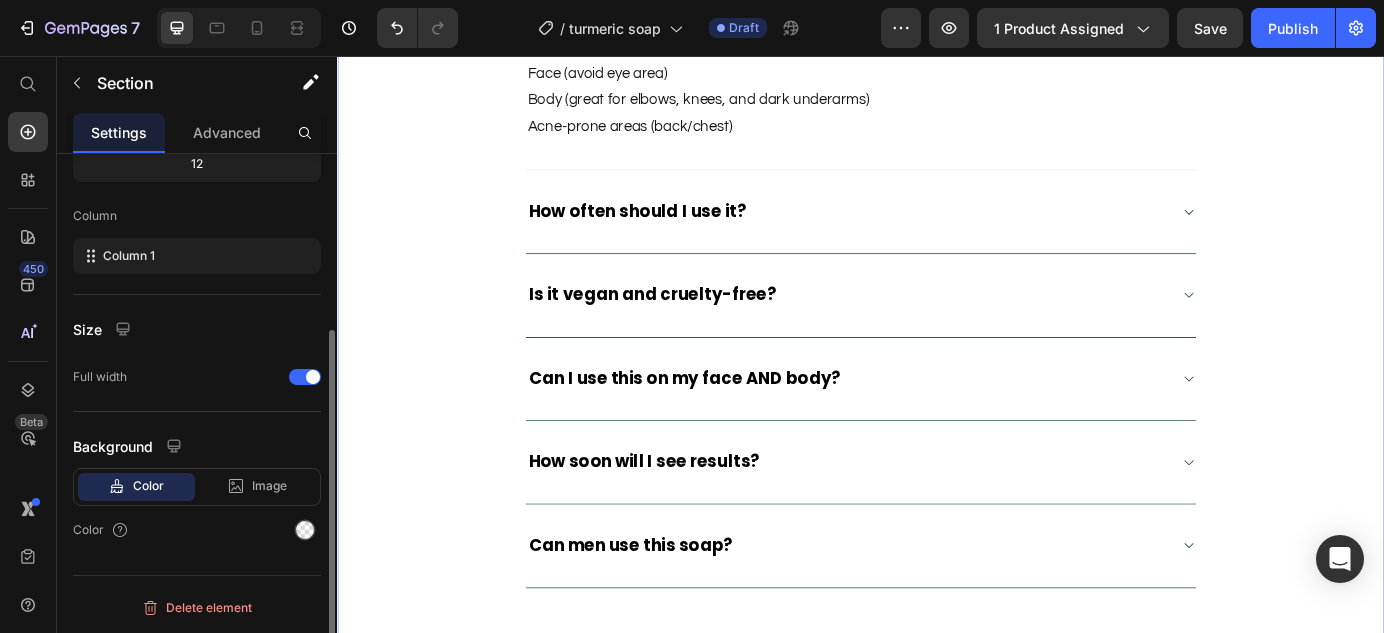 scroll, scrollTop: 0, scrollLeft: 0, axis: both 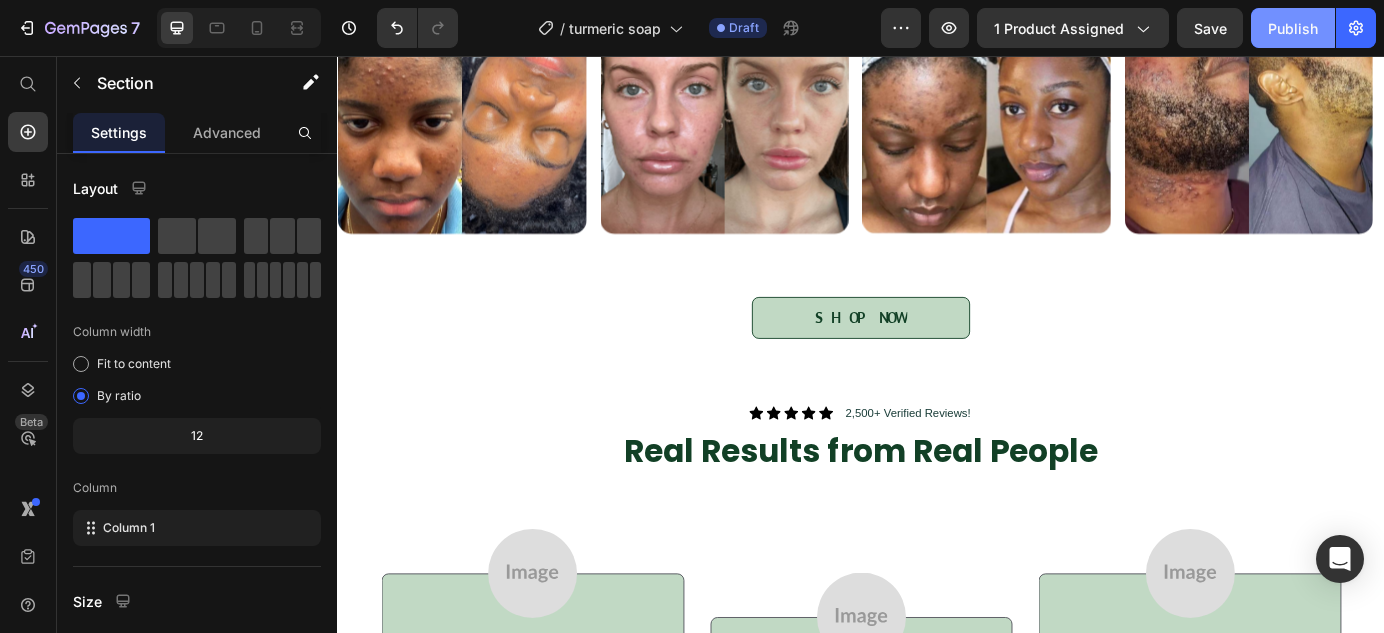 click on "Publish" at bounding box center [1293, 28] 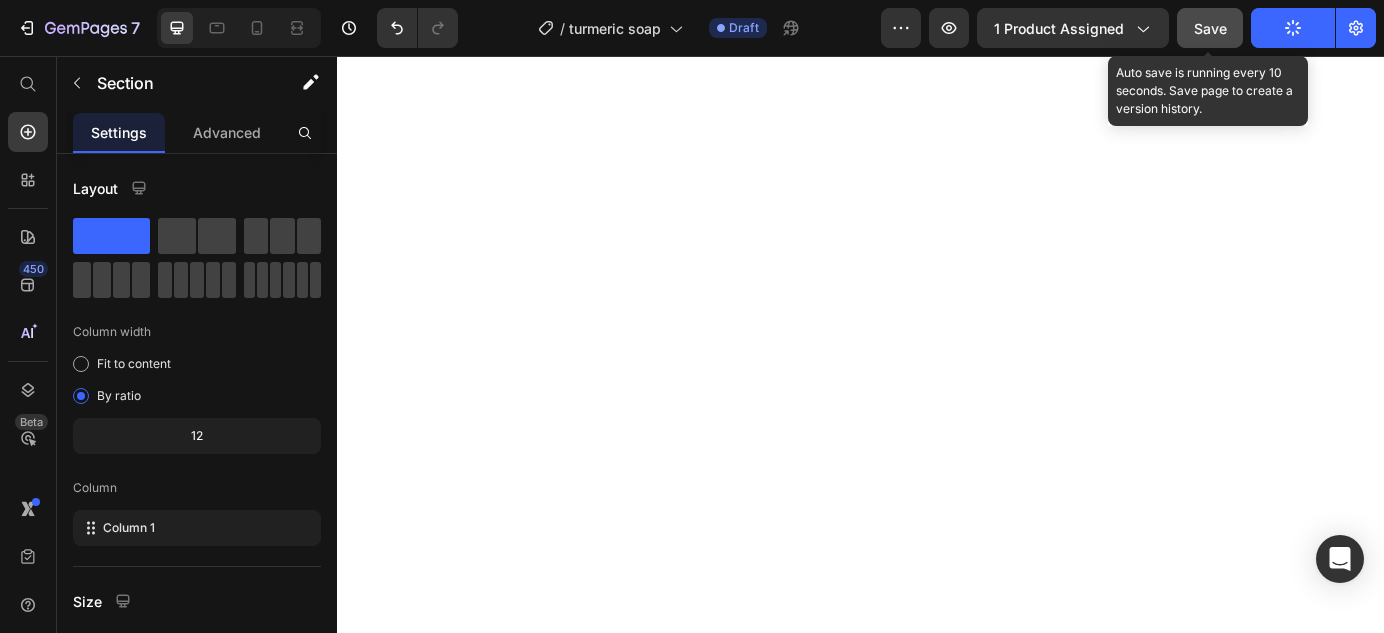 scroll, scrollTop: 0, scrollLeft: 0, axis: both 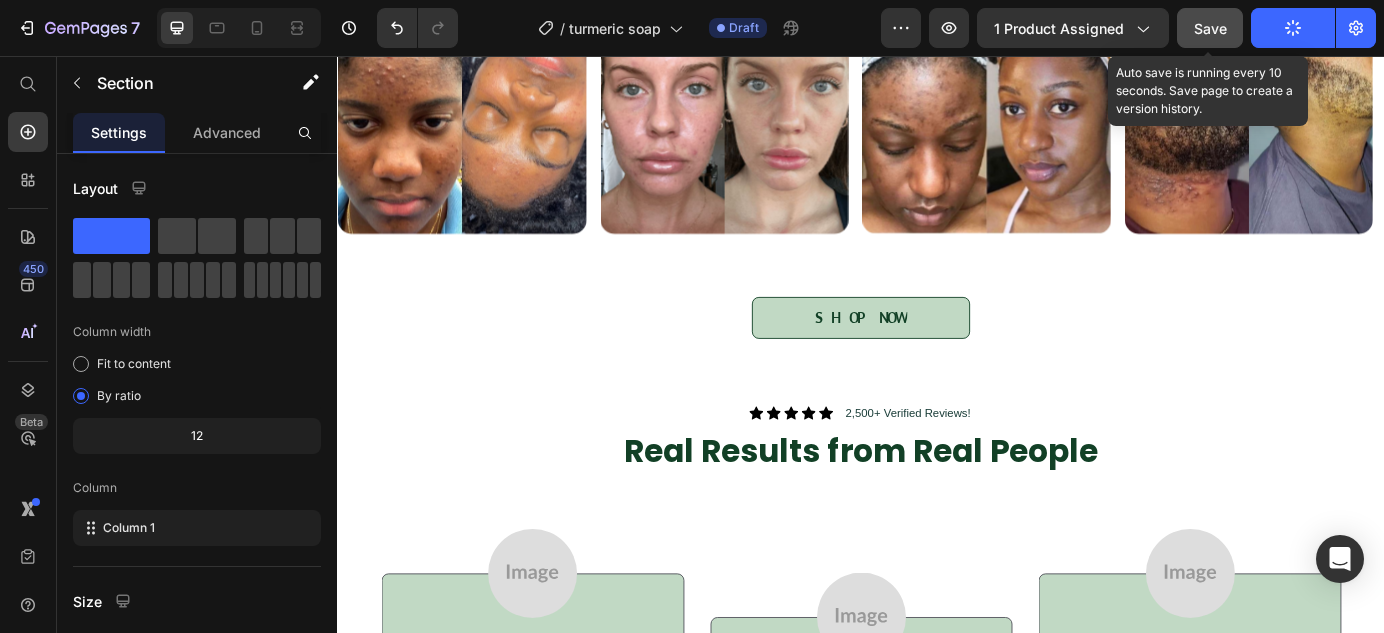 click on "Save" at bounding box center (1210, 28) 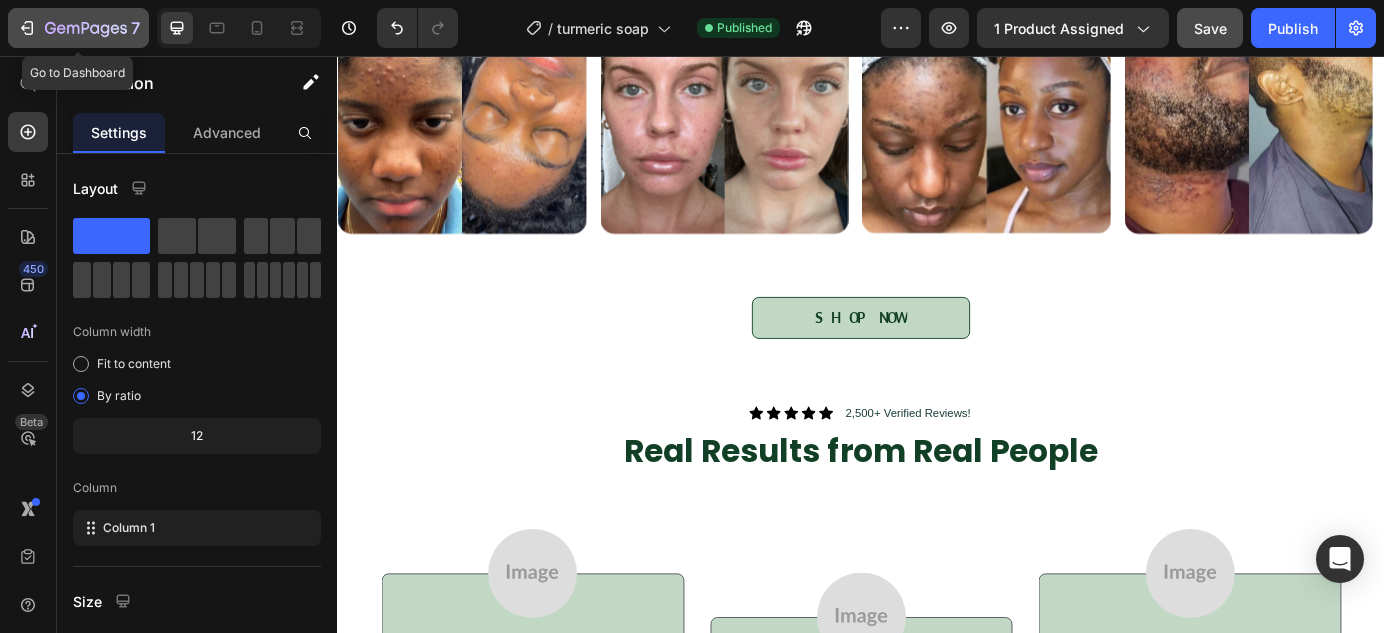click 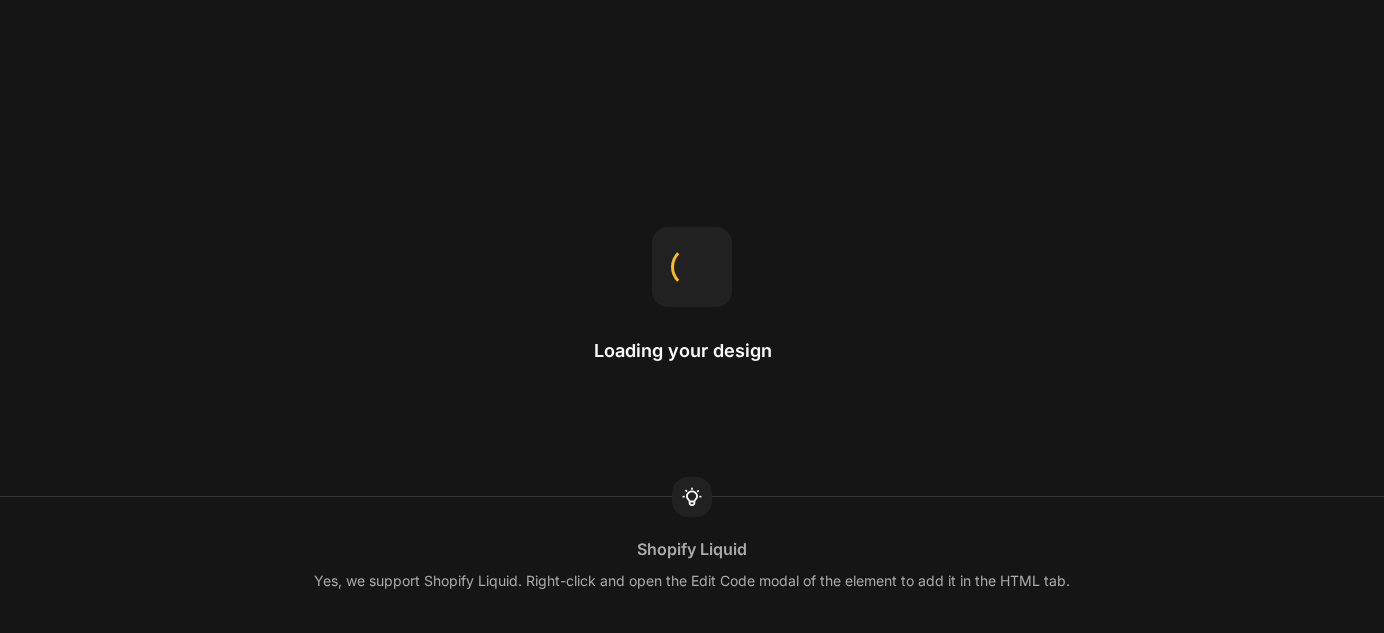 scroll, scrollTop: 0, scrollLeft: 0, axis: both 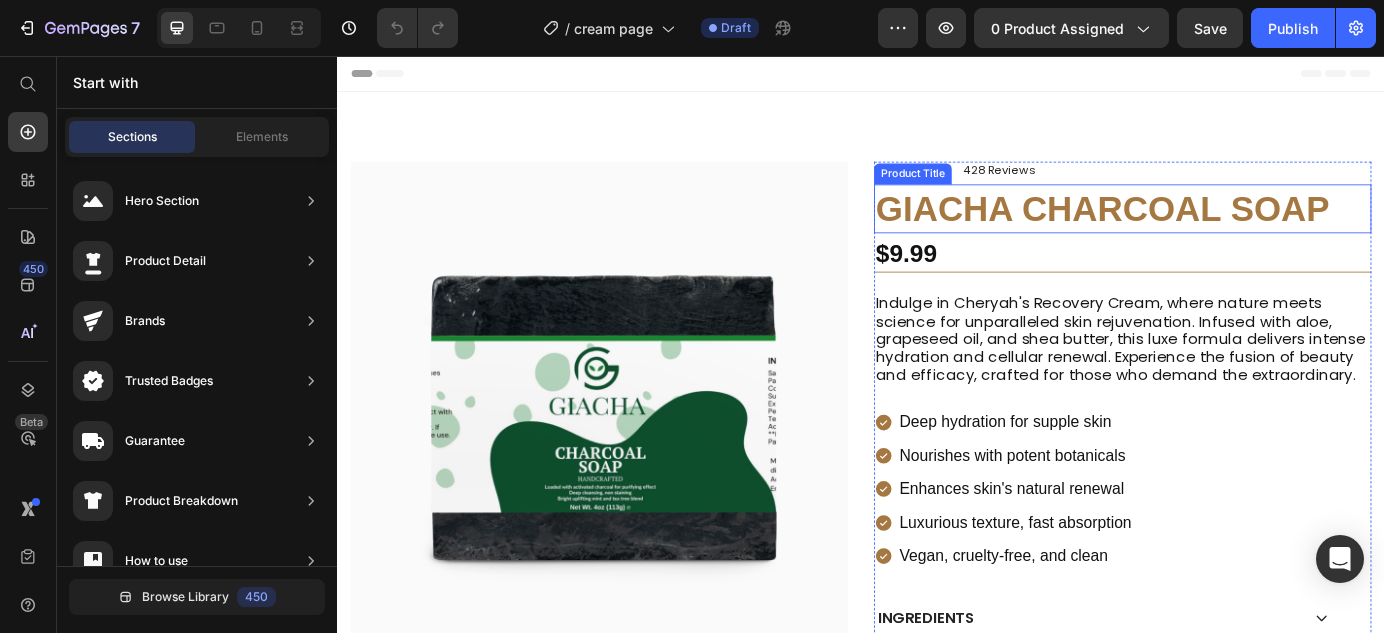 click on "GIACHA CHARCOAL SOAP" at bounding box center (1237, 231) 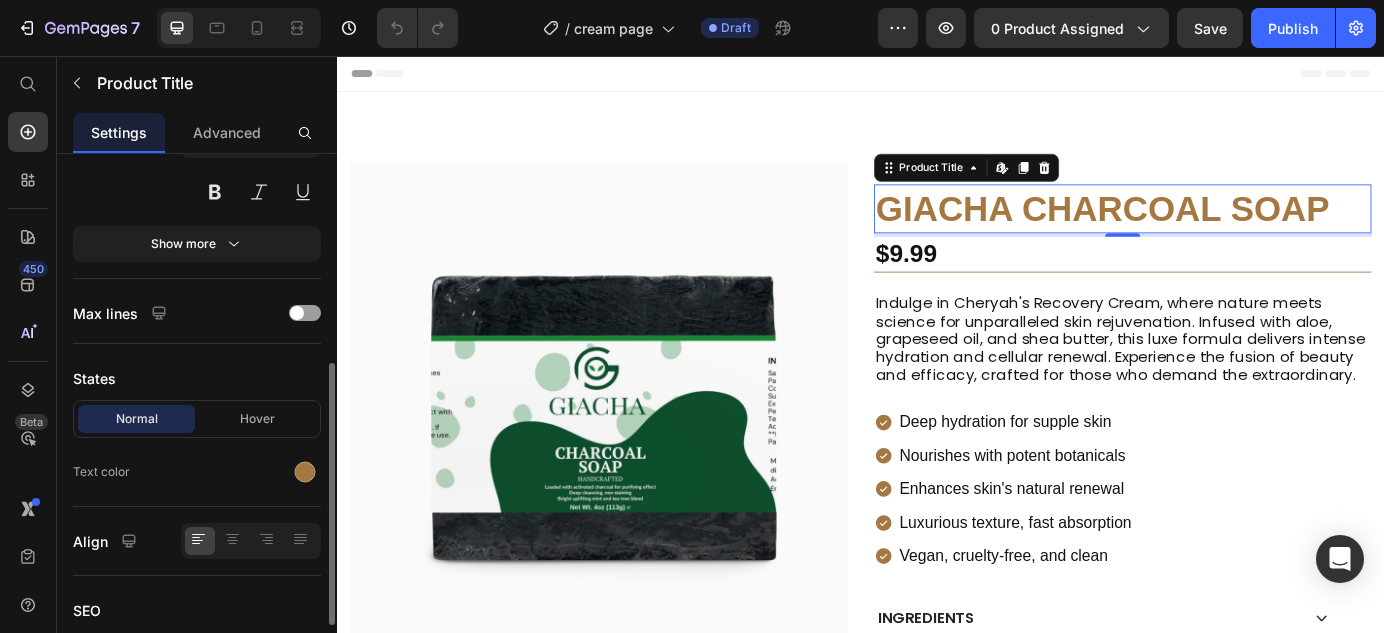 scroll, scrollTop: 434, scrollLeft: 0, axis: vertical 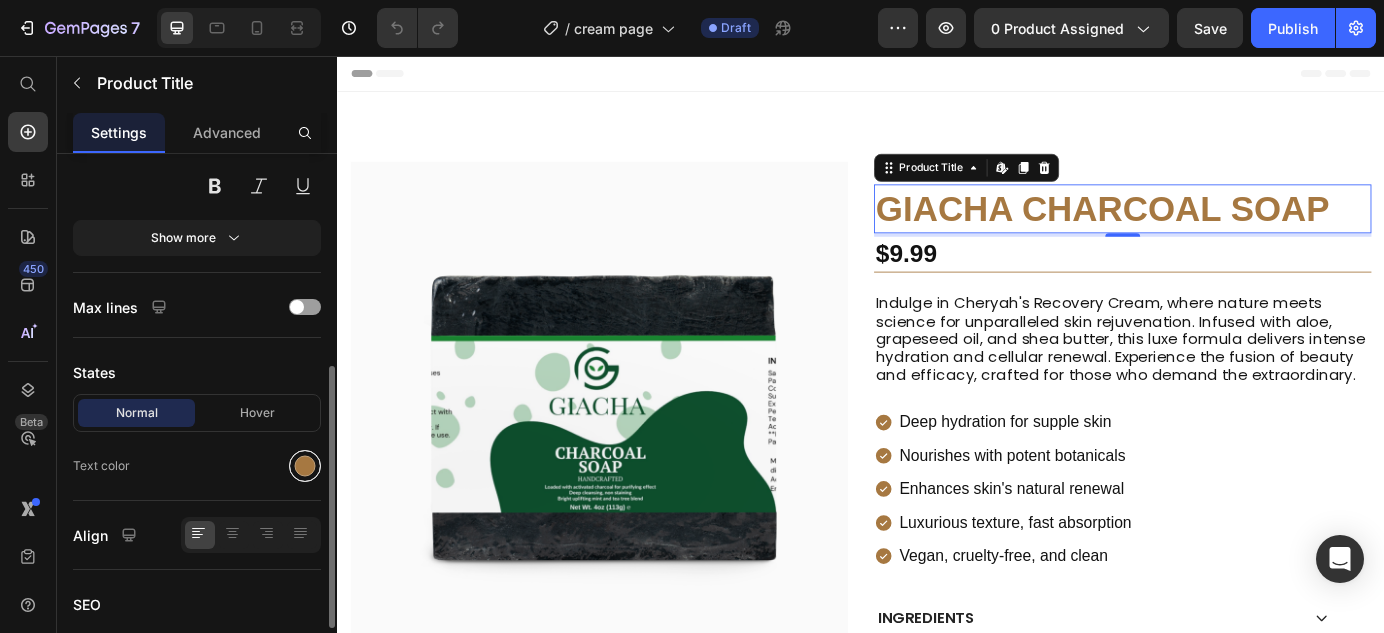 click at bounding box center [305, 466] 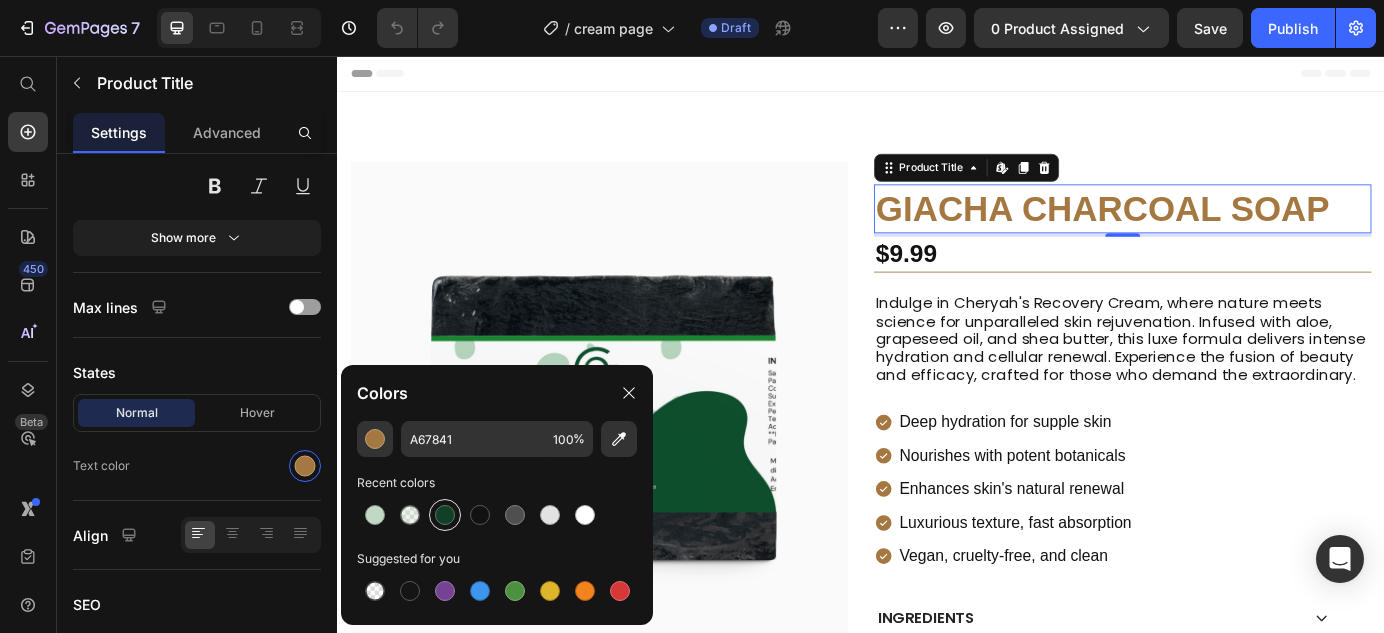 click at bounding box center [445, 515] 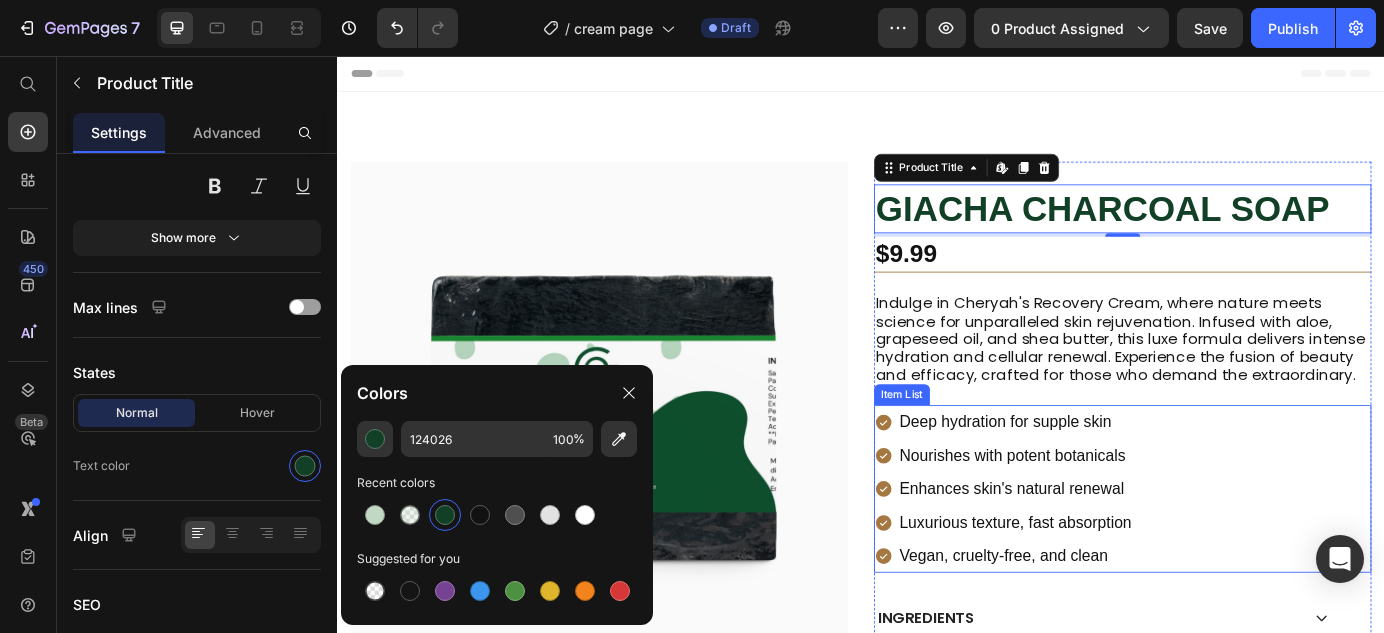click on "Deep hydration for supple skin Nourishes with potent botanicals Enhances skin's natural renewal Luxurious texture, fast absorption Vegan, cruelty-free, and clean" at bounding box center [1237, 552] 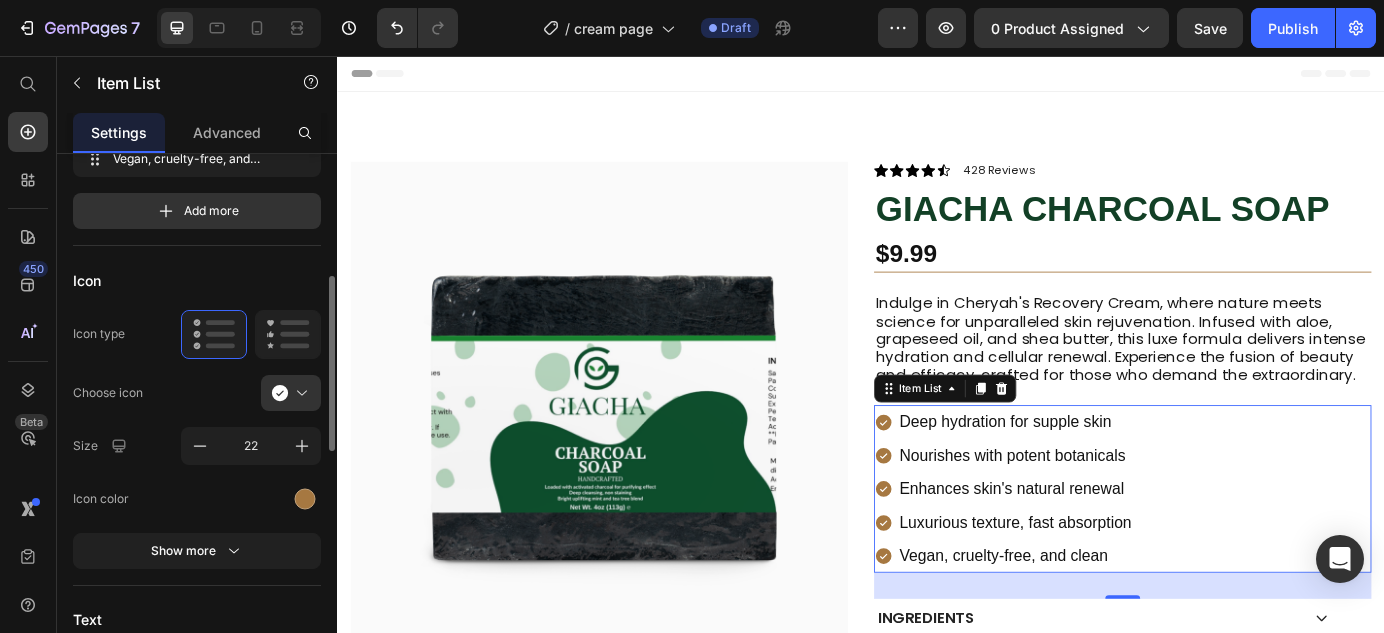 scroll, scrollTop: 283, scrollLeft: 0, axis: vertical 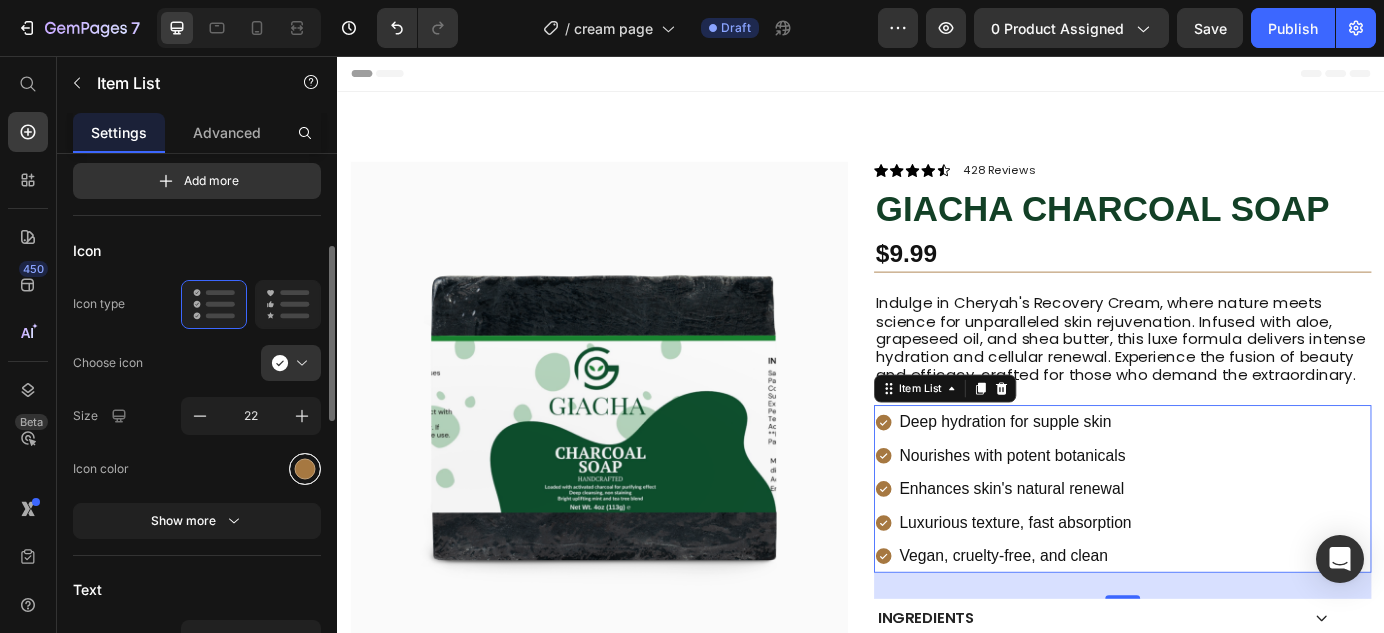 click at bounding box center (305, 469) 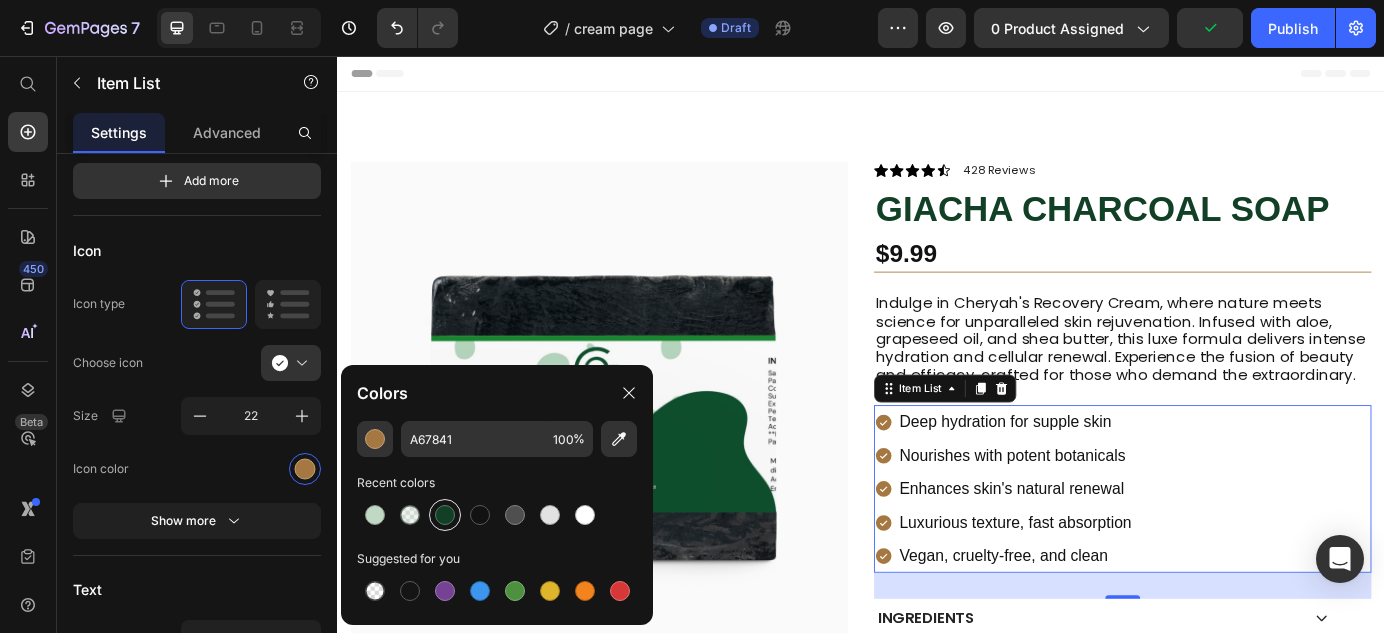 click at bounding box center (445, 515) 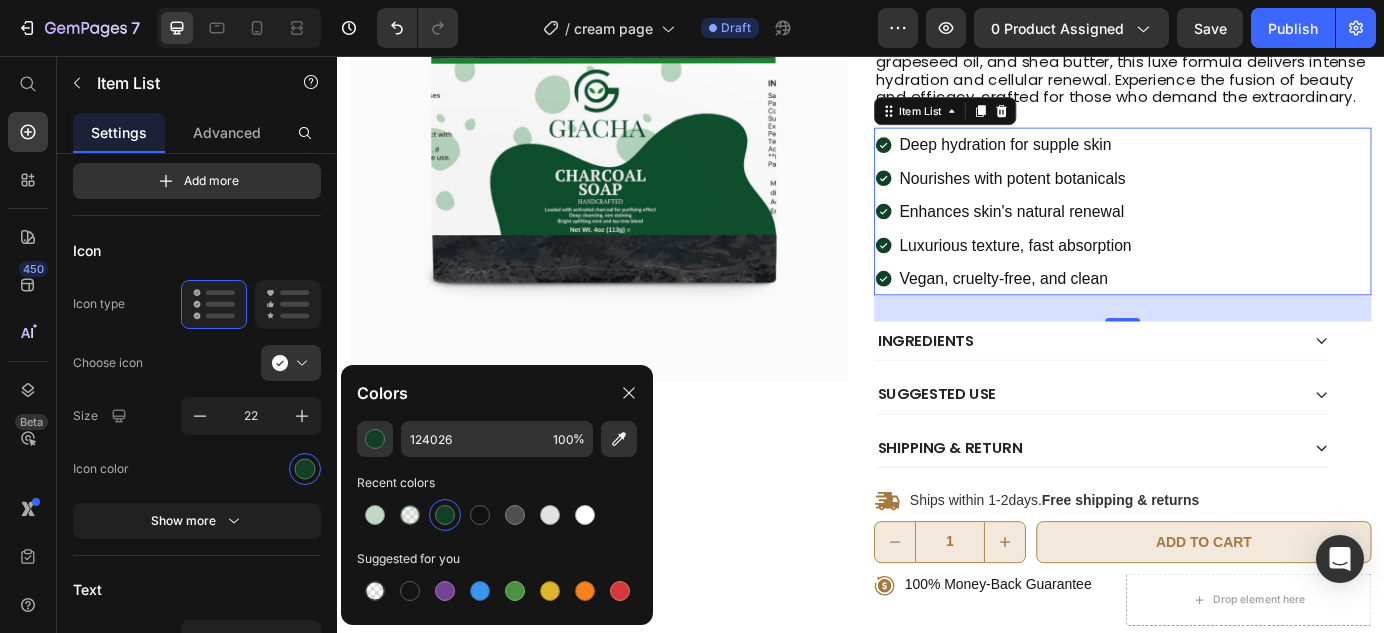 scroll, scrollTop: 345, scrollLeft: 0, axis: vertical 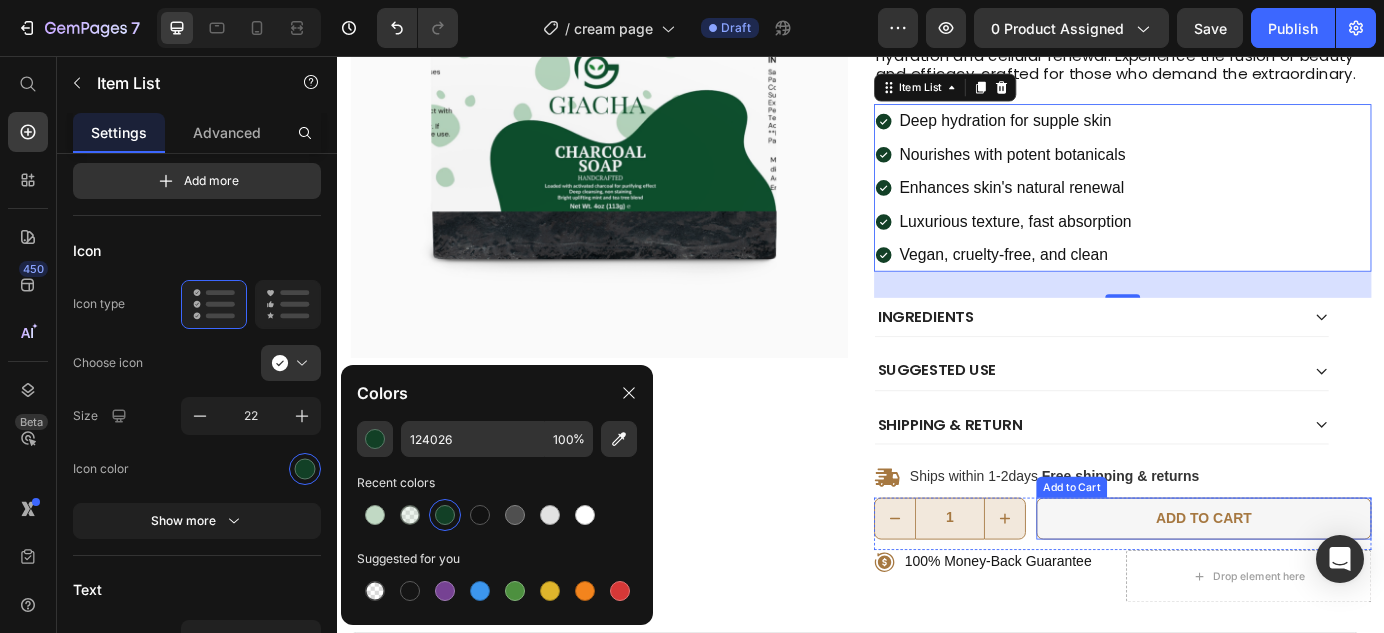 click on "Add to cart" at bounding box center (1330, 586) 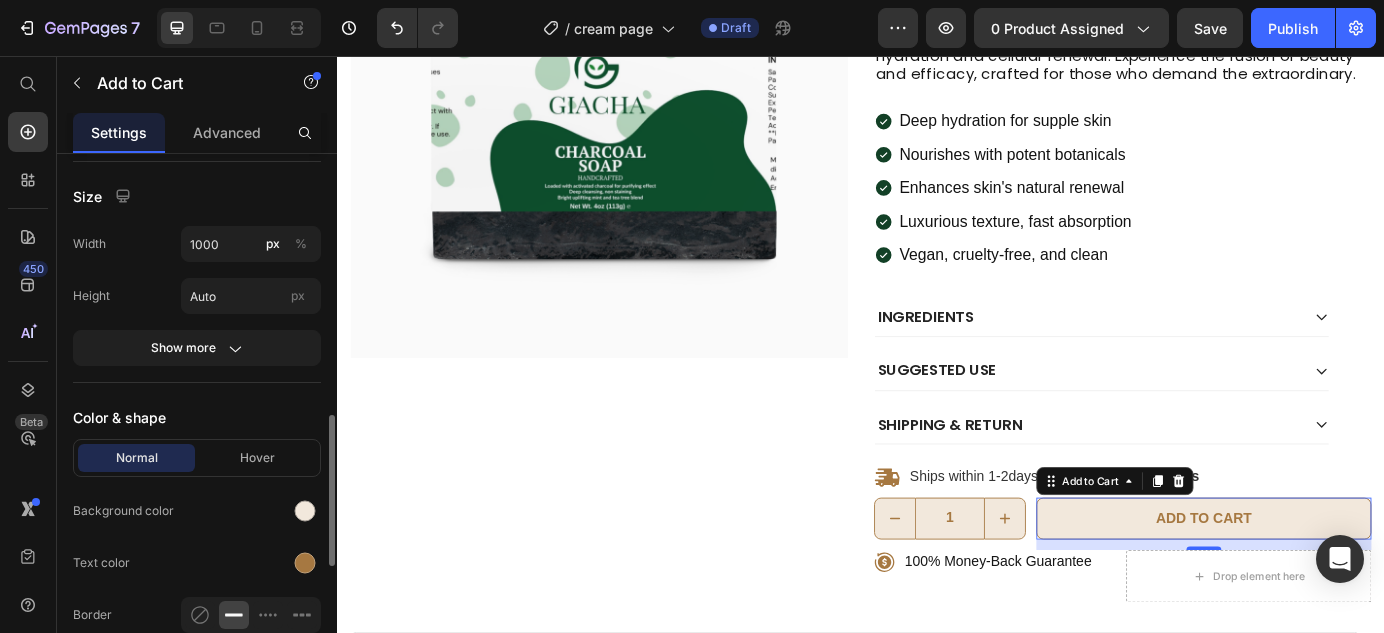 scroll, scrollTop: 816, scrollLeft: 0, axis: vertical 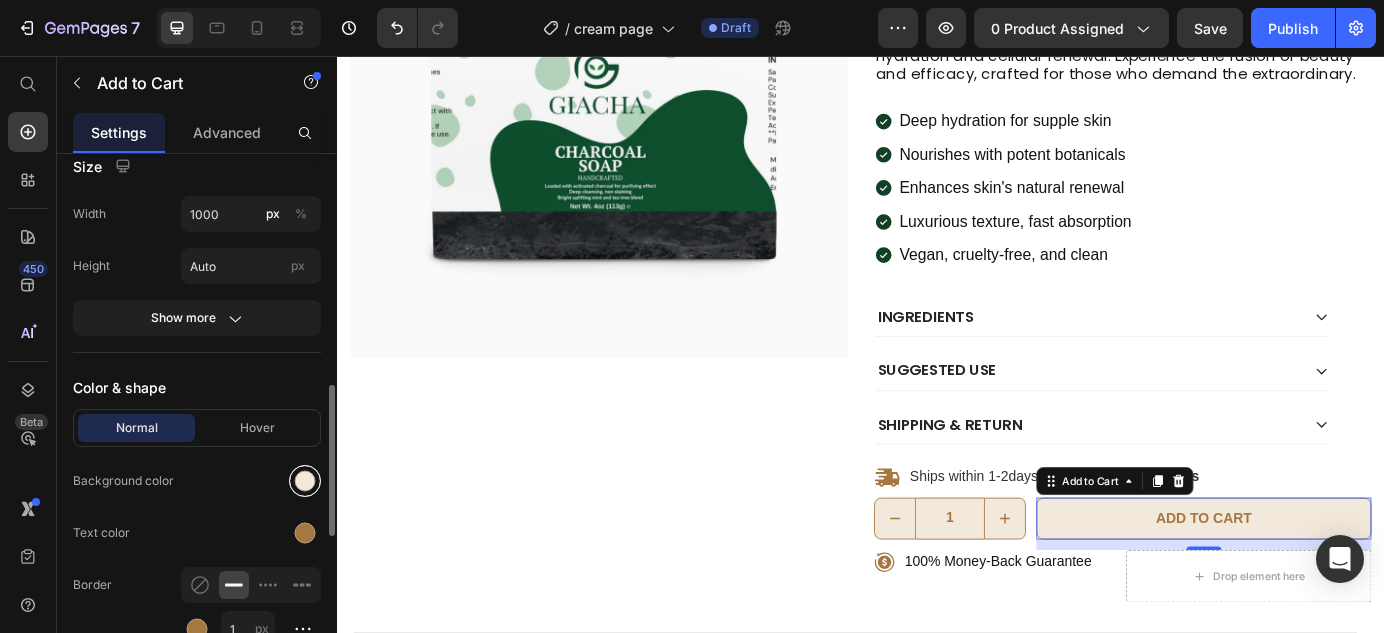 click at bounding box center (305, 481) 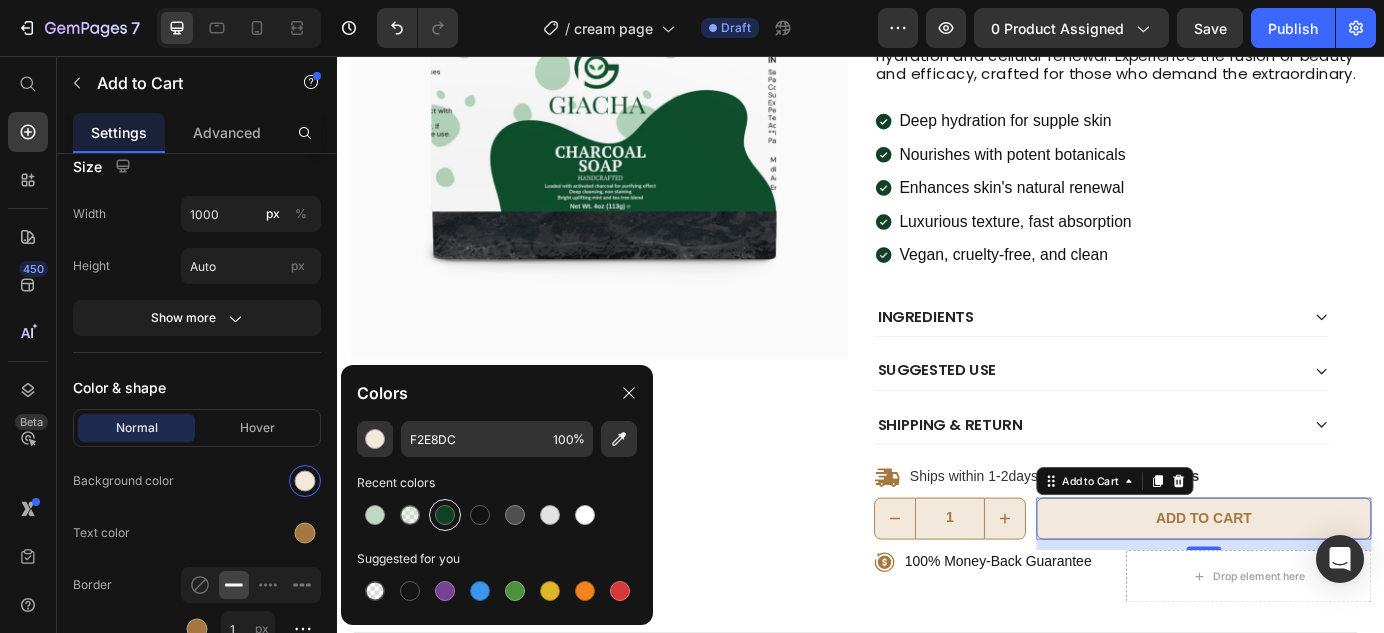 click at bounding box center (445, 515) 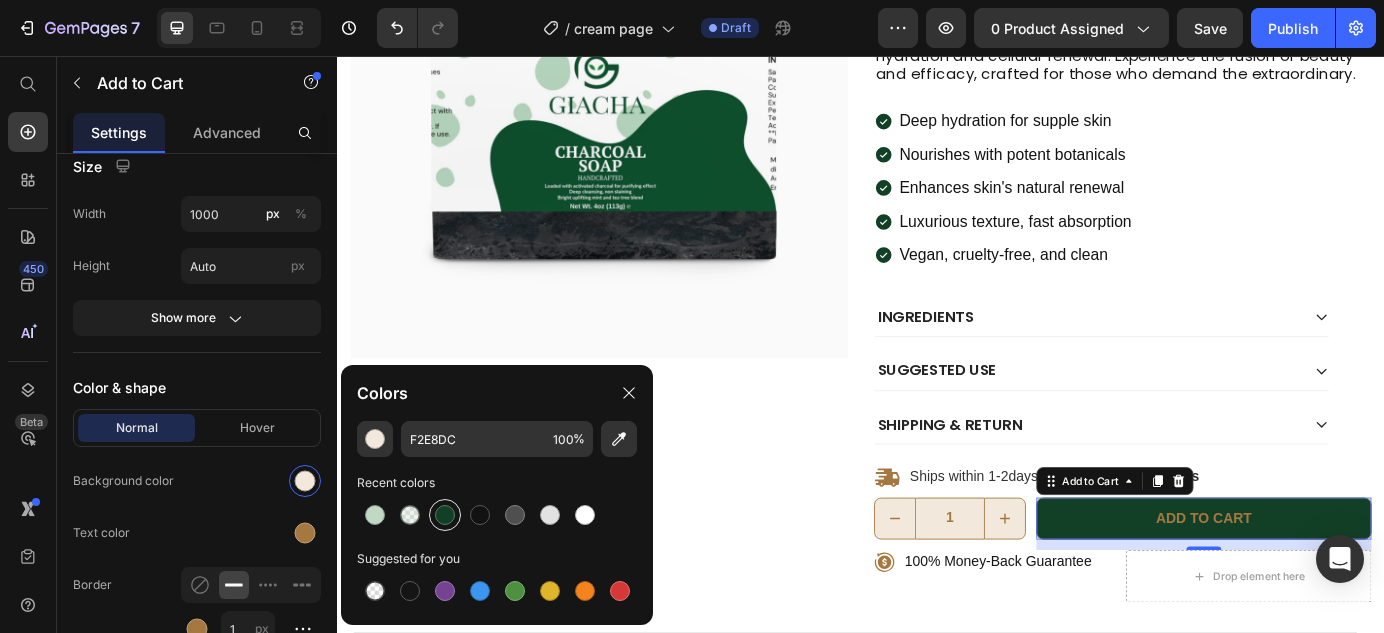 type on "124026" 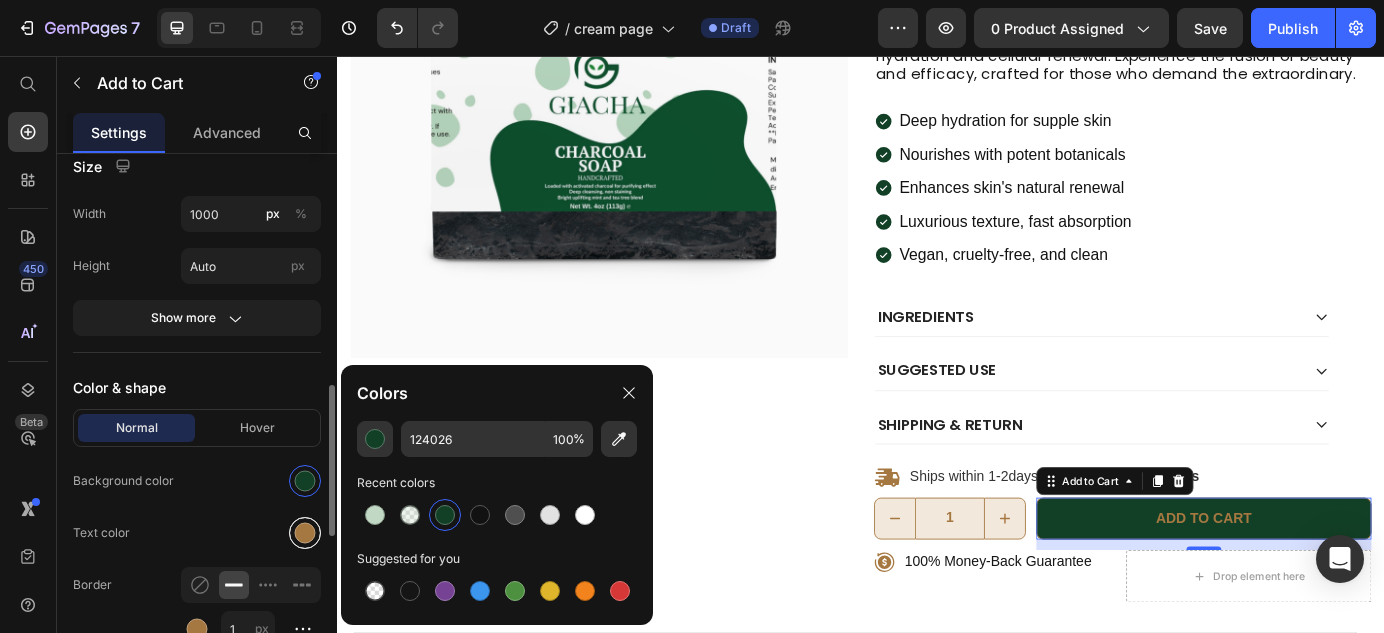 click at bounding box center (305, 533) 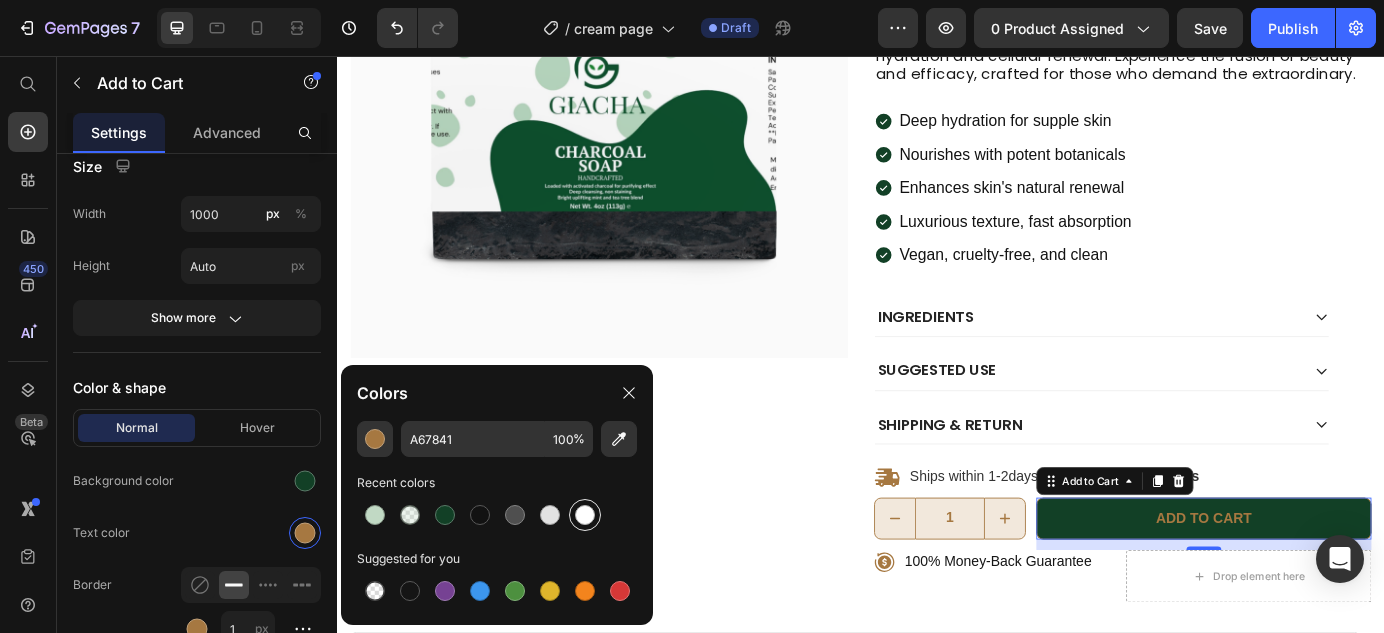click at bounding box center (585, 515) 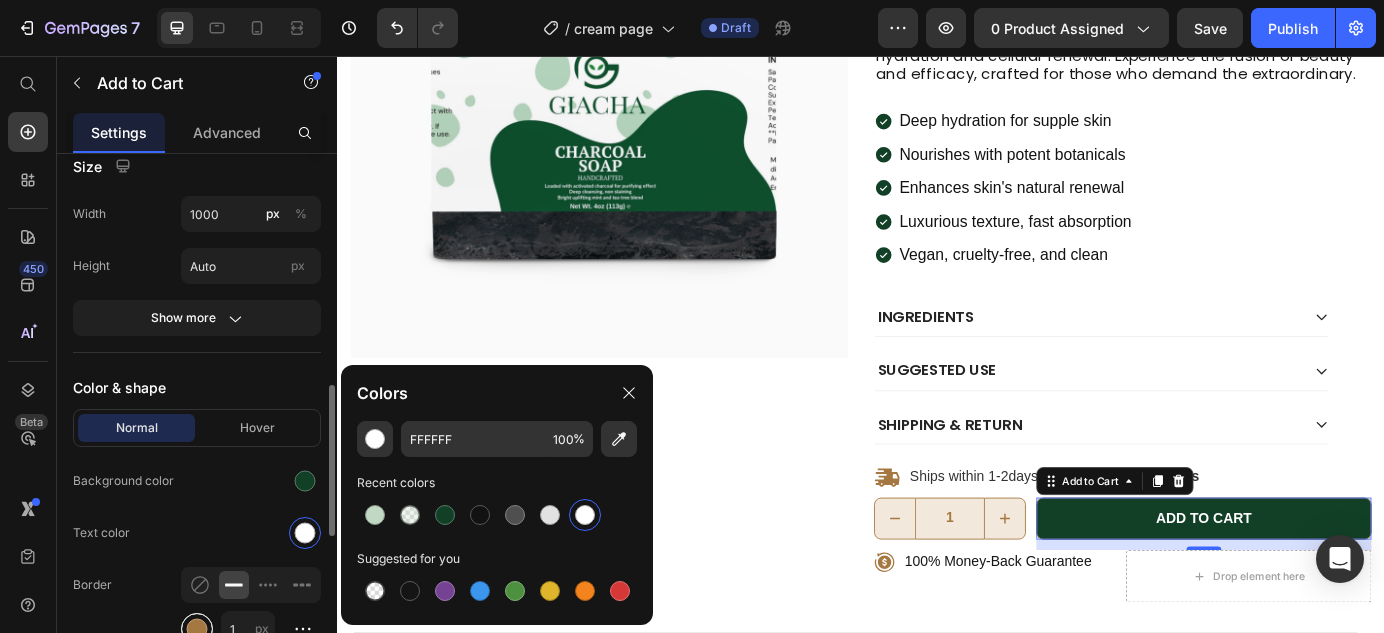 click at bounding box center (197, 629) 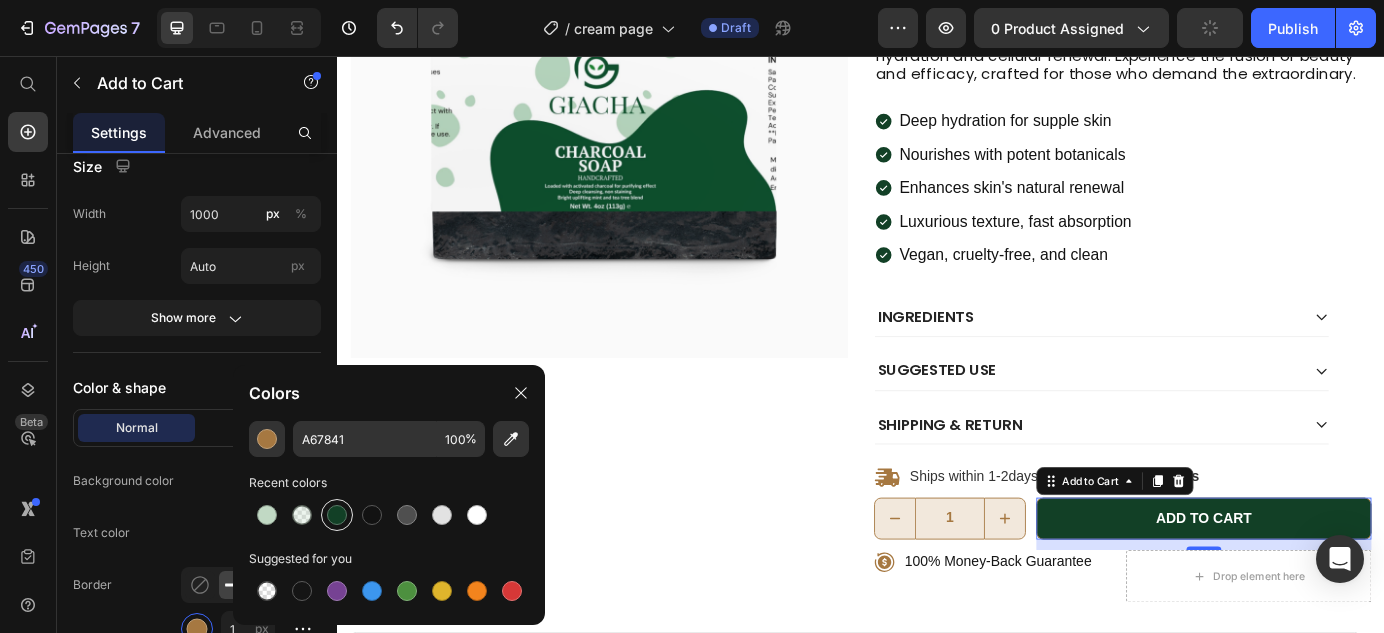 click at bounding box center (337, 515) 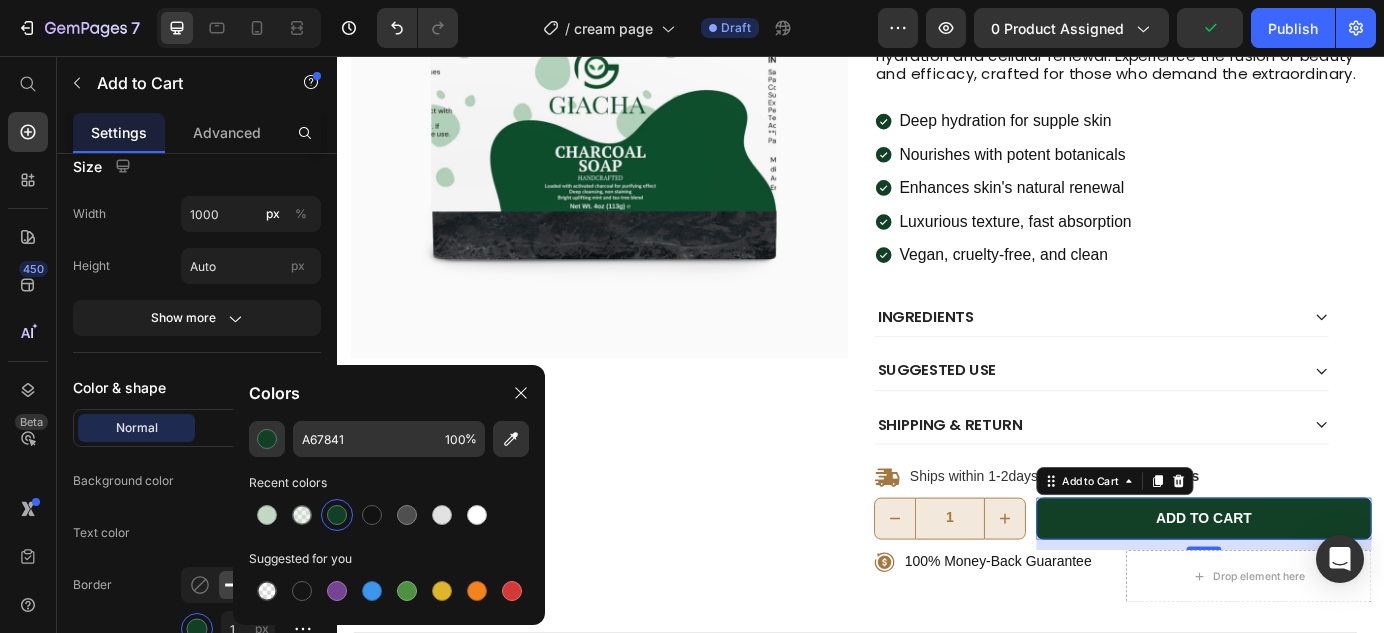 type on "124026" 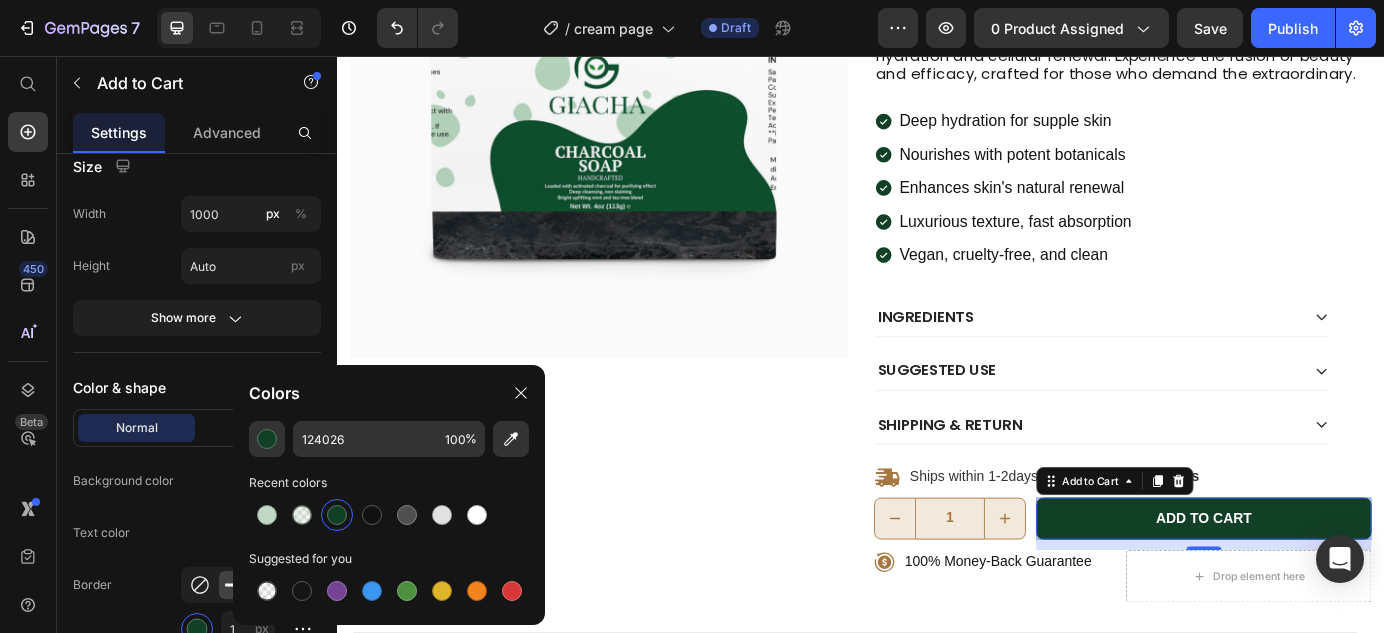 click 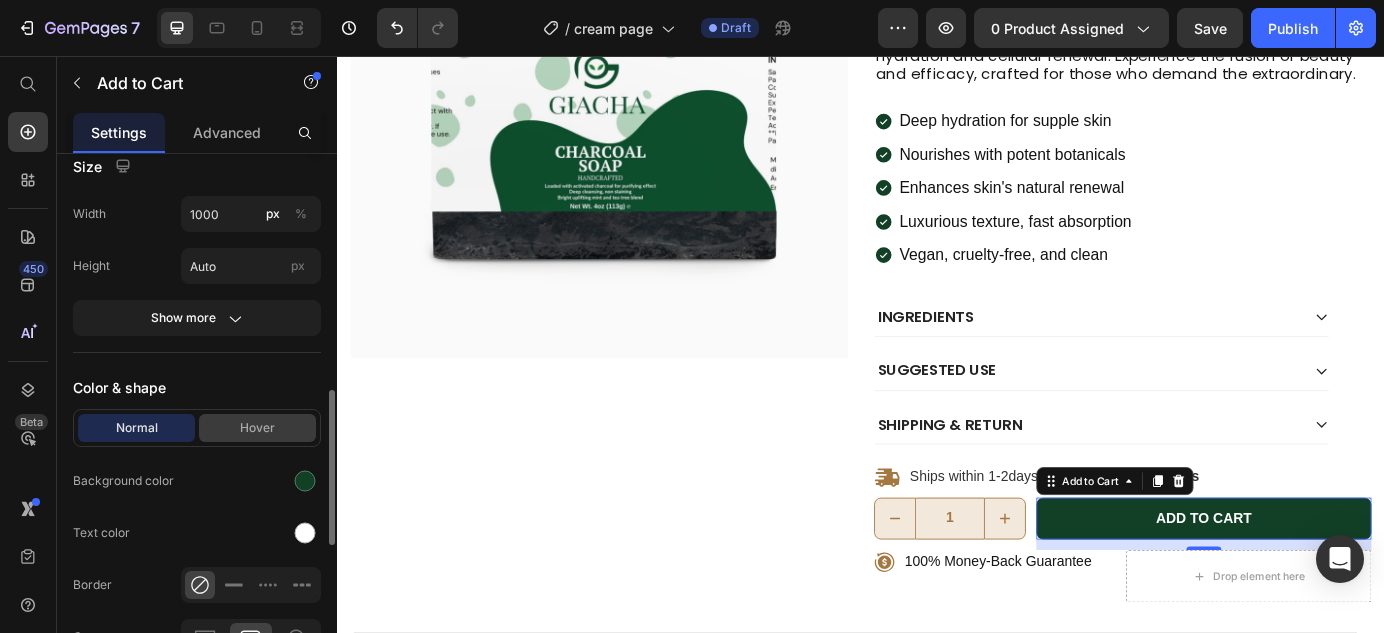 click on "Hover" at bounding box center (257, 428) 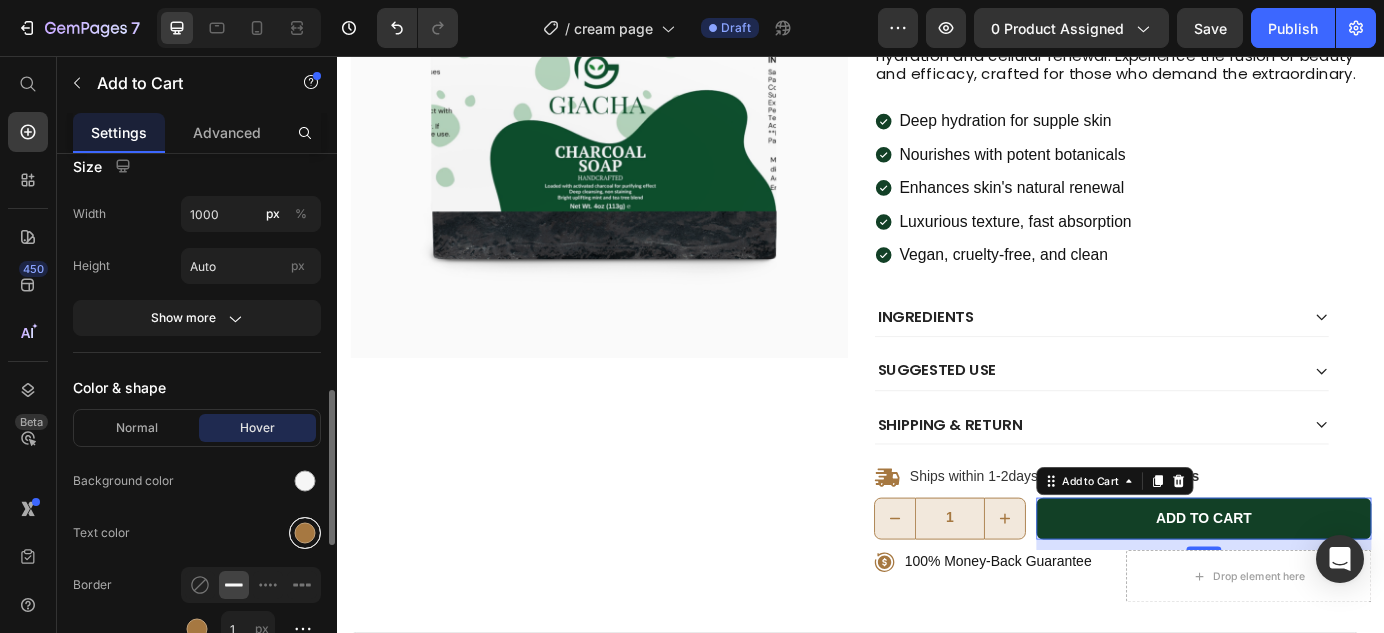 click at bounding box center [305, 533] 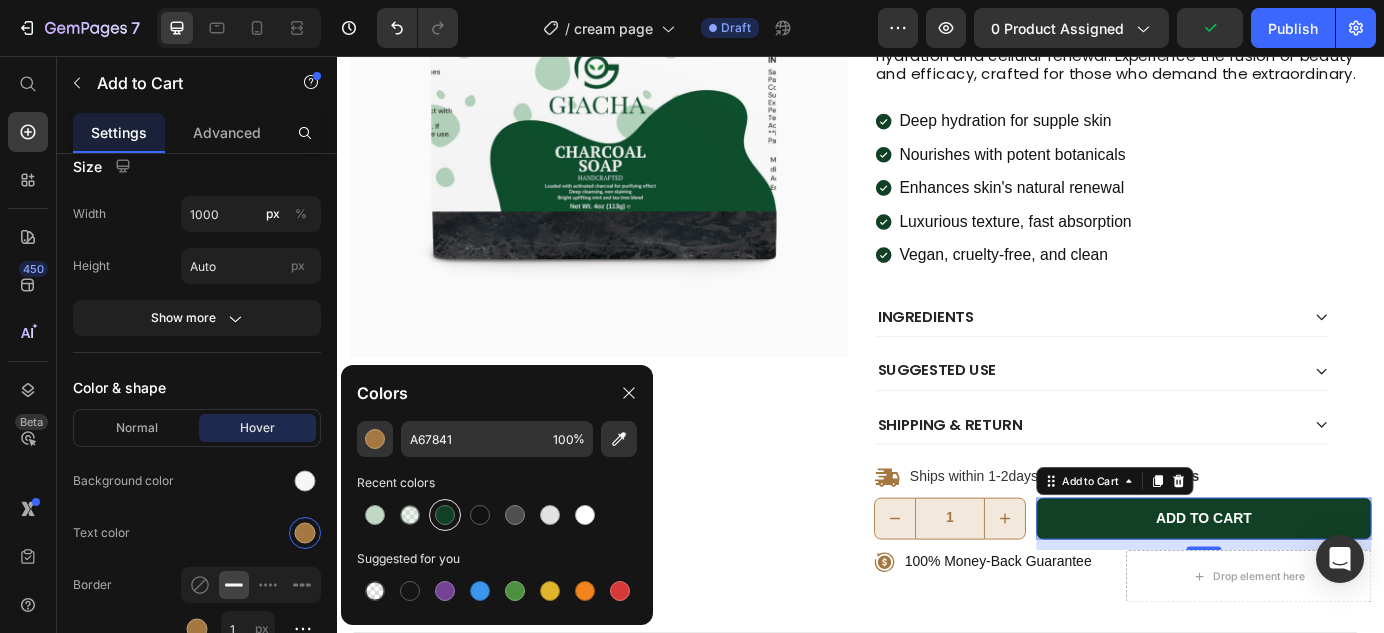 click at bounding box center [445, 515] 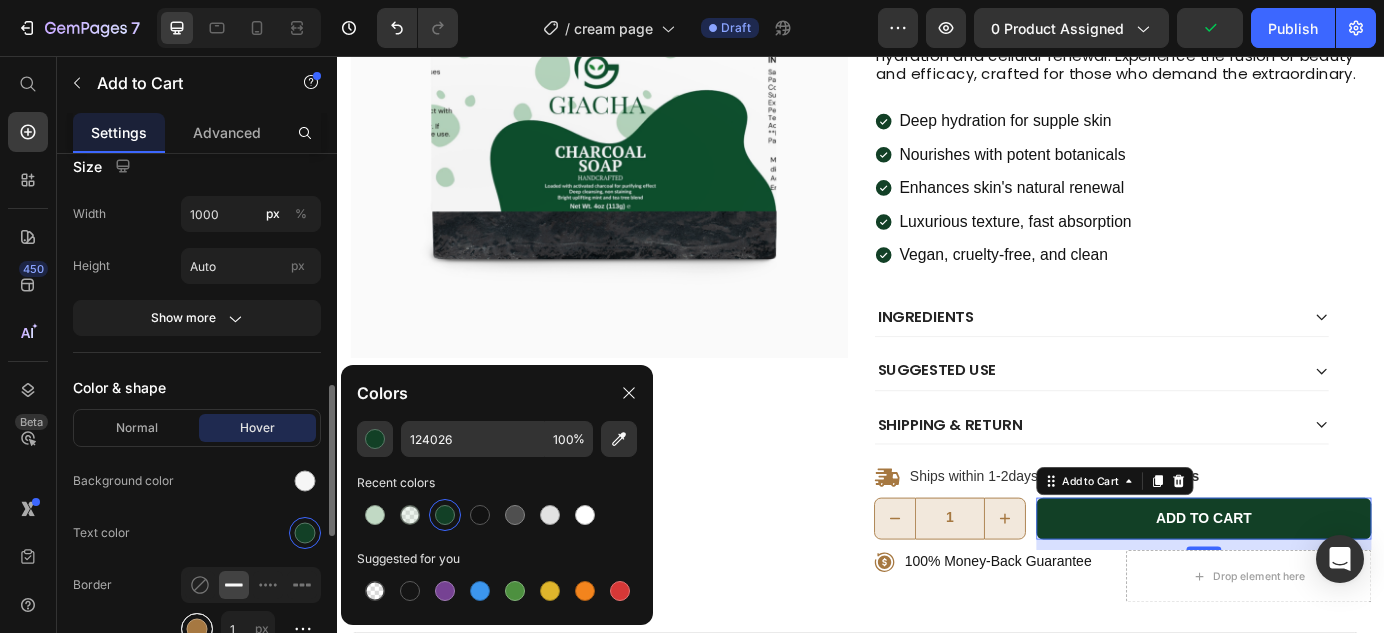 click at bounding box center (197, 629) 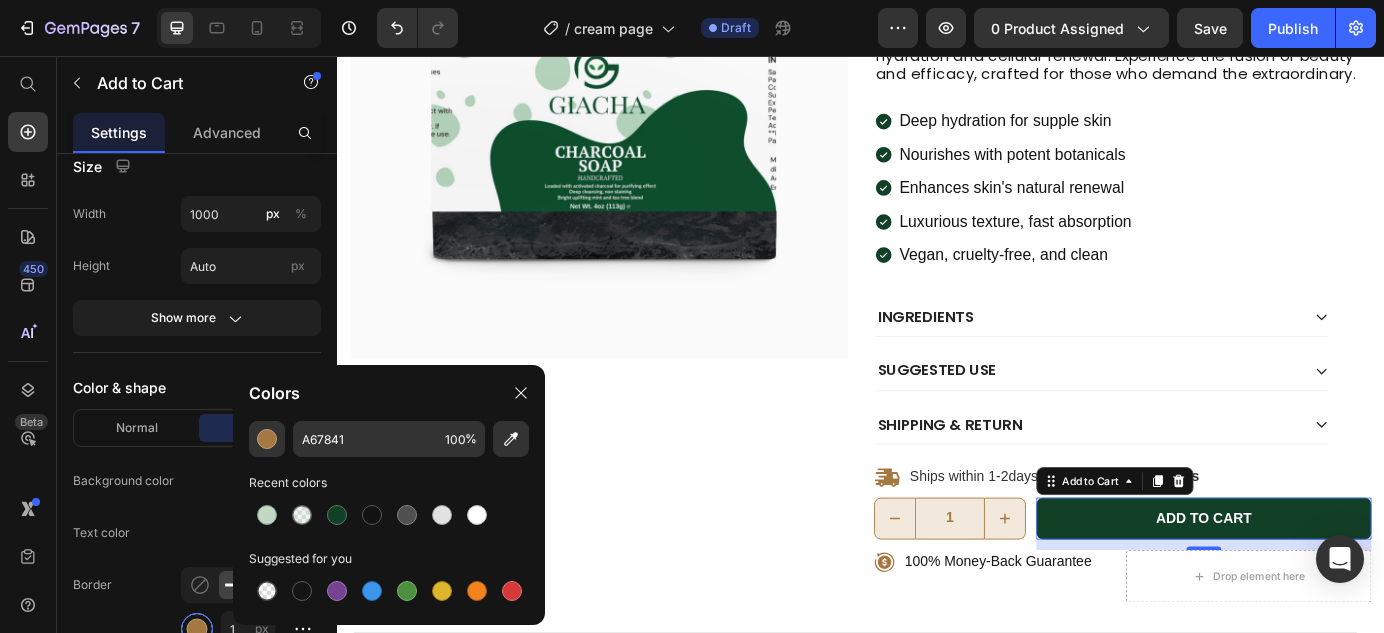 click at bounding box center [197, 629] 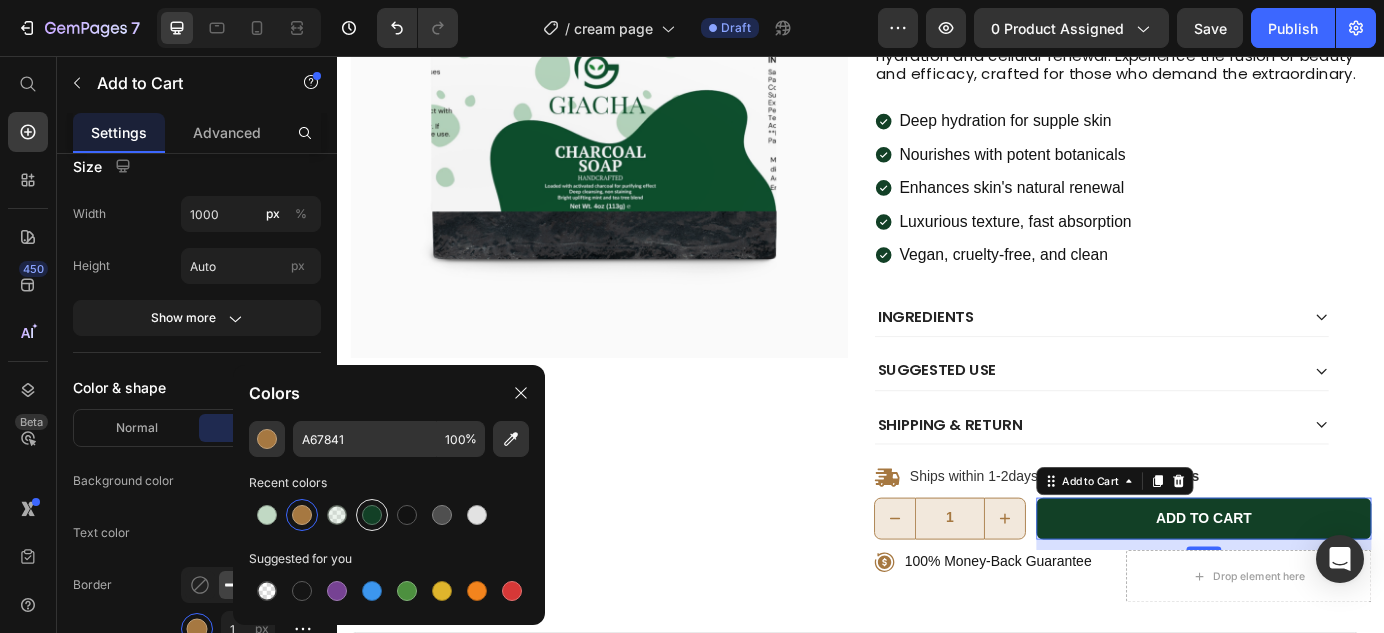 click at bounding box center (372, 515) 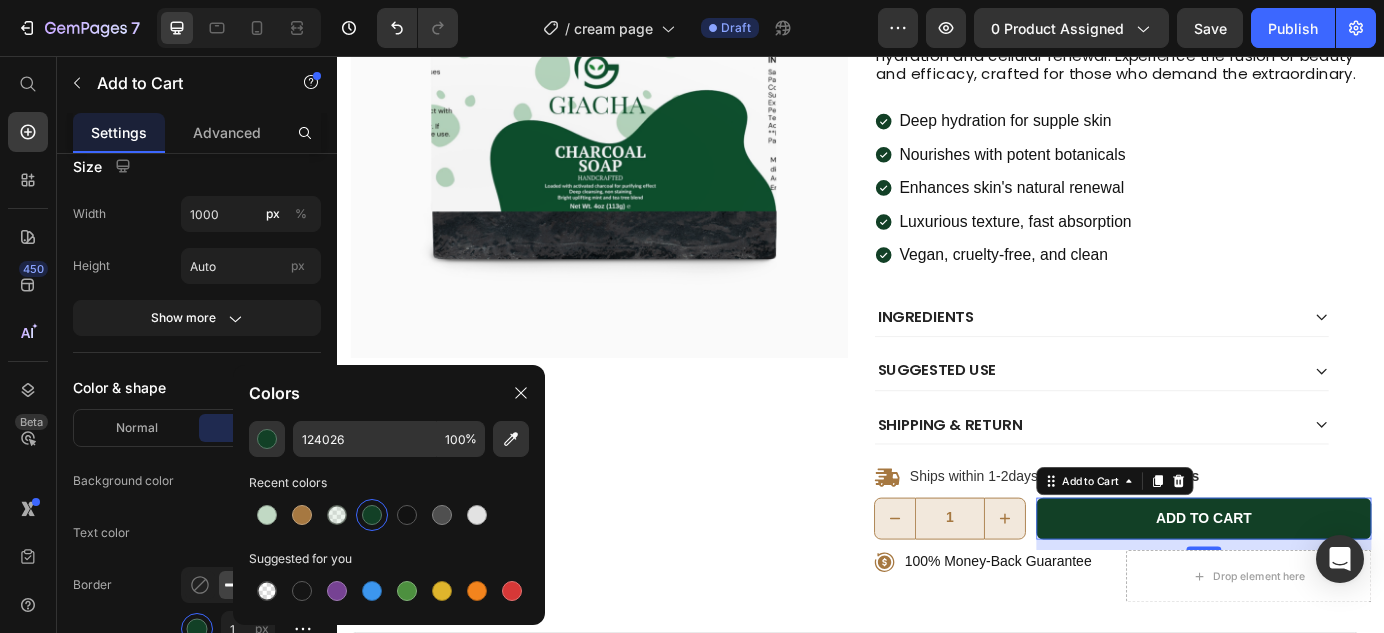 click at bounding box center (372, 515) 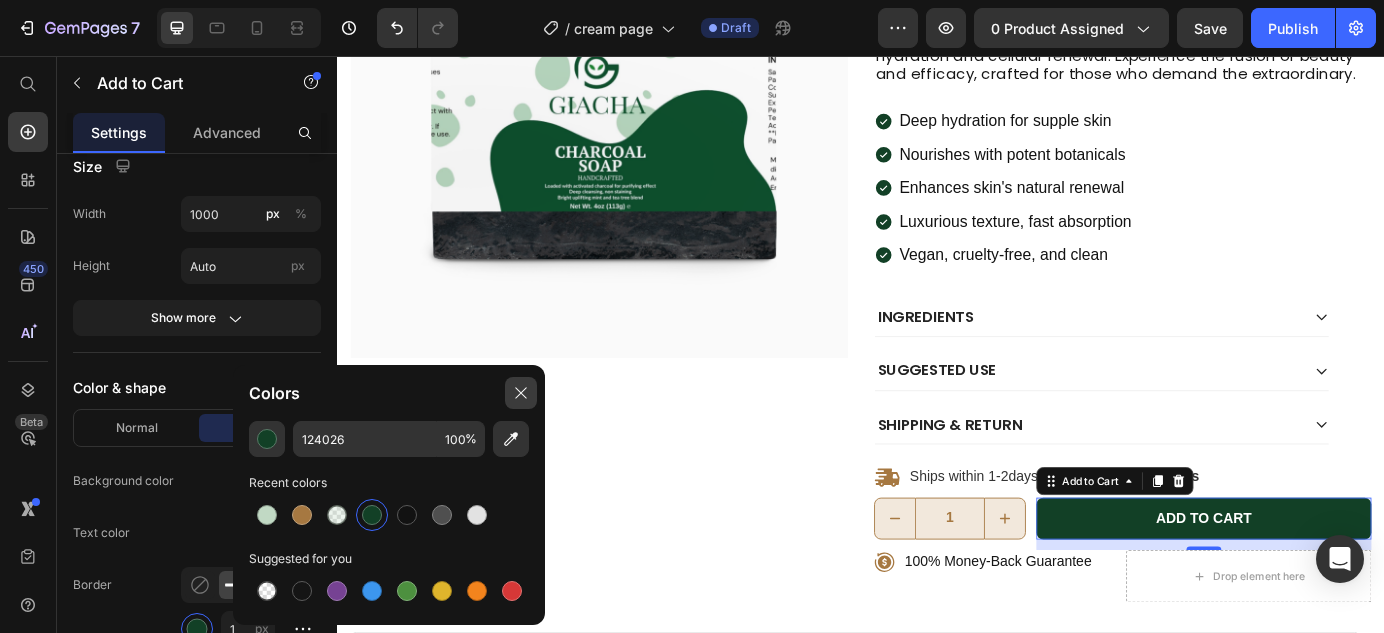click 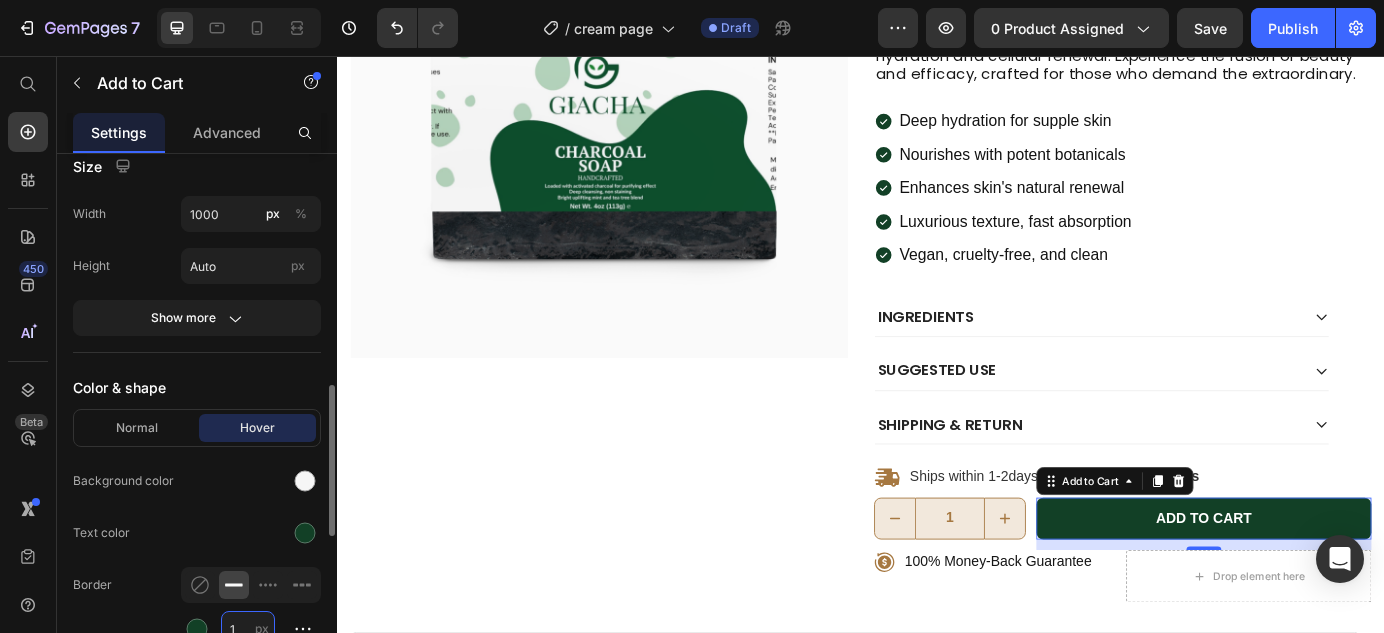 click on "1" at bounding box center (248, 629) 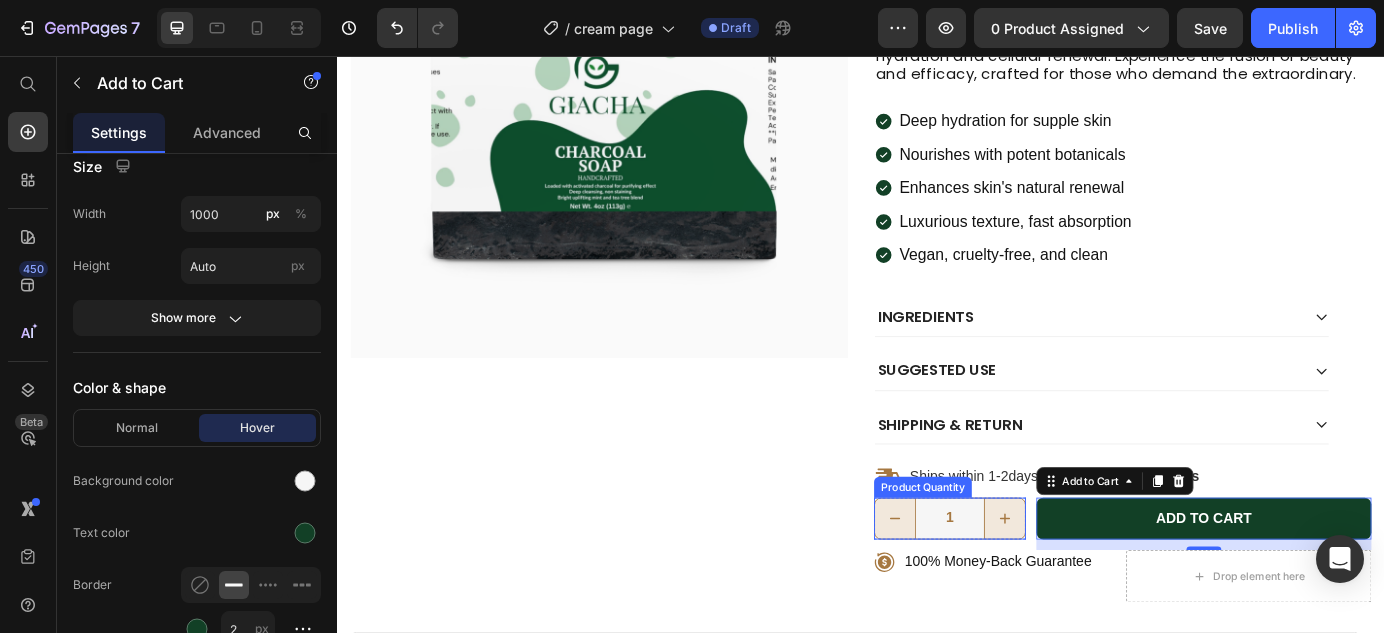 click on "1" at bounding box center (1039, 586) 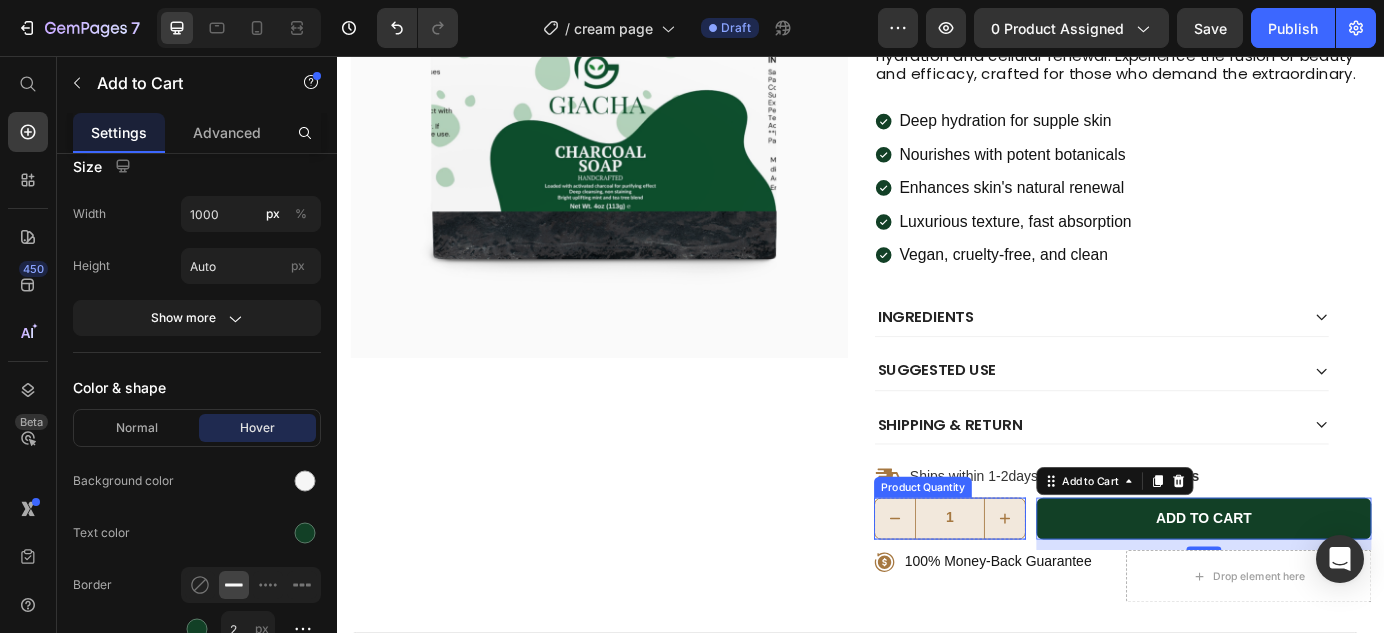 click on "Product Images" at bounding box center [637, 269] 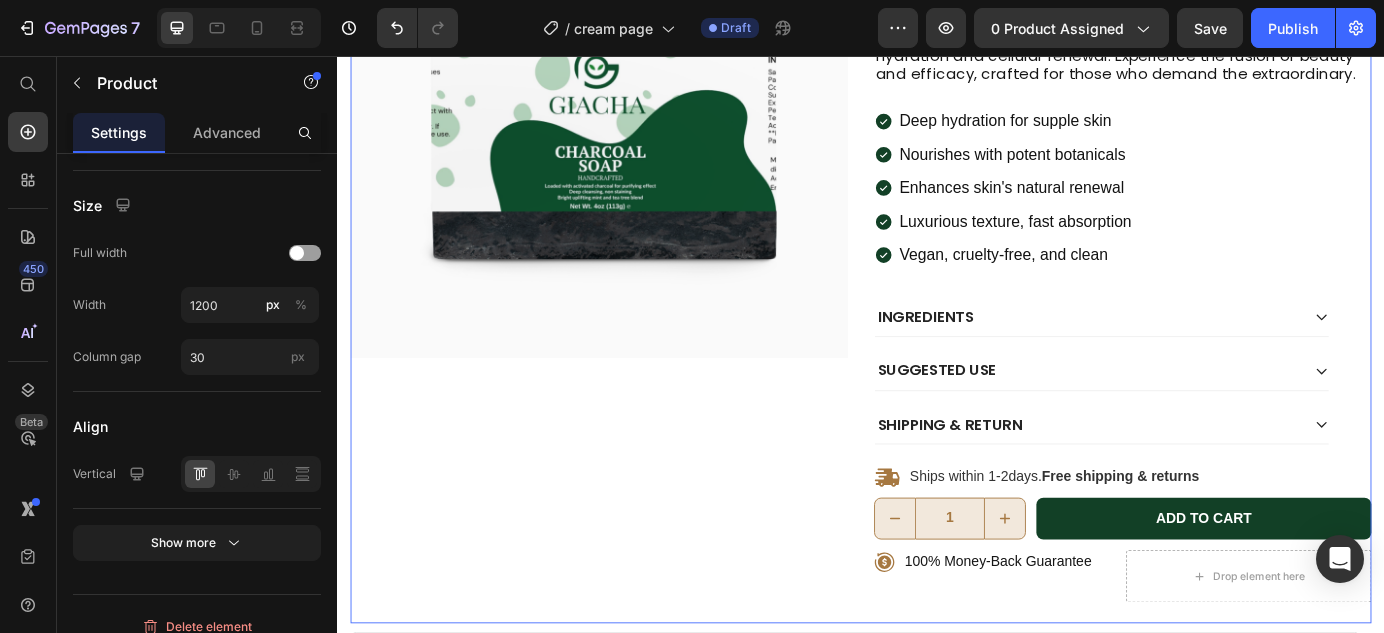 scroll, scrollTop: 0, scrollLeft: 0, axis: both 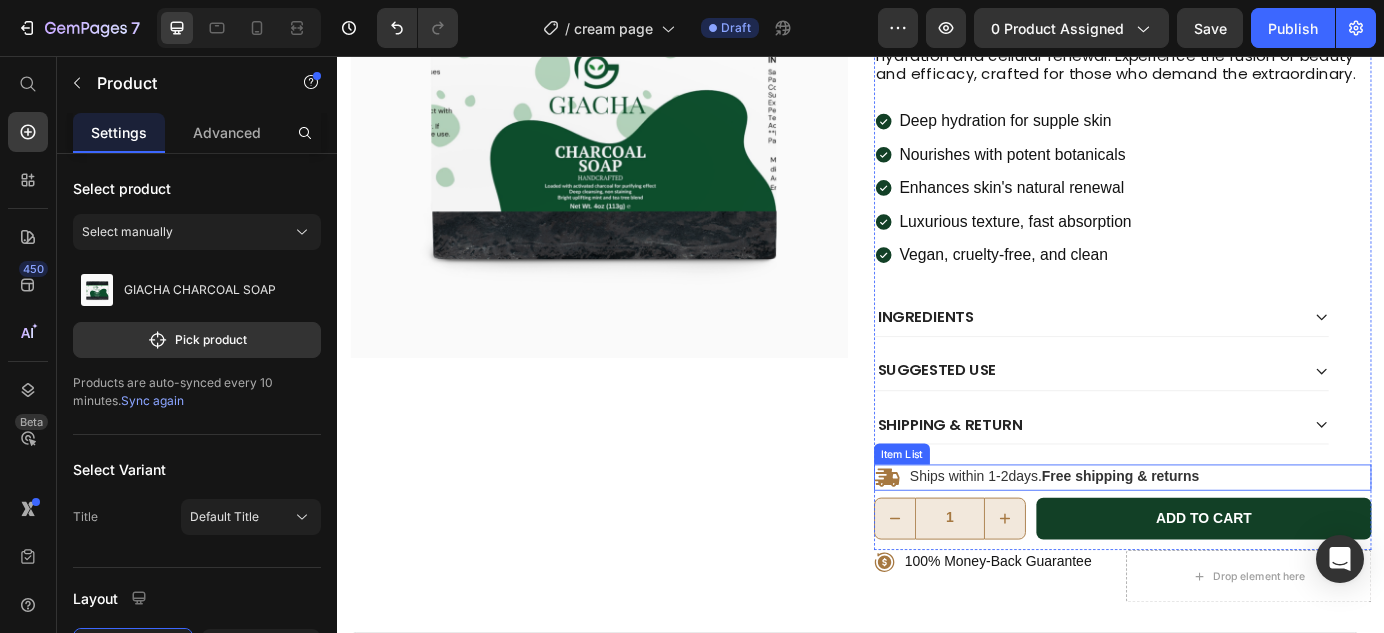 click 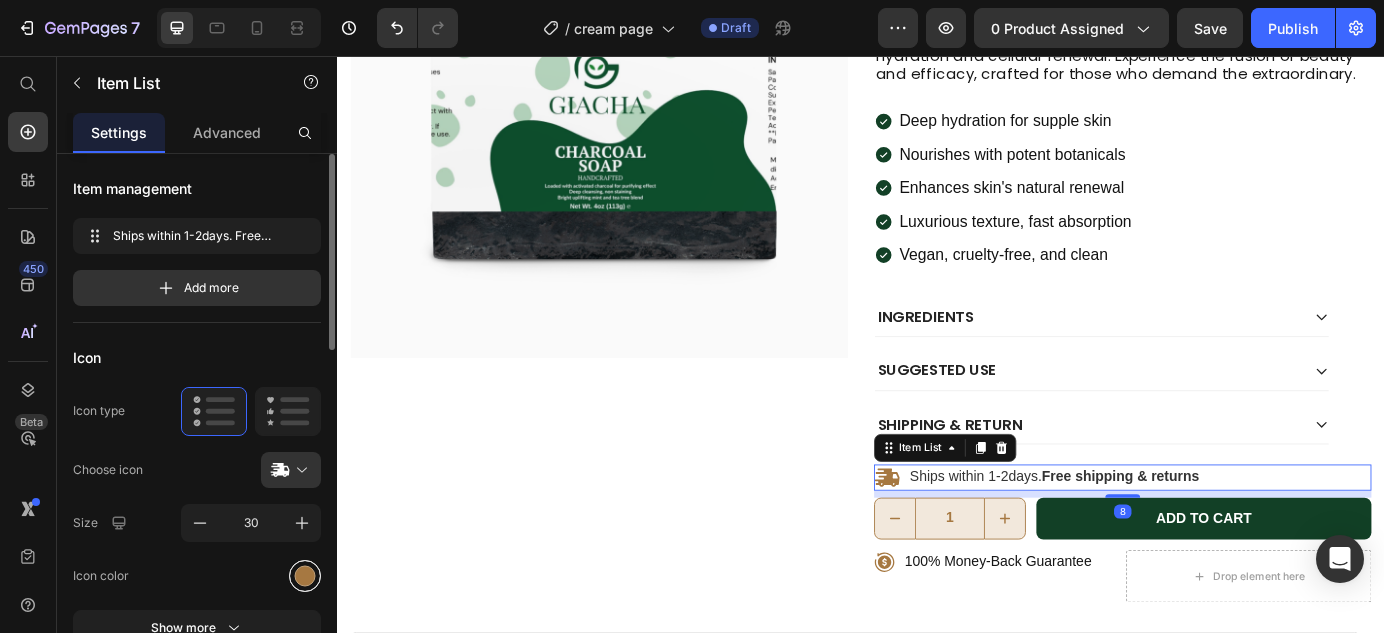 click at bounding box center (305, 575) 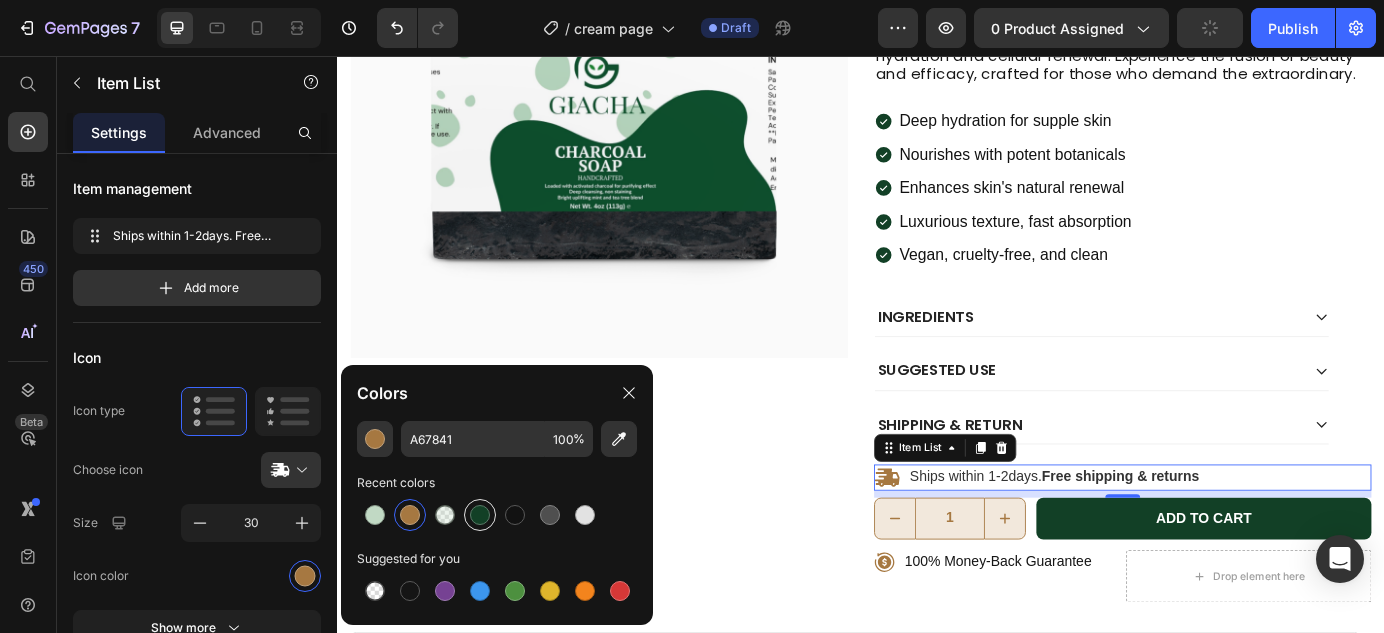 click at bounding box center [480, 515] 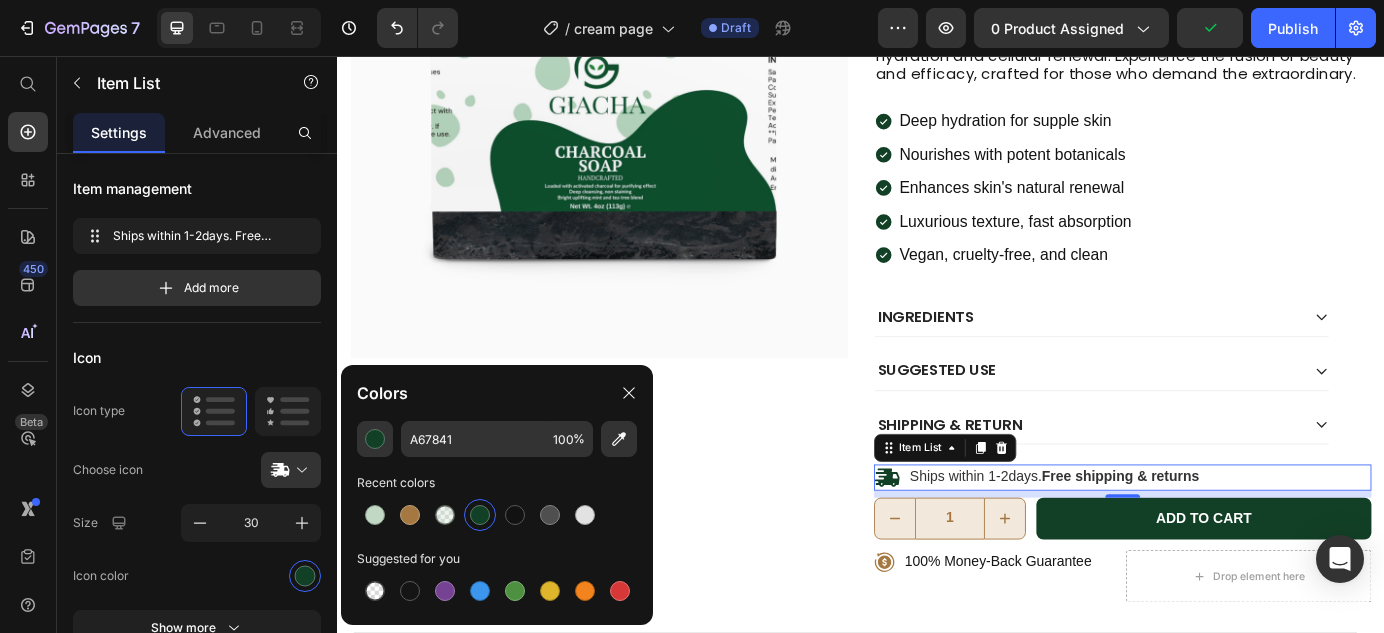 type on "124026" 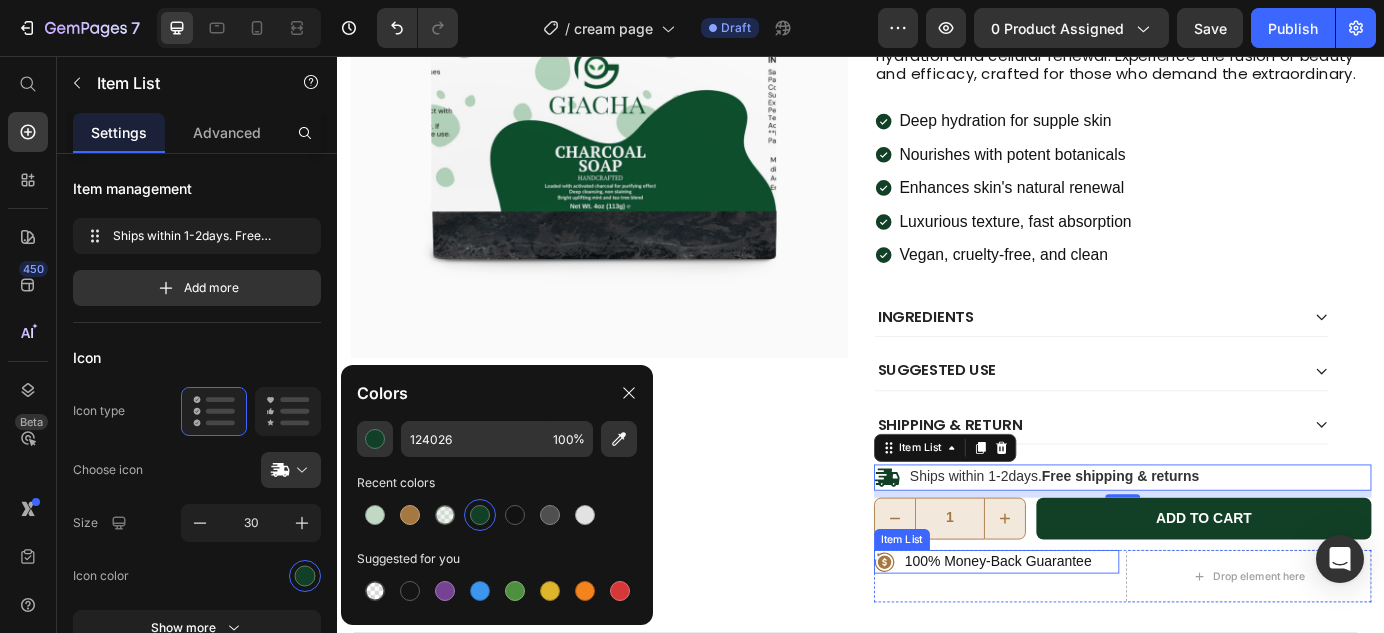 click 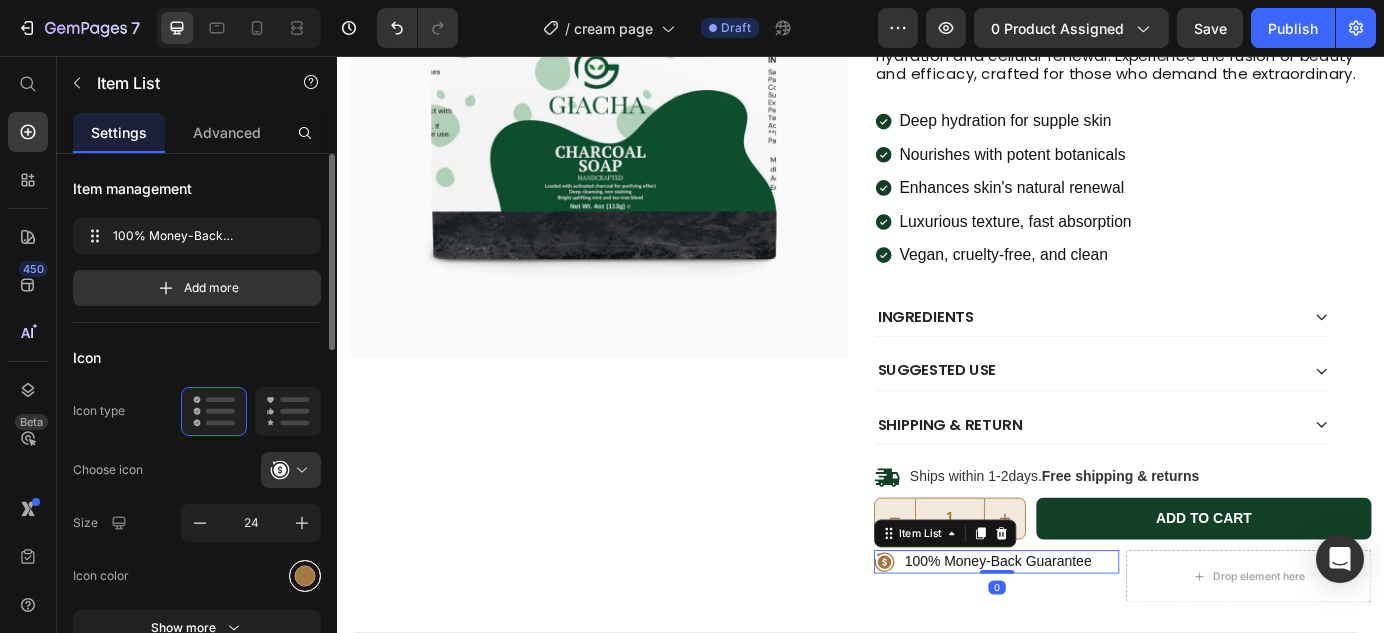 click at bounding box center [305, 575] 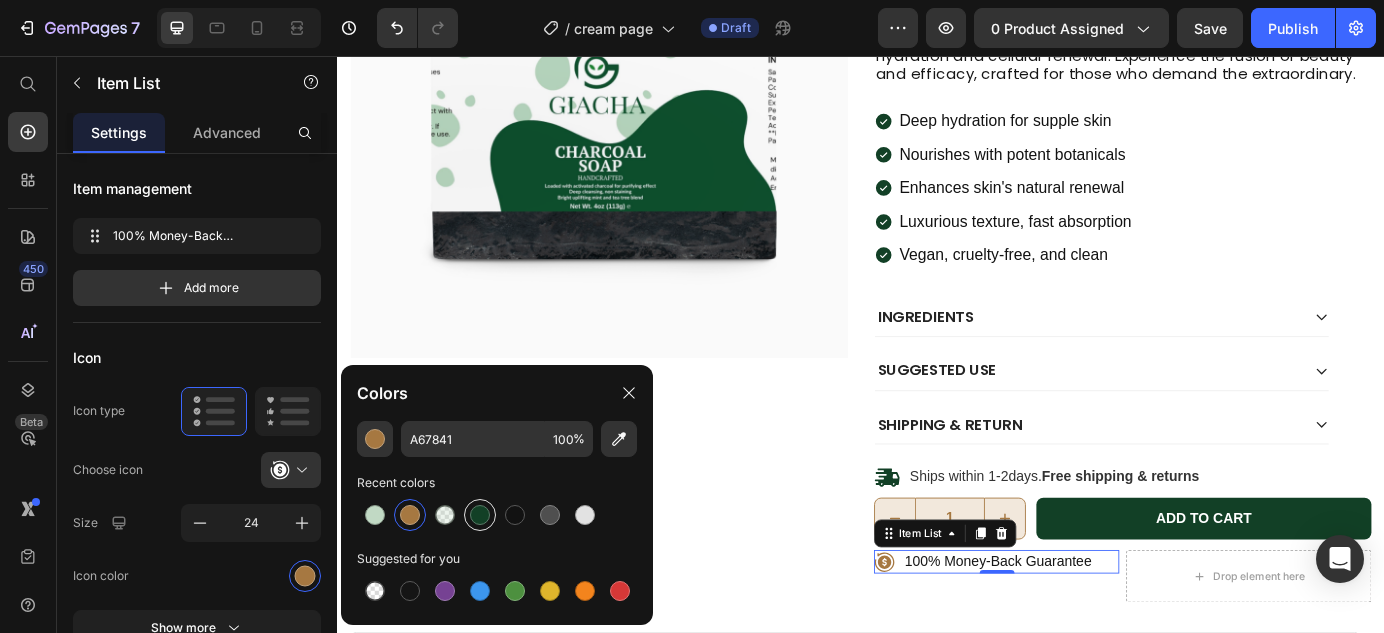 click at bounding box center (480, 515) 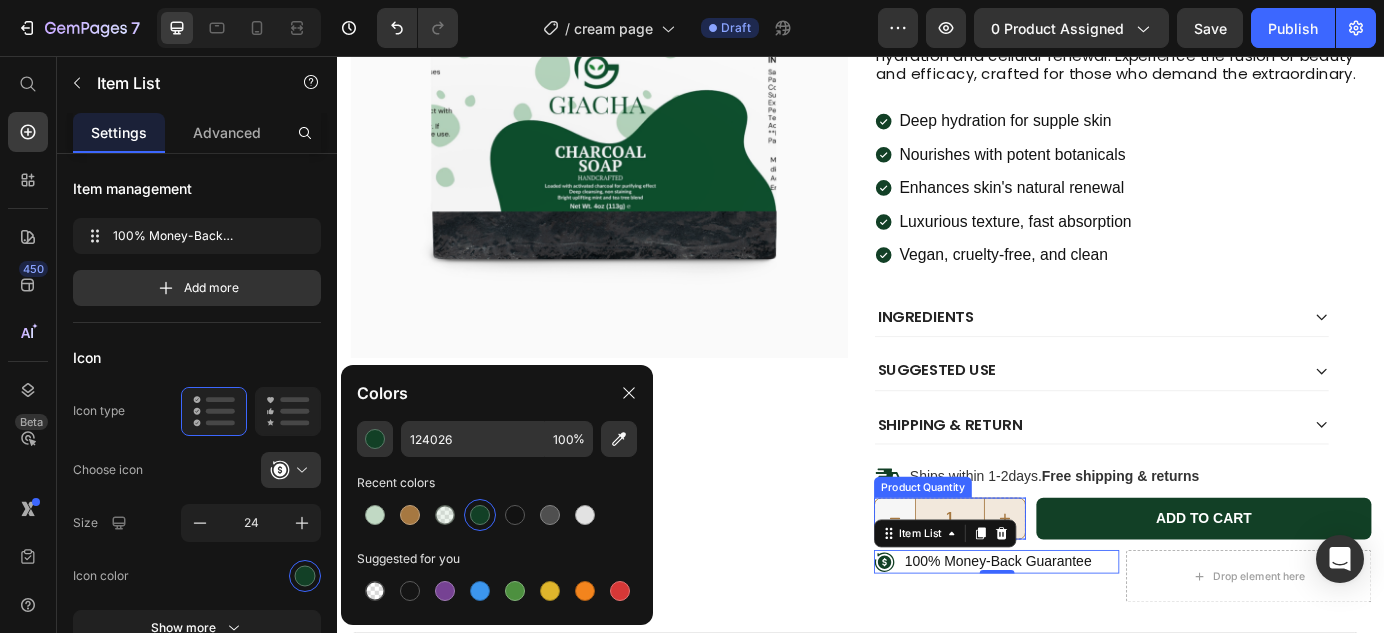 click at bounding box center [976, 586] 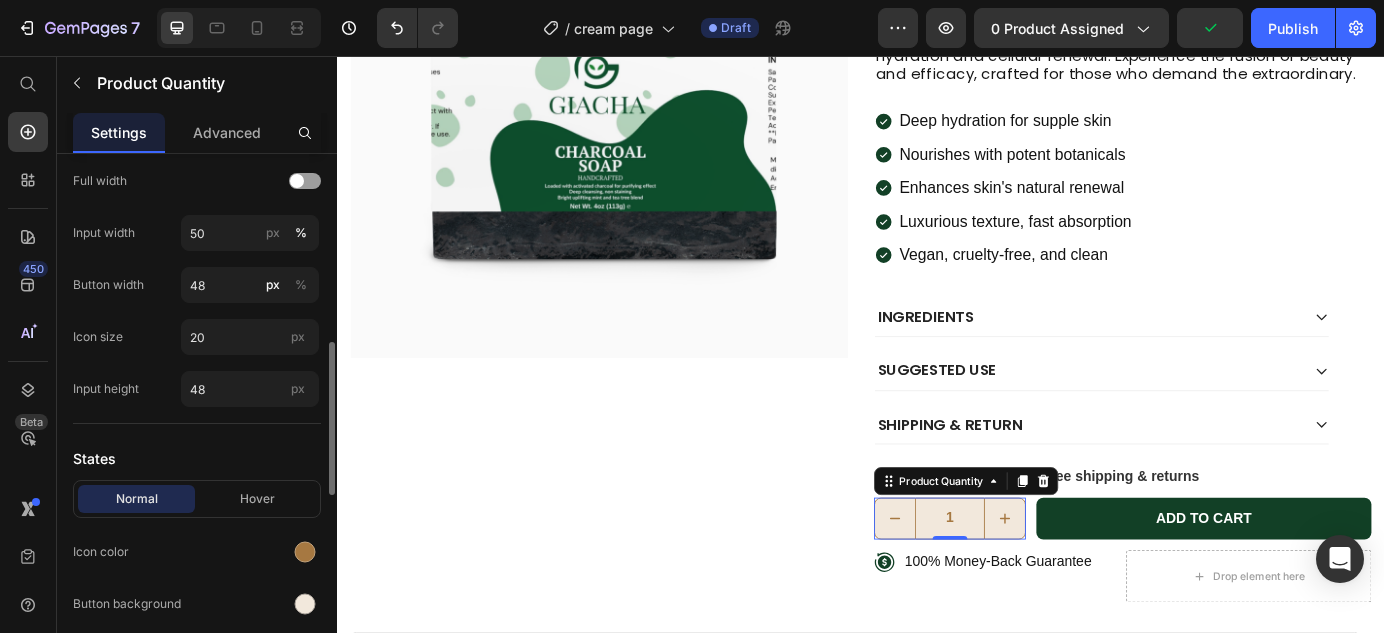 scroll, scrollTop: 647, scrollLeft: 0, axis: vertical 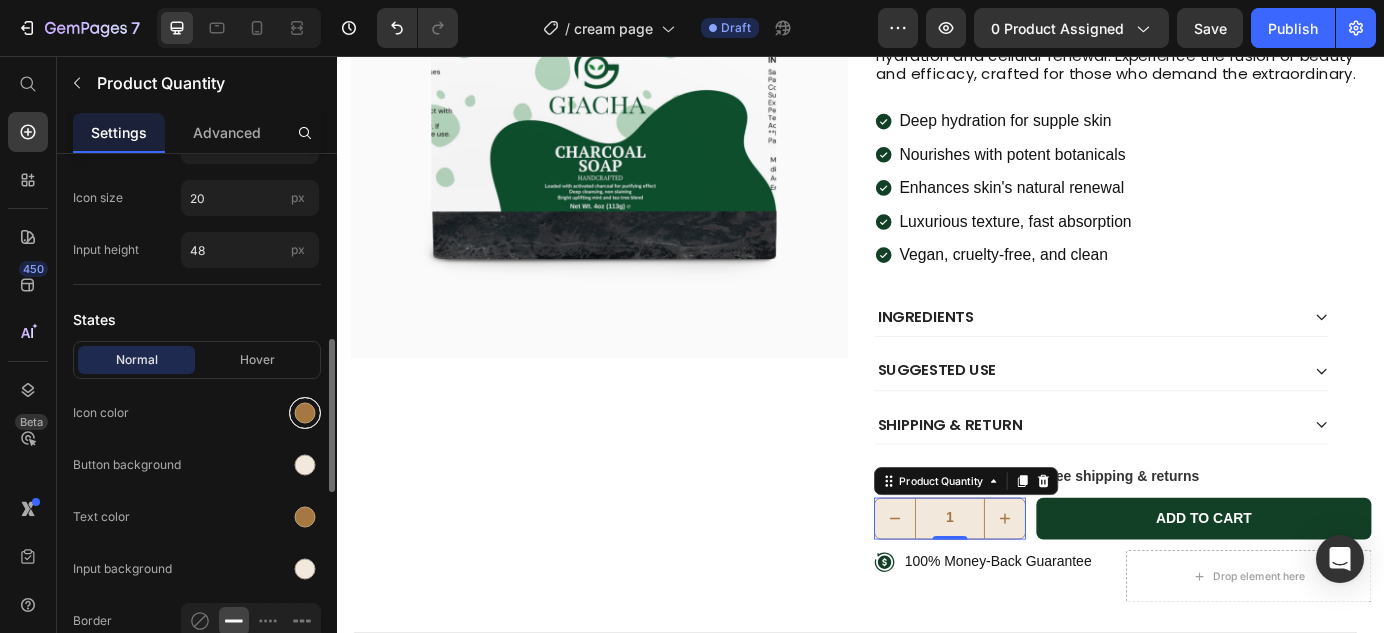 click at bounding box center (305, 413) 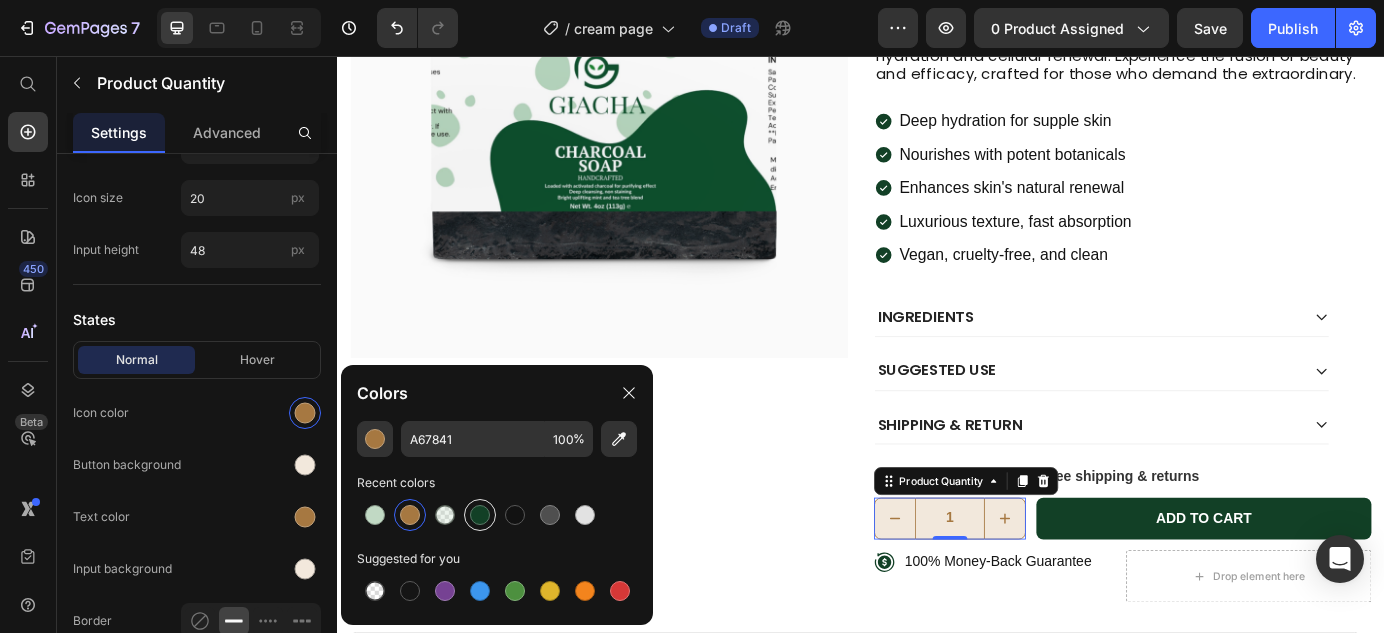 click at bounding box center (480, 515) 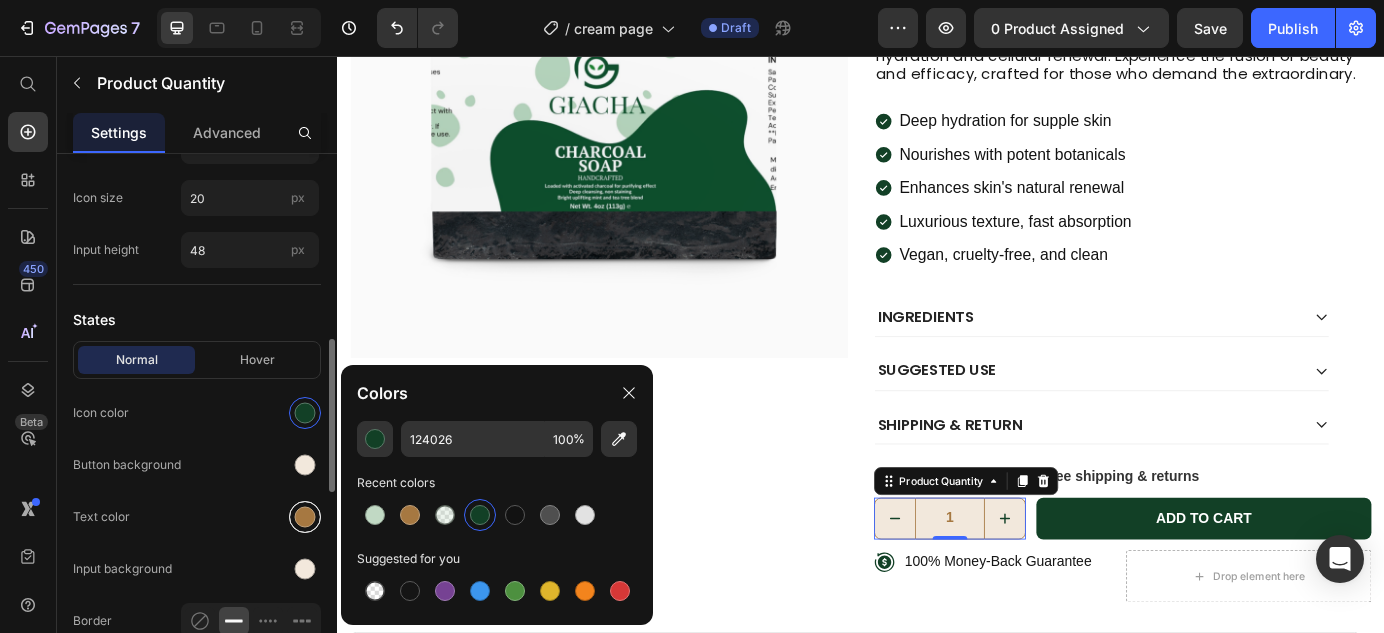 click at bounding box center [305, 517] 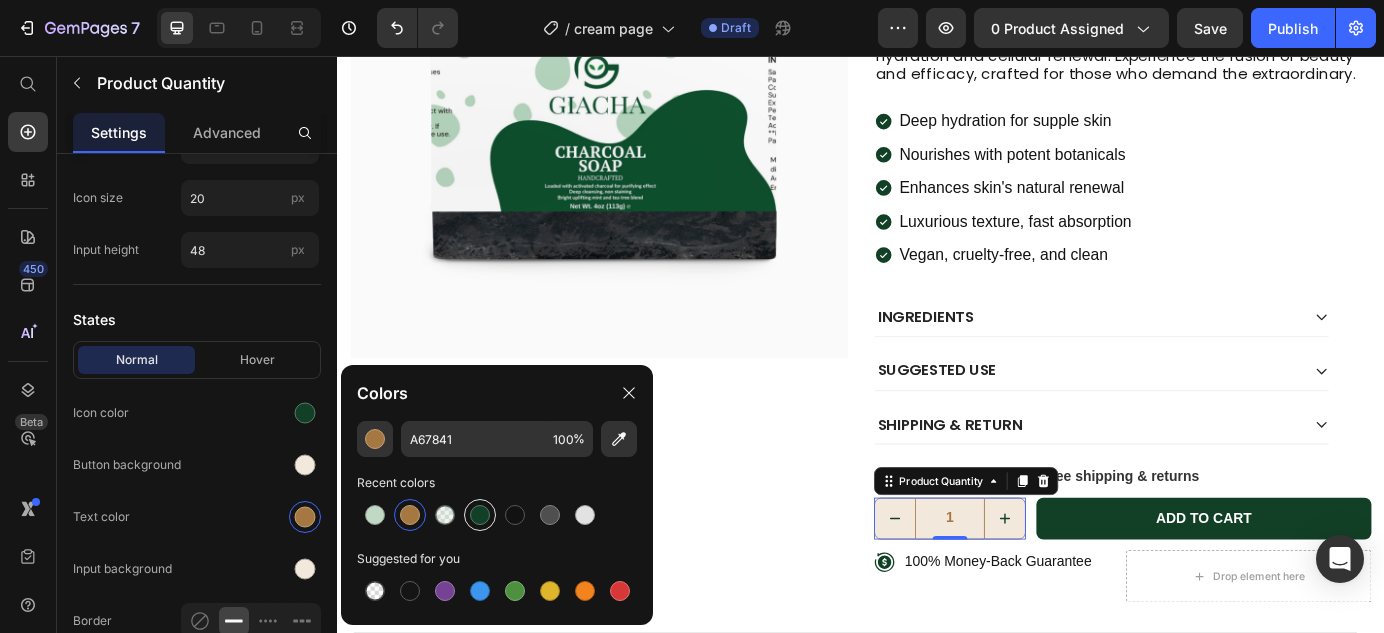 click at bounding box center (480, 515) 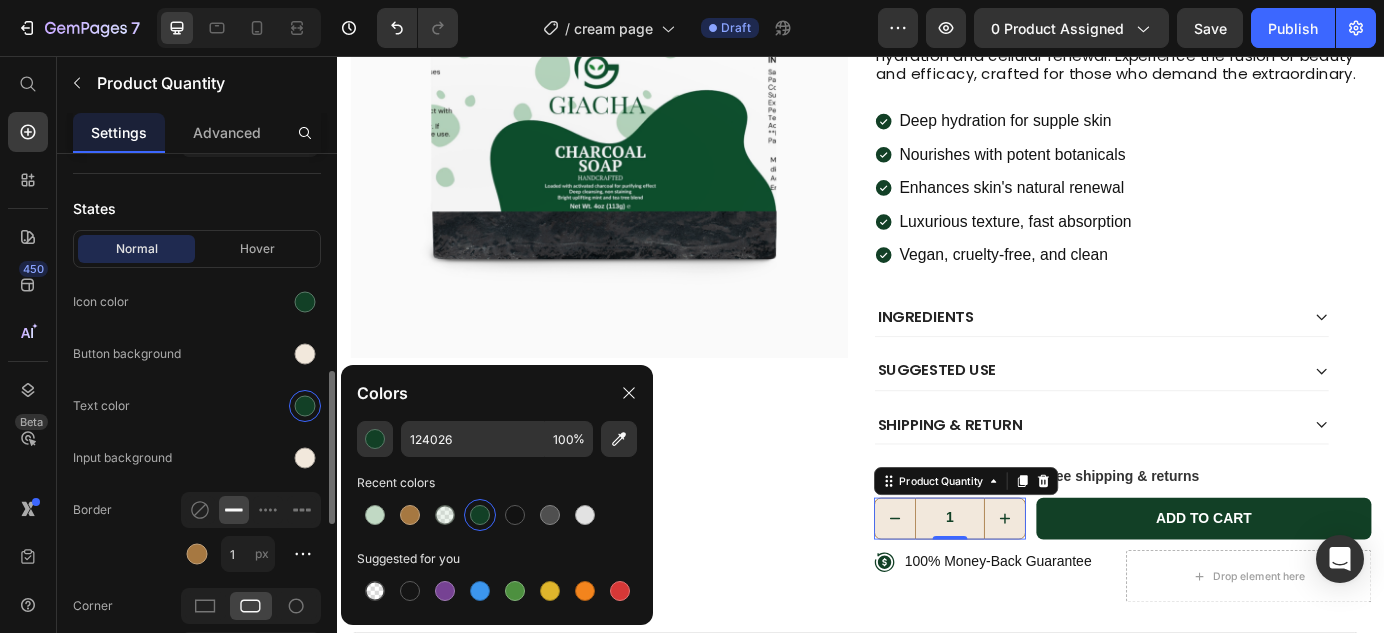 scroll, scrollTop: 773, scrollLeft: 0, axis: vertical 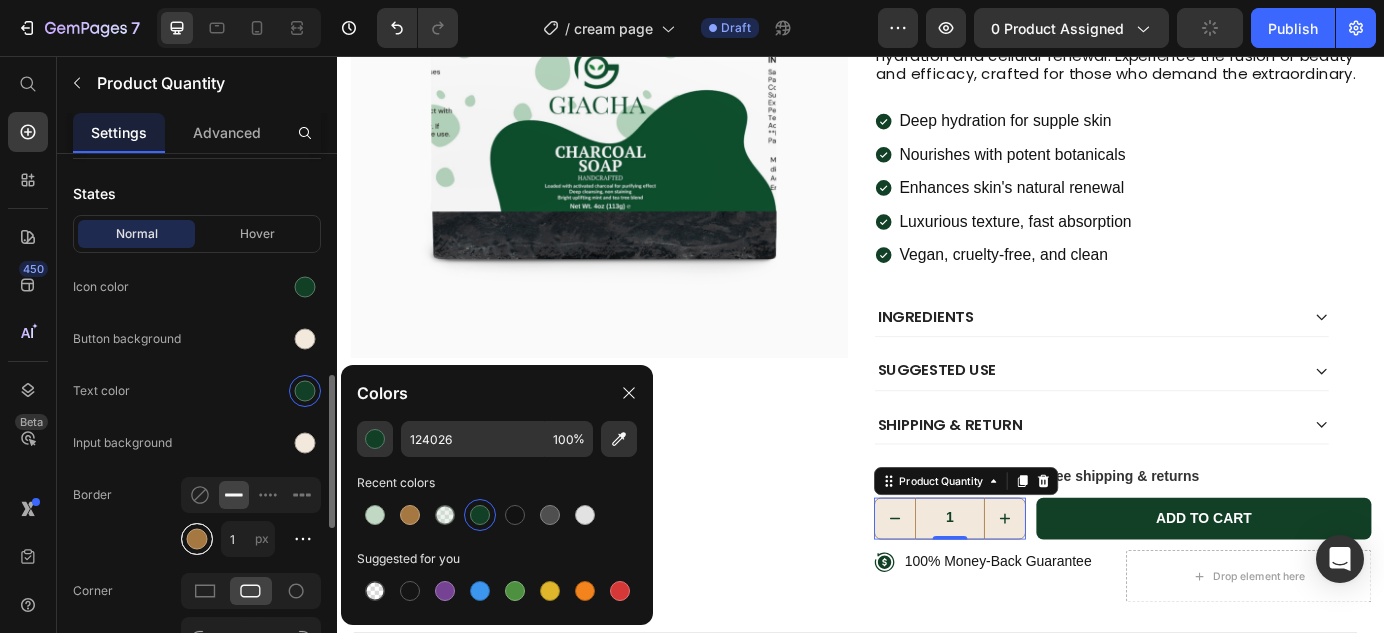 click at bounding box center [197, 539] 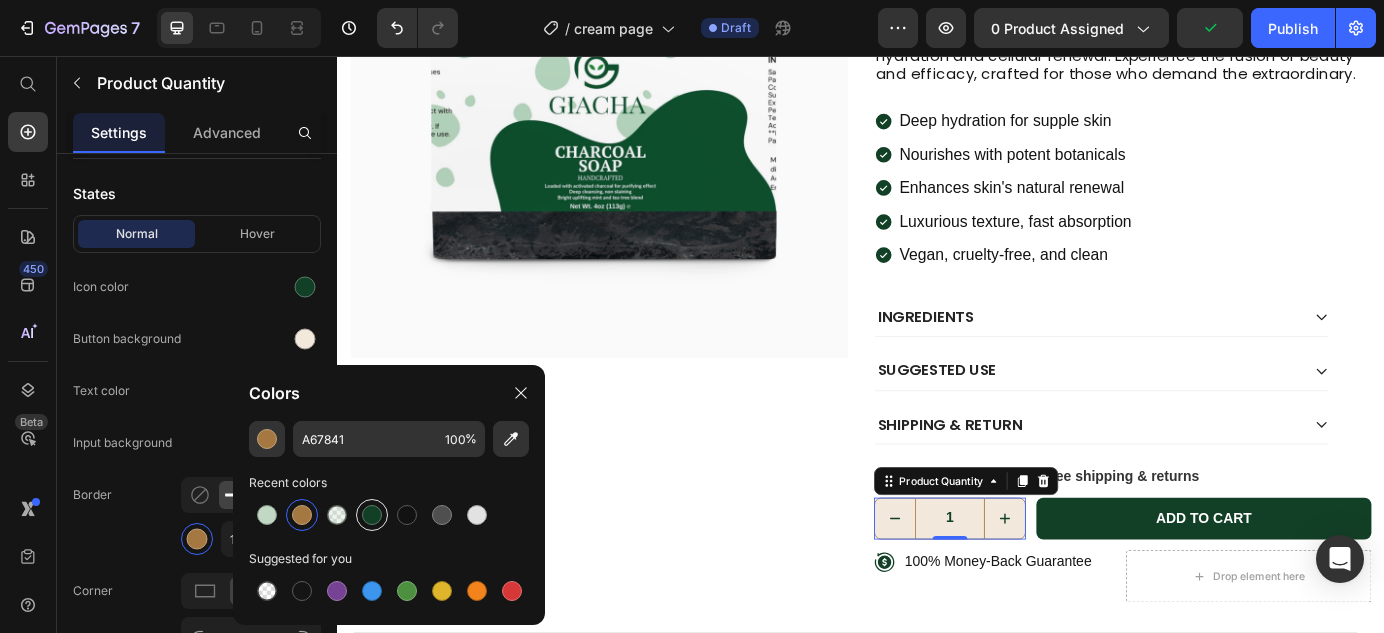 click at bounding box center [372, 515] 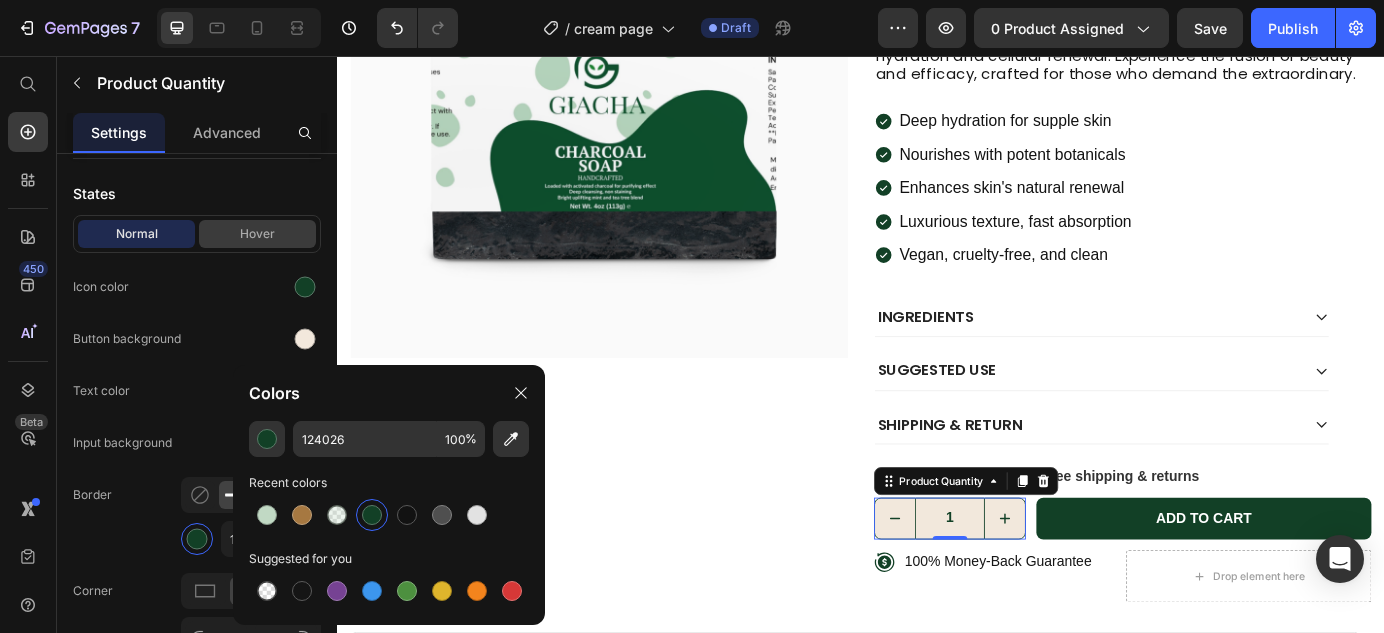 click on "Hover" at bounding box center [257, 234] 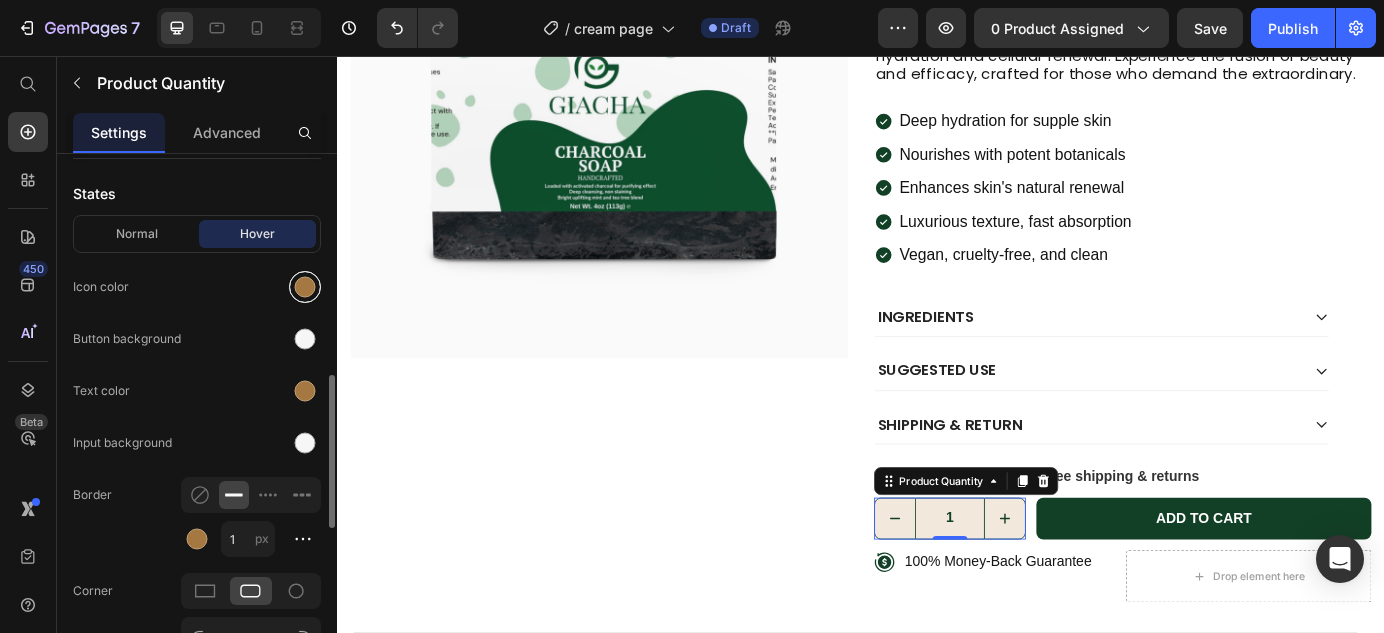 click at bounding box center [305, 287] 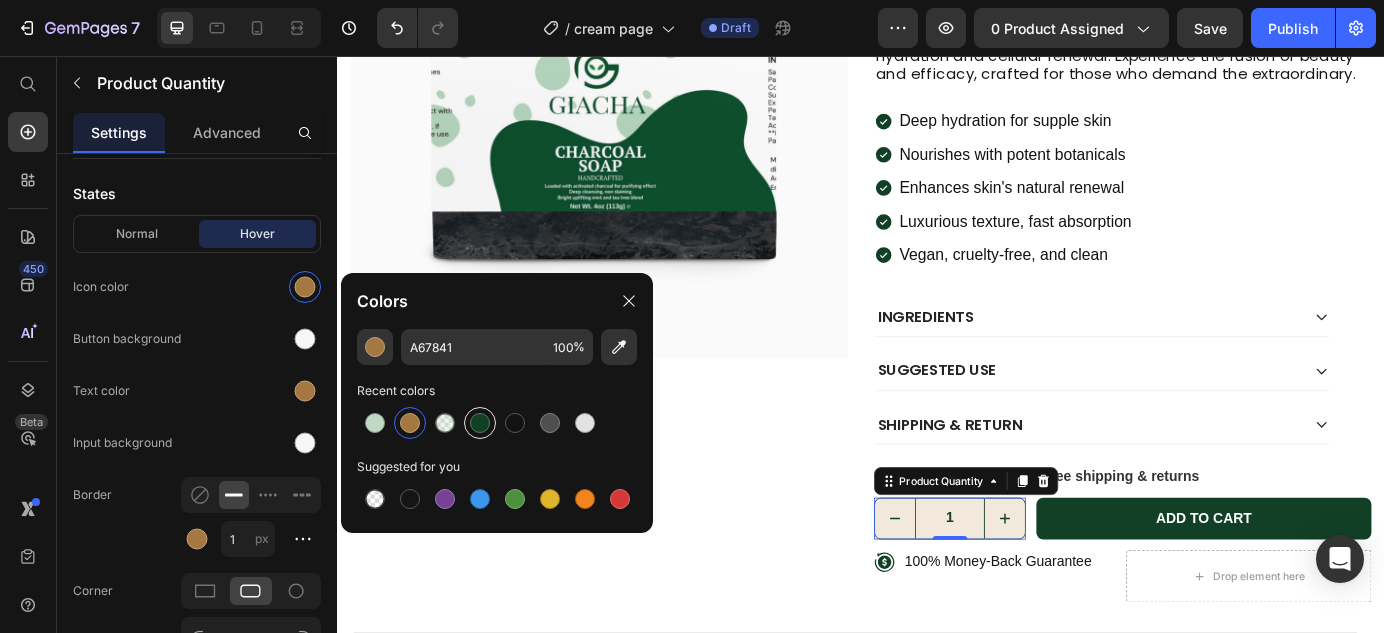click at bounding box center [480, 423] 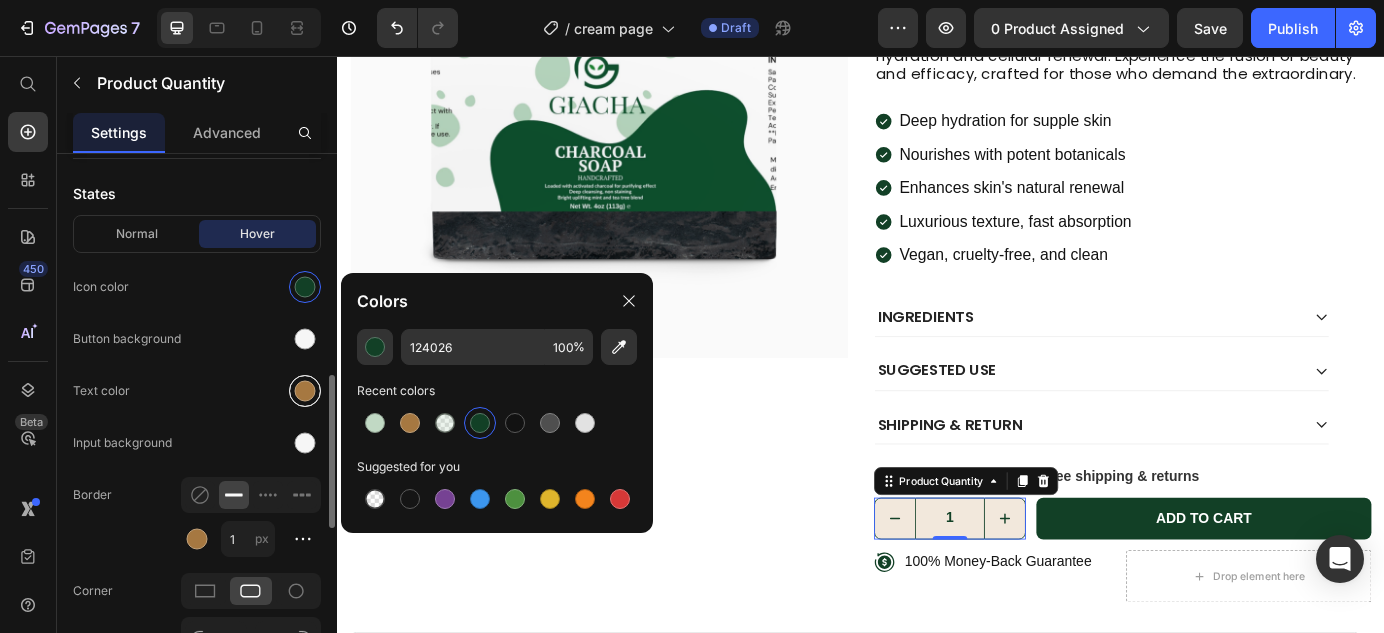 click at bounding box center (305, 391) 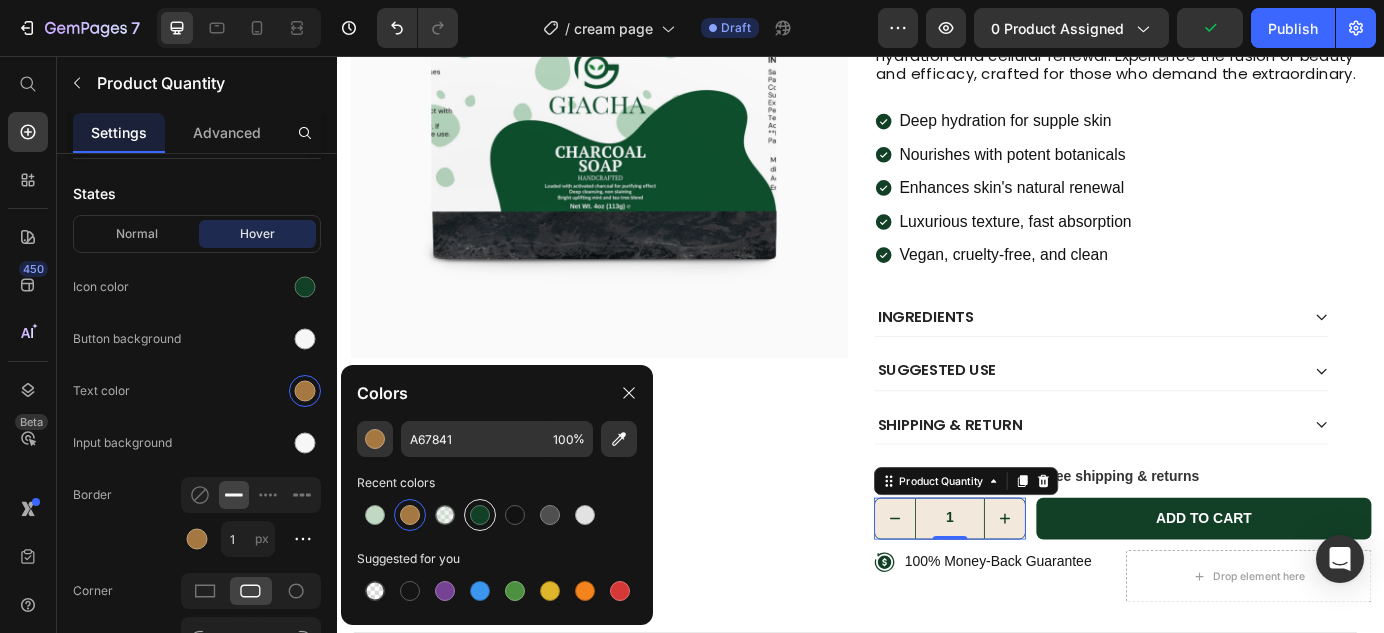 click at bounding box center (480, 515) 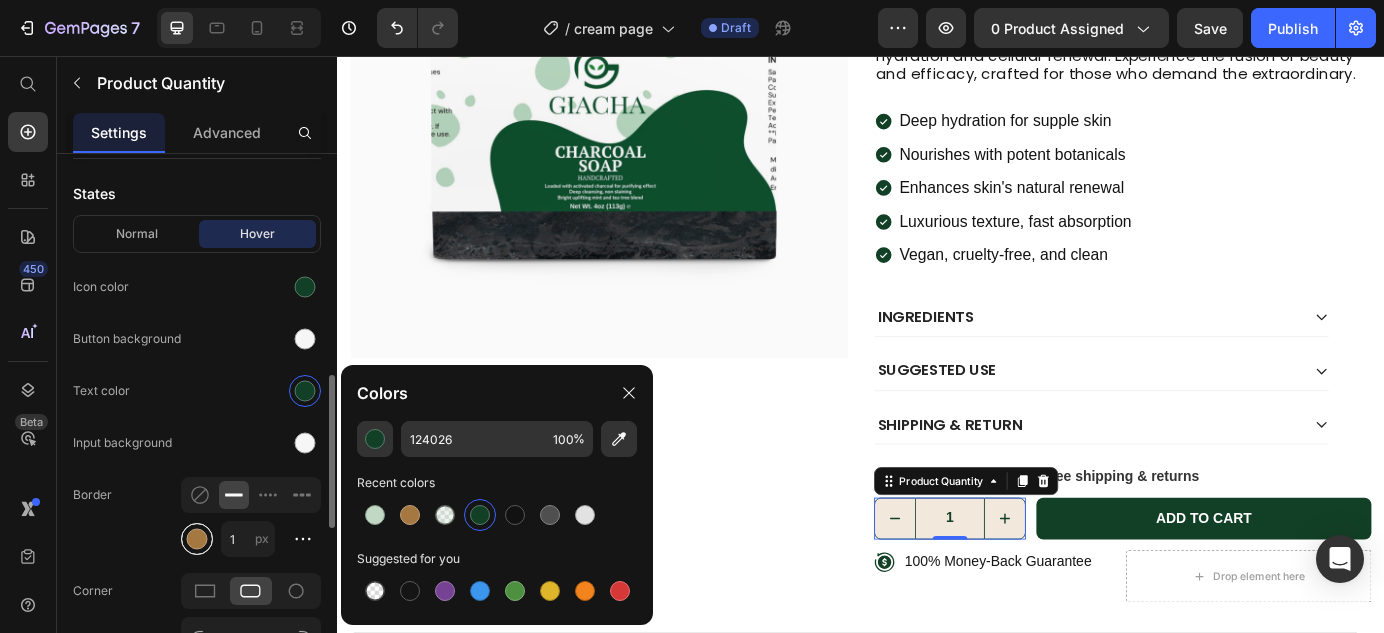 click at bounding box center [197, 539] 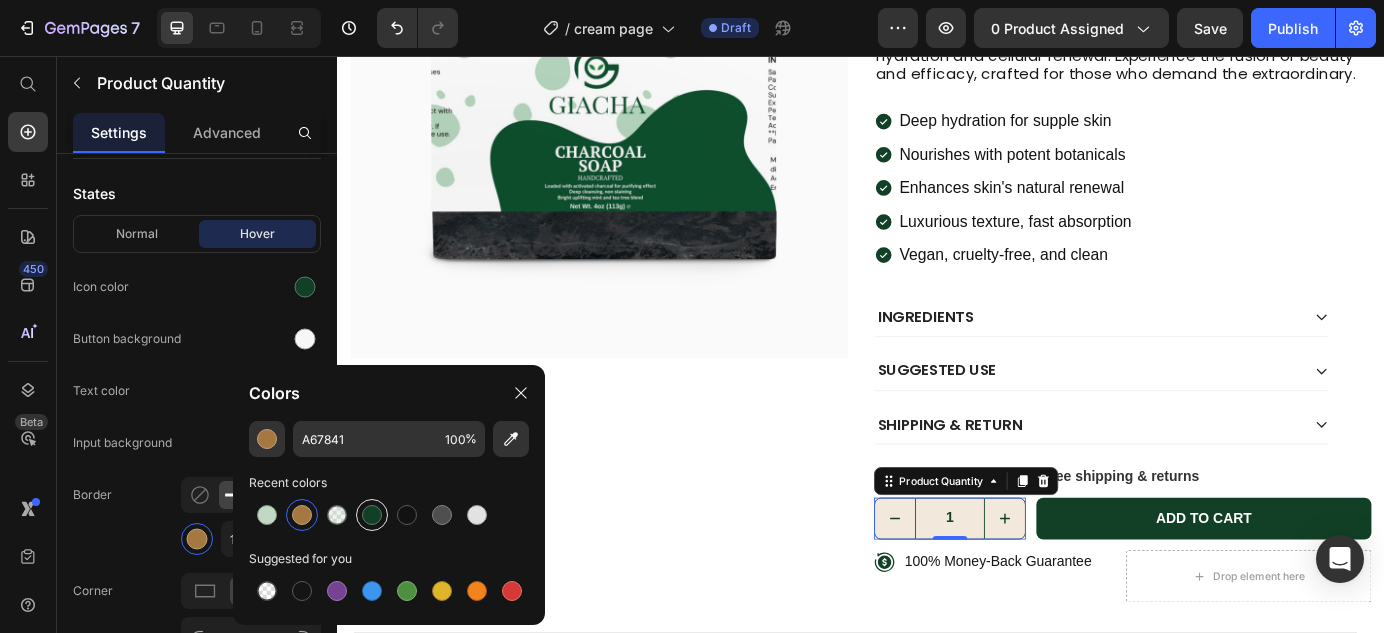 click at bounding box center [372, 515] 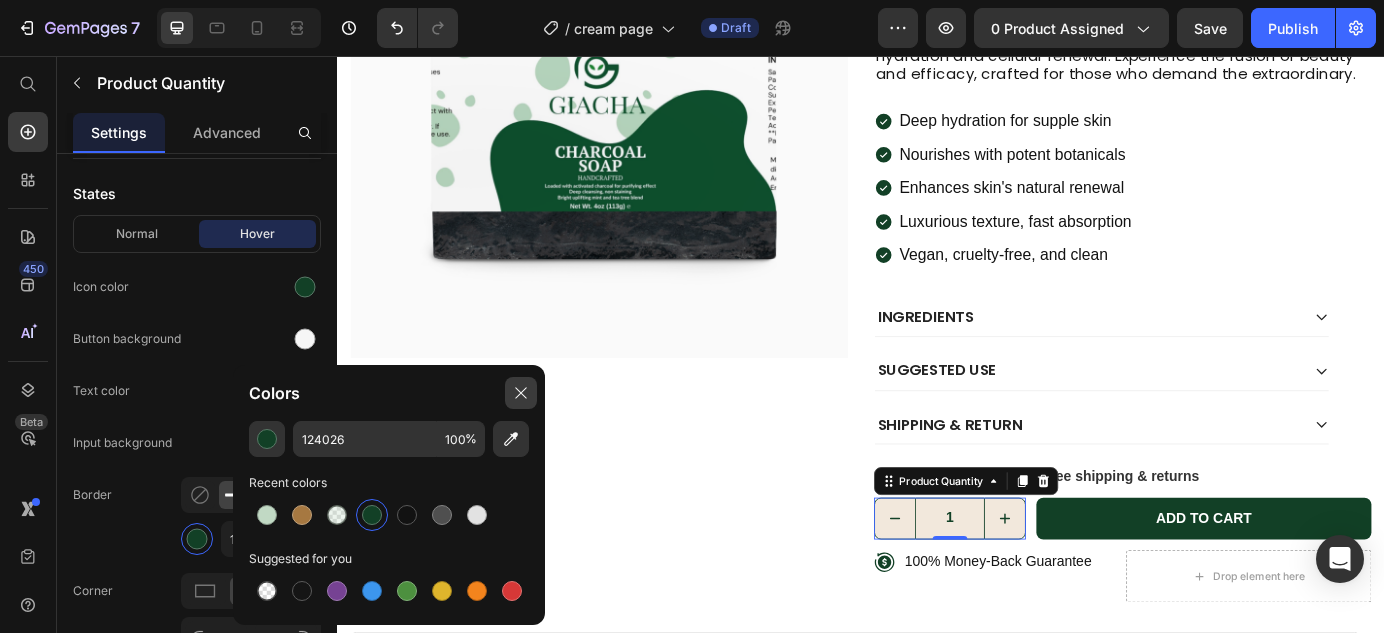 click 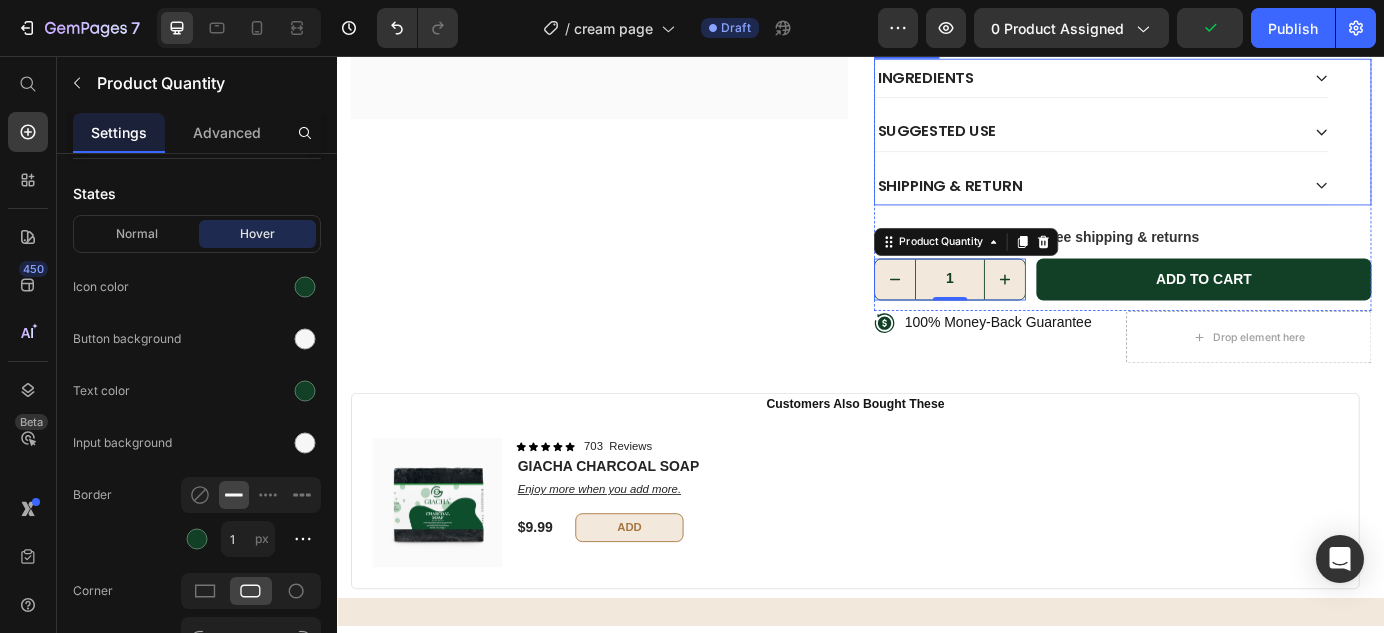 scroll, scrollTop: 645, scrollLeft: 0, axis: vertical 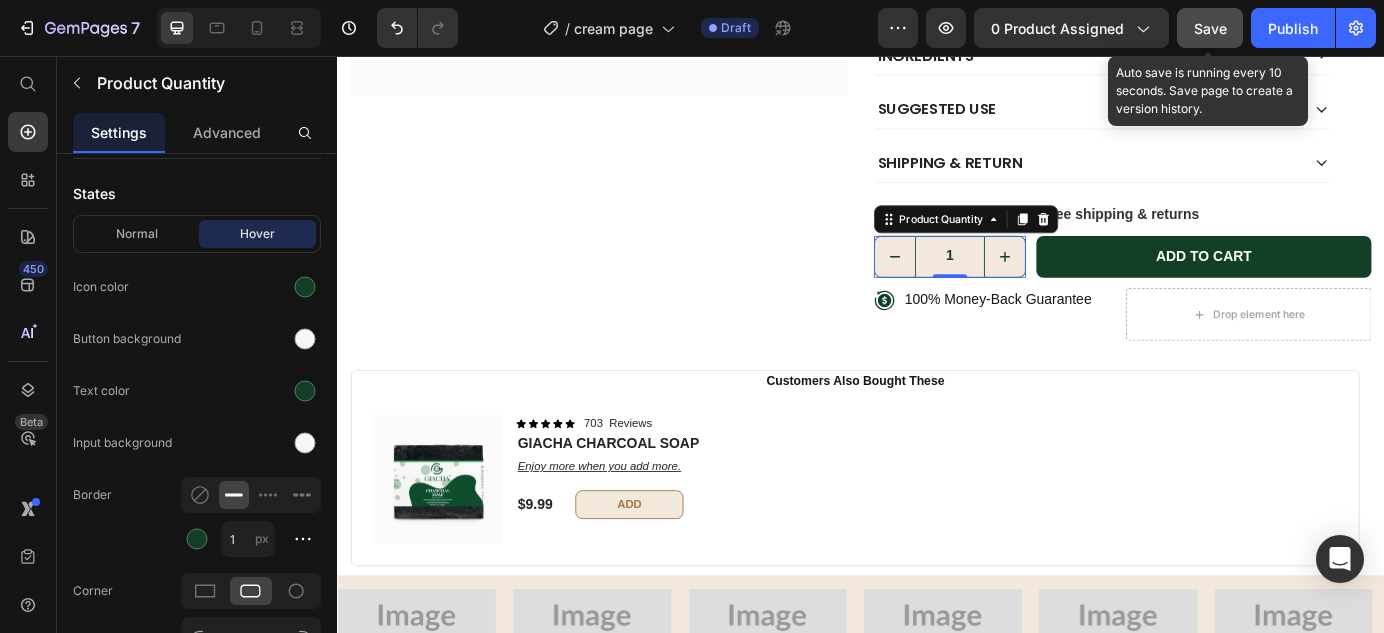 click on "Save" 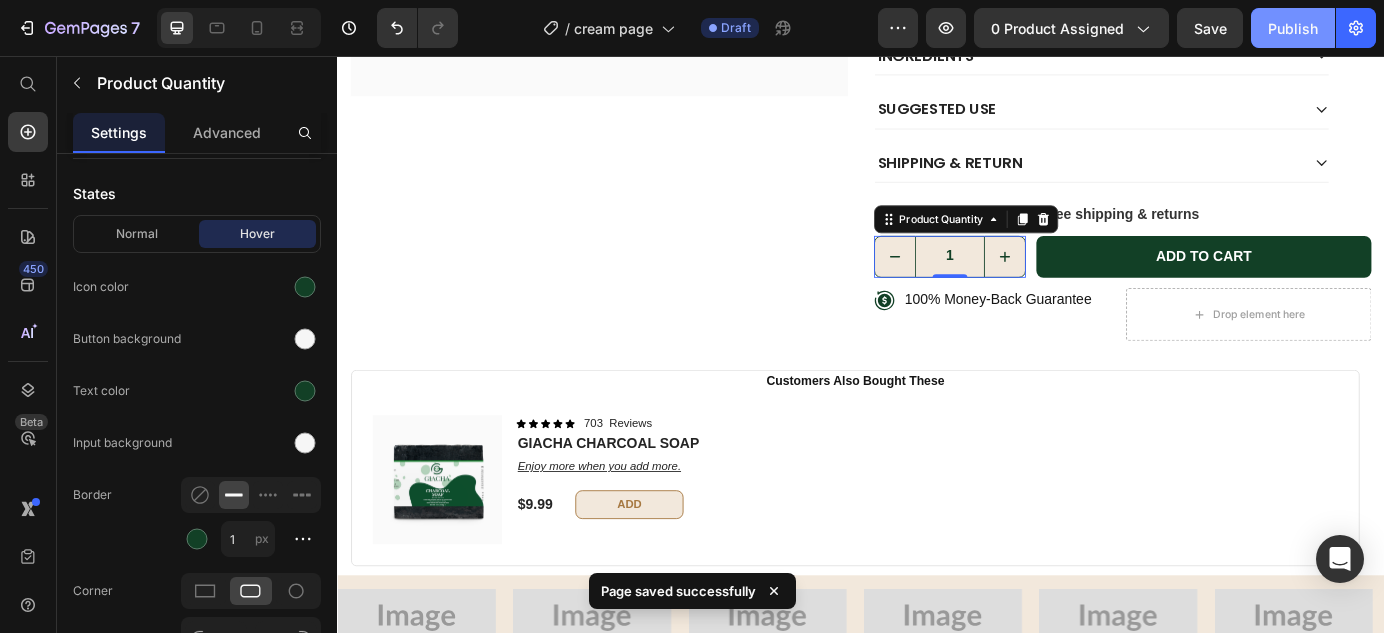 click on "Publish" at bounding box center [1293, 28] 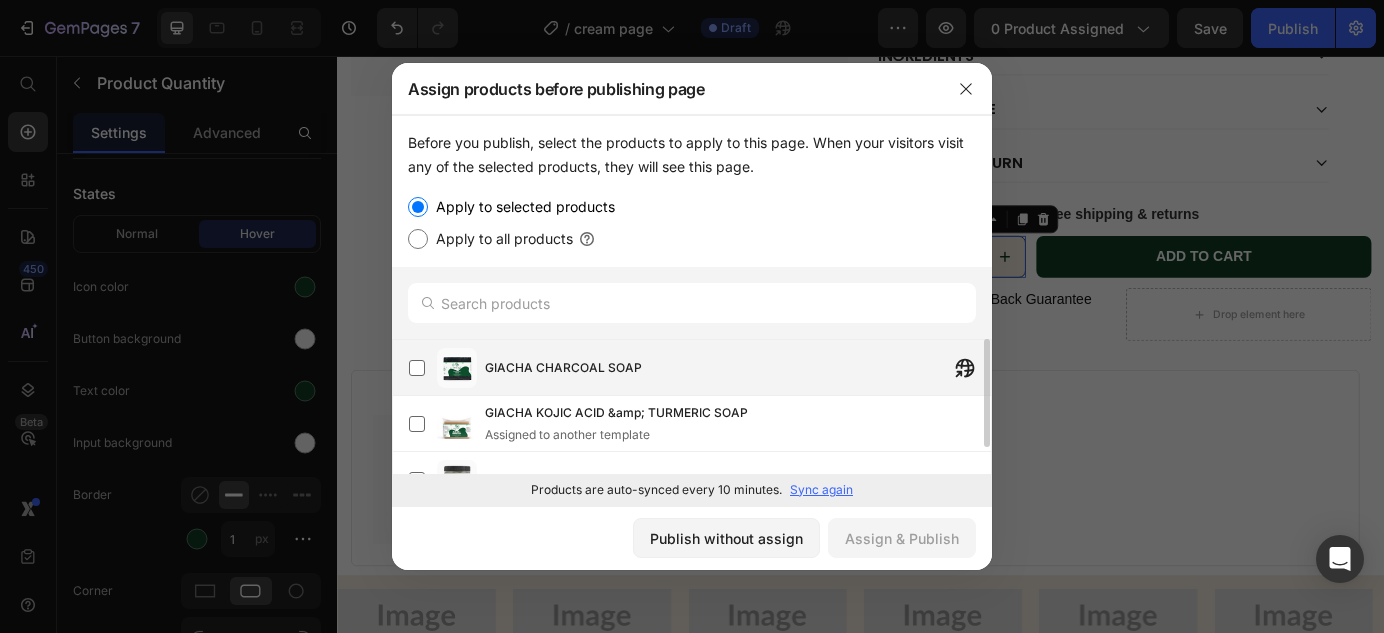 click on "GIACHA CHARCOAL SOAP" at bounding box center [738, 368] 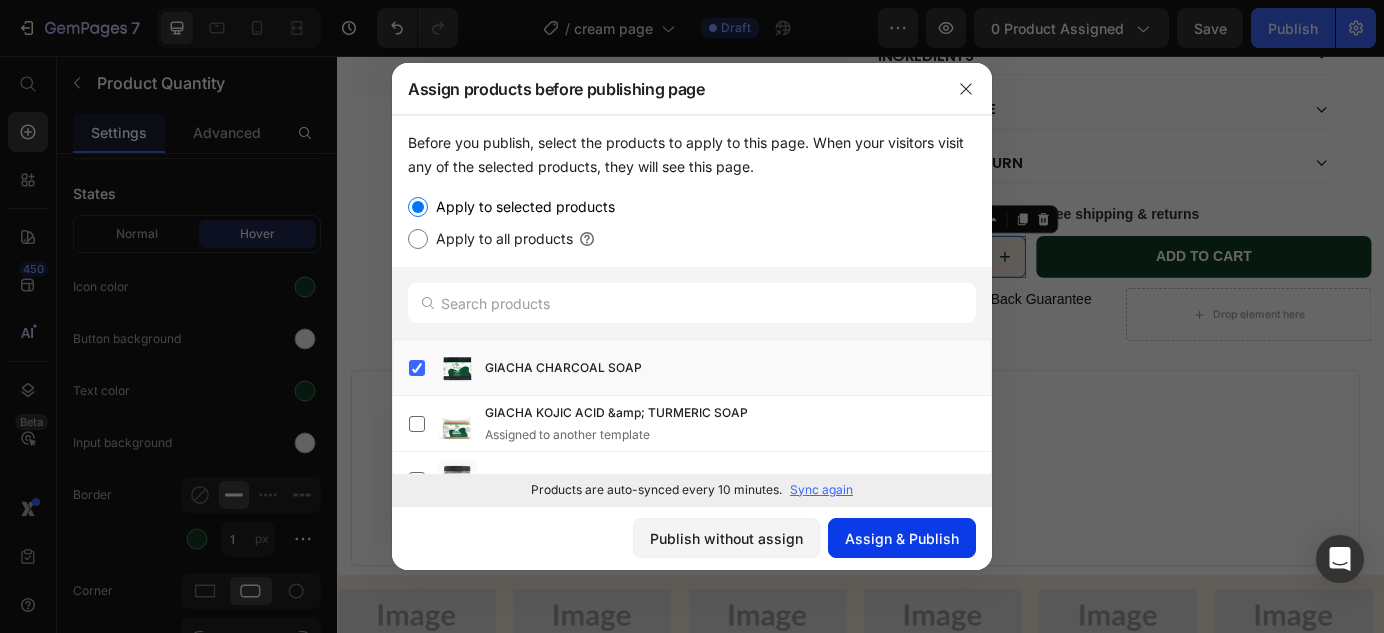 click on "Assign & Publish" at bounding box center (902, 538) 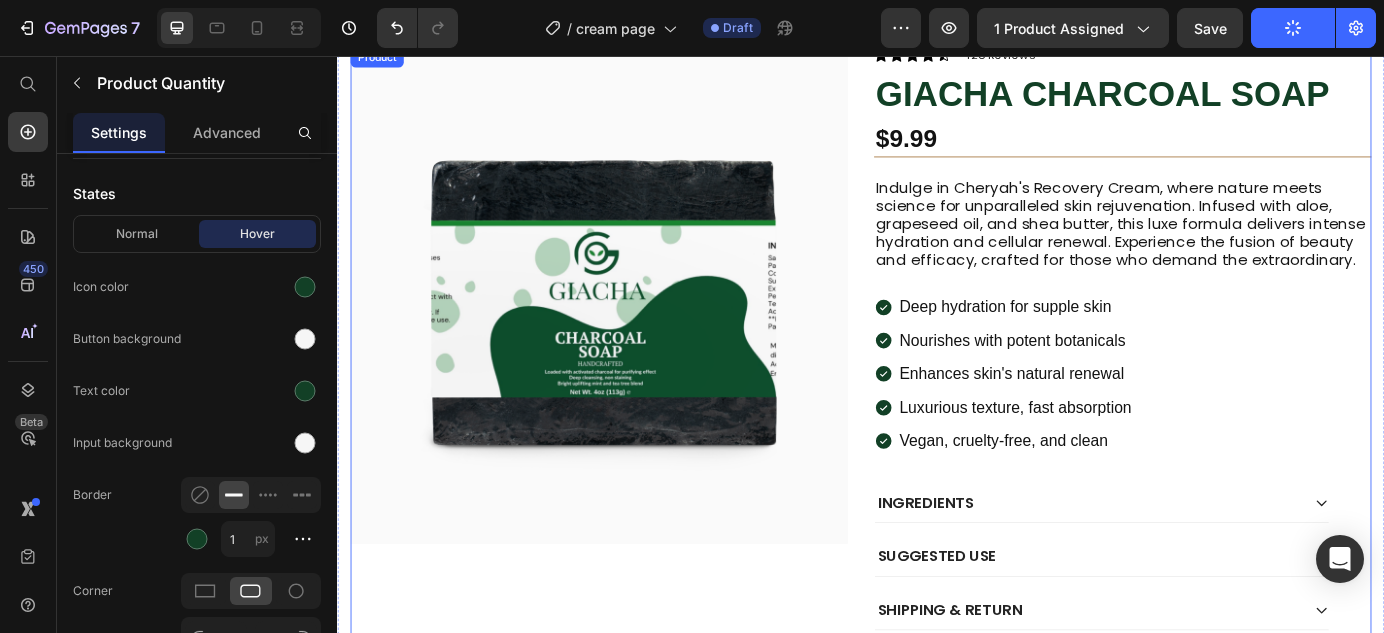 scroll, scrollTop: 145, scrollLeft: 0, axis: vertical 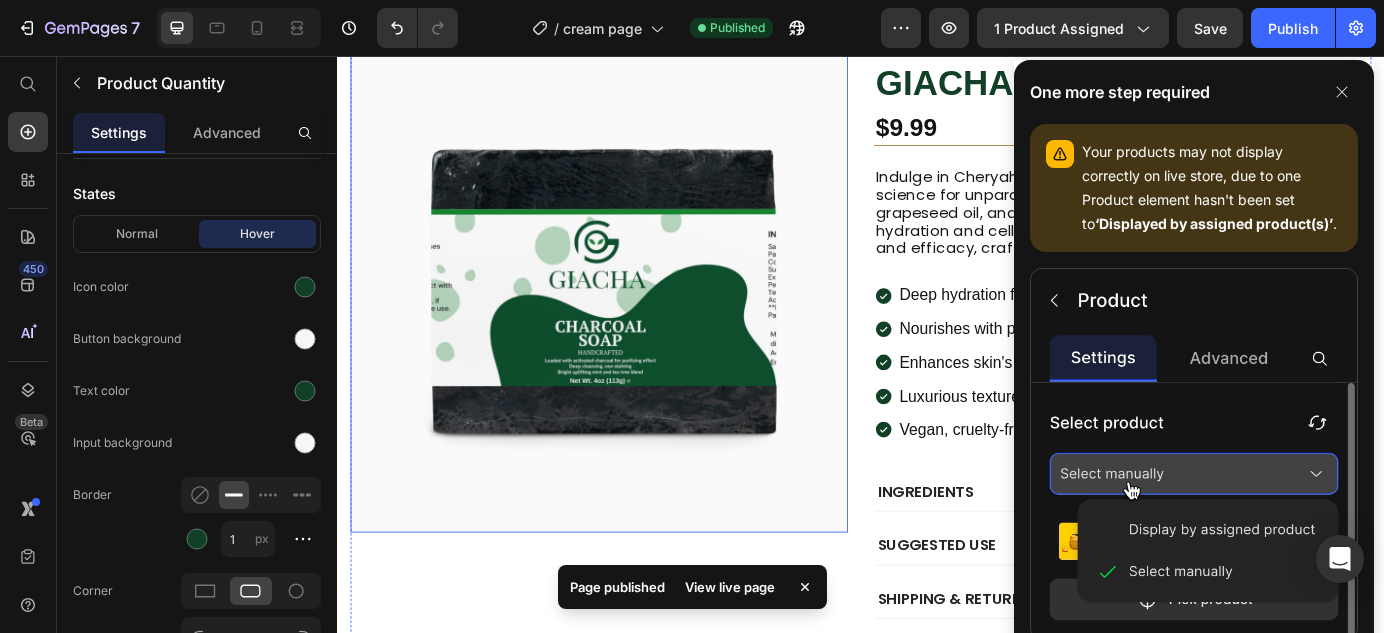click at bounding box center [637, 317] 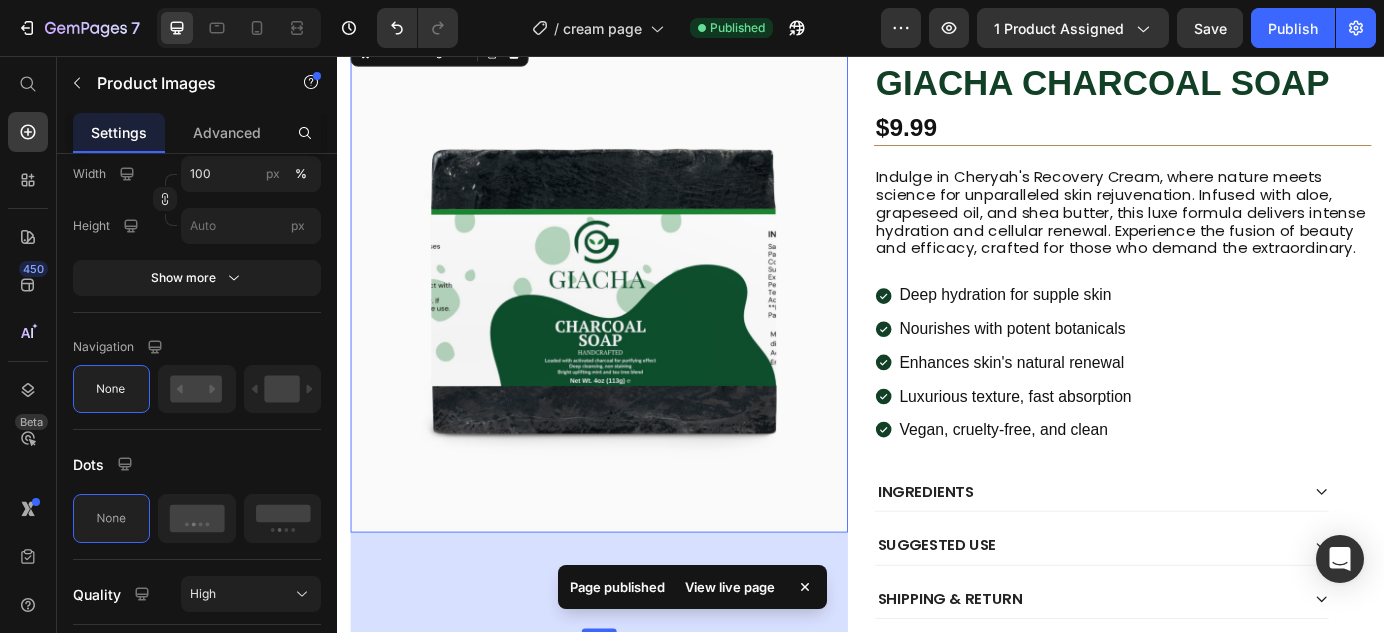 scroll, scrollTop: 0, scrollLeft: 0, axis: both 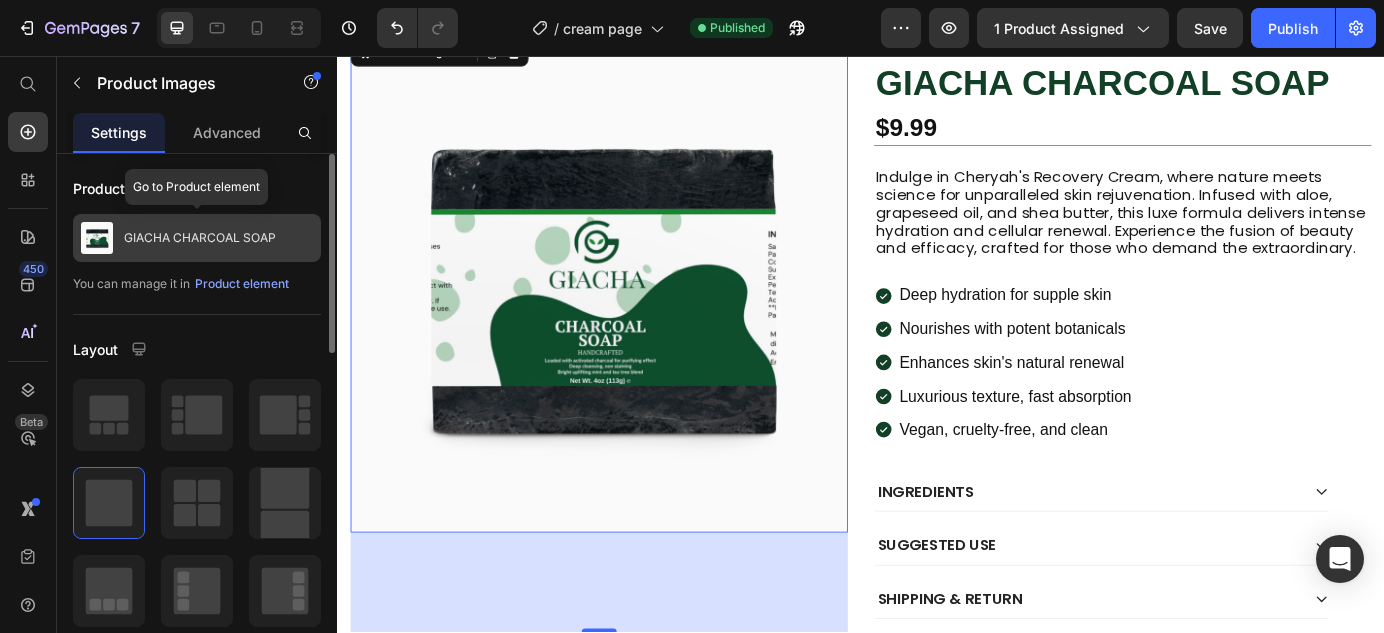 click at bounding box center [97, 238] 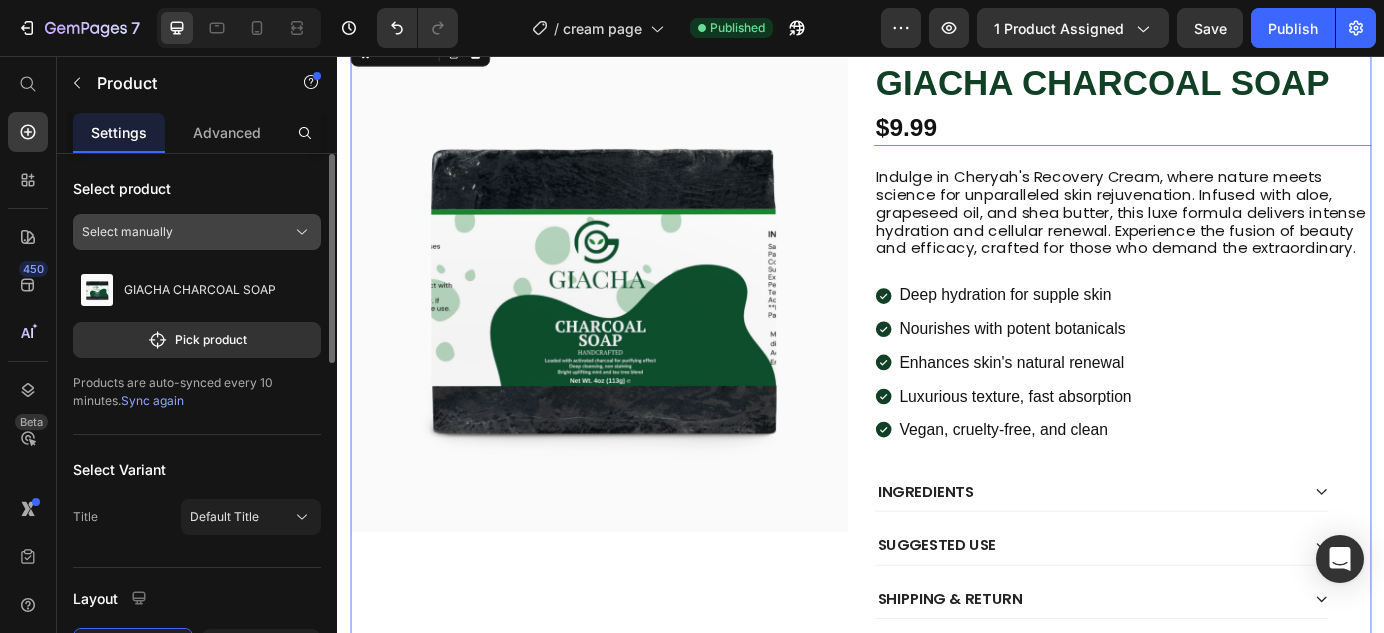 click on "Select manually" at bounding box center (127, 232) 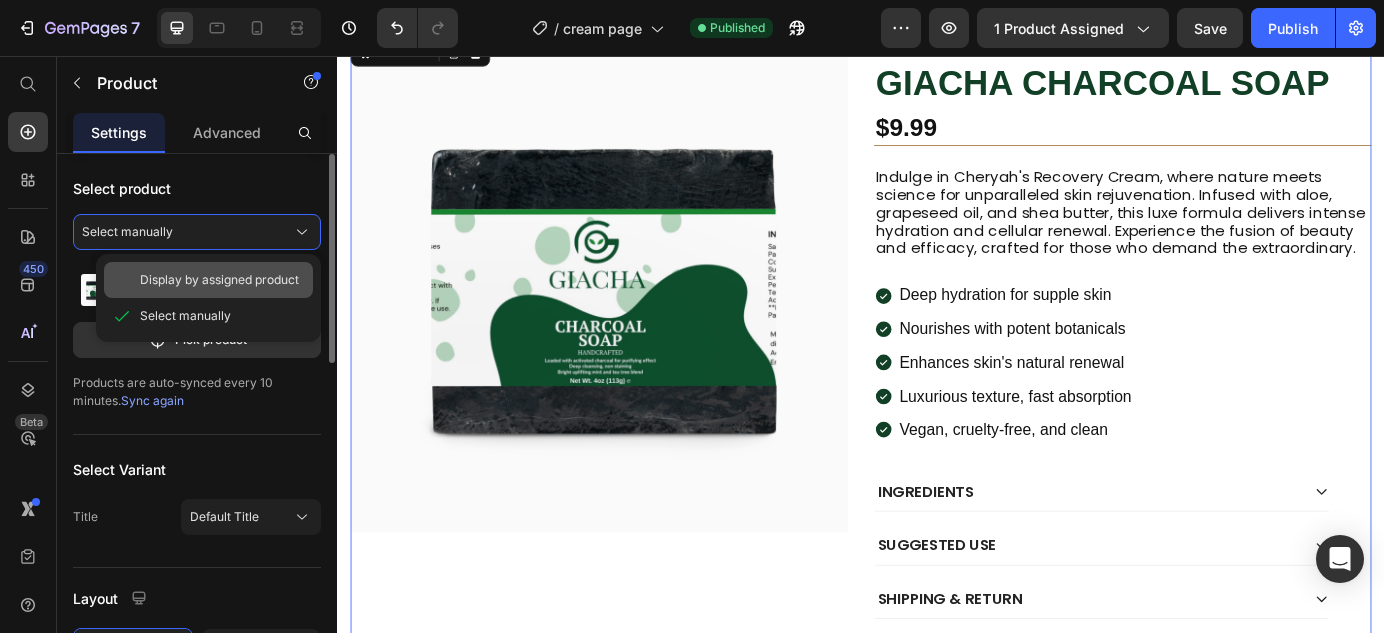 click on "Display by assigned product" 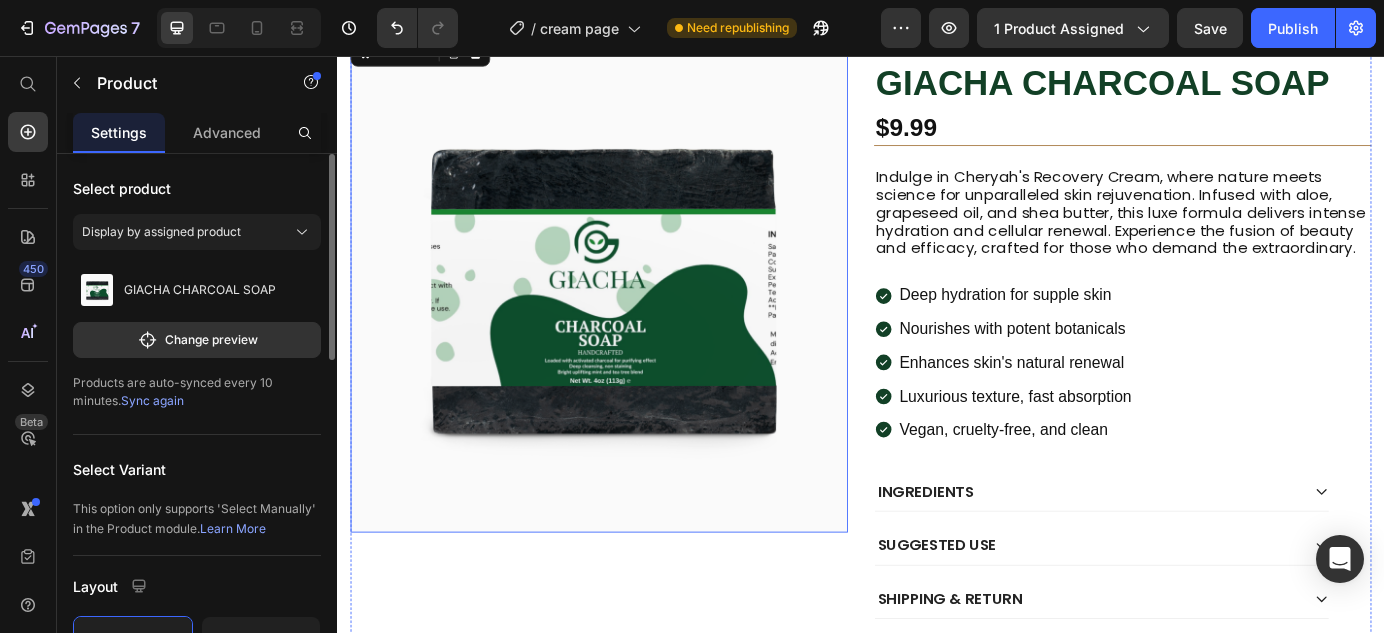 click at bounding box center (637, 317) 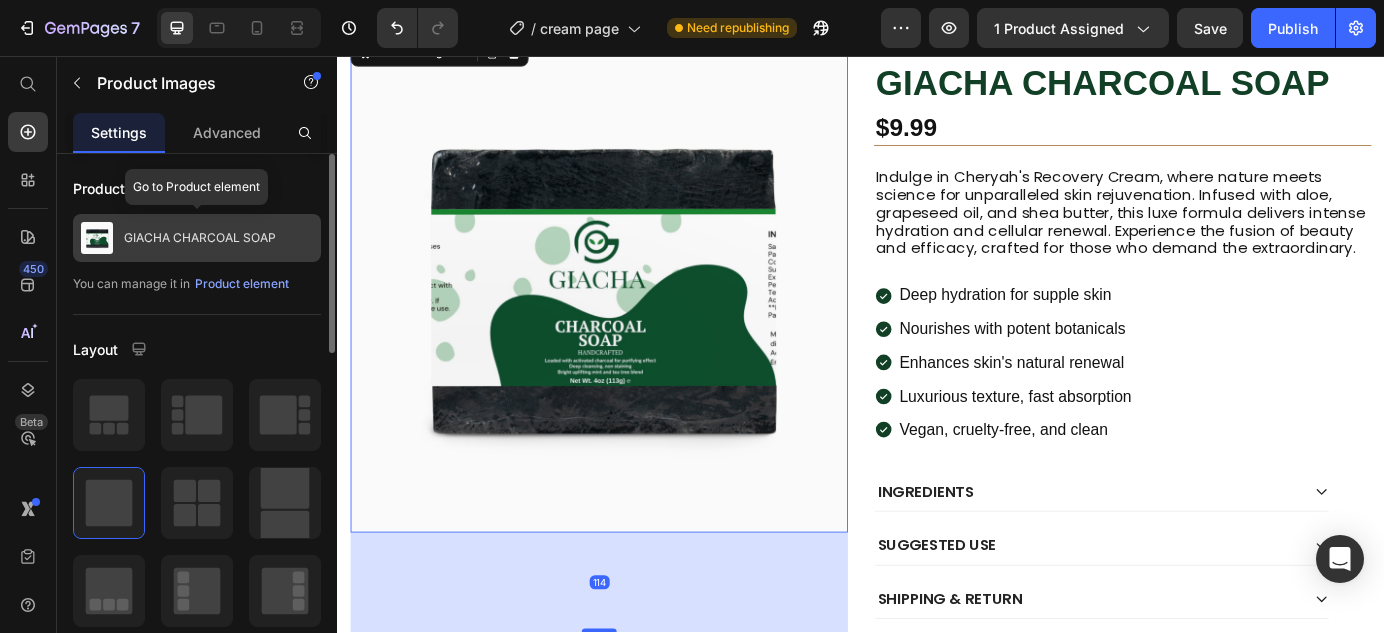 click on "GIACHA CHARCOAL SOAP" at bounding box center [200, 238] 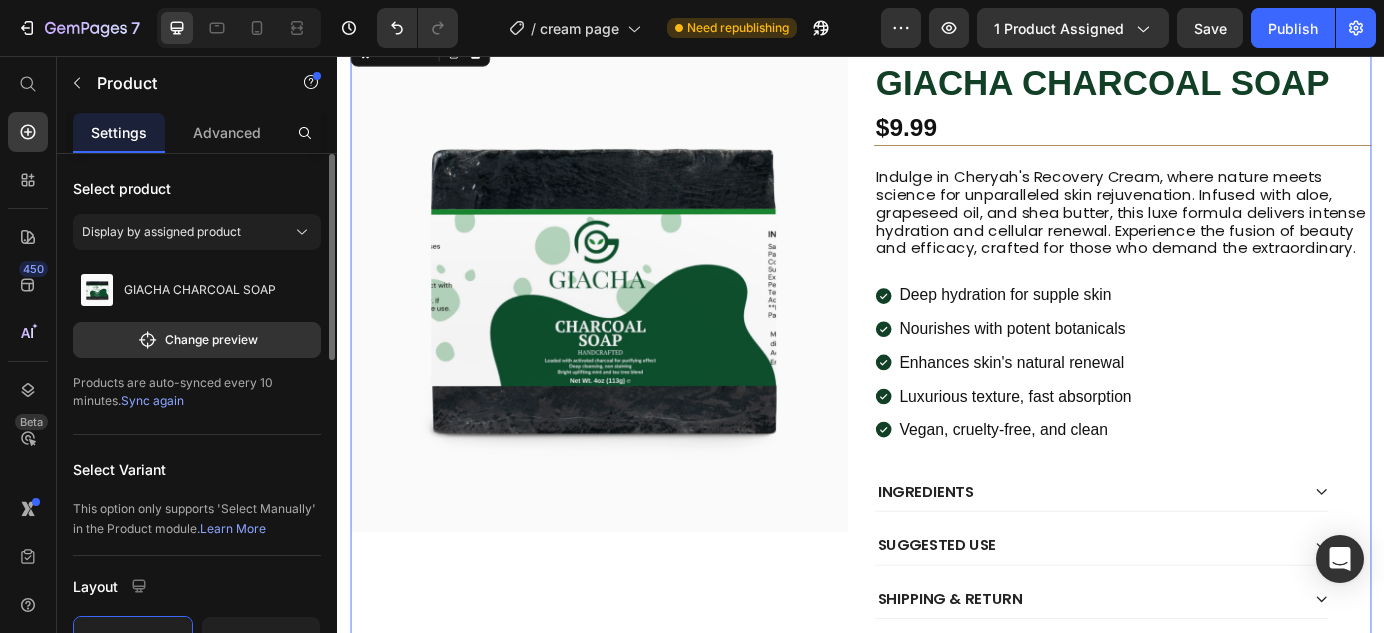 click on "Display by assigned product" at bounding box center [161, 232] 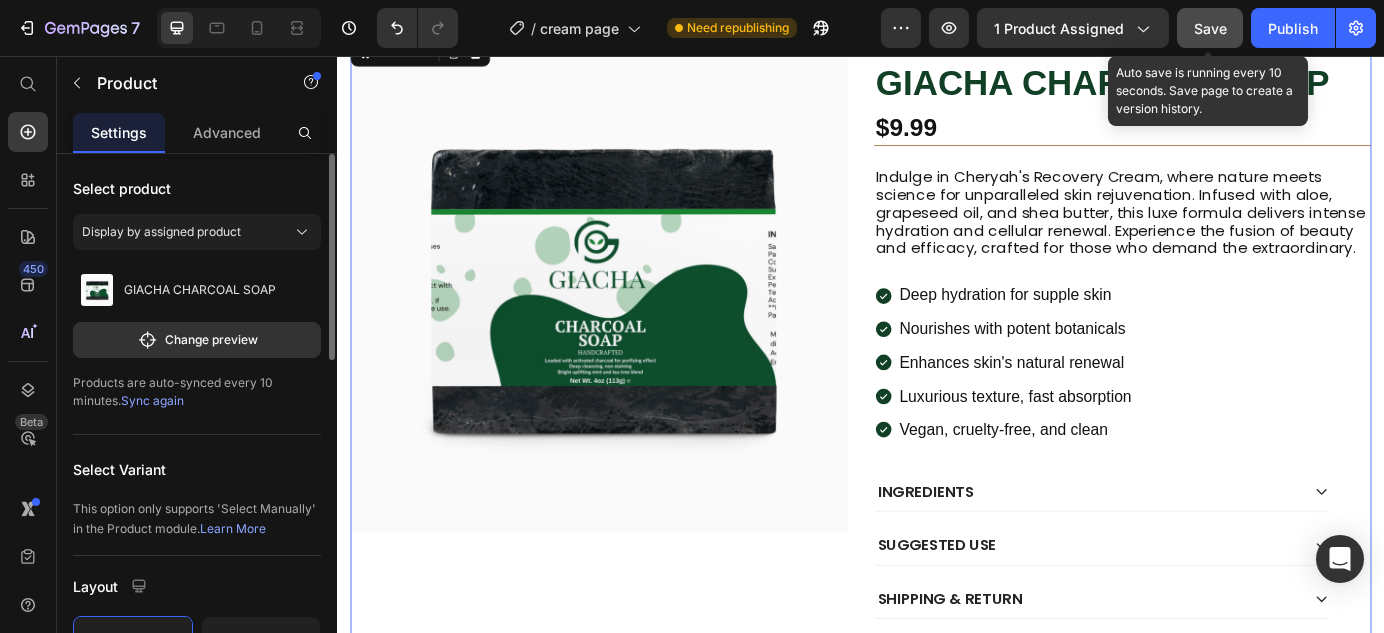 click on "Save" 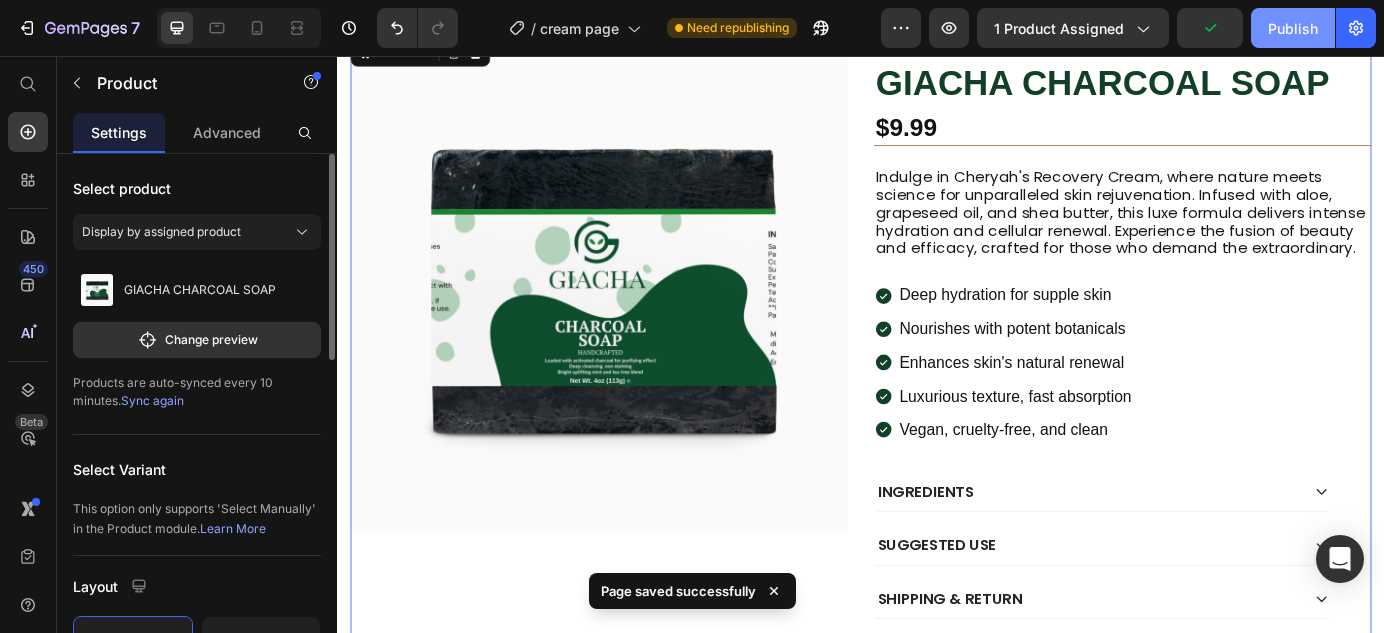 click on "Publish" at bounding box center [1293, 28] 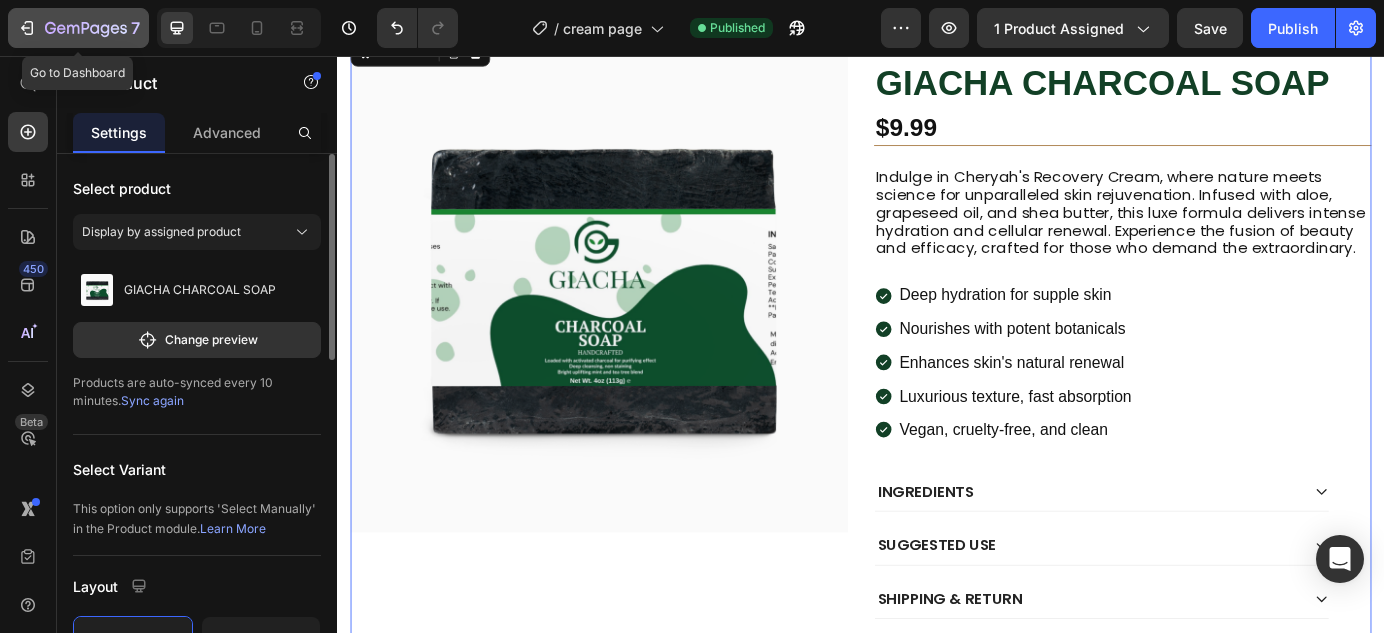 click 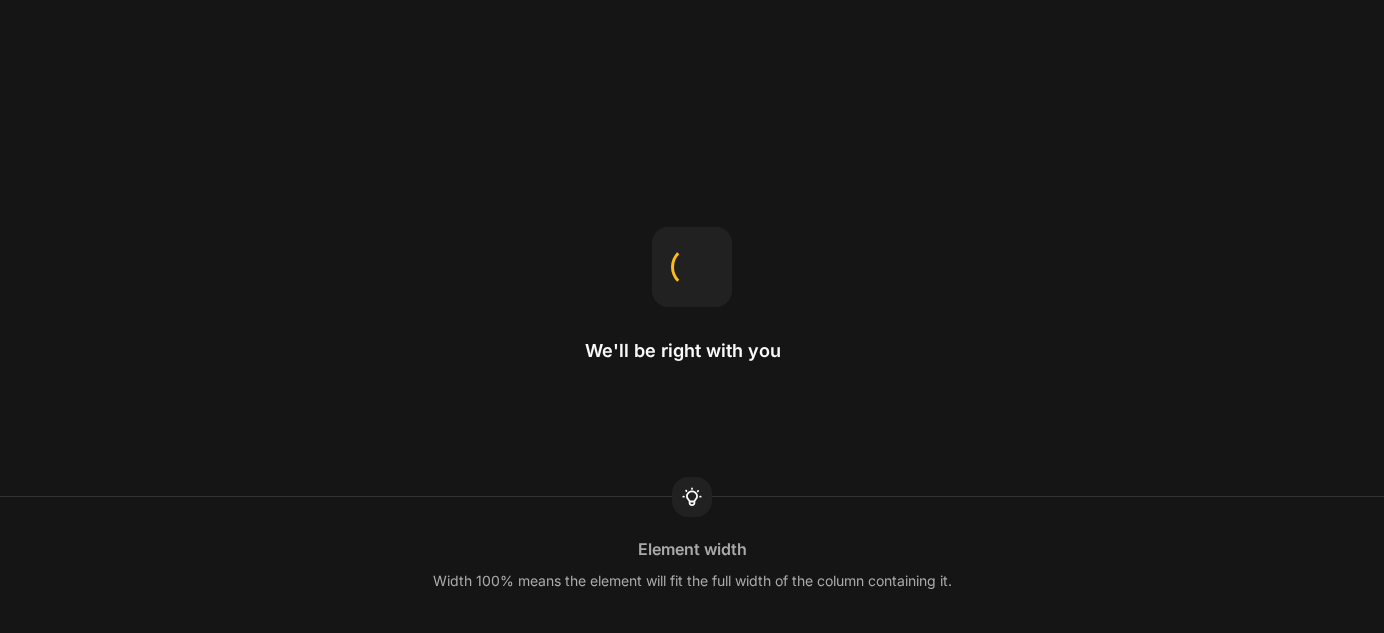 scroll, scrollTop: 0, scrollLeft: 0, axis: both 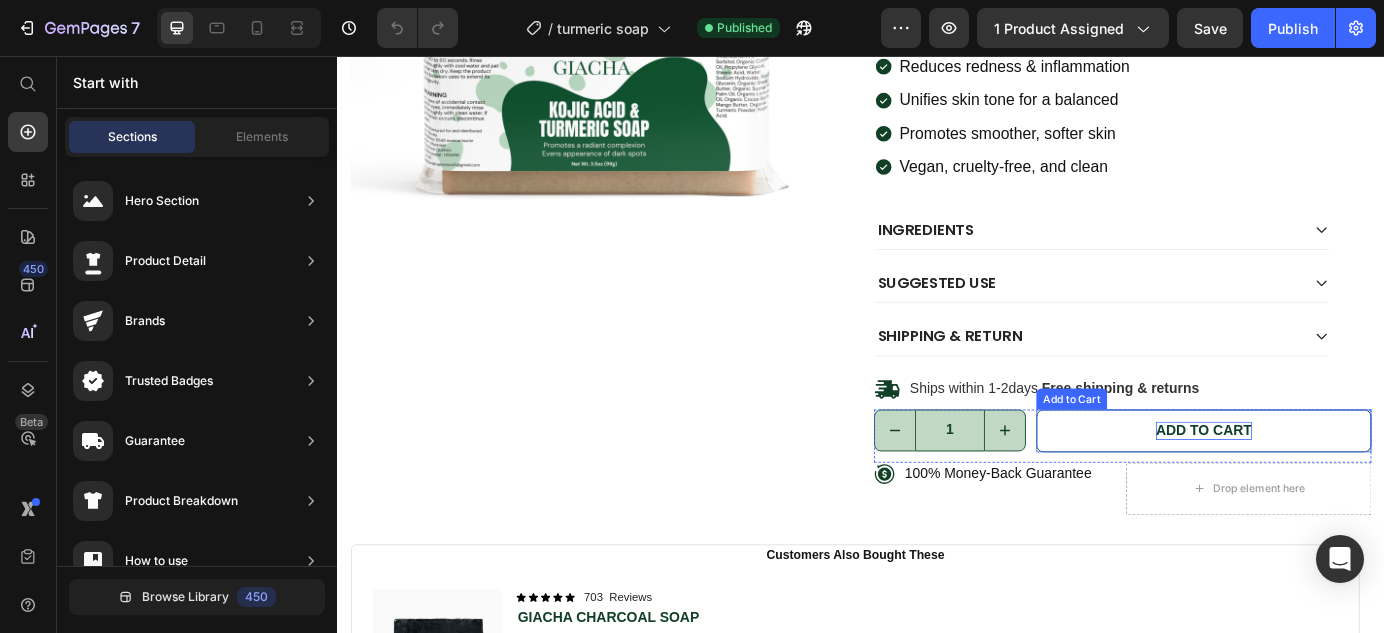click on "Add to cart" at bounding box center [1330, 485] 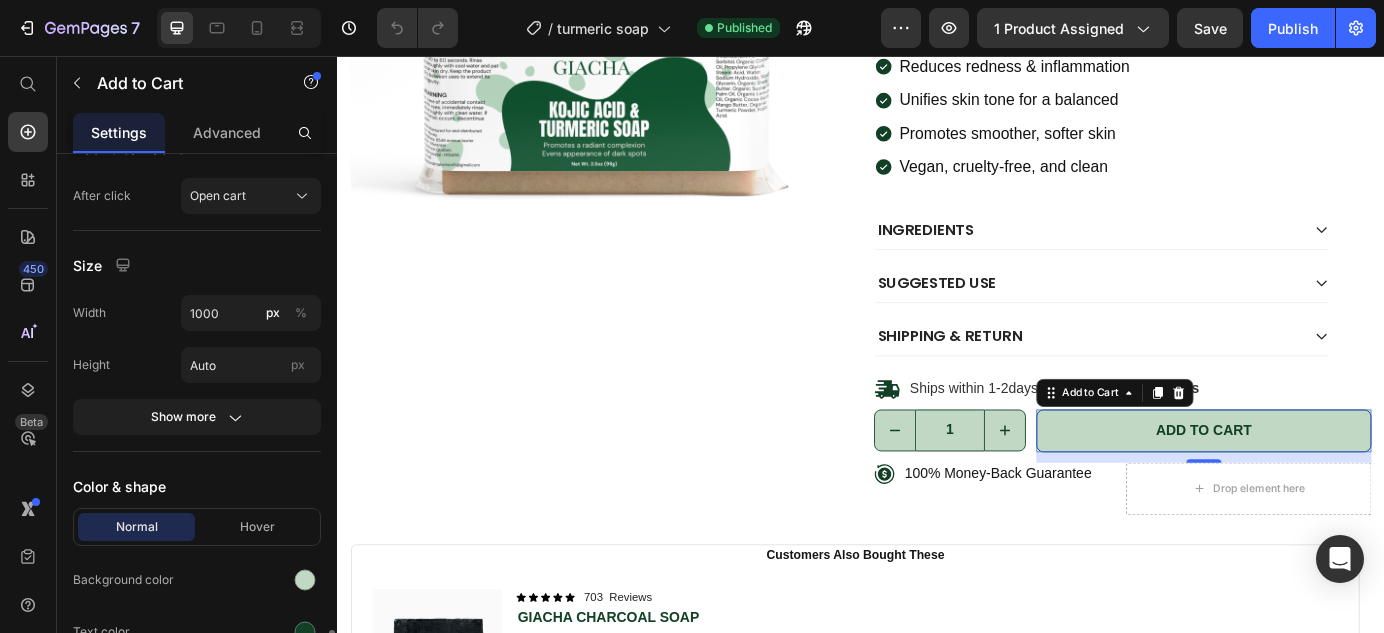scroll, scrollTop: 976, scrollLeft: 0, axis: vertical 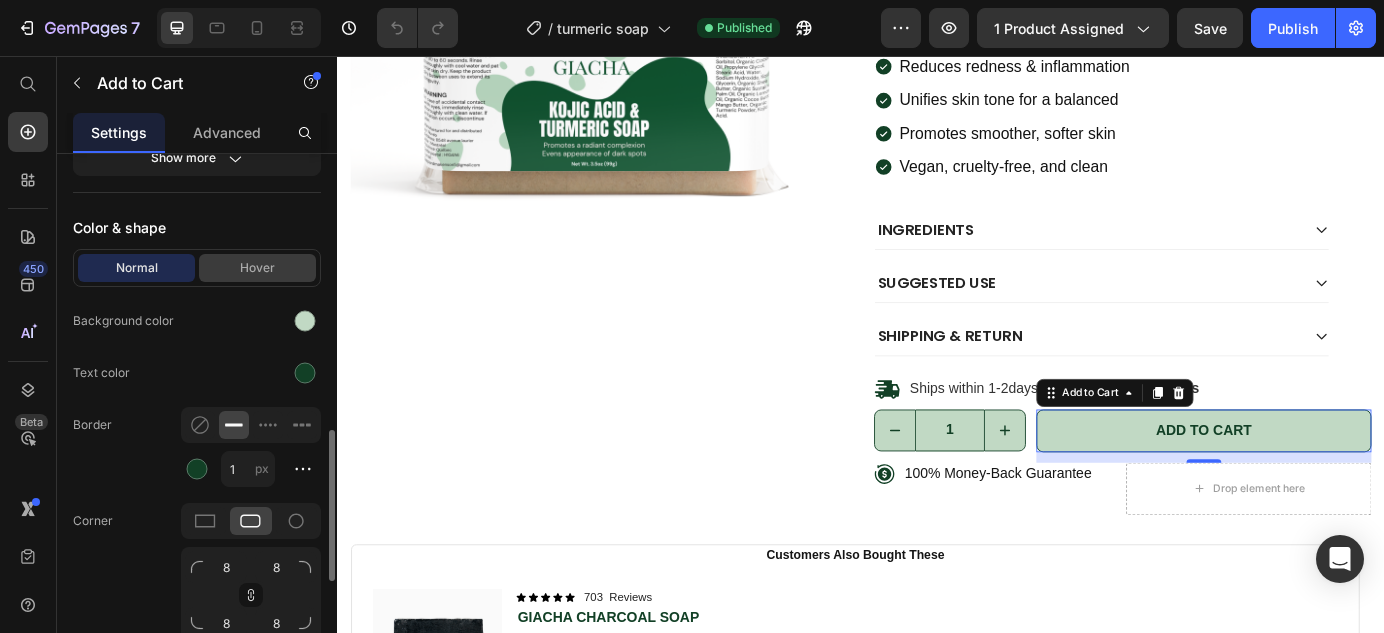 click on "Hover" at bounding box center (257, 268) 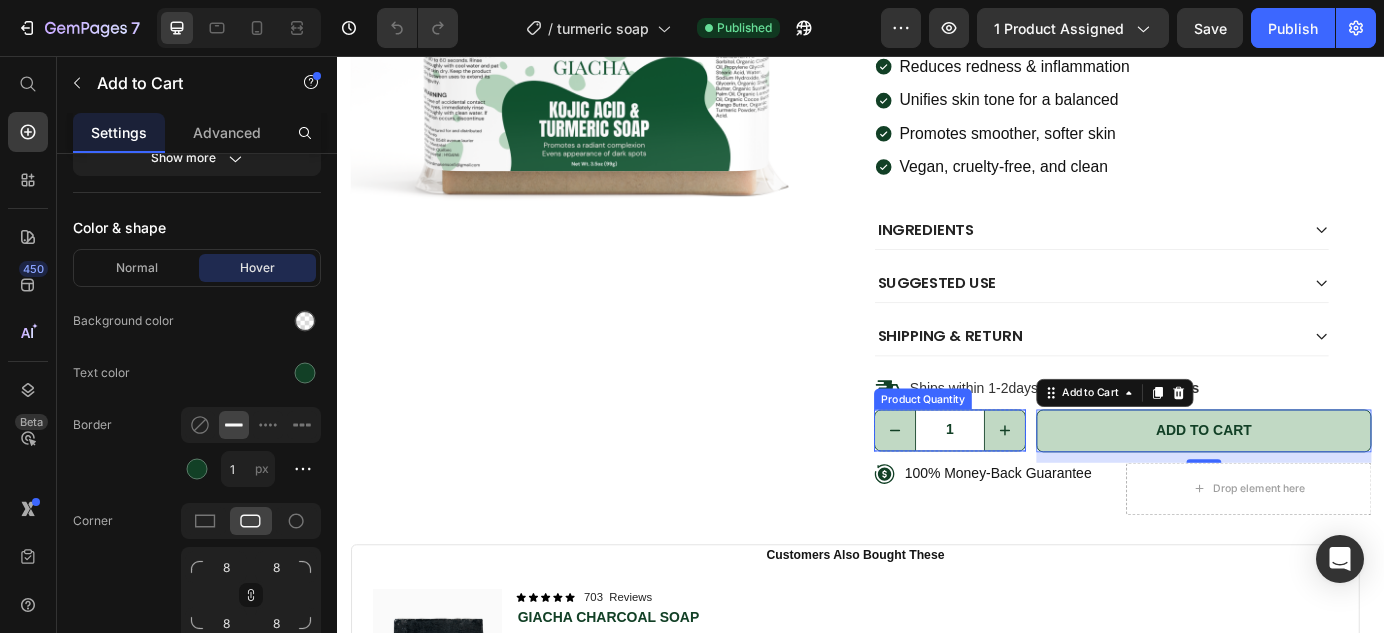 click on "1" at bounding box center [1039, 485] 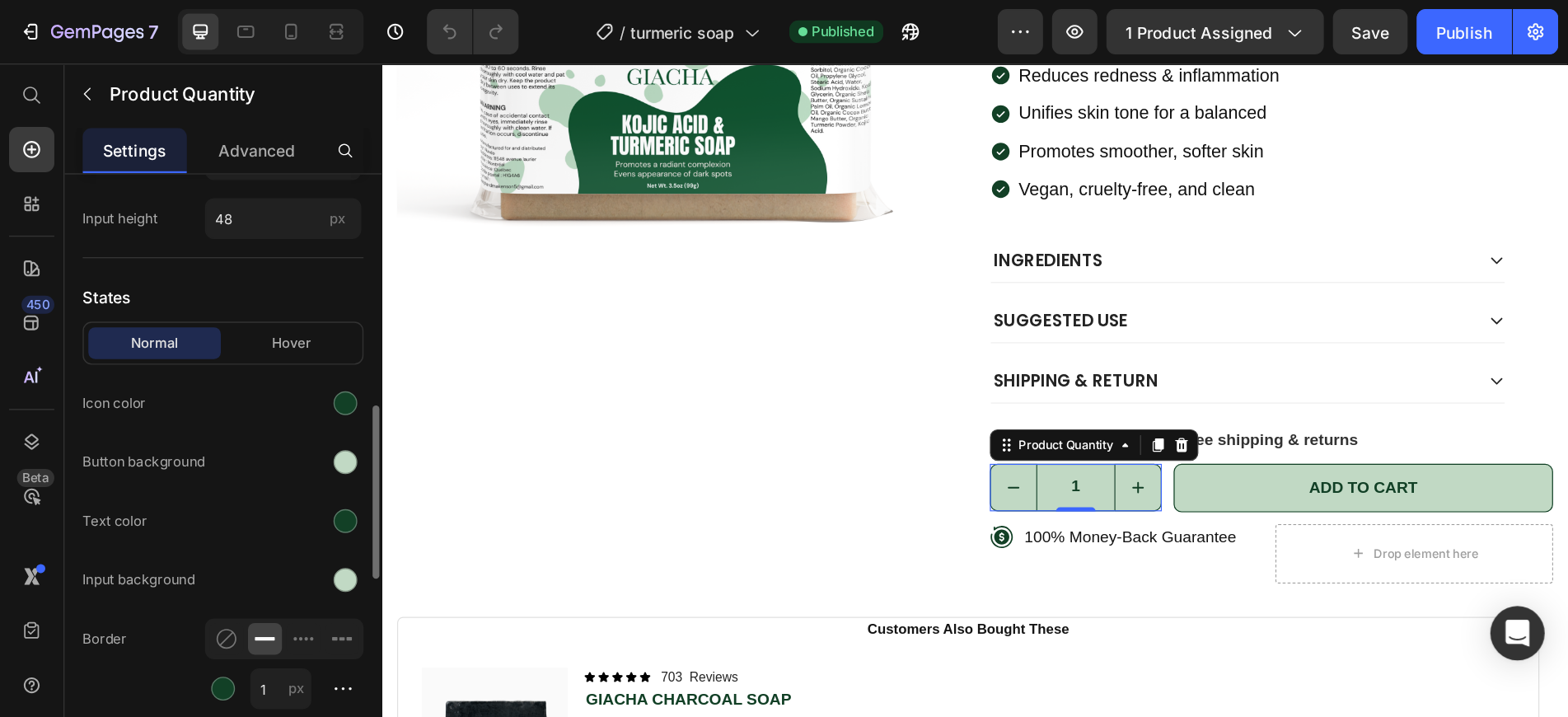 scroll, scrollTop: 584, scrollLeft: 0, axis: vertical 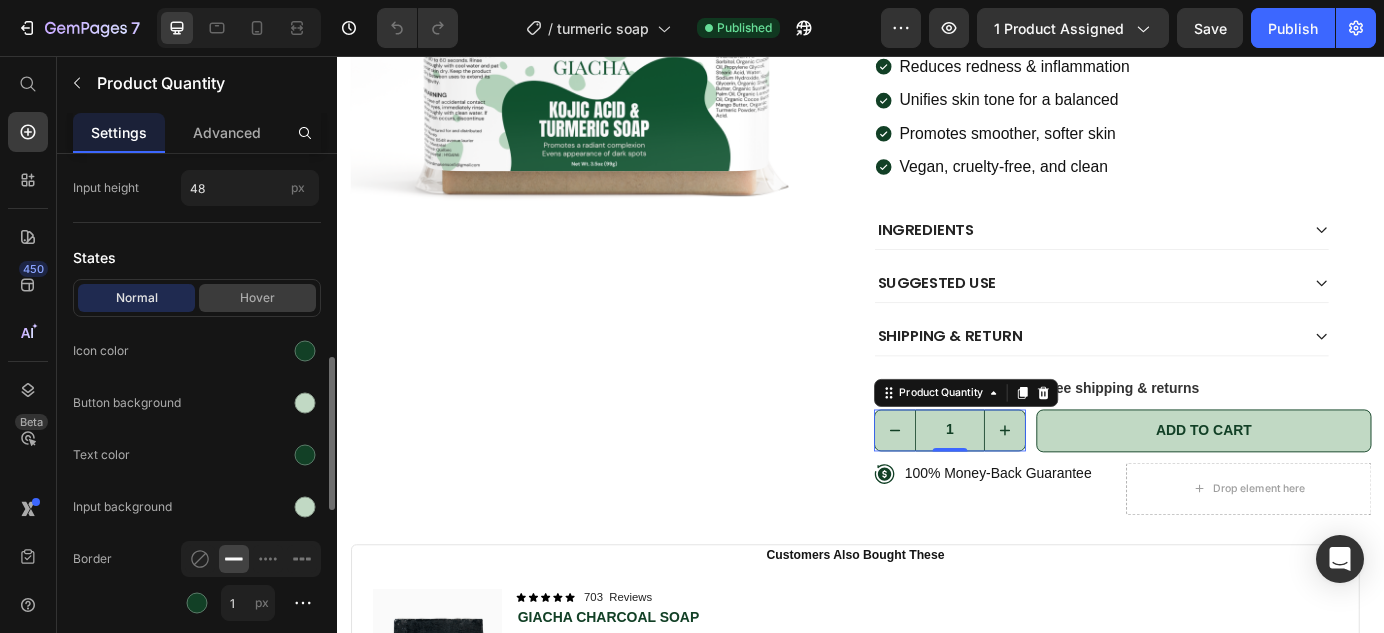 click on "Hover" at bounding box center (257, 298) 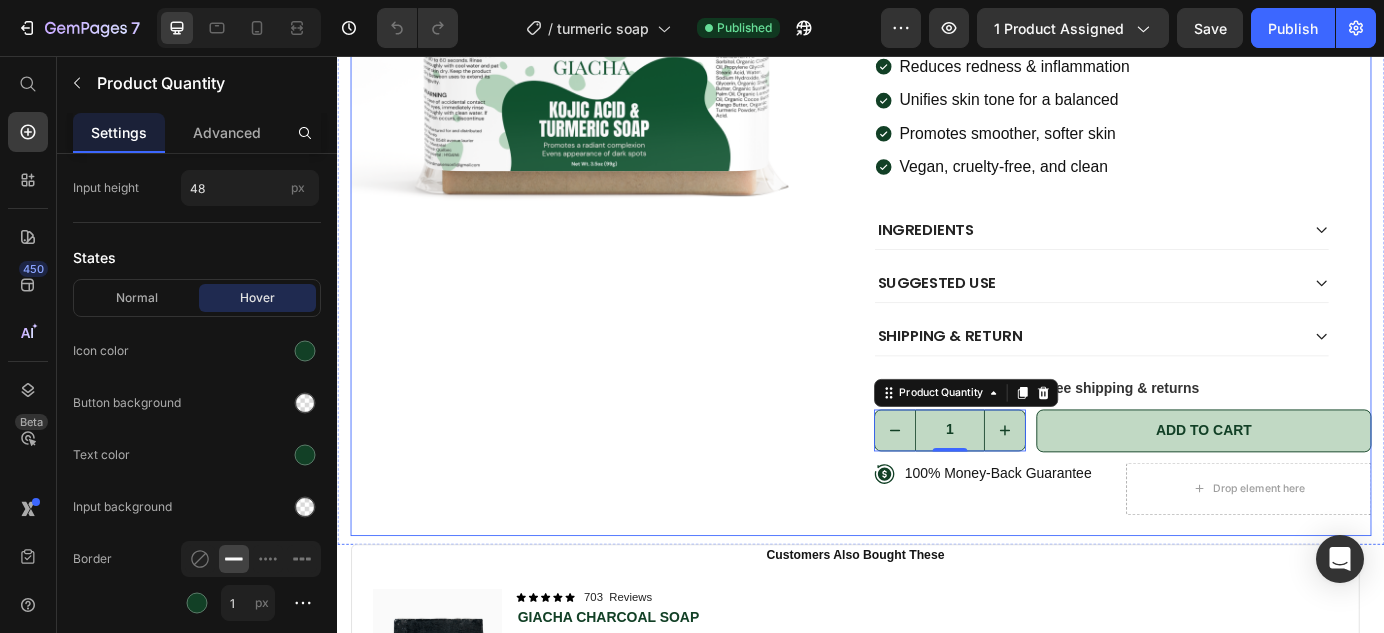 type 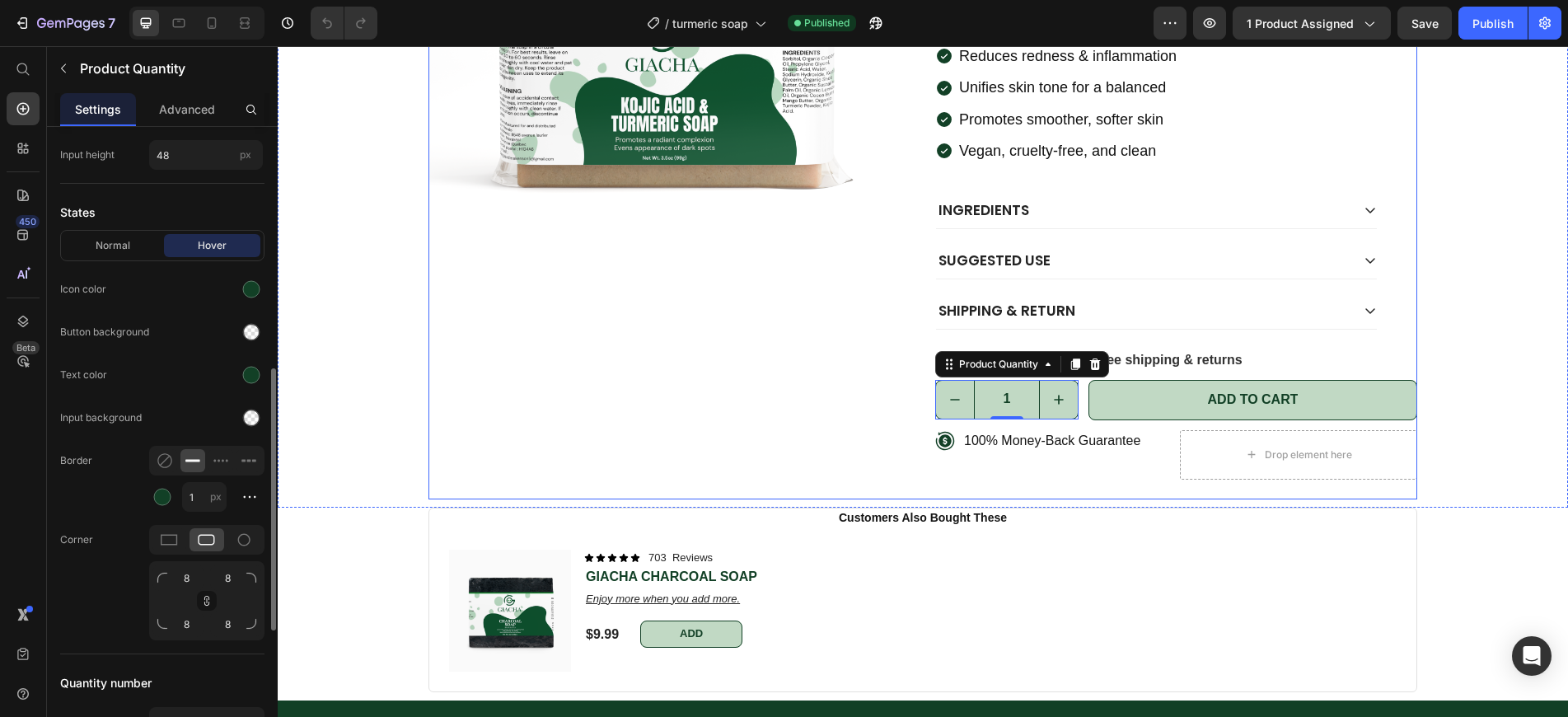 scroll, scrollTop: 412, scrollLeft: 0, axis: vertical 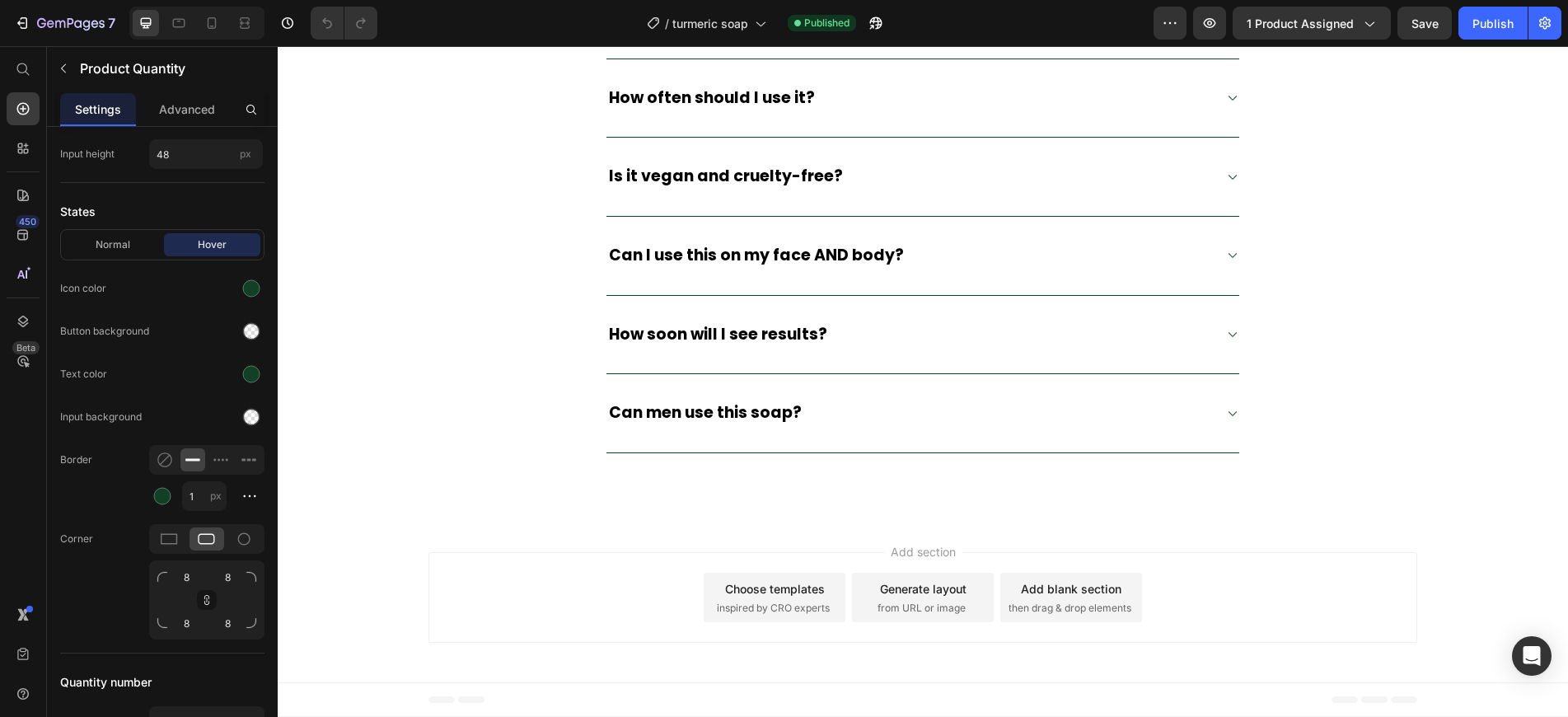 click on "Header Skin That Breathes: Detox & Refresh  Naturally! Heading Your skin craves radiance—give it the ultimate transformation with our Kojic Acid & Turmeric Soap! This powerhouse blend of brightening kojic acid and antioxidant-rich turmeric doesn’t just cleanse—it fades, renews, and unveils your skin’s most even, luminous glow. Text block Row Discover Now Button Image Row Section 7 Frequently asked questions Heading                Title Line
Can I use this on my face AND body?
How often should I use it?
Is it vegan and cruelty-free?
Can I use this on my face AND body?
How soon will I see results?
Can men use this soap? Accordion Row Section 8 Root Start with Sections from sidebar Add sections Add elements Start with Generating from URL or image Add section Footer" at bounding box center [923, -1435] 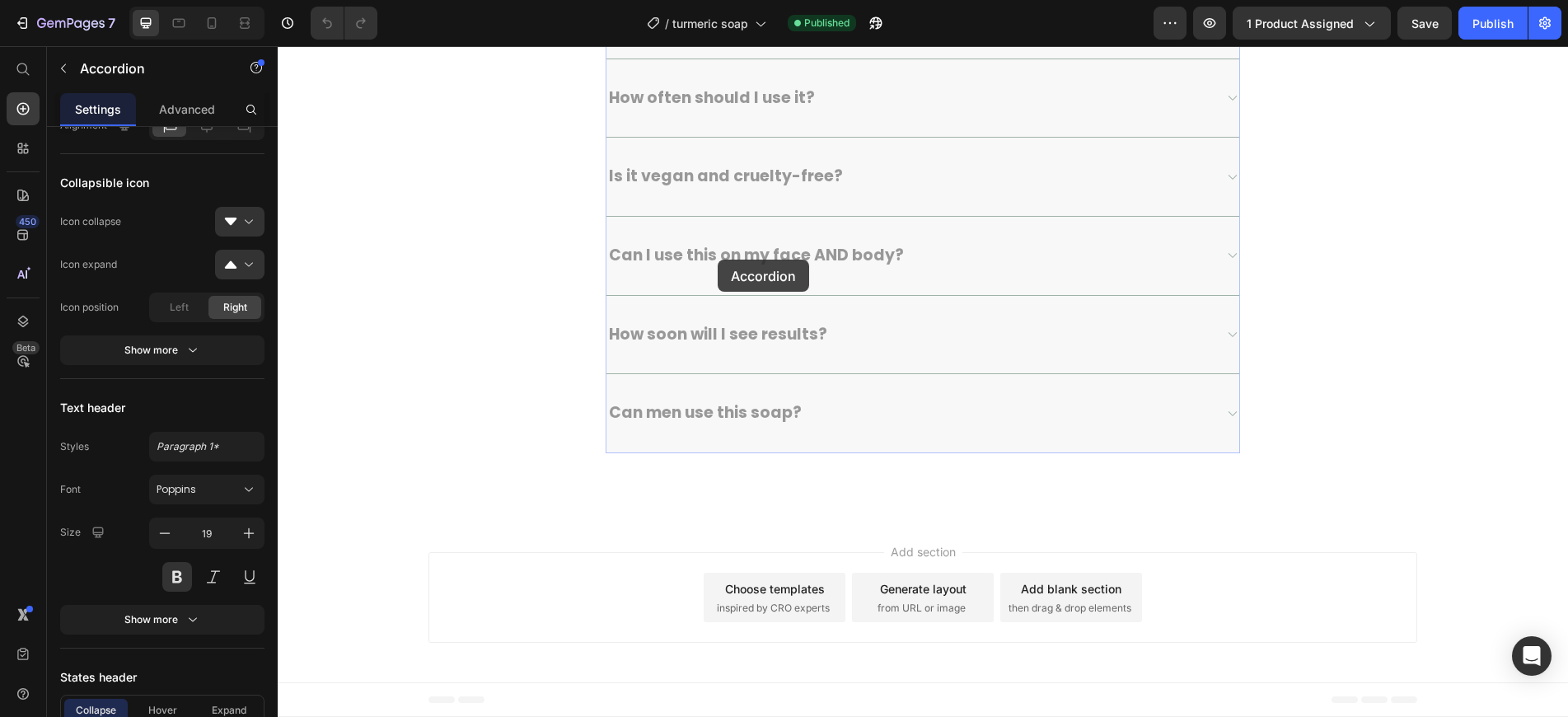 scroll, scrollTop: 0, scrollLeft: 0, axis: both 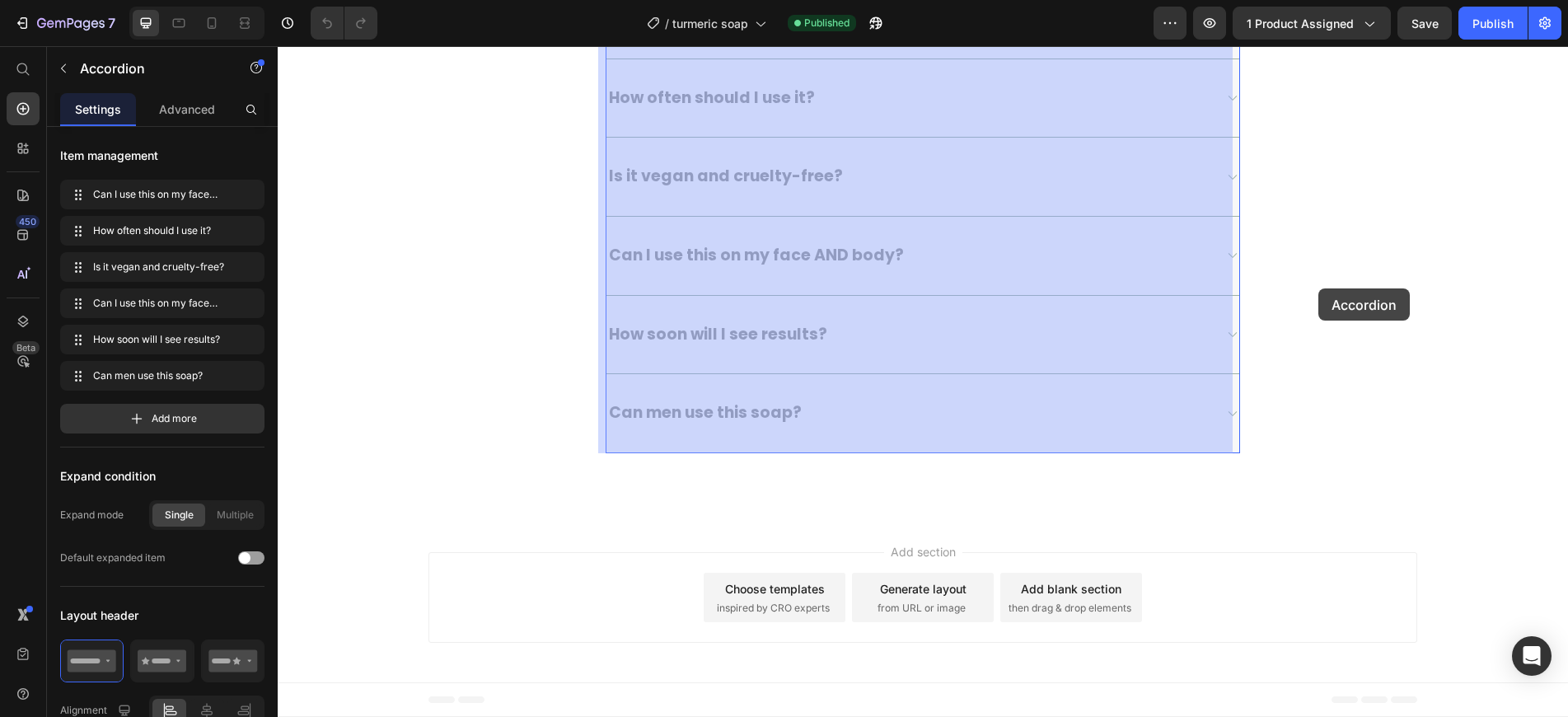 click at bounding box center [923, -1435] 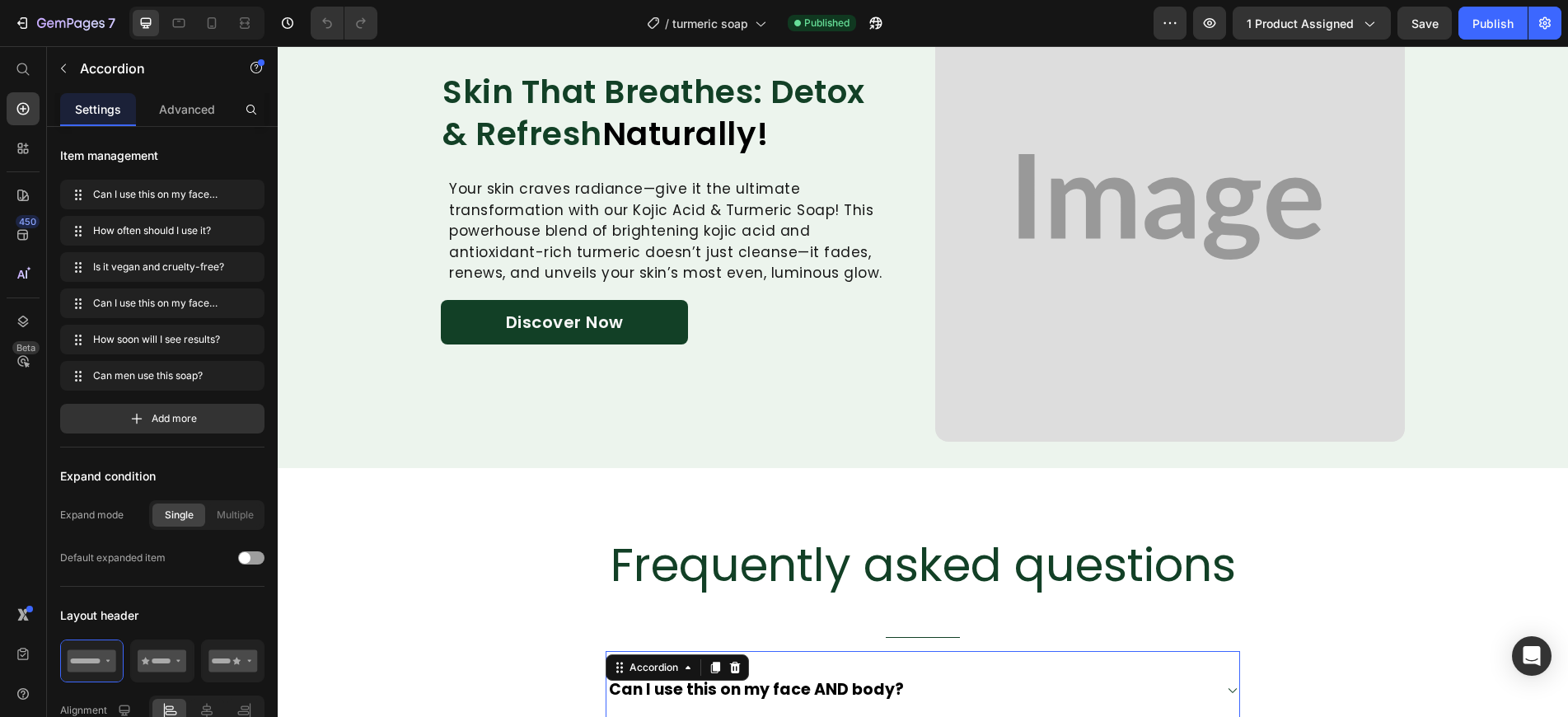 scroll, scrollTop: 2895, scrollLeft: 0, axis: vertical 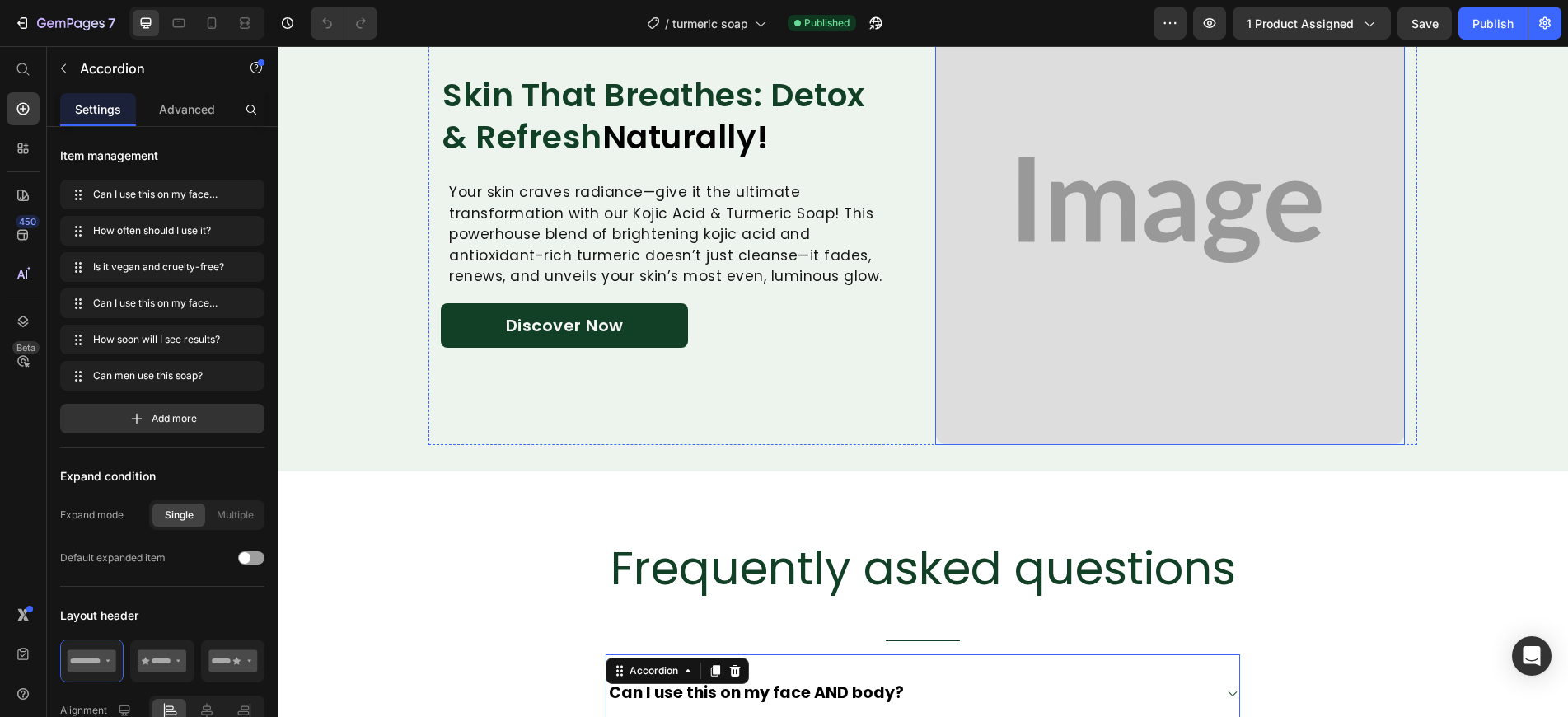 click at bounding box center (1170, 210) 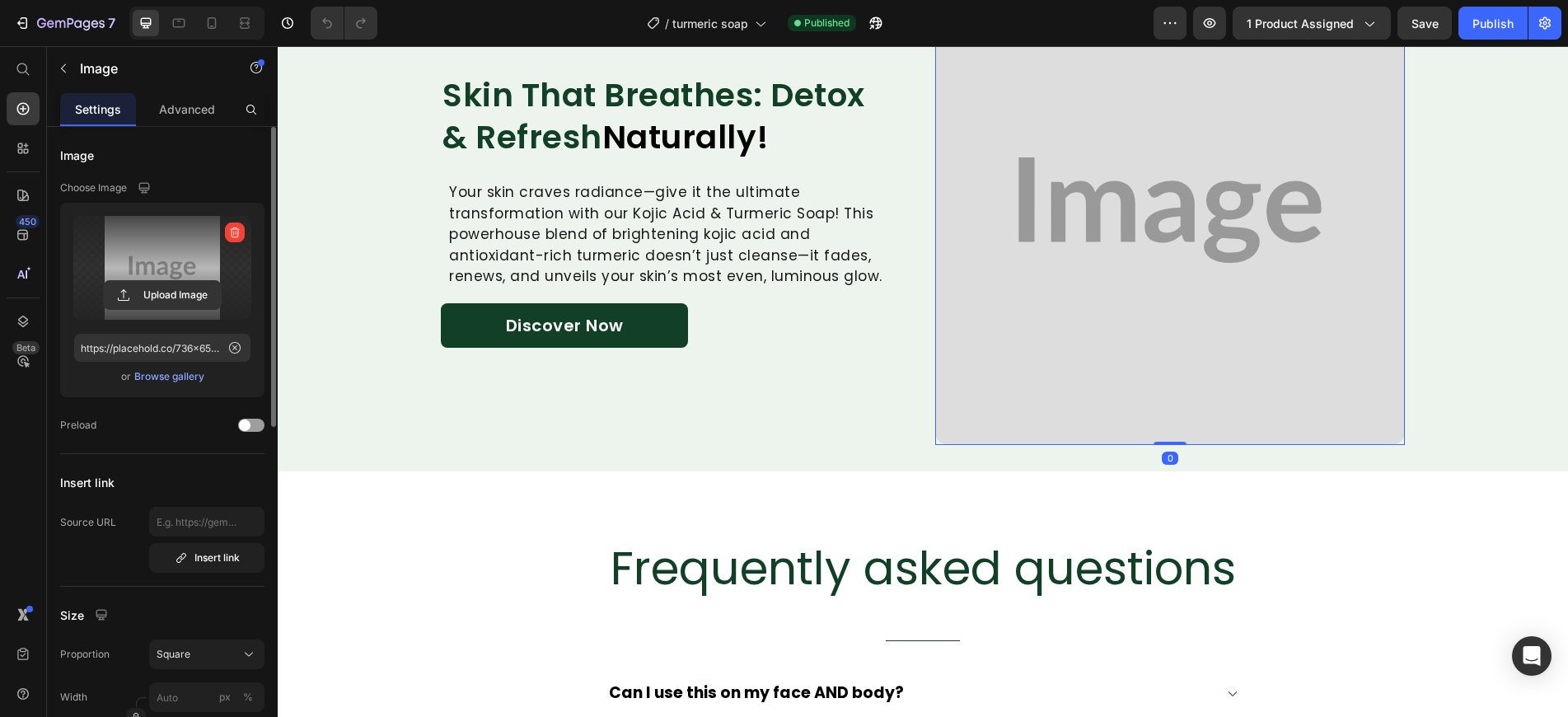 click at bounding box center (162, 268) 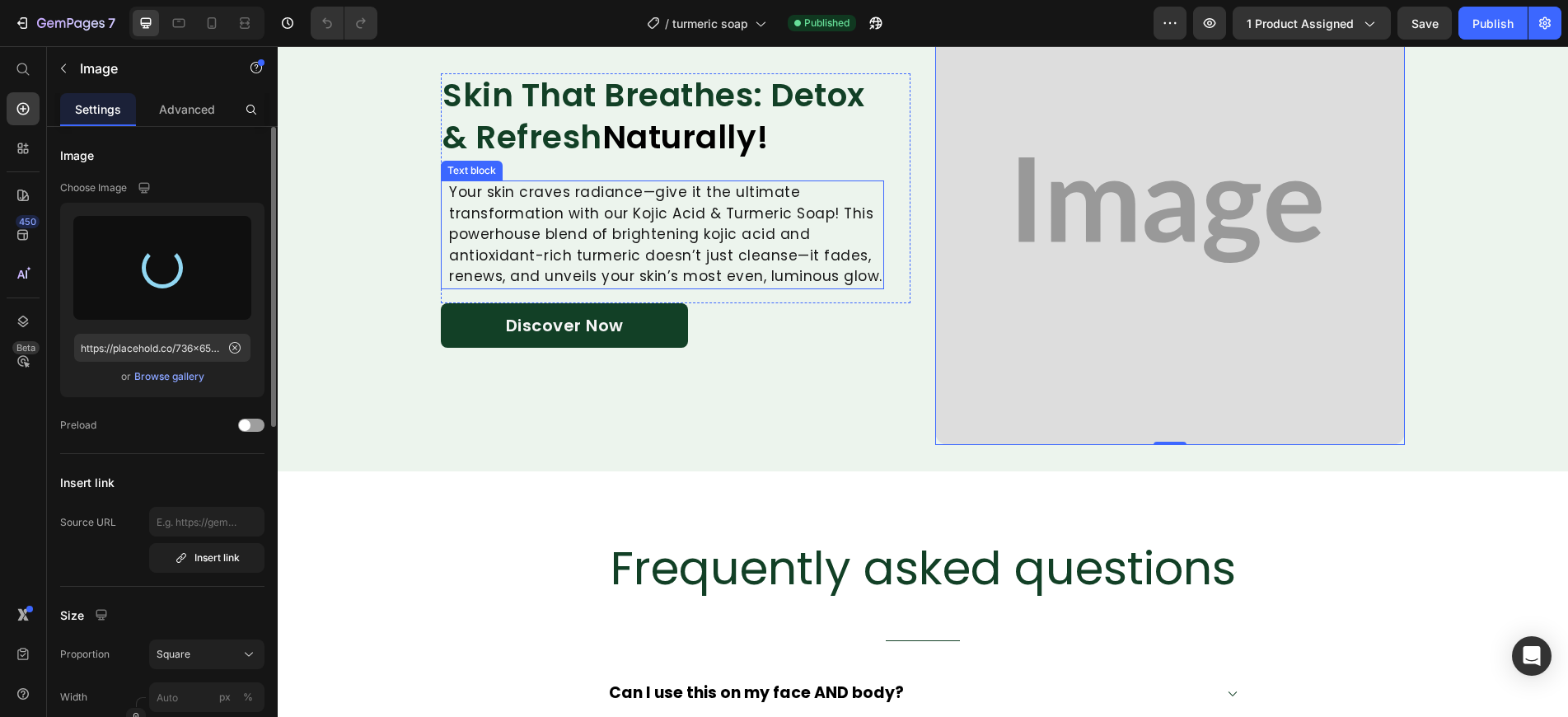 type on "https://cdn.shopify.com/s/files/1/0812/7083/3186/files/gempages_575410181542773699-57d4c5f1-0649-480b-ba29-8e05da2be170.jpg" 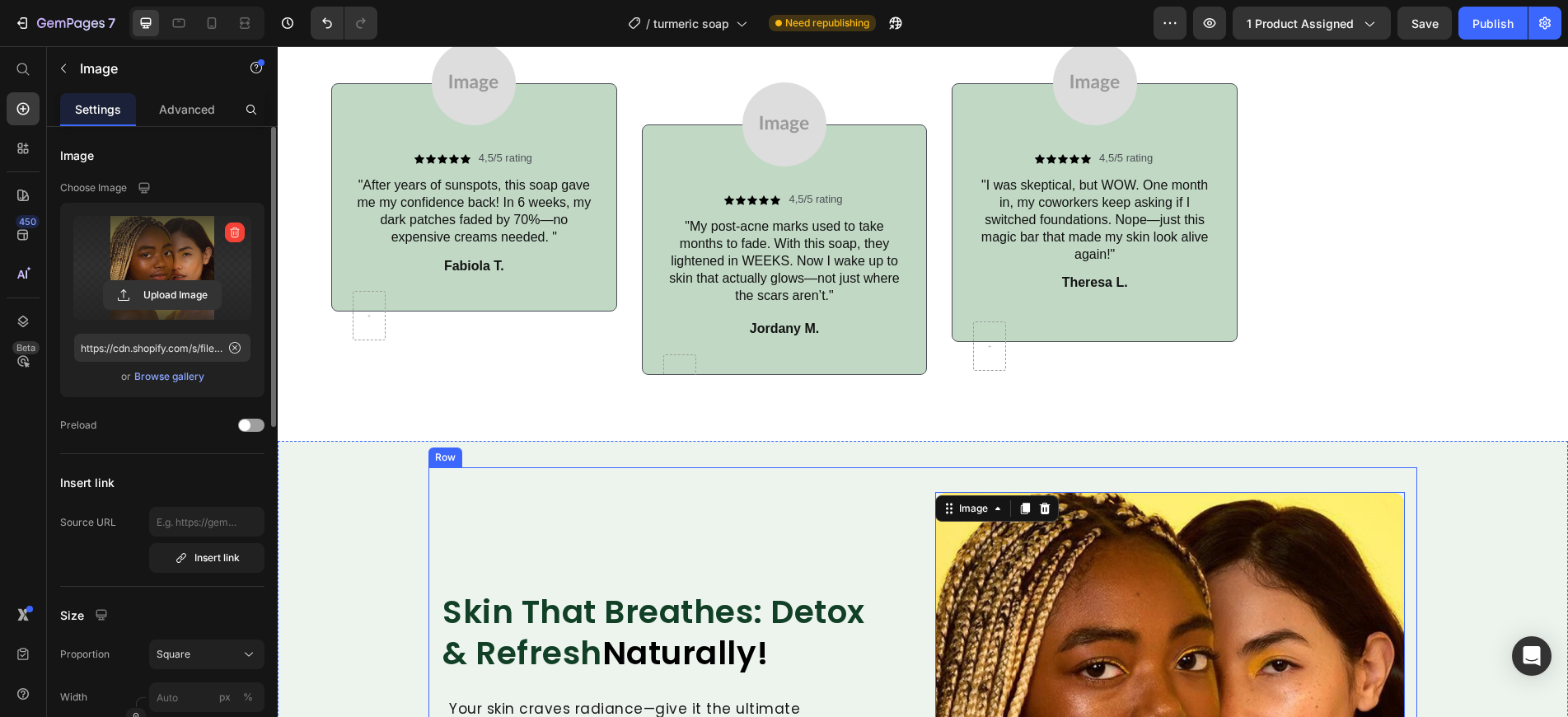 scroll, scrollTop: 2383, scrollLeft: 0, axis: vertical 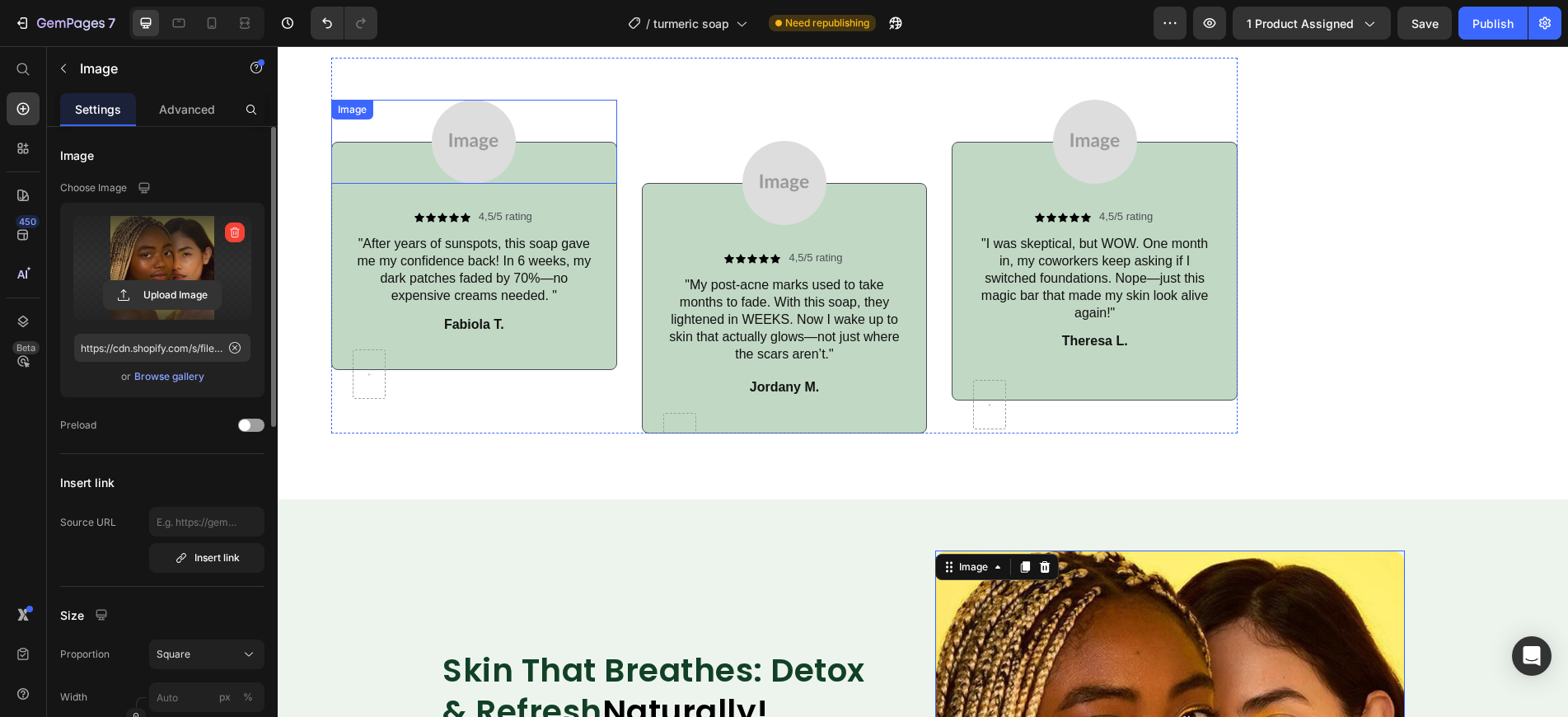 click at bounding box center (474, 142) 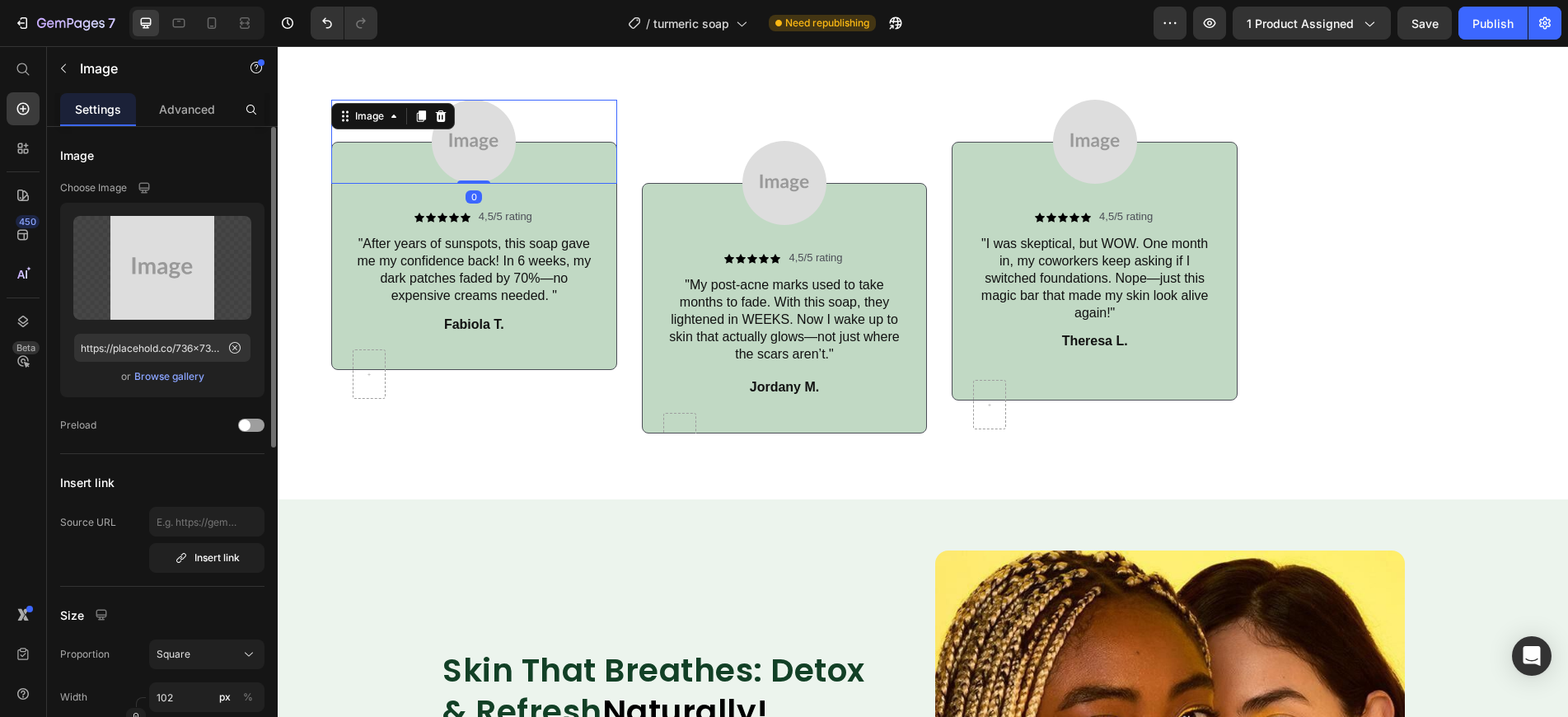 click on "Browse gallery" at bounding box center (169, 377) 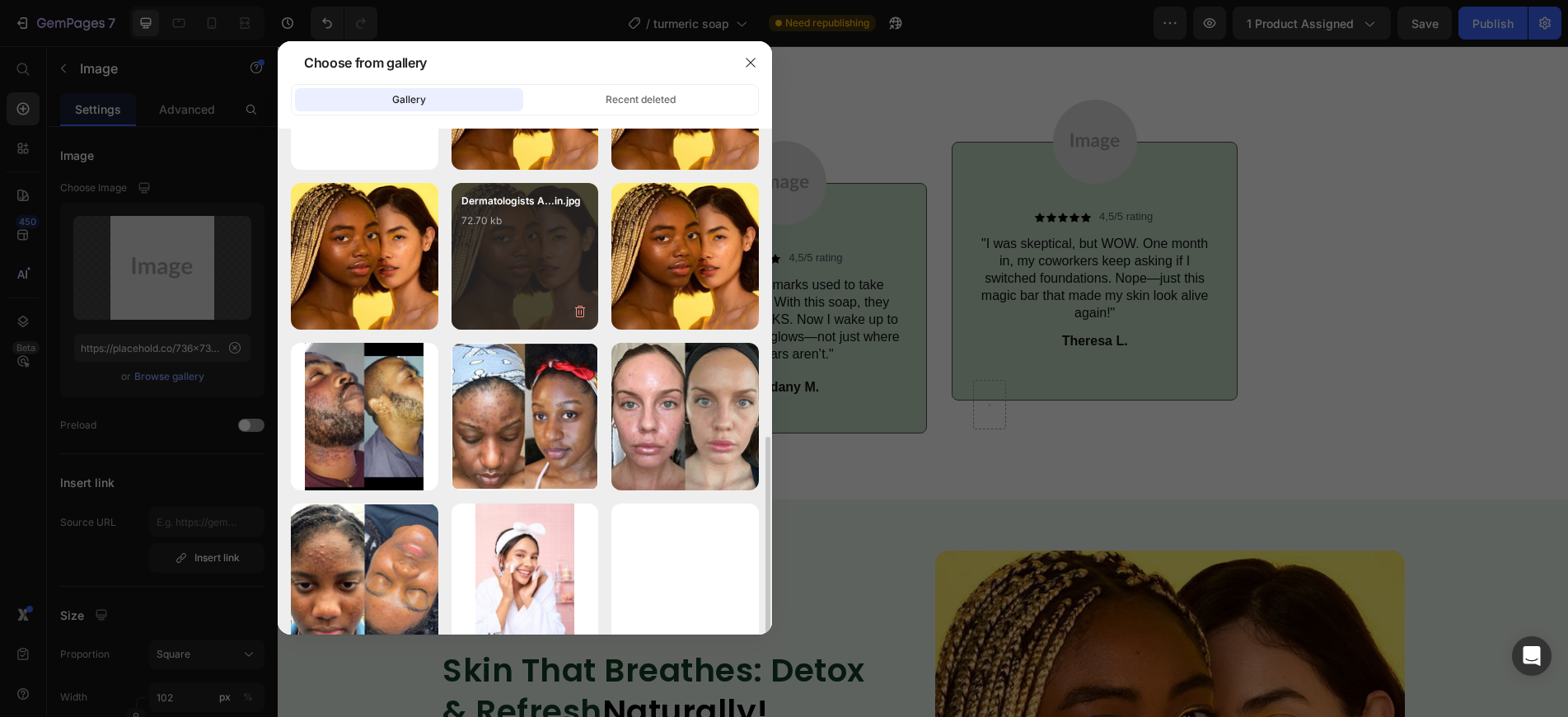 scroll, scrollTop: 282, scrollLeft: 0, axis: vertical 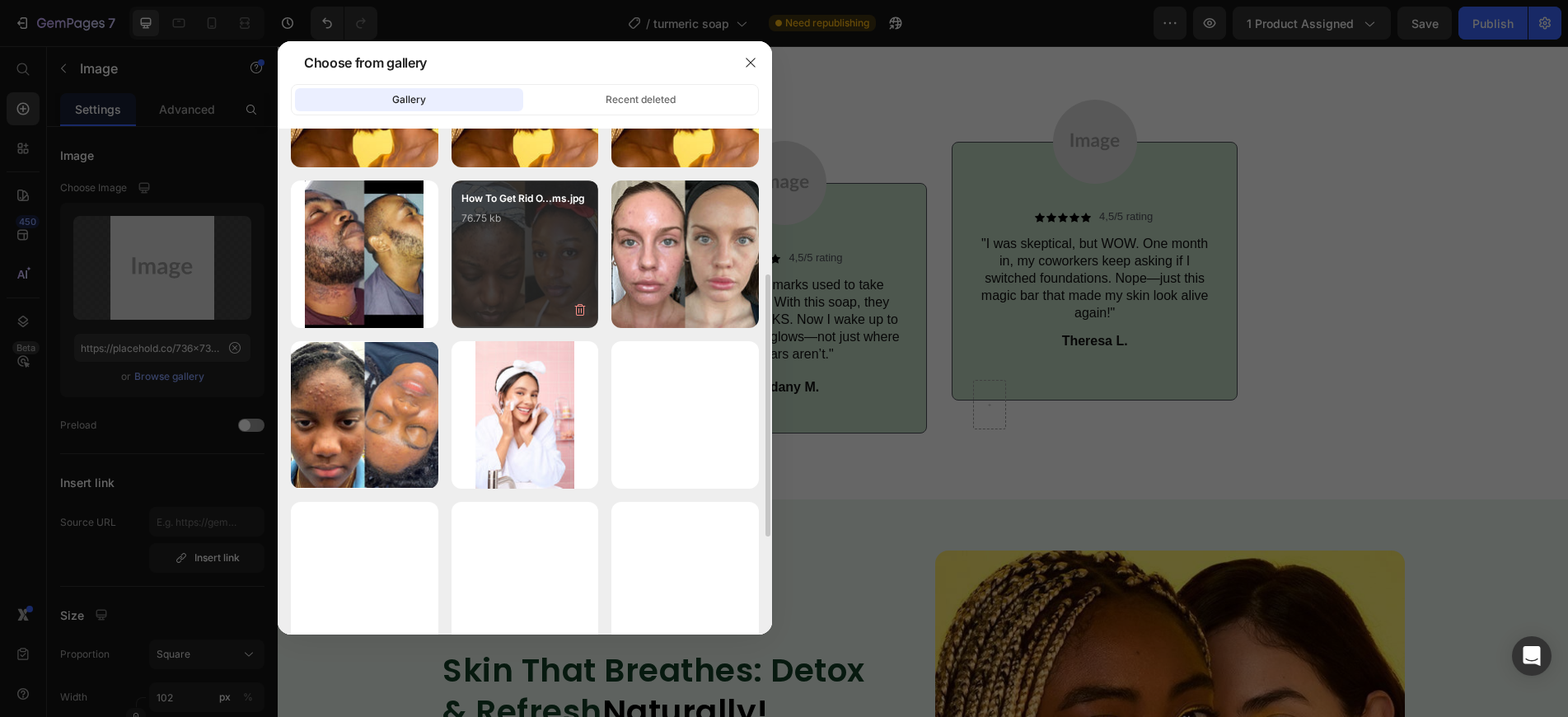 click on "How To Get Rid O...ms.jpg 76.75 kb" at bounding box center (525, 254) 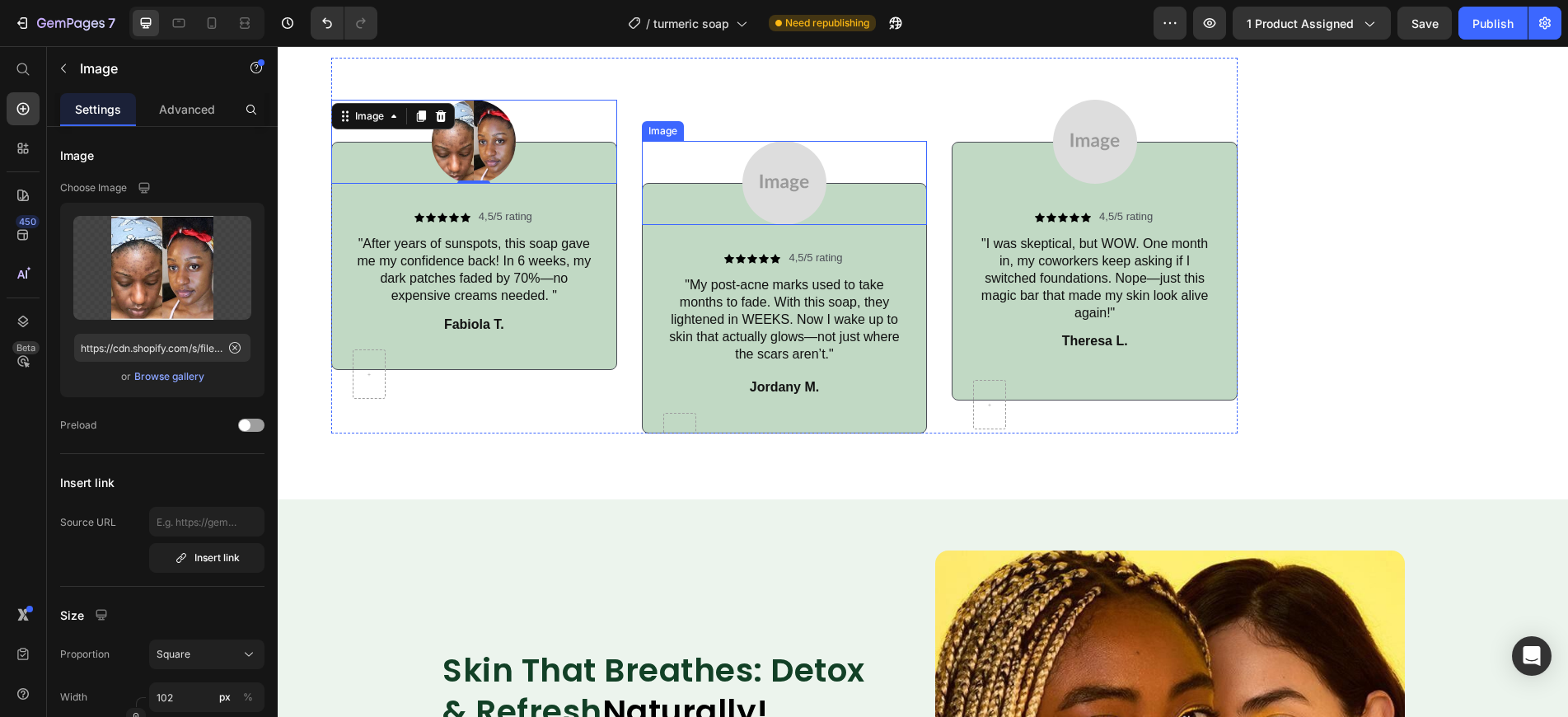 click at bounding box center [784, 183] 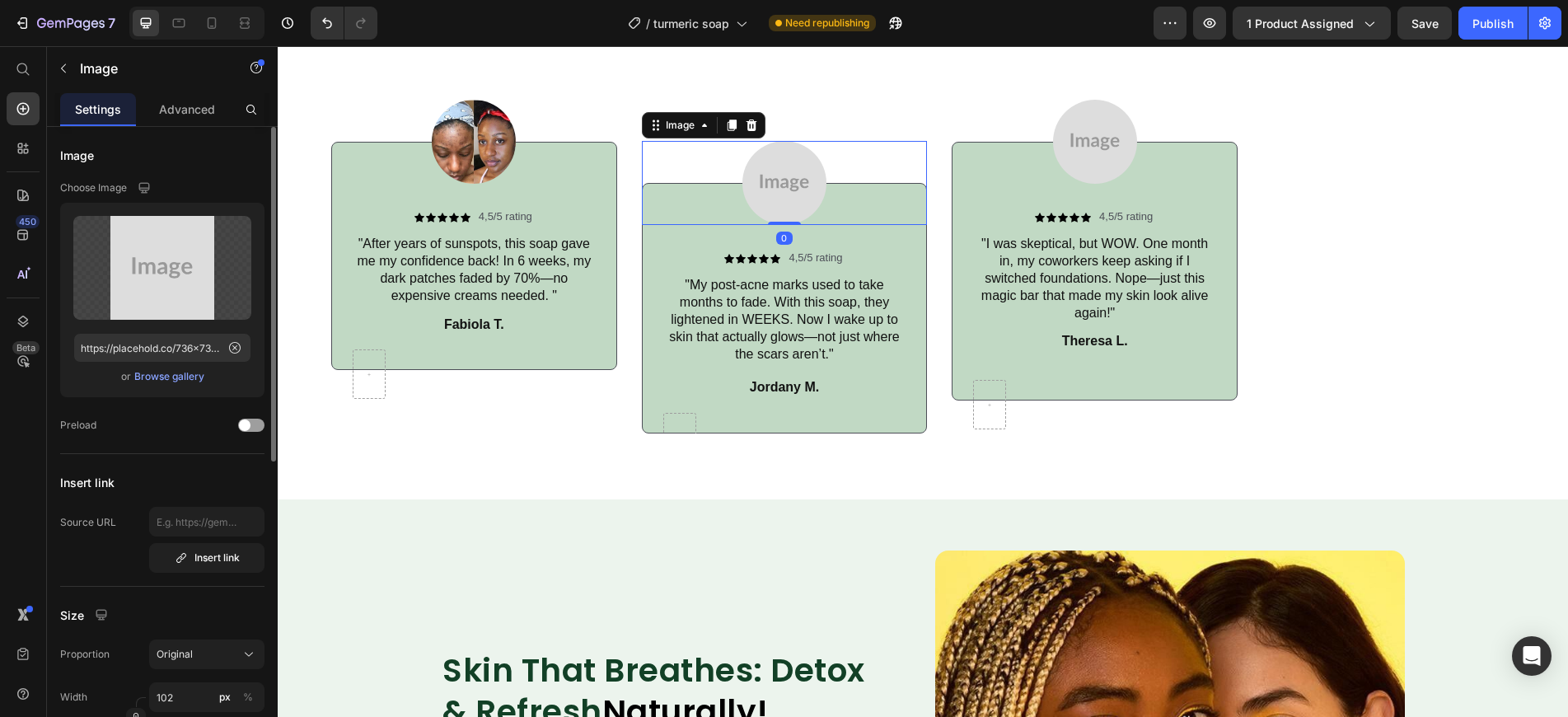 click on "Browse gallery" at bounding box center [169, 377] 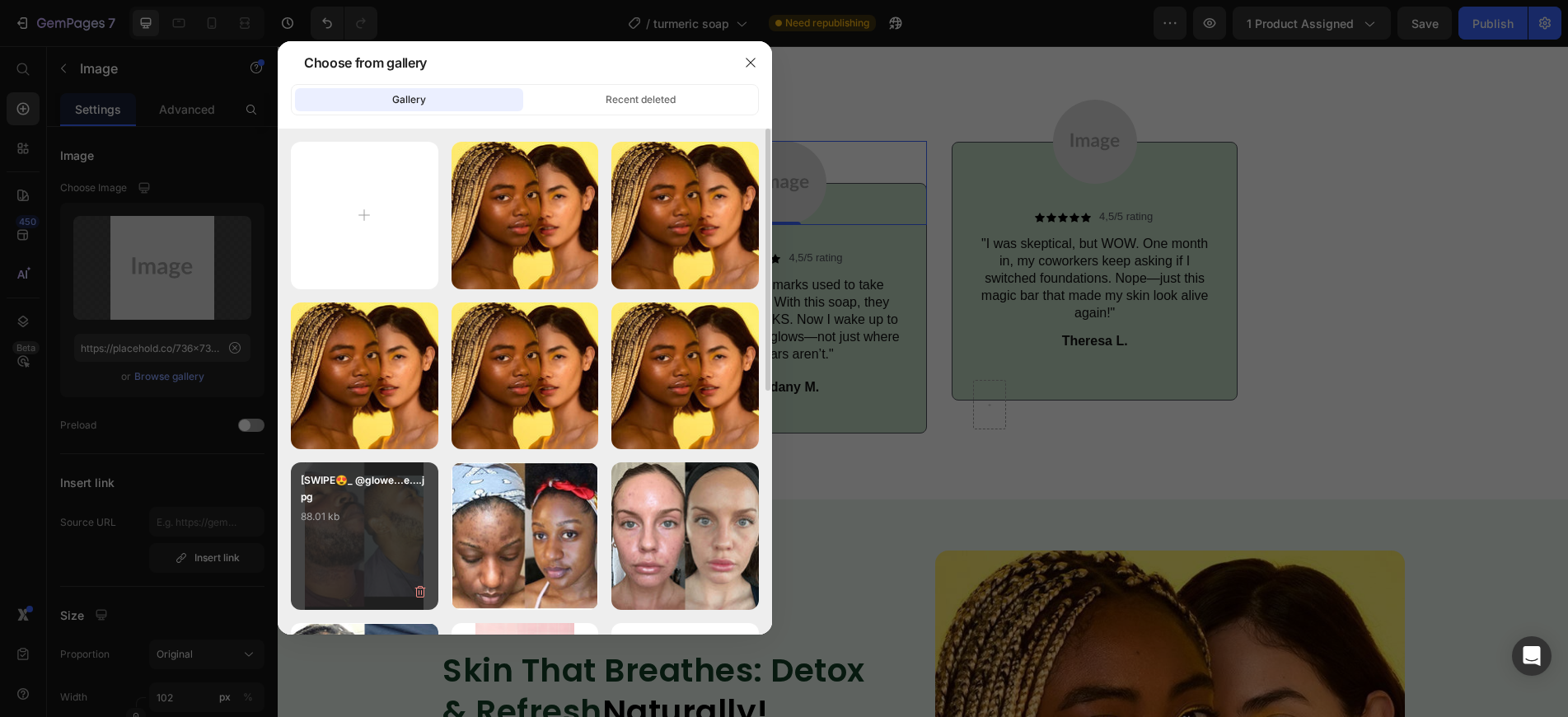 click on "[SWIPE😍_ @glowe...e….jpg" at bounding box center [364, 489] 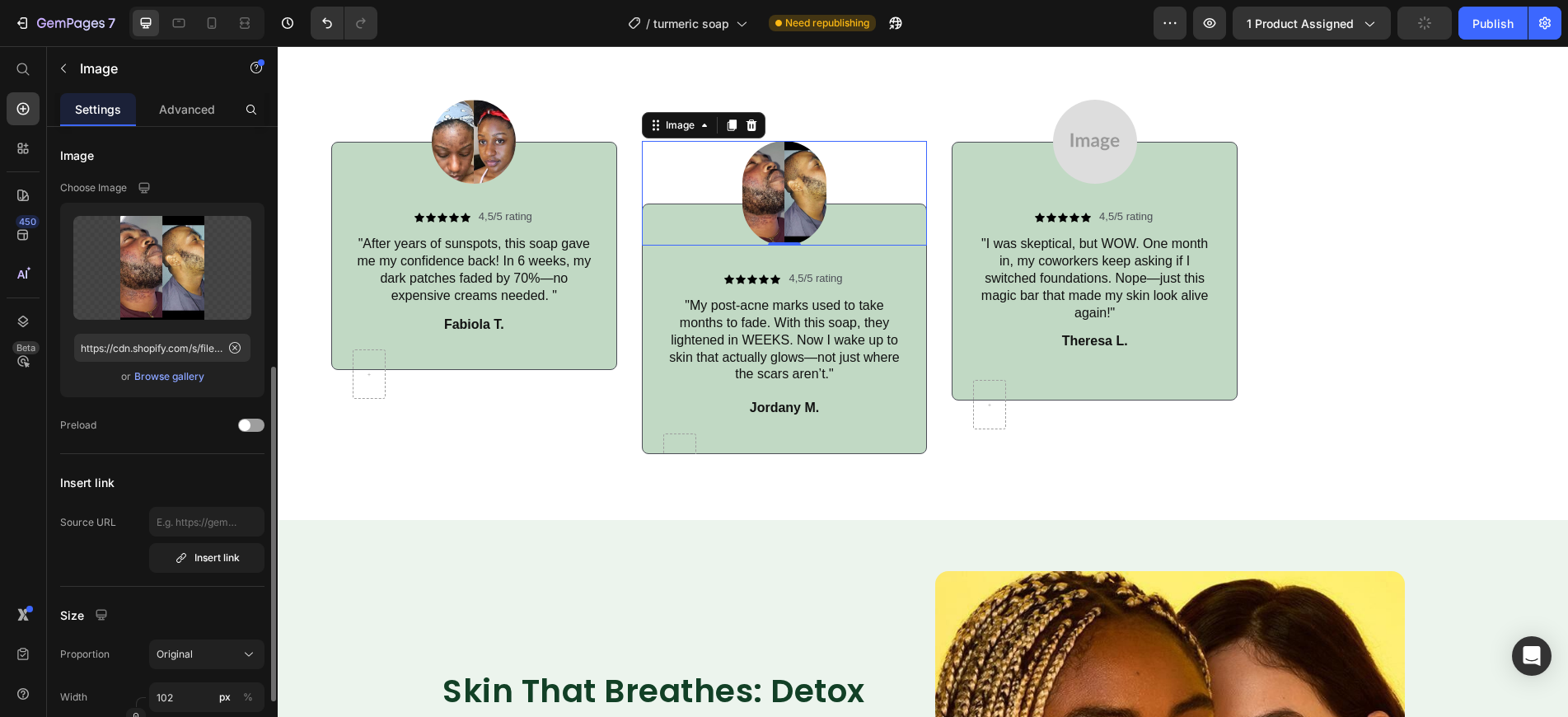 scroll, scrollTop: 161, scrollLeft: 0, axis: vertical 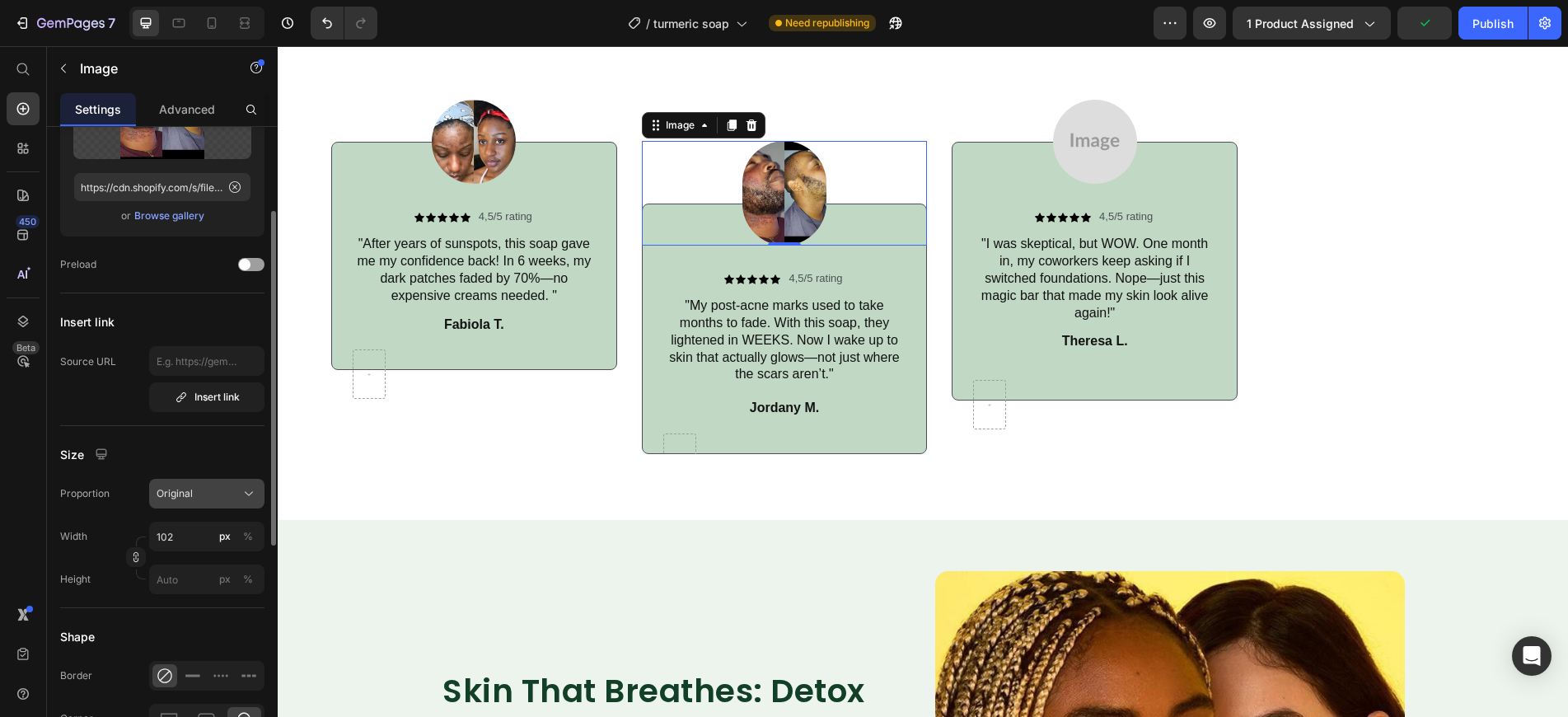 click on "Original" 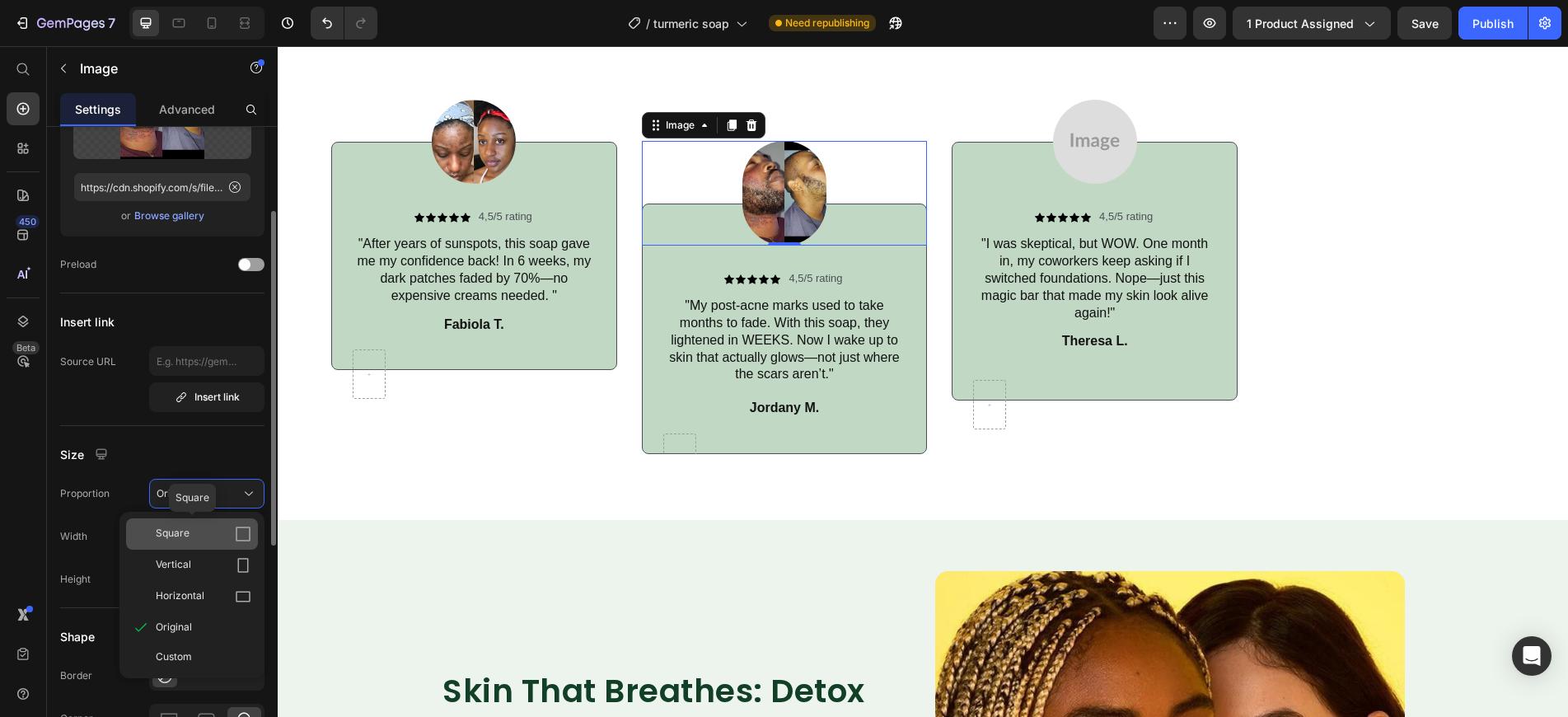 click on "Square" at bounding box center (204, 534) 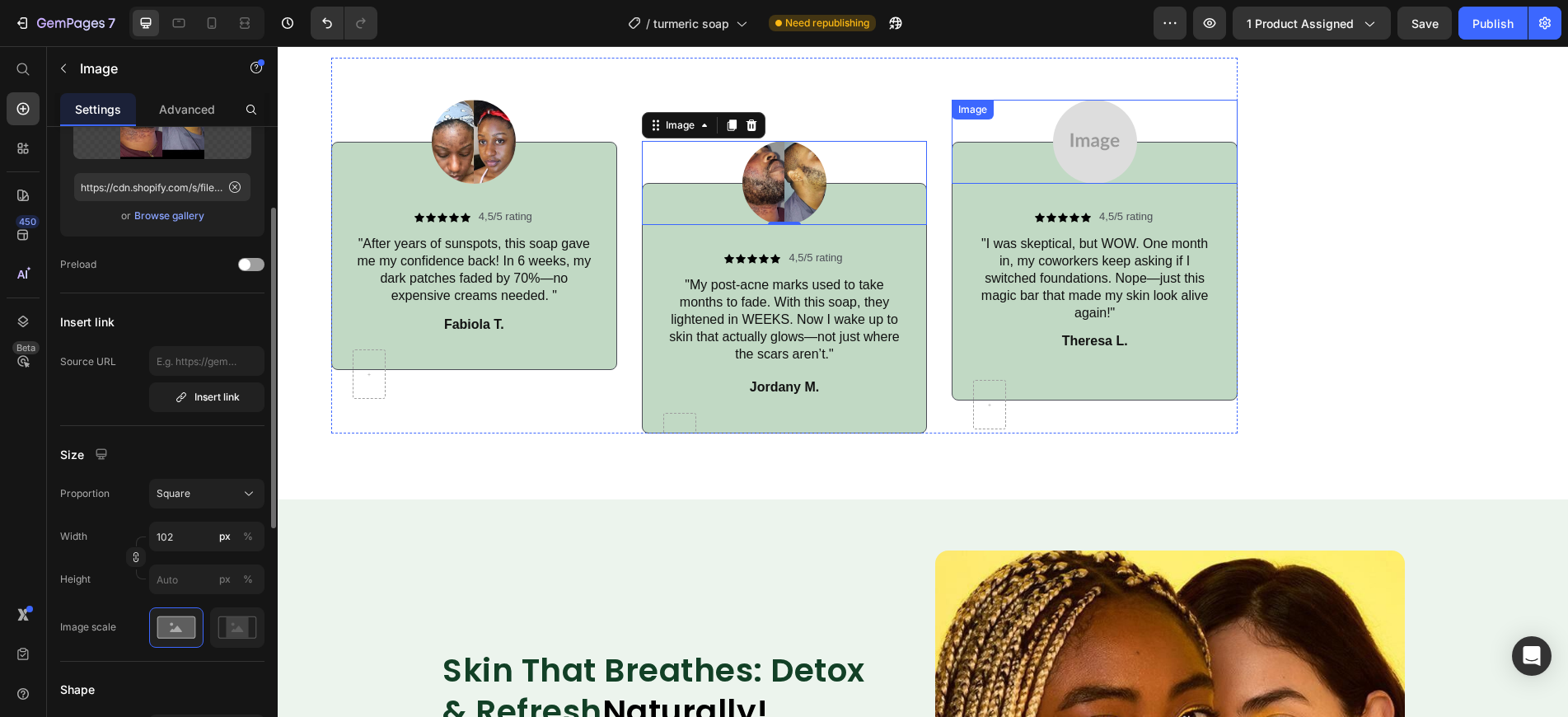 click at bounding box center (1094, 142) 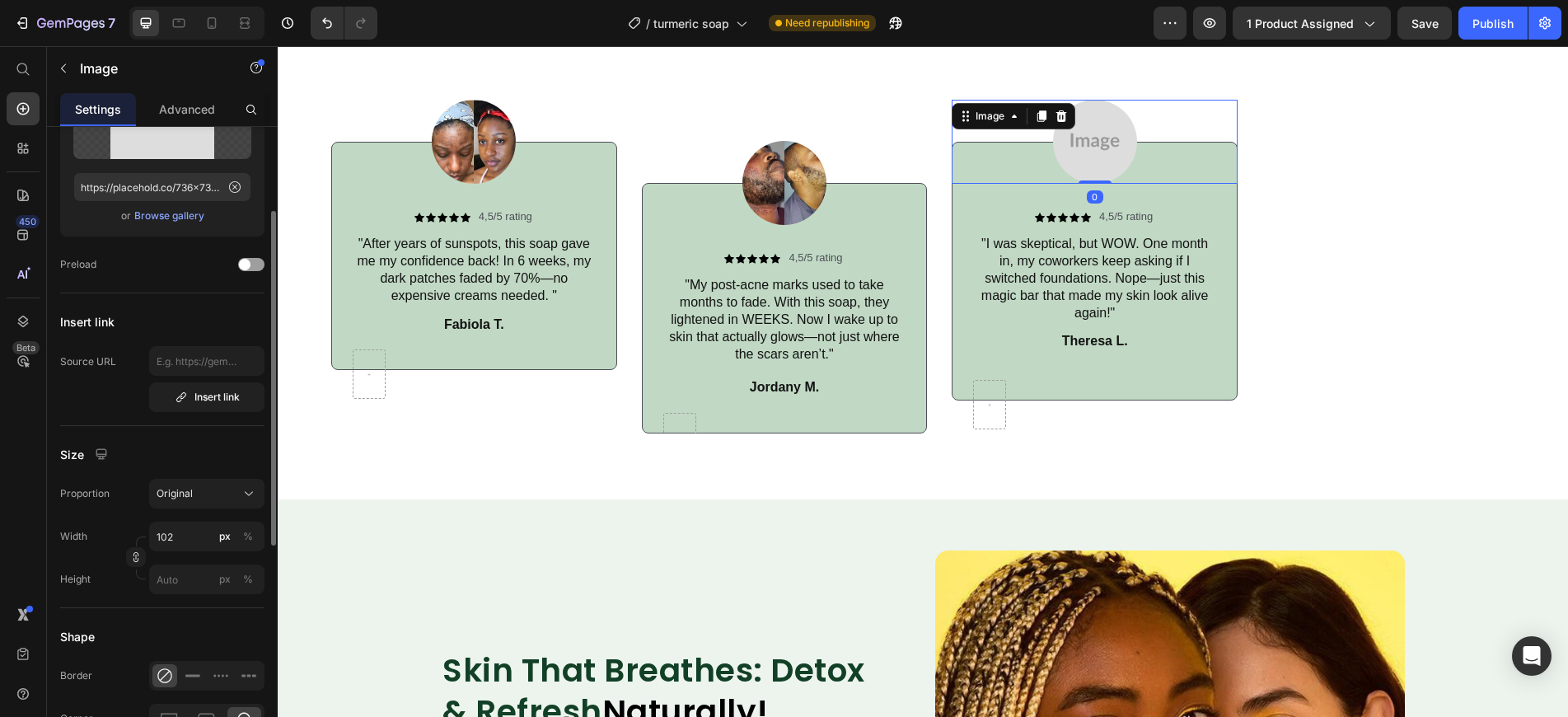 click on "Browse gallery" at bounding box center [169, 216] 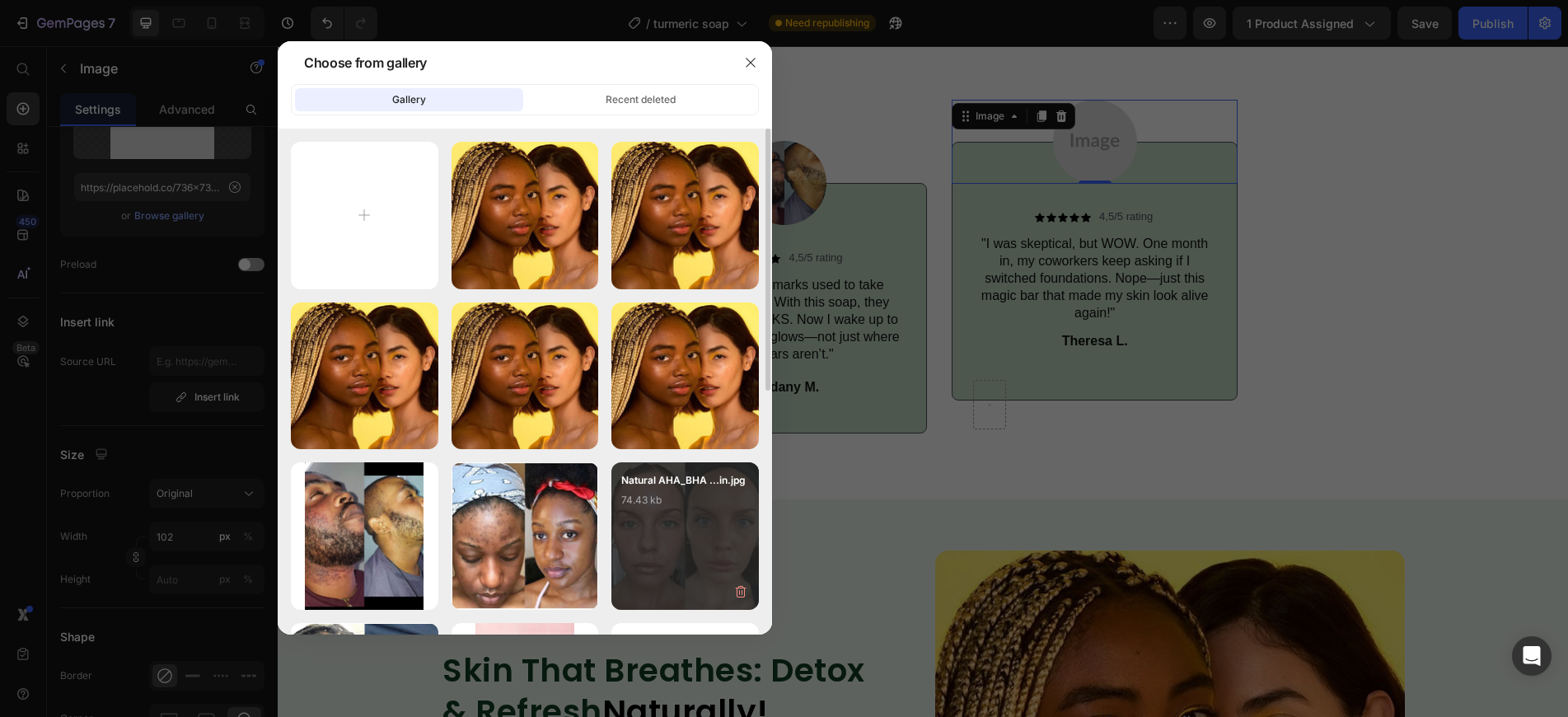 click on "Natural AHA_BHA ...in.jpg 74.43 kb" at bounding box center [685, 505] 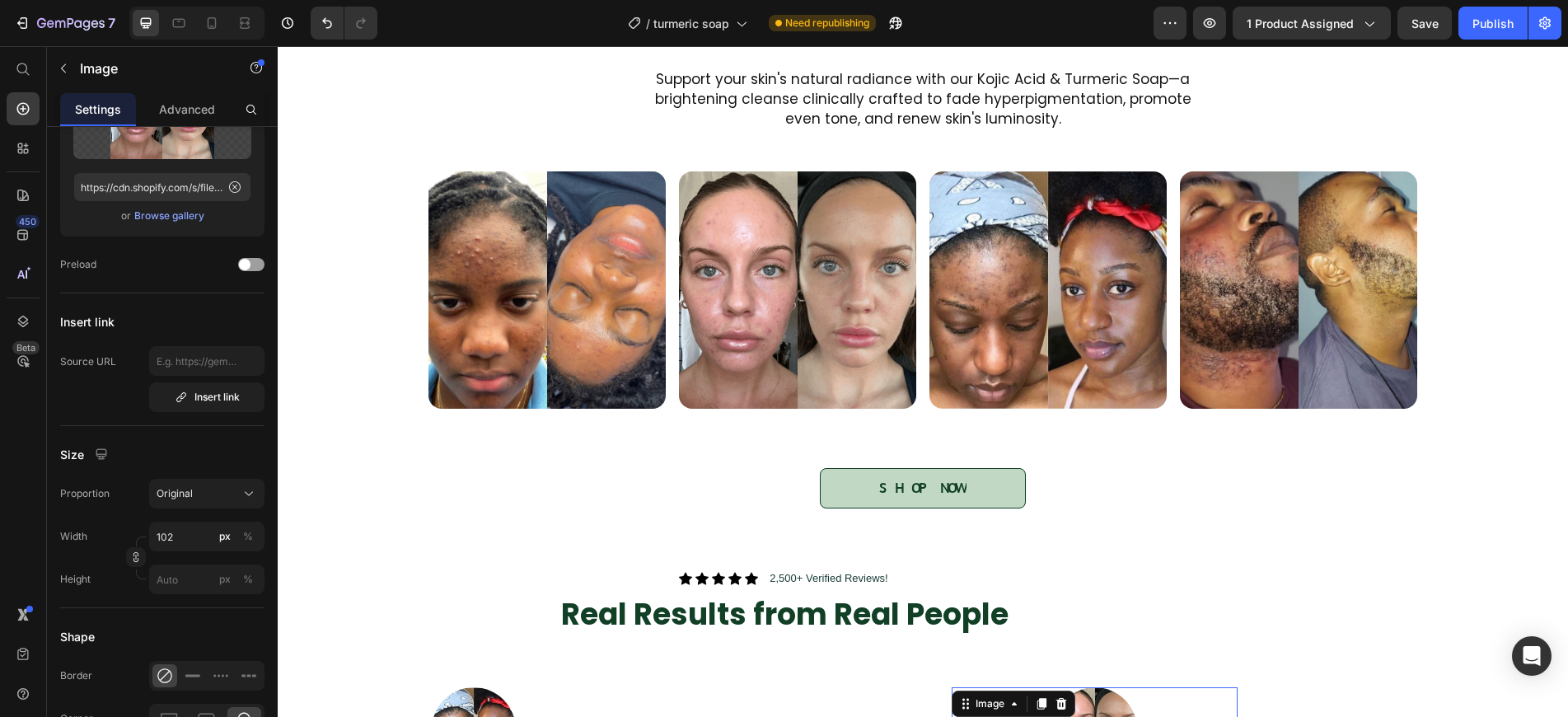 scroll, scrollTop: 1848, scrollLeft: 0, axis: vertical 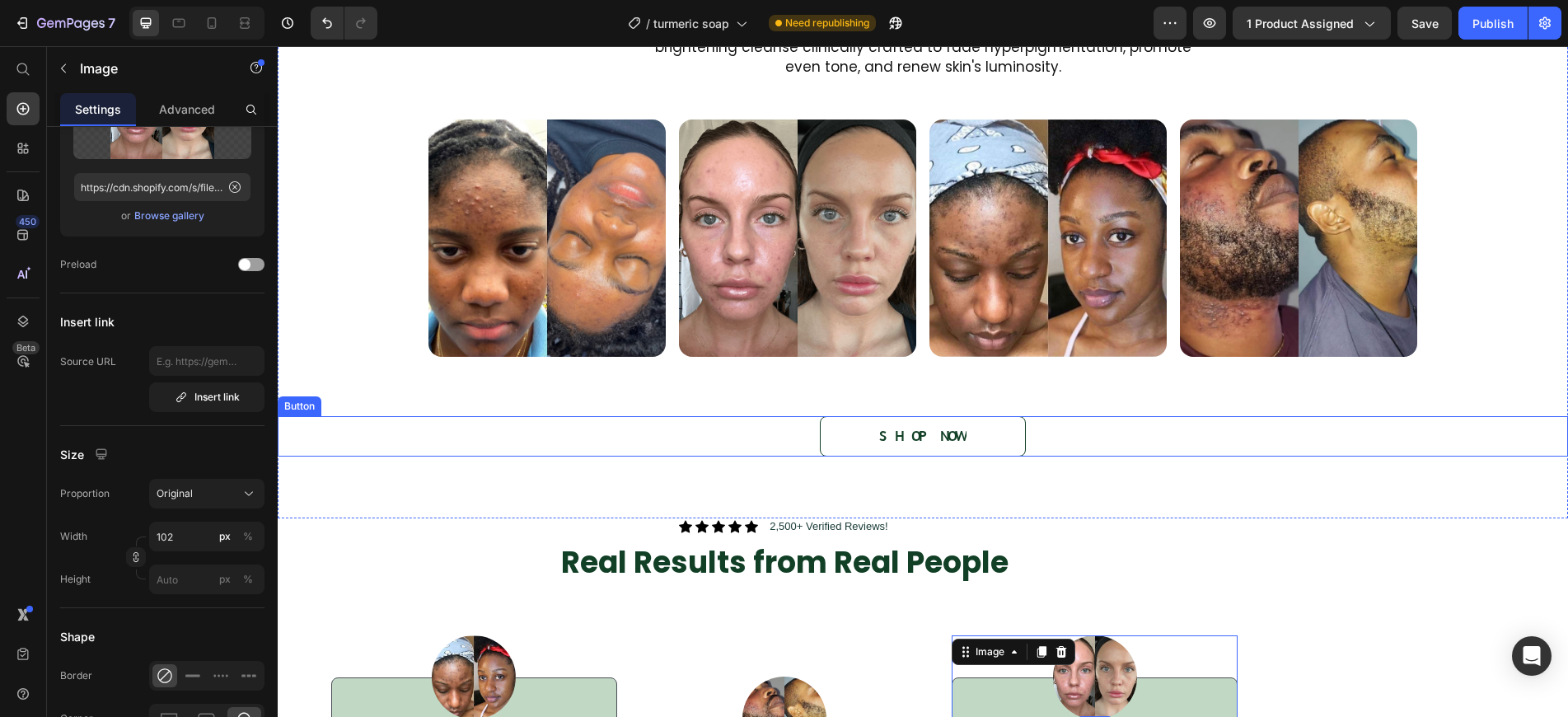 click on "shop now" at bounding box center (923, 436) 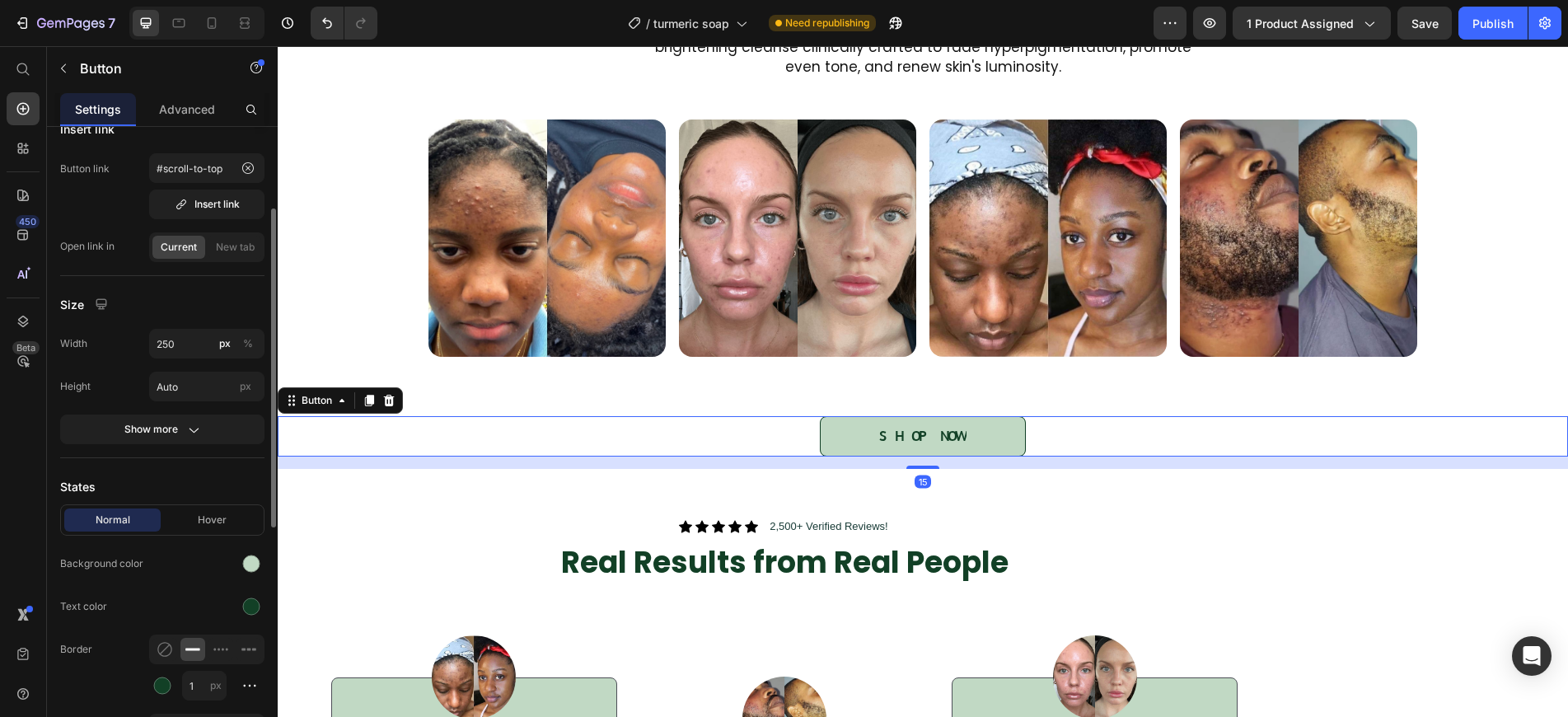 scroll, scrollTop: 111, scrollLeft: 0, axis: vertical 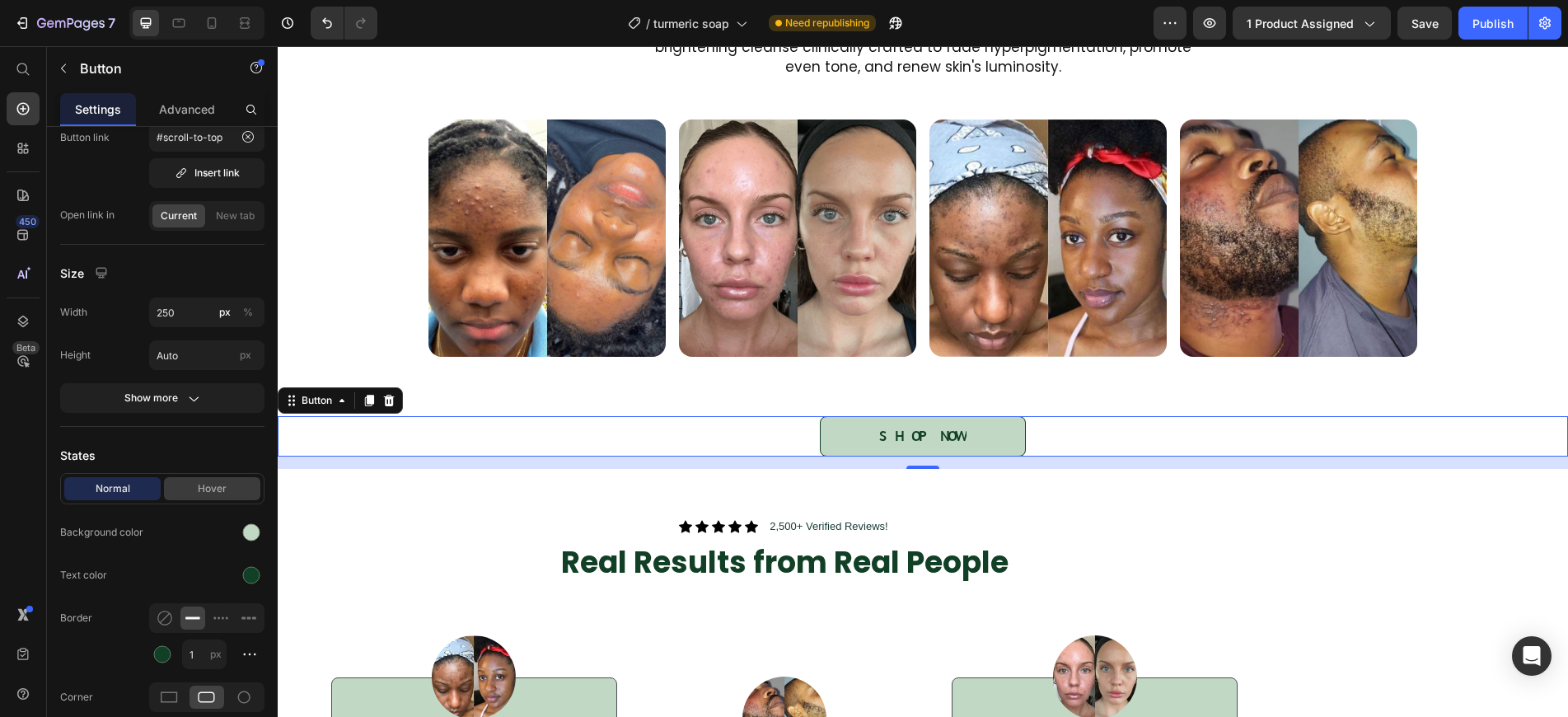 click on "Hover" at bounding box center (212, 489) 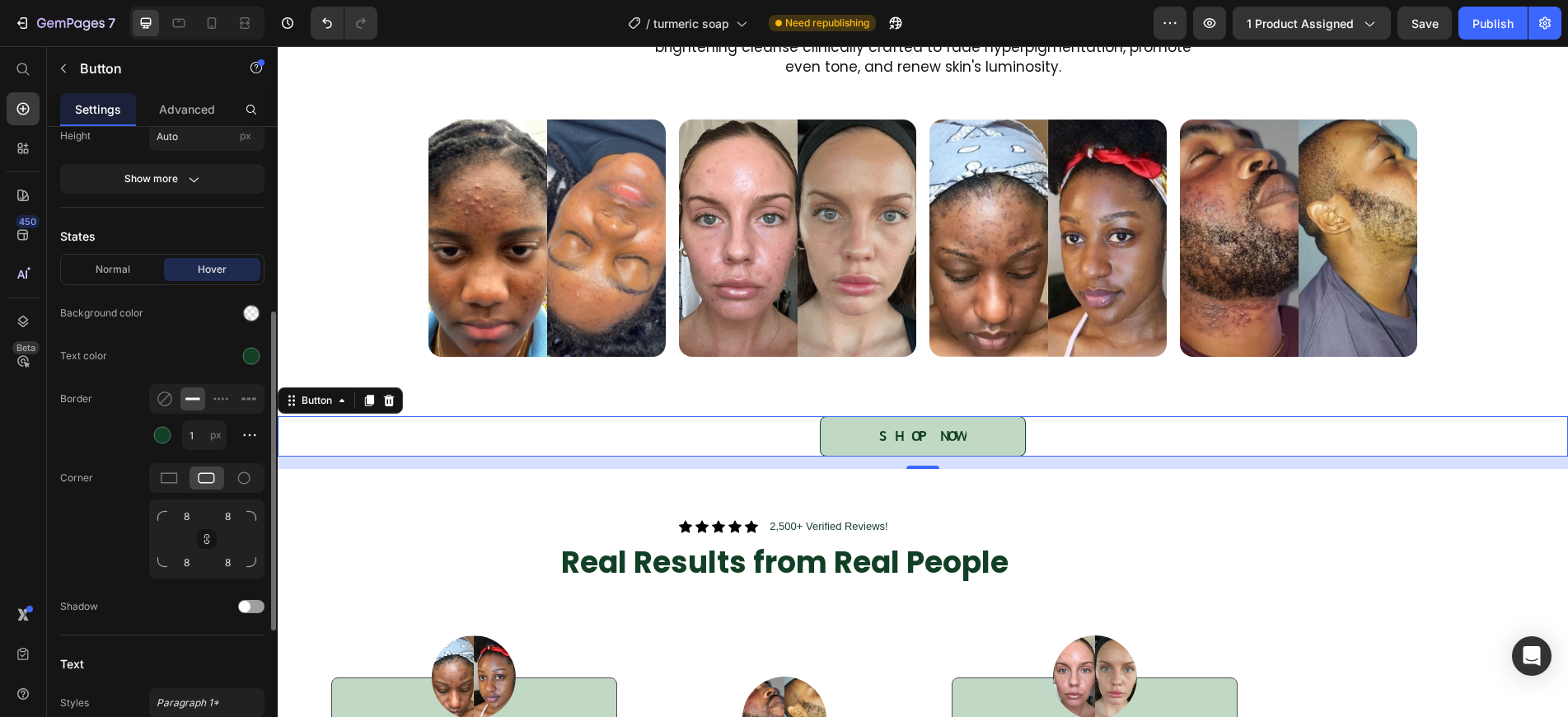 scroll, scrollTop: 343, scrollLeft: 0, axis: vertical 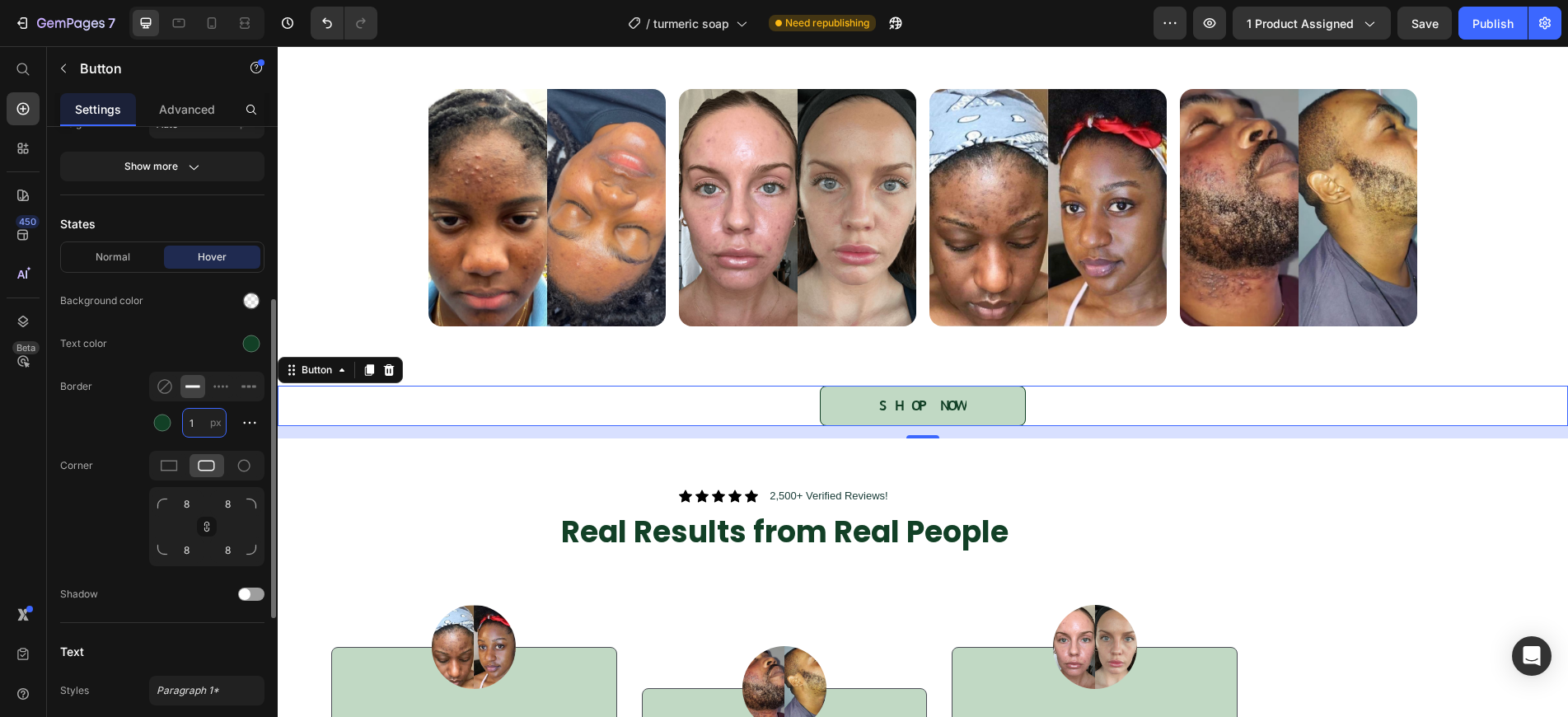 click on "1" at bounding box center (204, 423) 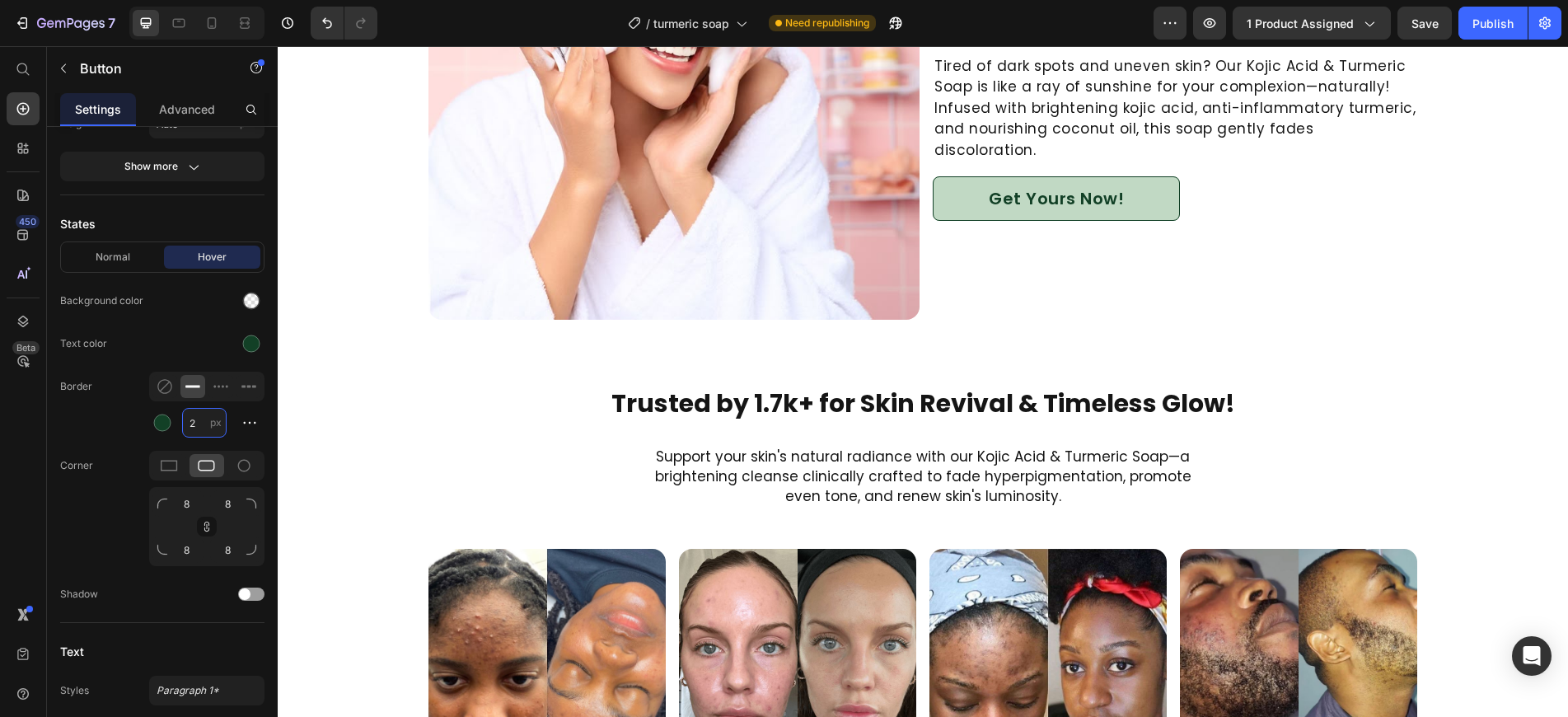 scroll, scrollTop: 1058, scrollLeft: 0, axis: vertical 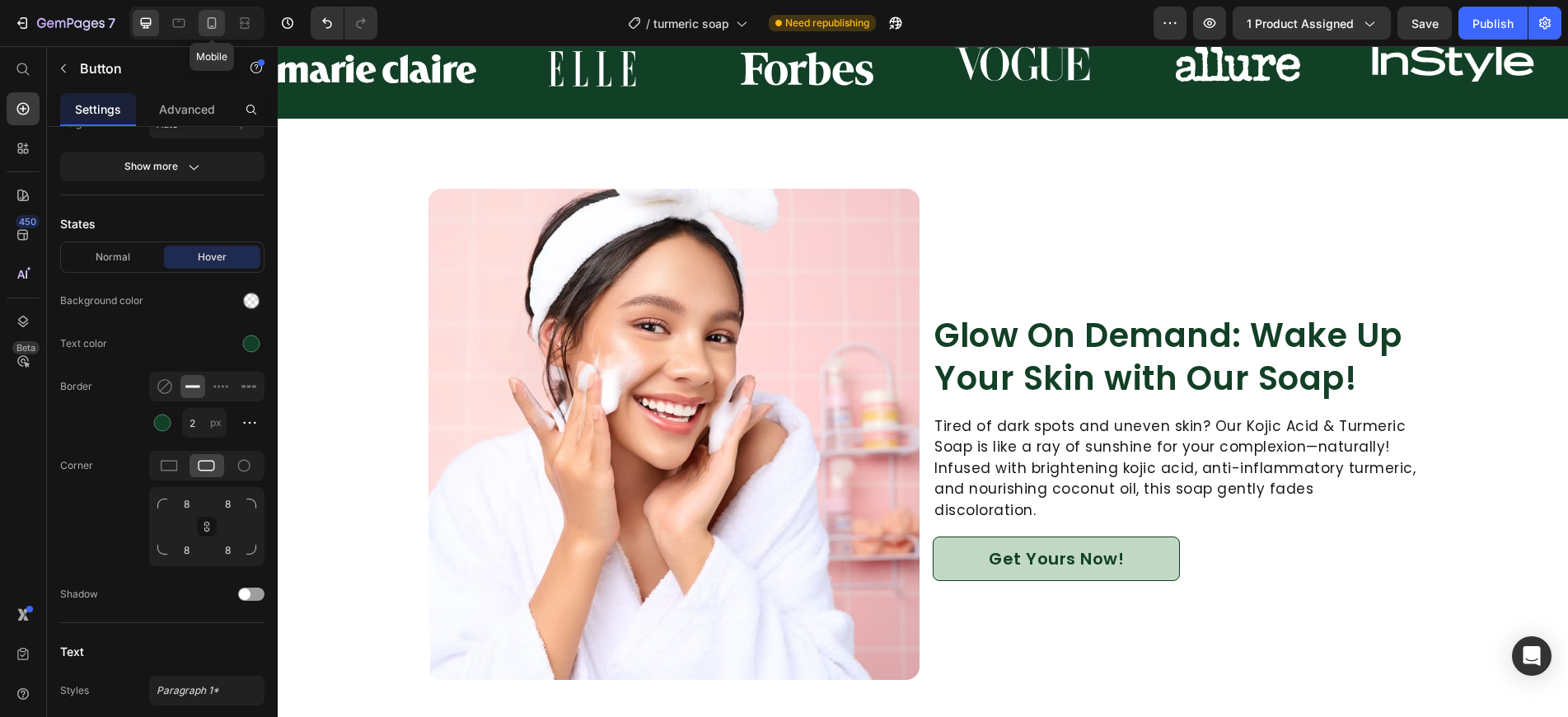 click 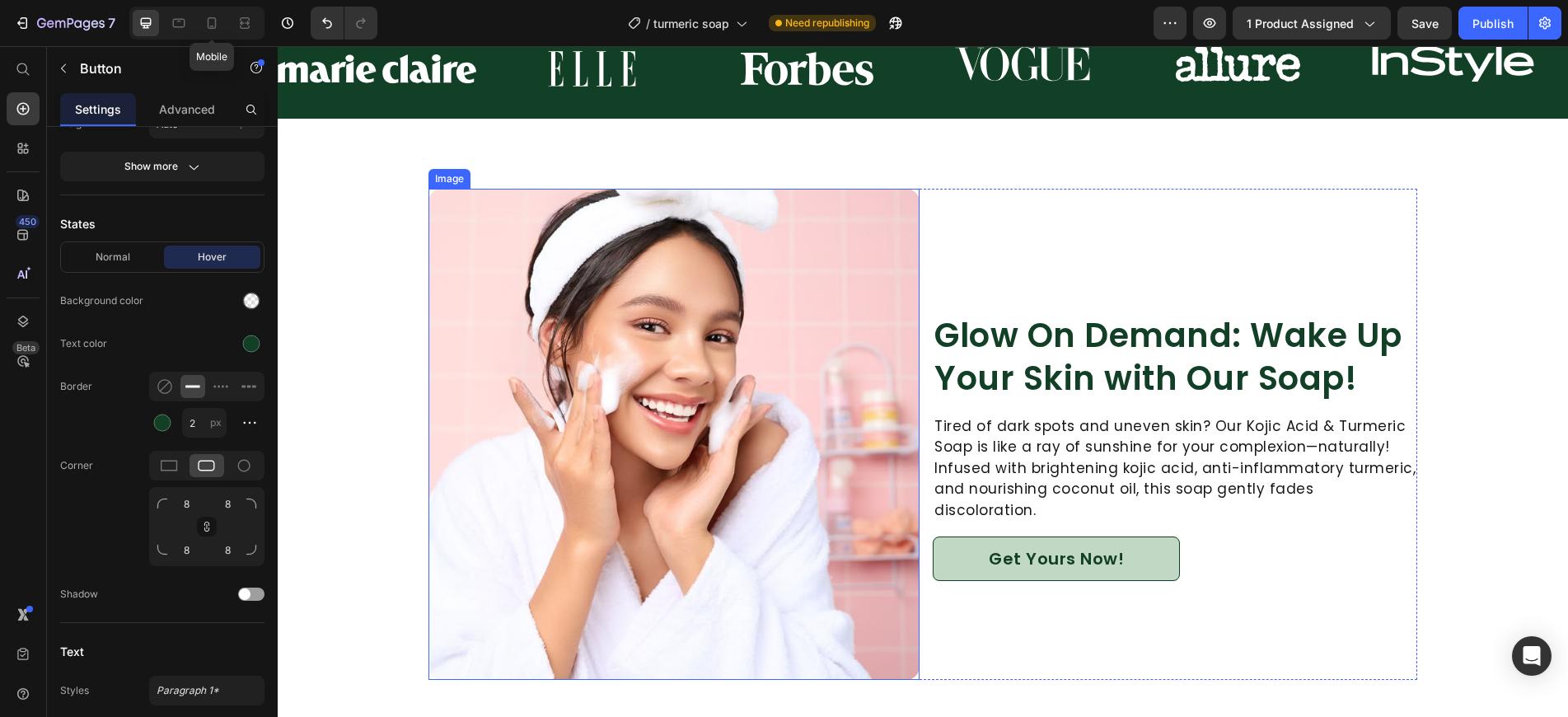 type on "14" 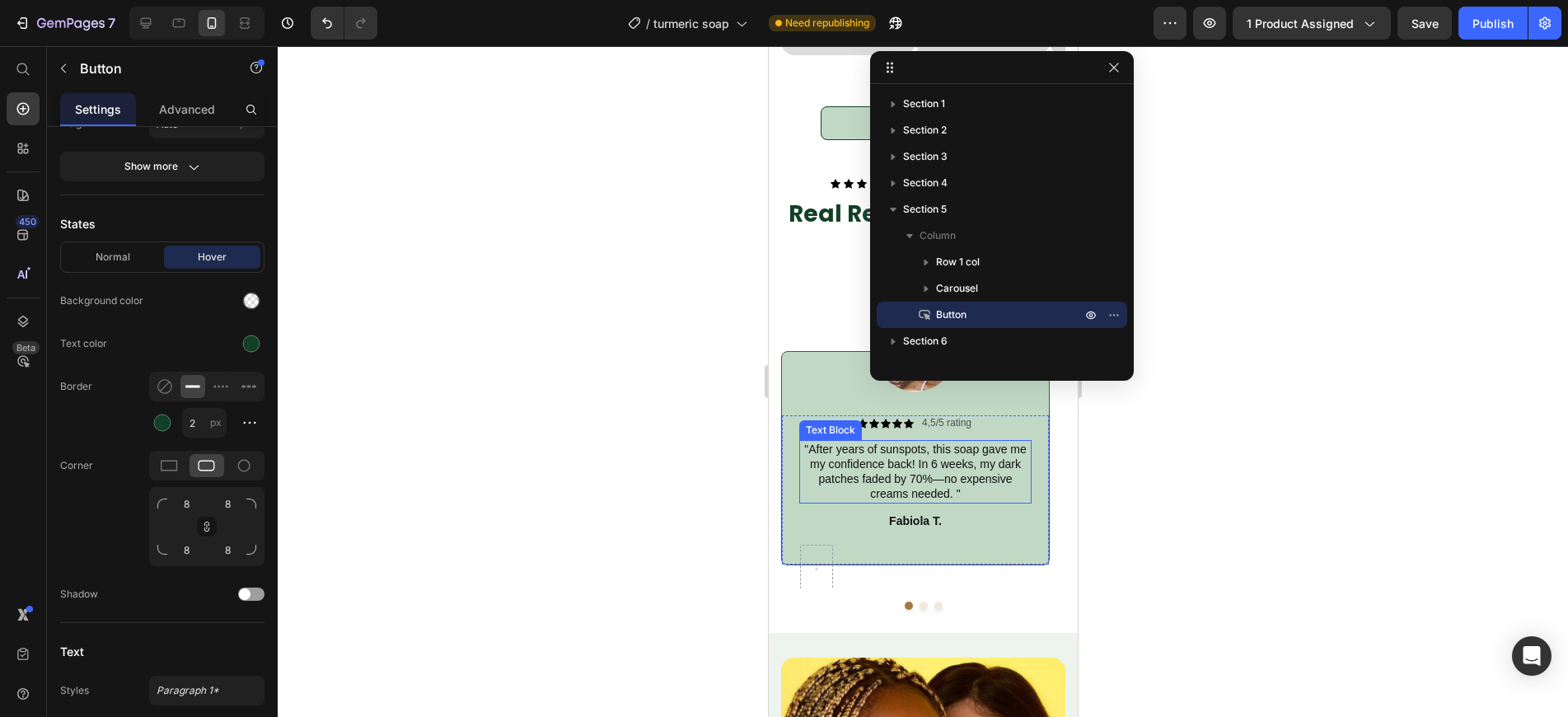 scroll, scrollTop: 2313, scrollLeft: 0, axis: vertical 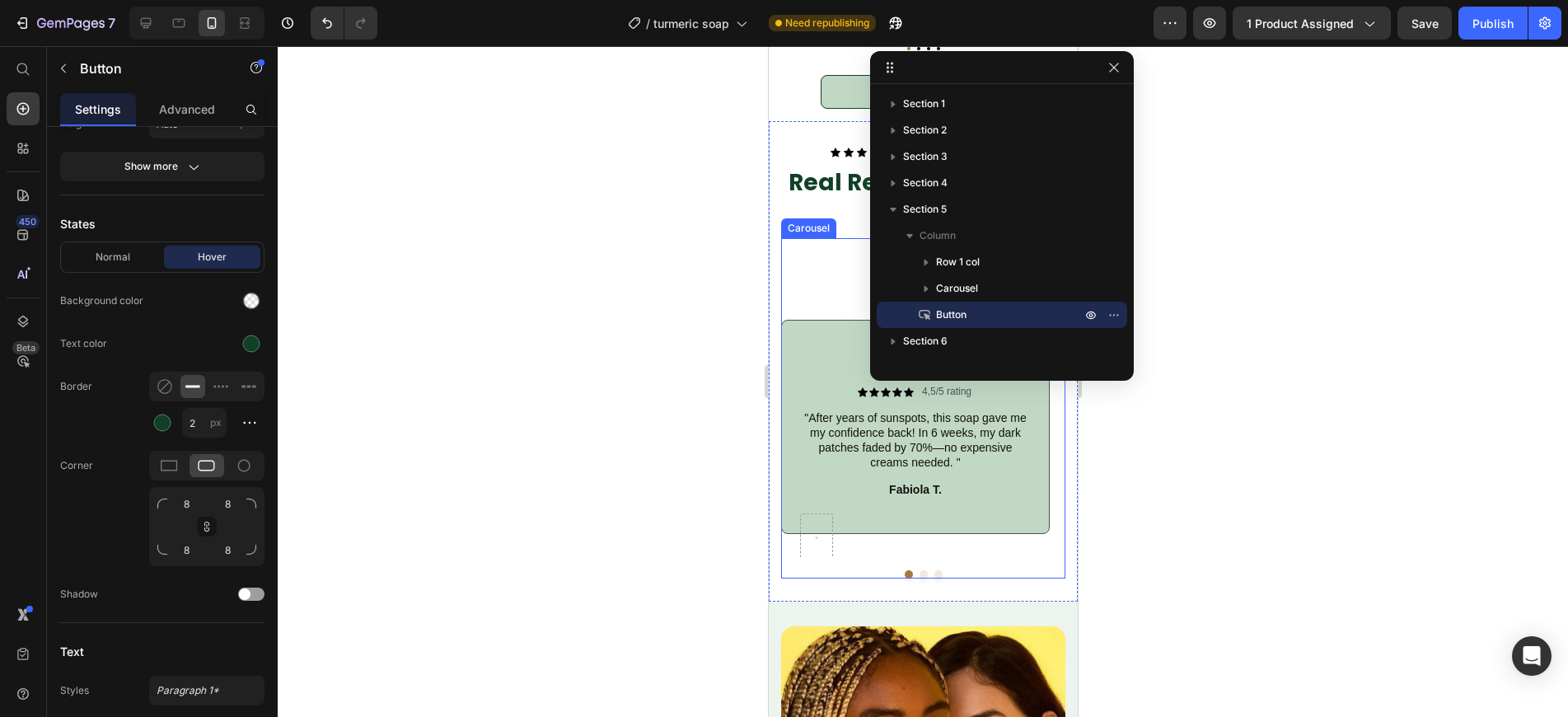 click at bounding box center (923, 574) 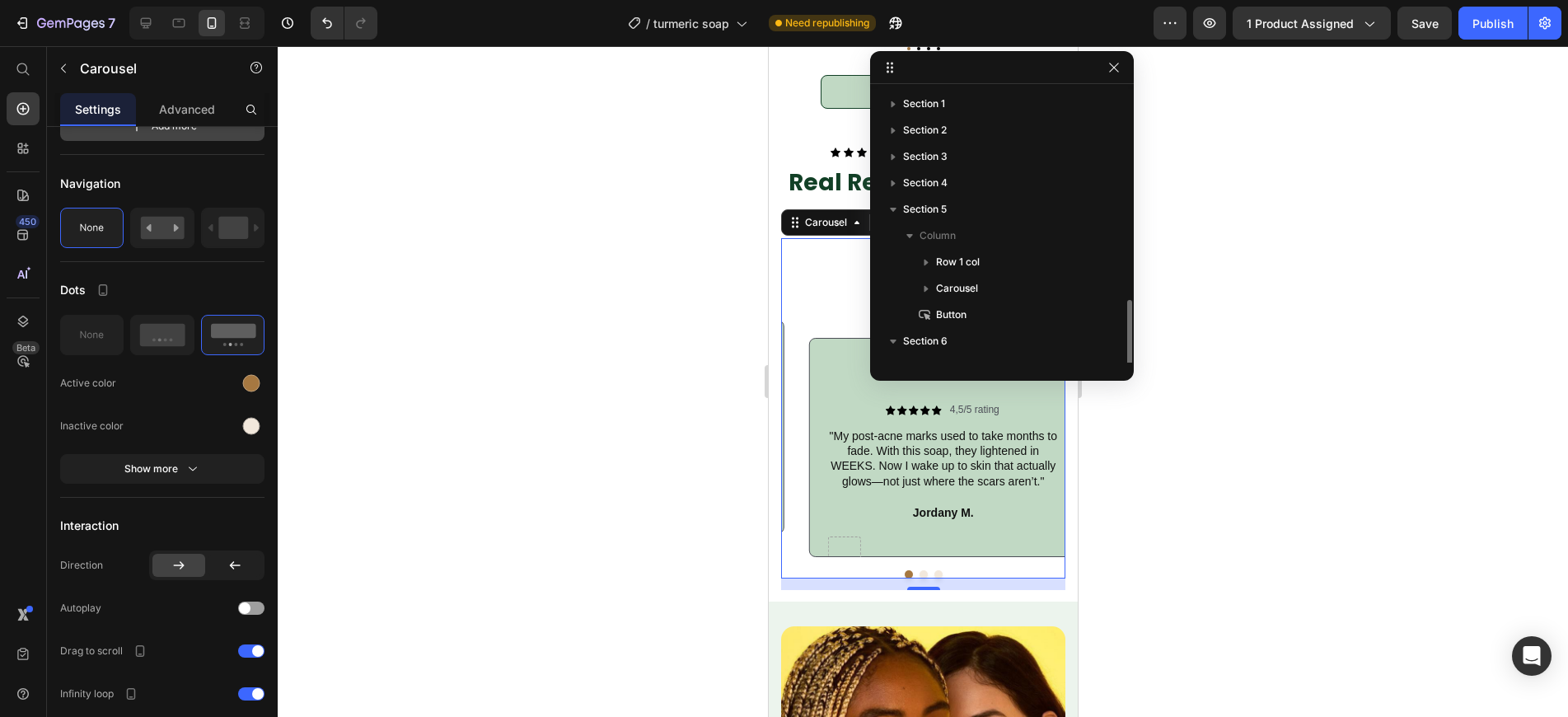 scroll, scrollTop: 124, scrollLeft: 0, axis: vertical 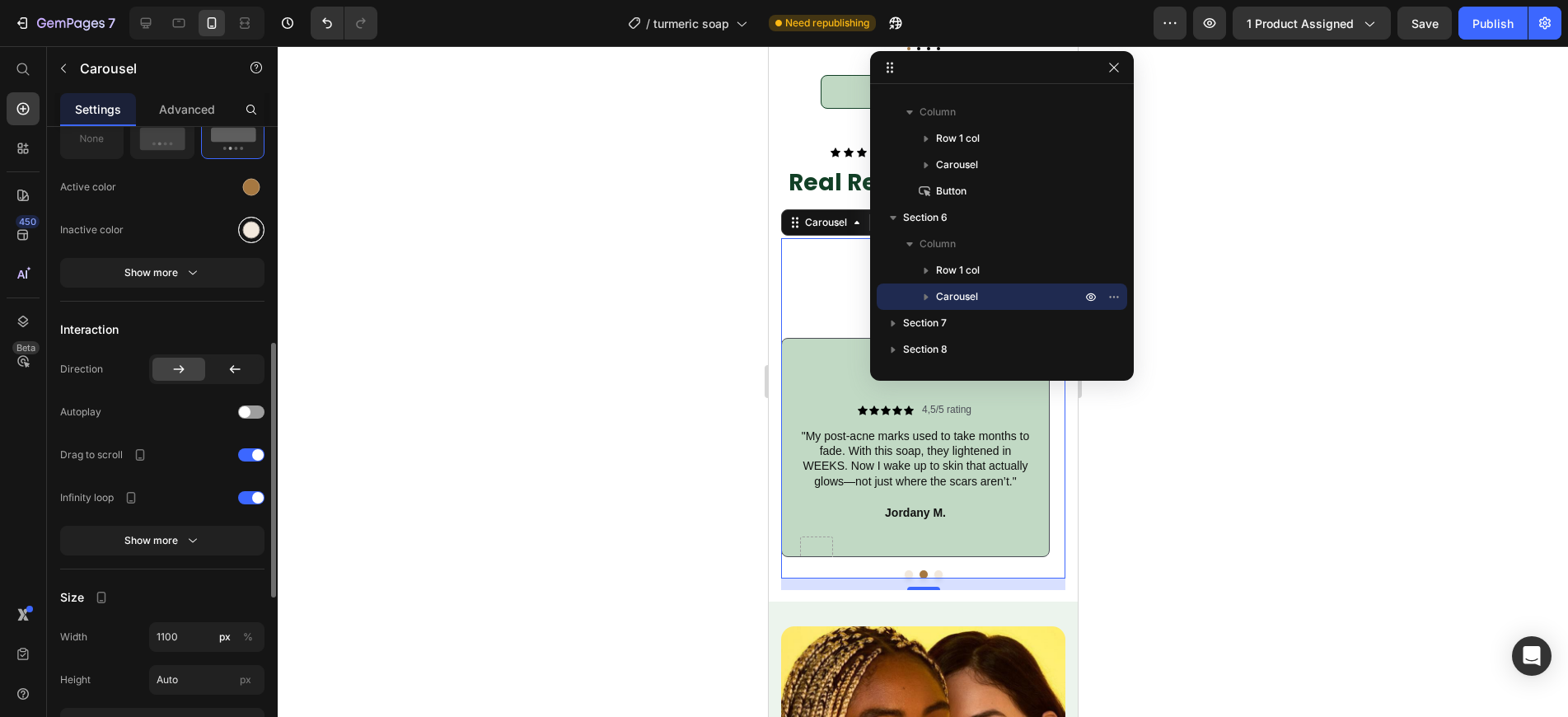 click at bounding box center (251, 229) 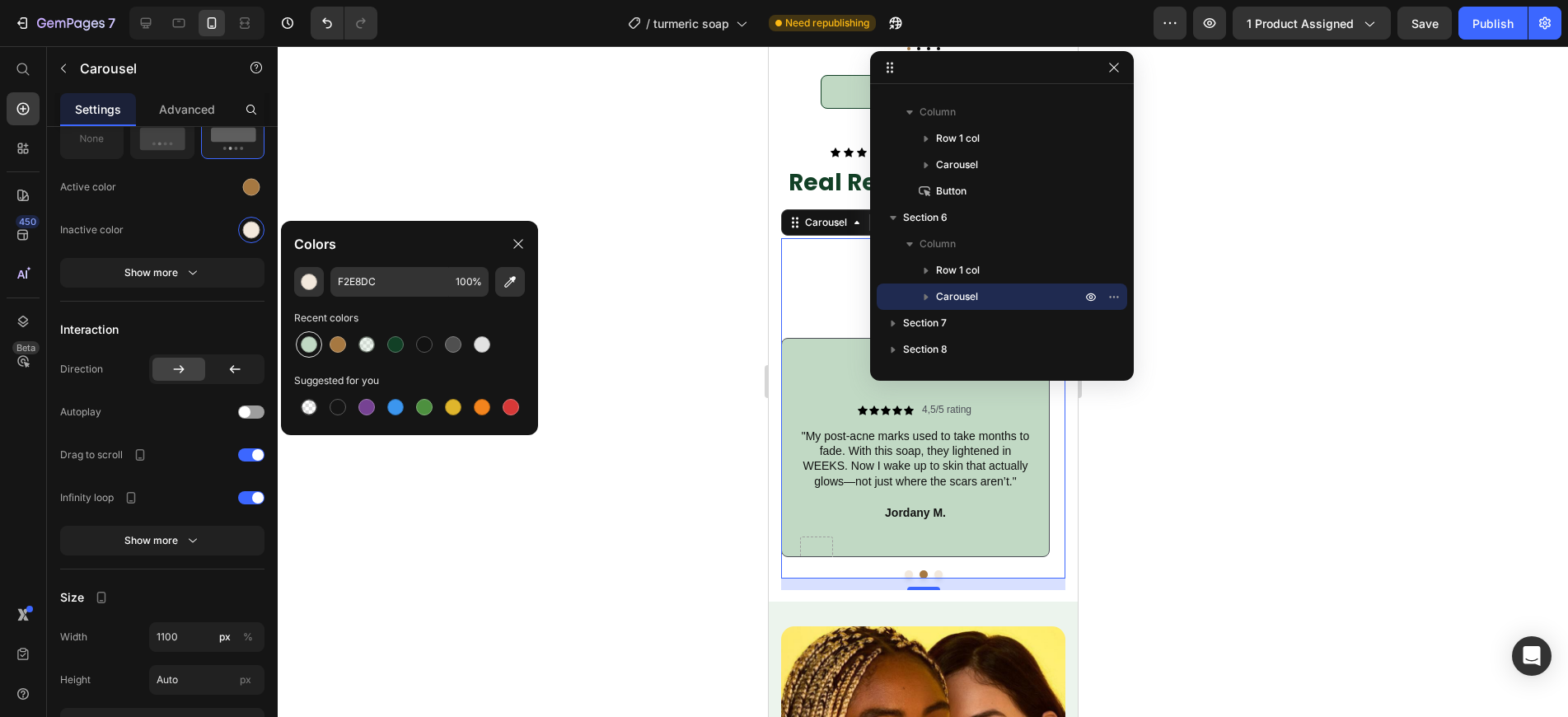 click at bounding box center (309, 344) 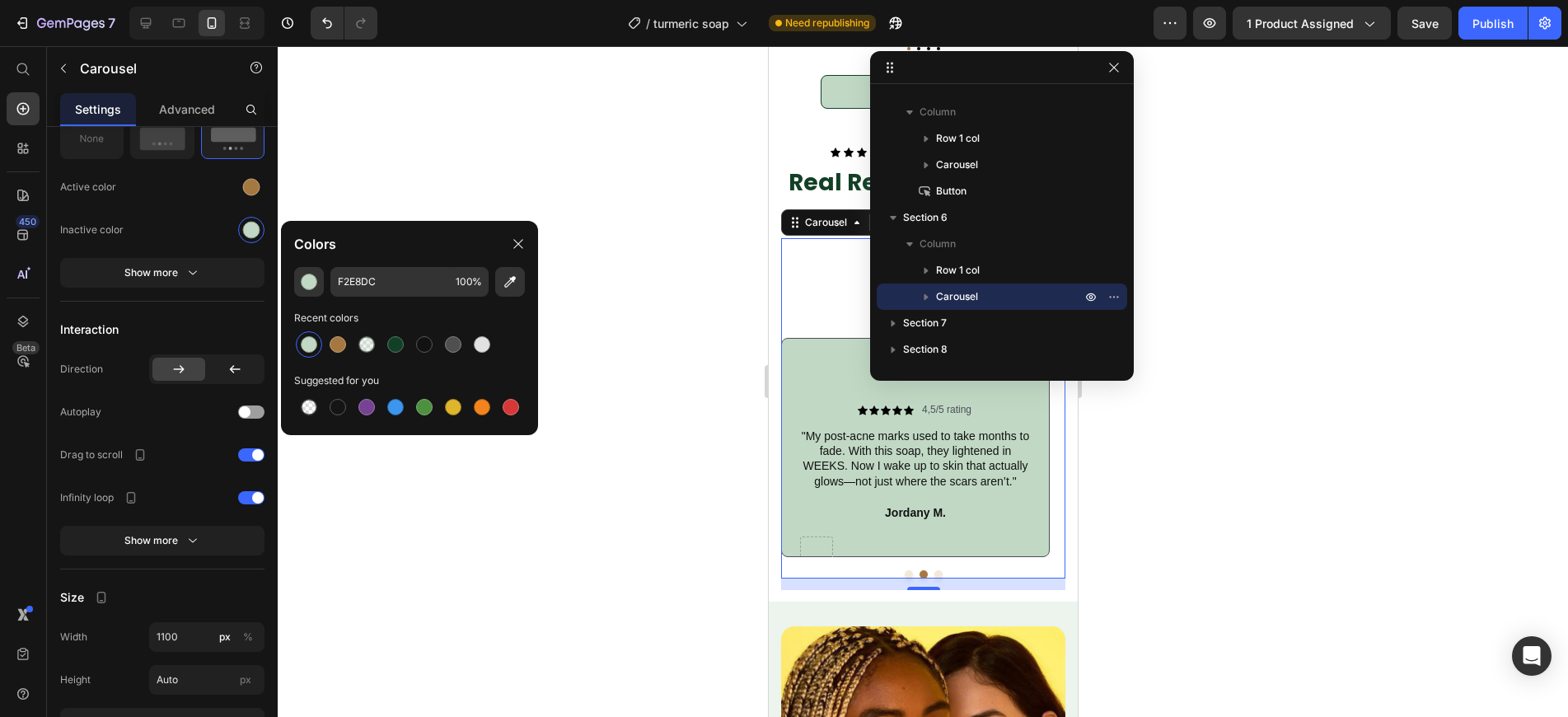 type on "C1D9C4" 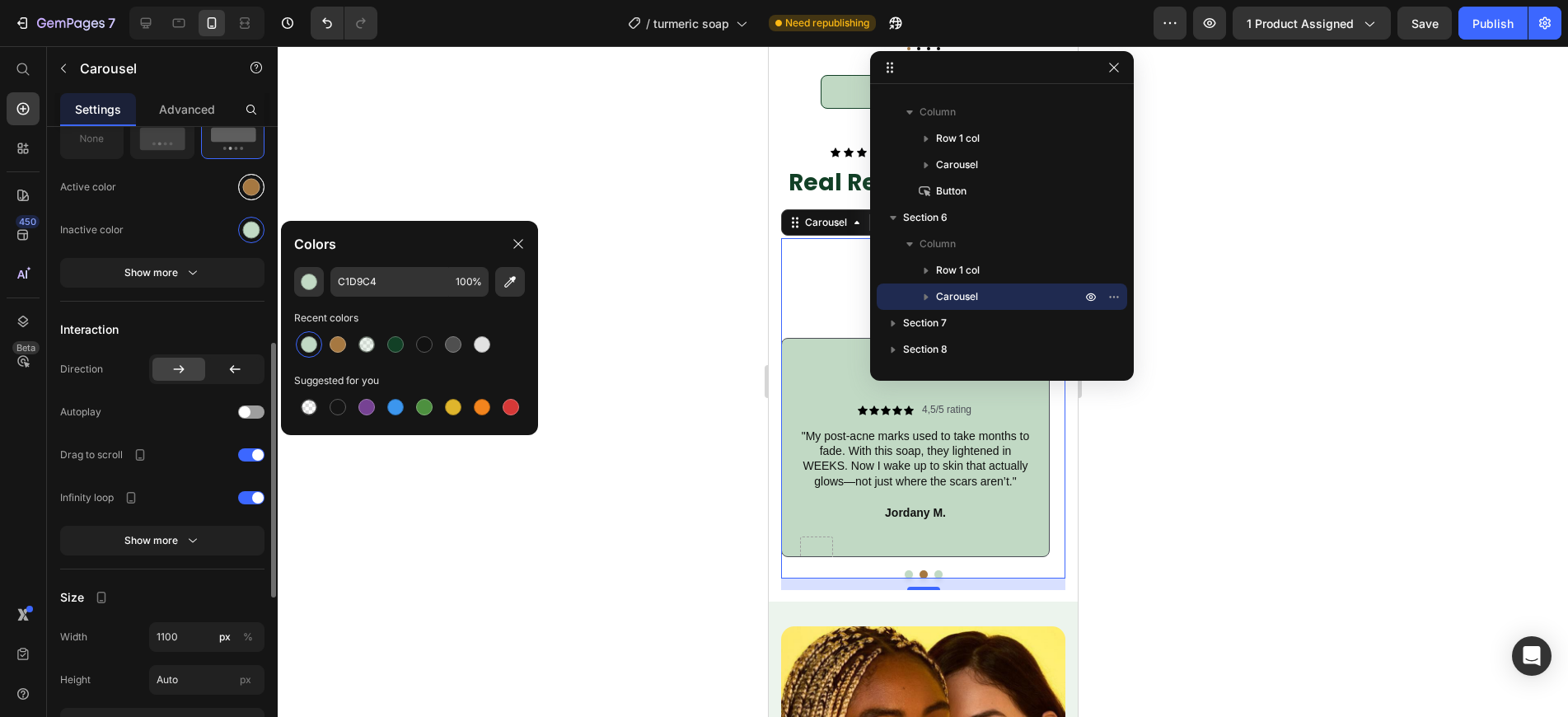 click at bounding box center [251, 186] 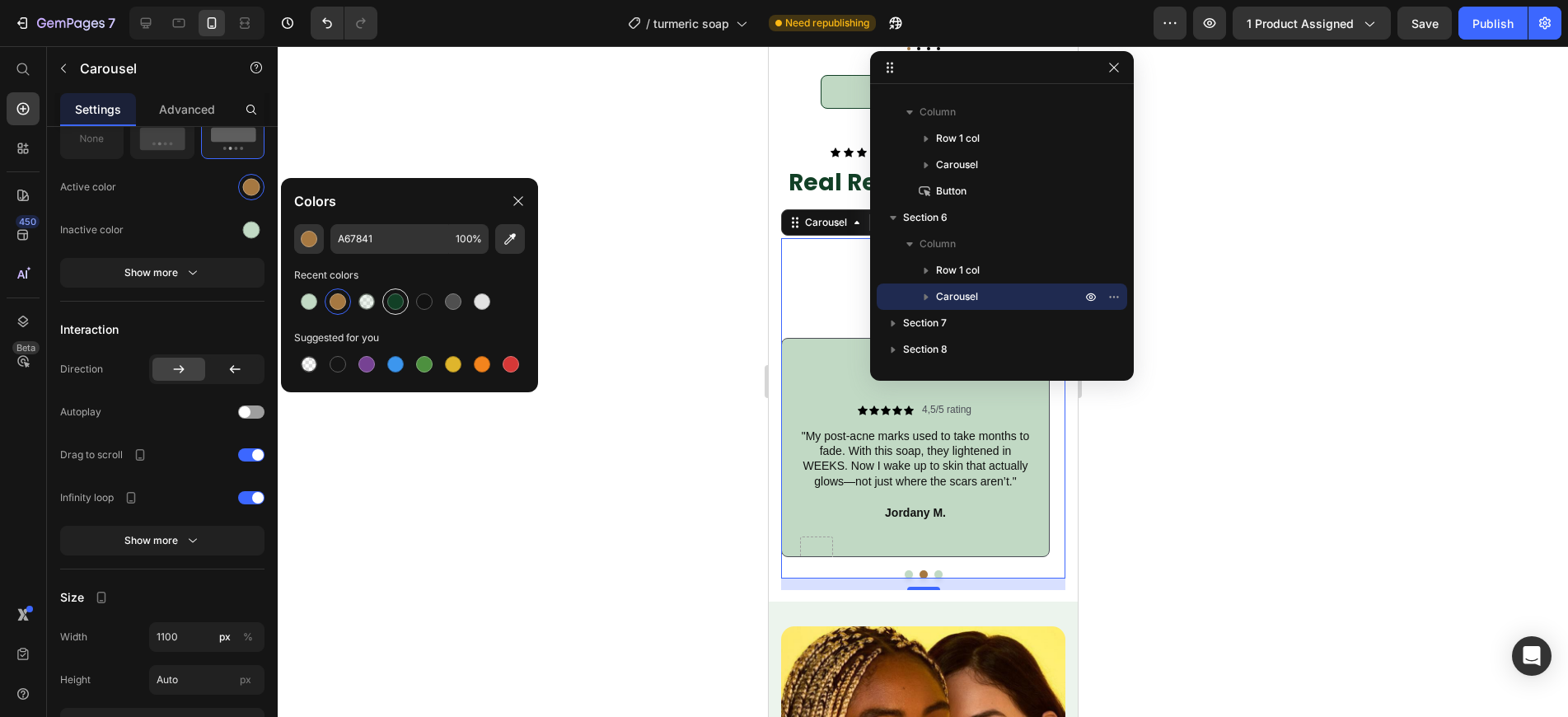 click at bounding box center (396, 302) 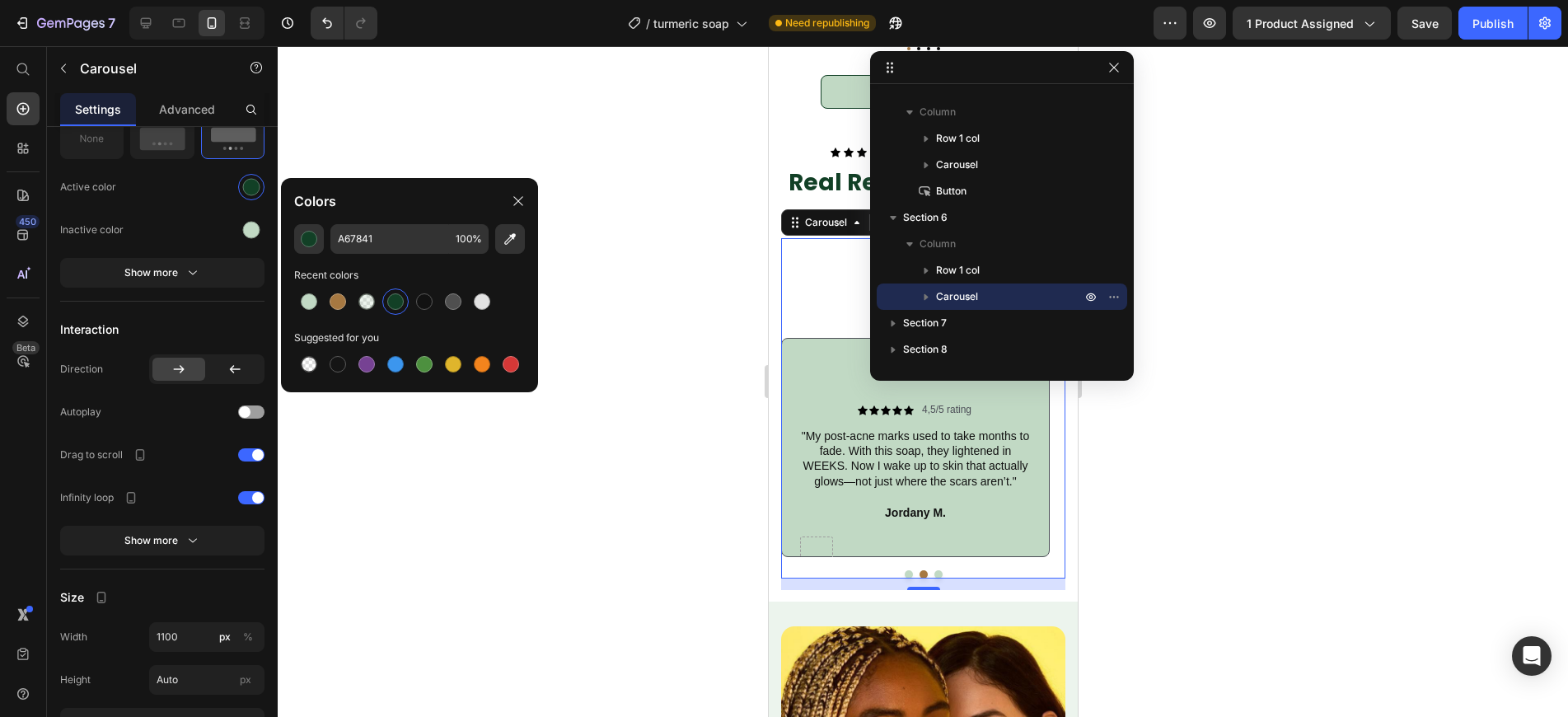 type on "124026" 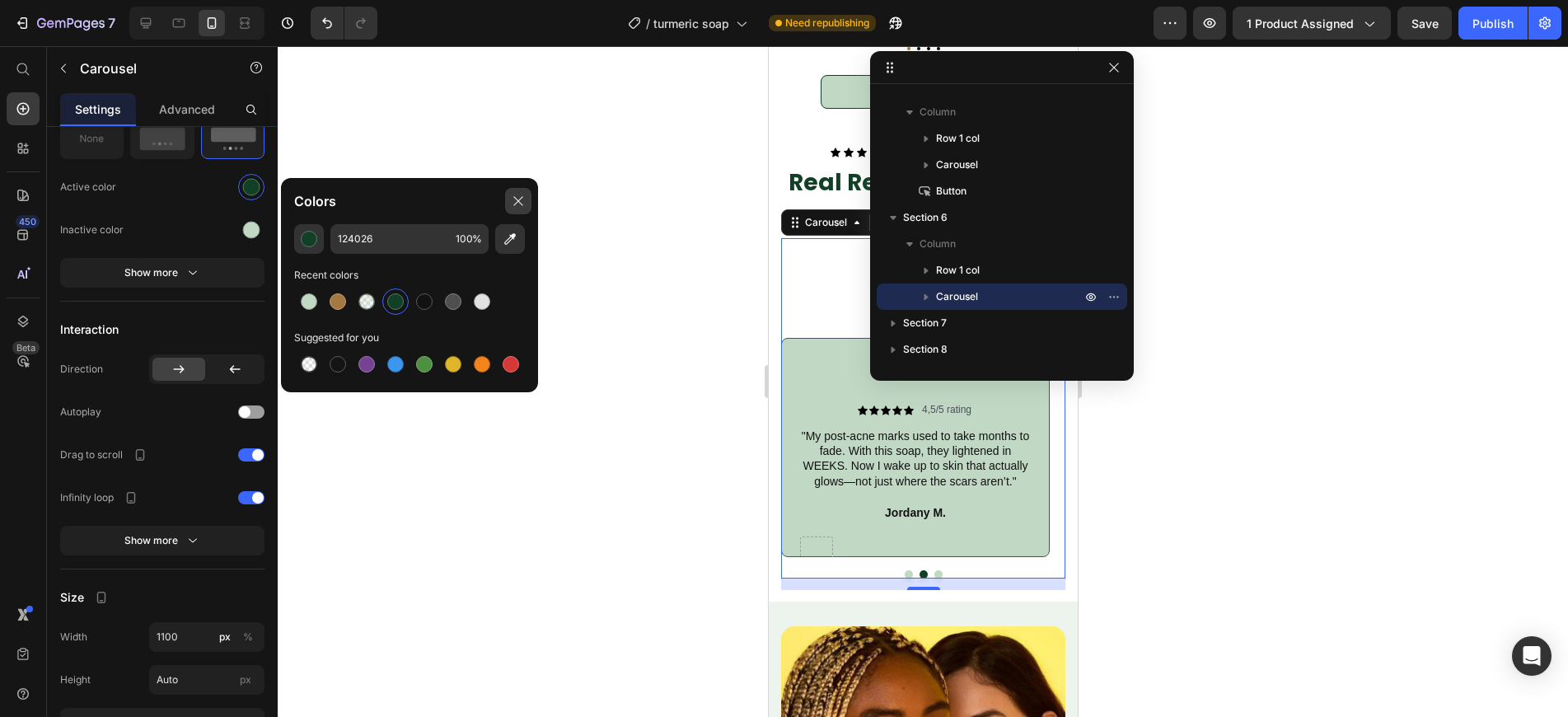 click 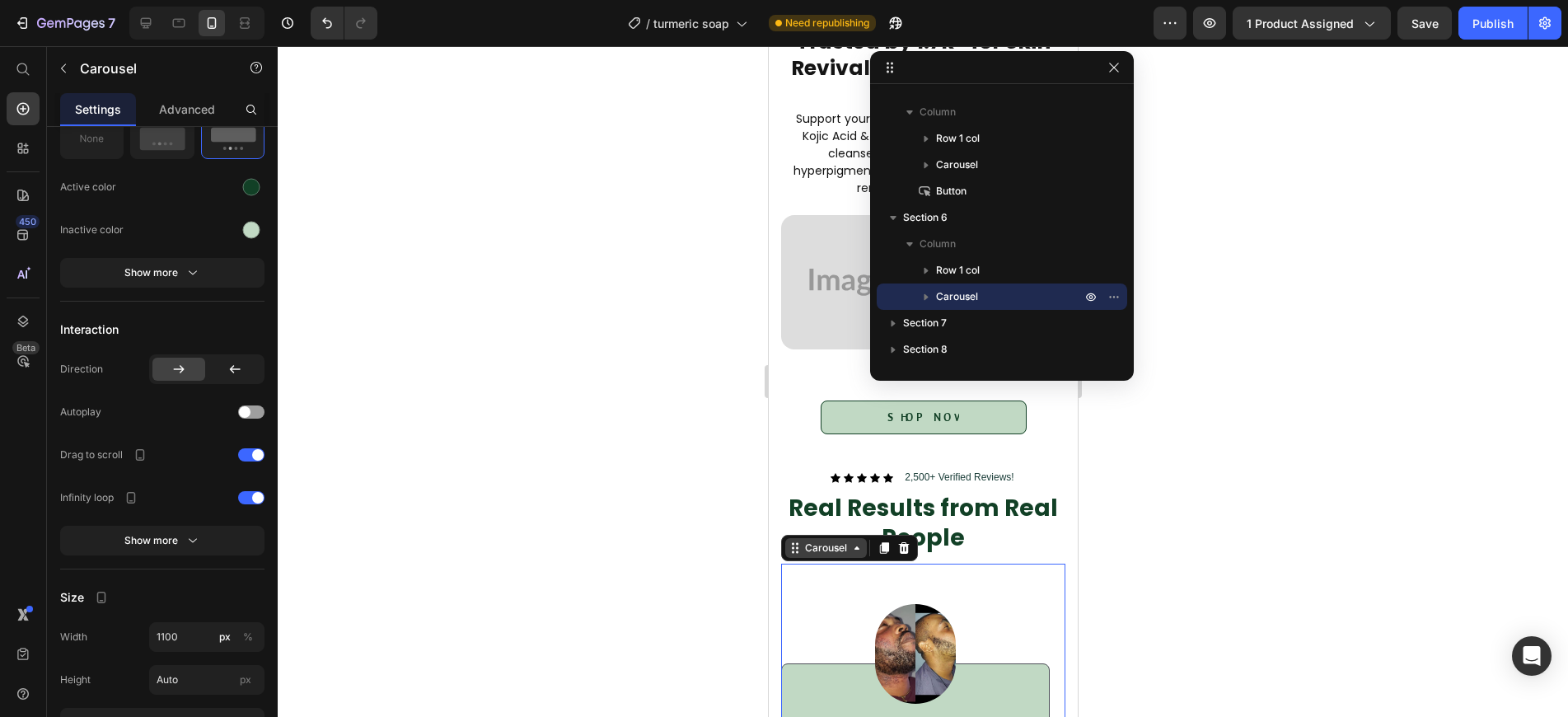 scroll, scrollTop: 1870, scrollLeft: 0, axis: vertical 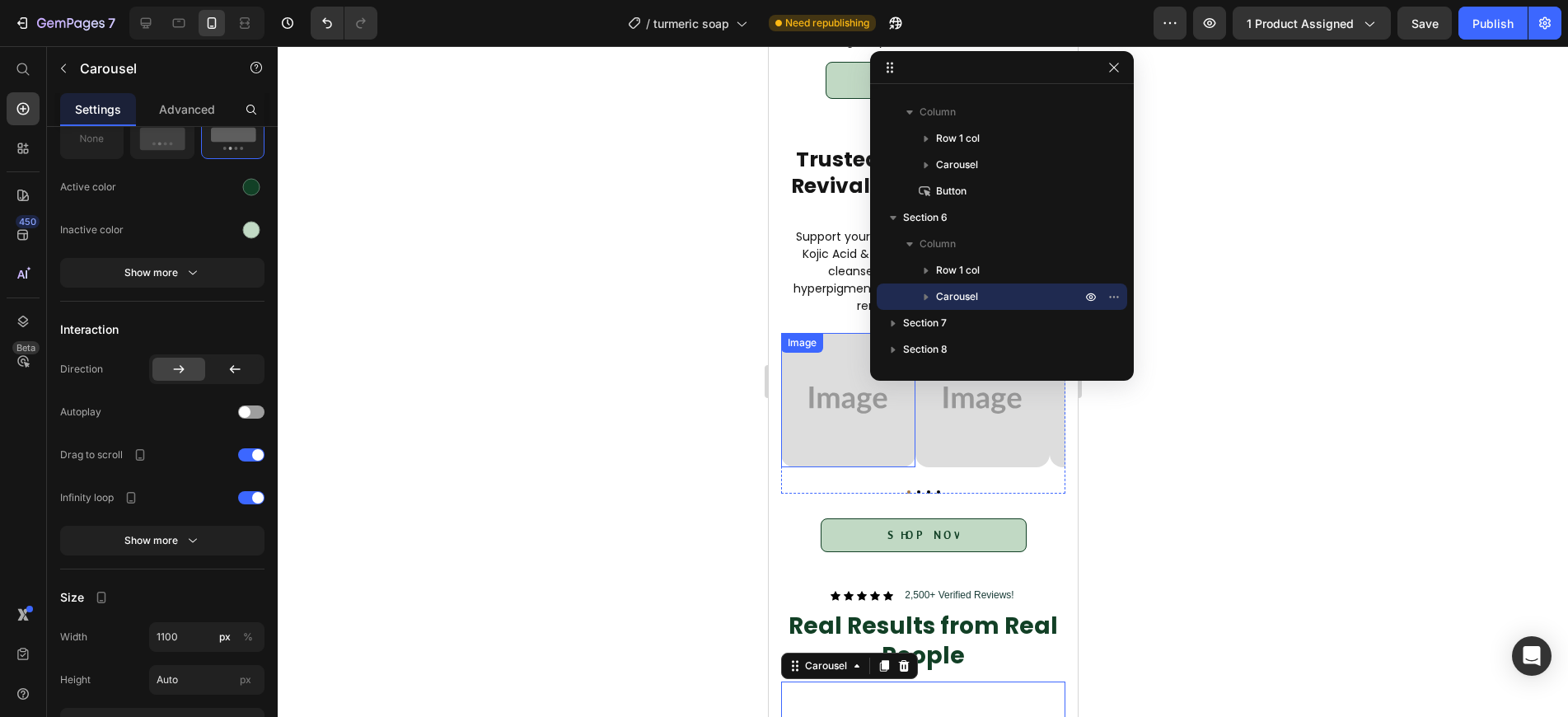 click at bounding box center (847, 400) 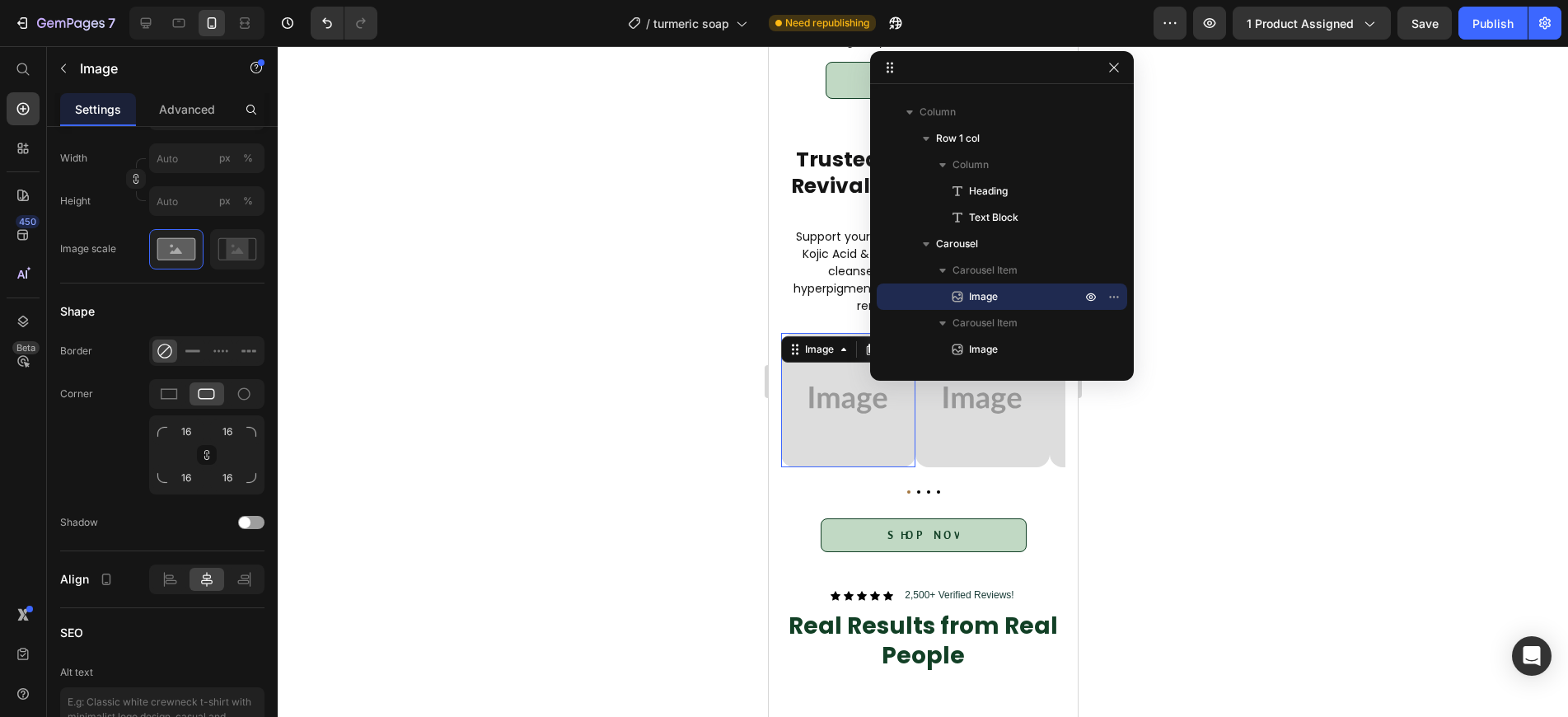 scroll, scrollTop: 0, scrollLeft: 0, axis: both 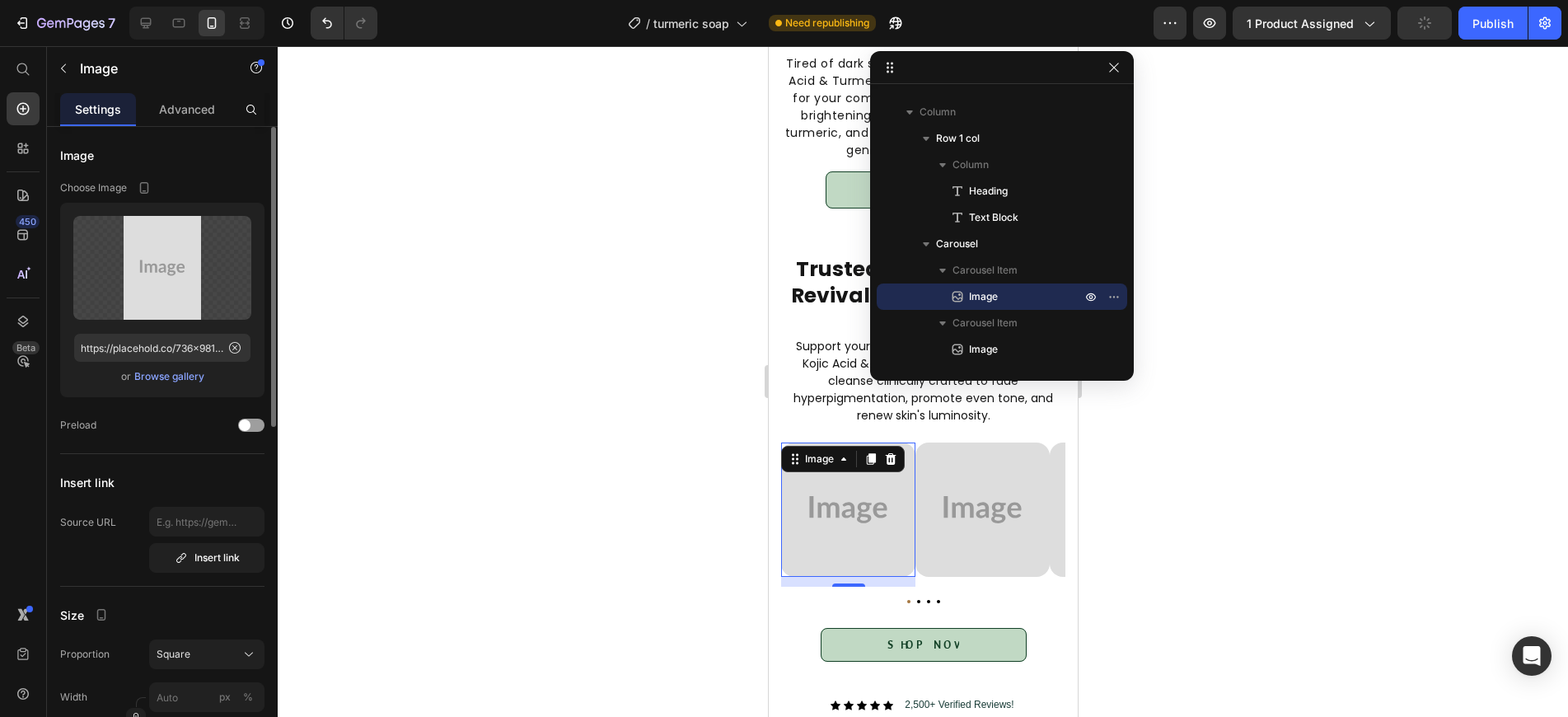 click on "Browse gallery" at bounding box center (169, 377) 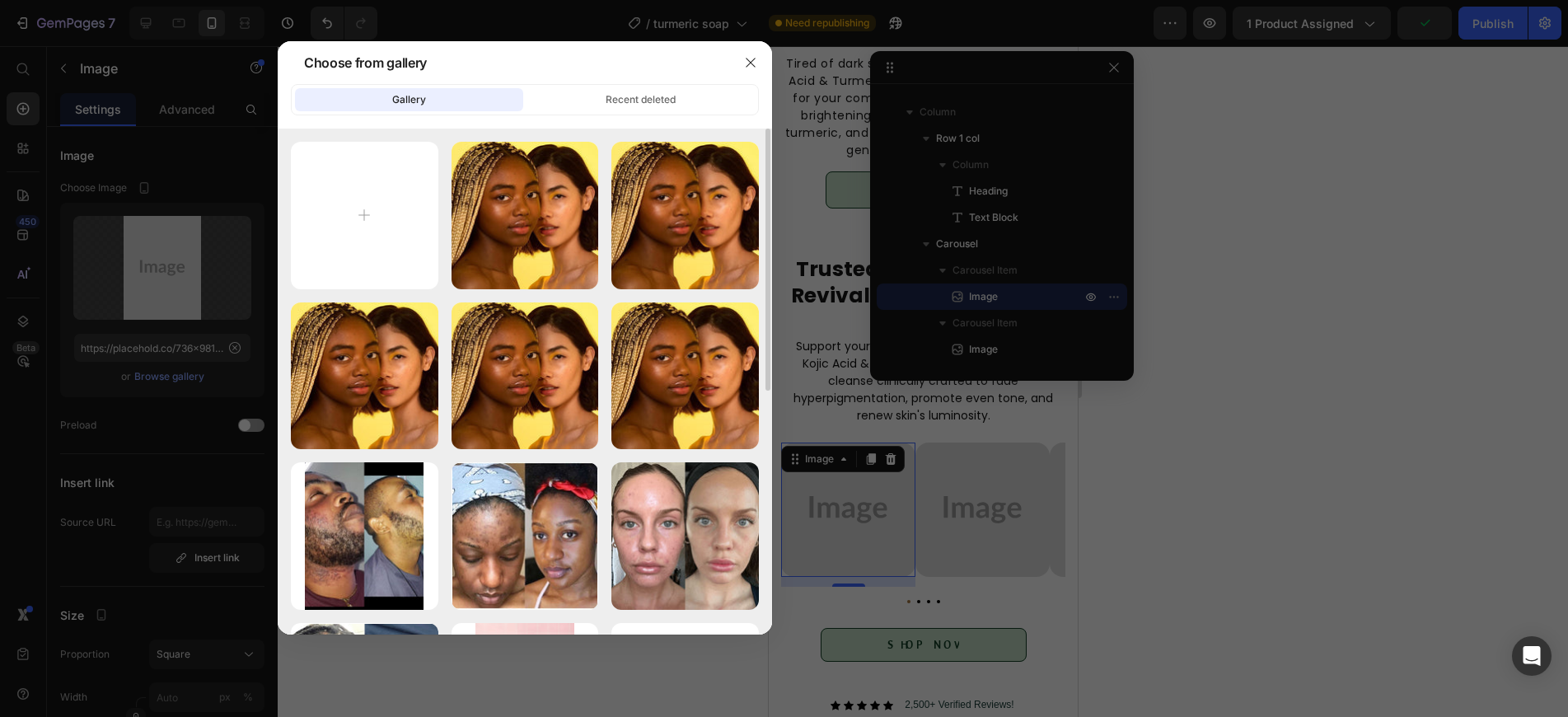 scroll, scrollTop: 73, scrollLeft: 0, axis: vertical 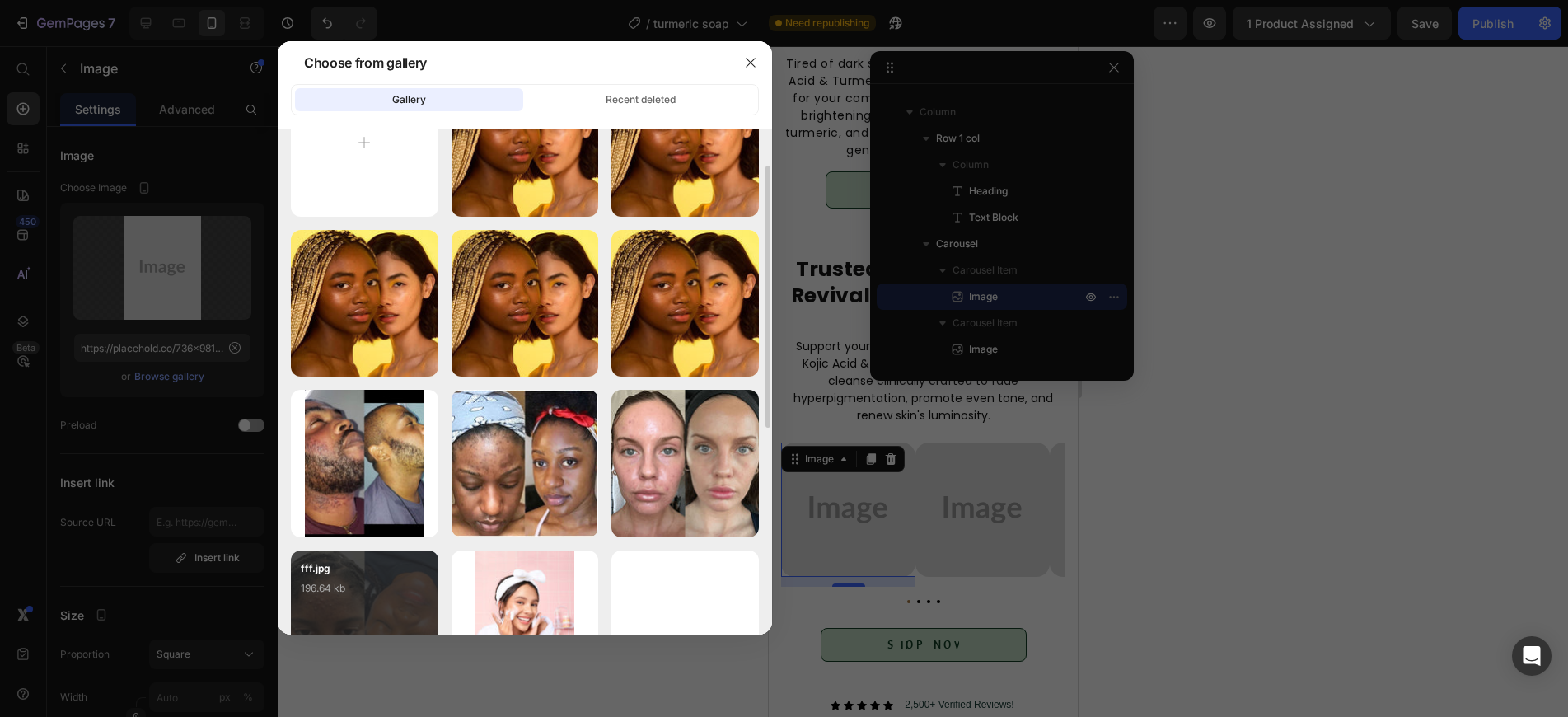 click on "196.64 kb" at bounding box center [364, 588] 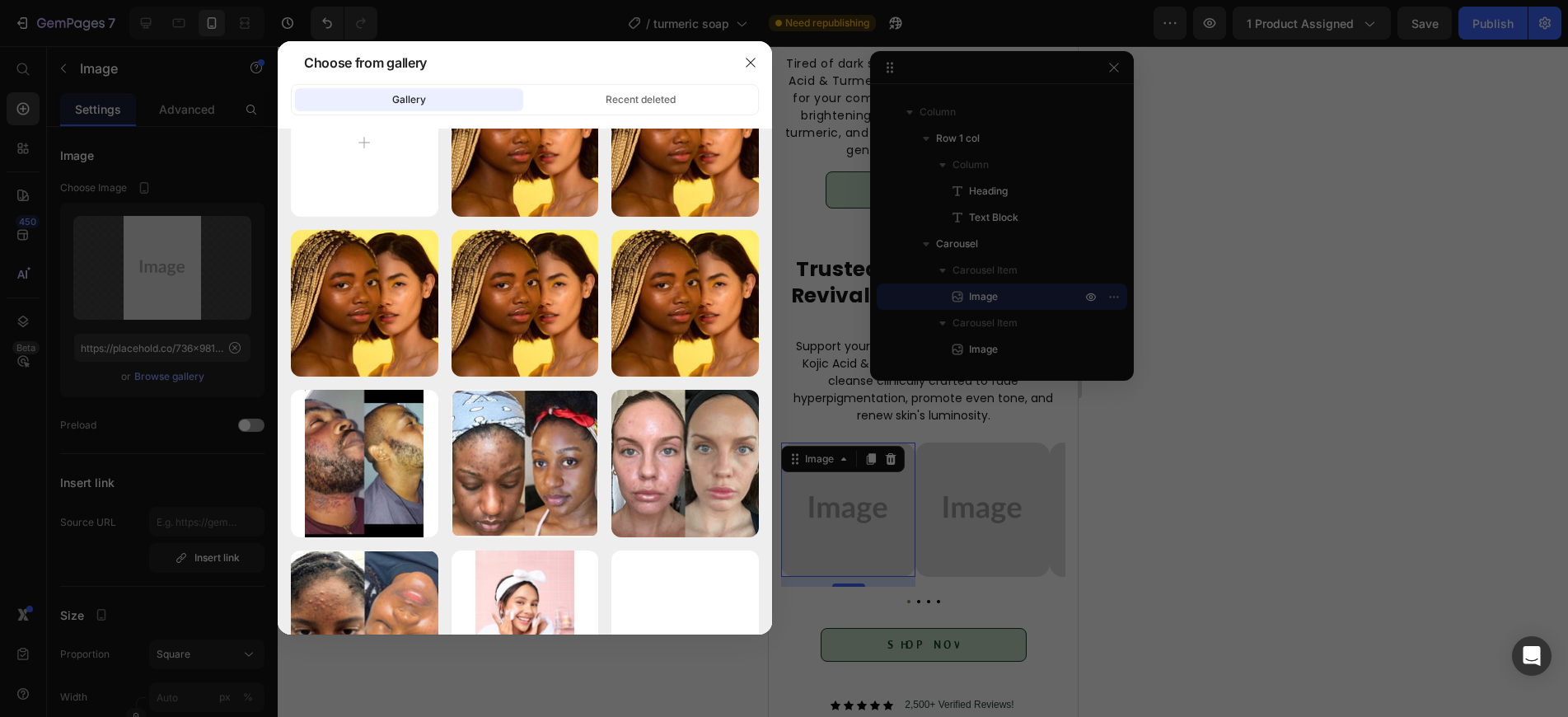 type on "https://cdn.shopify.com/s/files/1/0812/7083/3186/files/gempages_575410181542773699-9b6f12e3-cc21-4b0d-8d3f-7512234fd506.jpg" 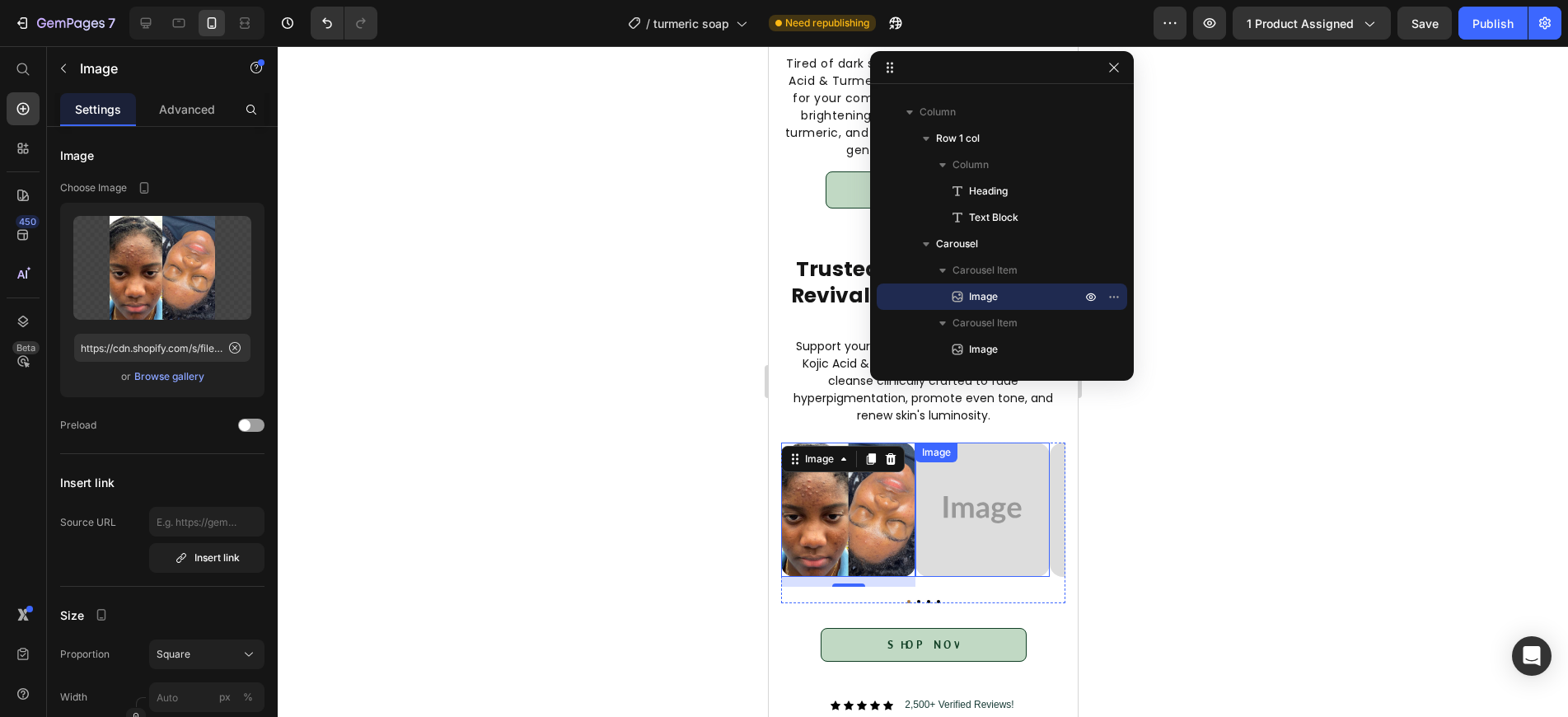 click at bounding box center (981, 509) 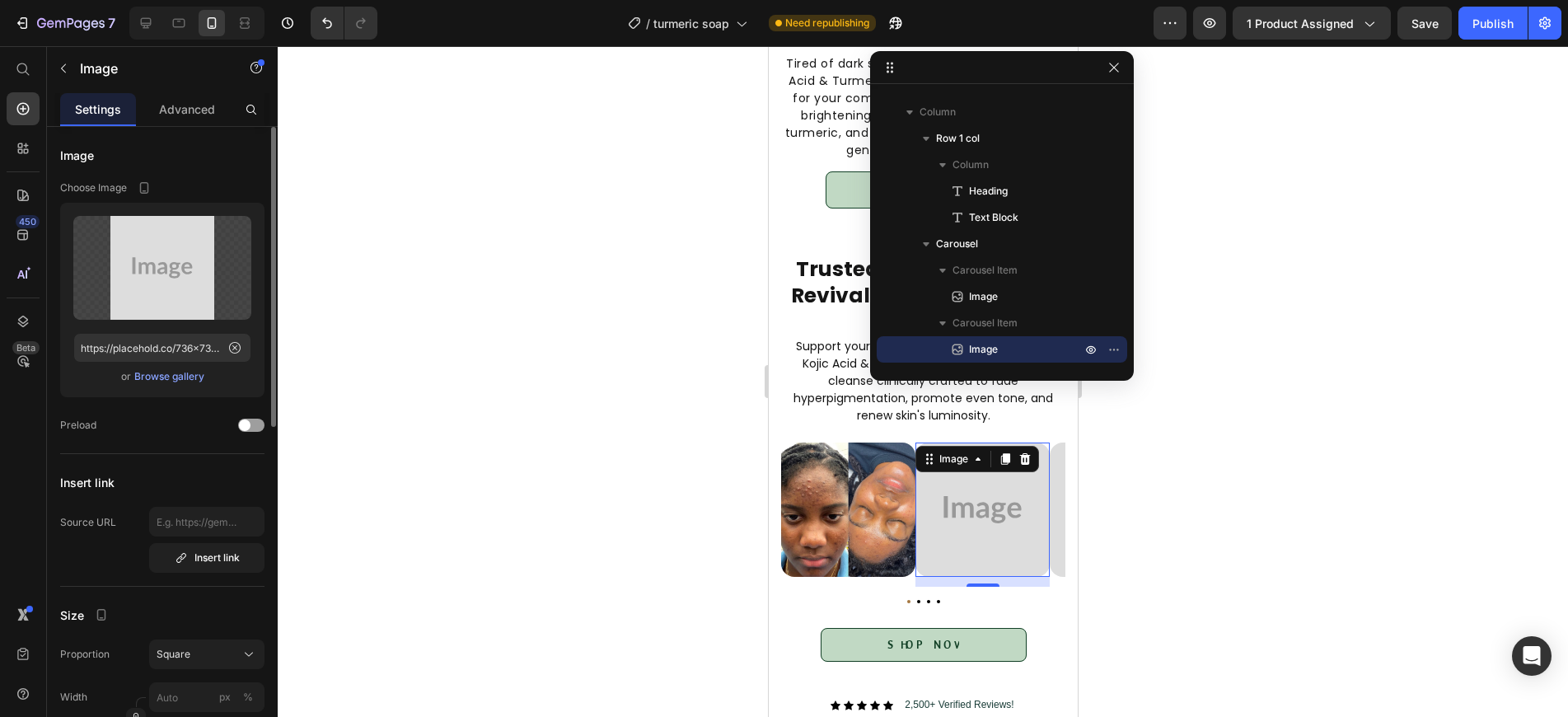 click on "Browse gallery" at bounding box center (169, 377) 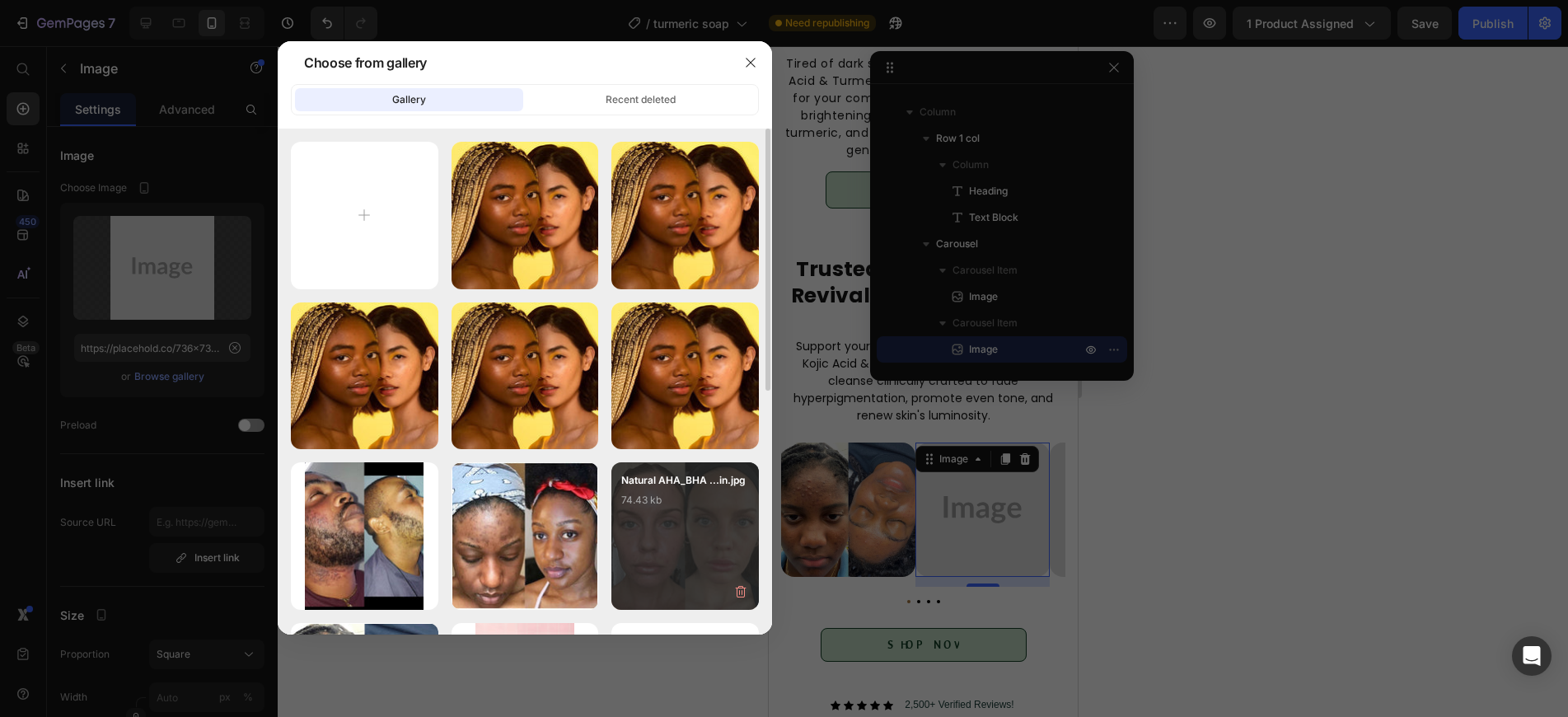 click on "Natural AHA_BHA ...in.jpg 74.43 kb" at bounding box center [685, 536] 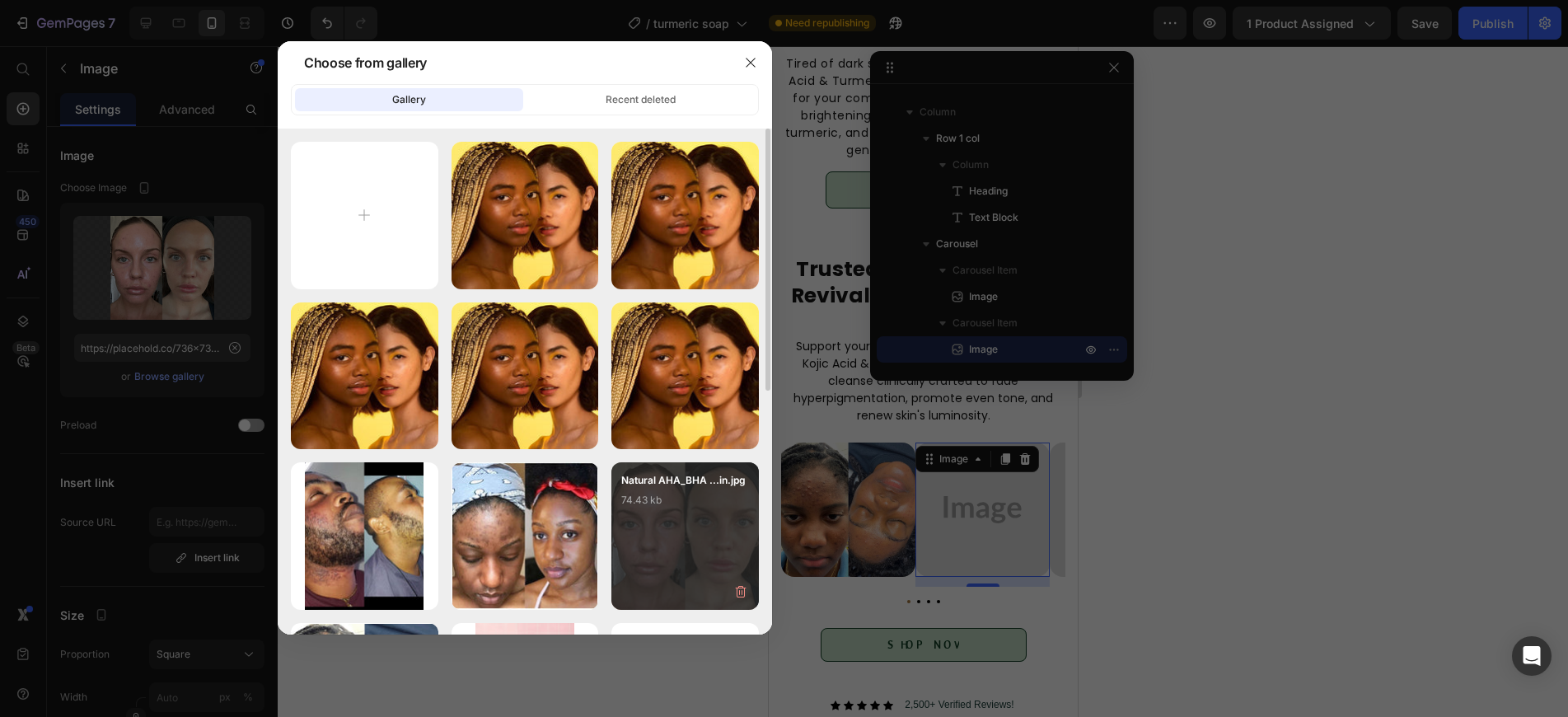 type on "https://cdn.shopify.com/s/files/1/0812/7083/3186/files/gempages_575410181542773699-87a0e5f1-94fd-4574-a73e-b43814619bec.jpg" 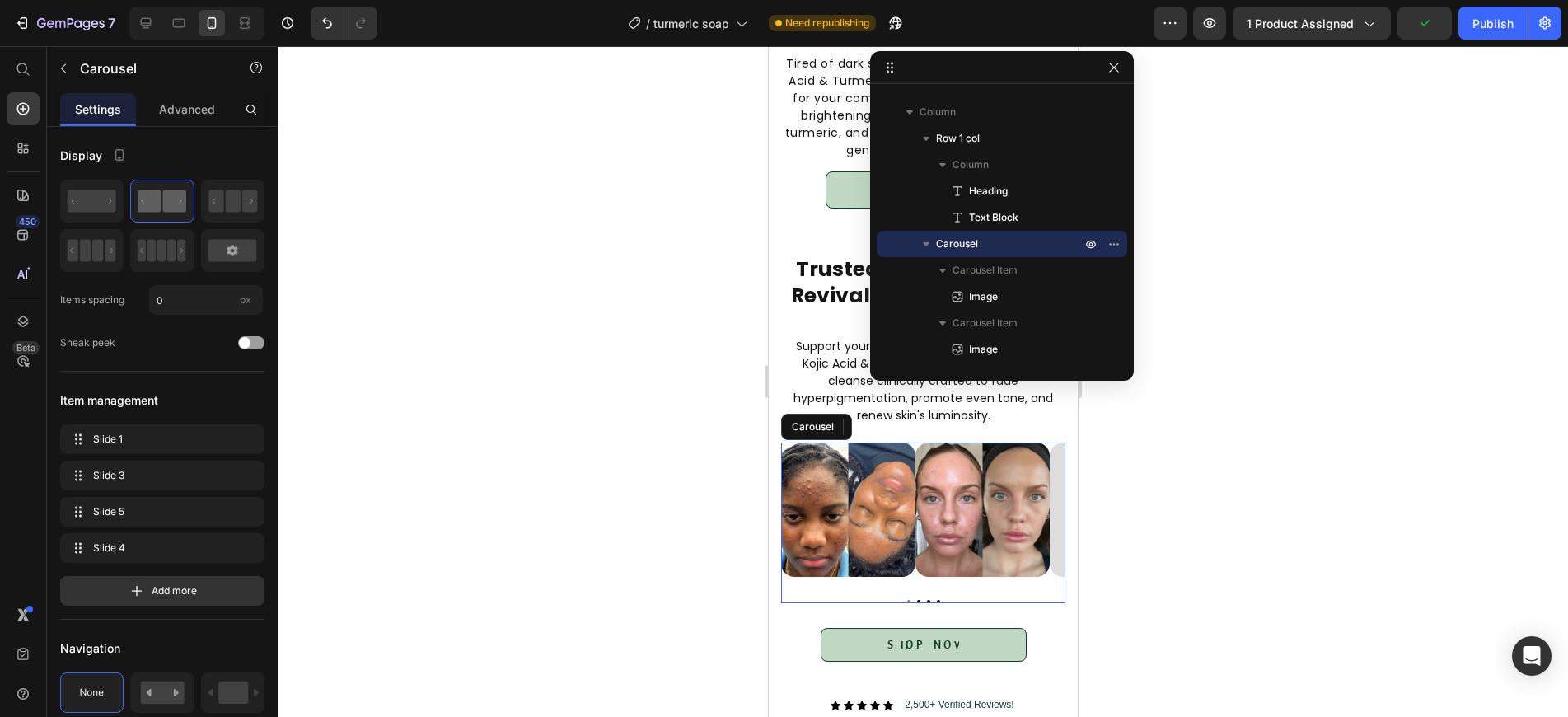 click at bounding box center [928, 602] 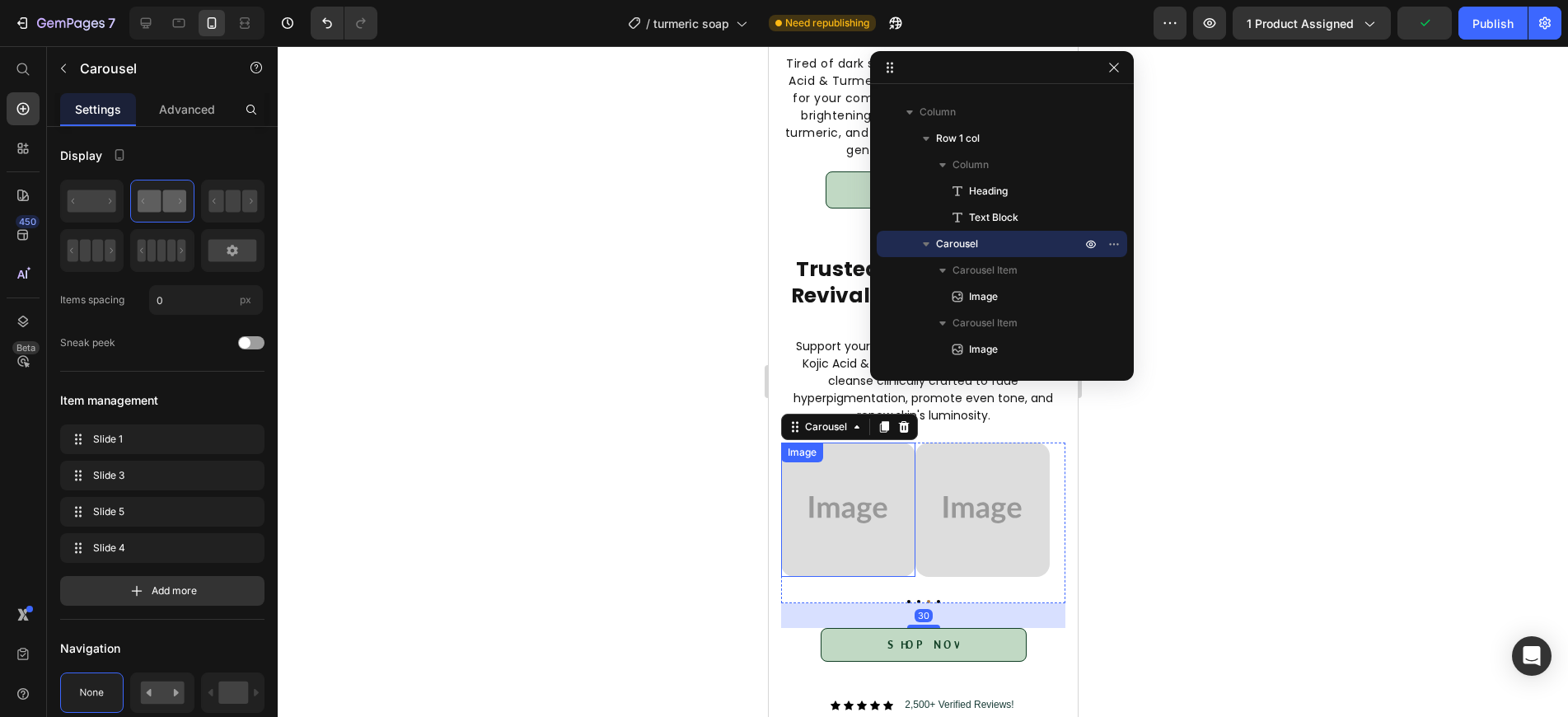 click at bounding box center [847, 509] 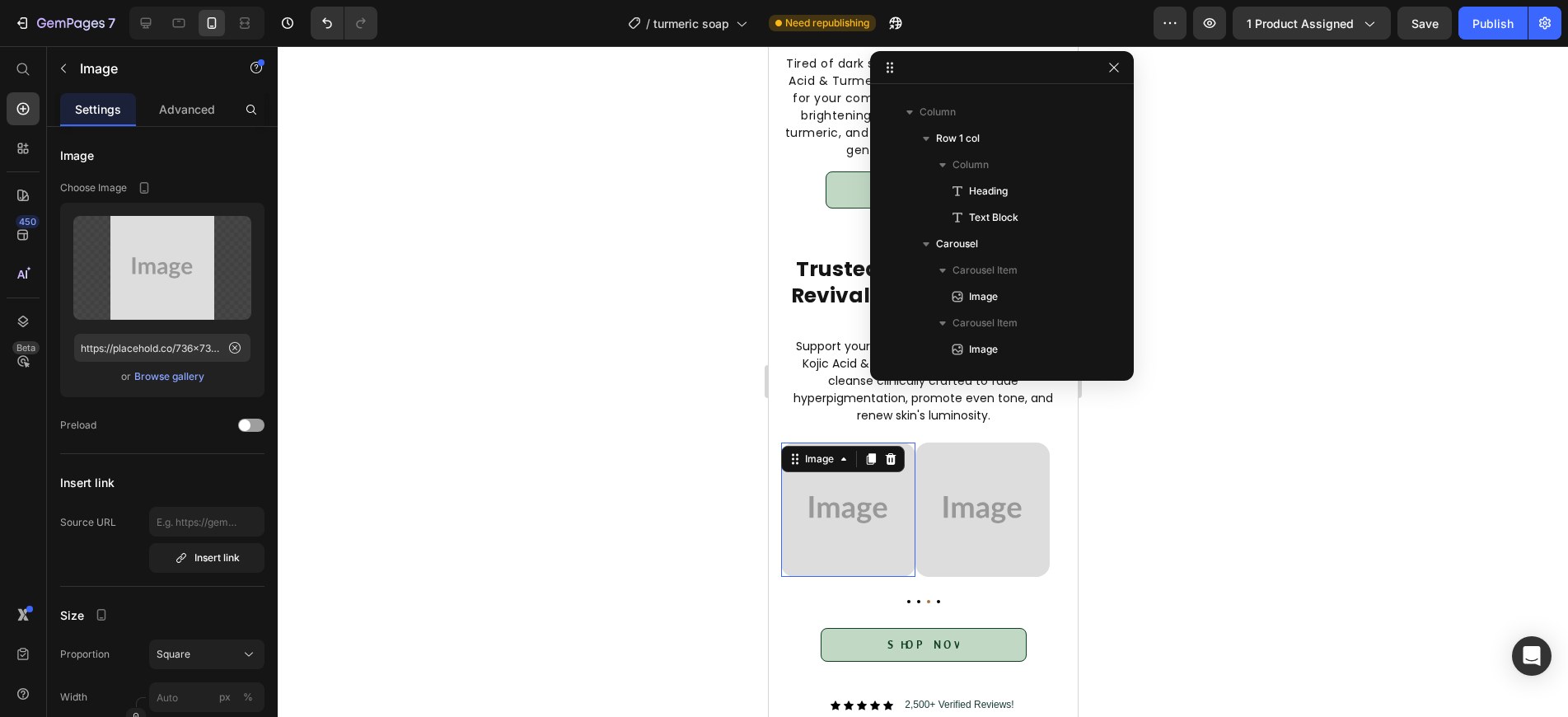 scroll, scrollTop: 312, scrollLeft: 0, axis: vertical 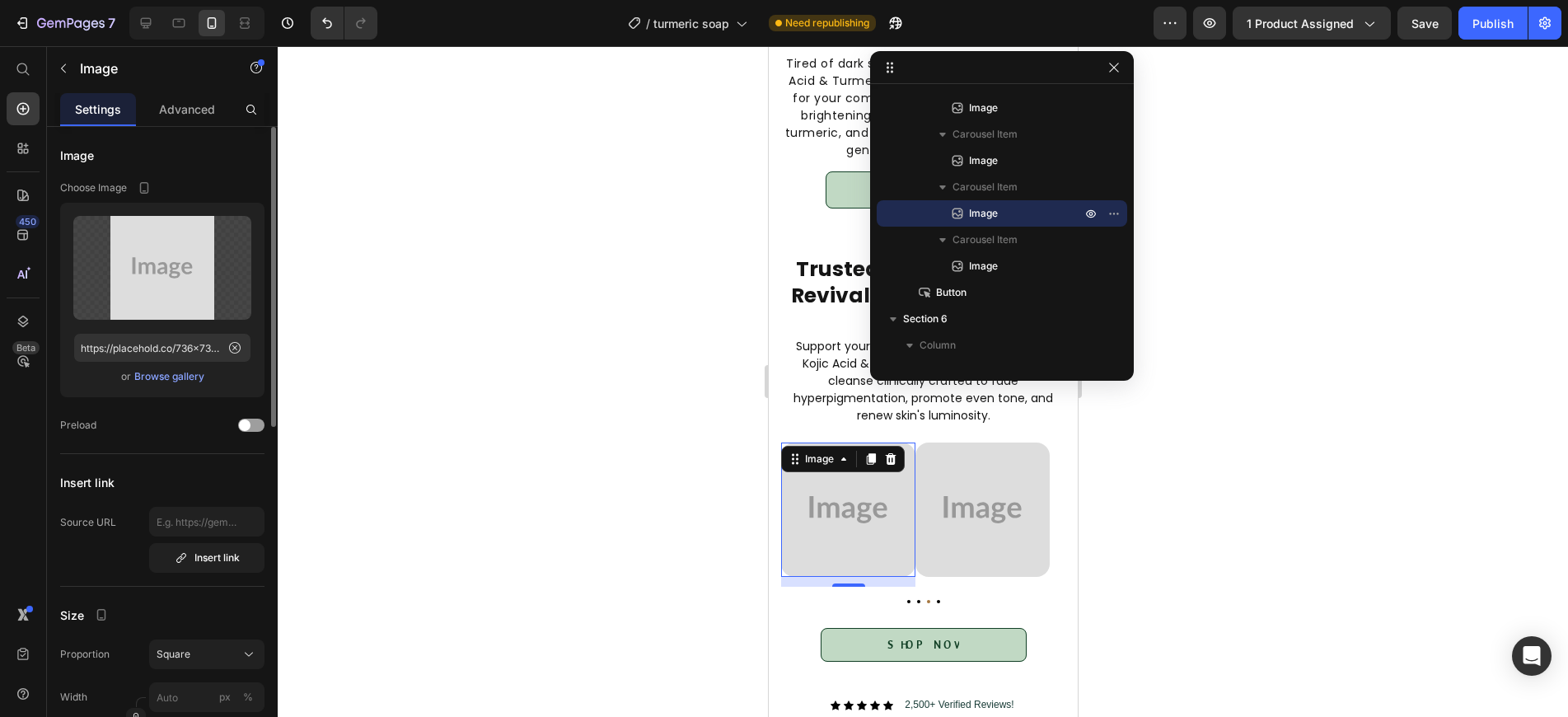 click on "Browse gallery" at bounding box center [169, 377] 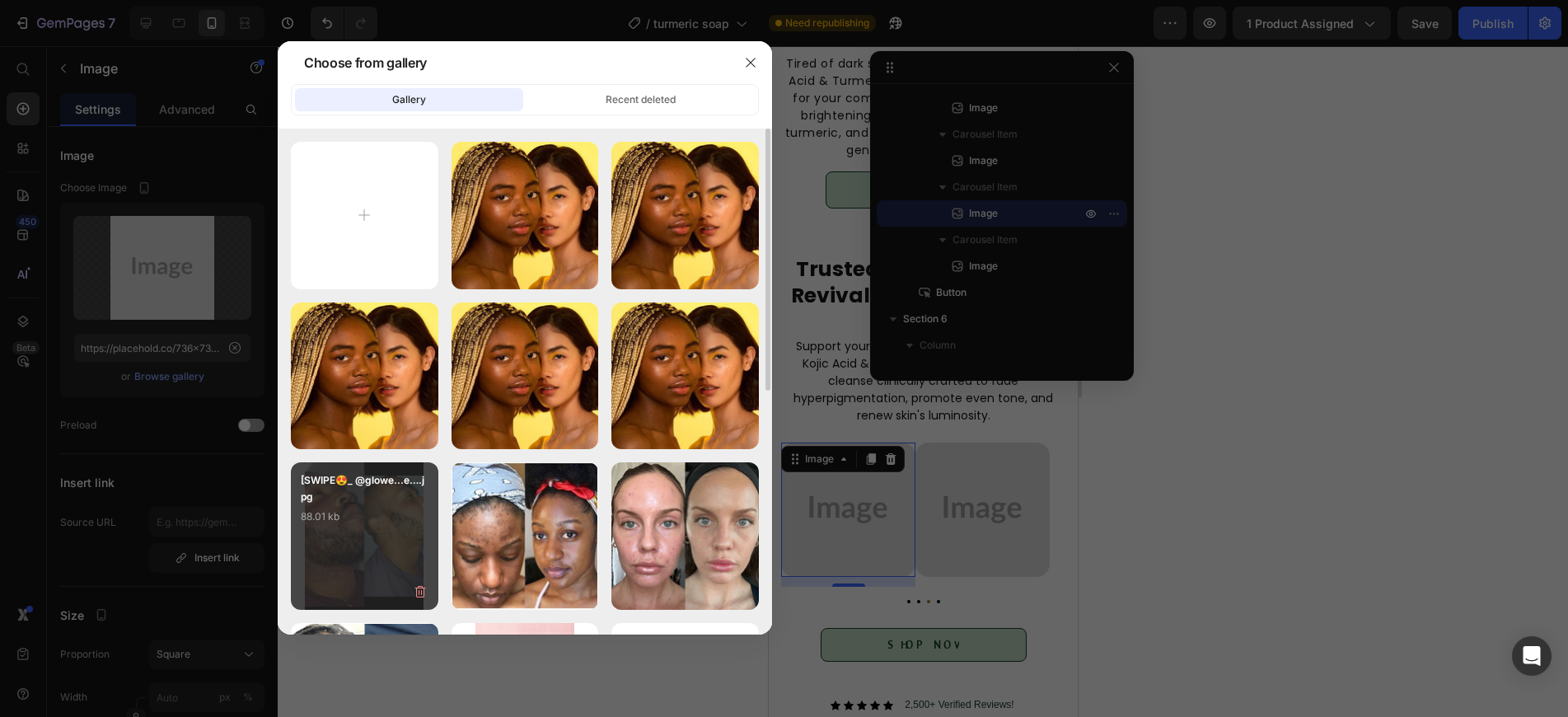 click on "[SWIPE😍_ @glowe...e….jpg 88.01 kb" at bounding box center (364, 536) 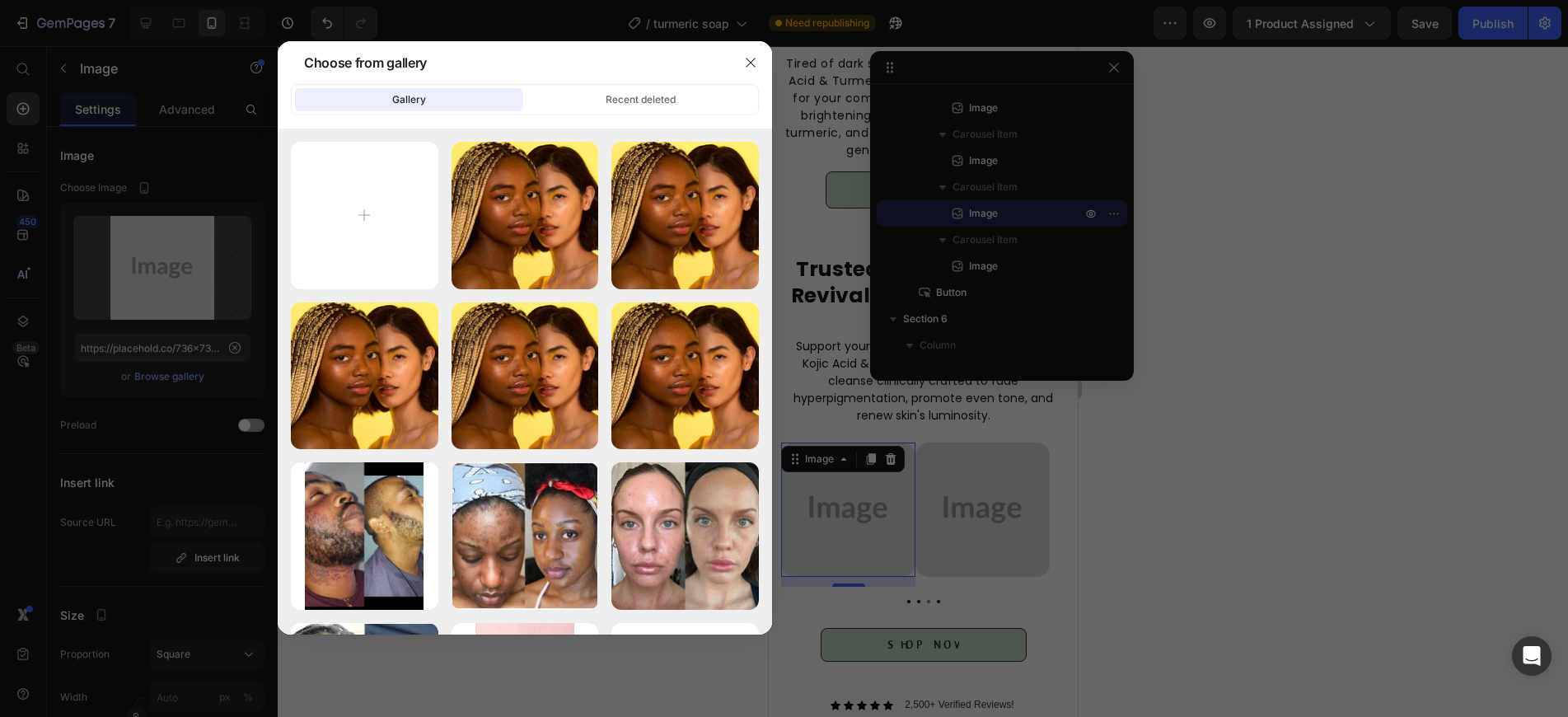 type on "https://cdn.shopify.com/s/files/1/0812/7083/3186/files/gempages_575410181542773699-267cc91c-d9fb-42f4-96fa-0b6c0adcf34a.jpg" 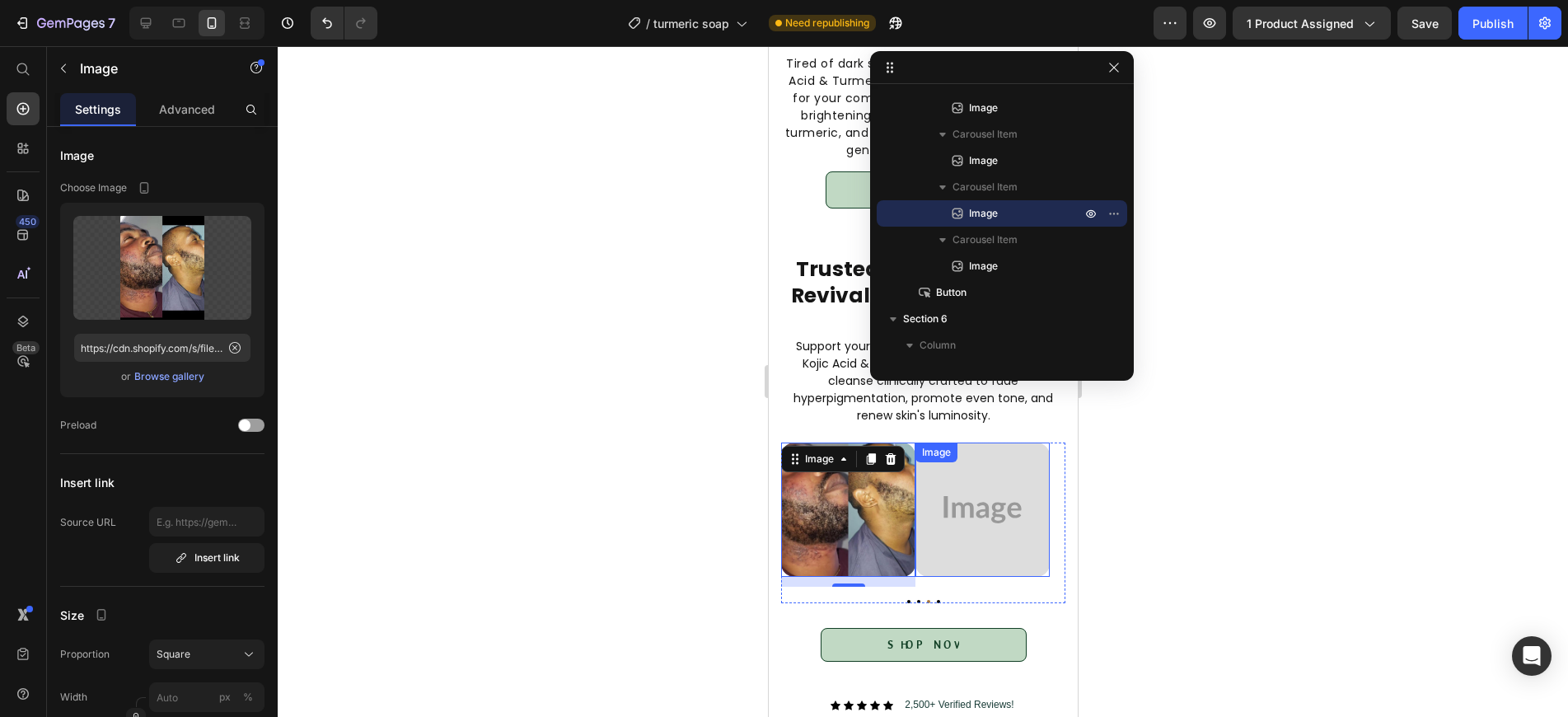 click at bounding box center [981, 509] 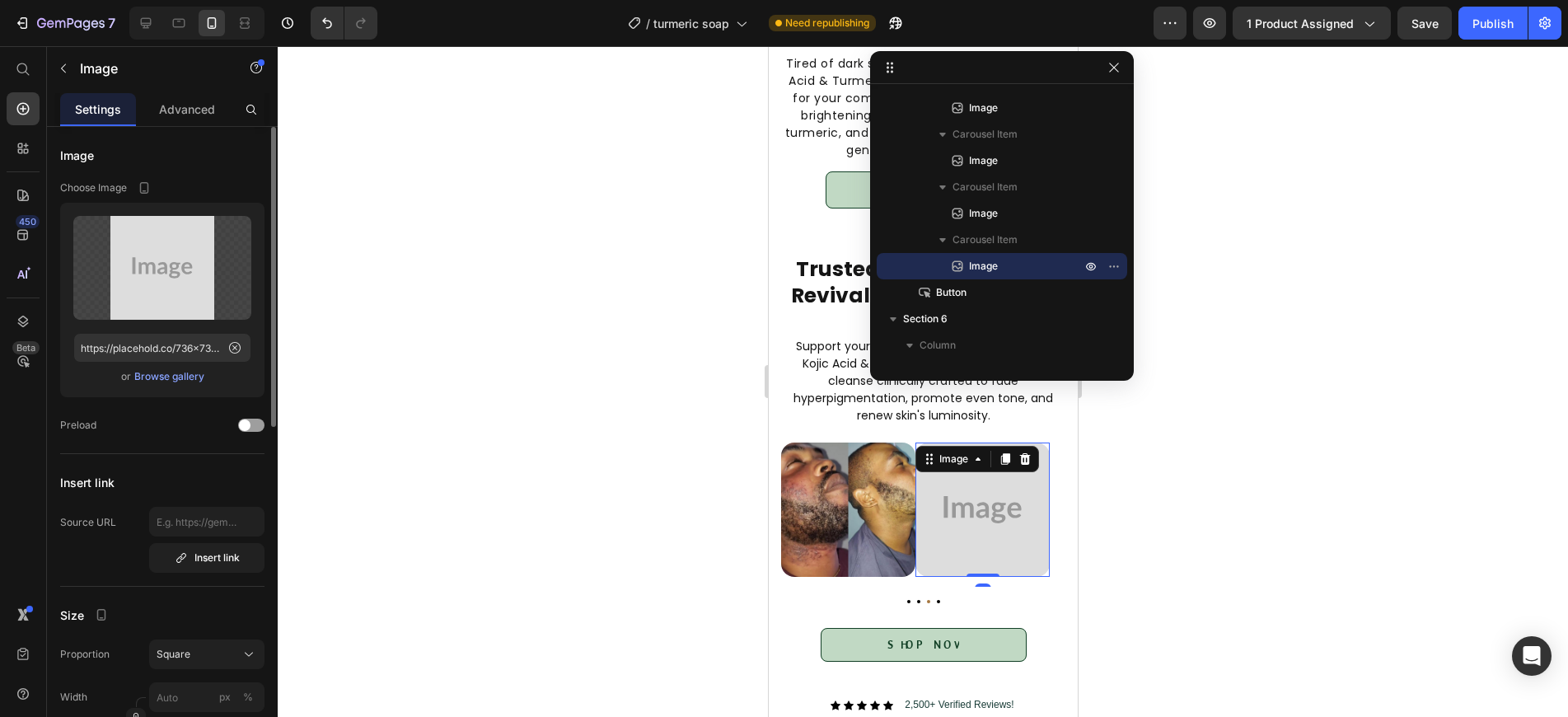 click on "Browse gallery" at bounding box center (169, 377) 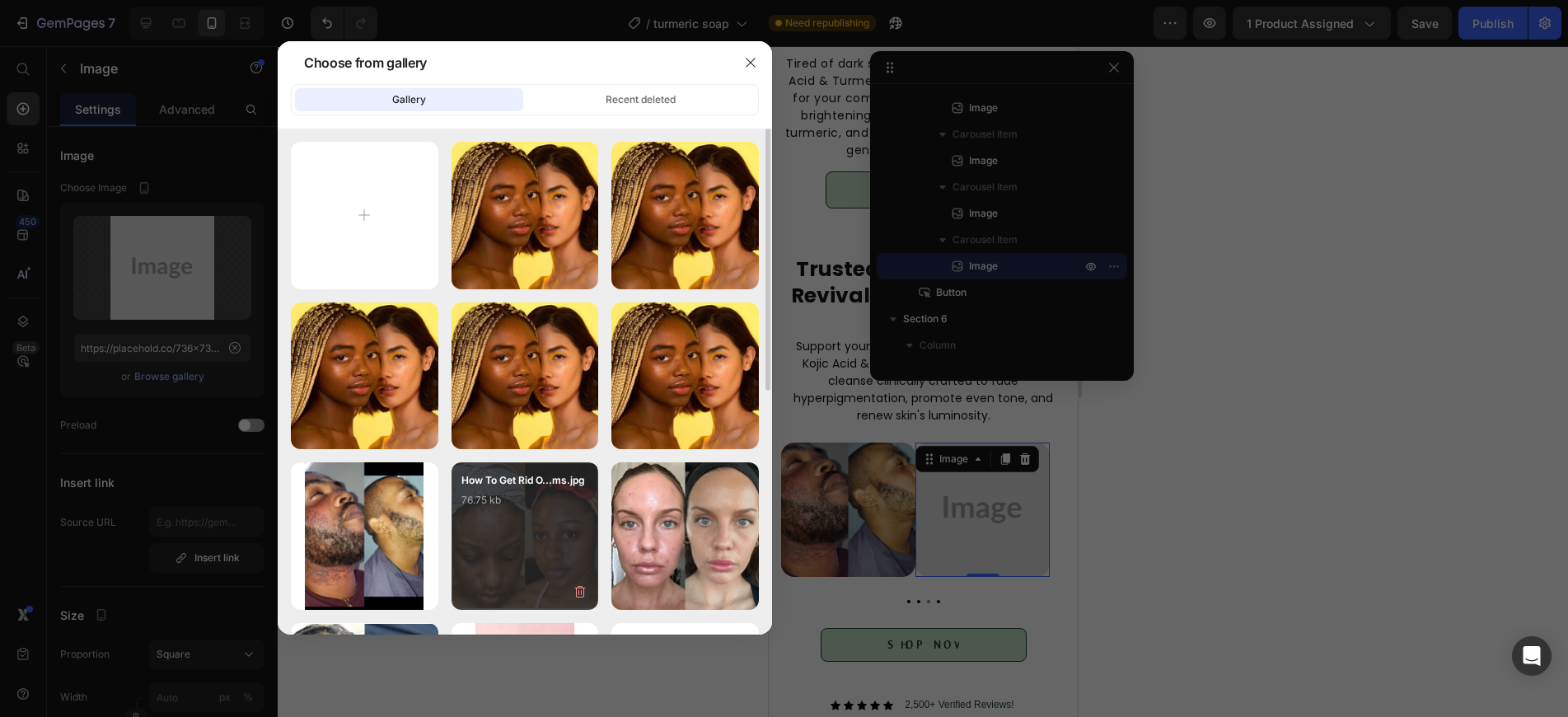 click on "How To Get Rid O...ms.jpg 76.75 kb" at bounding box center (525, 505) 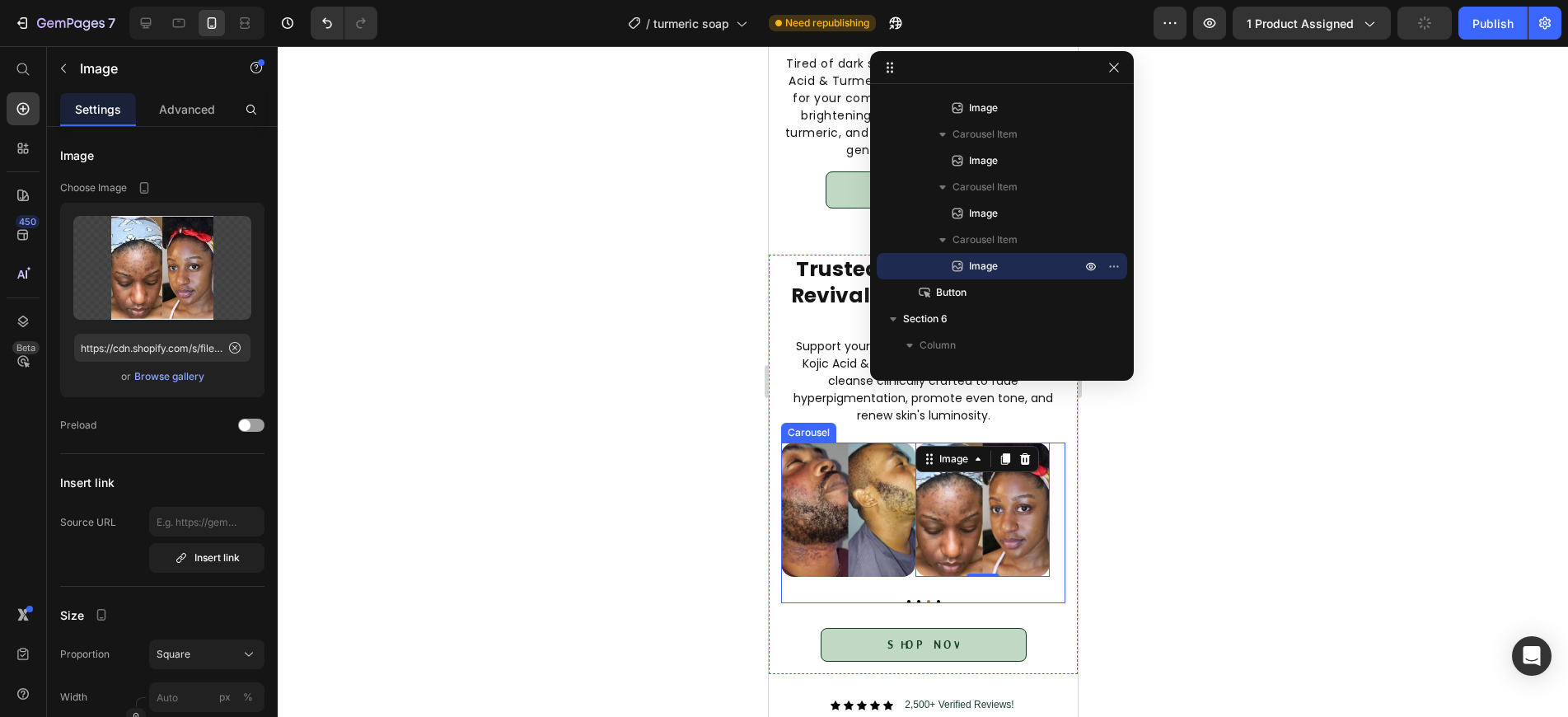 click at bounding box center (922, 602) 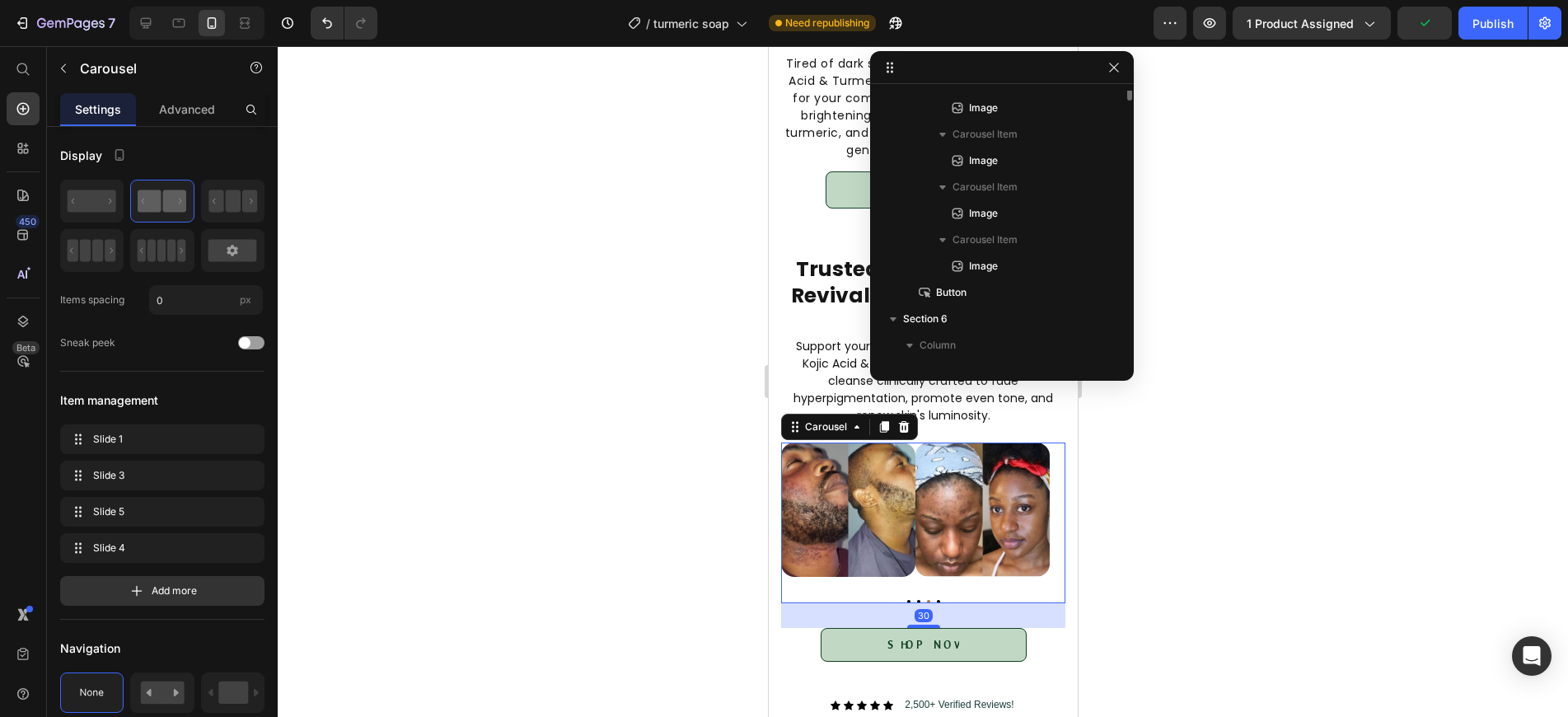 scroll, scrollTop: 154, scrollLeft: 0, axis: vertical 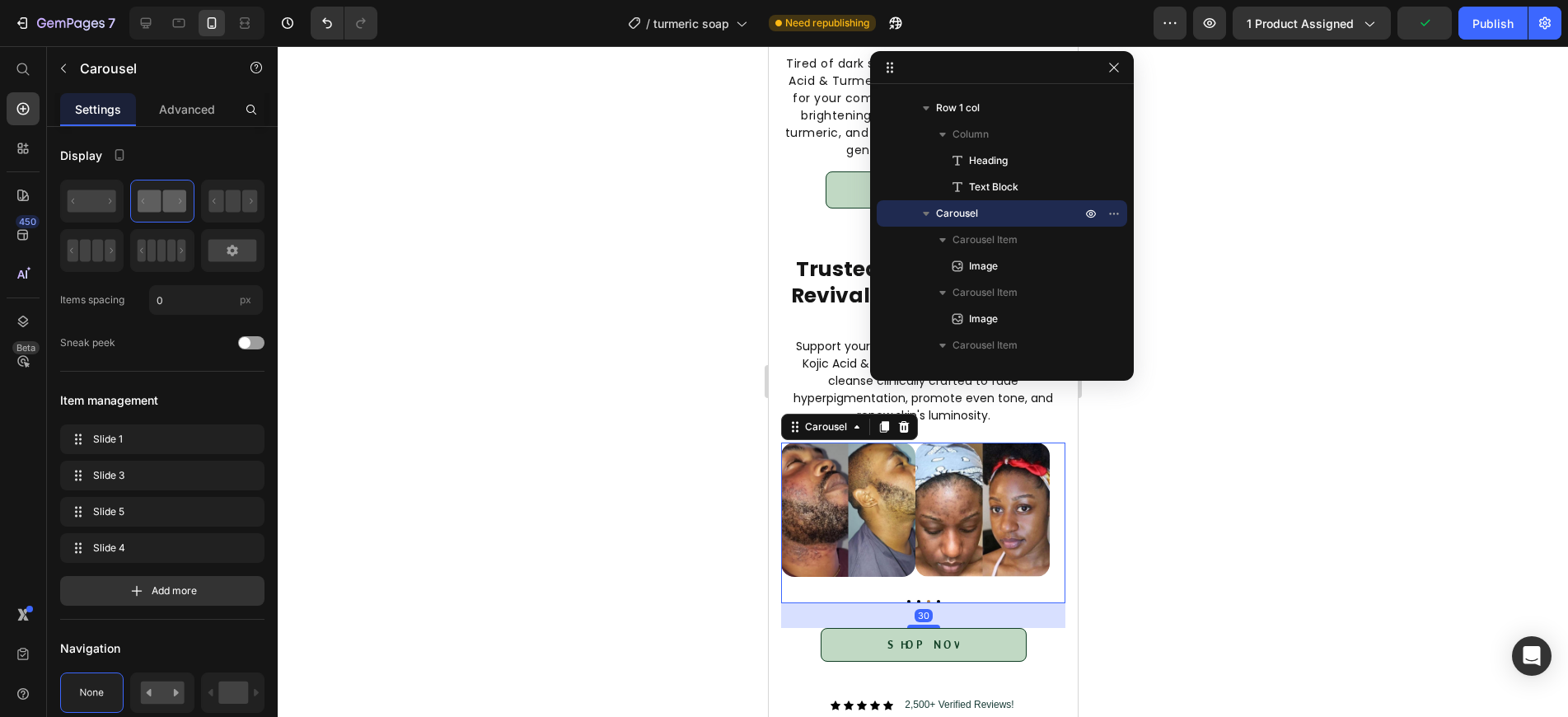 click on "30" at bounding box center [922, 616] 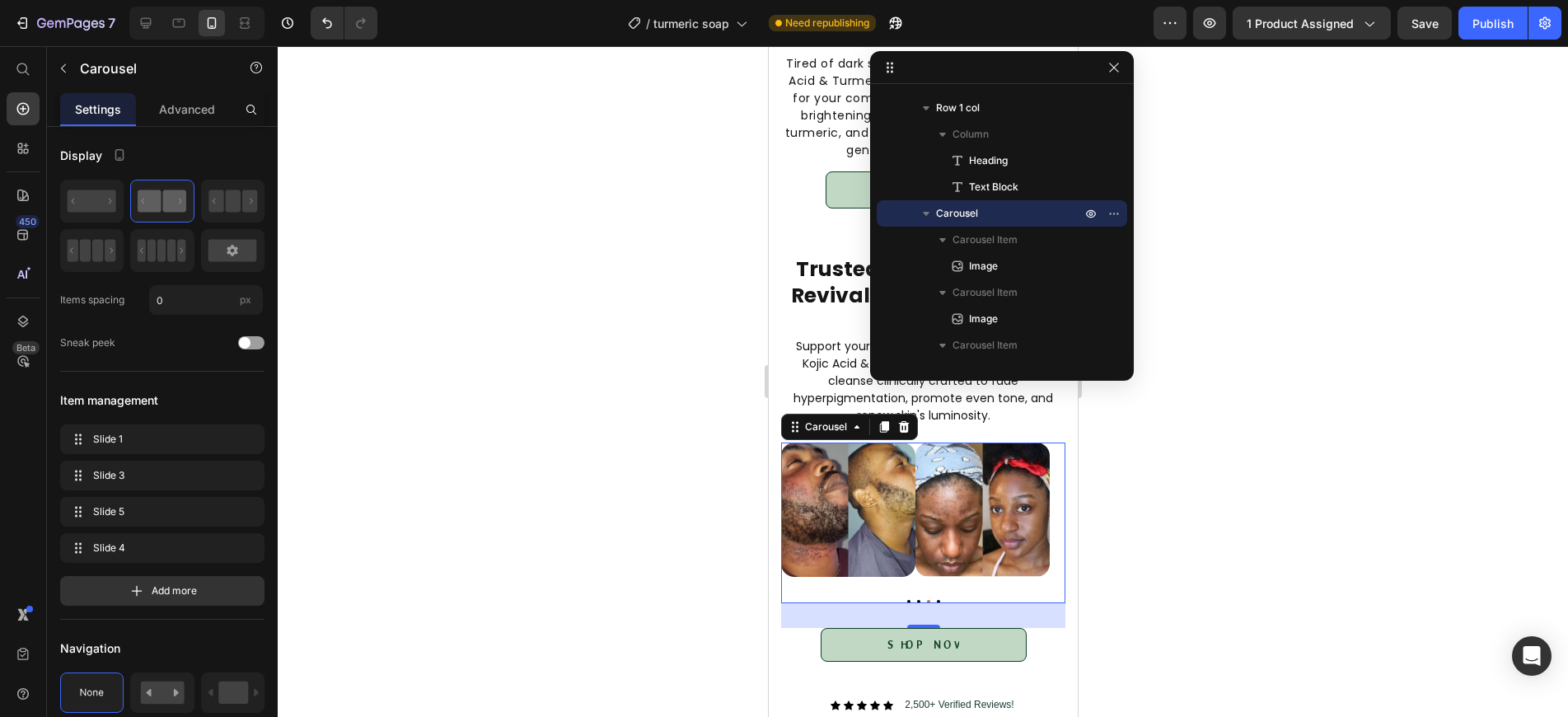 click on "30" at bounding box center (922, 616) 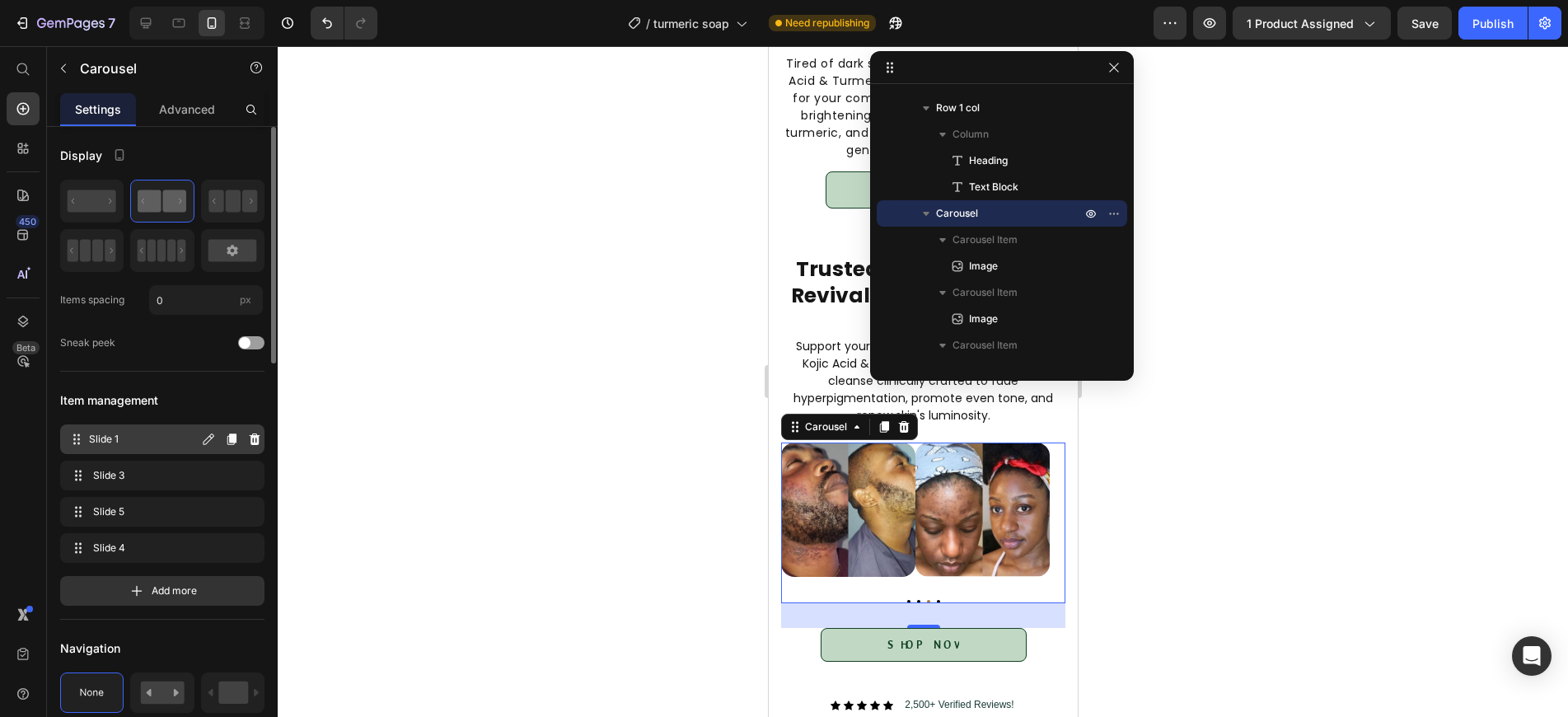 click on "Slide 1" at bounding box center (143, 439) 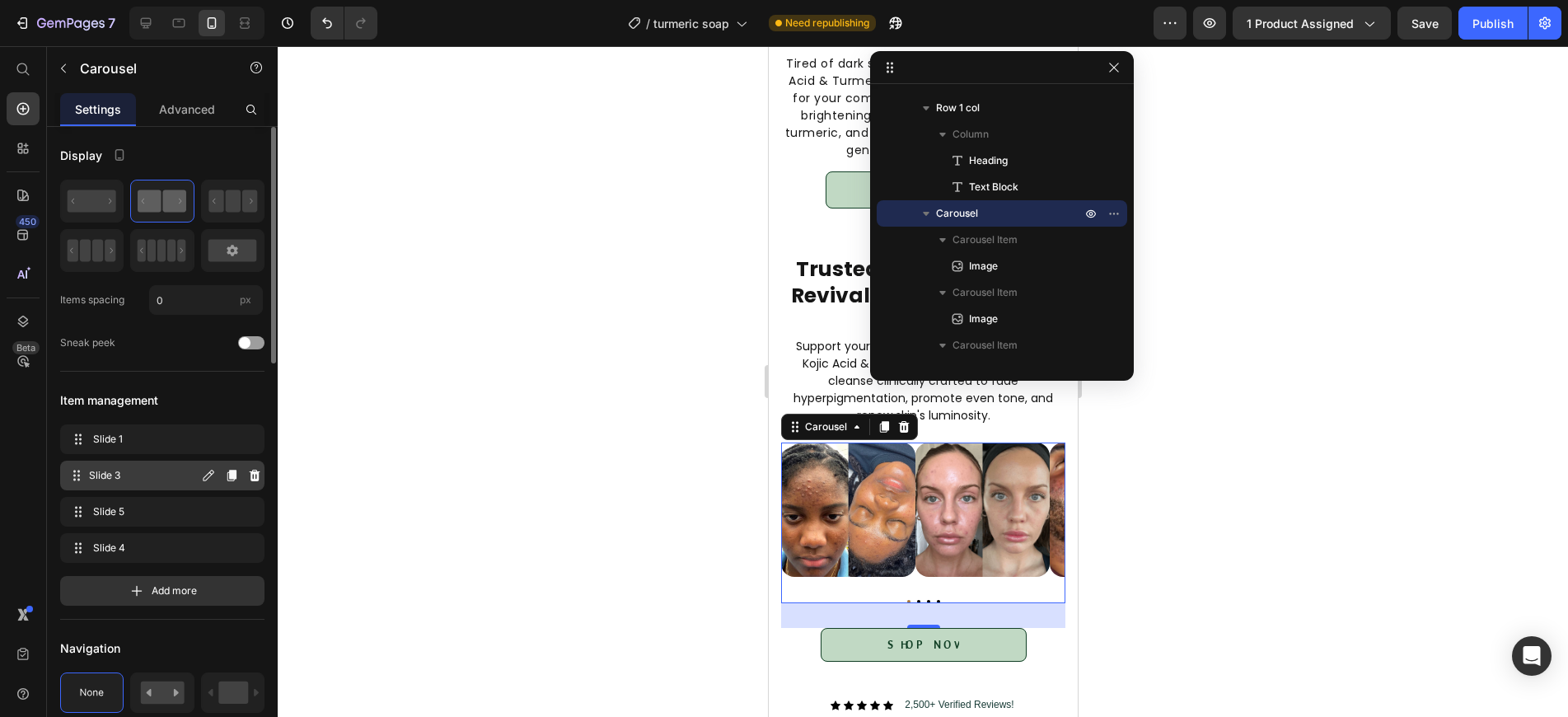 click on "Slide 3" at bounding box center (143, 476) 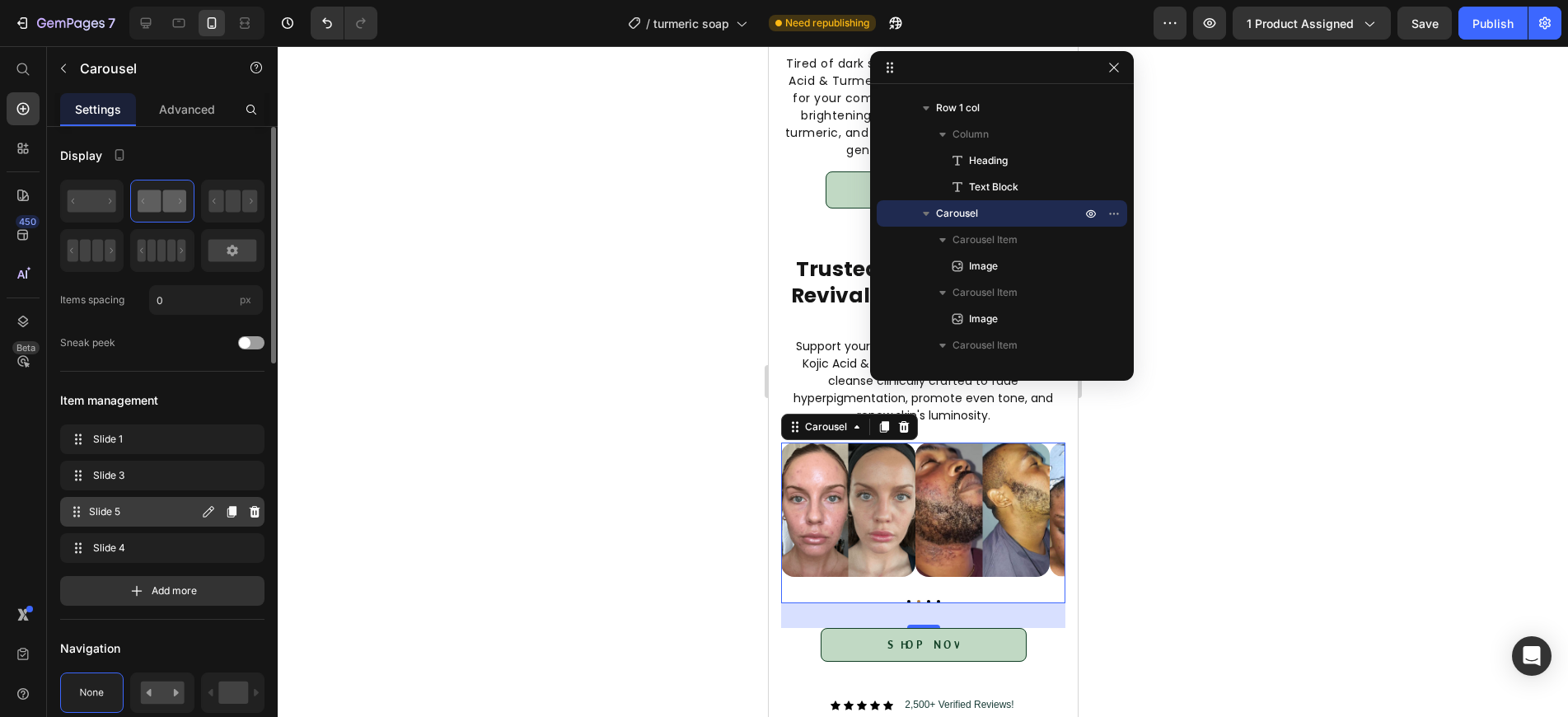 click on "Slide 5 Slide 5" at bounding box center [133, 512] 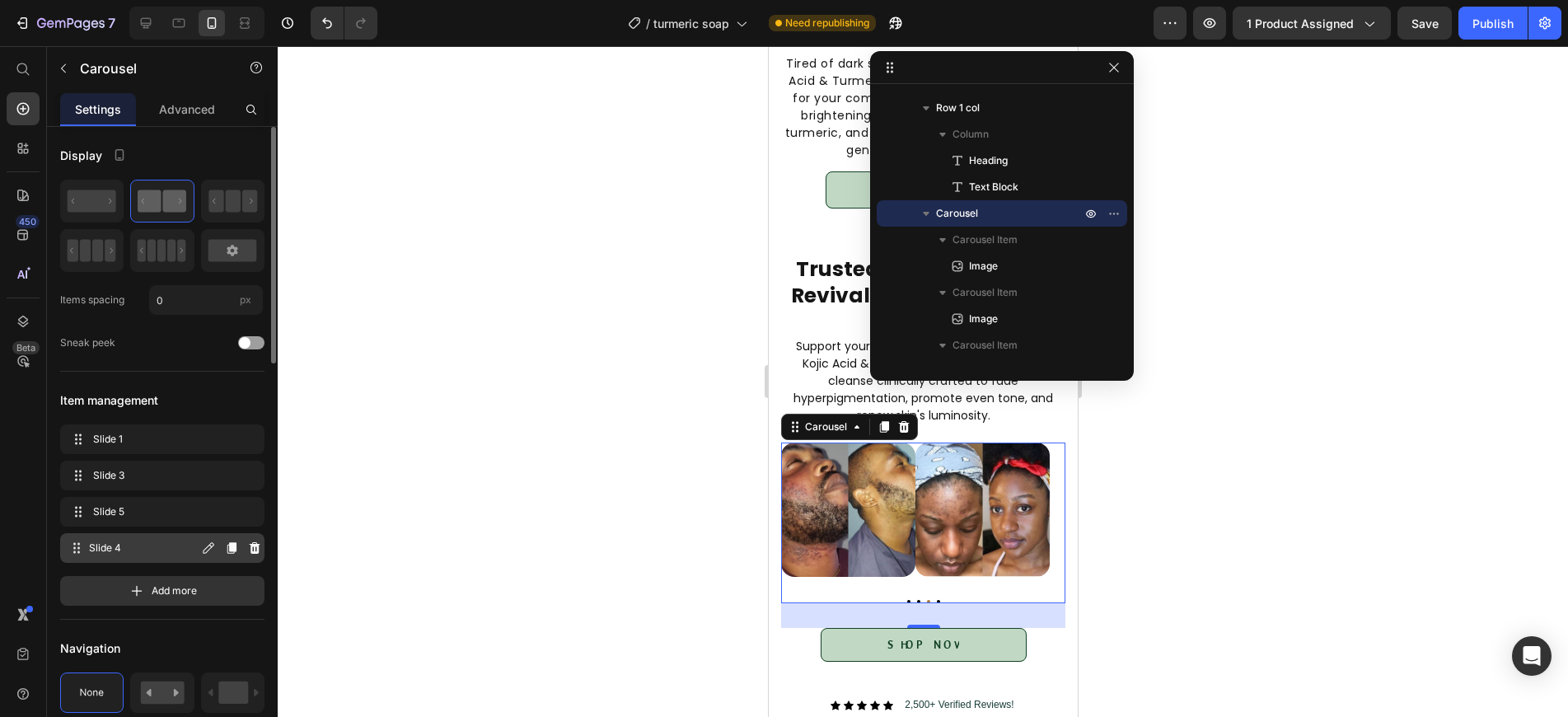 click on "Slide 4" at bounding box center [143, 548] 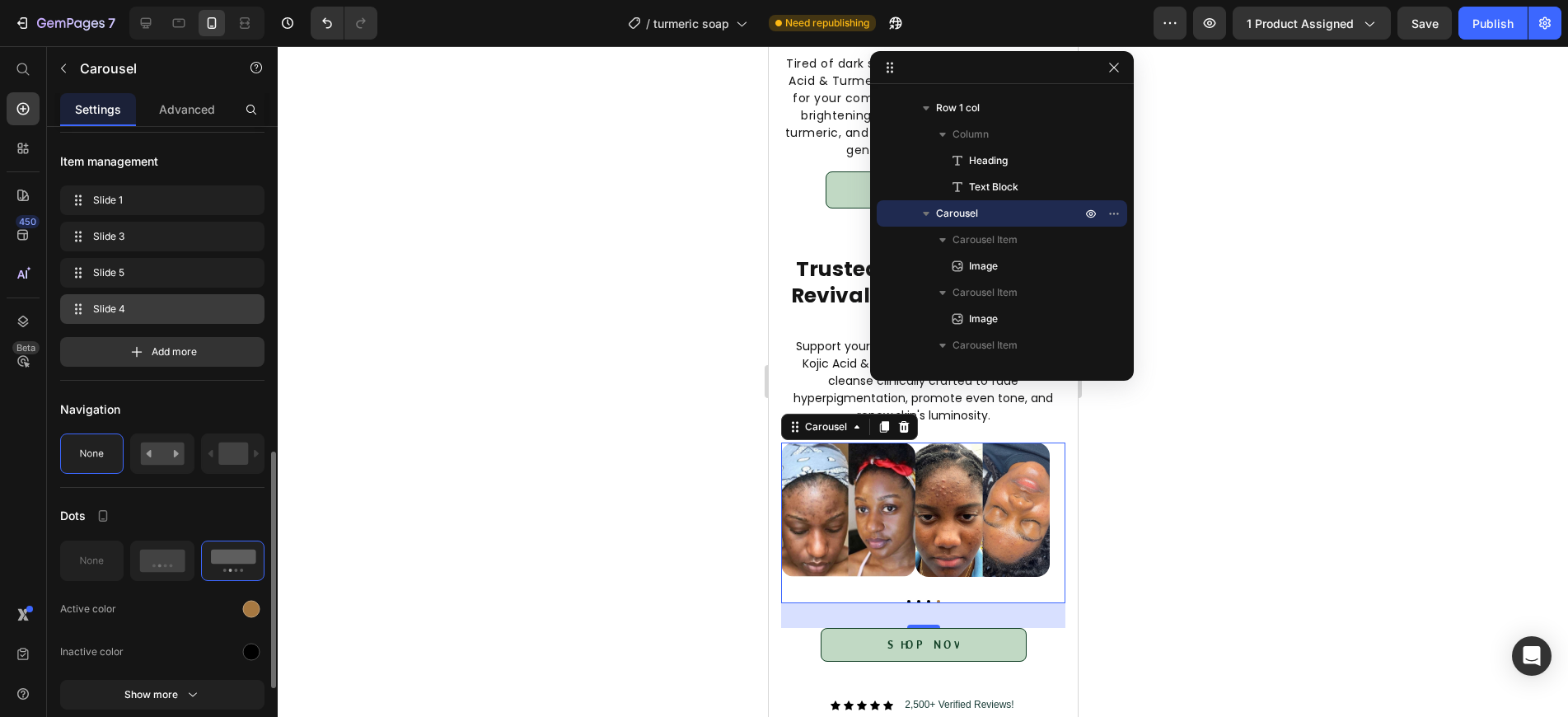 scroll, scrollTop: 411, scrollLeft: 0, axis: vertical 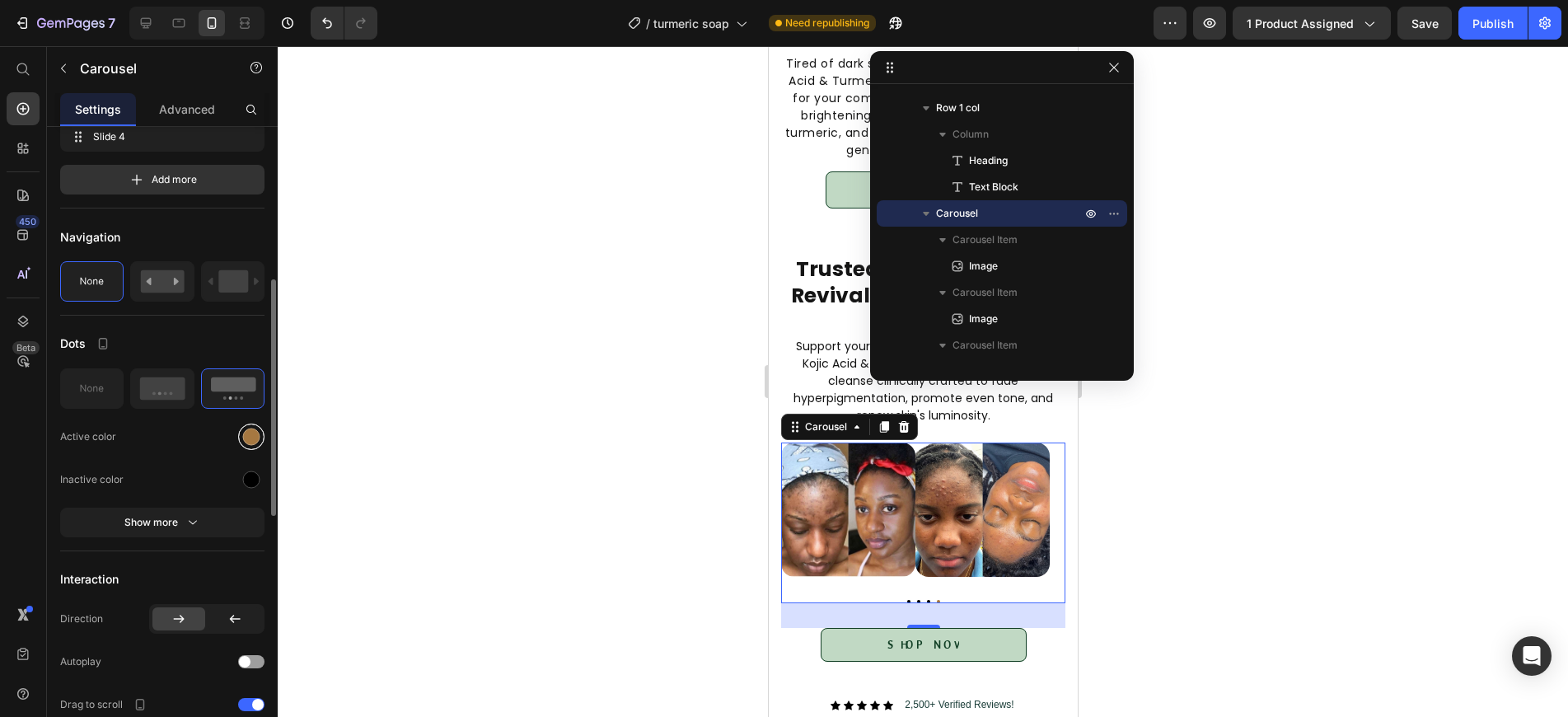 click at bounding box center [251, 436] 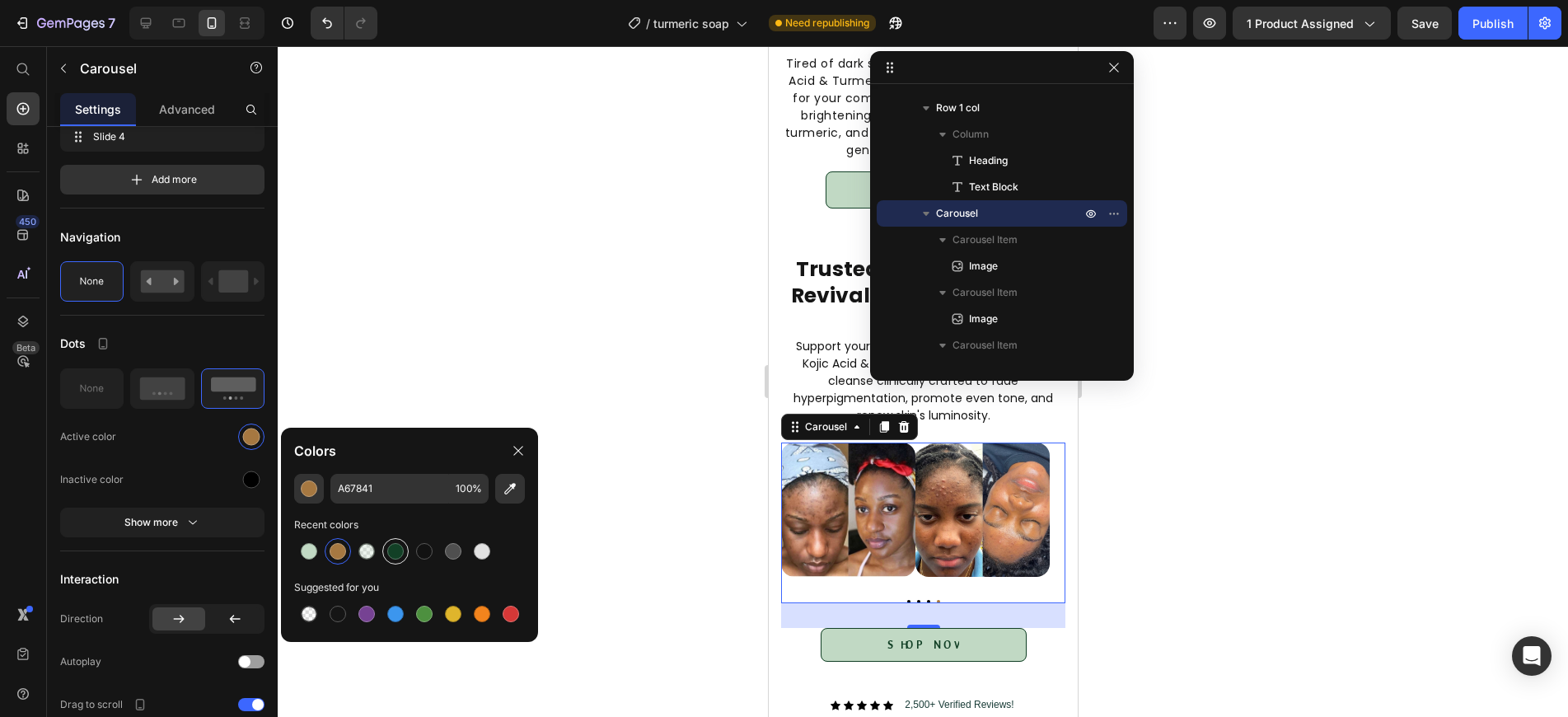 click at bounding box center (396, 551) 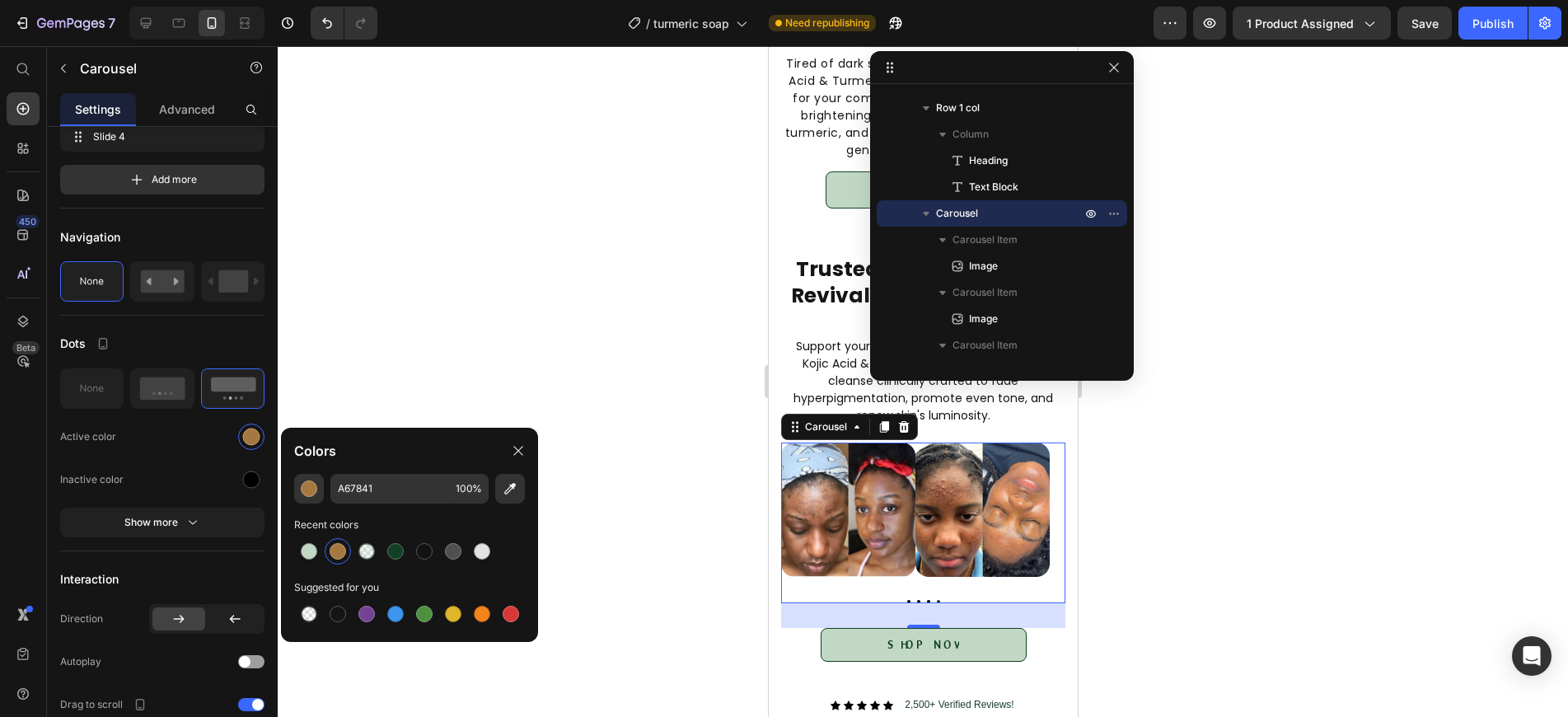 type on "124026" 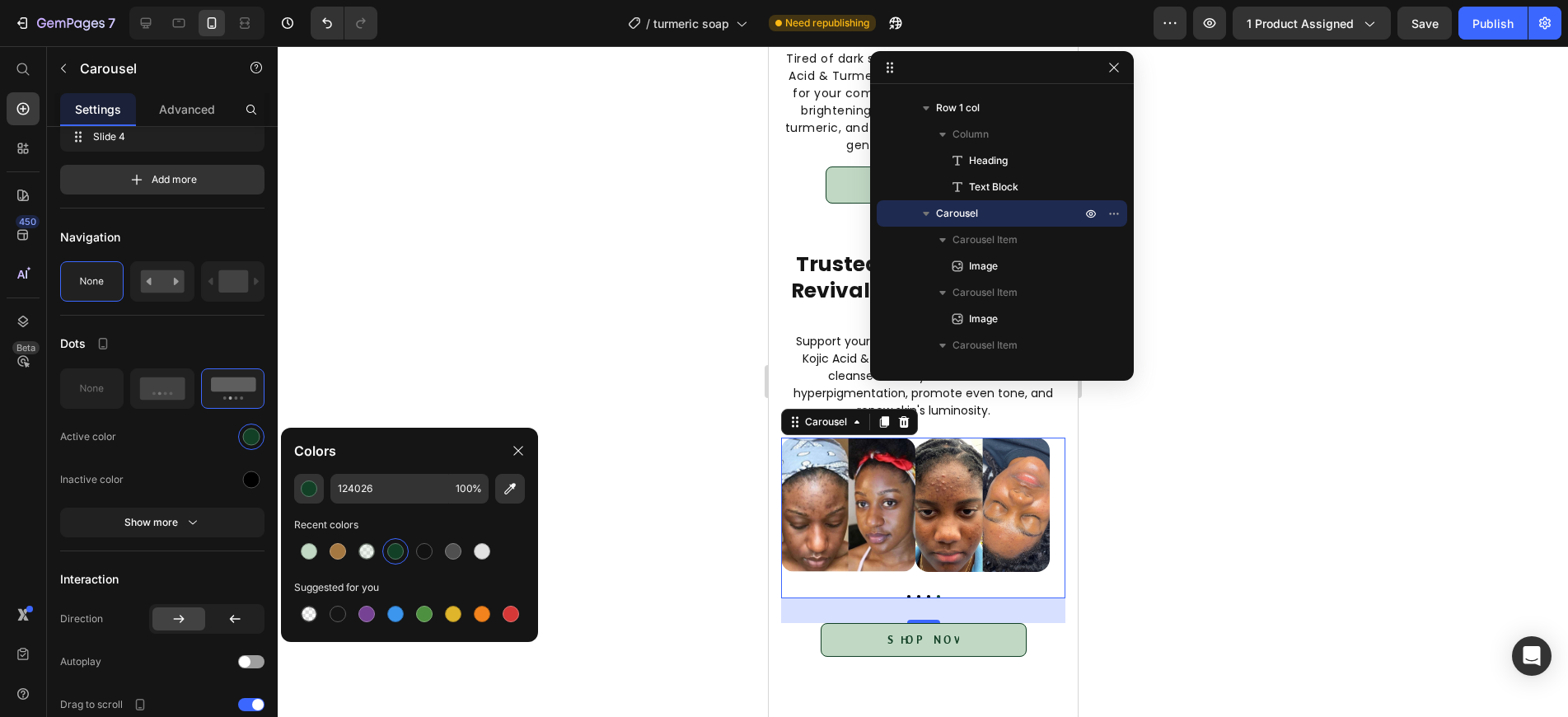scroll, scrollTop: 1093, scrollLeft: 0, axis: vertical 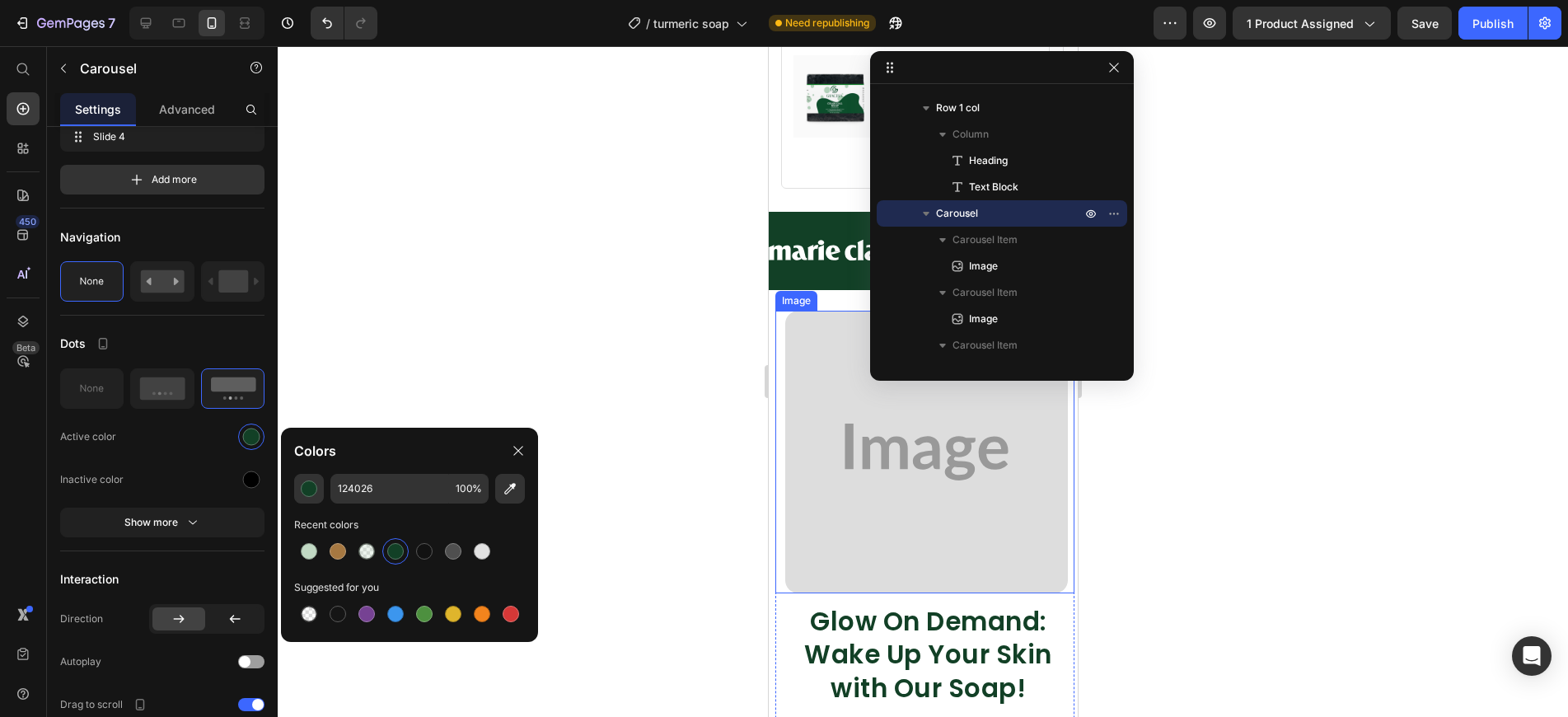 click at bounding box center (924, 452) 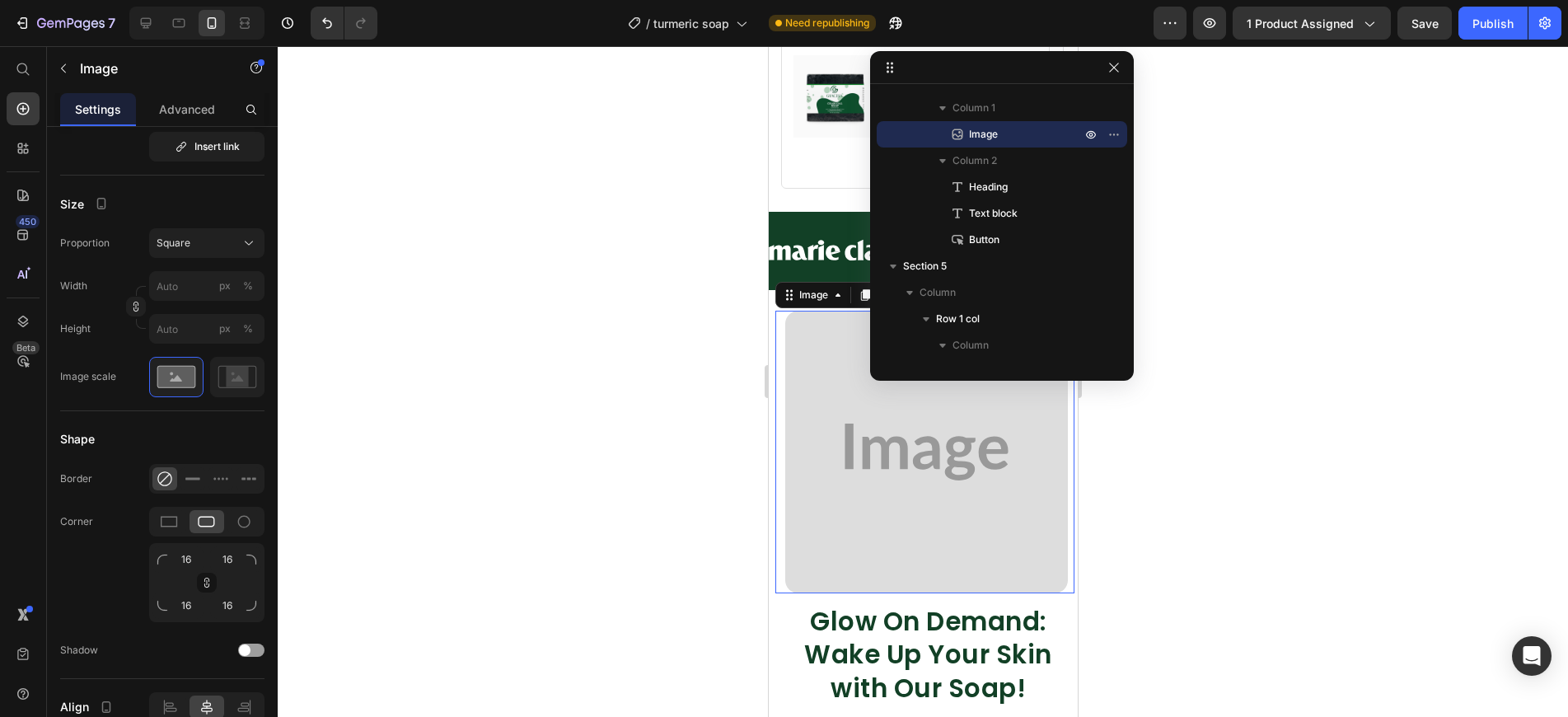 scroll, scrollTop: 0, scrollLeft: 0, axis: both 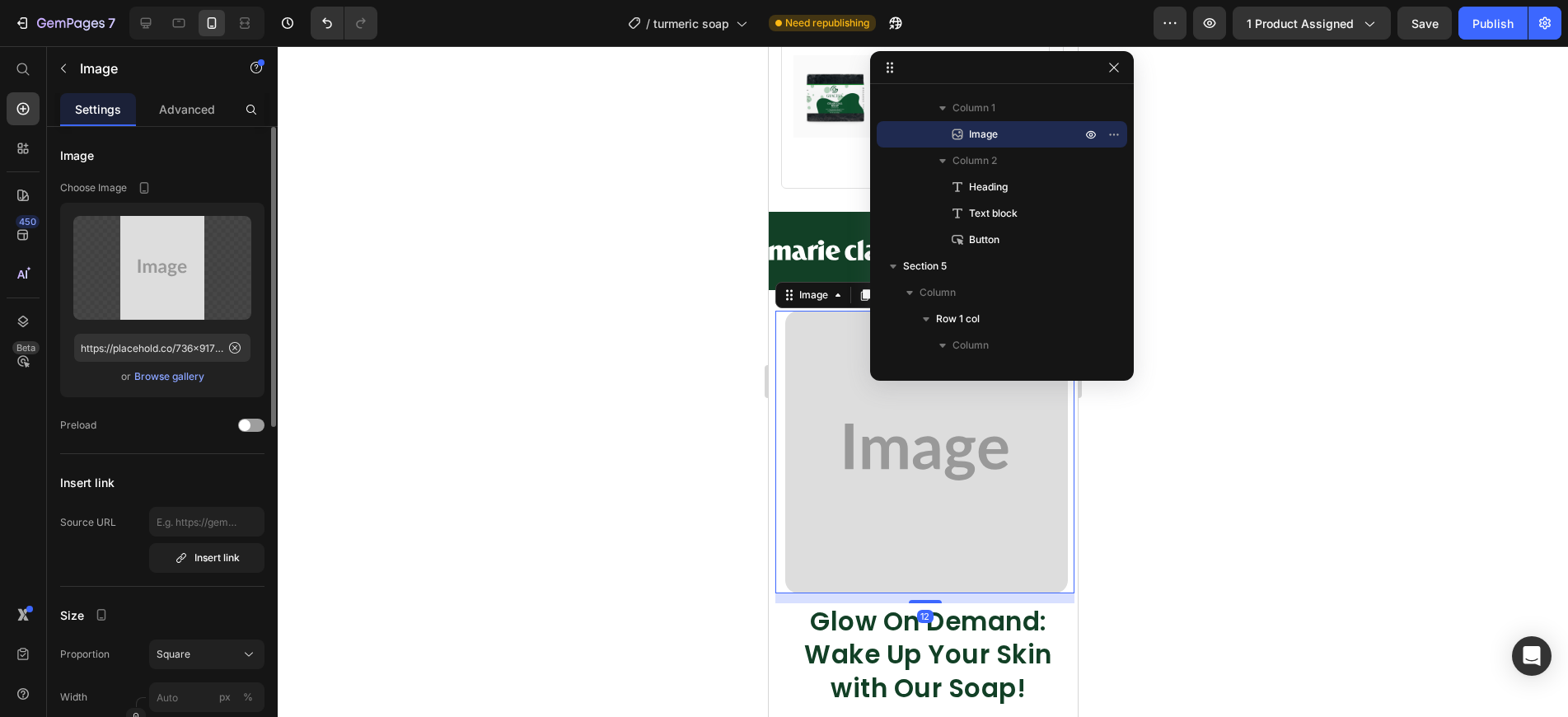 click on "Browse gallery" at bounding box center (169, 377) 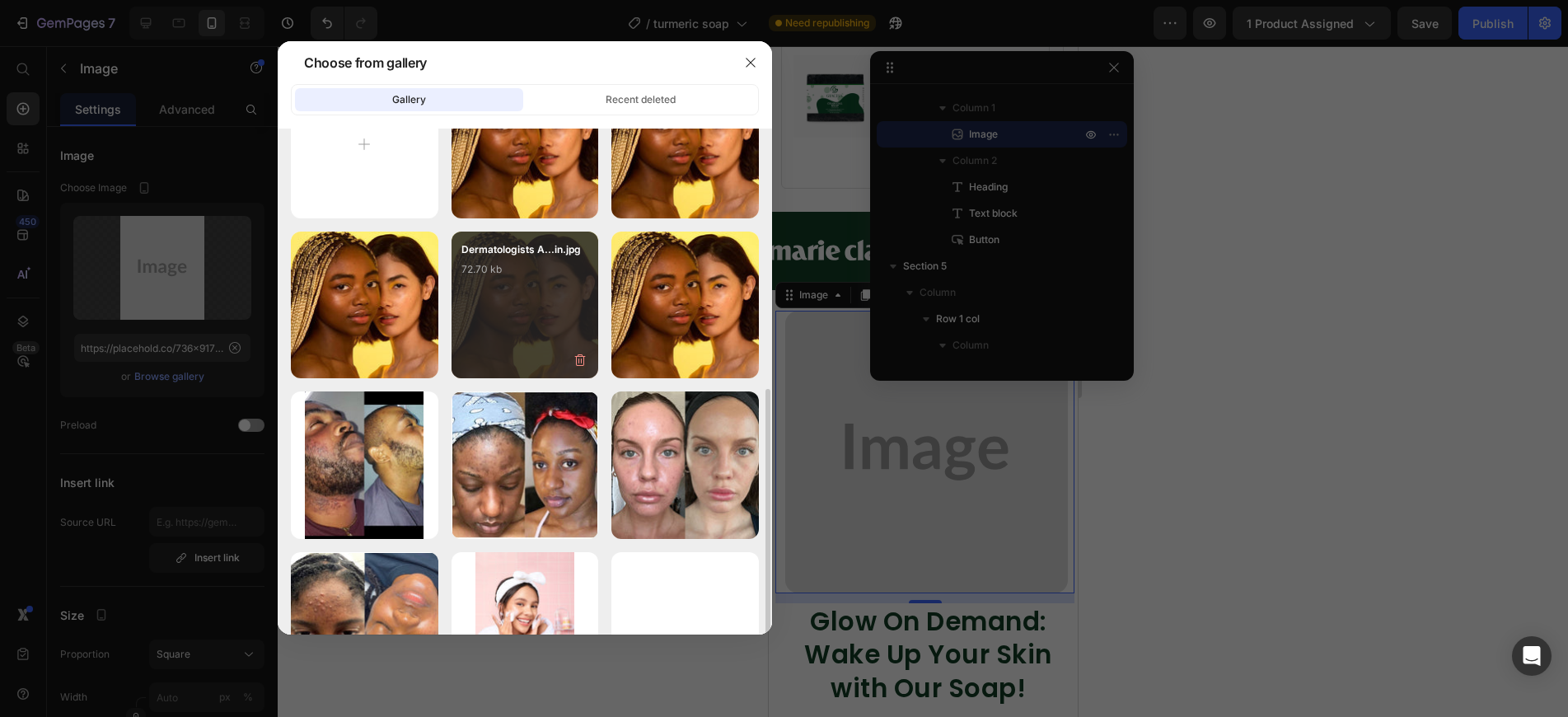 scroll, scrollTop: 222, scrollLeft: 0, axis: vertical 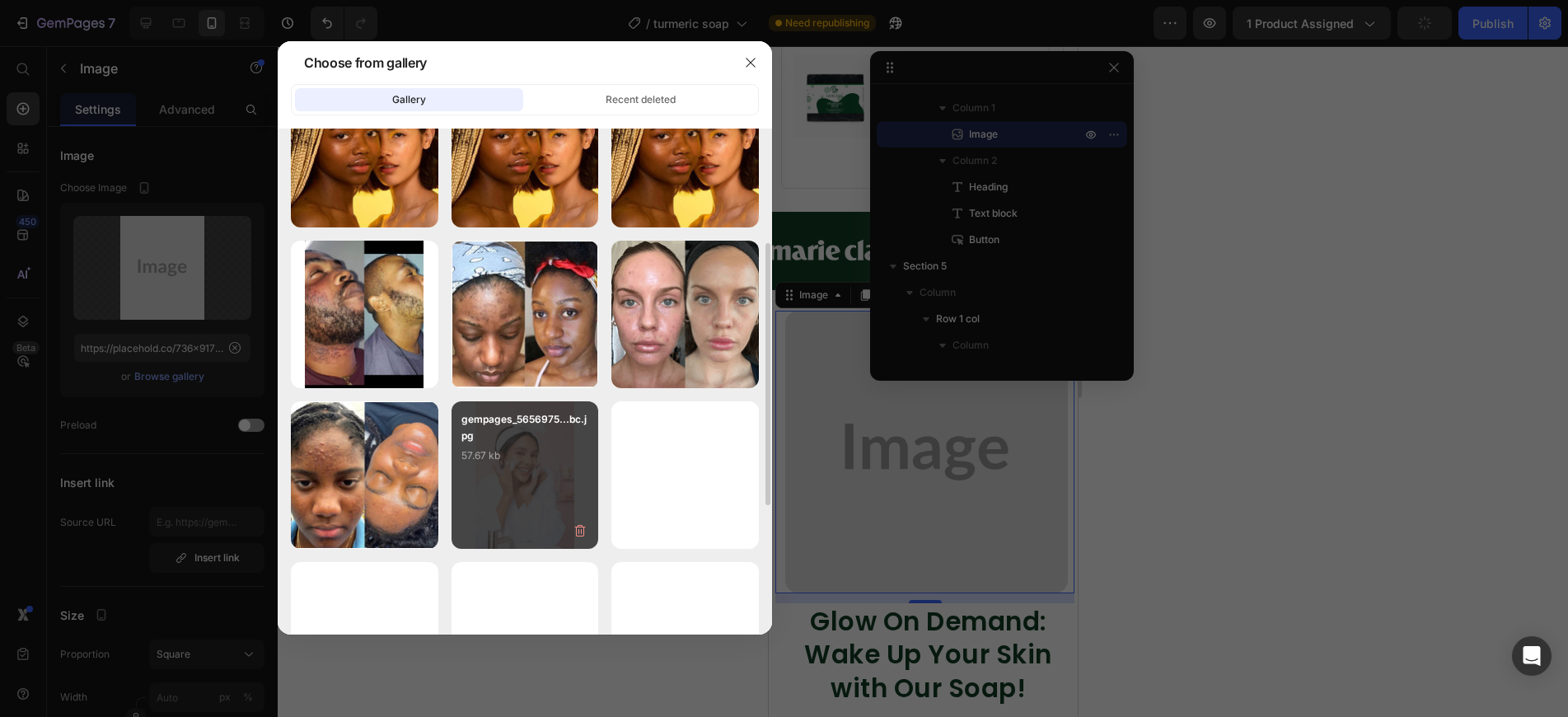 click on "57.67 kb" at bounding box center [525, 456] 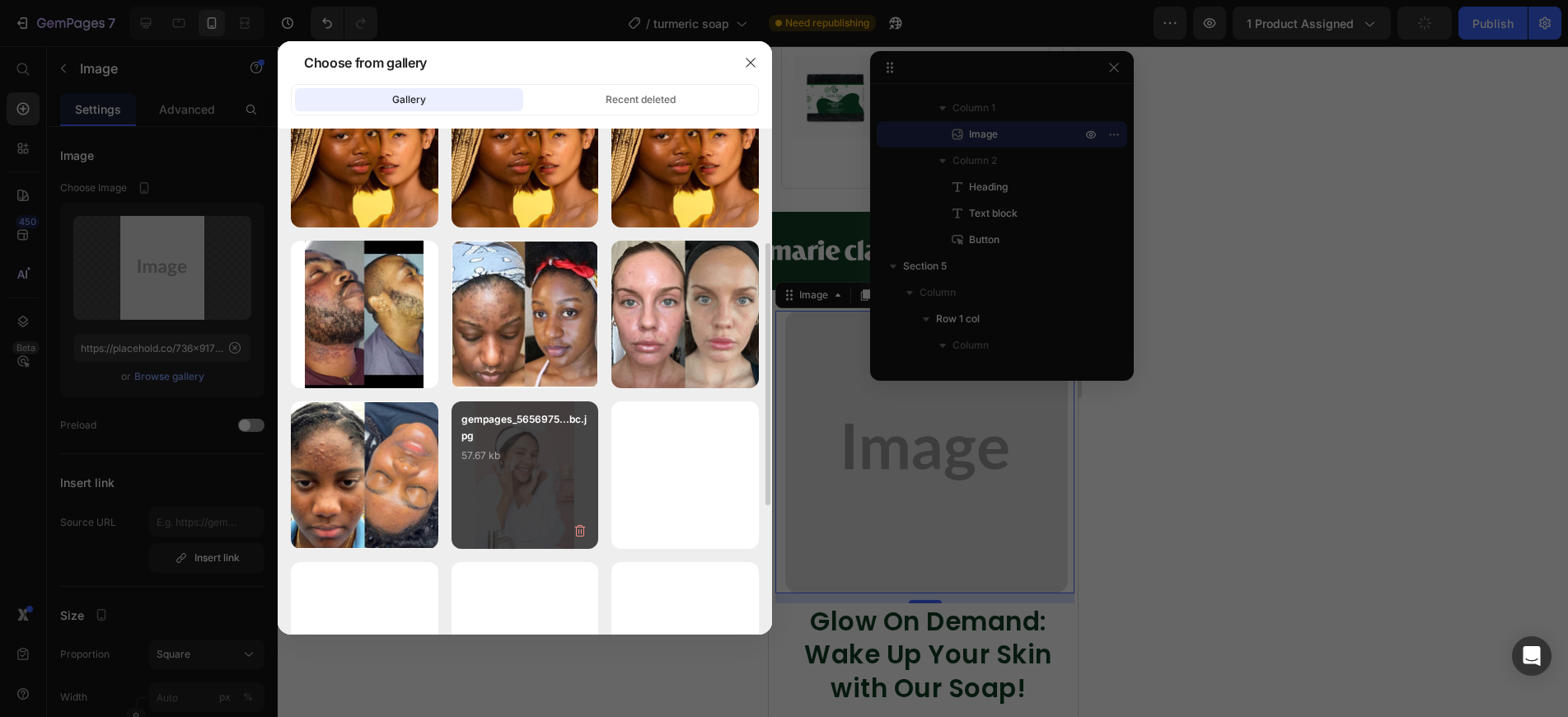type on "https://cdn.shopify.com/s/files/1/0812/7083/3186/files/gempages_575410181542773699-122705fa-328b-4ac1-9fbe-3cf9dead4725.jpg" 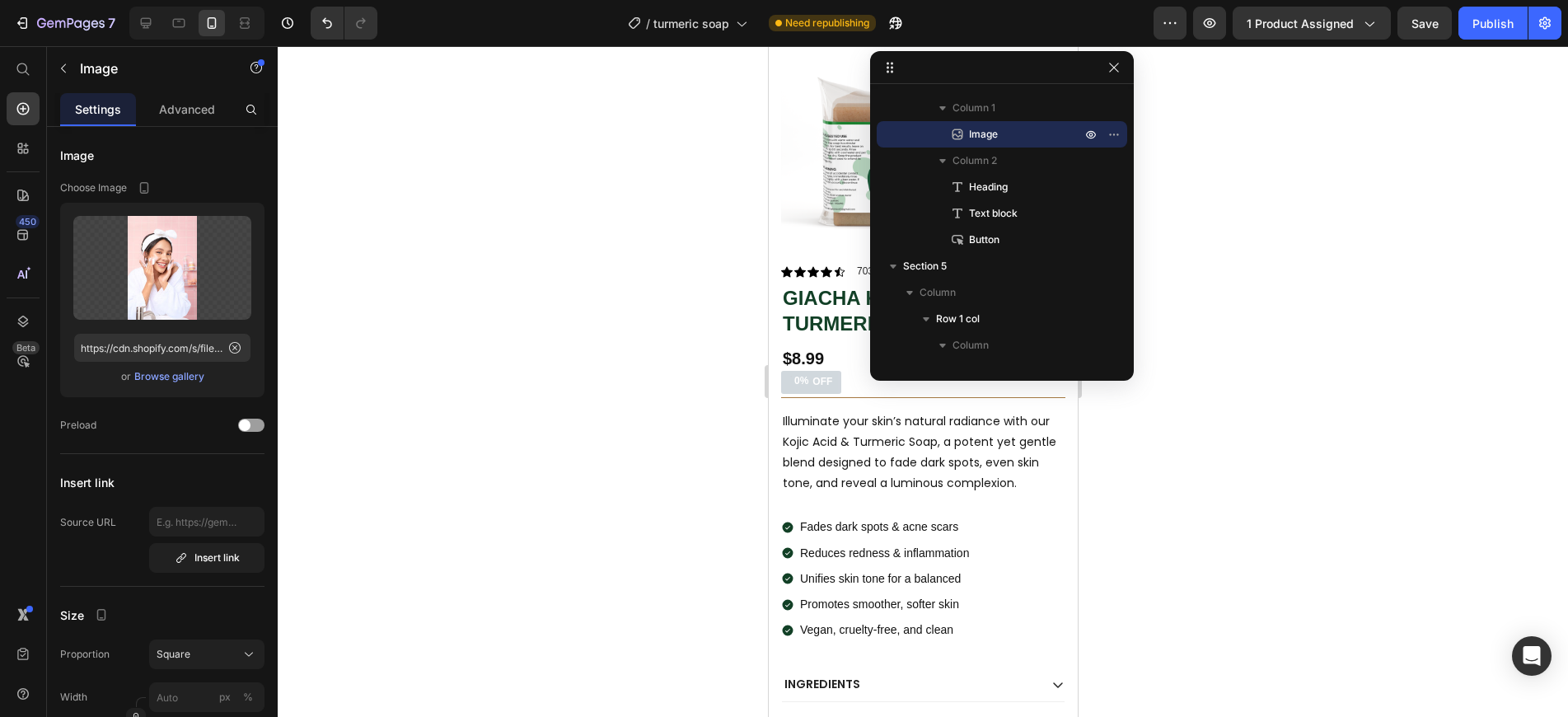 scroll, scrollTop: 0, scrollLeft: 0, axis: both 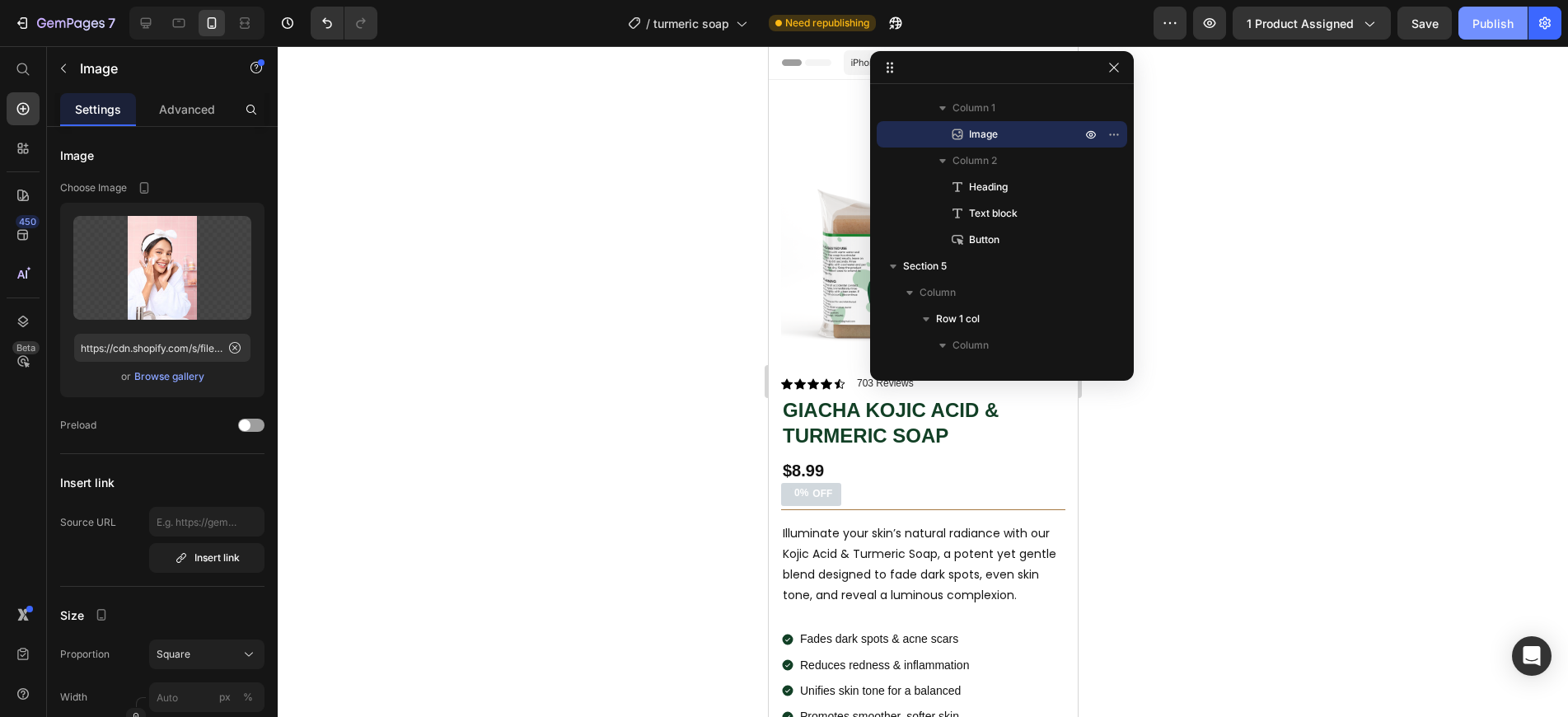 click on "Publish" 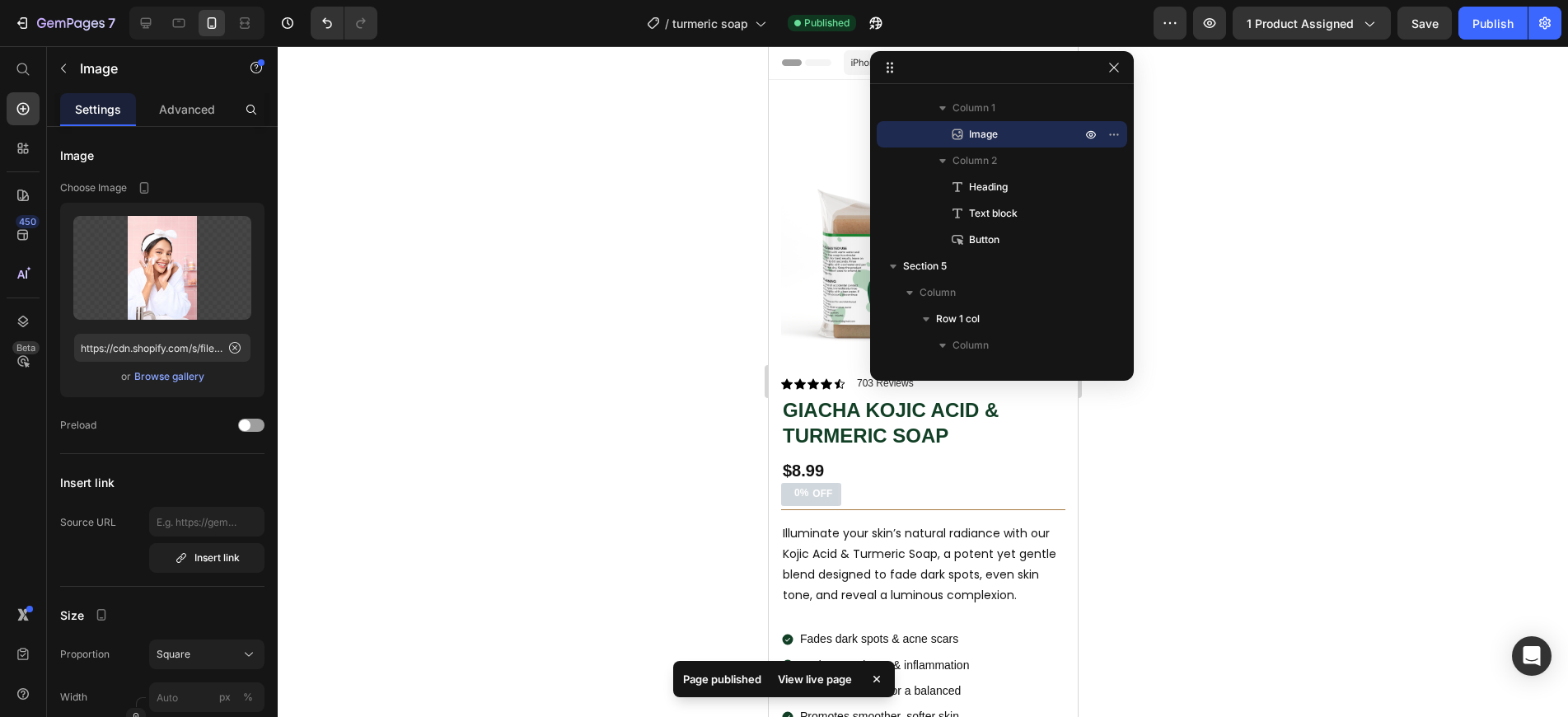 click 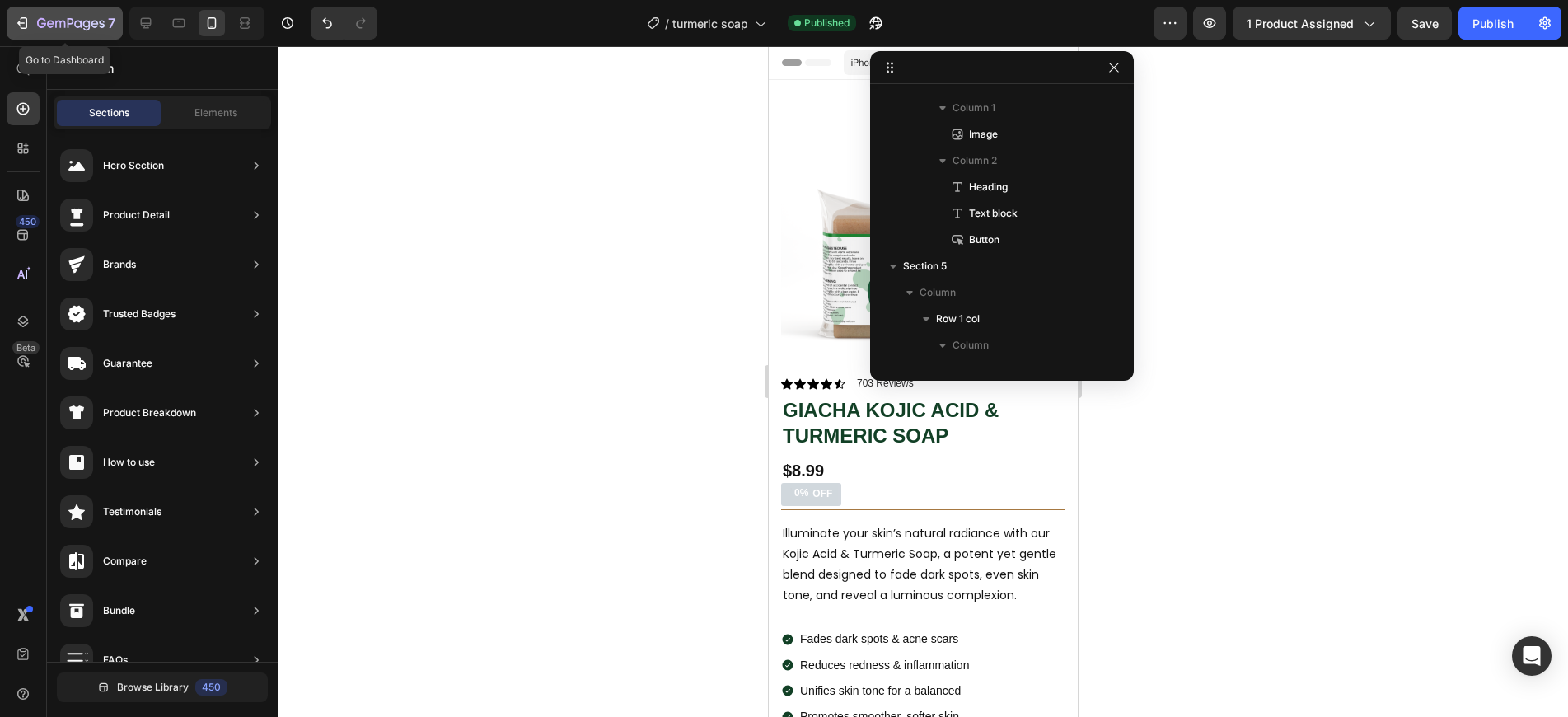 click on "7" 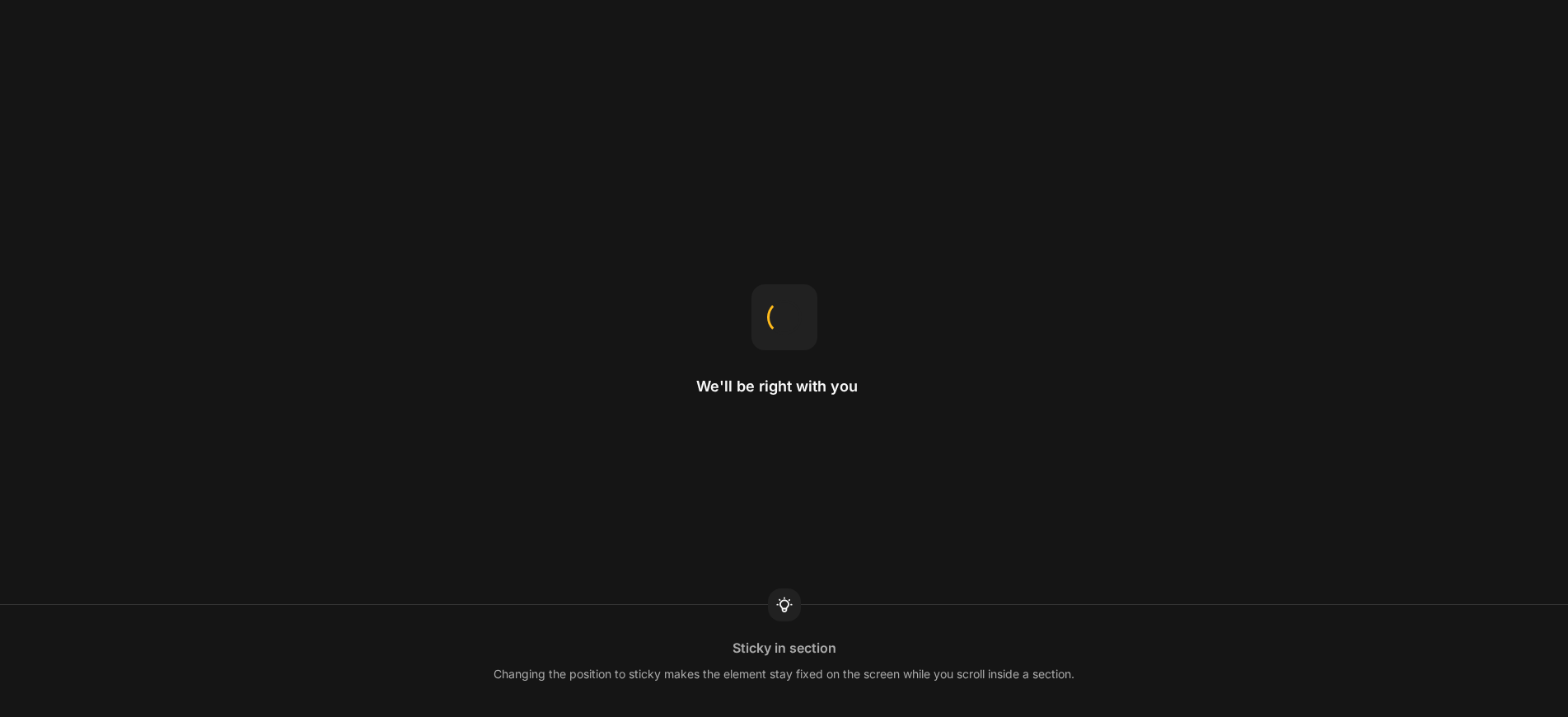 scroll, scrollTop: 0, scrollLeft: 0, axis: both 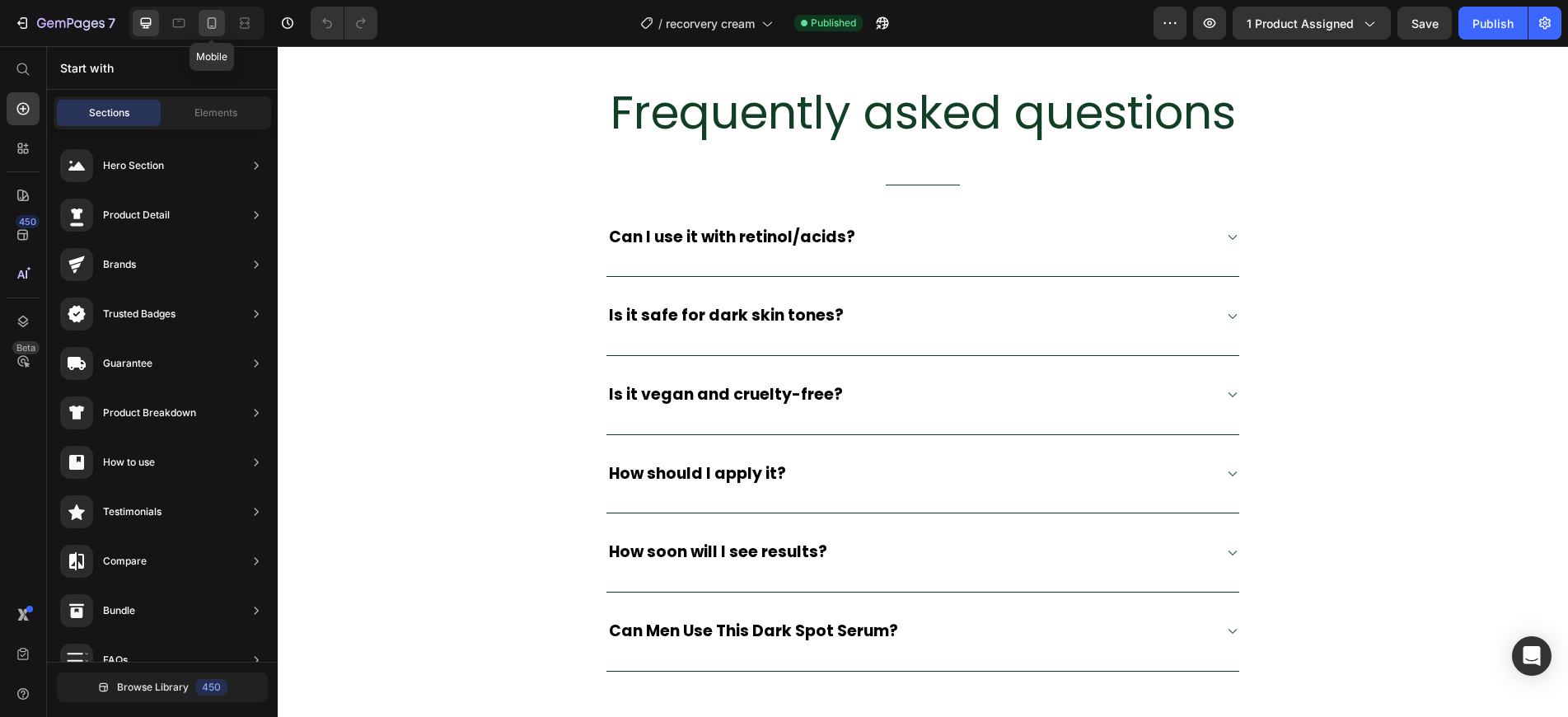 click 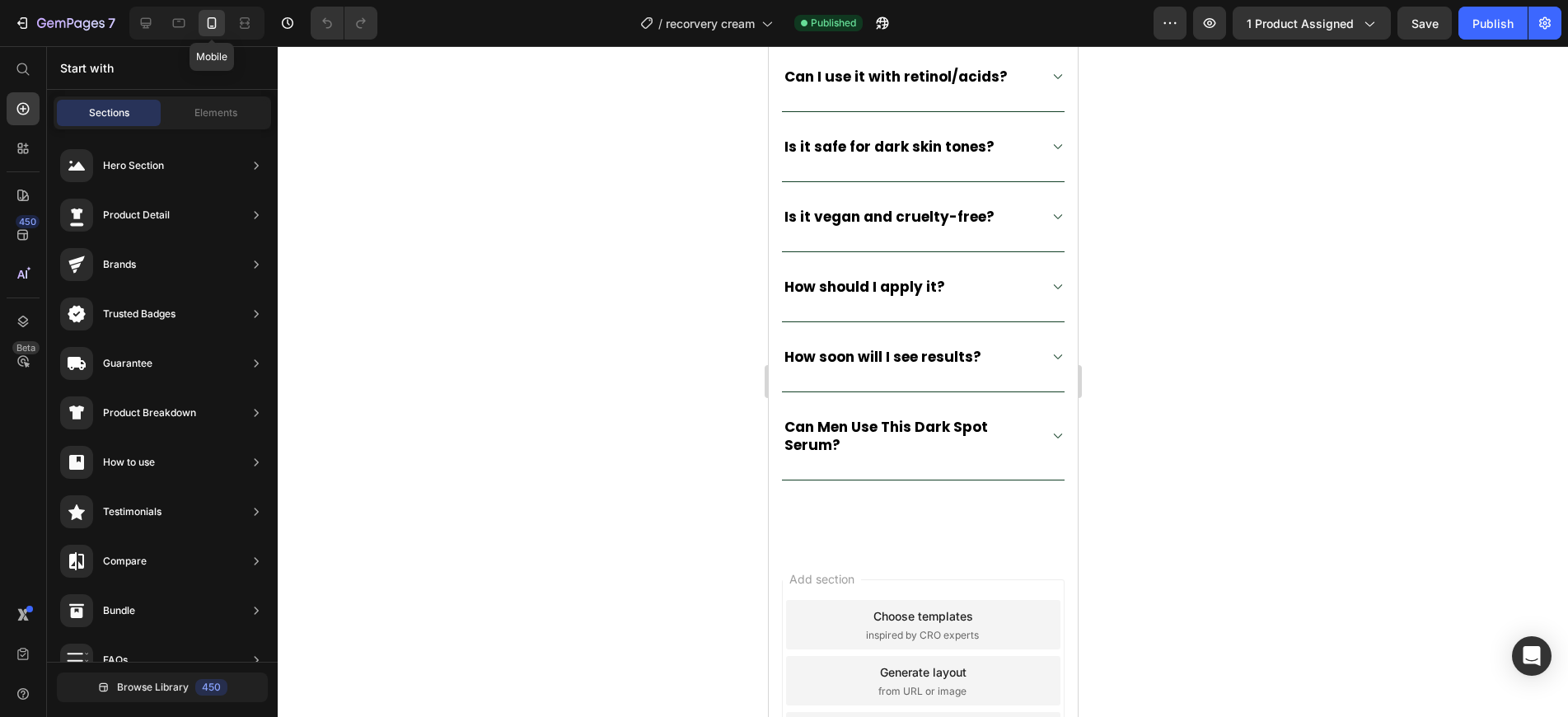 scroll, scrollTop: 3299, scrollLeft: 0, axis: vertical 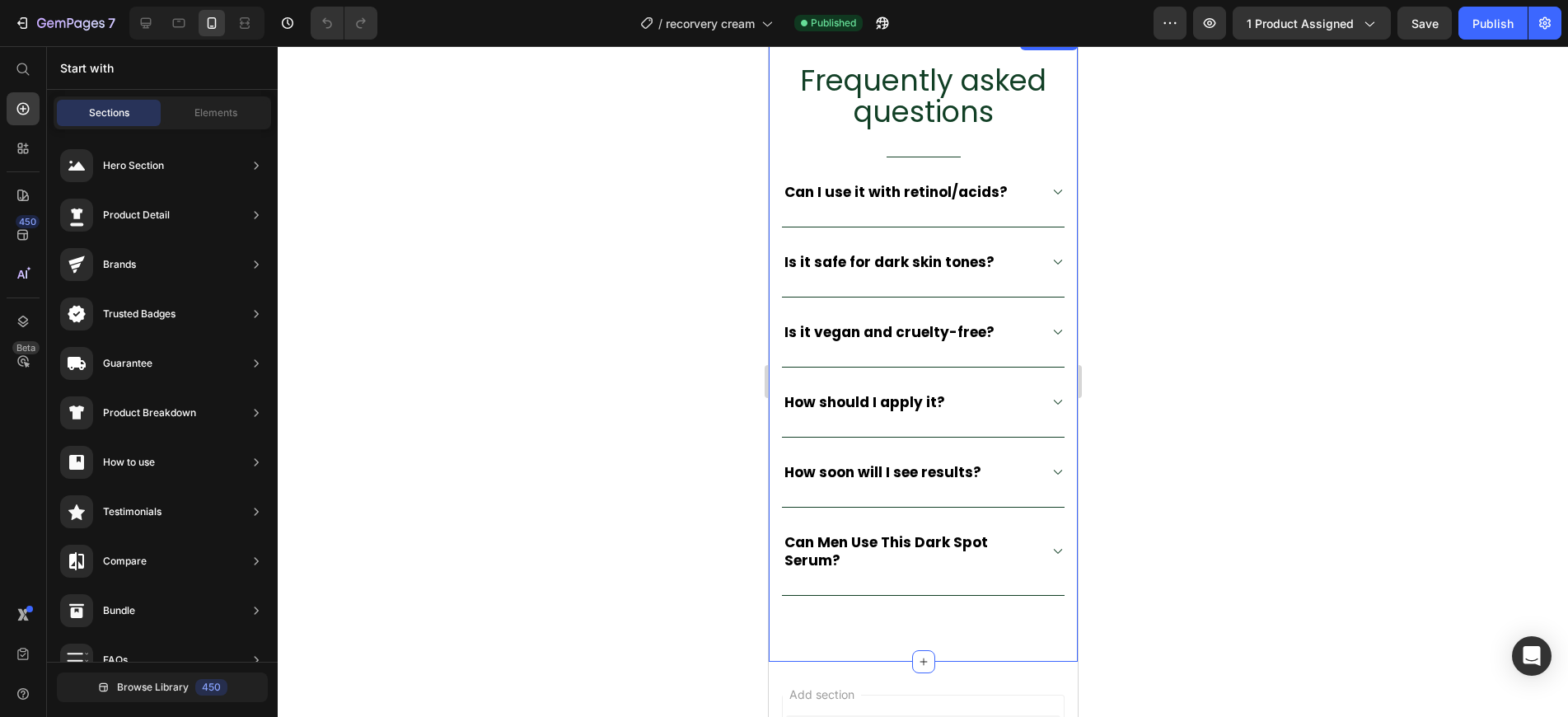 click on "Frequently asked questions Heading                Title Line
Can I use it with retinol/acids?
Is it safe for dark skin tones?
Is it vegan and cruelty-free?
How should I apply it?
How soon will I see results?
Can Men Use This Dark Spot Serum? Accordion Row Section 8" at bounding box center [922, 346] 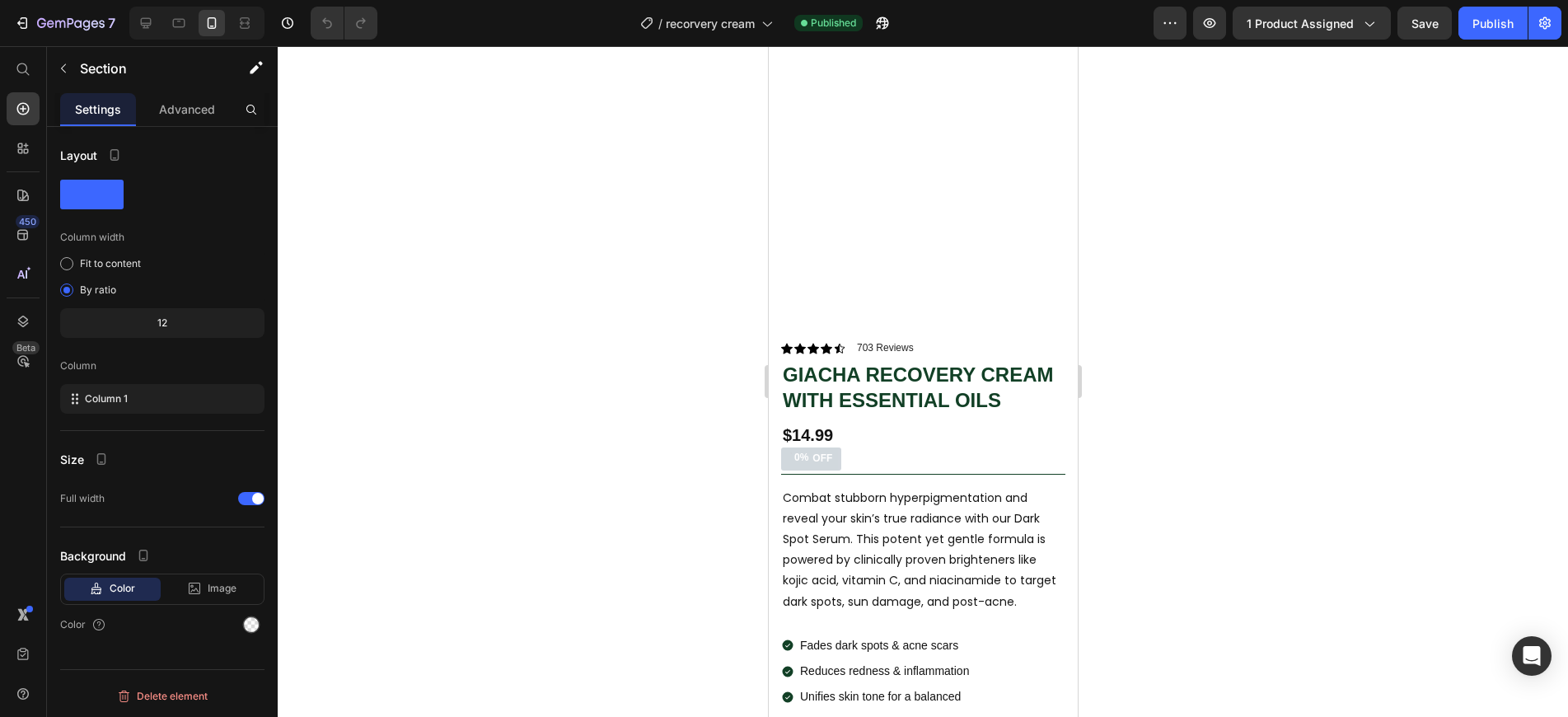scroll, scrollTop: 0, scrollLeft: 0, axis: both 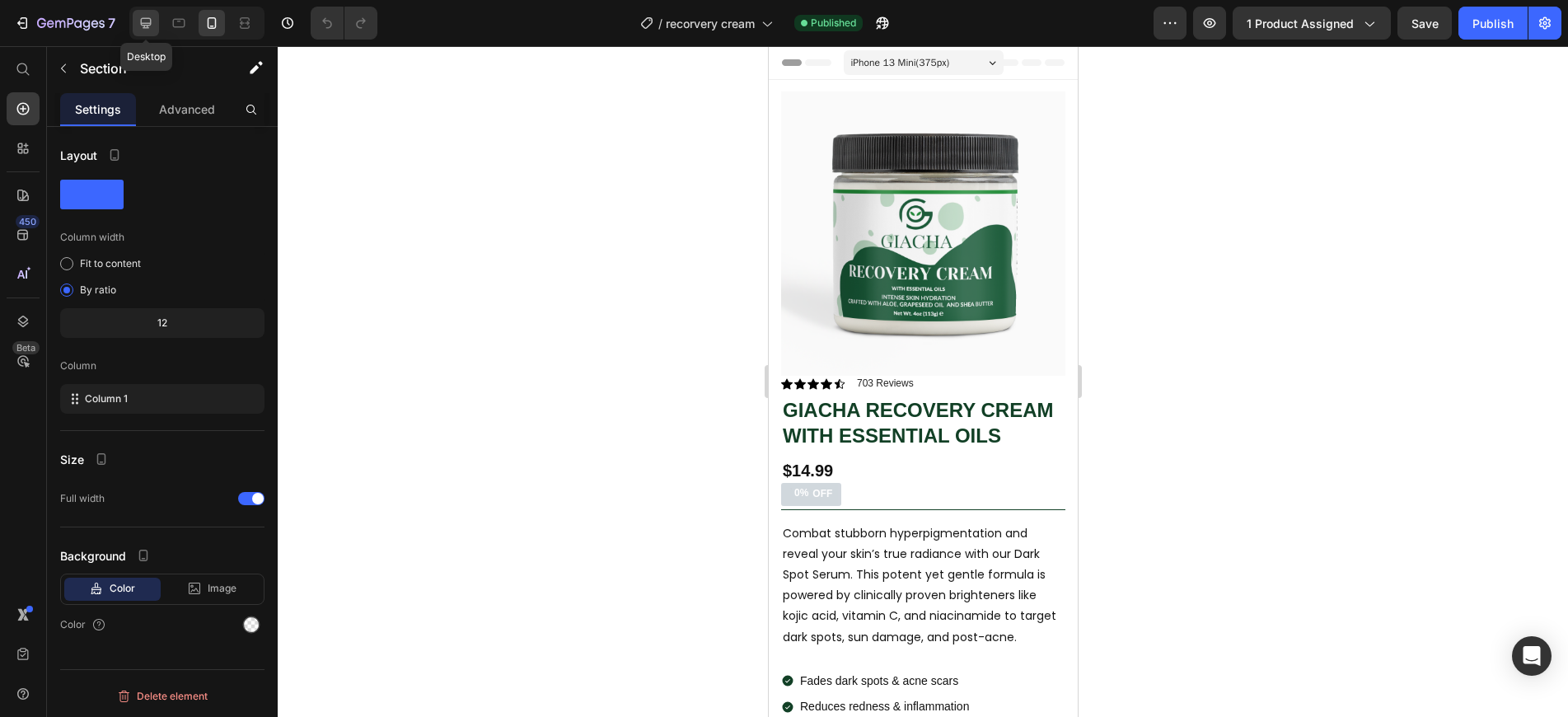 click 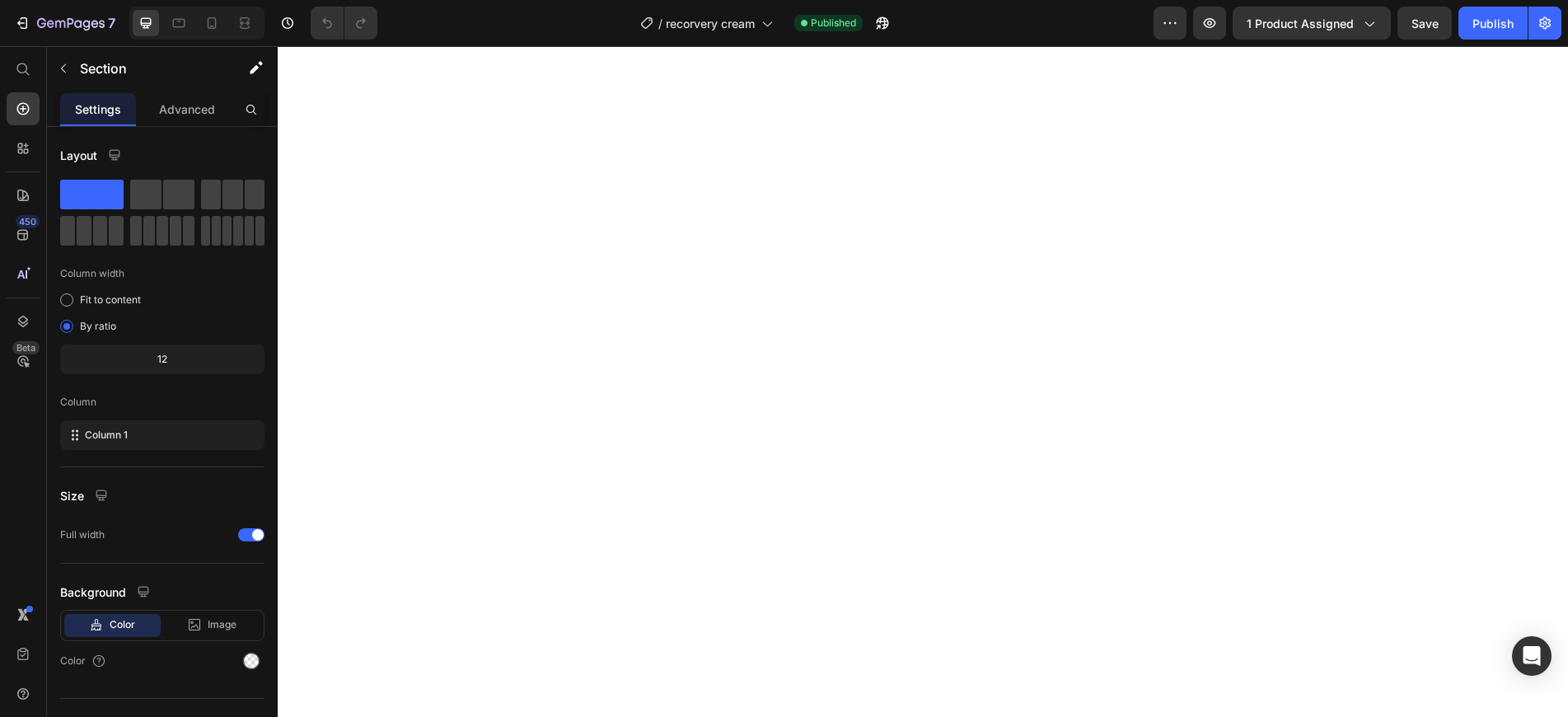 scroll, scrollTop: 0, scrollLeft: 0, axis: both 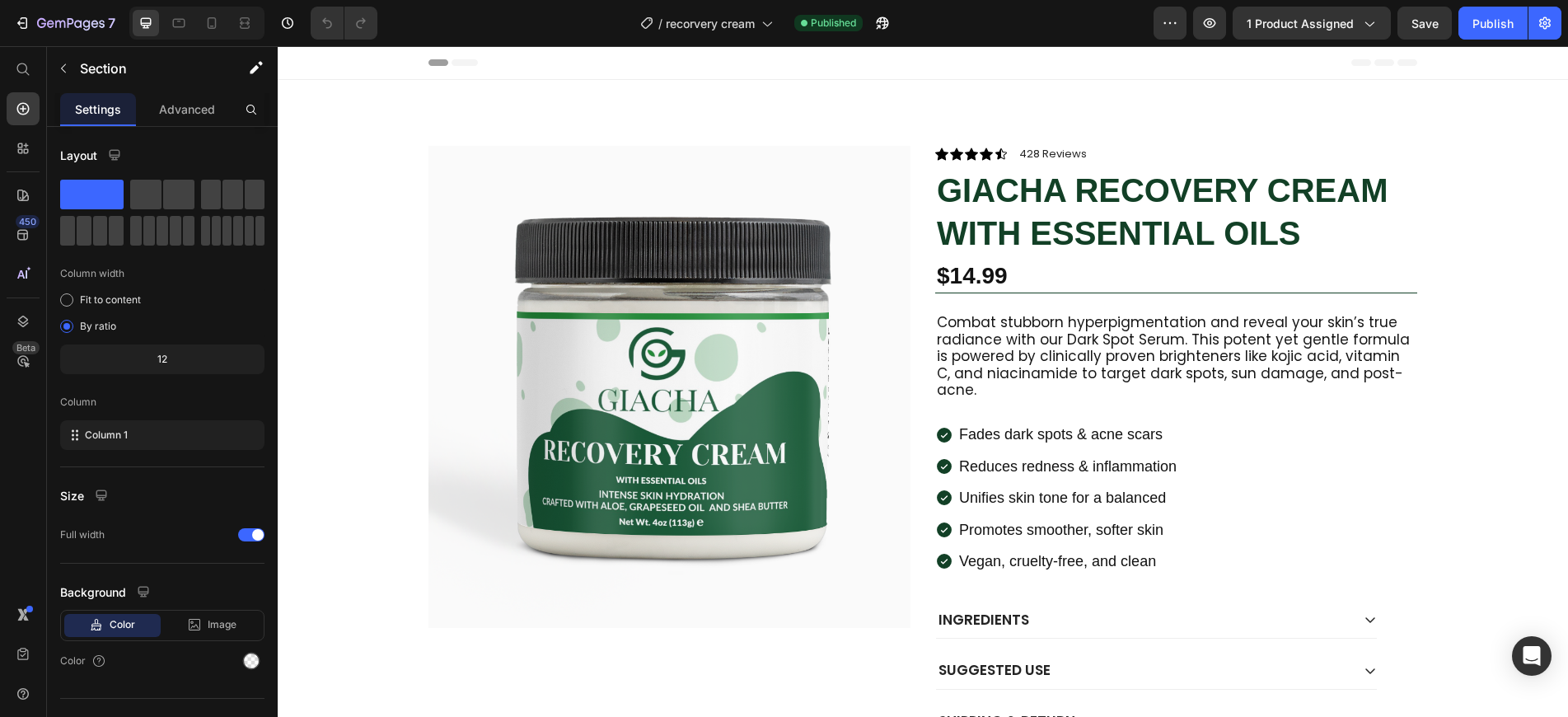 click at bounding box center [669, 387] 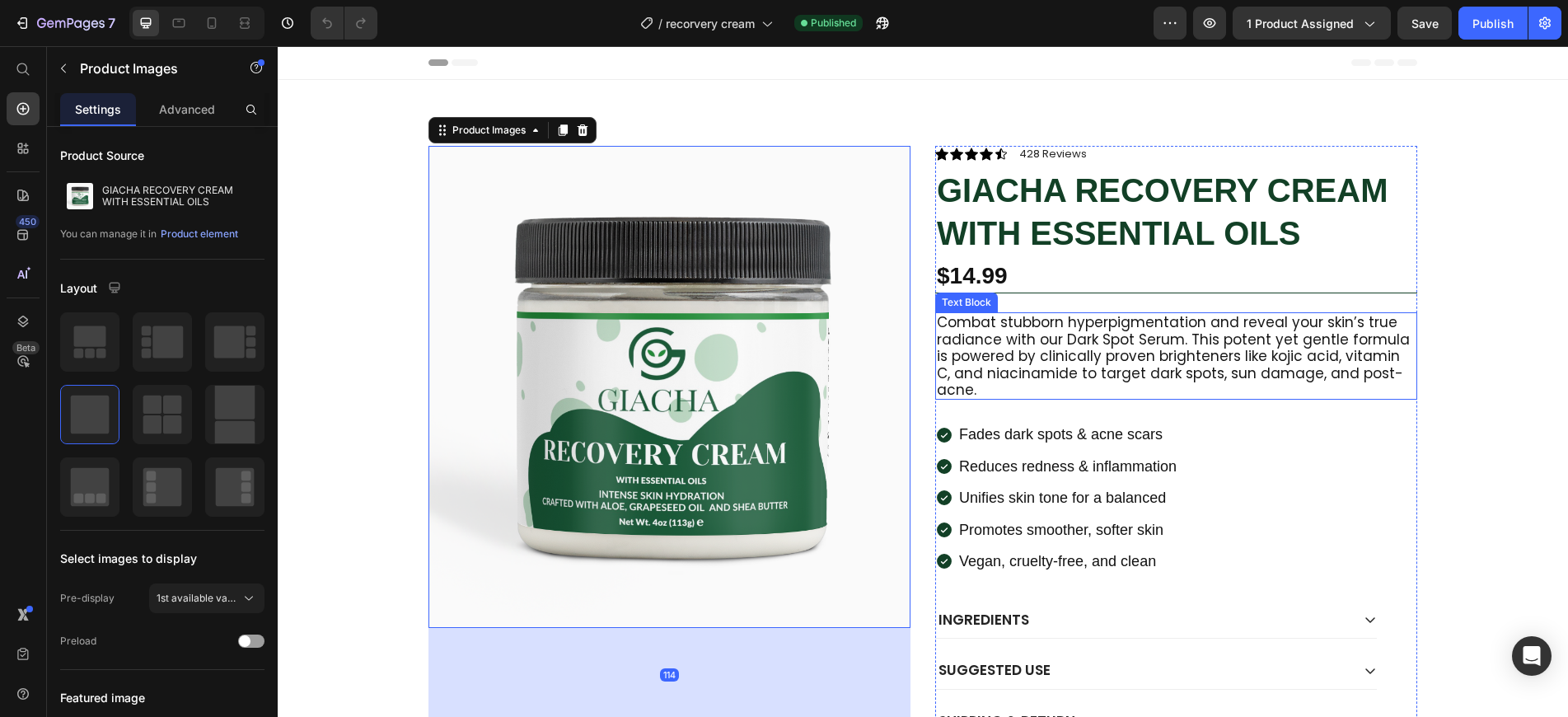 click on "Combat stubborn hyperpigmentation and reveal your skin’s true radiance with our Dark Spot Serum. This potent yet gentle formula is powered by clinically proven brighteners like kojic acid, vitamin C, and niacinamide to target dark spots, sun damage, and post-acne." at bounding box center (1176, 356) 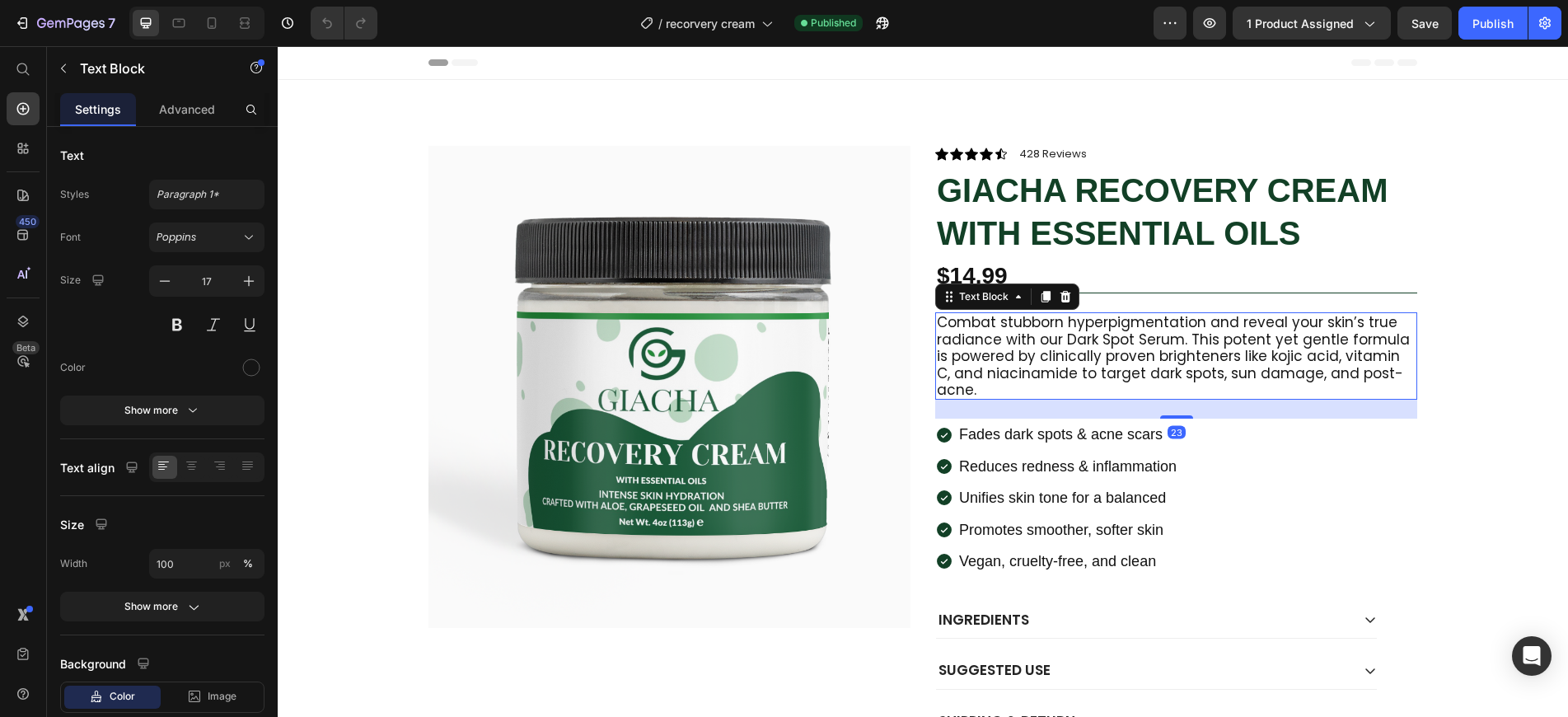 click on "Combat stubborn hyperpigmentation and reveal your skin’s true radiance with our Dark Spot Serum. This potent yet gentle formula is powered by clinically proven brighteners like kojic acid, vitamin C, and niacinamide to target dark spots, sun damage, and post-acne." at bounding box center [1176, 356] 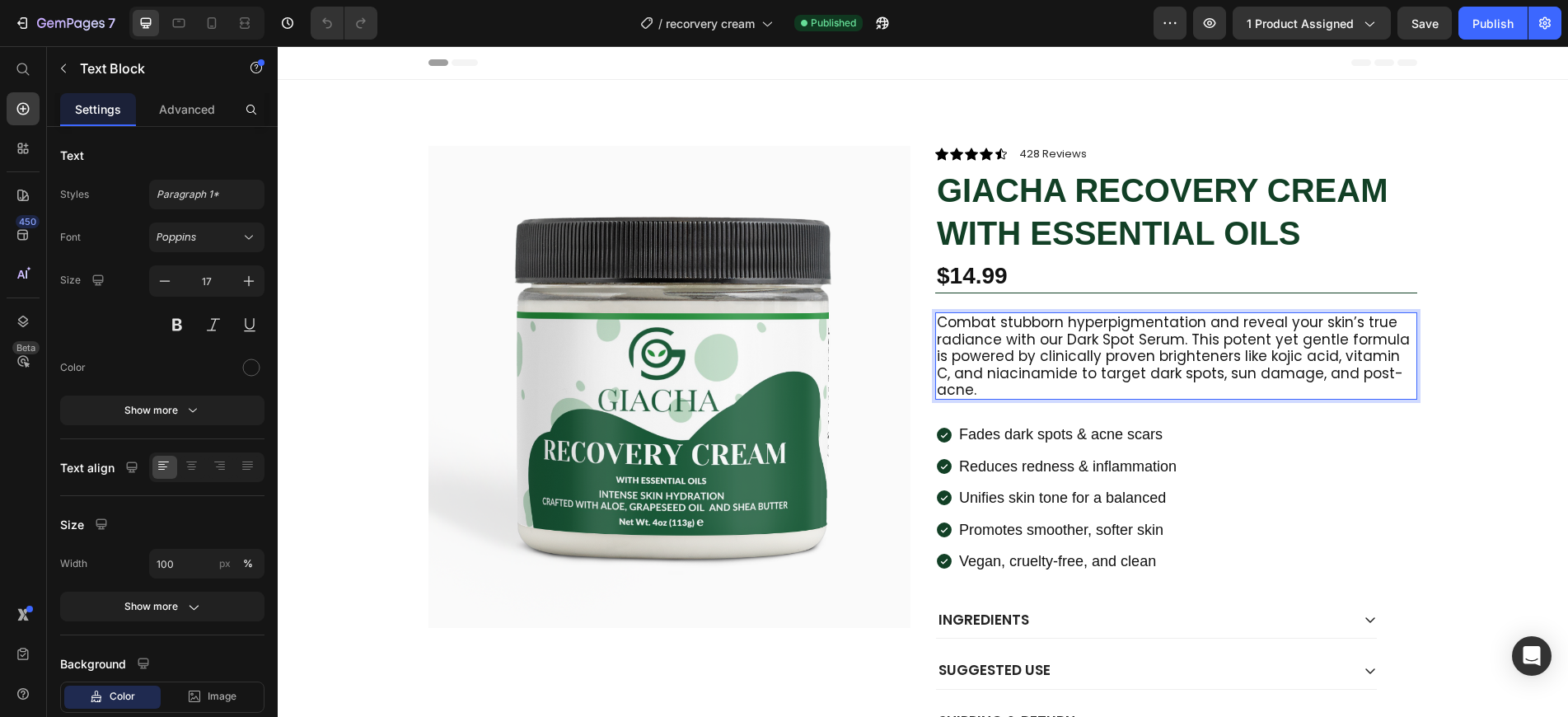 click on "Combat stubborn hyperpigmentation and reveal your skin’s true radiance with our Dark Spot Serum. This potent yet gentle formula is powered by clinically proven brighteners like kojic acid, vitamin C, and niacinamide to target dark spots, sun damage, and post-acne." at bounding box center [1176, 356] 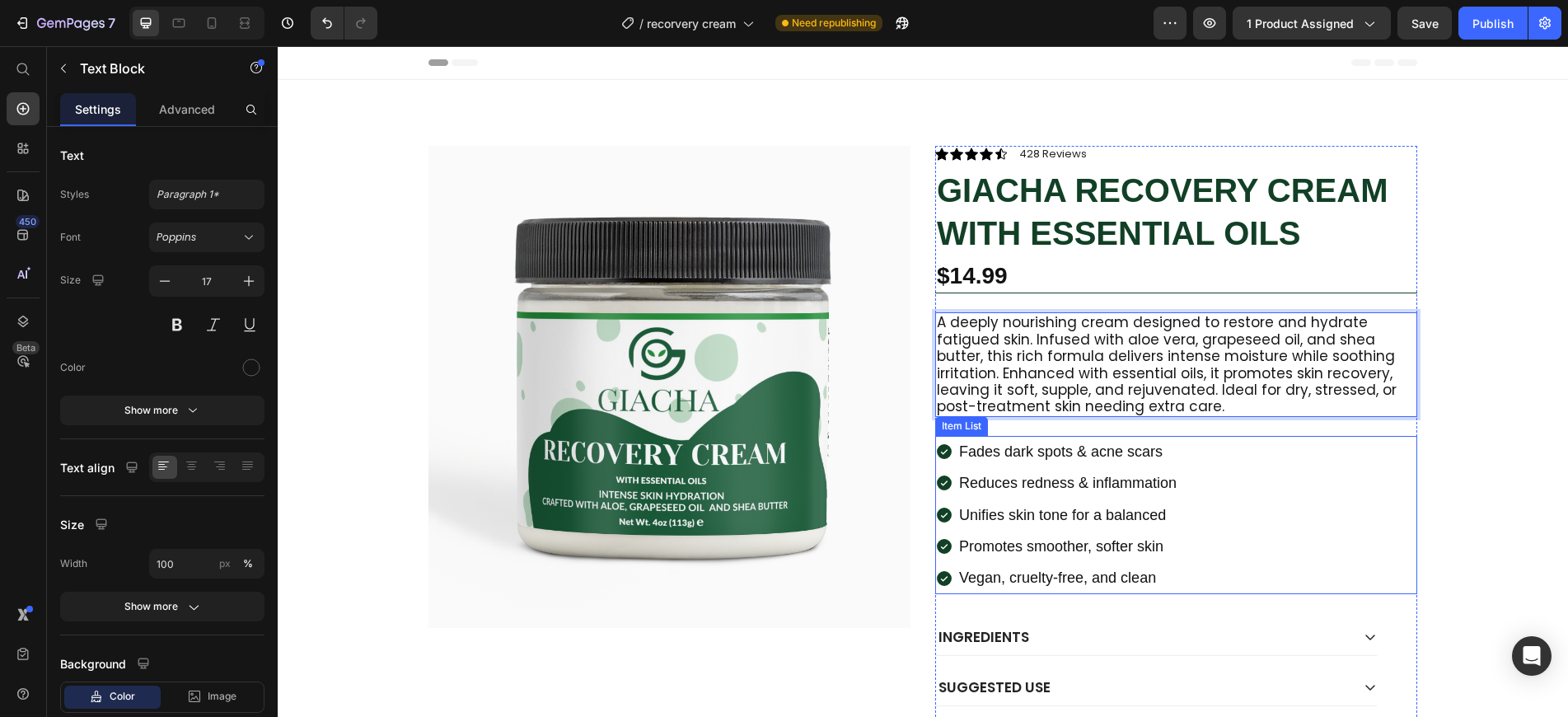 click on "Fades dark spots & acne scars" at bounding box center [1068, 452] 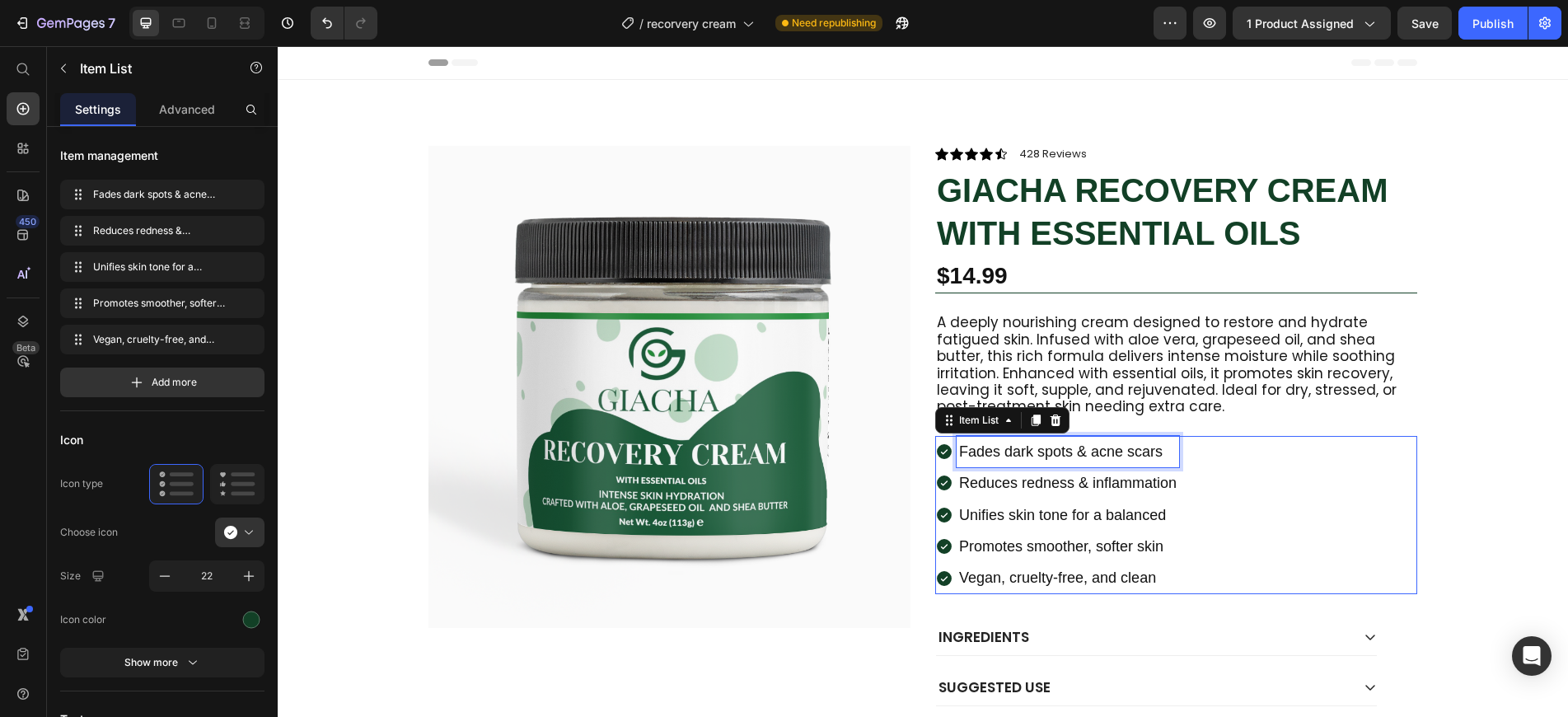 click on "Fades dark spots & acne scars" at bounding box center (1068, 452) 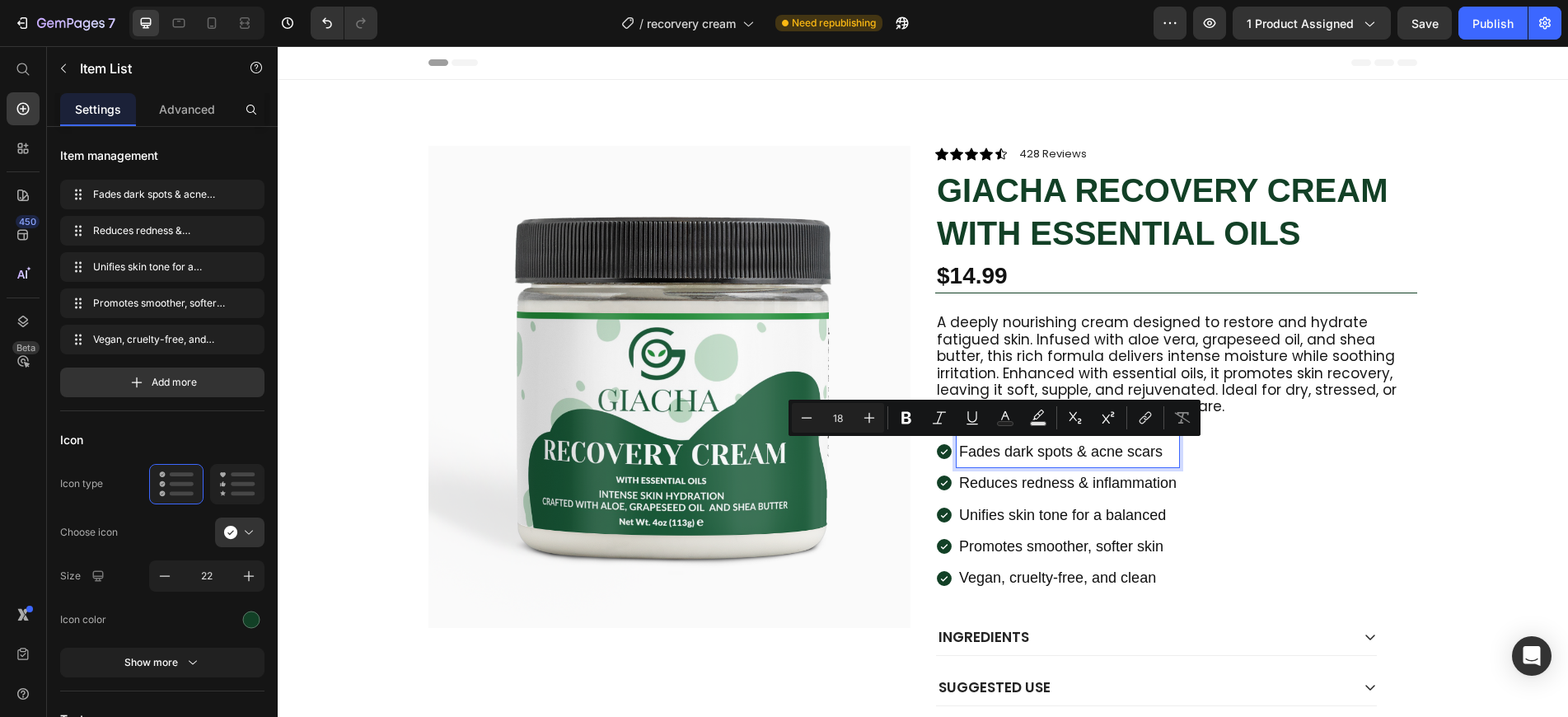 click on "Fades dark spots & acne scars" at bounding box center (1068, 452) 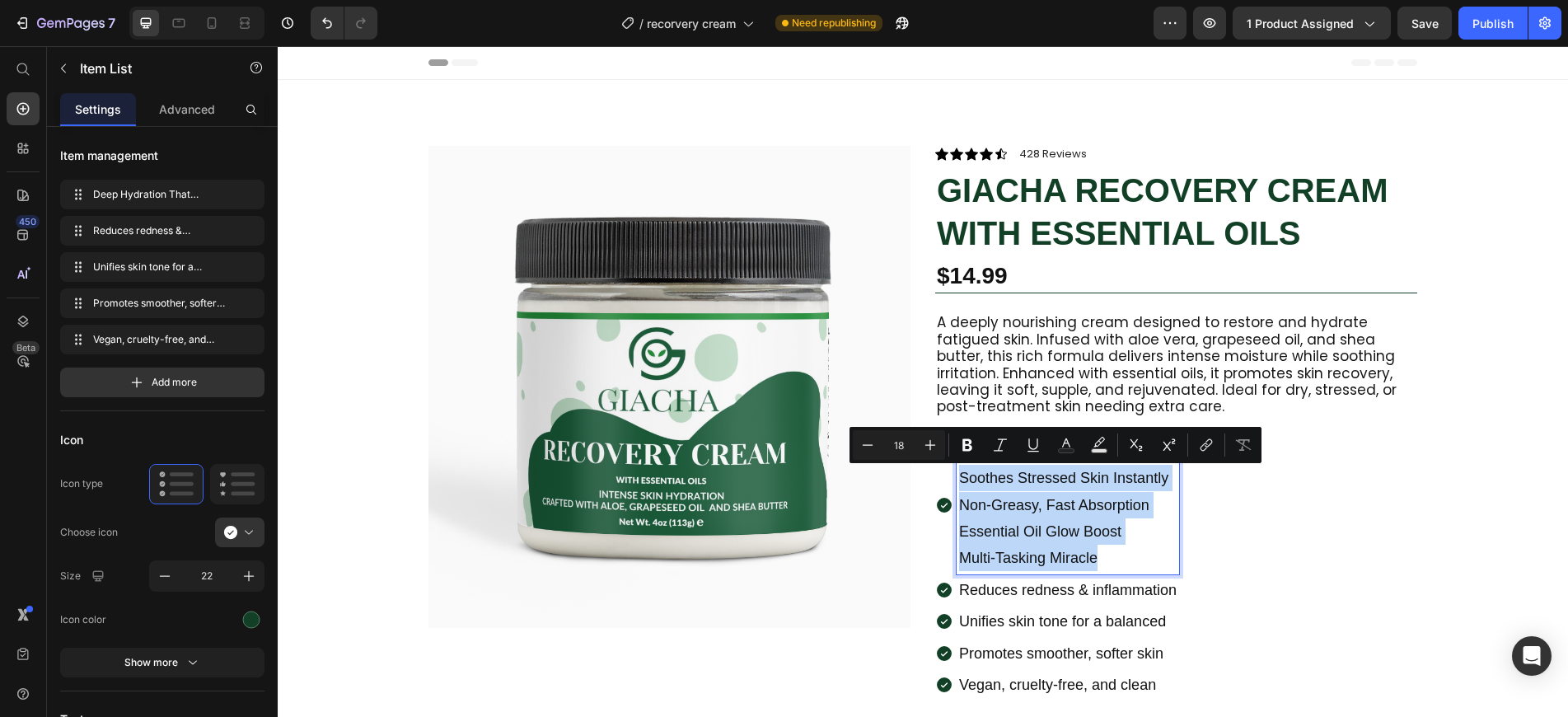 drag, startPoint x: 953, startPoint y: 476, endPoint x: 1130, endPoint y: 567, distance: 199.0226 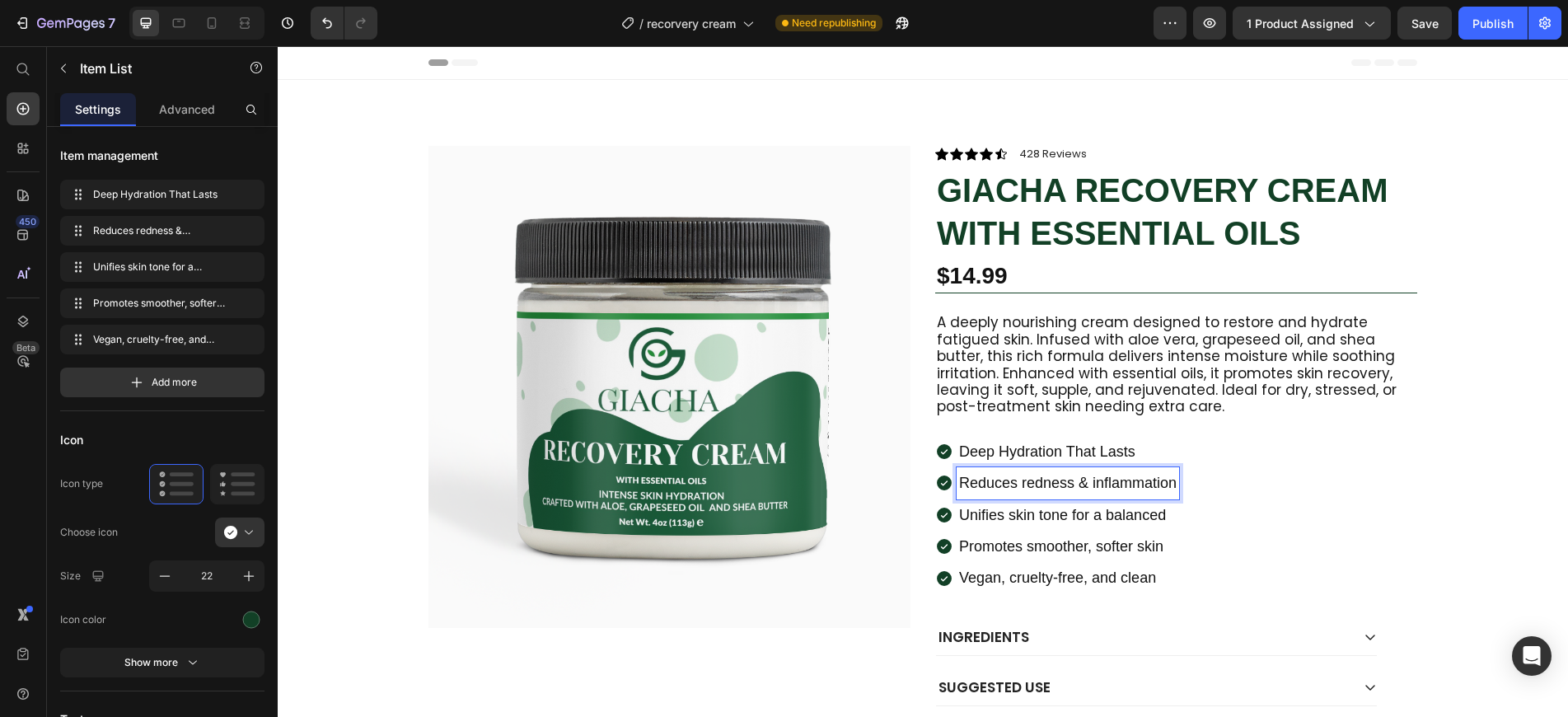 click on "Reduces redness & inflammation" at bounding box center (1068, 483) 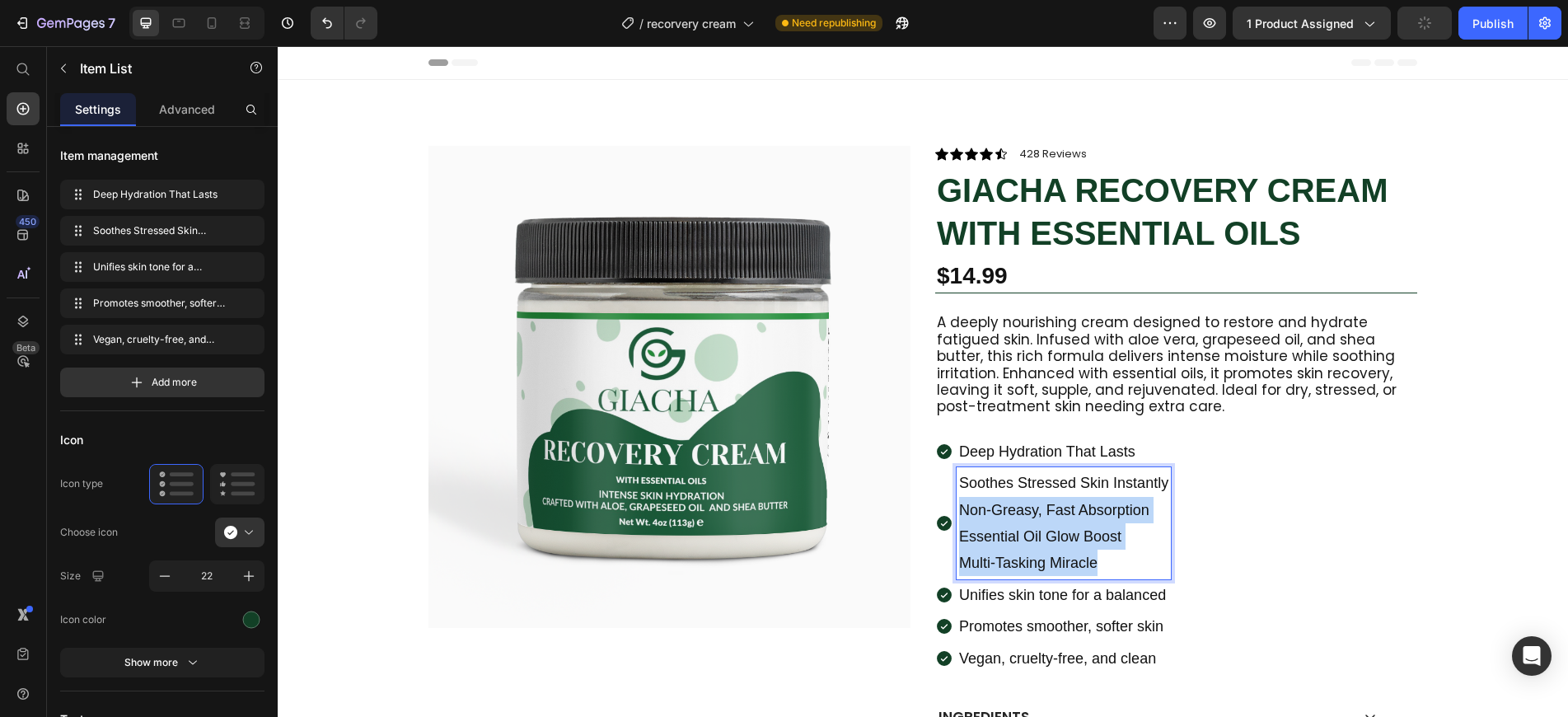drag, startPoint x: 952, startPoint y: 508, endPoint x: 1144, endPoint y: 581, distance: 205.40935 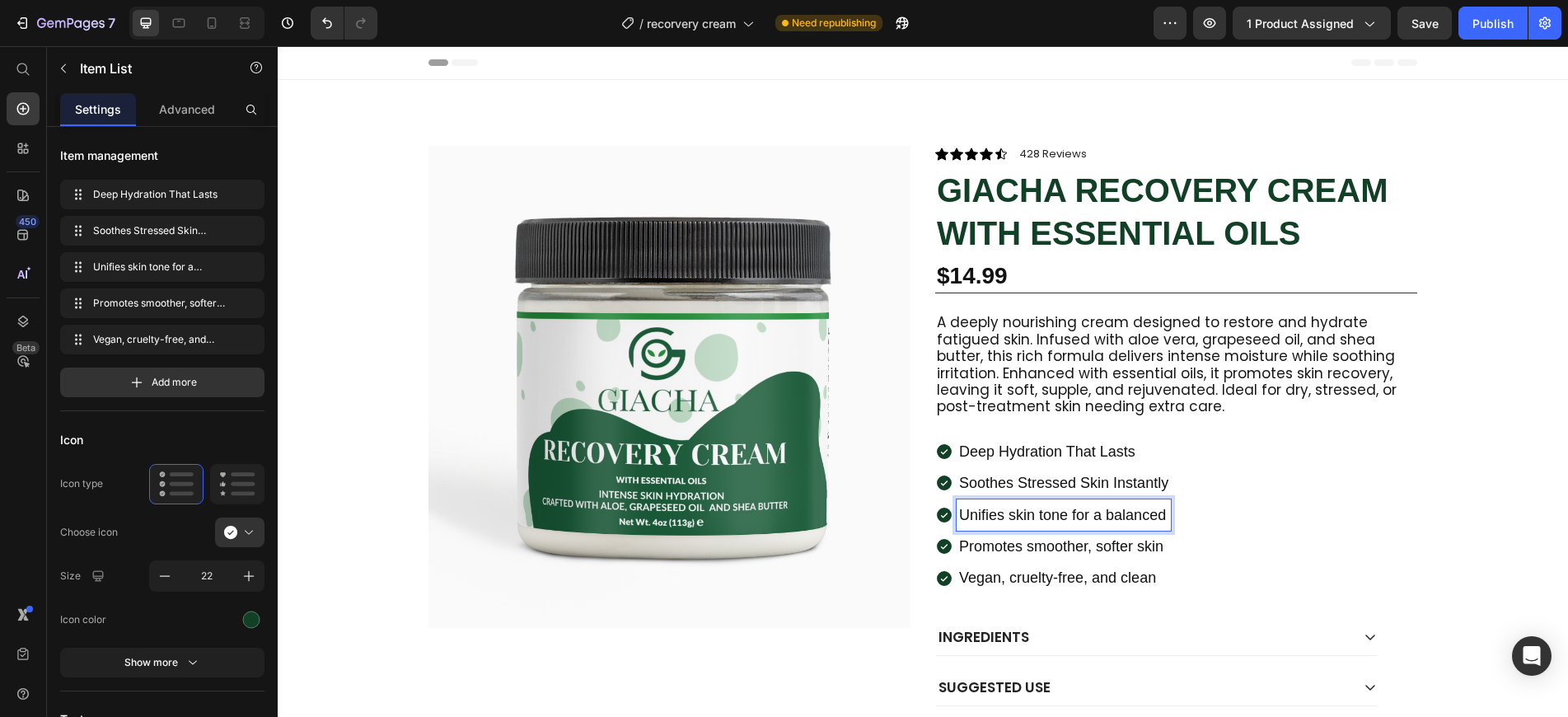 click on "Unifies skin tone for a balanced" at bounding box center (1064, 515) 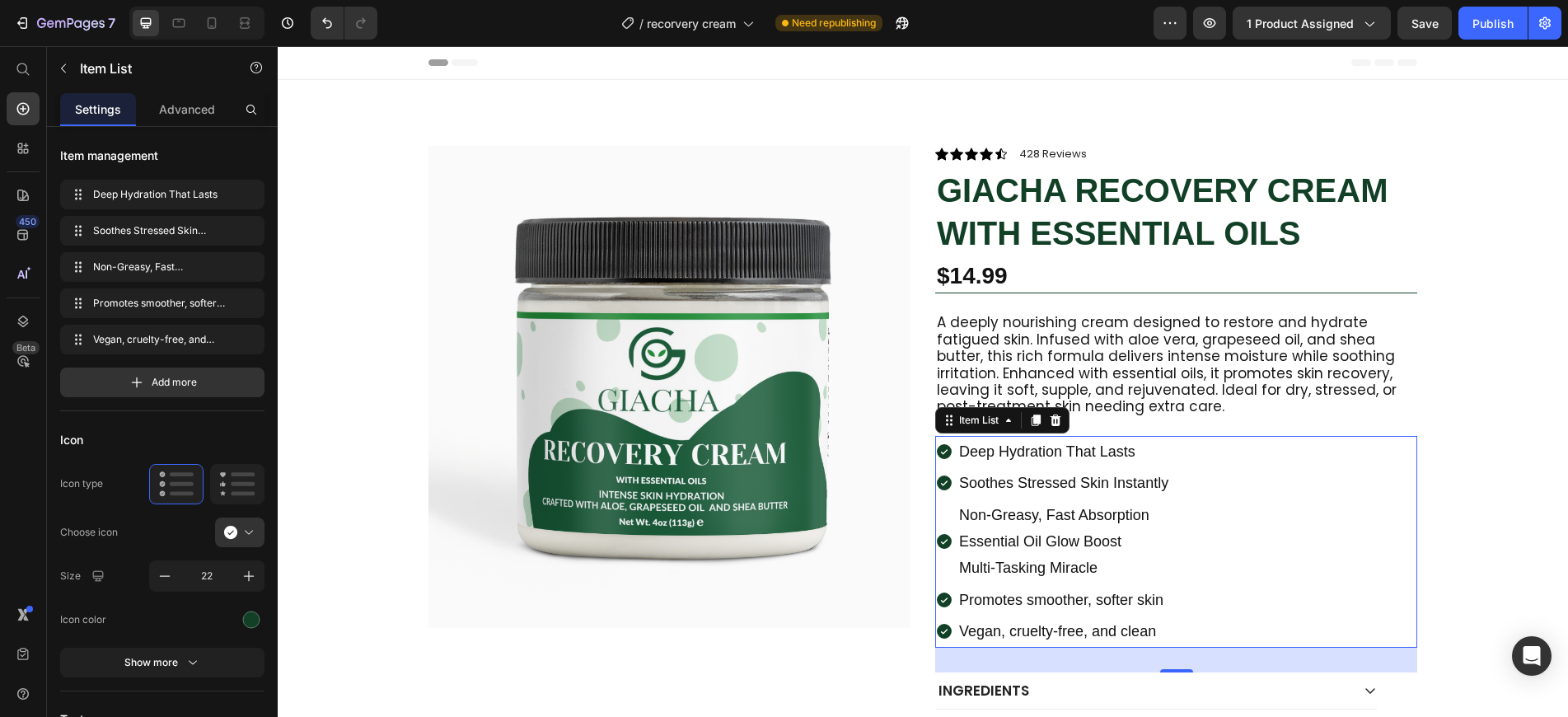 click on "Non-Greasy, Fast Absorption Essential Oil Glow Boost Multi-Tasking Miracle" at bounding box center [1053, 541] 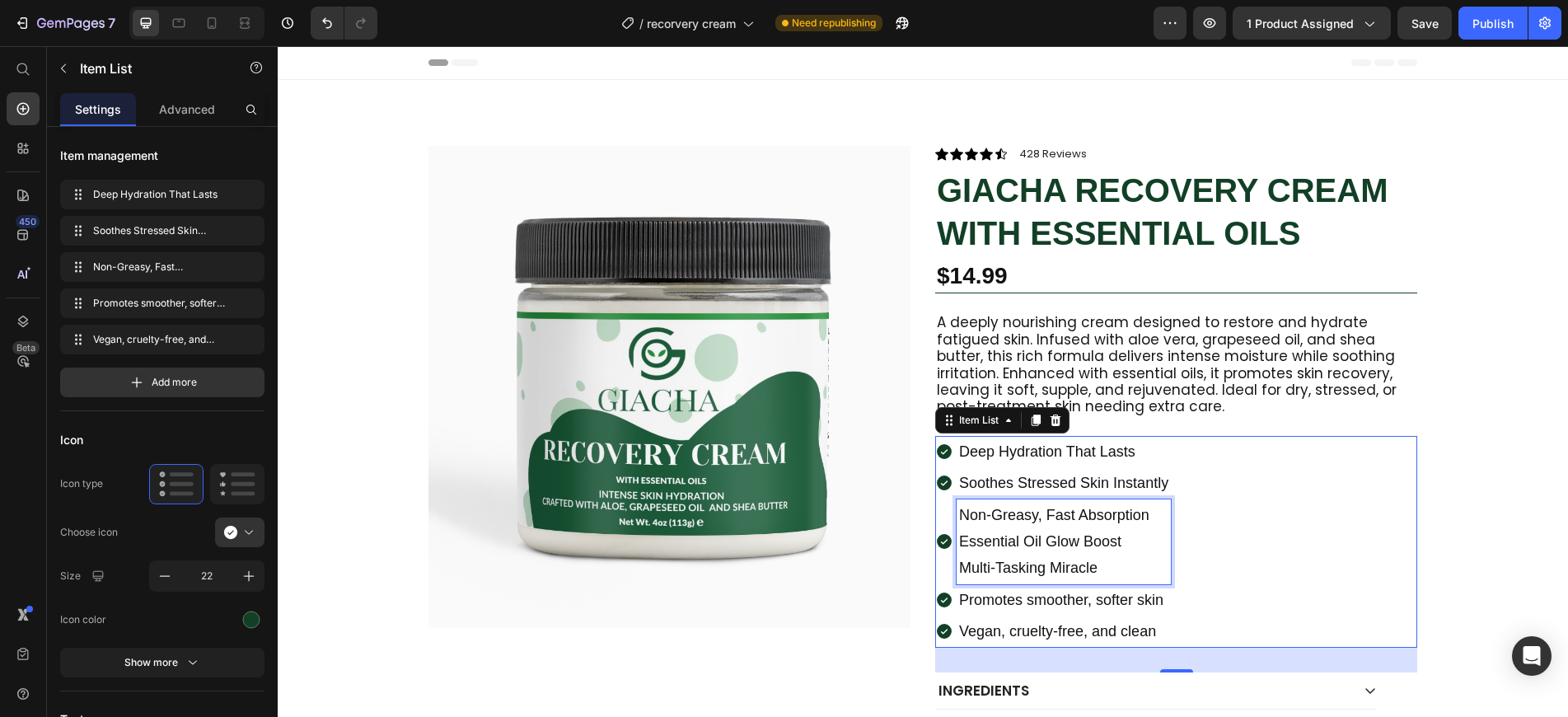 click on "Non-Greasy, Fast Absorption Essential Oil Glow Boost Multi-Tasking Miracle" at bounding box center [1064, 541] 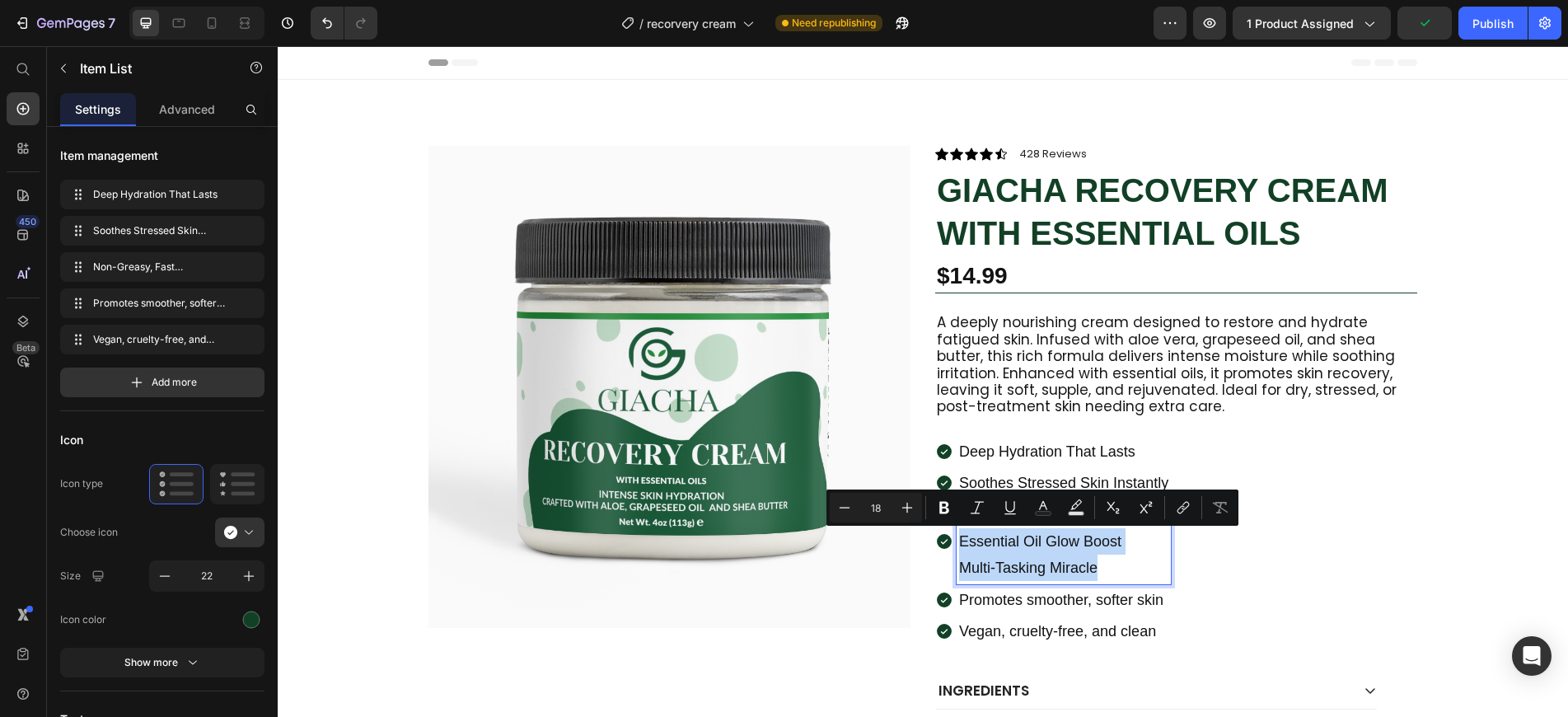 drag, startPoint x: 952, startPoint y: 539, endPoint x: 1136, endPoint y: 581, distance: 188.73262 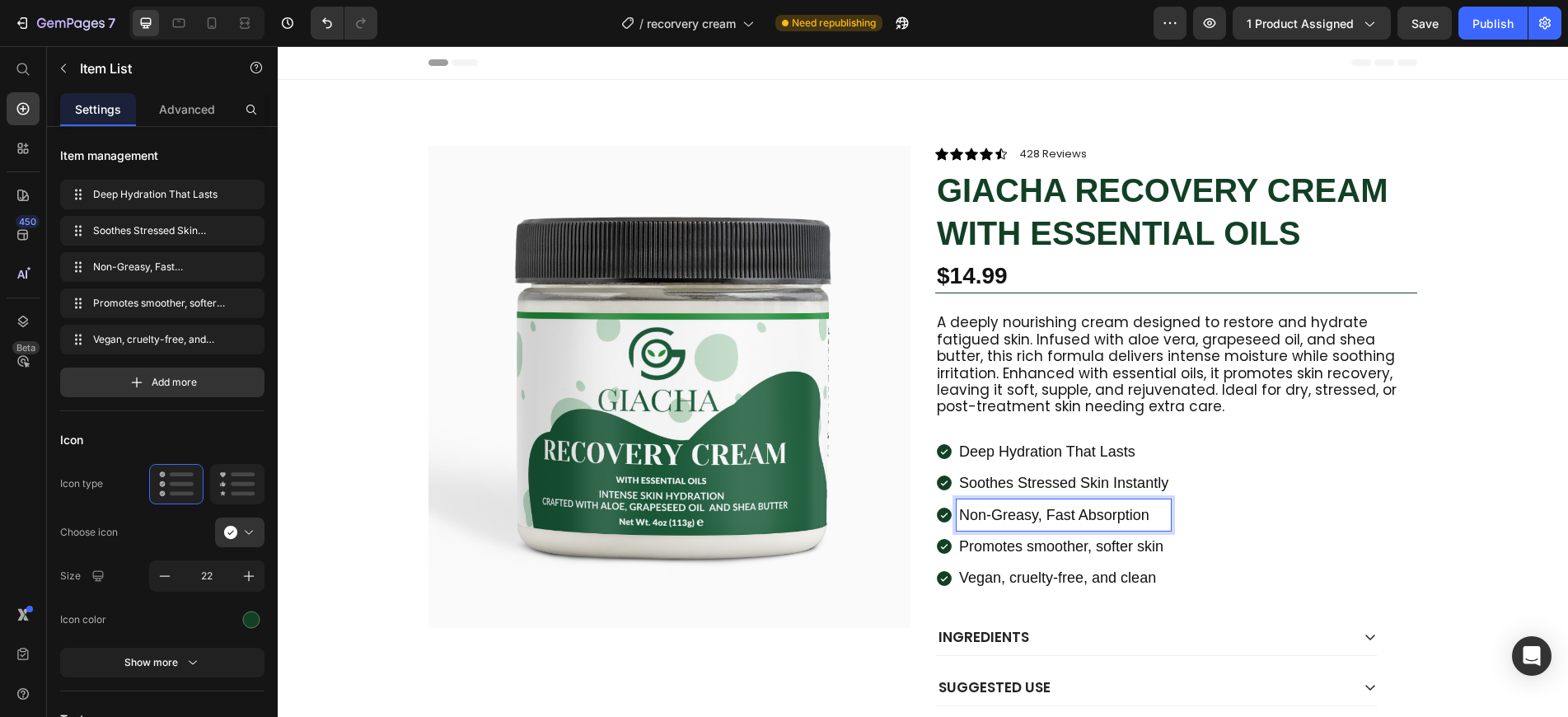 click on "Promotes smoother, softer skin" at bounding box center (1064, 546) 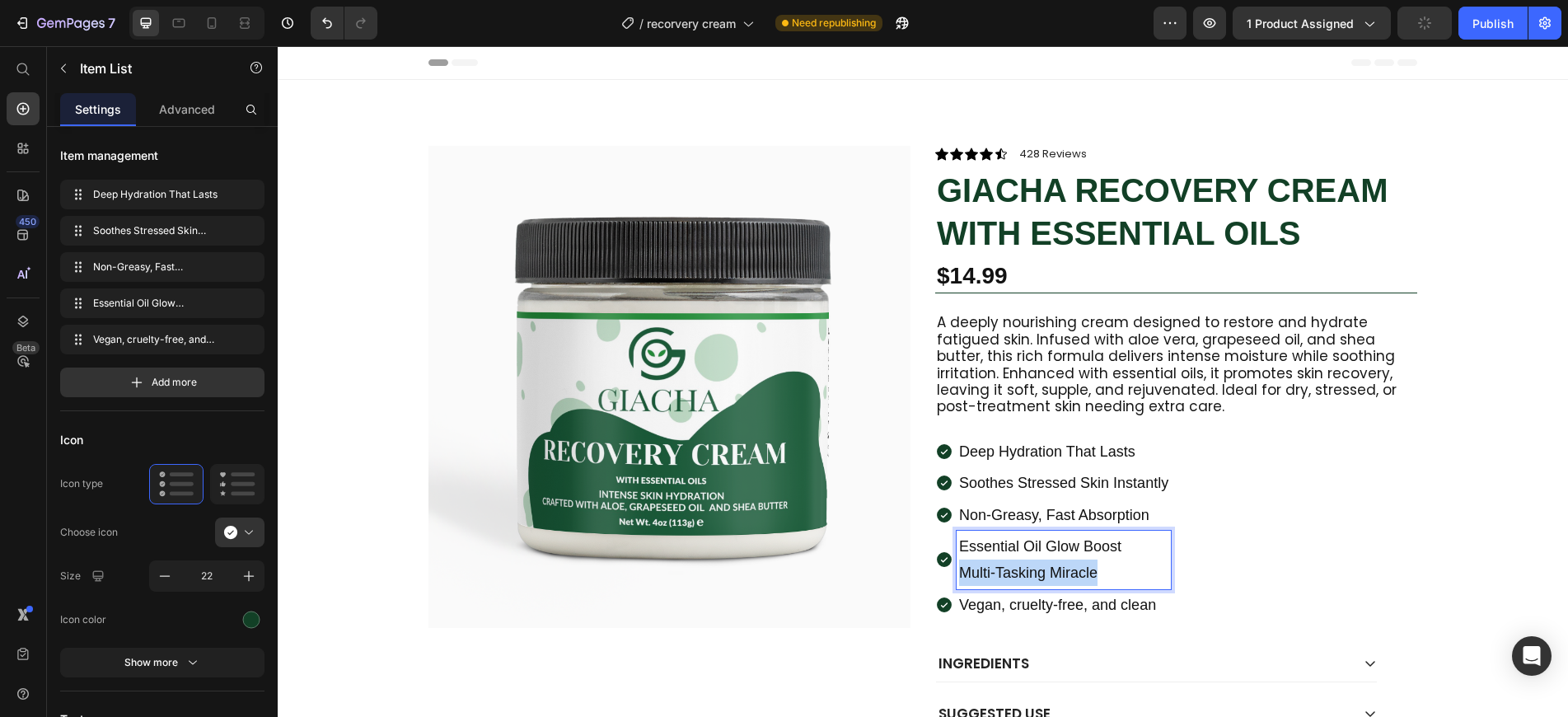 drag, startPoint x: 950, startPoint y: 572, endPoint x: 1115, endPoint y: 568, distance: 165.04848 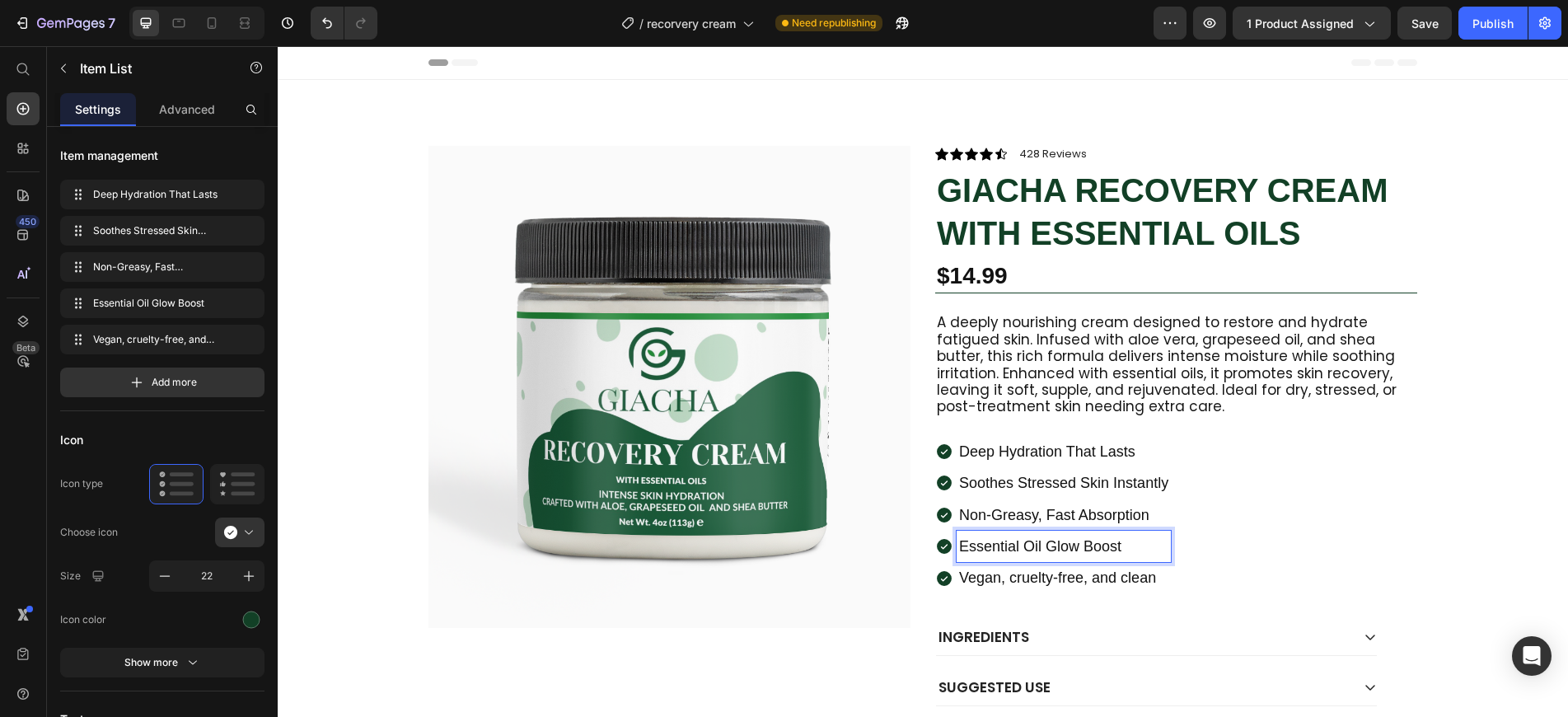 click on "Vegan, cruelty-free, and clean" at bounding box center [1064, 578] 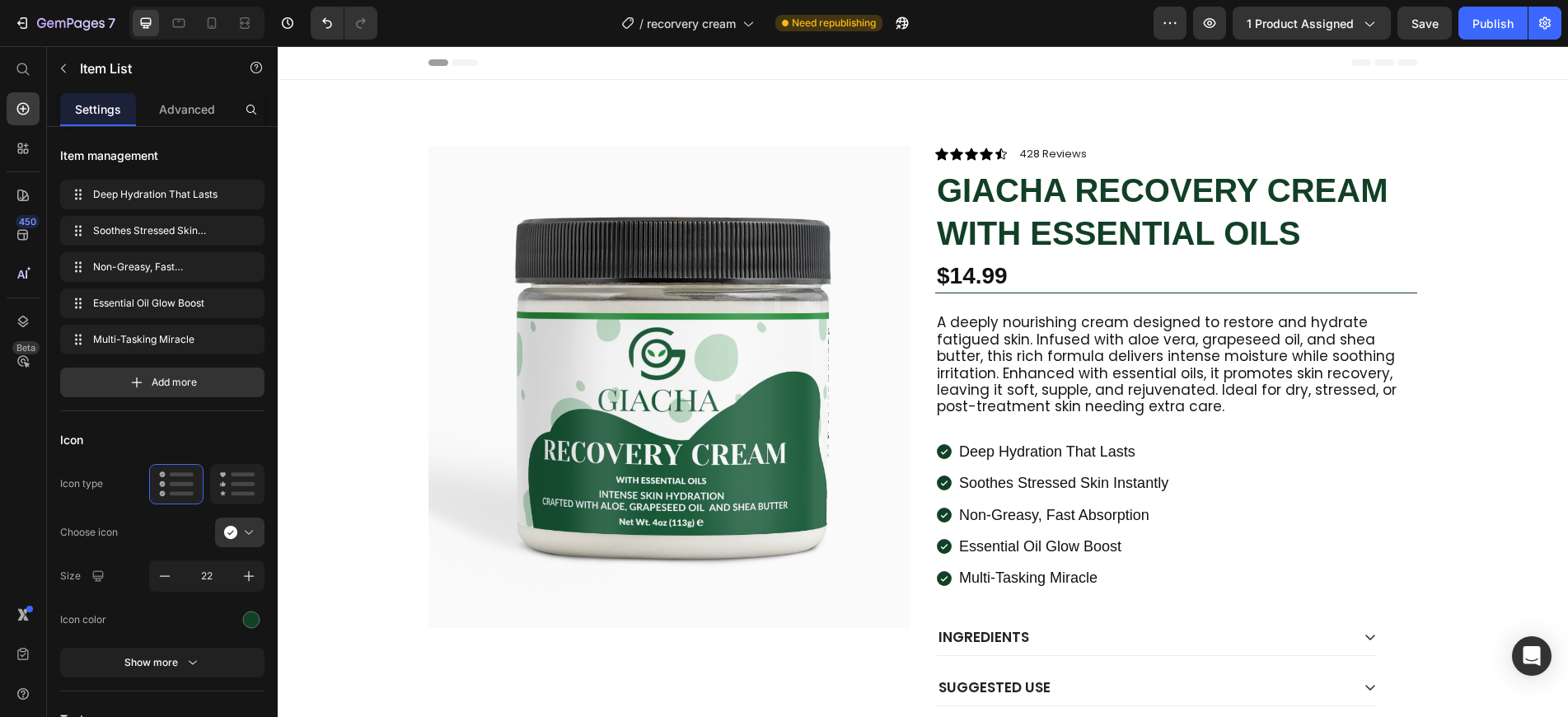 click on "Deep Hydration That Lasts Soothes Stressed Skin Instantly Non-Greasy, Fast Absorption Essential Oil Glow Boost Multi-Tasking Miracle" at bounding box center [1176, 515] 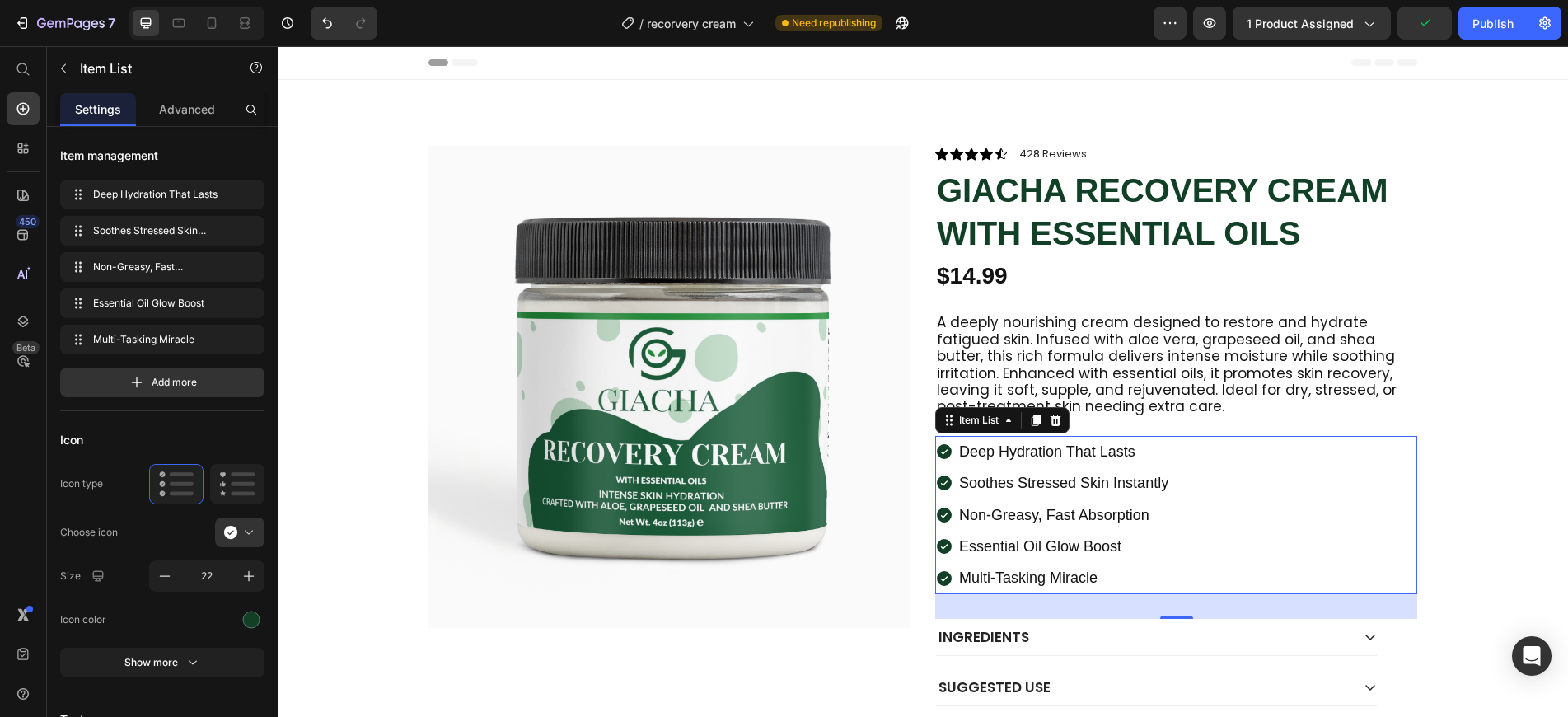 scroll, scrollTop: 298, scrollLeft: 0, axis: vertical 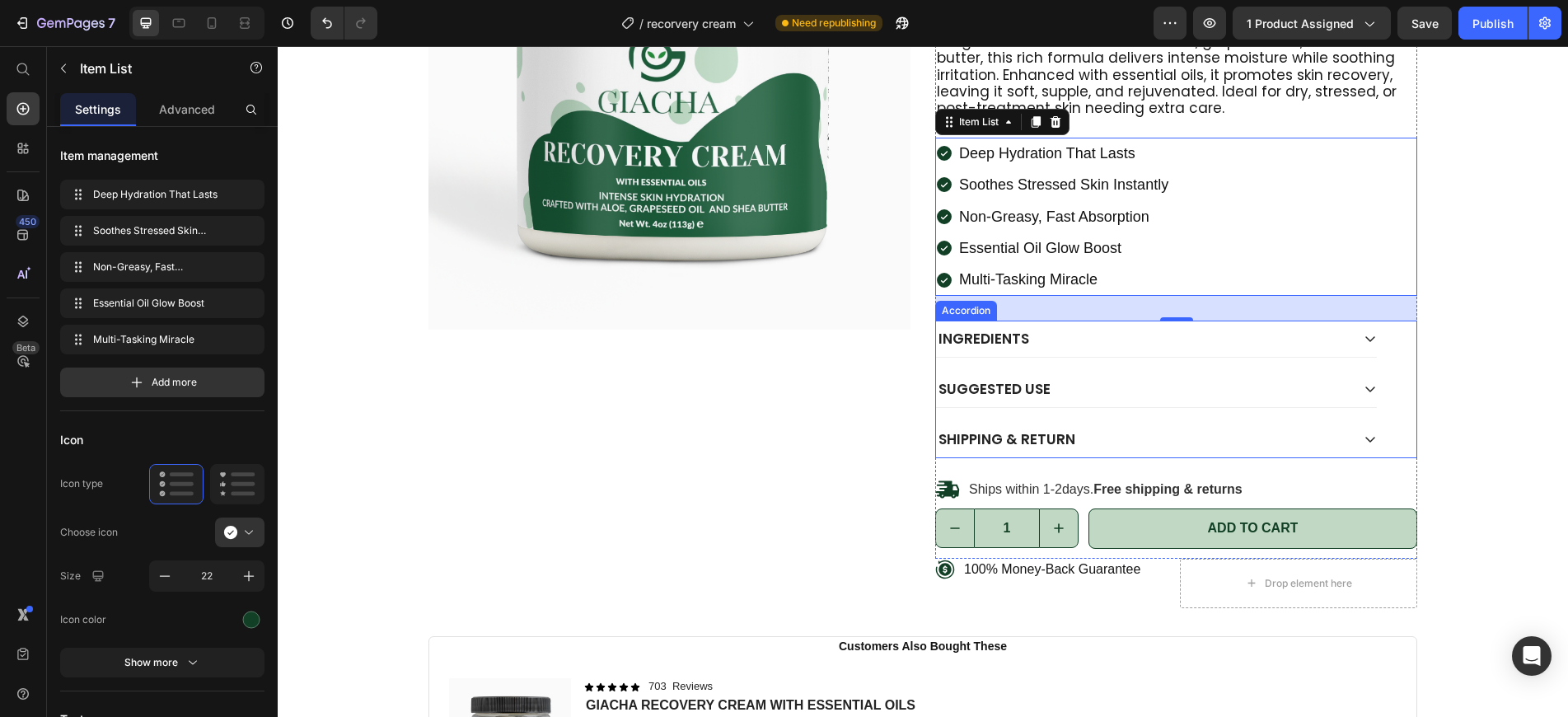 click on "Ingredients" at bounding box center (1143, 339) 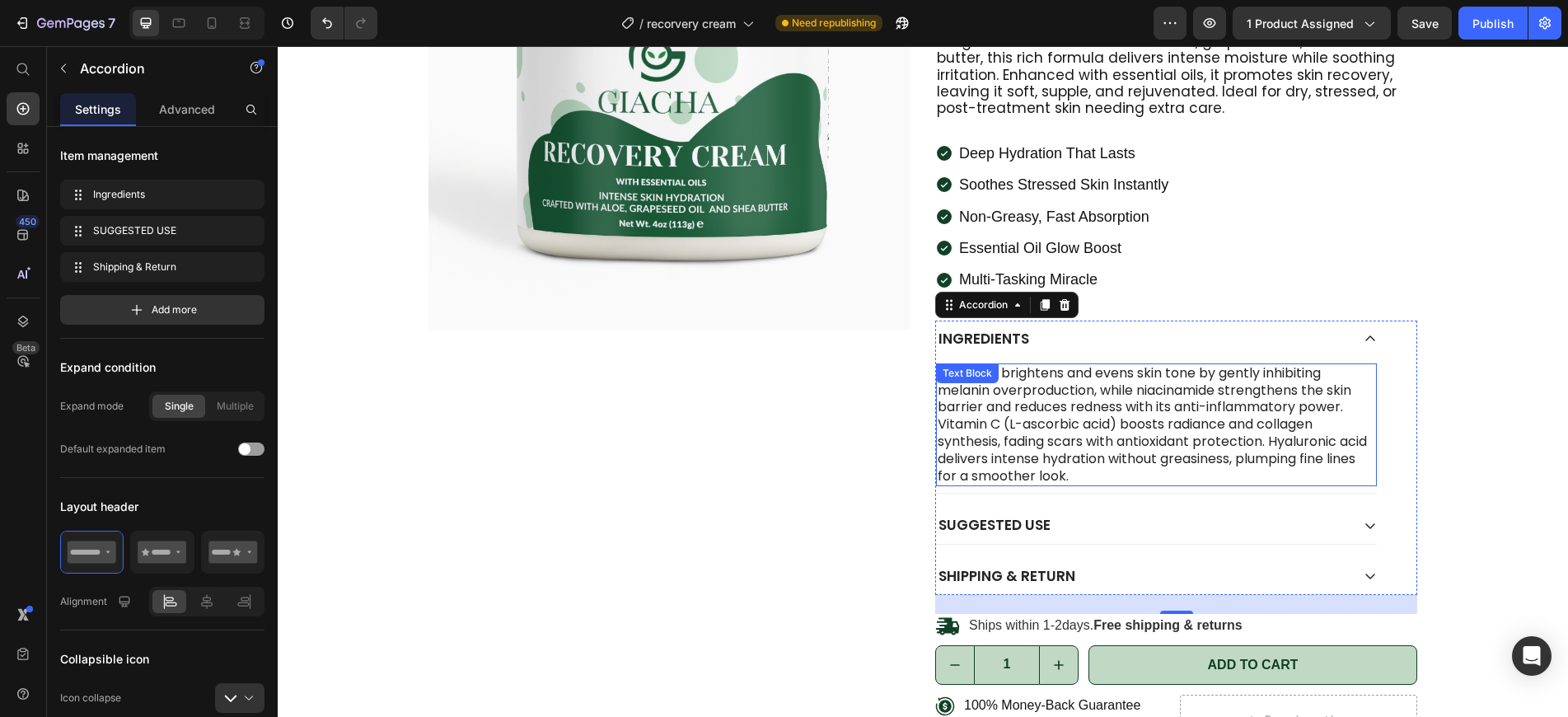 click on "Kojic acid brightens and evens skin tone by gently inhibiting melanin overproduction, while niacinamide strengthens the skin barrier and reduces redness with its anti-inflammatory power. Vitamin C (L-ascorbic acid) boosts radiance and collagen synthesis, fading scars with antioxidant protection. Hyaluronic acid delivers intense hydration without greasiness, plumping fine lines for a smoother look." at bounding box center [1156, 425] 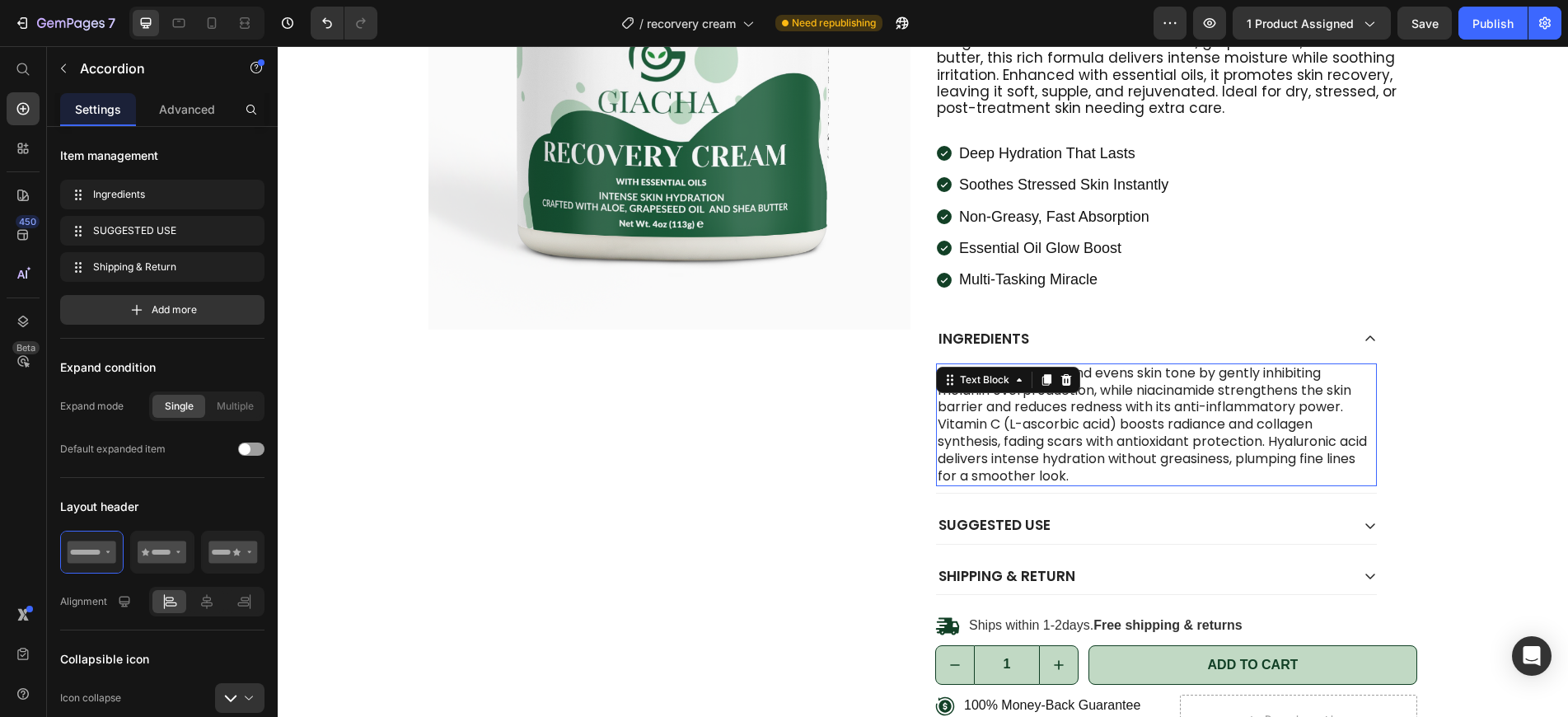 click on "Kojic acid brightens and evens skin tone by gently inhibiting melanin overproduction, while niacinamide strengthens the skin barrier and reduces redness with its anti-inflammatory power. Vitamin C (L-ascorbic acid) boosts radiance and collagen synthesis, fading scars with antioxidant protection. Hyaluronic acid delivers intense hydration without greasiness, plumping fine lines for a smoother look." at bounding box center [1156, 425] 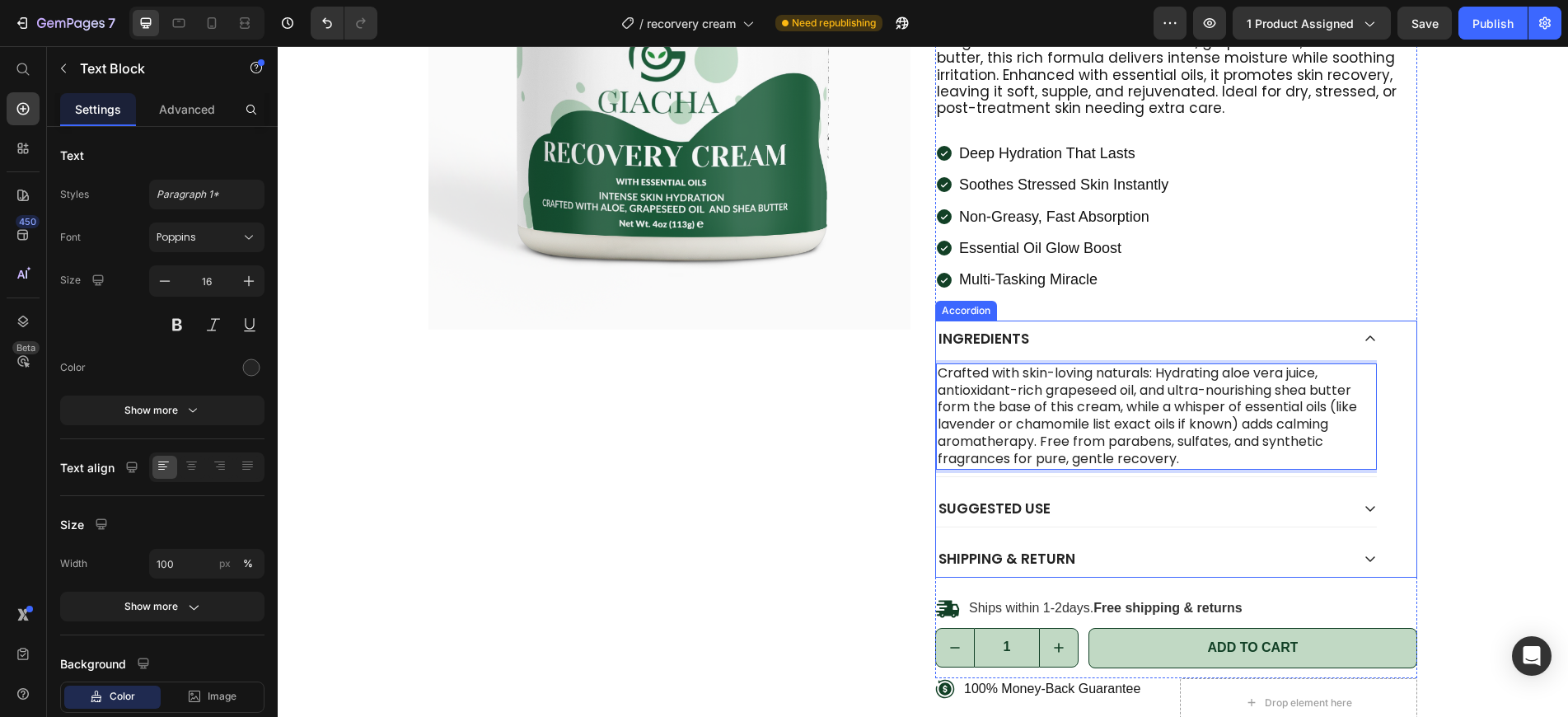 click on "SUGGESTED USE" at bounding box center [1143, 508] 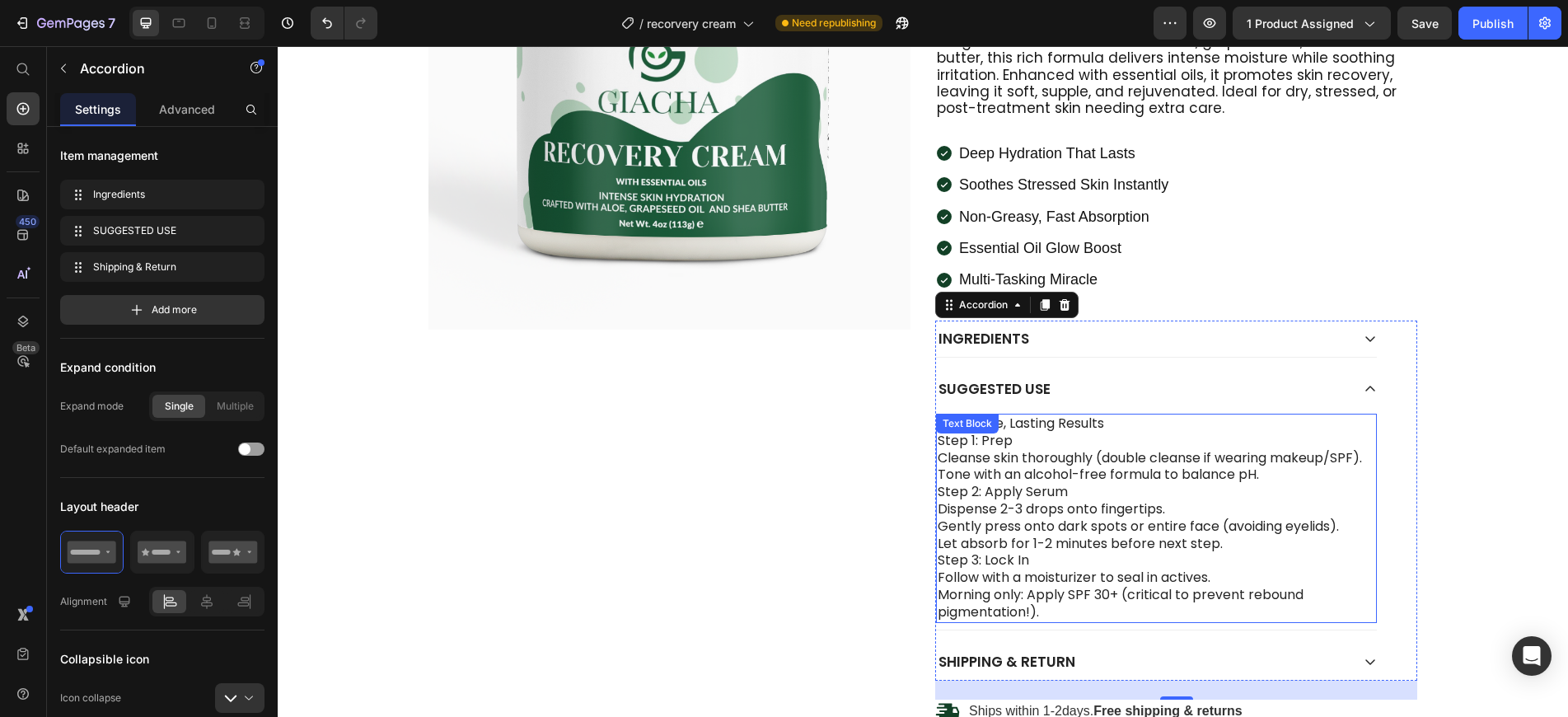 click on "Tone with an alcohol-free formula to balance pH." at bounding box center [1156, 475] 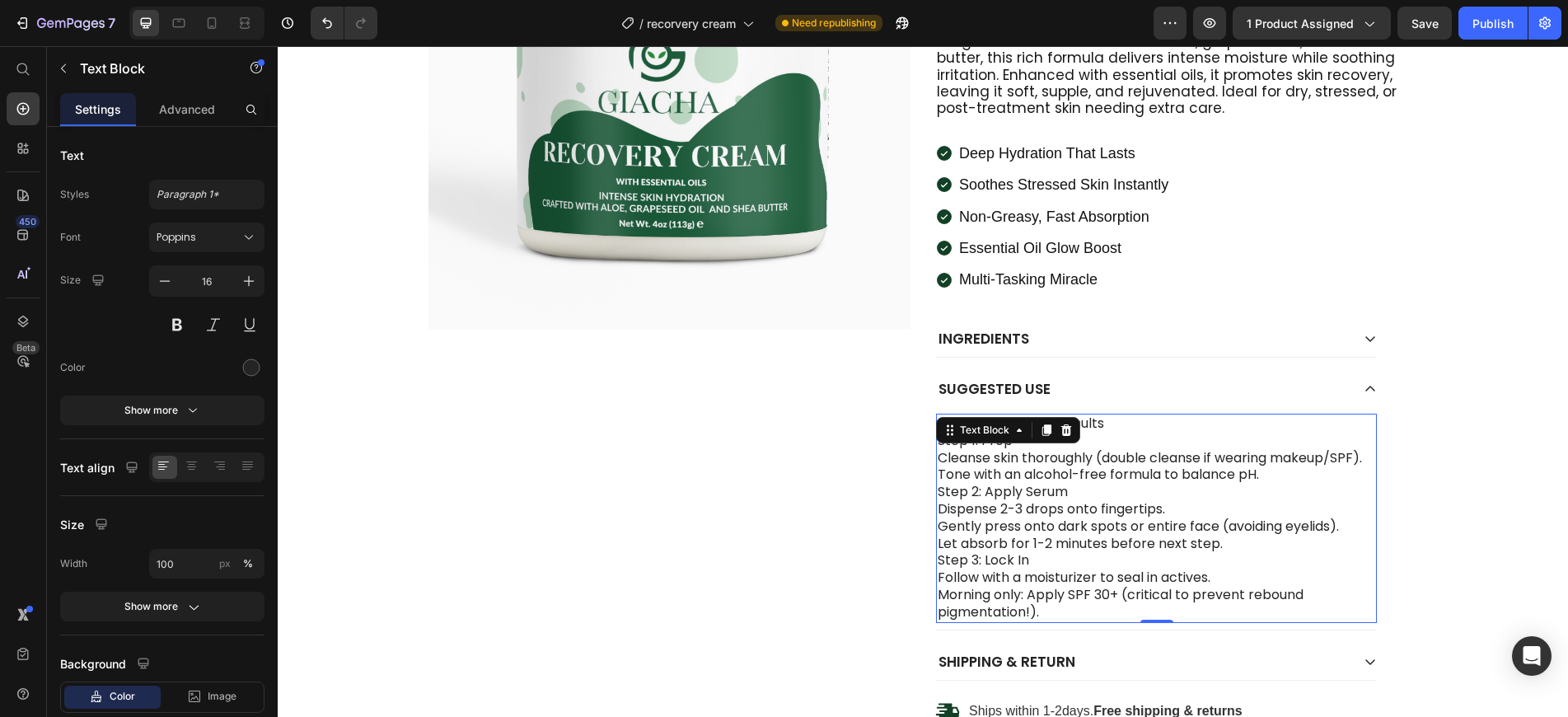 click on "Tone with an alcohol-free formula to balance pH." at bounding box center (1156, 475) 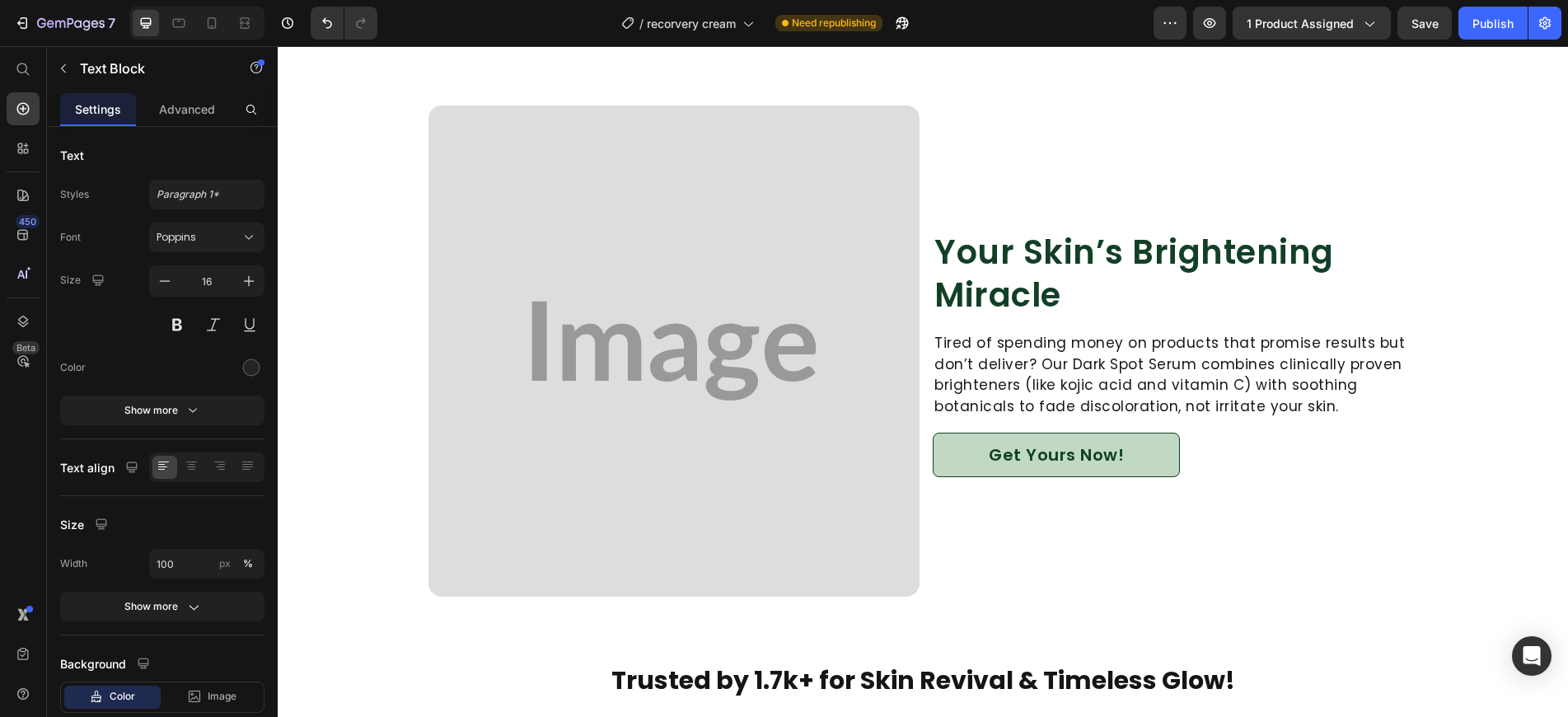 scroll, scrollTop: 1318, scrollLeft: 0, axis: vertical 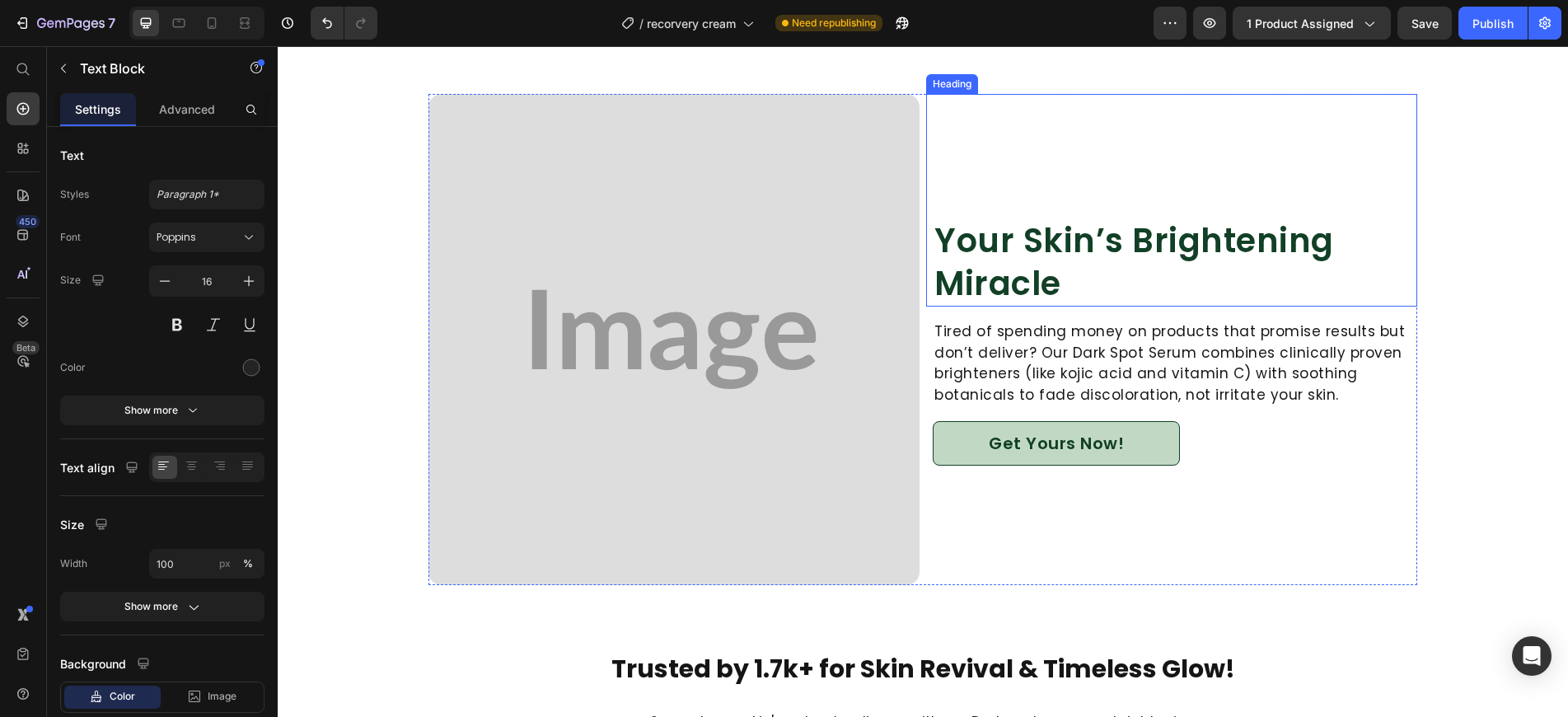 click on "Your Skin’s Brightening Miracle" at bounding box center [1175, 262] 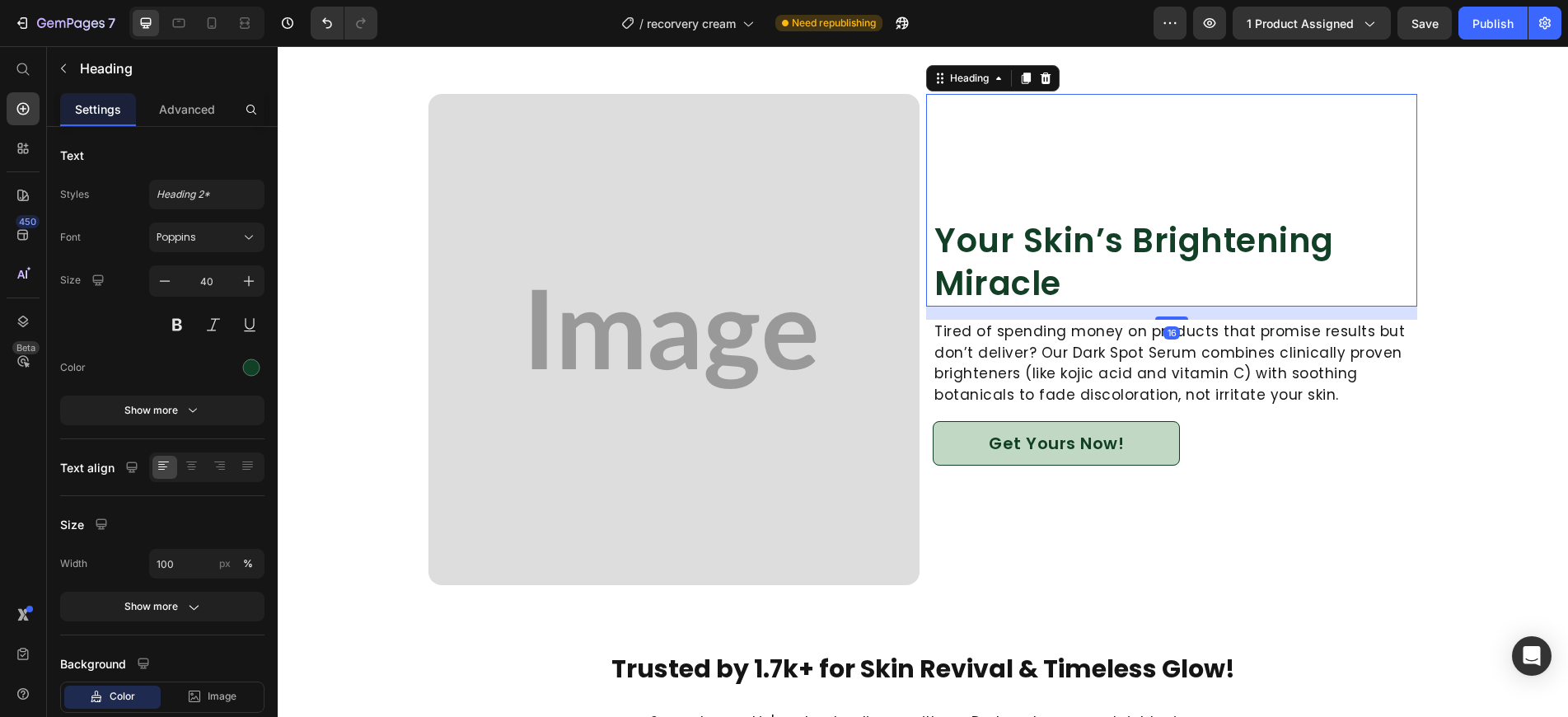 click on "Your Skin’s Brightening Miracle" at bounding box center (1175, 262) 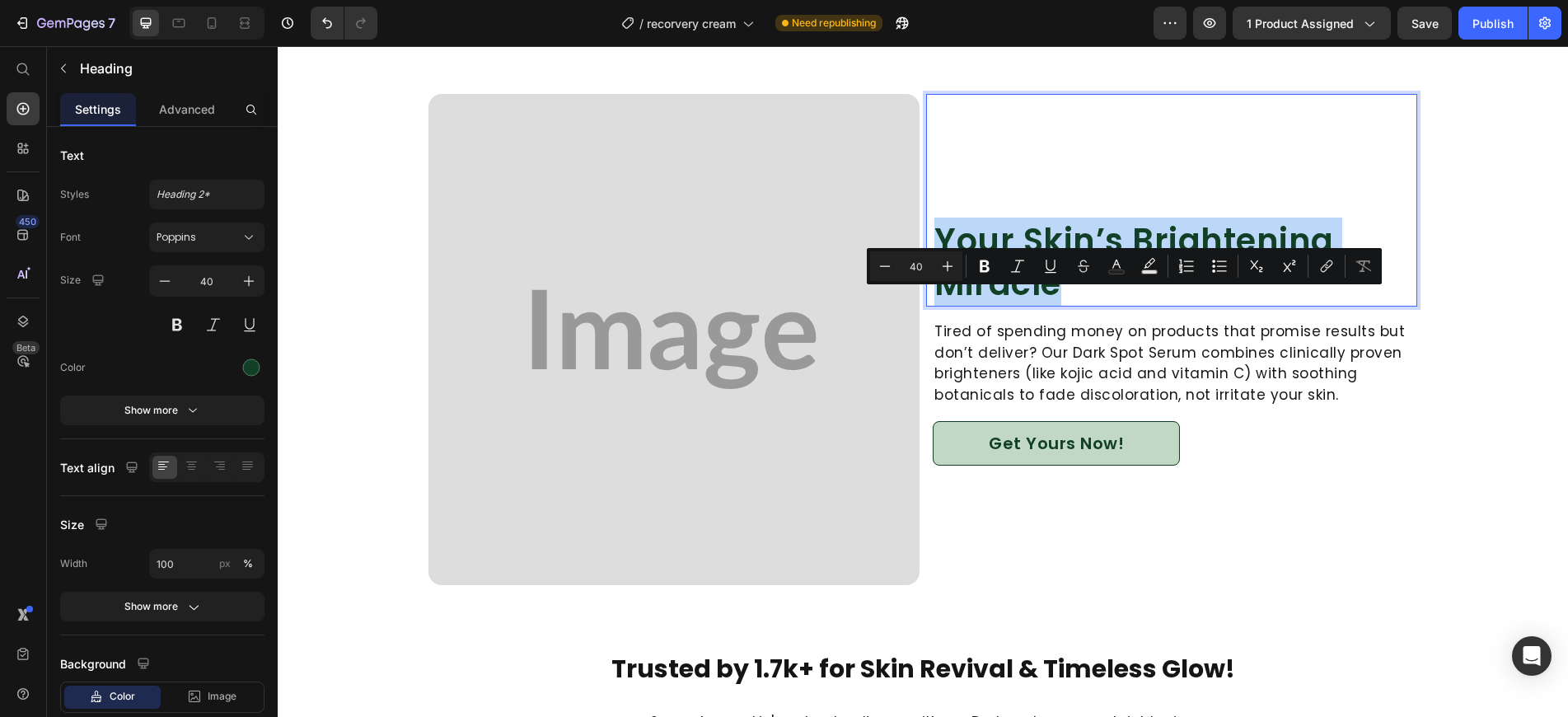 copy on "Your Skin’s Brightening Miracle" 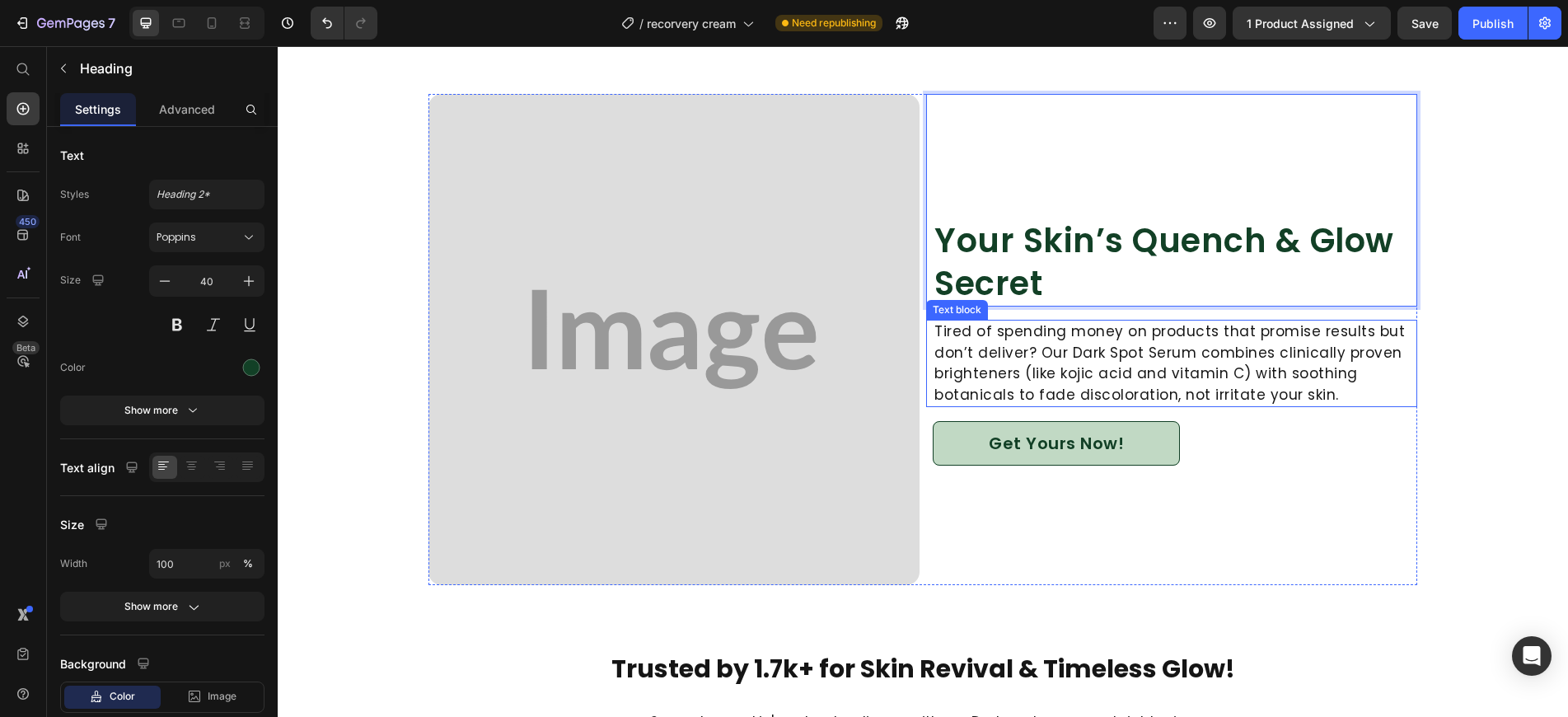 click on "Tired of spending money on products that promise results but don’t deliver? Our Dark Spot Serum combines clinically proven brighteners (like kojic acid and vitamin C) with soothing botanicals to fade discoloration, not irritate your skin." at bounding box center [1175, 363] 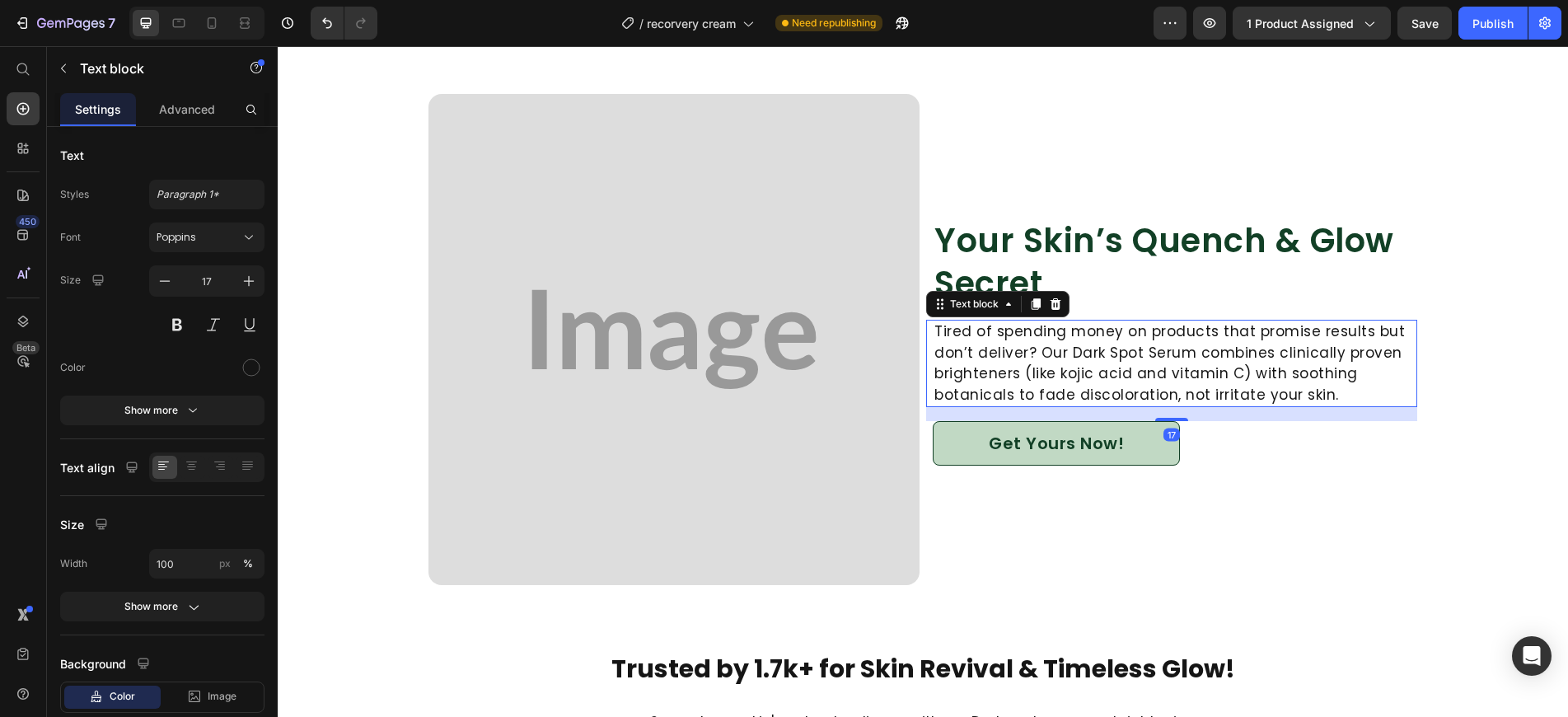 click on "Tired of spending money on products that promise results but don’t deliver? Our Dark Spot Serum combines clinically proven brighteners (like kojic acid and vitamin C) with soothing botanicals to fade discoloration, not irritate your skin." at bounding box center (1175, 363) 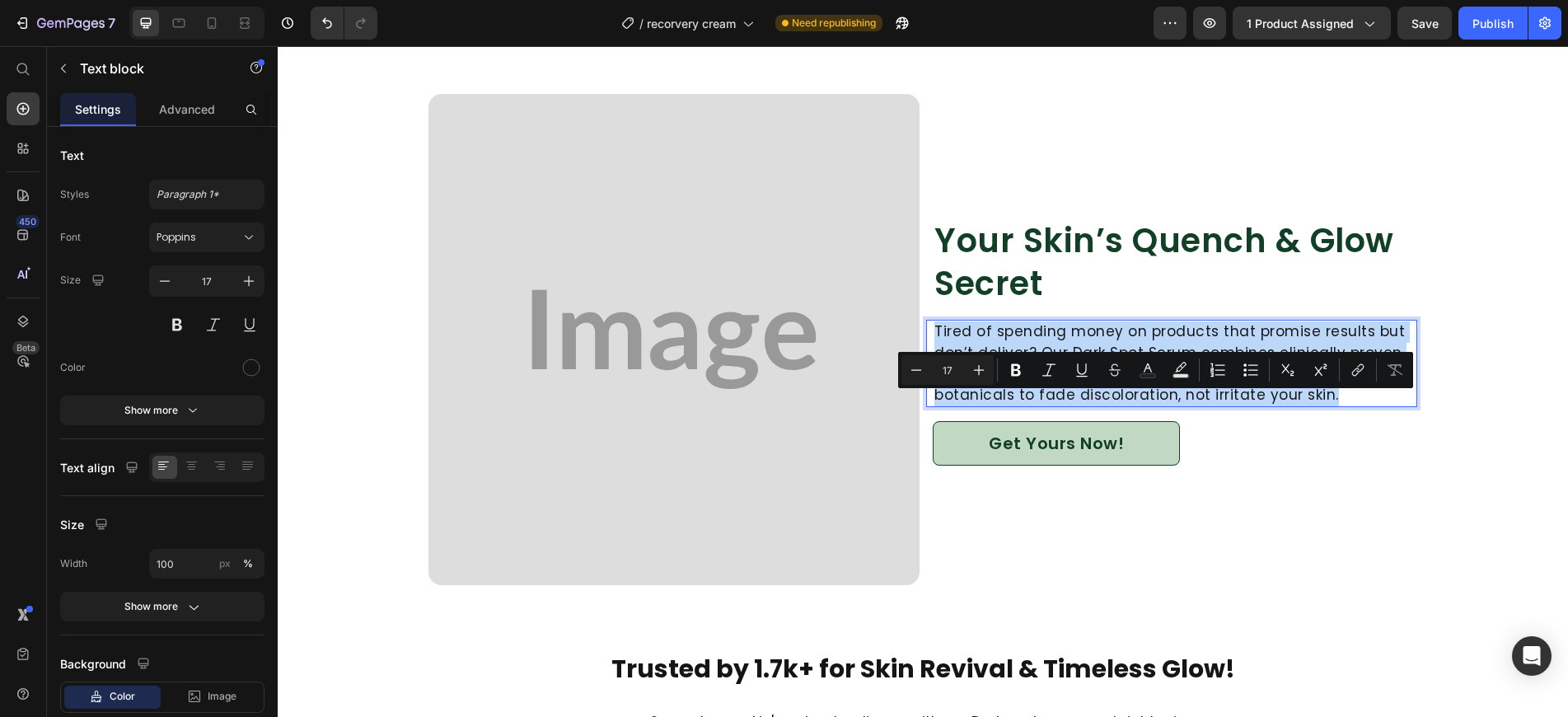 copy on "Tired of spending money on products that promise results but don’t deliver? Our Dark Spot Serum combines clinically proven brighteners (like kojic acid and vitamin C) with soothing botanicals to fade discoloration, not irritate your skin." 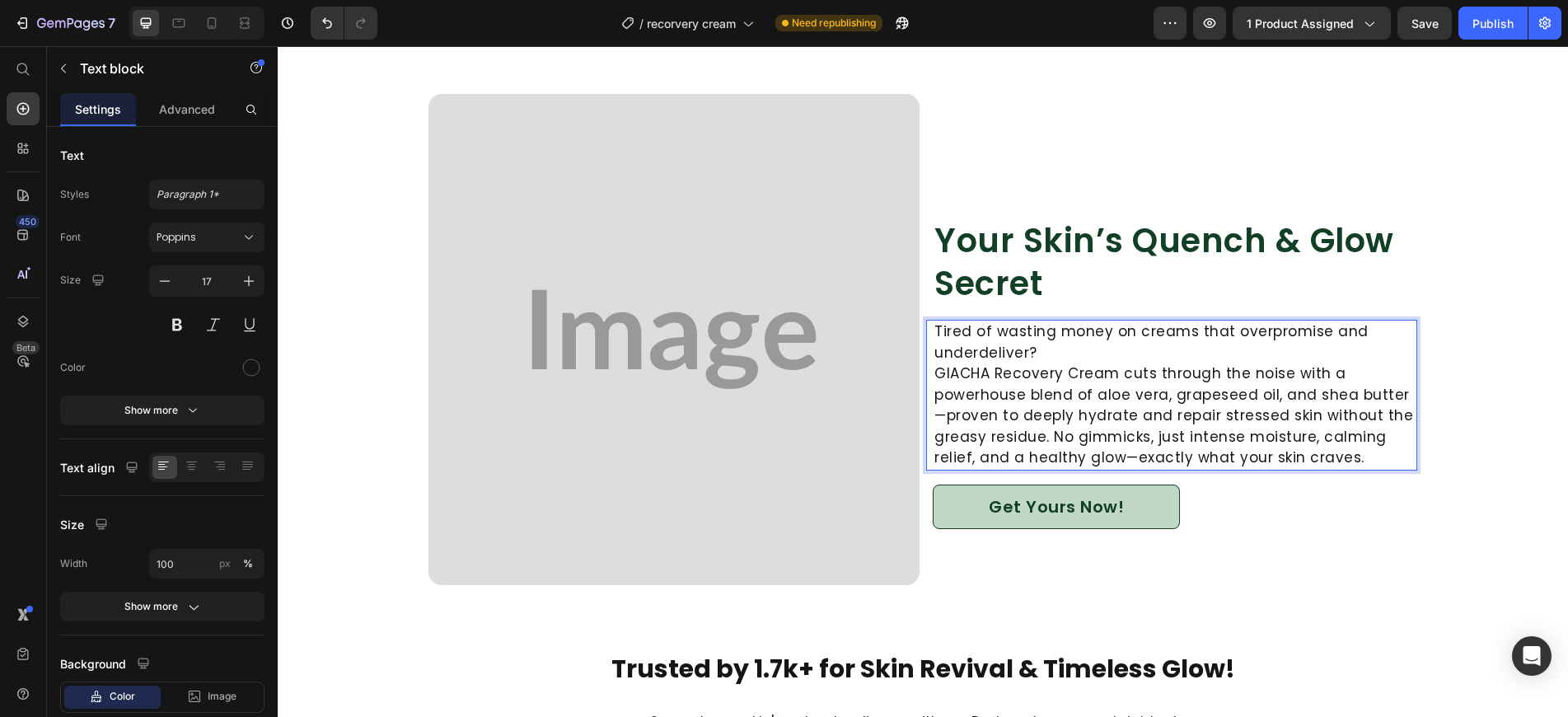 click on "Tired of wasting money on creams that overpromise and underdeliver? GIACHA Recovery Cream cuts through the noise with a powerhouse blend of aloe vera, grapeseed oil, and shea butter—proven to deeply hydrate and repair stressed skin without the greasy residue. No gimmicks, just intense moisture, calming relief, and a healthy glow—exactly what your skin craves." at bounding box center (1175, 395) 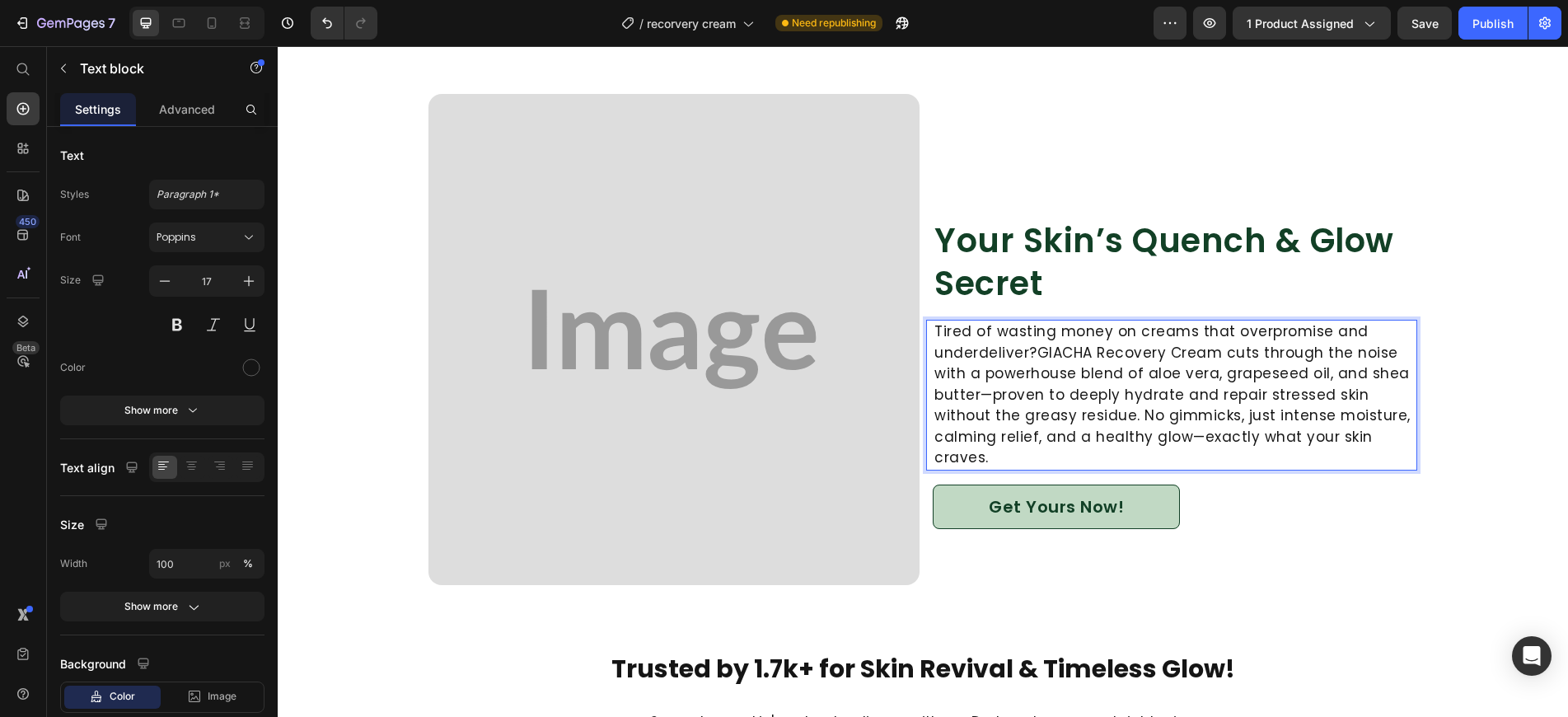 click on "Tired of wasting money on creams that overpromise and underdeliver?GIACHA Recovery Cream cuts through the noise with a powerhouse blend of aloe vera, grapeseed oil, and shea butter—proven to deeply hydrate and repair stressed skin without the greasy residue. No gimmicks, just intense moisture, calming relief, and a healthy glow—exactly what your skin craves." at bounding box center [1175, 395] 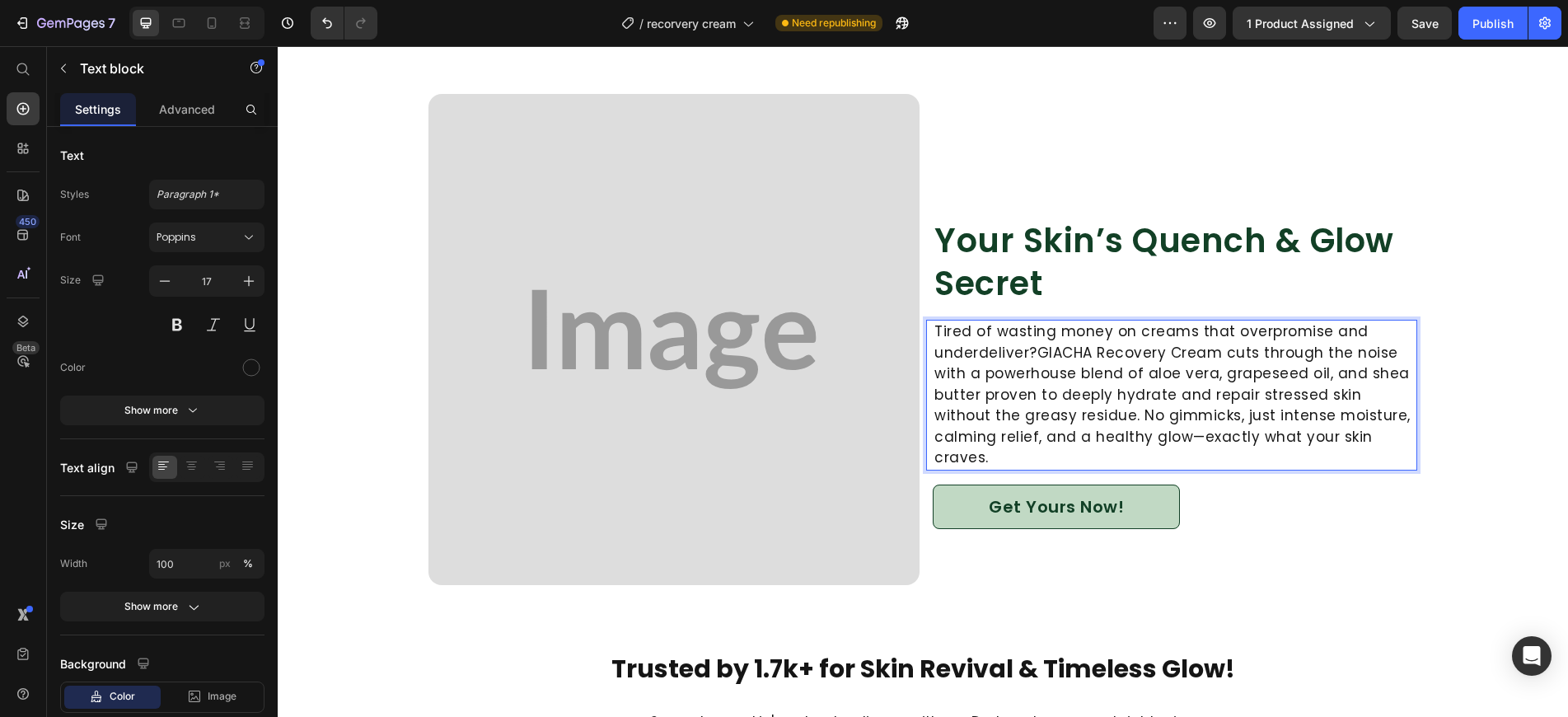 click on "Tired of wasting money on creams that overpromise and underdeliver?GIACHA Recovery Cream cuts through the noise with a powerhouse blend of aloe vera, grapeseed oil, and shea butter proven to deeply hydrate and repair stressed skin without the greasy residue. No gimmicks, just intense moisture, calming relief, and a healthy glow—exactly what your skin craves." at bounding box center [1175, 395] 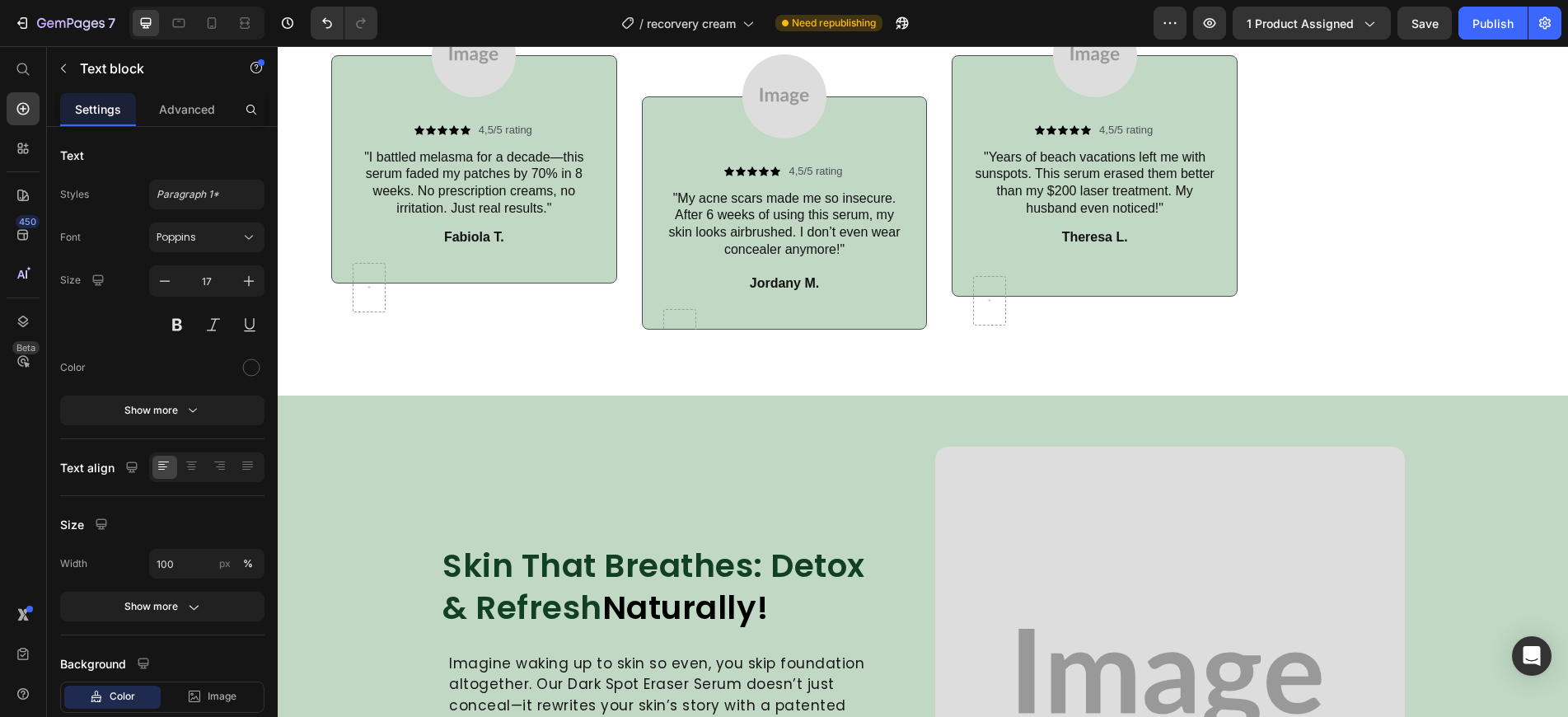 scroll, scrollTop: 2739, scrollLeft: 0, axis: vertical 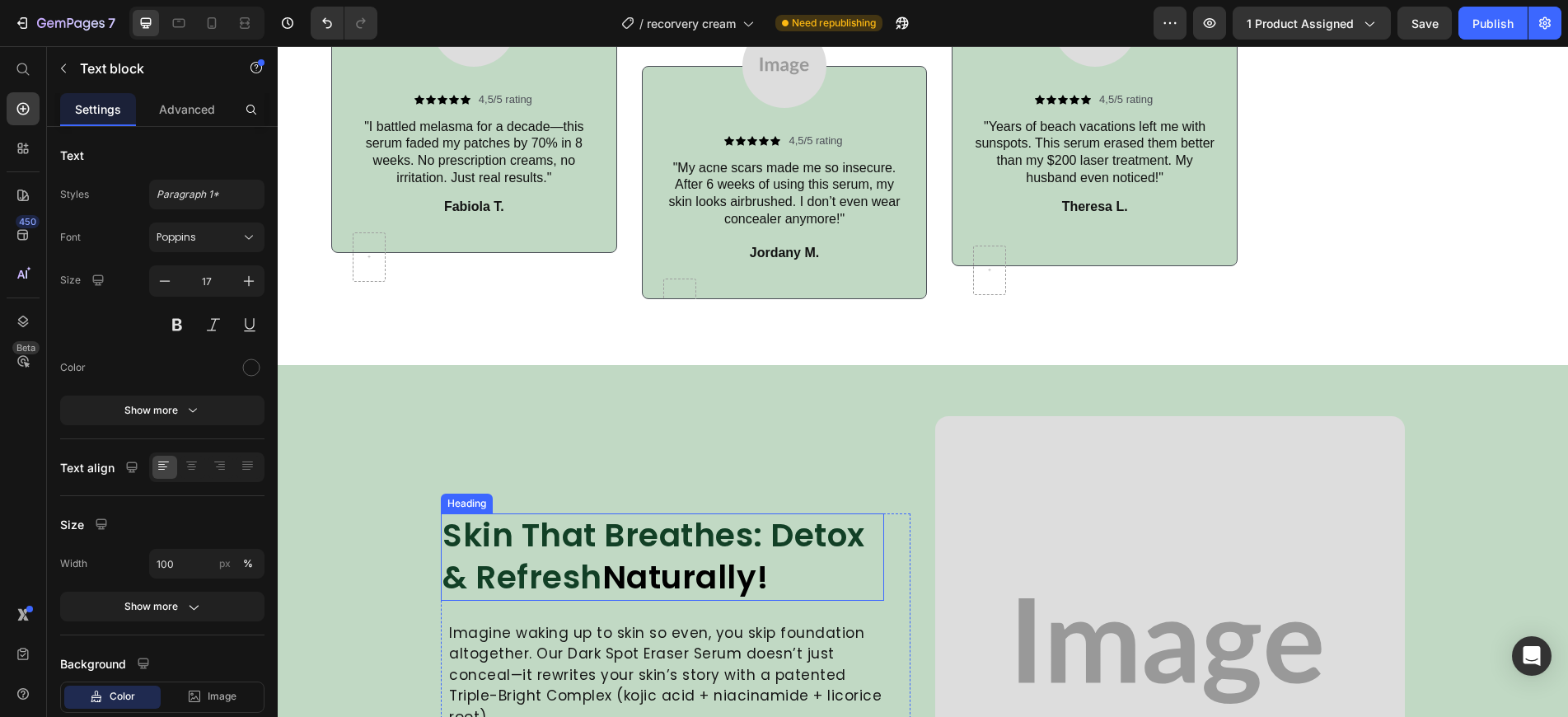 click on "Skin That Breathes: Detox & Refresh  Naturally!" at bounding box center (662, 556) 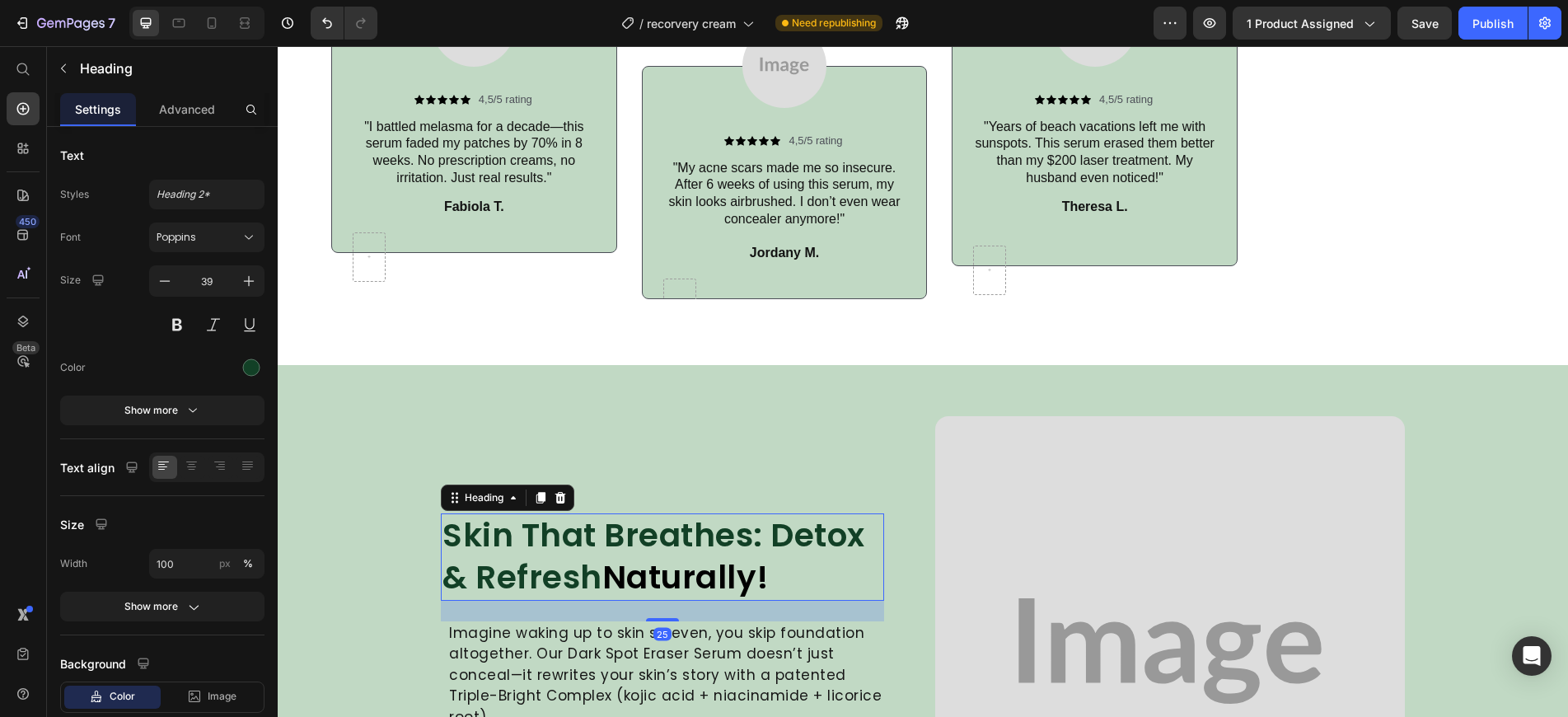 click on "Skin That Breathes: Detox & Refresh  Naturally!" at bounding box center (662, 556) 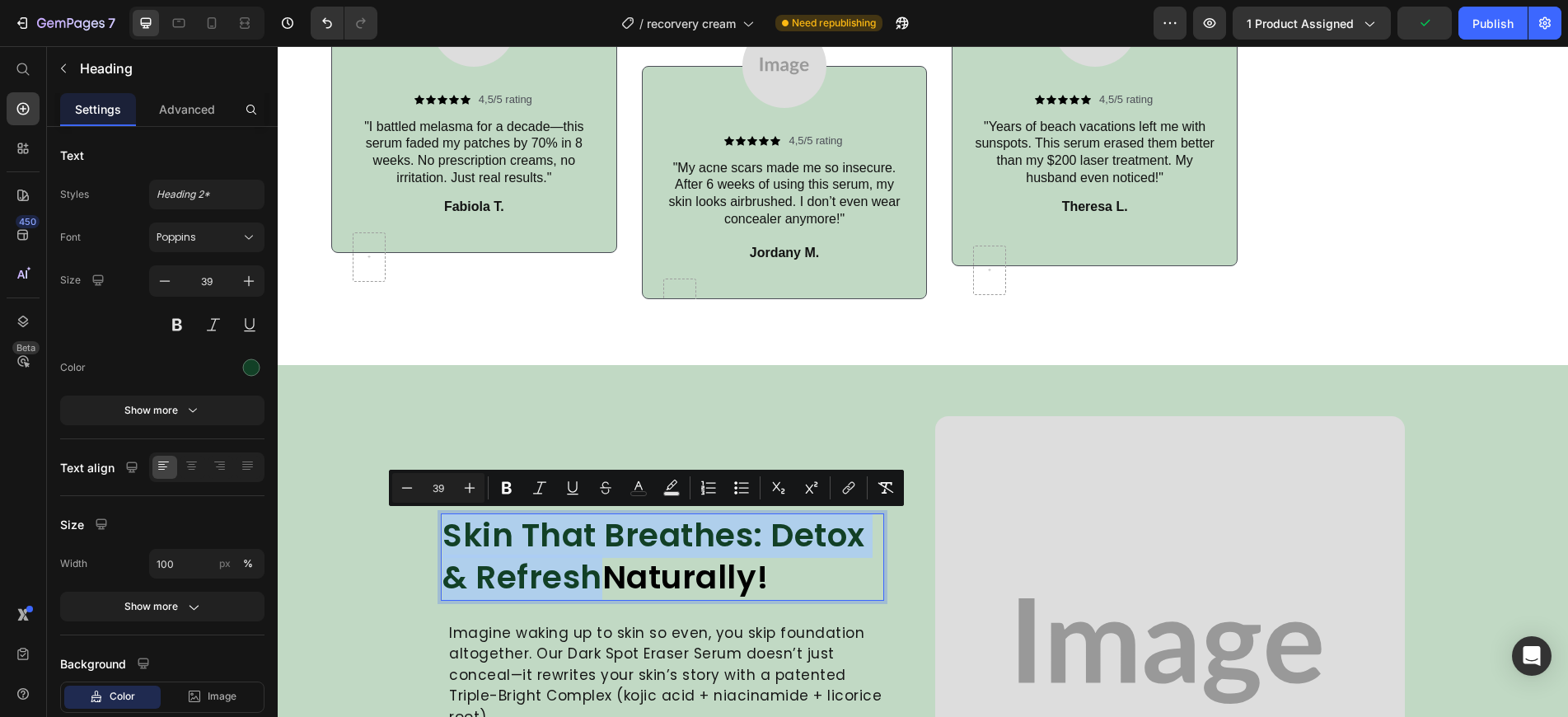 copy on "Skin That Breathes: Detox & Refresh" 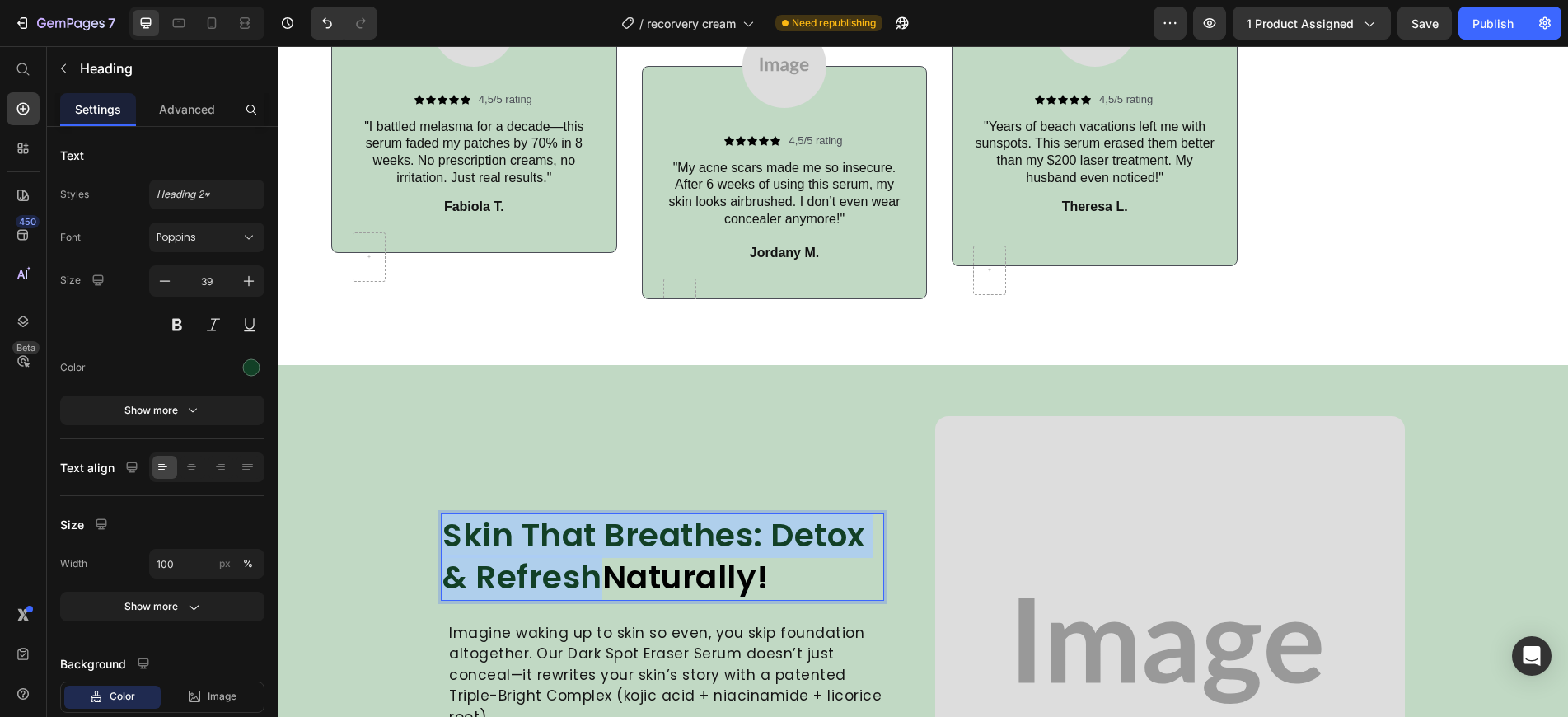 scroll, scrollTop: 2719, scrollLeft: 0, axis: vertical 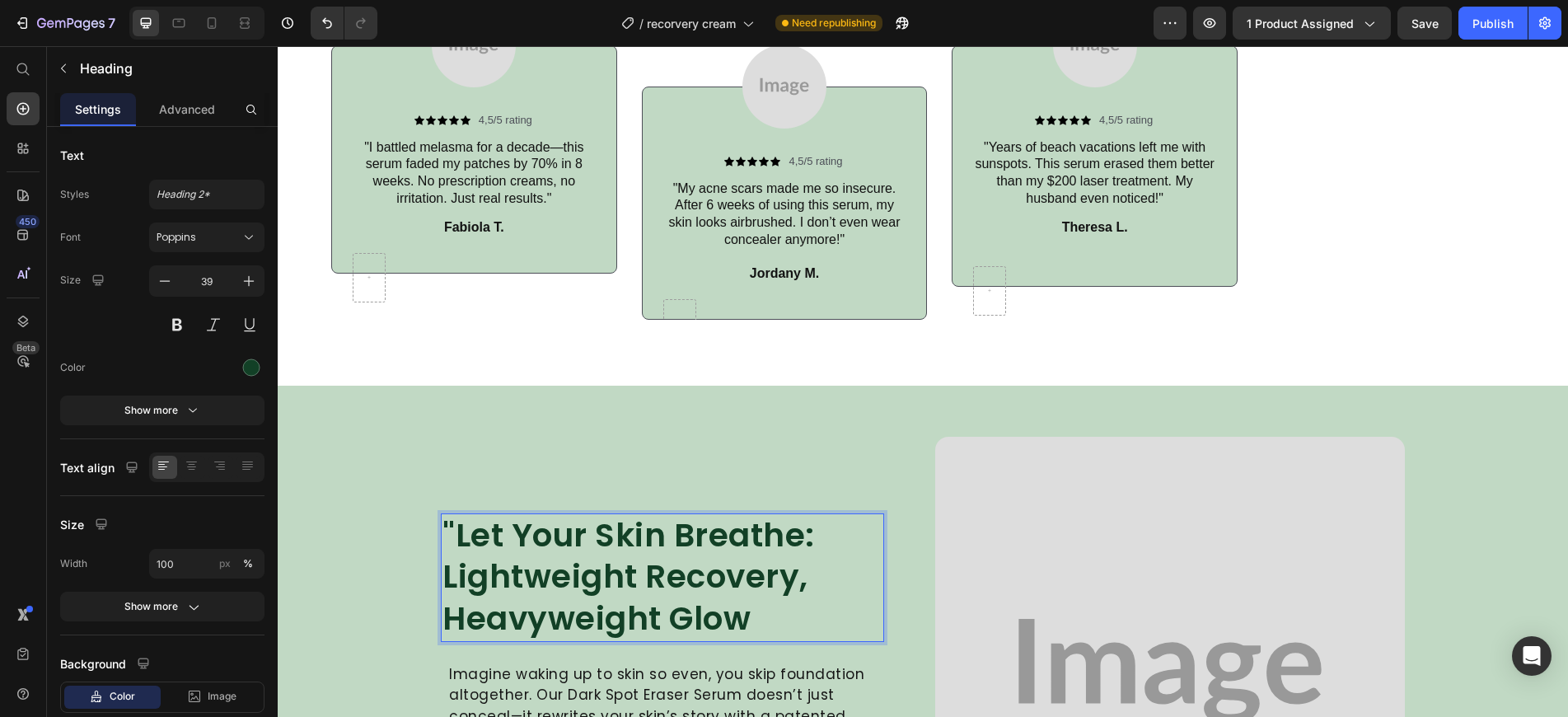 click on ""Let Your Skin Breathe: Lightweight Recovery, Heavyweight Glow" at bounding box center [662, 578] 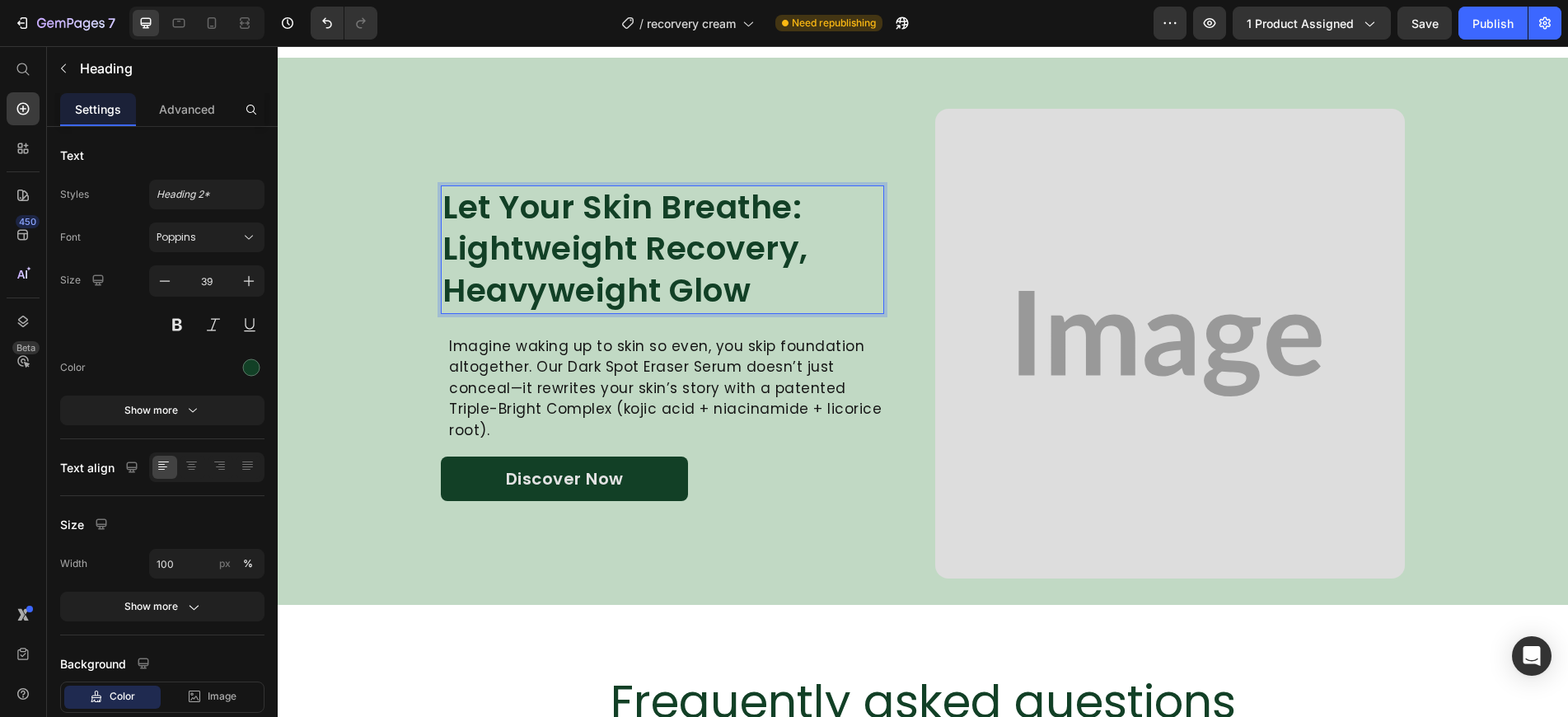 scroll, scrollTop: 3072, scrollLeft: 0, axis: vertical 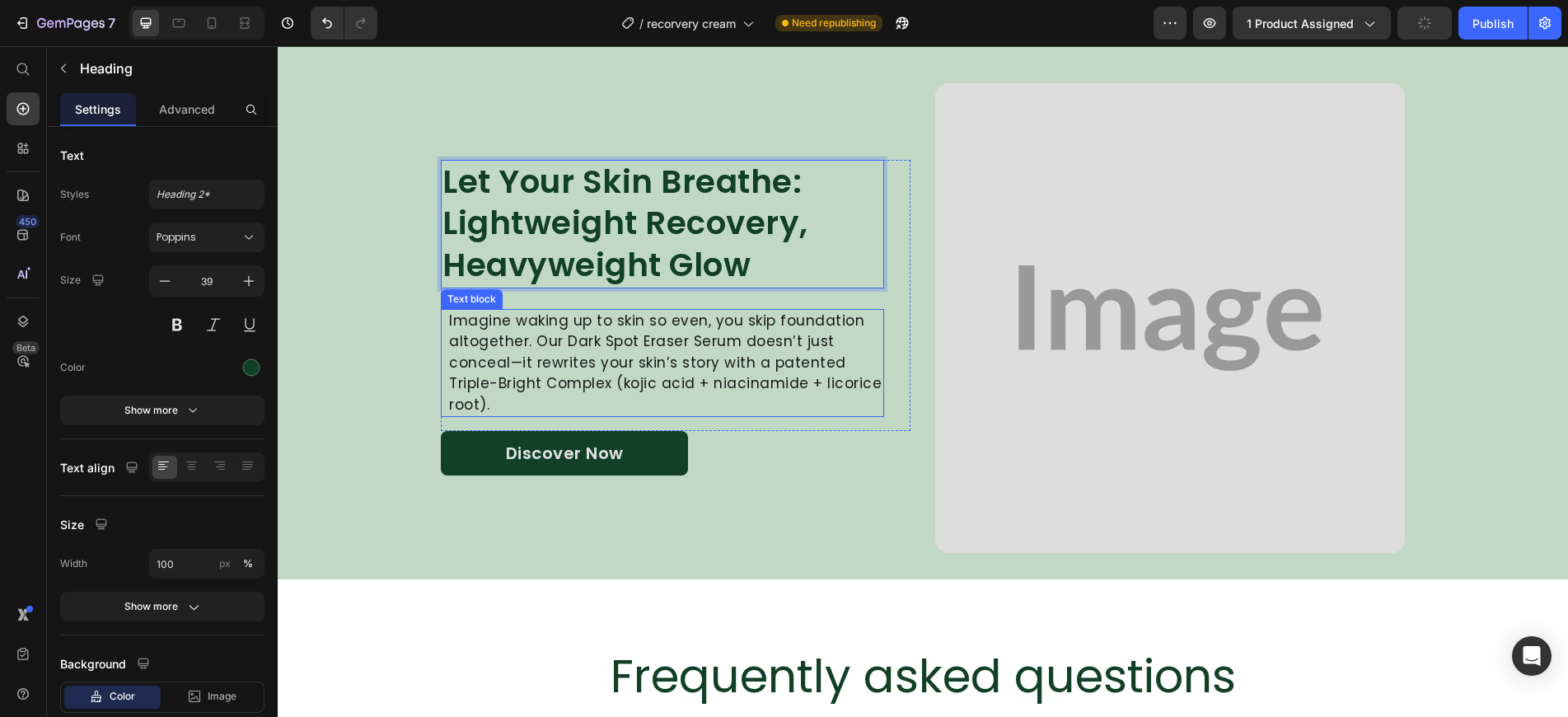 click on "Imagine waking up to skin so even, you skip foundation altogether. Our Dark Spot Eraser Serum doesn’t just conceal—it rewrites your skin’s story with a patented Triple-Bright Complex (kojic acid + niacinamide + licorice root)." at bounding box center [666, 363] 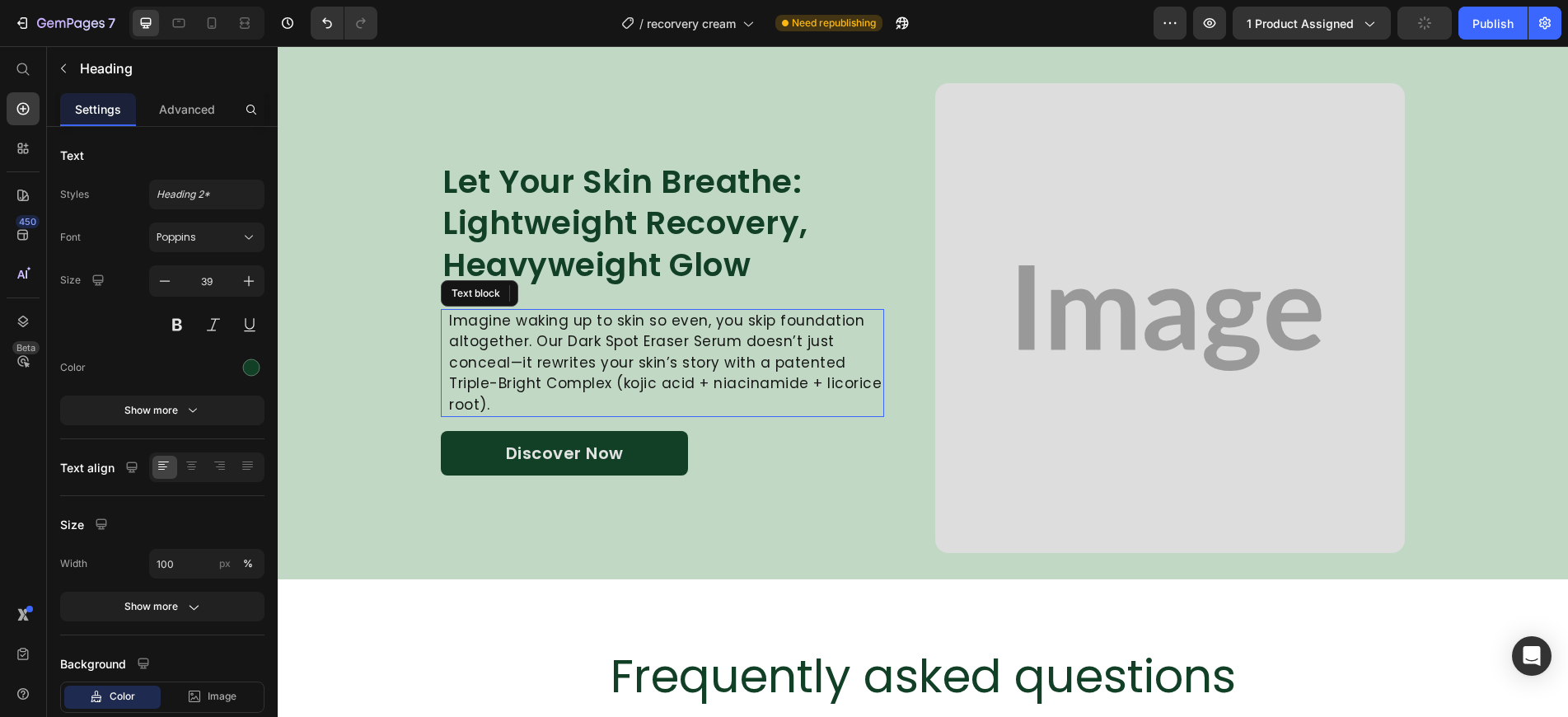 click on "Imagine waking up to skin so even, you skip foundation altogether. Our Dark Spot Eraser Serum doesn’t just conceal—it rewrites your skin’s story with a patented Triple-Bright Complex (kojic acid + niacinamide + licorice root)." at bounding box center (666, 363) 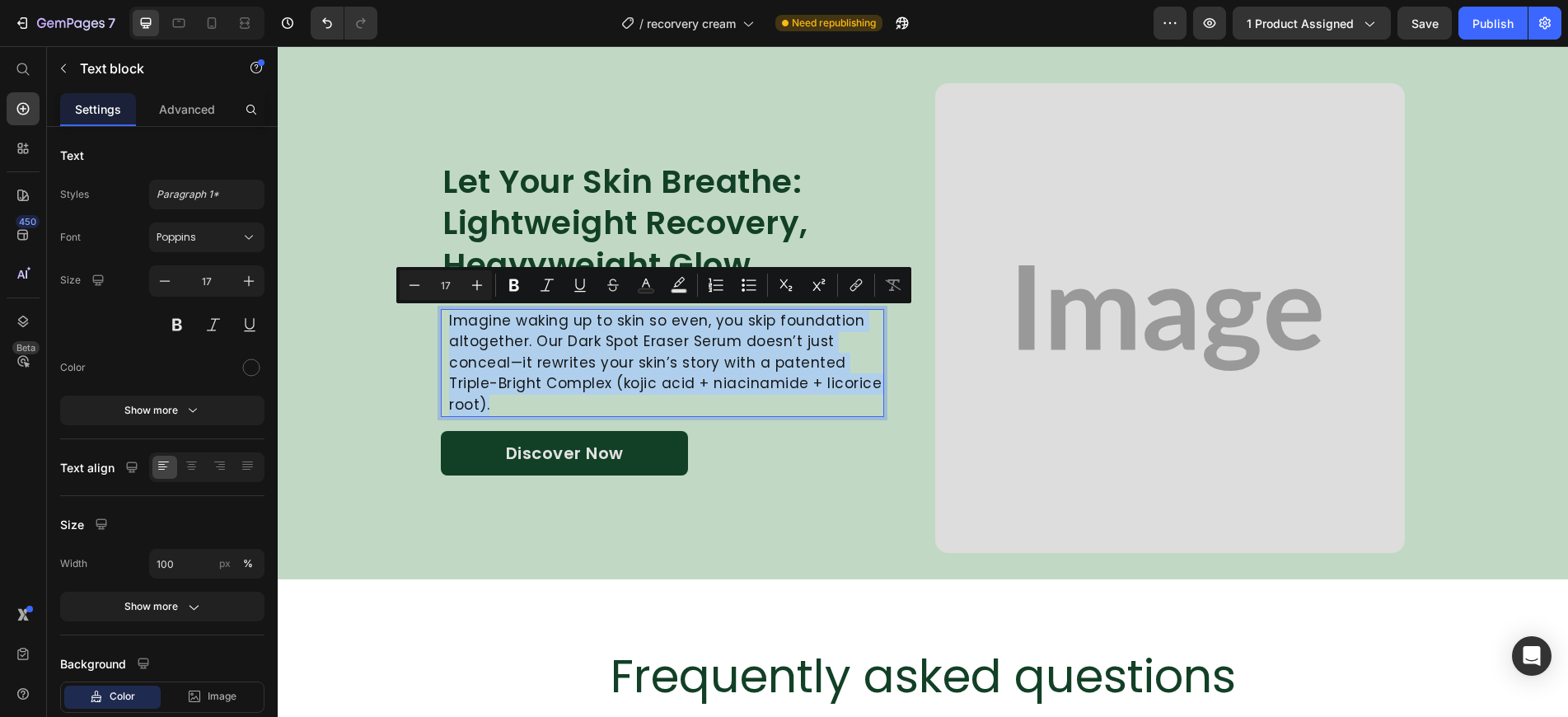 copy on "Imagine waking up to skin so even, you skip foundation altogether. Our Dark Spot Eraser Serum doesn’t just conceal—it rewrites your skin’s story with a patented Triple-Bright Complex (kojic acid + niacinamide + licorice root)." 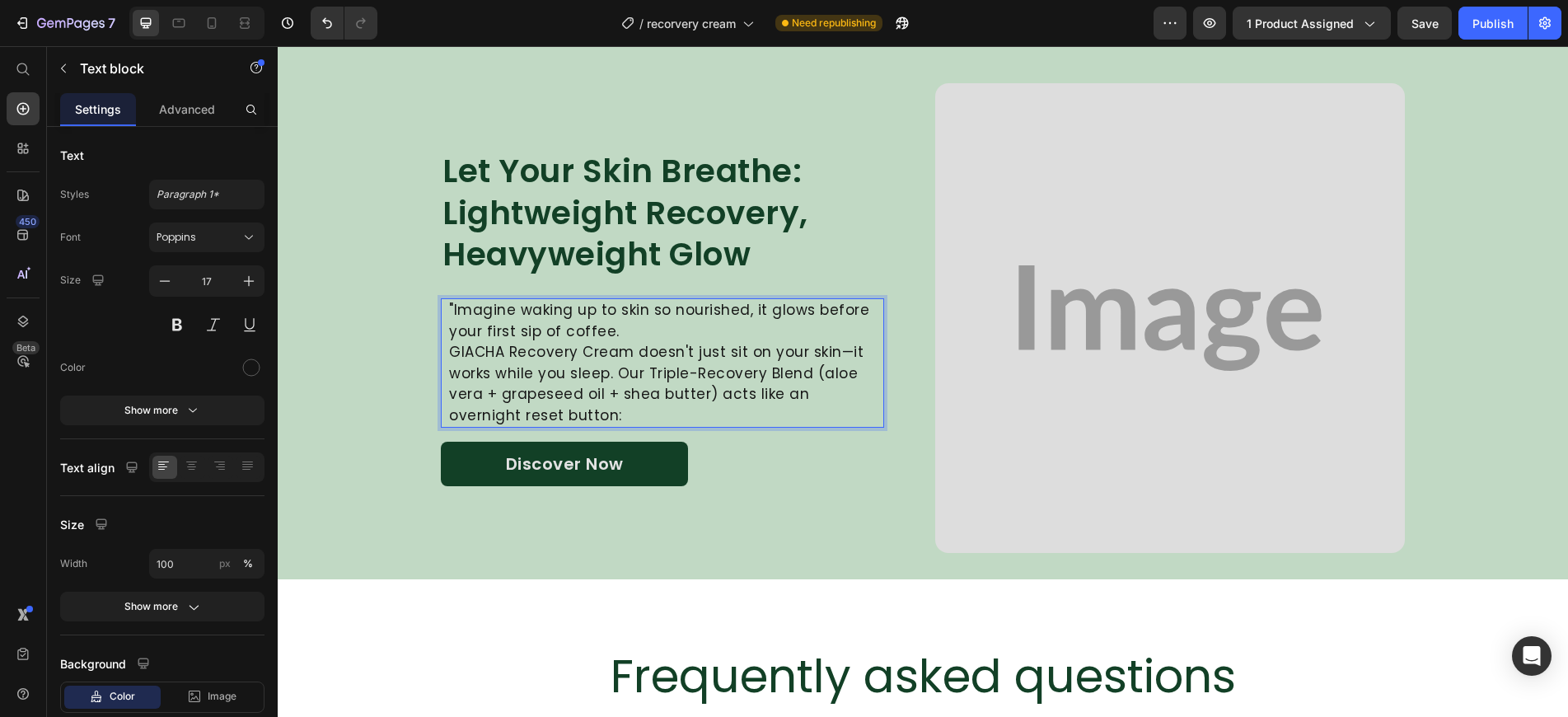 click on ""Imagine waking up to skin so nourished, it glows before your first sip of coffee. GIACHA Recovery Cream doesn't just sit on your skin—it works while you sleep. Our Triple-Recovery Blend (aloe vera + grapeseed oil + shea butter) acts like an overnight reset button:" at bounding box center [666, 363] 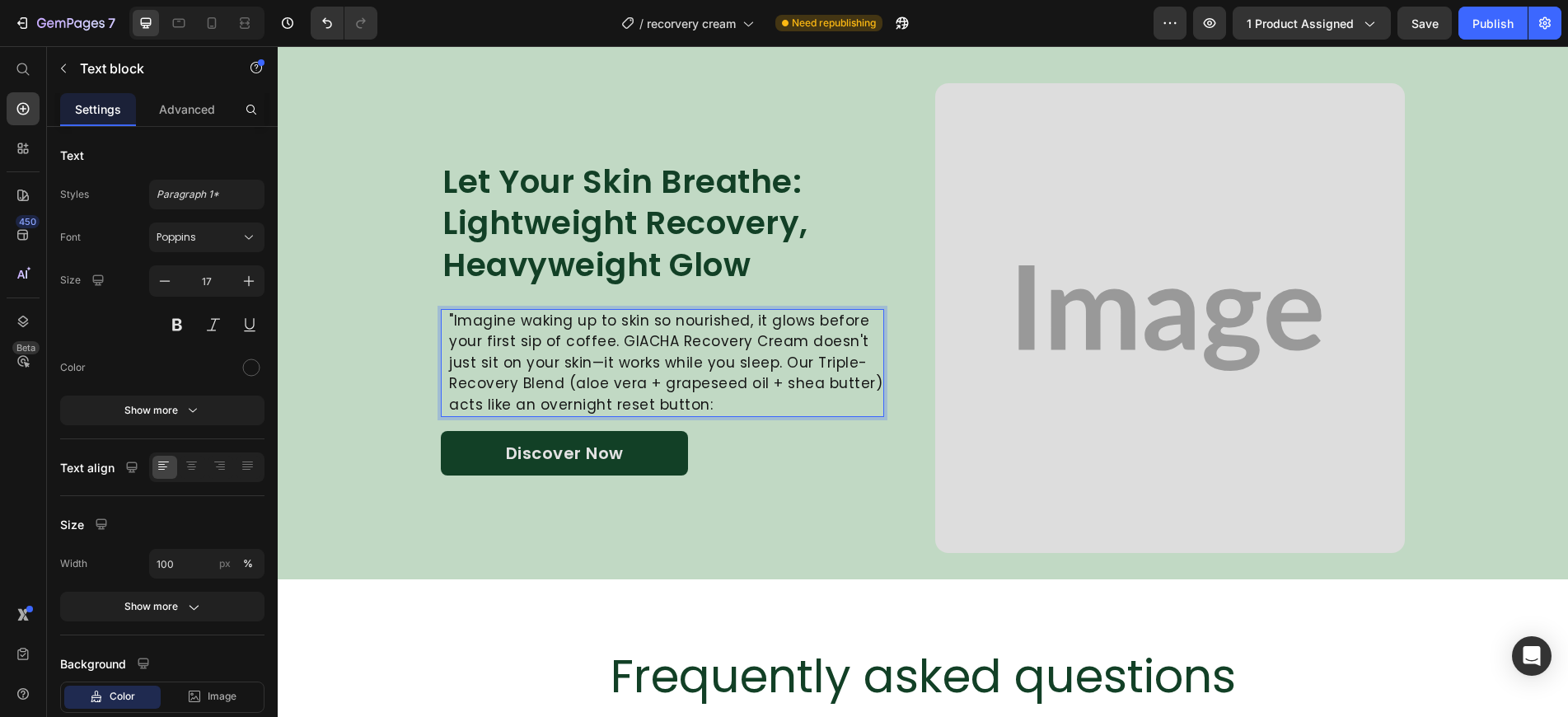 click on ""Imagine waking up to skin so nourished, it glows before your first sip of coffee. GIACHA Recovery Cream doesn't just sit on your skin—it works while you sleep. Our Triple-Recovery Blend (aloe vera + grapeseed oil + shea butter) acts like an overnight reset button:" at bounding box center [666, 363] 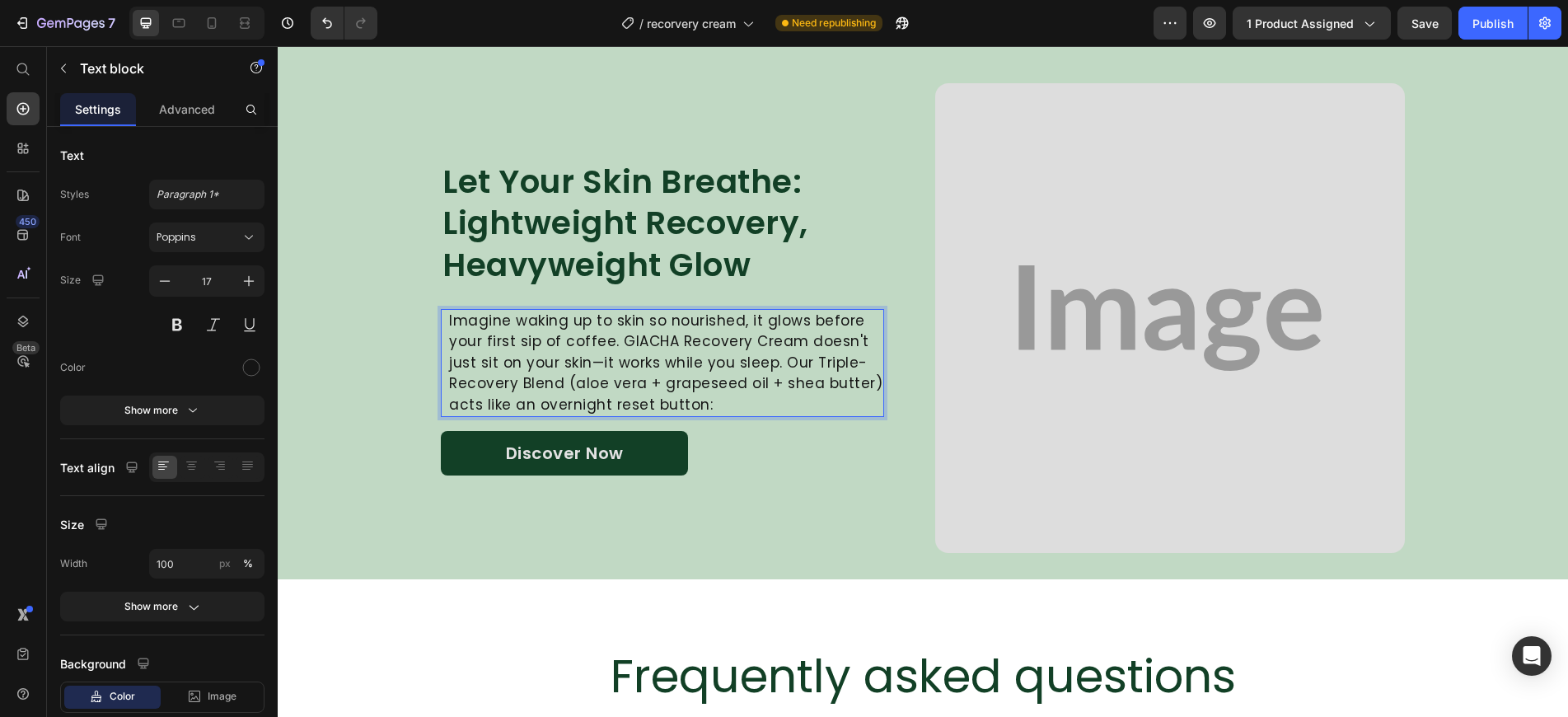 click on "Imagine waking up to skin so nourished, it glows before your first sip of coffee. GIACHA Recovery Cream doesn't just sit on your skin—it works while you sleep. Our Triple-Recovery Blend (aloe vera + grapeseed oil + shea butter) acts like an overnight reset button:" at bounding box center (666, 363) 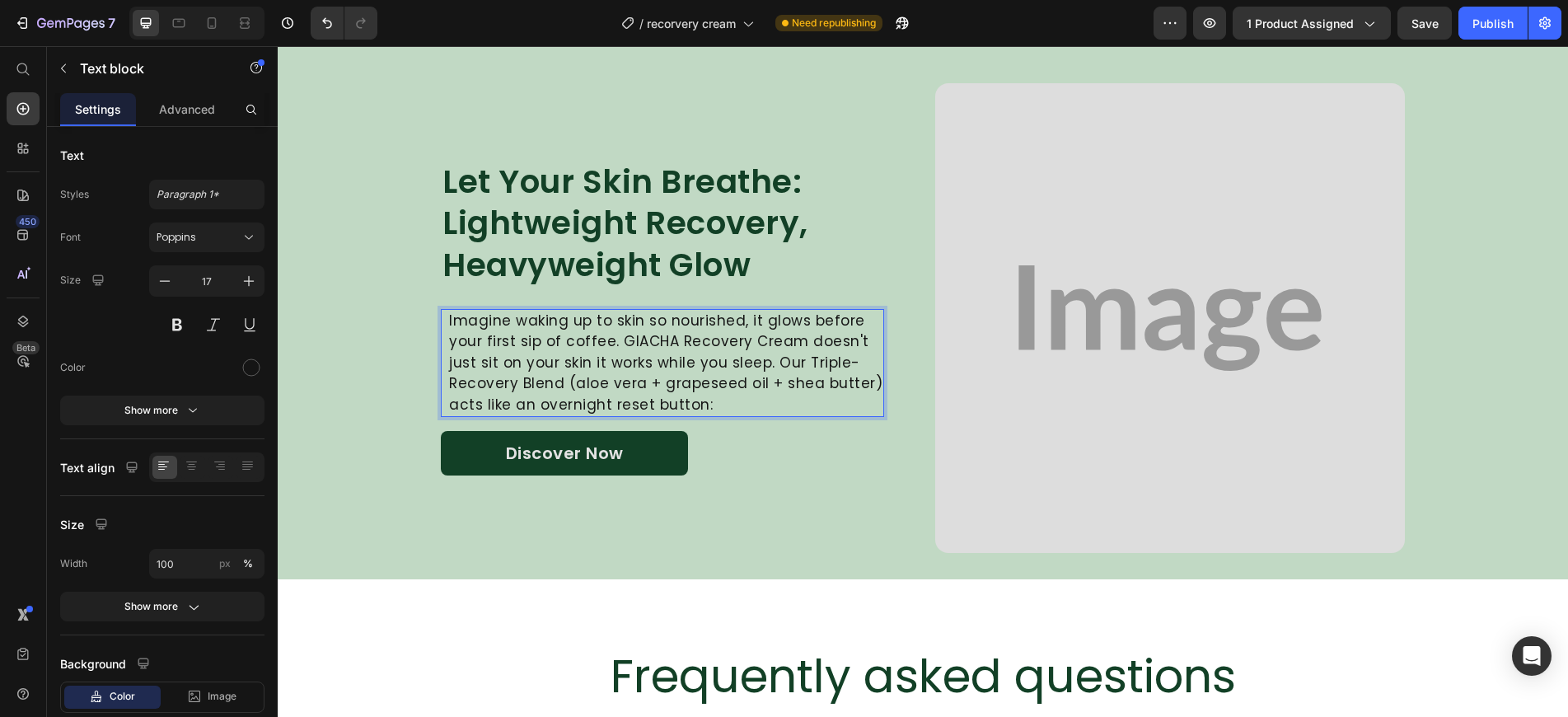 click on "Imagine waking up to skin so nourished, it glows before your first sip of coffee. GIACHA Recovery Cream doesn't just sit on your skin it works while you sleep. Our Triple-Recovery Blend (aloe vera + grapeseed oil + shea butter) acts like an overnight reset button:" at bounding box center (666, 363) 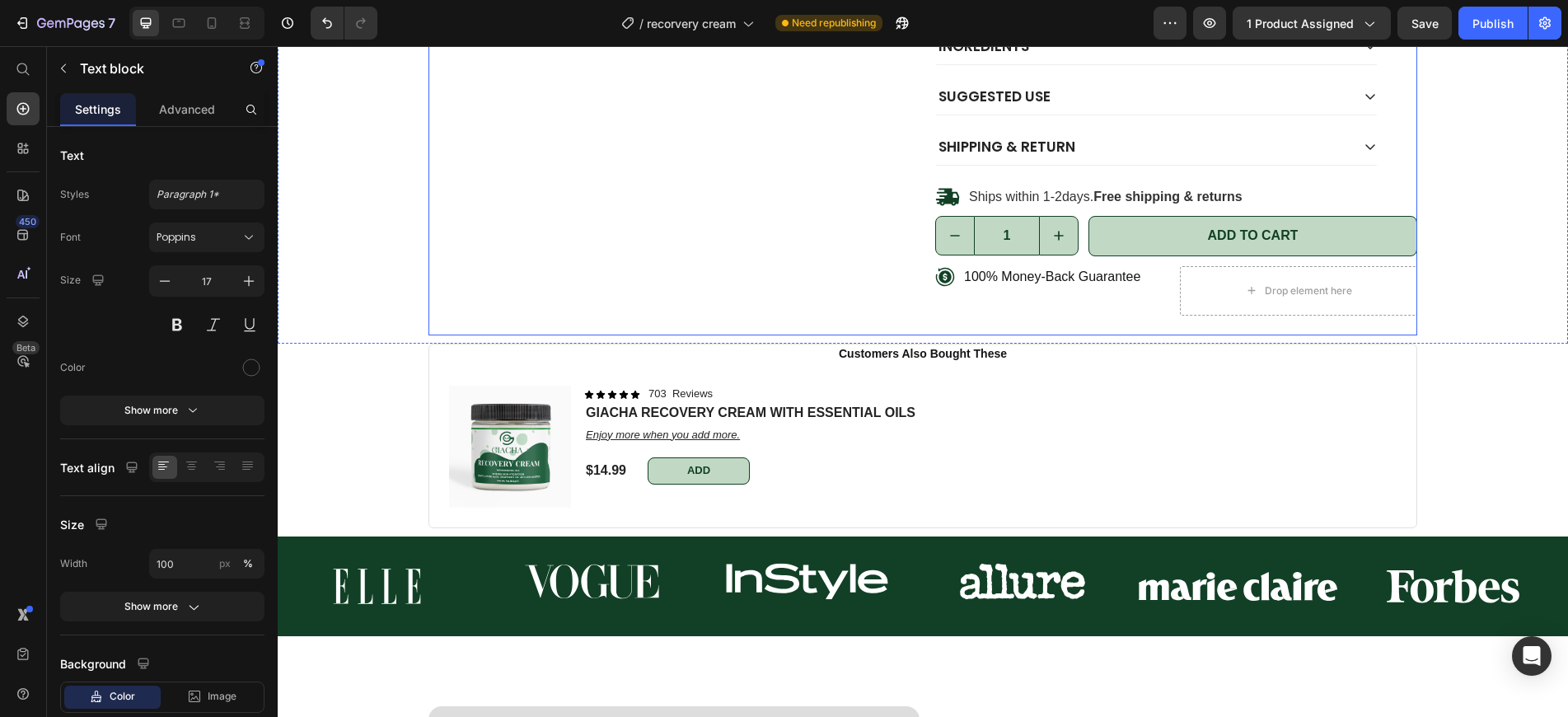scroll, scrollTop: 612, scrollLeft: 0, axis: vertical 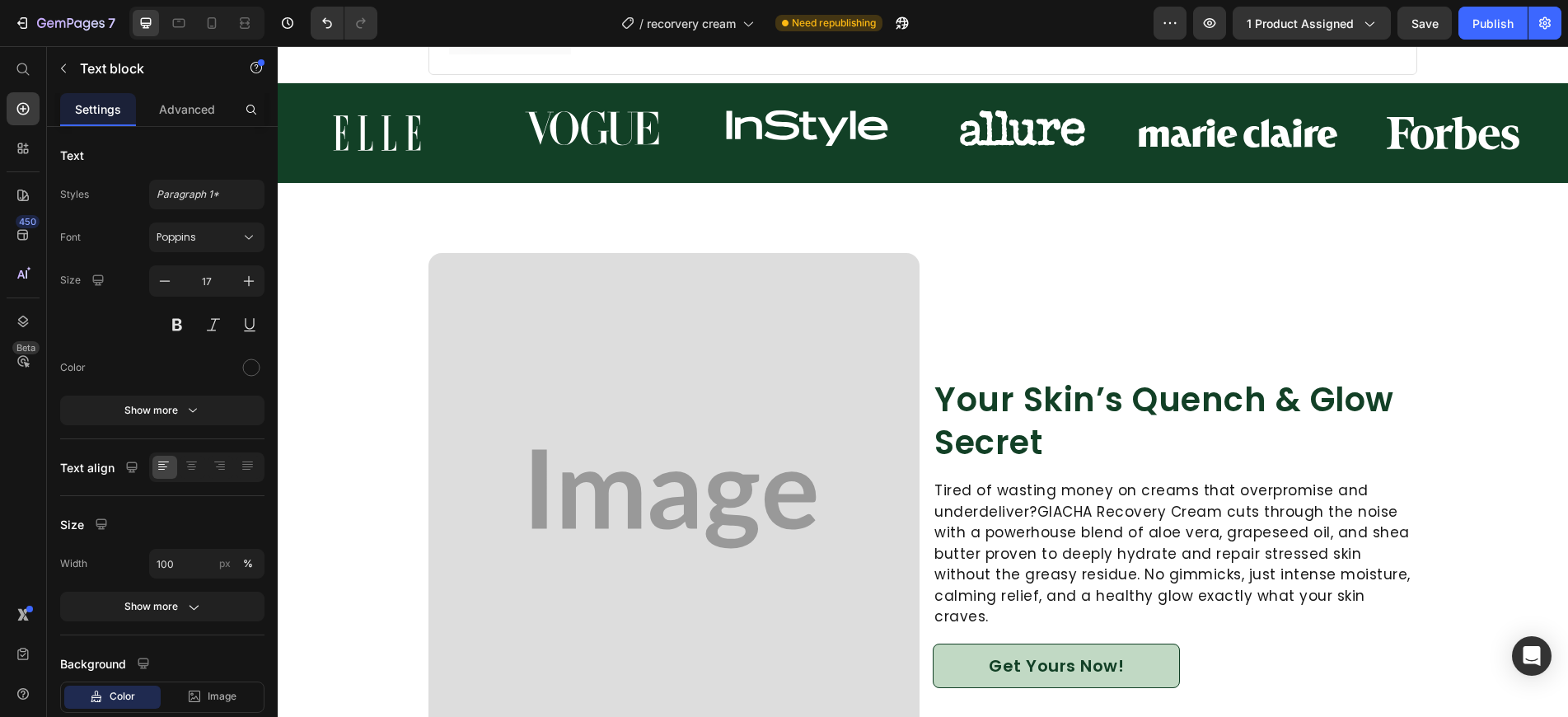 click on "Image Your Skin’s Quench & Glow Secret Heading Tired of wasting money on creams that overpromise and underdeliver?GIACHA Recovery Cream cuts through the noise with a powerhouse blend of aloe vera, grapeseed oil, and shea butter proven to deeply hydrate and repair stressed skin without the greasy residue. No gimmicks, just intense moisture, calming relief, and a healthy glow exactly what your skin craves. Text block Get Yours Now! Button Row Section 4" at bounding box center [923, 499] 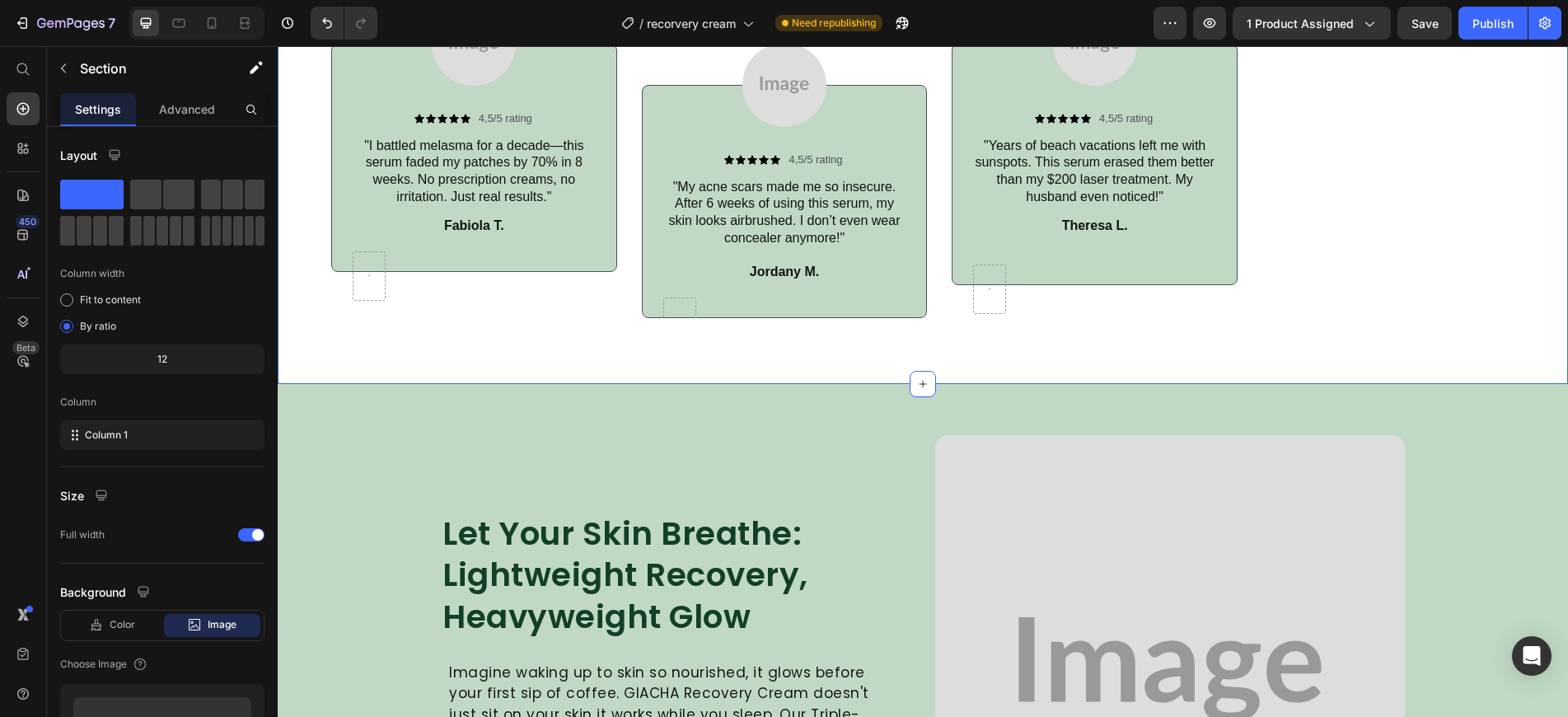 scroll, scrollTop: 2306, scrollLeft: 0, axis: vertical 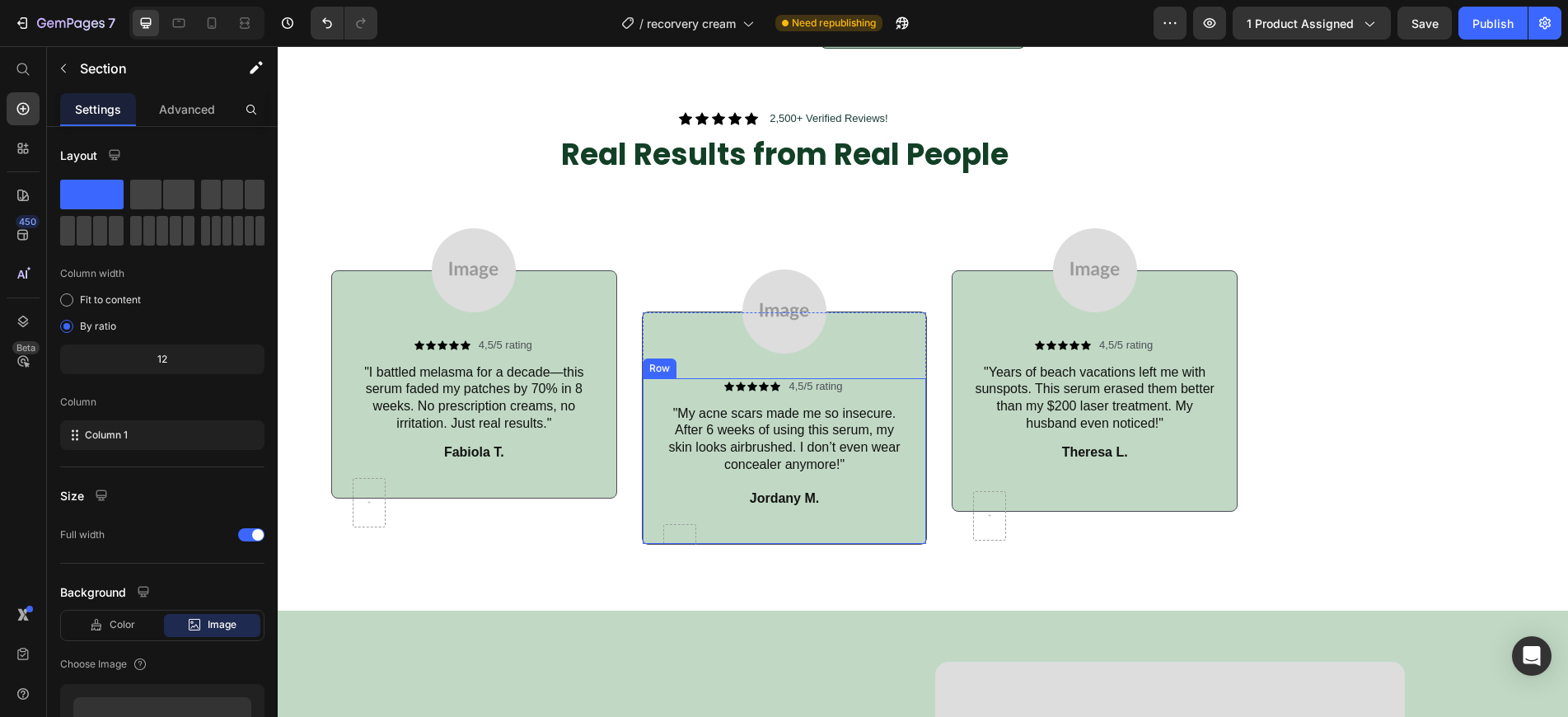 click on "Icon Icon Icon Icon Icon Icon List 4,5/5 rating Text Block Row "My acne scars made me so insecure. After 6 weeks of using this serum, my skin looks airbrushed. I don’t even wear concealer anymore!" Text Block [FIRST] [LAST]. Text Block
Row Row" at bounding box center [784, 461] 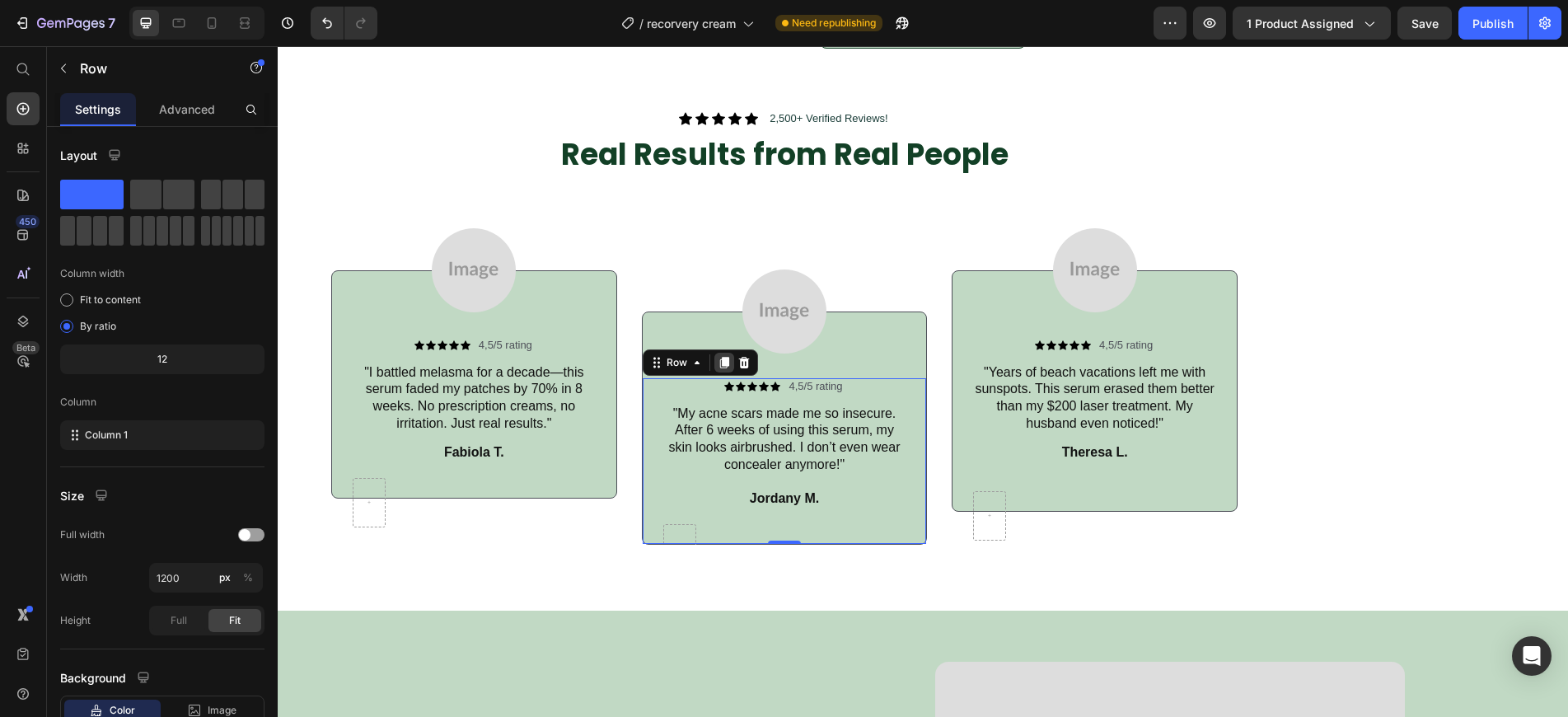 click 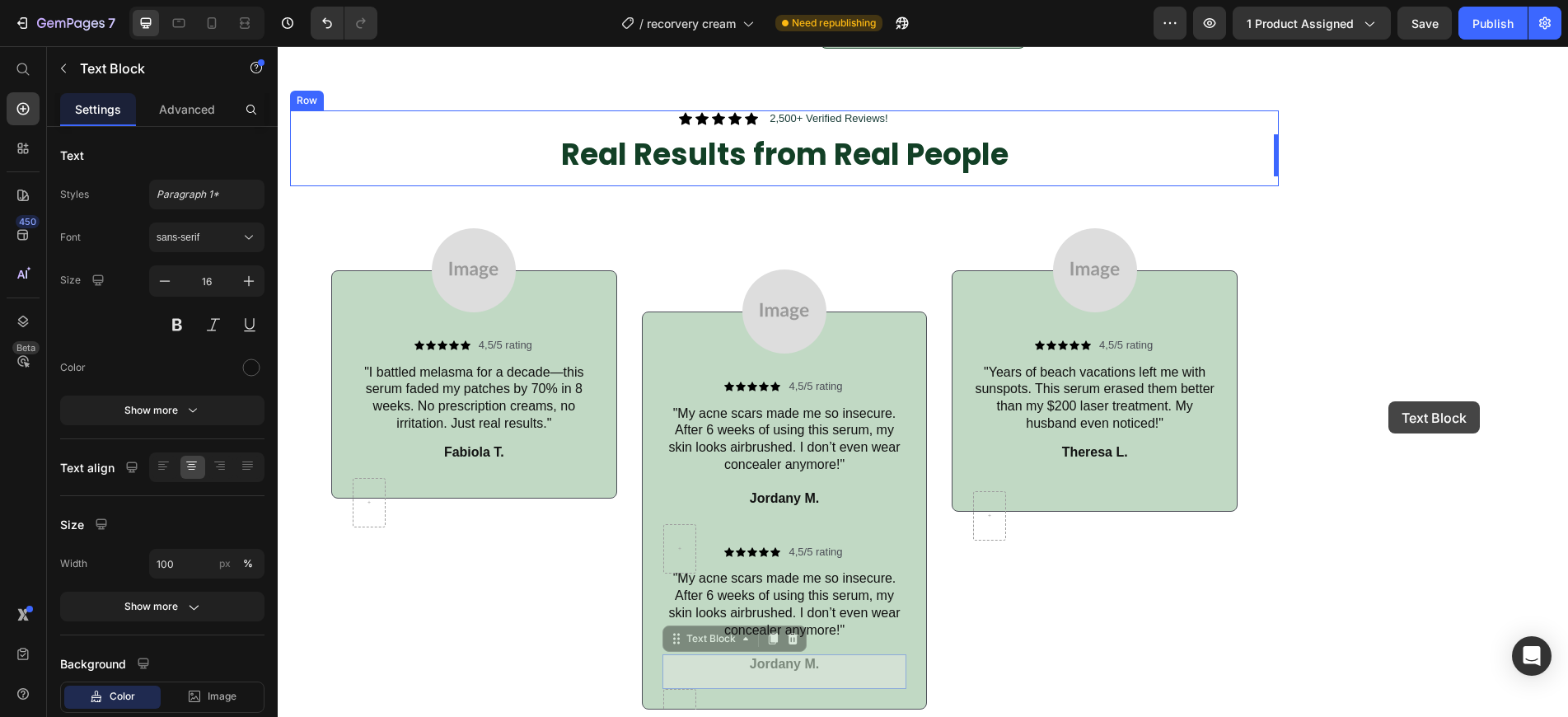 drag, startPoint x: 902, startPoint y: 670, endPoint x: 1388, endPoint y: 401, distance: 555.47907 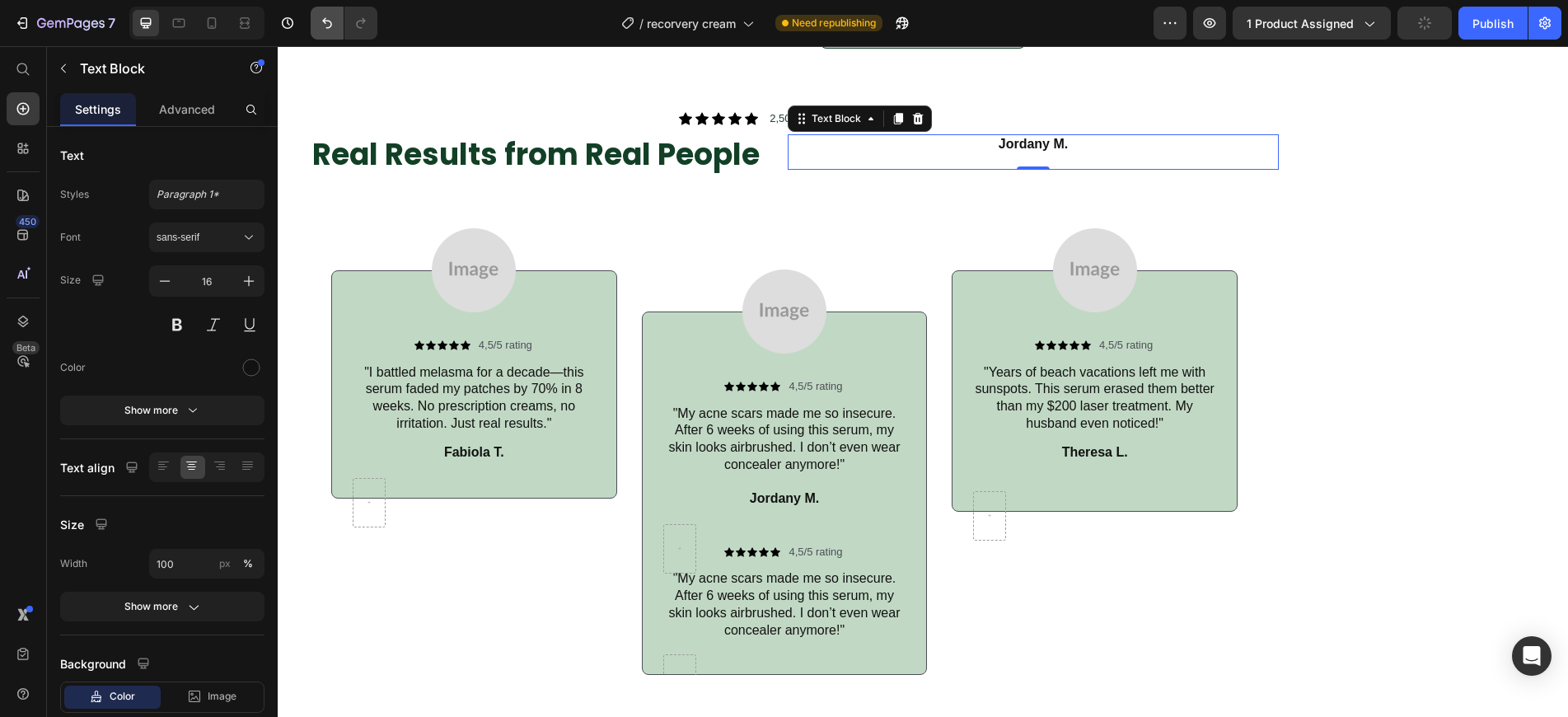 click 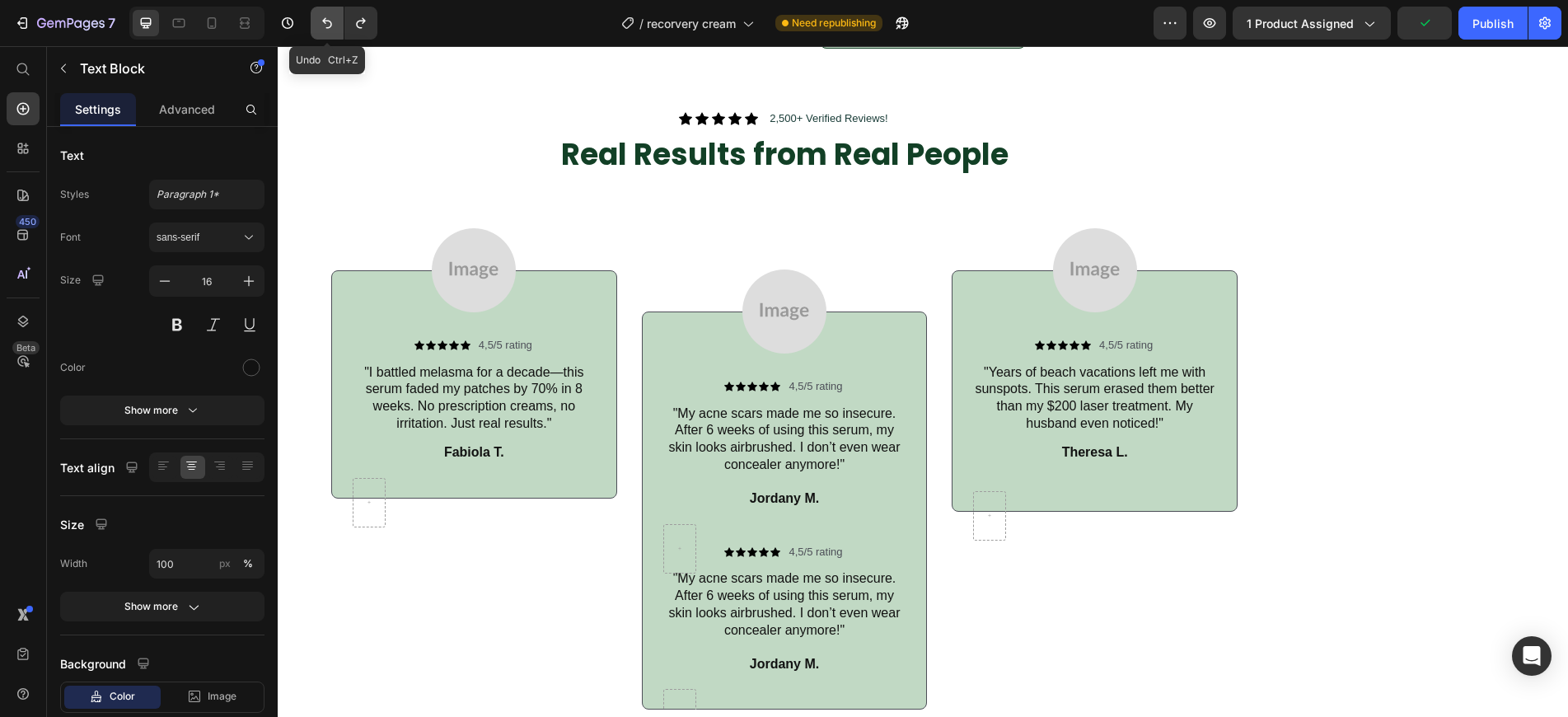 click 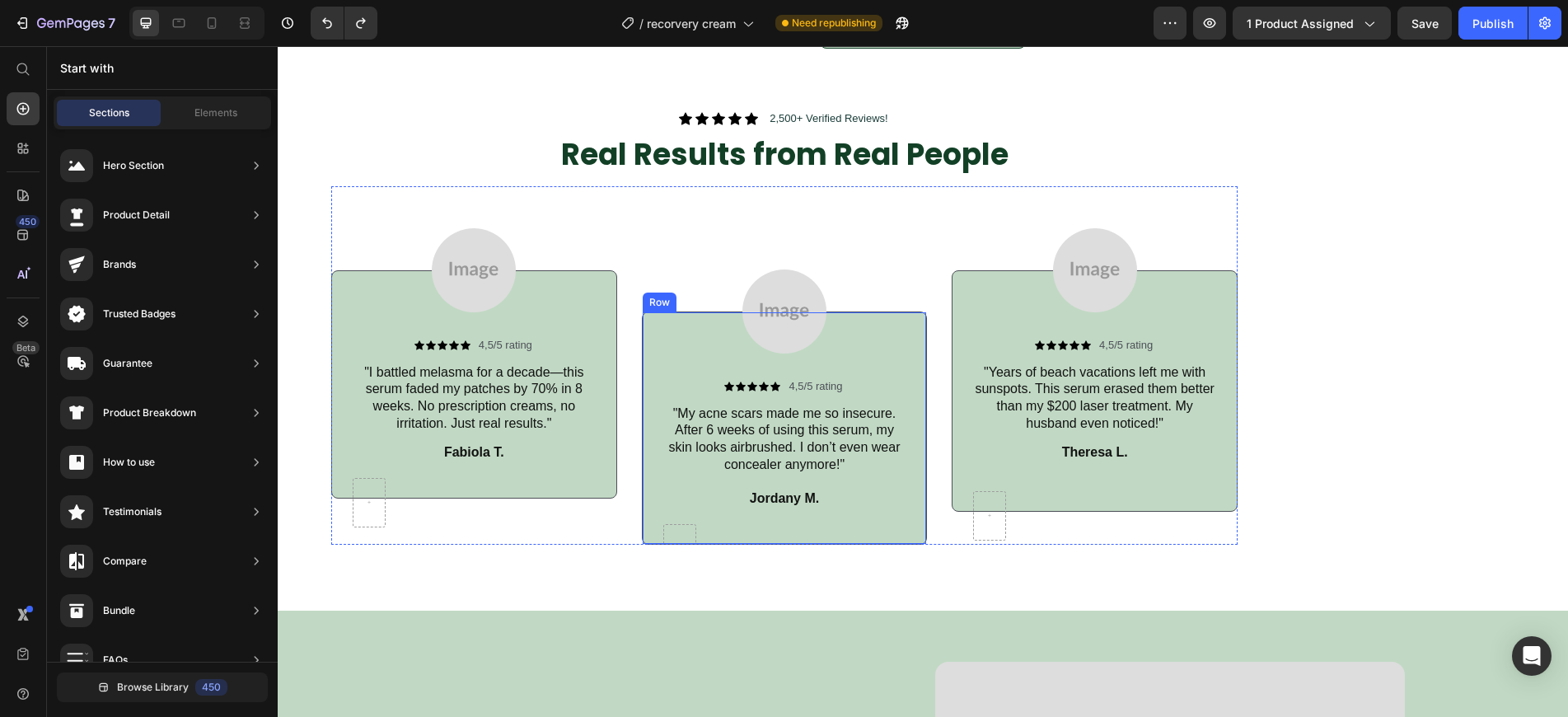 click on "Icon Icon Icon Icon Icon Icon List 4,5/5 rating Text Block Row "My acne scars made me so insecure. After 6 weeks of using this serum, my skin looks airbrushed. I don’t even wear concealer anymore!" Text Block [FIRST] [LAST]. Text Block
Row Row Row" at bounding box center (784, 428) 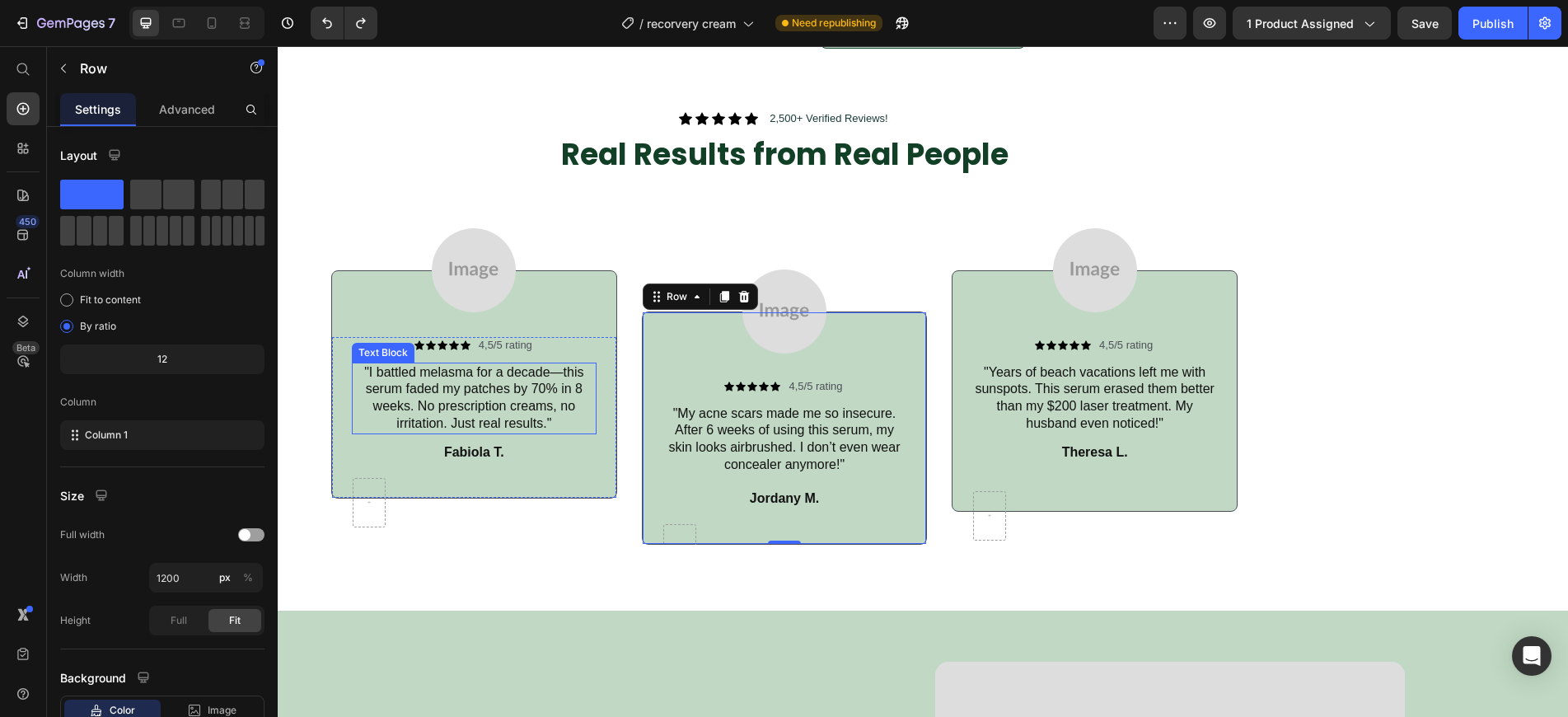 click on ""I battled melasma for a decade—this serum faded my patches by 70% in 8 weeks. No prescription creams, no irritation. Just real results."" at bounding box center (474, 398) 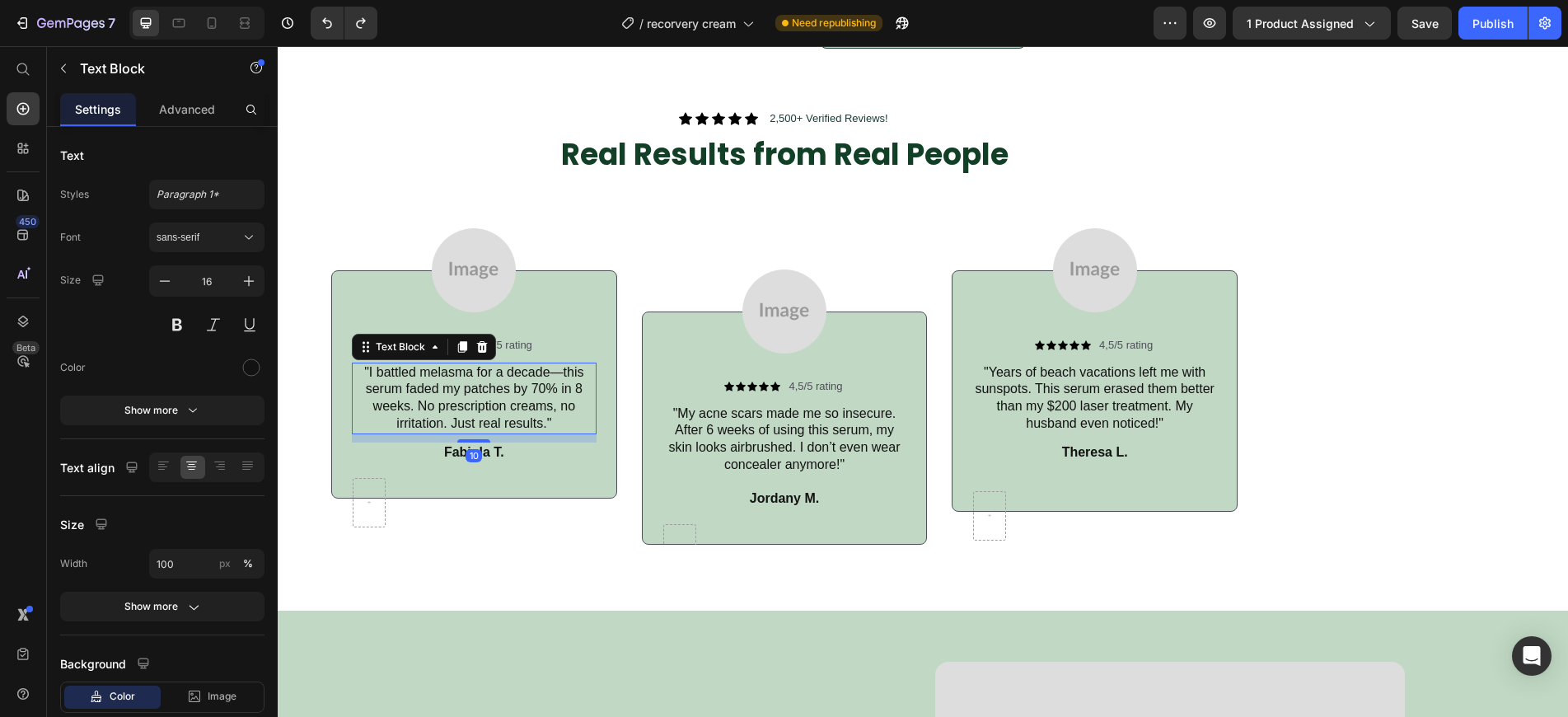 click on ""I battled melasma for a decade—this serum faded my patches by 70% in 8 weeks. No prescription creams, no irritation. Just real results."" at bounding box center [474, 398] 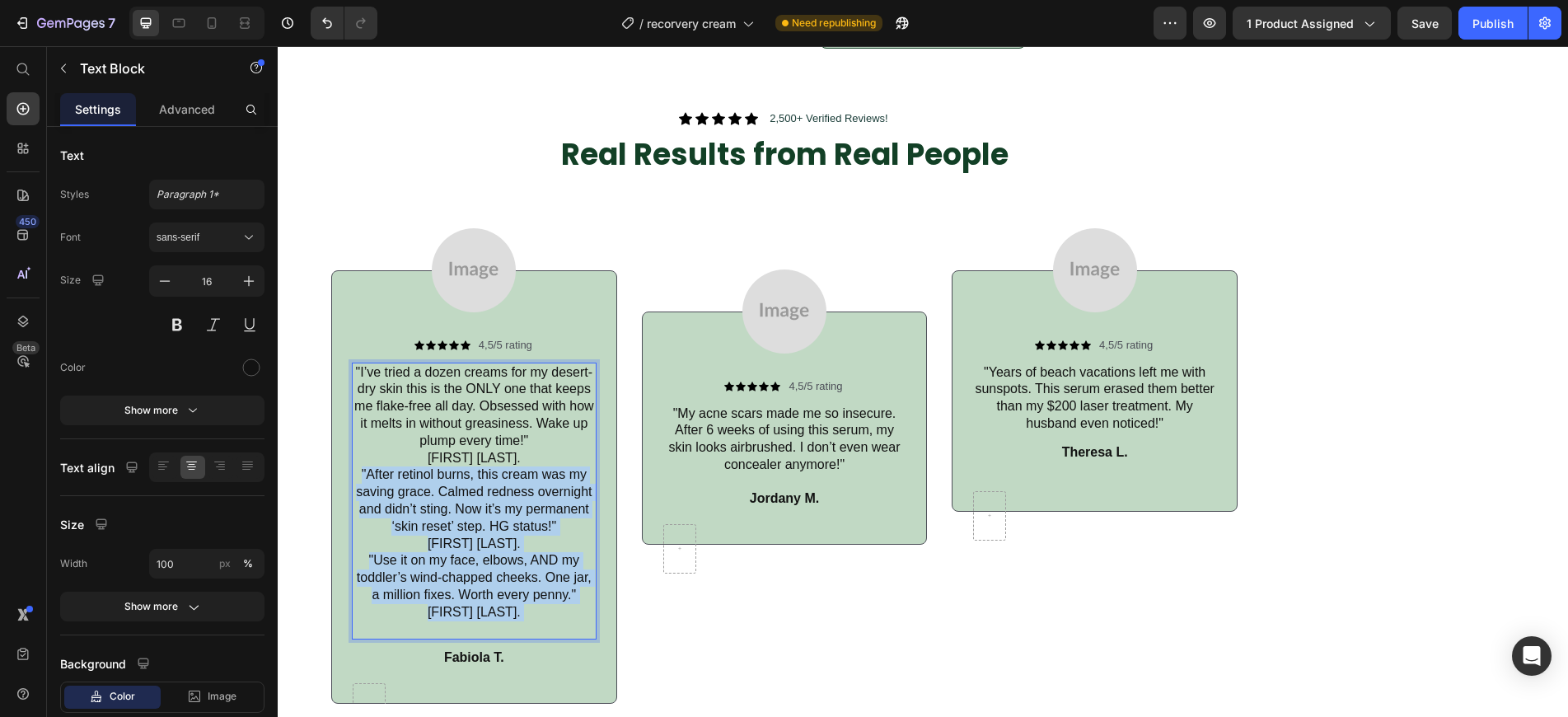 drag, startPoint x: 358, startPoint y: 470, endPoint x: 567, endPoint y: 623, distance: 259.0174 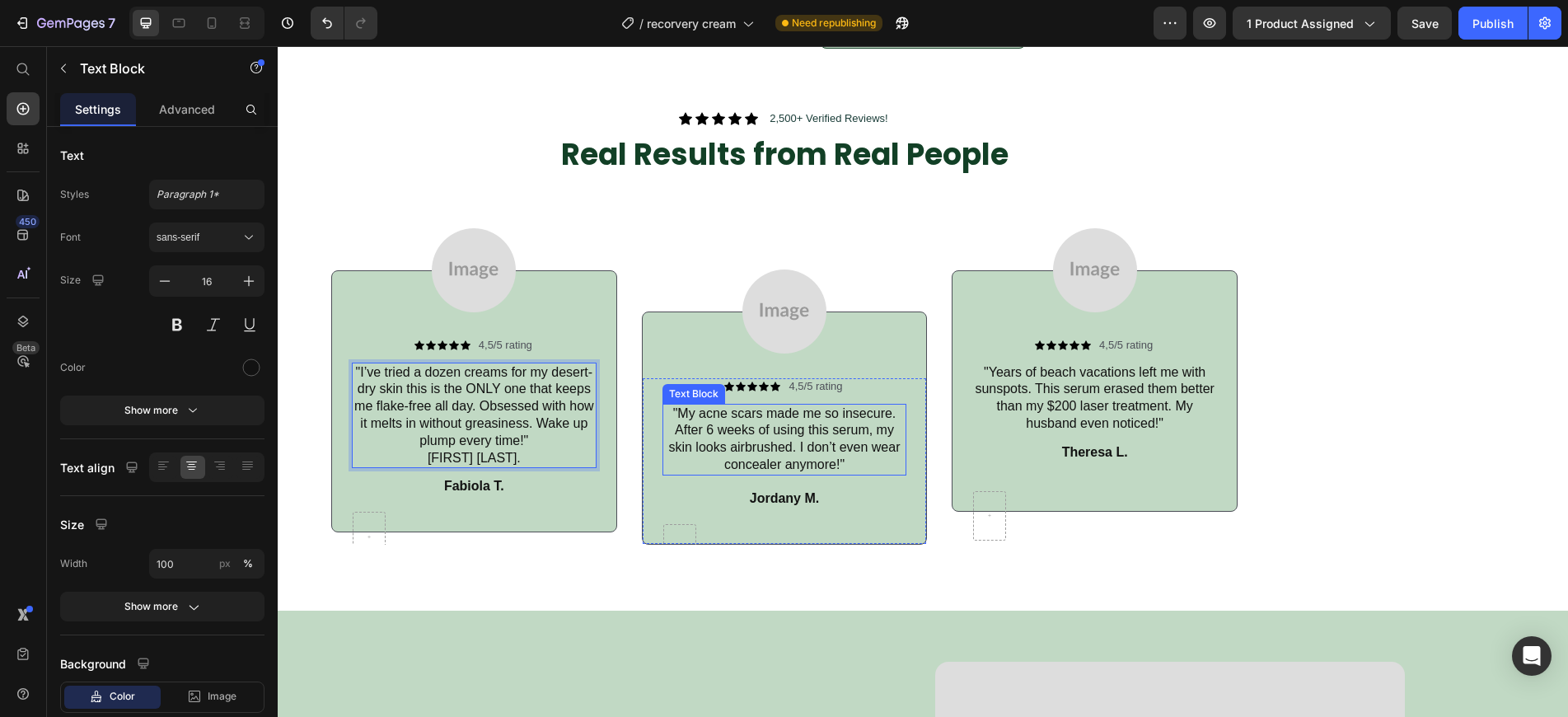 click on ""My acne scars made me so insecure. After 6 weeks of using this serum, my skin looks airbrushed. I don’t even wear concealer anymore!"" at bounding box center (784, 439) 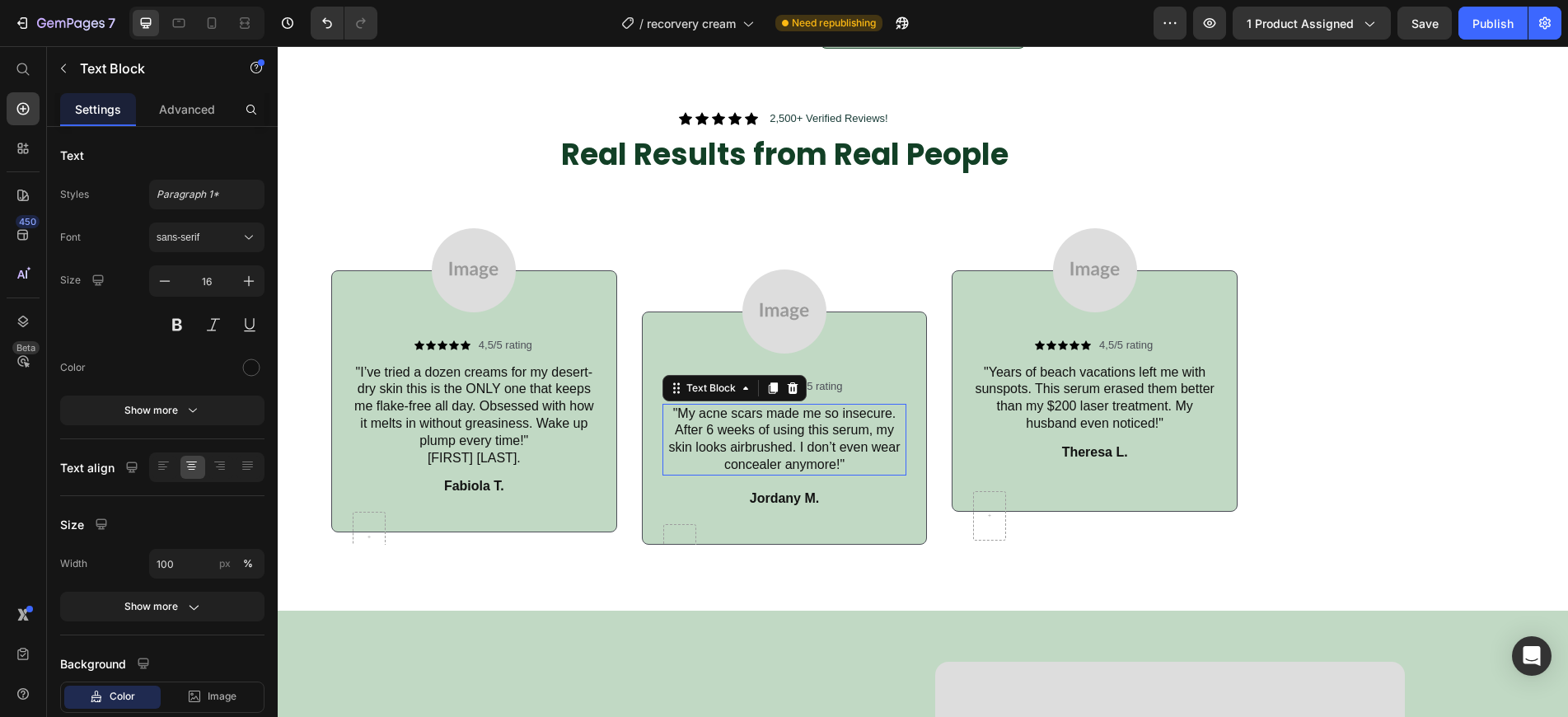 click on ""My acne scars made me so insecure. After 6 weeks of using this serum, my skin looks airbrushed. I don’t even wear concealer anymore!"" at bounding box center [784, 439] 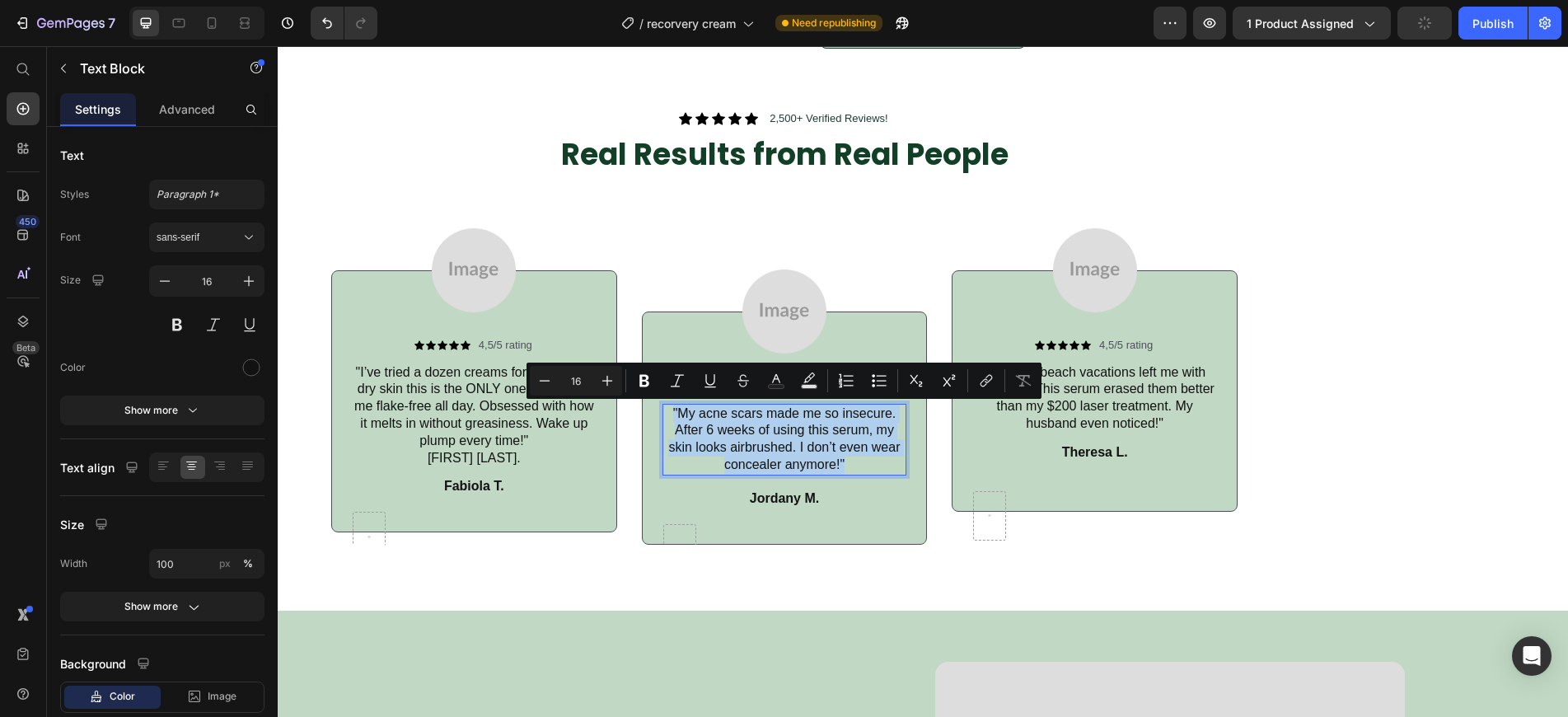 click on ""My acne scars made me so insecure. After 6 weeks of using this serum, my skin looks airbrushed. I don’t even wear concealer anymore!"" at bounding box center [784, 439] 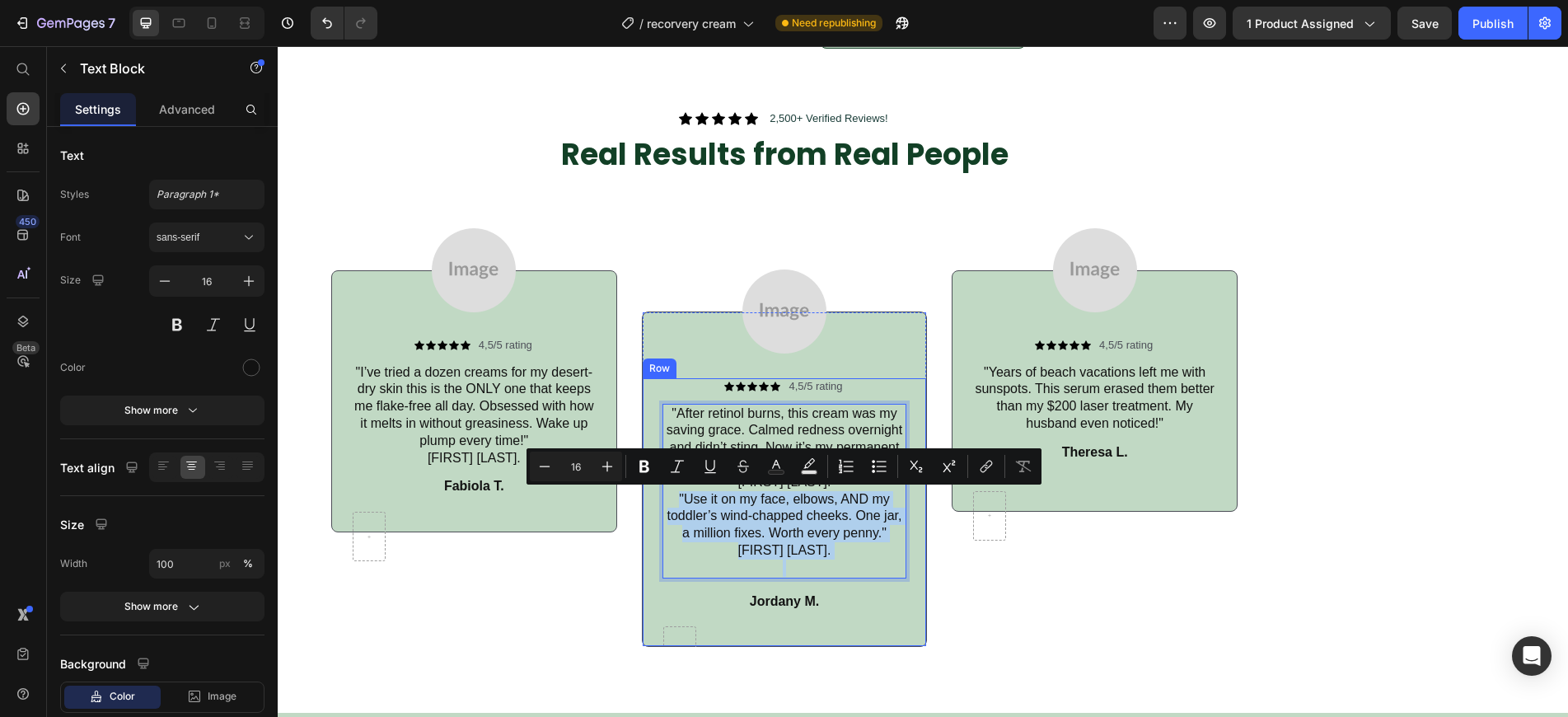 drag, startPoint x: 678, startPoint y: 495, endPoint x: 895, endPoint y: 582, distance: 233.7905 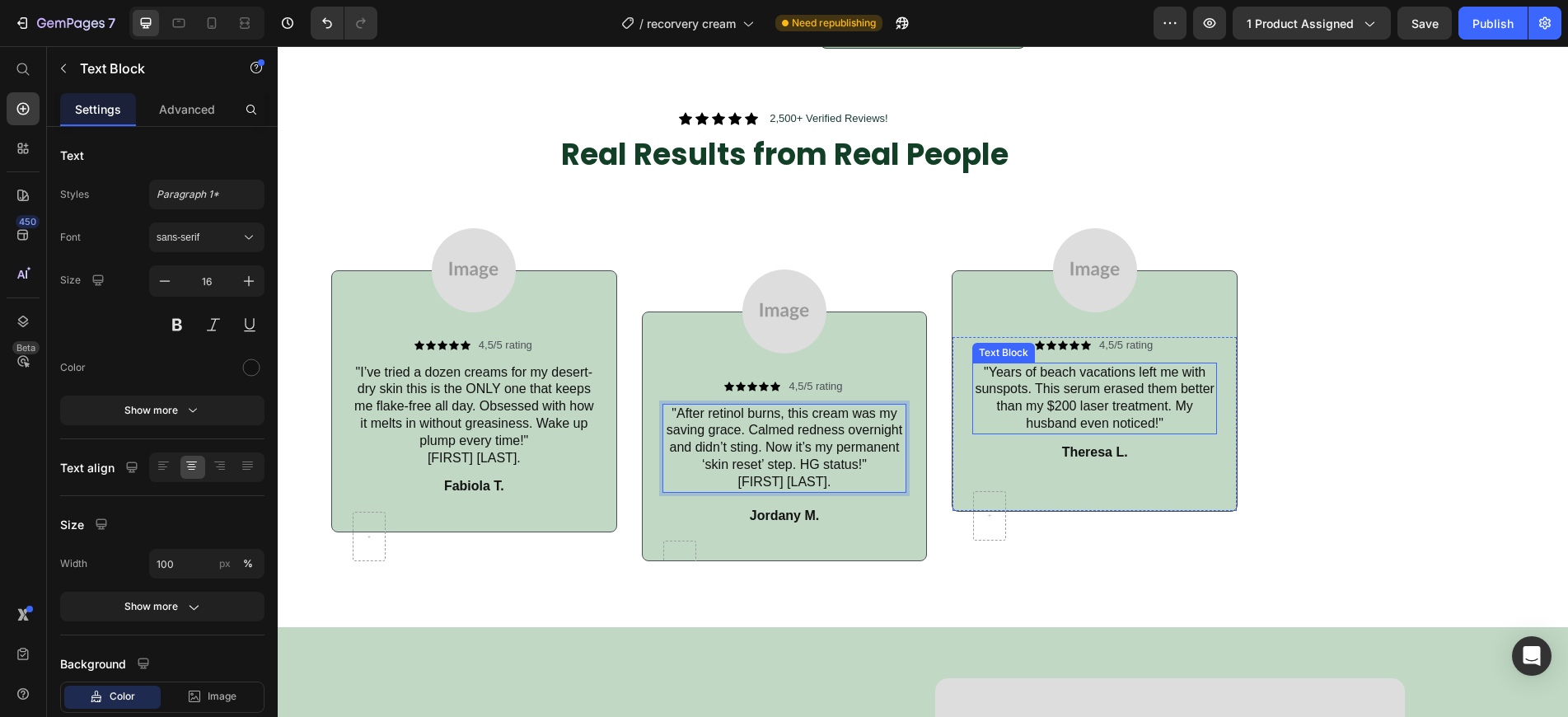 click on ""Years of beach vacations left me with sunspots. This serum erased them better than my $200 laser treatment. My husband even noticed!"" at bounding box center (1094, 398) 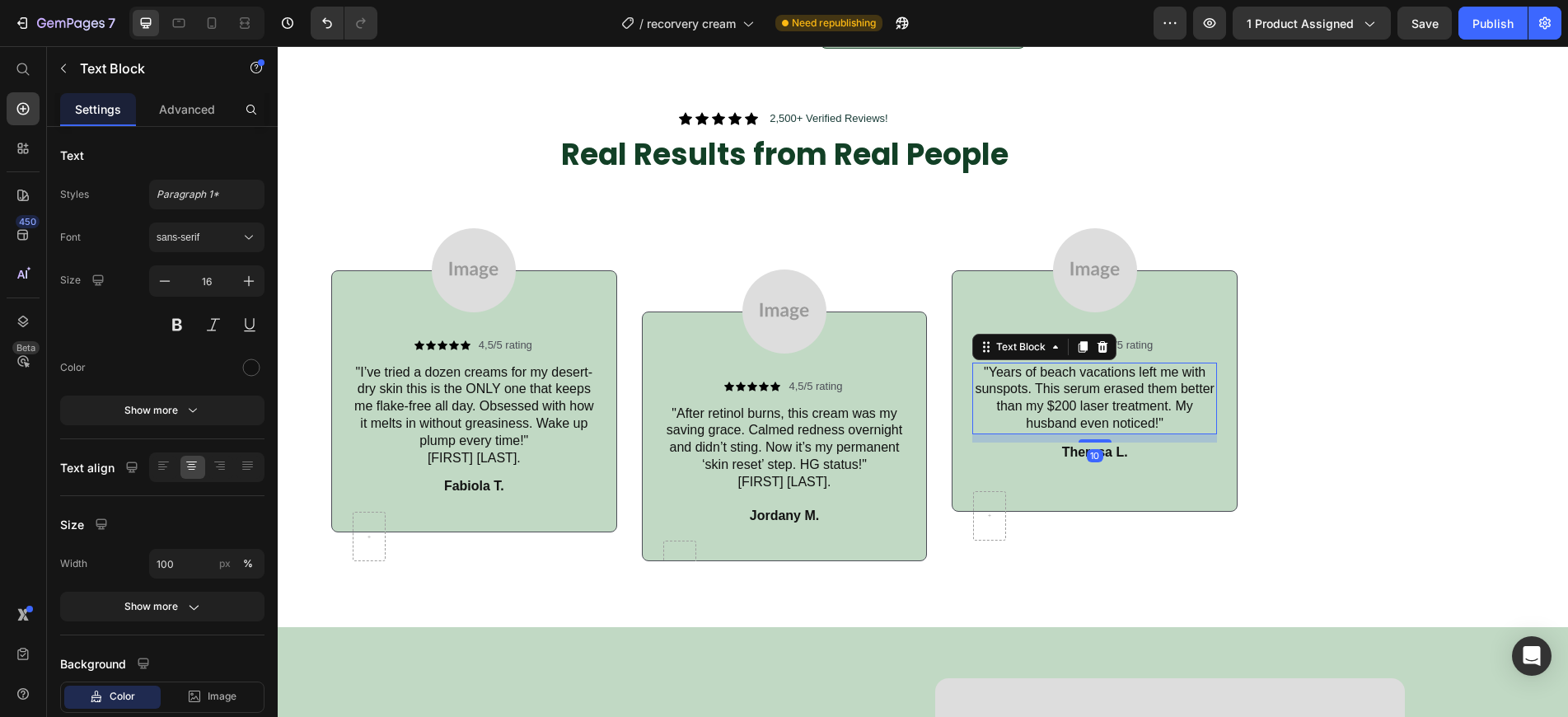 click on ""Years of beach vacations left me with sunspots. This serum erased them better than my $200 laser treatment. My husband even noticed!"" at bounding box center [1094, 398] 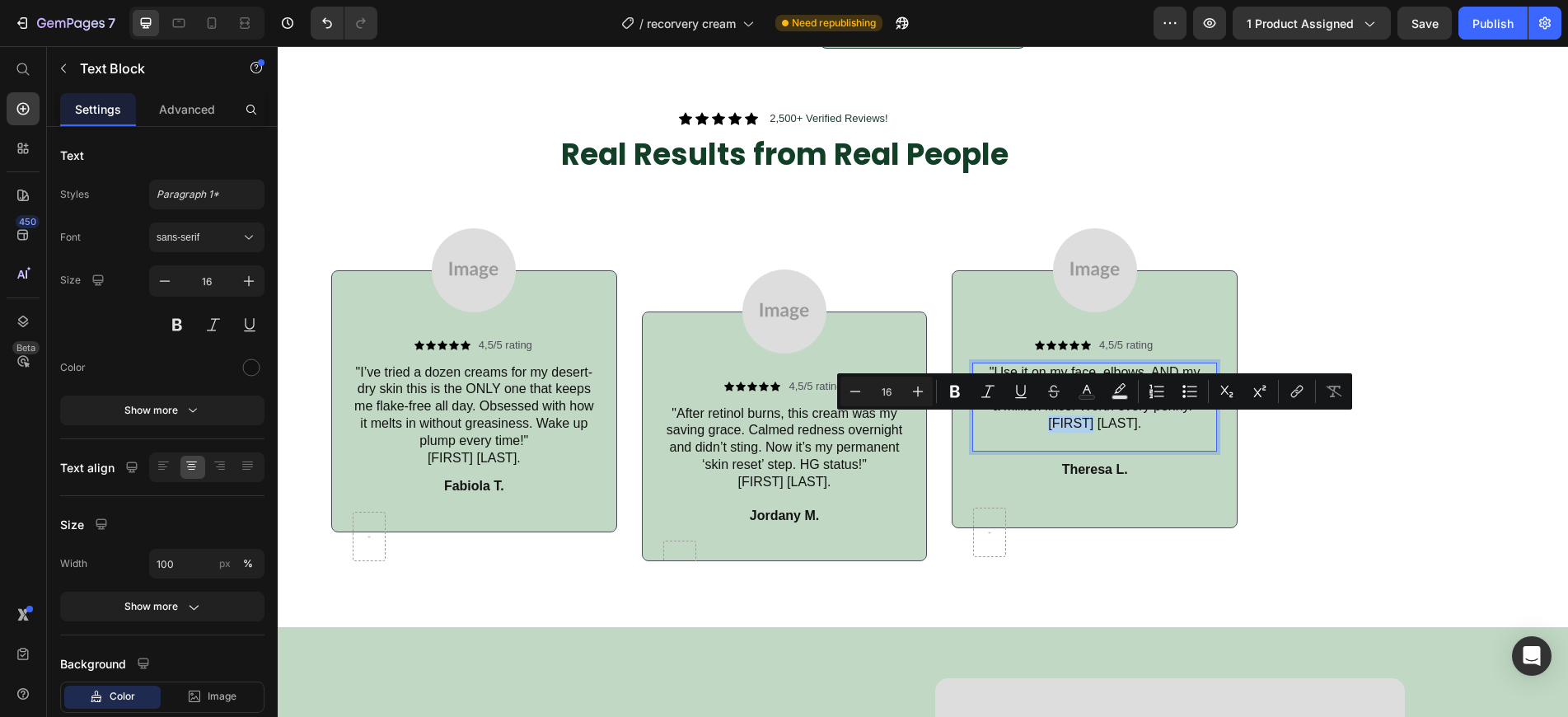 drag, startPoint x: 1124, startPoint y: 424, endPoint x: 1059, endPoint y: 424, distance: 65 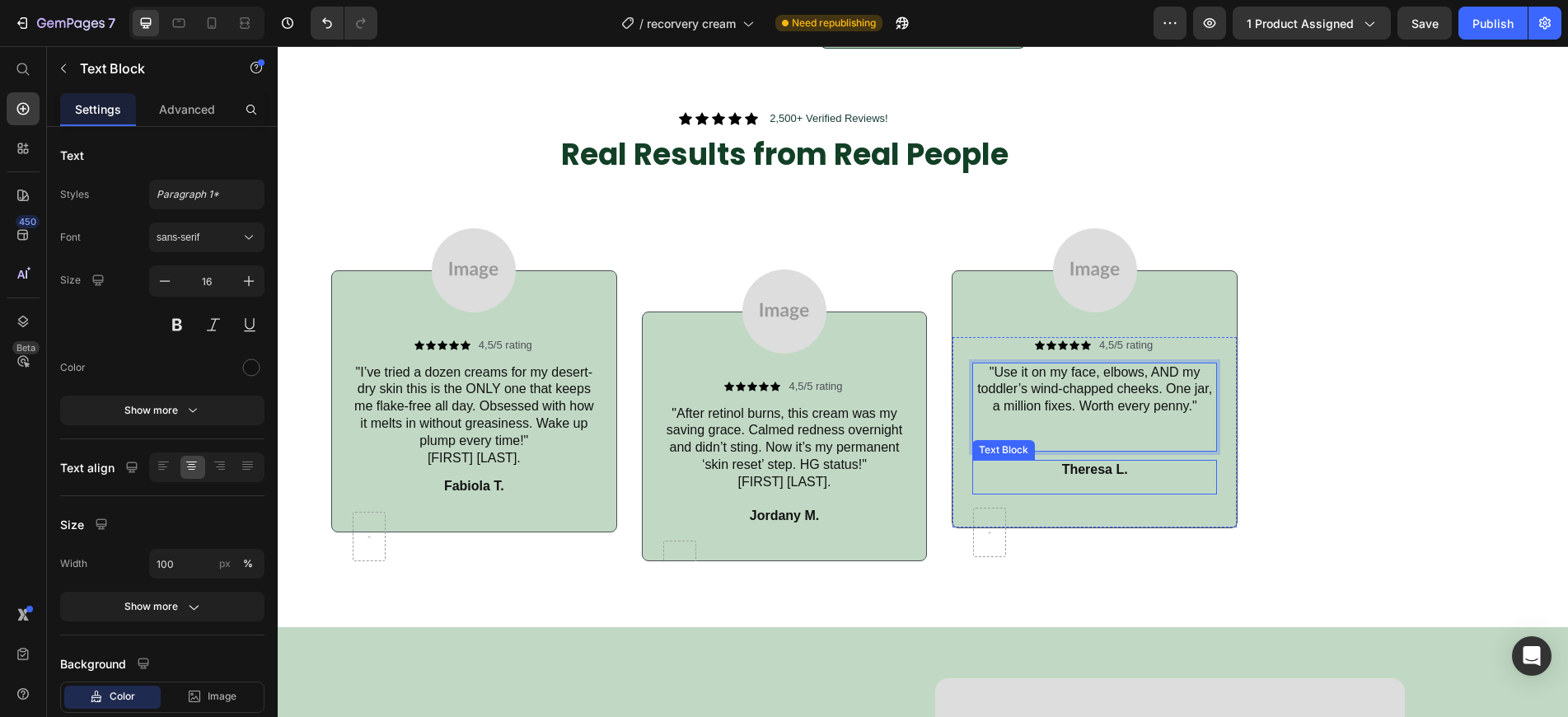 click on "Theresa L." at bounding box center [1094, 470] 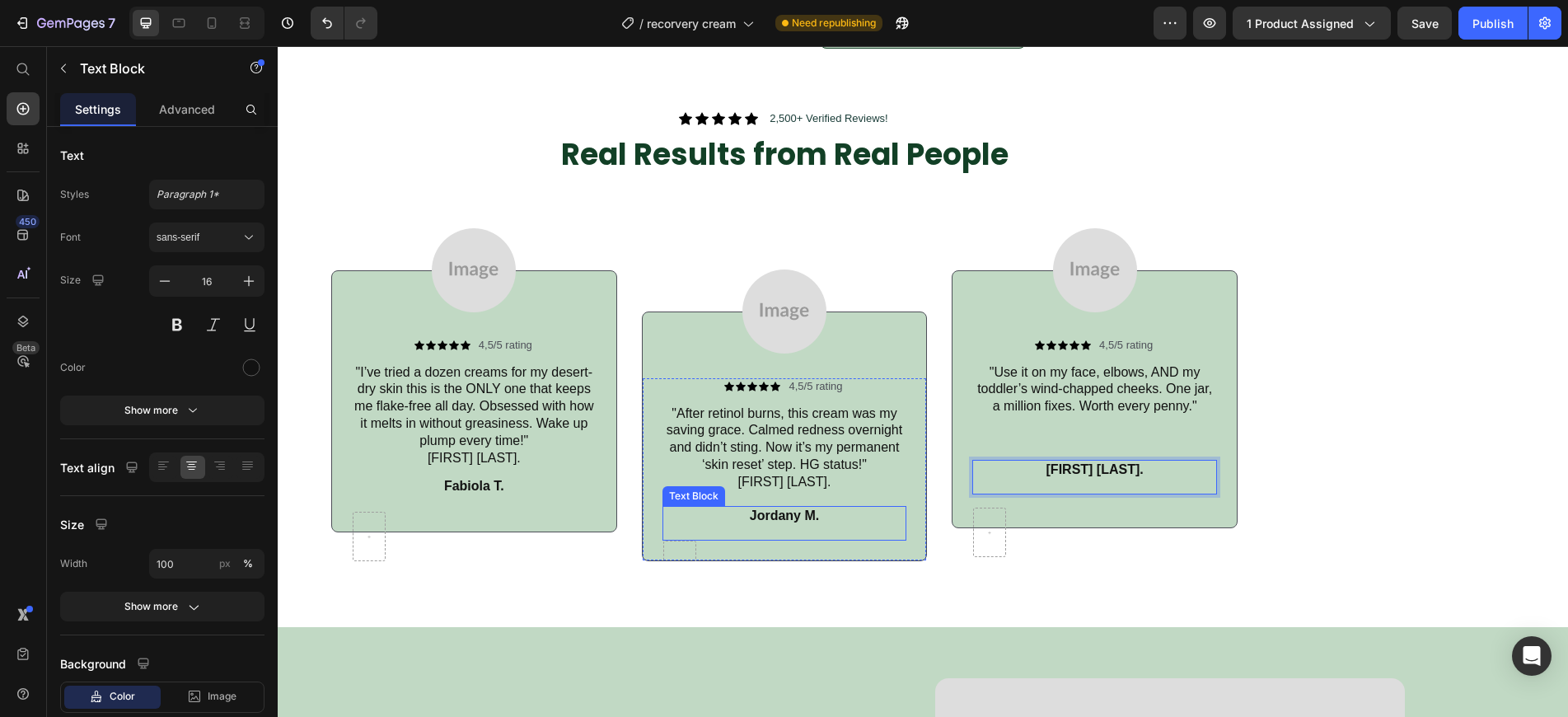 click on "Jordany M." at bounding box center [784, 516] 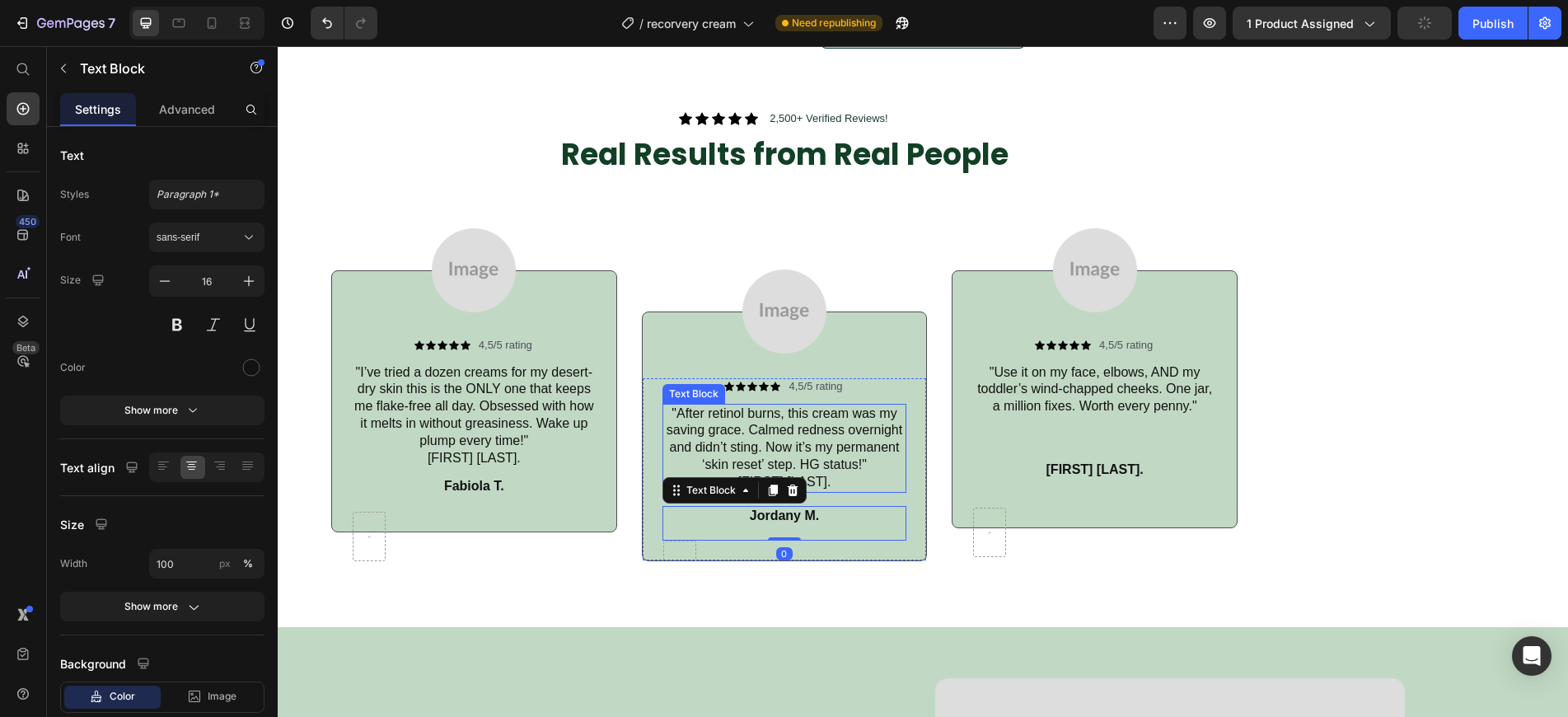 click on ""After retinol burns, this cream was my saving grace. Calmed redness overnight and didn’t sting. Now it’s my permanent ‘skin reset’ step. HG status!" [FIRST] [LAST]." at bounding box center [784, 448] 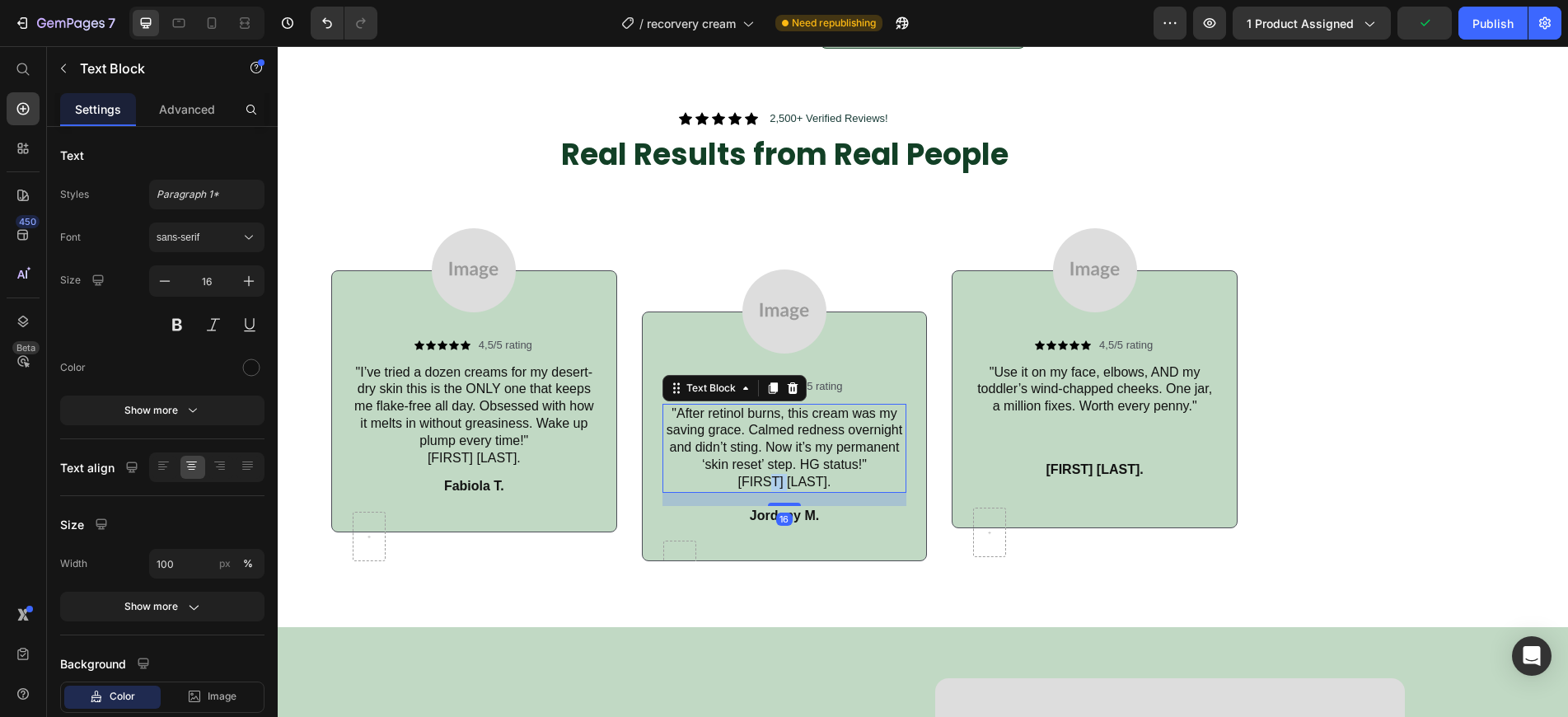 drag, startPoint x: 817, startPoint y: 477, endPoint x: 789, endPoint y: 483, distance: 28.635642 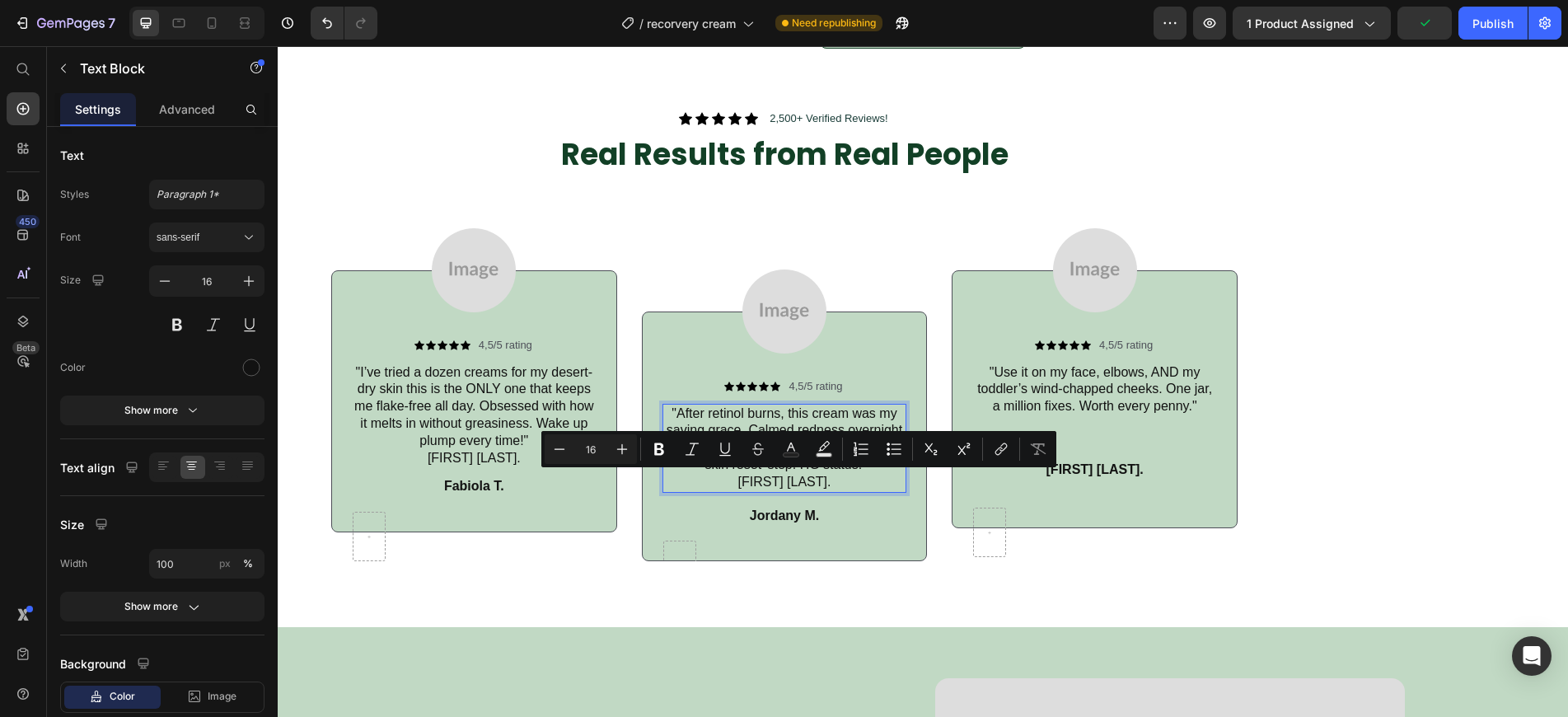 click on ""After retinol burns, this cream was my saving grace. Calmed redness overnight and didn’t sting. Now it’s my permanent ‘skin reset’ step. HG status!" [FIRST] [LAST]." at bounding box center [784, 448] 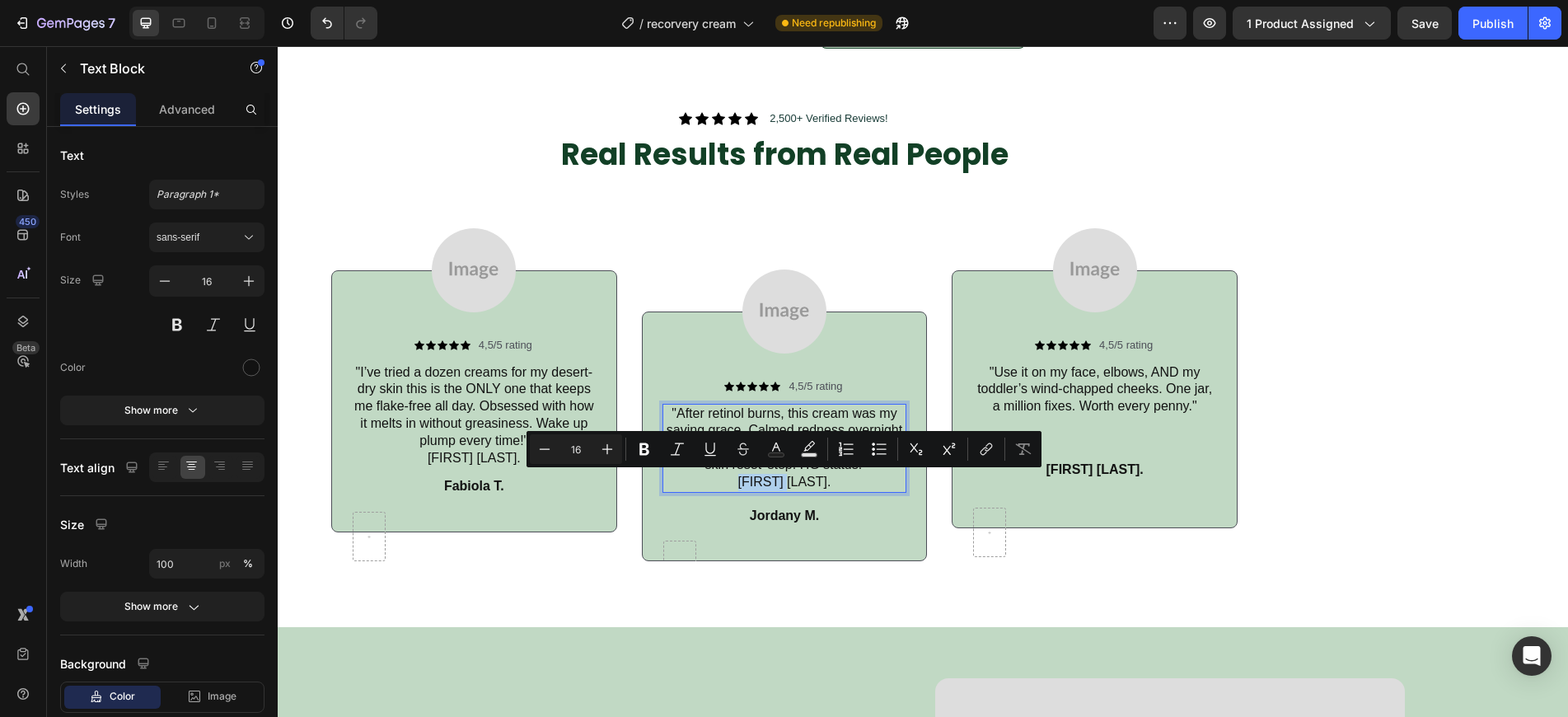 drag, startPoint x: 760, startPoint y: 480, endPoint x: 820, endPoint y: 484, distance: 60.133186 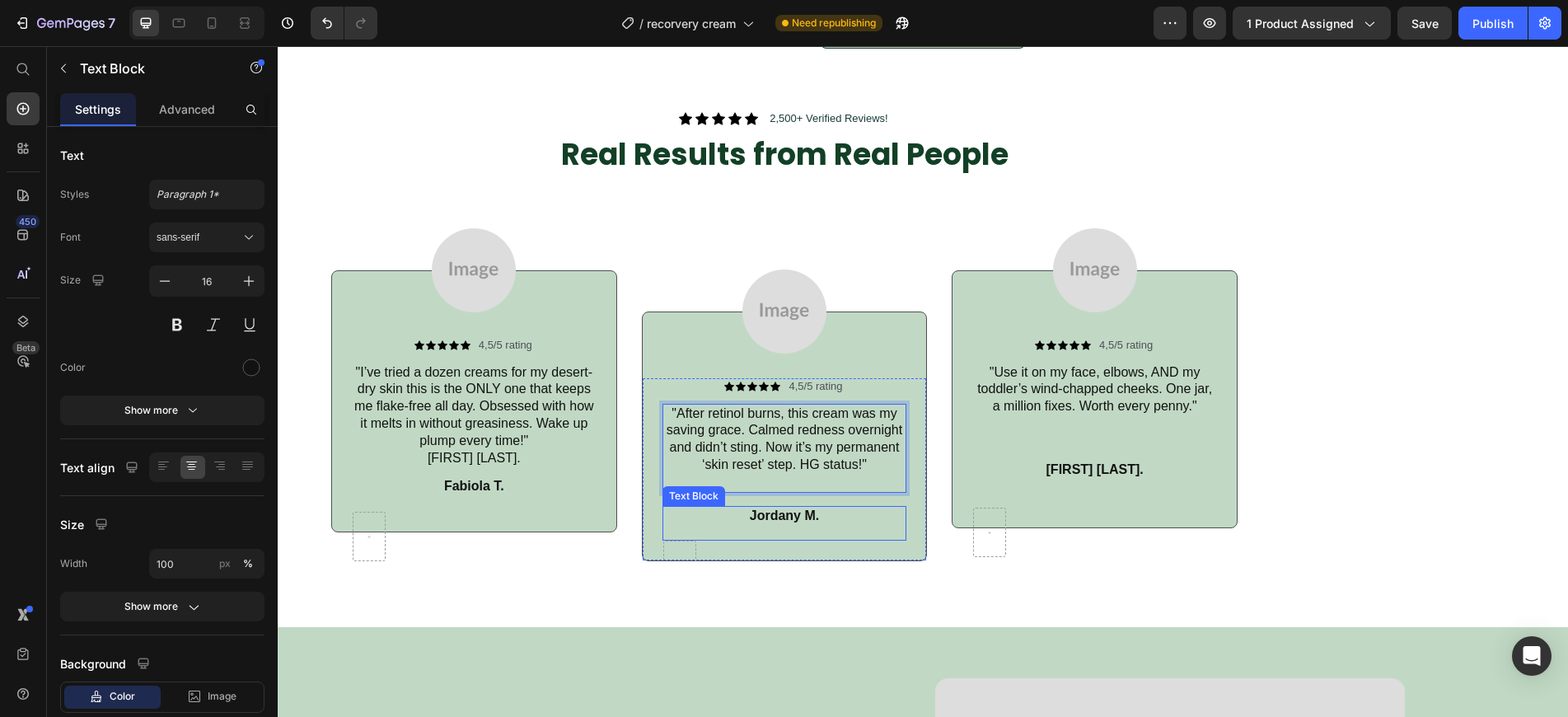 click on "Jordany M." at bounding box center [784, 516] 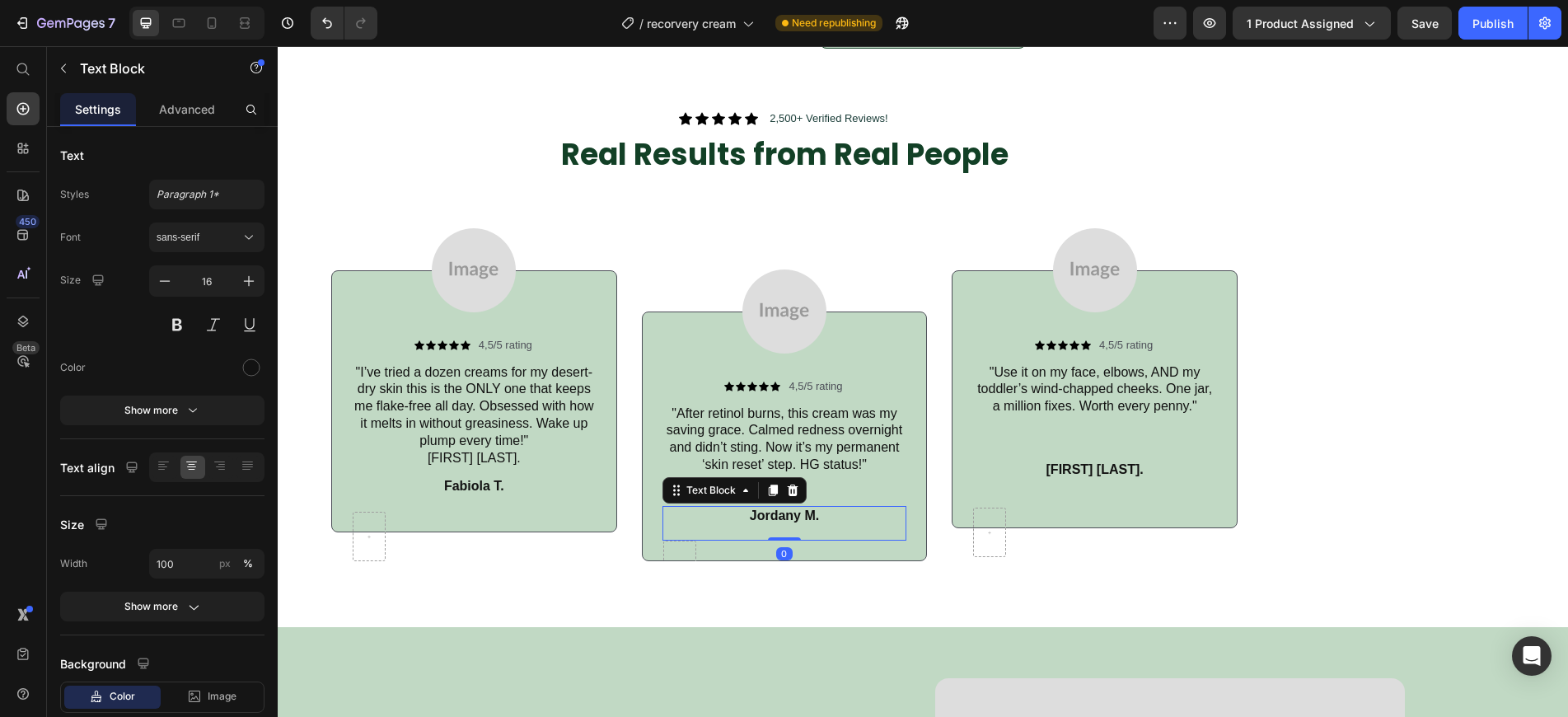 click on "Jordany M." at bounding box center (784, 516) 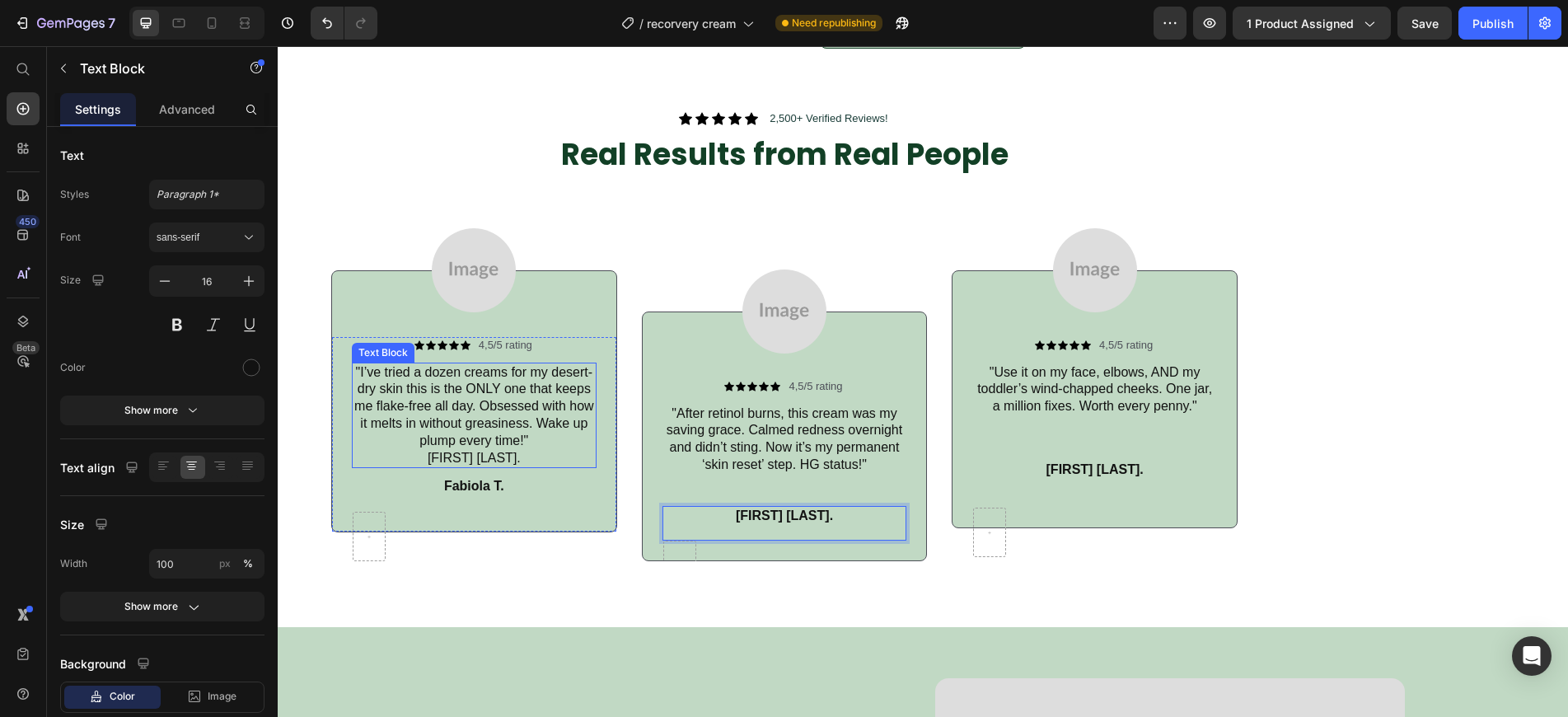 click on ""I’ve tried a dozen creams for my desert-dry skin this is the ONLY one that keeps me flake-free all day. Obsessed with how it melts in without greasiness. Wake up plump every time!" [FIRST] [LAST]." at bounding box center [474, 415] 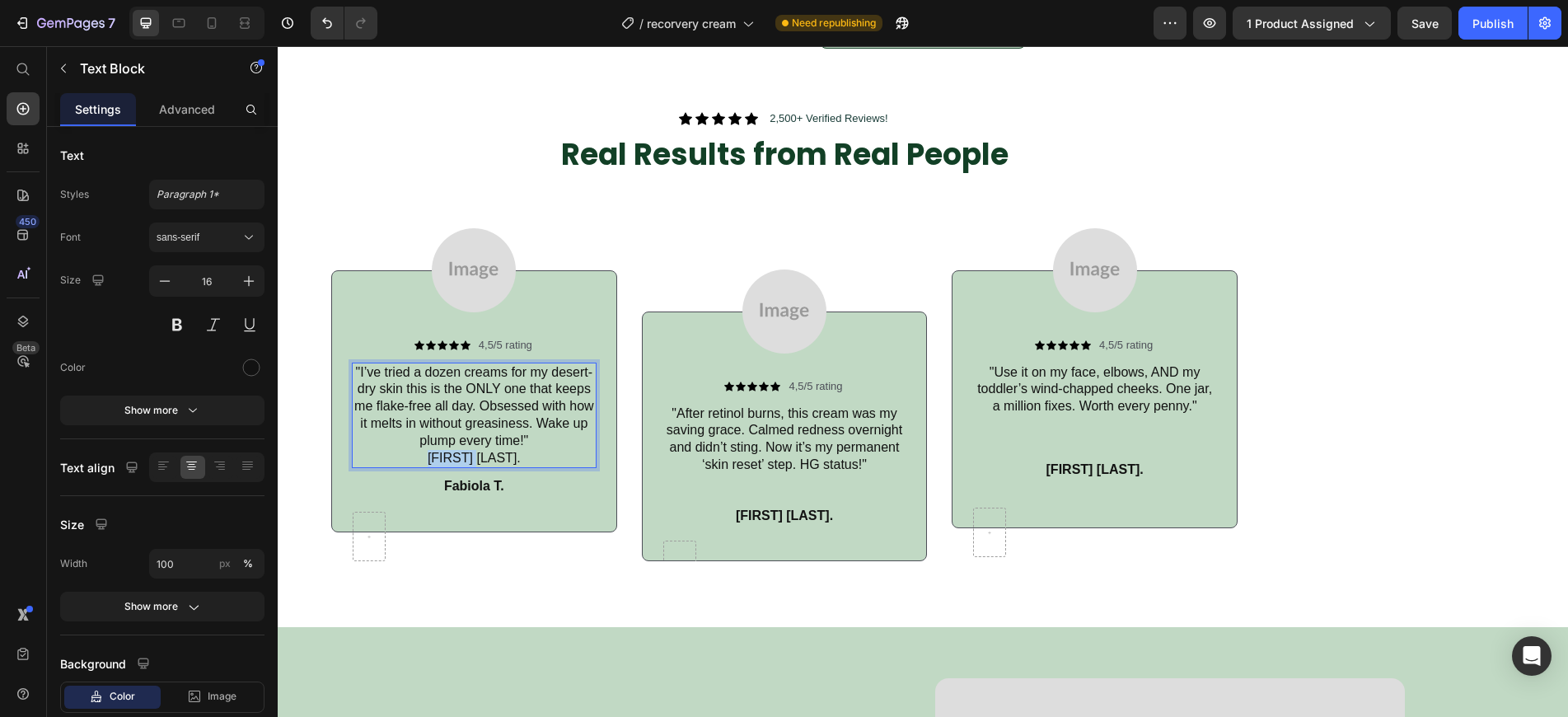 drag, startPoint x: 499, startPoint y: 457, endPoint x: 438, endPoint y: 463, distance: 61.294372 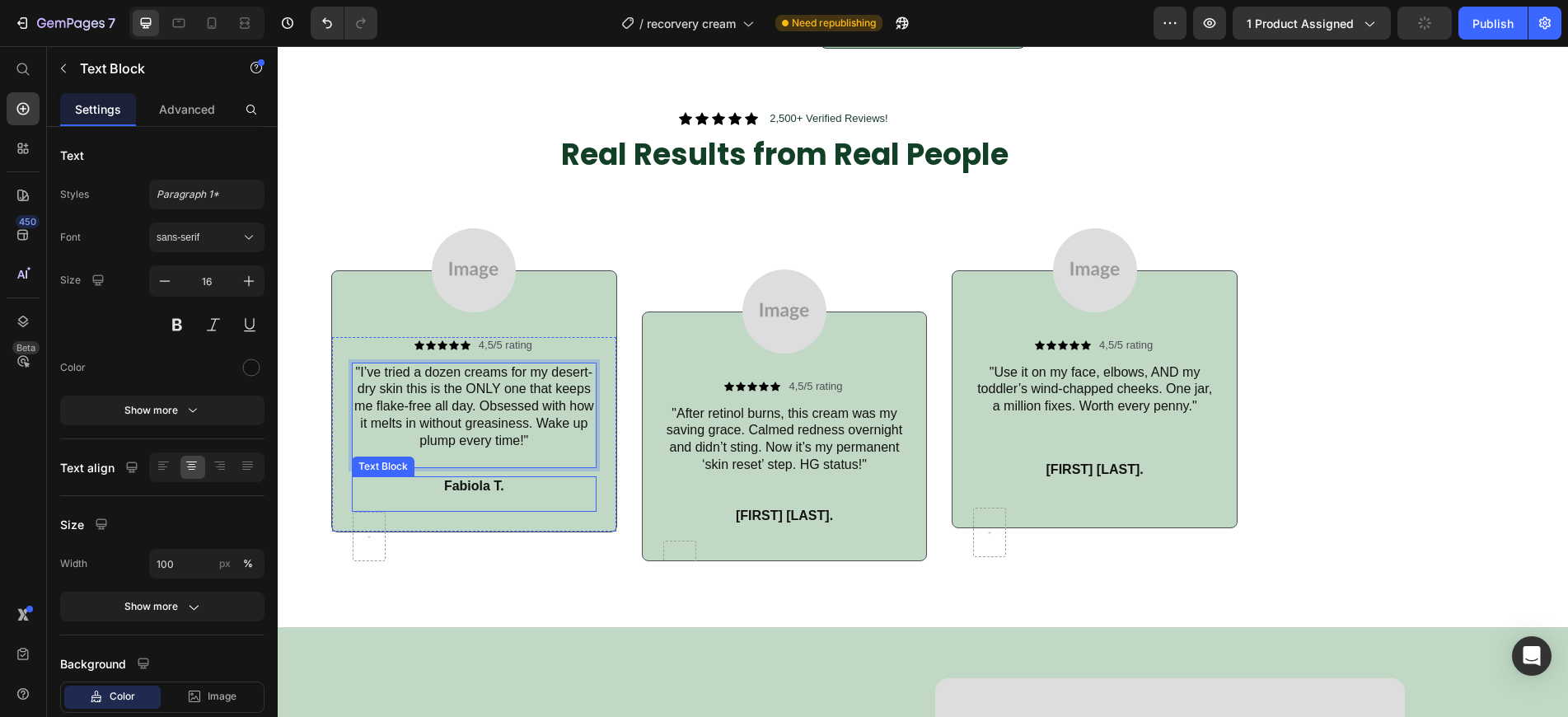 click on "Fabiola T." at bounding box center [474, 486] 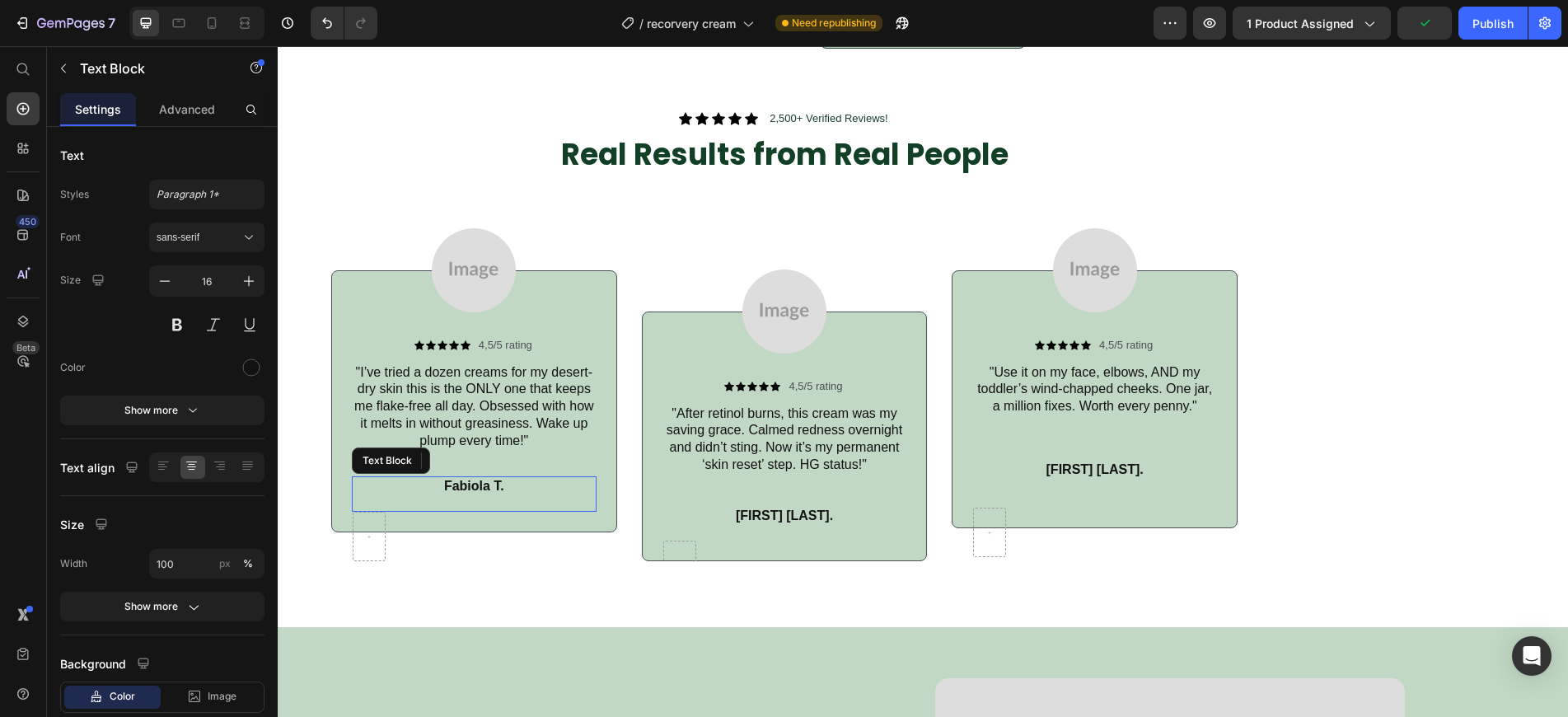 click on "Fabiola T." at bounding box center [474, 486] 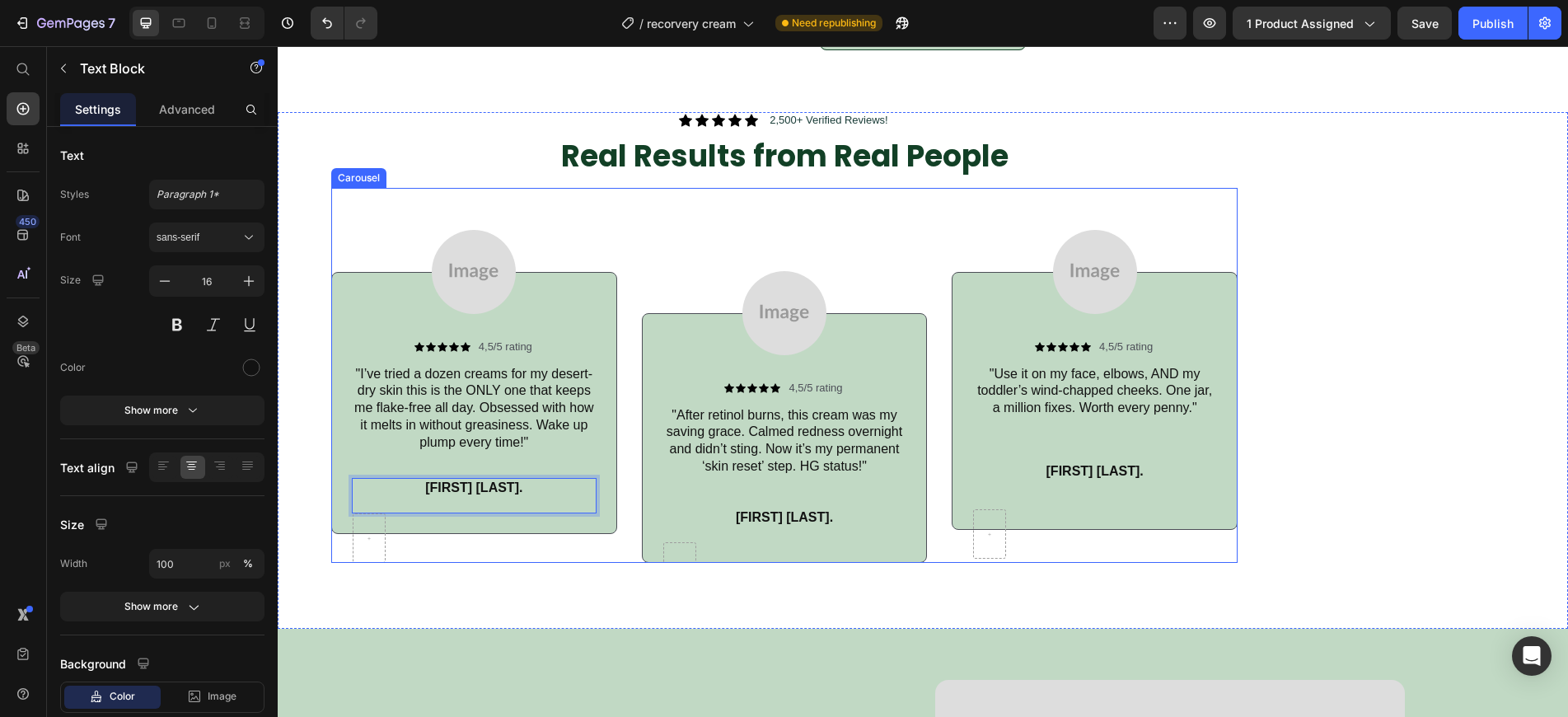 scroll, scrollTop: 2295, scrollLeft: 0, axis: vertical 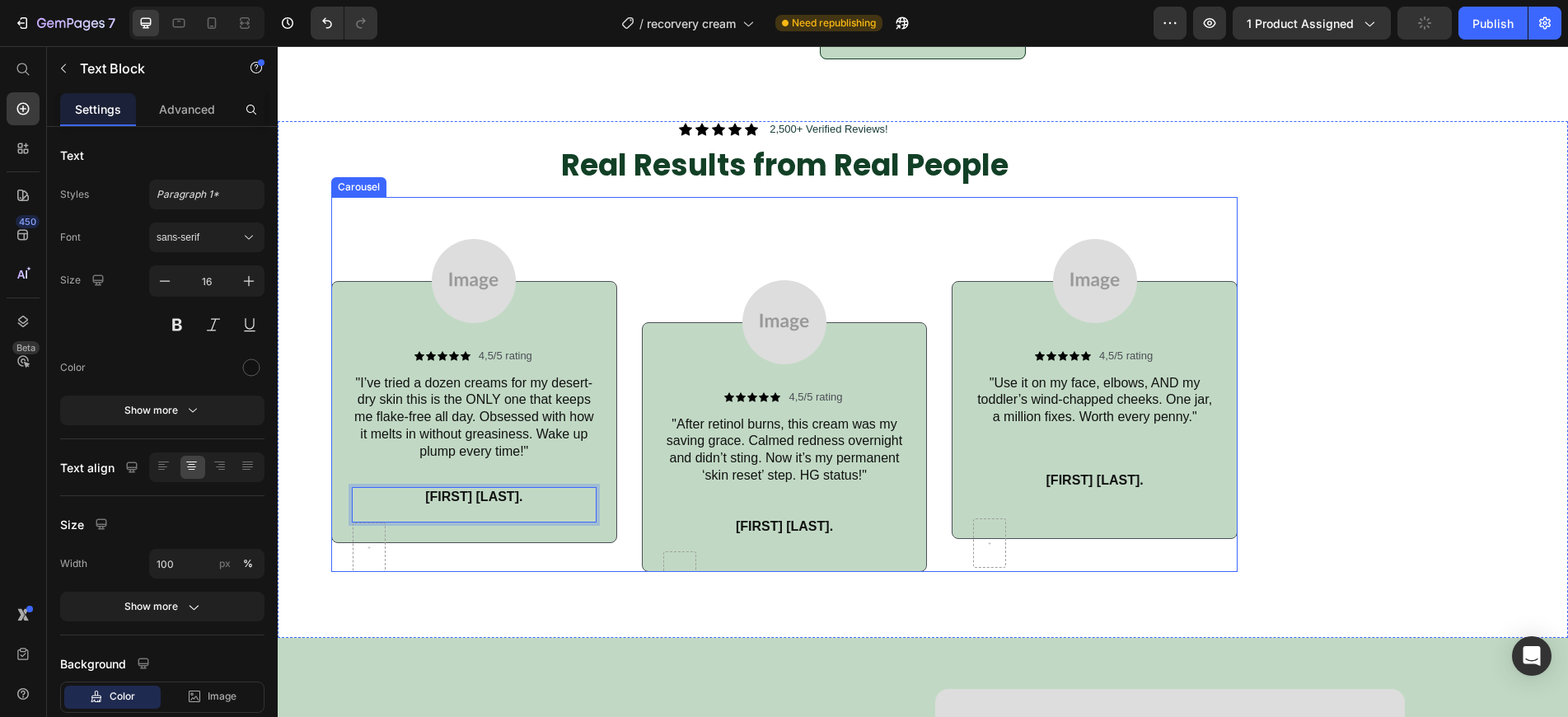 click on "Image Icon Icon Icon Icon Icon Icon List 4,5/5 rating Text Block Row "After retinol burns, this cream was my saving grace. Calmed redness overnight and didn’t sting. Now it’s my permanent ‘skin reset’ step. HG status!" Text Block [FIRST] [LAST] Text Block
Row Row Row" at bounding box center [784, 385] 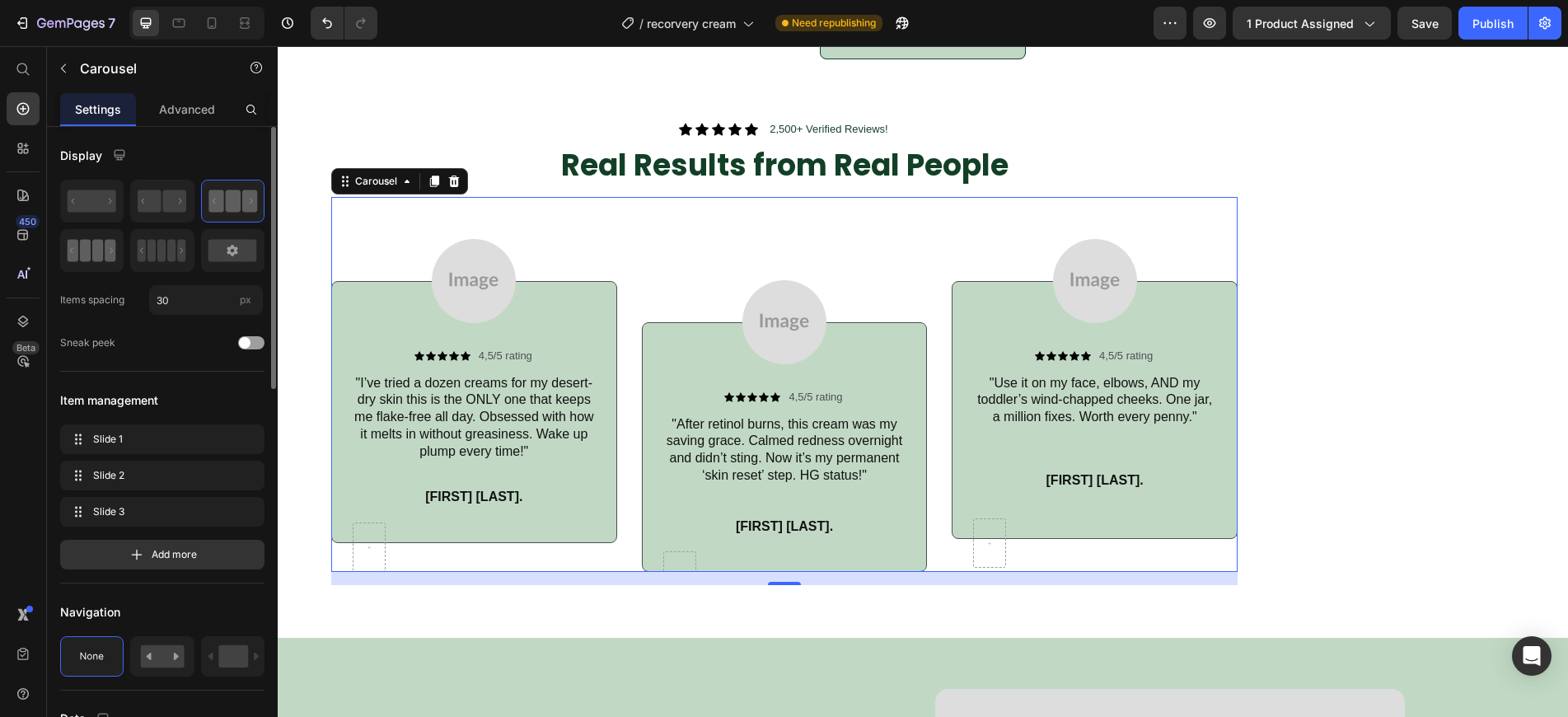 click 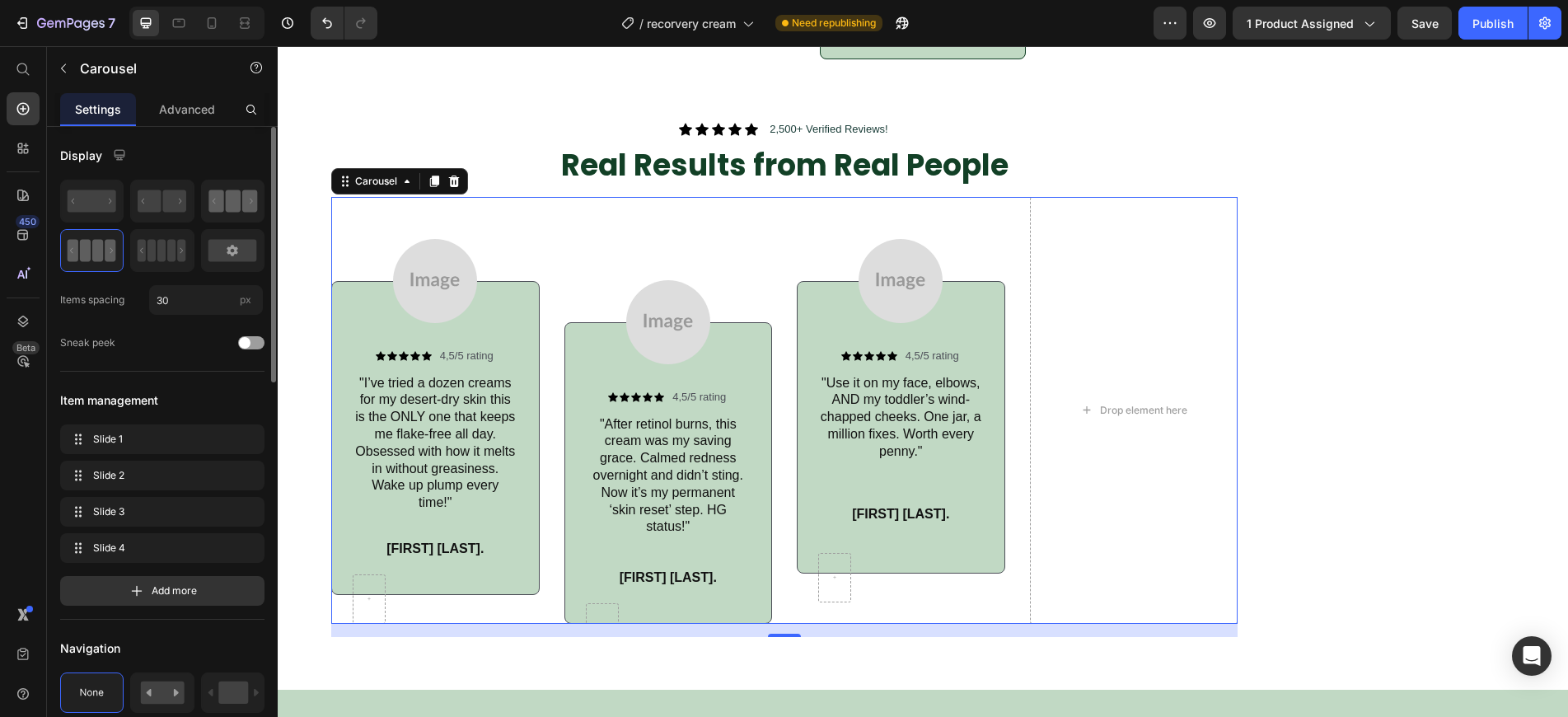 click 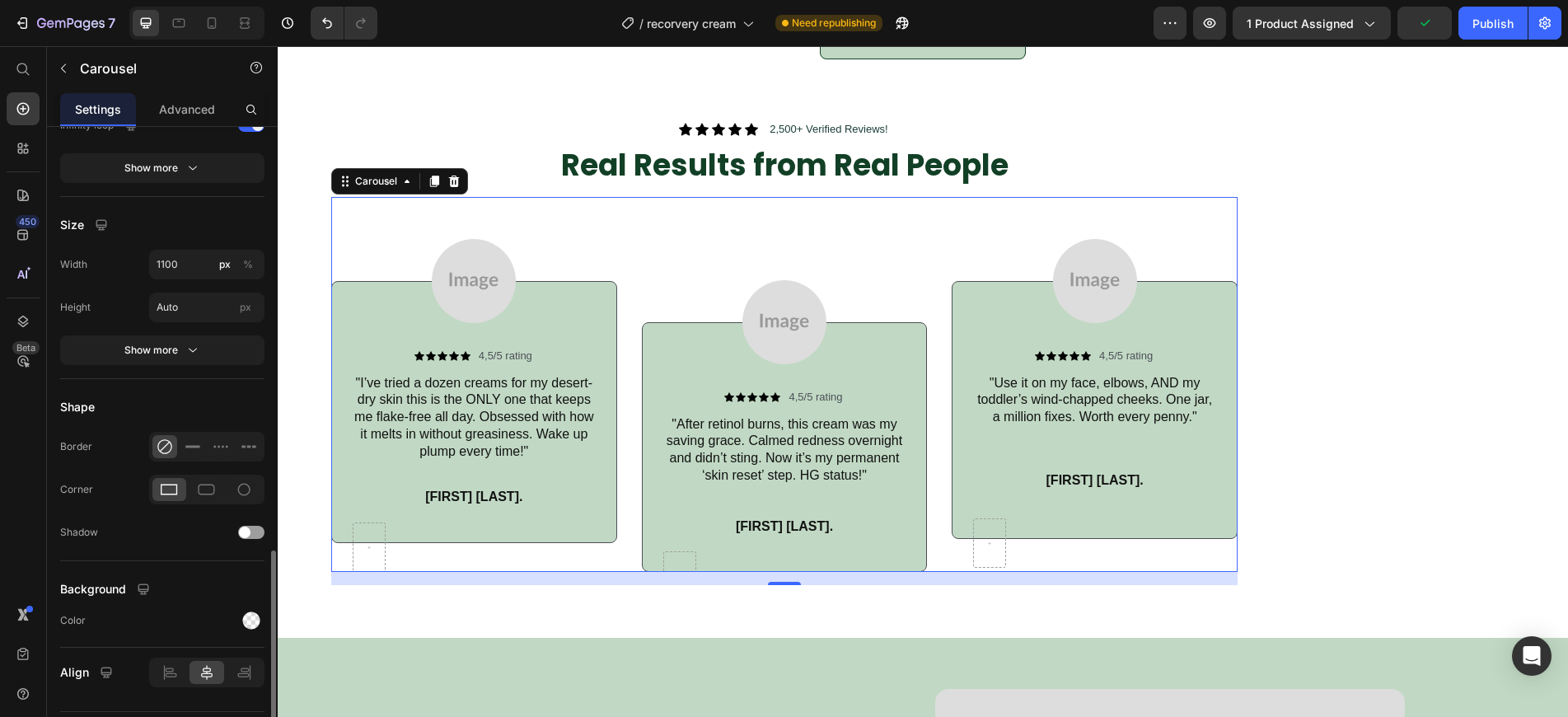 scroll, scrollTop: 947, scrollLeft: 0, axis: vertical 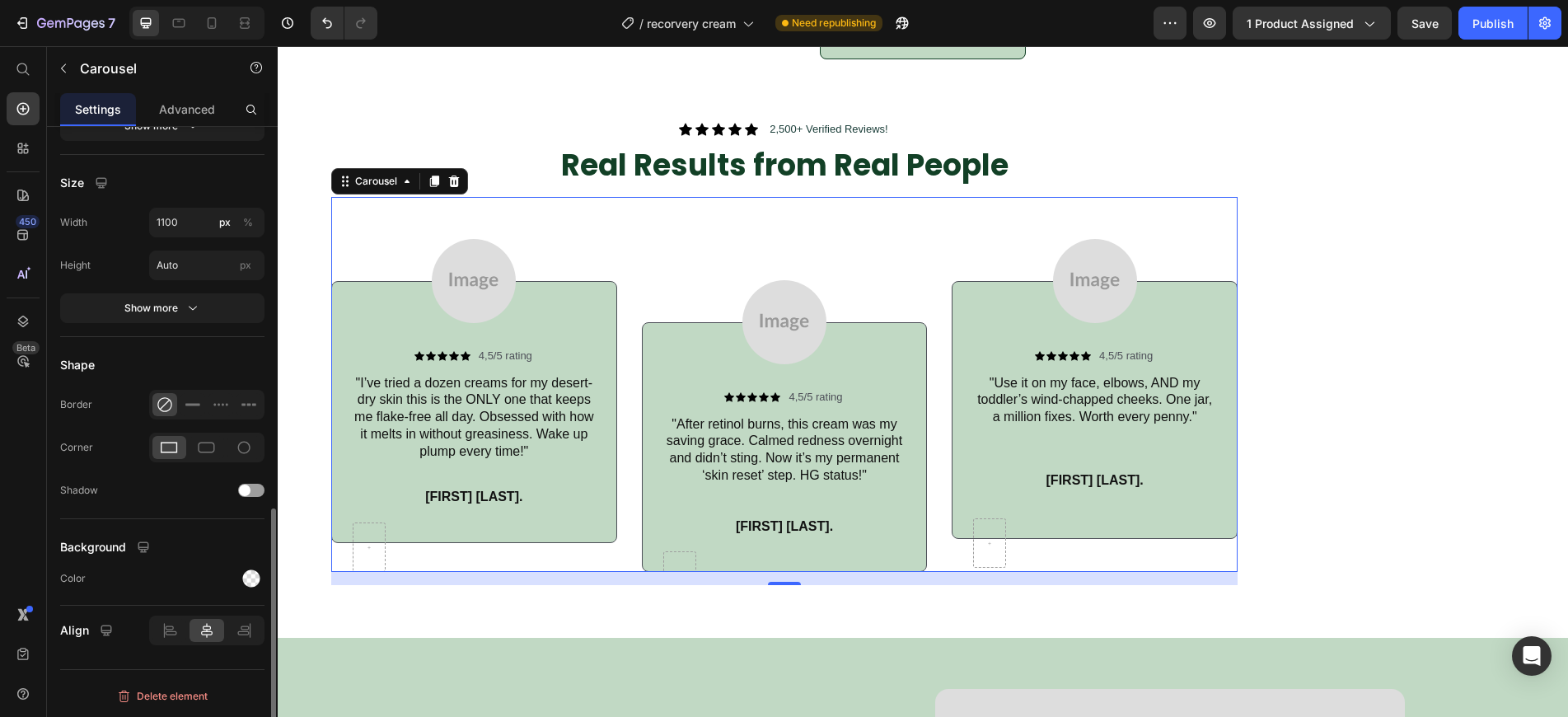 click 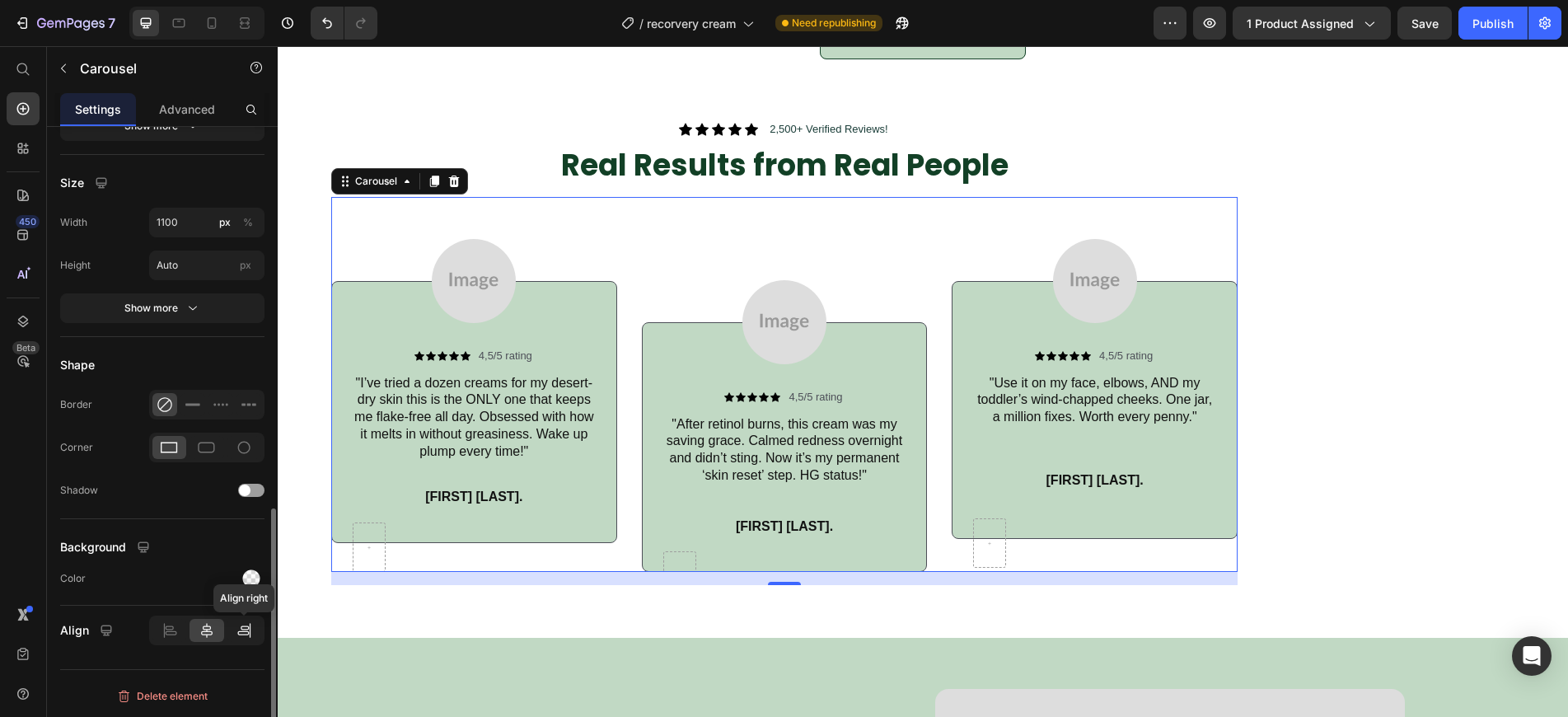 click 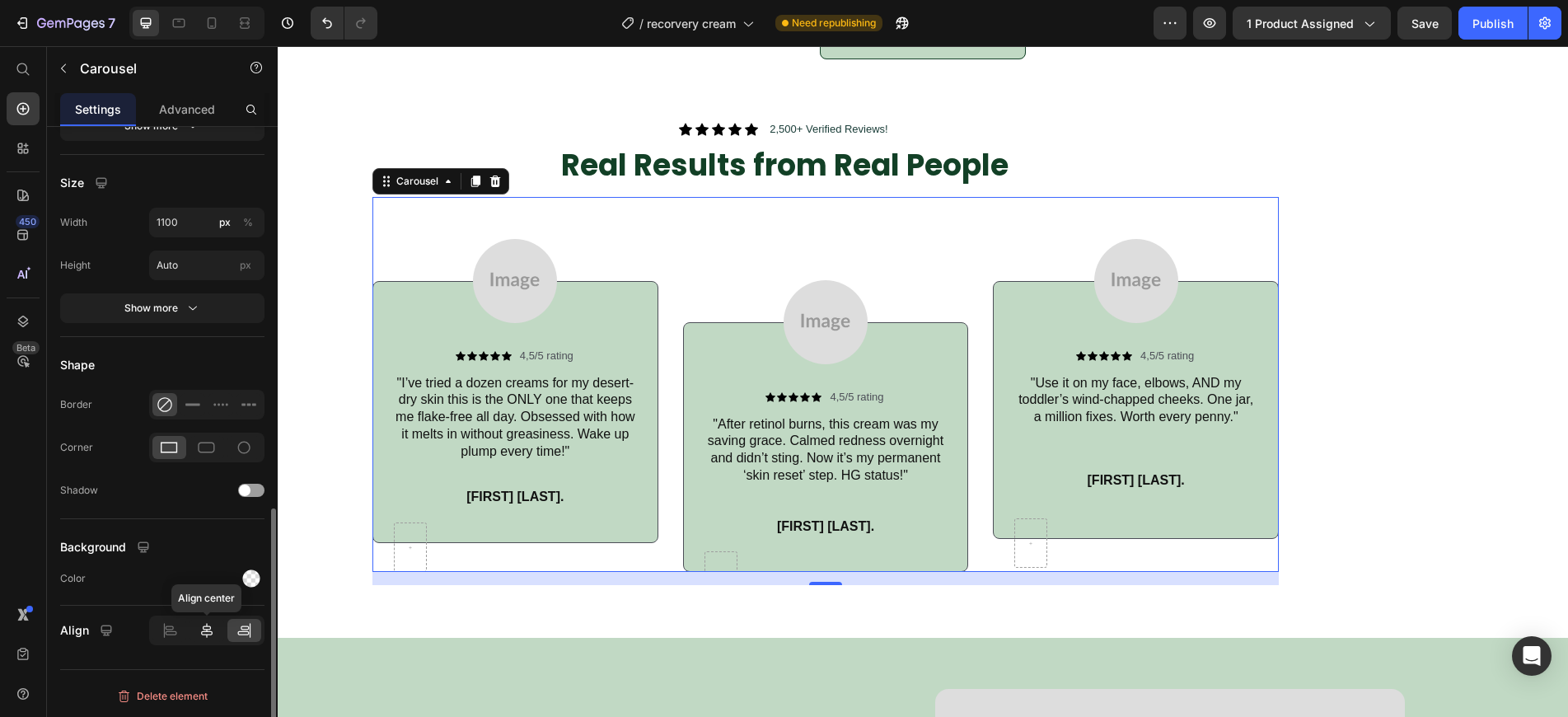 click 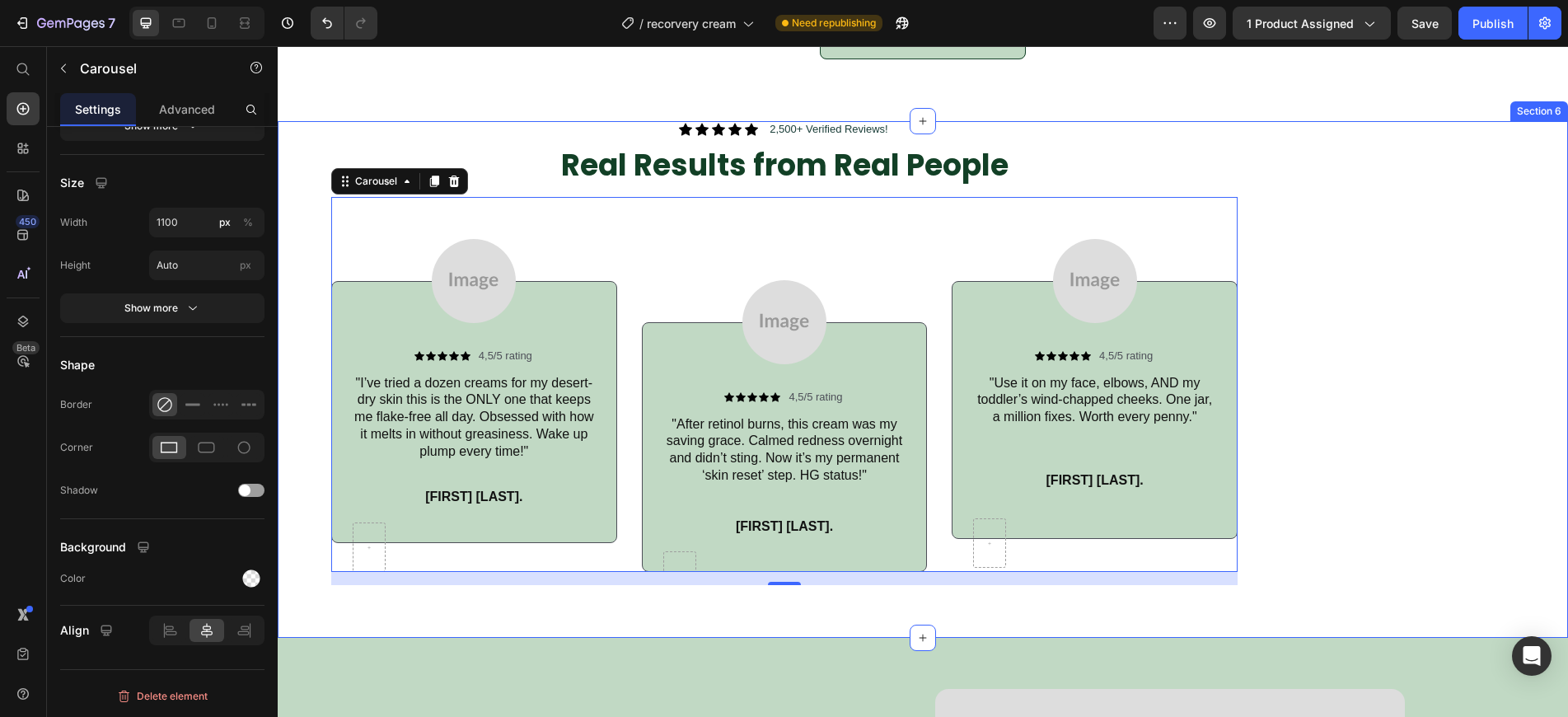 click on "Icon Icon Icon Icon Icon Icon List 2,500+ Verified Reviews! Text Block Row Real Results from Real People Heading Row Image Icon Icon Icon Icon Icon Icon List 4,5/5 rating Text Block Row "I’ve tried a dozen creams for my desert-dry skin this is the ONLY one that keeps me flake-free all day. Obsessed with how it melts in without greasiness. Wake up plump every time!" Text Block Jamie T. Text Block
Row Row Row Image Icon Icon Icon Icon Icon Icon List 4,5/5 rating Text Block Row "After retinol burns, this cream was my saving grace. Calmed redness overnight and didn’t sting. Now it’s my permanent ‘skin reset’ step. HG status!" Text Block Priya M. Text Block
Row Row Row Image Icon Icon Icon Icon Icon Icon List 4,5/5 rating Text Block Row "Use it on my face, elbows, AND my toddler’s wind-chapped cheeks. One jar, a million fixes. Worth every penny." ⁠⁠⁠⁠⁠⁠⁠ Text Block Ryan L. Text Block
Row Row Row
Drop element here   16" at bounding box center (923, 379) 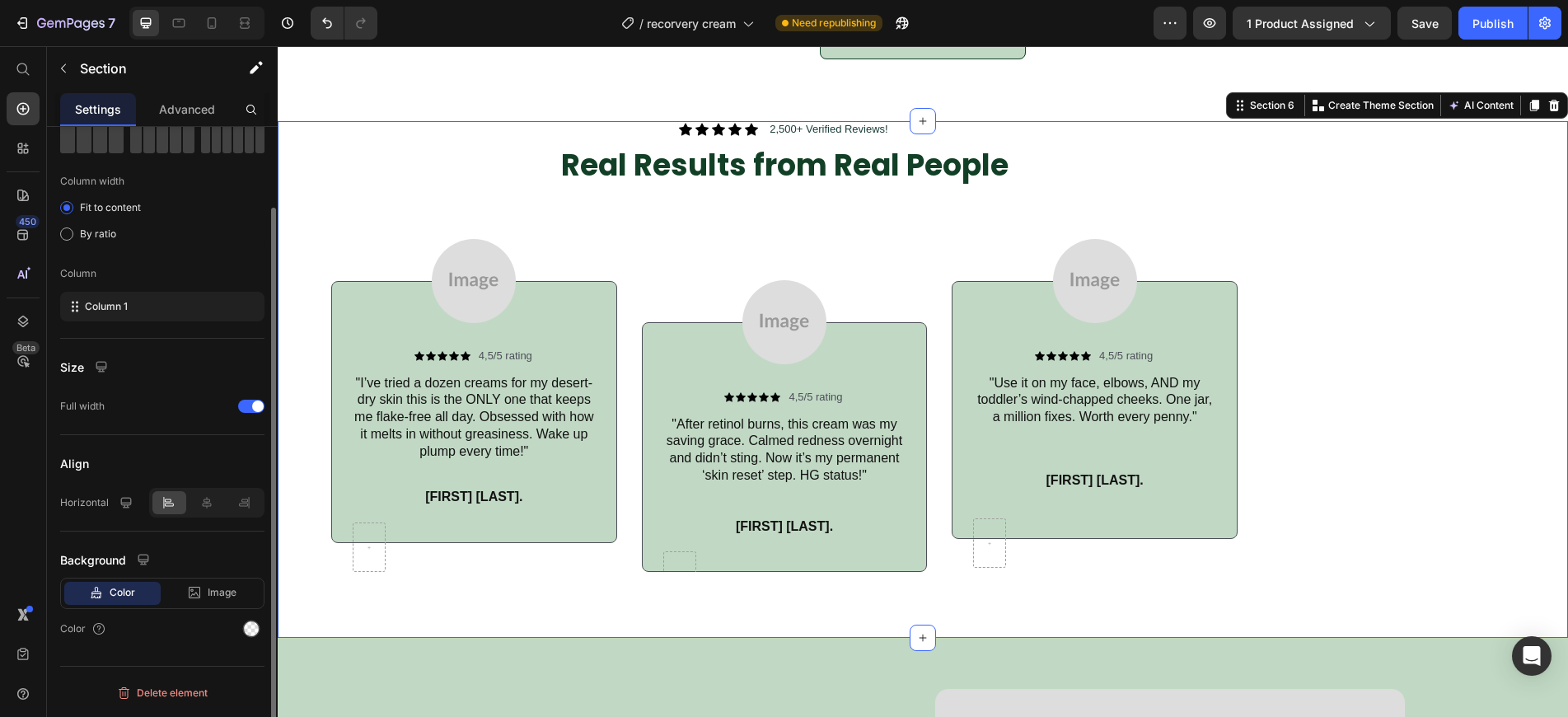 scroll, scrollTop: 0, scrollLeft: 0, axis: both 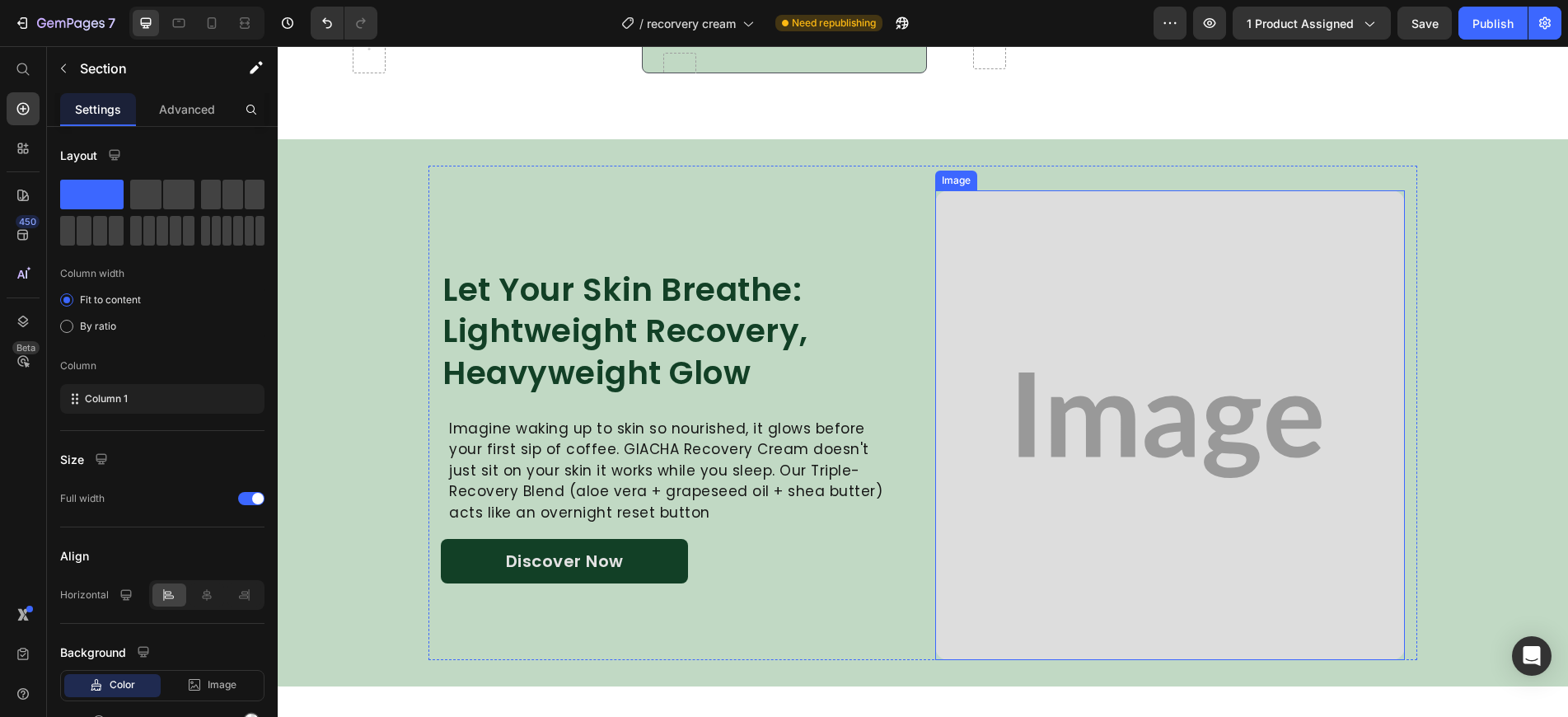 click at bounding box center (1170, 425) 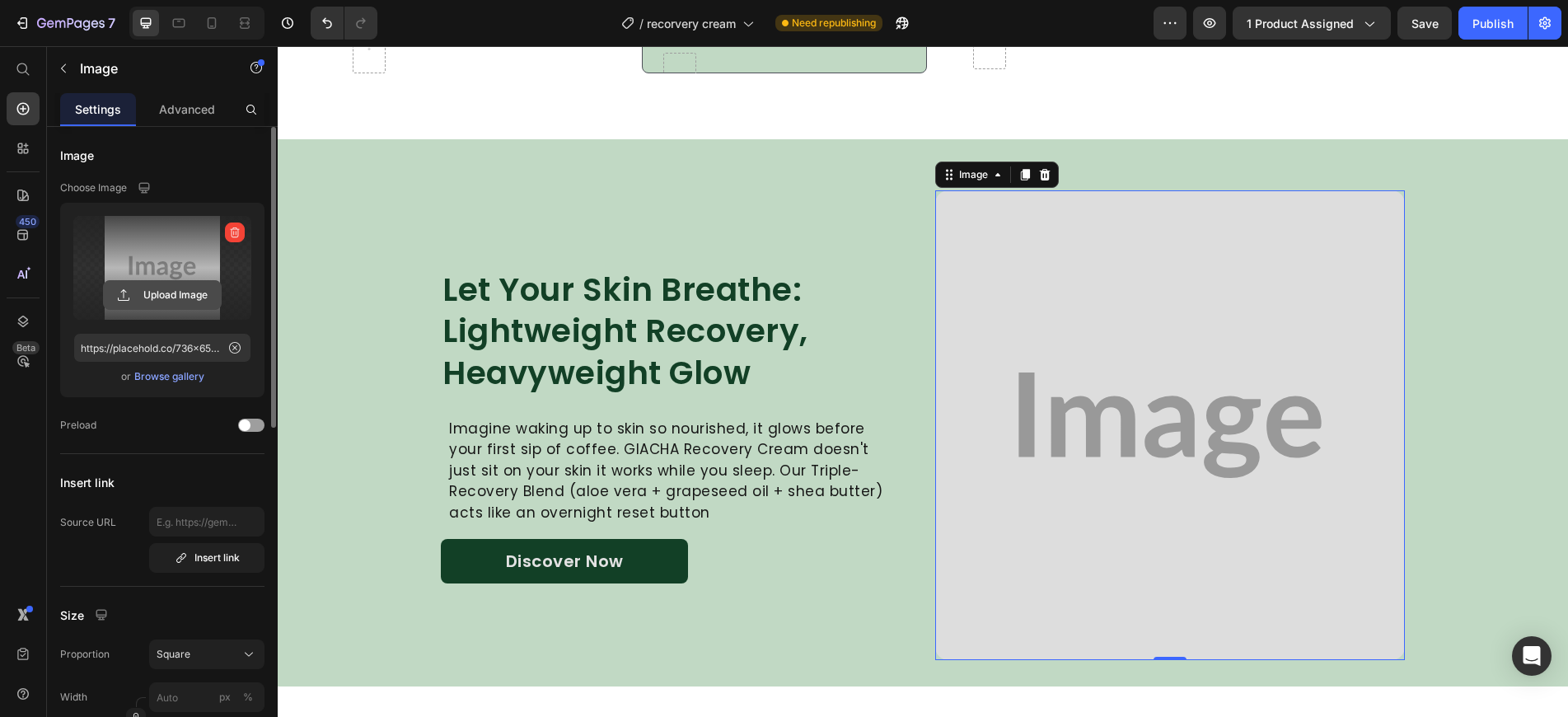 click 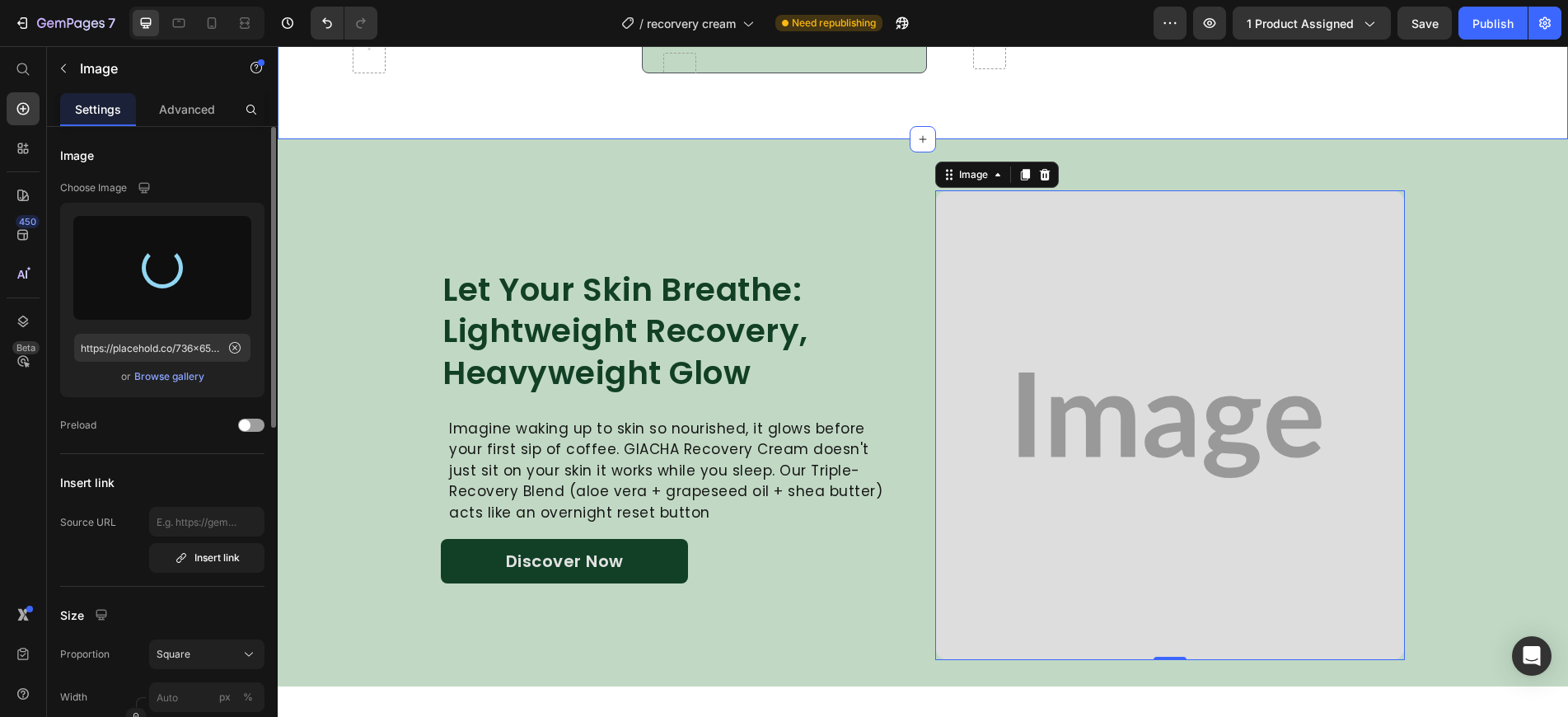 type on "https://cdn.shopify.com/s/files/1/0812/7083/3186/files/gempages_575410181542773699-0a8a6528-4eef-45fb-8e1c-d2cd20d728d7.jpg" 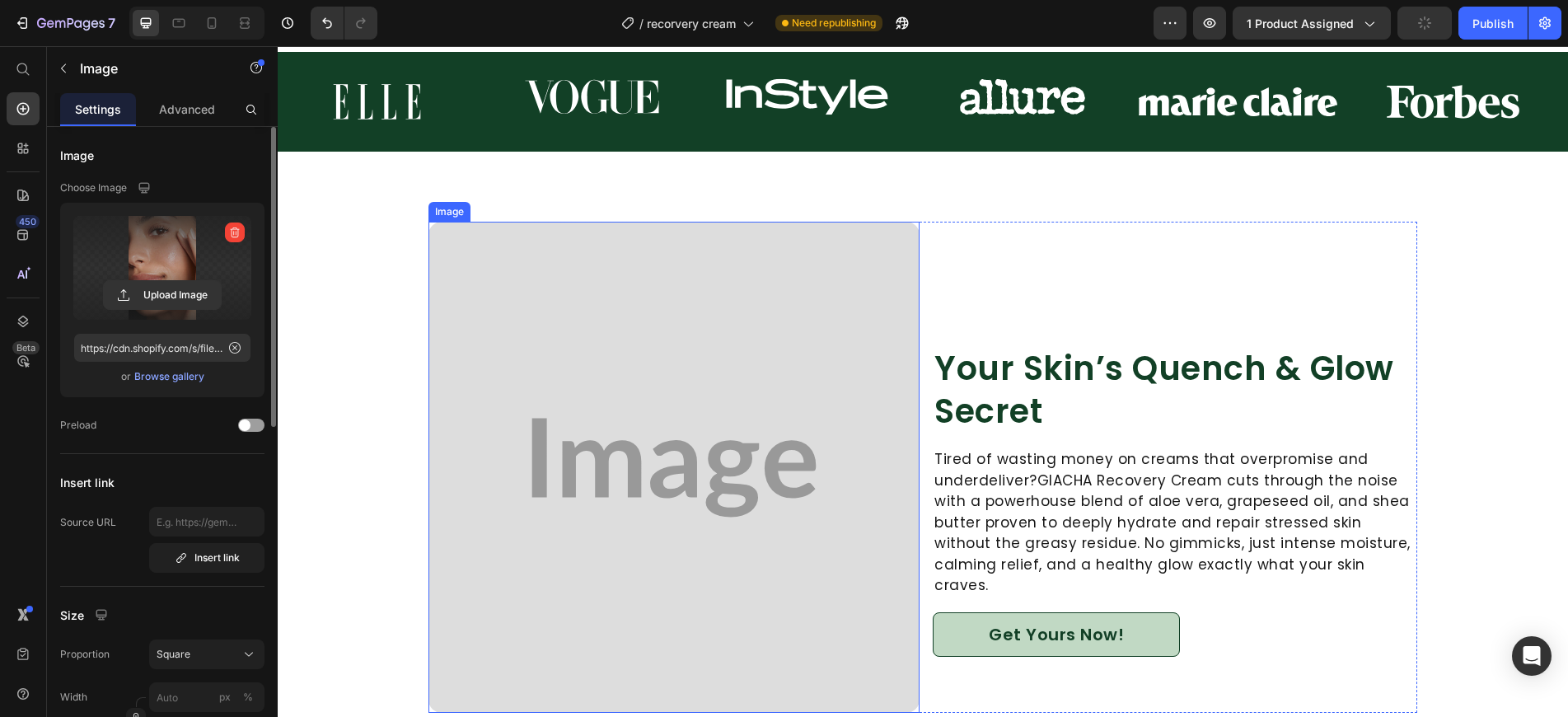 scroll, scrollTop: 1070, scrollLeft: 0, axis: vertical 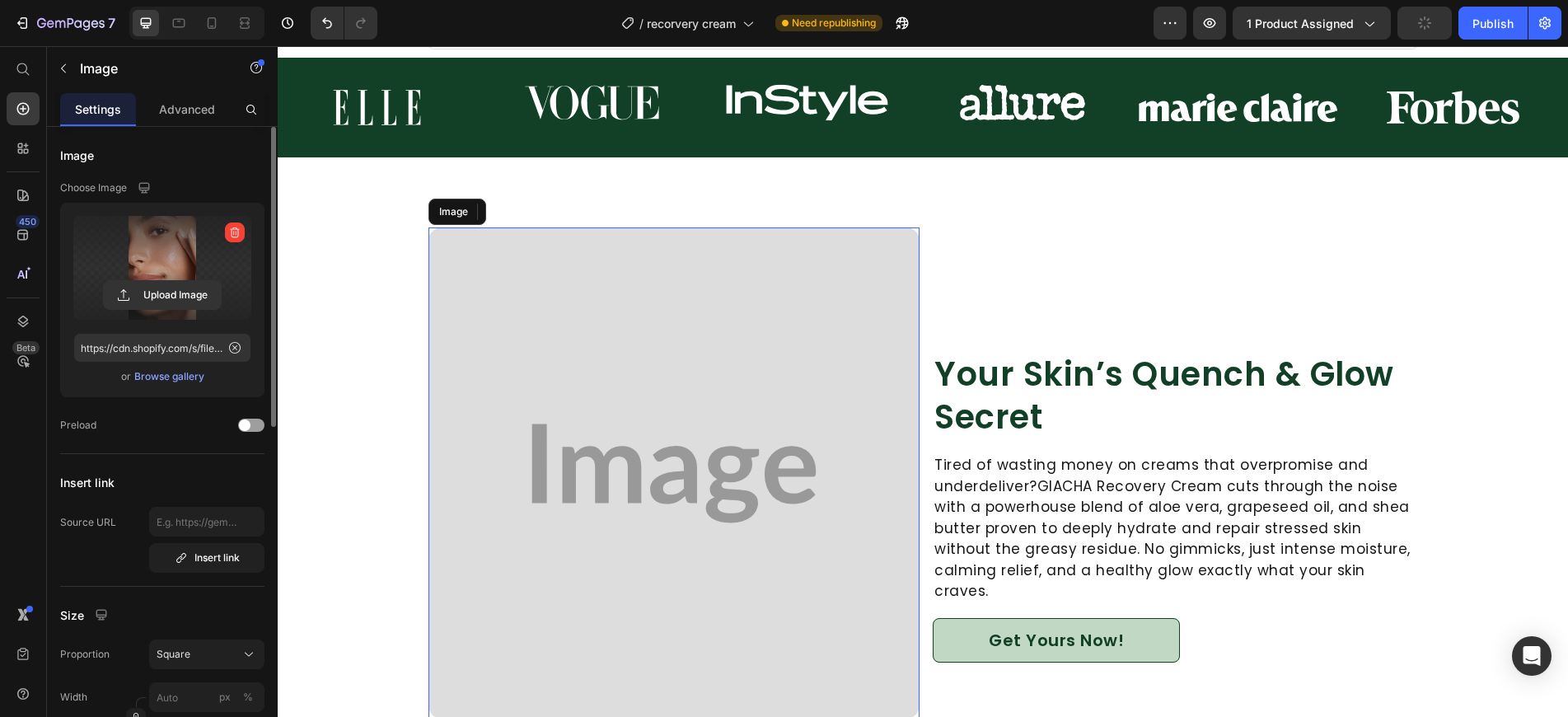 click at bounding box center [674, 473] 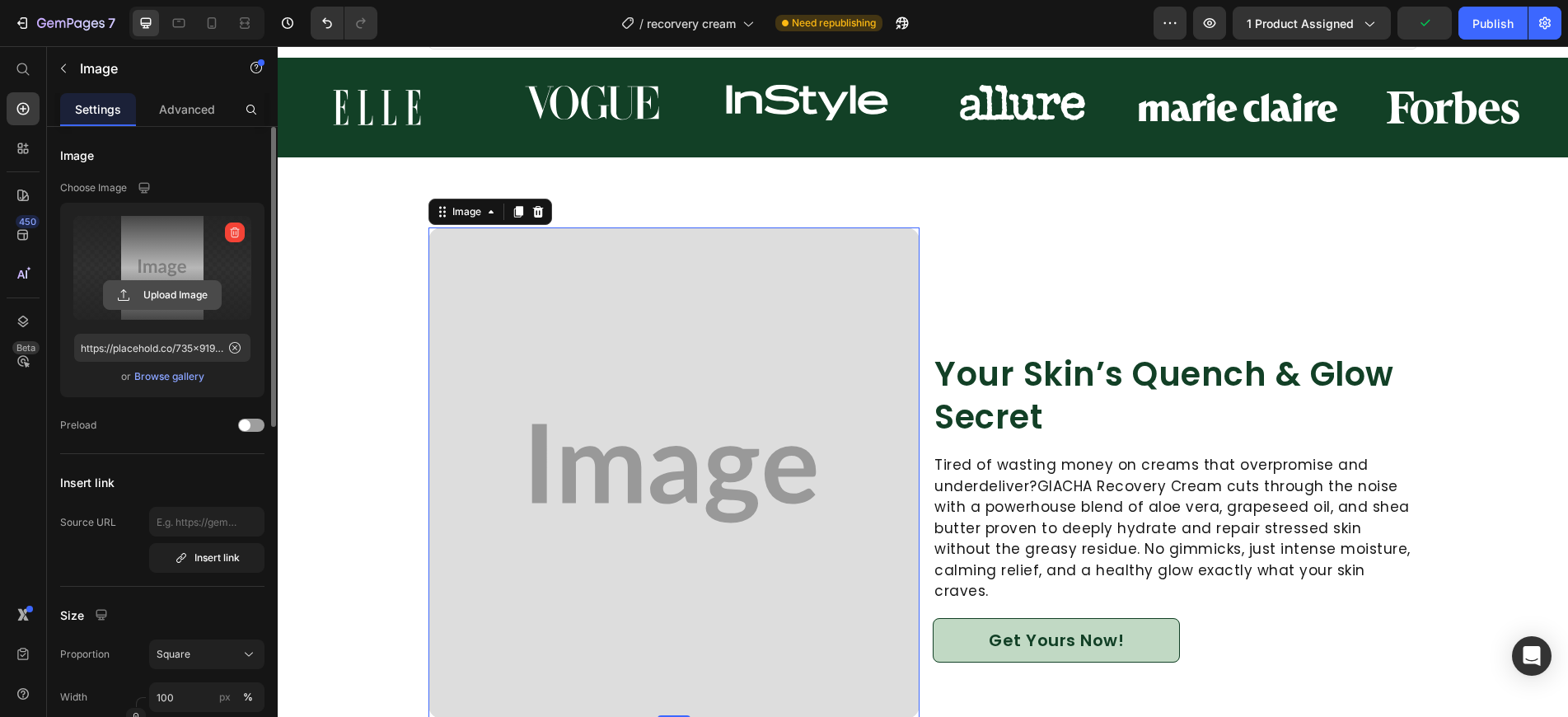 click 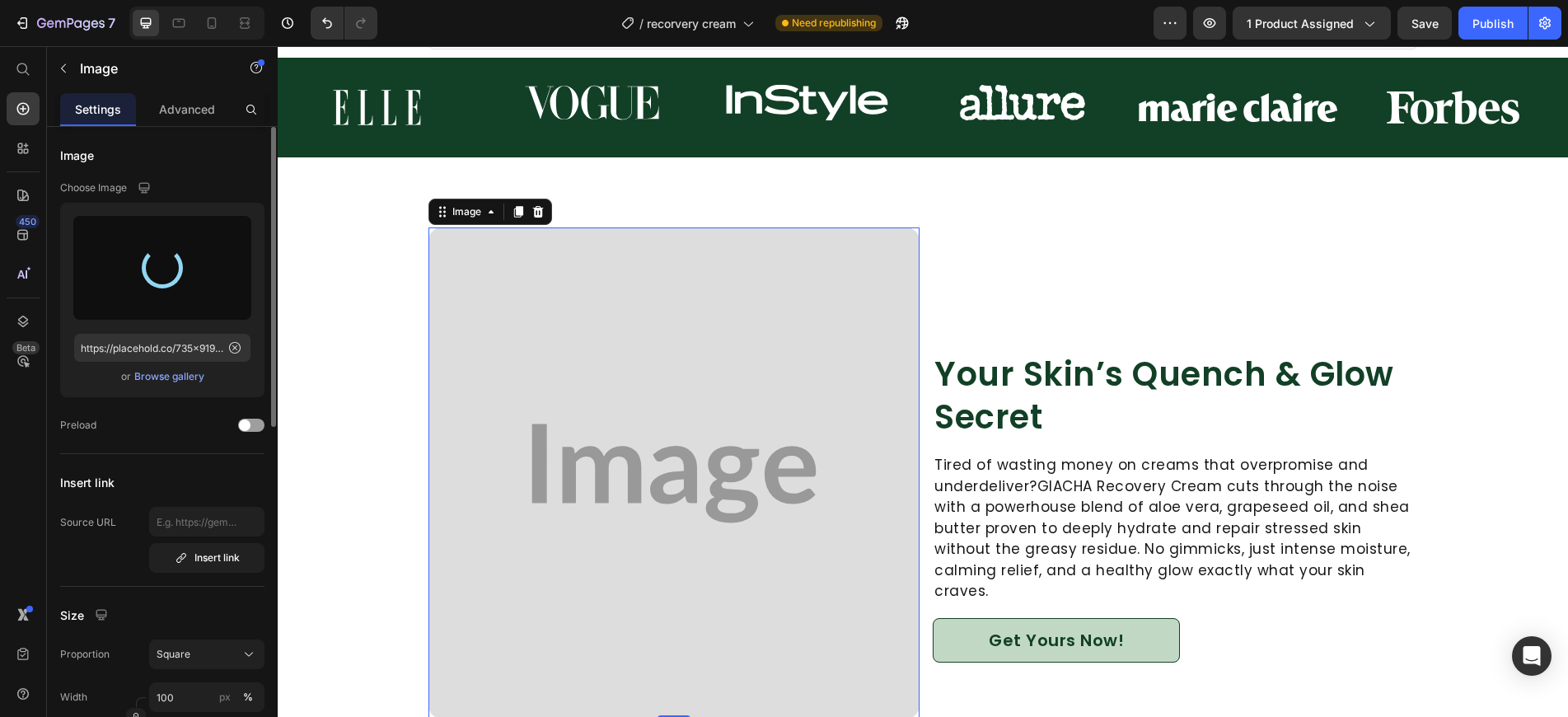 type on "https://cdn.shopify.com/s/files/1/0812/7083/3186/files/gempages_575410181542773699-da498a41-11d4-4c89-ab7b-c472ecd155a4.jpg" 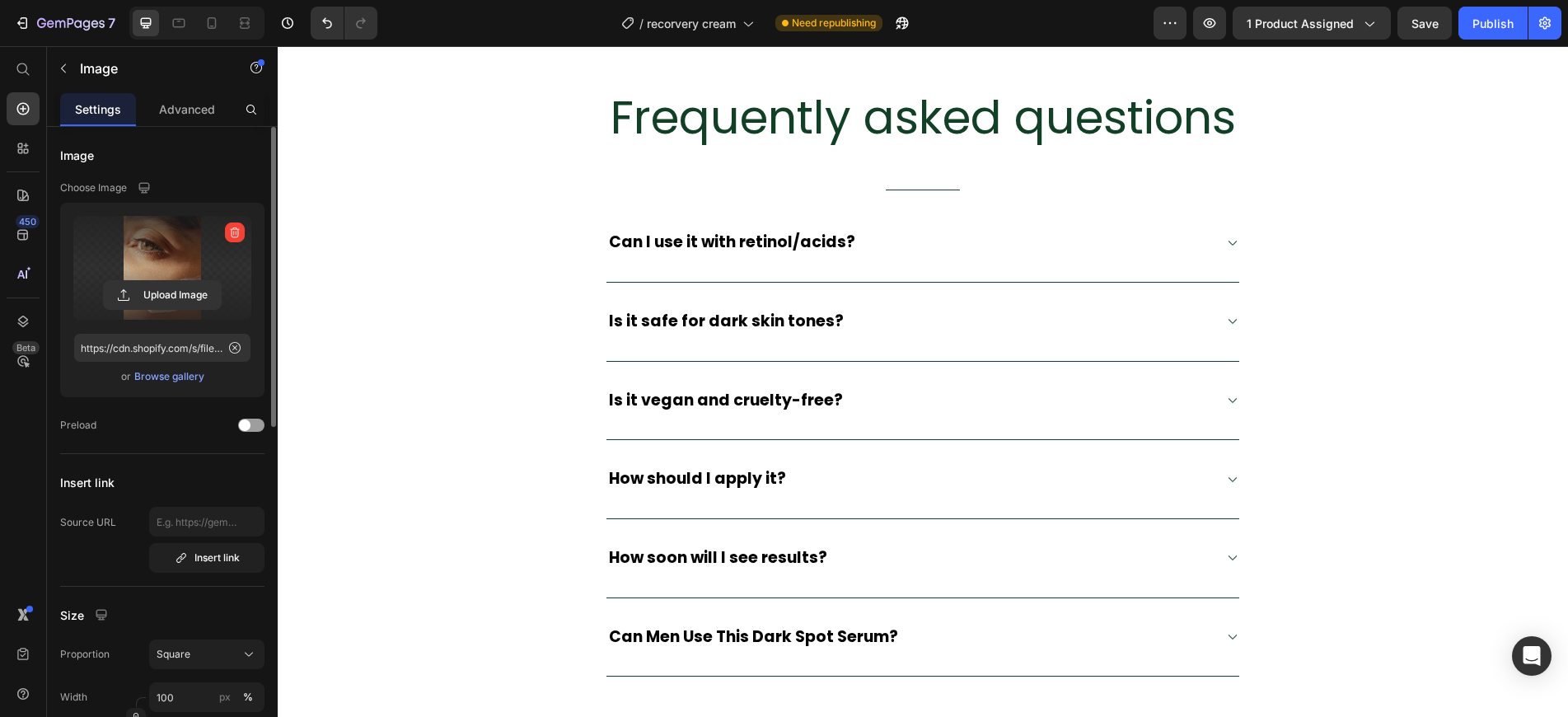 scroll, scrollTop: 3493, scrollLeft: 0, axis: vertical 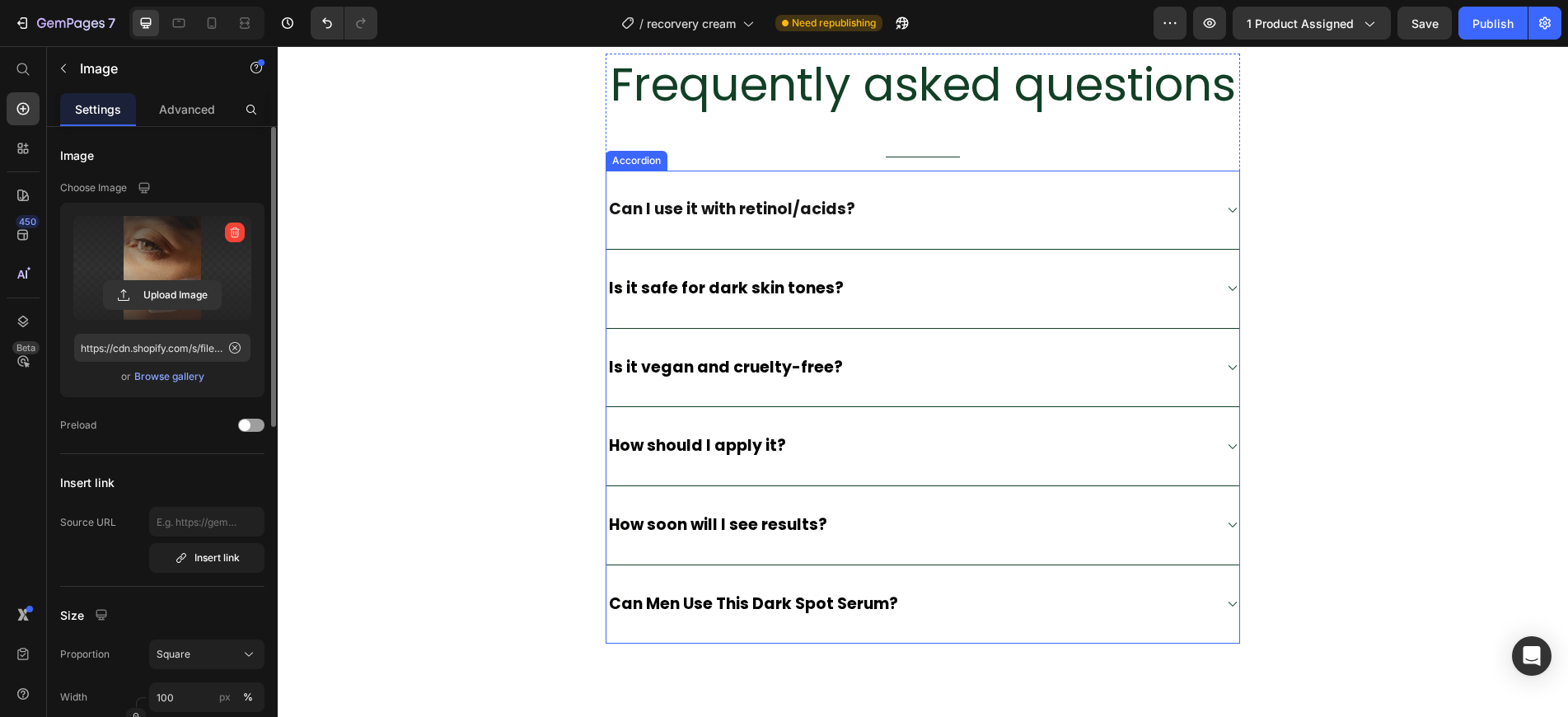 click on "Can I use it with retinol/acids?" at bounding box center (910, 209) 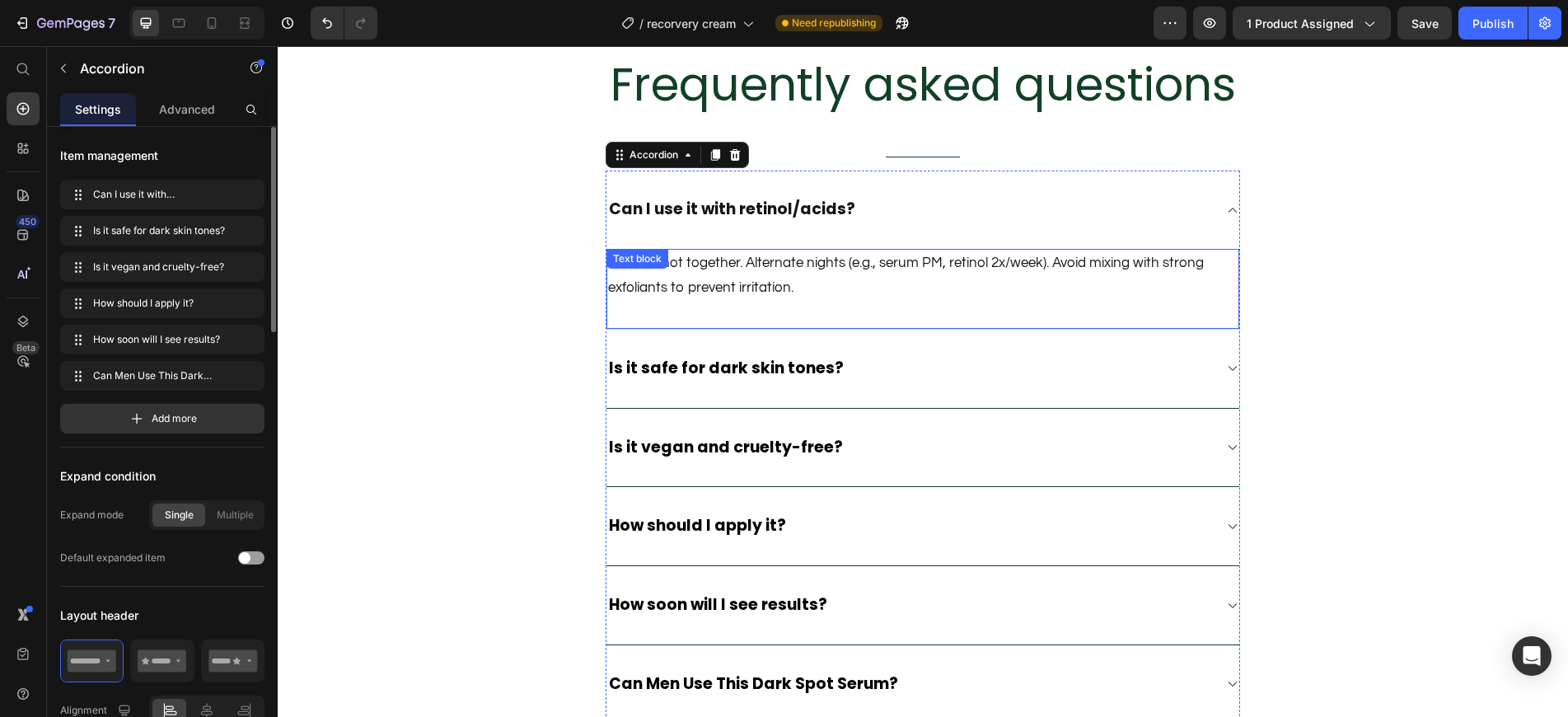 click on "Yes, but not together. Alternate nights (e.g., serum PM, retinol 2x/week). Avoid mixing with strong exfoliants to prevent irritation." at bounding box center (923, 275) 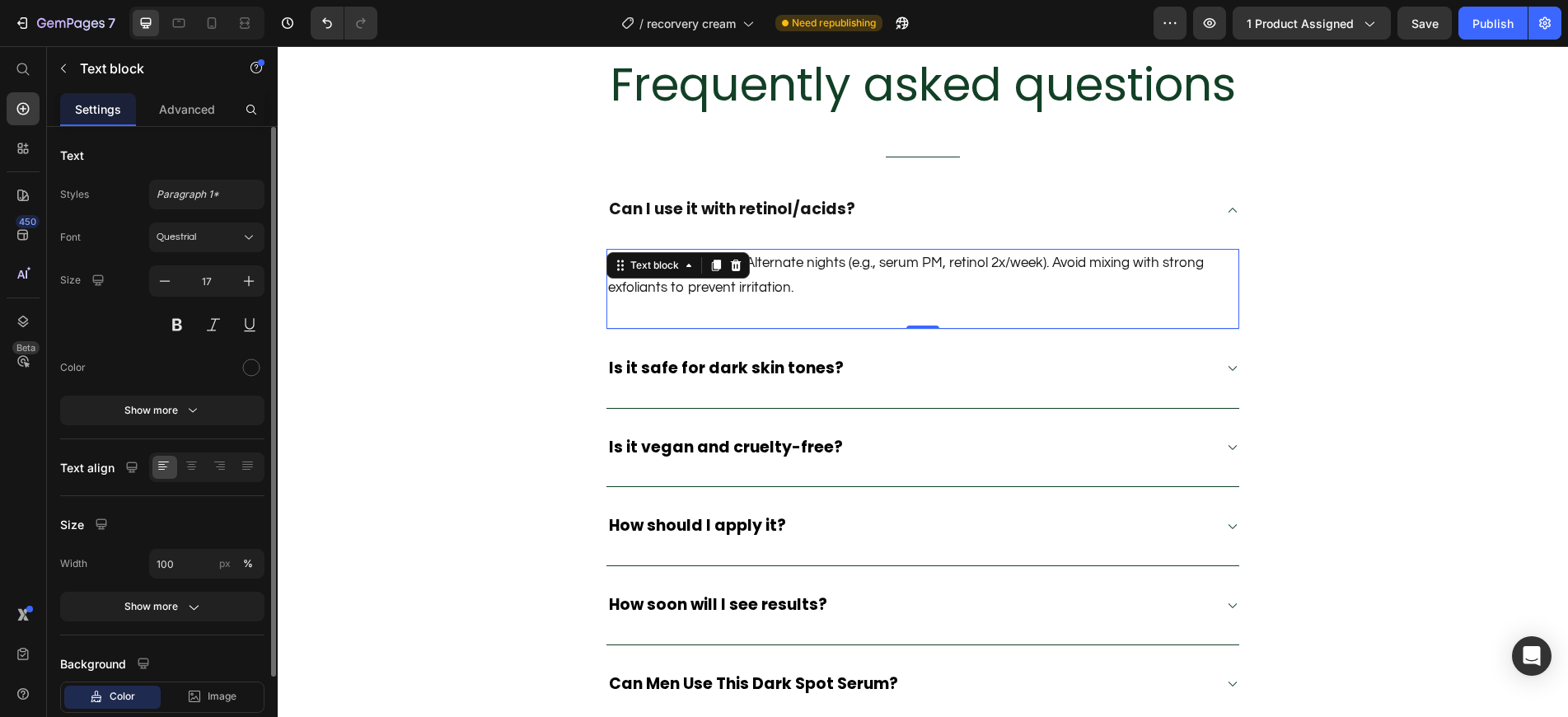 click on "Yes, but not together. Alternate nights (e.g., serum PM, retinol 2x/week). Avoid mixing with strong exfoliants to prevent irritation." at bounding box center (923, 275) 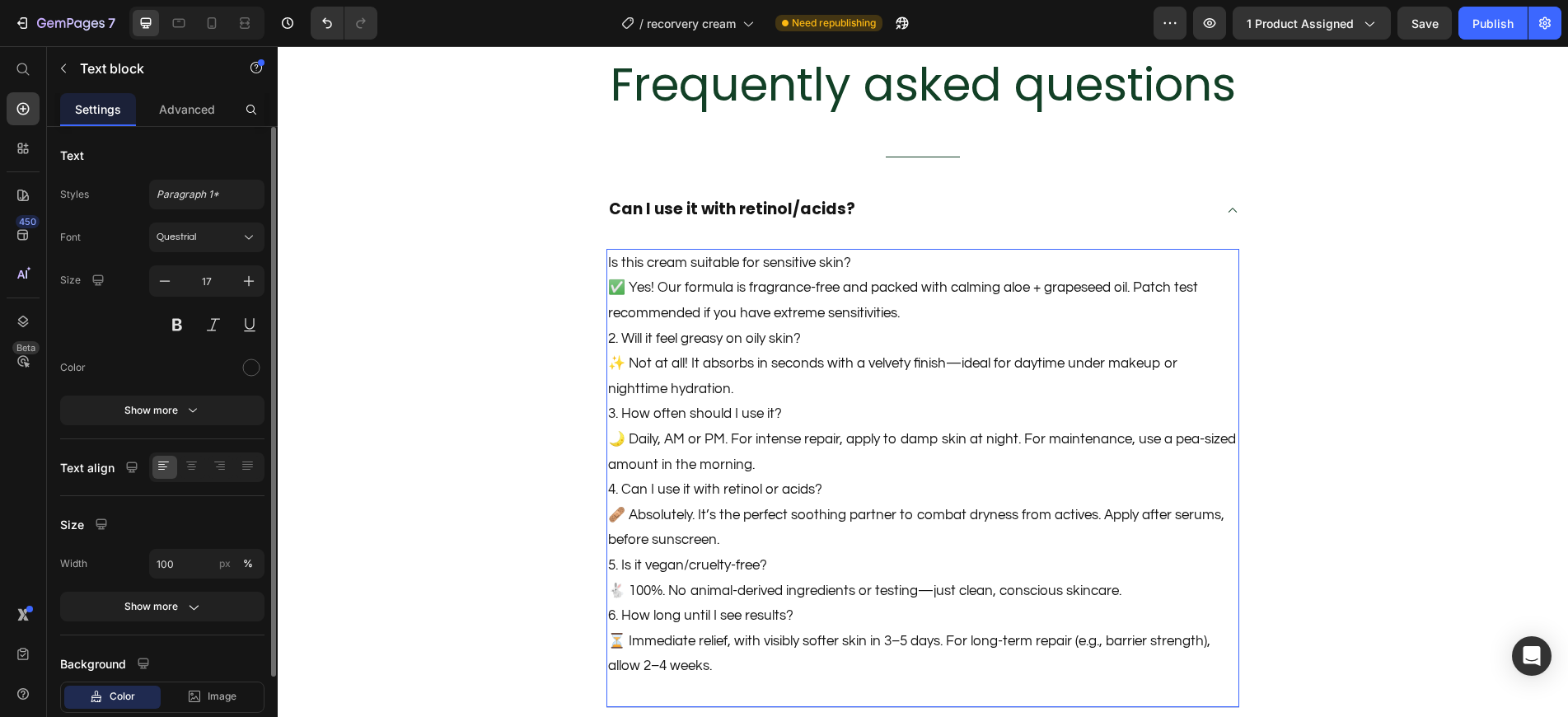 click on "Is this cream suitable for sensitive skin? ✅ Yes! Our formula is fragrance-free and packed with calming aloe + grapeseed oil. Patch test recommended if you have extreme sensitivities." at bounding box center (923, 288) 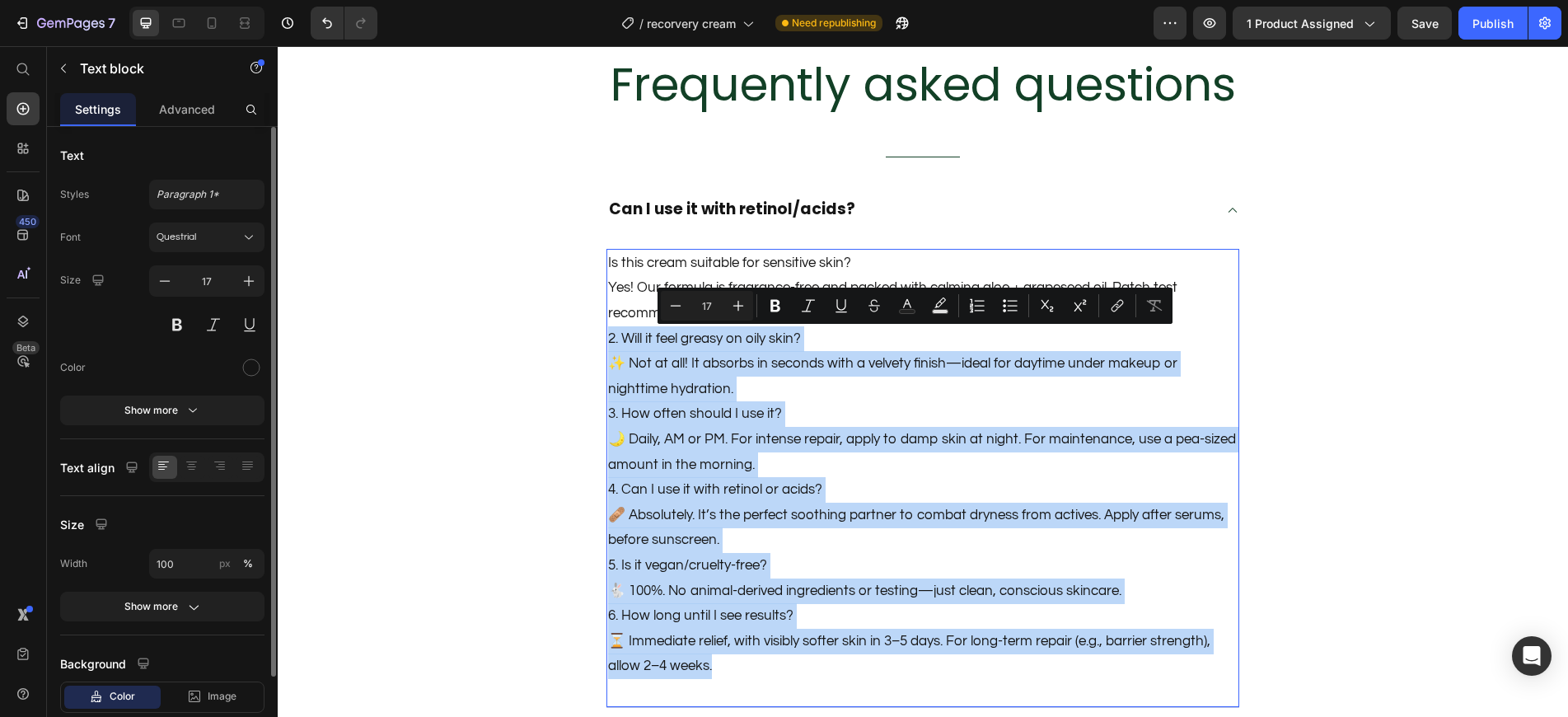 drag, startPoint x: 603, startPoint y: 338, endPoint x: 1196, endPoint y: 695, distance: 692.169 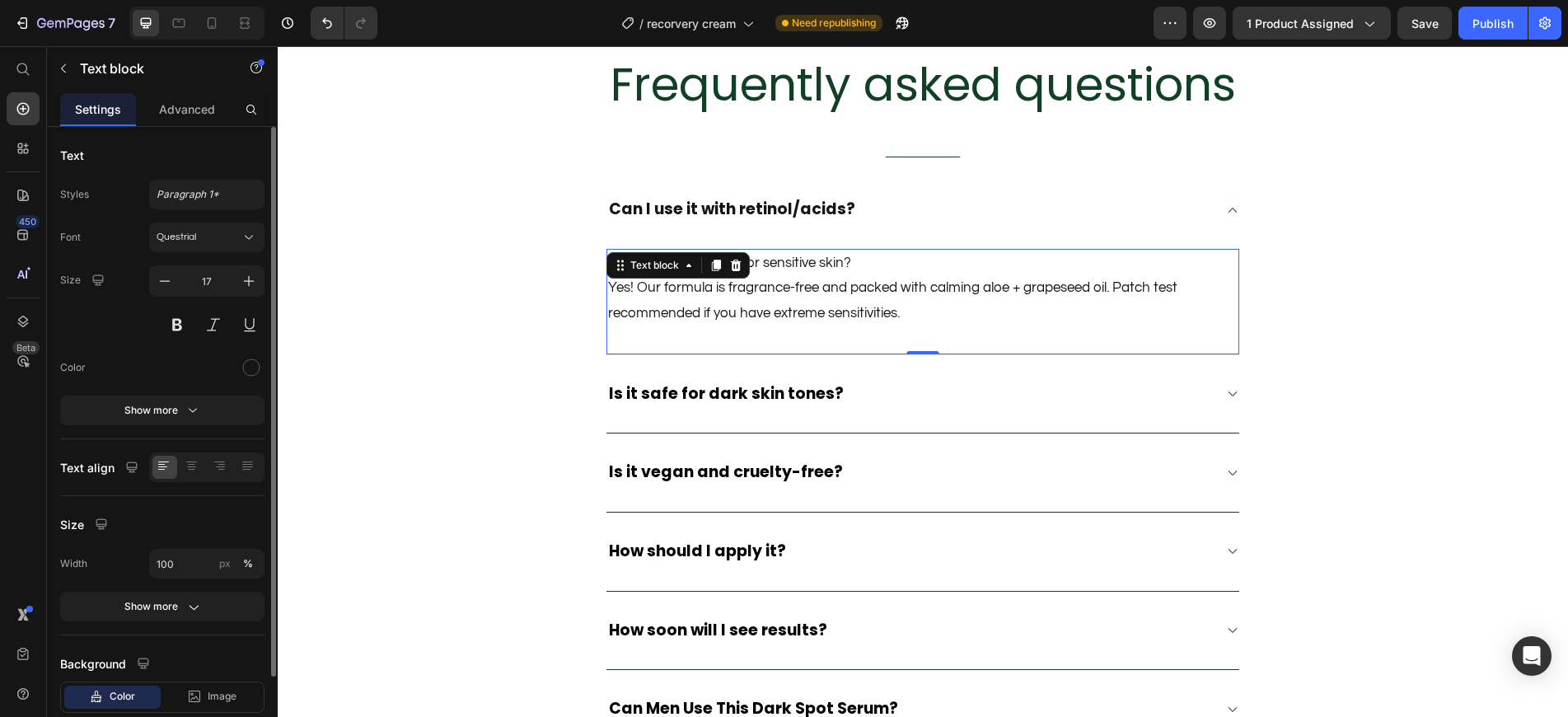 click on "Is this cream suitable for sensitive skin?  Yes! Our formula is fragrance-free and packed with calming aloe + grapeseed oil. Patch test recommended if you have extreme sensitivities. Text block   0" at bounding box center [923, 302] 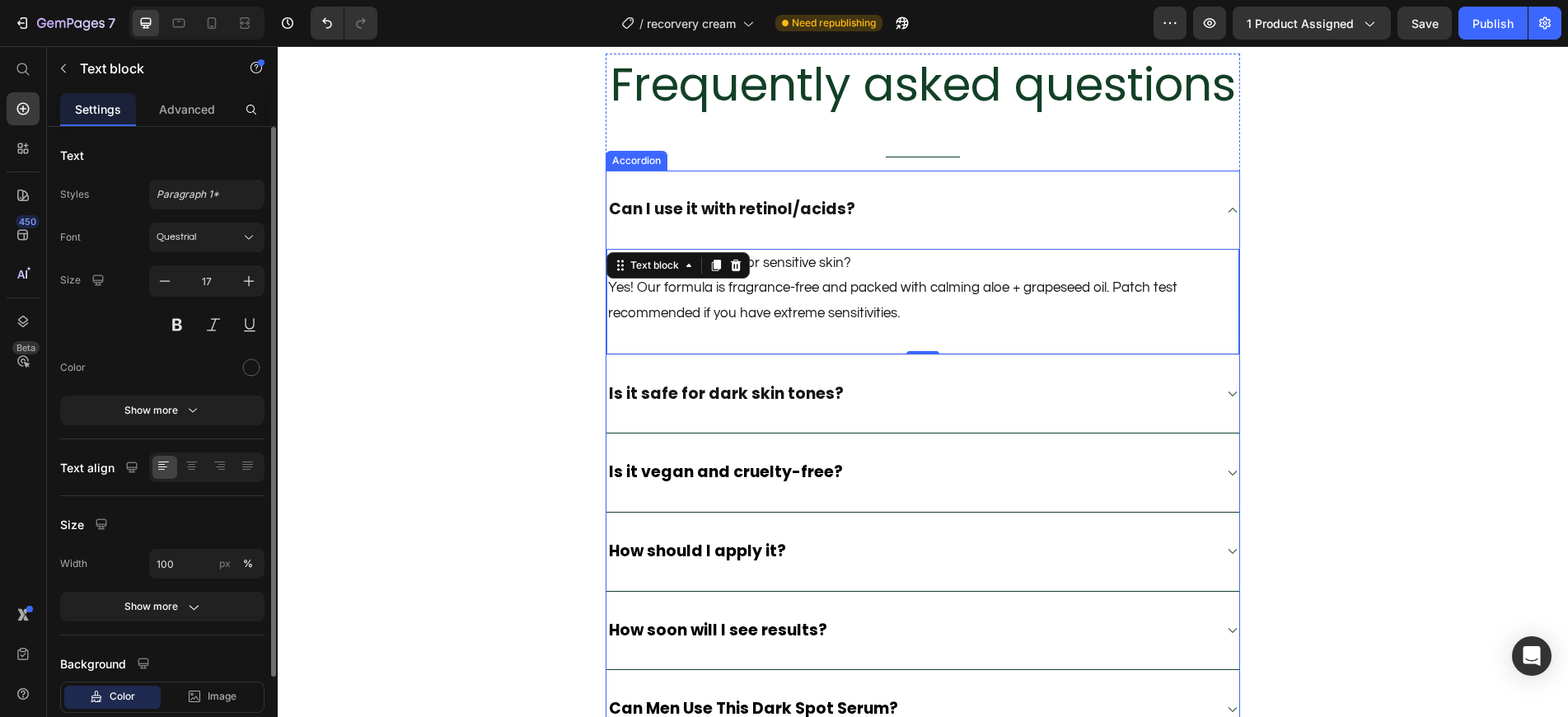 click on "Is it safe for dark skin tones?" at bounding box center (923, 395) 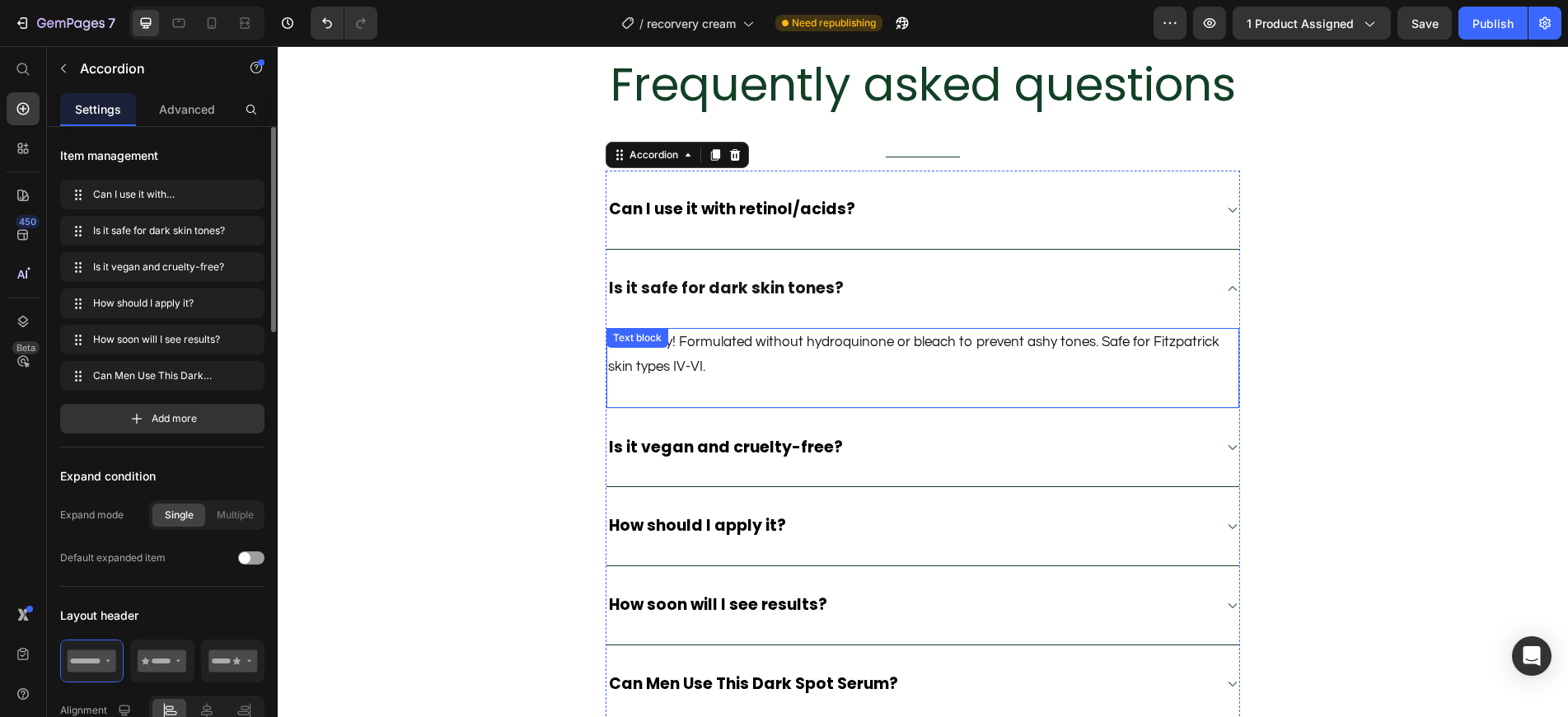 click on "Absolutely! Formulated without hydroquinone or bleach to prevent ashy tones. Safe for Fitzpatrick skin types IV-VI." at bounding box center (923, 354) 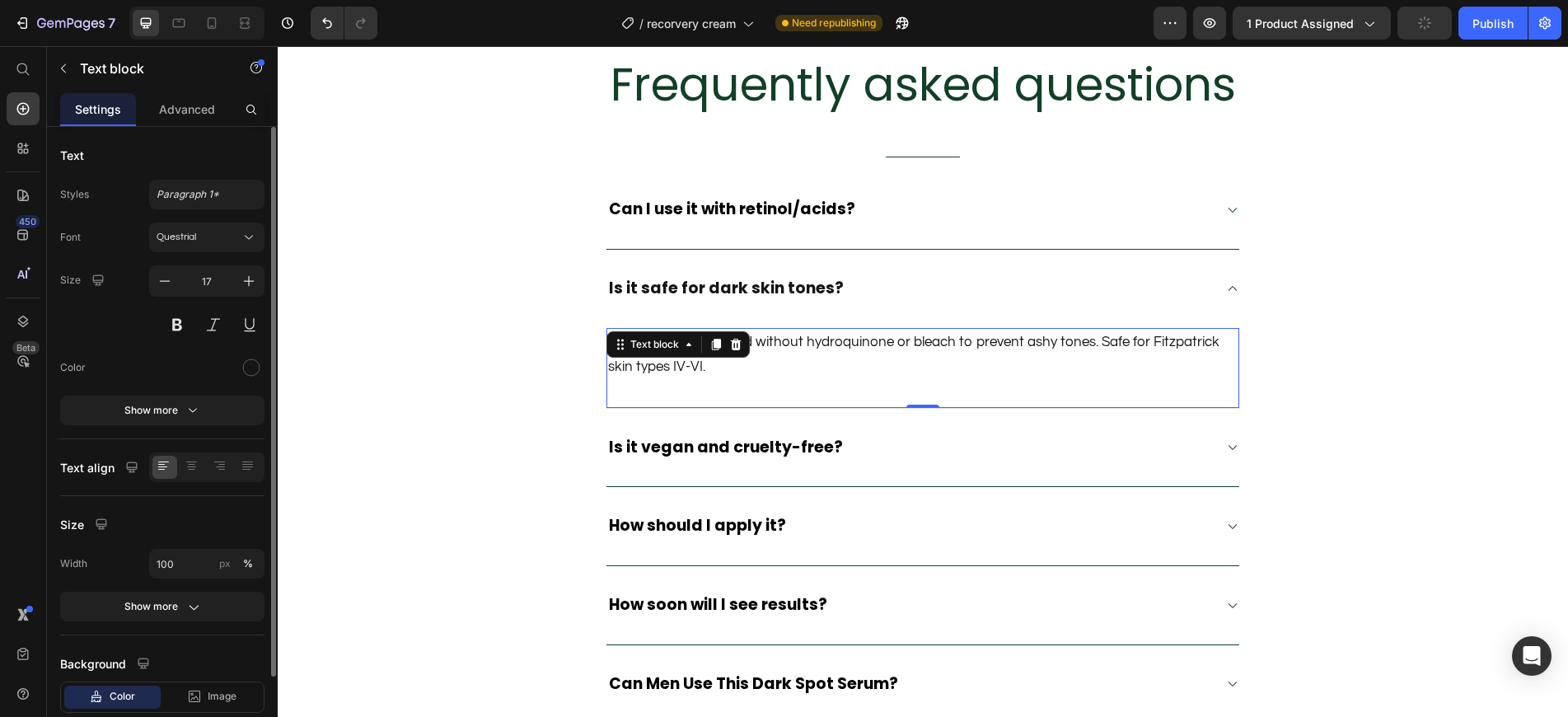 click on "Absolutely! Formulated without hydroquinone or bleach to prevent ashy tones. Safe for Fitzpatrick skin types IV-VI." at bounding box center (923, 354) 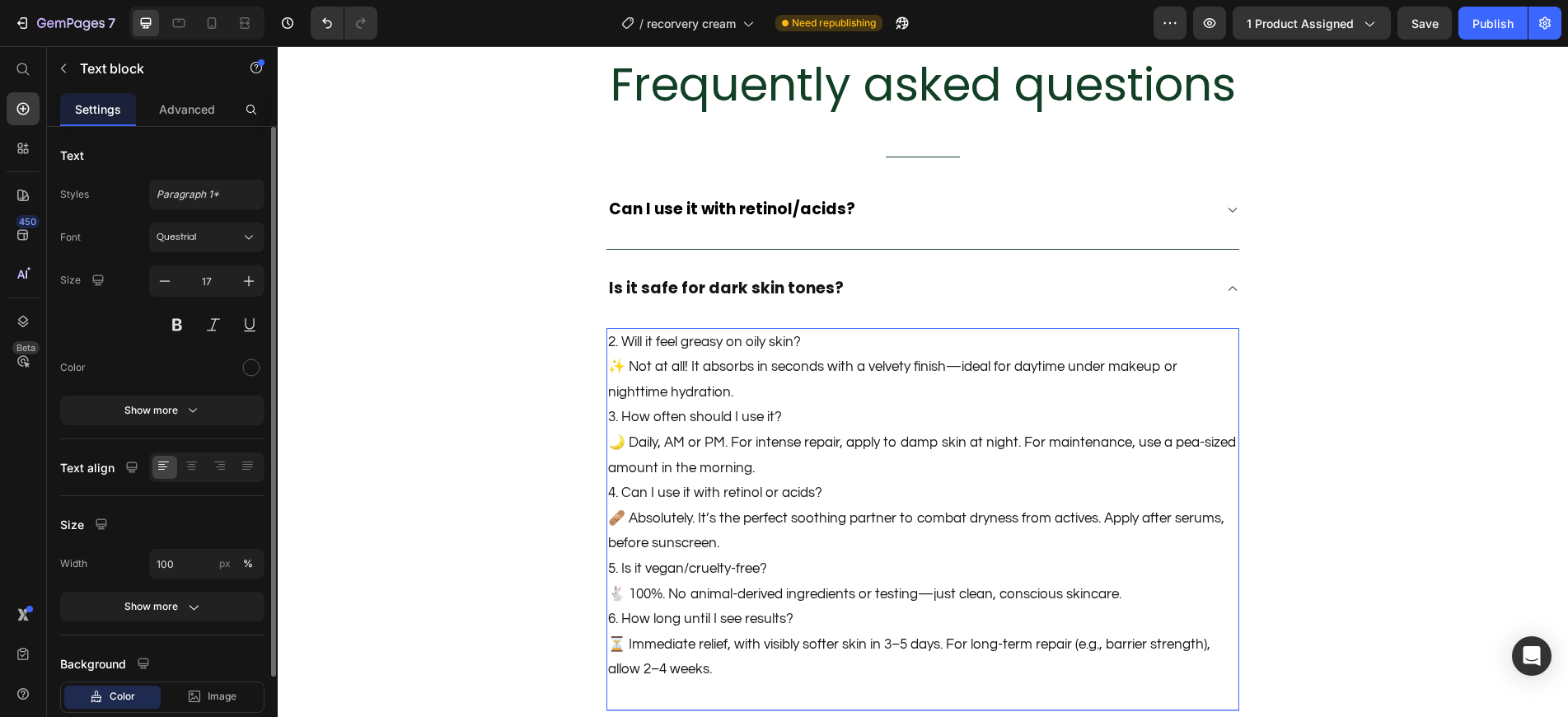 click on "2. Will it feel greasy on oily skin? ✨ Not at all! It absorbs in seconds with a velvety finish—ideal for daytime under makeup or nighttime hydration." at bounding box center (923, 368) 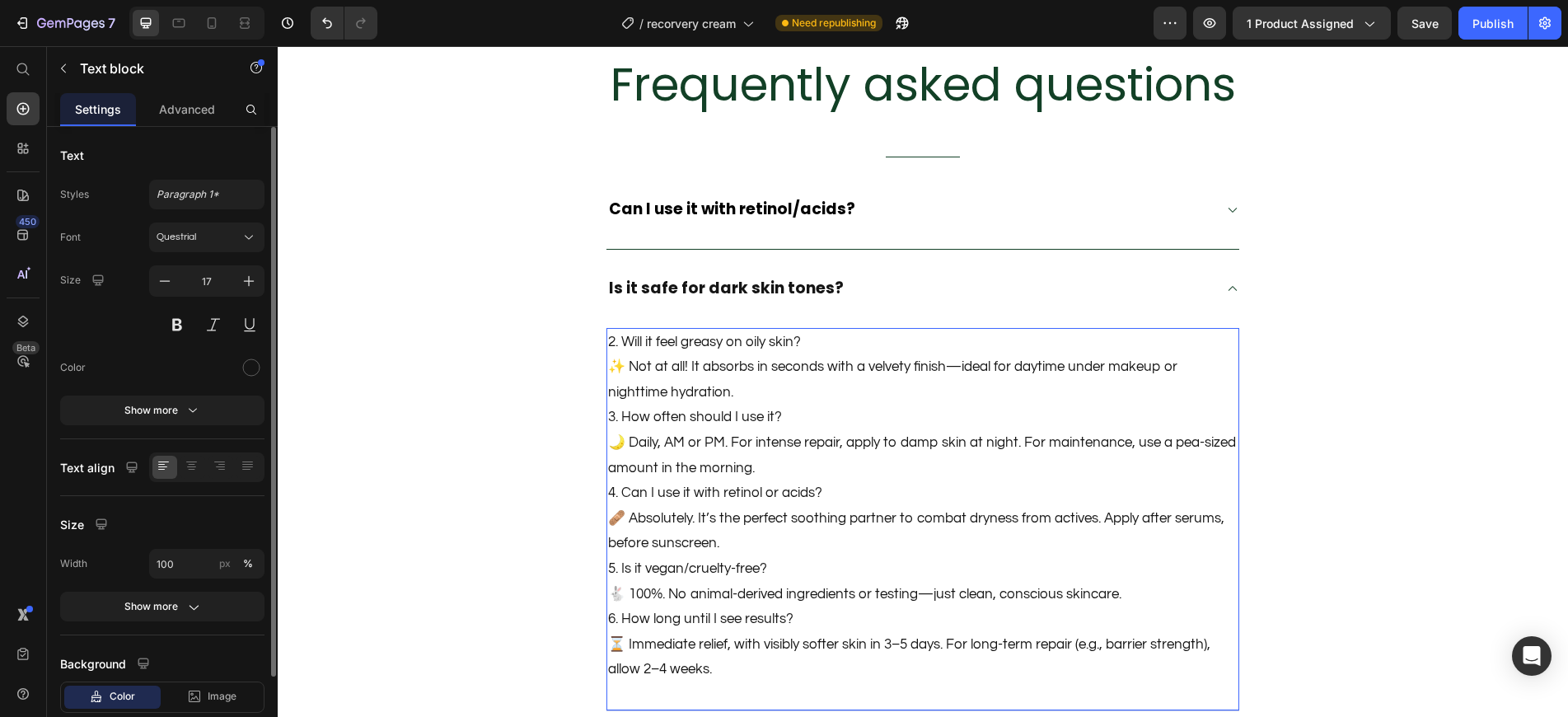 click on "2. Will it feel greasy on oily skin? ✨ Not at all! It absorbs in seconds with a velvety finish—ideal for daytime under makeup or nighttime hydration." at bounding box center (923, 368) 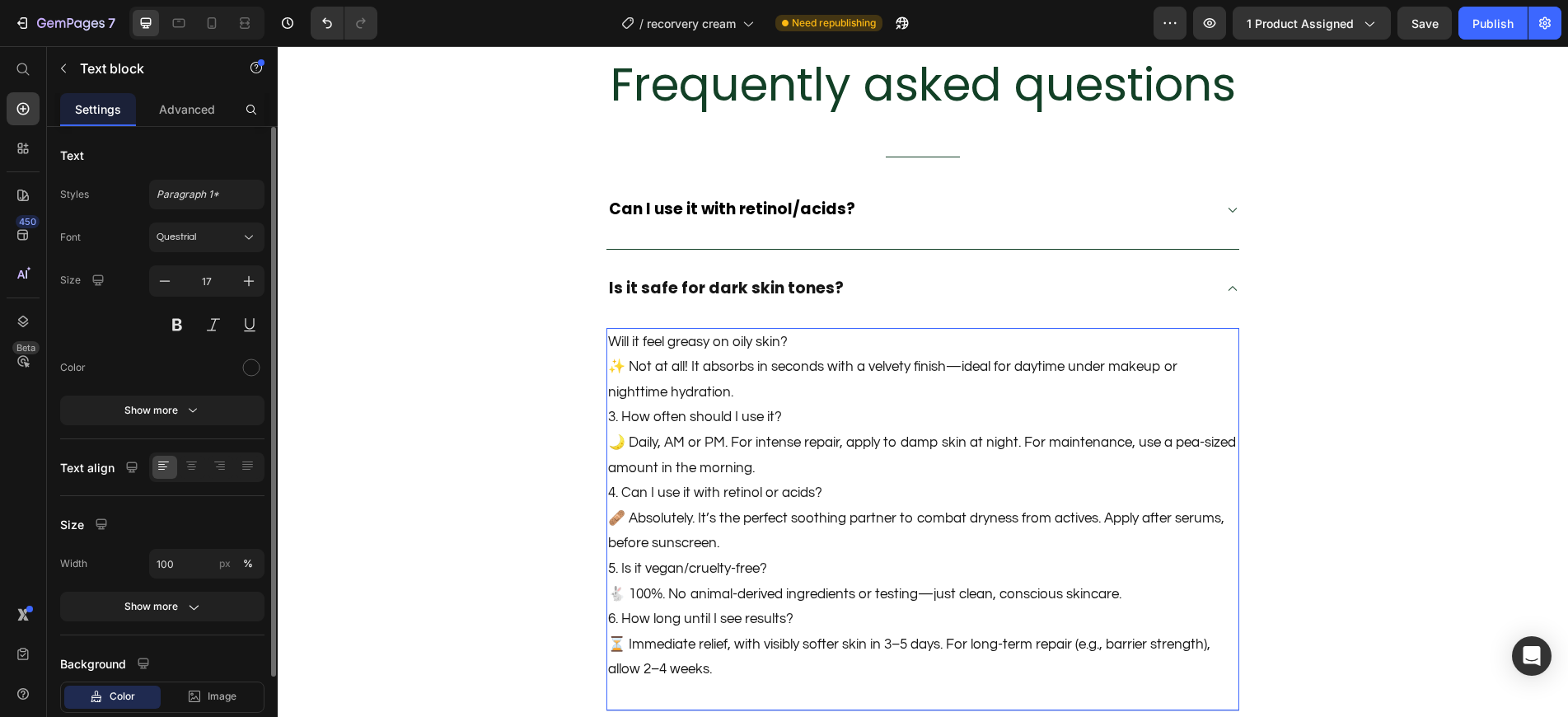 click on "Will it feel greasy on oily skin? ✨ Not at all! It absorbs in seconds with a velvety finish—ideal for daytime under makeup or nighttime hydration." at bounding box center (923, 368) 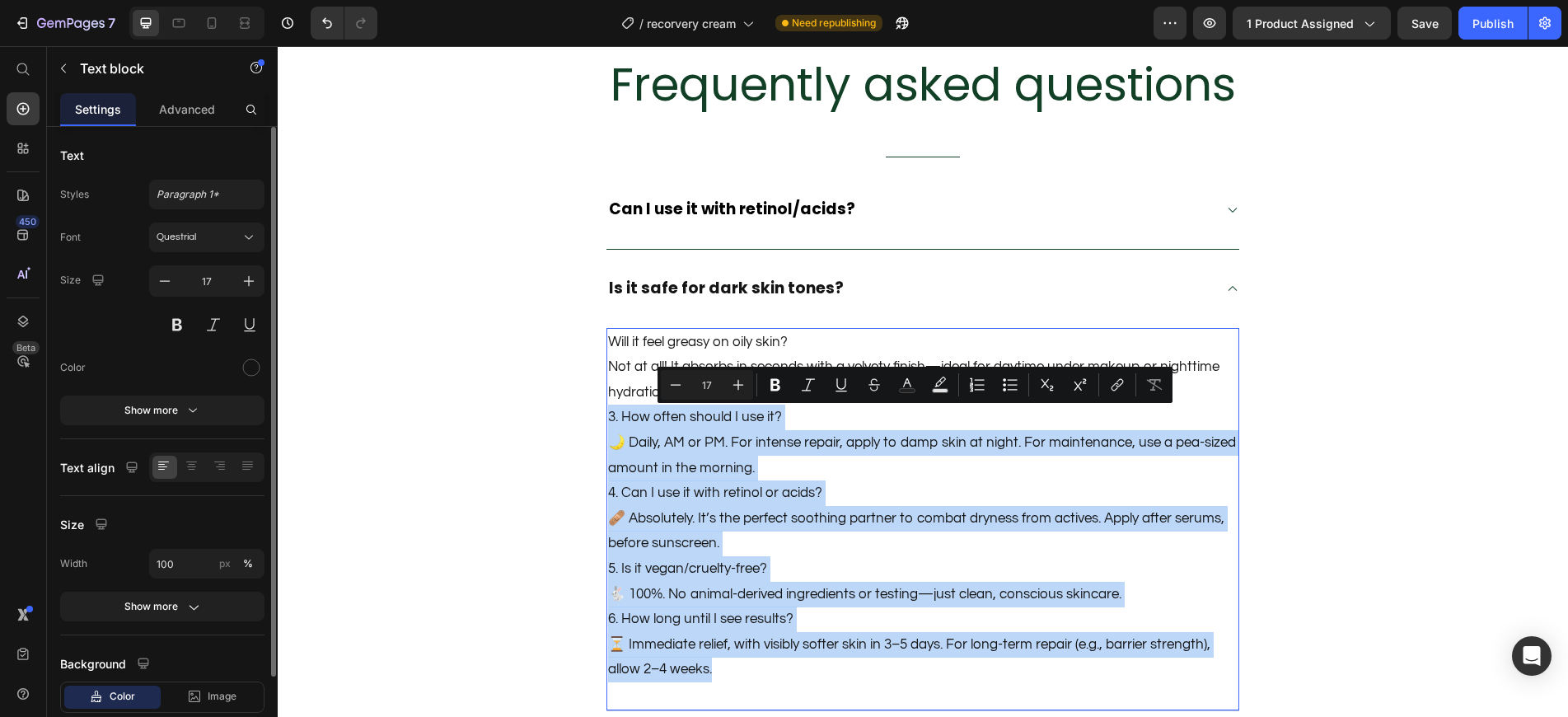 drag, startPoint x: 603, startPoint y: 414, endPoint x: 1205, endPoint y: 674, distance: 655.7469 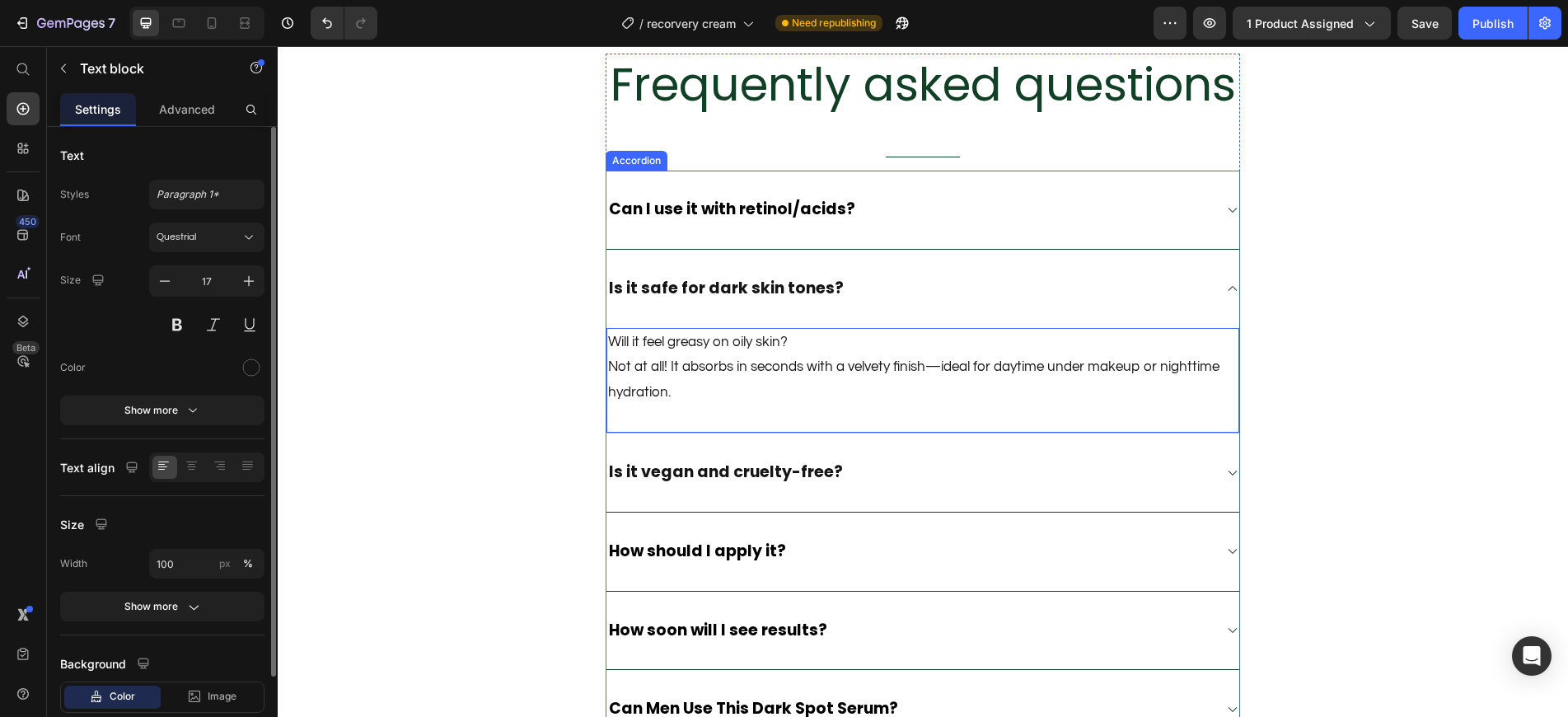 click on "Is it vegan and cruelty-free?" at bounding box center (910, 472) 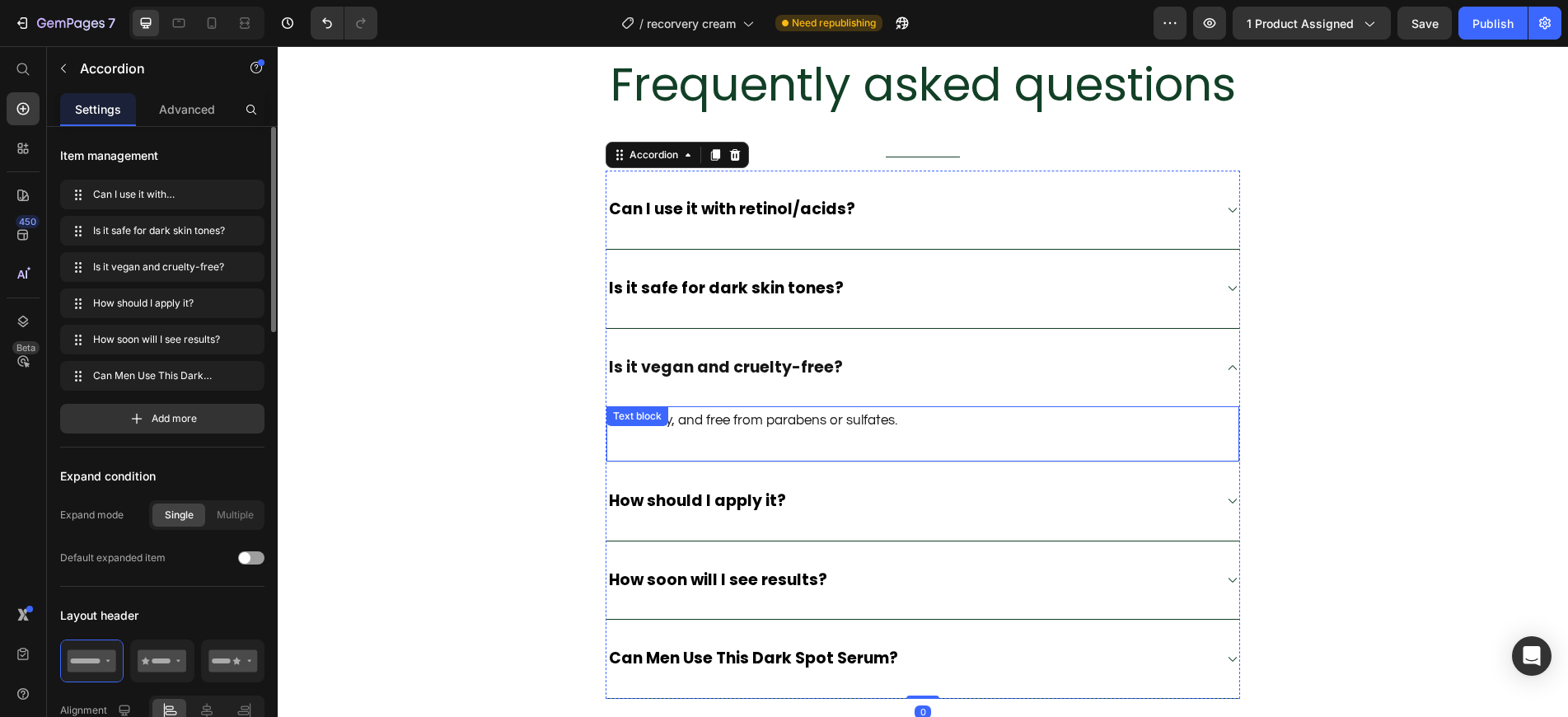 click on "Absolutely, and free from parabens or sulfates." at bounding box center (923, 420) 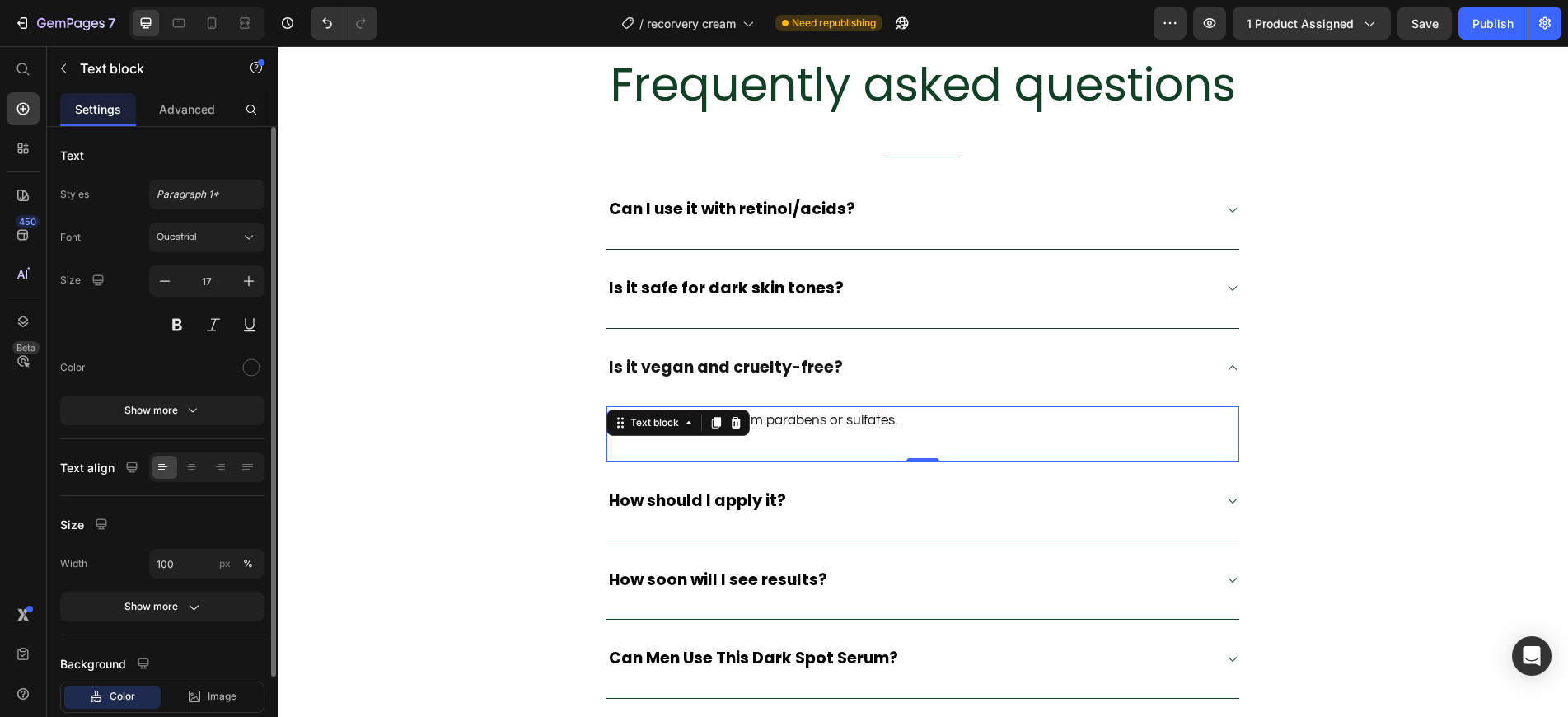 click on "Absolutely, and free from parabens or sulfates." at bounding box center [923, 420] 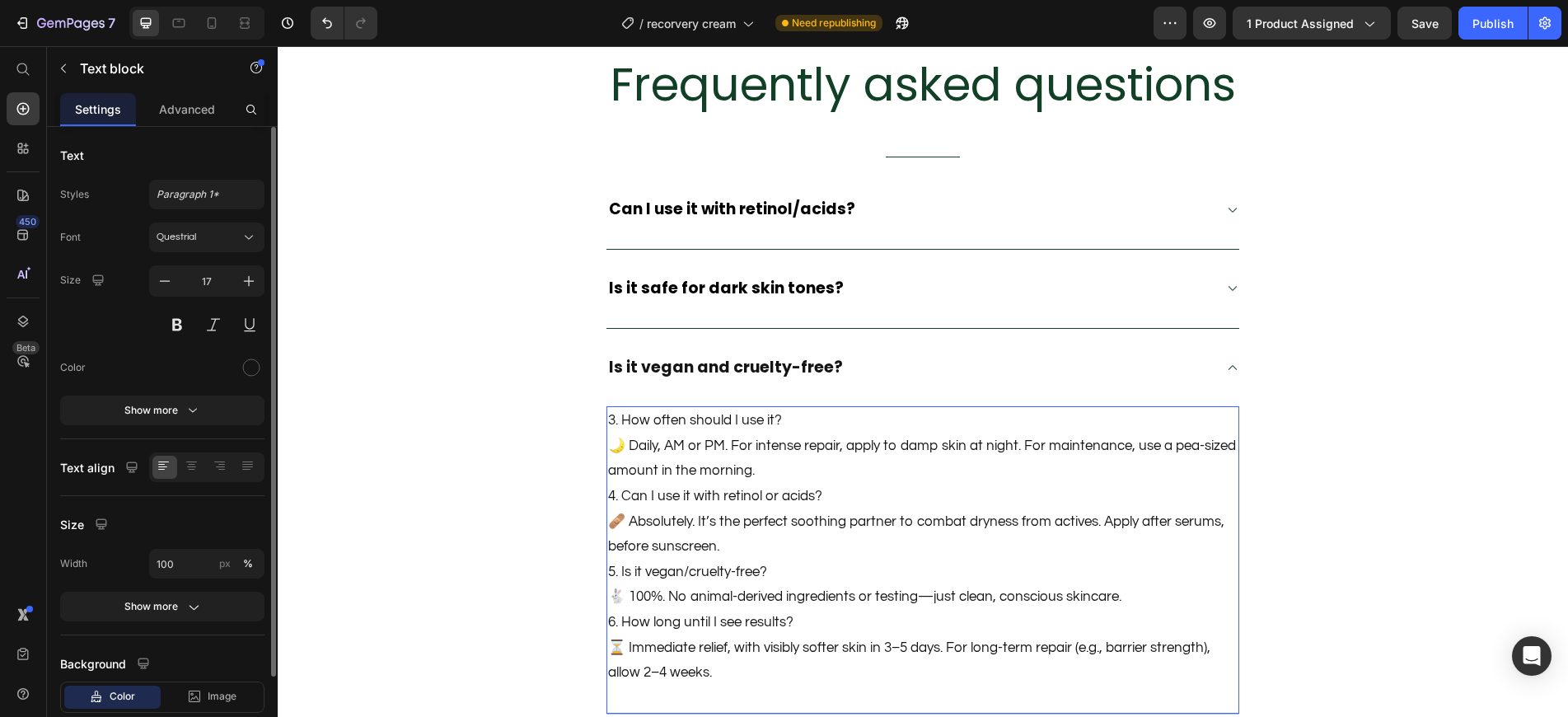 click on "3. How often should I use it? 🌙 Daily, AM or PM. For intense repair, apply to damp skin at night. For maintenance, use a pea-sized amount in the morning." at bounding box center [923, 446] 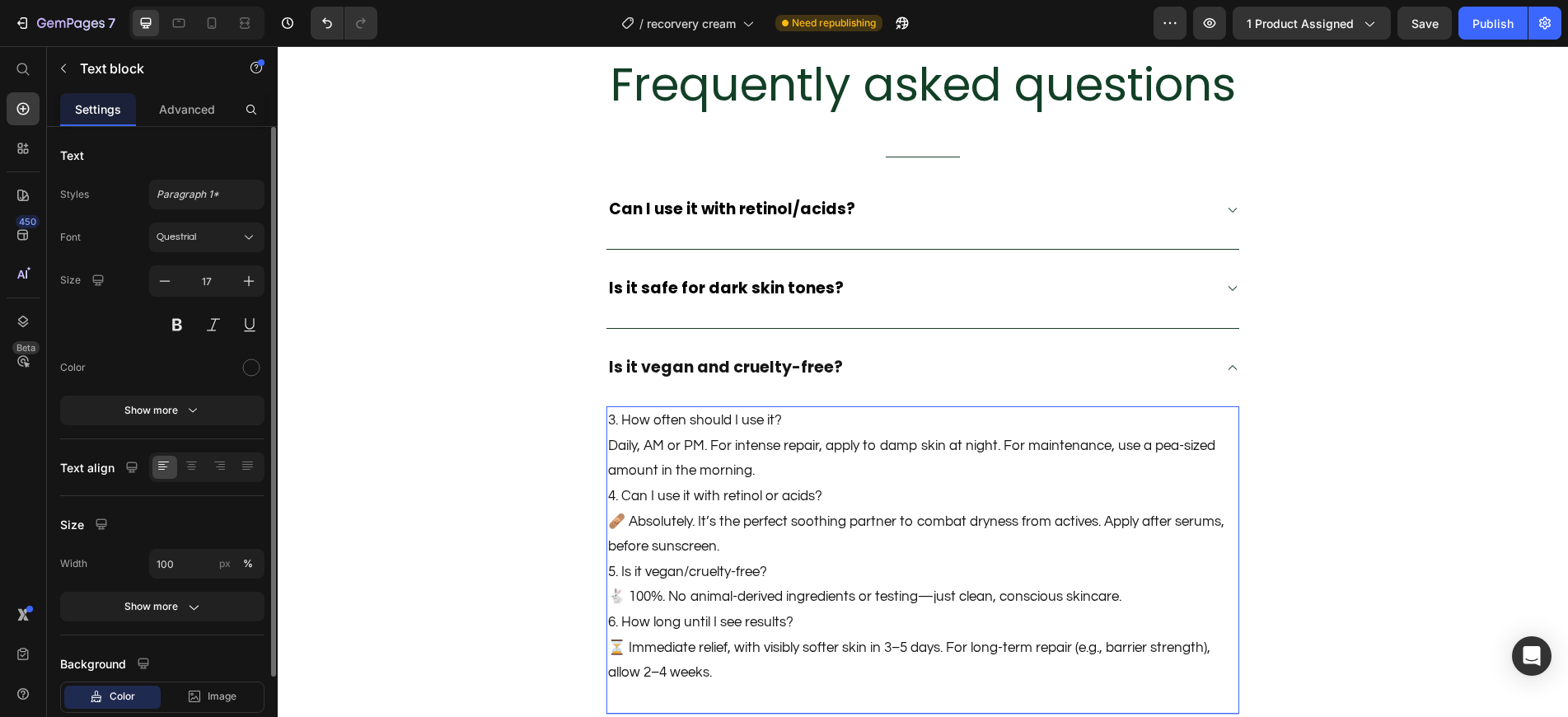 click on "3. How often should I use it?  Daily, AM or PM. For intense repair, apply to damp skin at night. For maintenance, use a pea-sized amount in the morning." at bounding box center [923, 446] 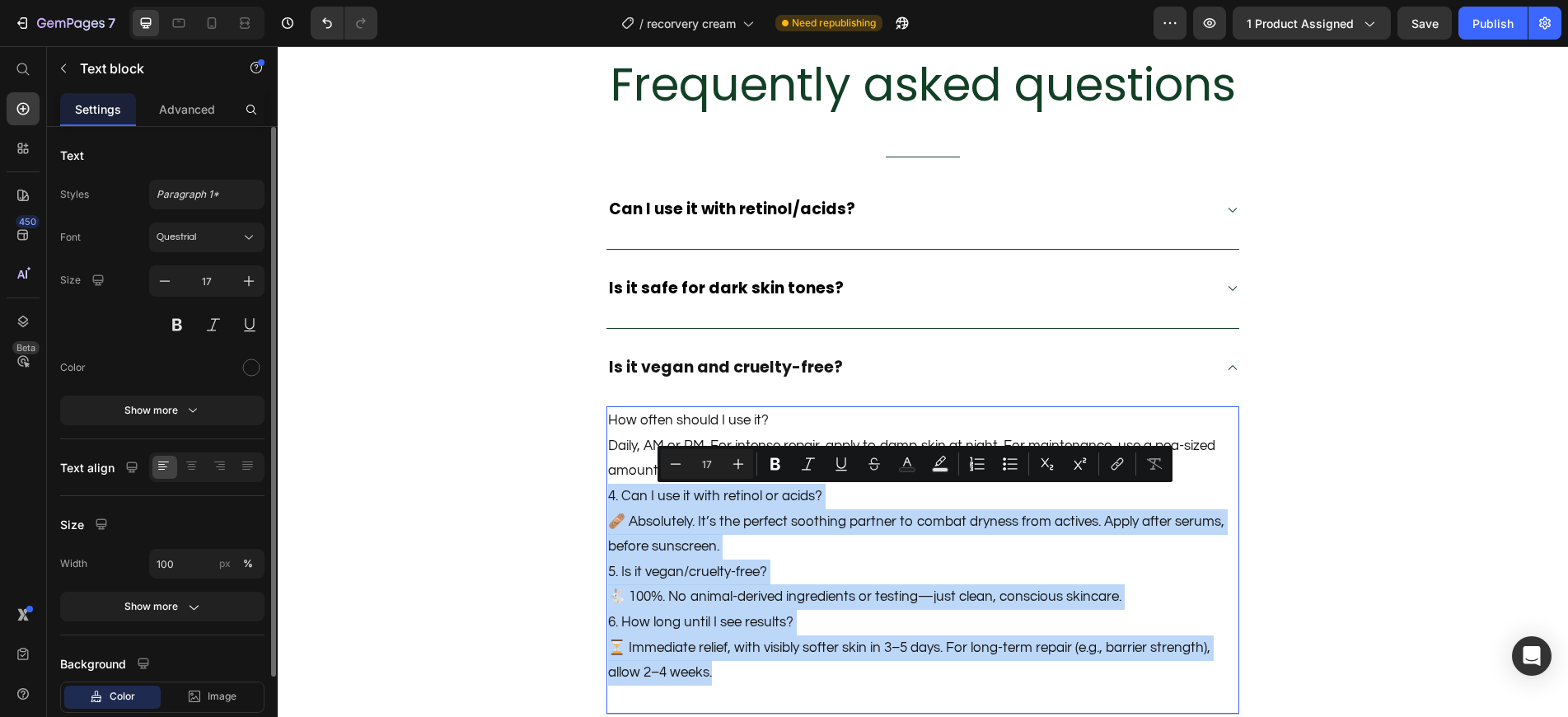 drag, startPoint x: 601, startPoint y: 494, endPoint x: 1231, endPoint y: 677, distance: 656.0404 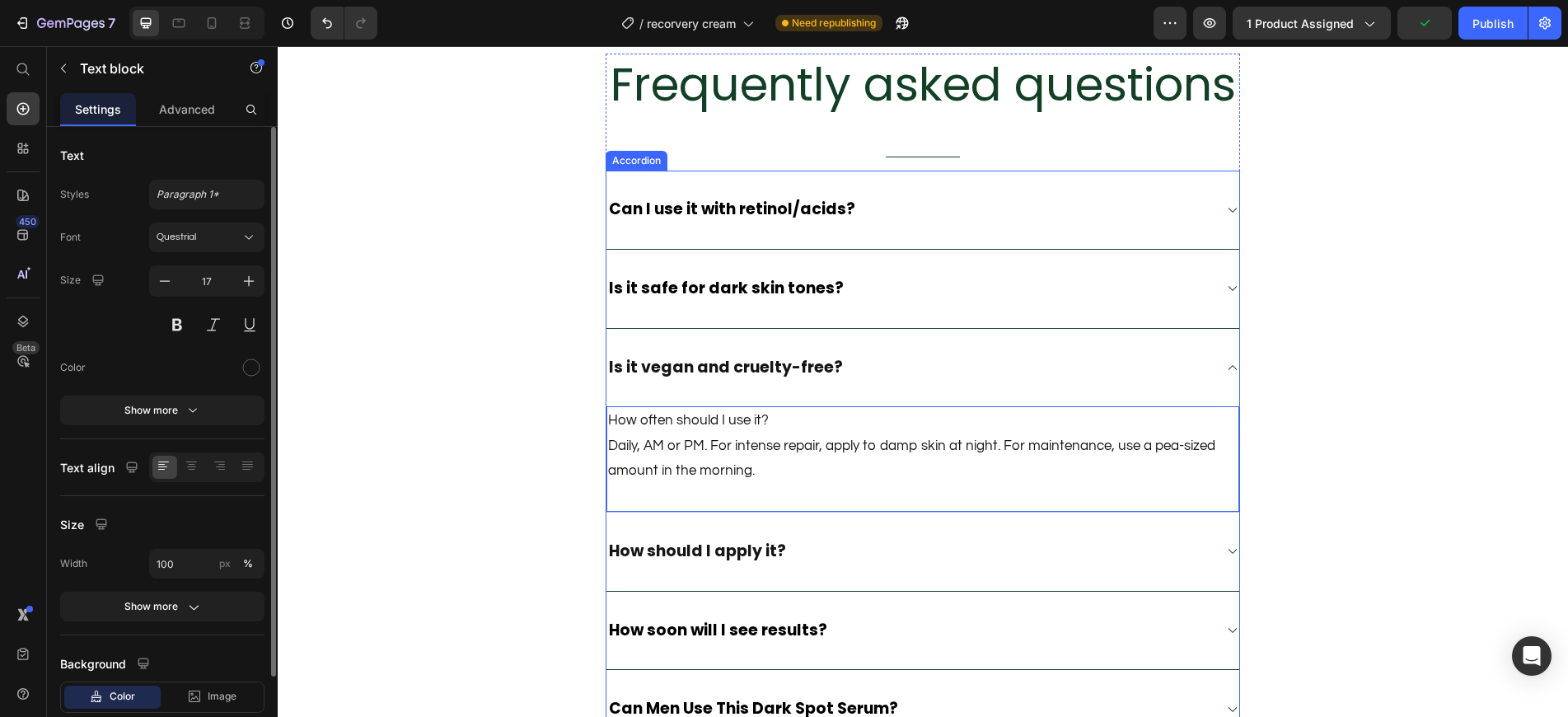click on "How should I apply it?" at bounding box center [910, 551] 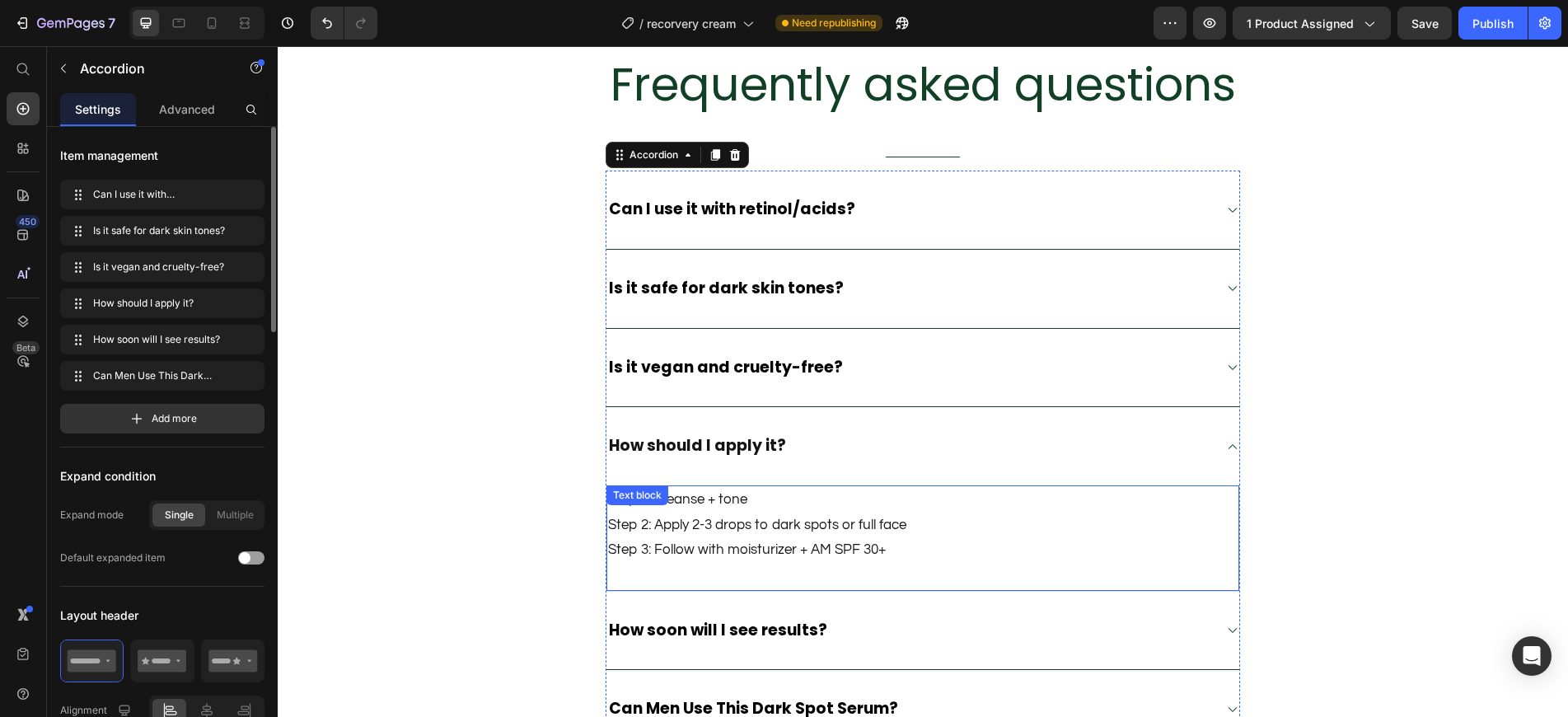 click on "Step 2: Apply 2-3 drops to dark spots or full face" at bounding box center [923, 525] 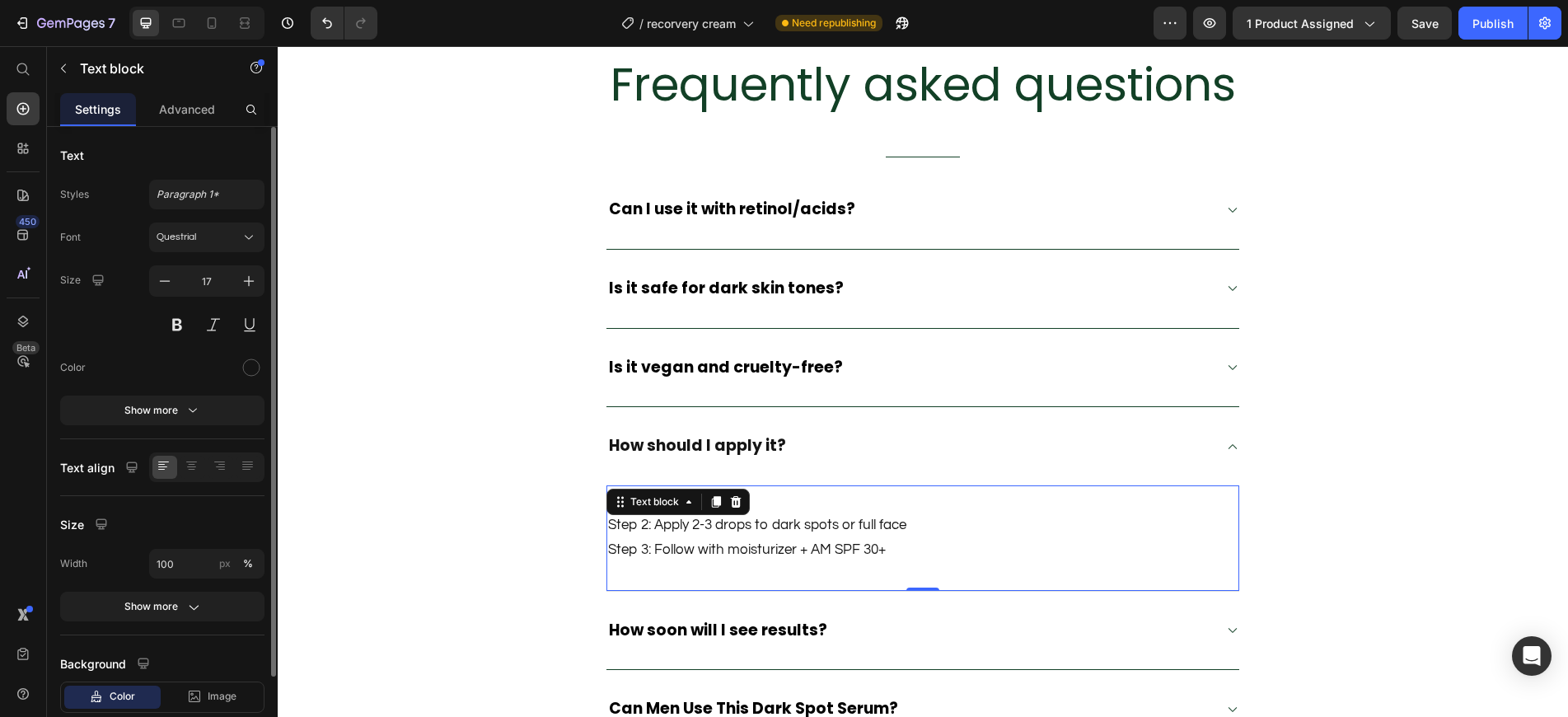 click on "Step 2: Apply 2-3 drops to dark spots or full face" at bounding box center (923, 525) 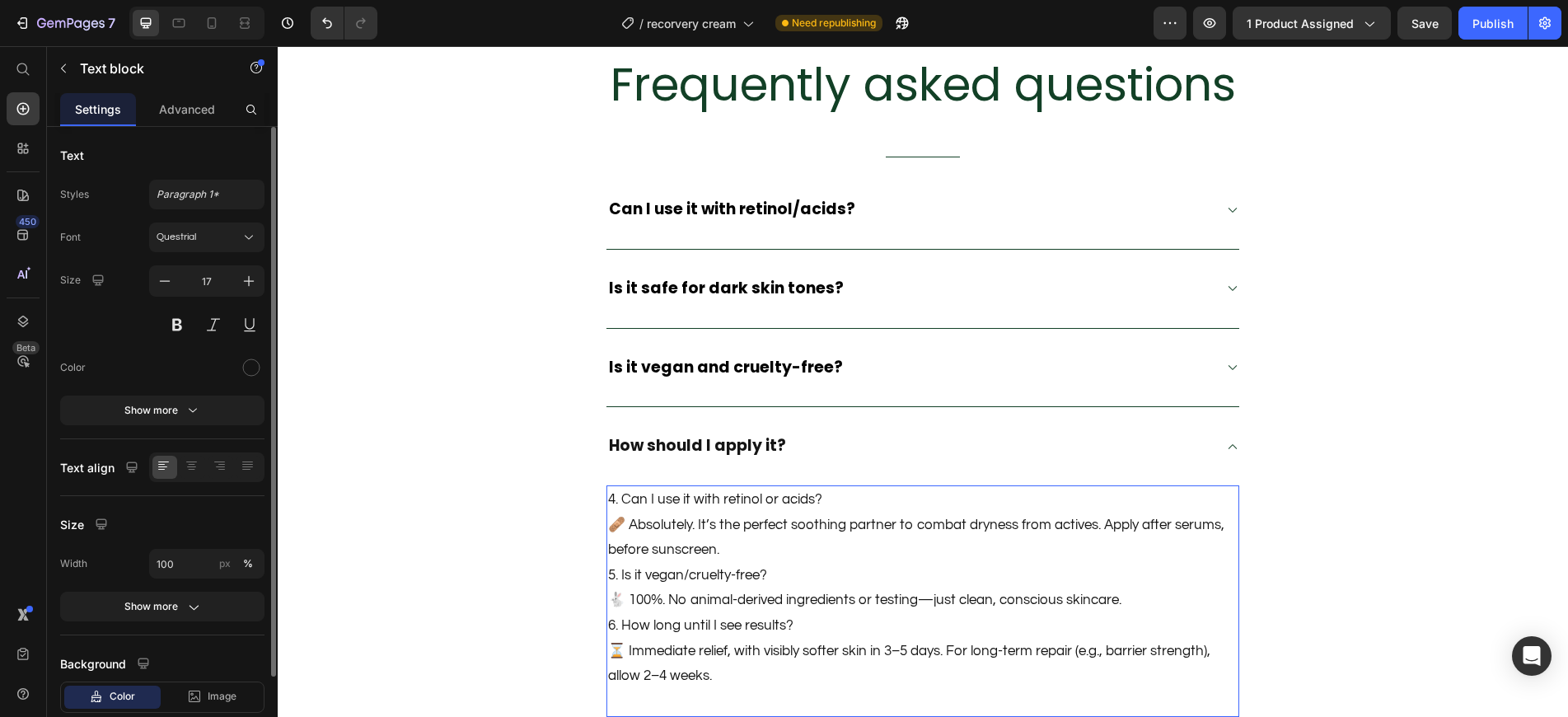 click on "4. Can I use it with retinol or acids? 🩹 Absolutely. It’s the perfect soothing partner to combat dryness from actives. Apply after serums, before sunscreen." at bounding box center [923, 525] 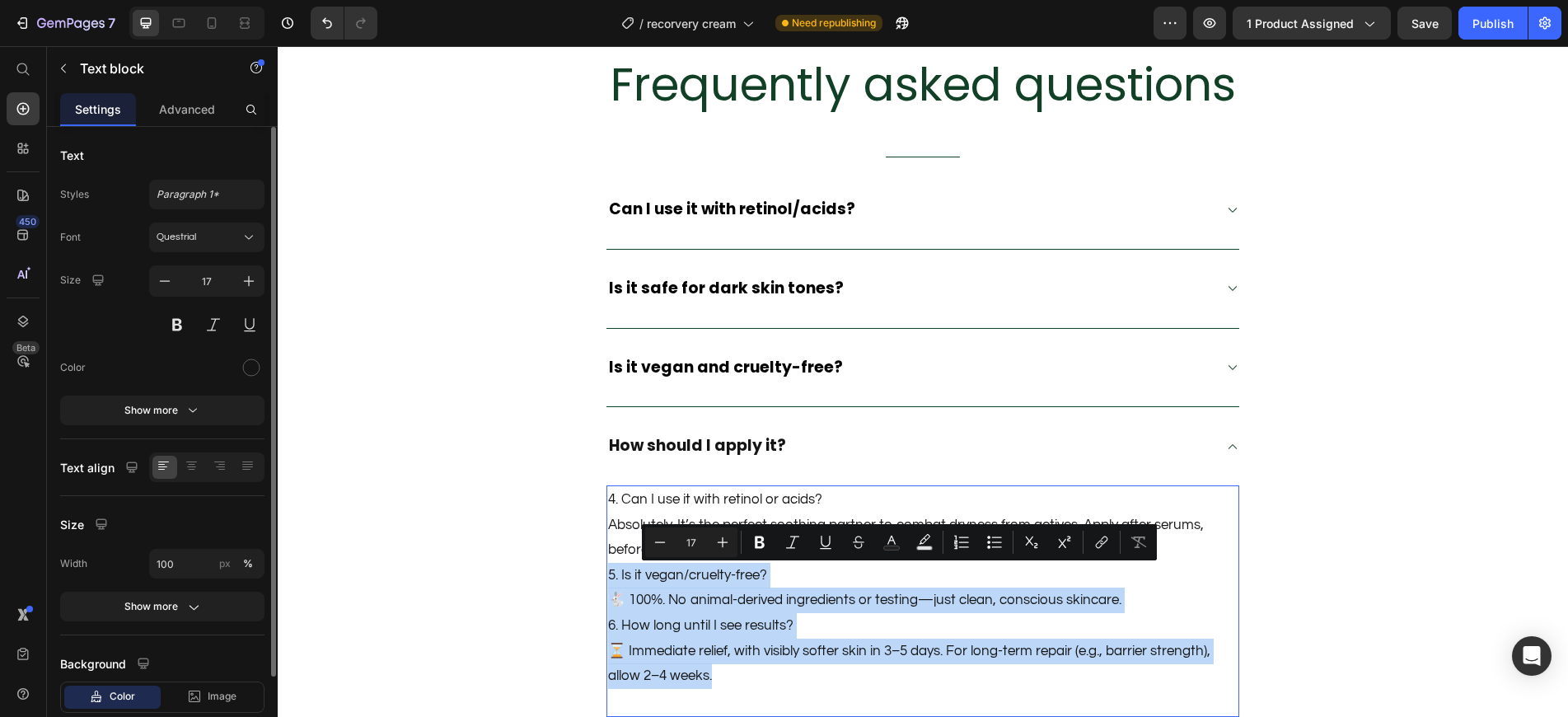 drag, startPoint x: 602, startPoint y: 571, endPoint x: 1202, endPoint y: 679, distance: 609.6425 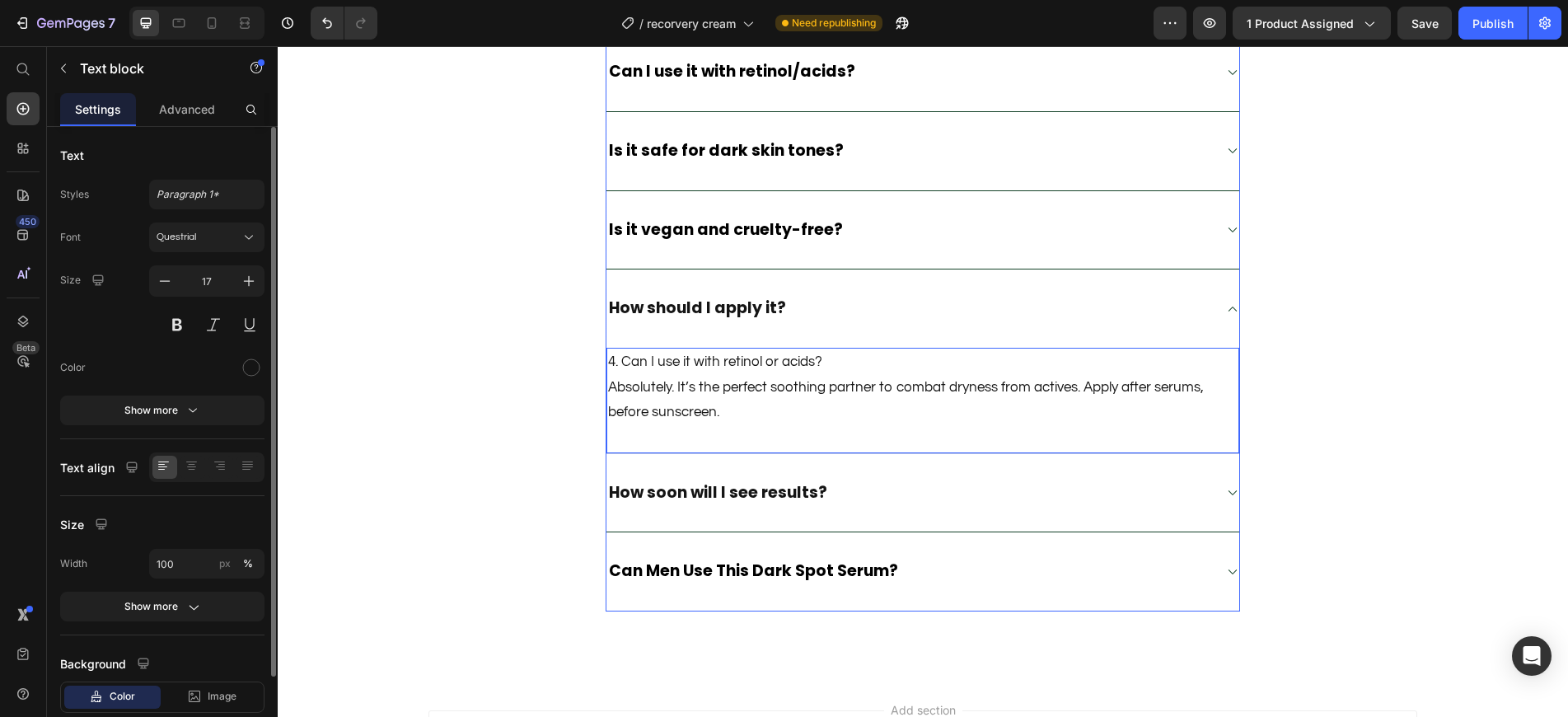 scroll, scrollTop: 3634, scrollLeft: 0, axis: vertical 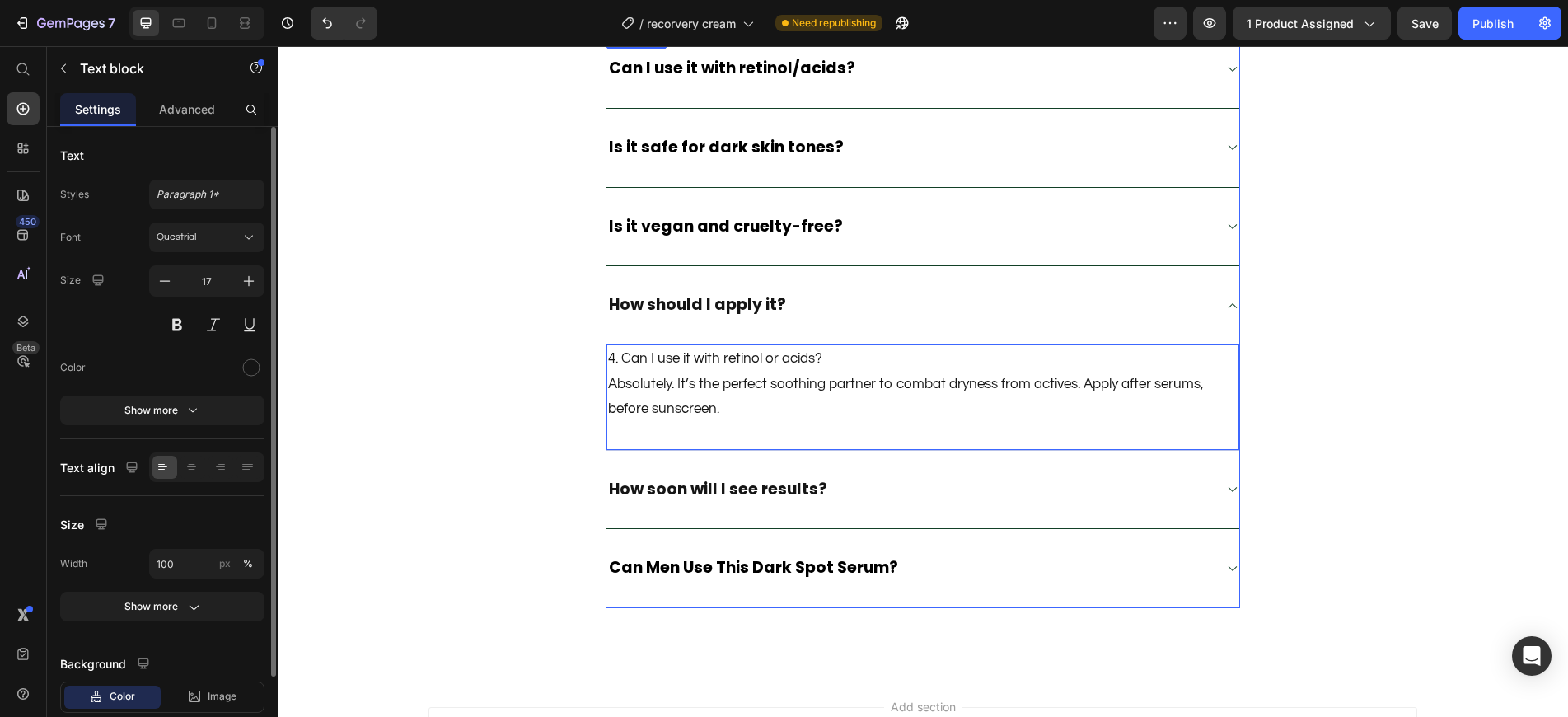 click on "How soon will I see results?" at bounding box center [923, 490] 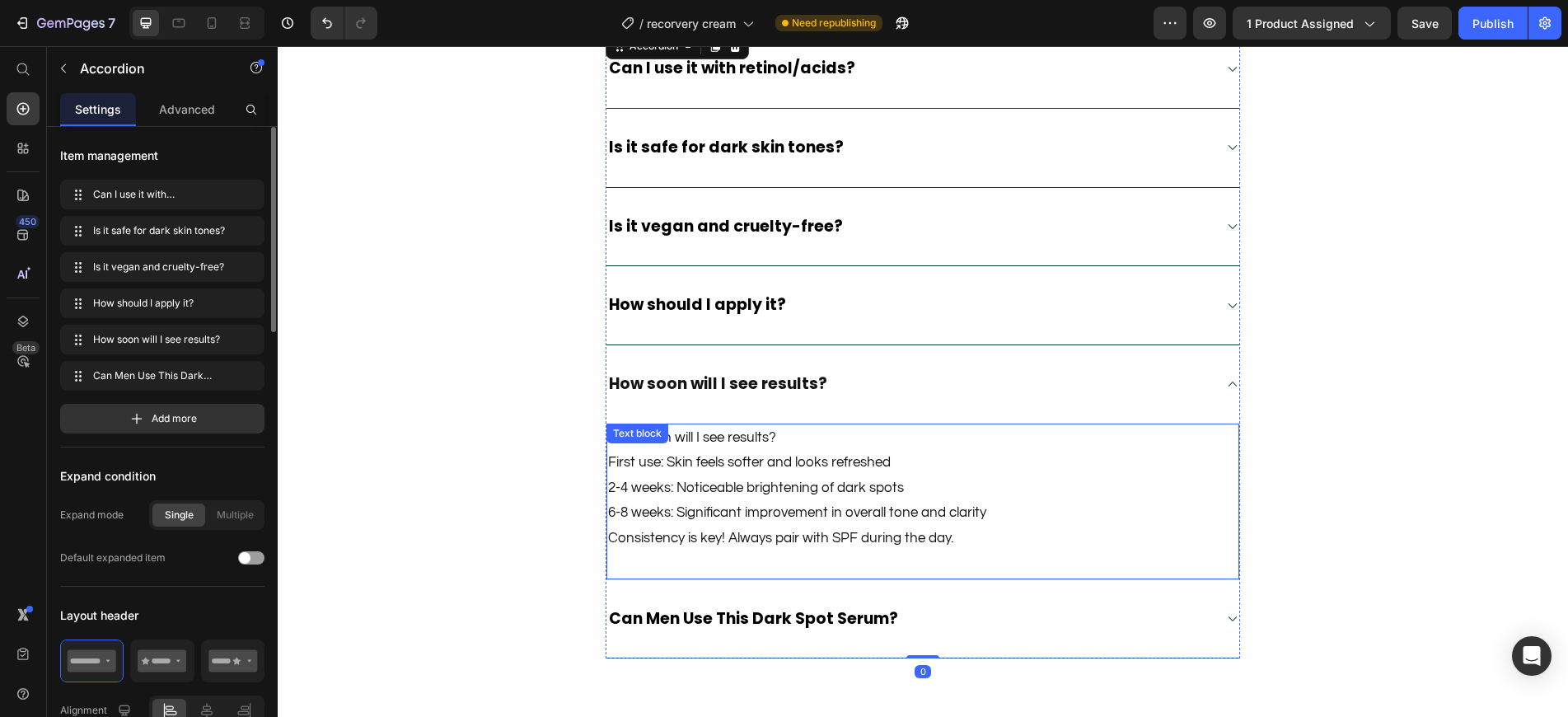 click on "How soon will I see results? First use: Skin feels softer and looks refreshed" at bounding box center (923, 450) 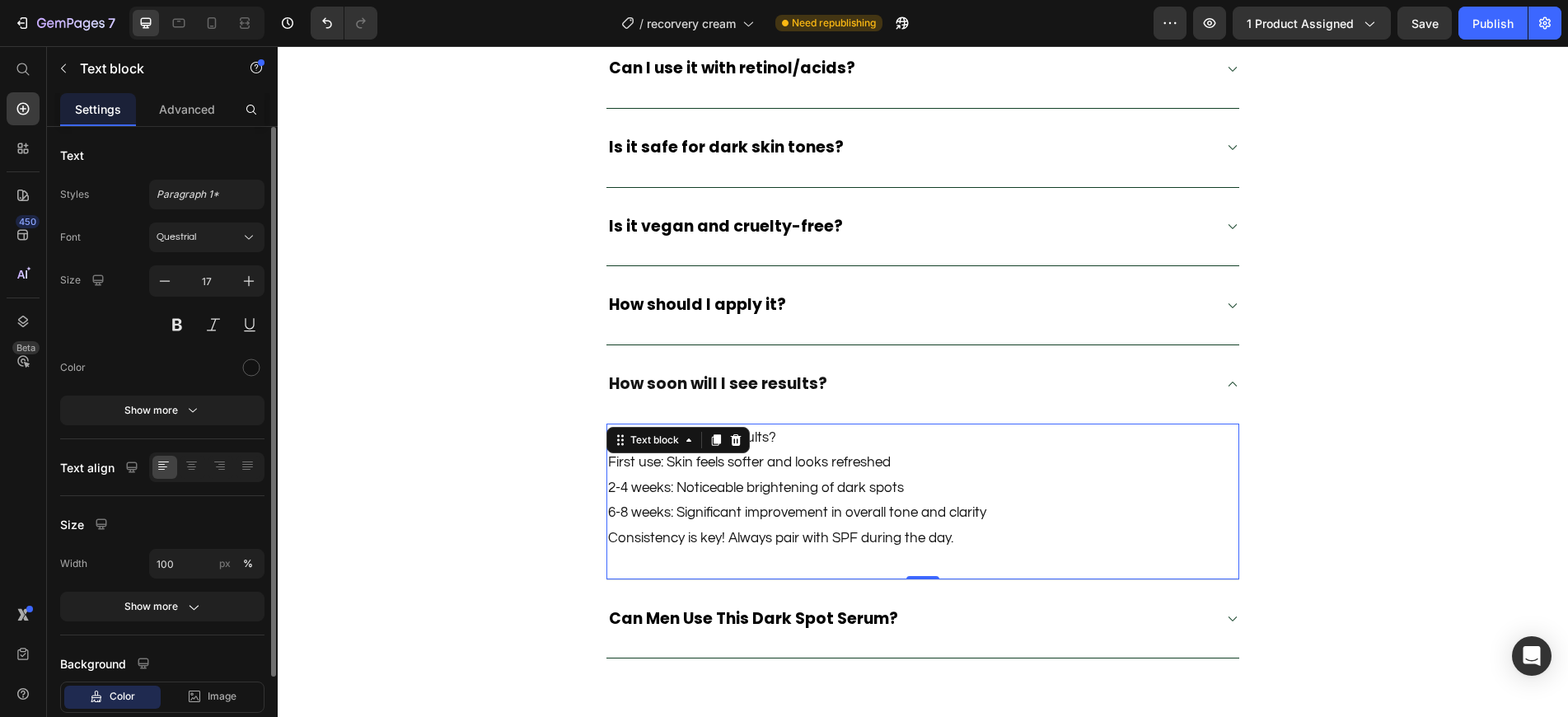 click on "How soon will I see results? First use: Skin feels softer and looks refreshed" at bounding box center (923, 450) 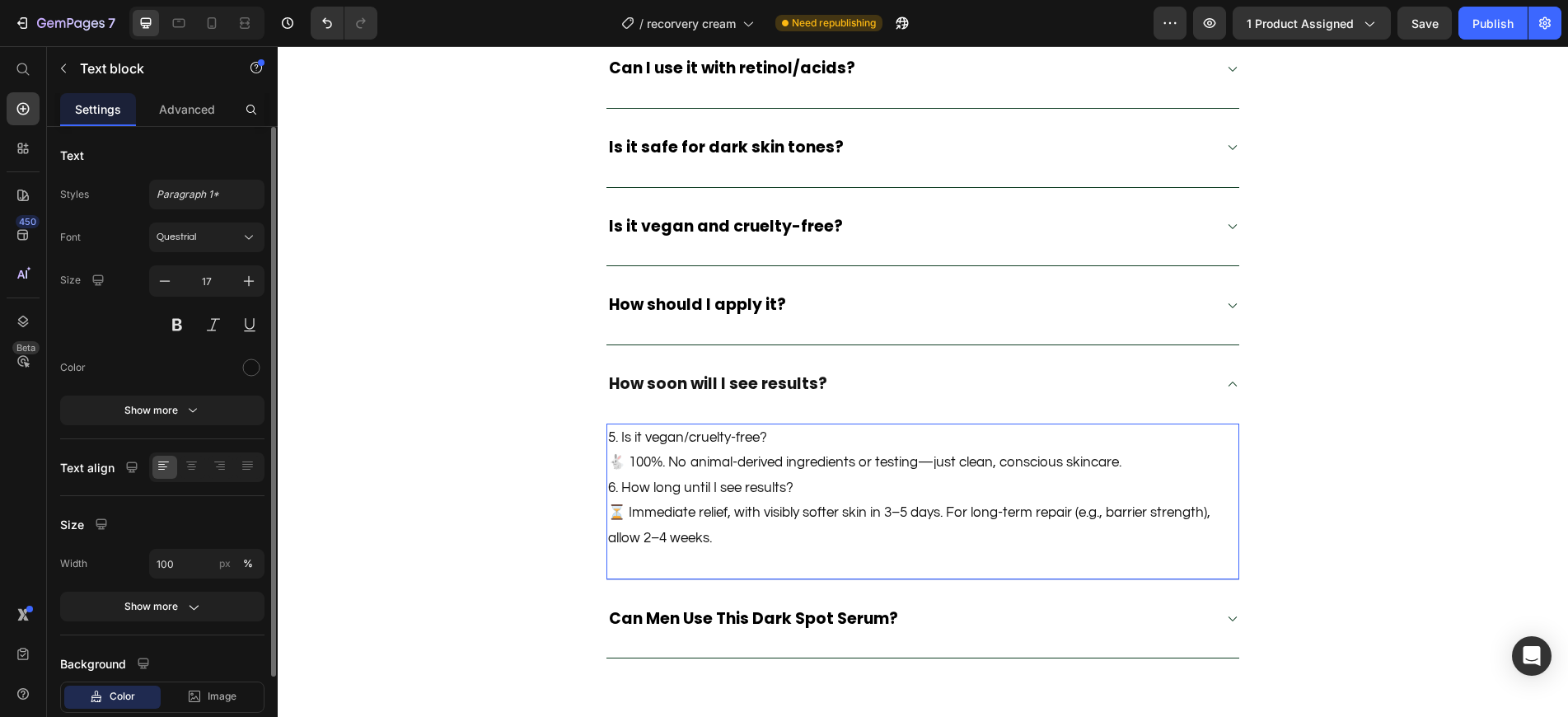 click on "5. Is it vegan/cruelty-free? 🐇 100%. No animal-derived ingredients or testing—just clean, conscious skincare." at bounding box center (923, 450) 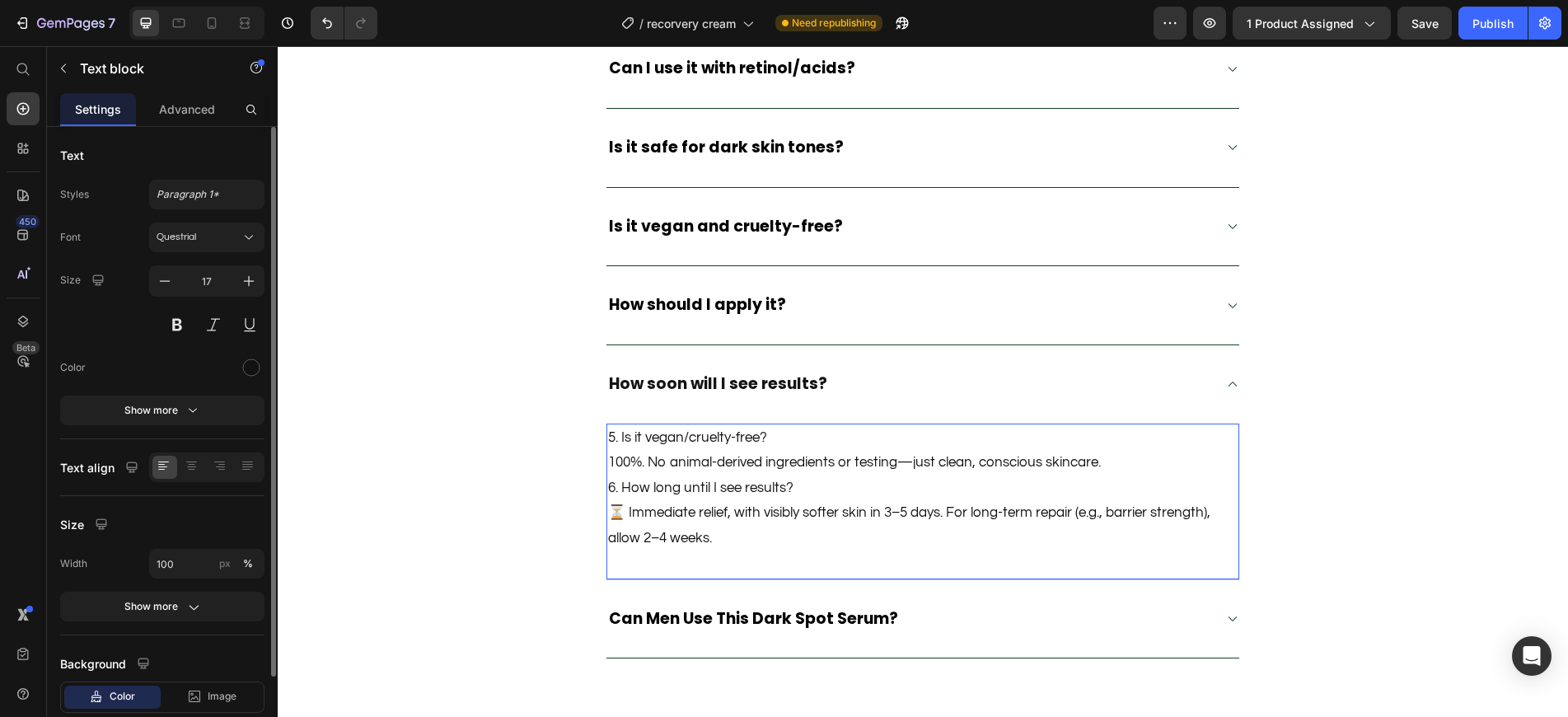 click on "5. Is it vegan/cruelty-free? 100%. No animal-derived ingredients or testing—just clean, conscious skincare." at bounding box center [923, 450] 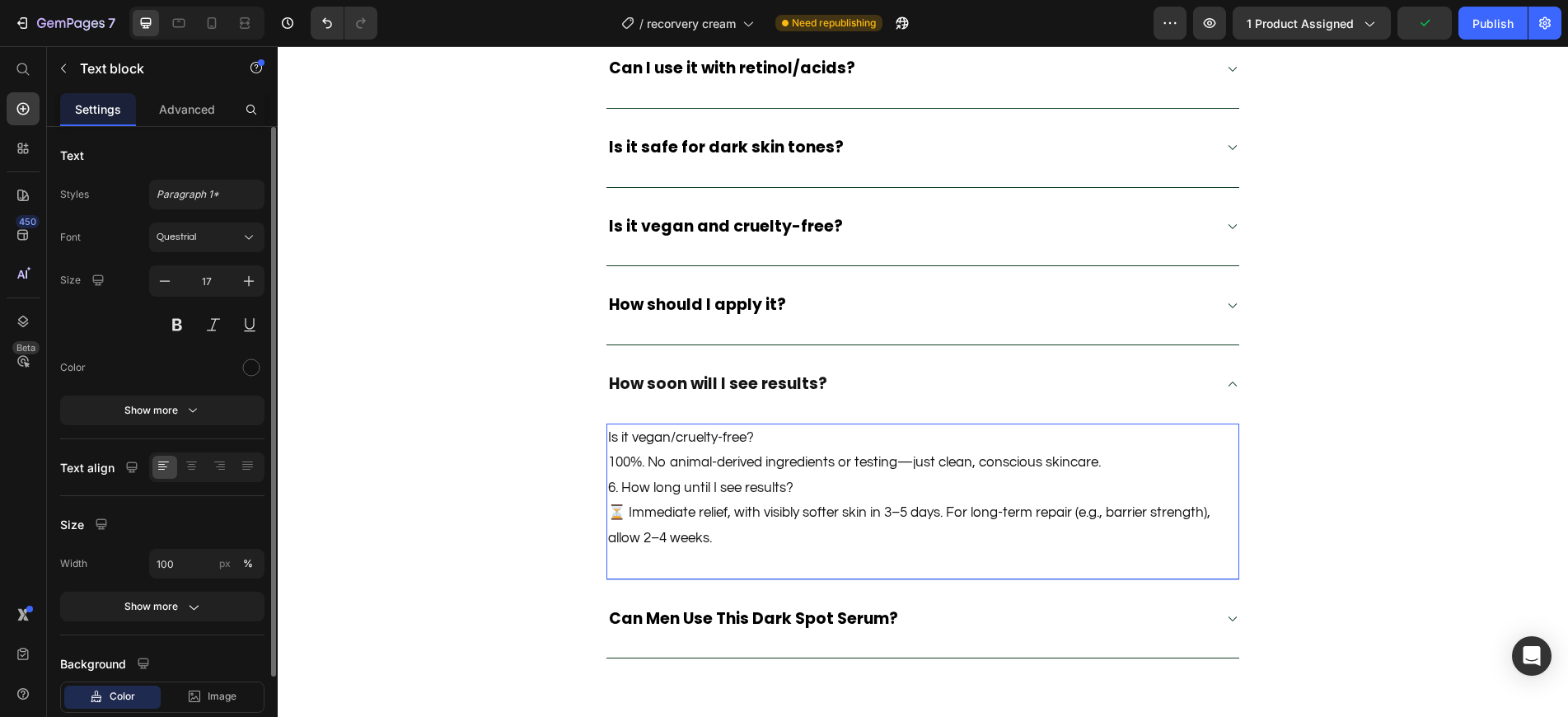 click on "6. How long until I see results? ⏳ Immediate relief, with visibly softer skin in 3–5 days. For long-term repair (e.g., barrier strength), allow 2–4 weeks." at bounding box center [923, 513] 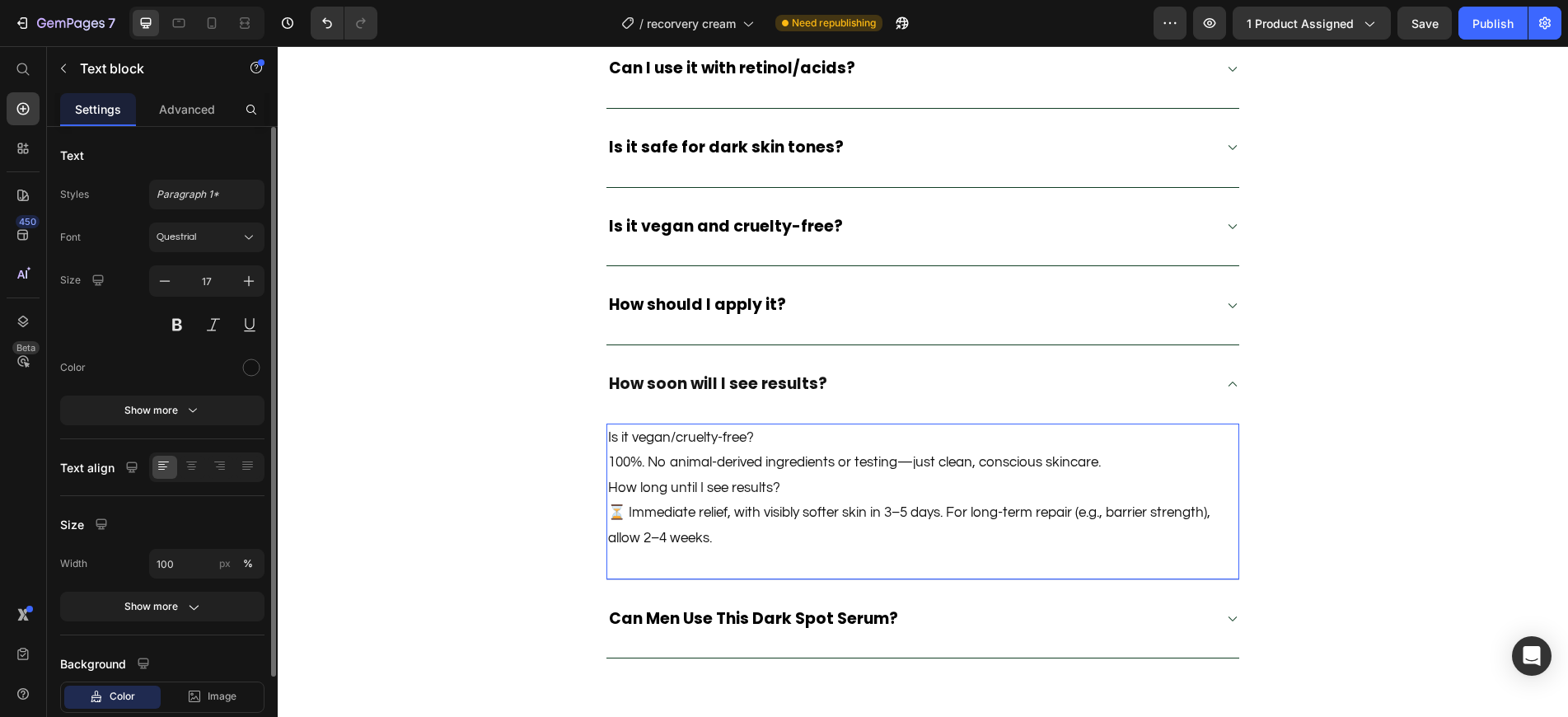 click on "How long until I see results? ⏳ Immediate relief, with visibly softer skin in 3–5 days. For long-term repair (e.g., barrier strength), allow 2–4 weeks." at bounding box center (923, 513) 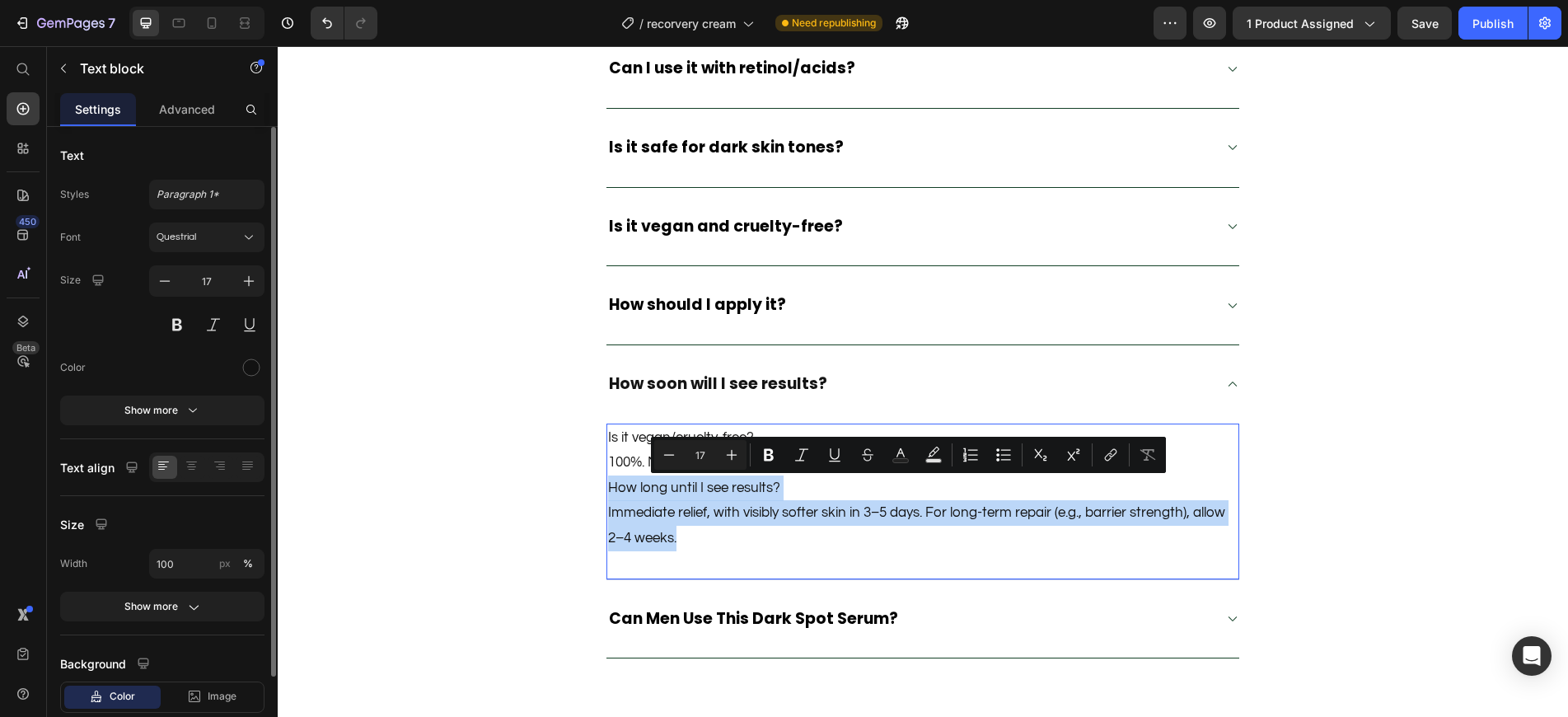 drag, startPoint x: 601, startPoint y: 488, endPoint x: 976, endPoint y: 537, distance: 378.18778 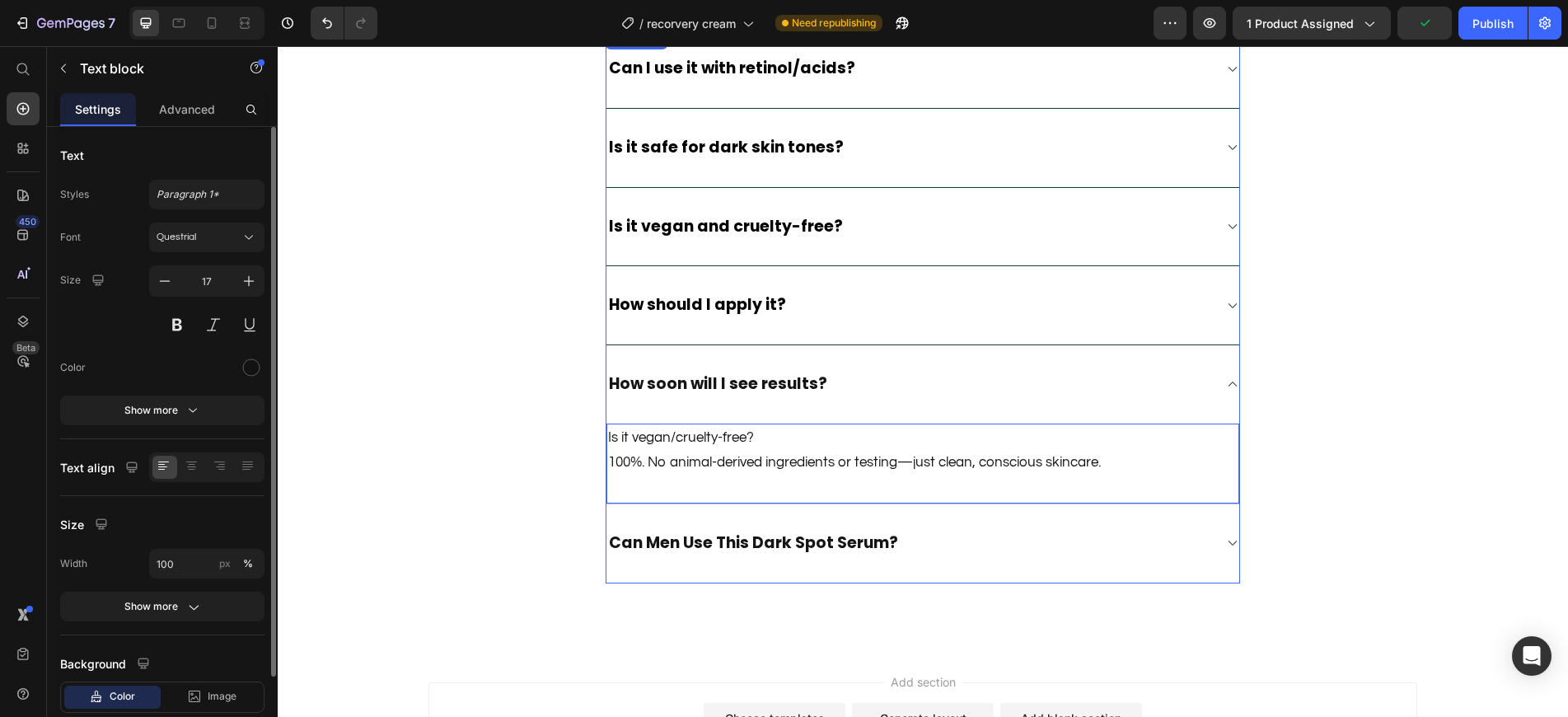 click on "Can Men Use This Dark Spot Serum?" at bounding box center (923, 544) 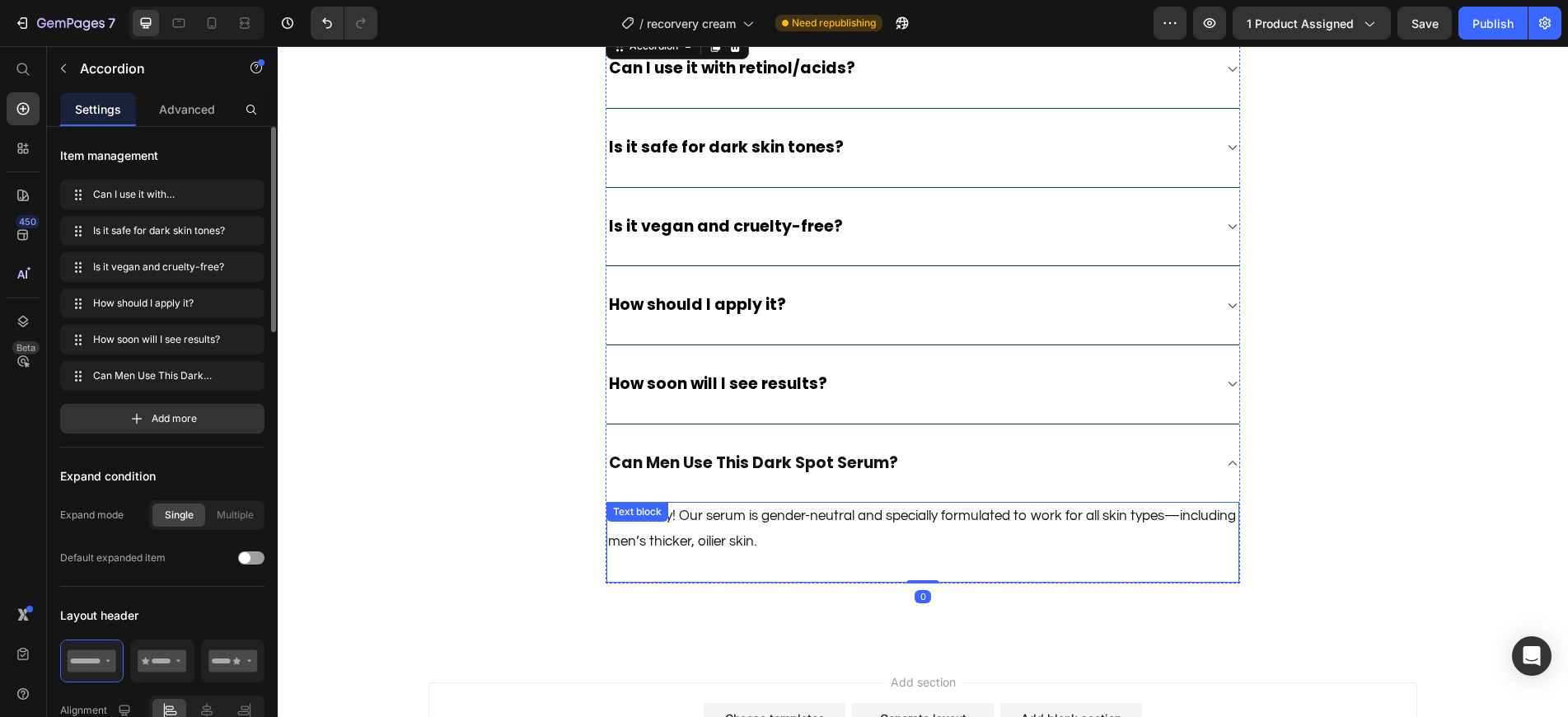 click on "Absolutely! Our serum is gender-neutral and specially formulated to work for all skin types—including men’s thicker, oilier skin." at bounding box center [923, 528] 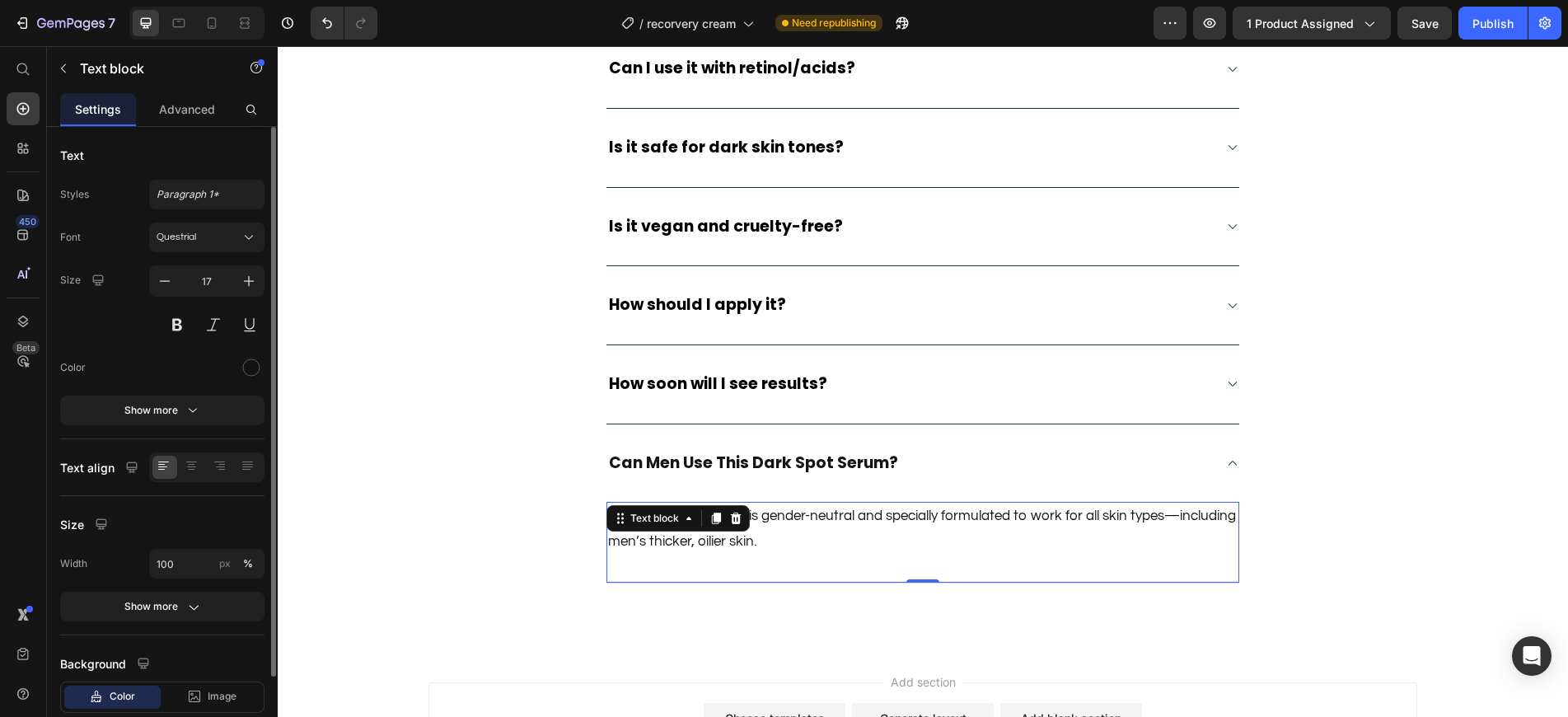 click on "Absolutely! Our serum is gender-neutral and specially formulated to work for all skin types—including men’s thicker, oilier skin." at bounding box center (923, 528) 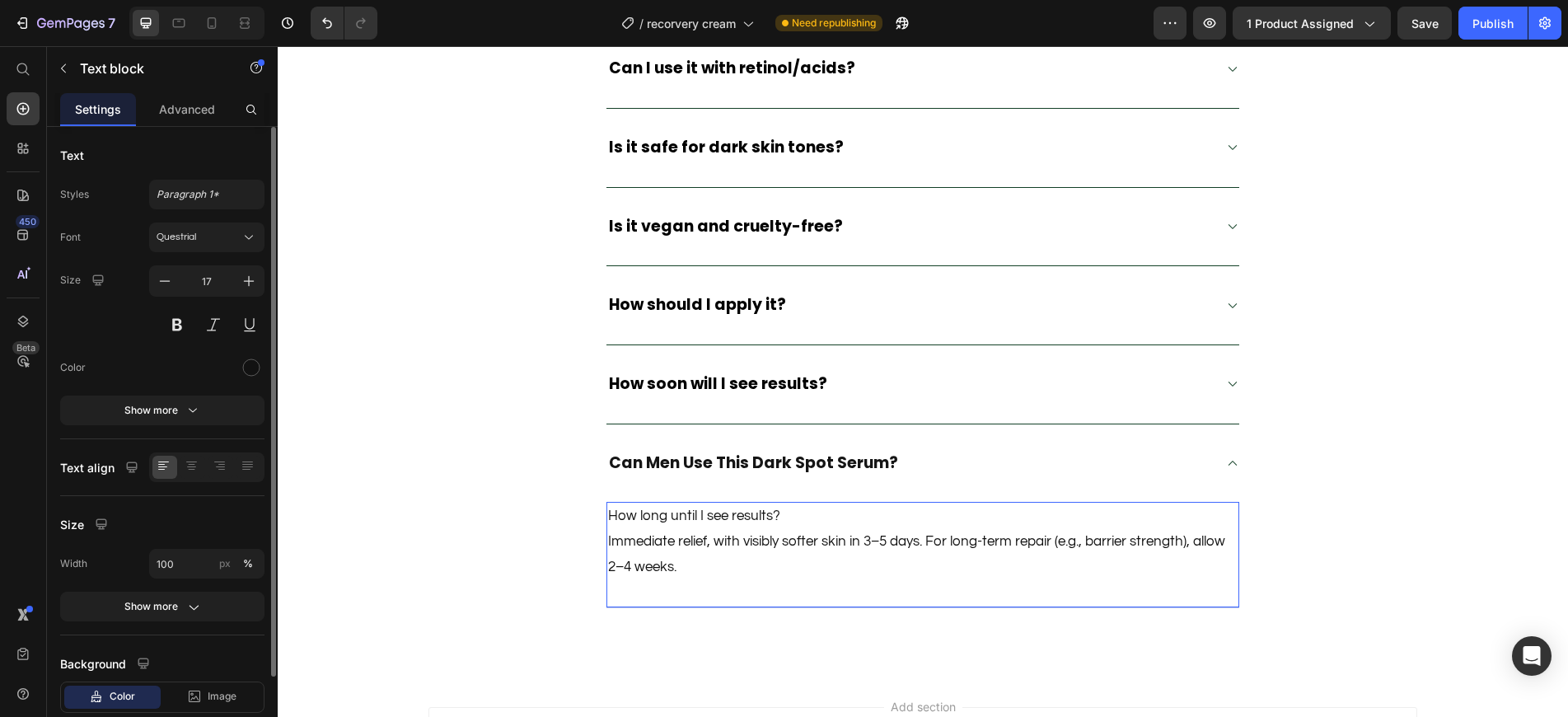 click on "How long until I see results? Immediate relief, with visibly softer skin in 3–5 days. For long-term repair (e.g., barrier strength), allow 2–4 weeks." at bounding box center (923, 541) 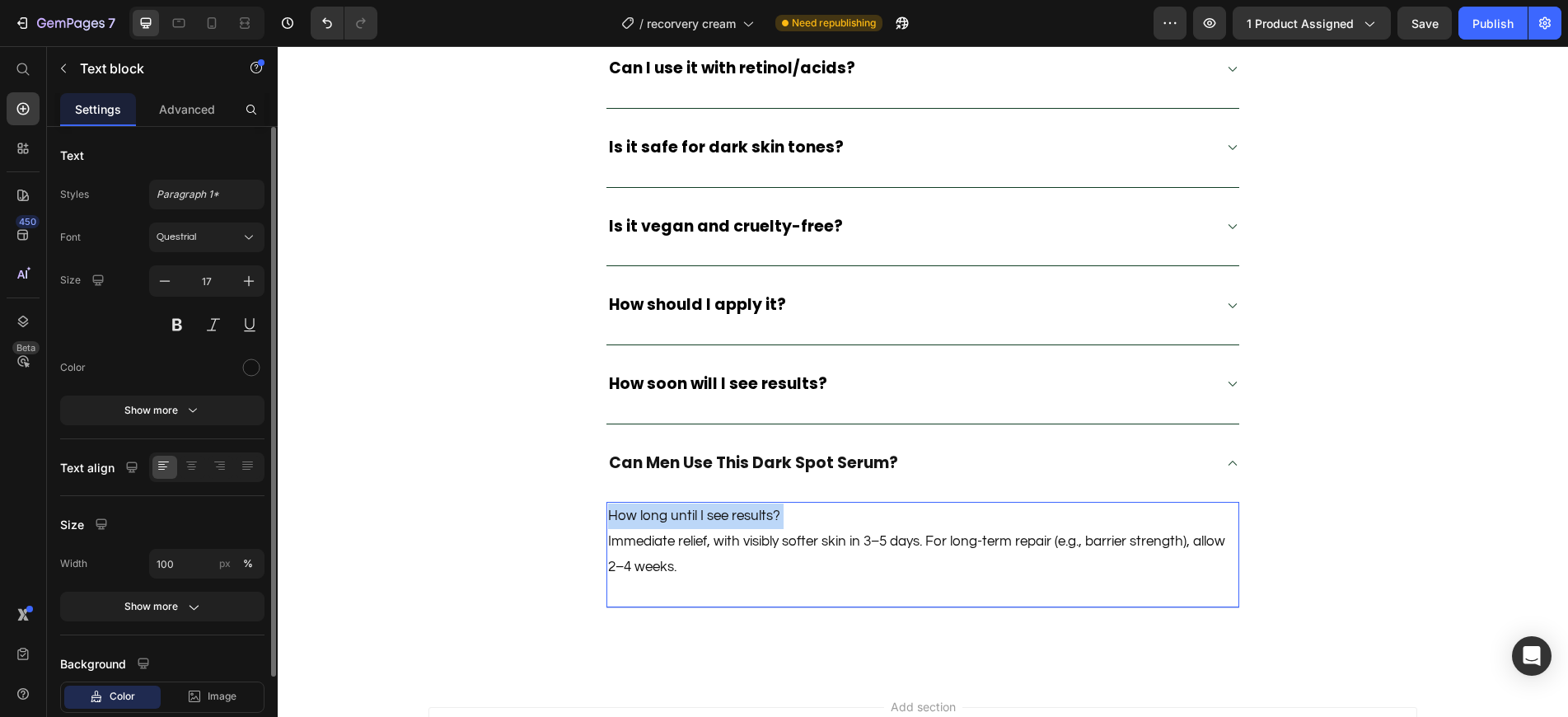 drag, startPoint x: 776, startPoint y: 514, endPoint x: 598, endPoint y: 518, distance: 178.04494 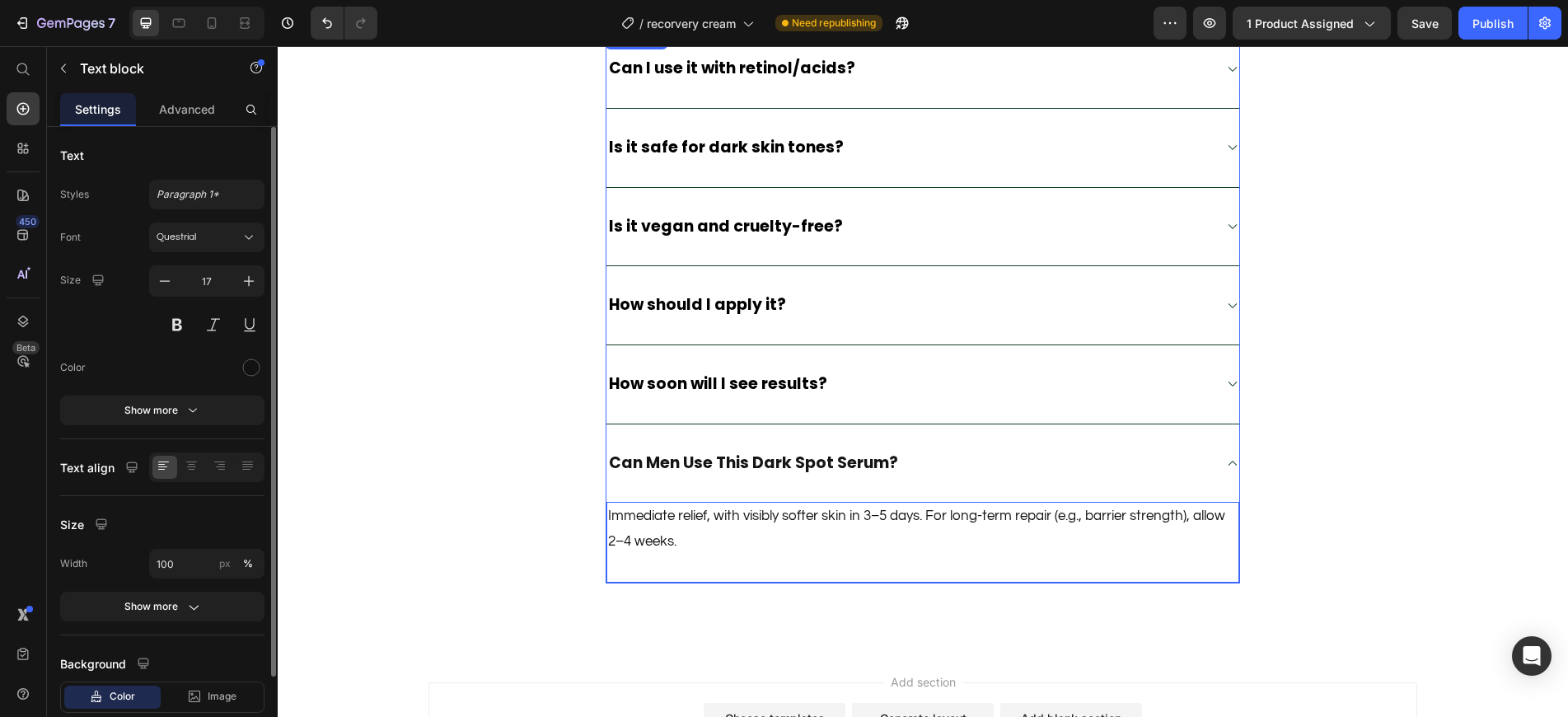 click on "Can Men Use This Dark Spot Serum?" at bounding box center (753, 462) 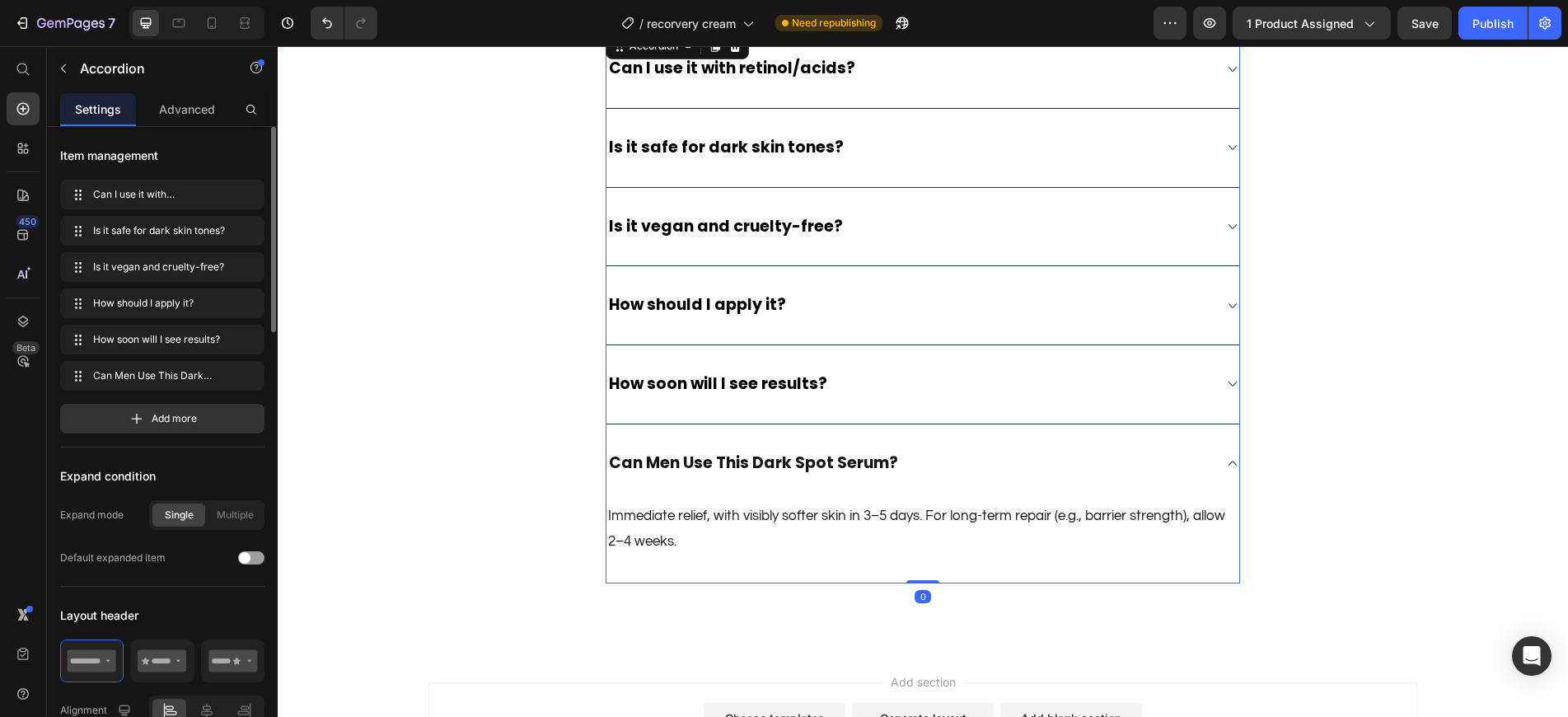 click on "Can Men Use This Dark Spot Serum?" at bounding box center (753, 462) 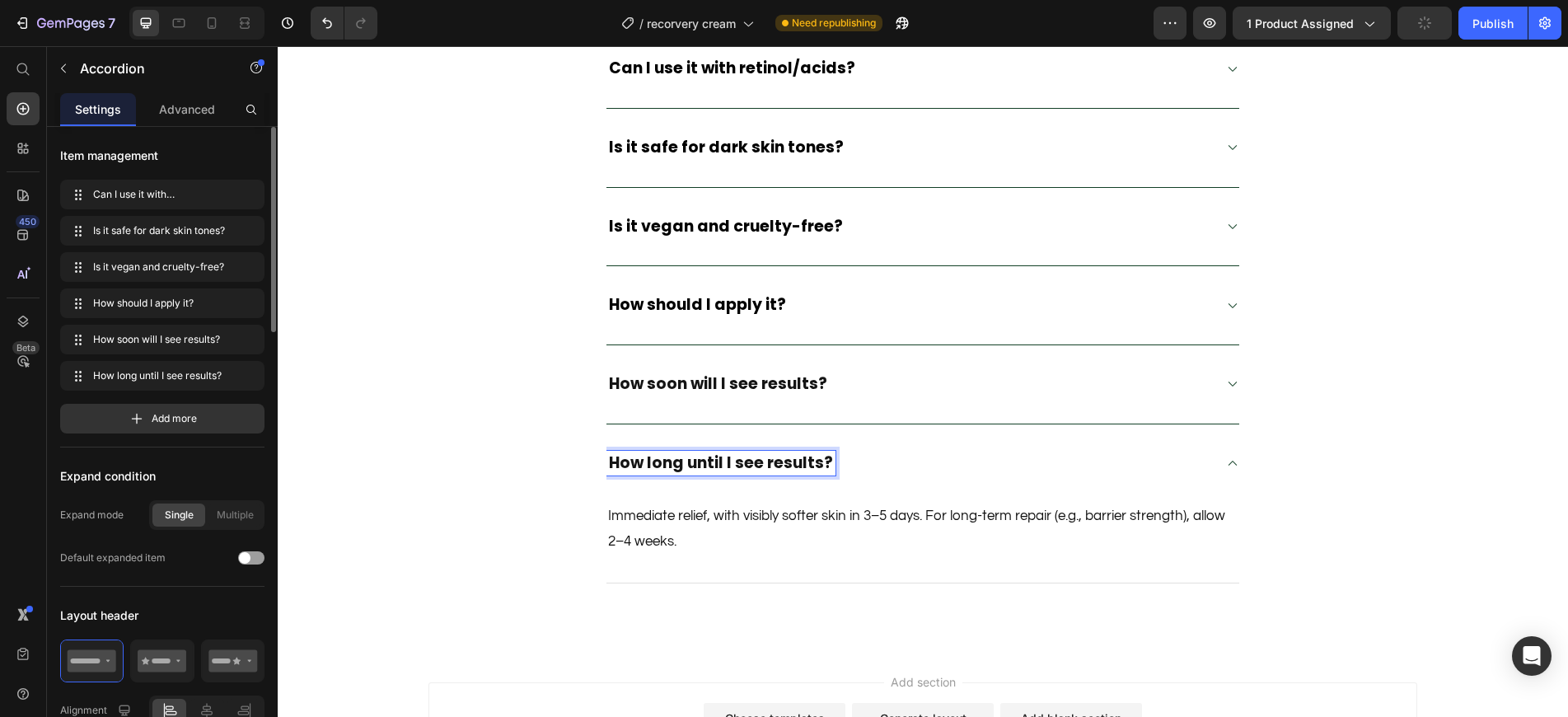 click on "How soon will I see results?" at bounding box center [910, 384] 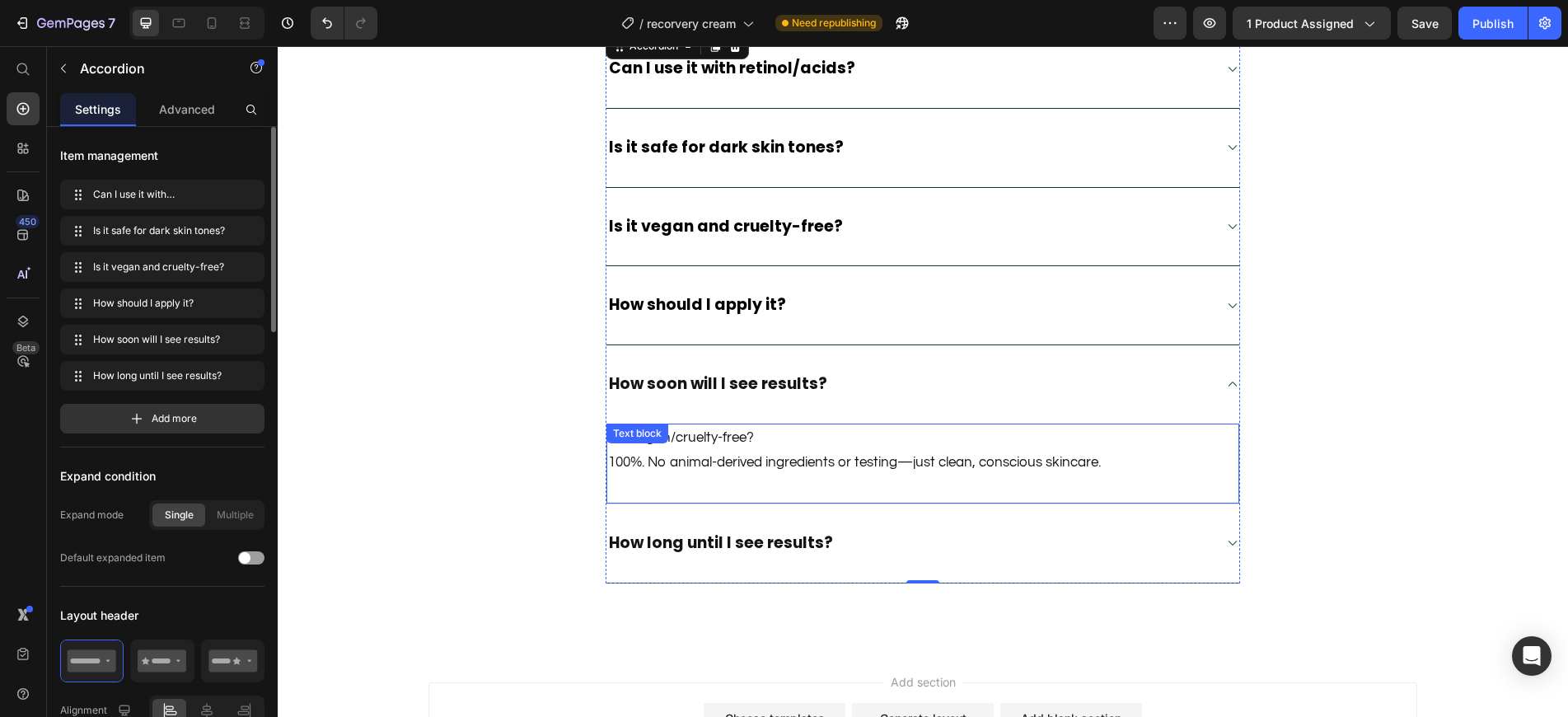 click on "Is it vegan/cruelty-free? 100%. No animal-derived ingredients or testing—just clean, conscious skincare." at bounding box center [923, 450] 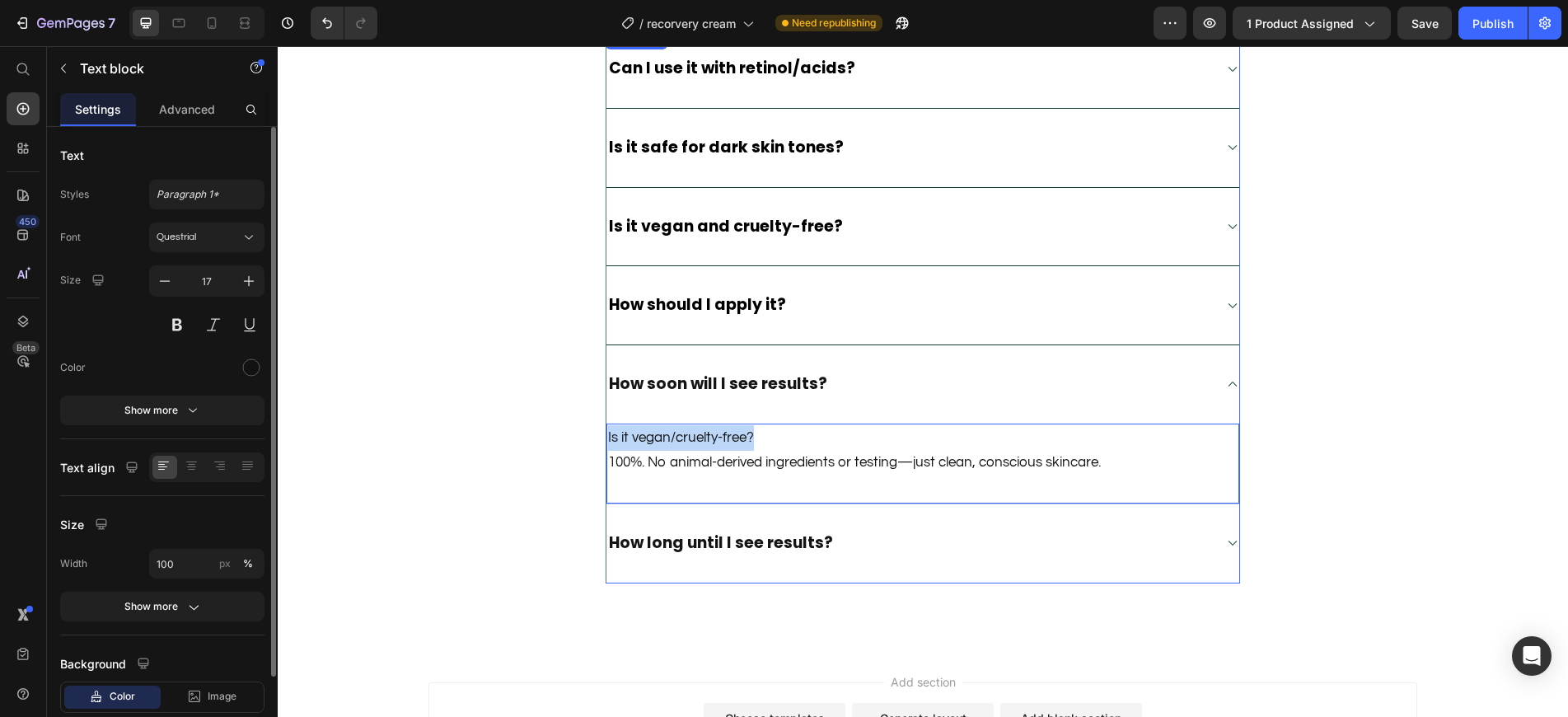 drag, startPoint x: 756, startPoint y: 438, endPoint x: 595, endPoint y: 438, distance: 161 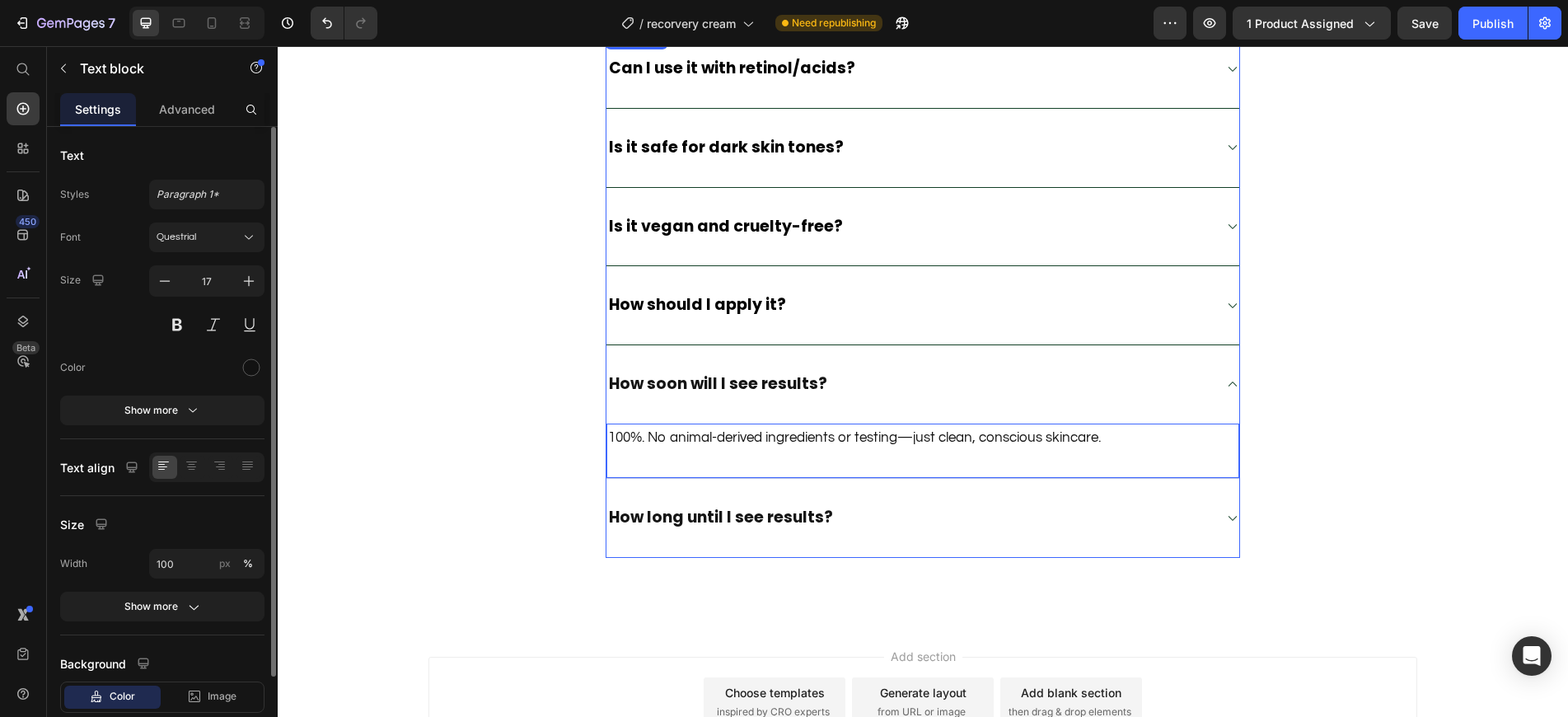 click on "How soon will I see results?" at bounding box center [718, 384] 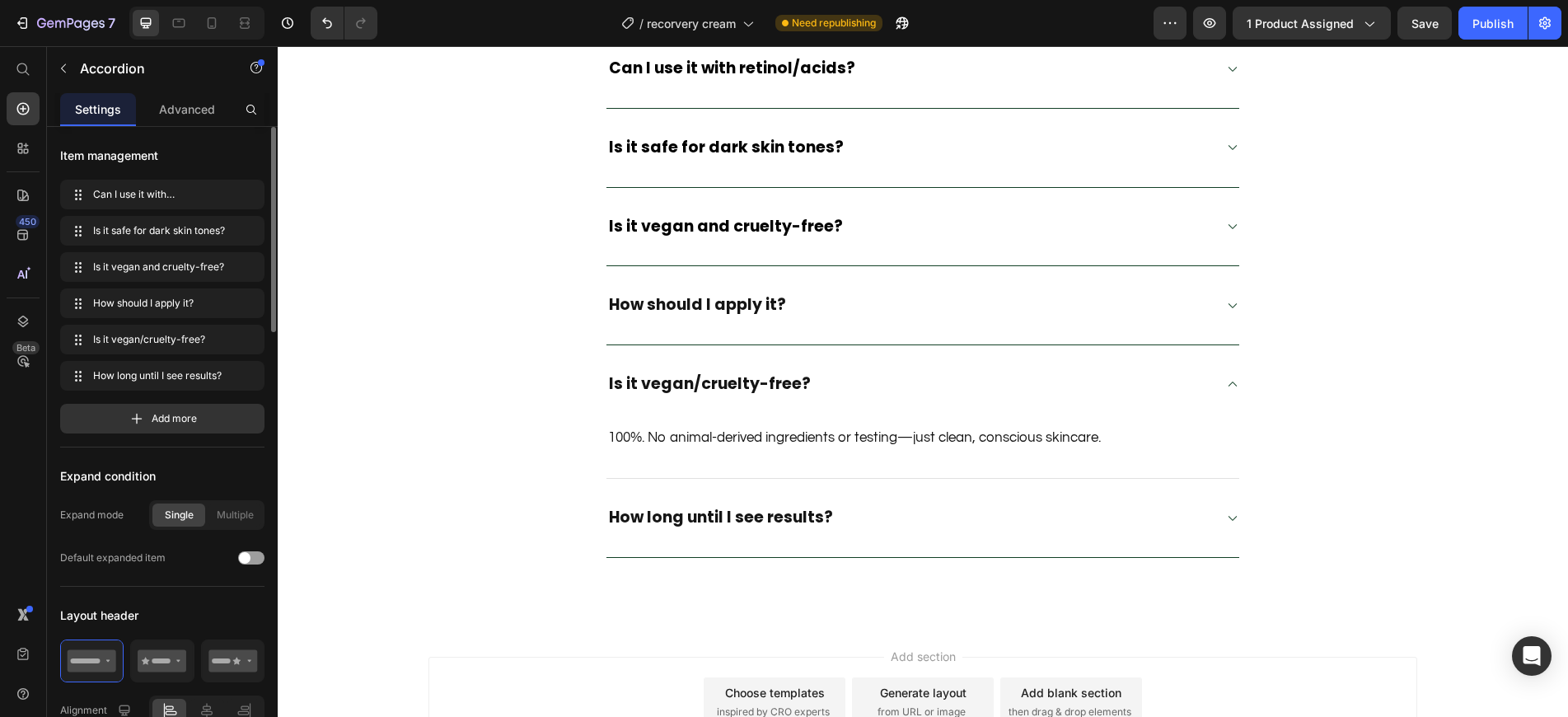 click on "How should I apply it?" at bounding box center [910, 305] 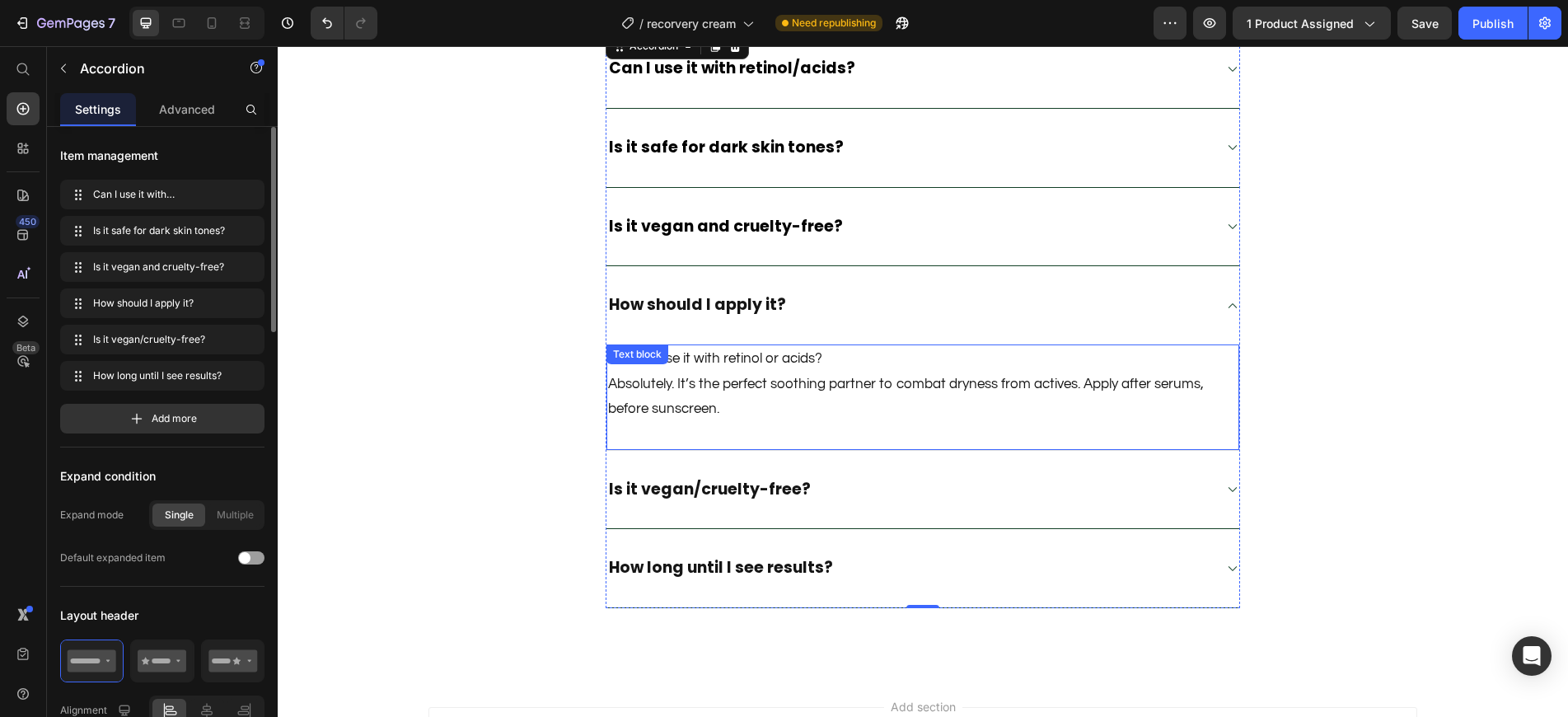 click on "4. Can I use it with retinol or acids? Absolutely. It’s the perfect soothing partner to combat dryness from actives. Apply after serums, before sunscreen." at bounding box center [923, 384] 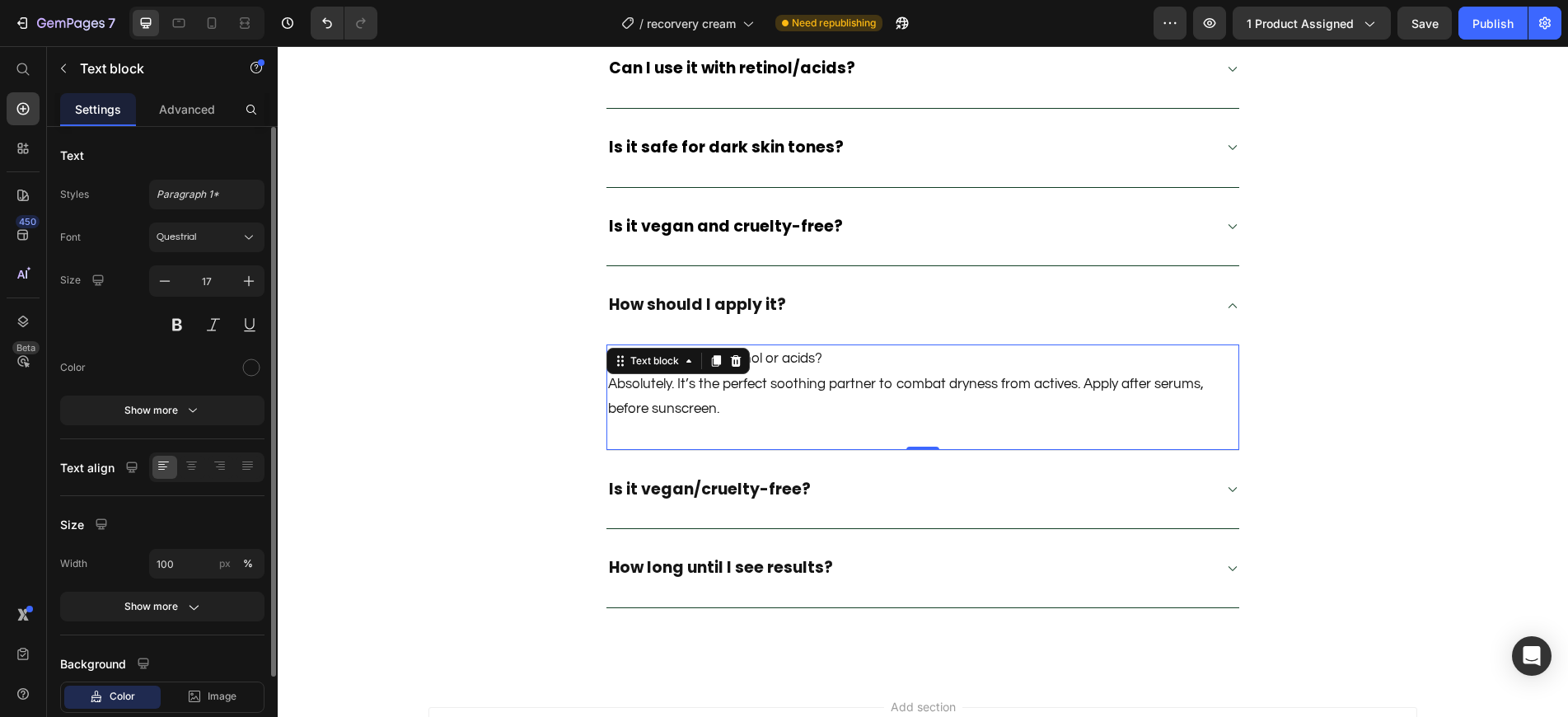 click on "4. Can I use it with retinol or acids? Absolutely. It’s the perfect soothing partner to combat dryness from actives. Apply after serums, before sunscreen." at bounding box center (923, 384) 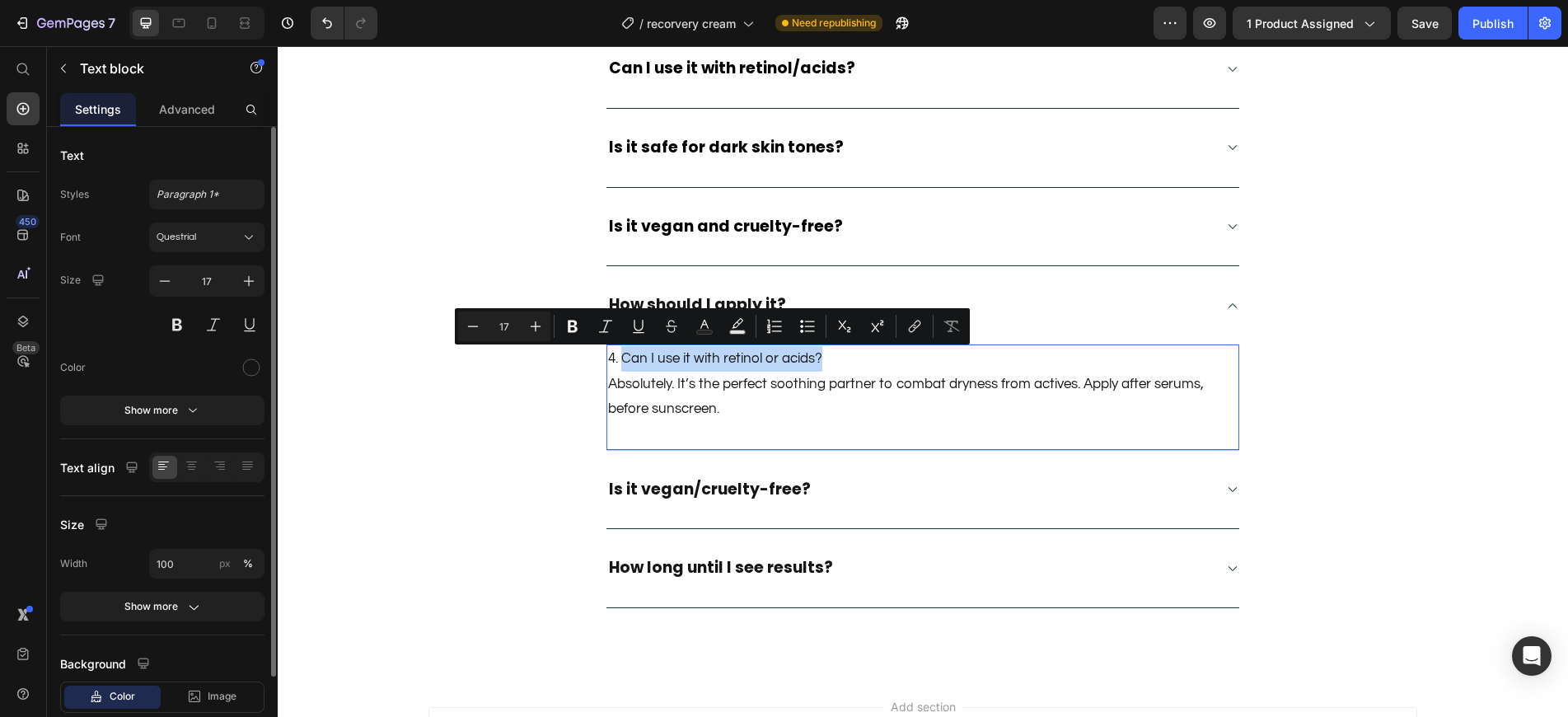 drag, startPoint x: 826, startPoint y: 358, endPoint x: 613, endPoint y: 357, distance: 213.00235 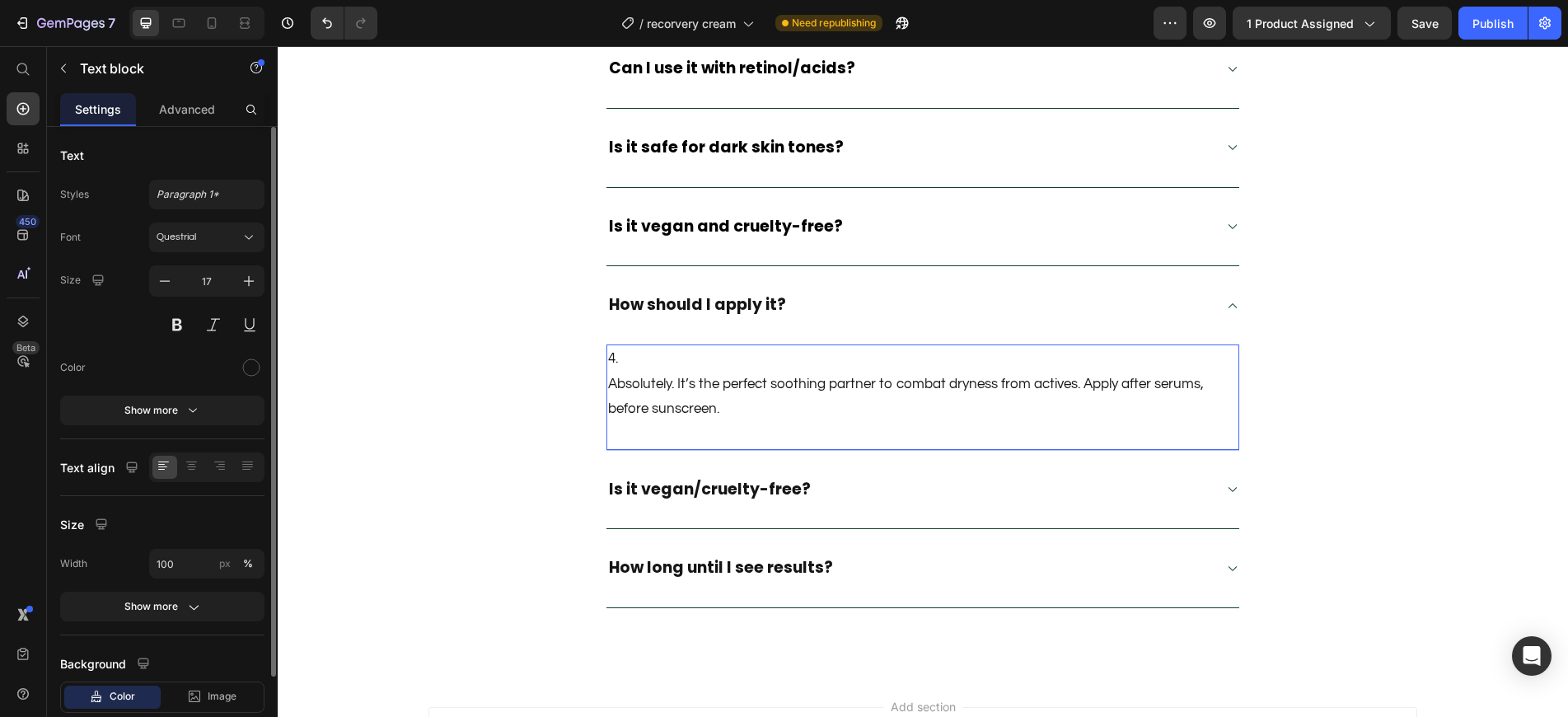 click on "4.  Absolutely. It’s the perfect soothing partner to combat dryness from actives. Apply after serums, before sunscreen." at bounding box center [923, 384] 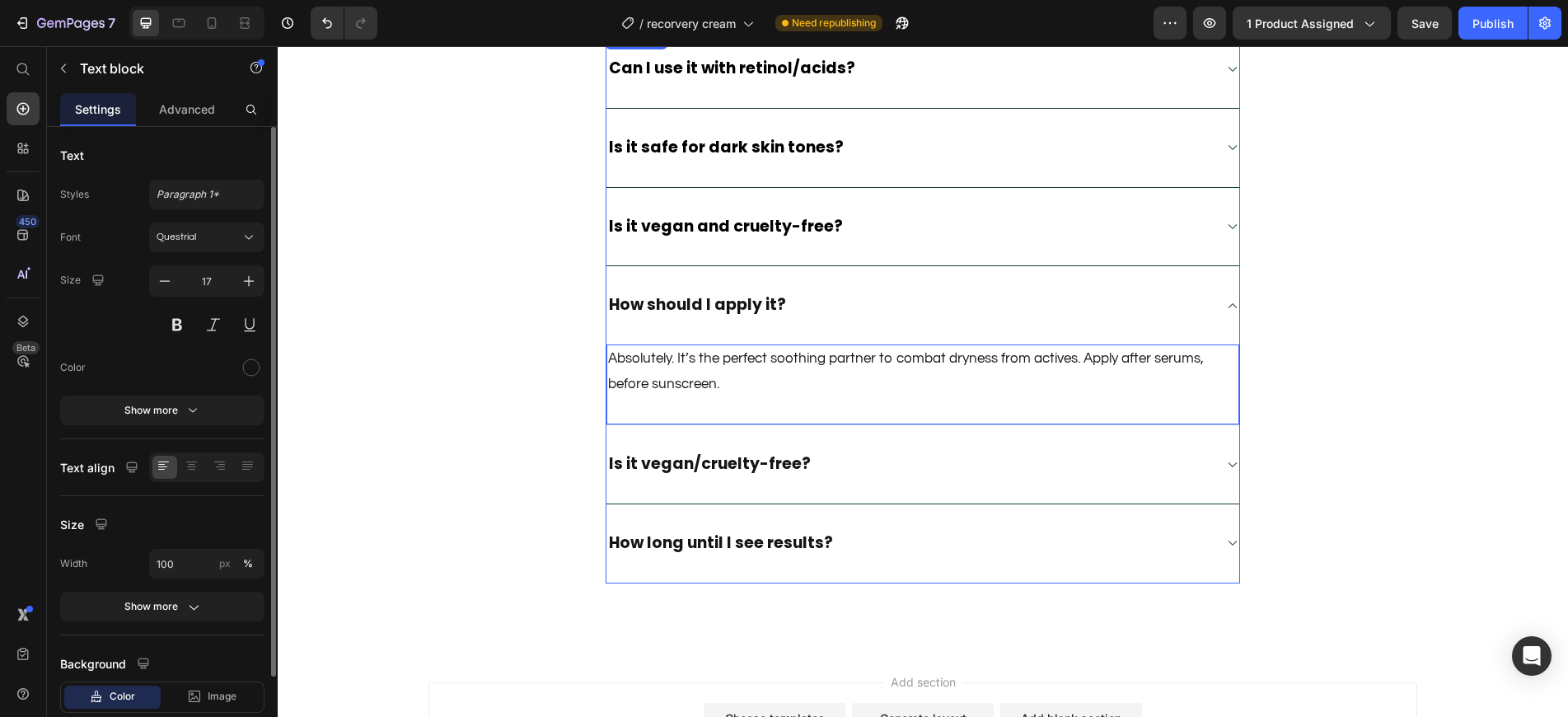 click on "How should I apply it?" at bounding box center (697, 304) 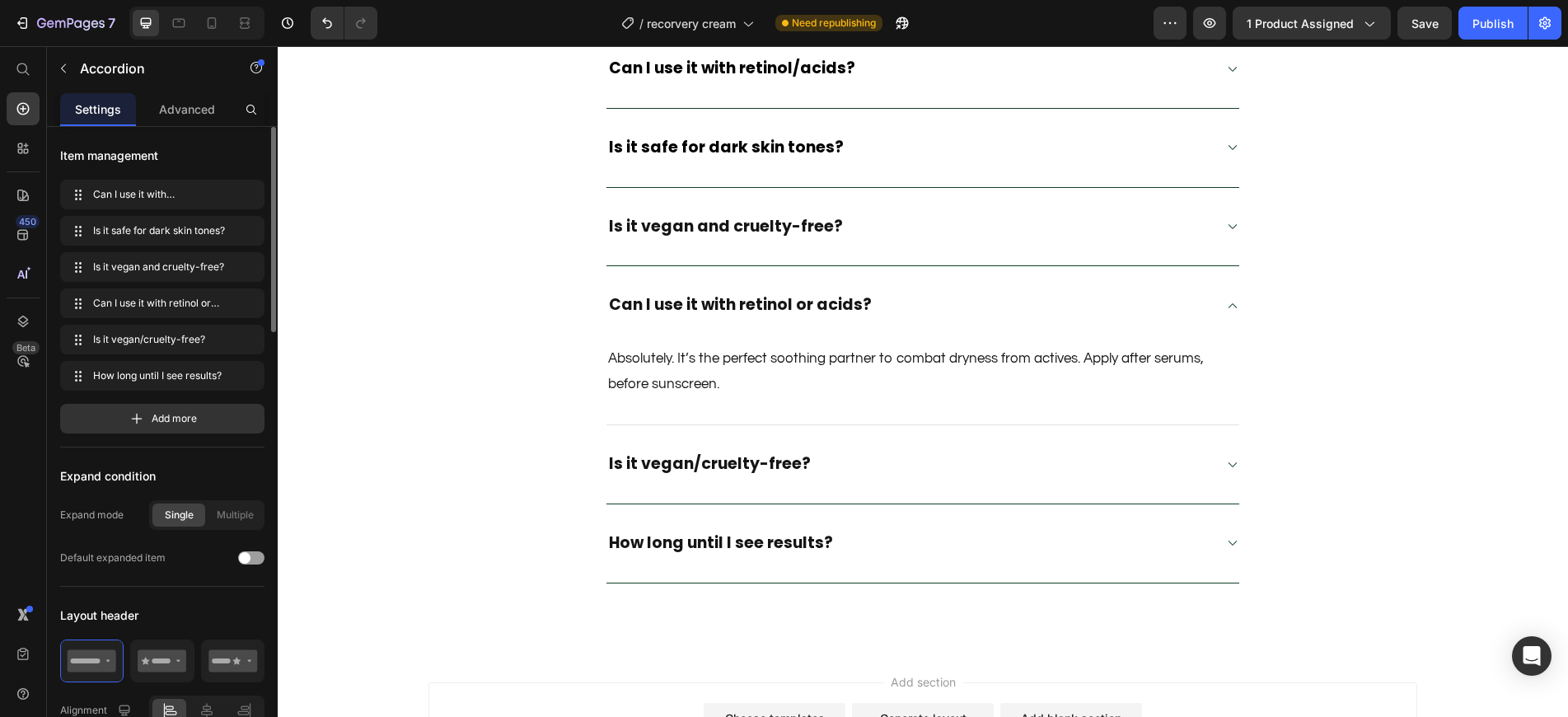 click on "Is it vegan and cruelty-free?" at bounding box center [910, 227] 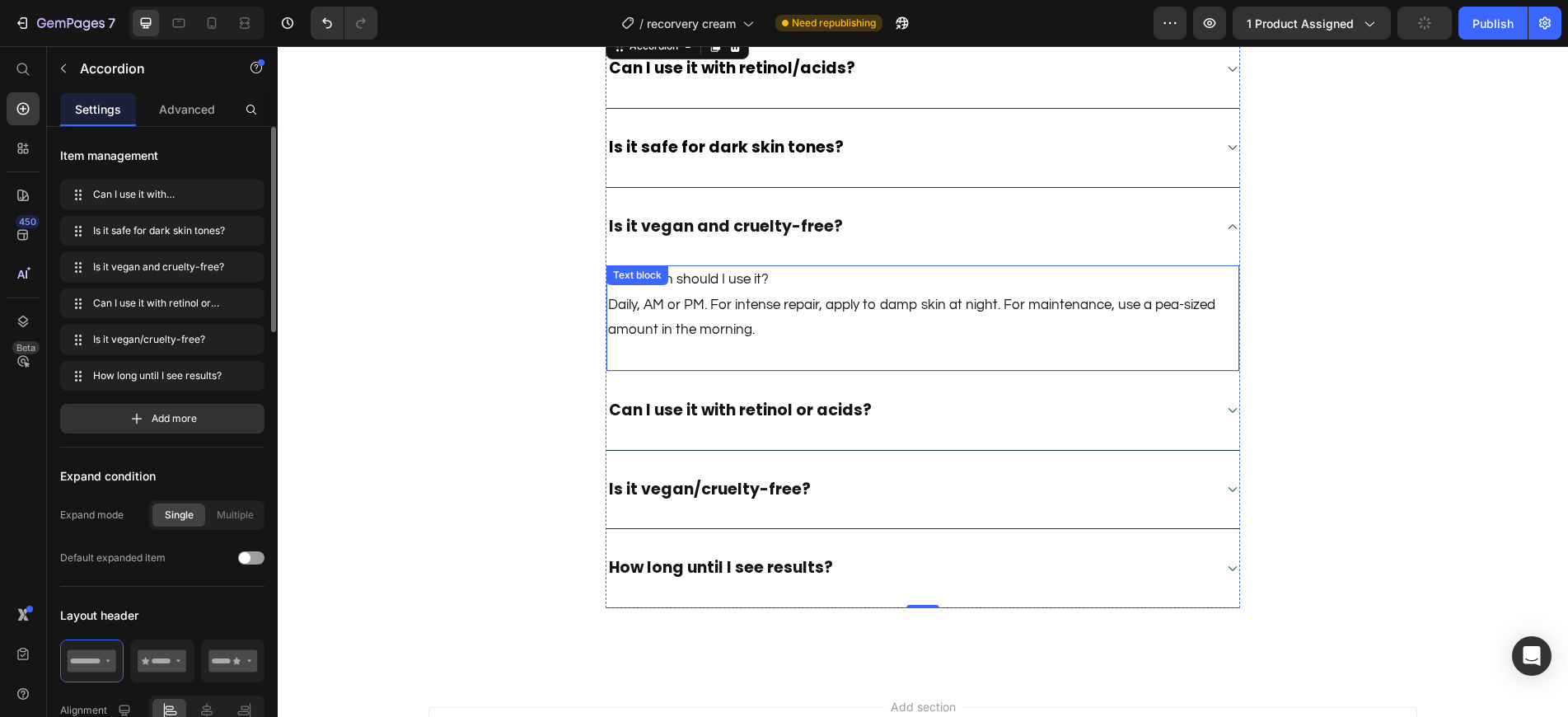 click on "How often should I use it?  Daily, AM or PM. For intense repair, apply to damp skin at night. For maintenance, use a pea-sized amount in the morning." at bounding box center [923, 305] 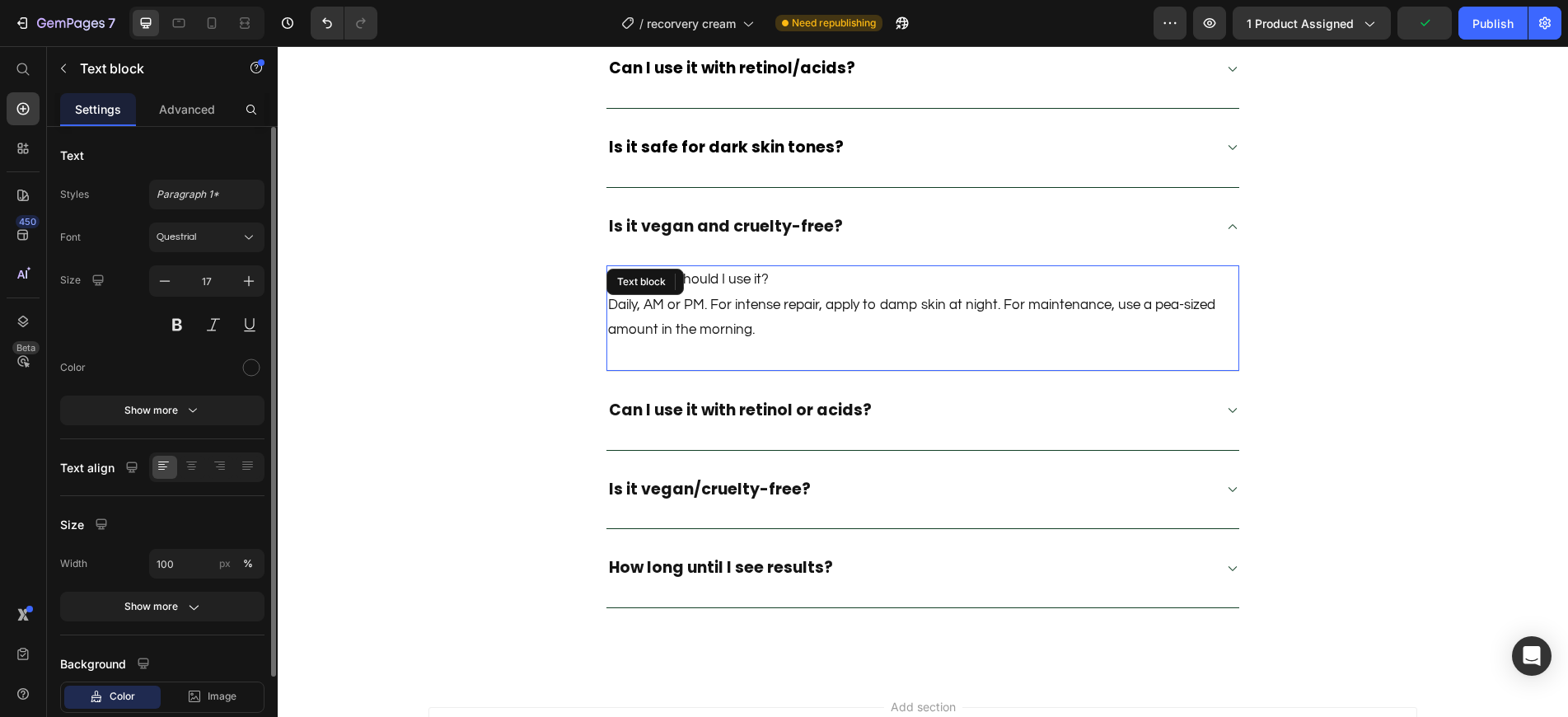 click on "How often should I use it?  Daily, AM or PM. For intense repair, apply to damp skin at night. For maintenance, use a pea-sized amount in the morning." at bounding box center [923, 305] 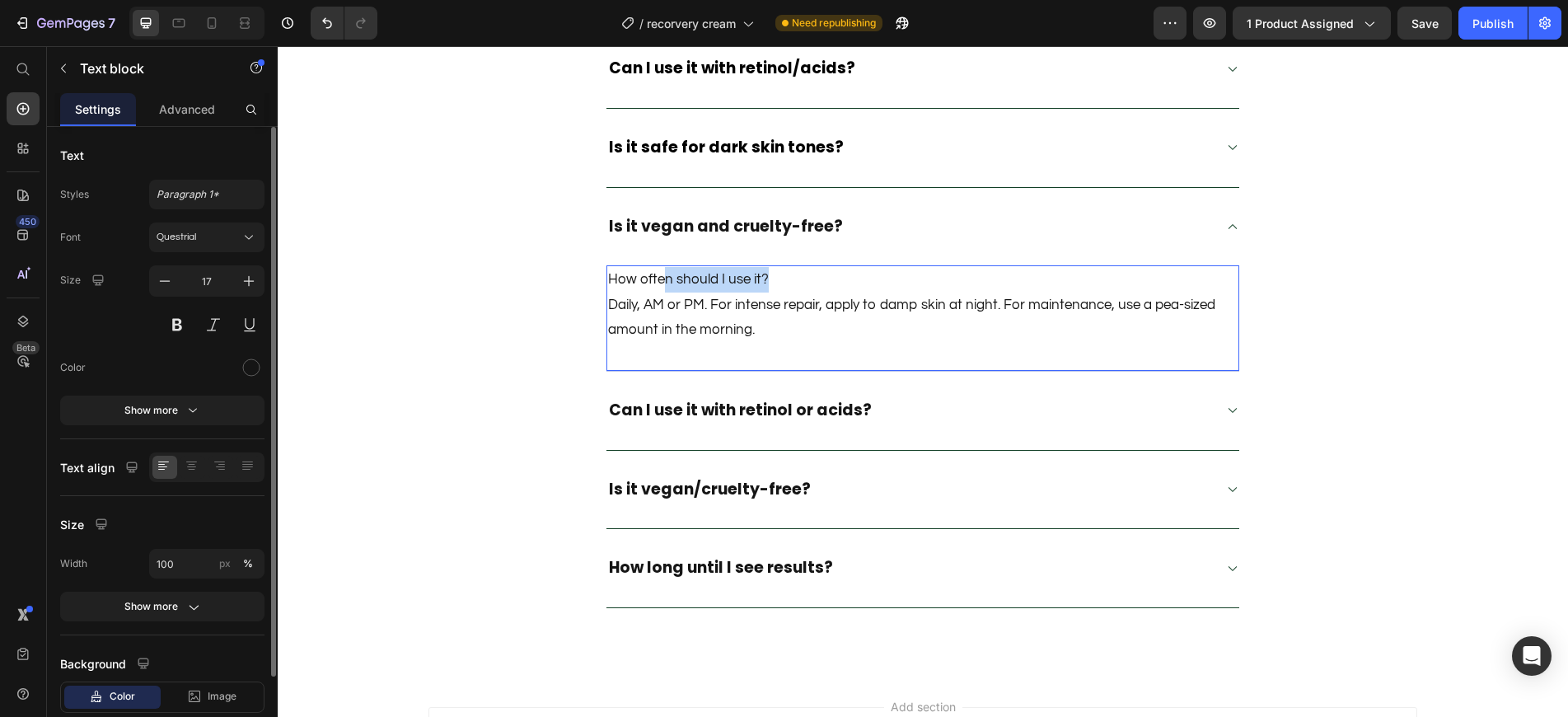 drag, startPoint x: 771, startPoint y: 276, endPoint x: 659, endPoint y: 277, distance: 112.00446 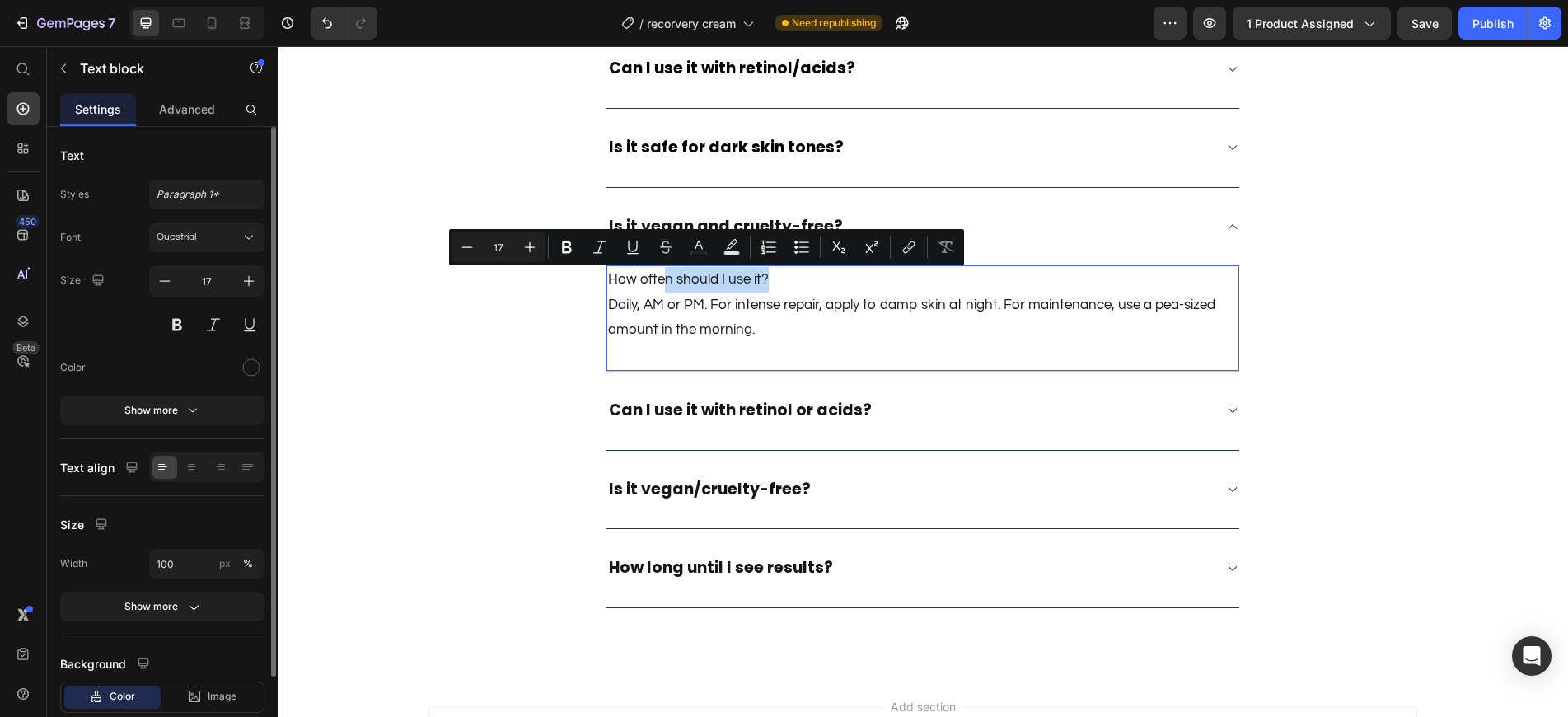 click on "How often should I use it?  Daily, AM or PM. For intense repair, apply to damp skin at night. For maintenance, use a pea-sized amount in the morning." at bounding box center (923, 305) 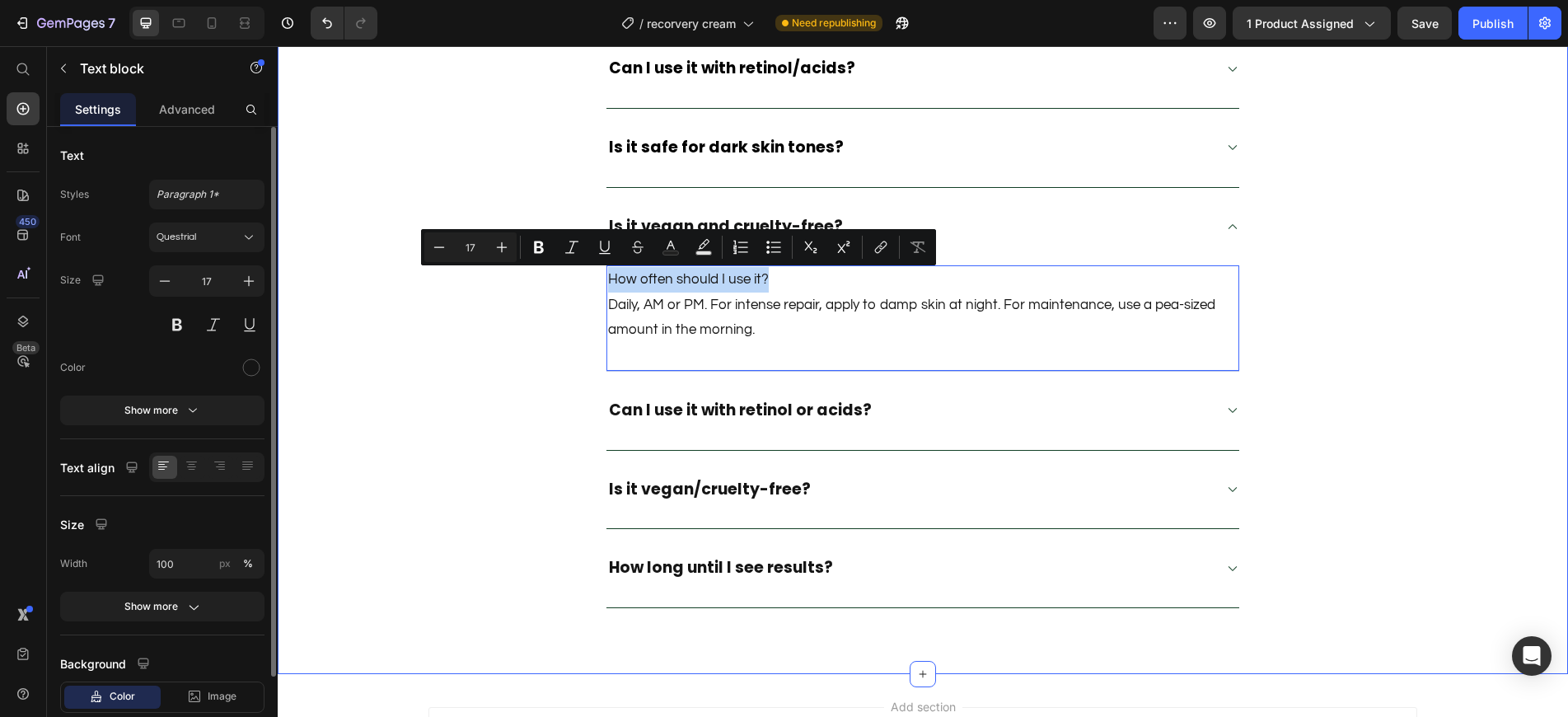 drag, startPoint x: 780, startPoint y: 275, endPoint x: 593, endPoint y: 280, distance: 187.06683 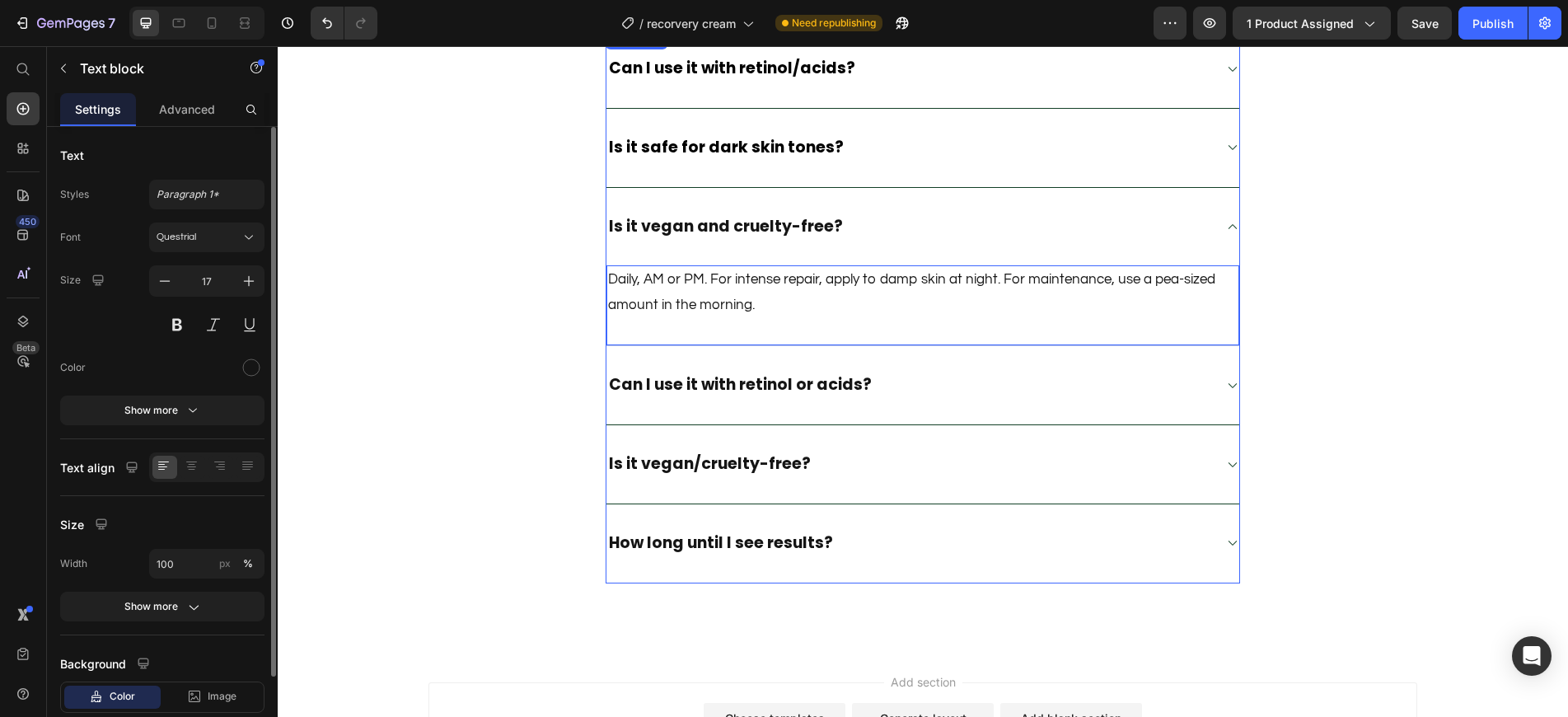 click on "Is it vegan and cruelty-free?" at bounding box center [726, 226] 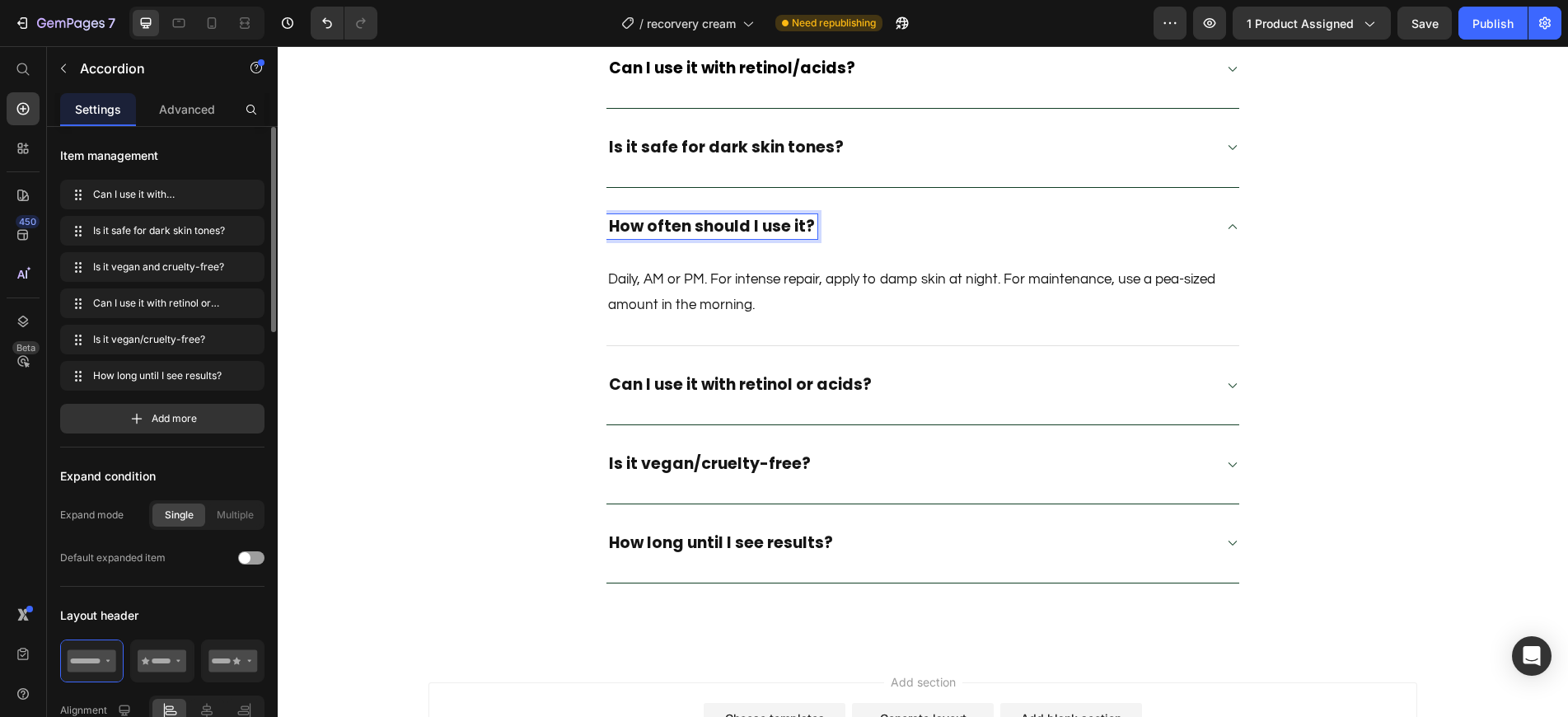 click on "Is it safe for dark skin tones?" at bounding box center [910, 148] 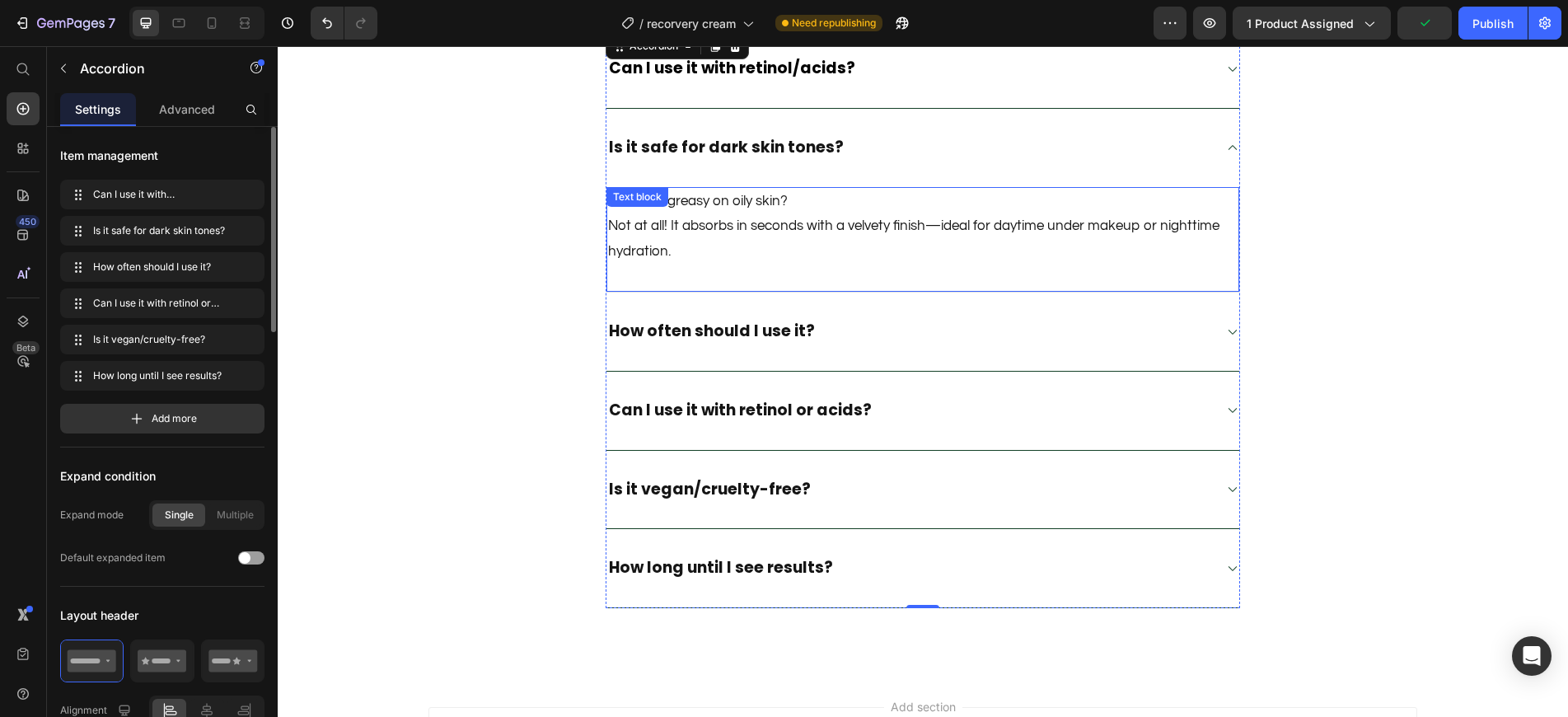 click on "Will it feel greasy on oily skin? Not at all! It absorbs in seconds with a velvety finish—ideal for daytime under makeup or nighttime hydration." at bounding box center [923, 227] 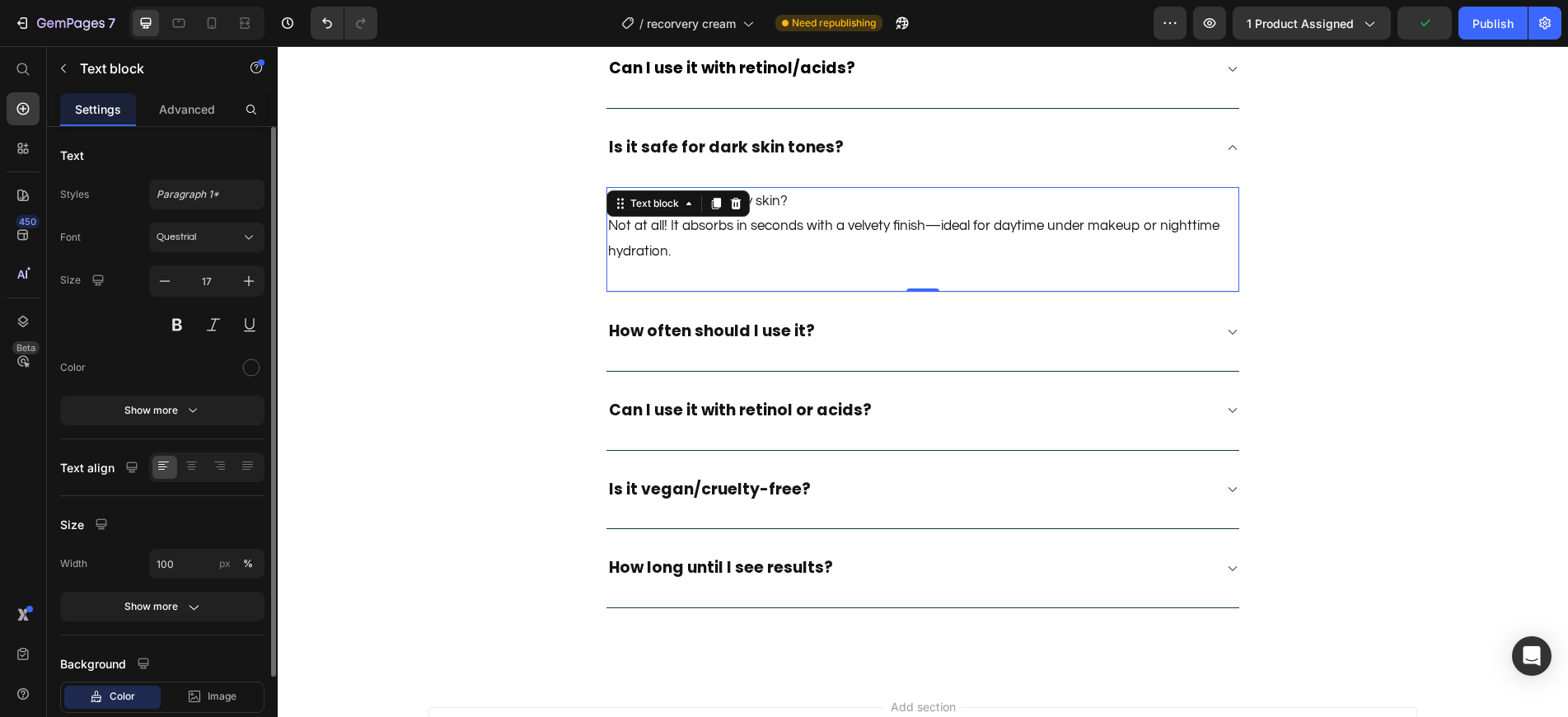click on "Will it feel greasy on oily skin? Not at all! It absorbs in seconds with a velvety finish—ideal for daytime under makeup or nighttime hydration." at bounding box center (923, 227) 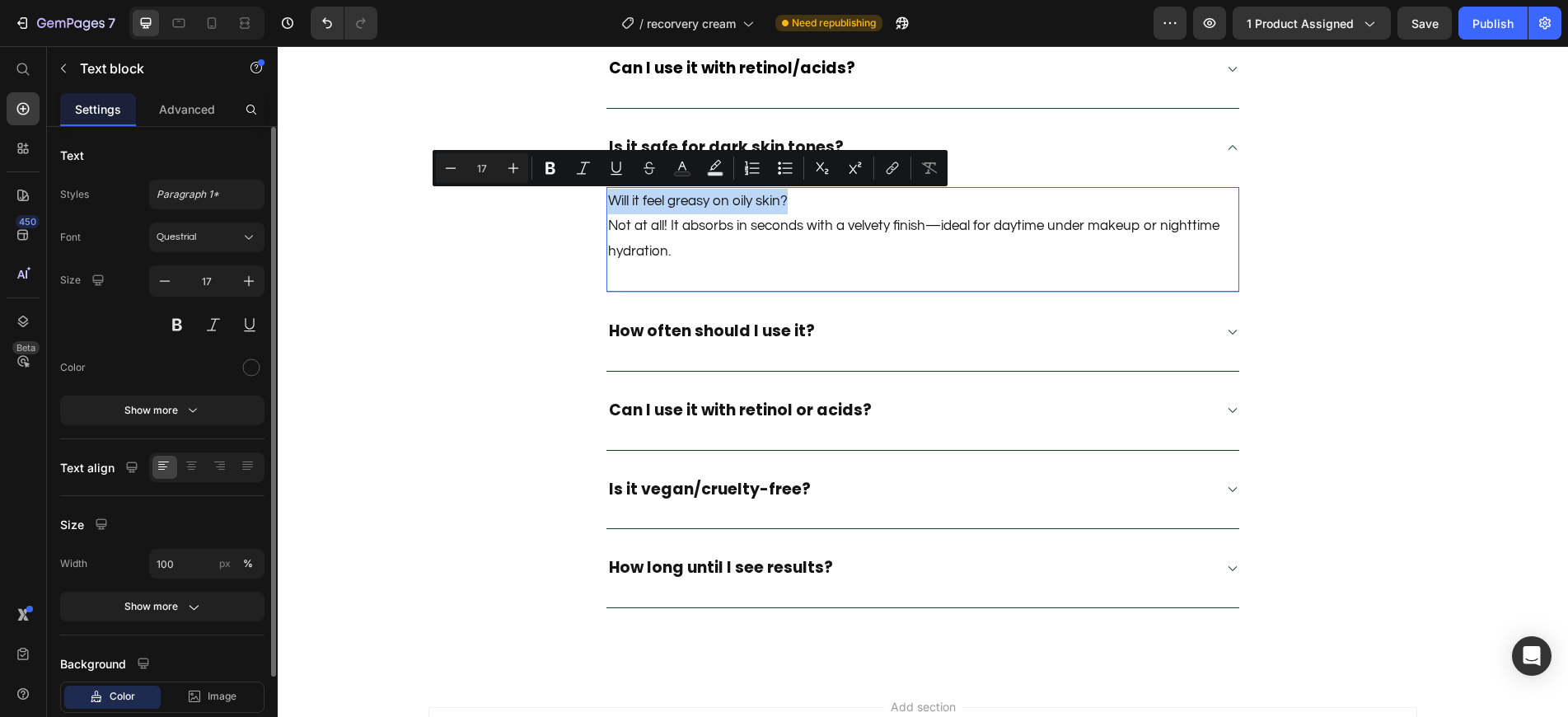 drag, startPoint x: 801, startPoint y: 198, endPoint x: 597, endPoint y: 200, distance: 204.0098 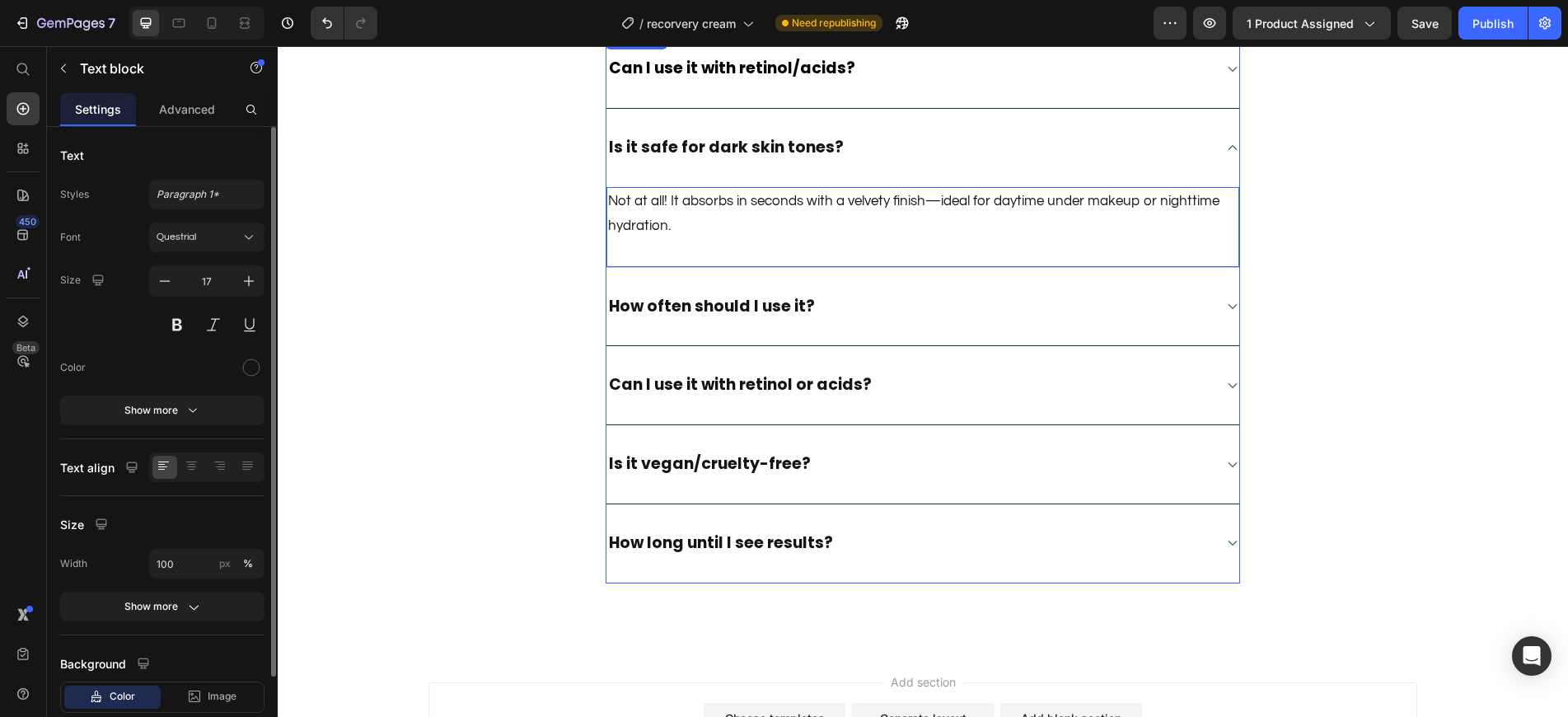 click on "Is it safe for dark skin tones?" at bounding box center (726, 147) 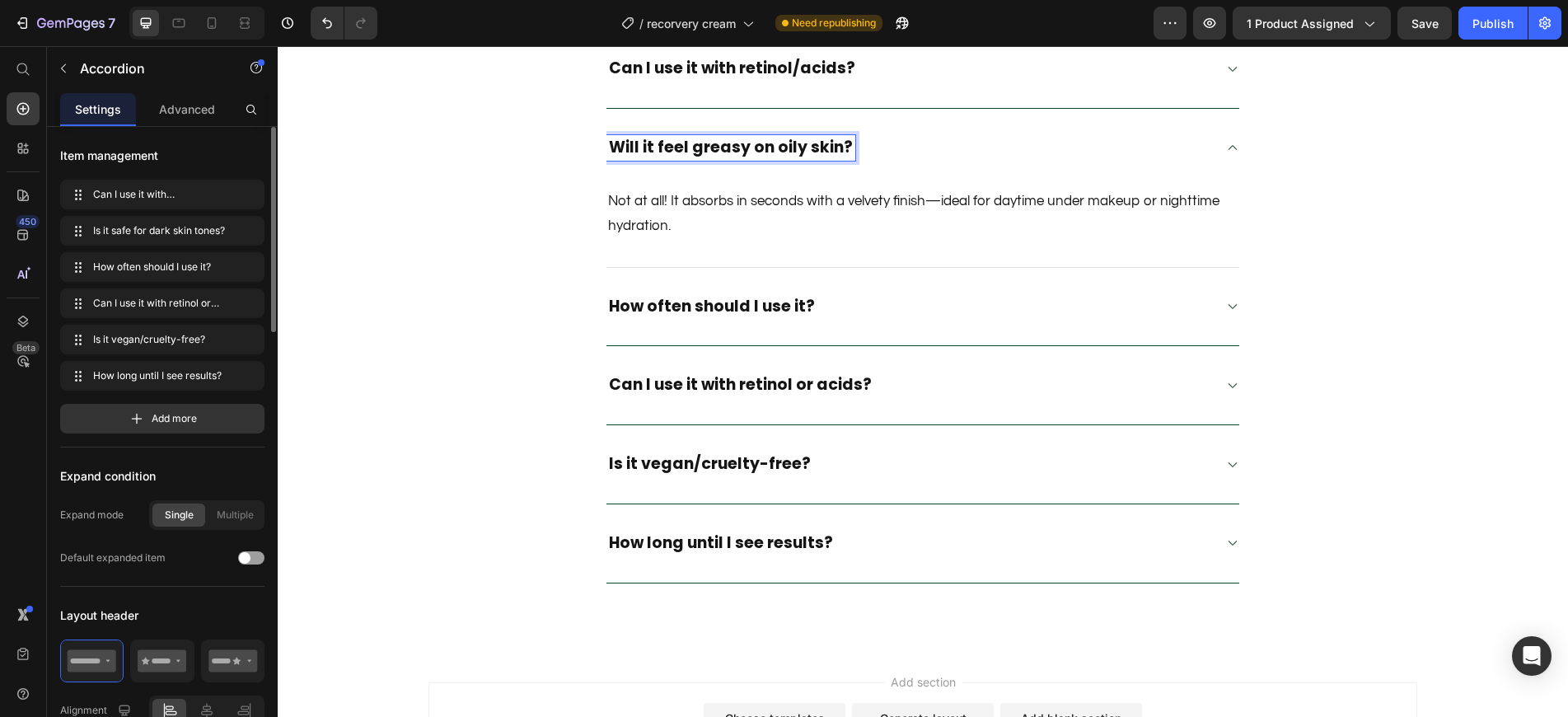 click on "Can I use it with retinol/acids?" at bounding box center [910, 68] 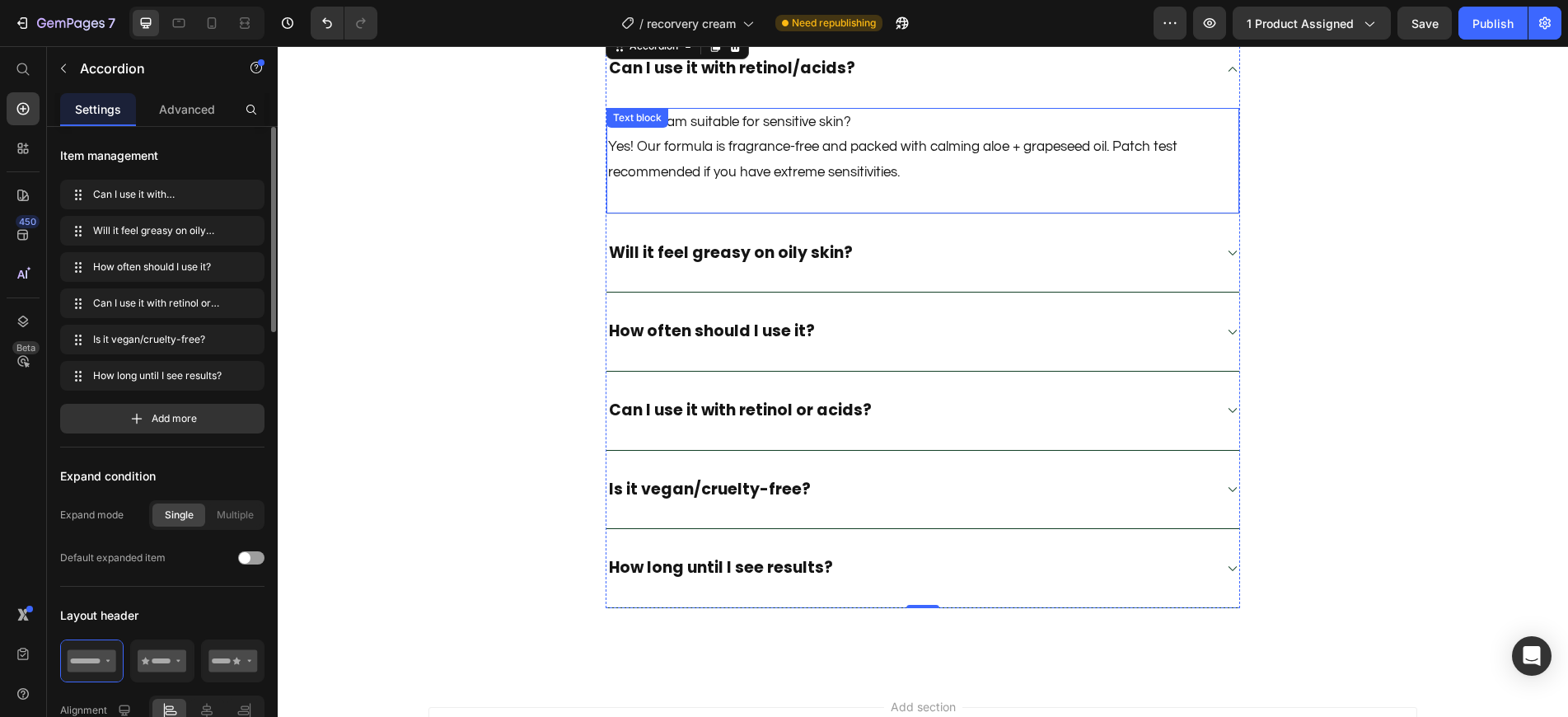 click on "Is this cream suitable for sensitive skin?  Yes! Our formula is fragrance-free and packed with calming aloe + grapeseed oil. Patch test recommended if you have extreme sensitivities." at bounding box center [923, 148] 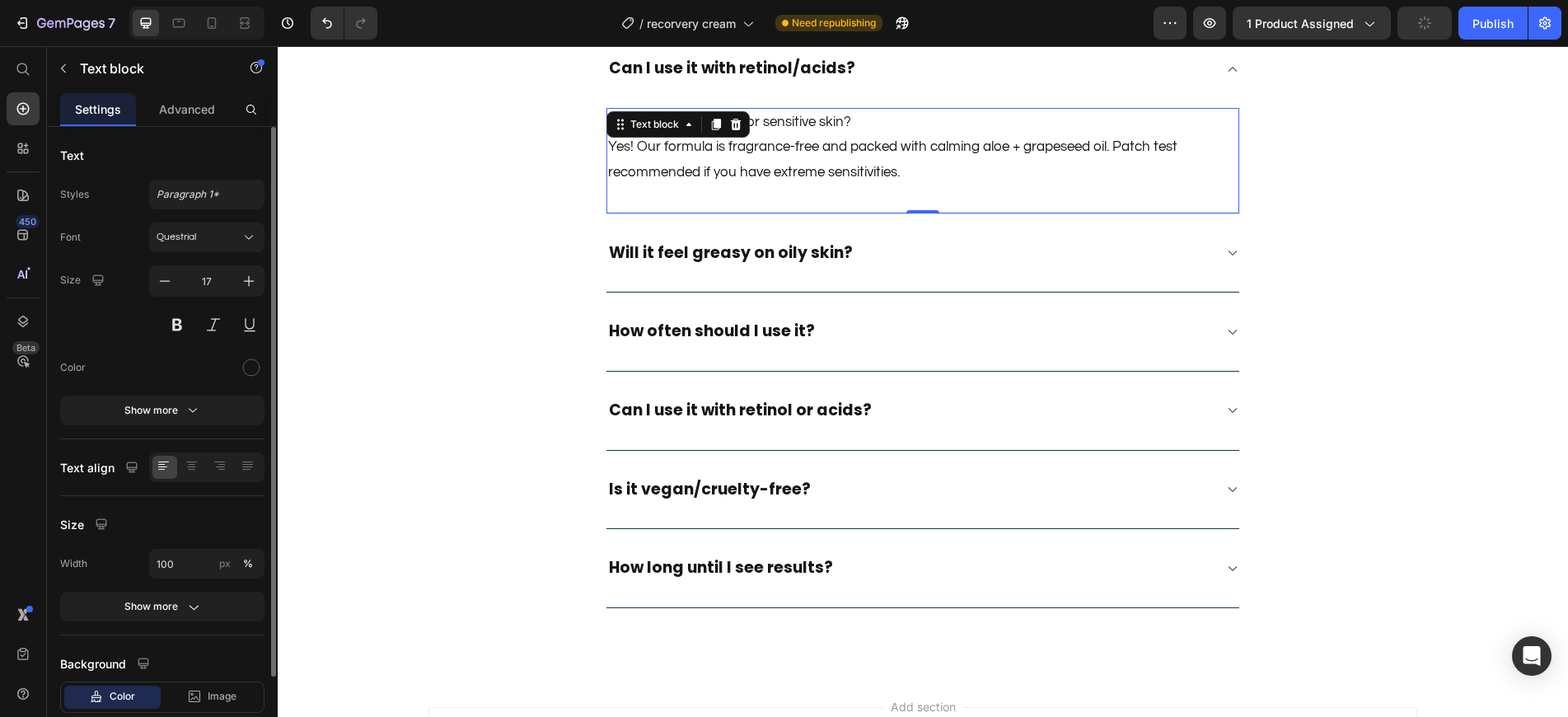 click on "Is this cream suitable for sensitive skin?  Yes! Our formula is fragrance-free and packed with calming aloe + grapeseed oil. Patch test recommended if you have extreme sensitivities." at bounding box center [923, 148] 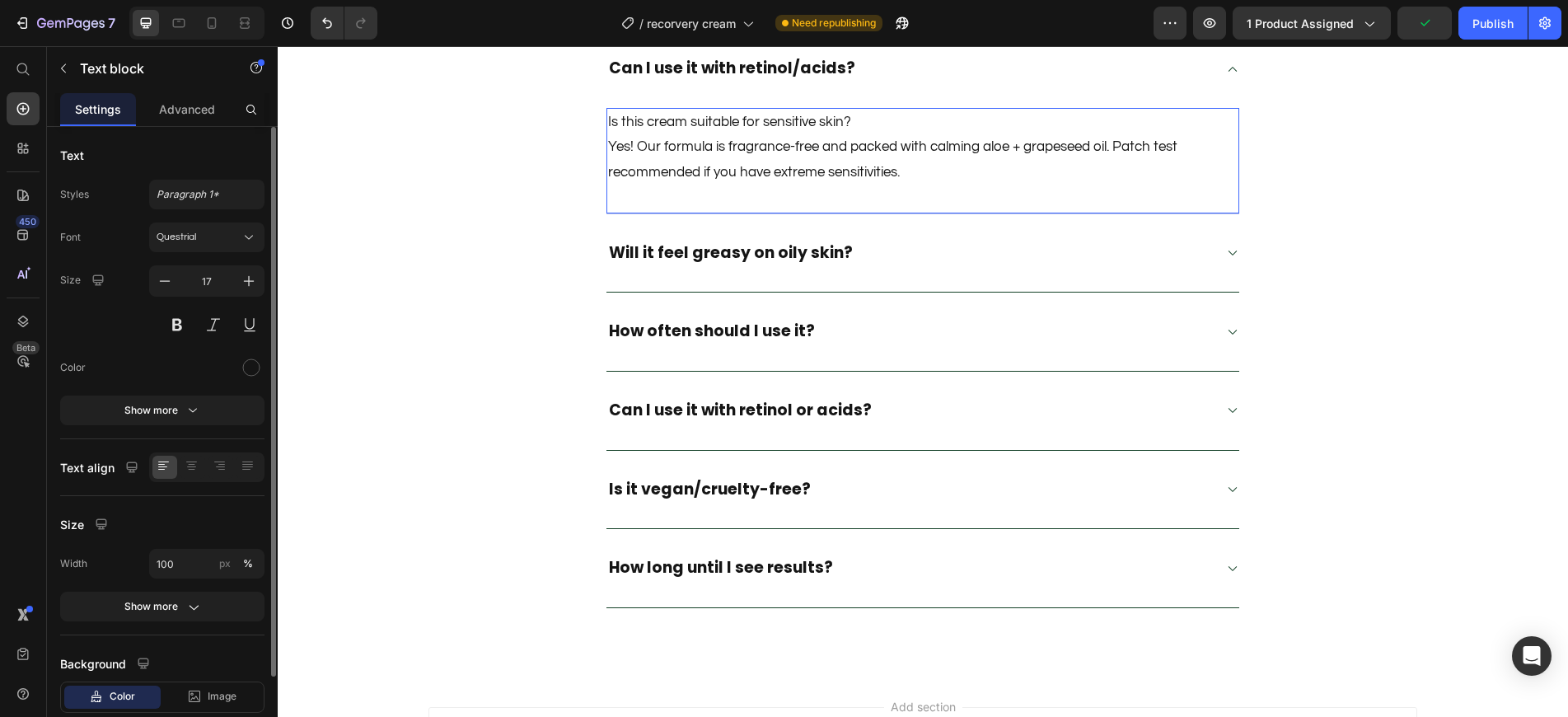 click on "Is this cream suitable for sensitive skin?  Yes! Our formula is fragrance-free and packed with calming aloe + grapeseed oil. Patch test recommended if you have extreme sensitivities." at bounding box center [923, 148] 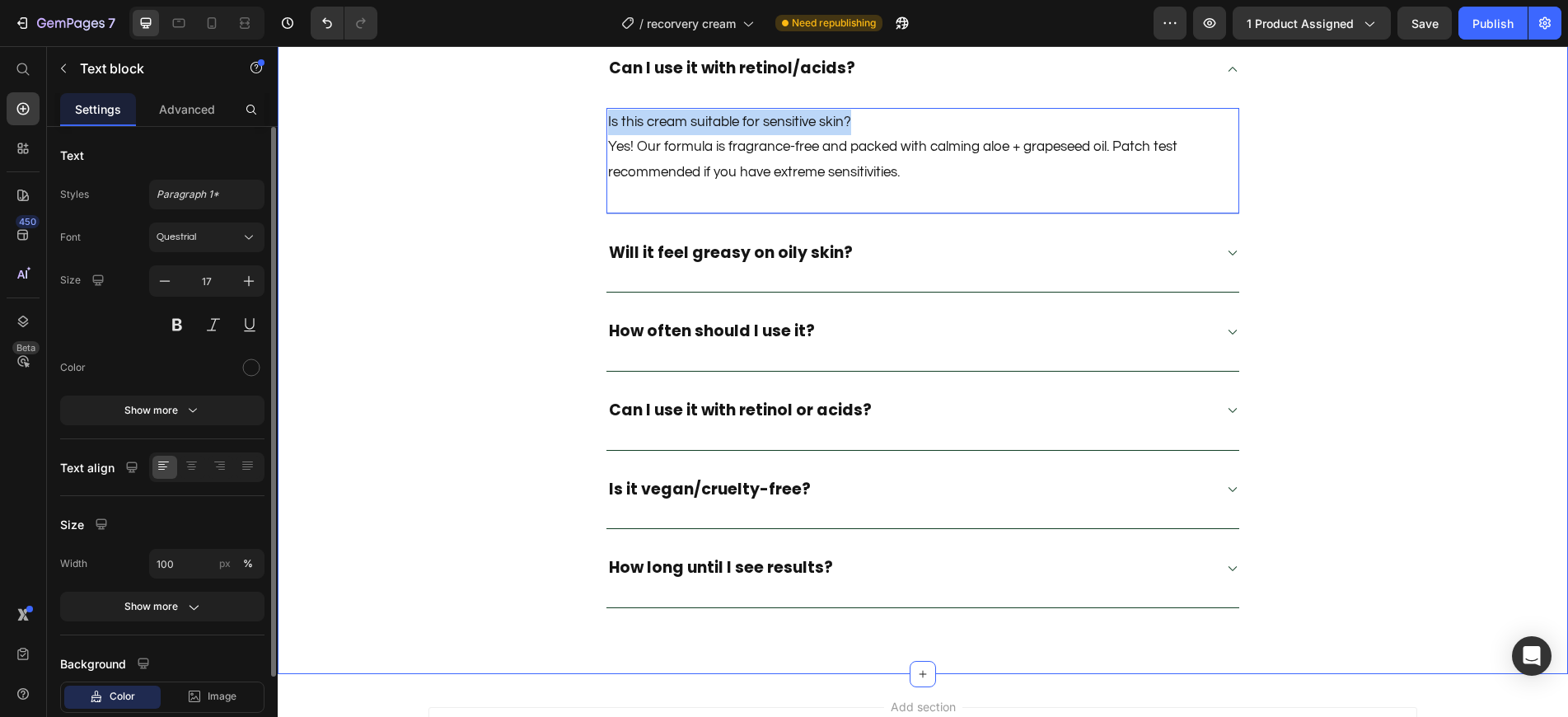 drag, startPoint x: 849, startPoint y: 117, endPoint x: 592, endPoint y: 120, distance: 257.01751 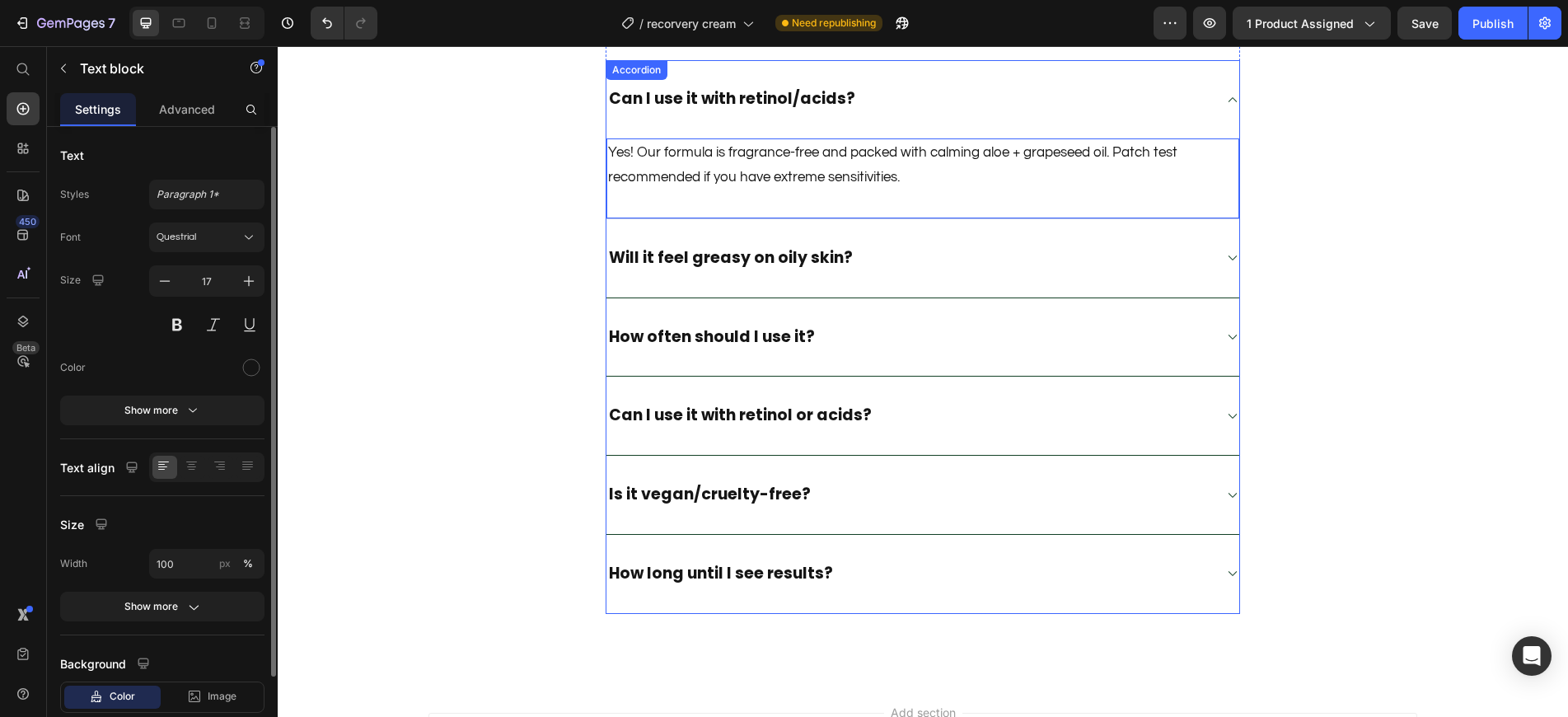 scroll, scrollTop: 3596, scrollLeft: 0, axis: vertical 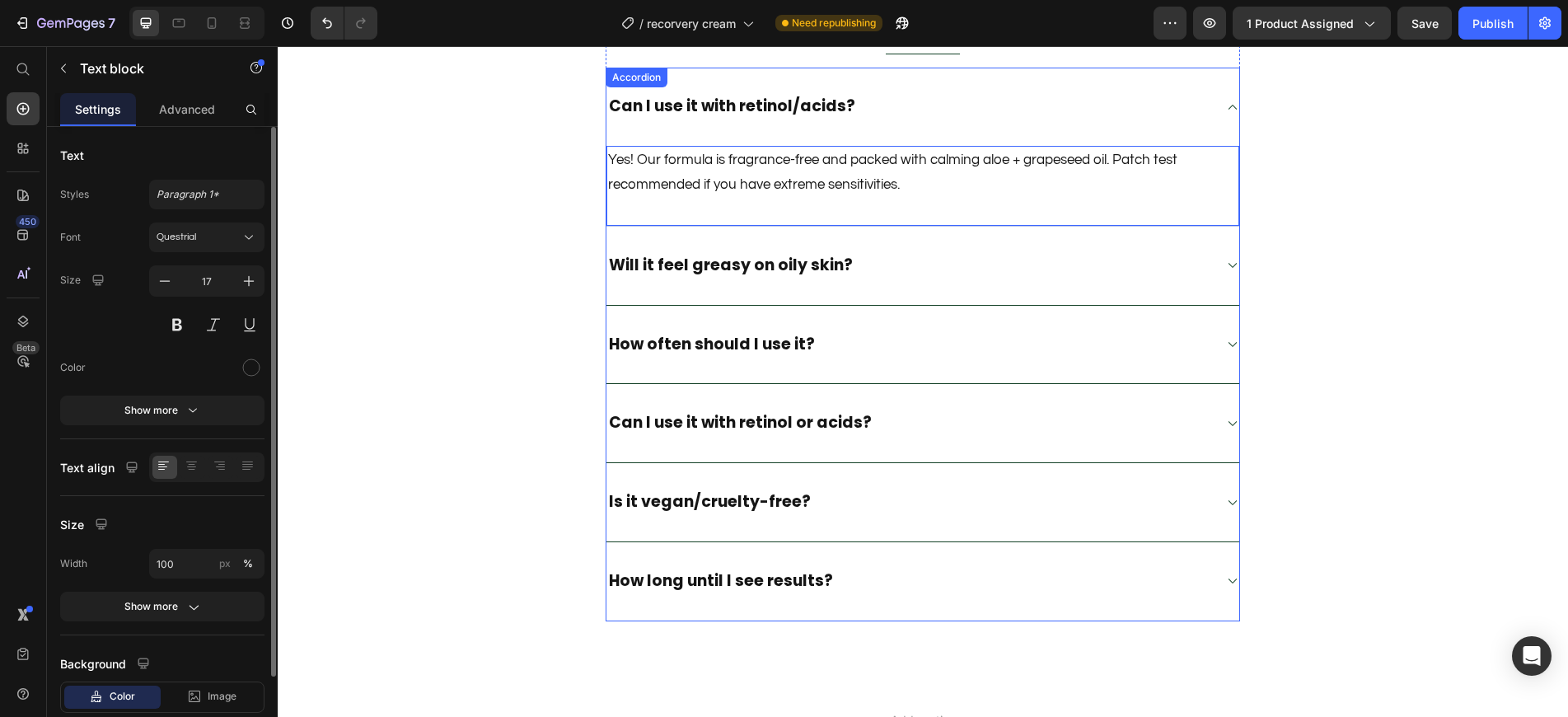 click on "Can I use it with retinol/acids?" at bounding box center [732, 105] 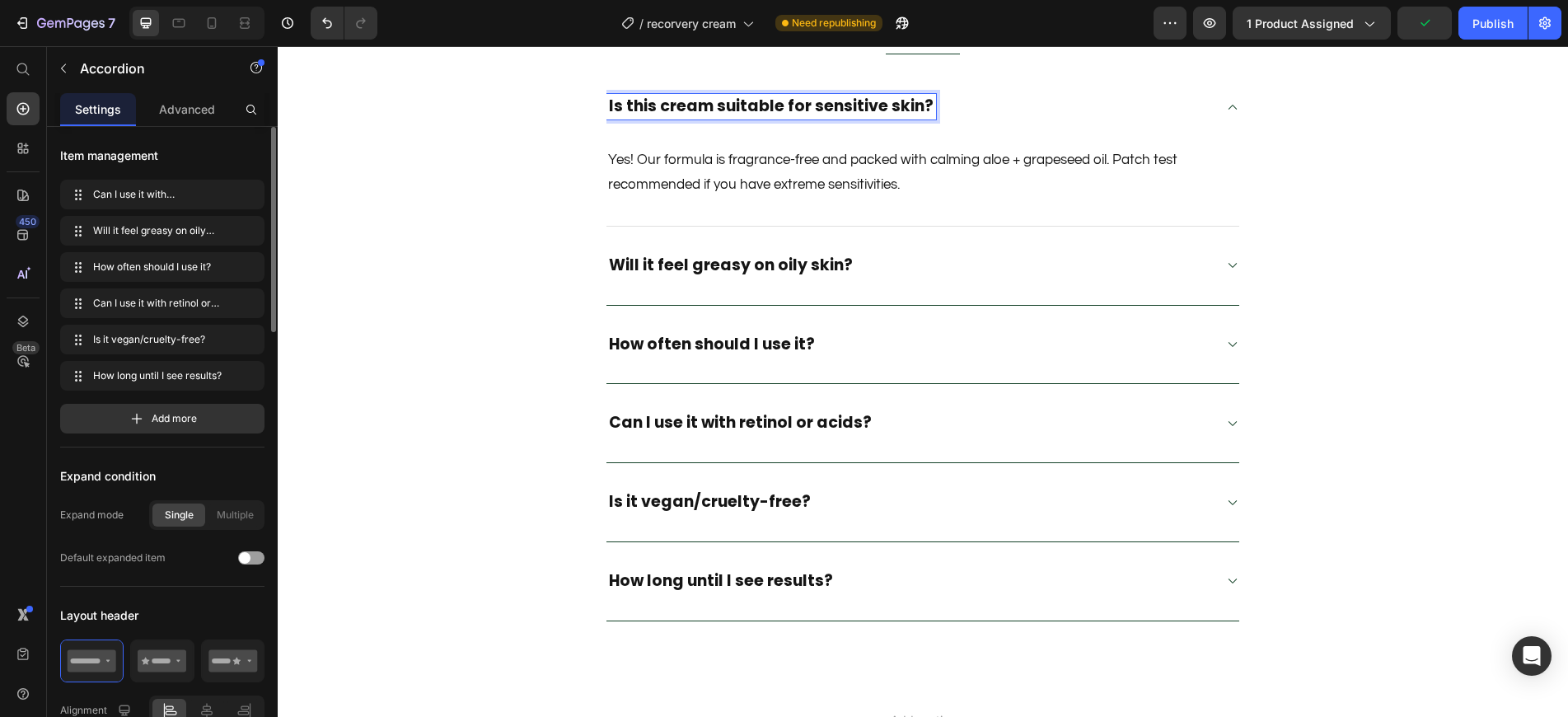 click on "Is this cream suitable for sensitive skin?" at bounding box center (923, 106) 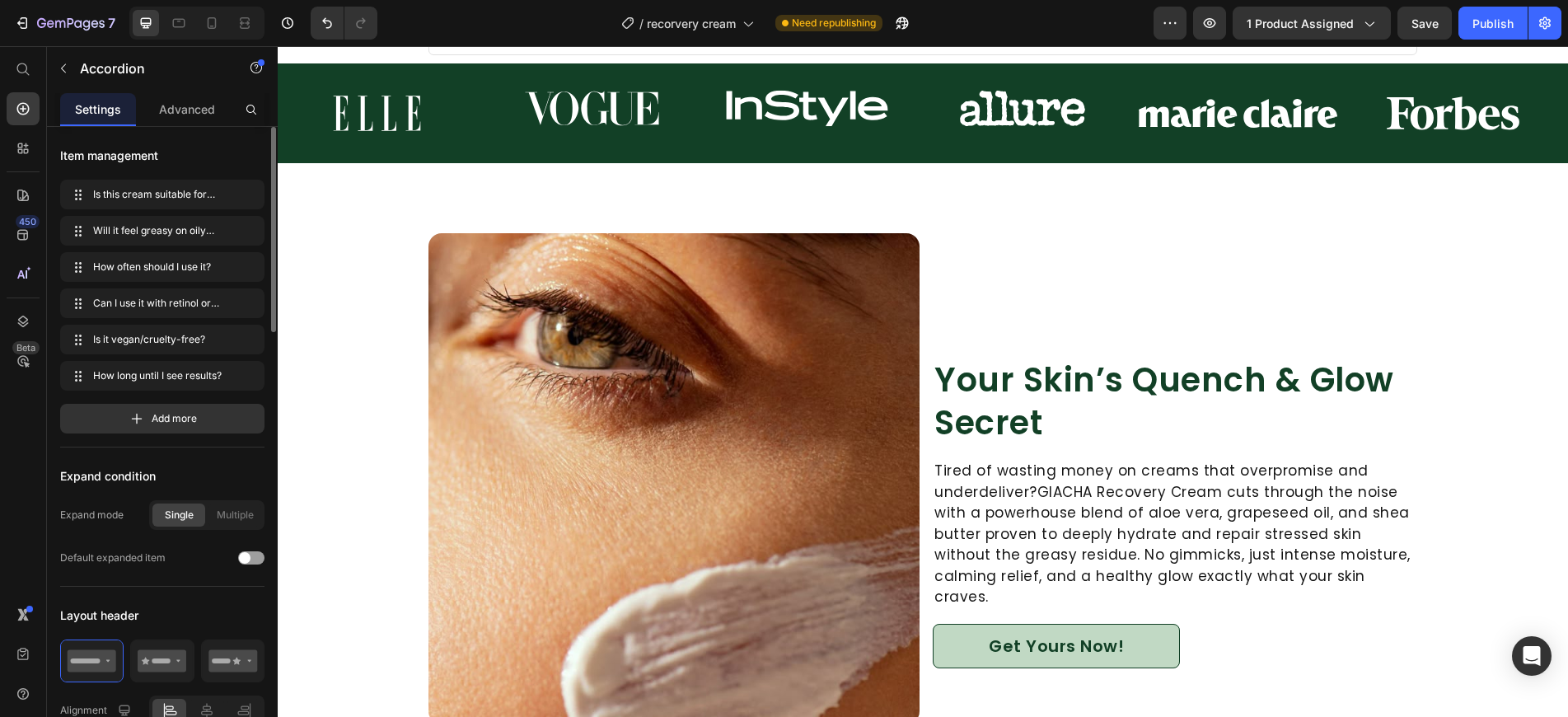 scroll, scrollTop: 1071, scrollLeft: 0, axis: vertical 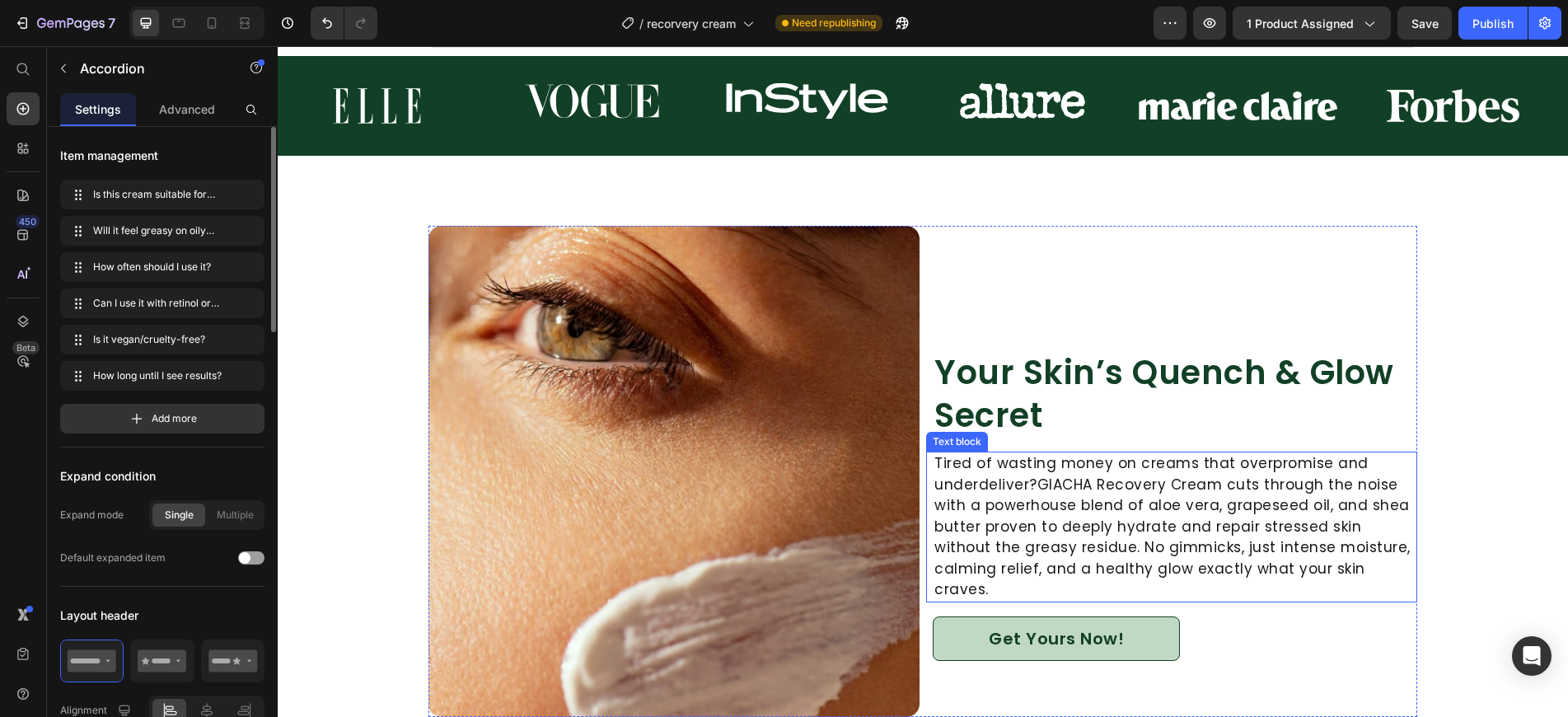 click on "Tired of wasting money on creams that overpromise and underdeliver?GIACHA Recovery Cream cuts through the noise with a powerhouse blend of aloe vera, grapeseed oil, and shea butter proven to deeply hydrate and repair stressed skin without the greasy residue. No gimmicks, just intense moisture, calming relief, and a healthy glow exactly what your skin craves." at bounding box center (1175, 527) 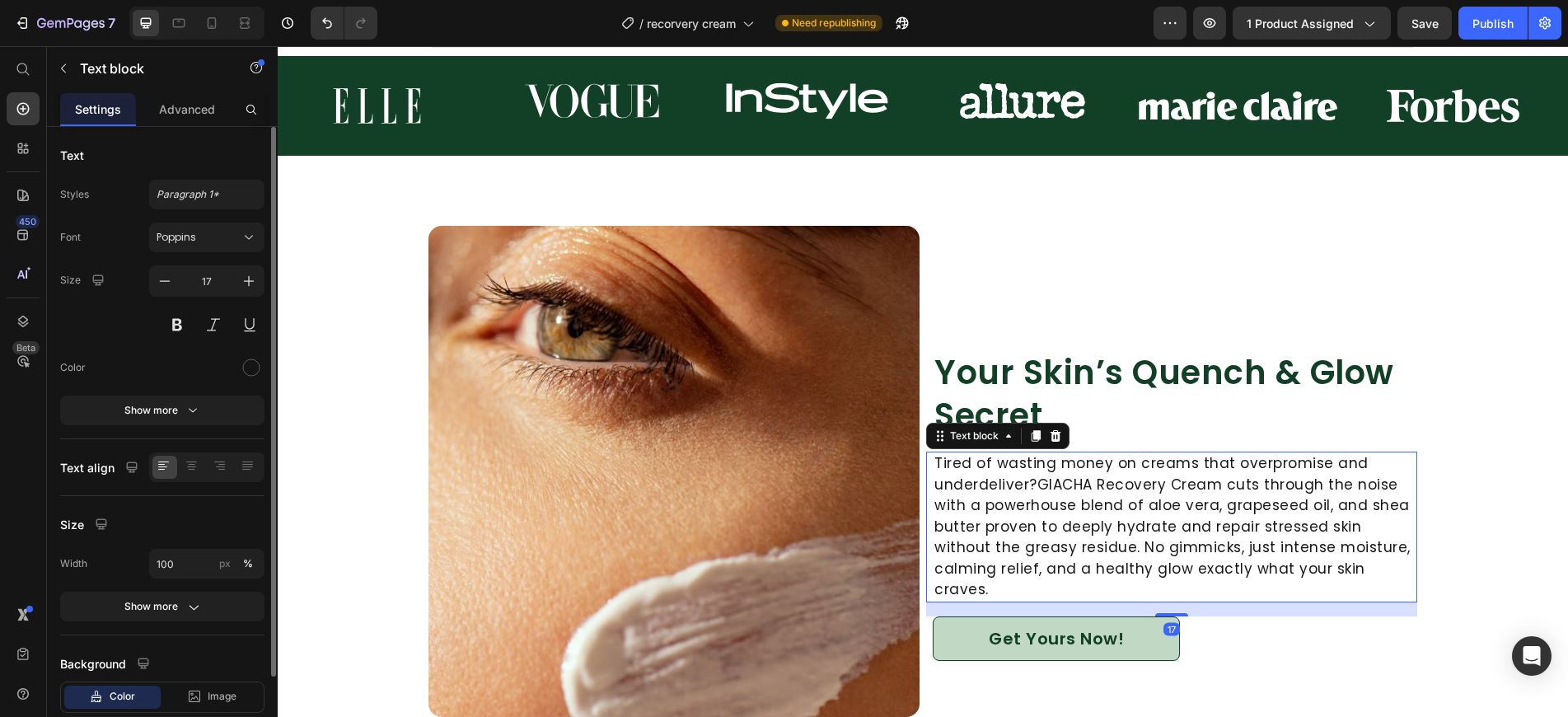 click on "Tired of wasting money on creams that overpromise and underdeliver?GIACHA Recovery Cream cuts through the noise with a powerhouse blend of aloe vera, grapeseed oil, and shea butter proven to deeply hydrate and repair stressed skin without the greasy residue. No gimmicks, just intense moisture, calming relief, and a healthy glow exactly what your skin craves." at bounding box center [1175, 527] 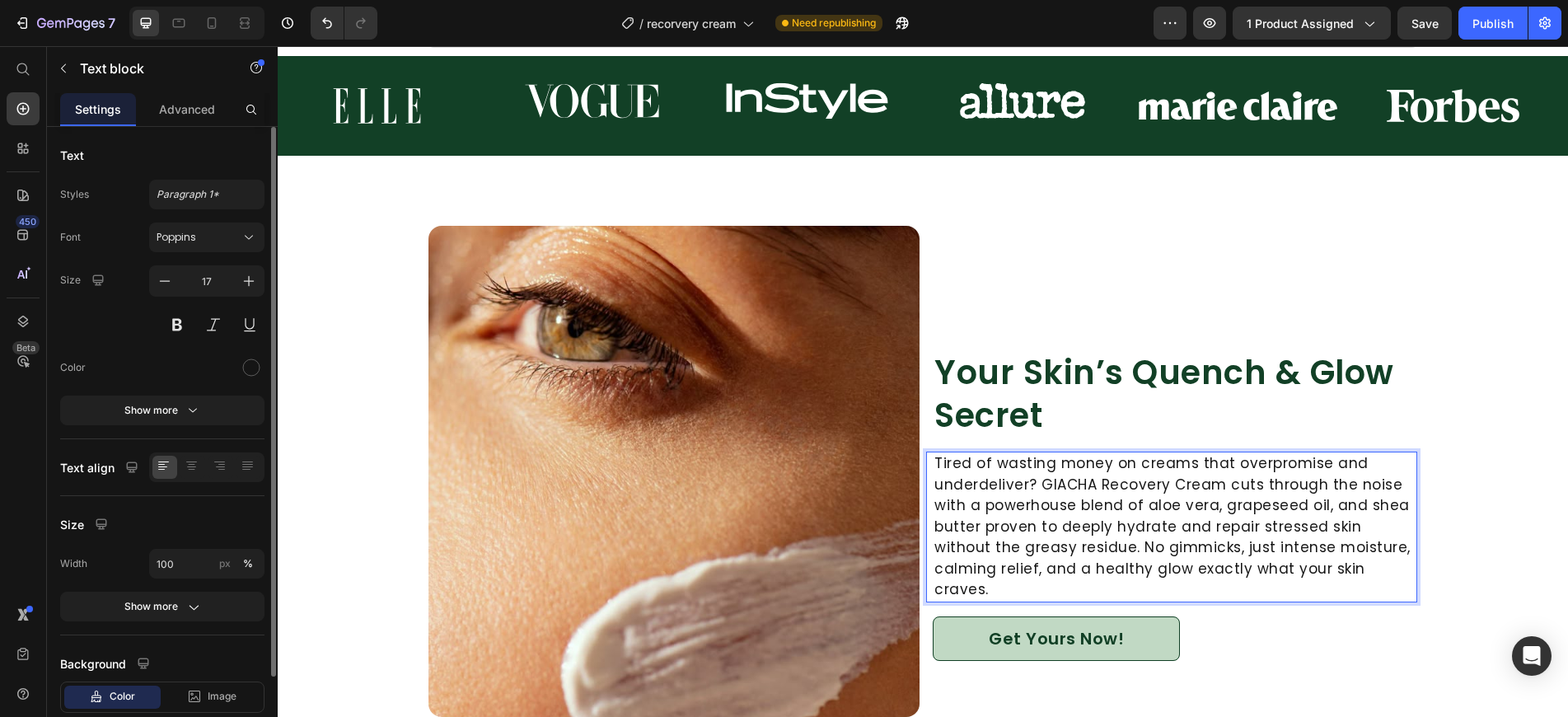 scroll, scrollTop: 1380, scrollLeft: 0, axis: vertical 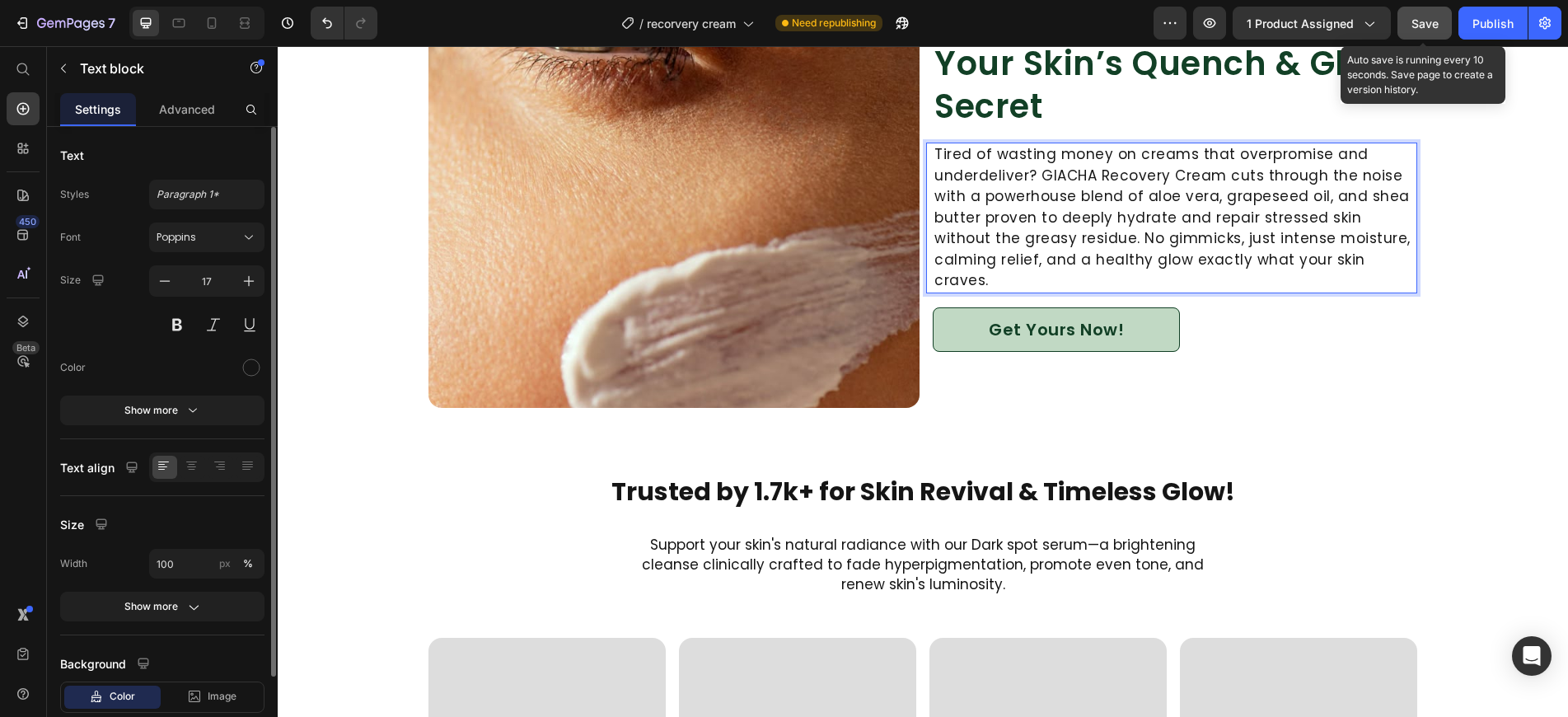 click on "Save" at bounding box center [1425, 23] 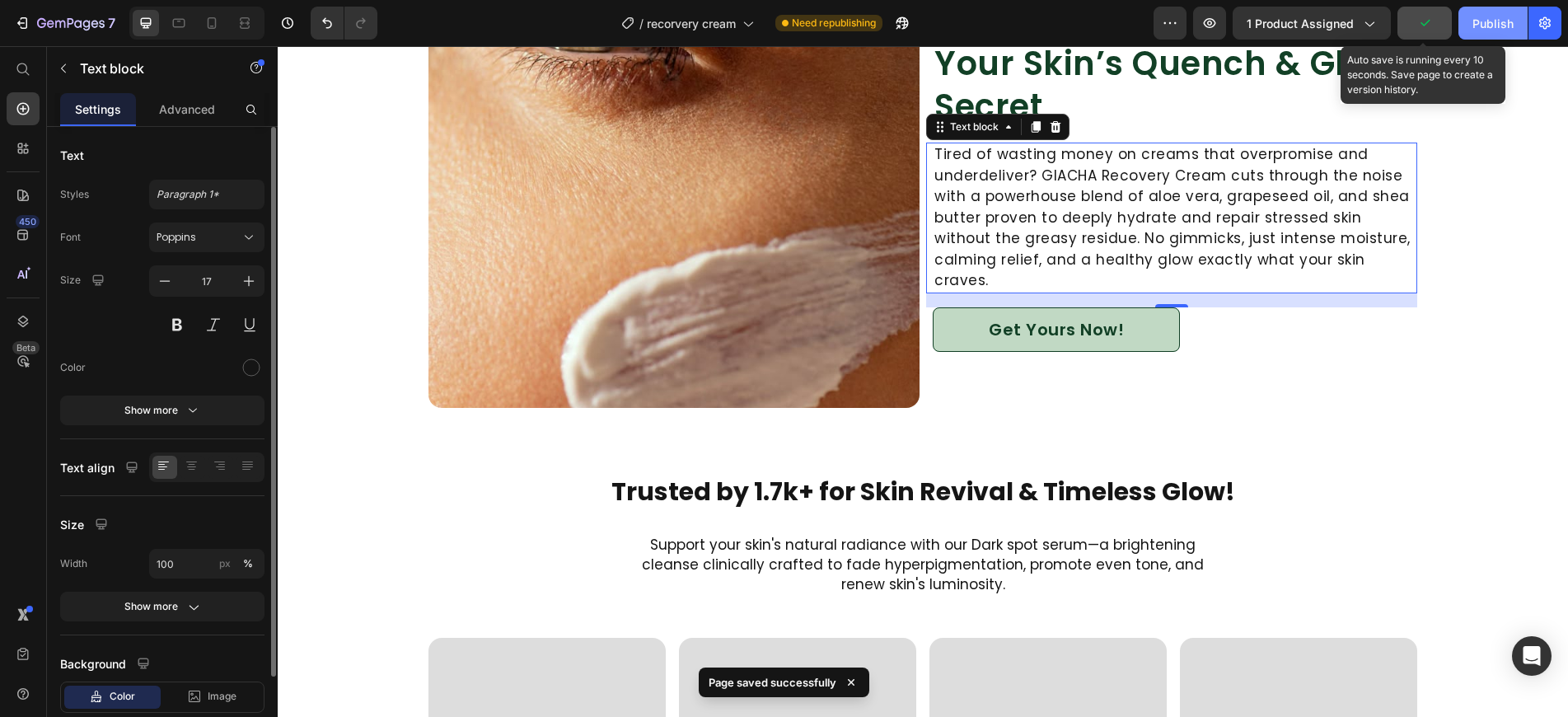 click on "Publish" at bounding box center (1493, 23) 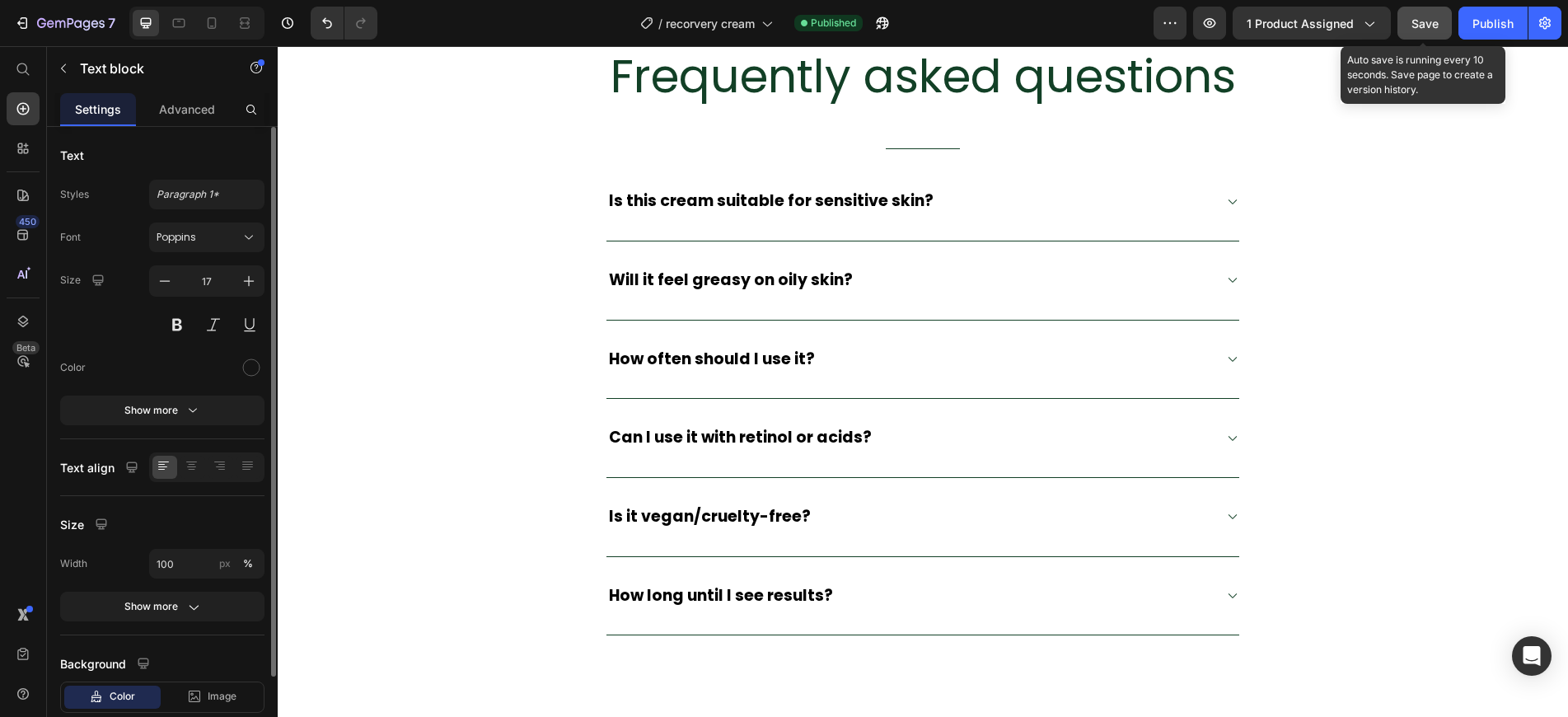 scroll, scrollTop: 3585, scrollLeft: 0, axis: vertical 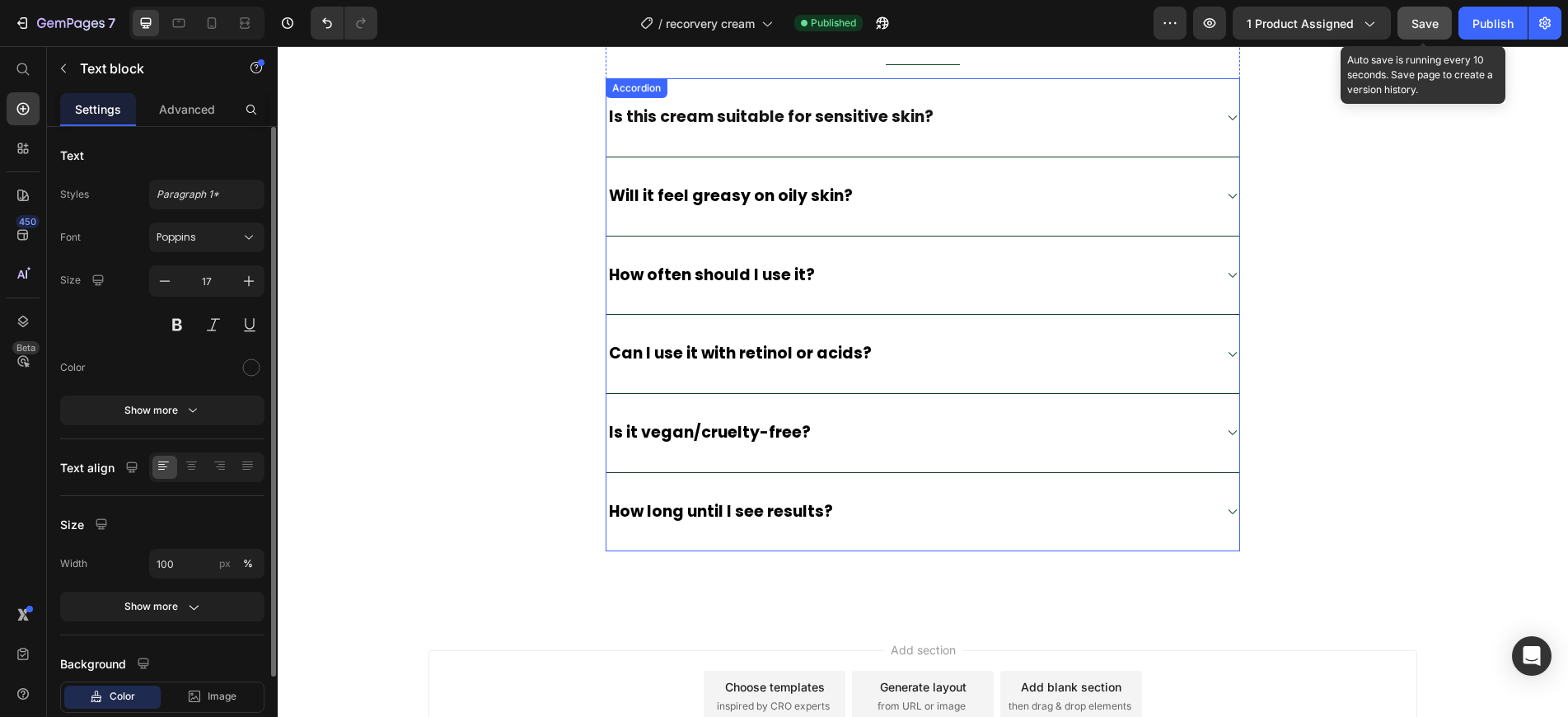 click on "Is this cream suitable for sensitive skin?" at bounding box center [923, 118] 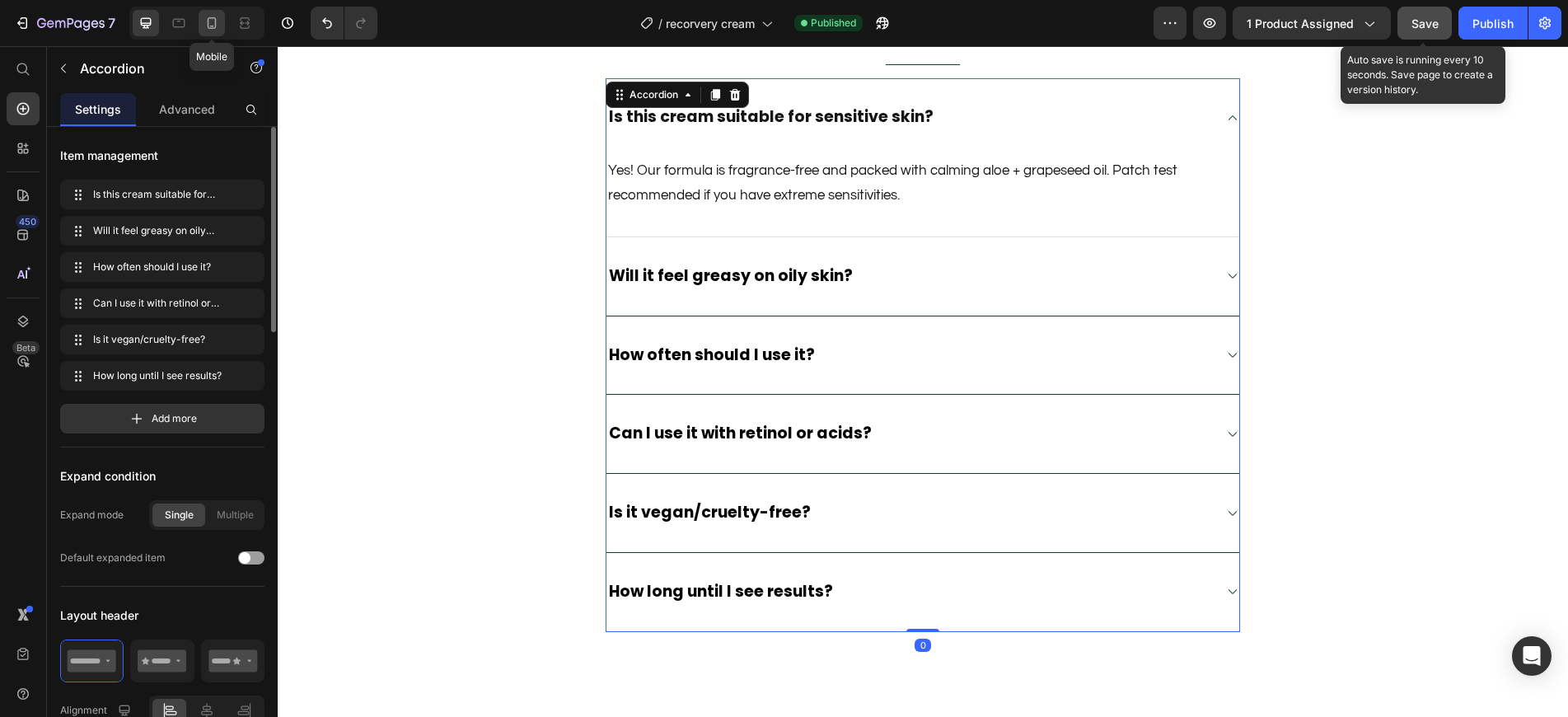 click 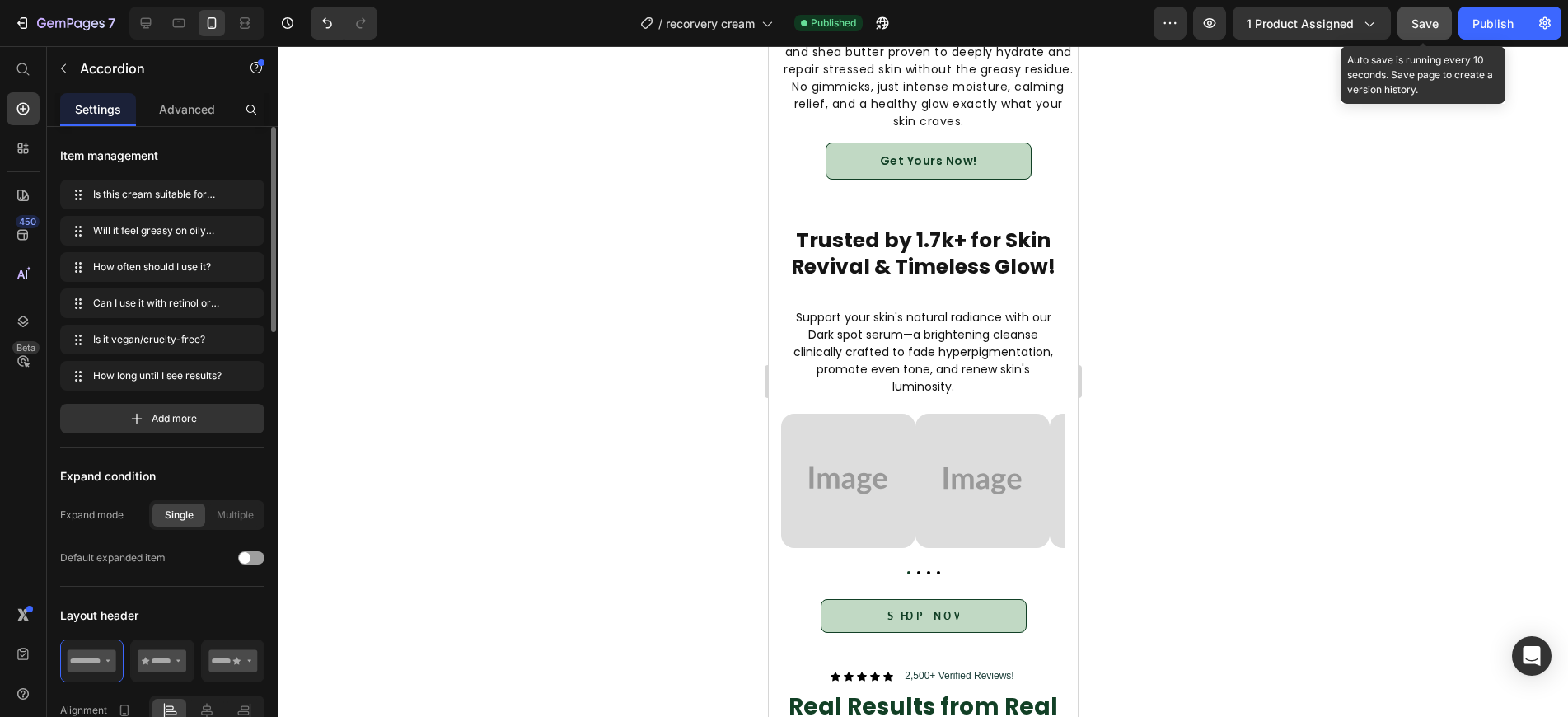 scroll, scrollTop: 1600, scrollLeft: 0, axis: vertical 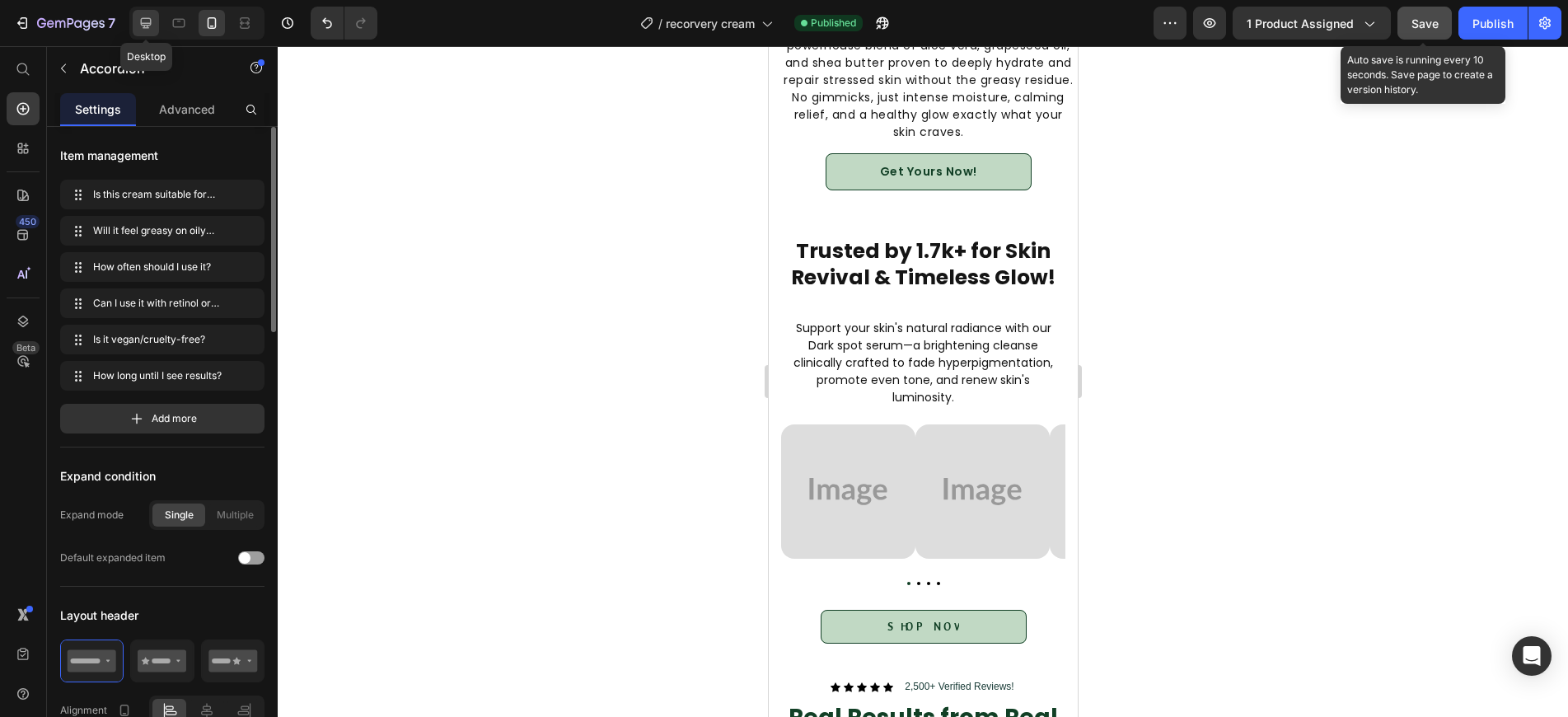 click 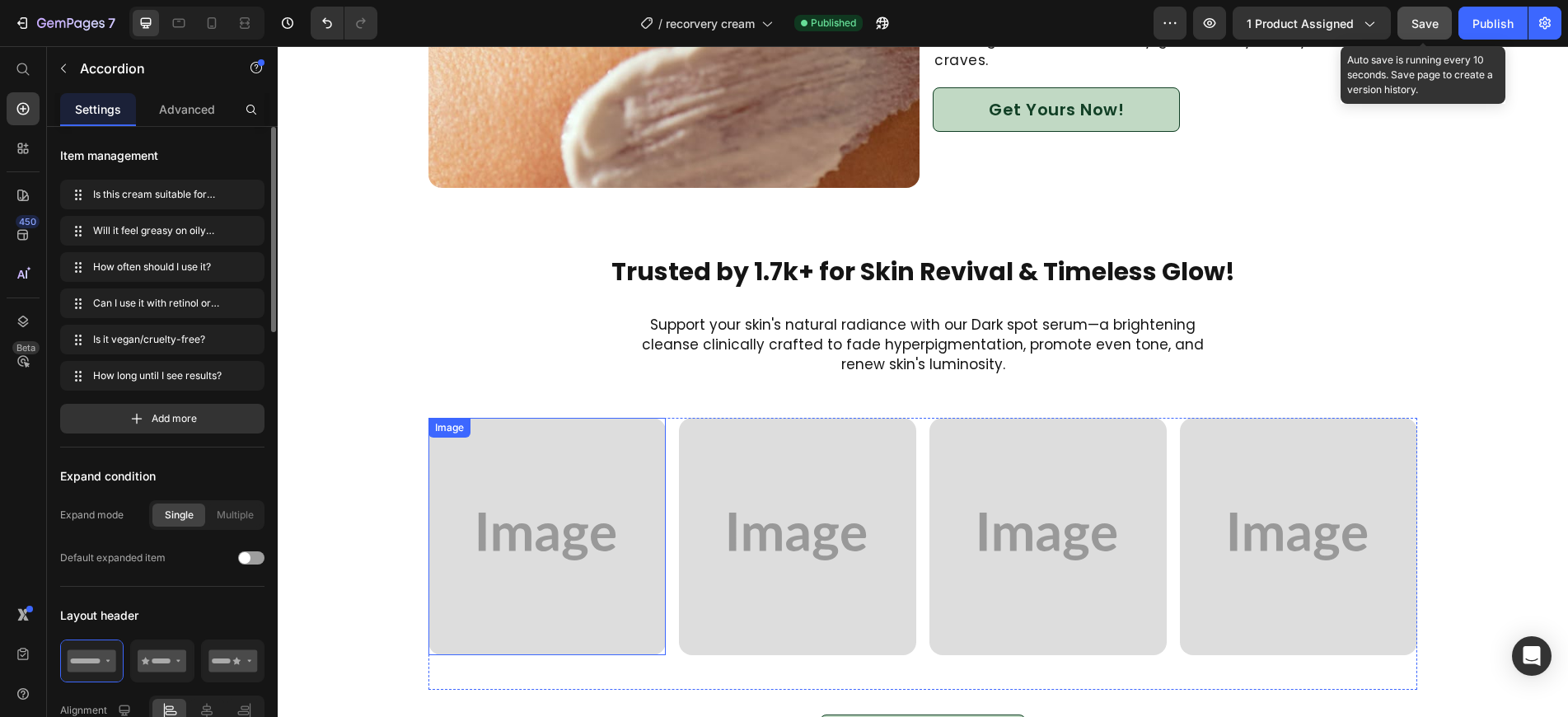 click at bounding box center (547, 537) 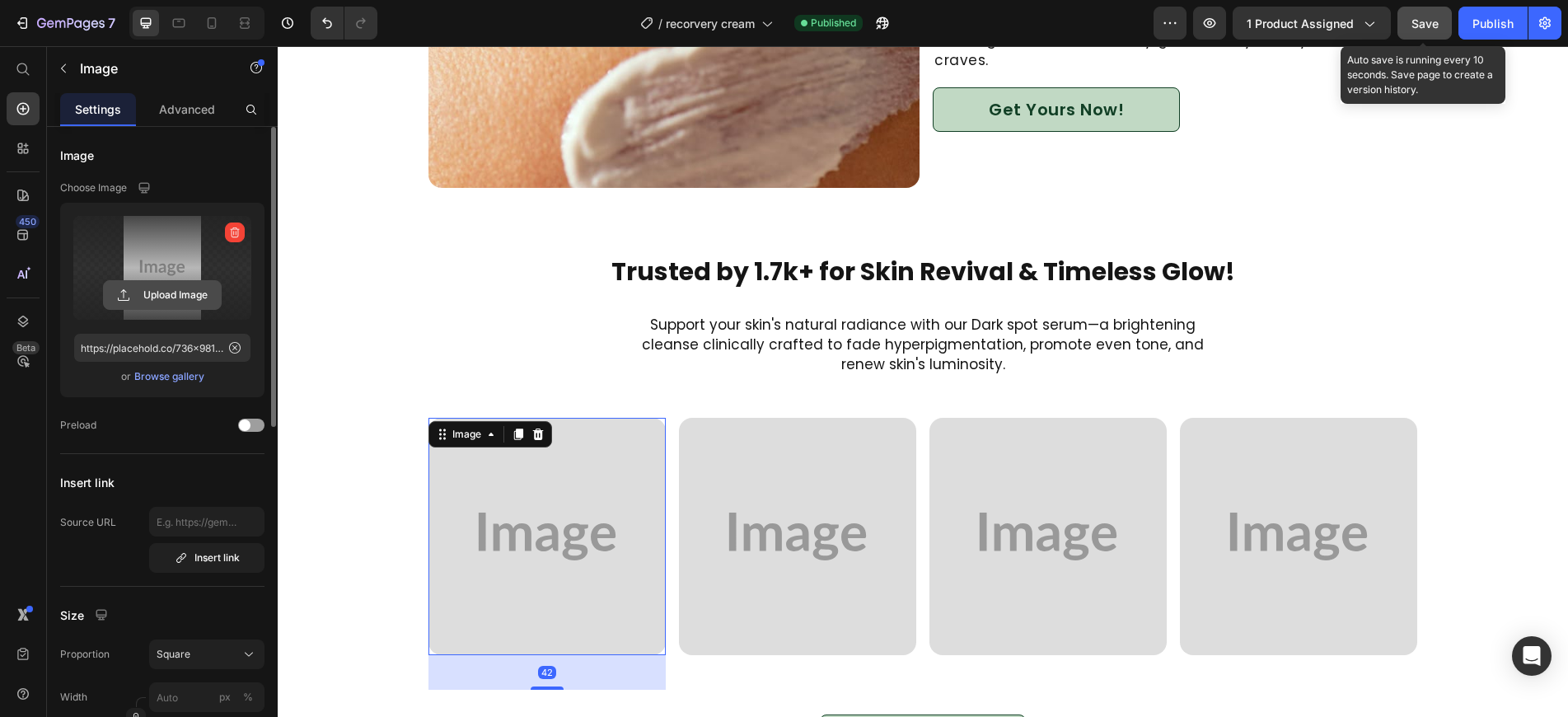 click 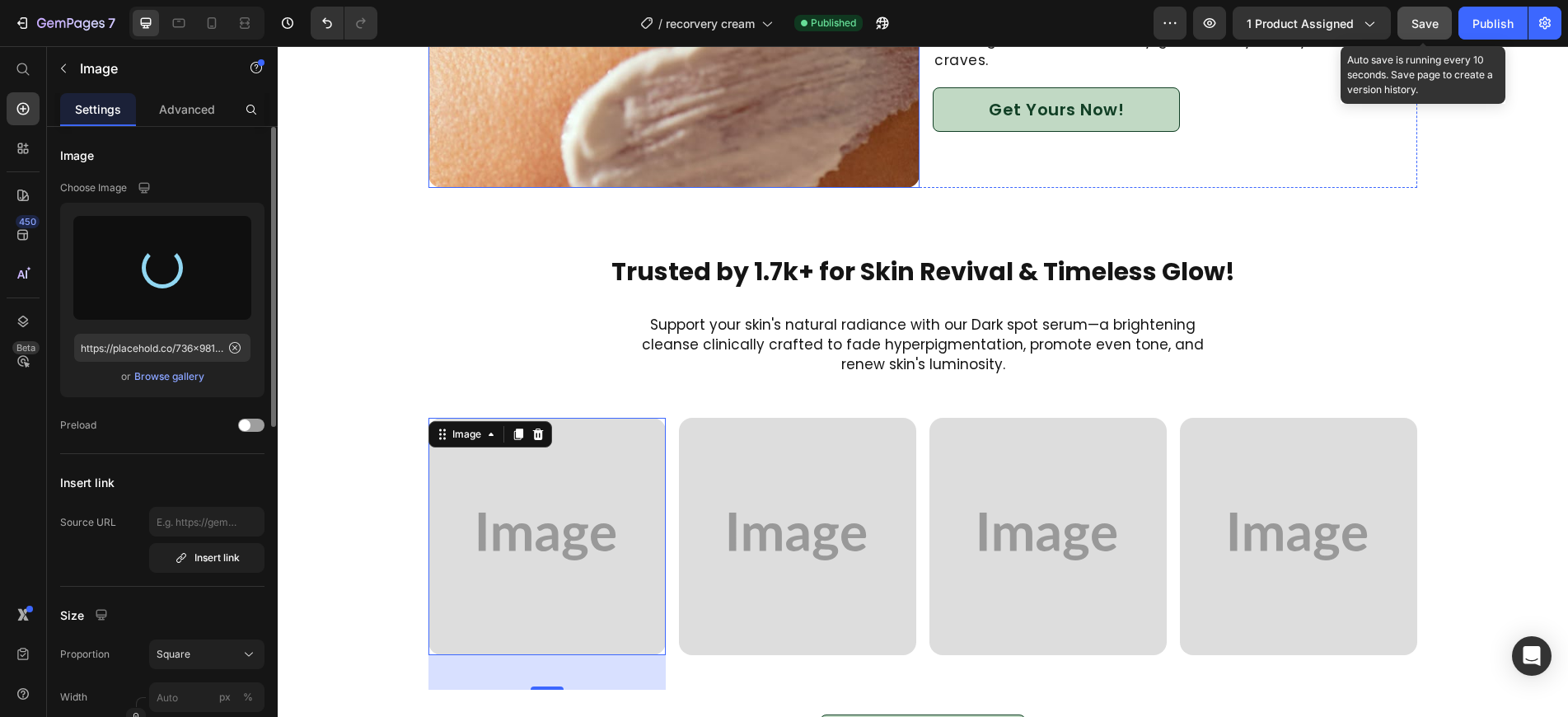 type on "https://cdn.shopify.com/s/files/1/0812/7083/3186/files/gempages_575410181542773699-146a15bd-683b-49e8-8154-75bab29a5df1.jpg" 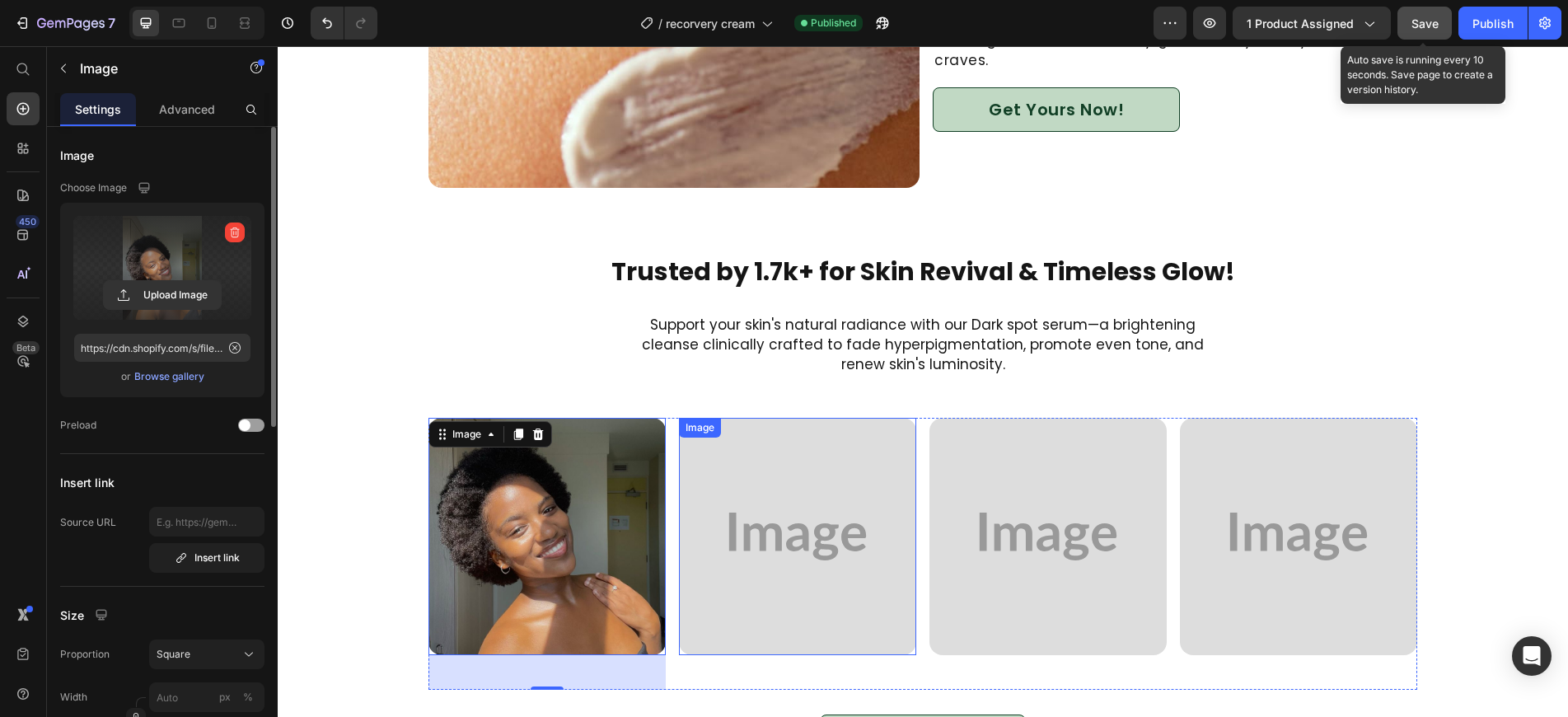 click at bounding box center (798, 537) 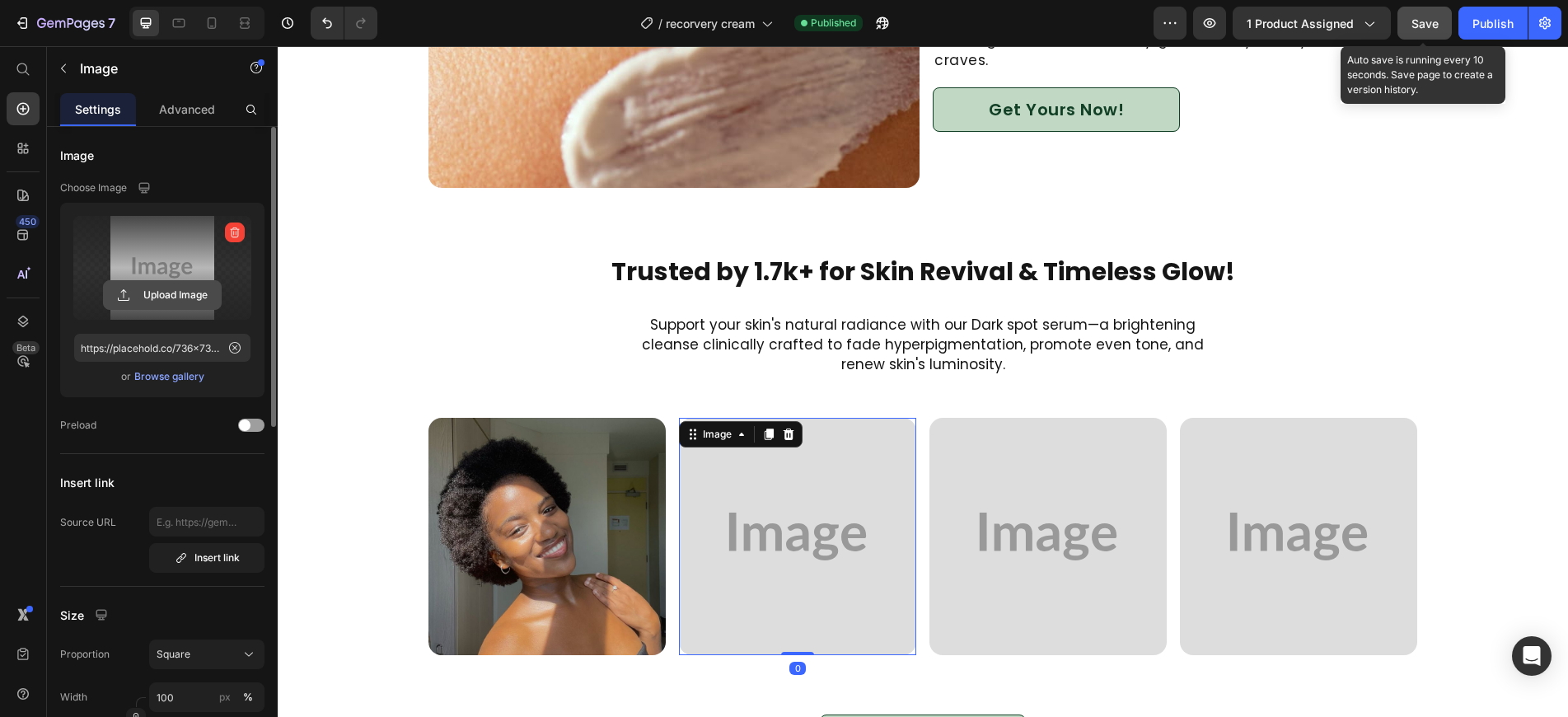 click 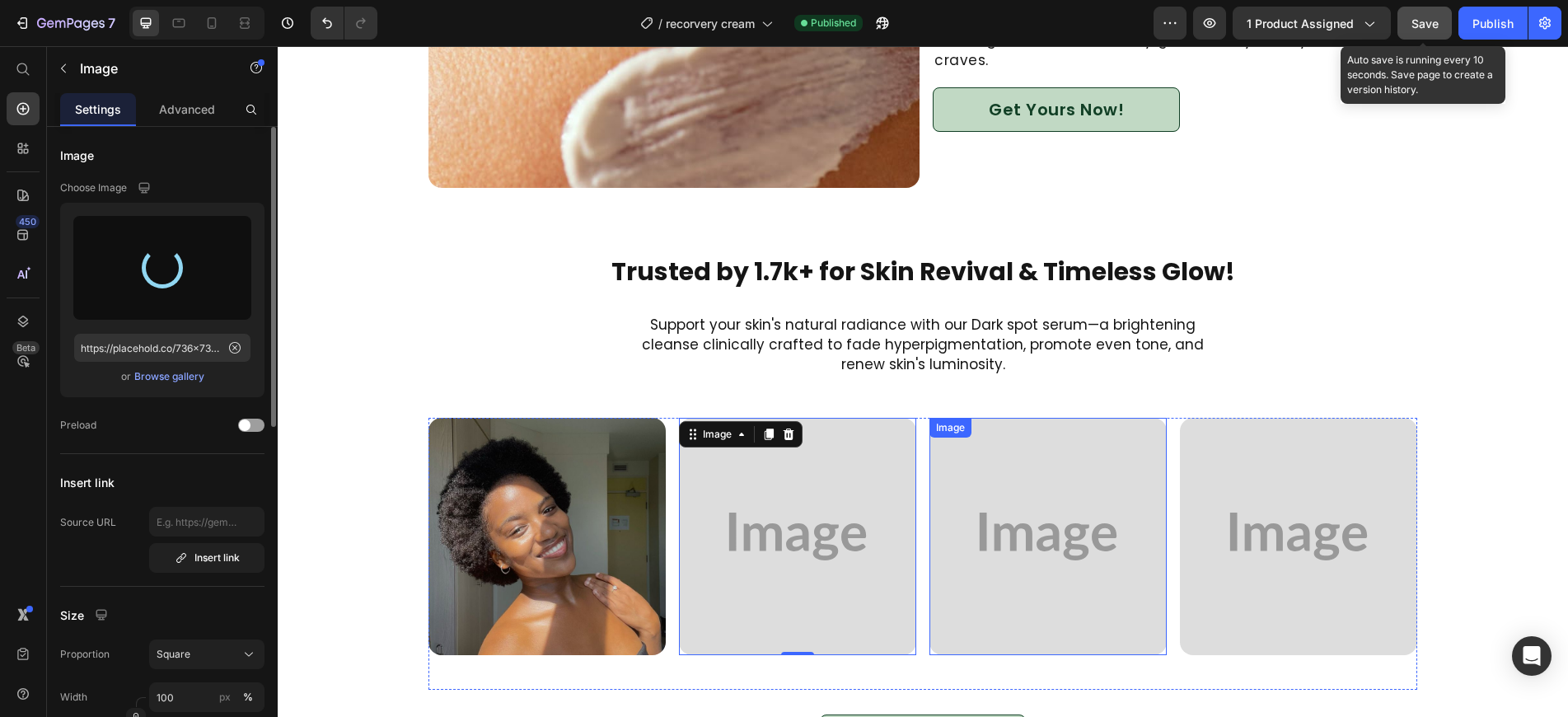 type on "https://cdn.shopify.com/s/files/1/0812/7083/3186/files/gempages_575410181542773699-8e586a22-0678-41be-bcb0-ea6715d5cf50.jpg" 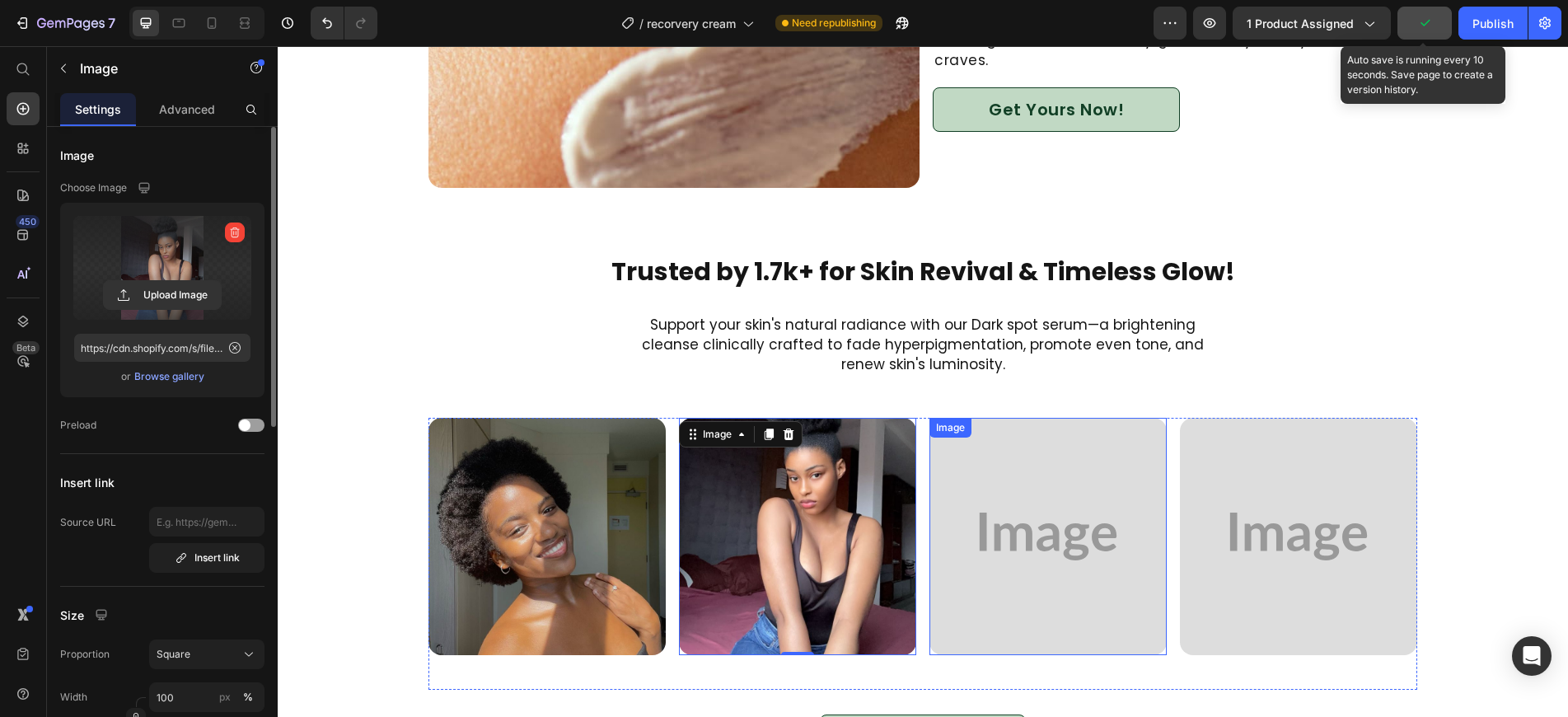 click at bounding box center (1048, 537) 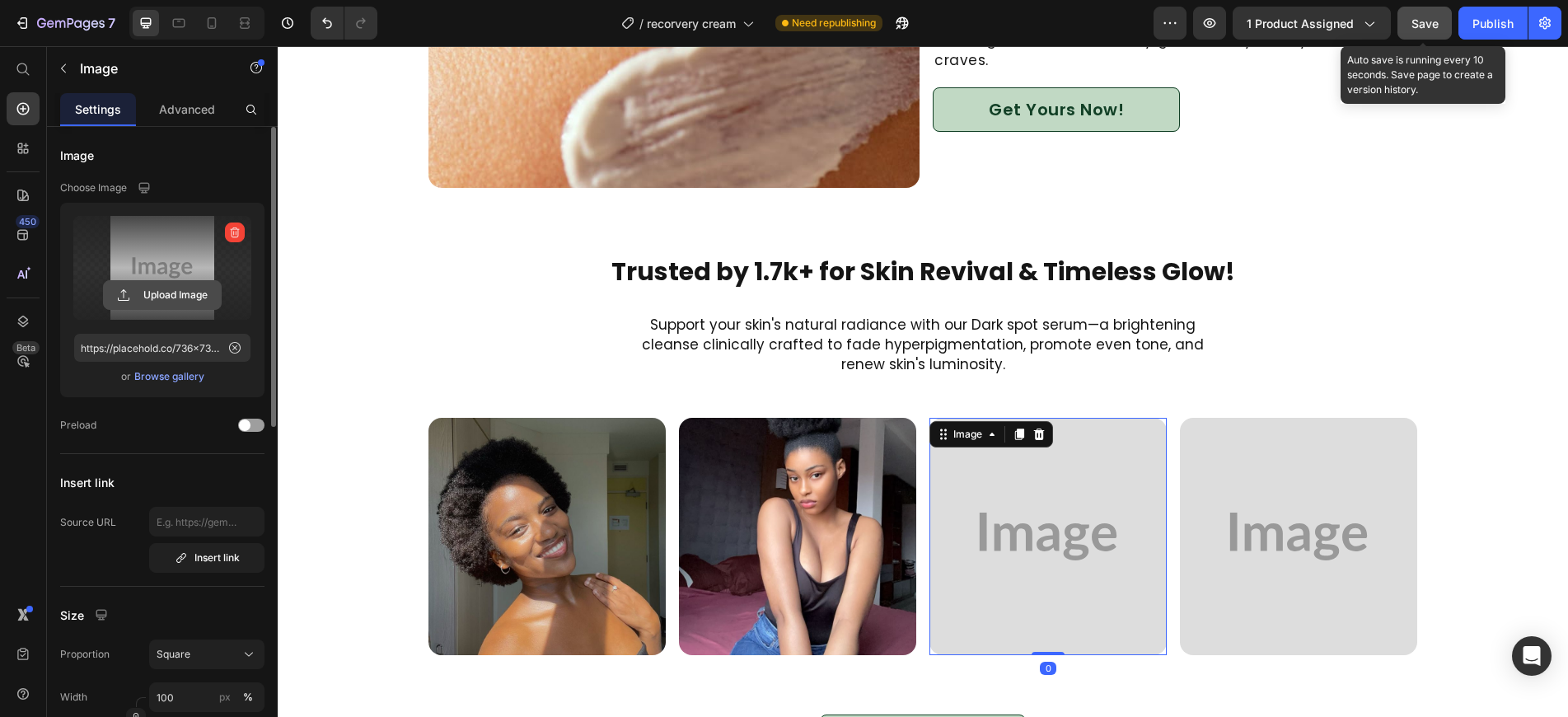 click 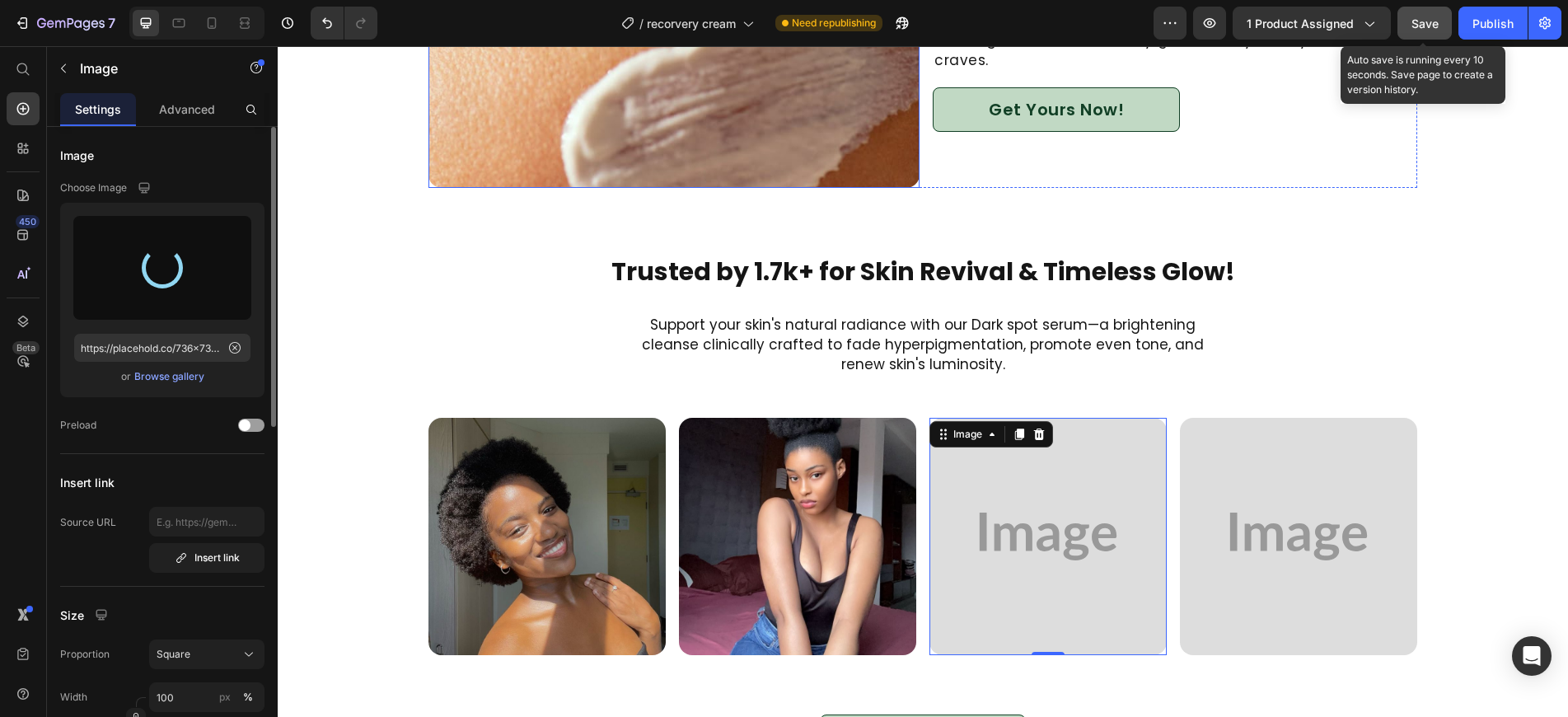 type on "https://cdn.shopify.com/s/files/1/0812/7083/3186/files/gempages_575410181542773699-05c5cdbd-ec90-42b1-b64b-f4ca214d80e2.jpg" 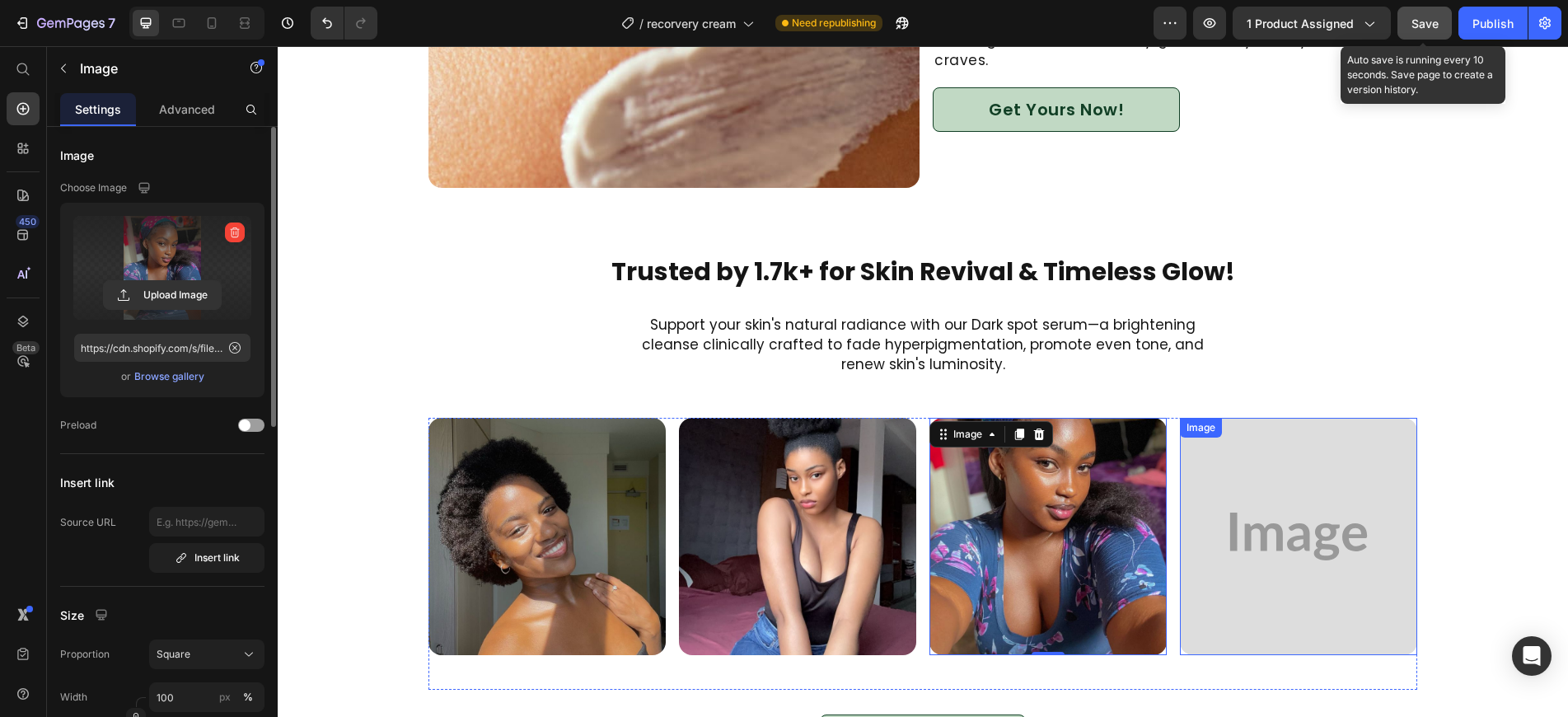 click at bounding box center [1299, 537] 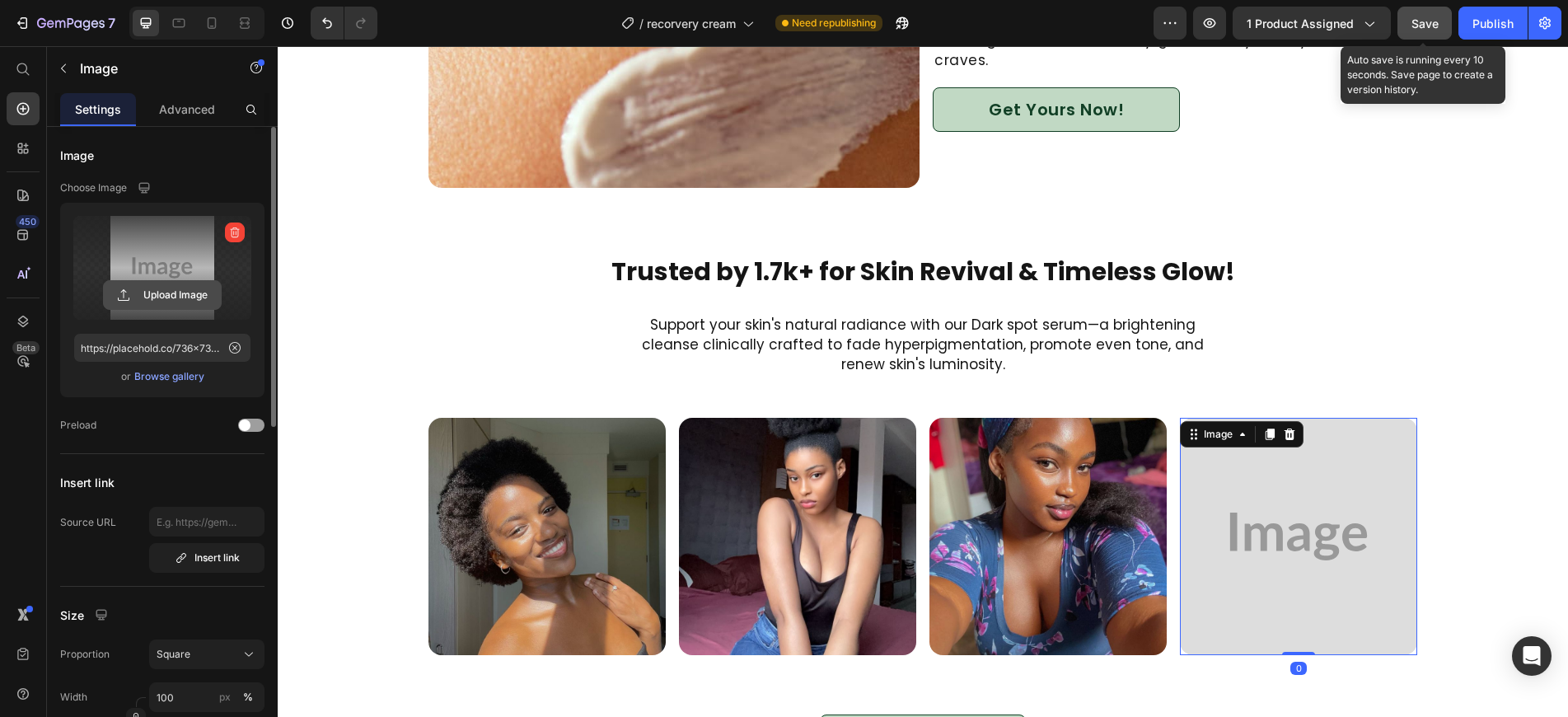 click 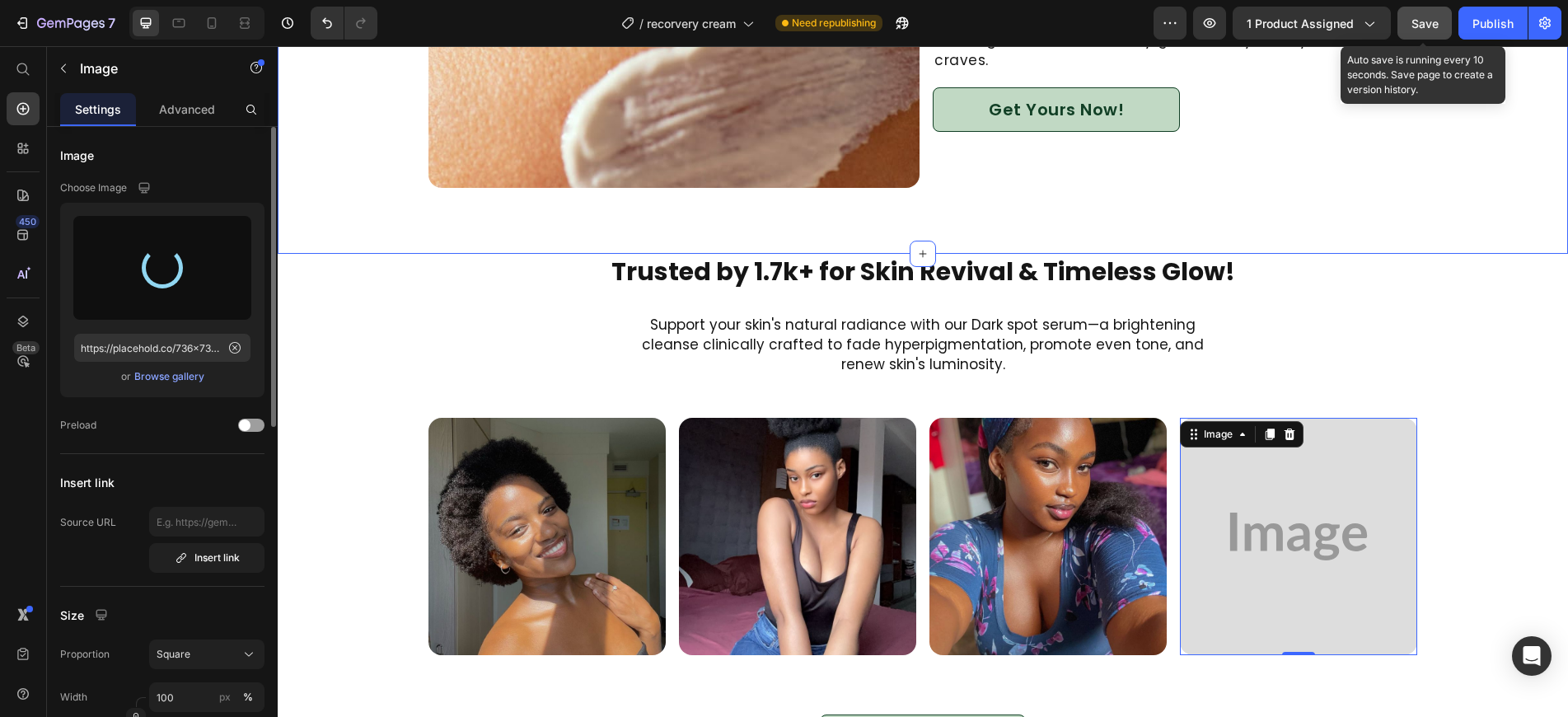 type on "https://cdn.shopify.com/s/files/1/0812/7083/3186/files/gempages_575410181542773699-ed950988-eeb3-464d-a717-ee0e98fd4444.jpg" 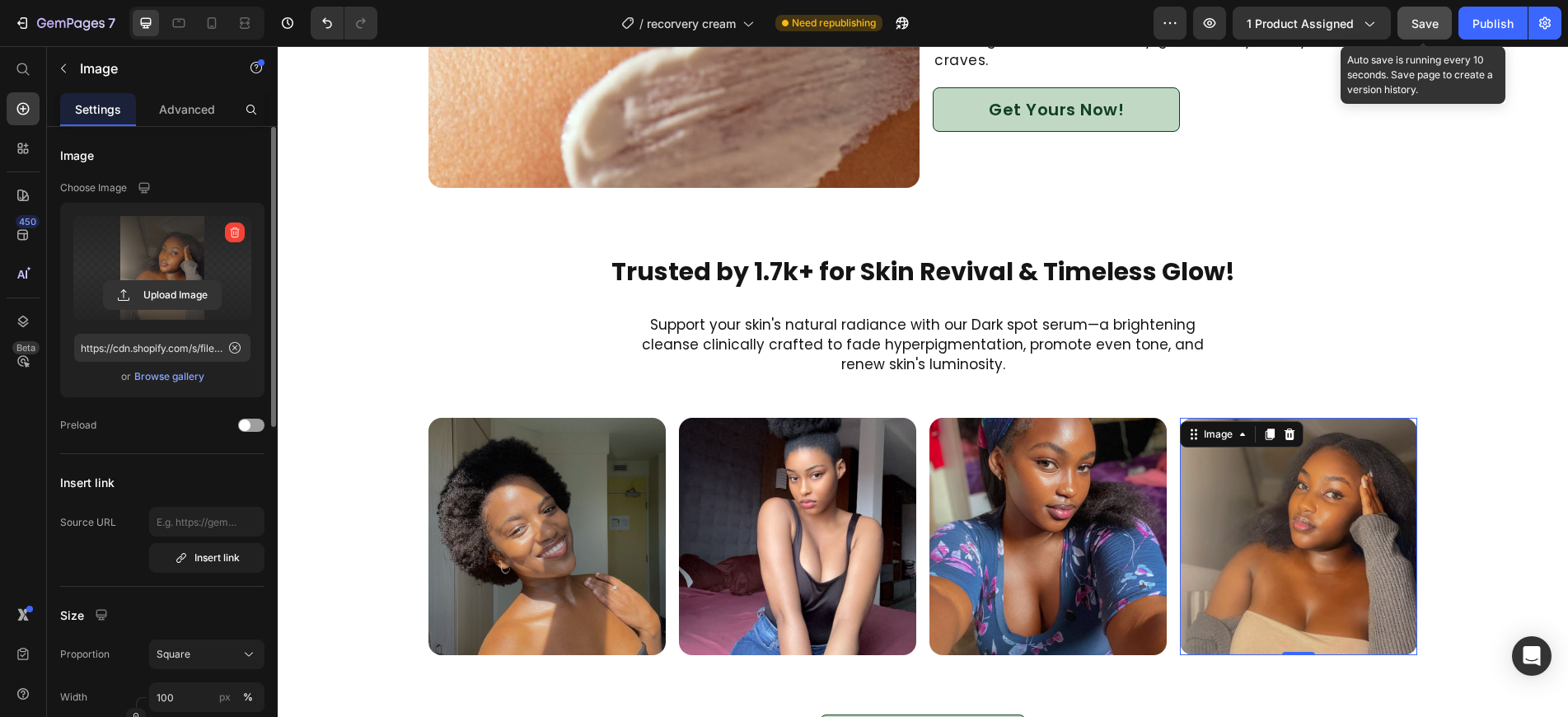 click on "Save" at bounding box center [1425, 23] 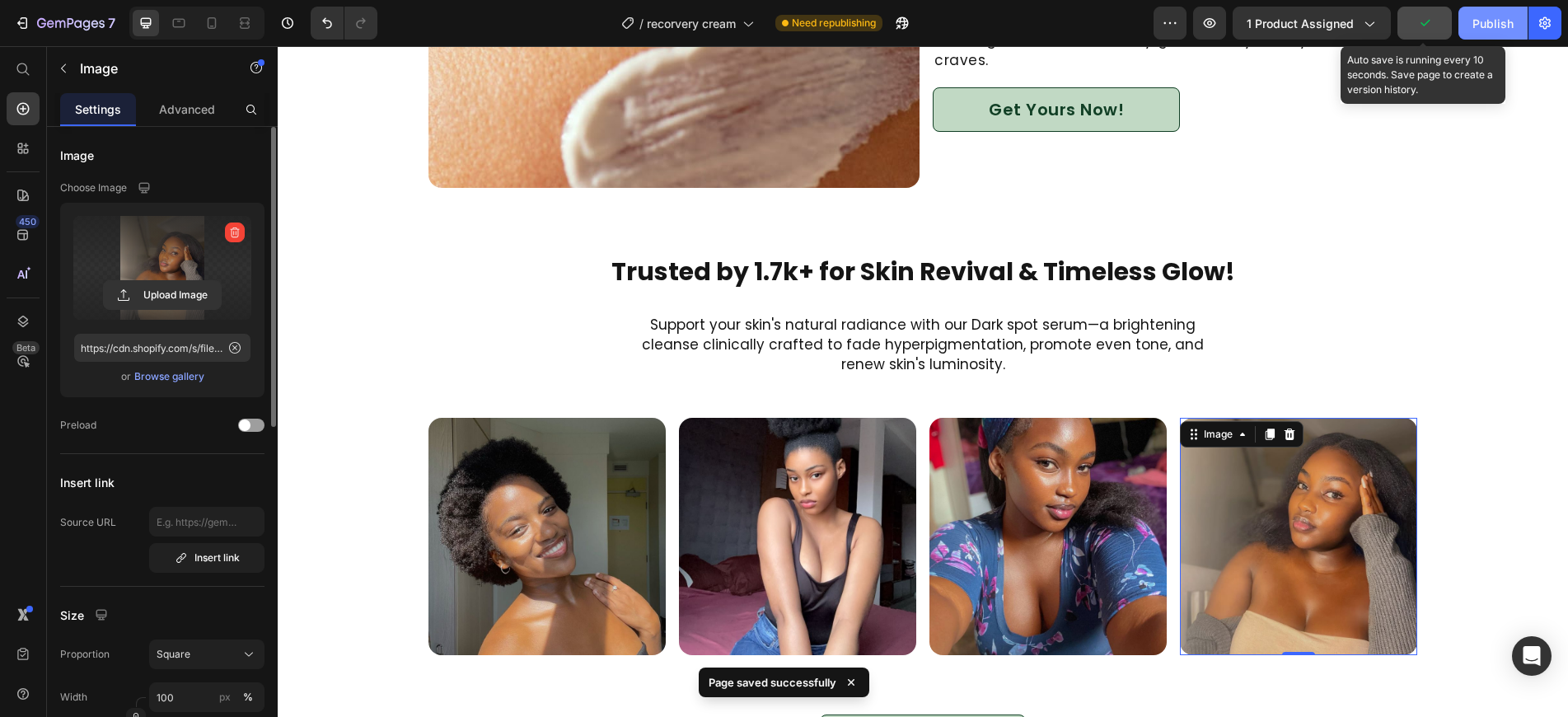 click on "Publish" at bounding box center (1493, 23) 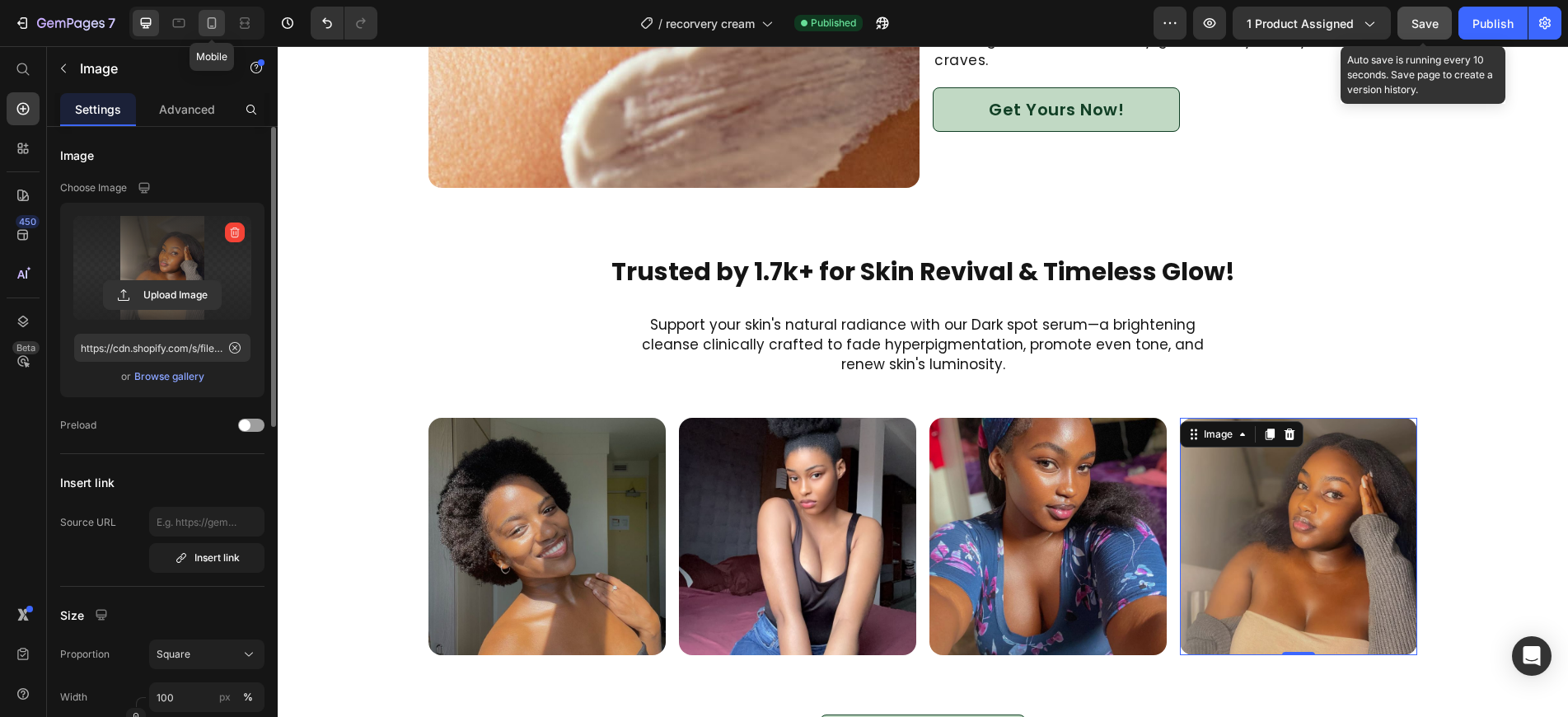 click 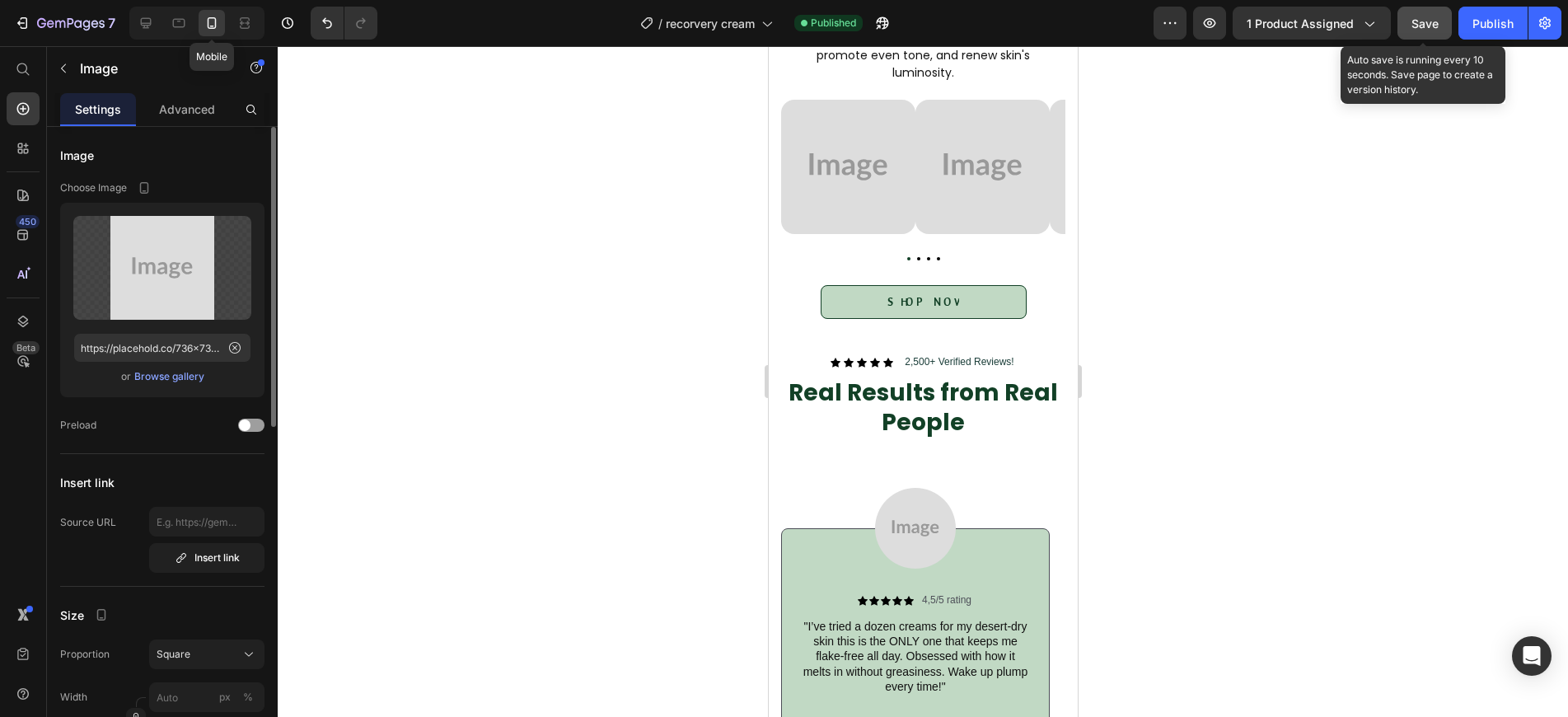scroll, scrollTop: 1932, scrollLeft: 0, axis: vertical 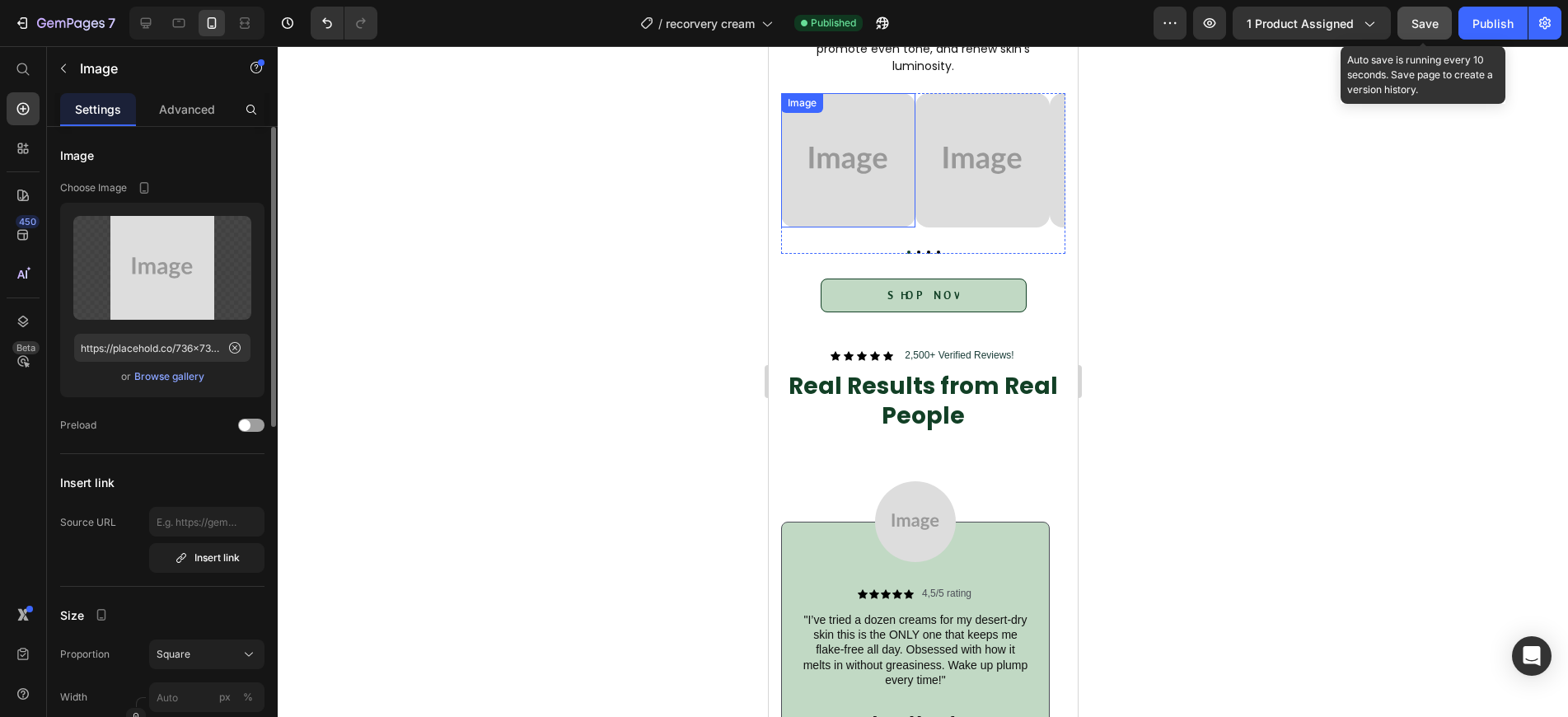 click at bounding box center [847, 160] 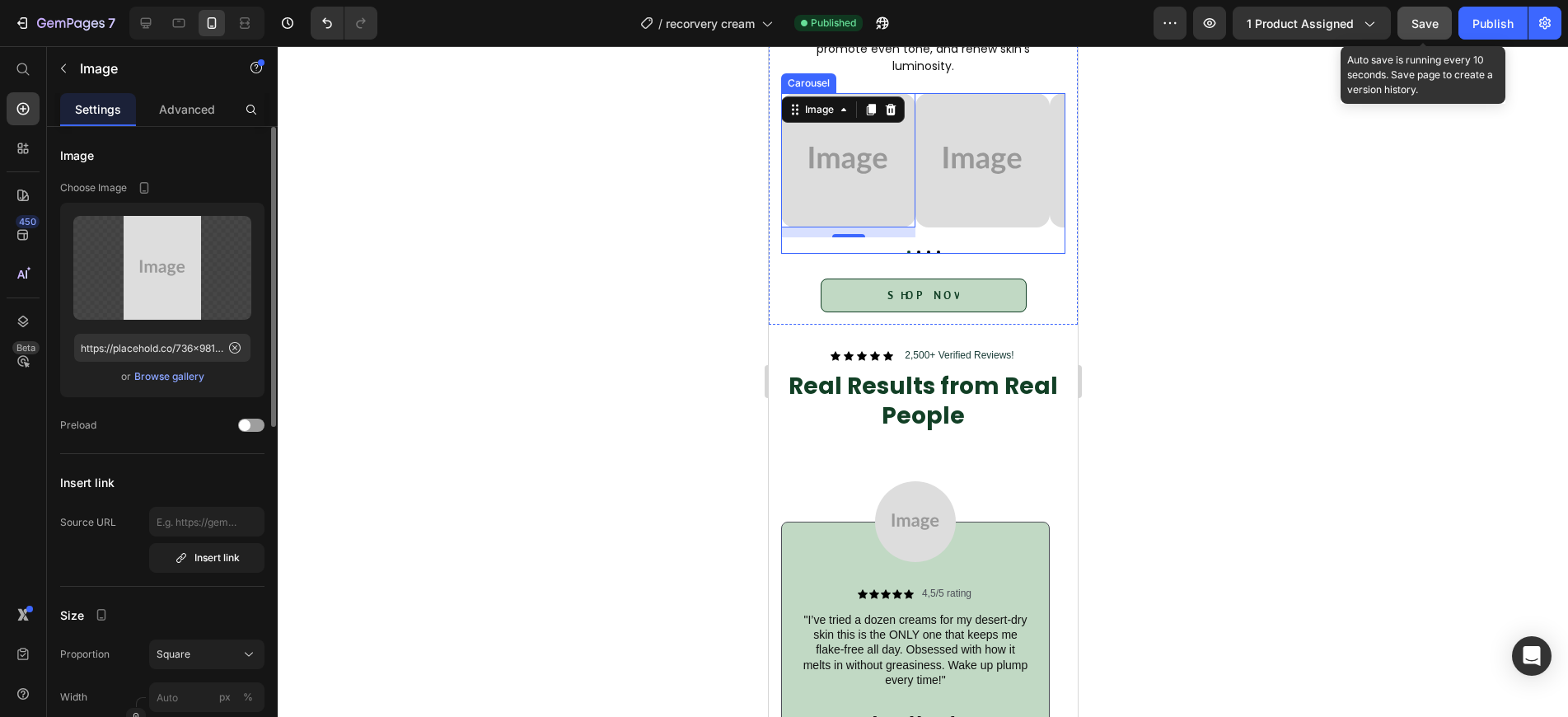 click at bounding box center [908, 252] 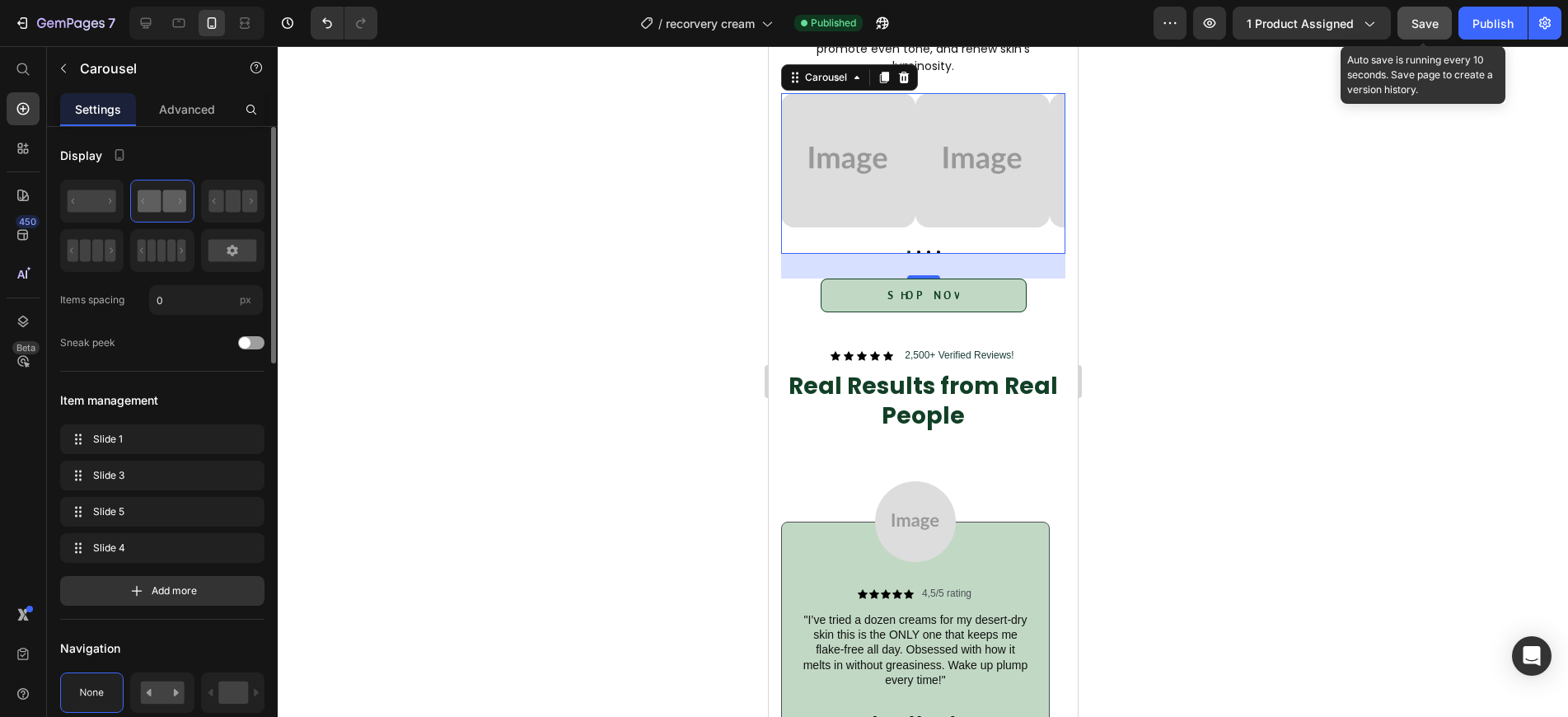 click at bounding box center (908, 252) 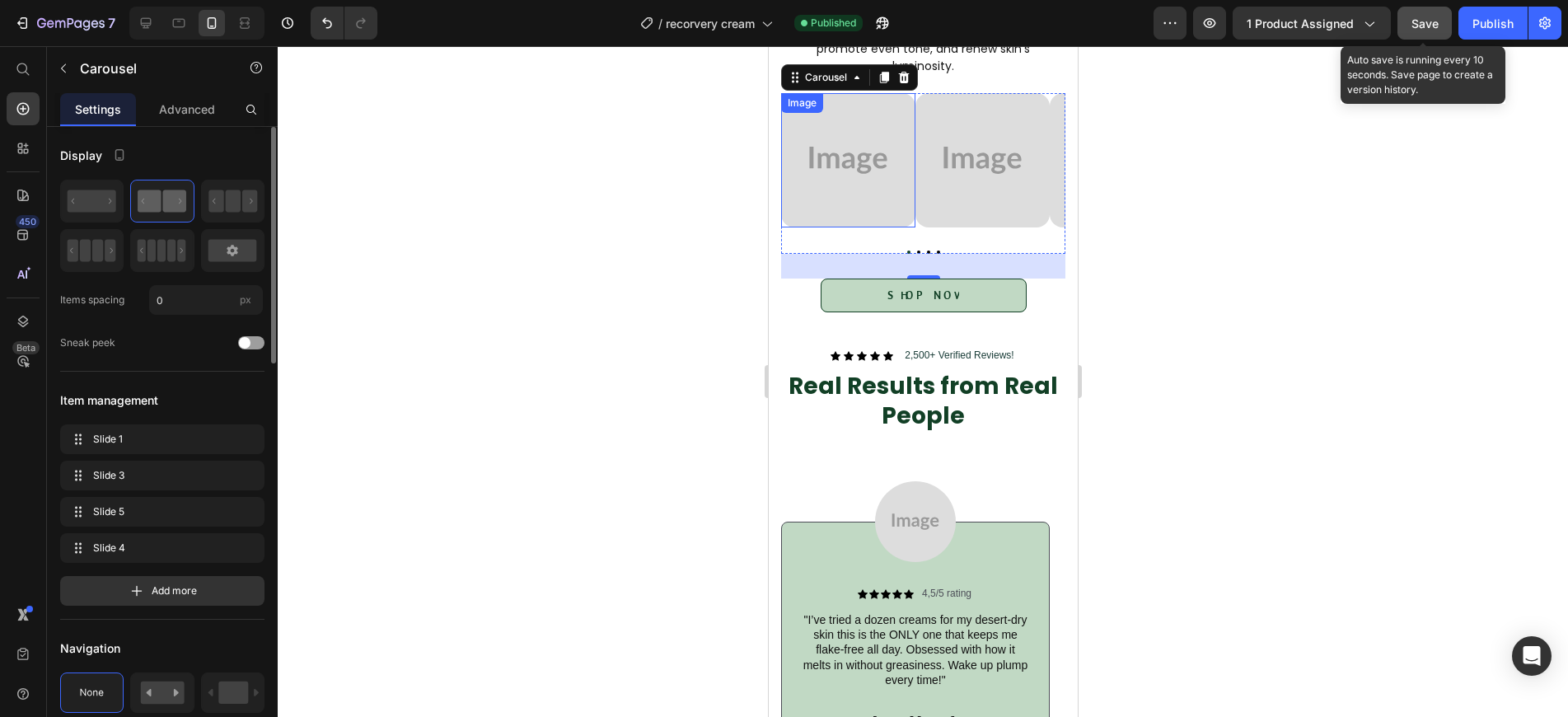 click at bounding box center [847, 160] 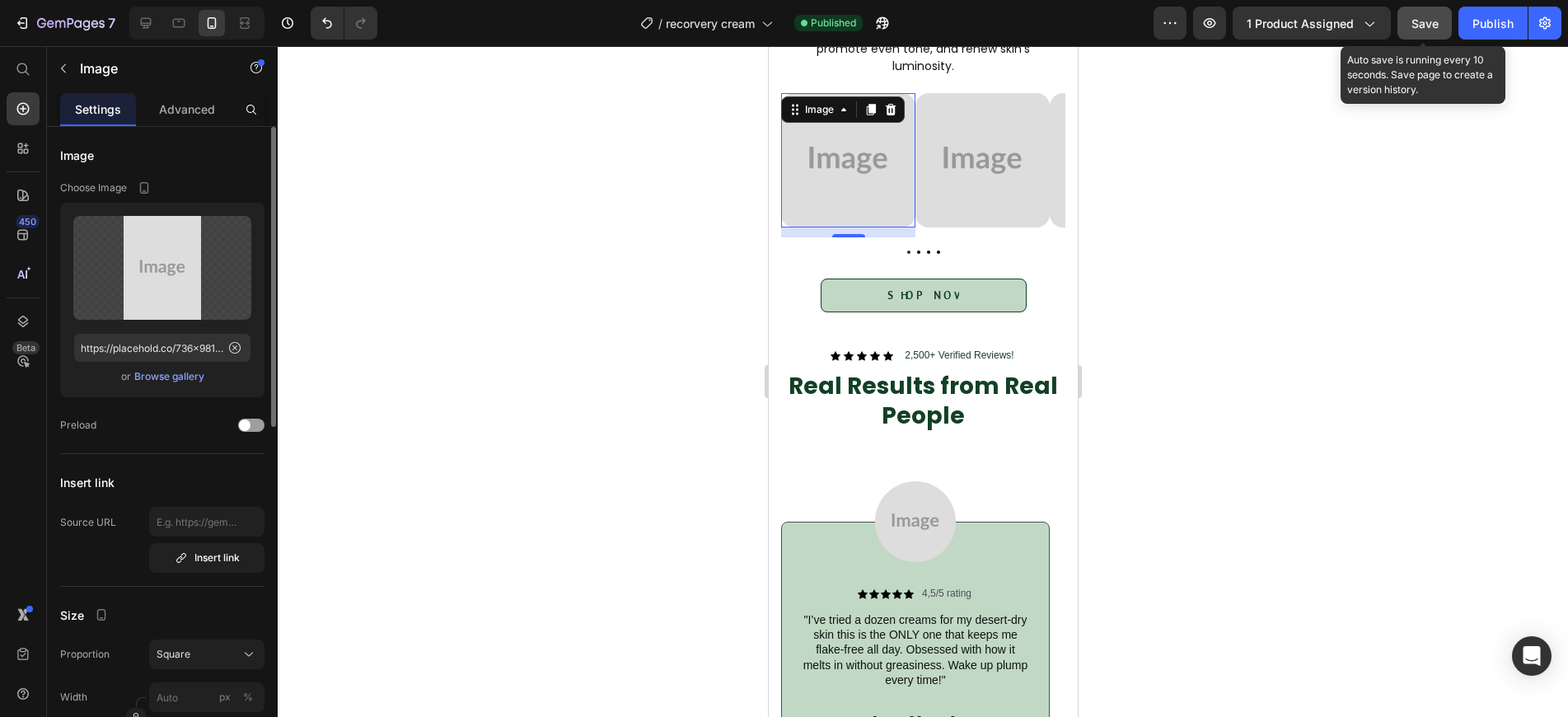 click on "Browse gallery" at bounding box center (169, 377) 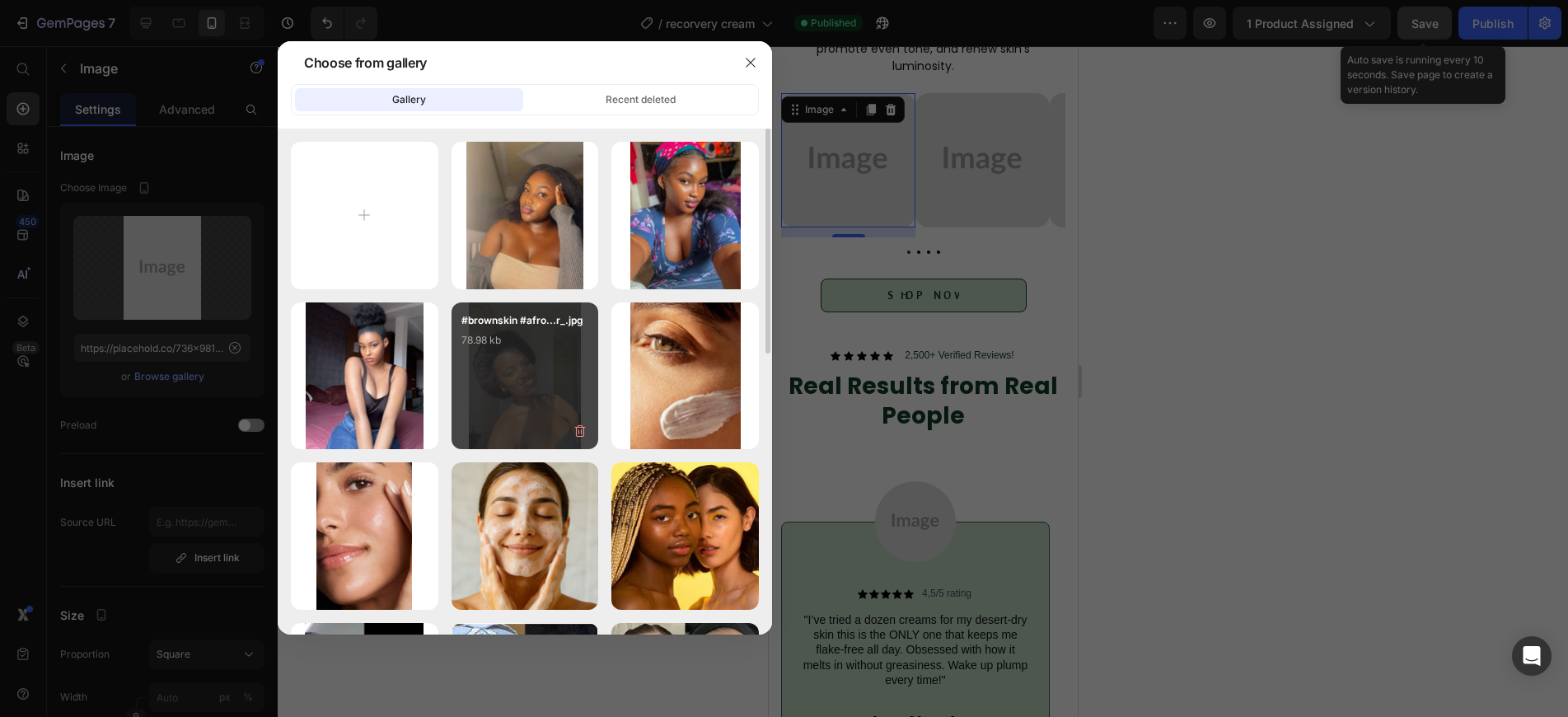 click on "#brownskin #afro...r_.jpg 78.98 kb" at bounding box center [525, 376] 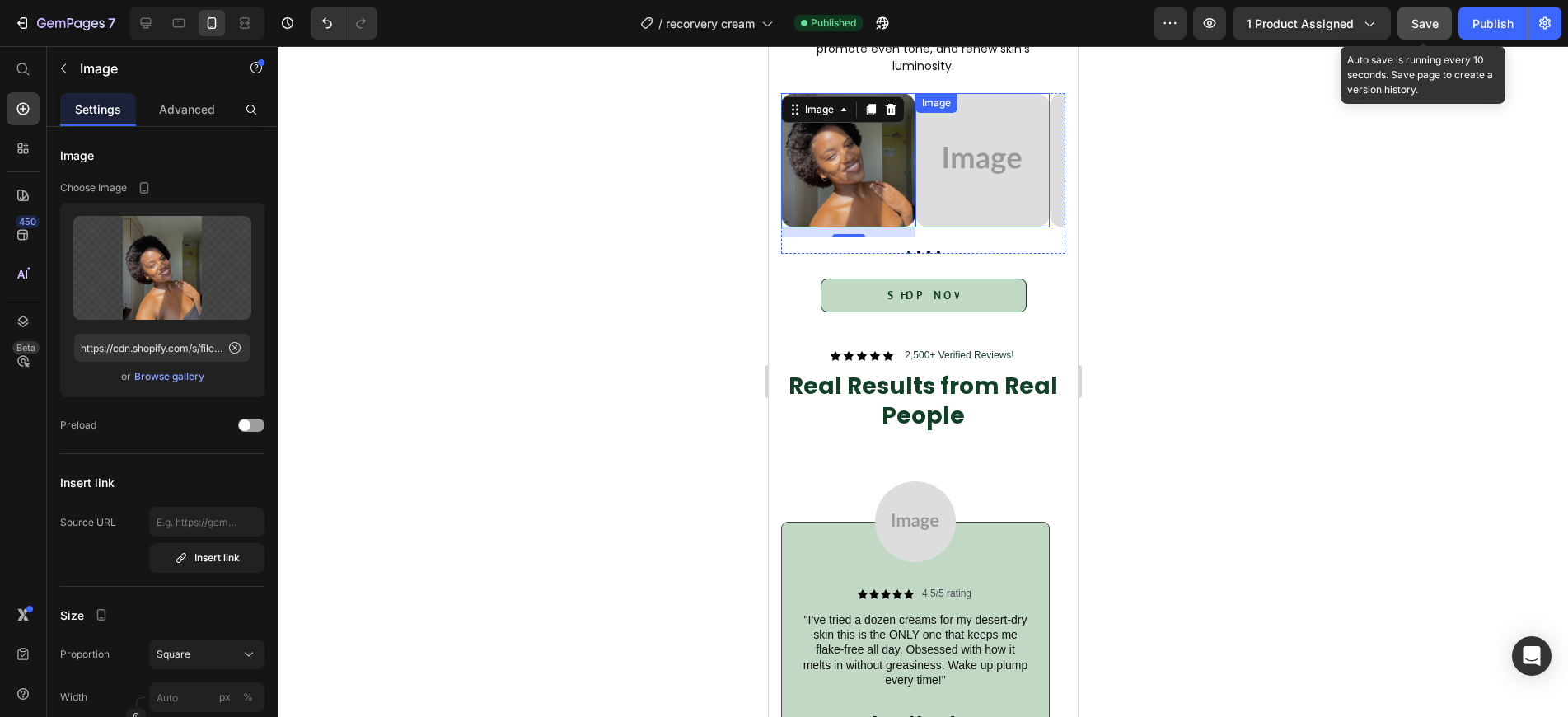 click at bounding box center [981, 160] 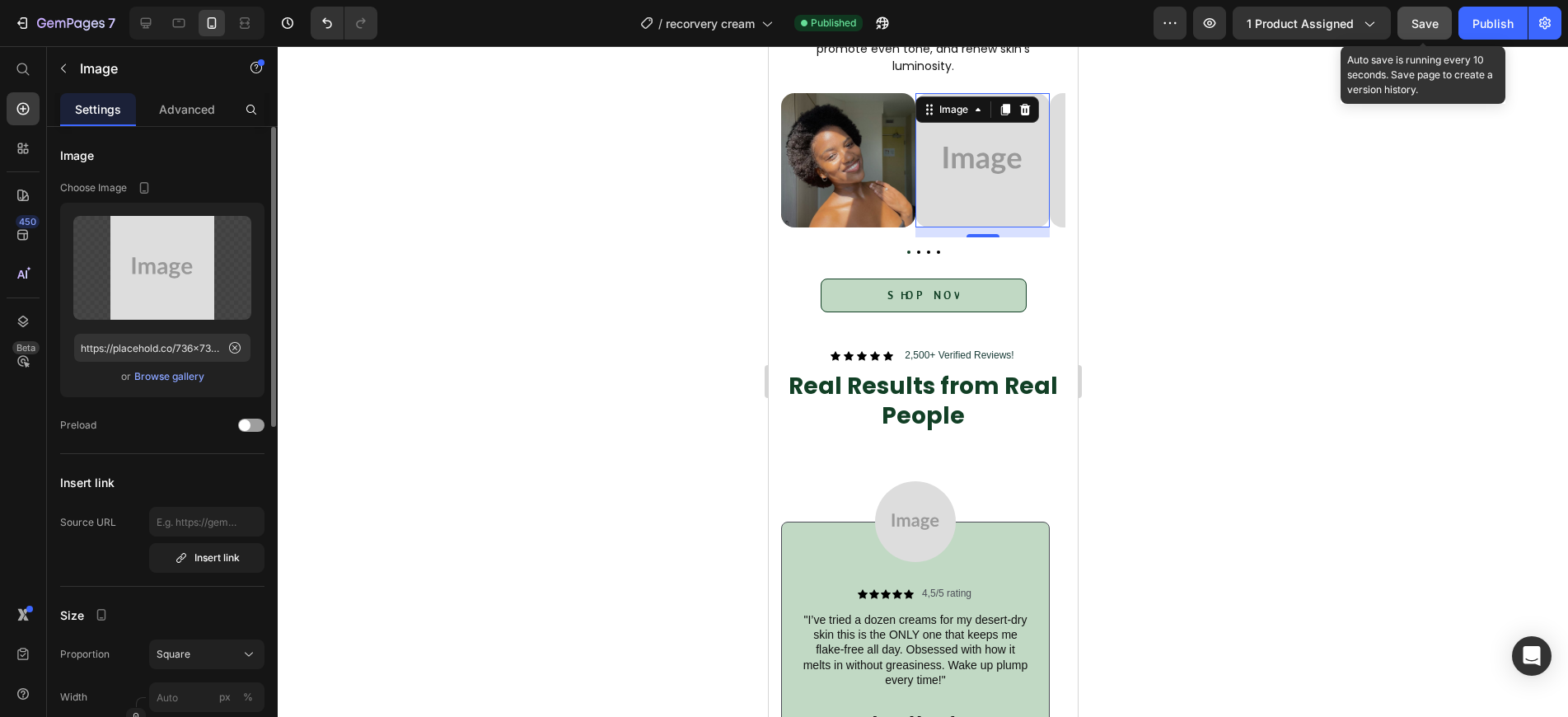 click on "Browse gallery" at bounding box center [169, 377] 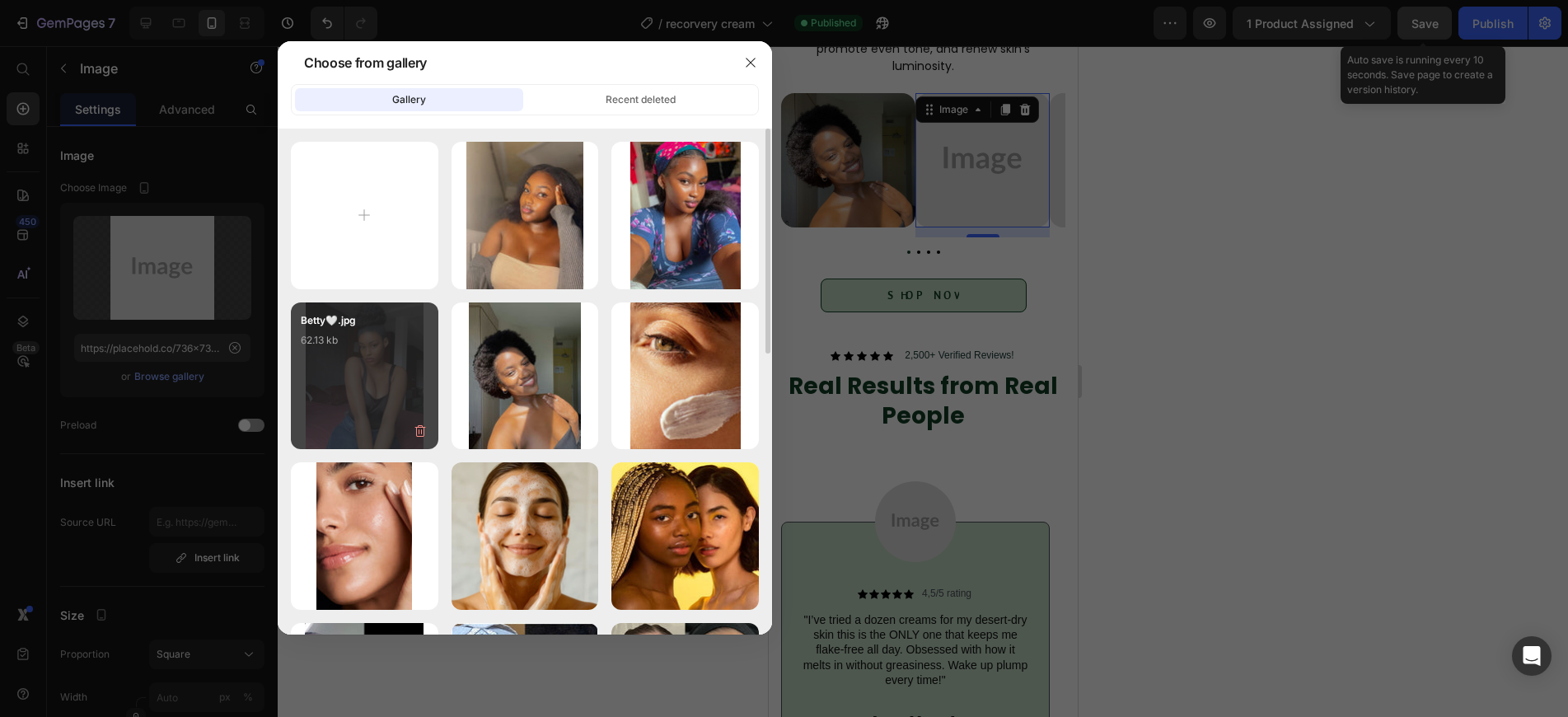 click on "Betty🤍.jpg 62.13 kb" at bounding box center [364, 345] 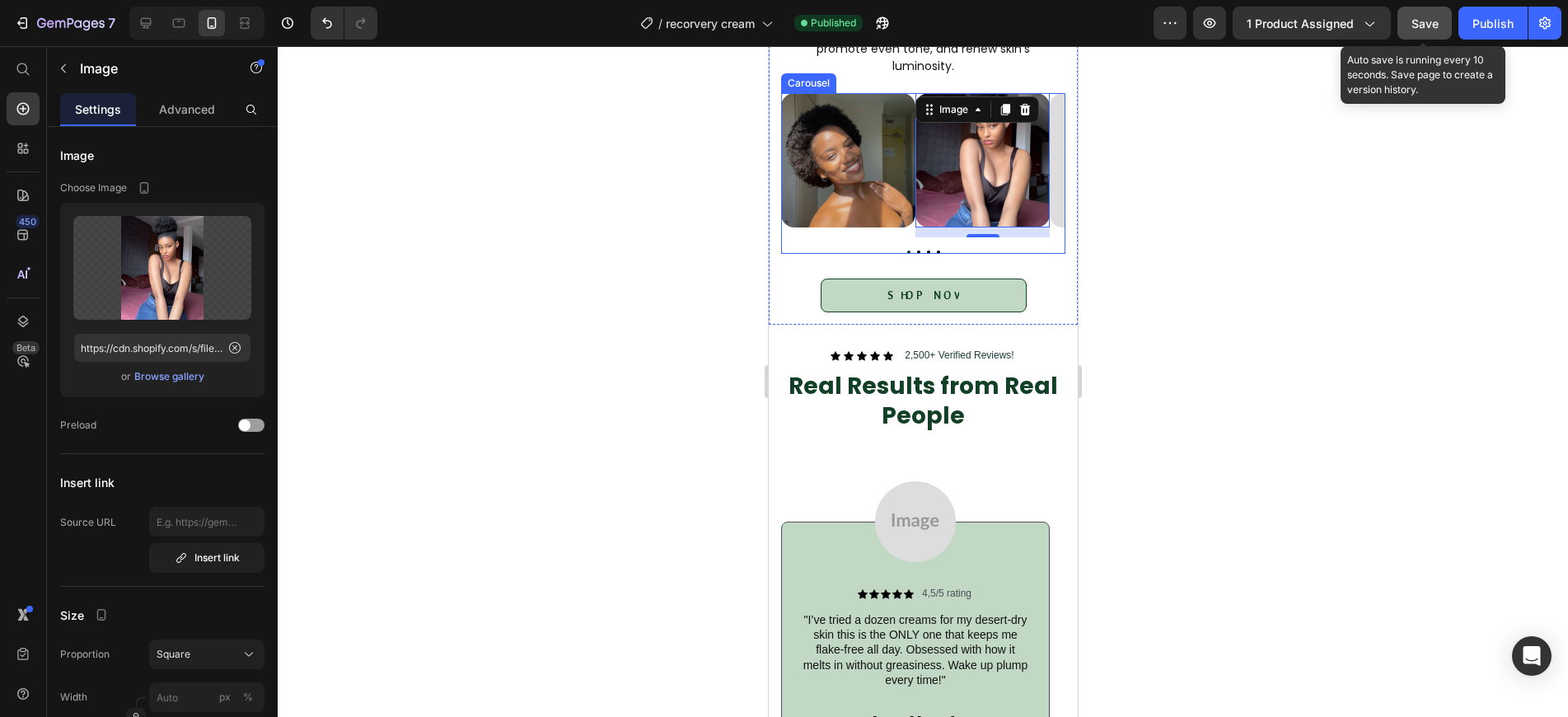click at bounding box center (918, 252) 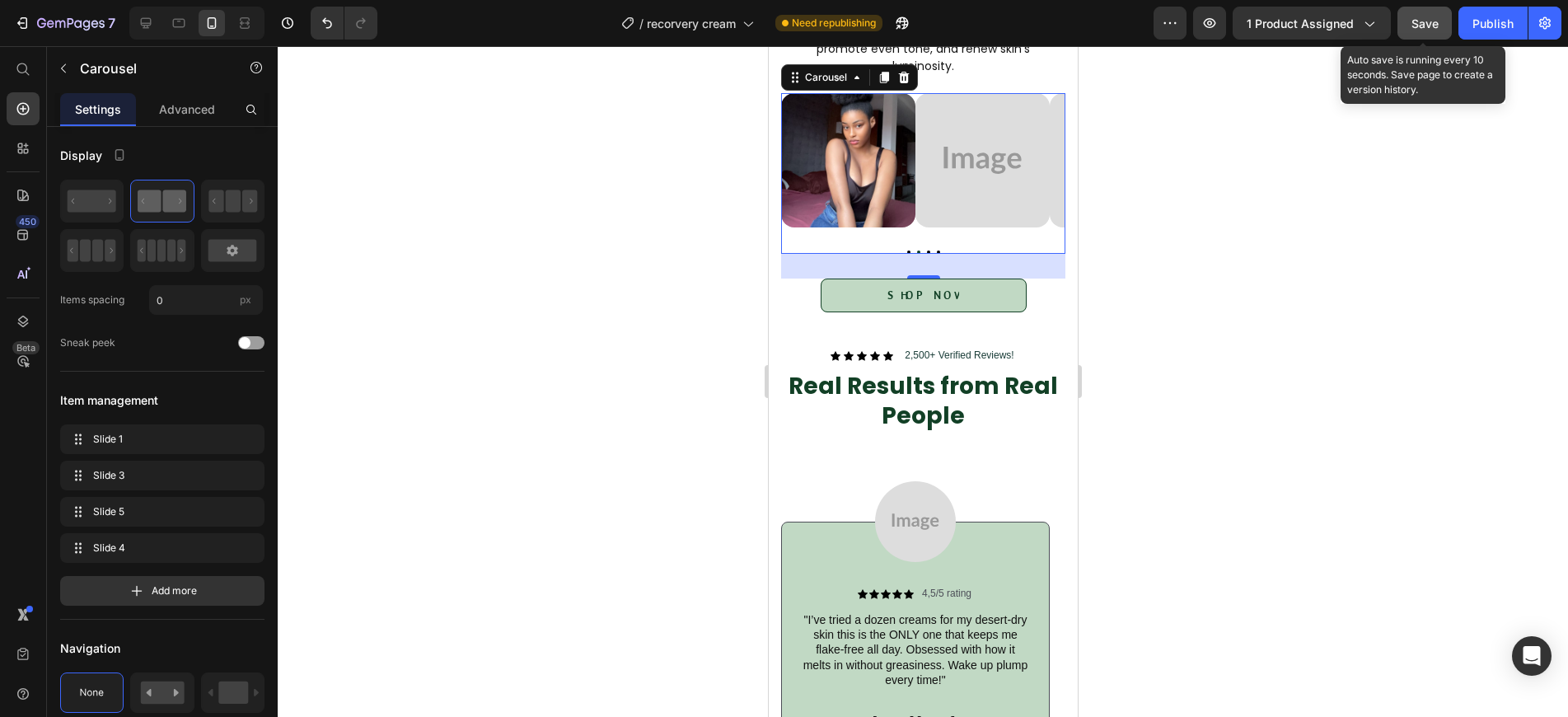click at bounding box center [928, 252] 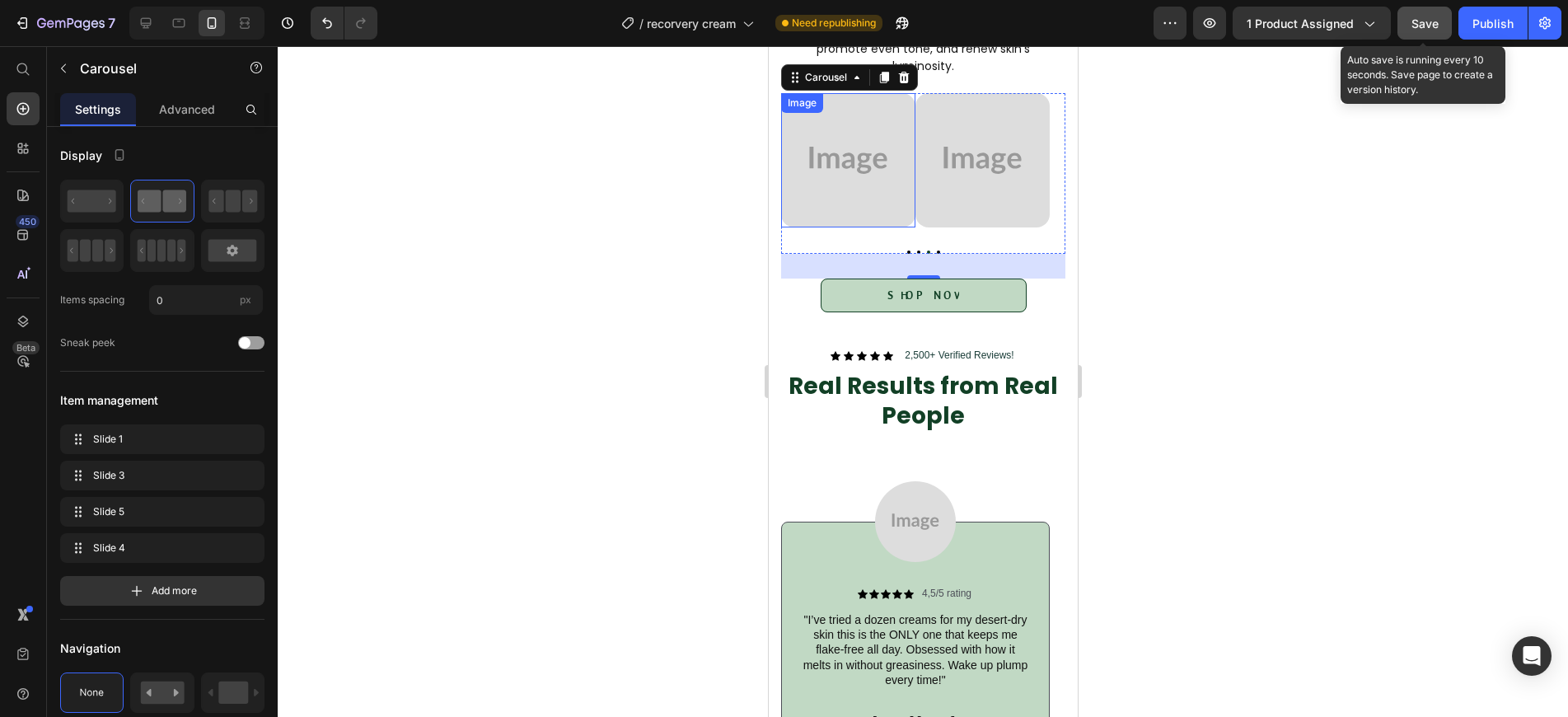click at bounding box center [847, 160] 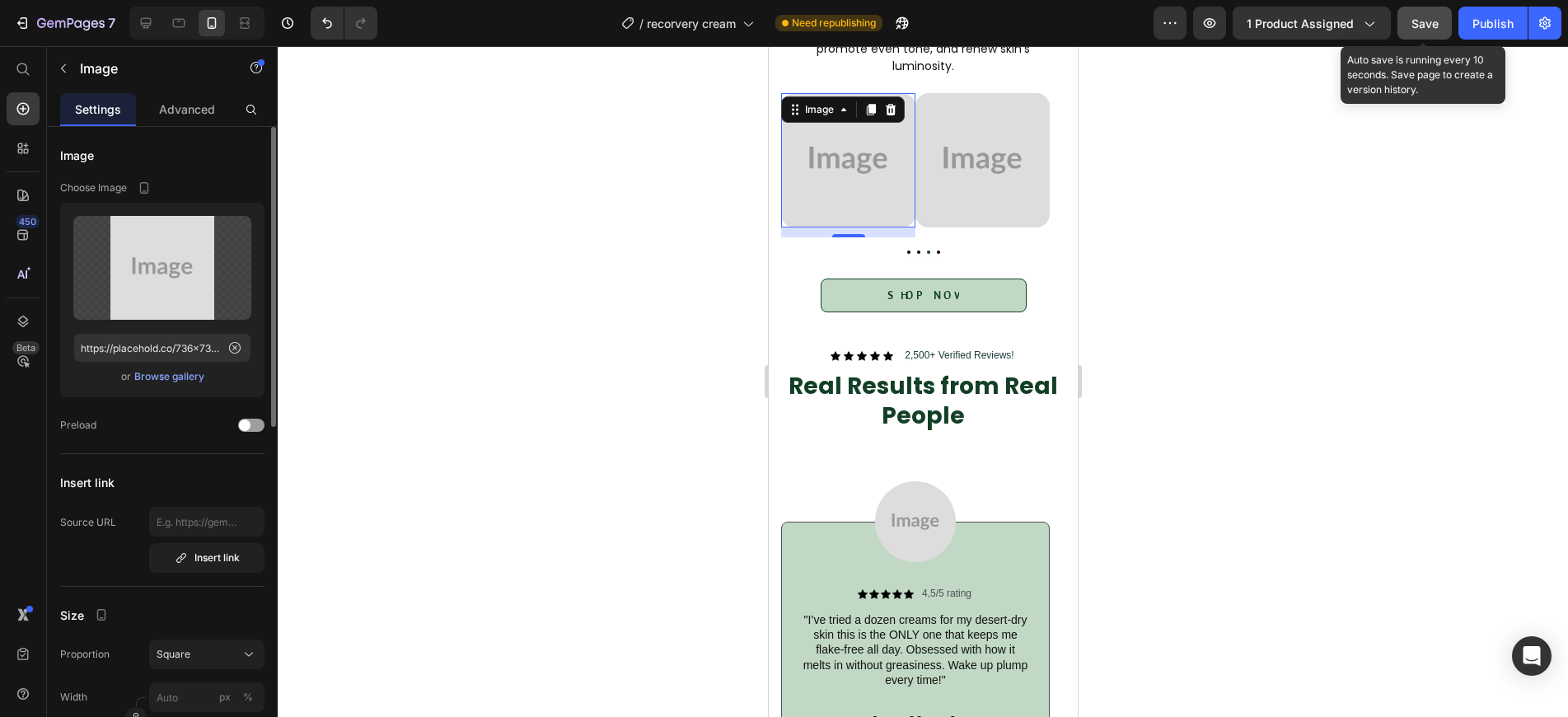 click on "Browse gallery" at bounding box center (169, 377) 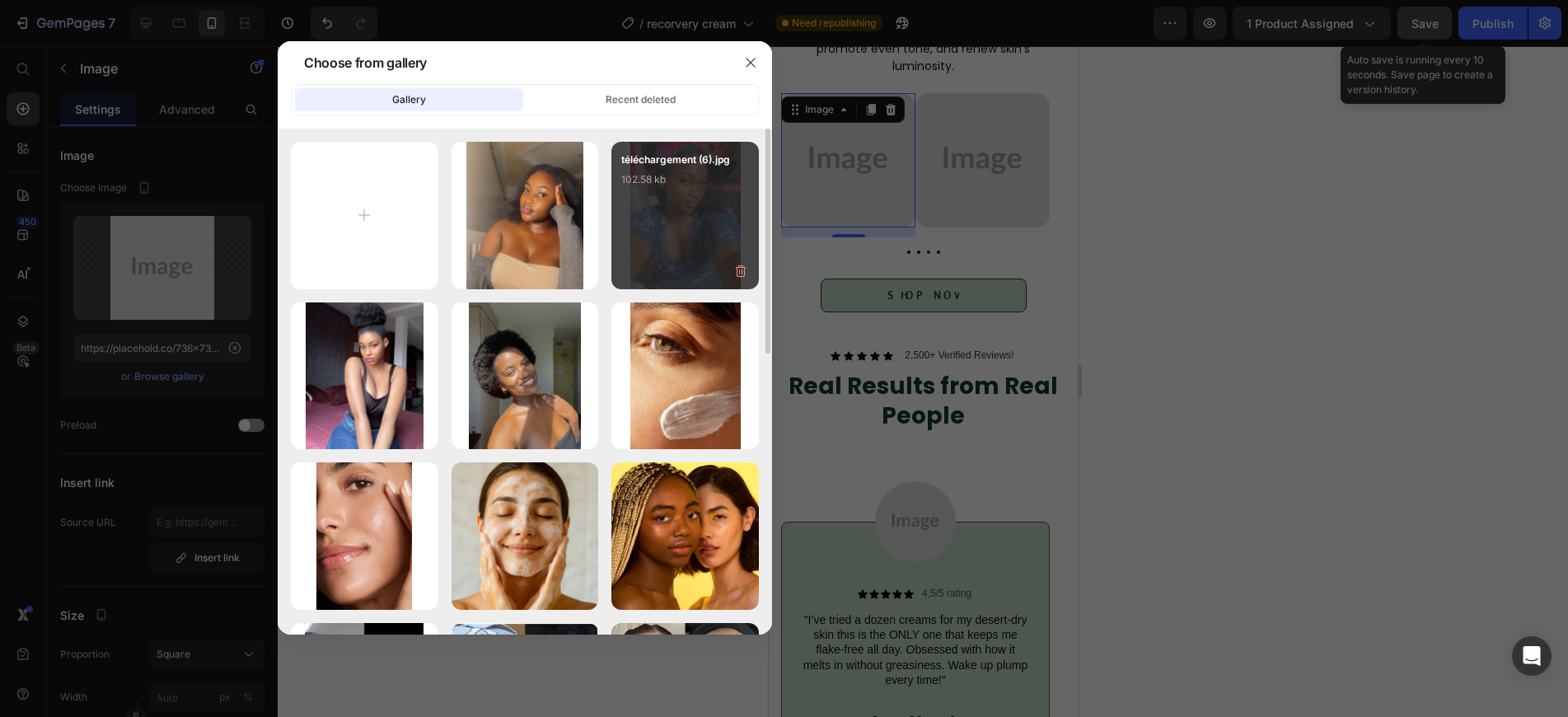 click on "téléchargement (6).jpg 102.58 kb" at bounding box center (685, 215) 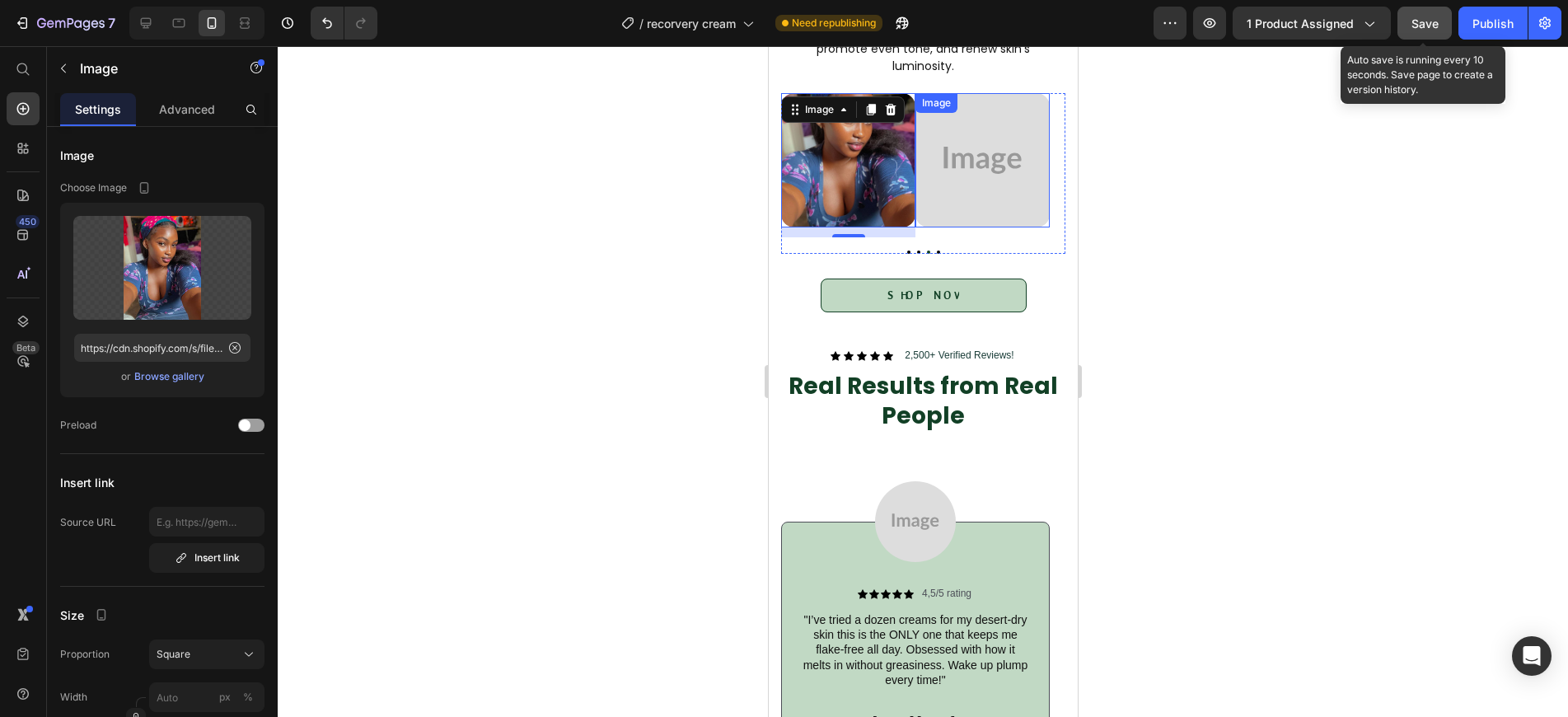 click at bounding box center [981, 160] 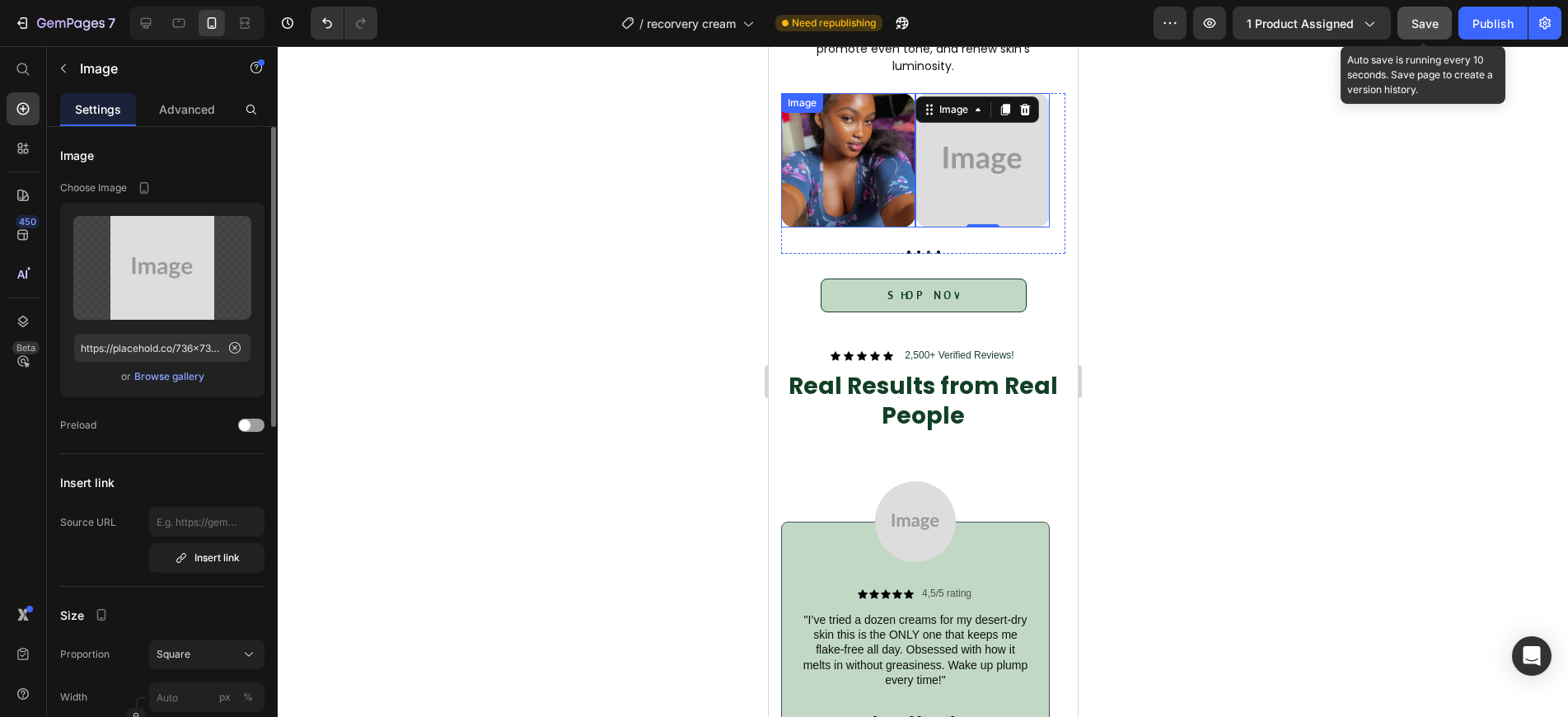 click on "Browse gallery" at bounding box center [169, 377] 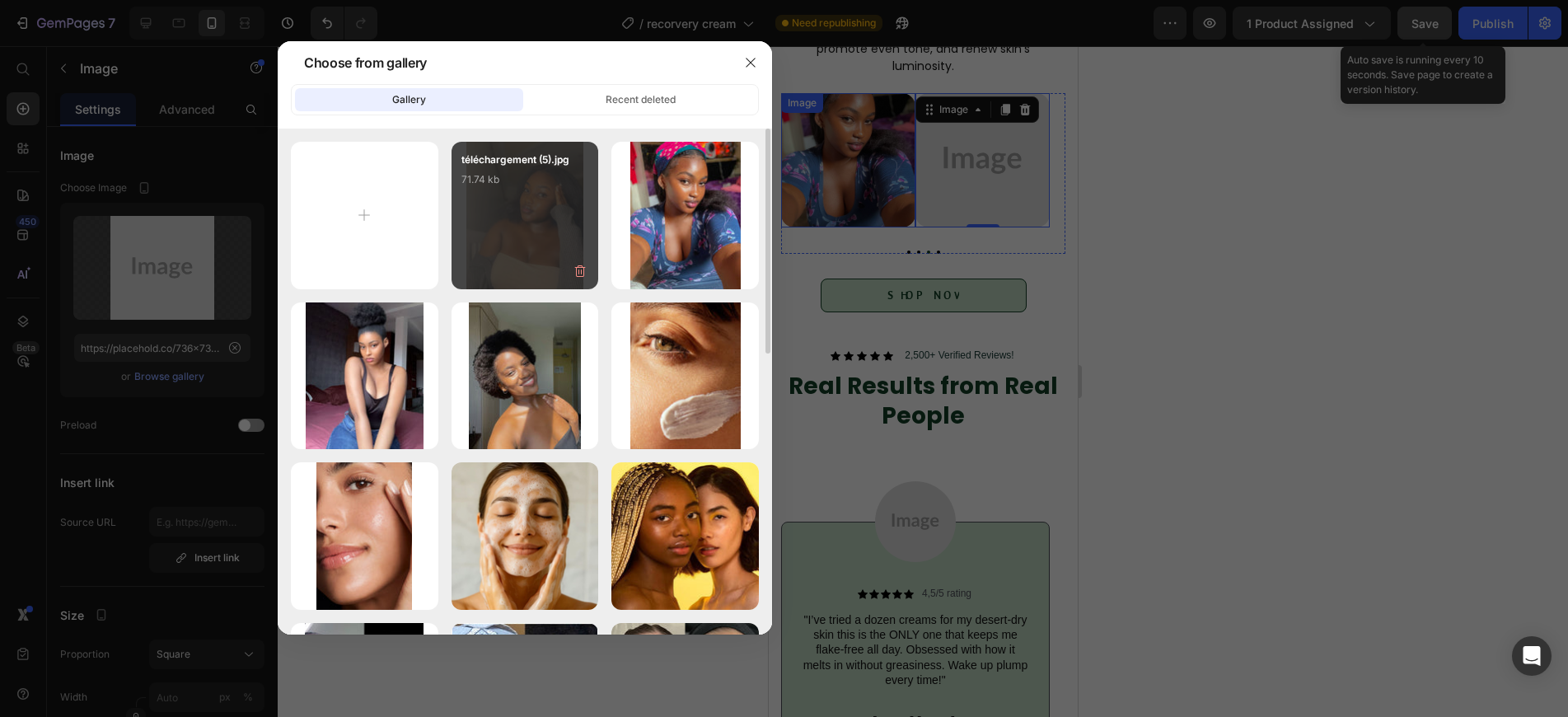 click on "téléchargement (5).jpg 71.74 kb" at bounding box center [525, 185] 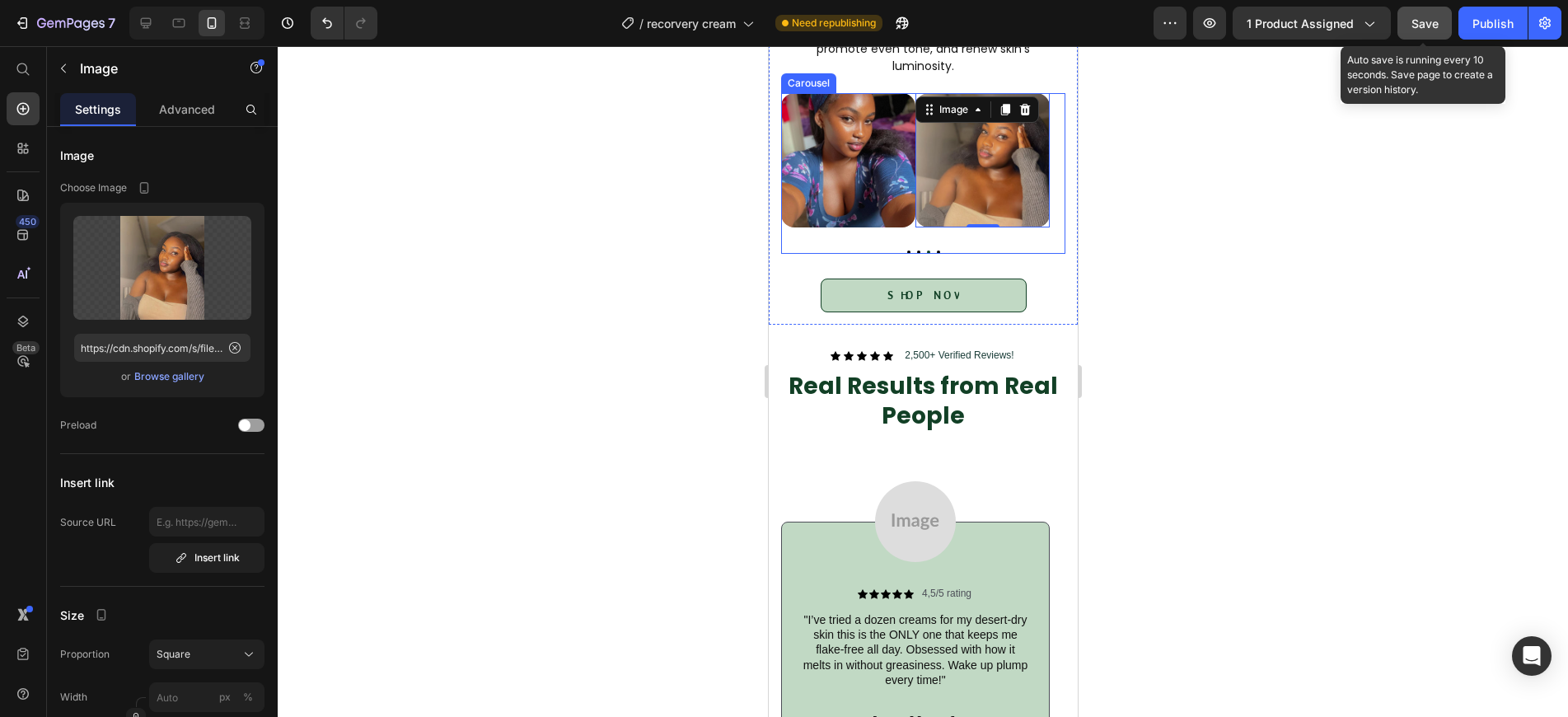 click at bounding box center (938, 252) 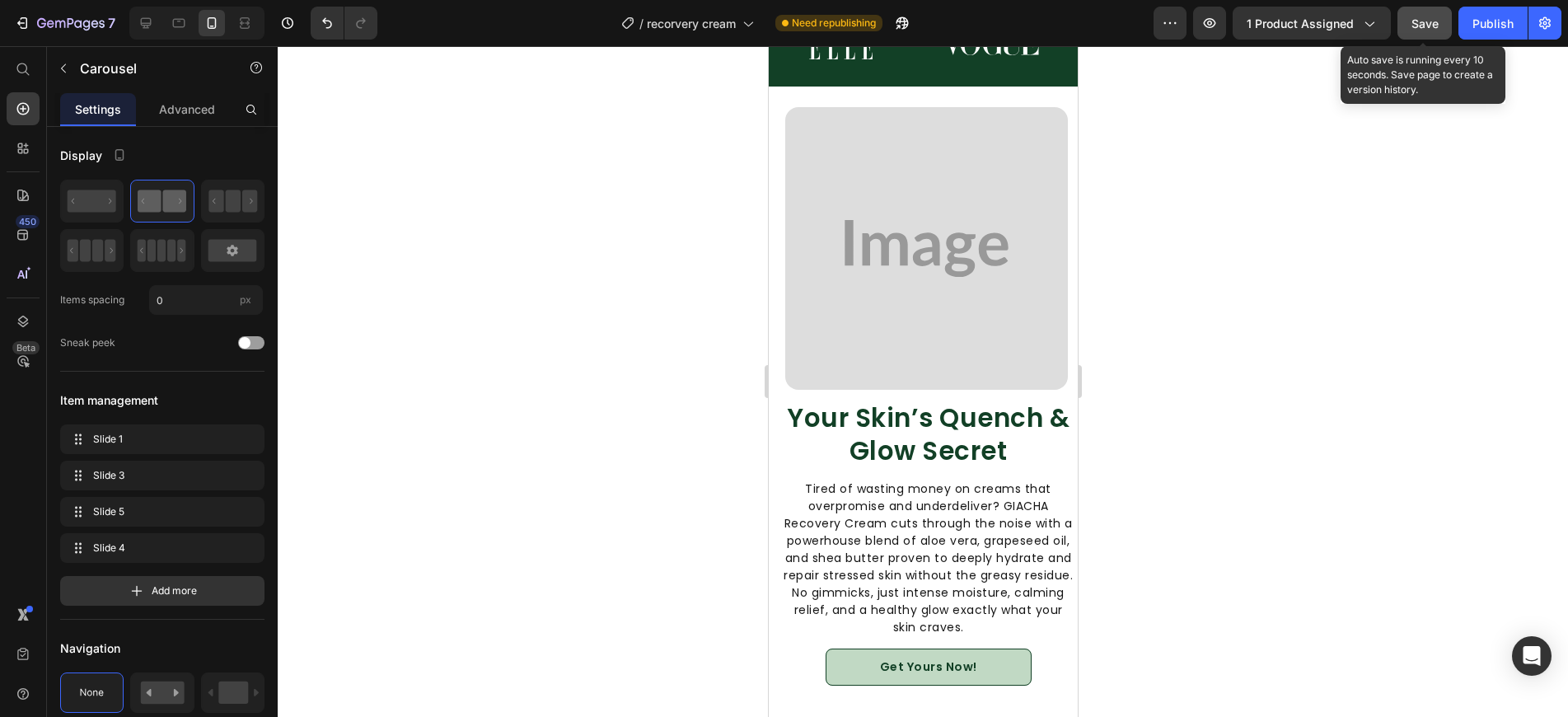scroll, scrollTop: 1197, scrollLeft: 0, axis: vertical 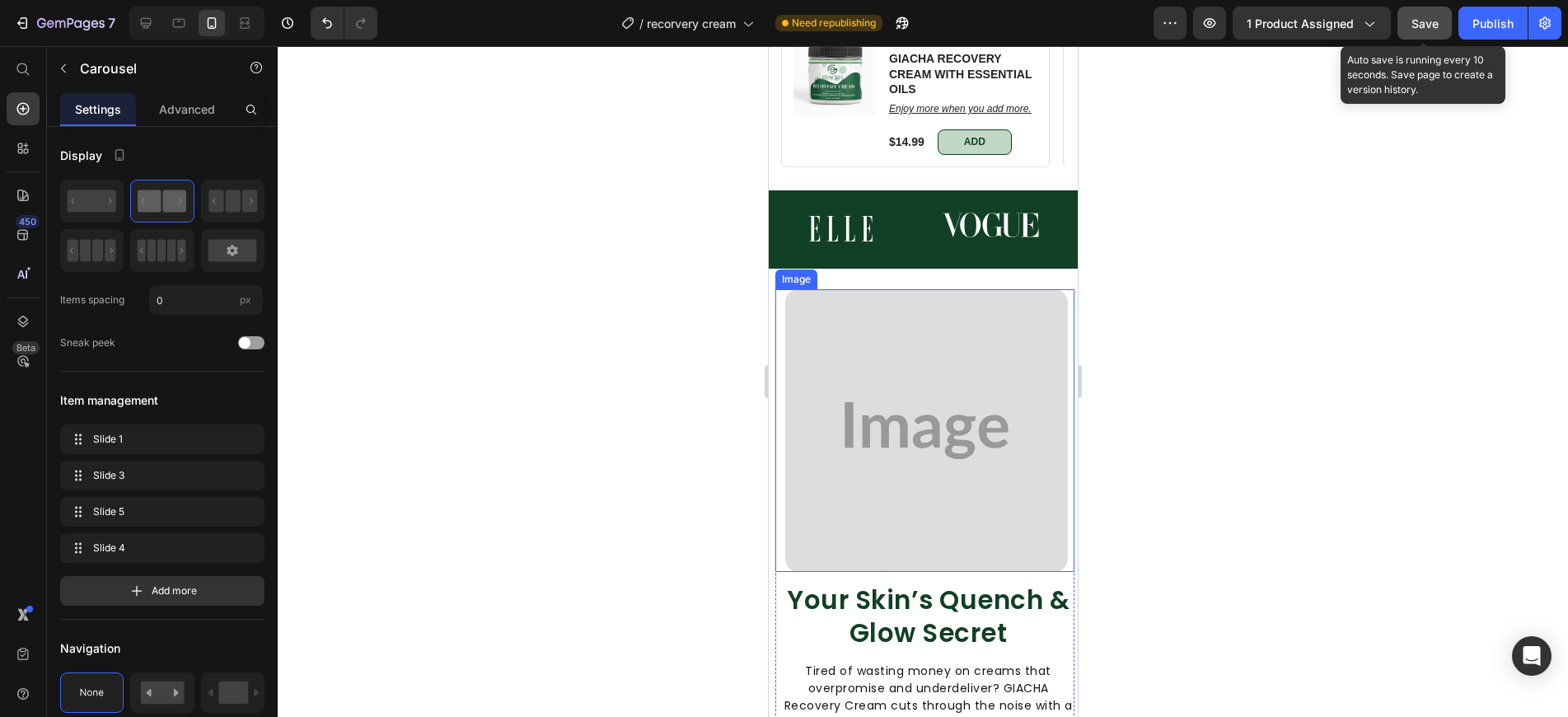 click at bounding box center (924, 430) 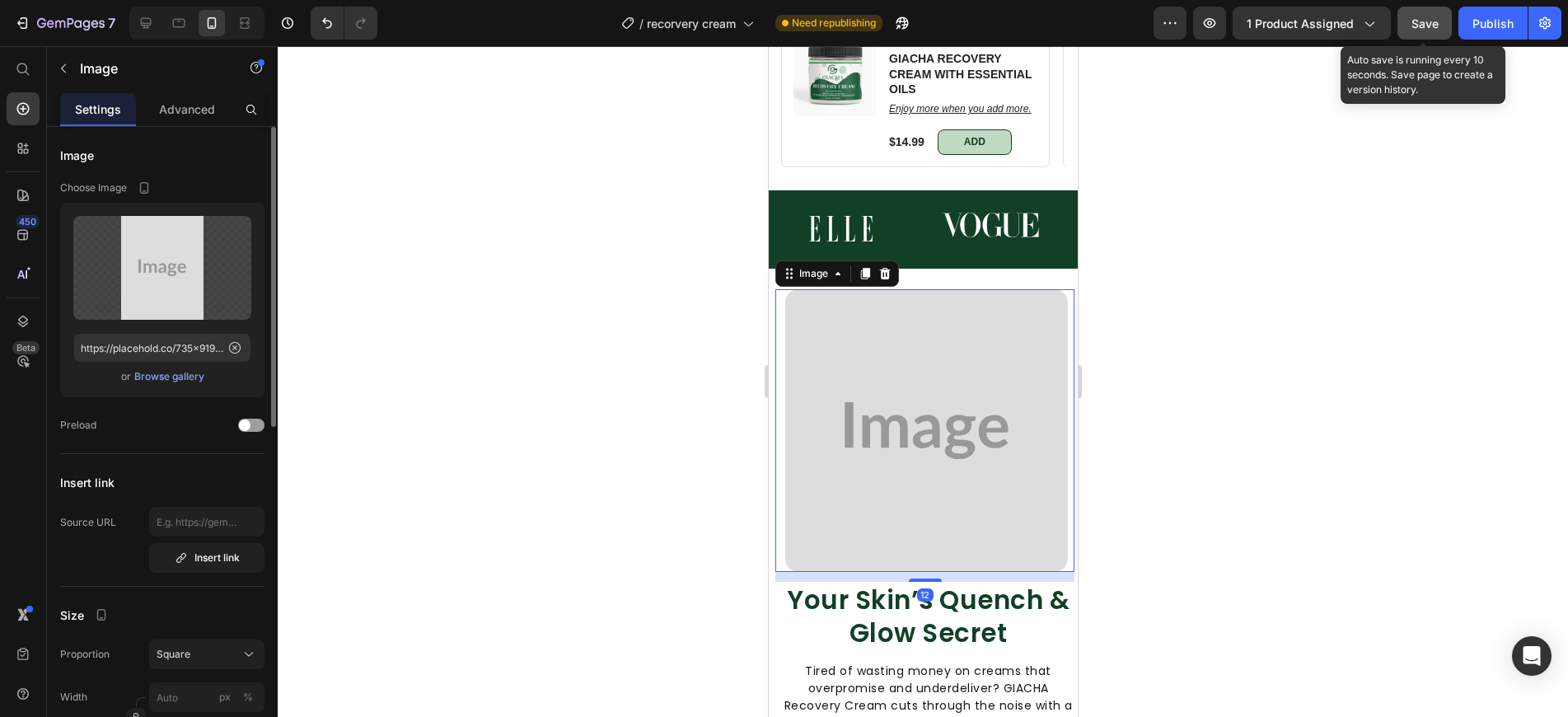 click on "Browse gallery" at bounding box center (169, 377) 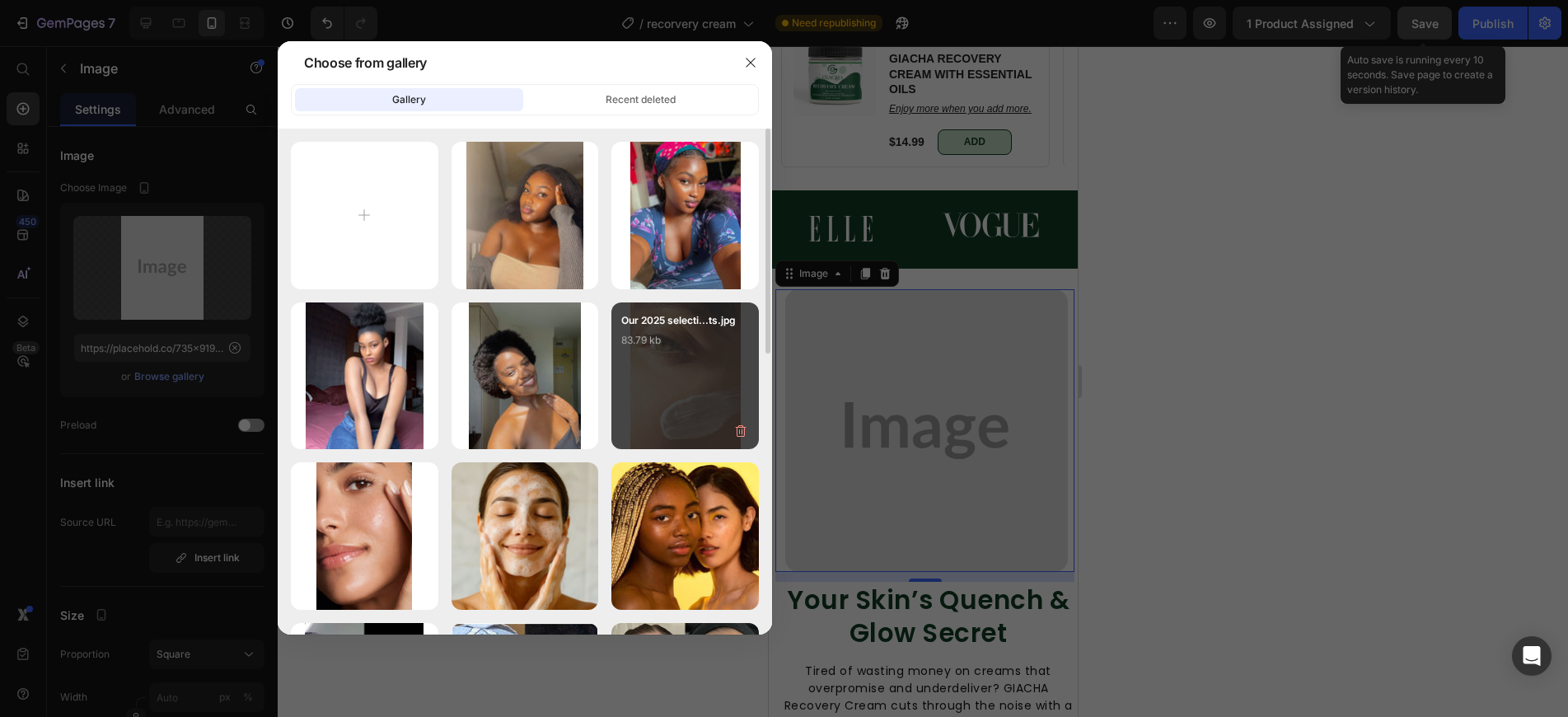 click on "Our 2025 selecti...ts.jpg 83.79 kb" at bounding box center (685, 376) 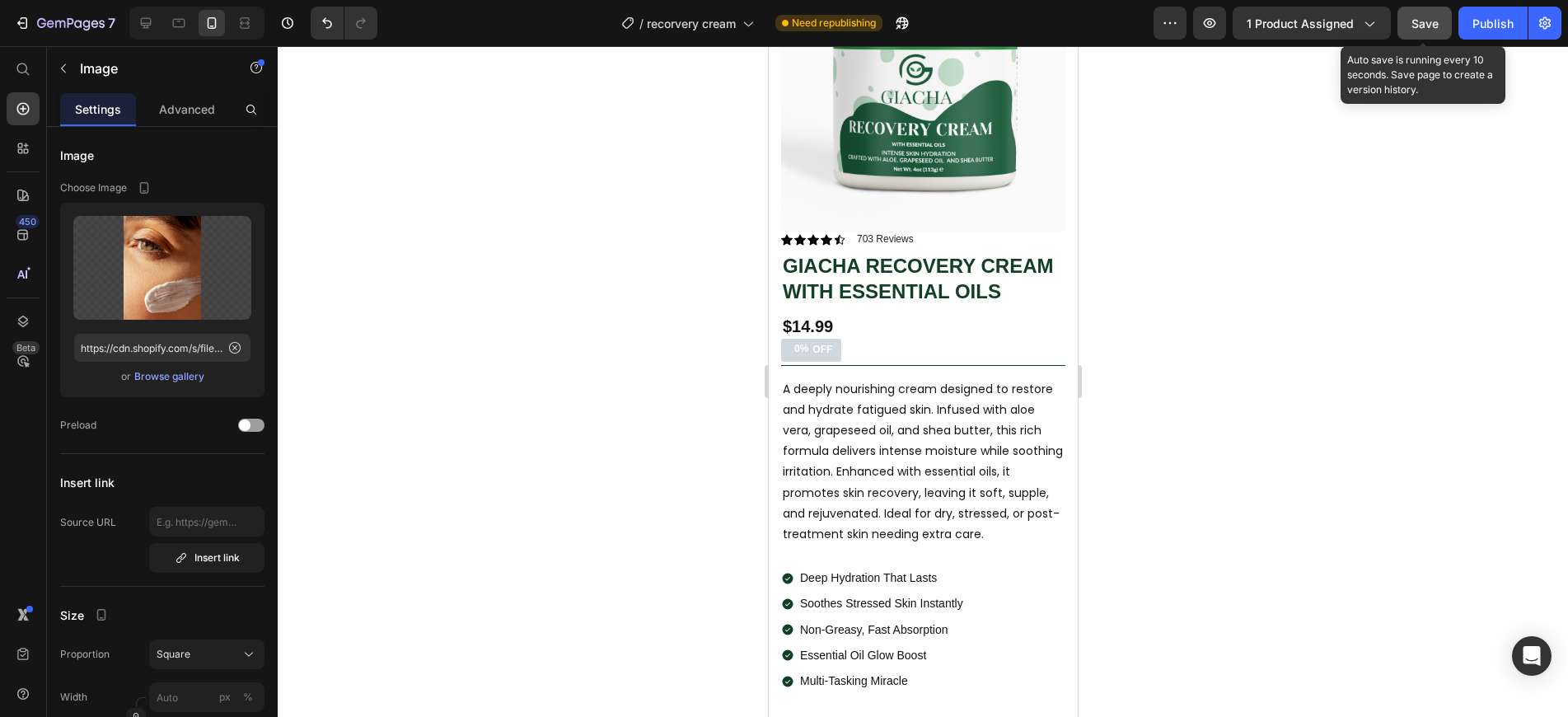 scroll, scrollTop: 77, scrollLeft: 0, axis: vertical 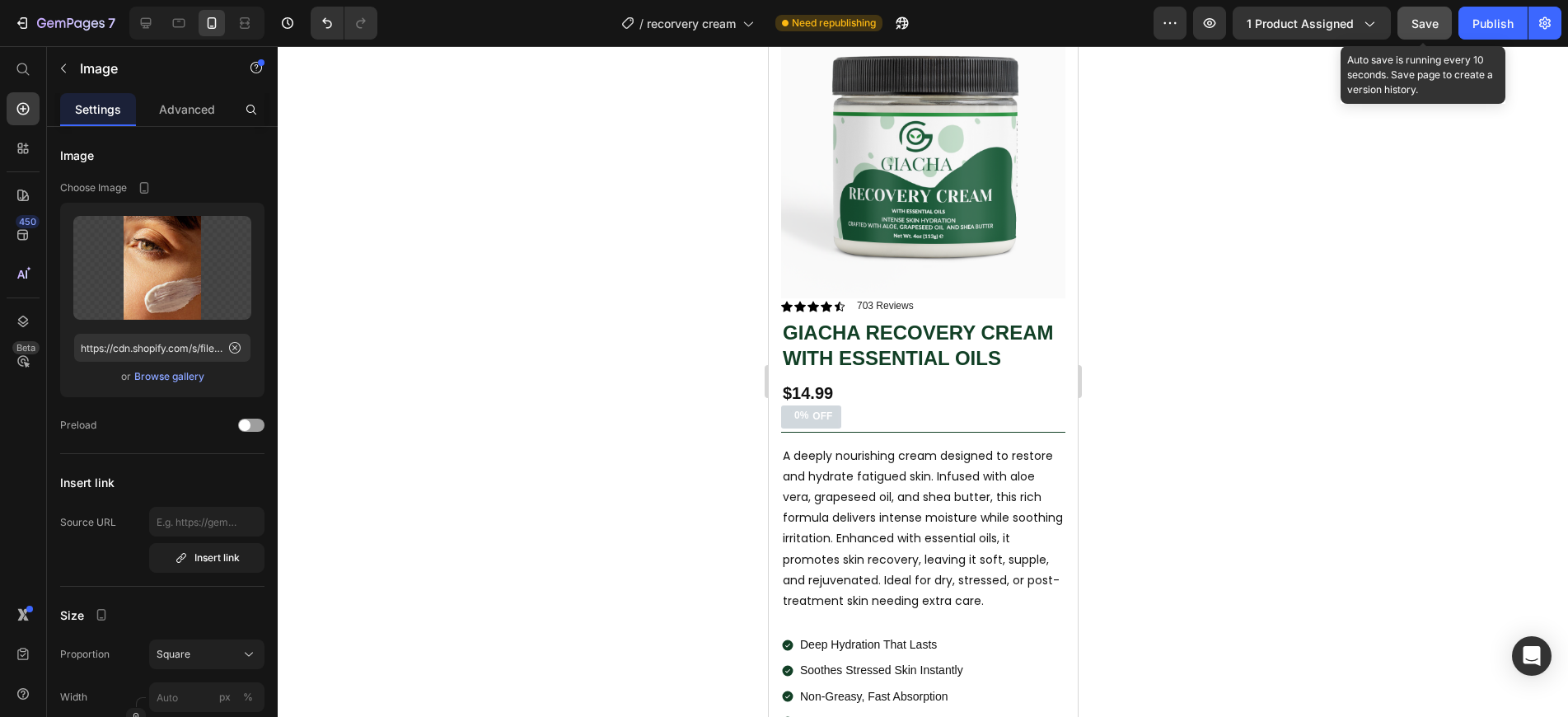 click on "Save" at bounding box center [1425, 23] 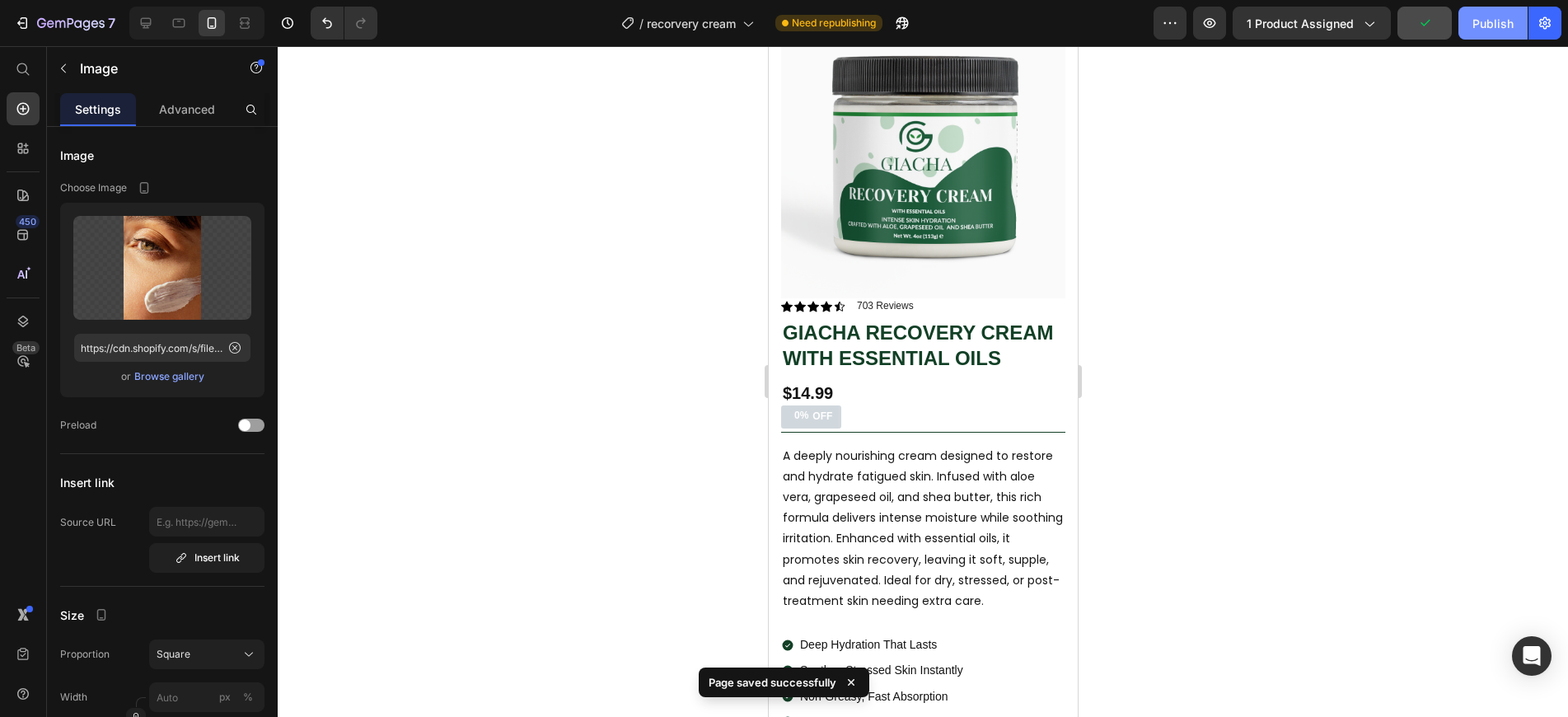 click on "Publish" at bounding box center (1493, 23) 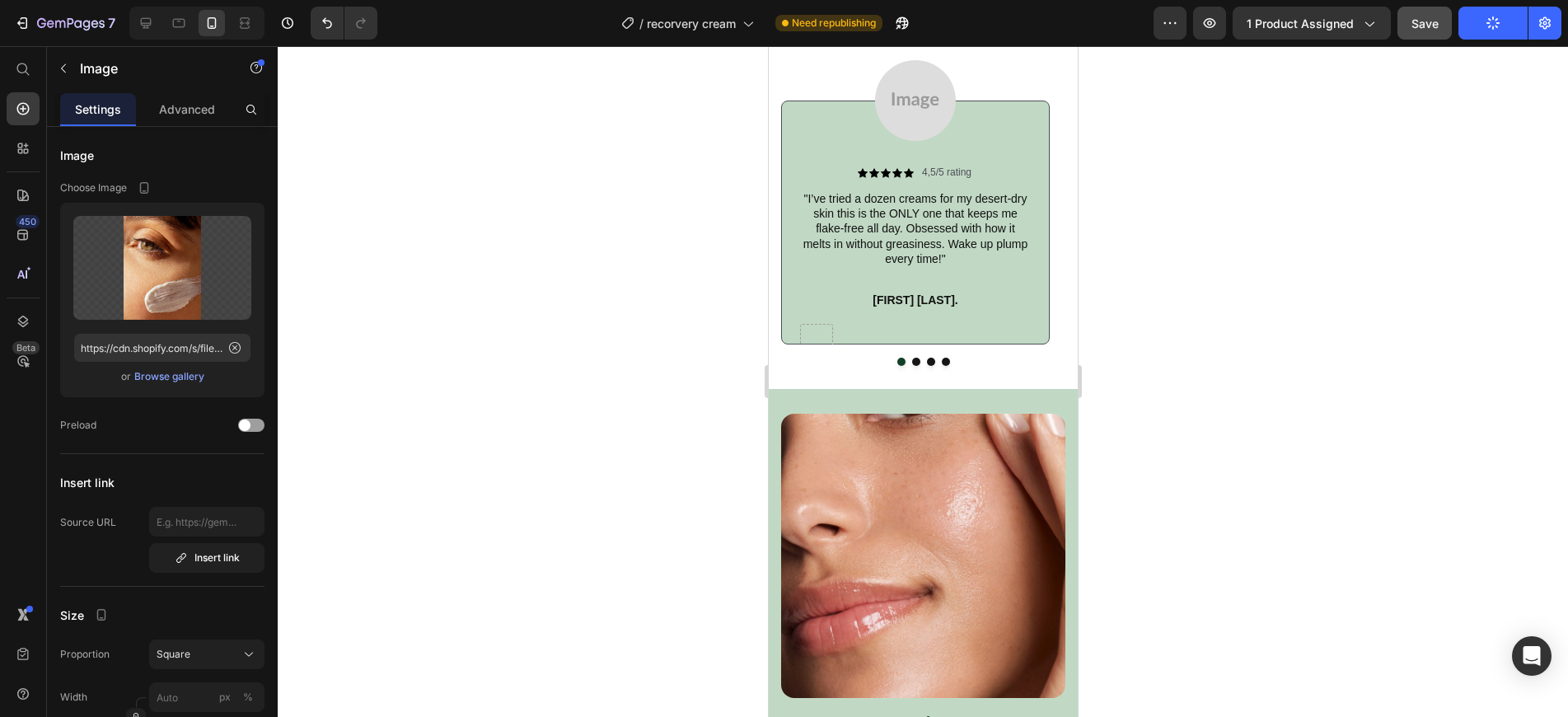 scroll, scrollTop: 2671, scrollLeft: 0, axis: vertical 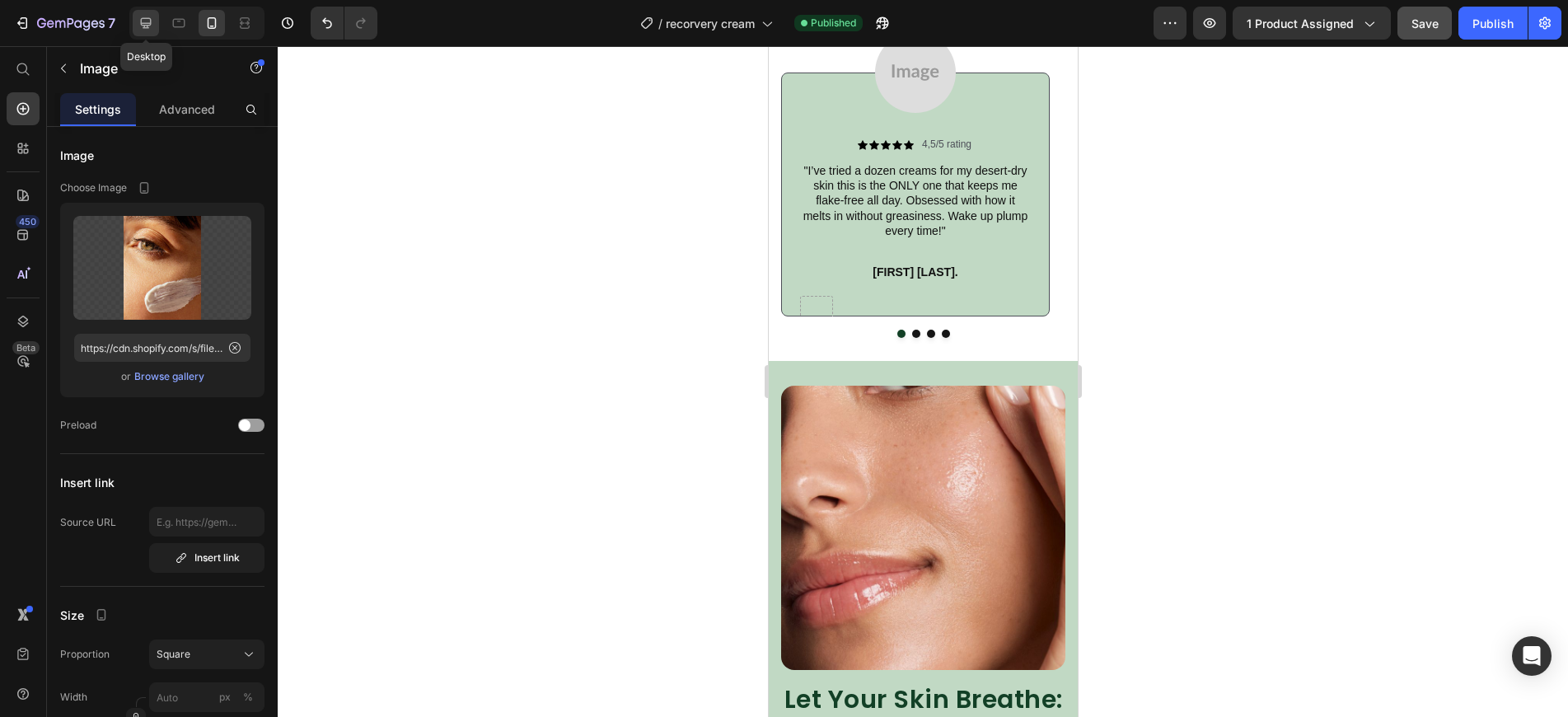 click 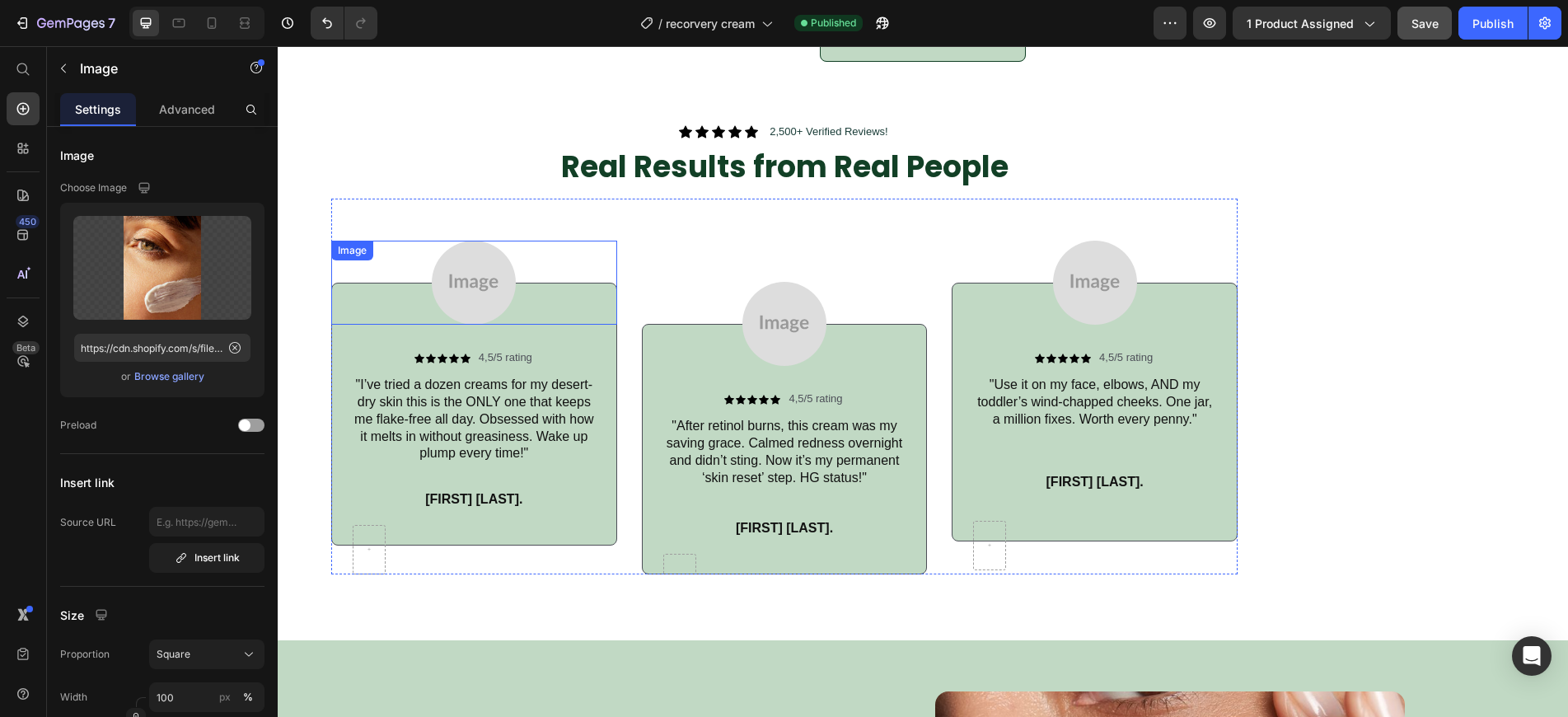 scroll, scrollTop: 2627, scrollLeft: 0, axis: vertical 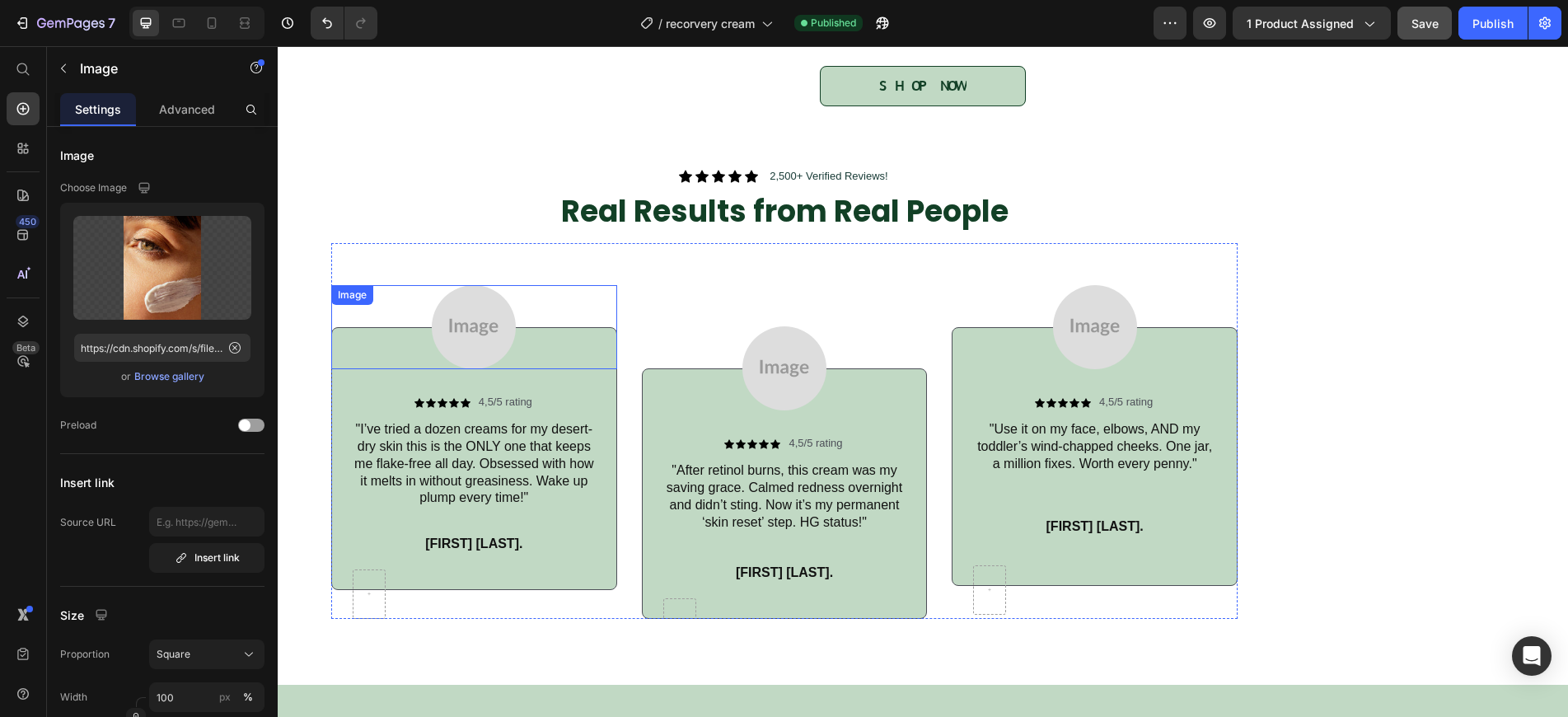 click at bounding box center (474, 327) 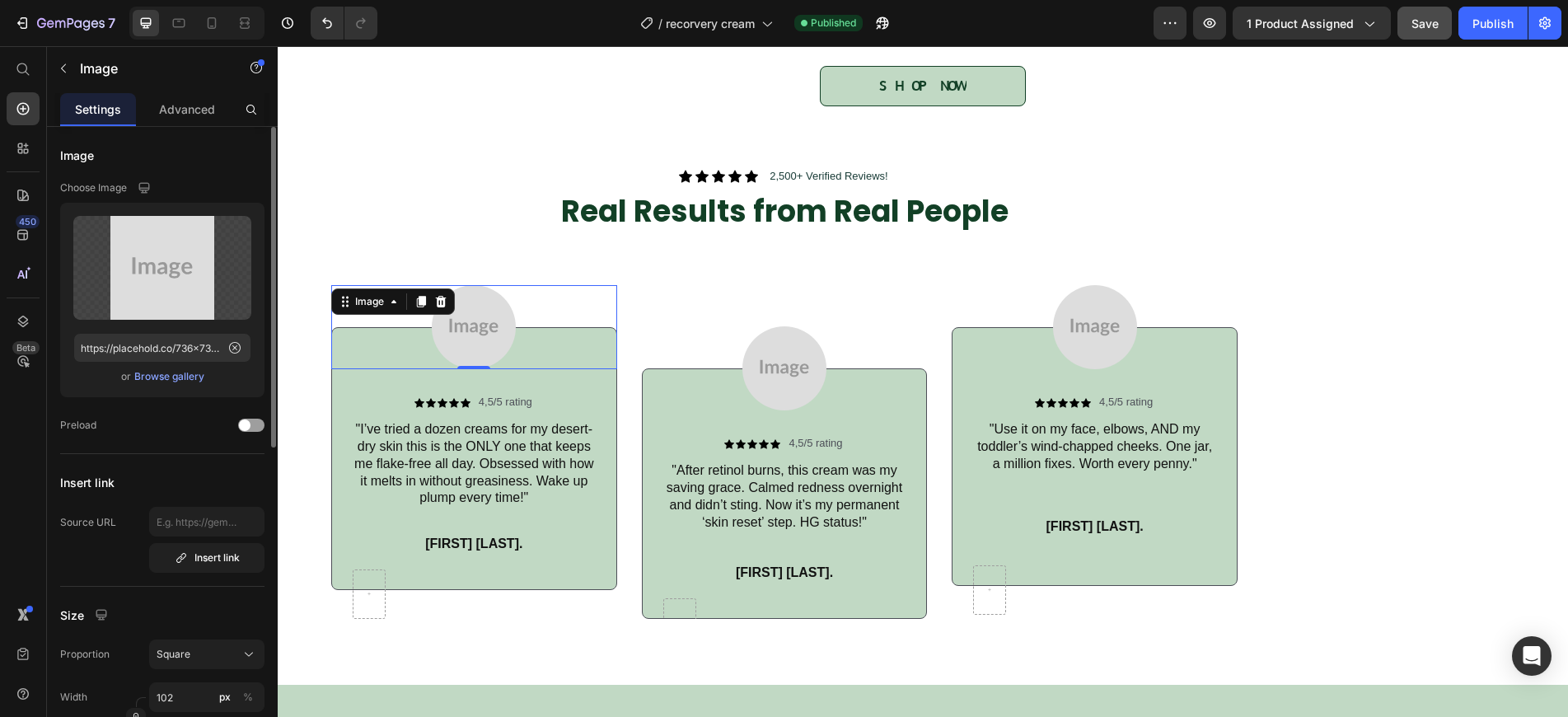 click on "Browse gallery" at bounding box center (169, 377) 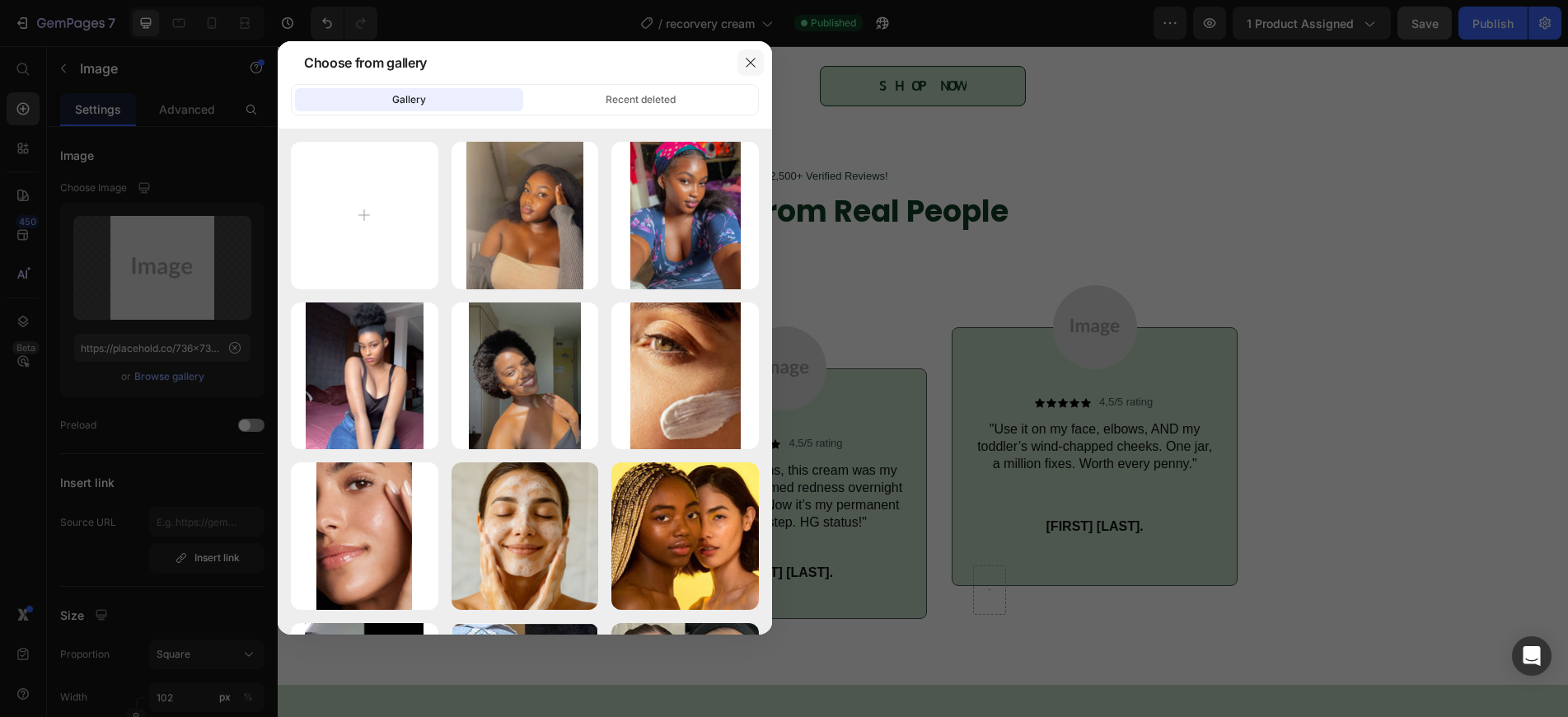 click 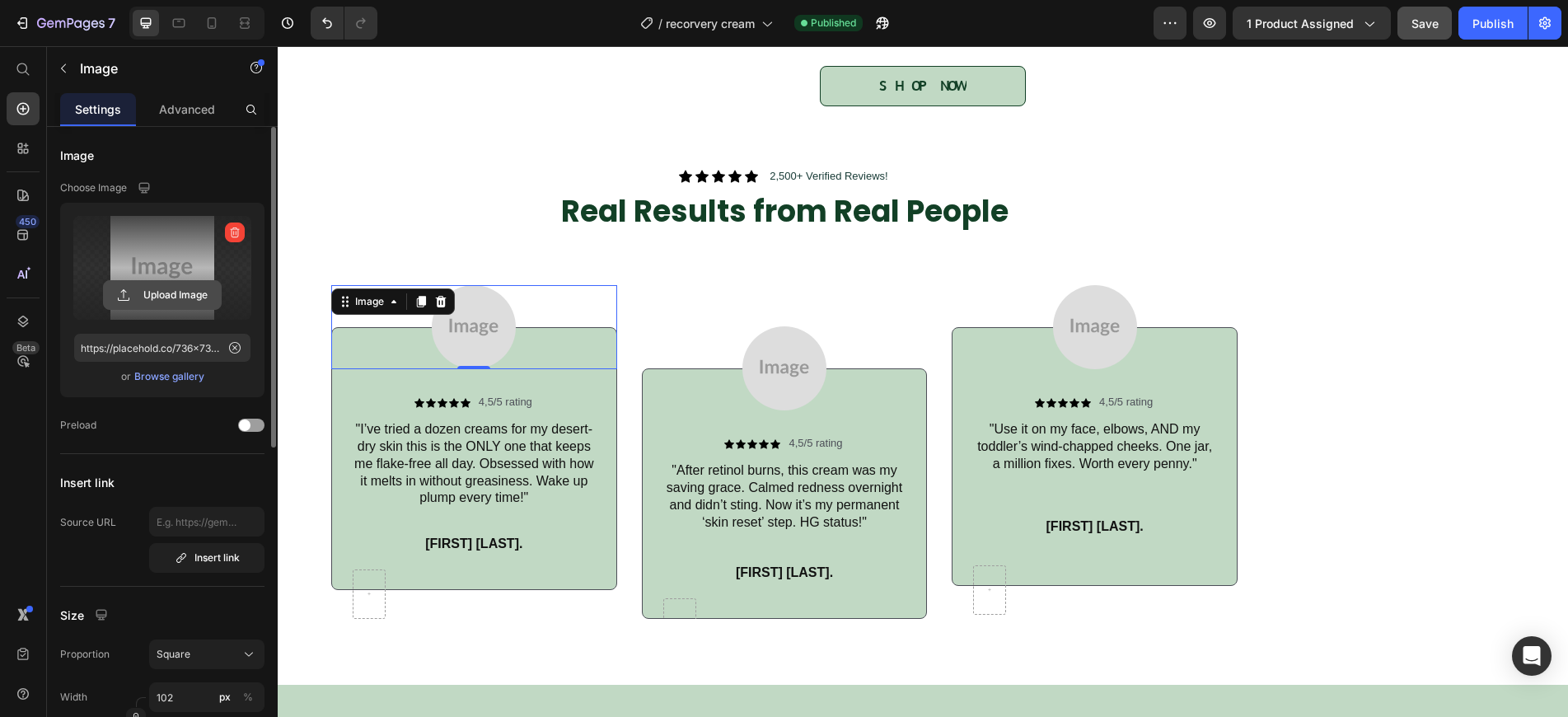 click 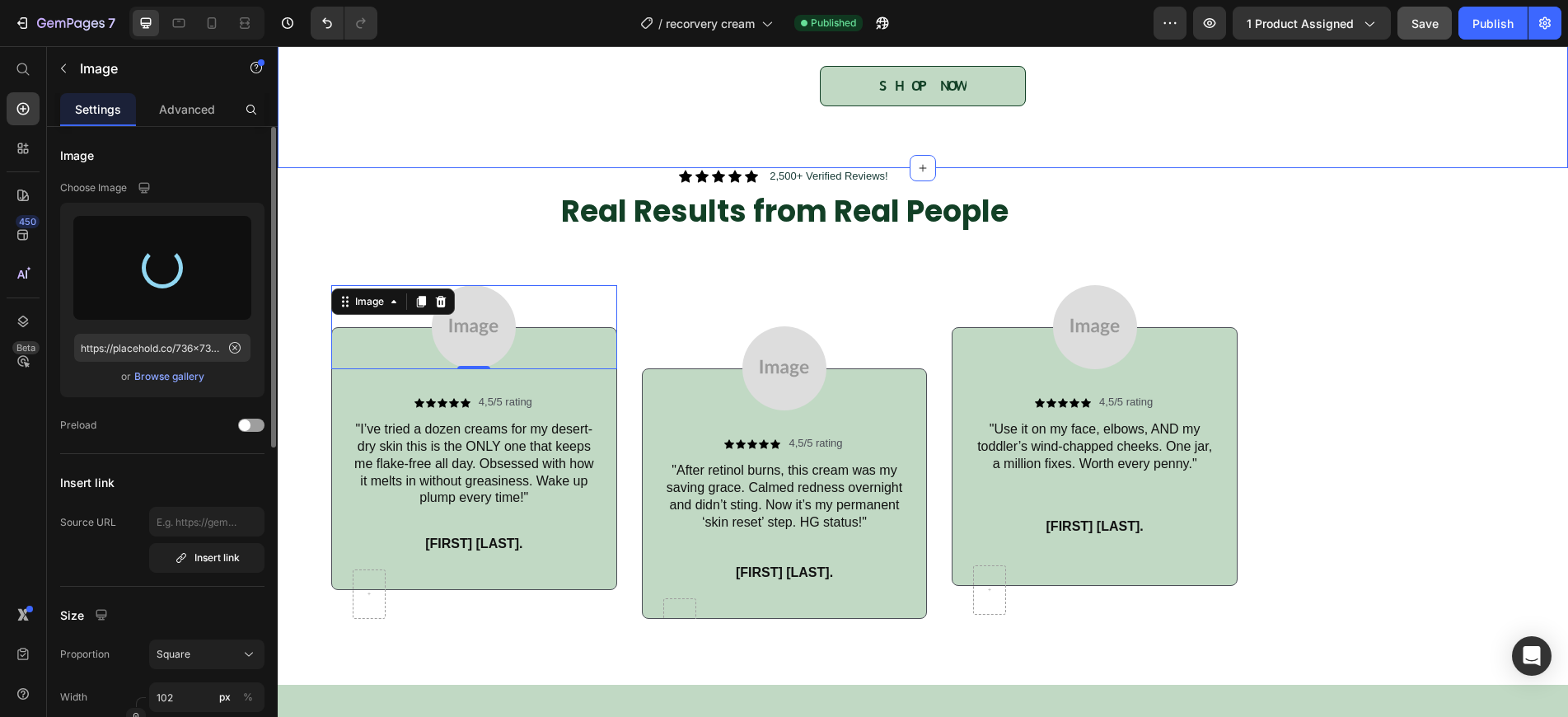 type on "https://cdn.shopify.com/s/files/1/0812/7083/3186/files/gempages_575410181542773699-7b63c22c-7787-4766-b444-6412bd3e6e2f.jpg" 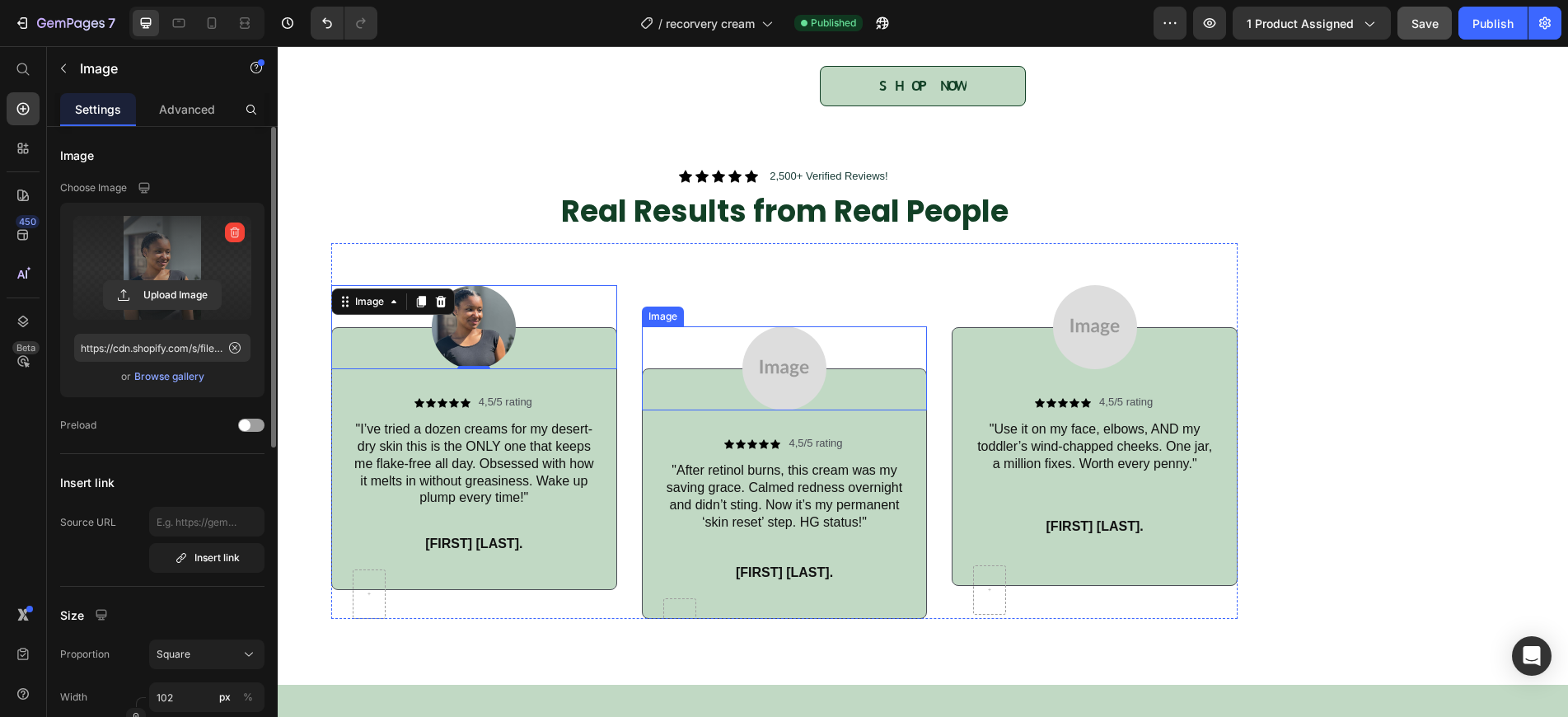 click at bounding box center [784, 368] 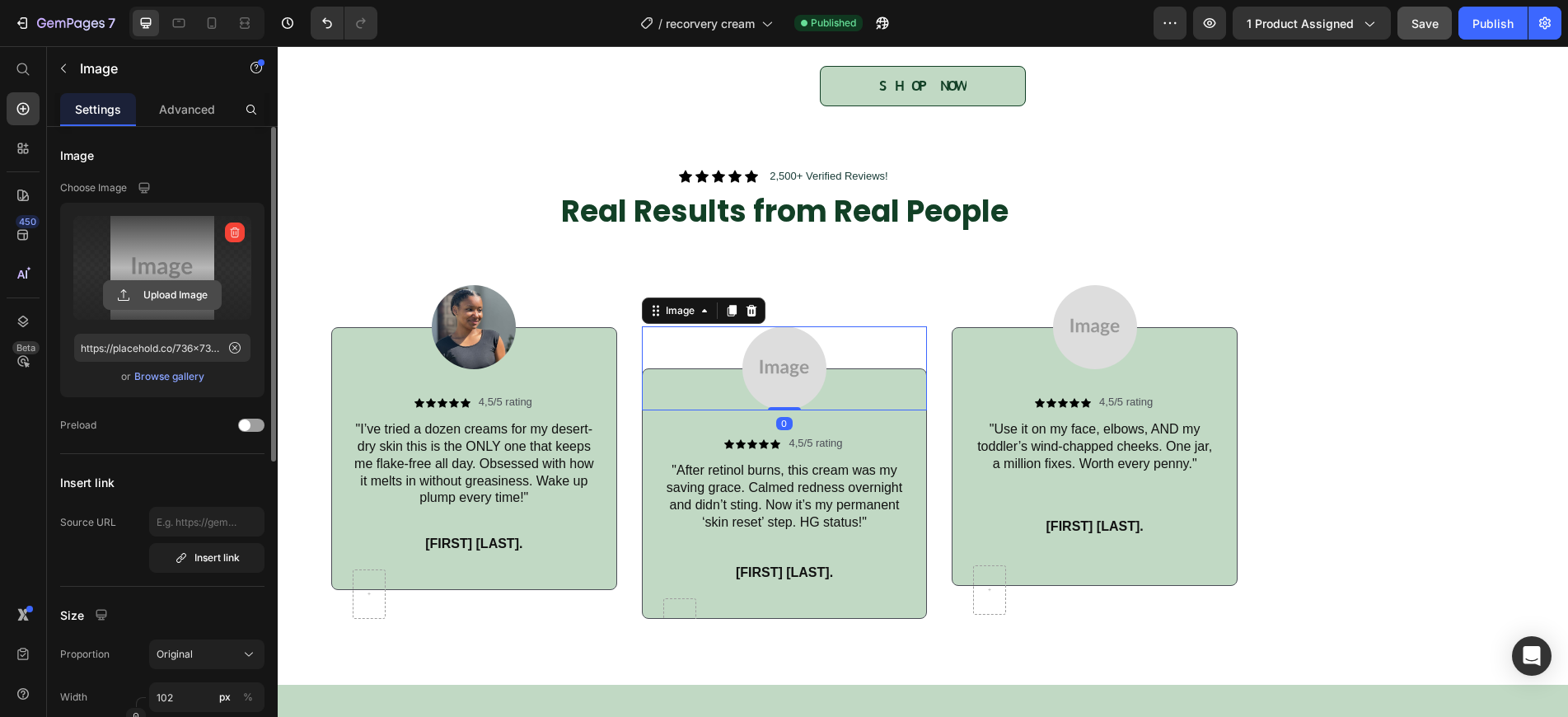 click 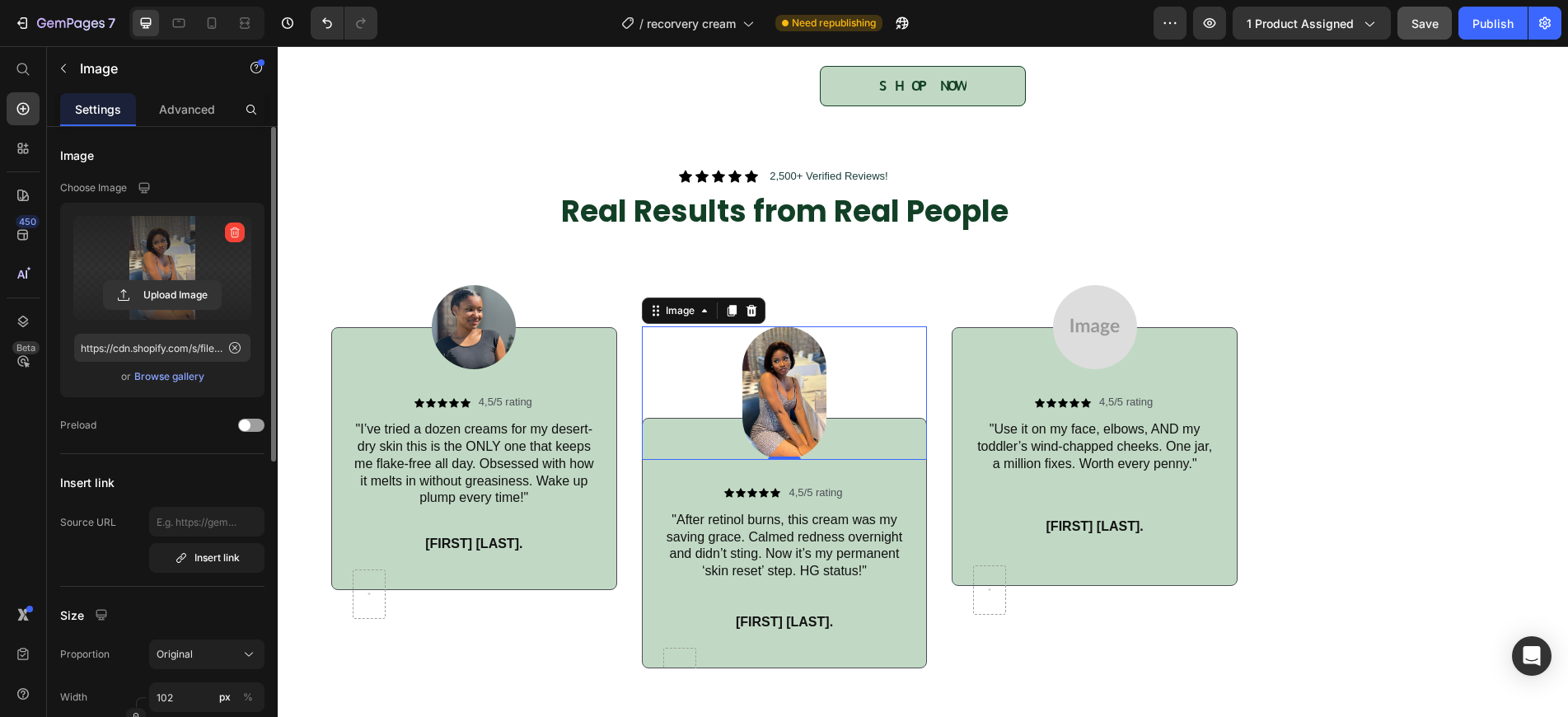 click on "Browse gallery" at bounding box center (169, 377) 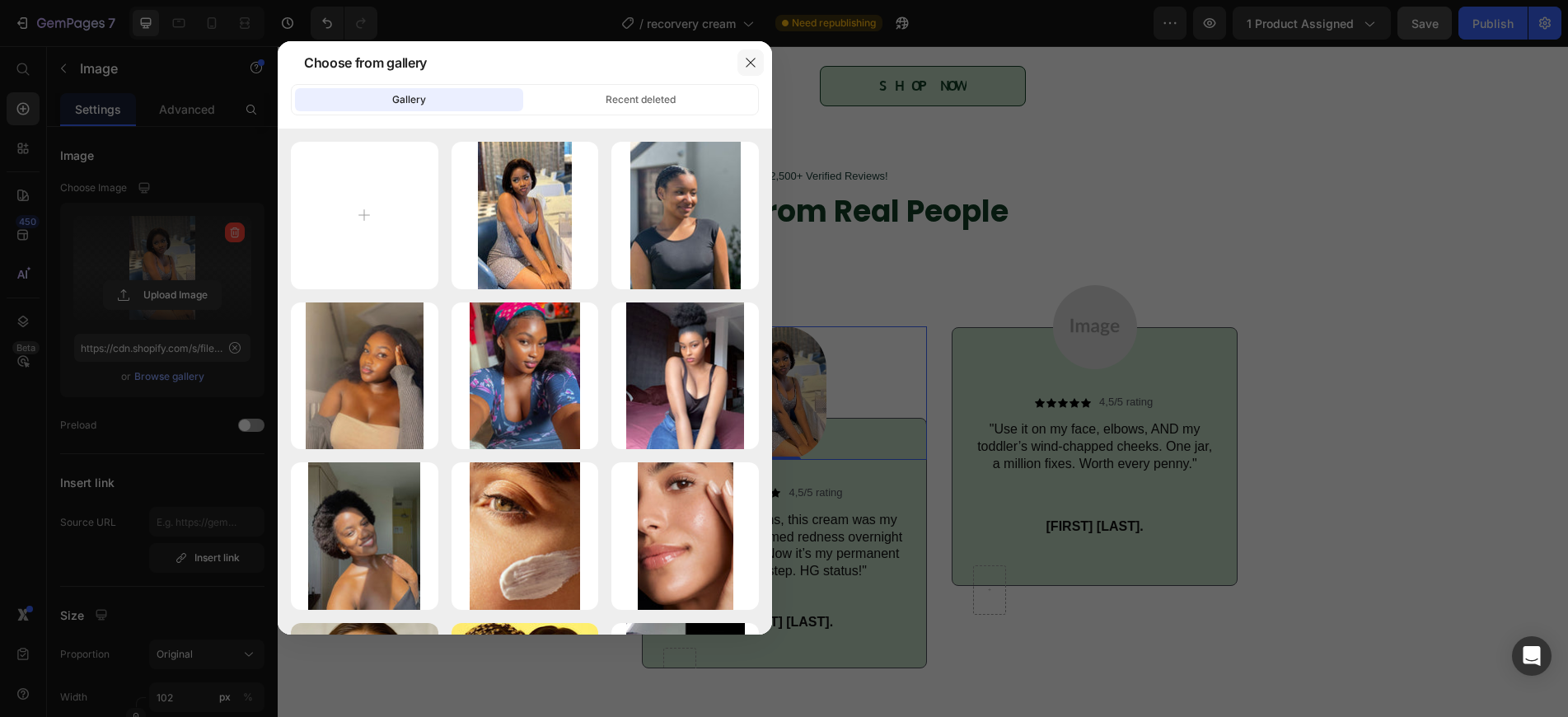 click 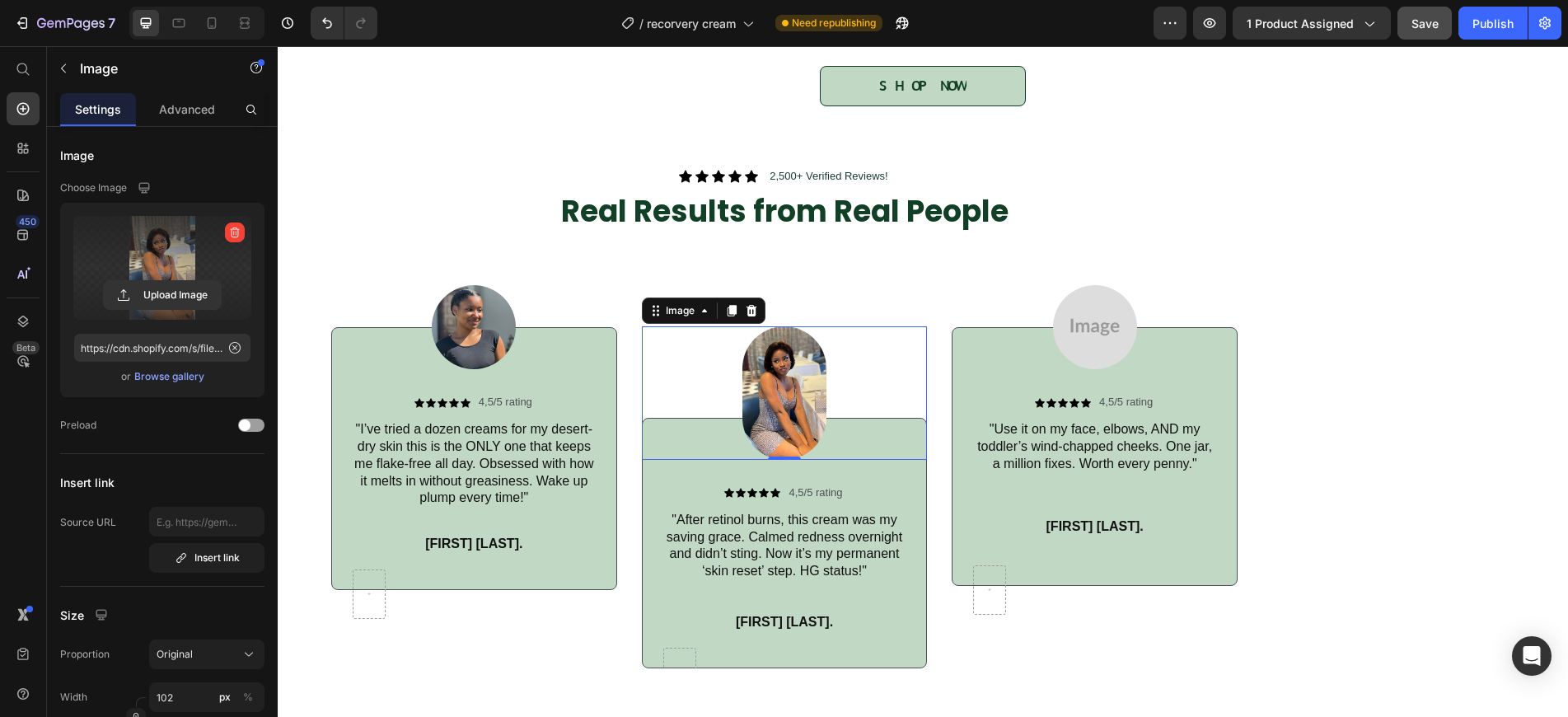 click on "Upload Image" at bounding box center [162, 295] 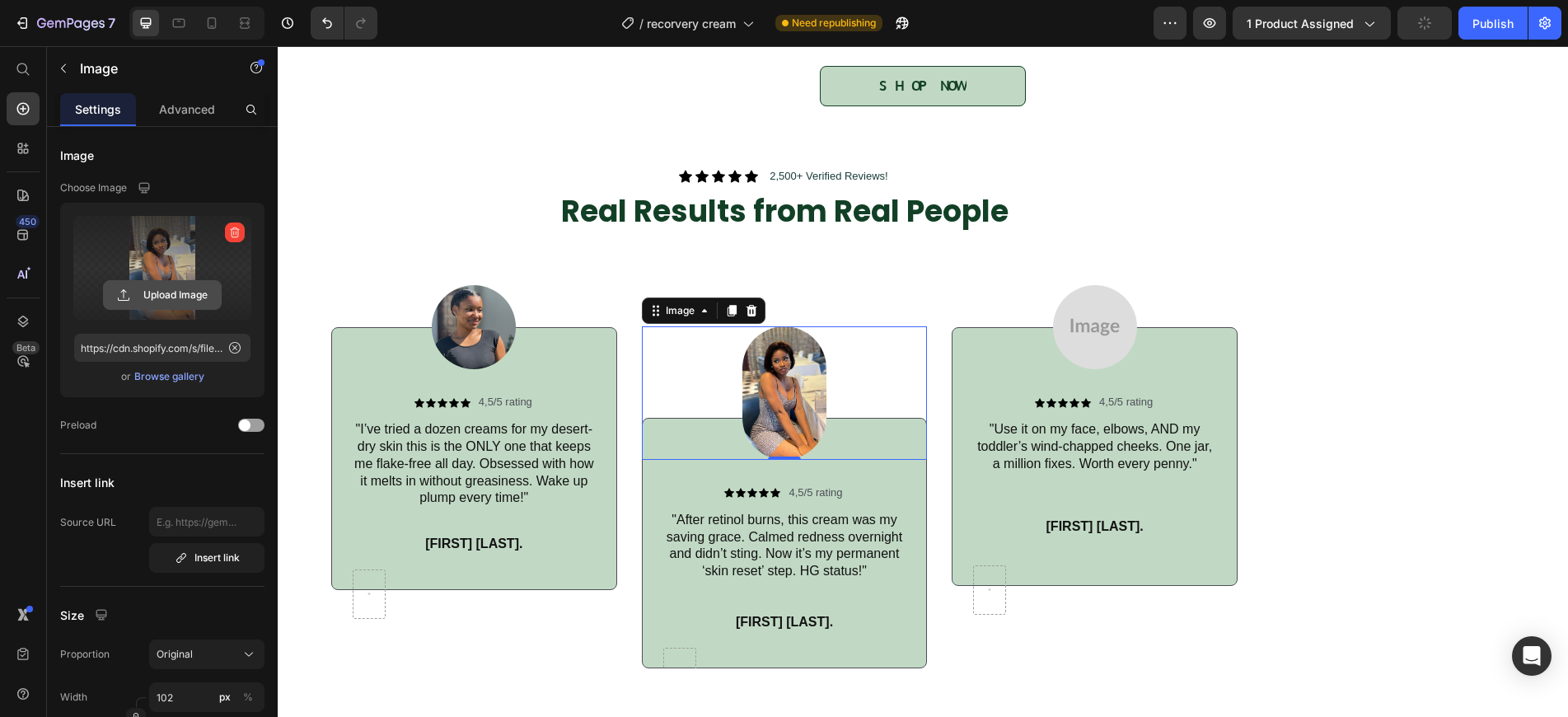 click 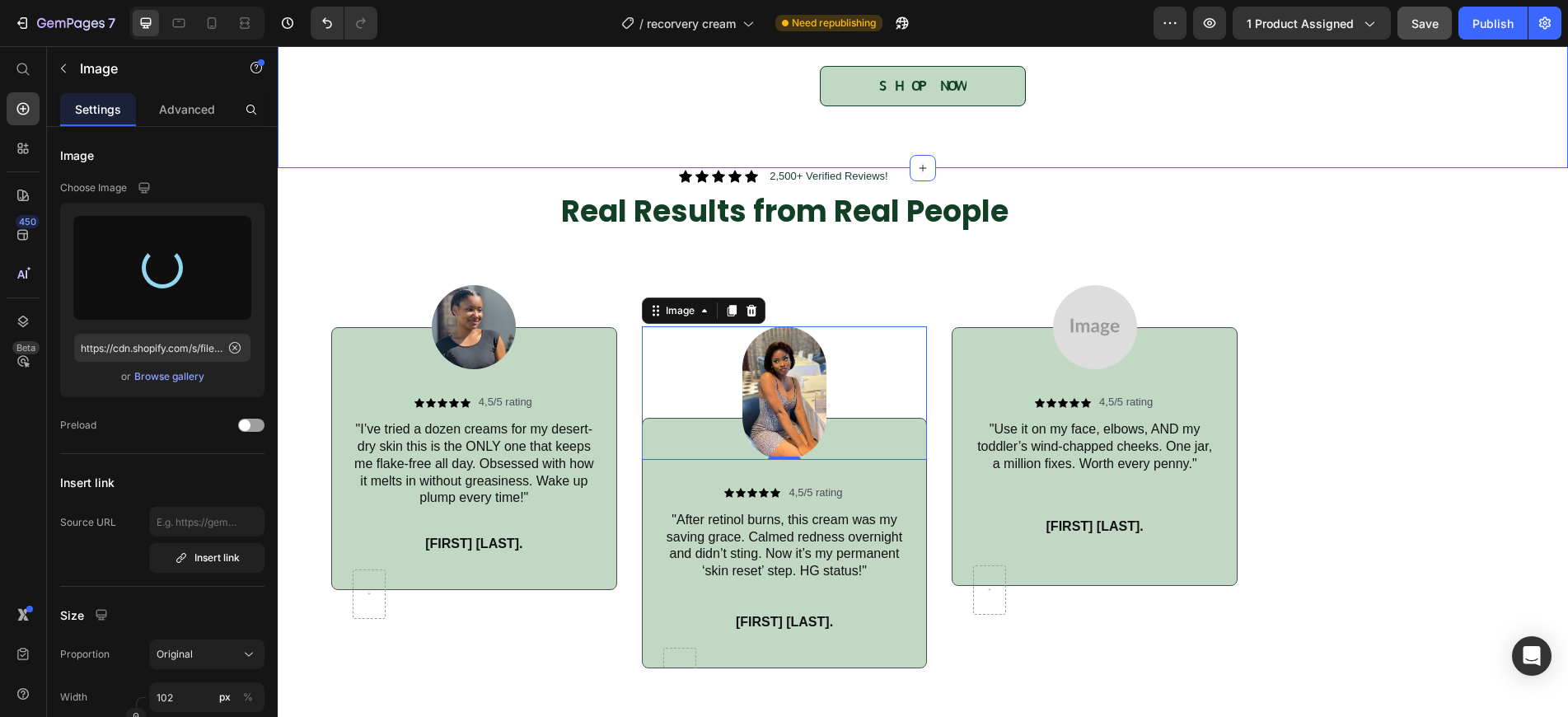 type on "https://cdn.shopify.com/s/files/1/0812/7083/3186/files/gempages_575410181542773699-e36cded4-51b3-4596-954f-9d8ffe7a1a25.jpg" 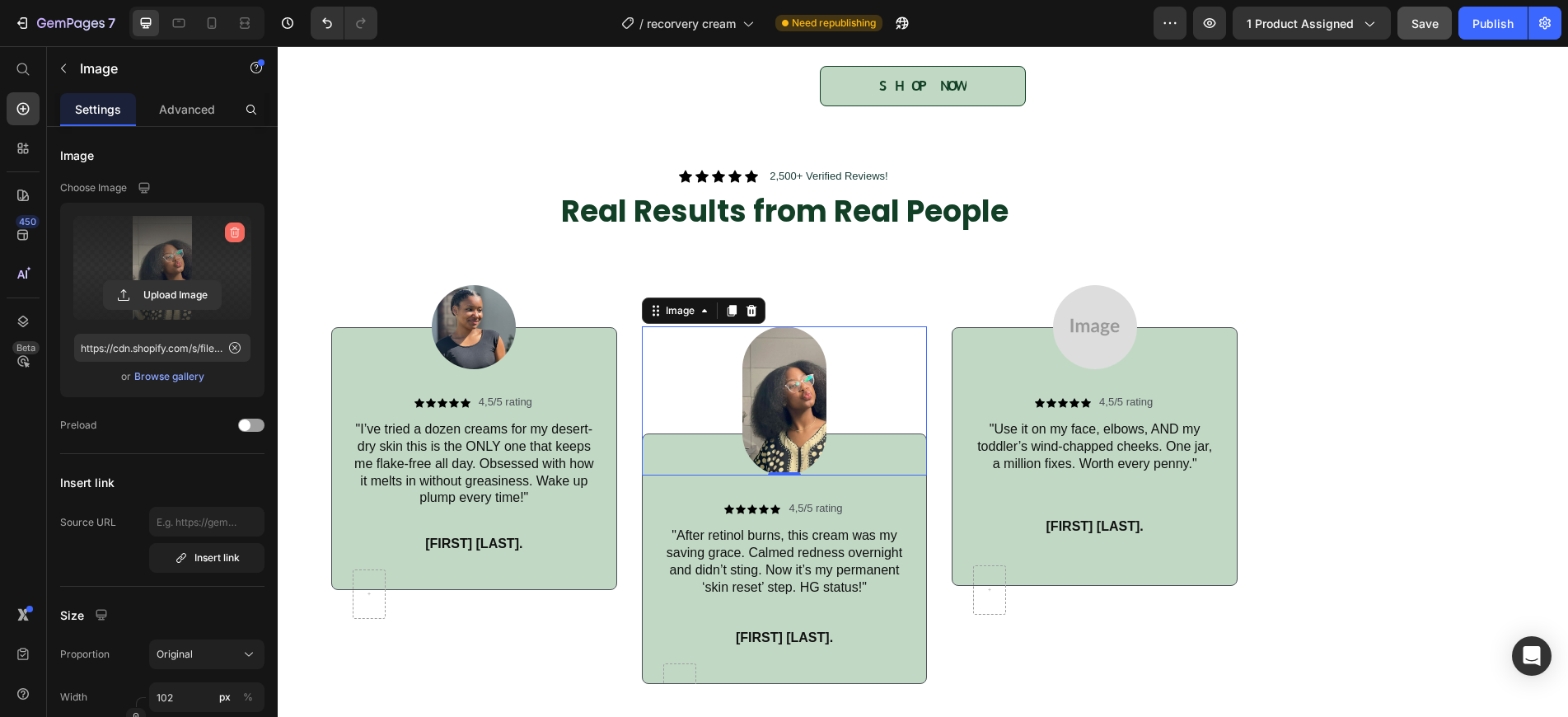 click 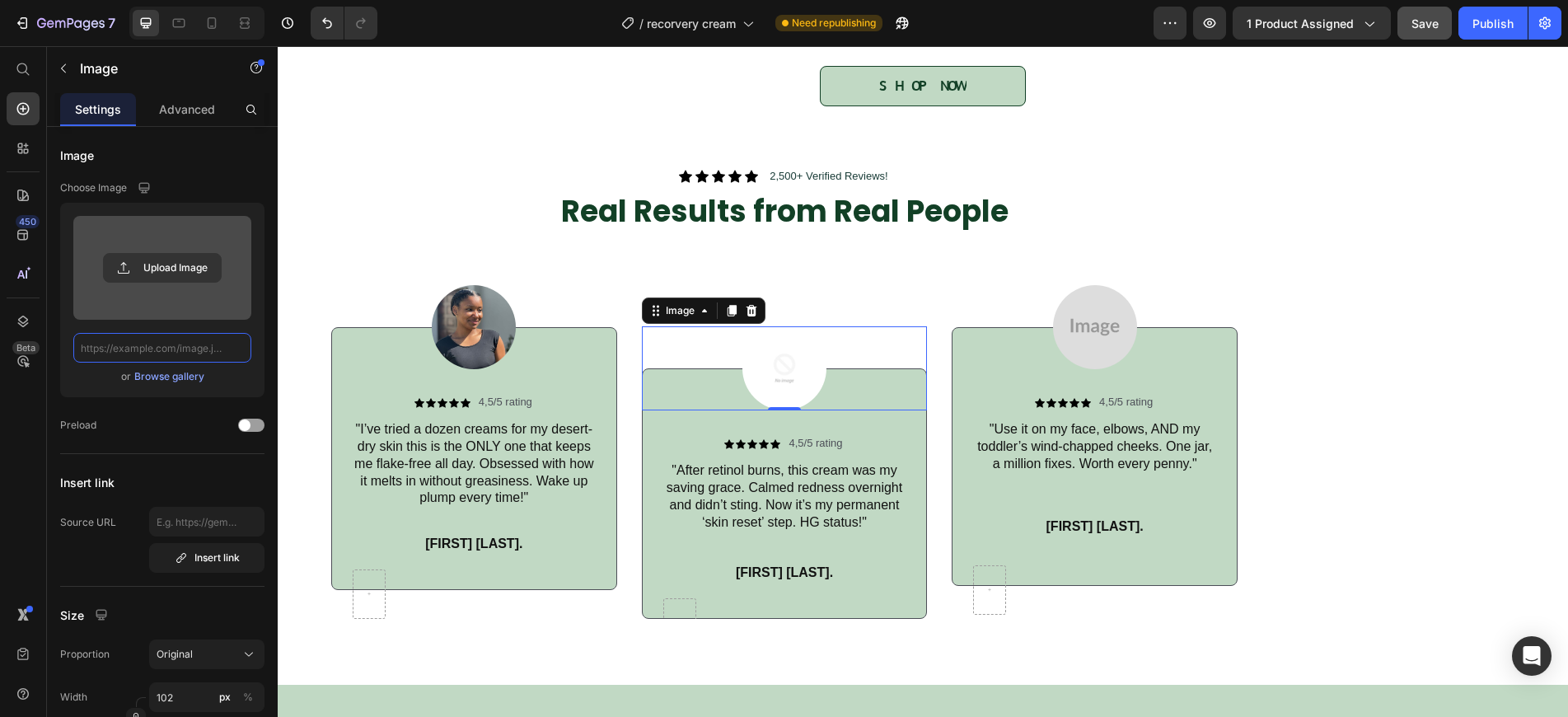 scroll, scrollTop: 0, scrollLeft: 0, axis: both 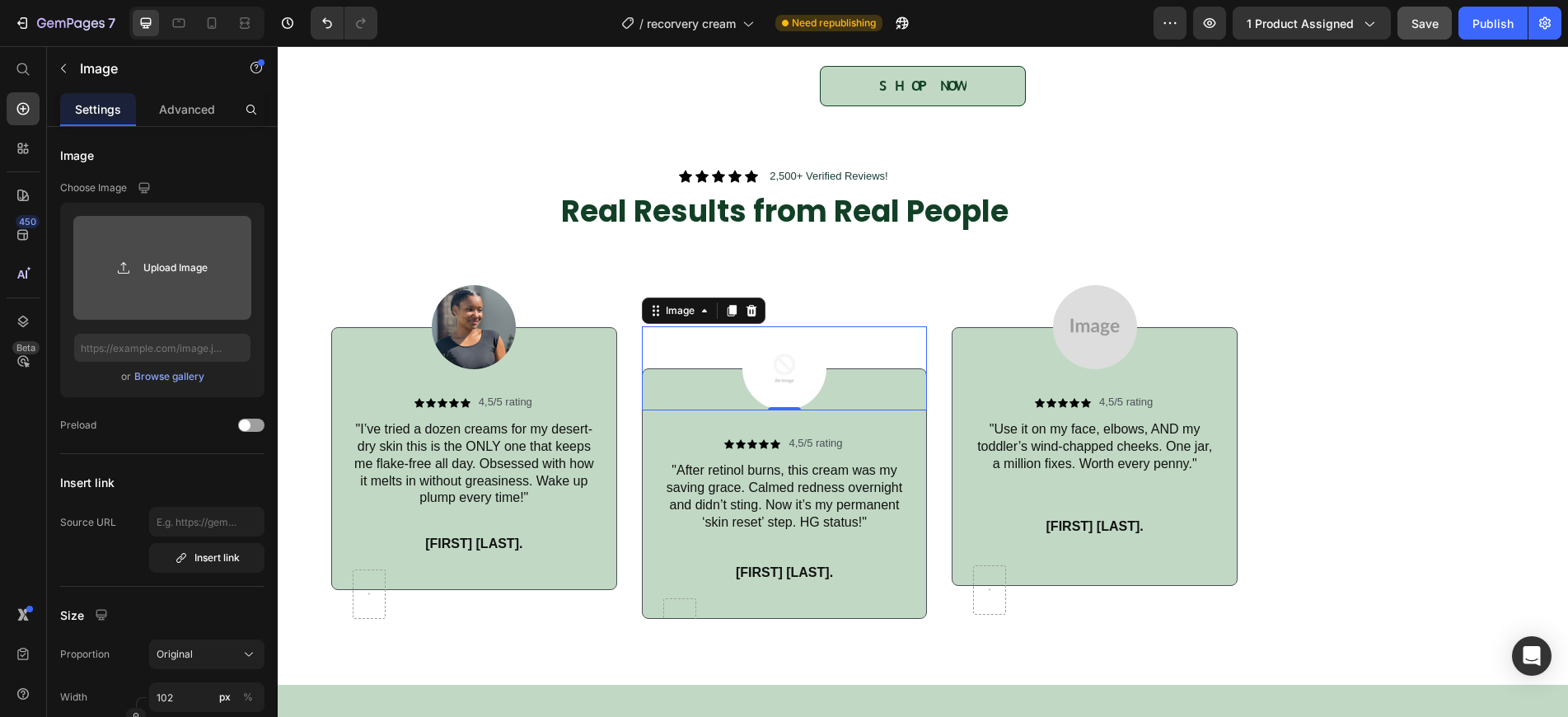 click 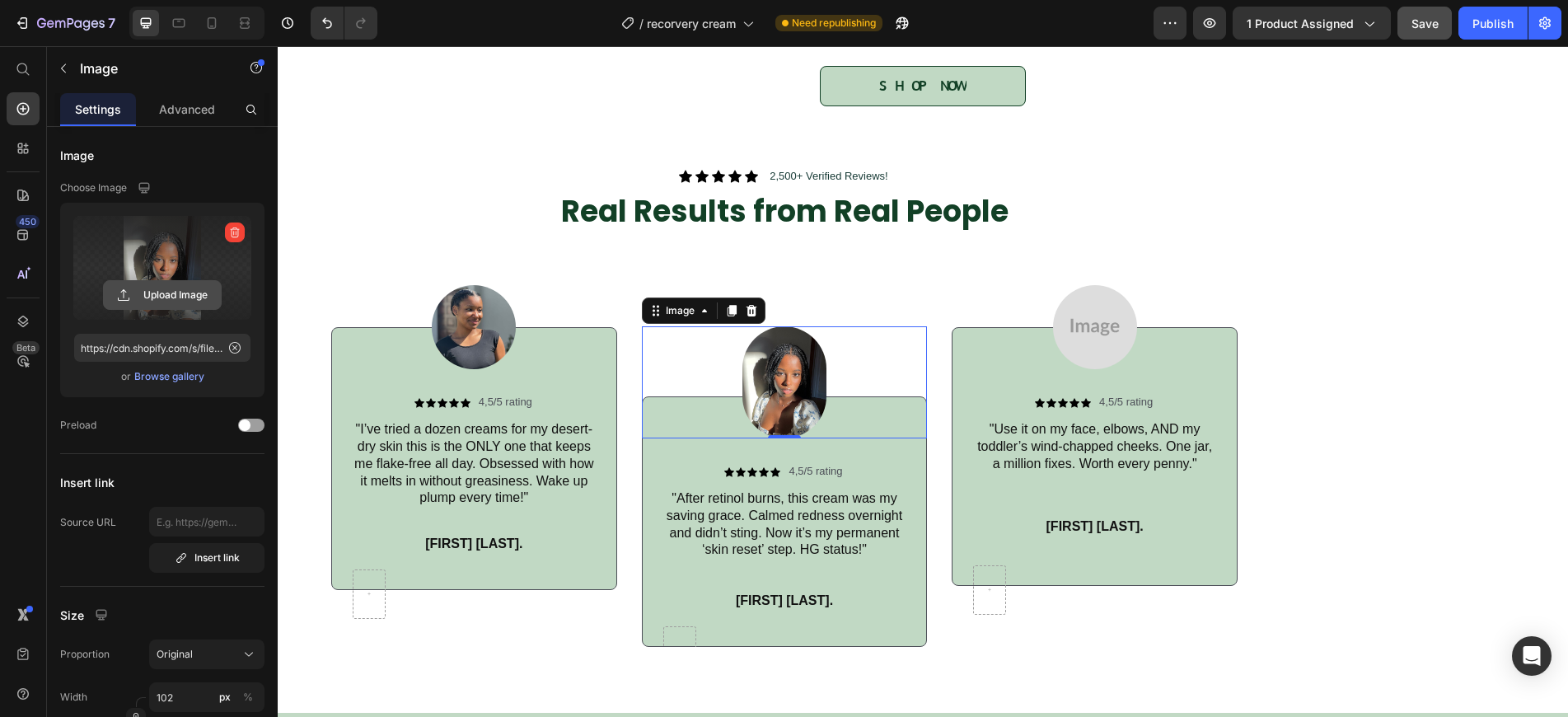 click 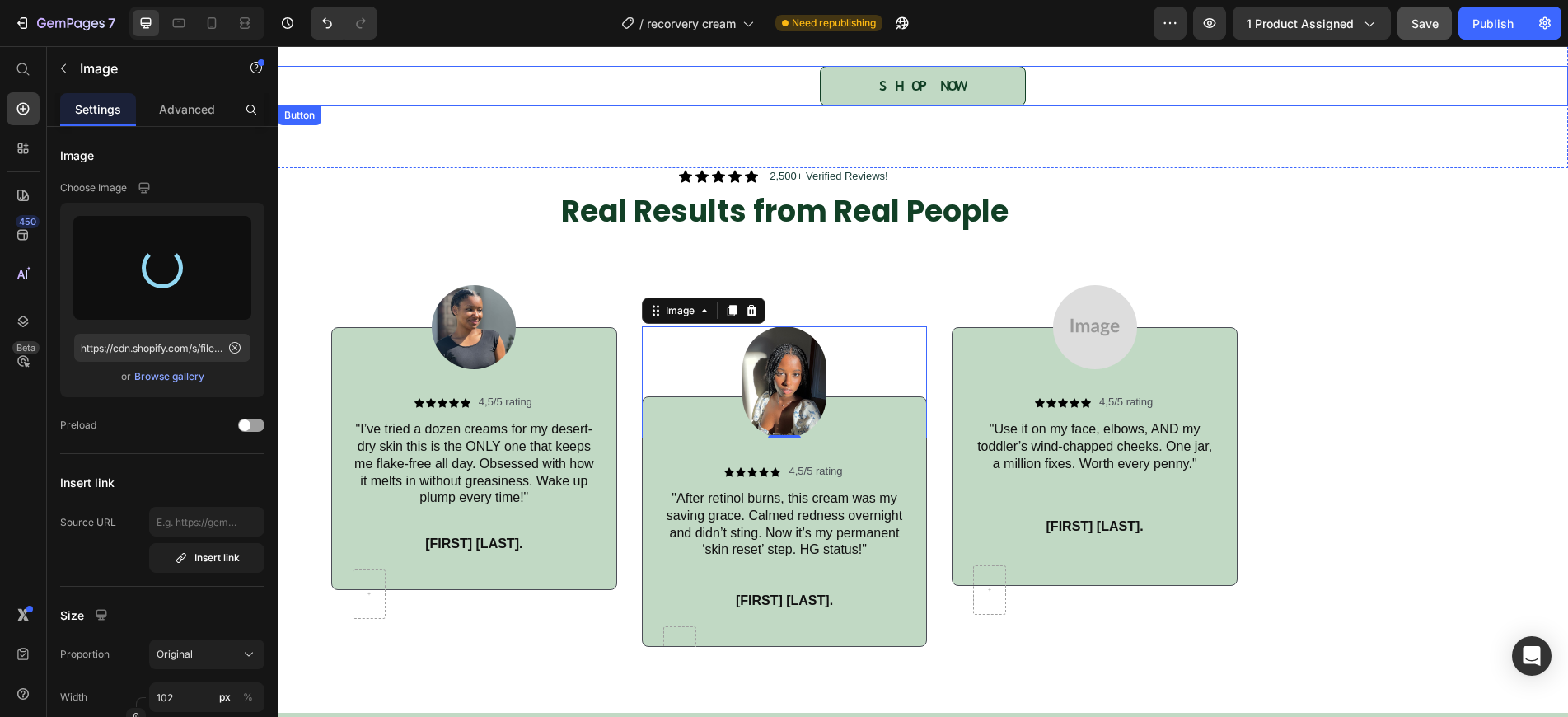 type on "https://cdn.shopify.com/s/files/1/0812/7083/3186/files/gempages_575410181542773699-f605852f-f181-48d2-b638-aeaaf51e5980.jpg" 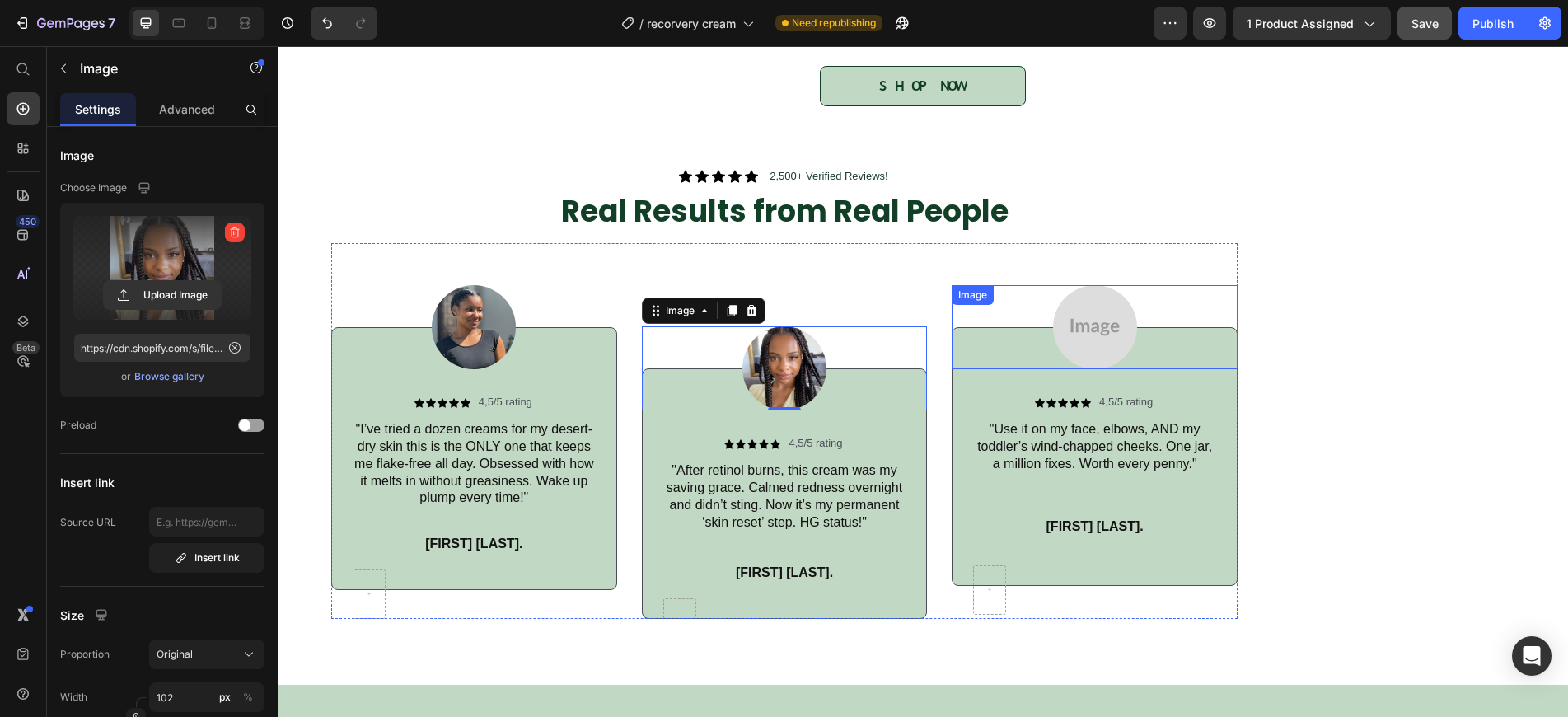 click at bounding box center (1094, 327) 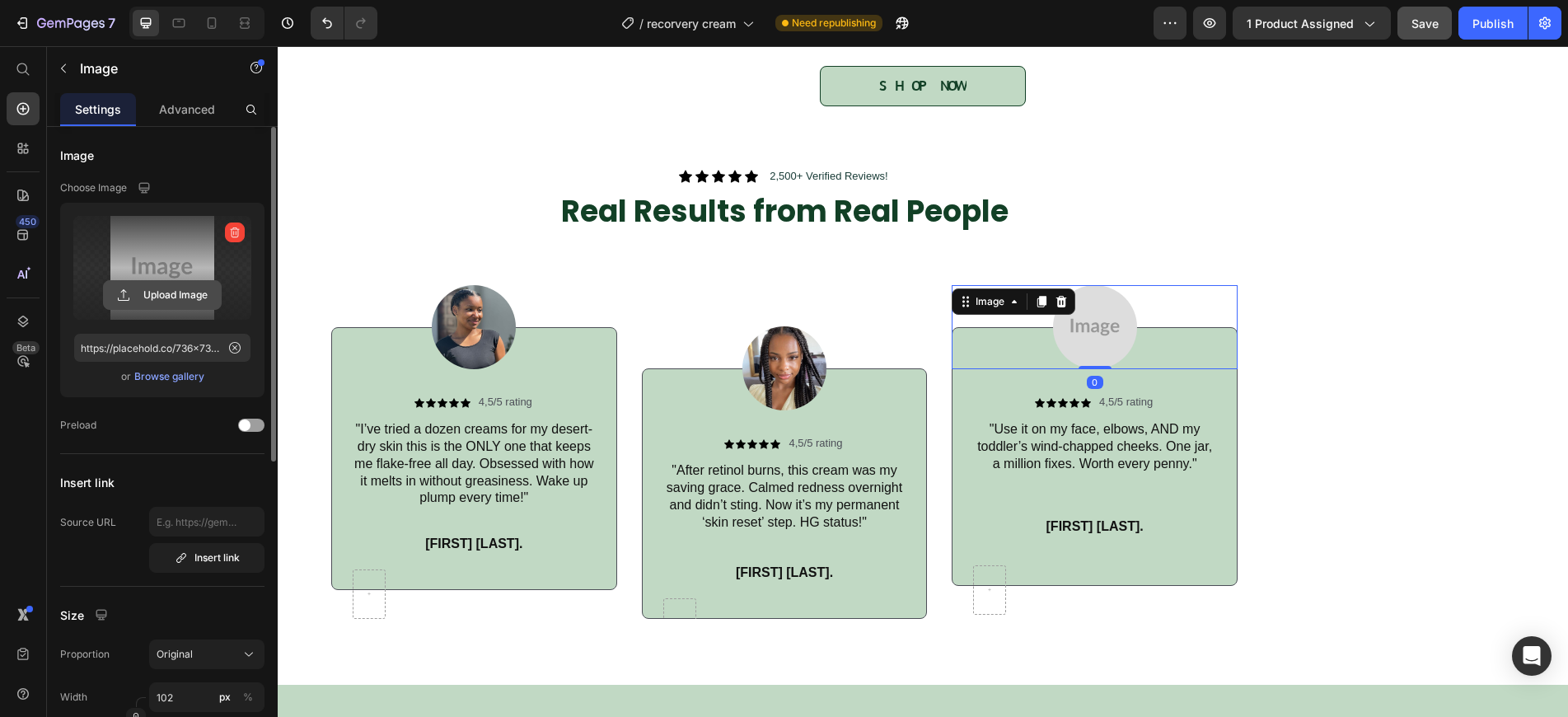 click 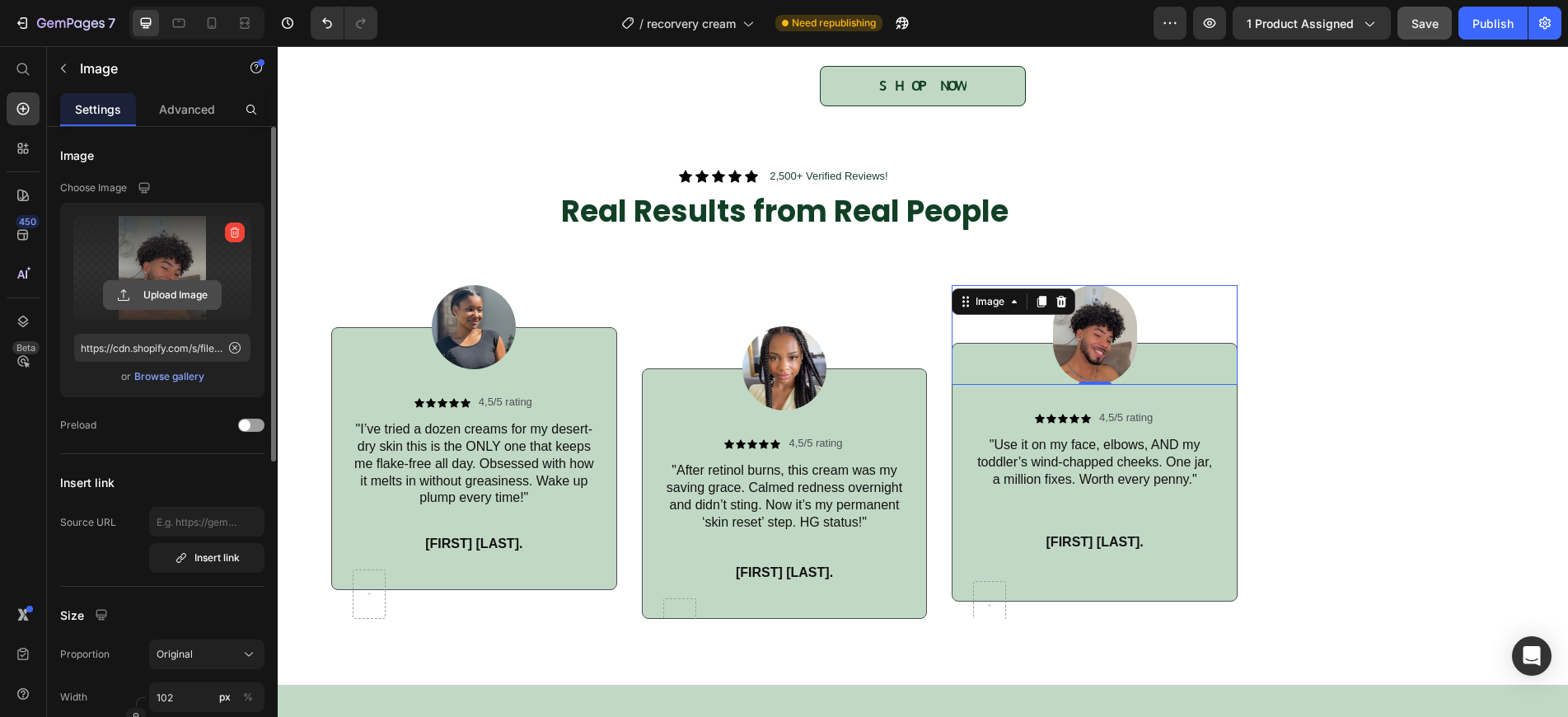 click 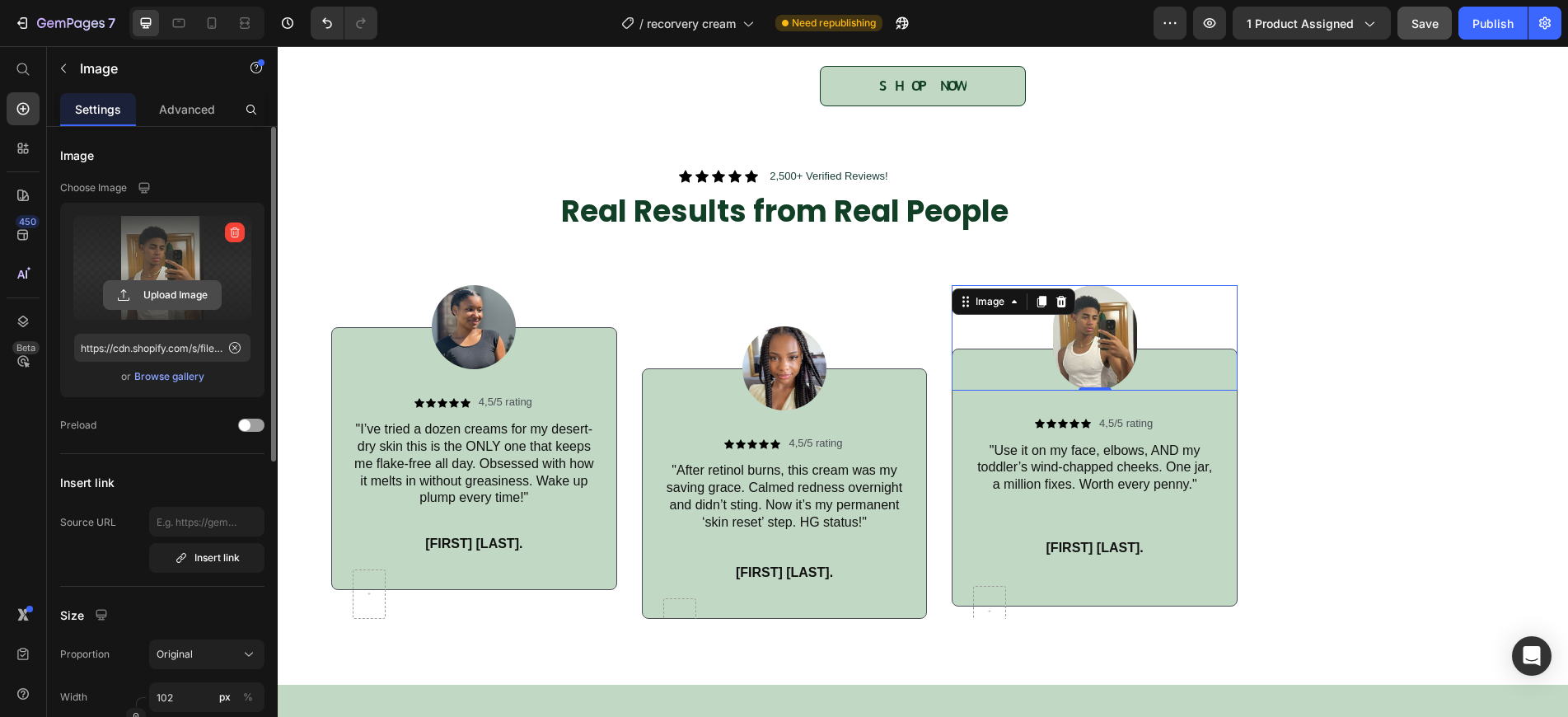 click 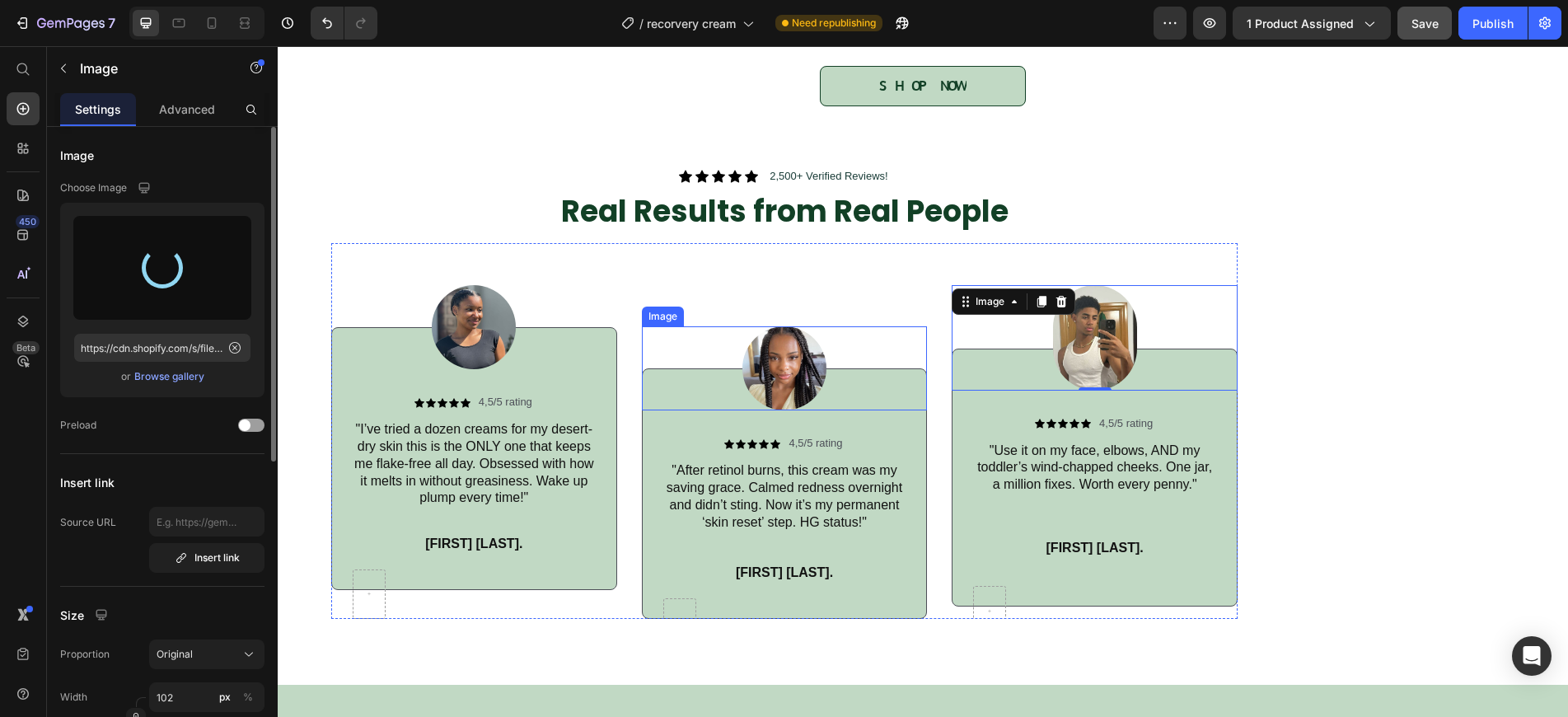 type on "https://cdn.shopify.com/s/files/1/0812/7083/3186/files/gempages_575410181542773699-2cc00579-d6e6-4103-bc48-fb35d97da127.jpg" 